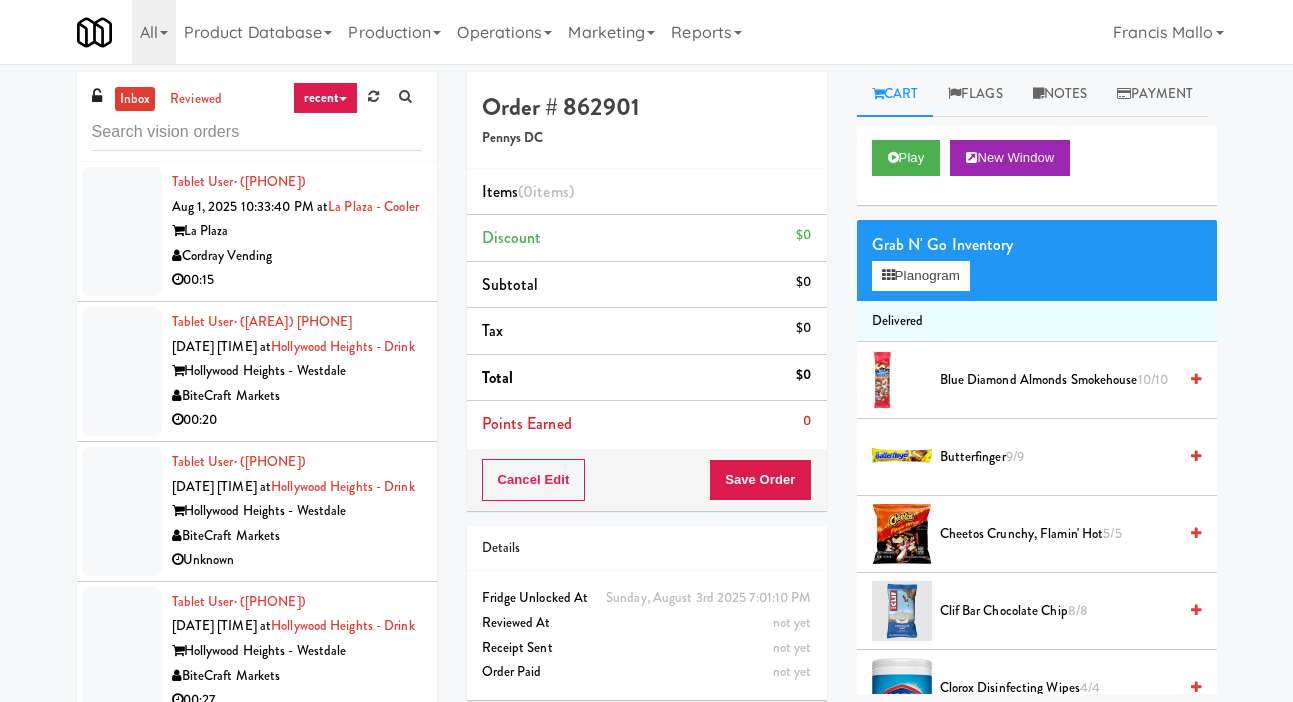 scroll, scrollTop: 64, scrollLeft: 0, axis: vertical 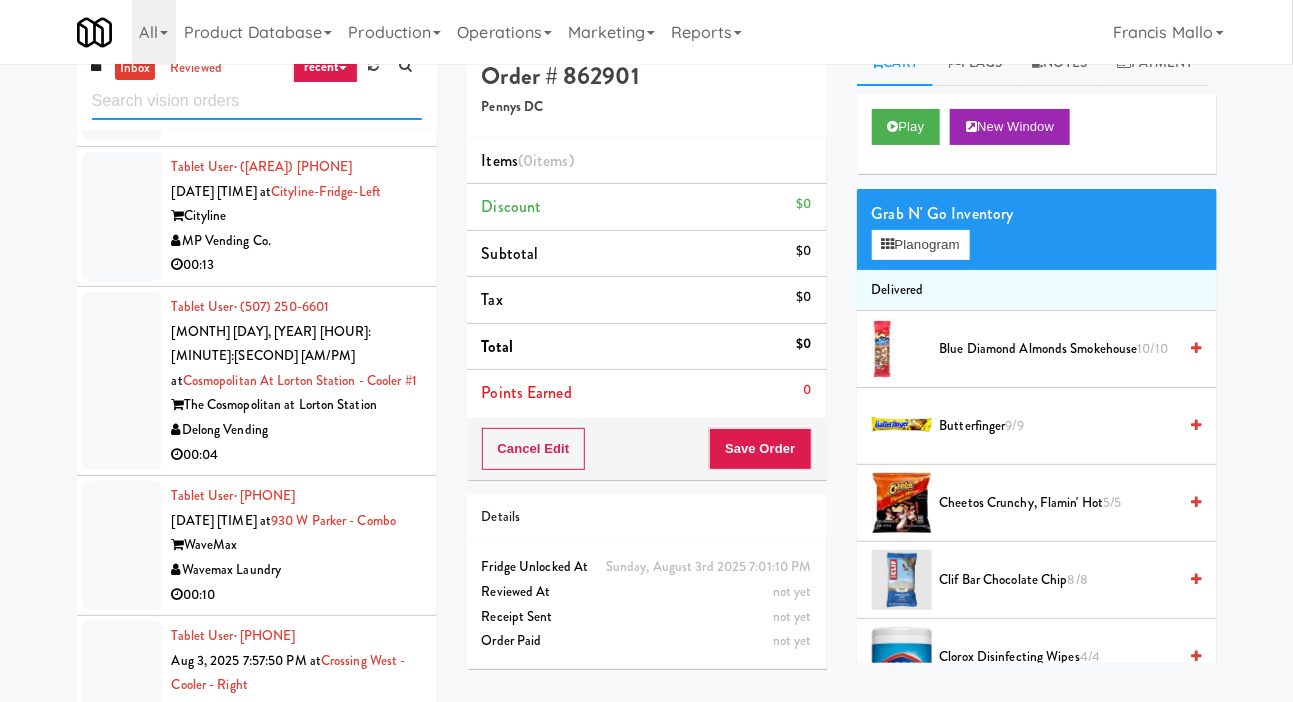 click at bounding box center (257, 101) 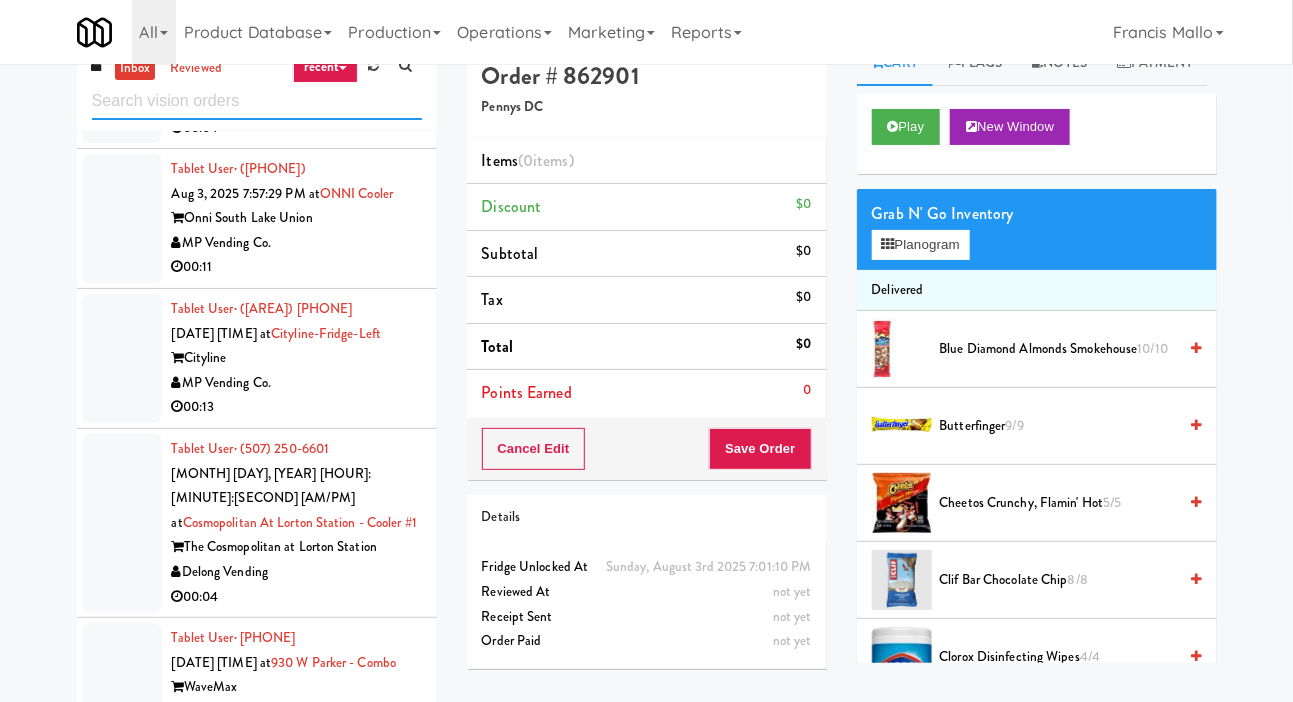 scroll, scrollTop: 6481, scrollLeft: 0, axis: vertical 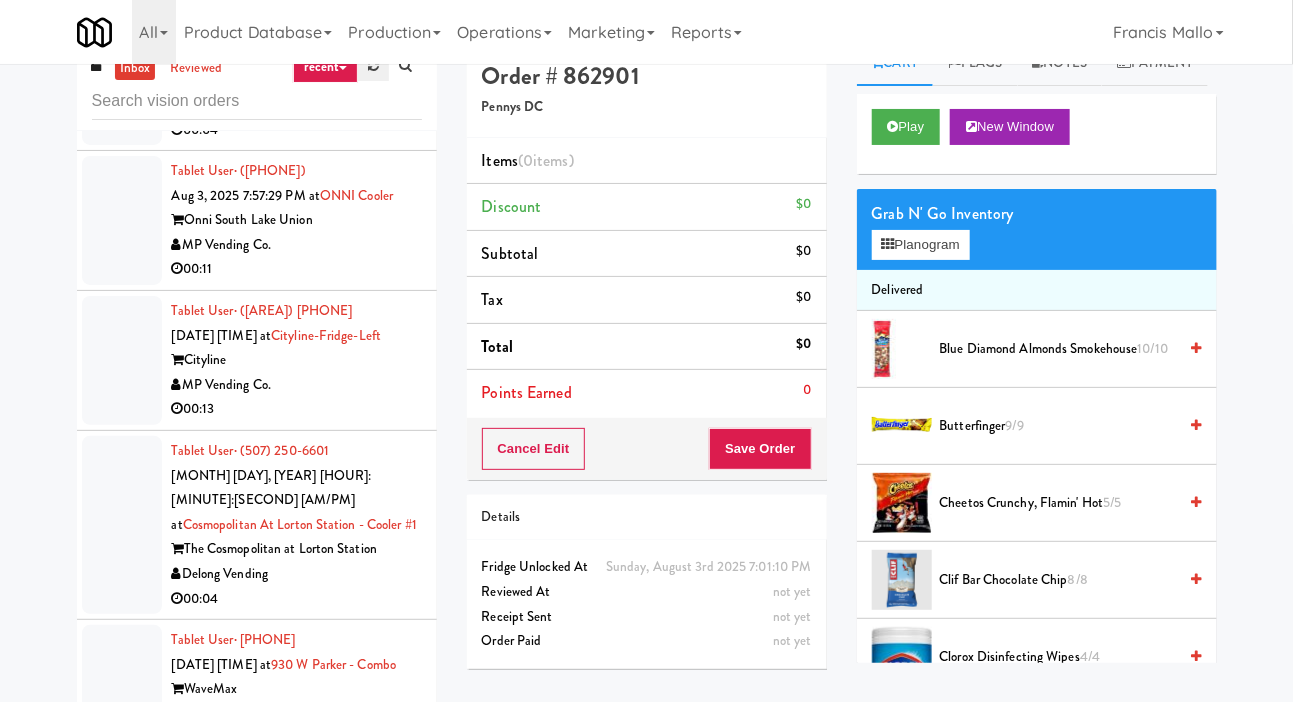 click at bounding box center [373, 66] 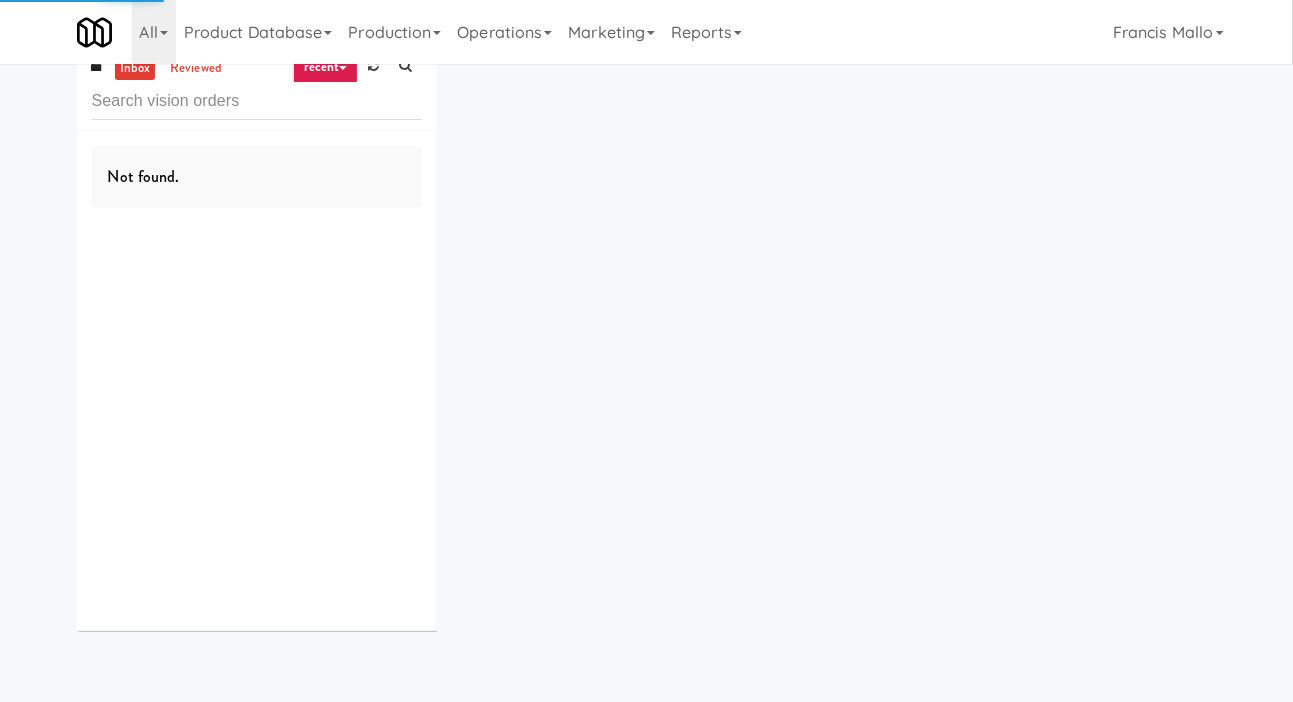 click on "inbox reviewed recent    all     unclear take     inventory issue     suspicious     failed     recent     Not found." at bounding box center (646, 343) 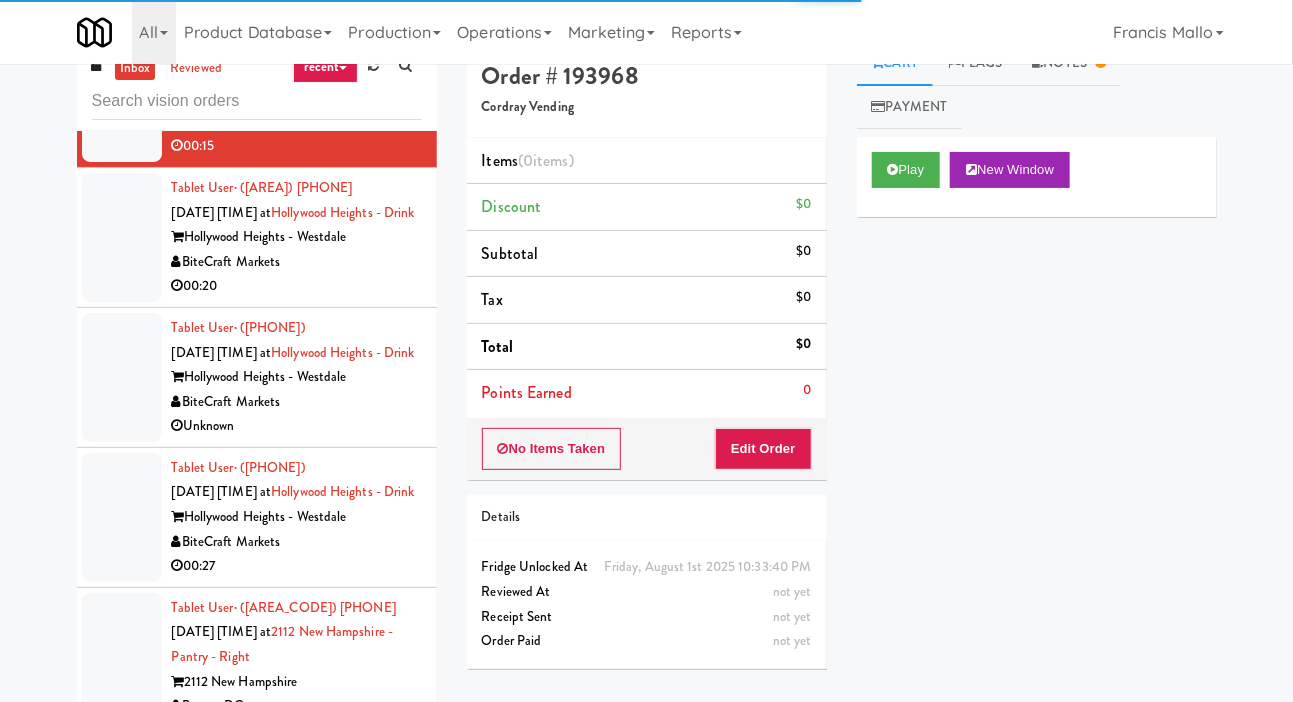 scroll, scrollTop: 102, scrollLeft: 0, axis: vertical 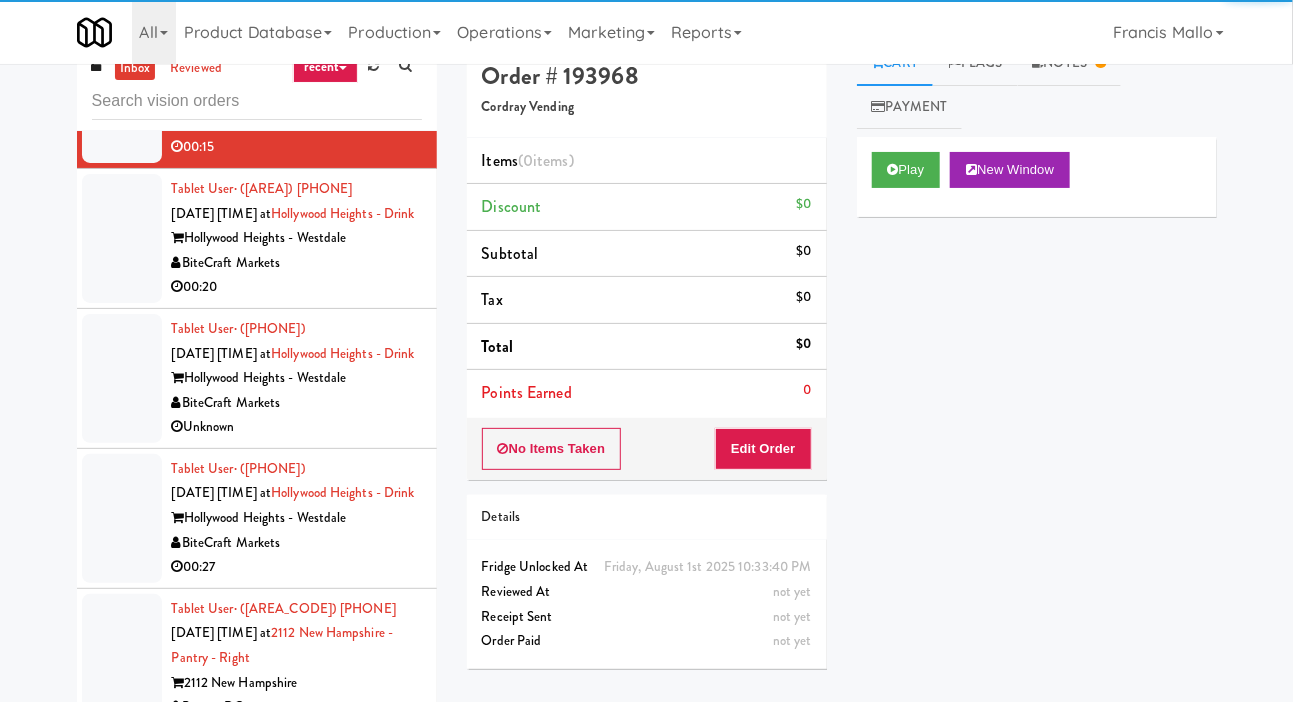 click at bounding box center [122, 238] 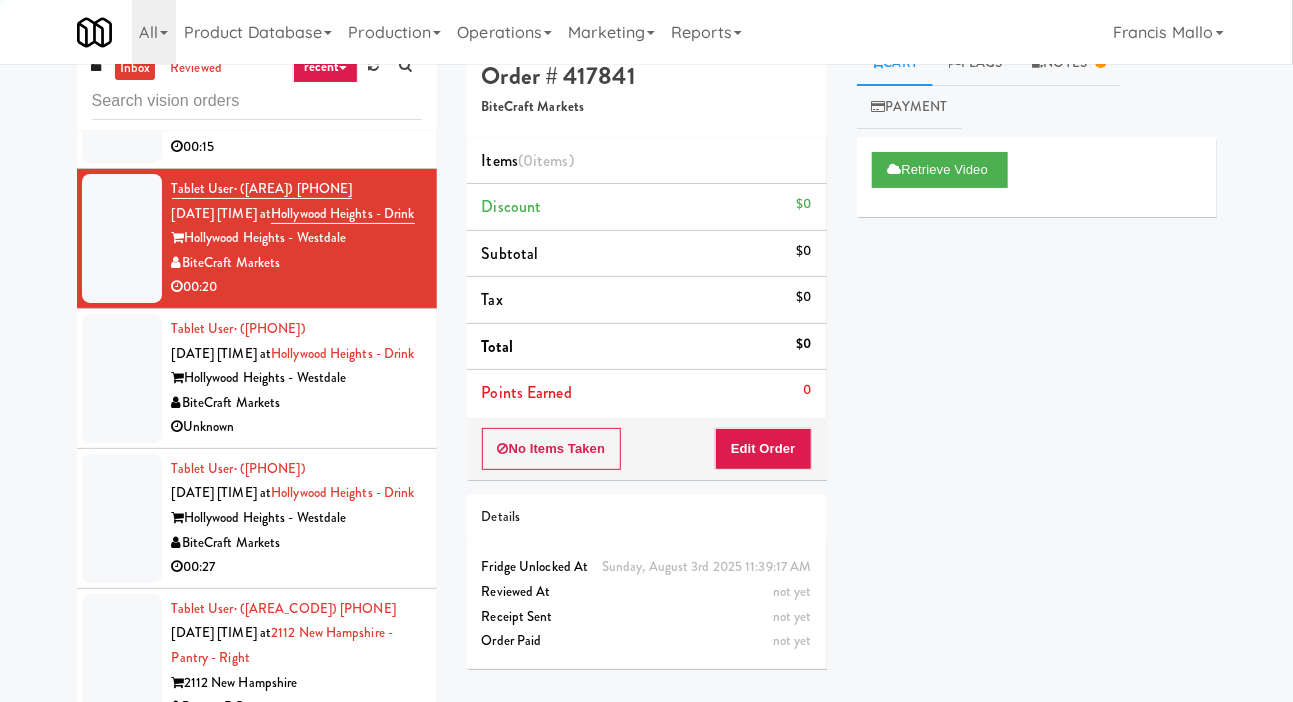 click at bounding box center (122, 378) 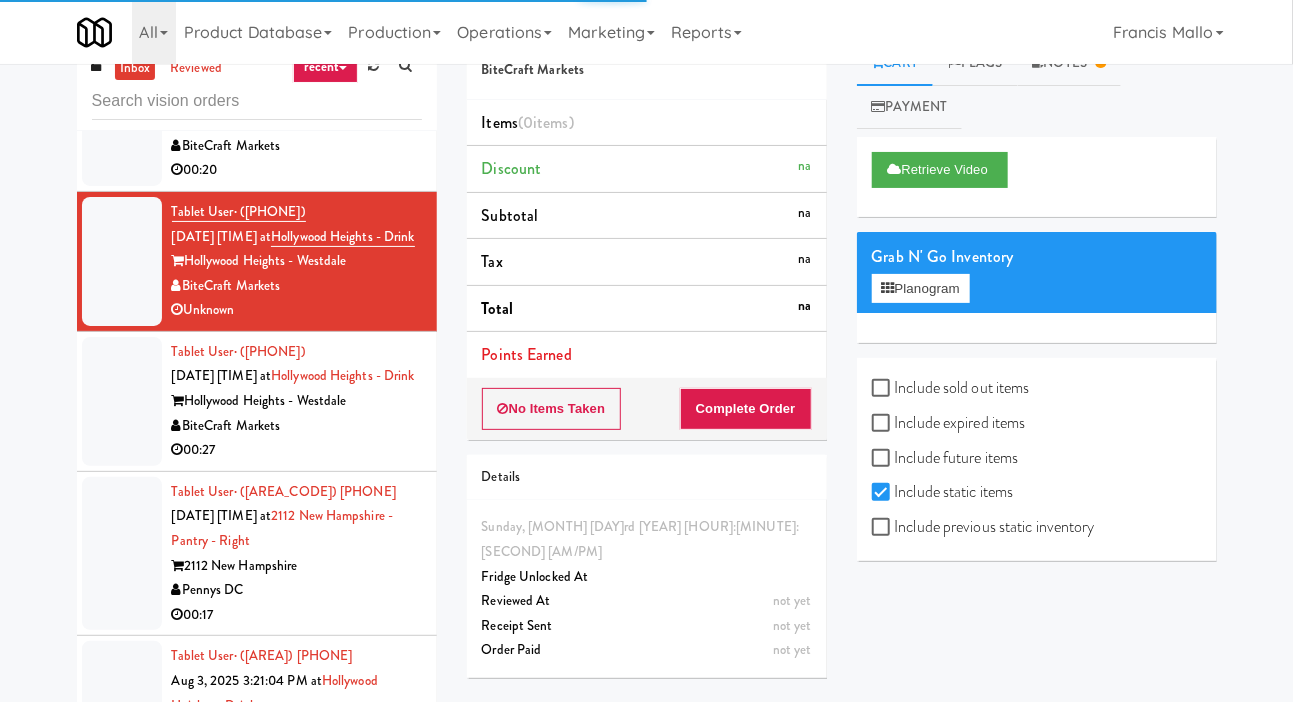 click at bounding box center [122, 401] 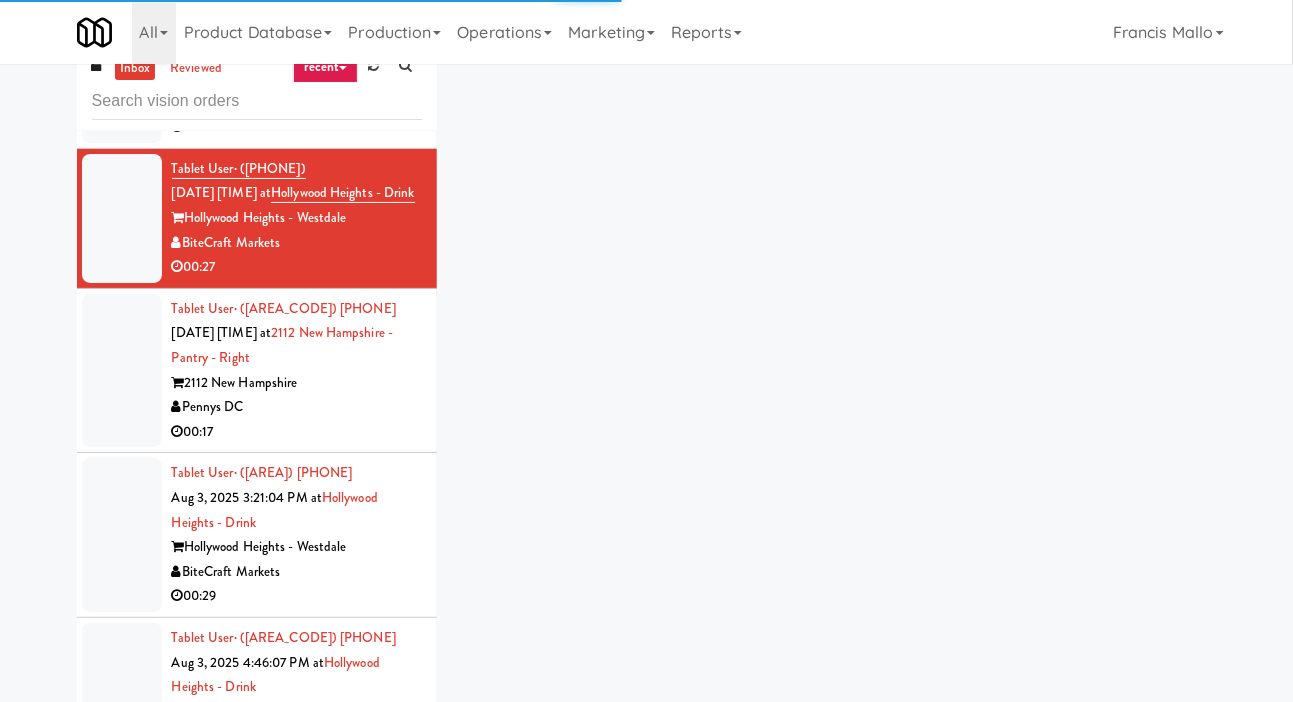 click at bounding box center (122, 371) 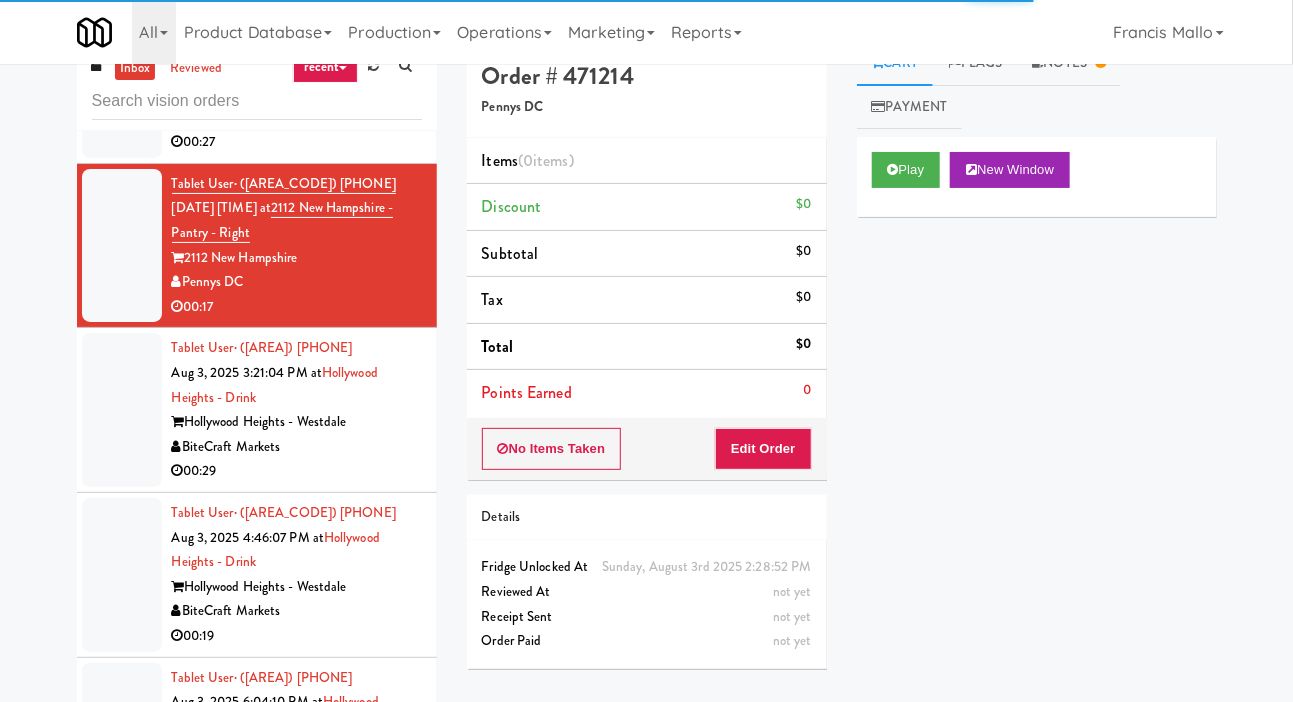 click at bounding box center (122, 410) 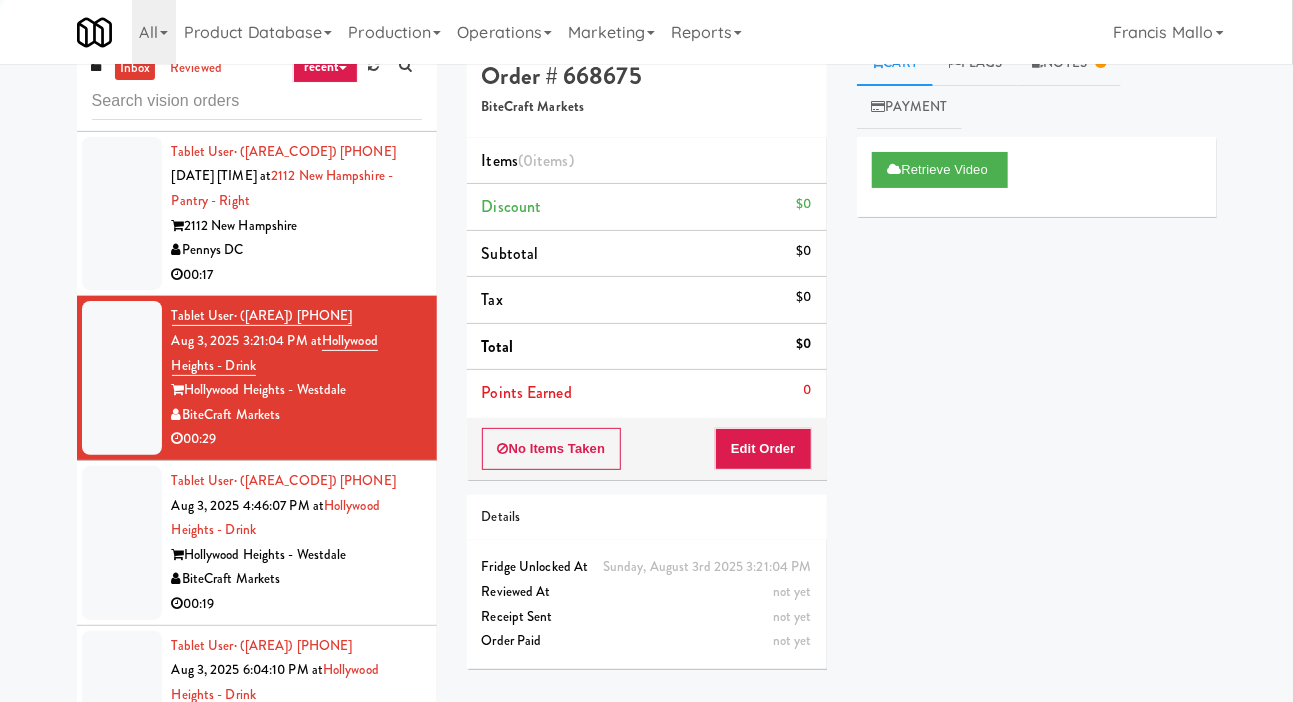 scroll, scrollTop: 555, scrollLeft: 0, axis: vertical 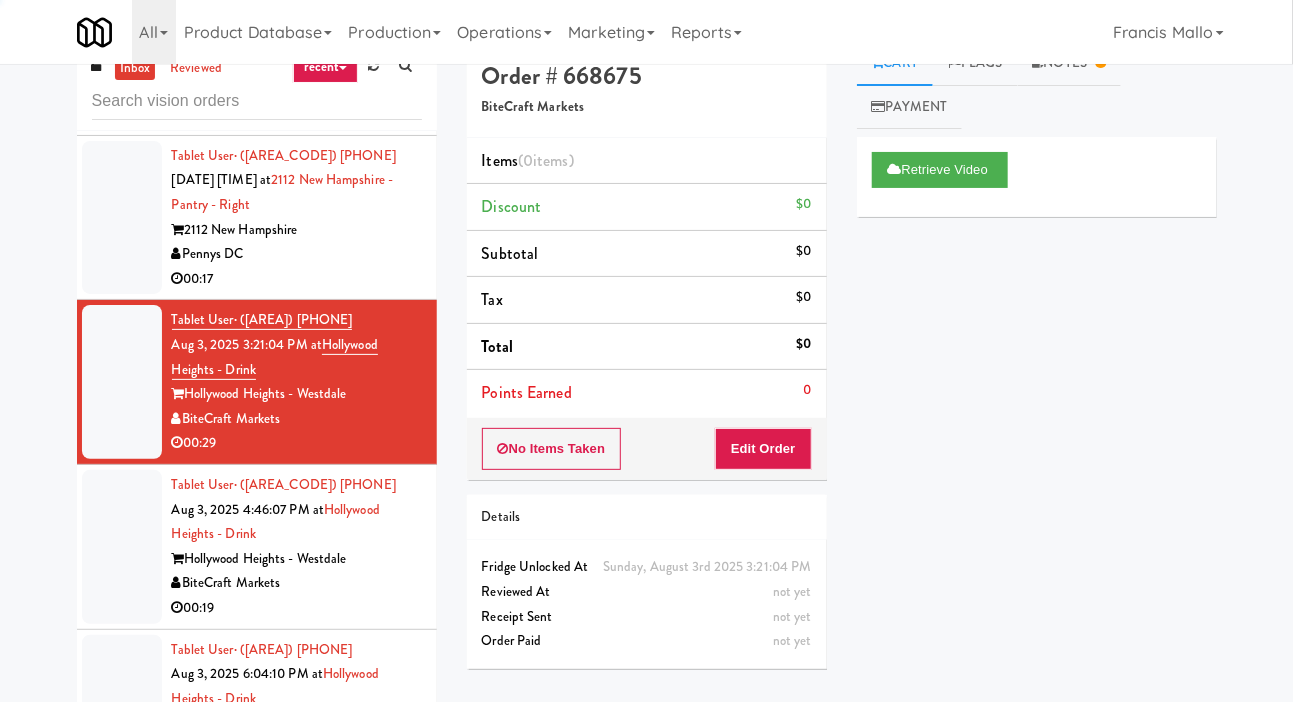 click at bounding box center (122, 218) 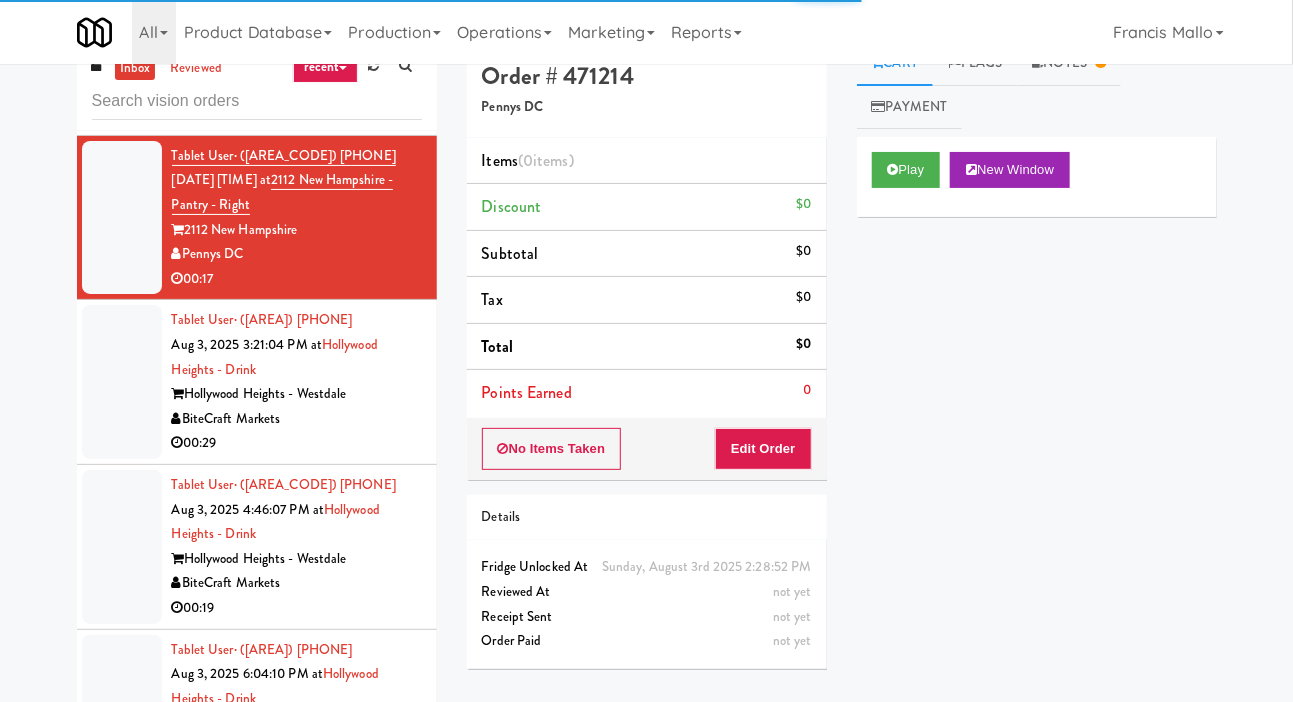 click at bounding box center [122, 382] 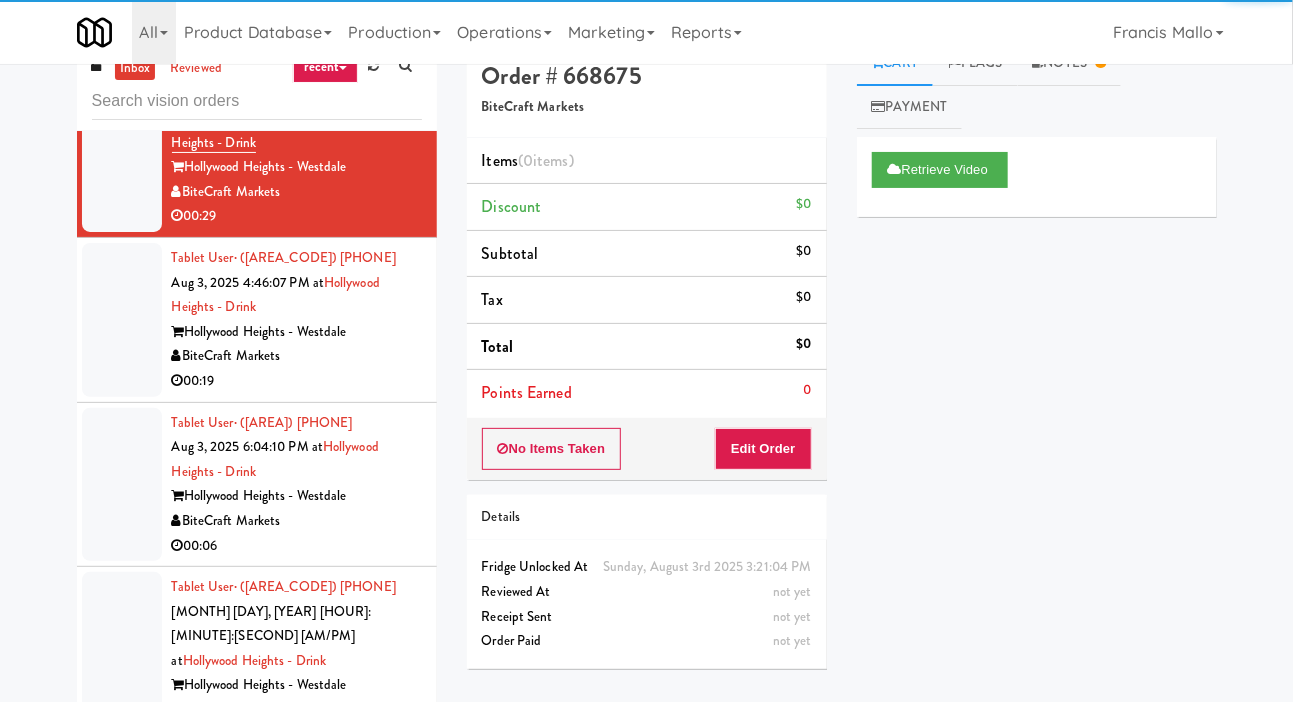 click at bounding box center (122, 320) 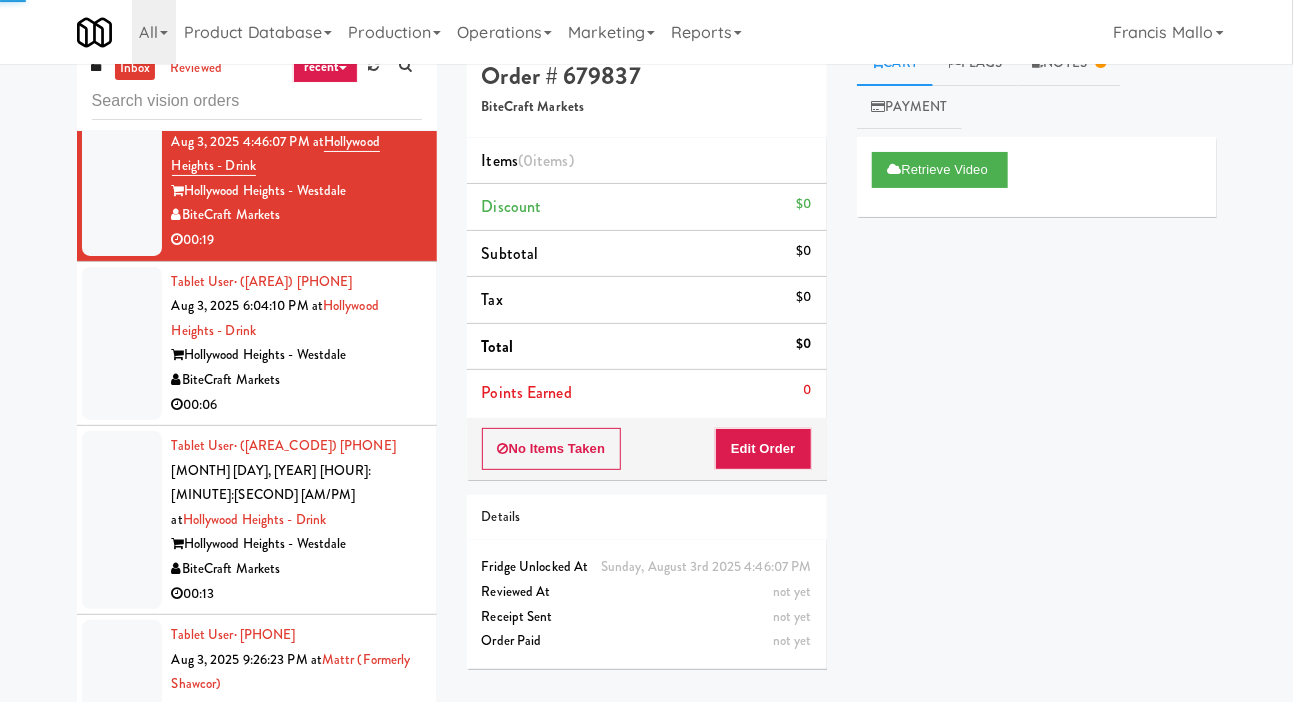 click at bounding box center (122, 344) 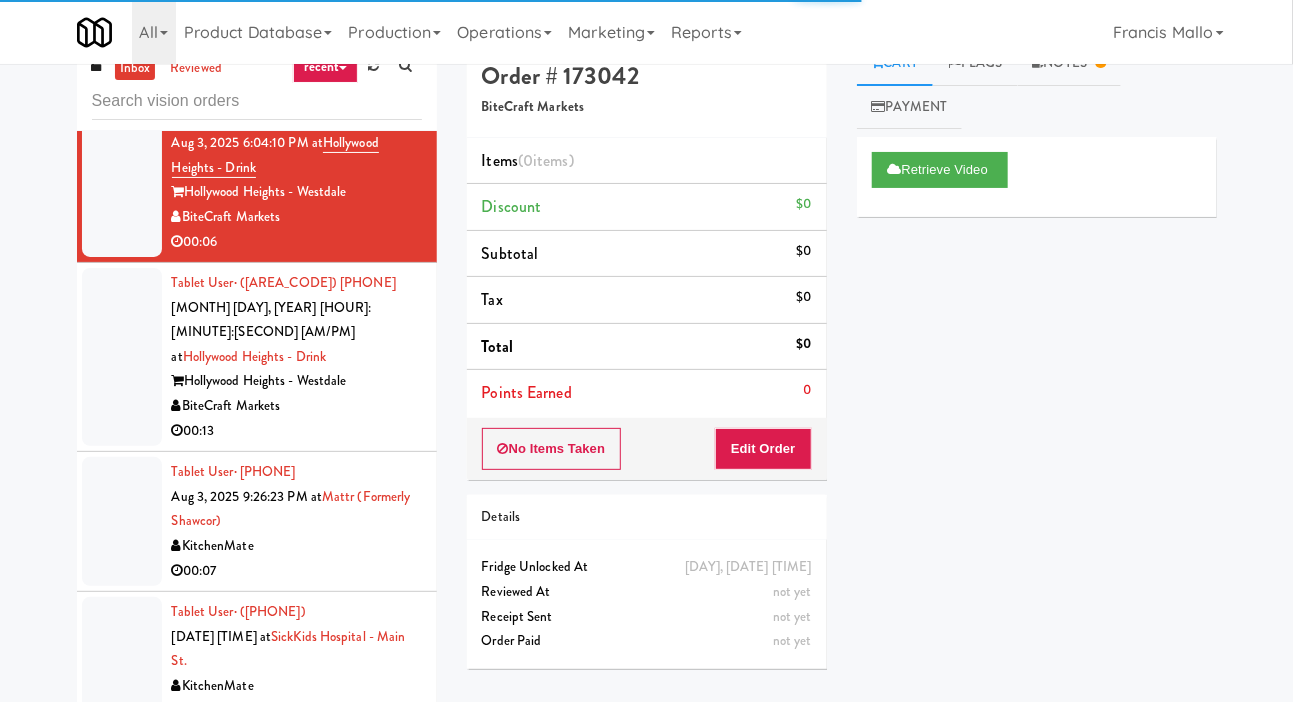 click at bounding box center (122, 357) 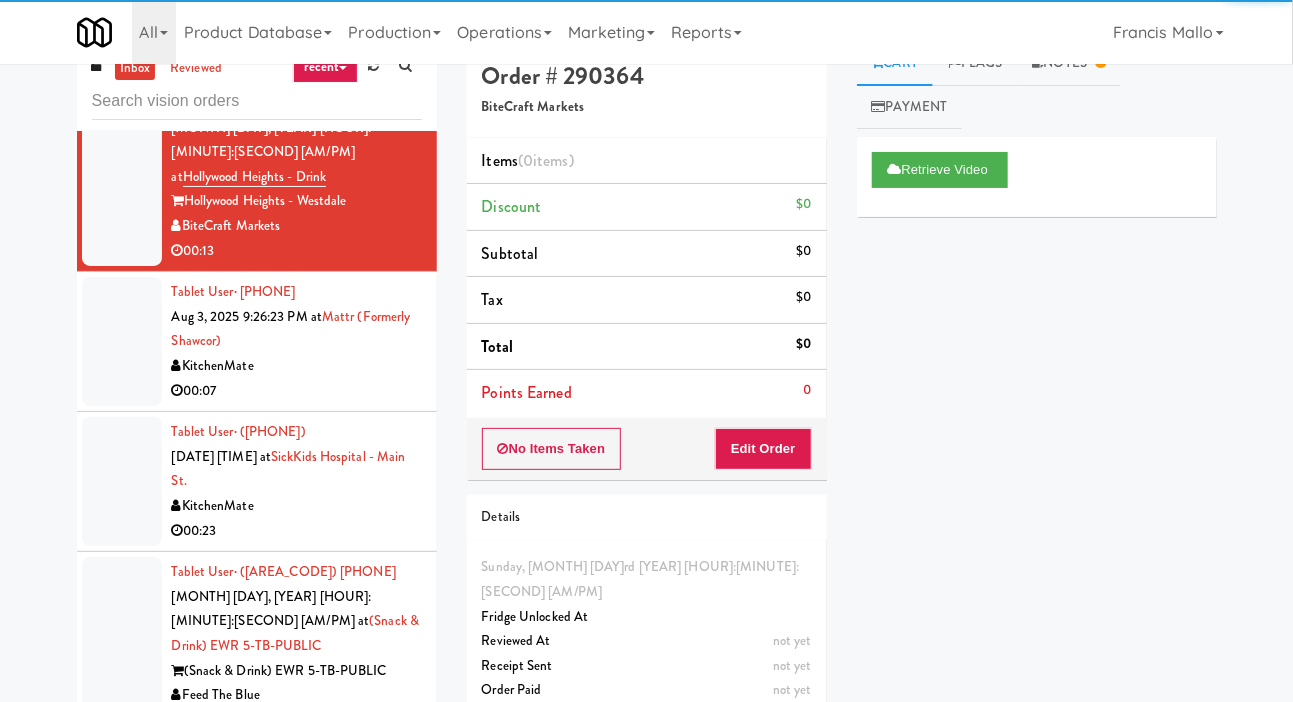 click at bounding box center [122, 341] 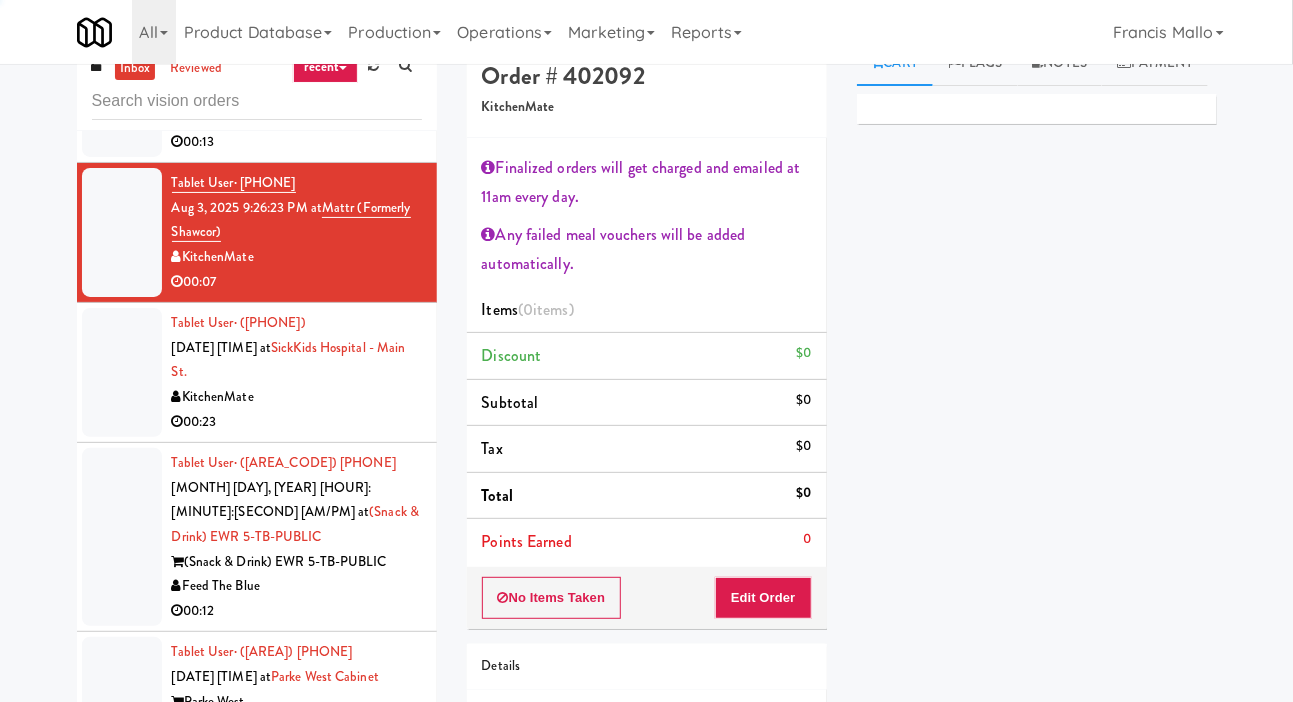 scroll, scrollTop: 1379, scrollLeft: 0, axis: vertical 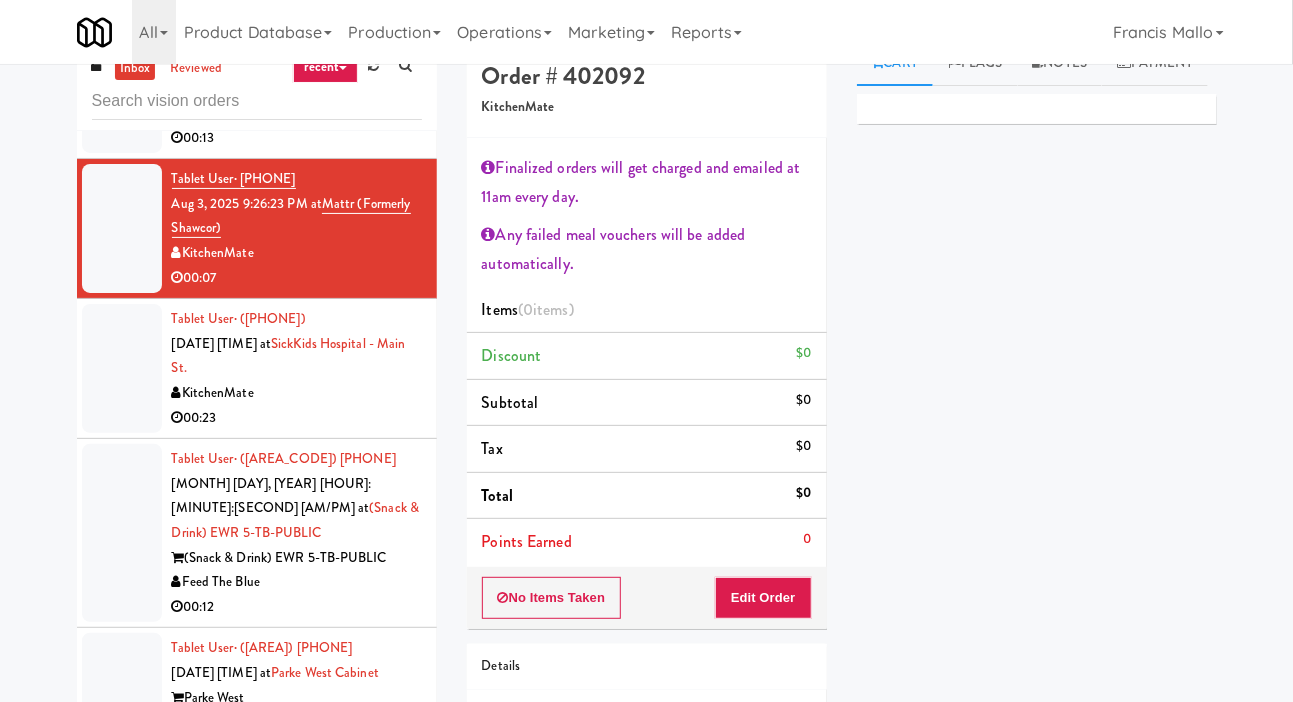 click at bounding box center [122, 368] 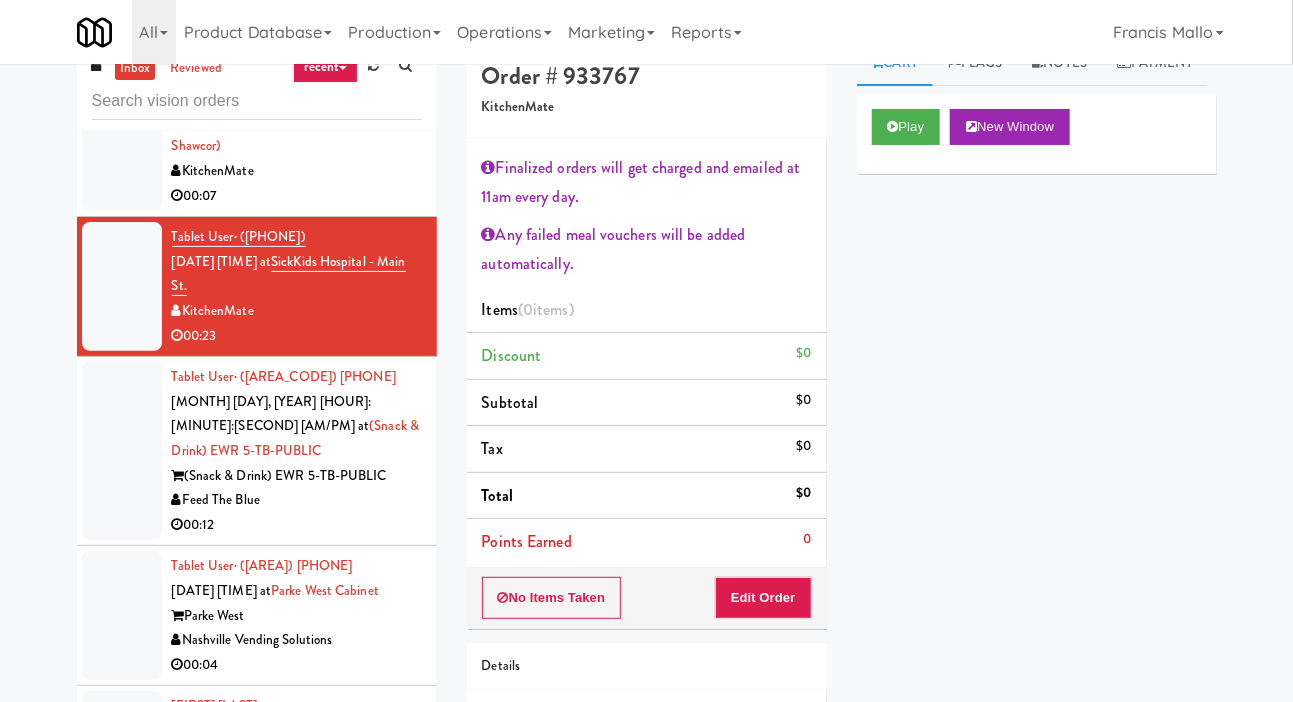 scroll, scrollTop: 1499, scrollLeft: 0, axis: vertical 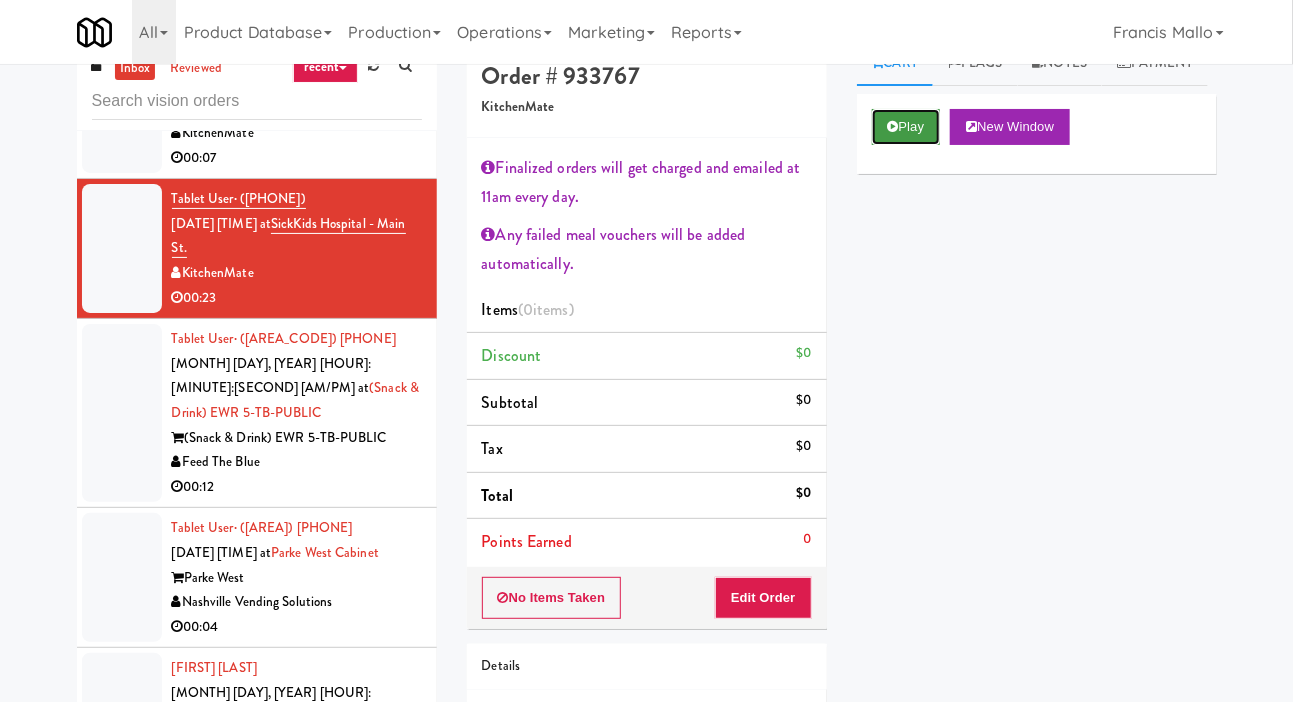 click on "Play" at bounding box center (906, 127) 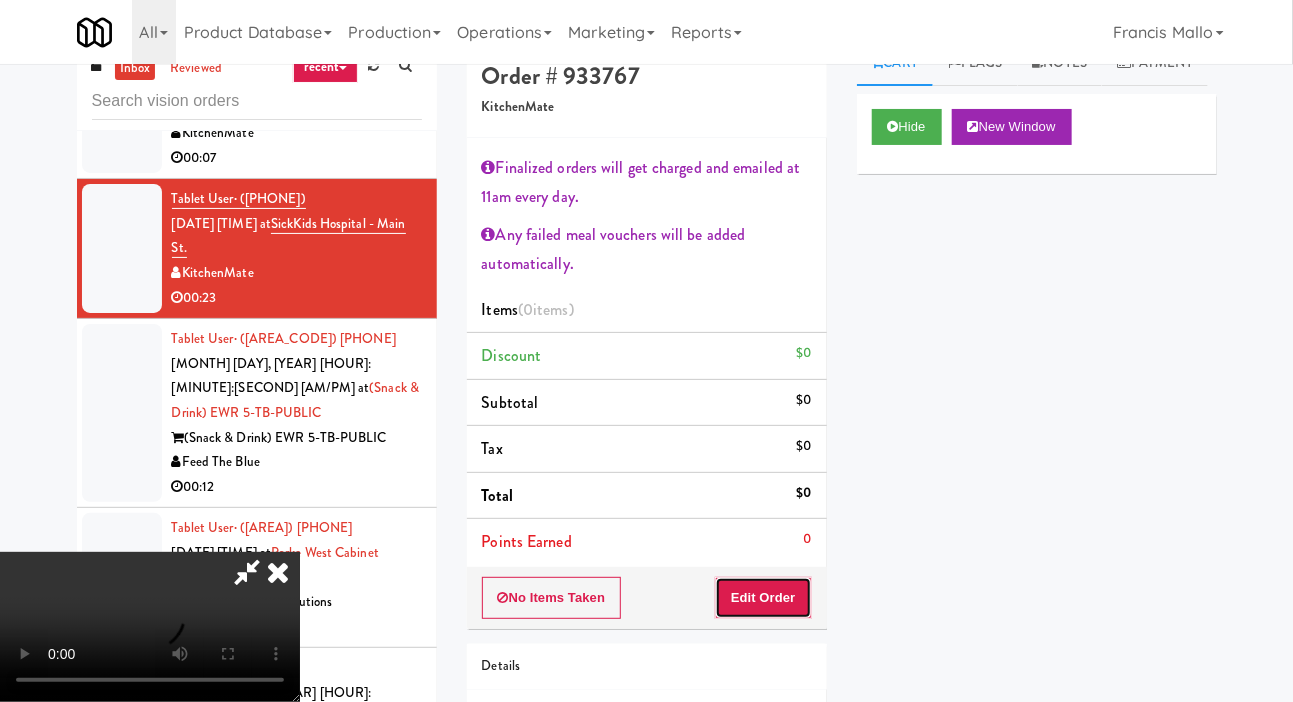 click on "Edit Order" at bounding box center (763, 598) 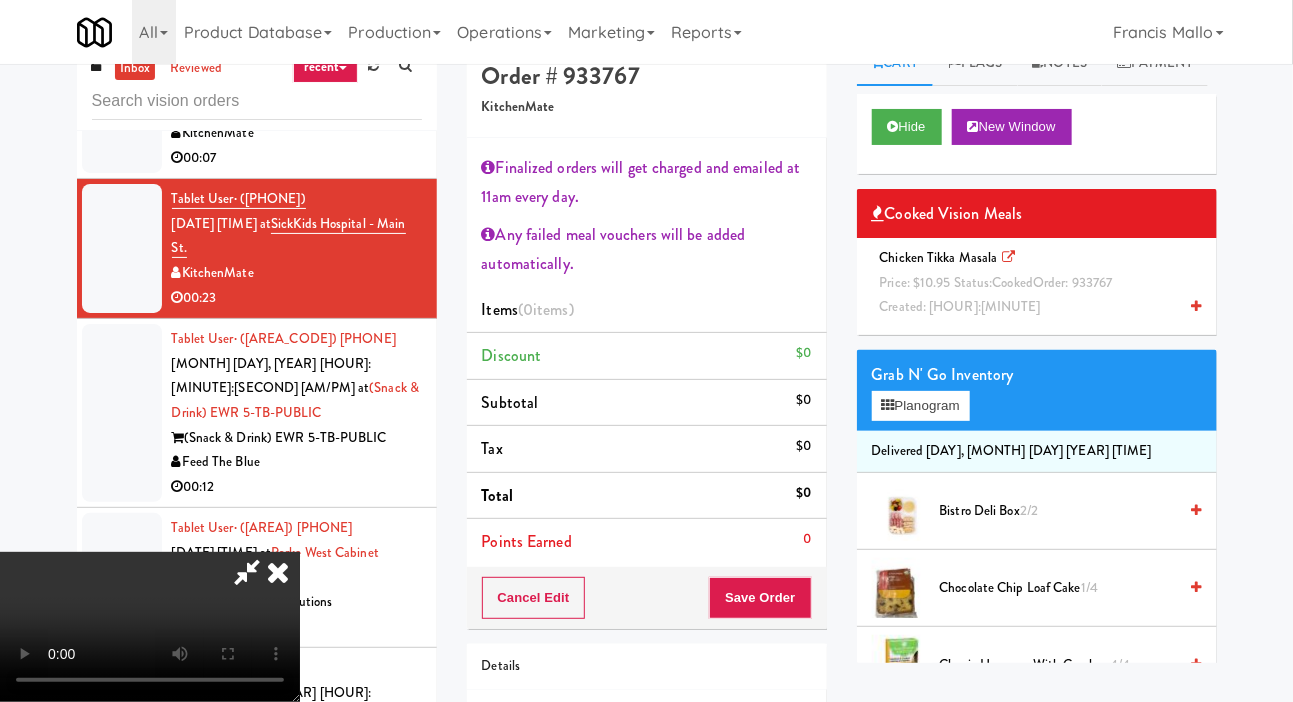 click on "Created: [HOUR]:[MINUTE]" at bounding box center [960, 306] 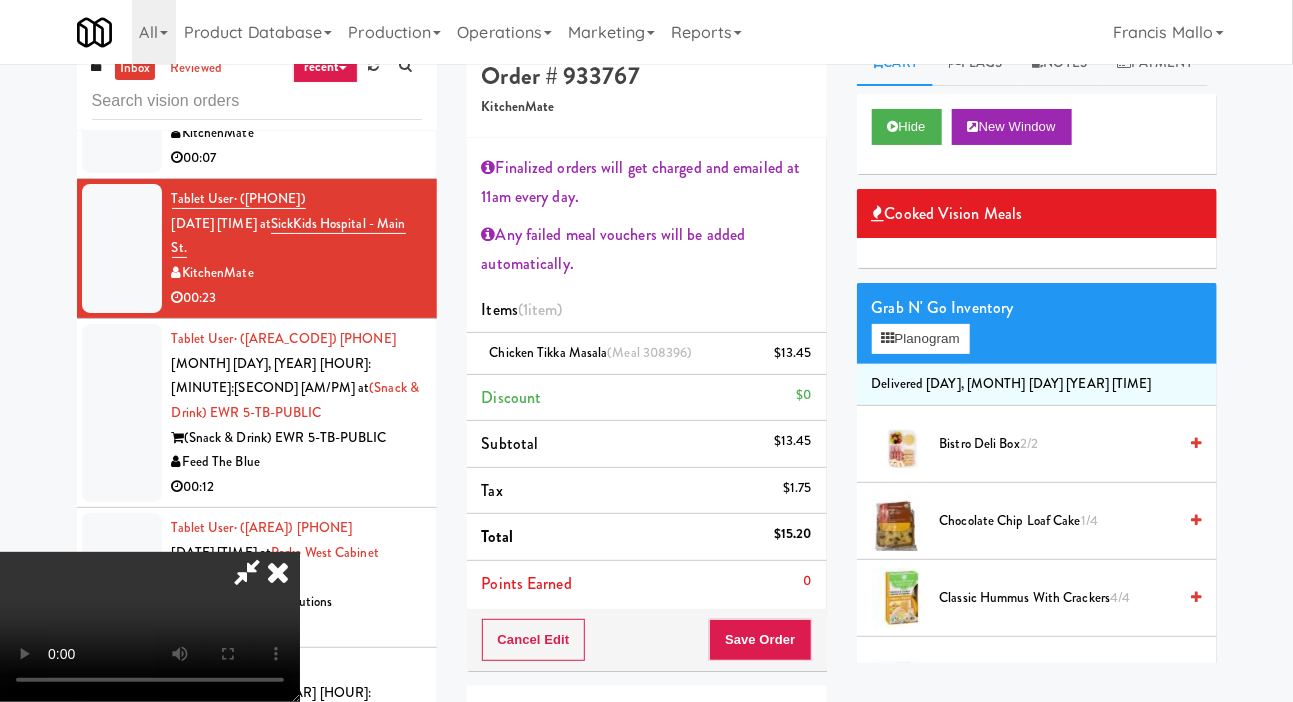 scroll, scrollTop: 127, scrollLeft: 0, axis: vertical 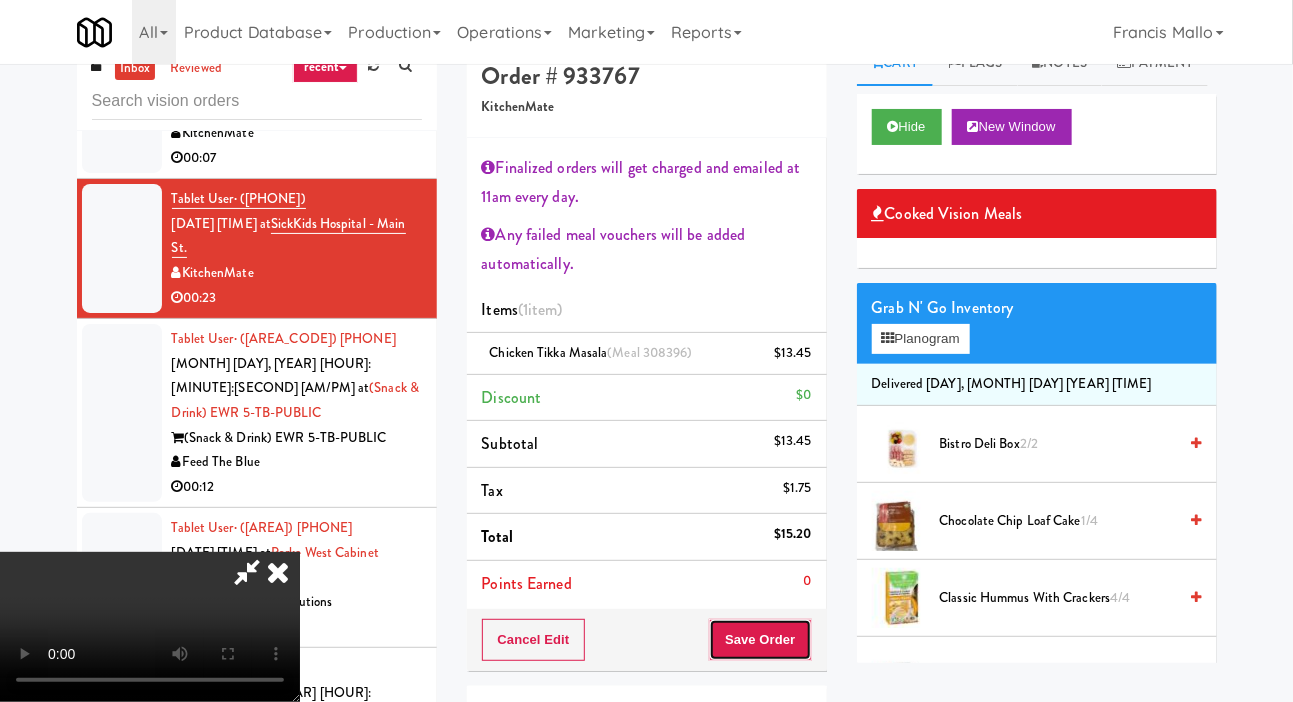 click on "Save Order" at bounding box center [760, 640] 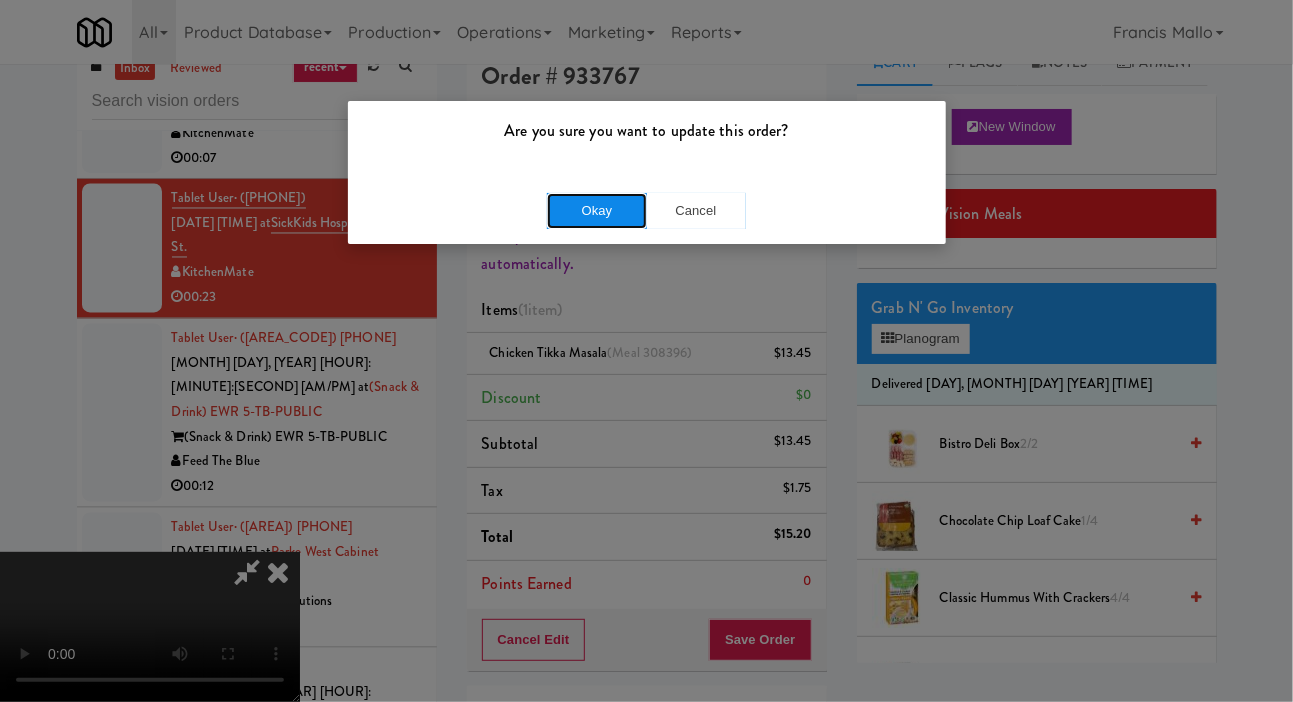 click on "Okay" at bounding box center (597, 211) 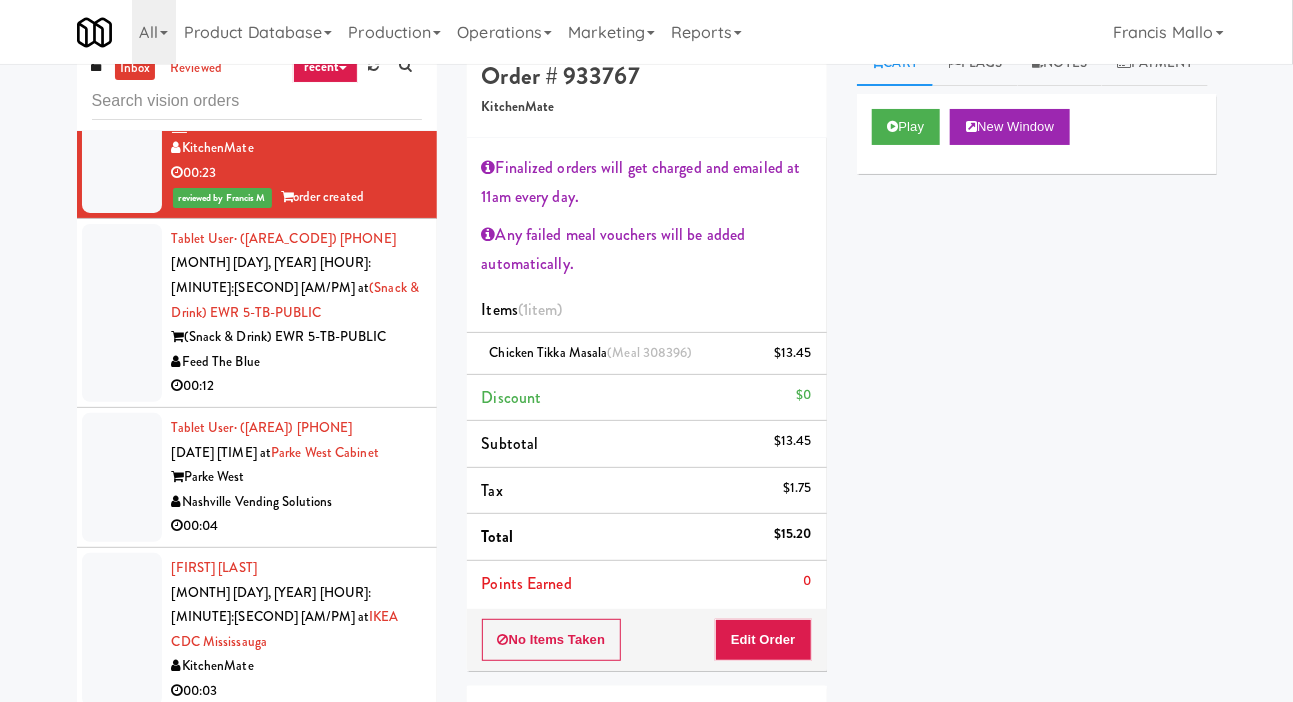 scroll, scrollTop: 1637, scrollLeft: 0, axis: vertical 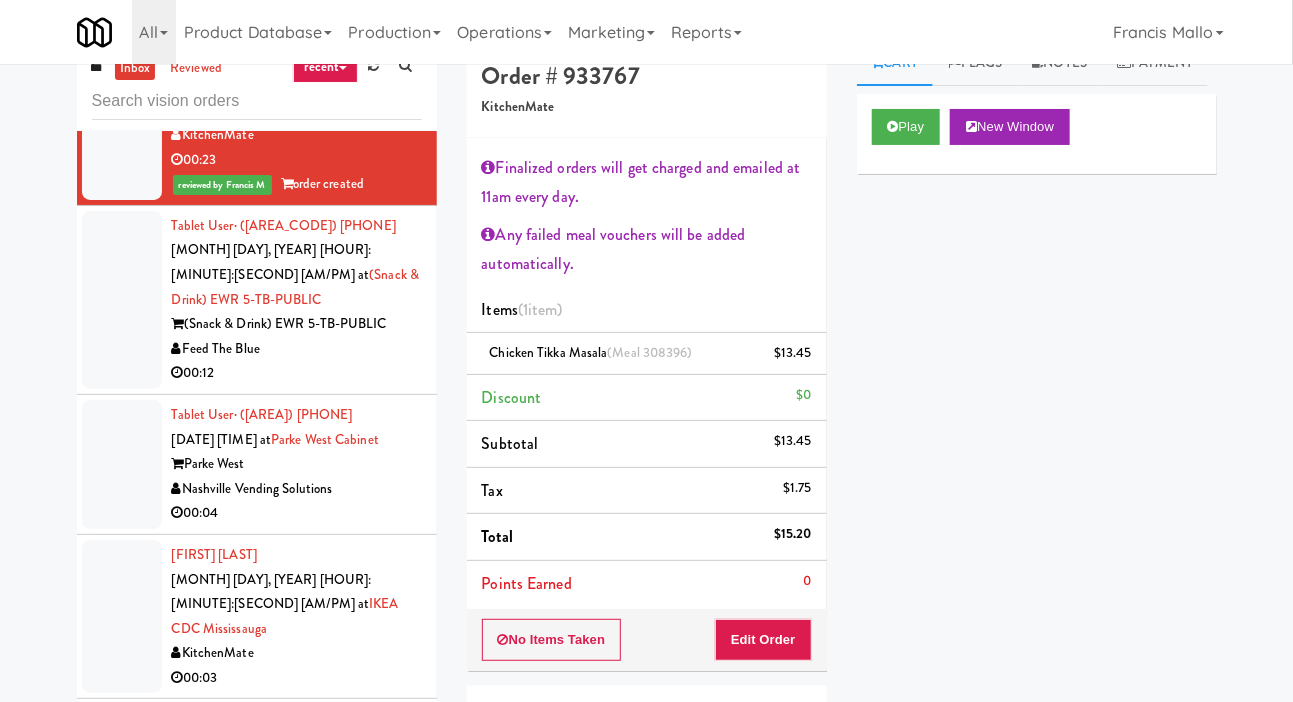 click at bounding box center [122, 300] 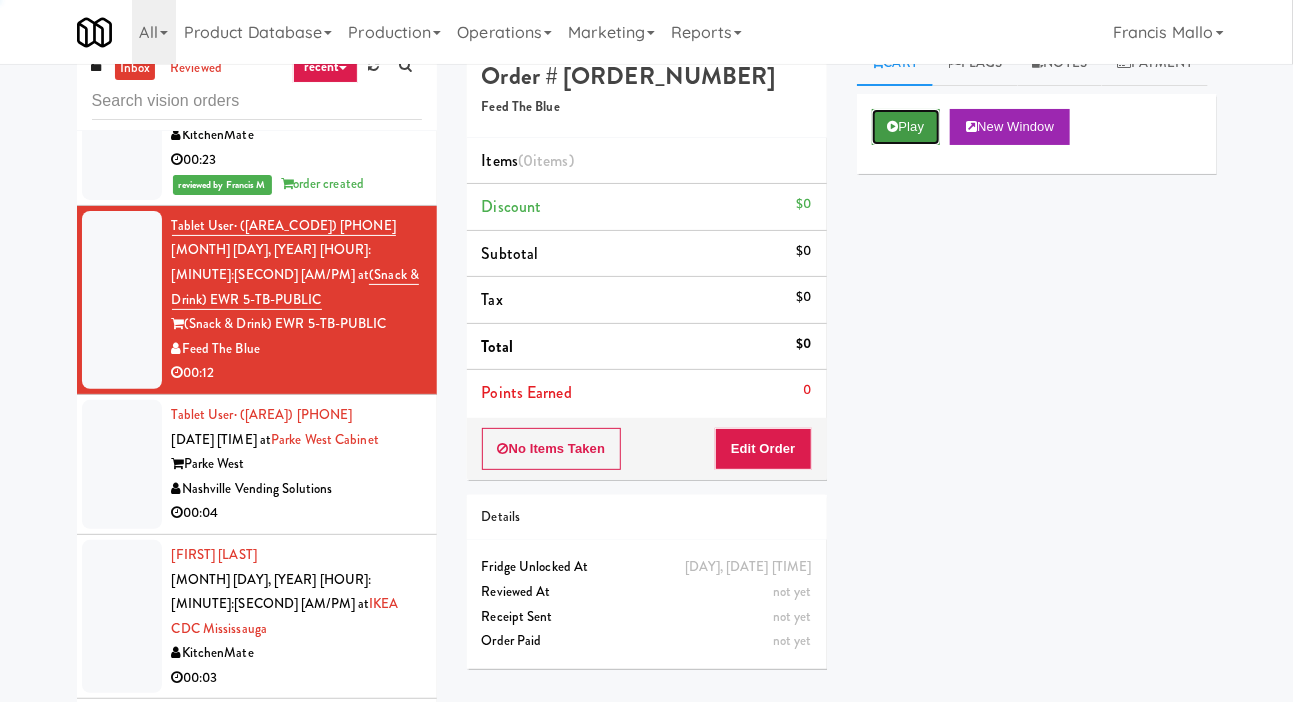 click on "Play" at bounding box center (906, 127) 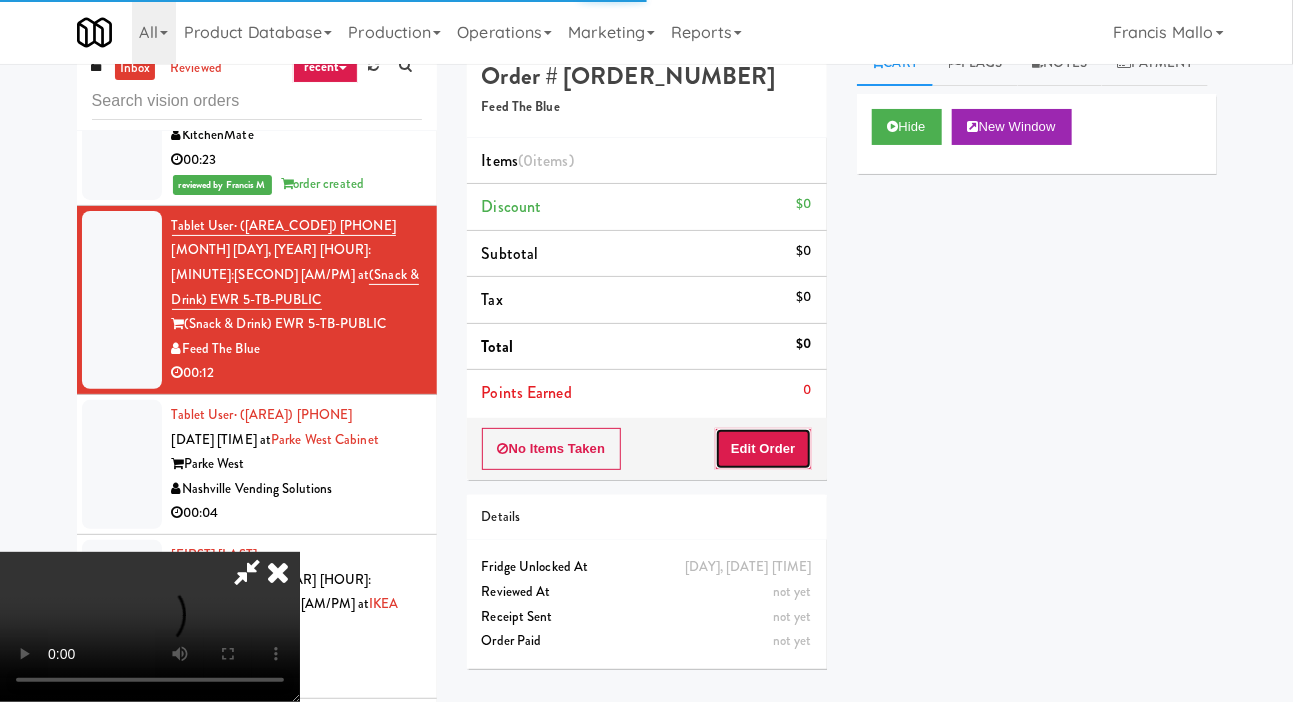 click on "Edit Order" at bounding box center [763, 449] 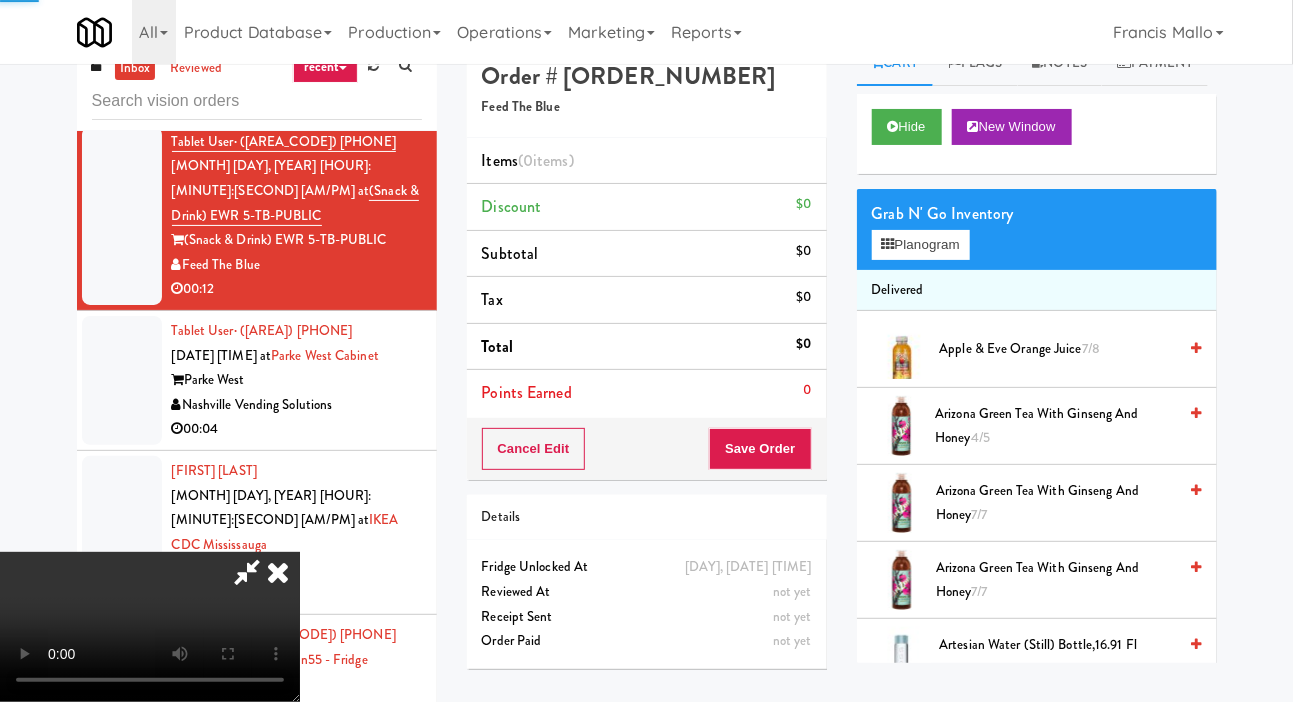 scroll, scrollTop: 1728, scrollLeft: 0, axis: vertical 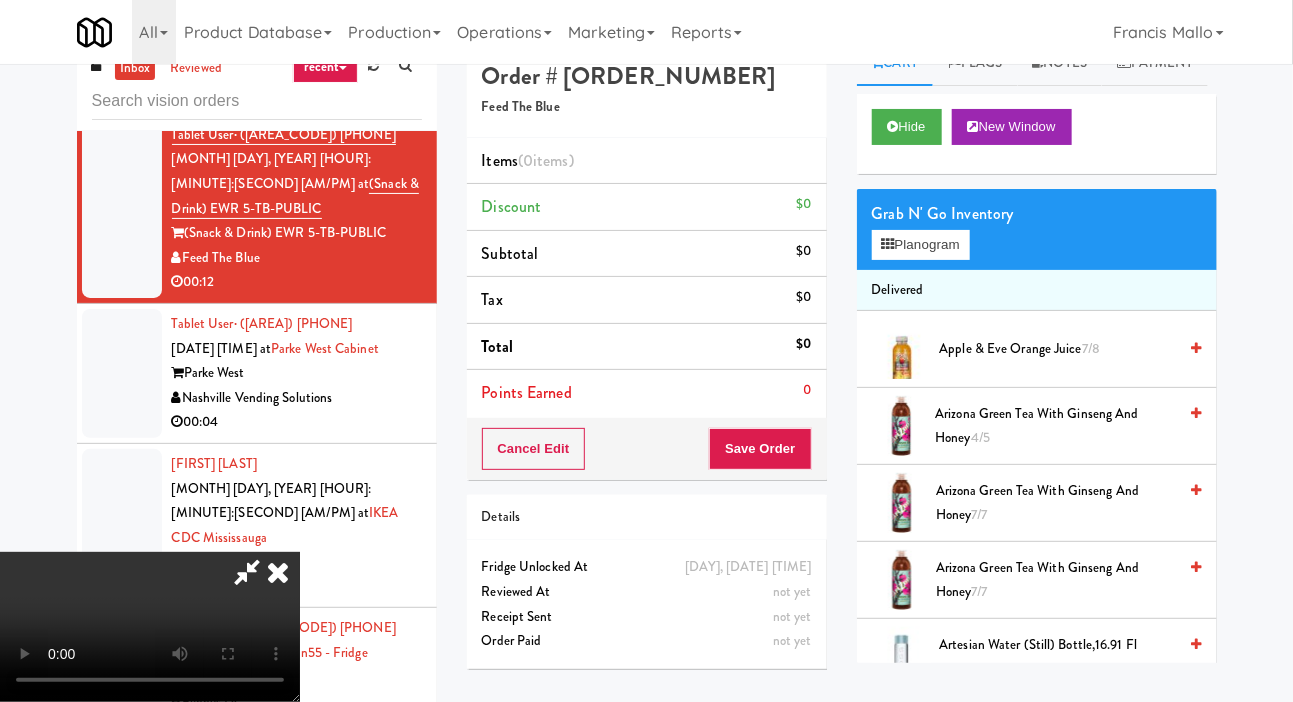 type 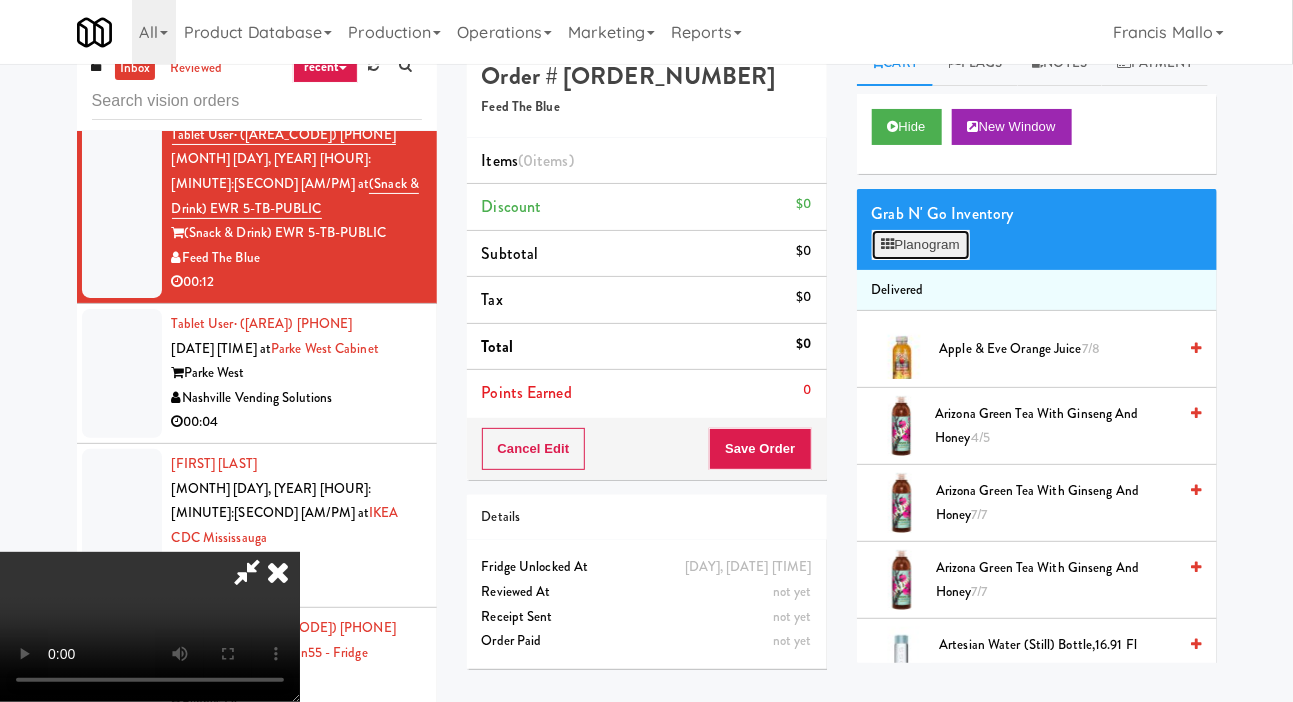 click on "Planogram" at bounding box center [921, 245] 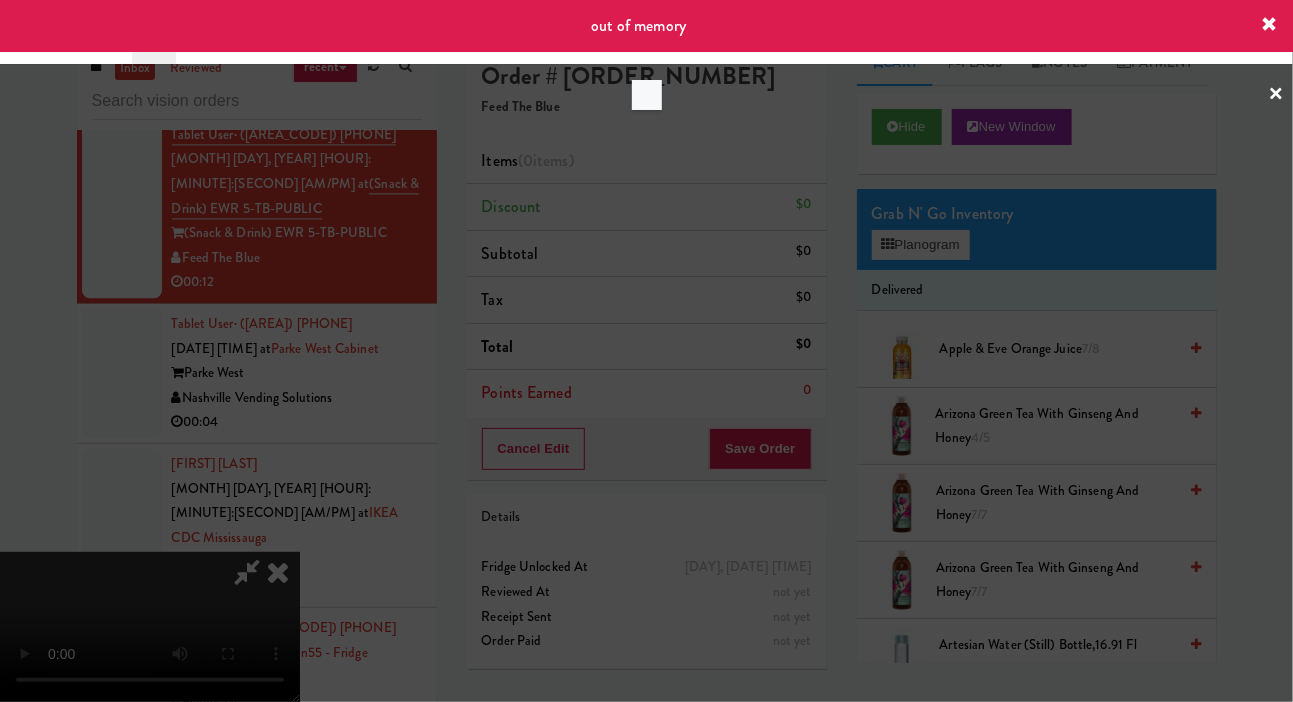 click at bounding box center (646, 351) 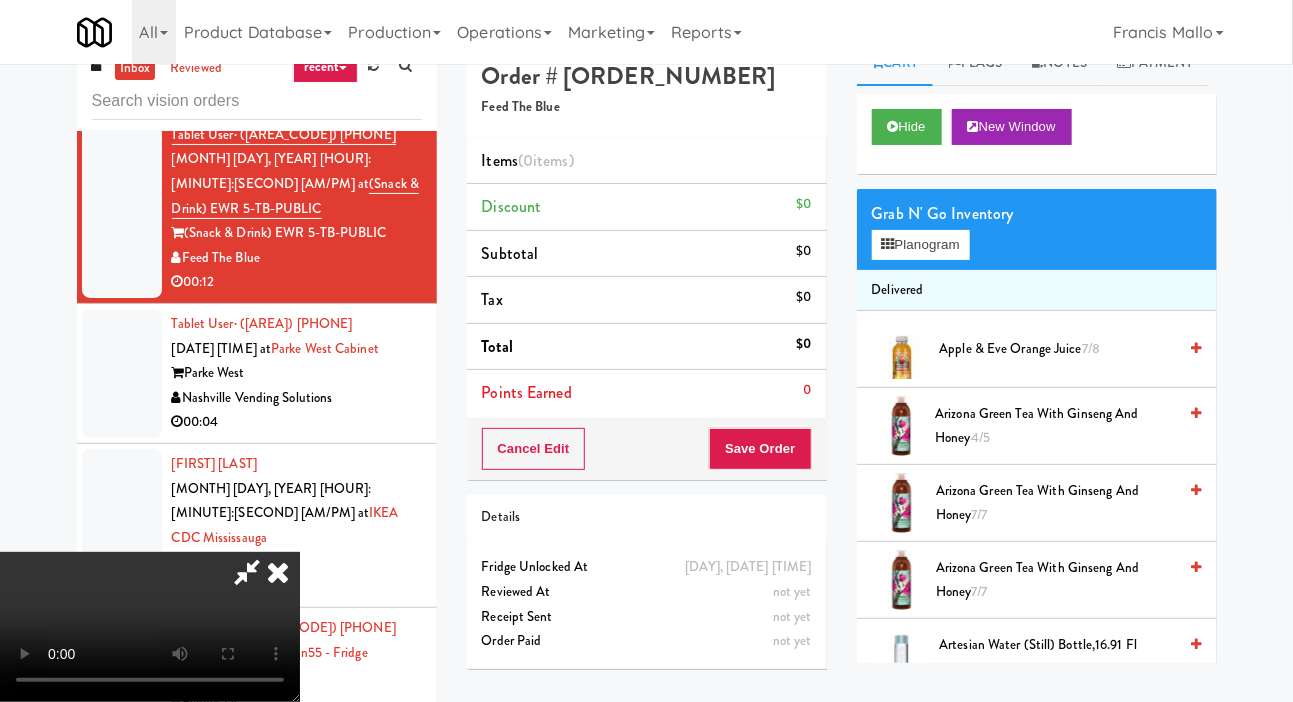 scroll, scrollTop: 0, scrollLeft: 0, axis: both 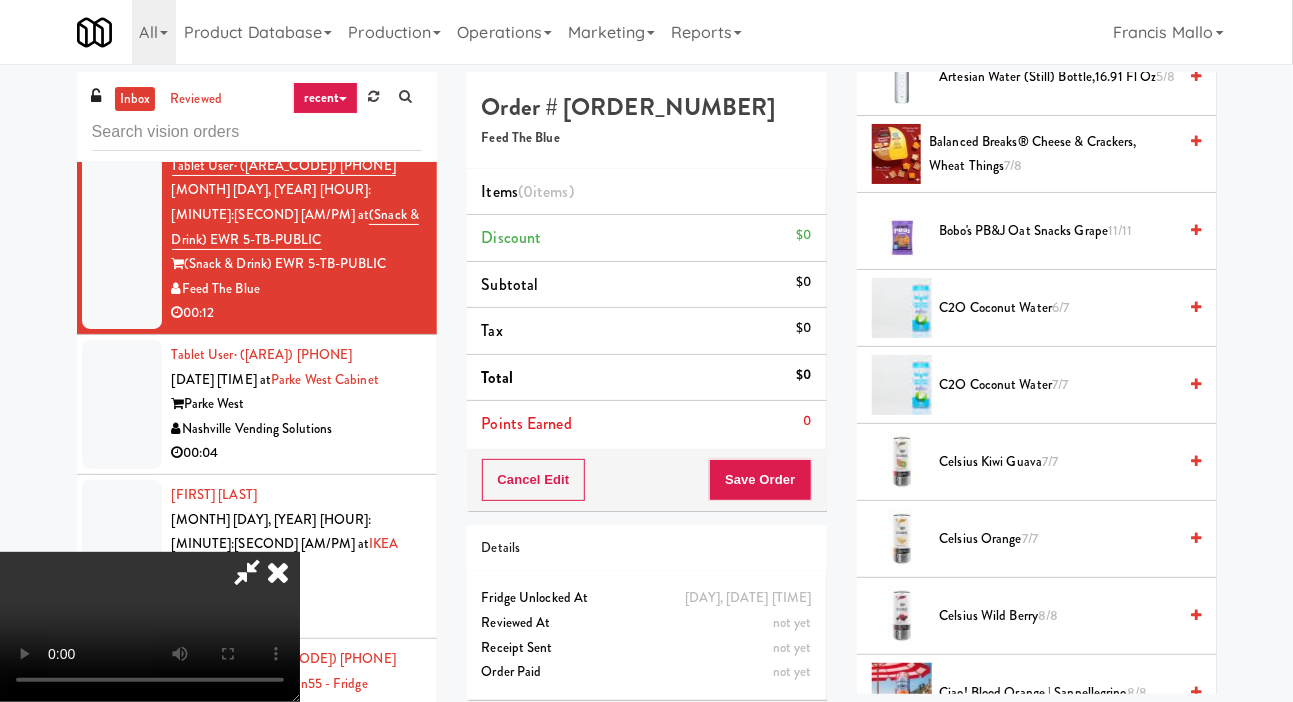 click on "C2O Coconut Water   7/7" at bounding box center [1058, 385] 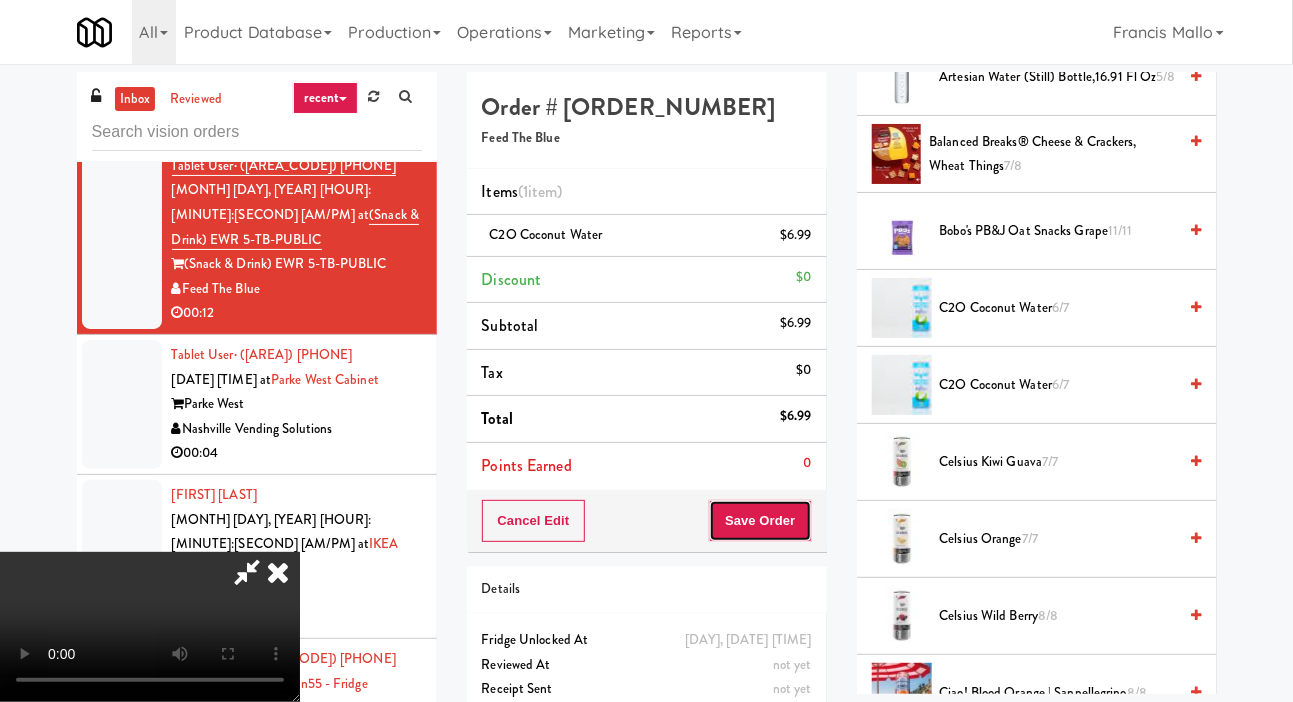 click on "Save Order" at bounding box center [760, 521] 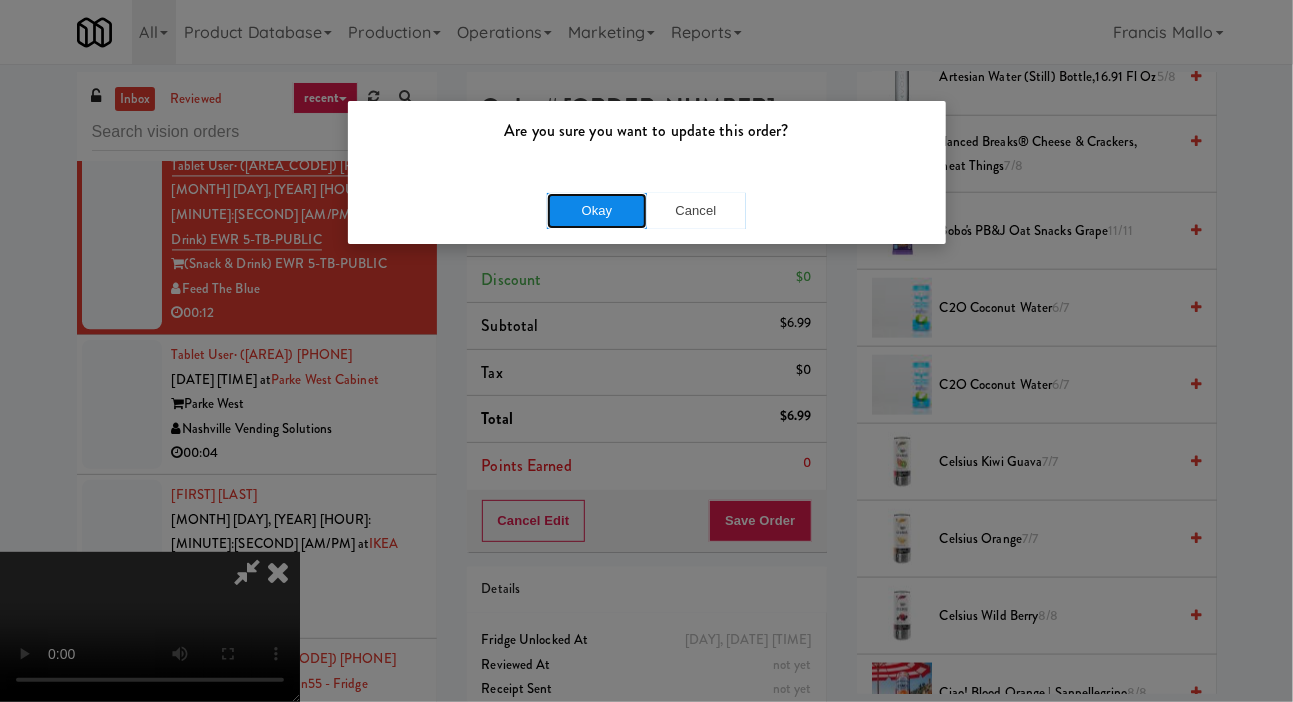 click on "Okay" at bounding box center [597, 211] 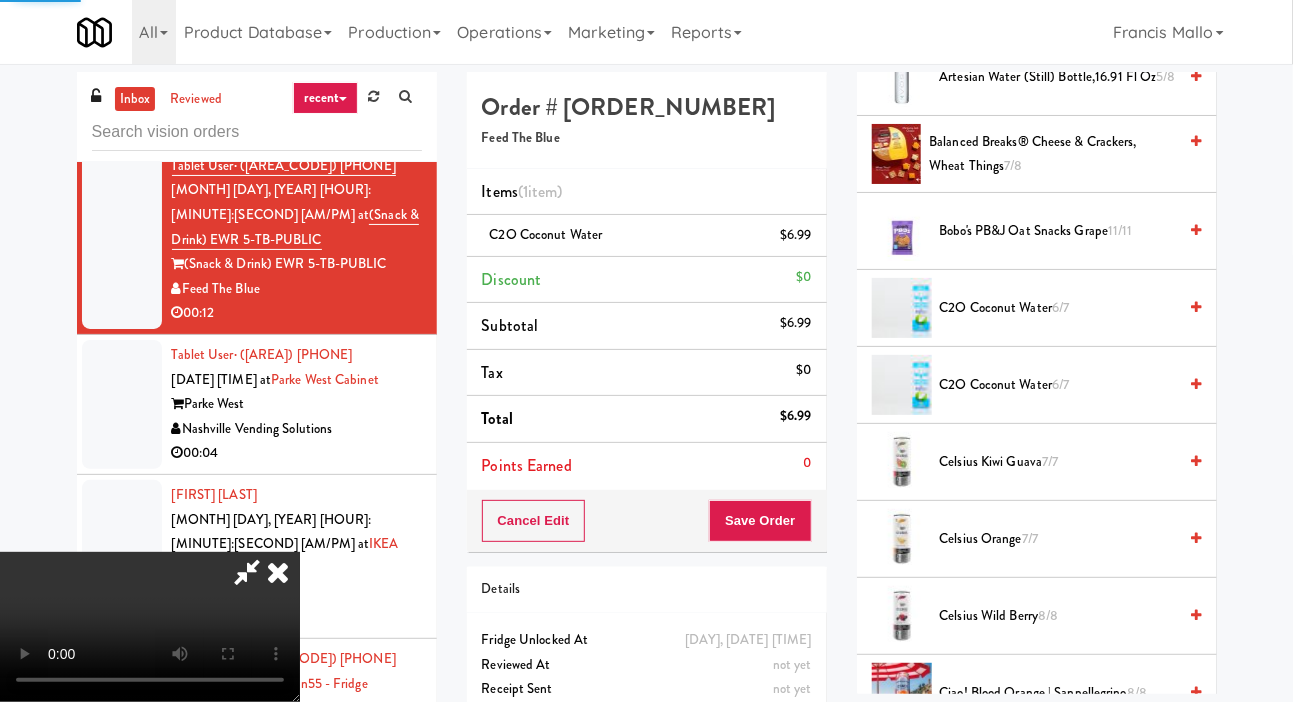 scroll, scrollTop: 116, scrollLeft: 0, axis: vertical 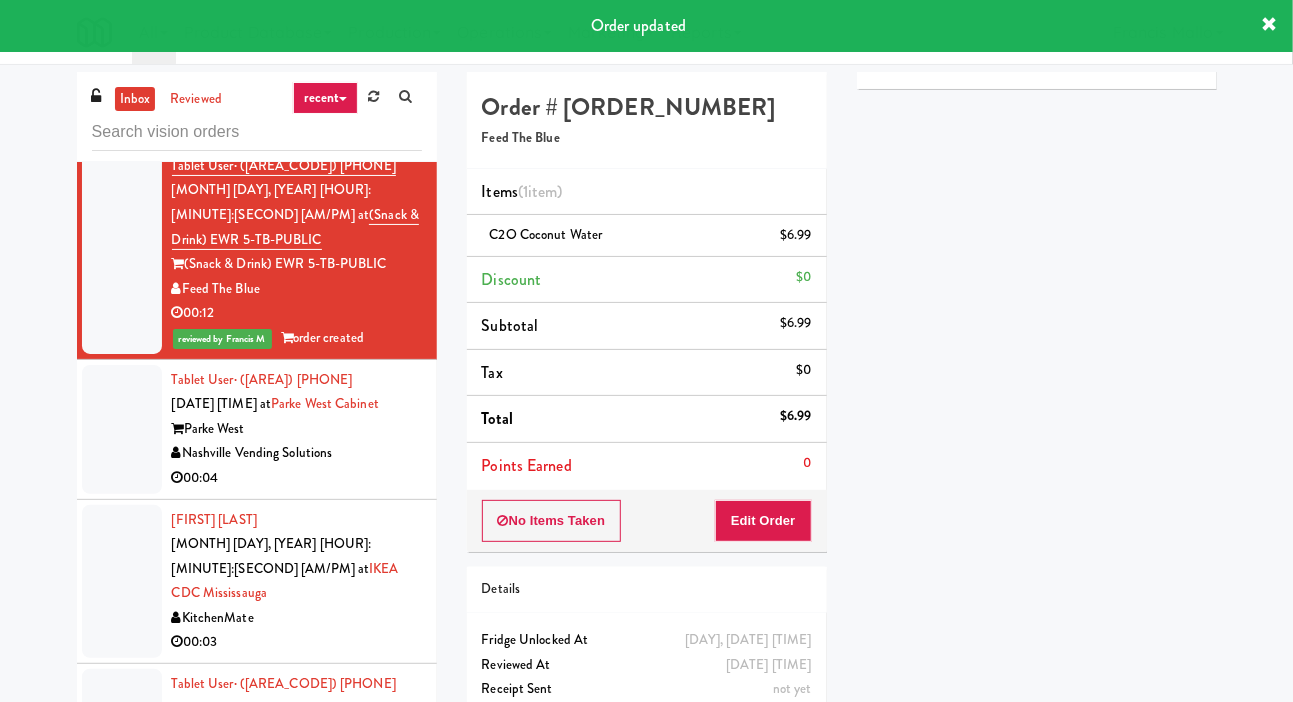 click at bounding box center (122, 429) 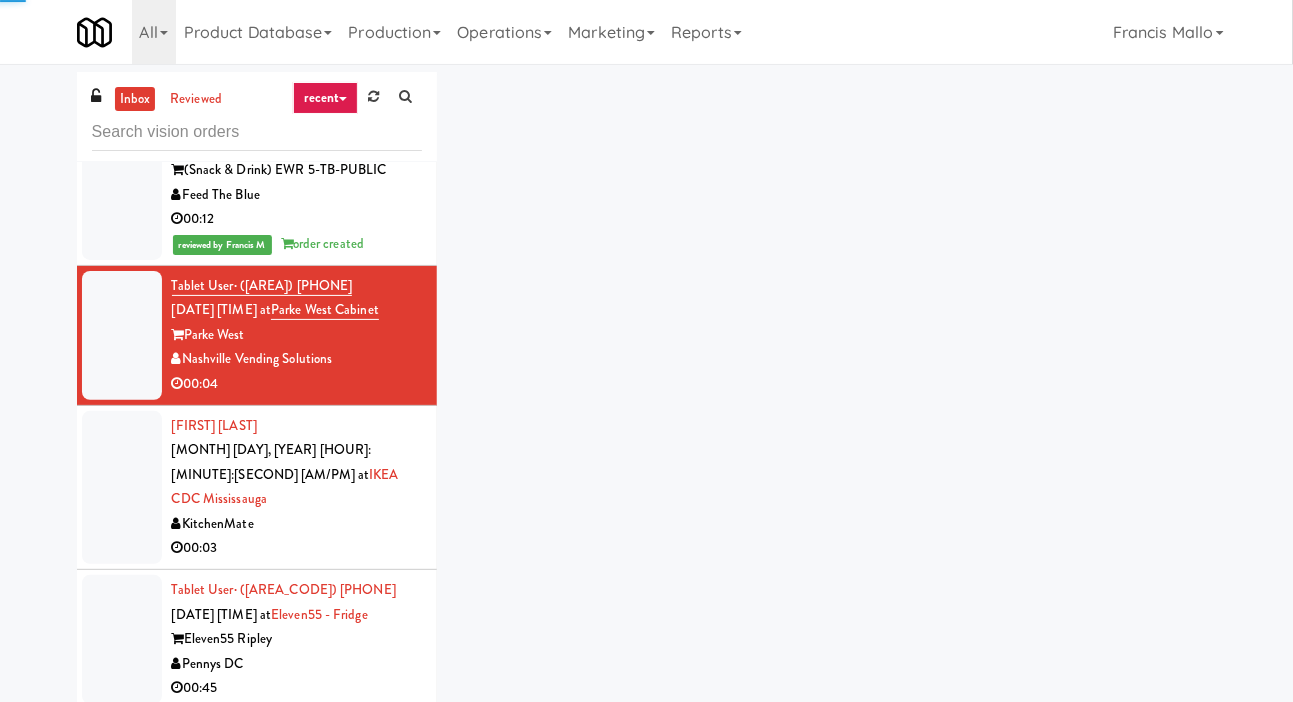 scroll, scrollTop: 1865, scrollLeft: 0, axis: vertical 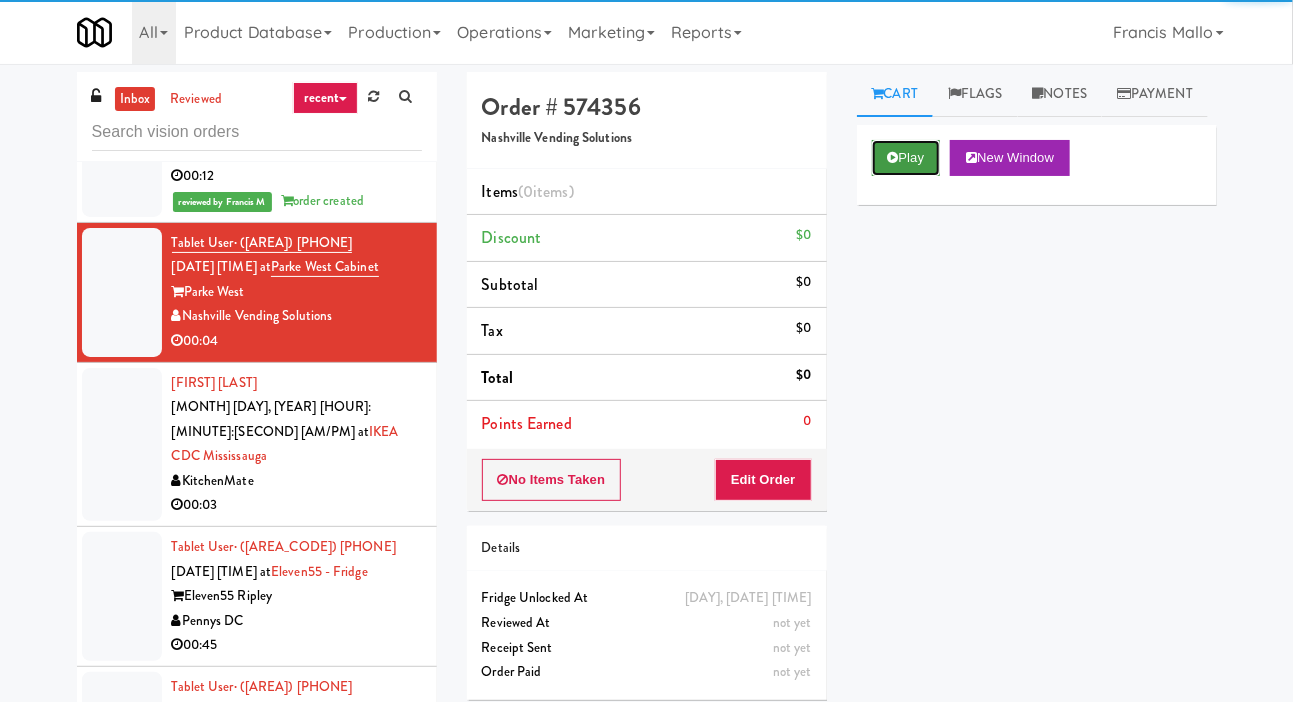 click on "Play" at bounding box center [906, 158] 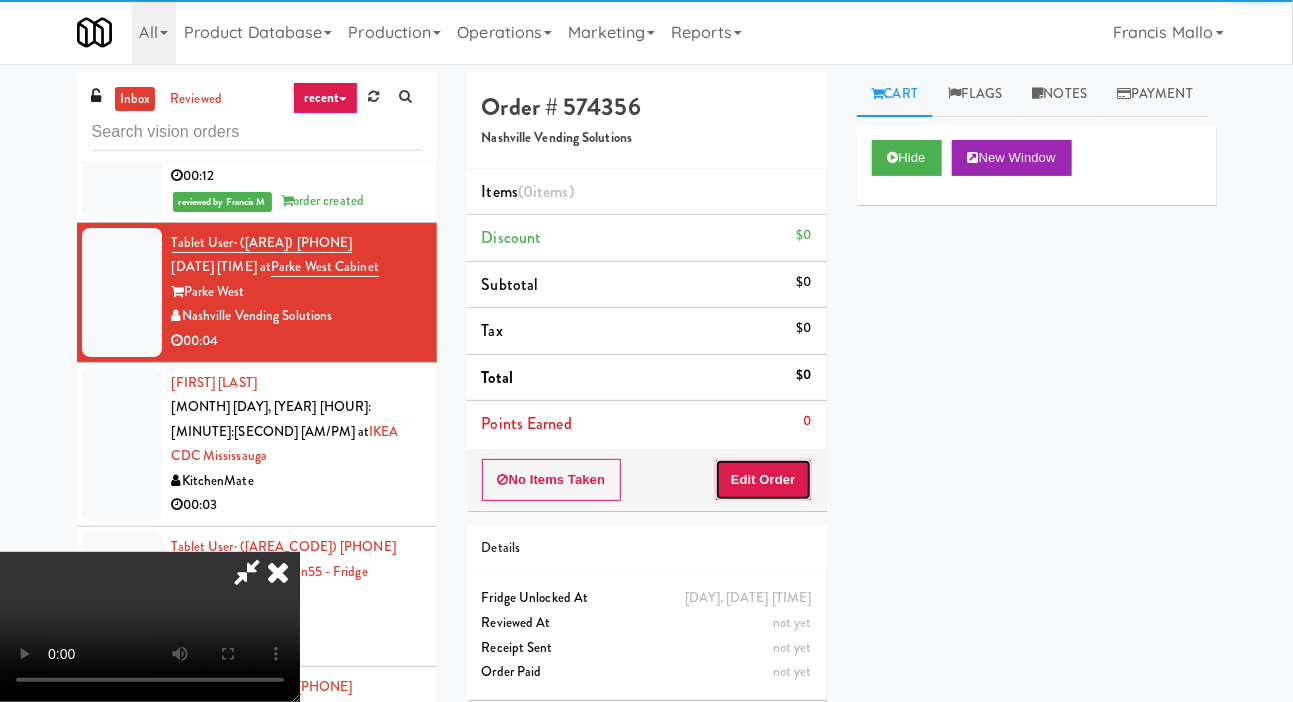 click on "Edit Order" at bounding box center [763, 480] 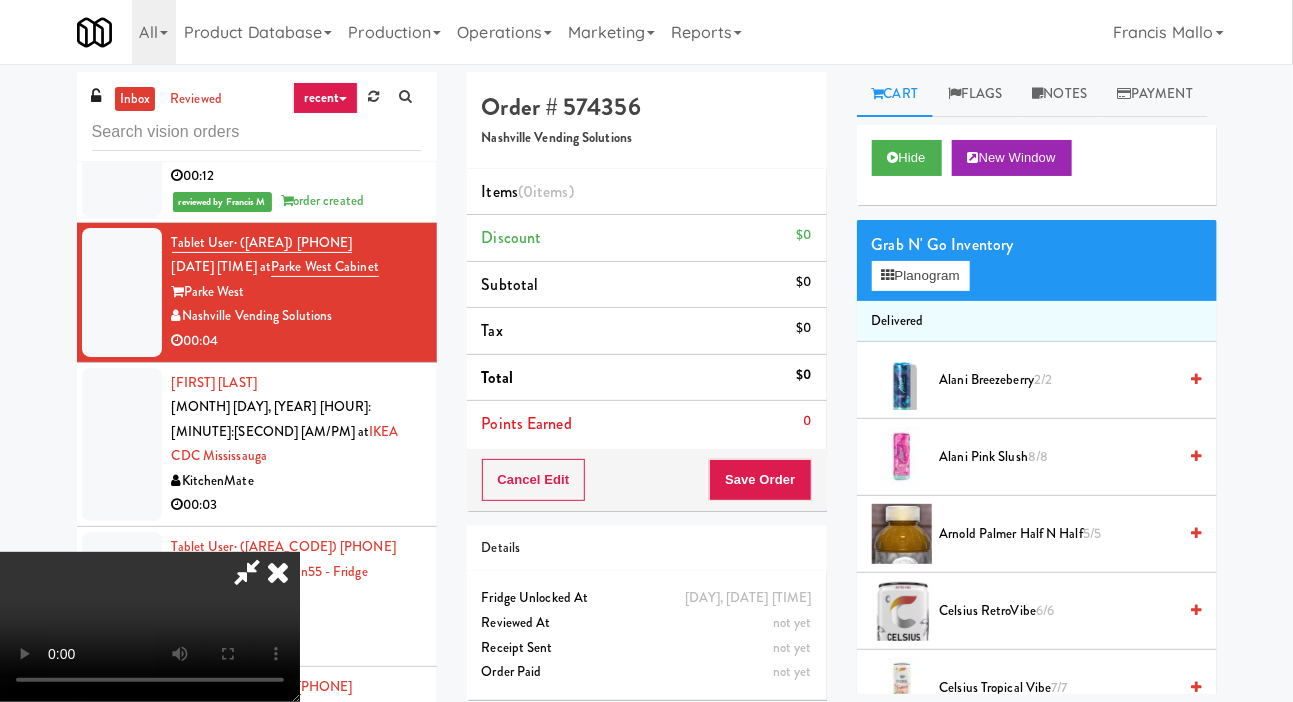 scroll, scrollTop: 73, scrollLeft: 0, axis: vertical 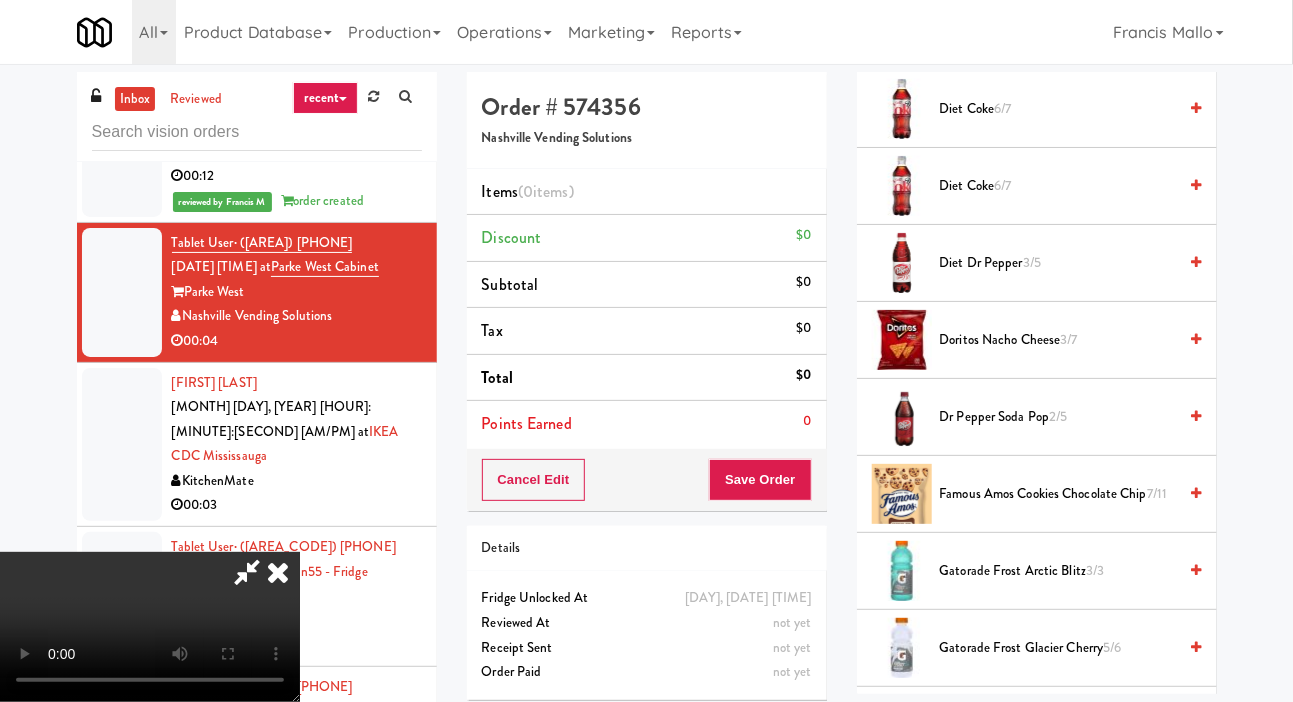 click on "Famous Amos Cookies Chocolate Chip  7/11" at bounding box center [1058, 494] 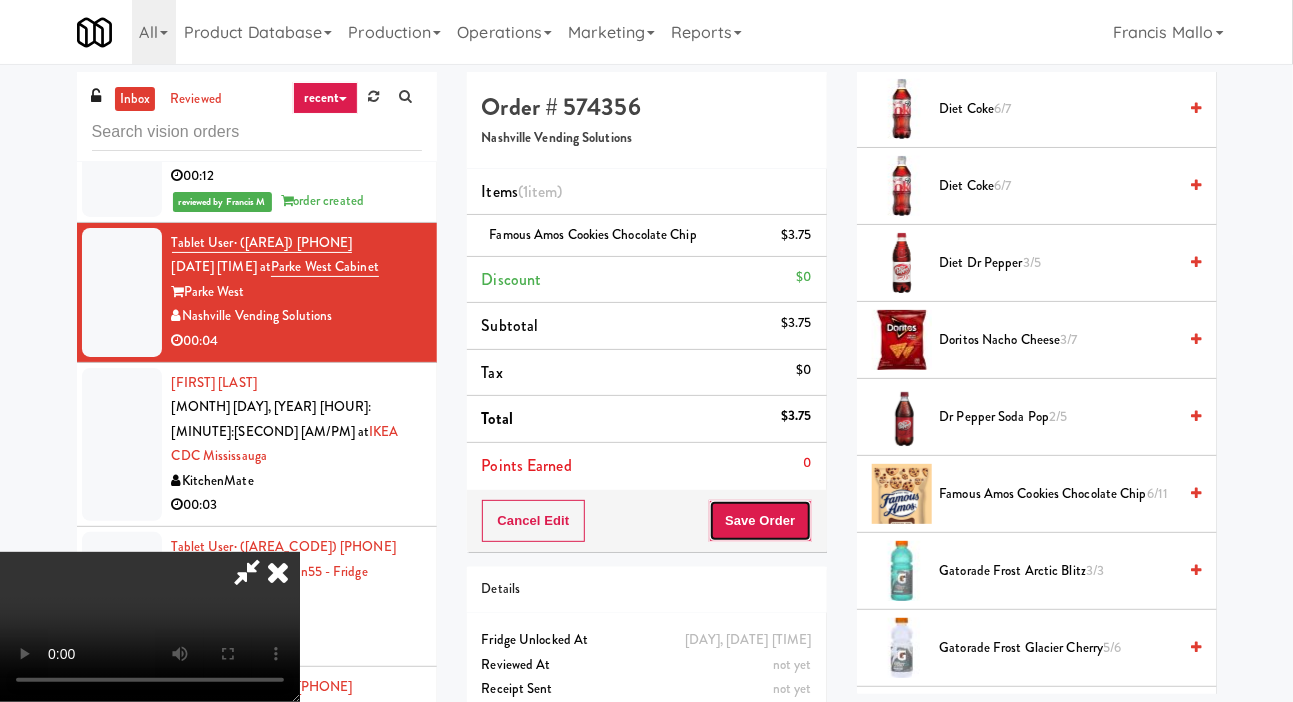 click on "Save Order" at bounding box center [760, 521] 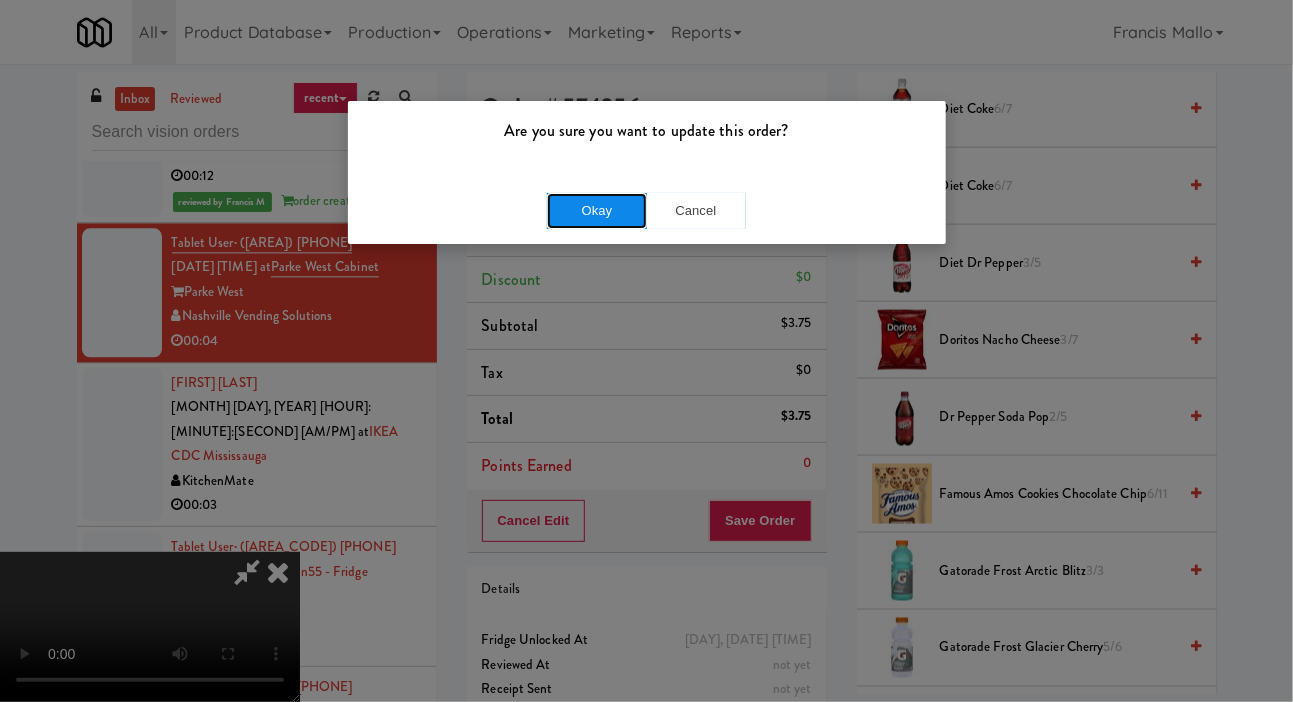 click on "Okay" at bounding box center [597, 211] 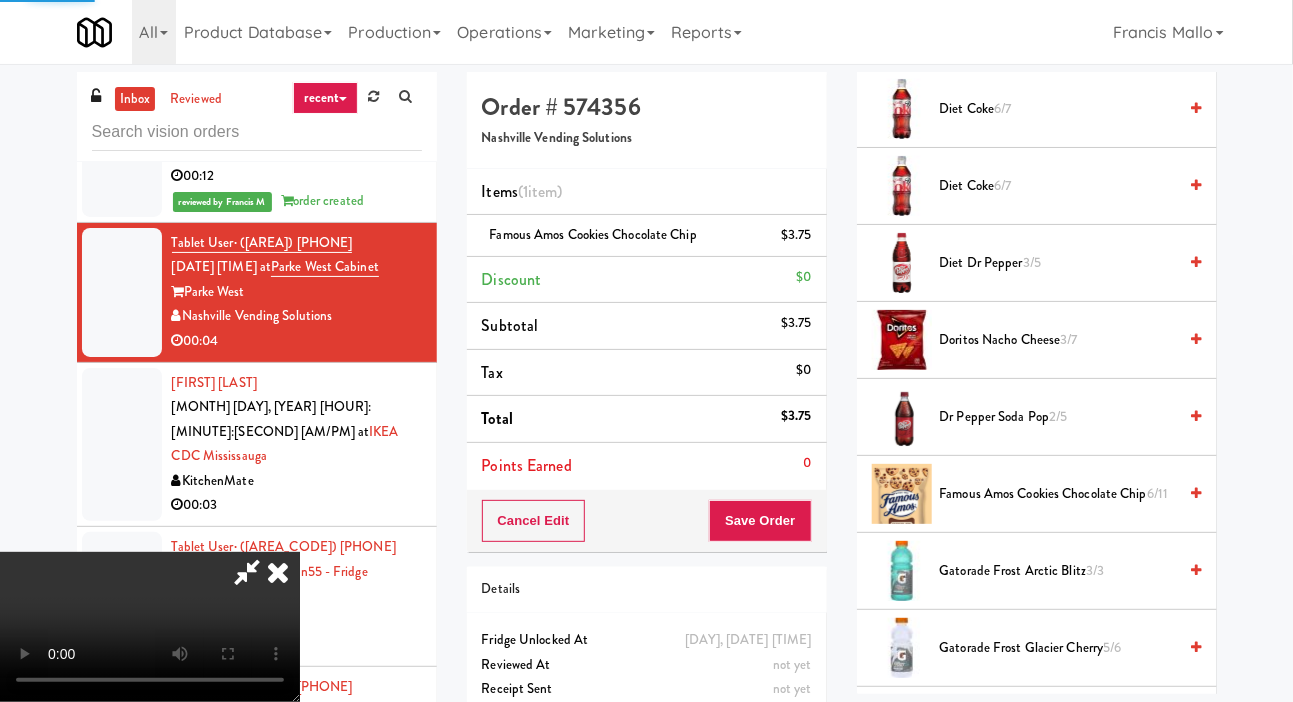 scroll, scrollTop: 116, scrollLeft: 0, axis: vertical 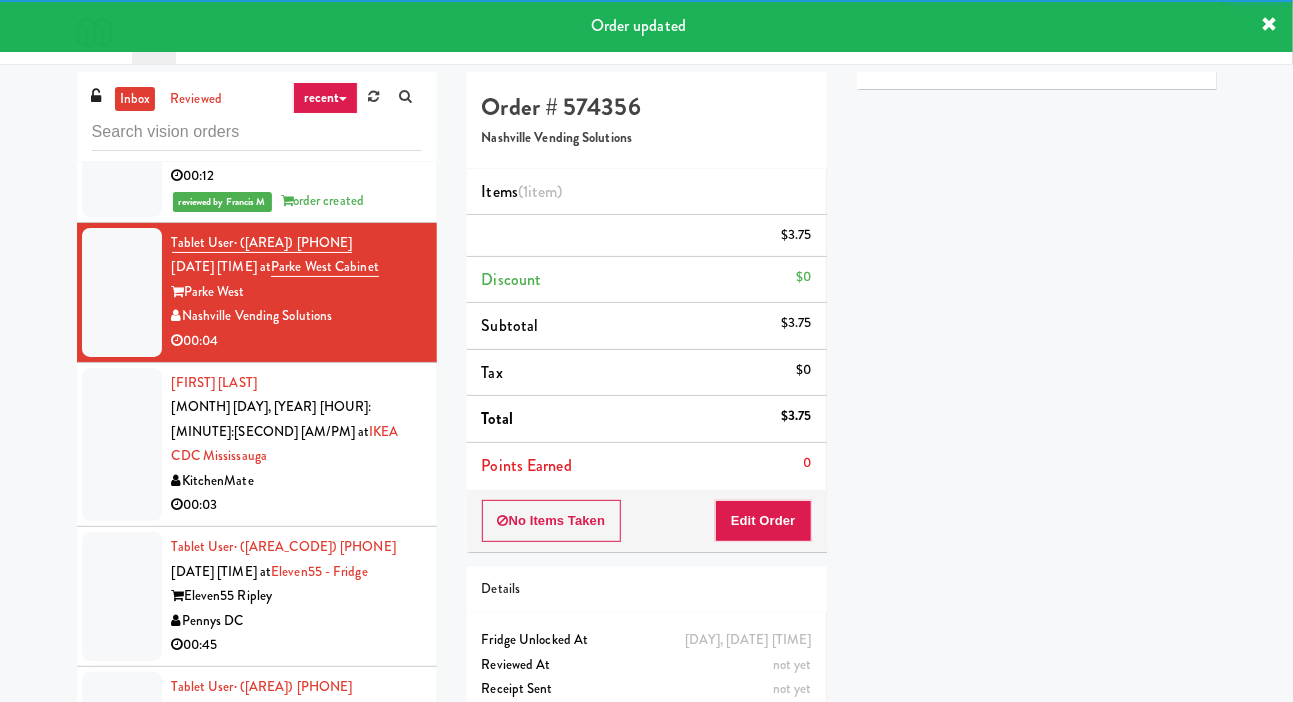 click at bounding box center (122, 445) 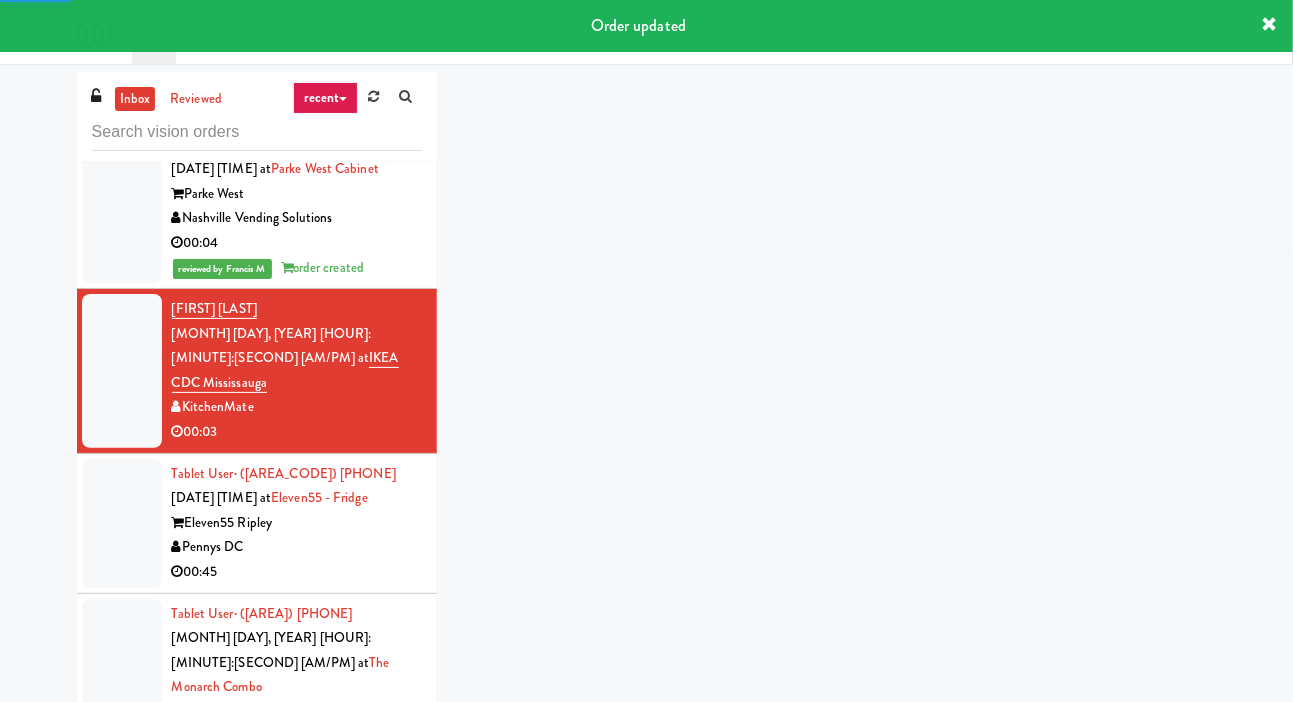 scroll, scrollTop: 2050, scrollLeft: 0, axis: vertical 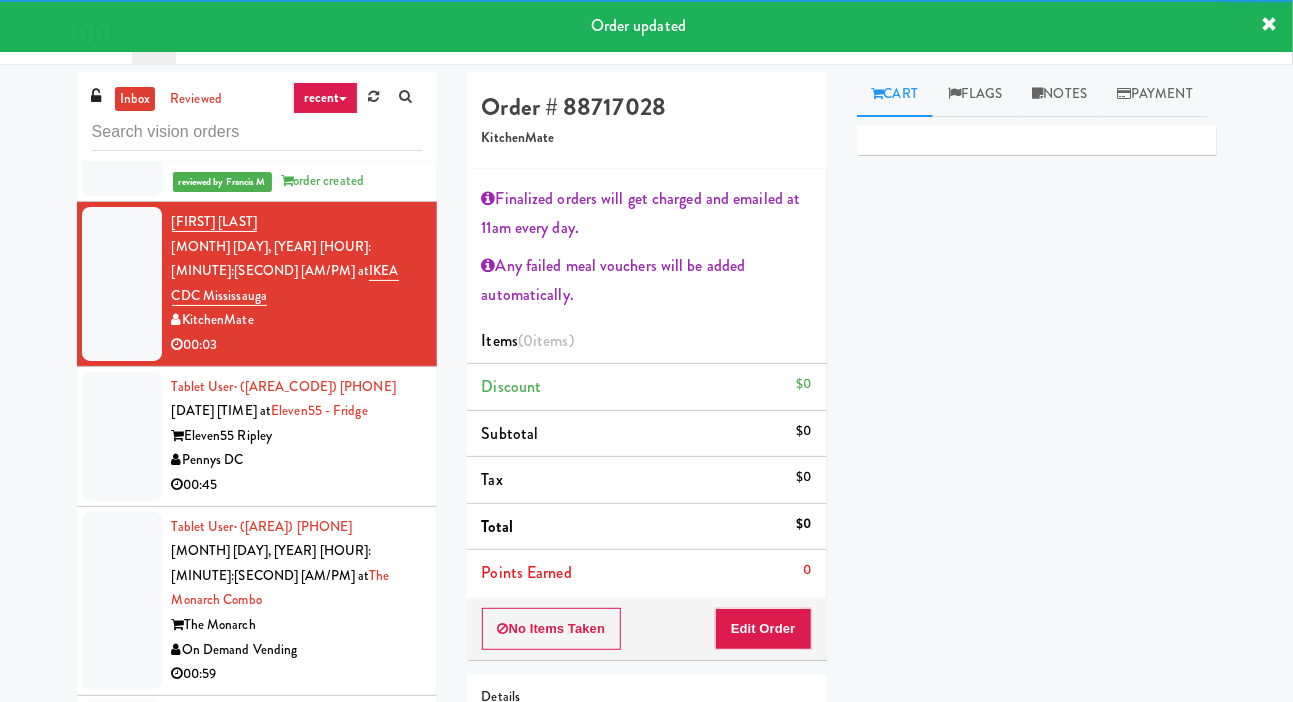 click at bounding box center [122, 436] 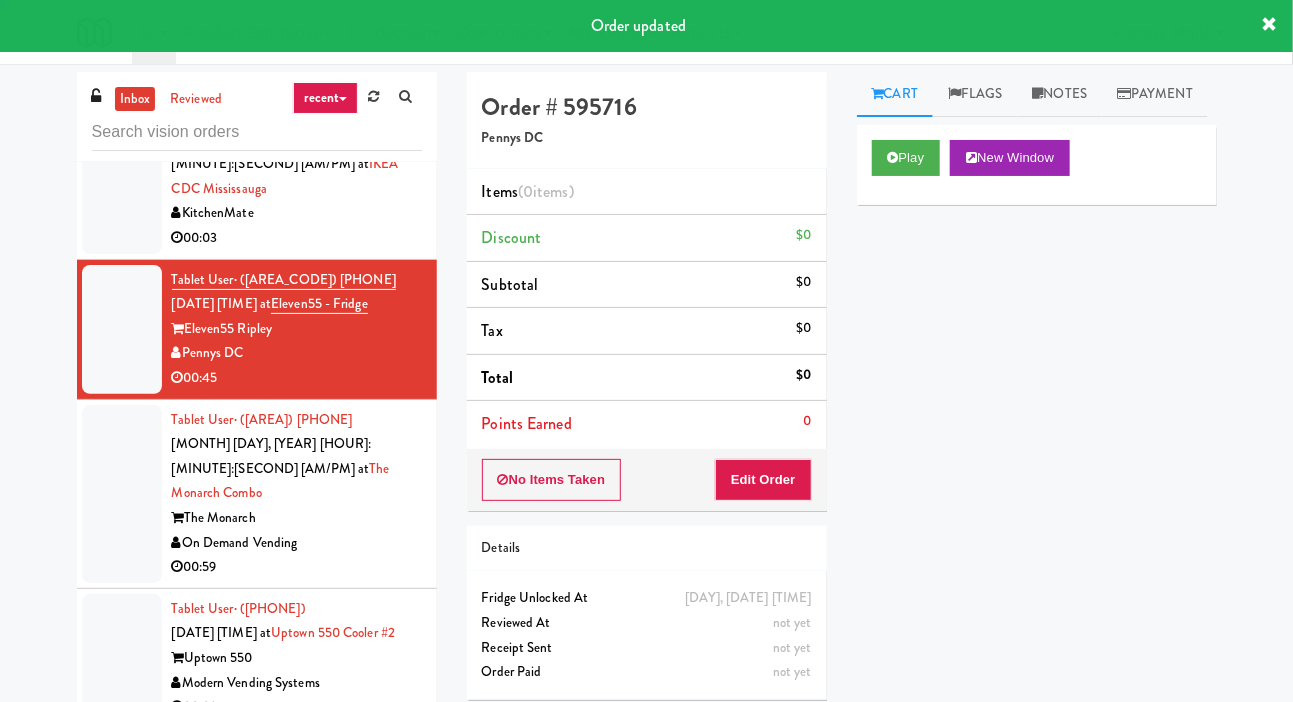 scroll, scrollTop: 2160, scrollLeft: 0, axis: vertical 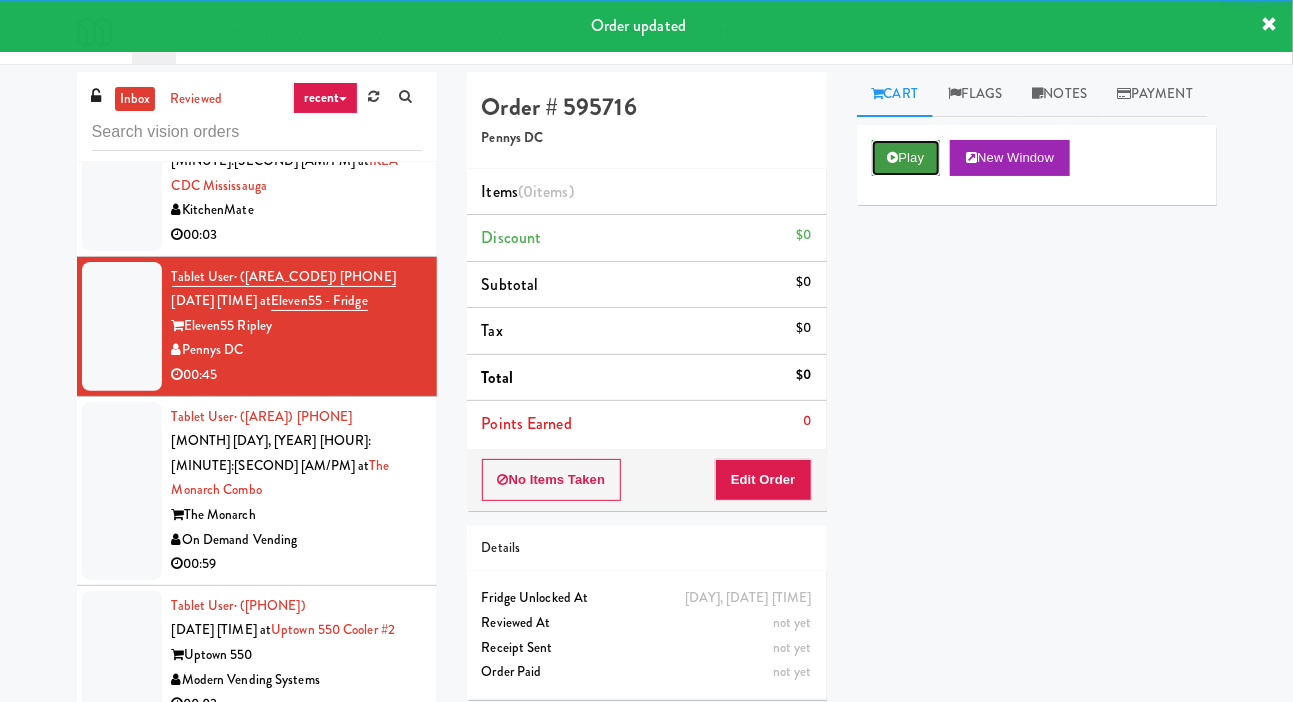 click on "Play" at bounding box center (906, 158) 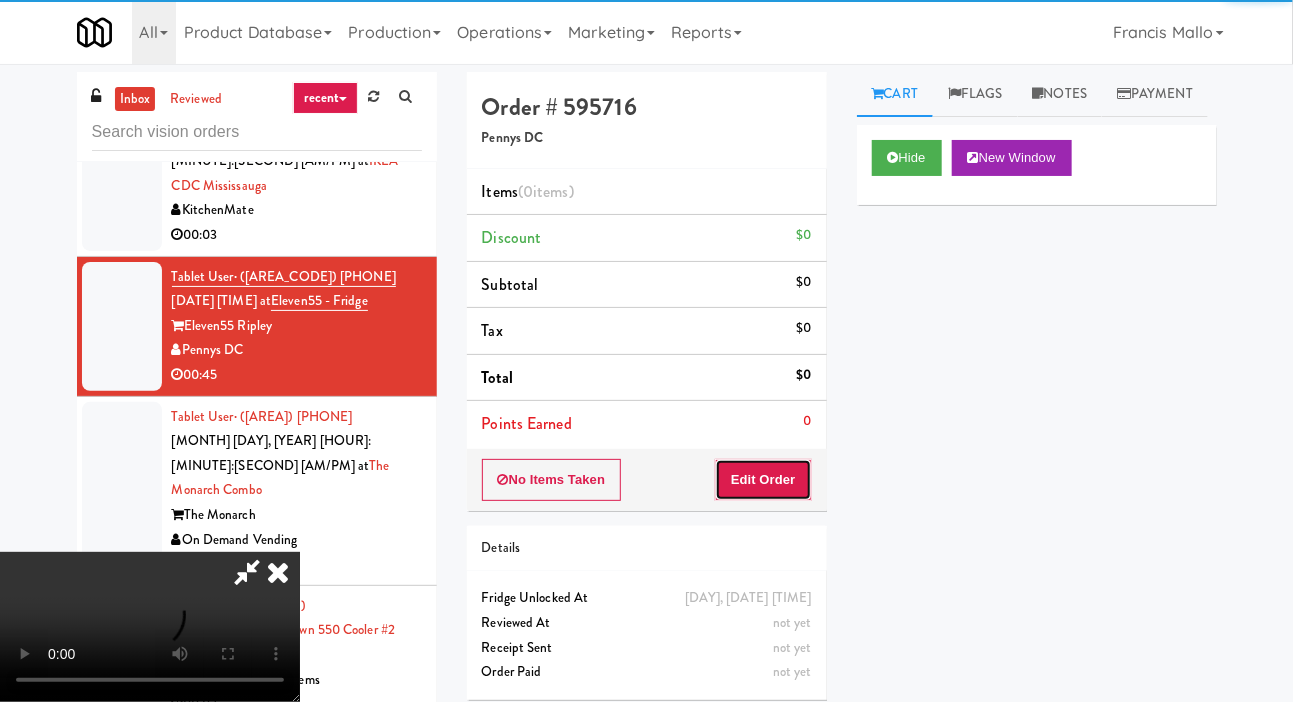 click on "Edit Order" at bounding box center (763, 480) 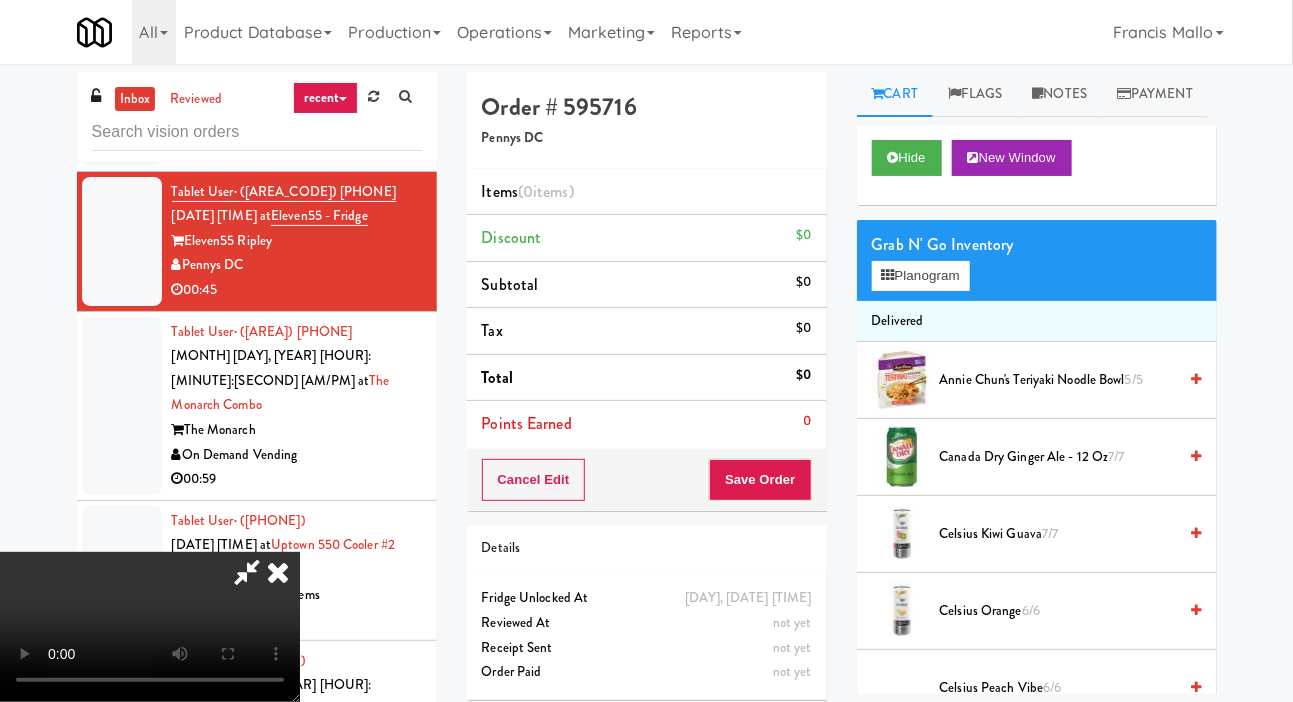 scroll, scrollTop: 2261, scrollLeft: 0, axis: vertical 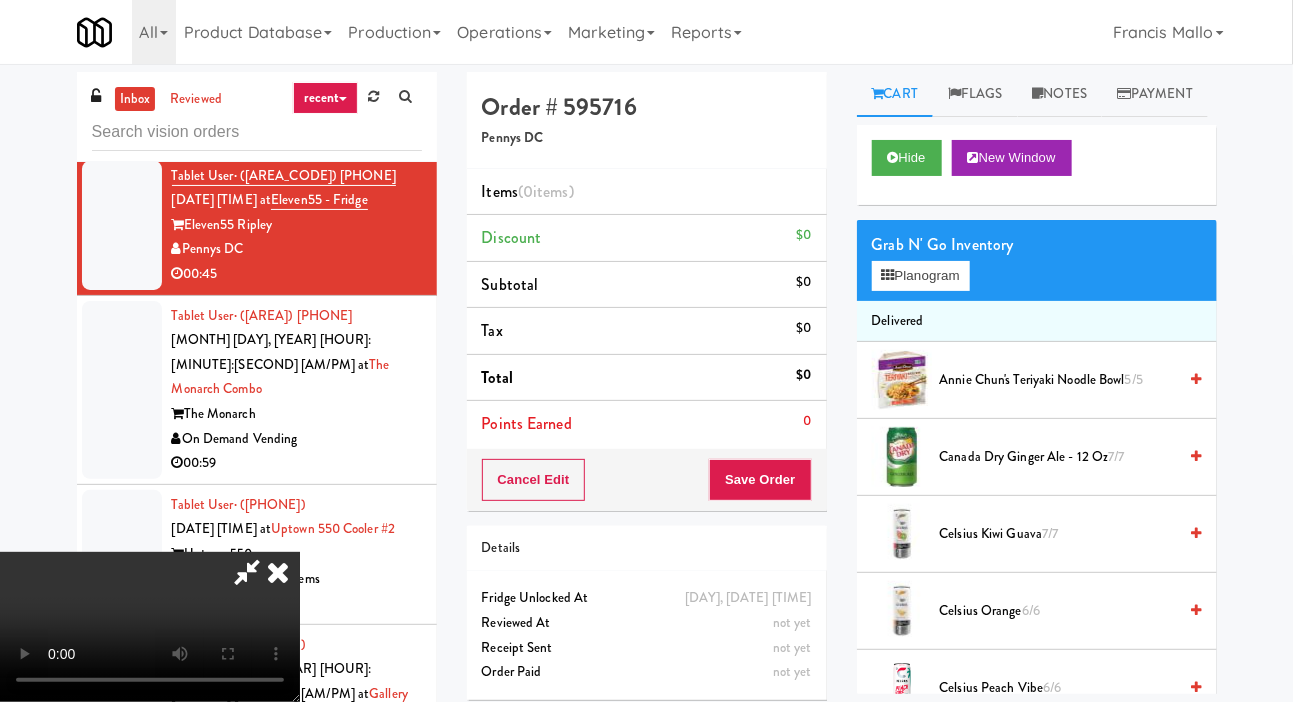 type 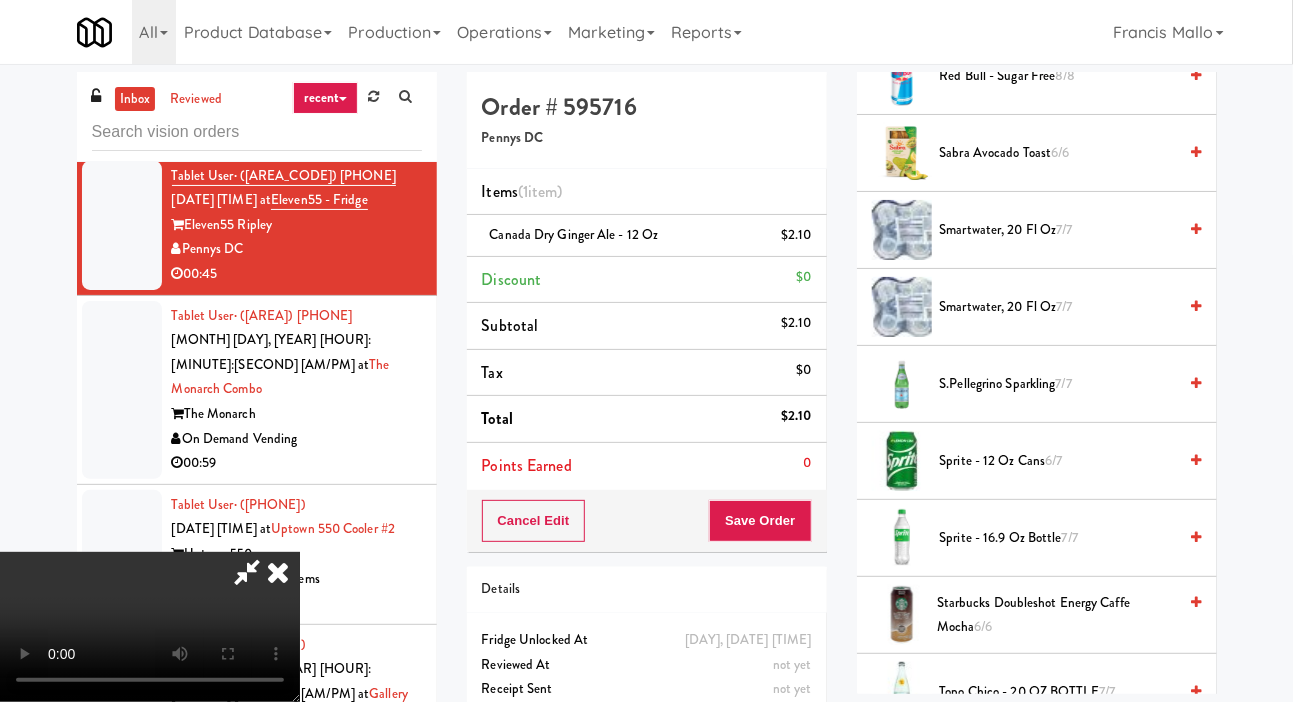 scroll, scrollTop: 2222, scrollLeft: 0, axis: vertical 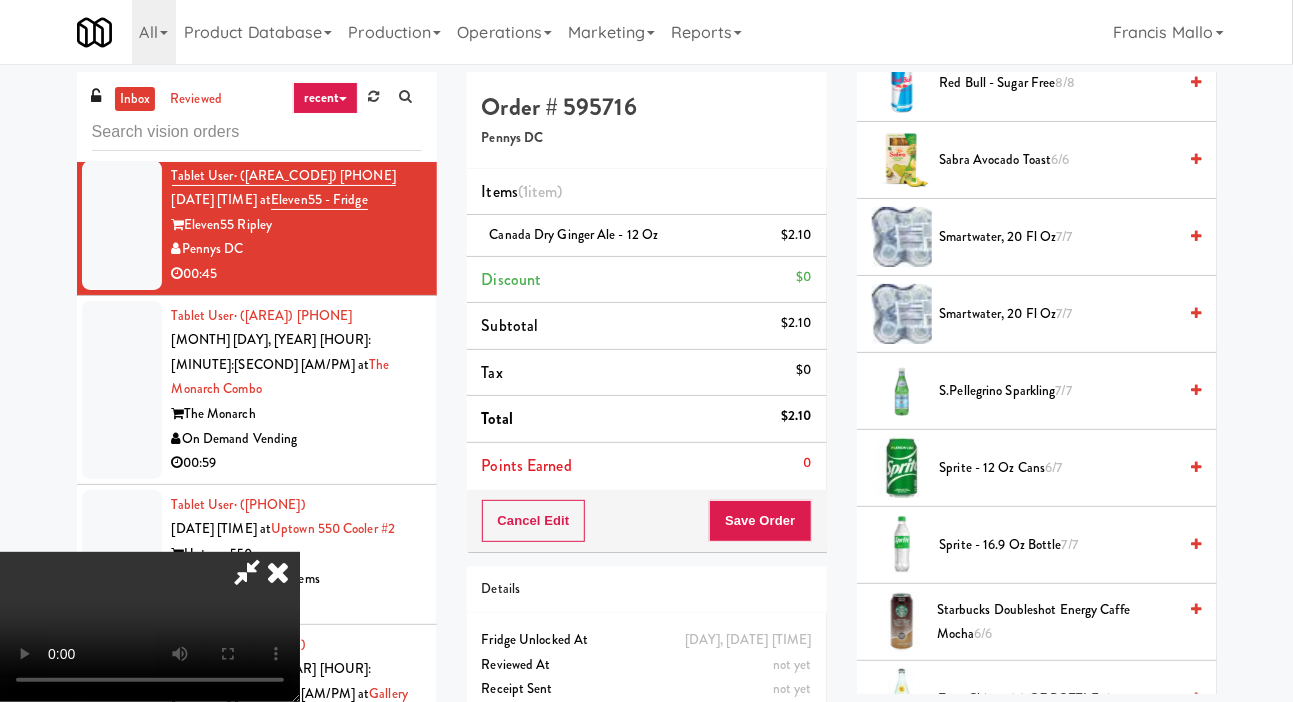click on "6/7" at bounding box center [1053, 467] 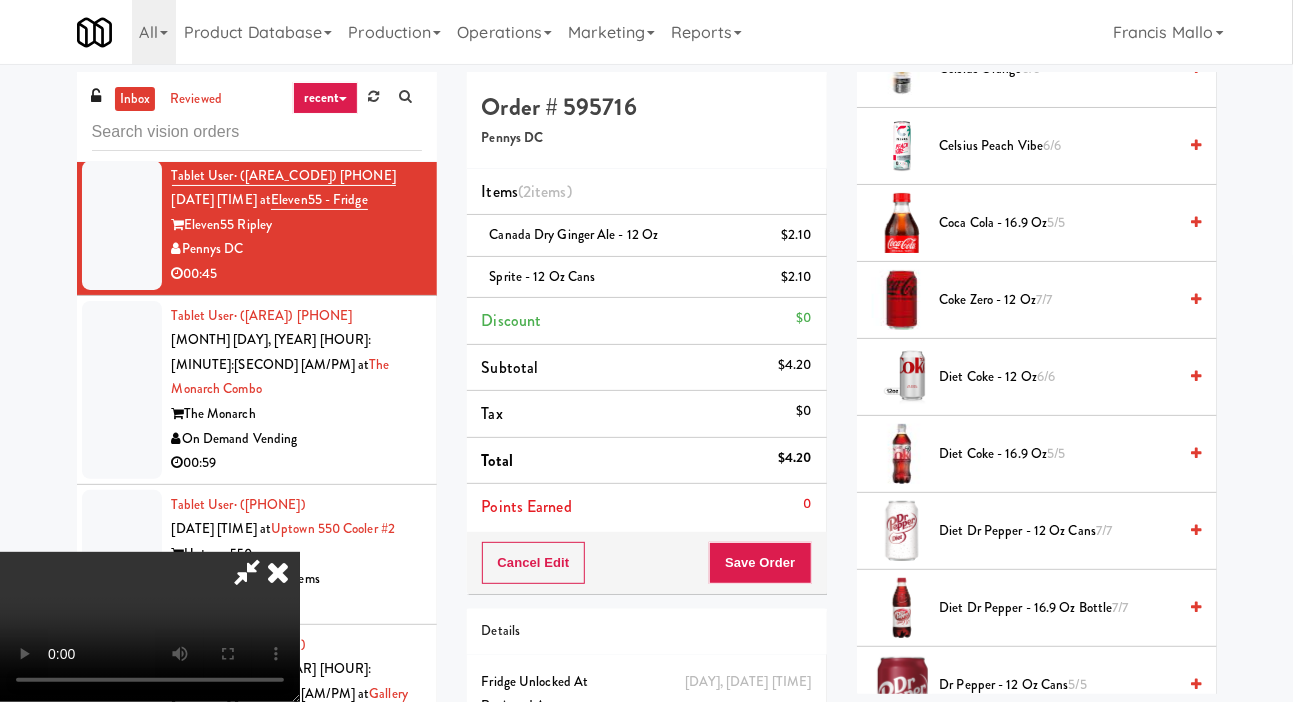 scroll, scrollTop: 541, scrollLeft: 0, axis: vertical 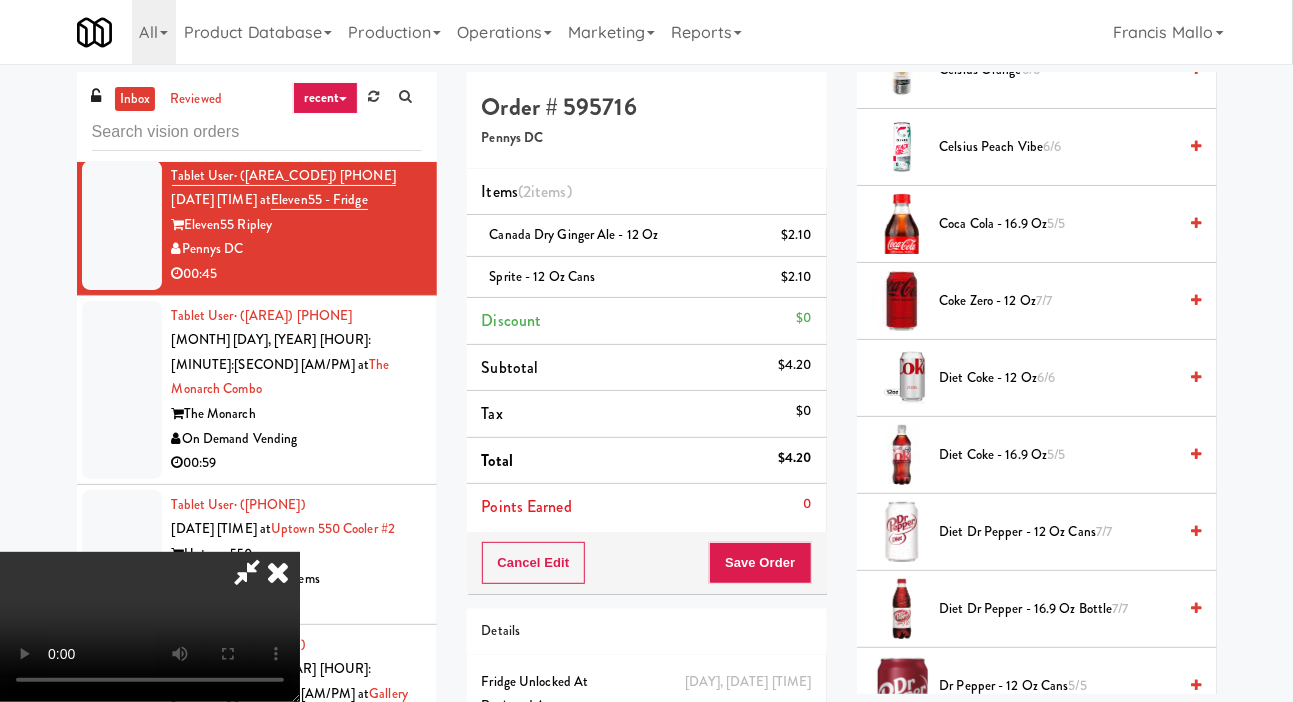 click on "Diet Coke - 12 oz   6/6" at bounding box center (1058, 378) 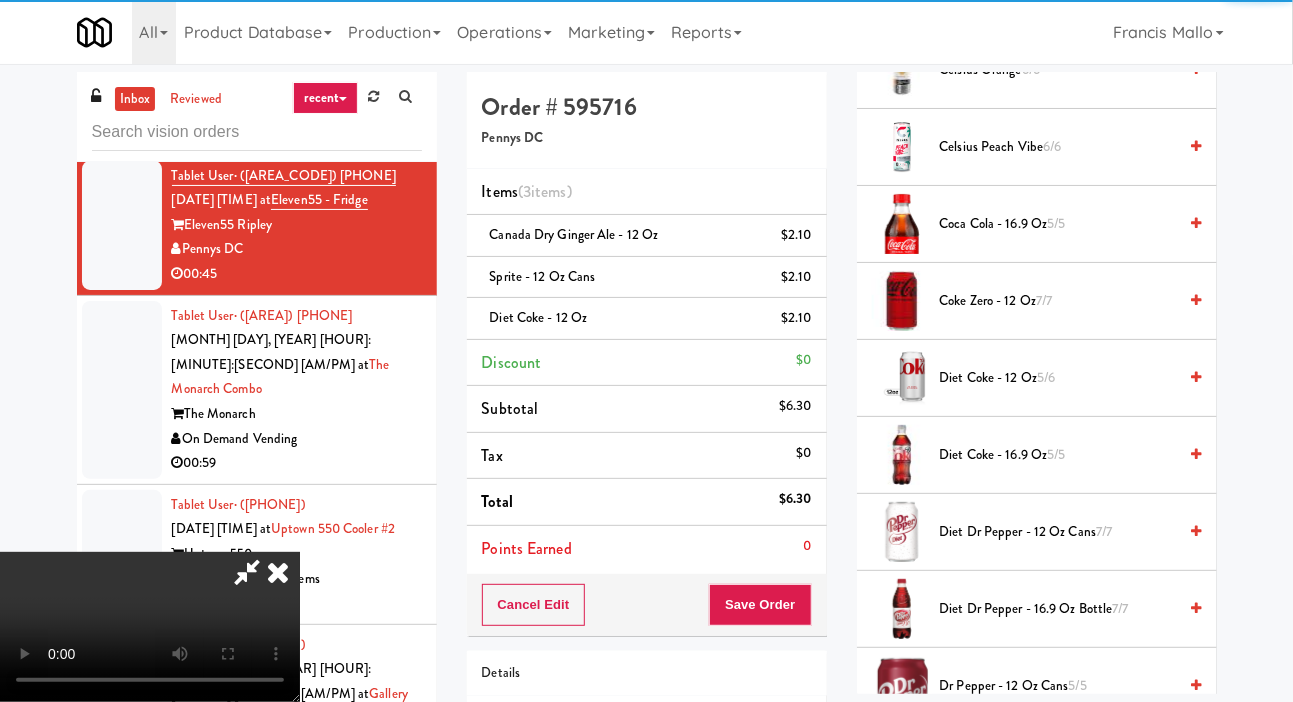 scroll, scrollTop: 73, scrollLeft: 0, axis: vertical 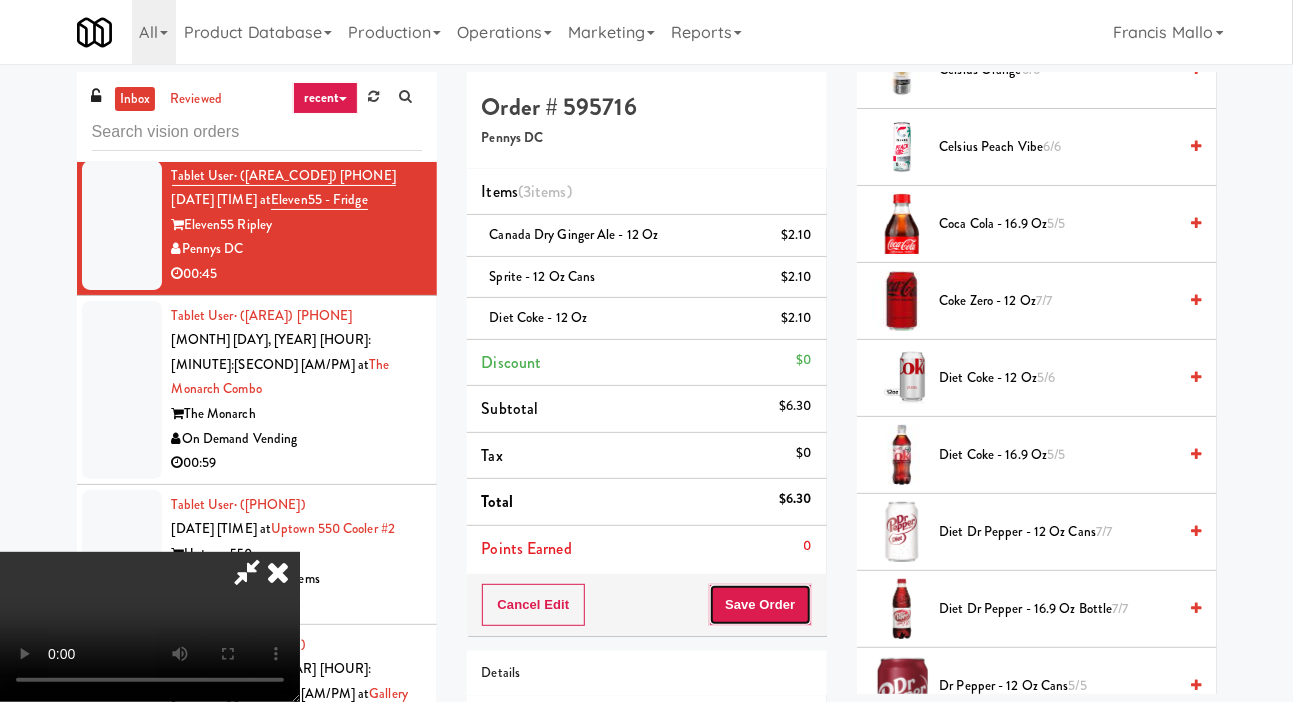 click on "Save Order" at bounding box center (760, 605) 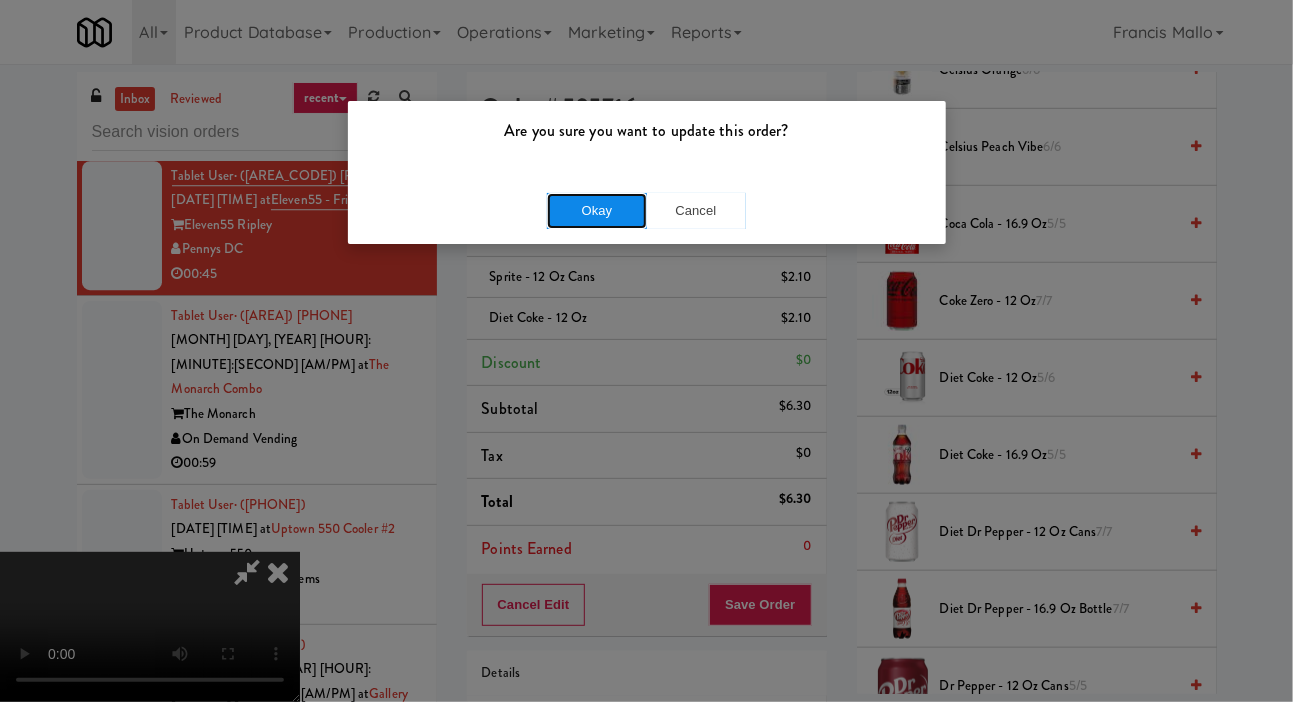 click on "Okay" at bounding box center (597, 211) 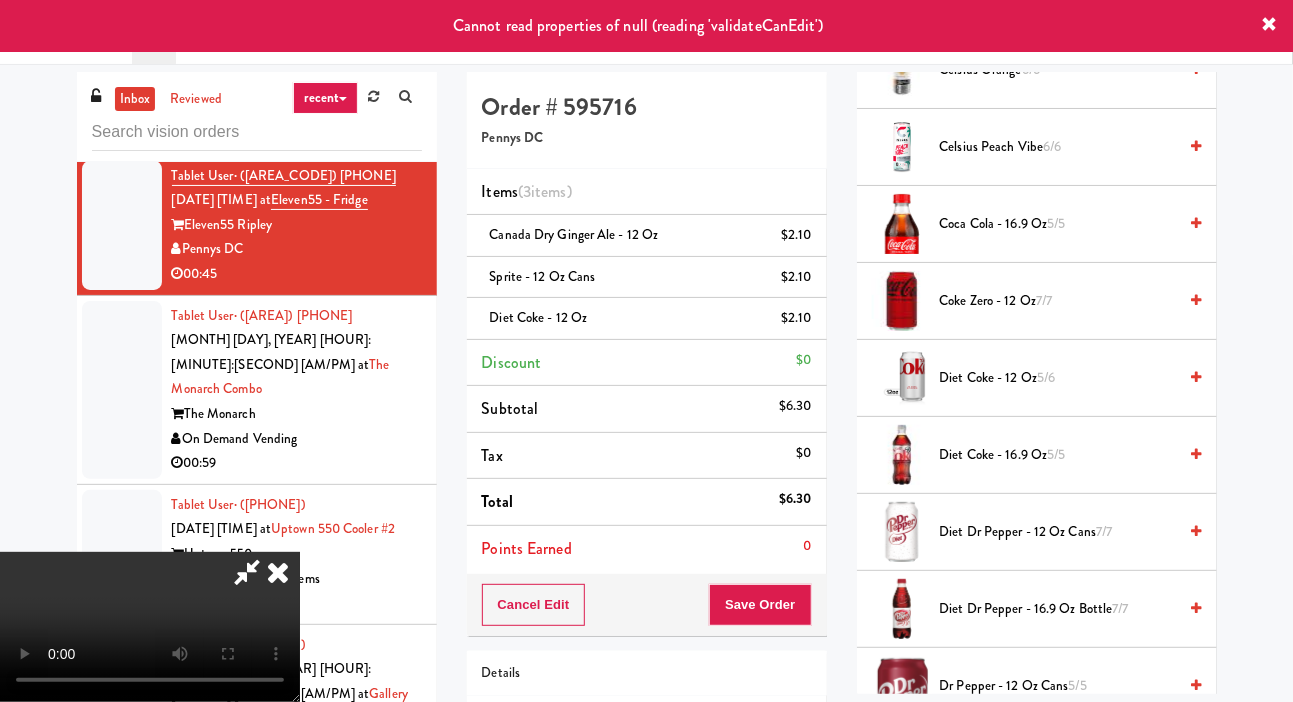 scroll, scrollTop: 0, scrollLeft: 0, axis: both 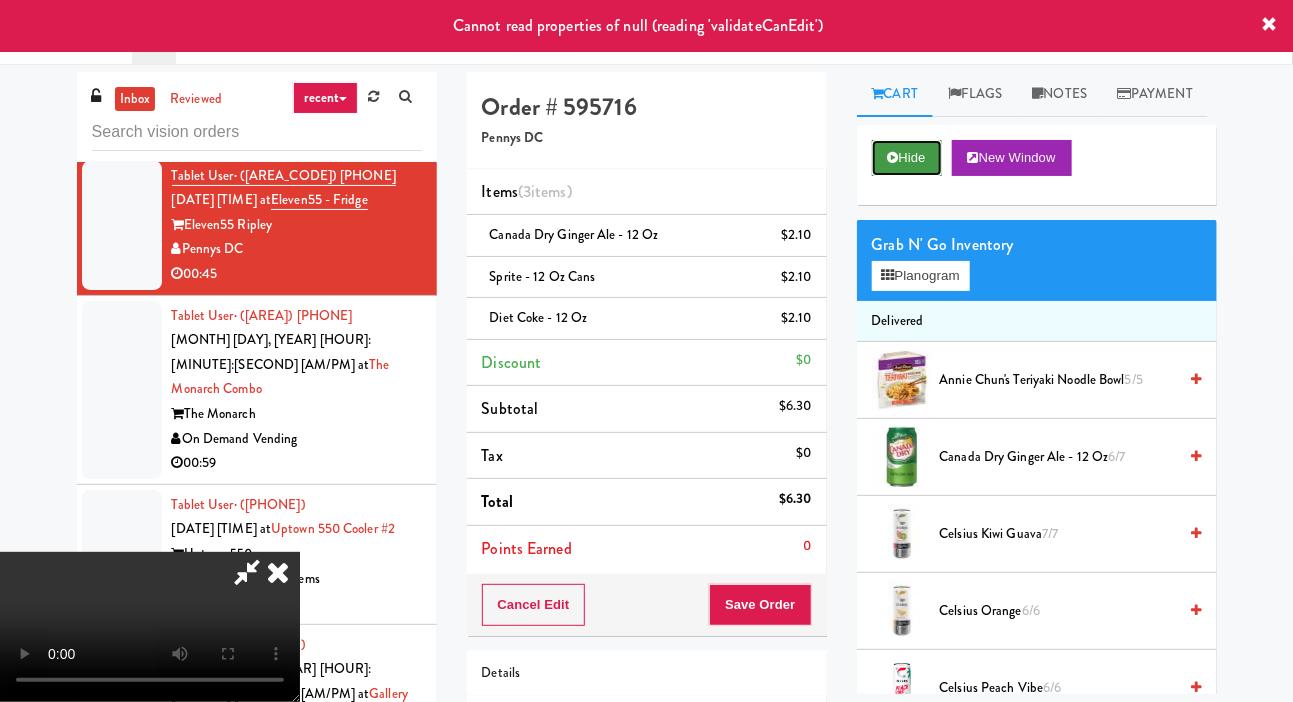 click on "Hide" at bounding box center (907, 158) 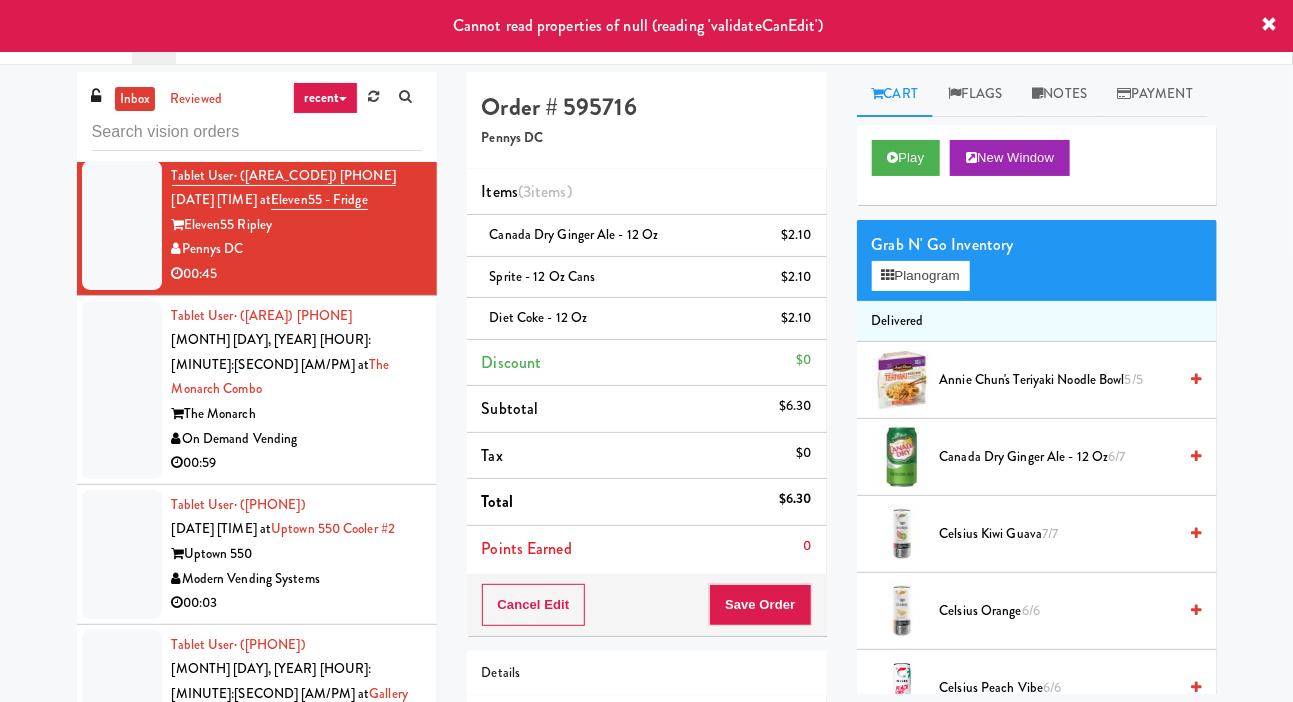 click at bounding box center (122, 390) 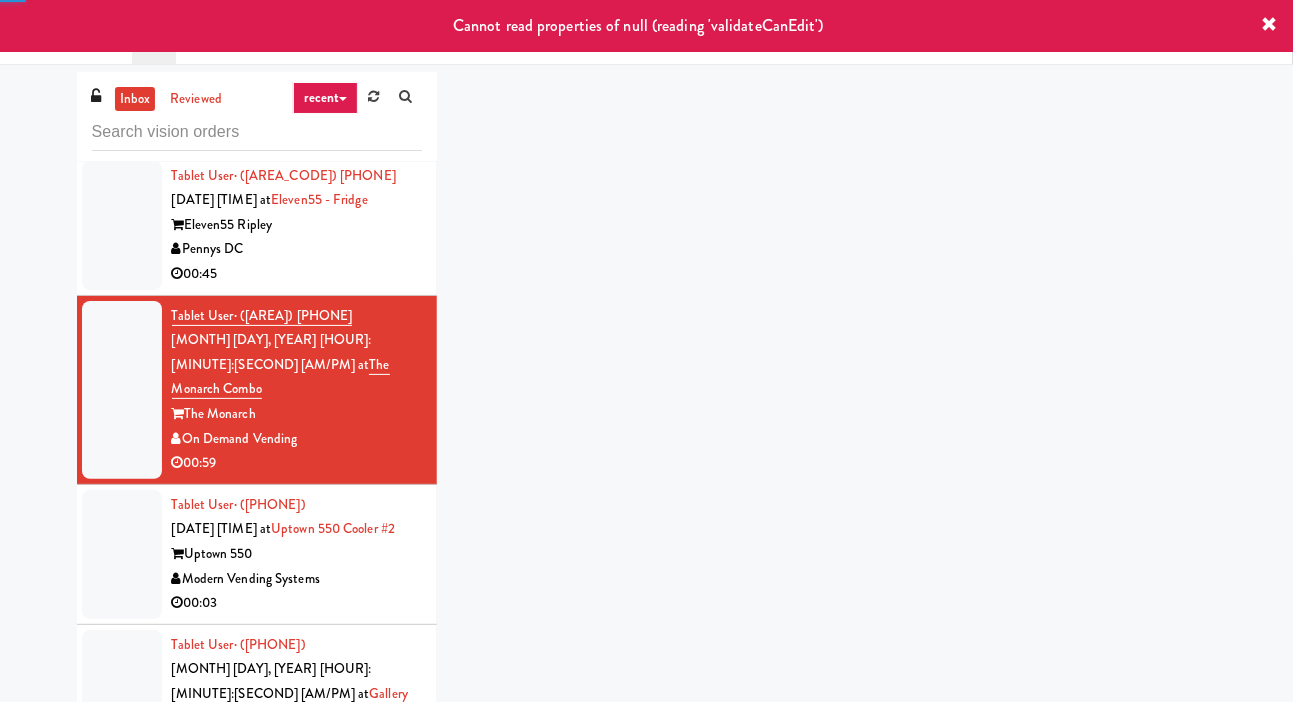 click at bounding box center [122, 225] 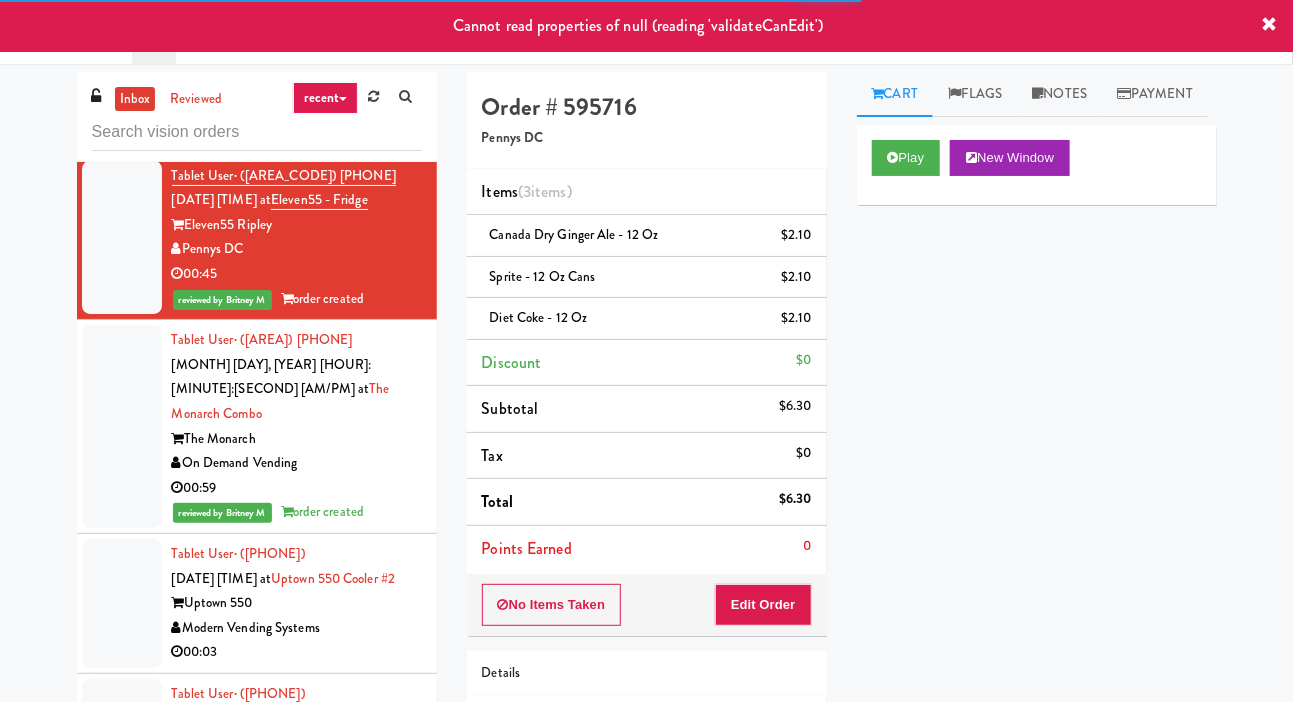 click at bounding box center (122, 603) 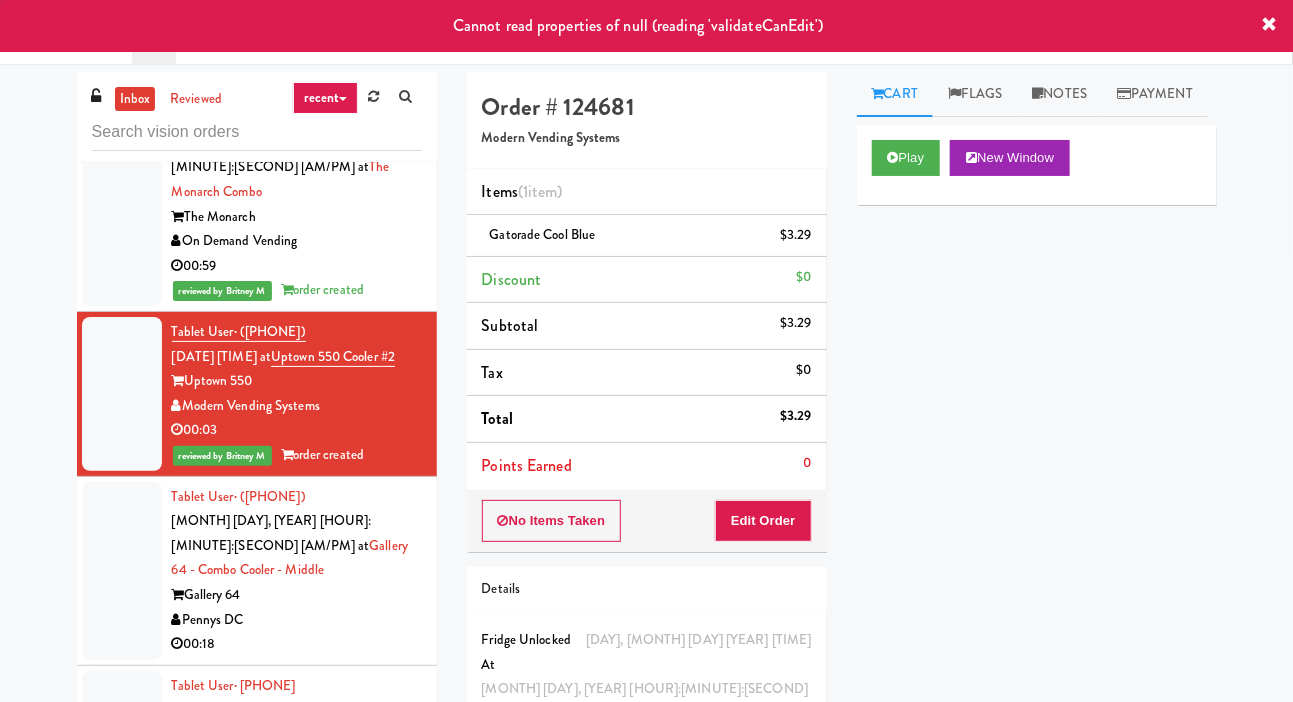 click at bounding box center [122, 571] 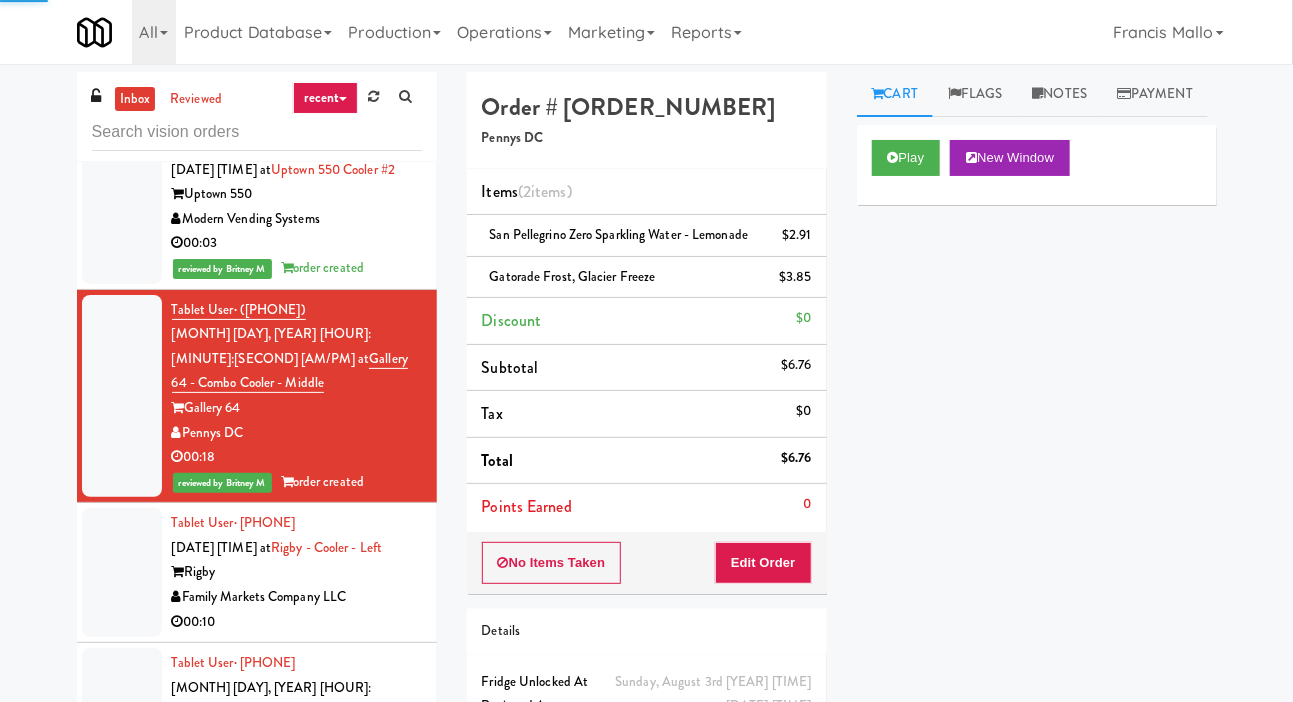 click at bounding box center [122, 572] 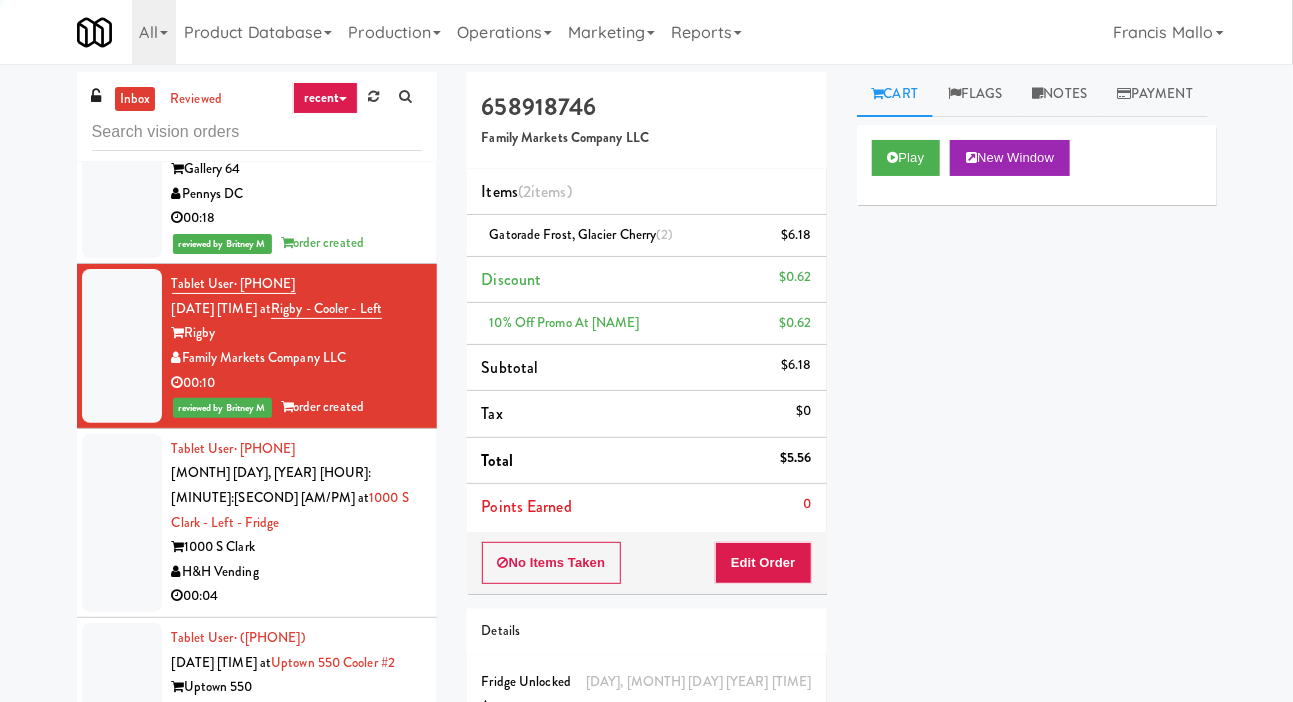 click at bounding box center (122, 523) 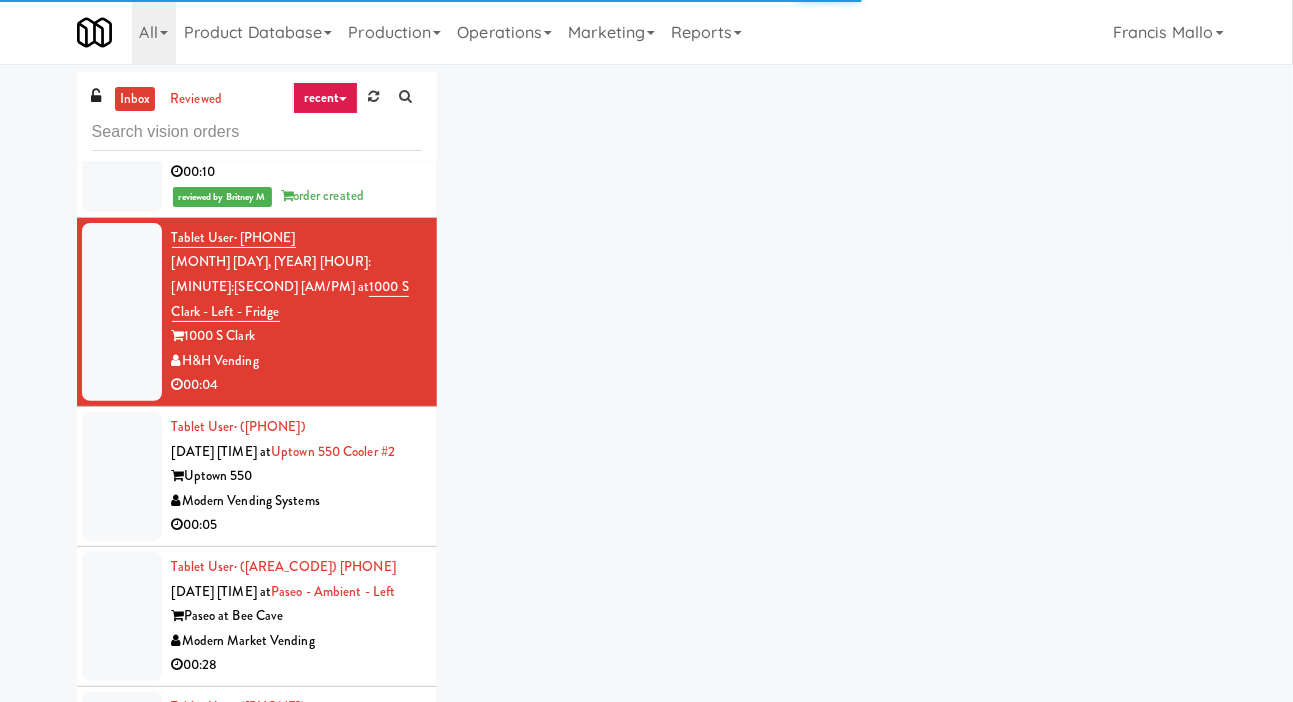 scroll, scrollTop: 3132, scrollLeft: 0, axis: vertical 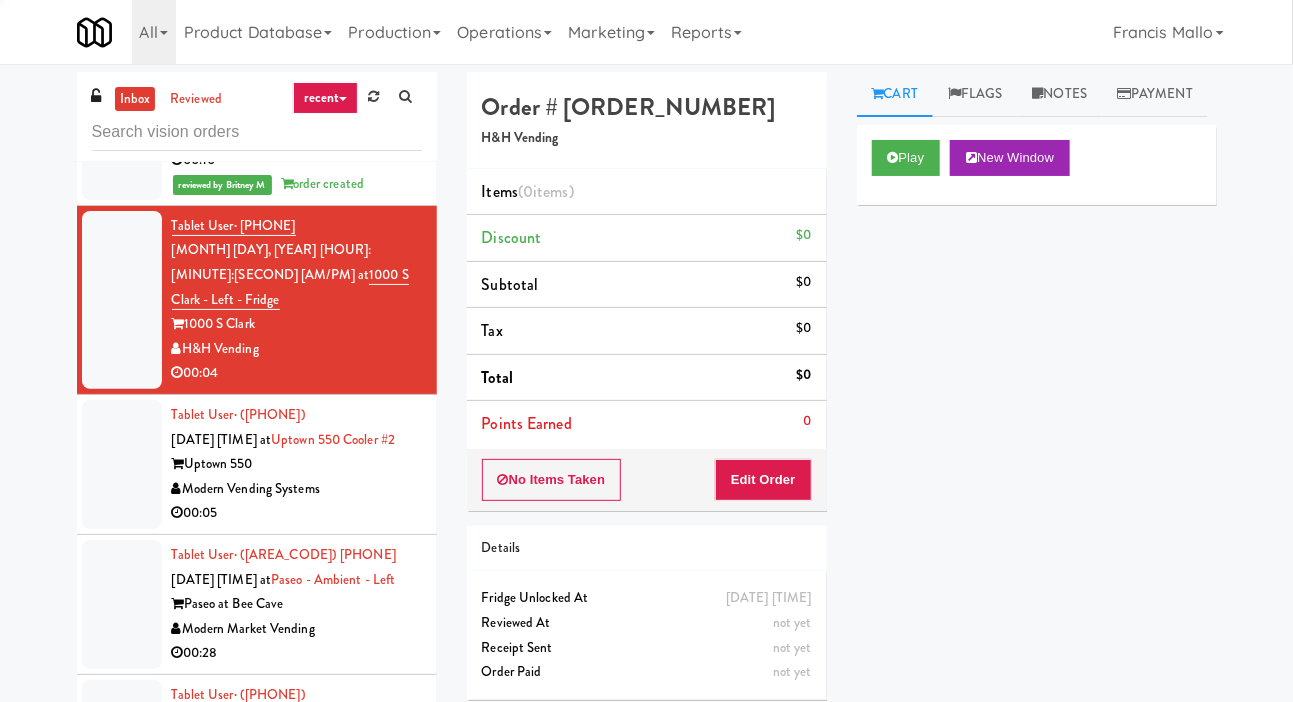 click at bounding box center [122, 464] 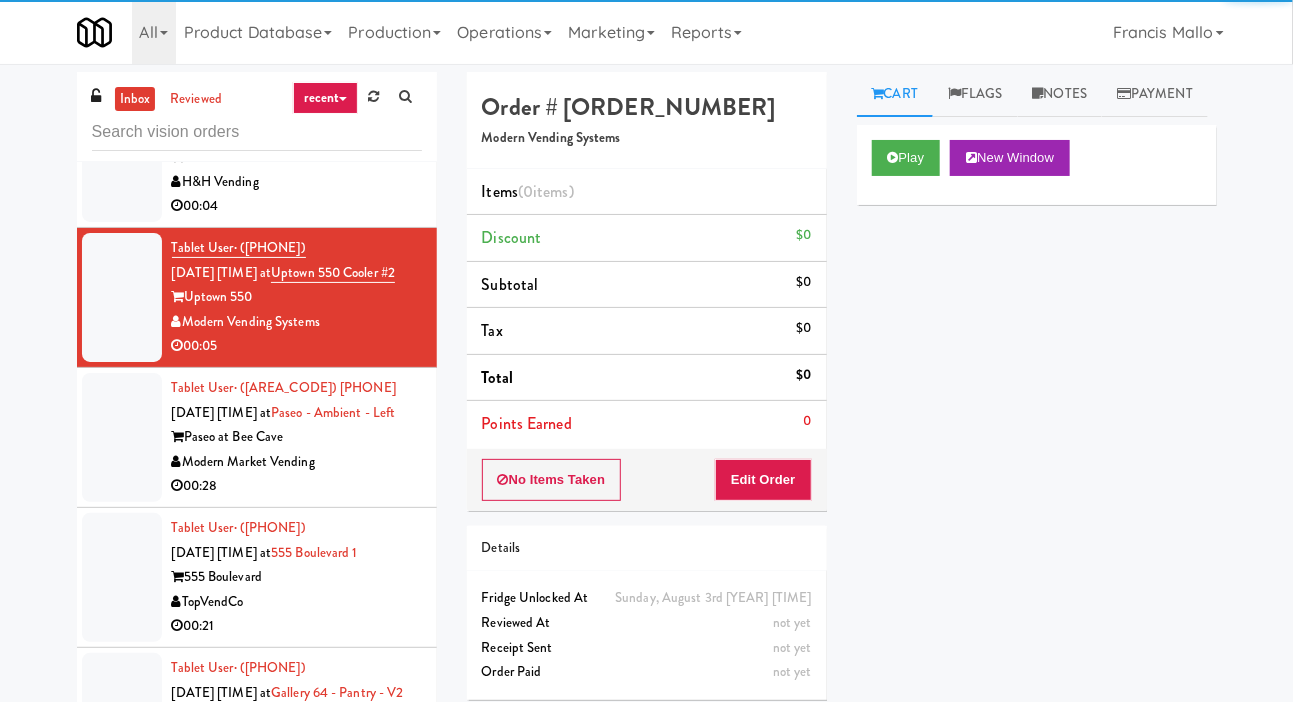 click at bounding box center [122, 437] 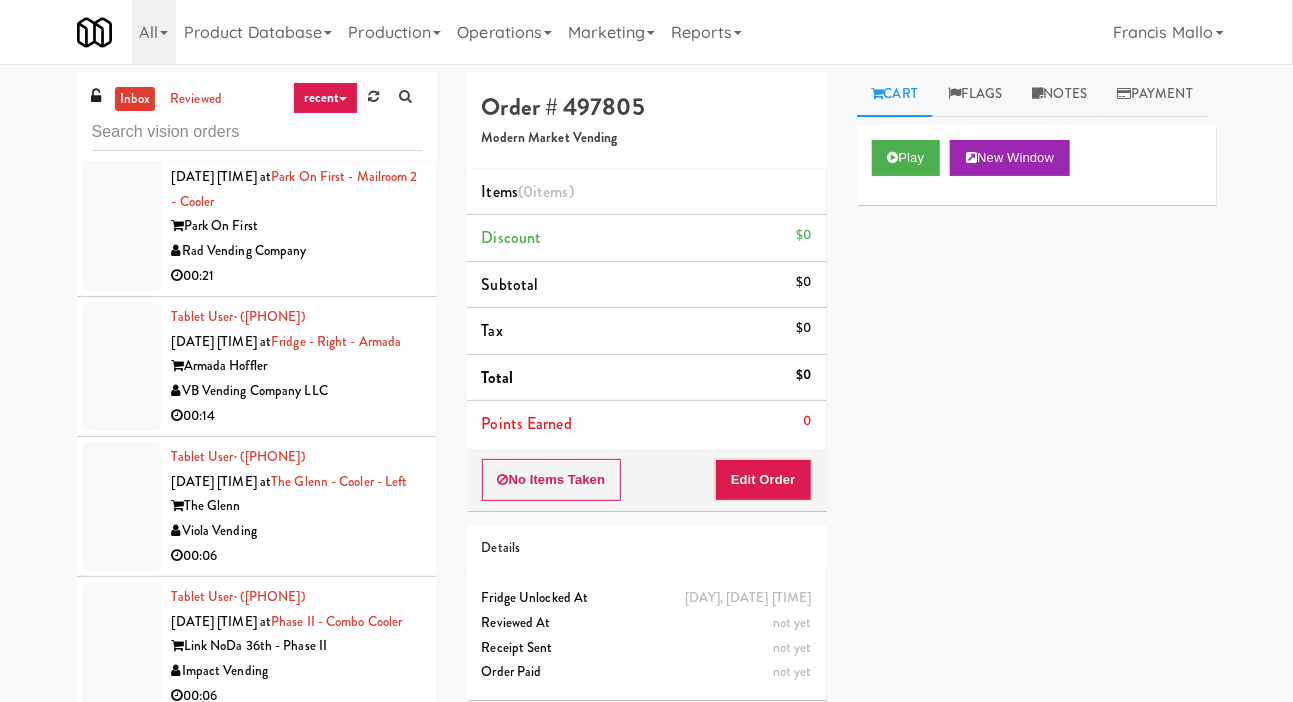 scroll, scrollTop: 12332, scrollLeft: 0, axis: vertical 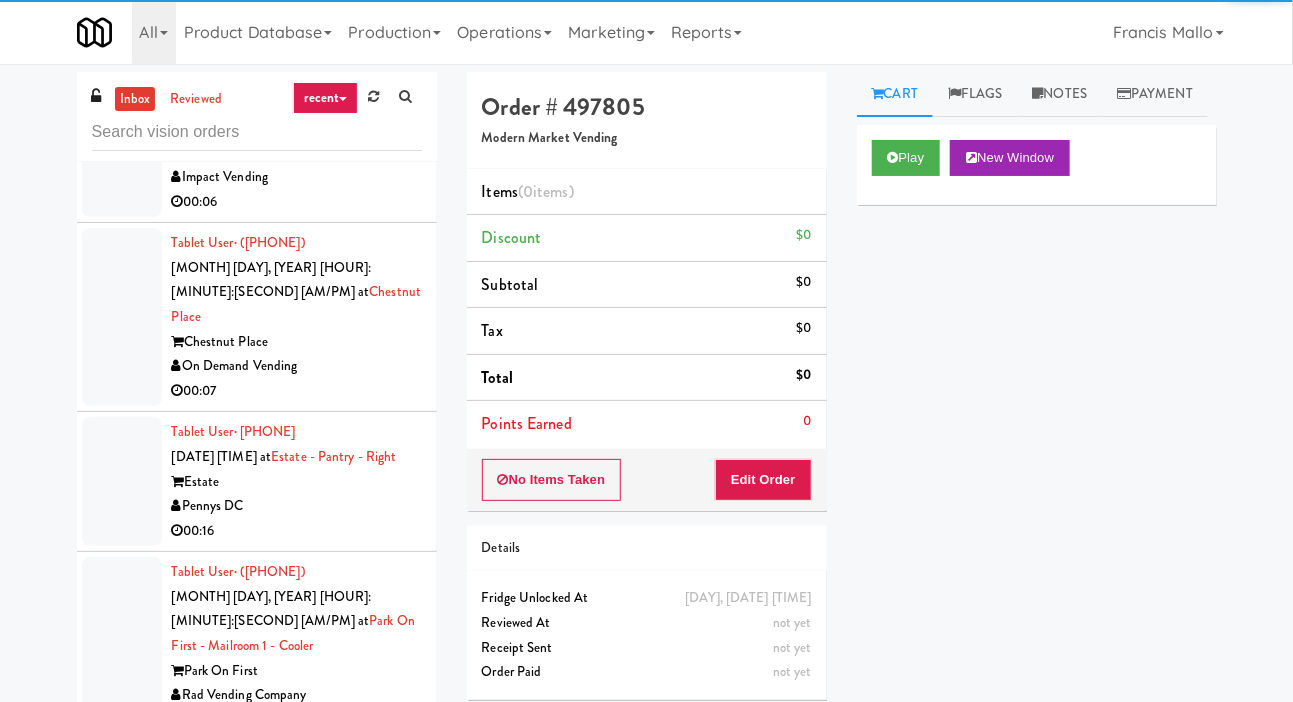 click at bounding box center [122, 481] 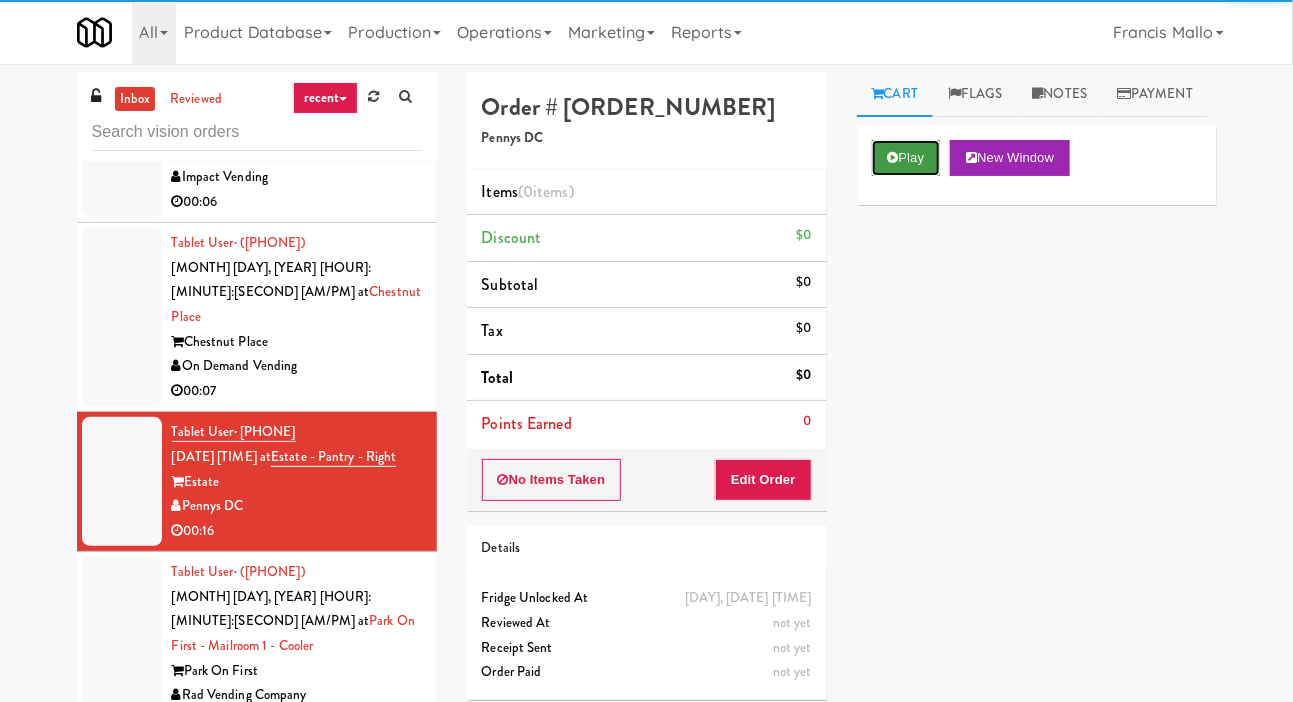 click on "Play" at bounding box center [906, 158] 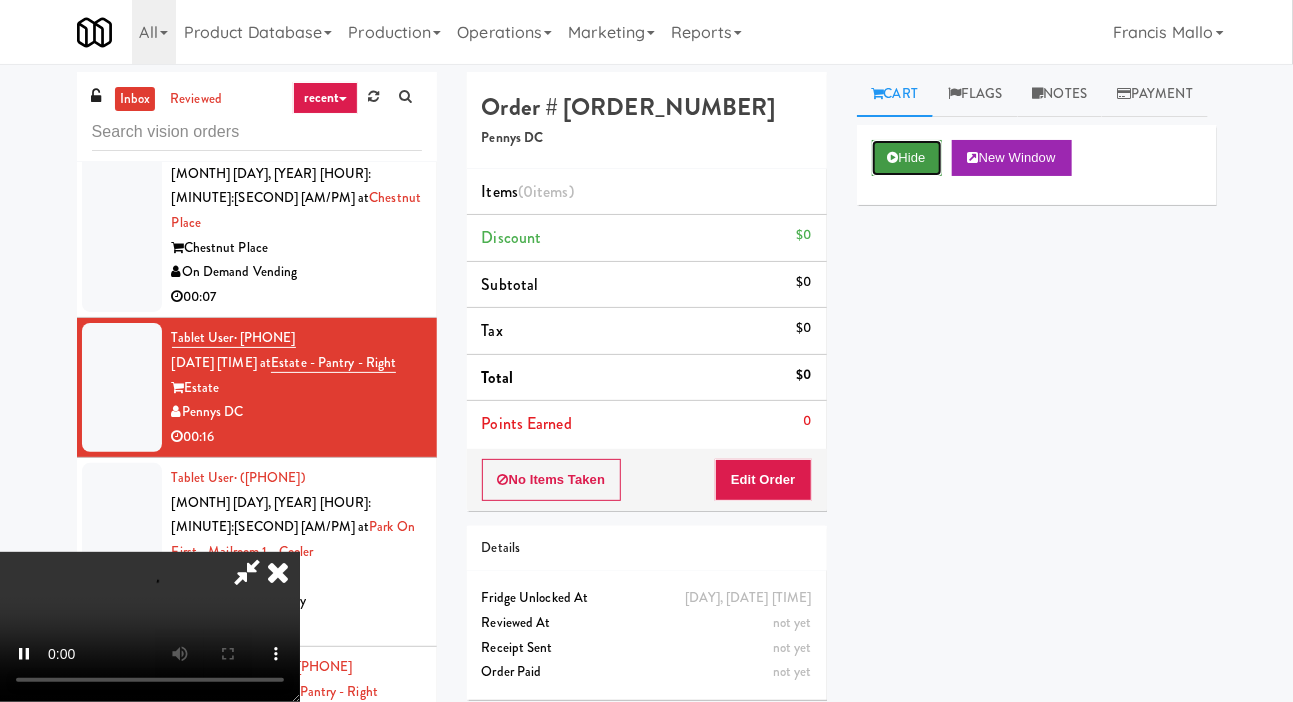 scroll, scrollTop: 12427, scrollLeft: 0, axis: vertical 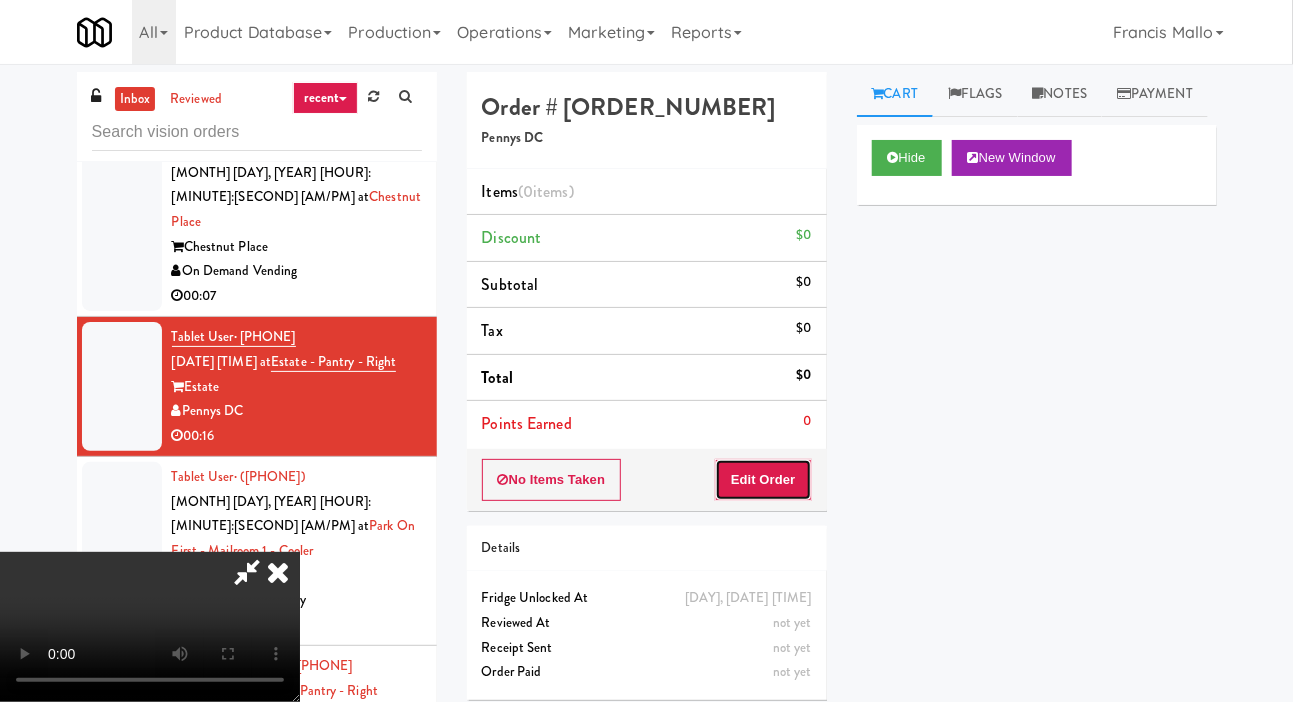 click on "Edit Order" at bounding box center (763, 480) 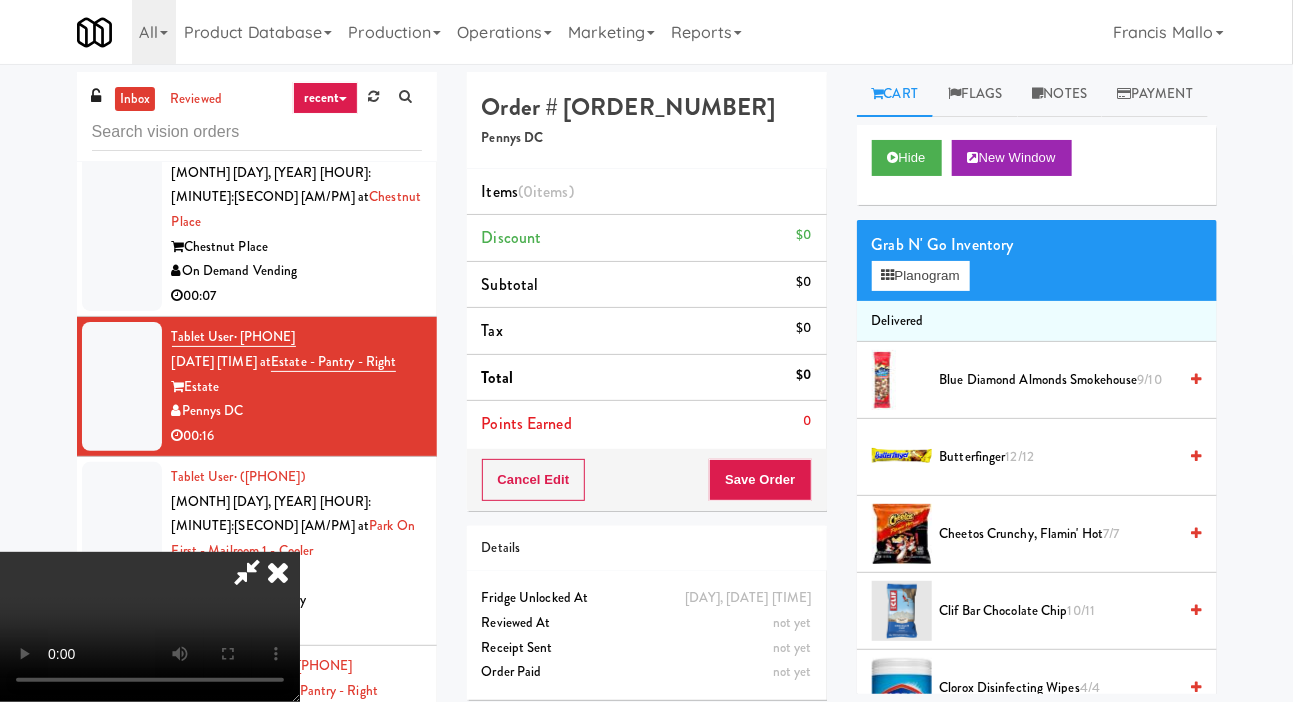 scroll, scrollTop: 73, scrollLeft: 0, axis: vertical 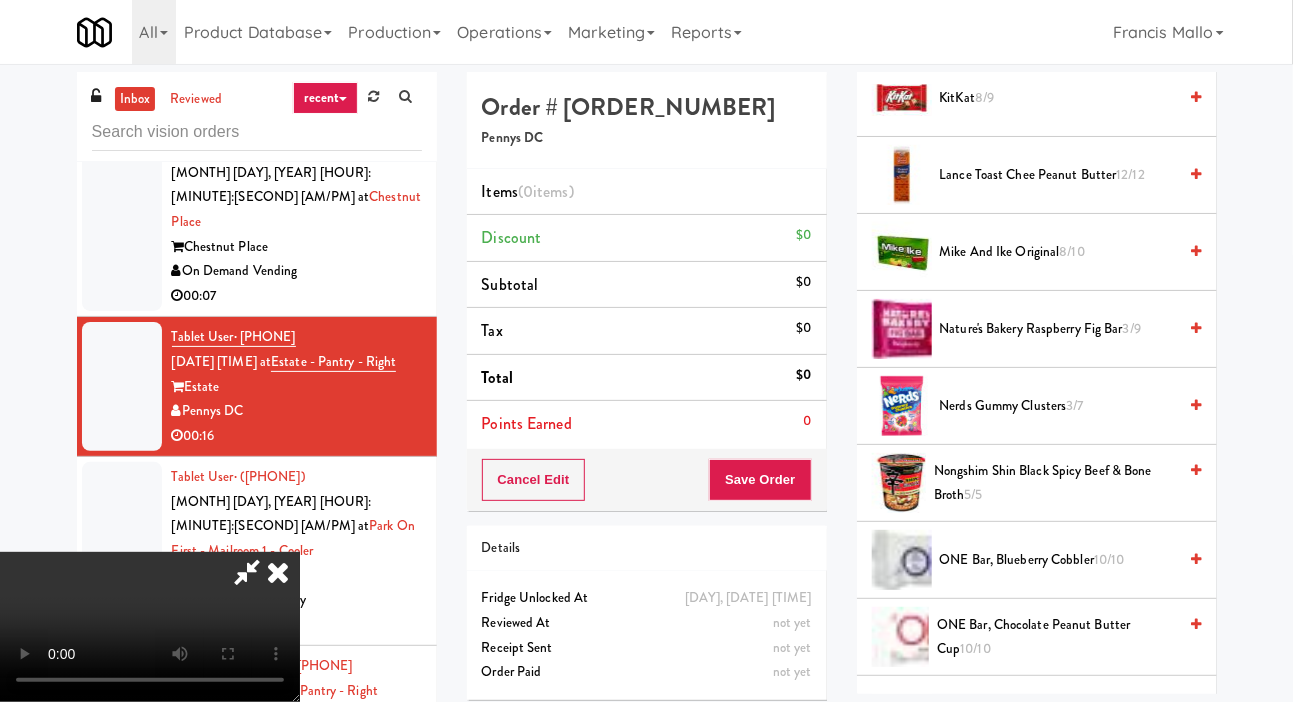 click on "Nerds Gummy Clusters  3/7" at bounding box center [1058, 406] 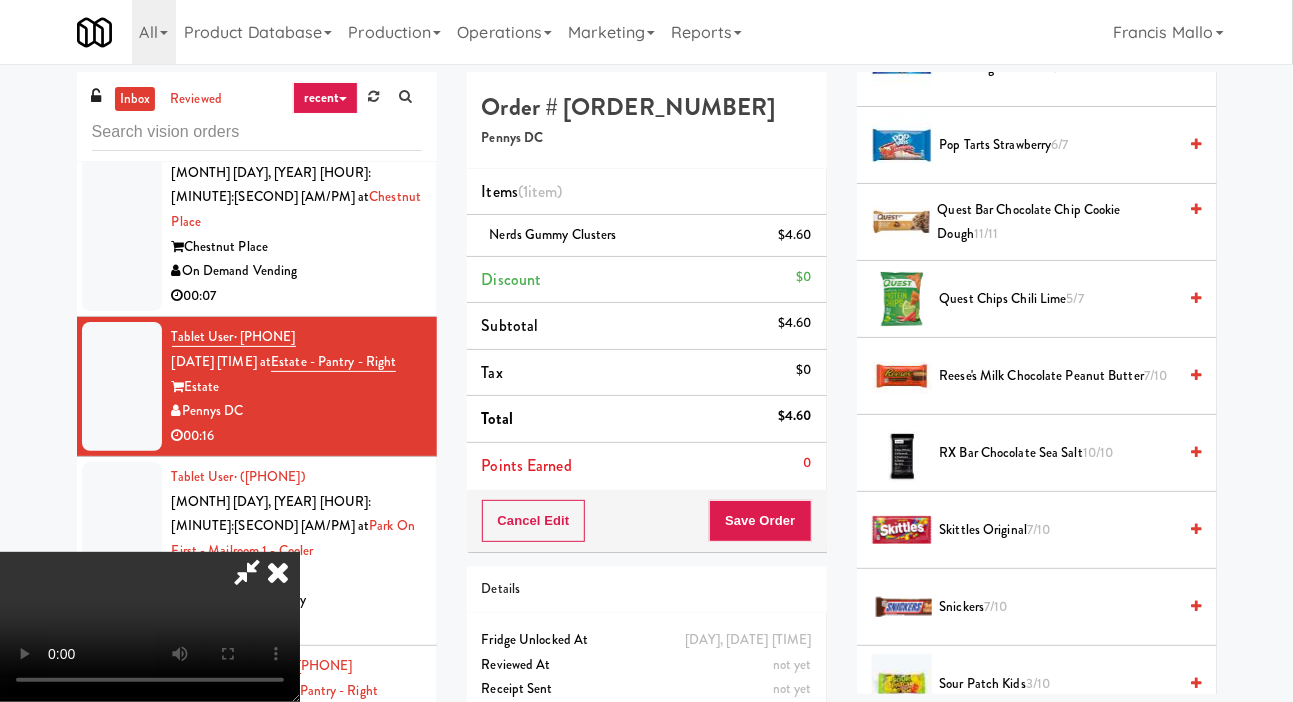 scroll, scrollTop: 1715, scrollLeft: 0, axis: vertical 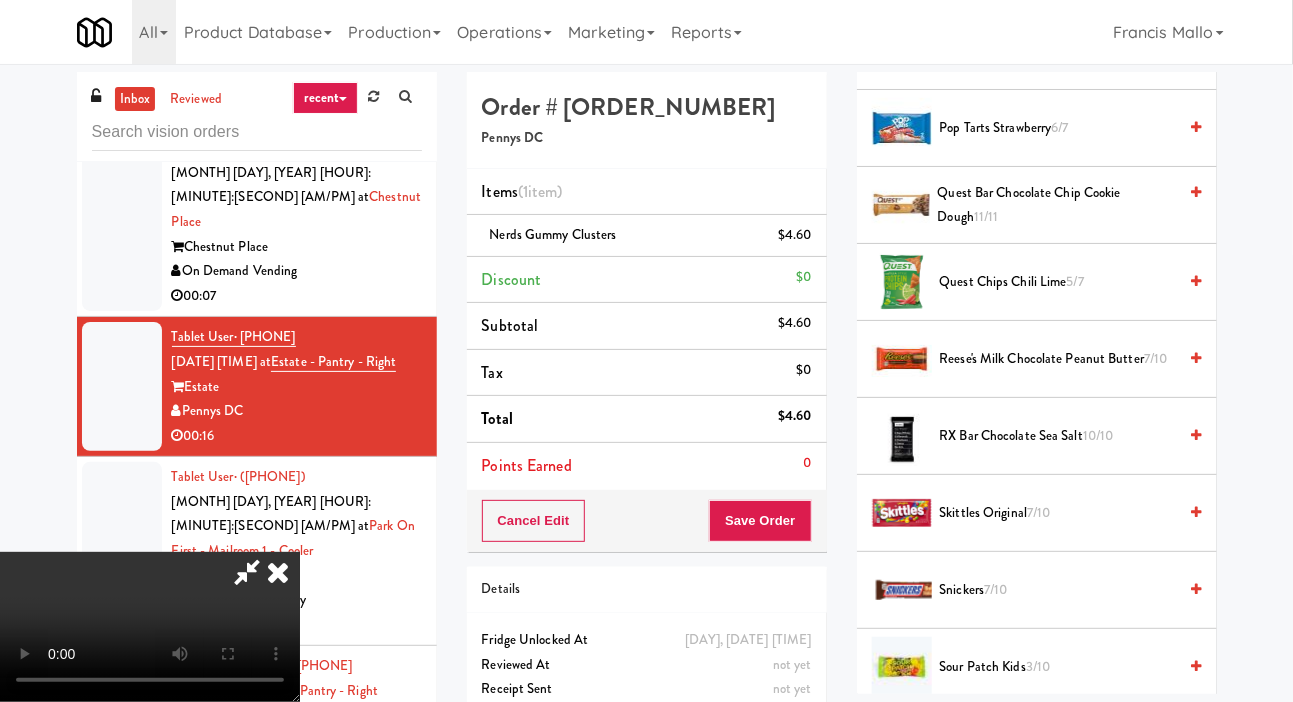 click on "Skittles Original  7/10" at bounding box center [1058, 513] 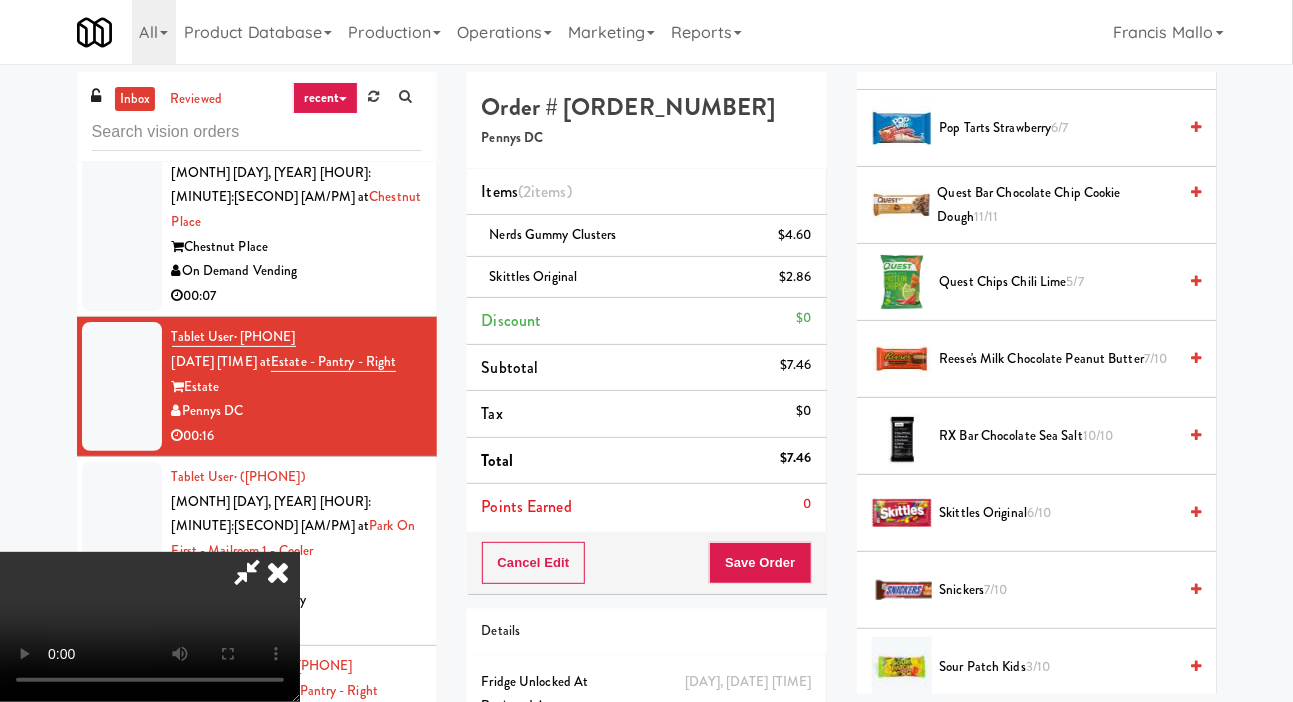 scroll, scrollTop: 0, scrollLeft: 0, axis: both 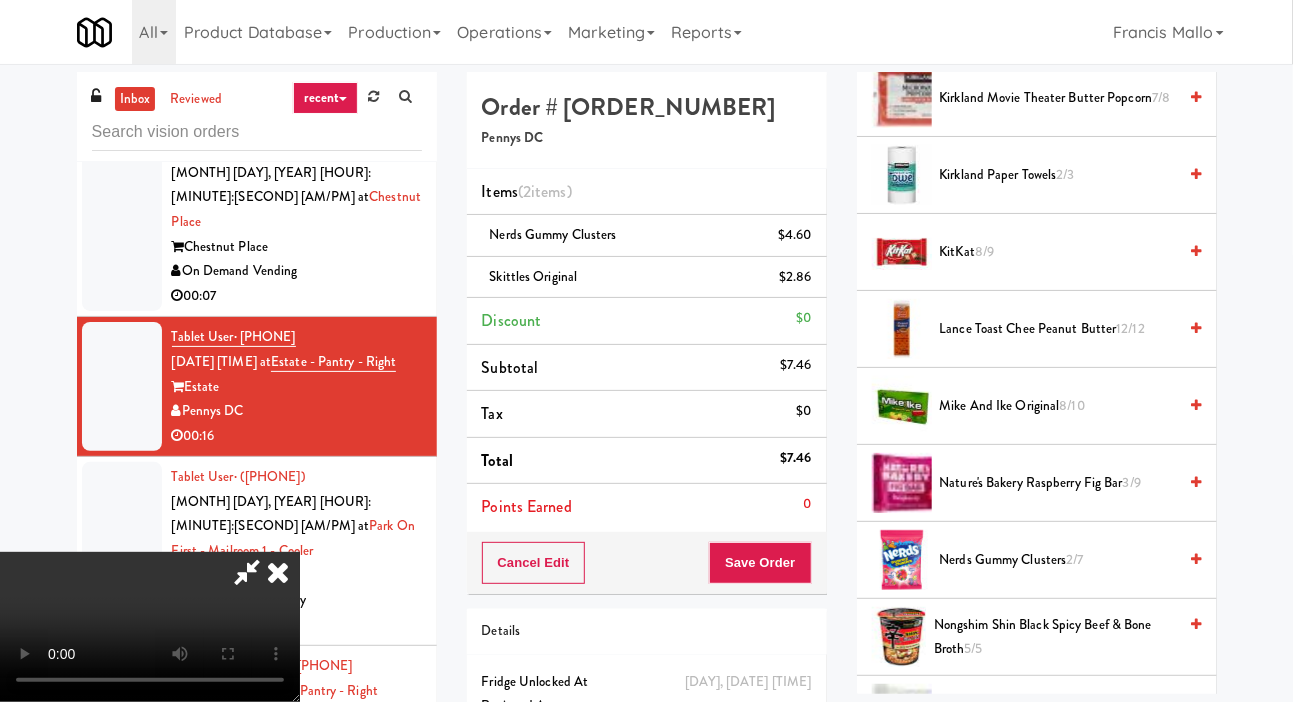 click on "KitKat  8/9" at bounding box center (1058, 252) 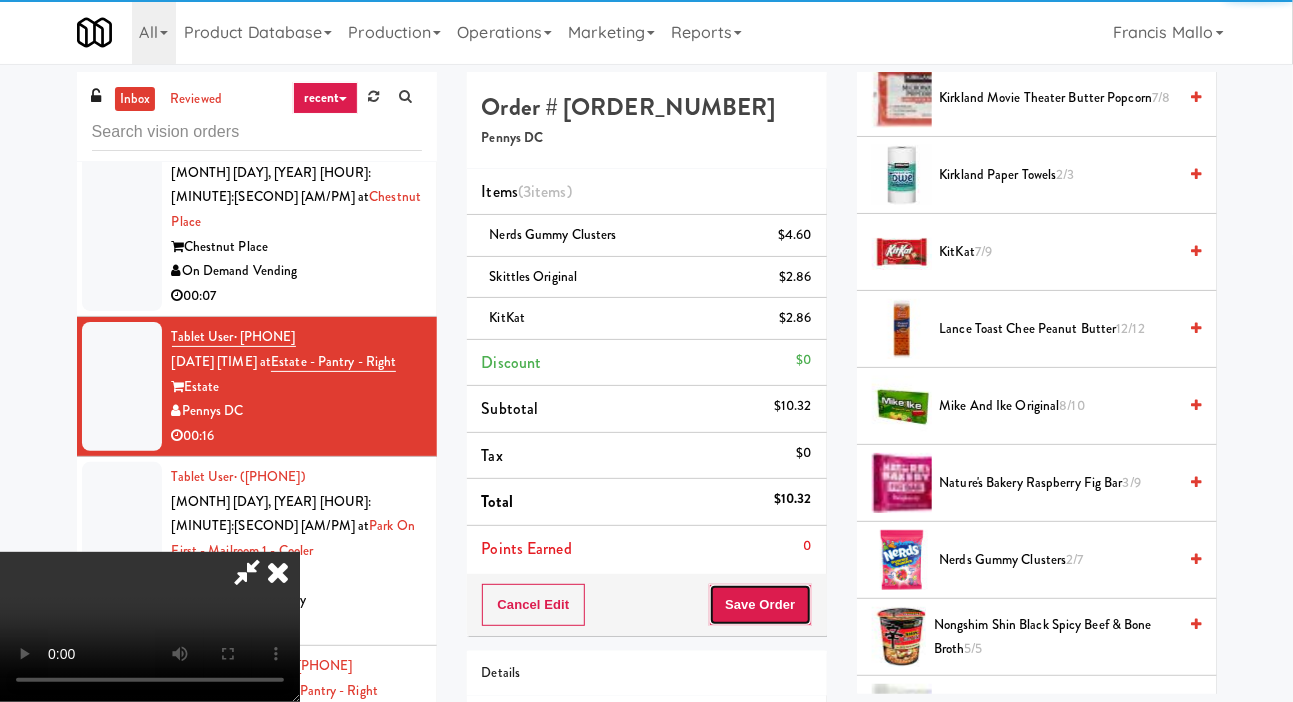 click on "Save Order" at bounding box center [760, 605] 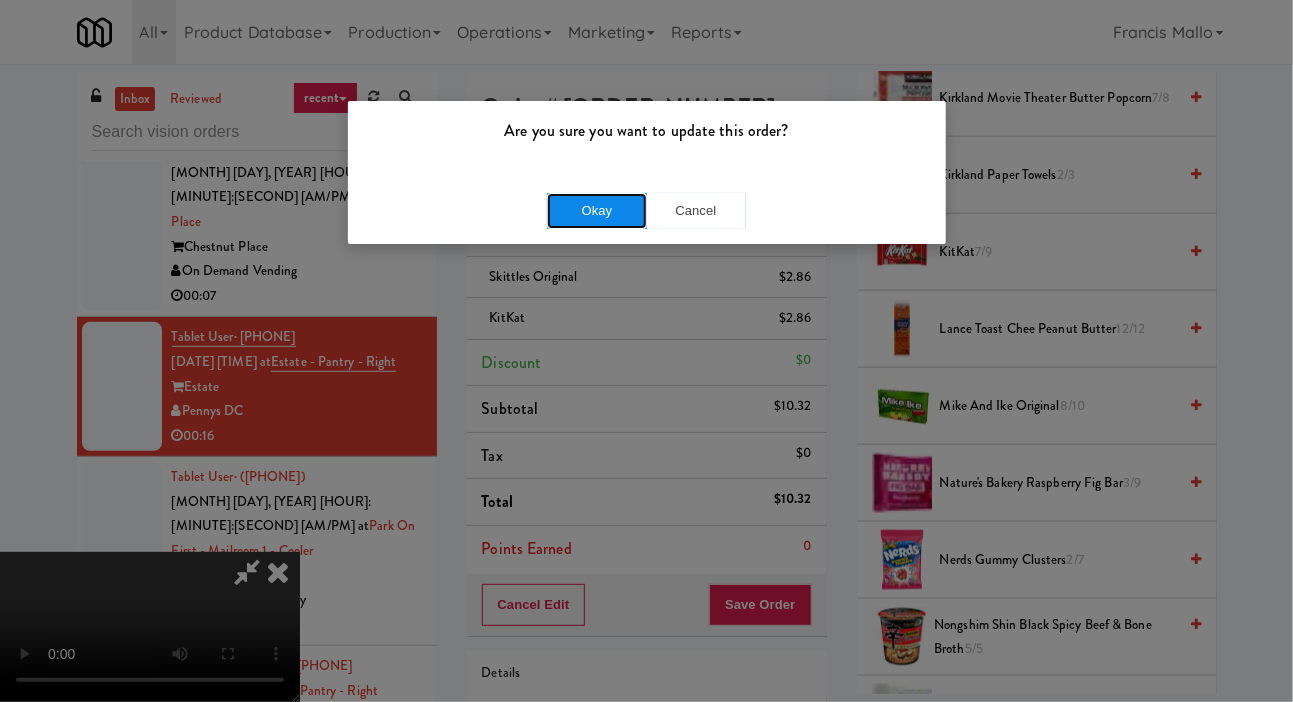 click on "Okay" at bounding box center [597, 211] 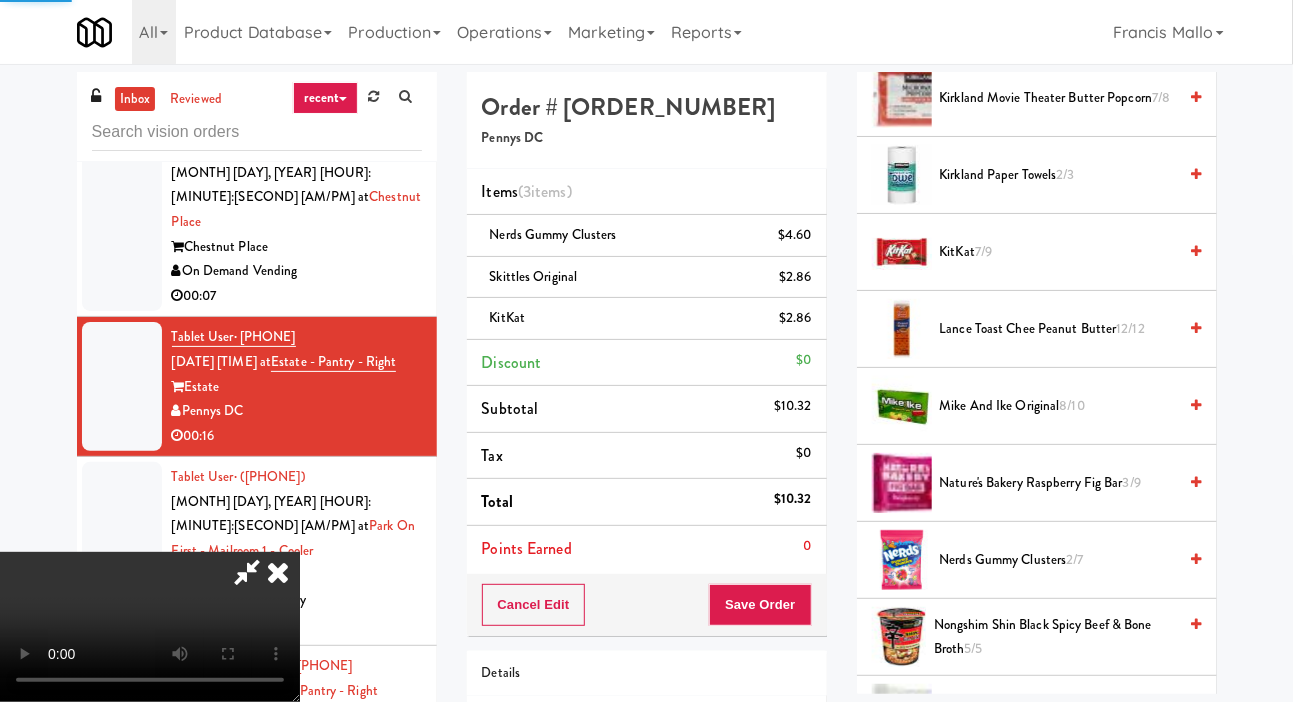 scroll, scrollTop: 116, scrollLeft: 0, axis: vertical 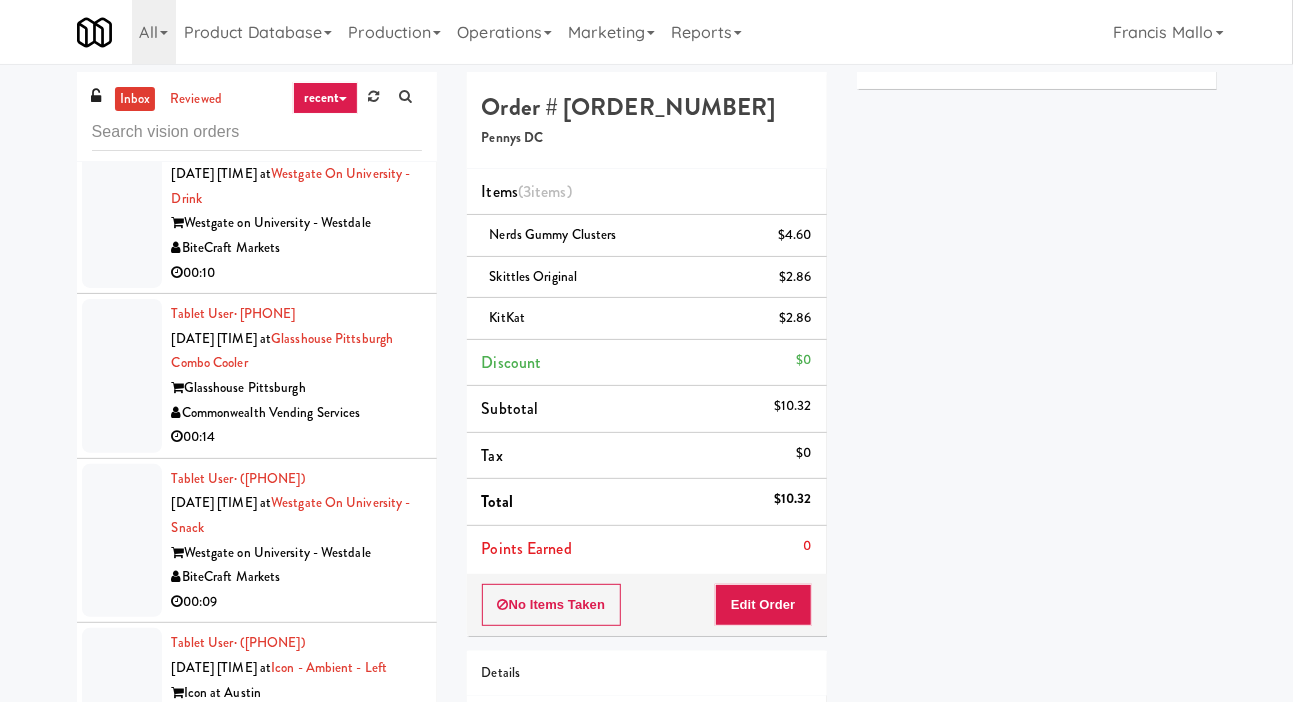 click at bounding box center (122, 692) 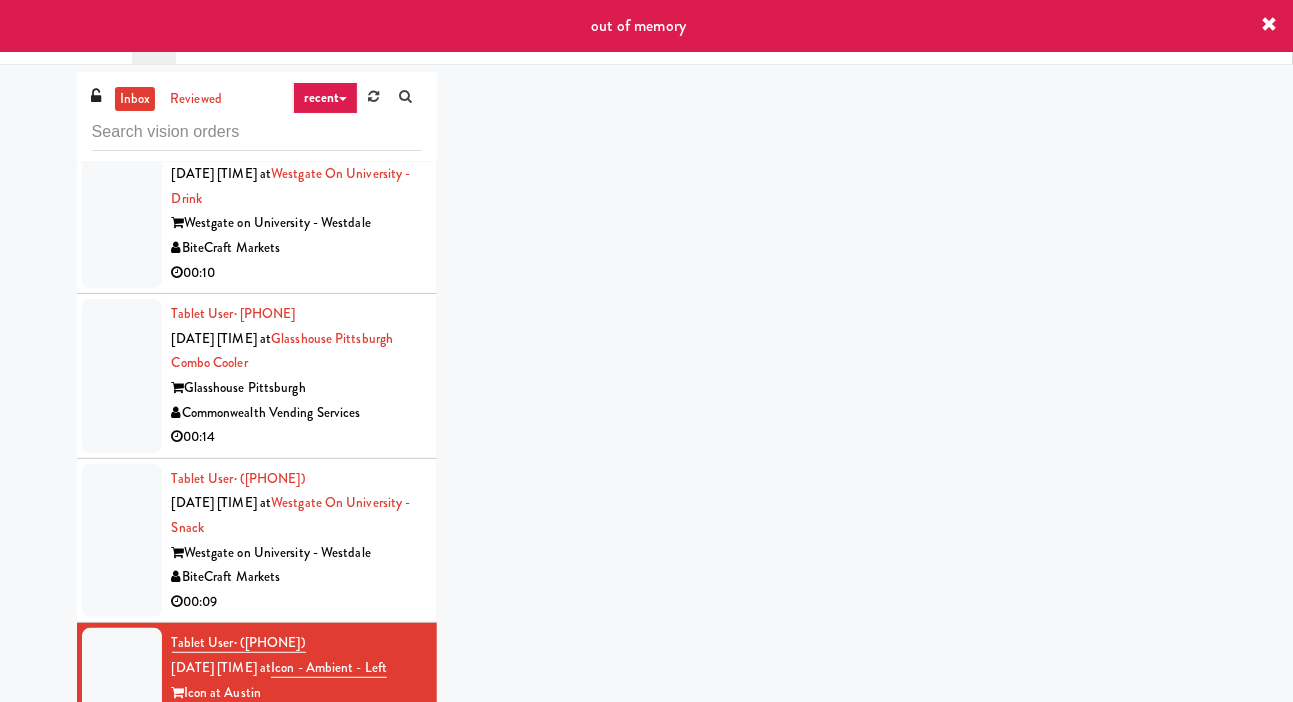 click at bounding box center (122, 541) 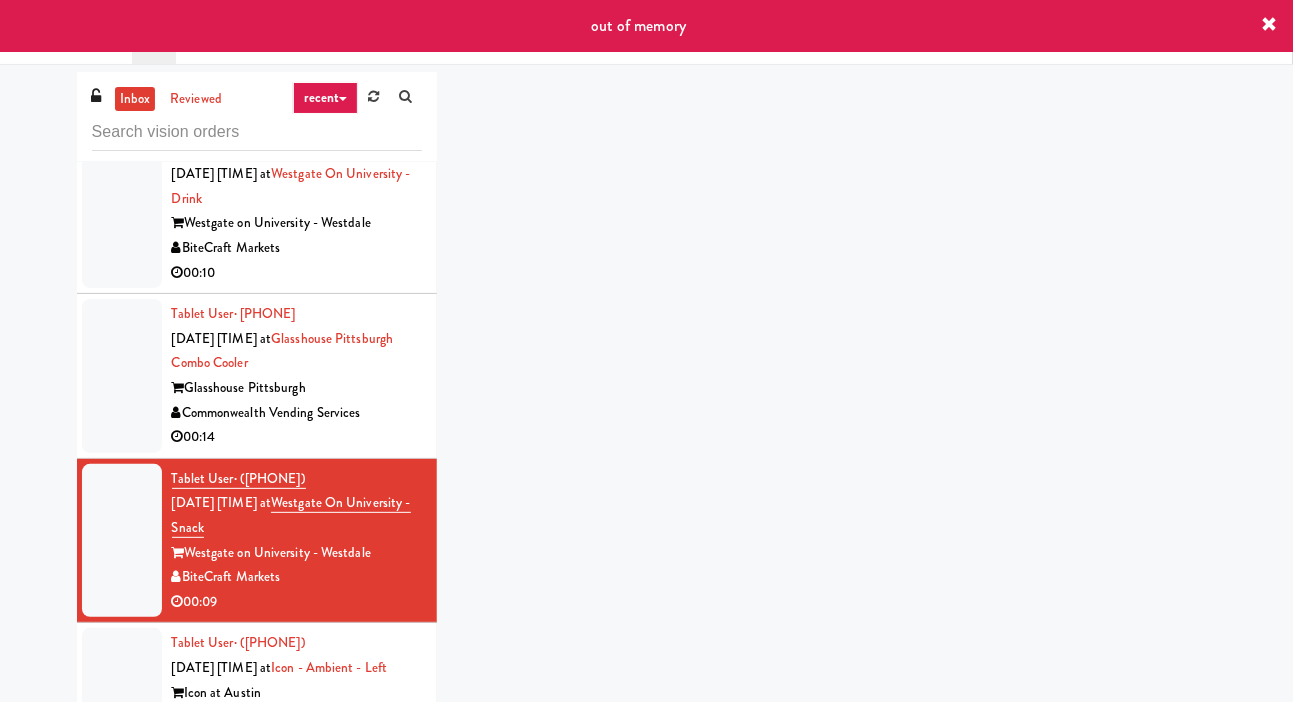 click at bounding box center (122, 692) 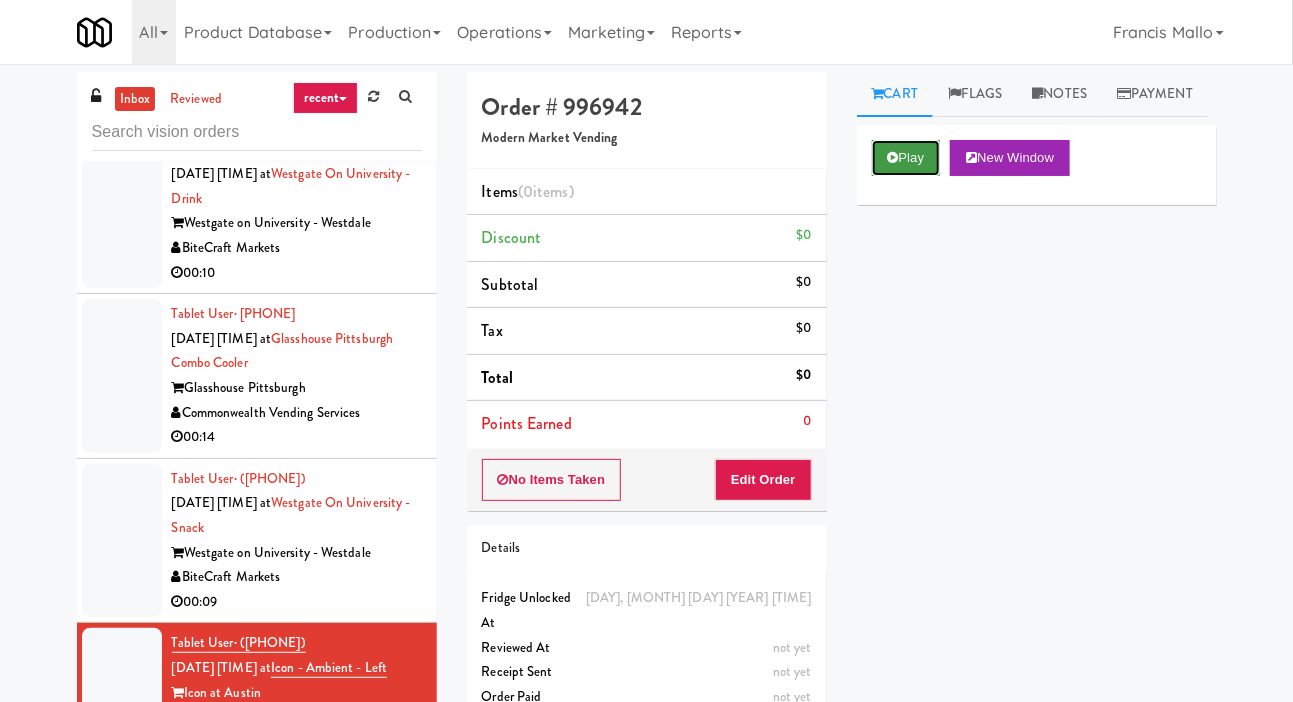 click on "Play" at bounding box center (906, 158) 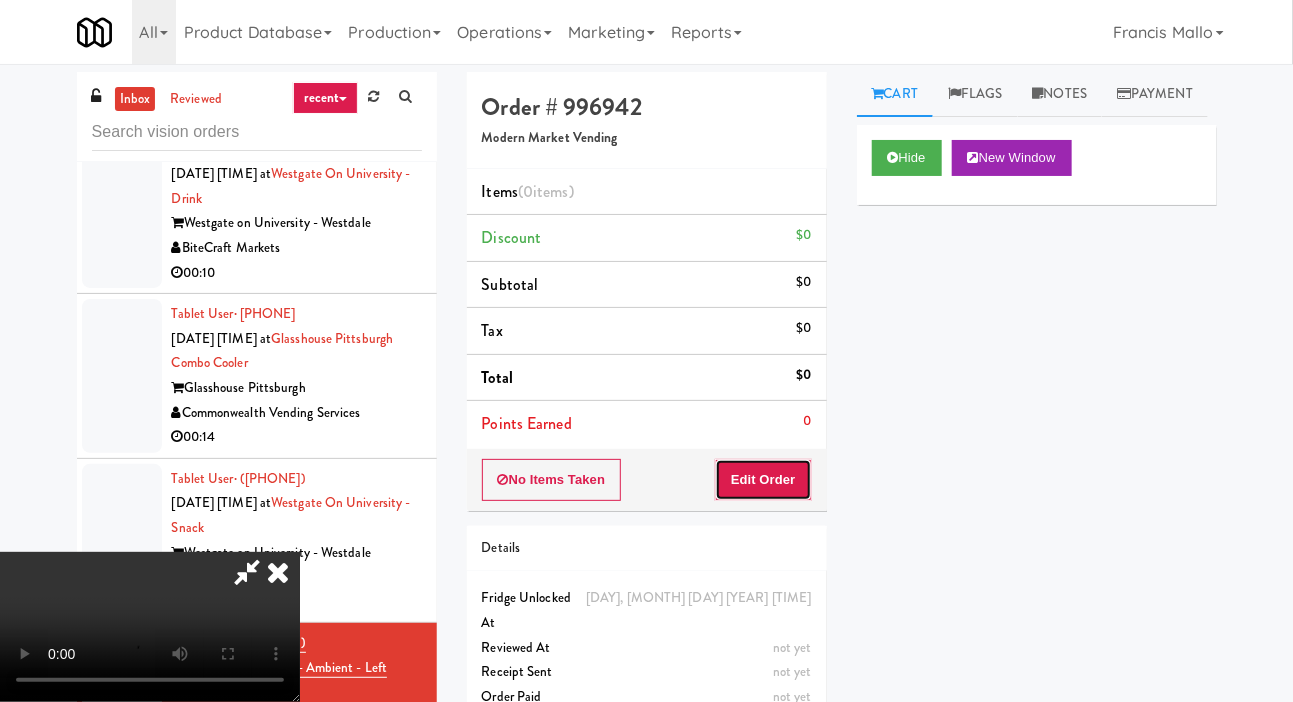 click on "Edit Order" at bounding box center [763, 480] 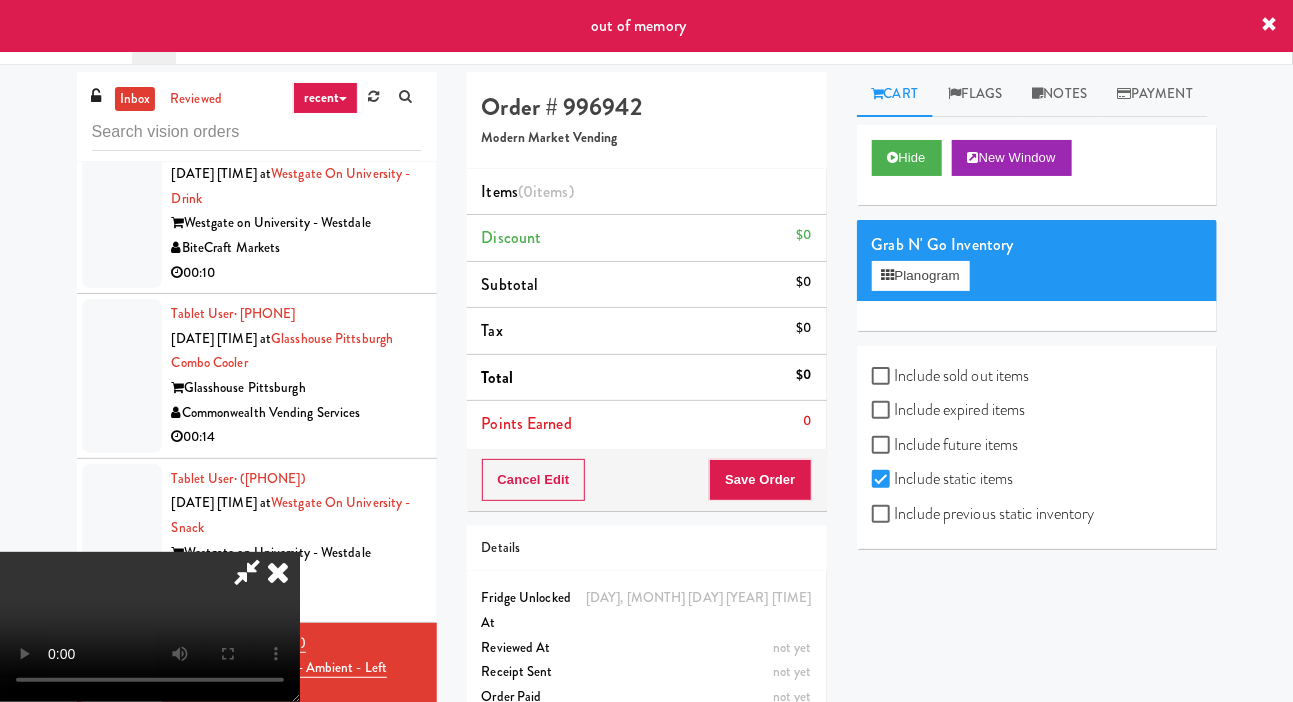 scroll, scrollTop: 73, scrollLeft: 0, axis: vertical 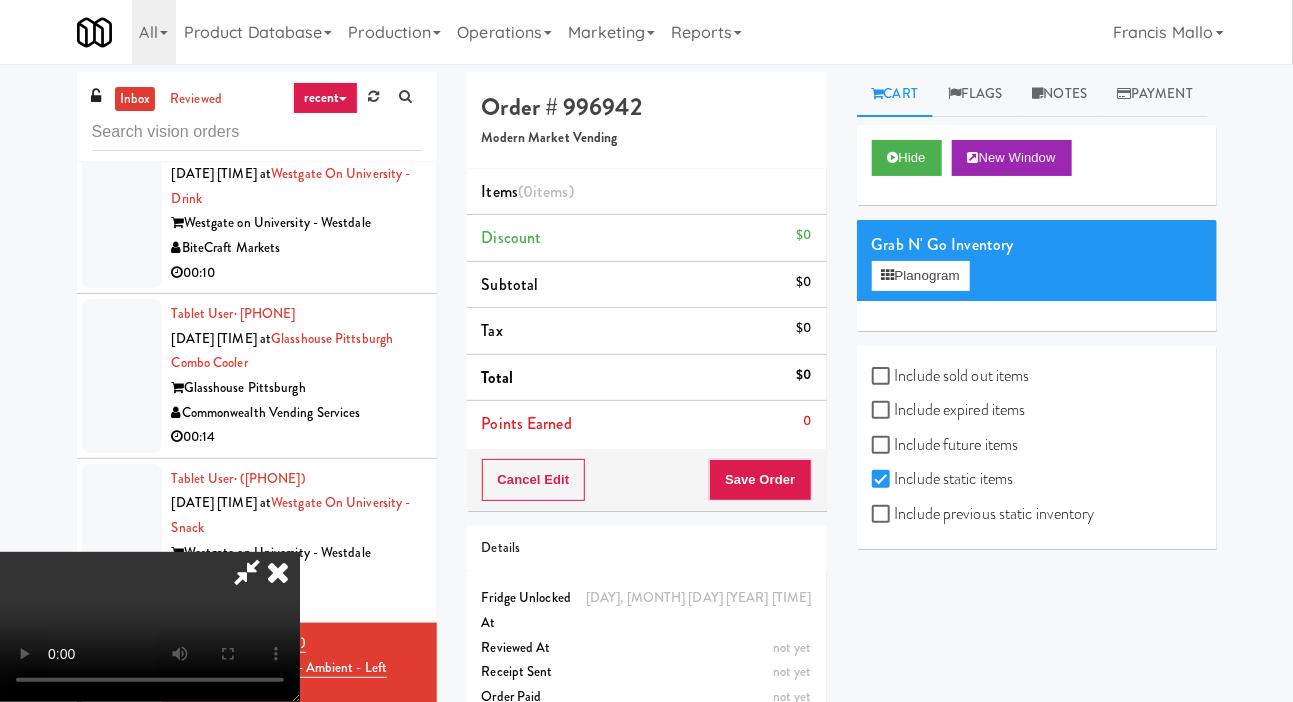 type 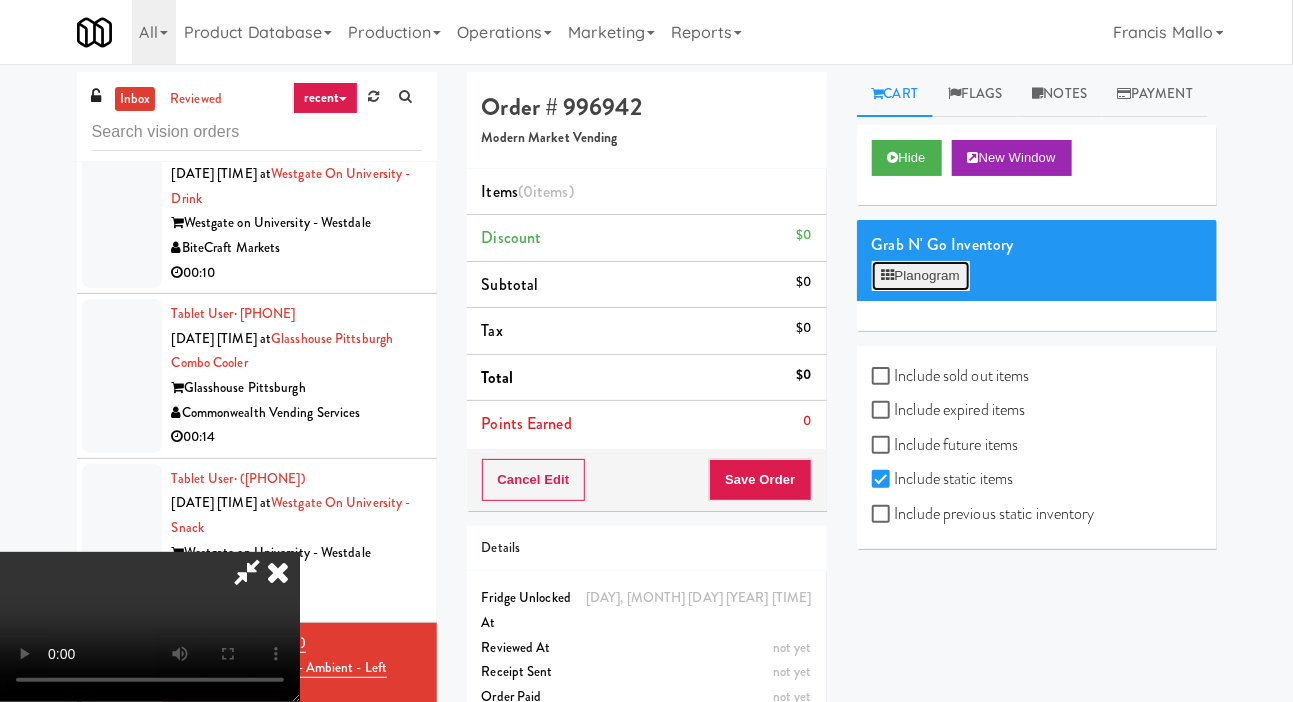 click on "Planogram" at bounding box center (921, 276) 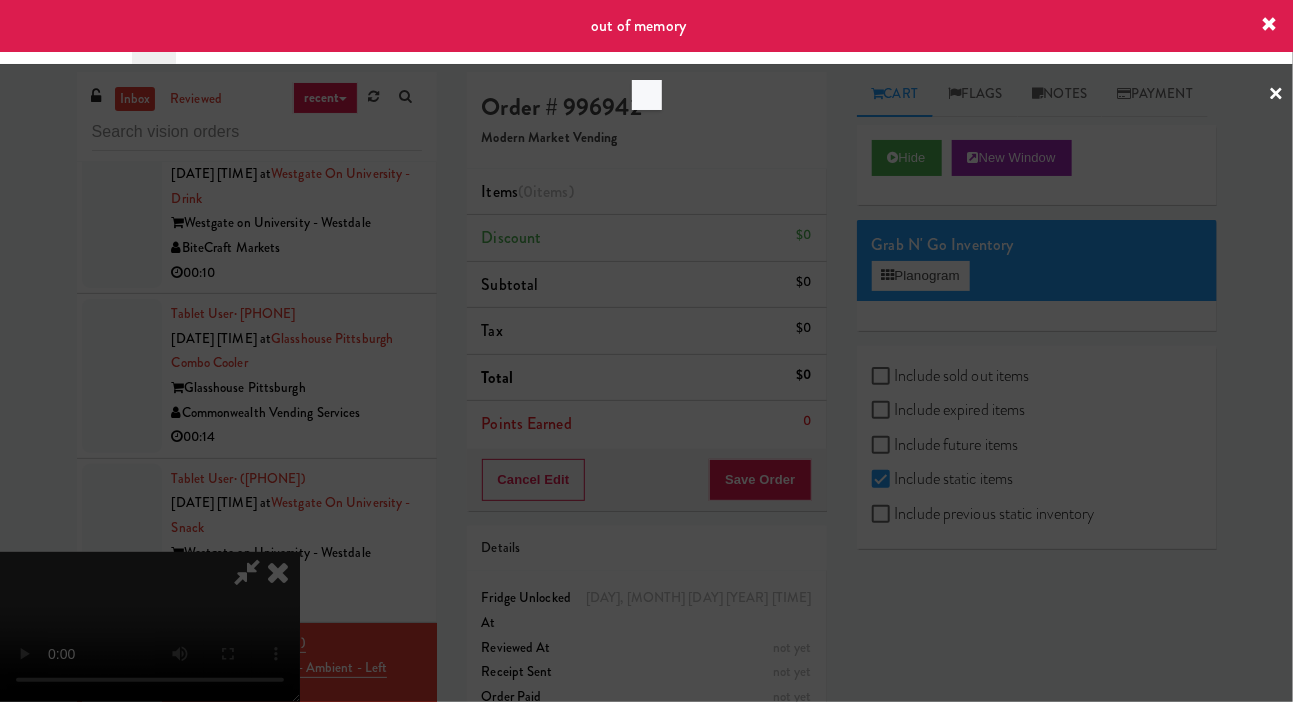 click at bounding box center [646, 351] 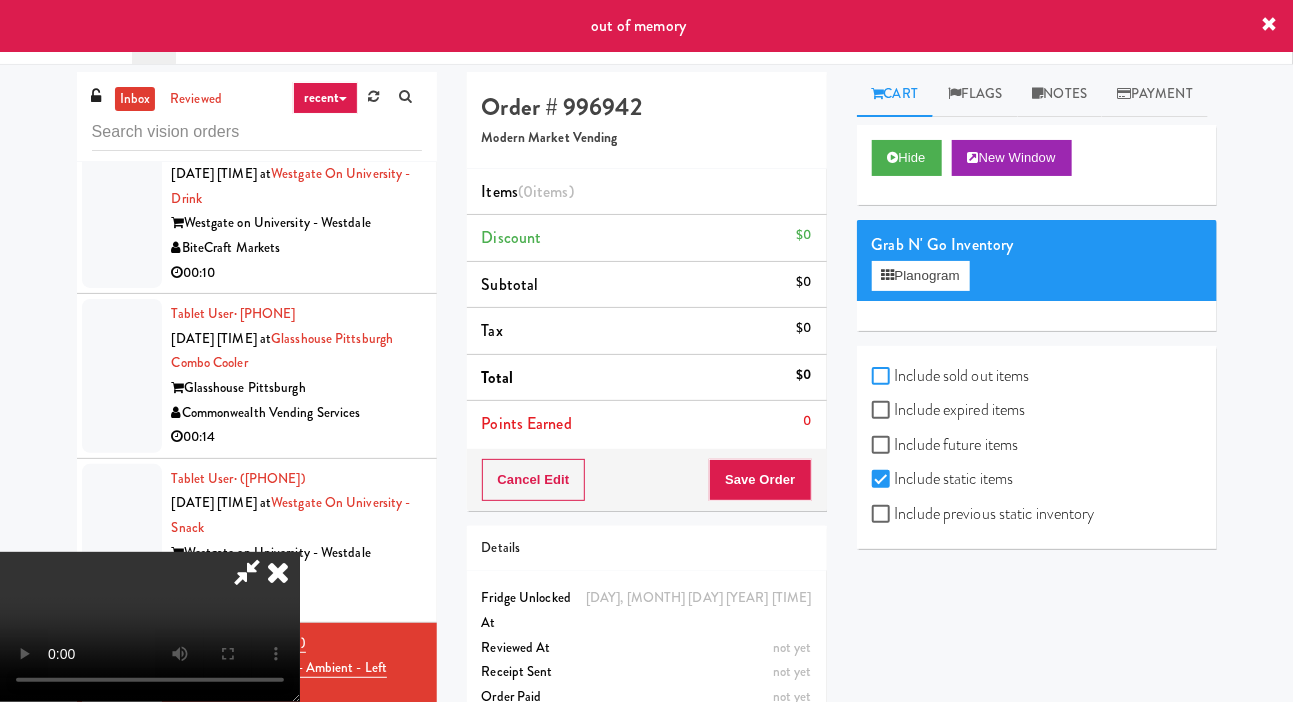 click on "Include sold out items" at bounding box center [883, 377] 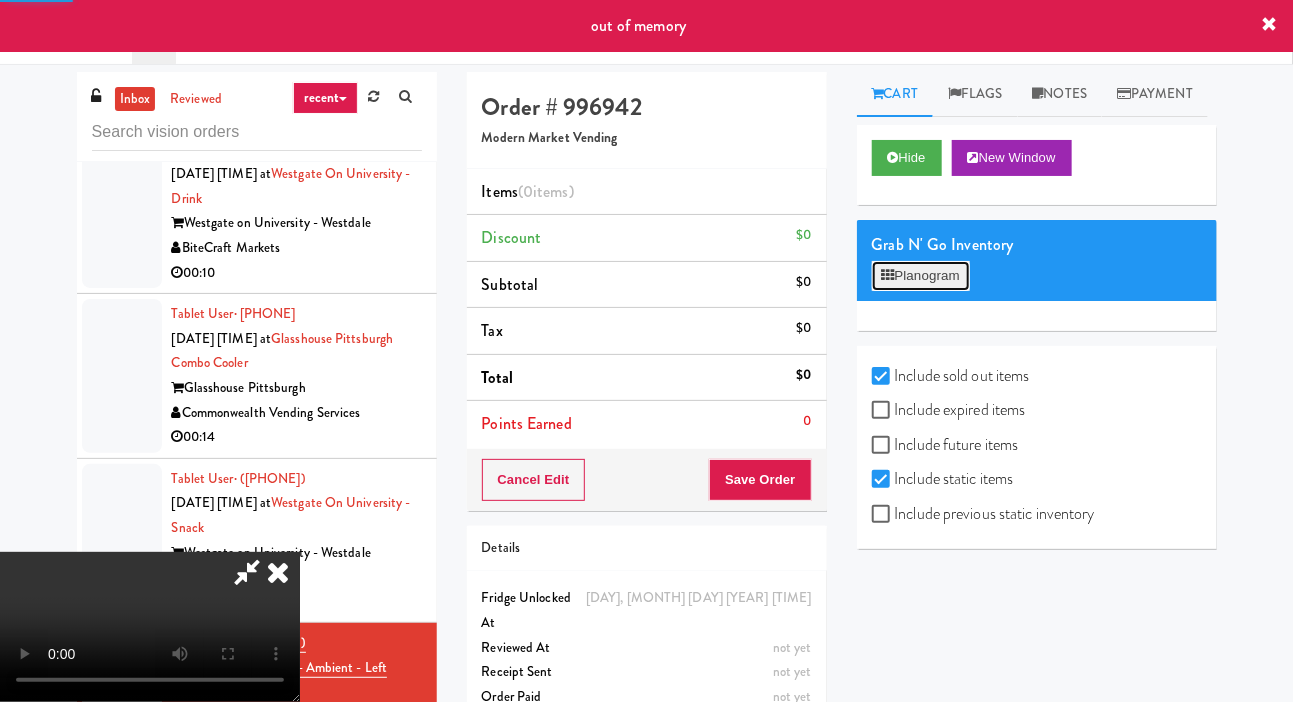 click on "Planogram" at bounding box center (921, 276) 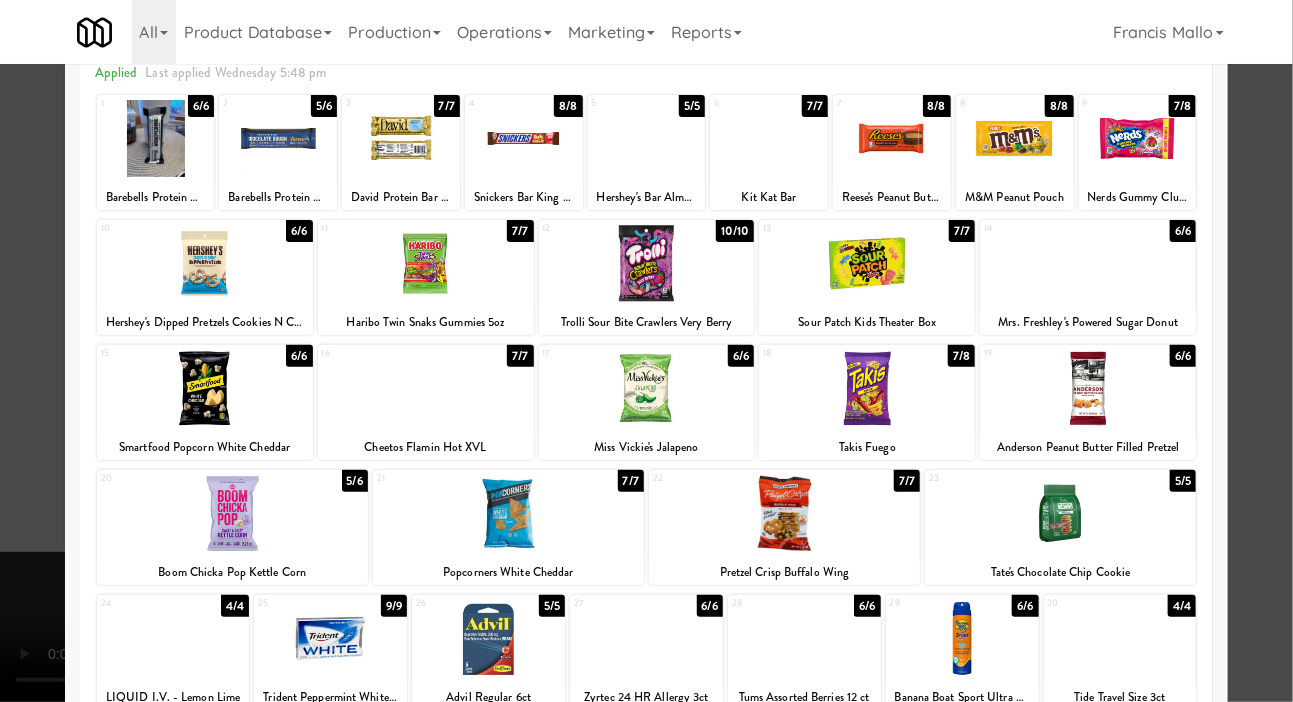 scroll, scrollTop: 172, scrollLeft: 0, axis: vertical 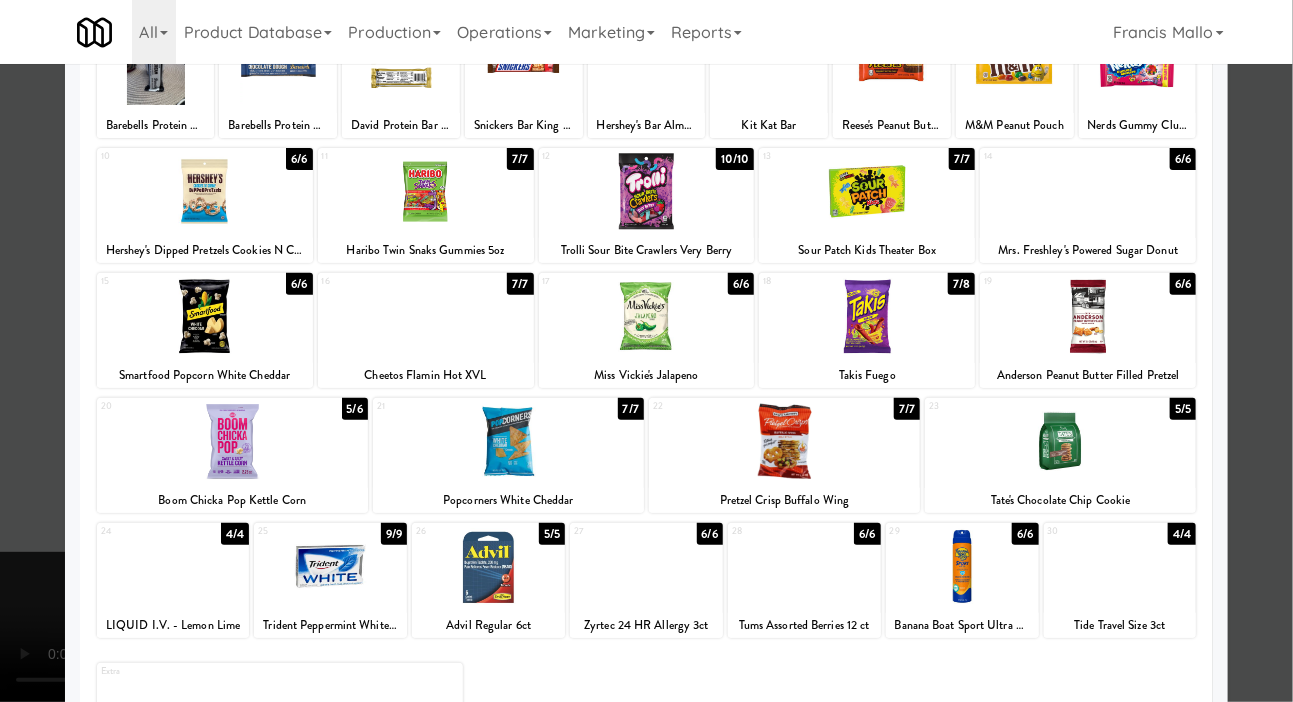 click on "Anderson Peanut Butter Filled Pretzel" at bounding box center [1088, 375] 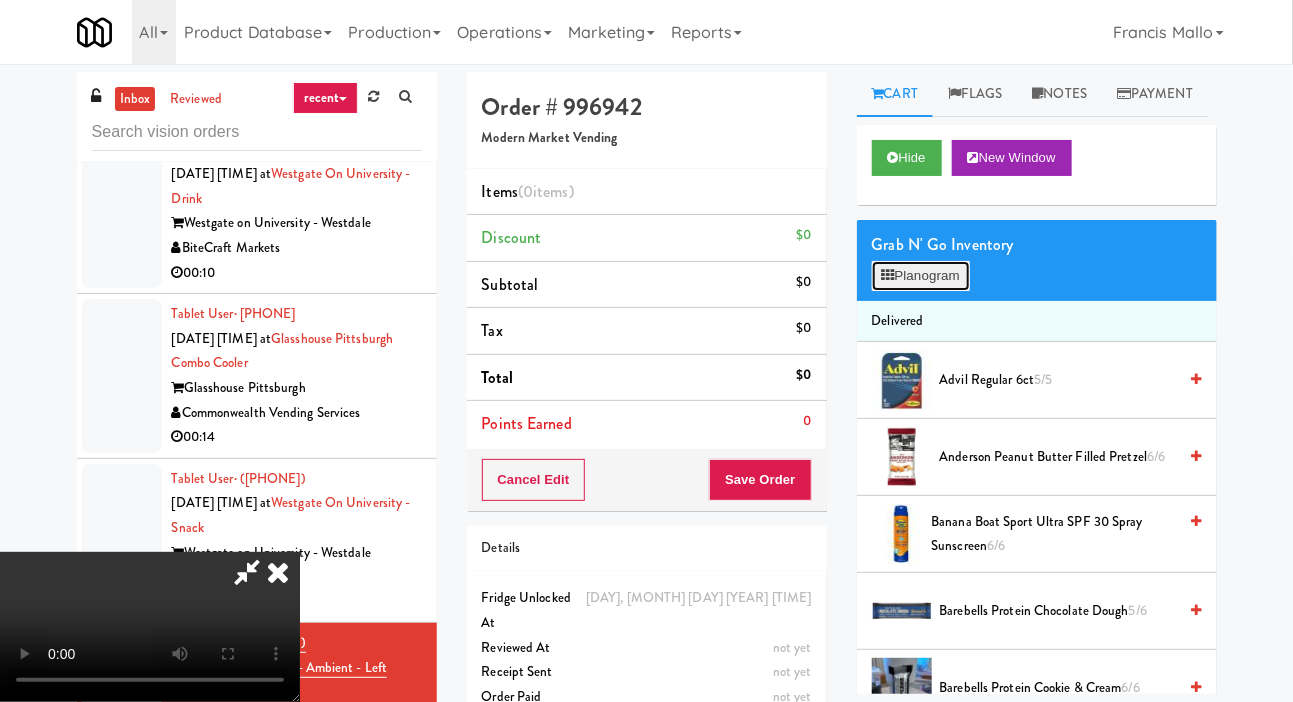 click on "Planogram" at bounding box center [921, 276] 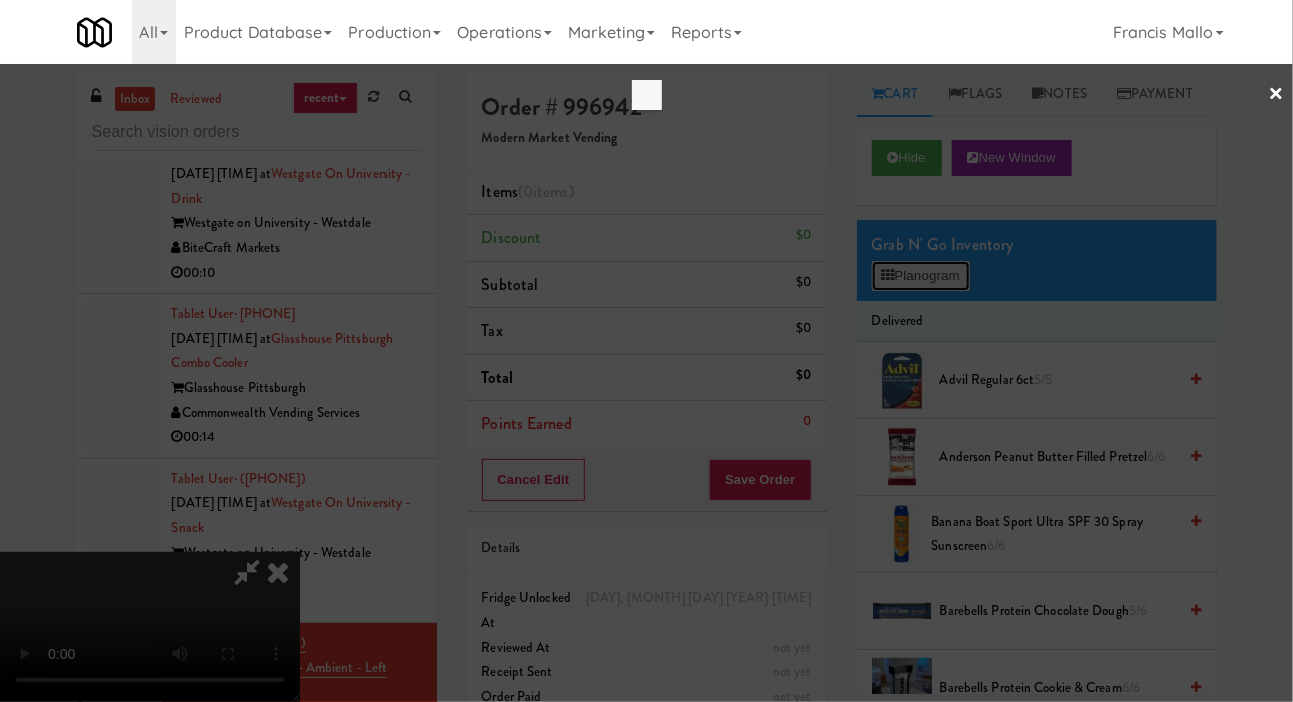 scroll, scrollTop: 0, scrollLeft: 0, axis: both 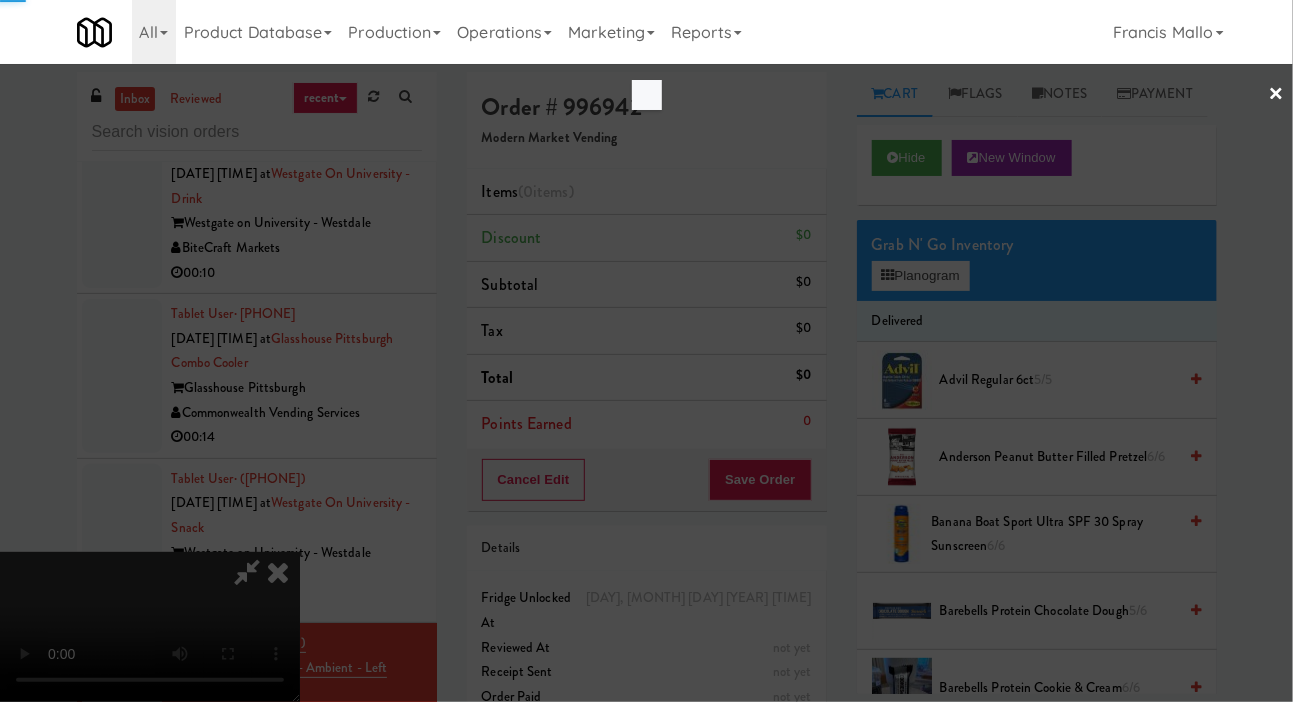 click at bounding box center (646, 351) 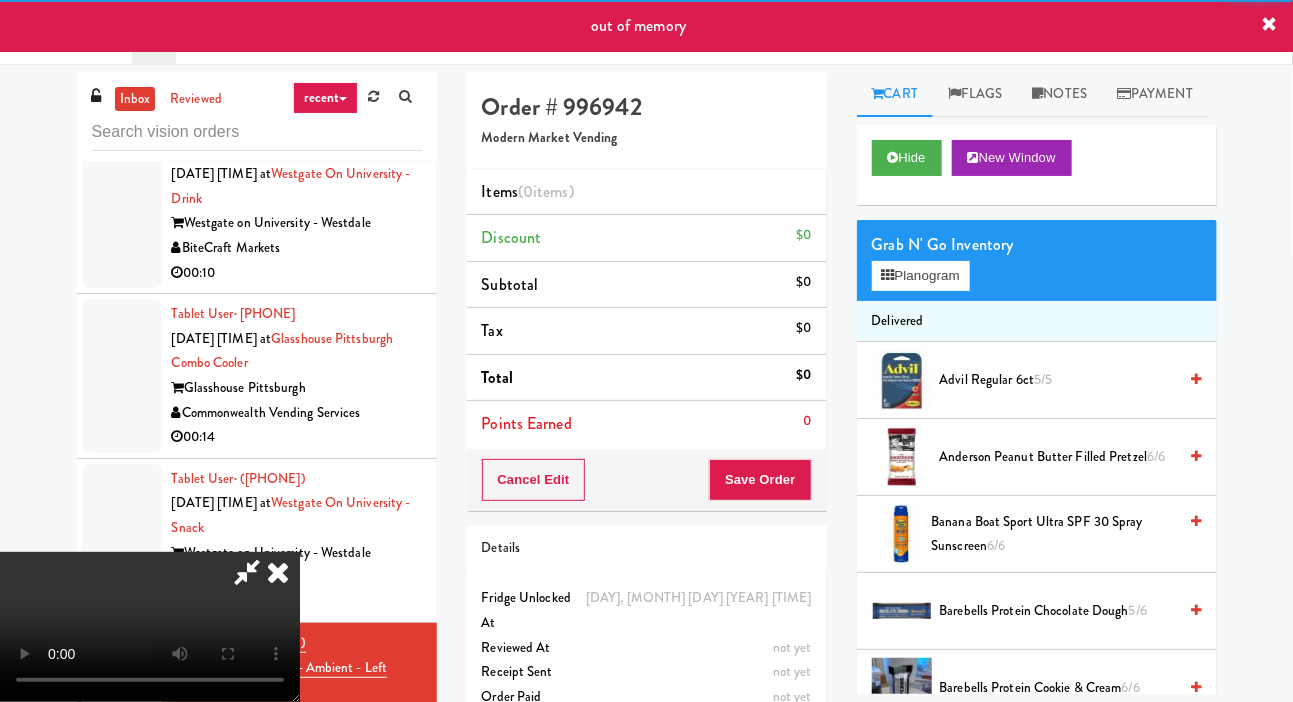 click on "[NAME] [NAME] [NAME] [NAME]  [NUMBER]/[NUMBER]" at bounding box center [1058, 457] 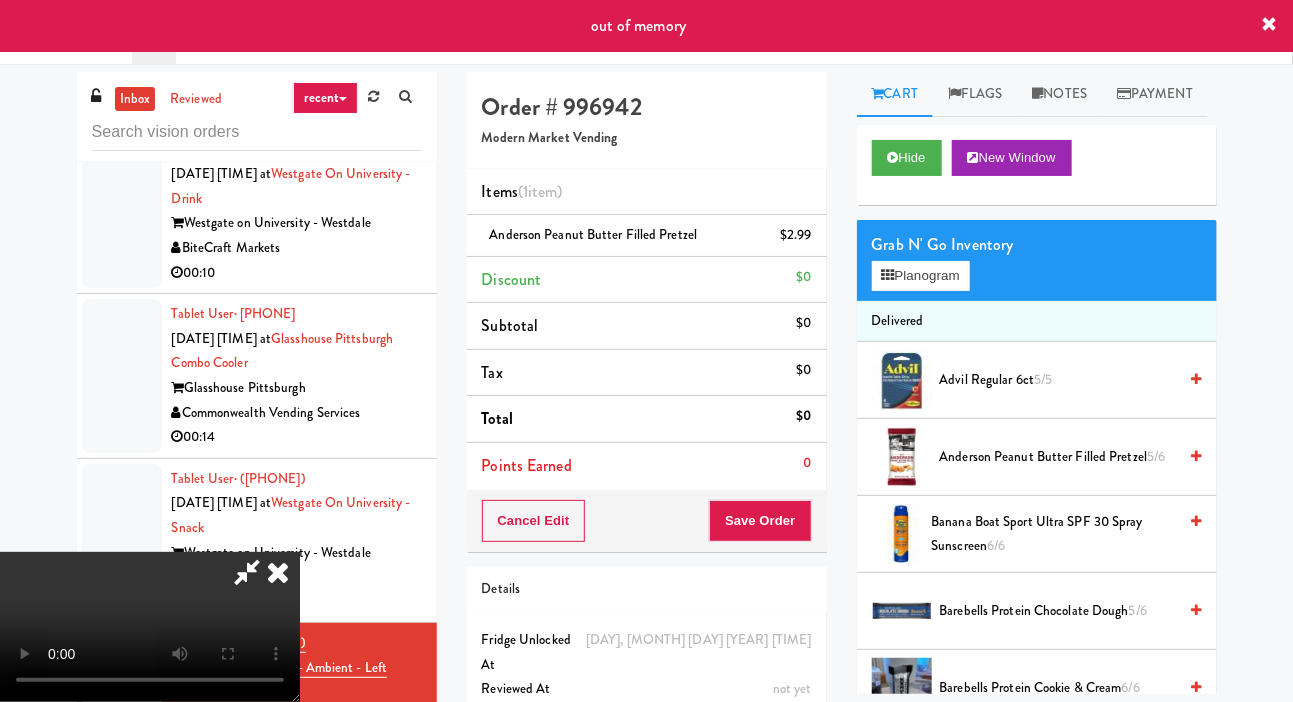 click on "Order # [ORDER_NUMBER] Modern Market Vending Items (1 item ) Anderson Peanut Butter Filled Pretzel $2.99 Discount $0 Subtotal $0 Tax $0 Total $0 Points Earned 0 Cancel Edit Save Order Details [DAY], [DATE] [TIME] Fridge Unlocked At not yet Reviewed At not yet Receipt Sent not yet Order Paid" at bounding box center [647, 426] 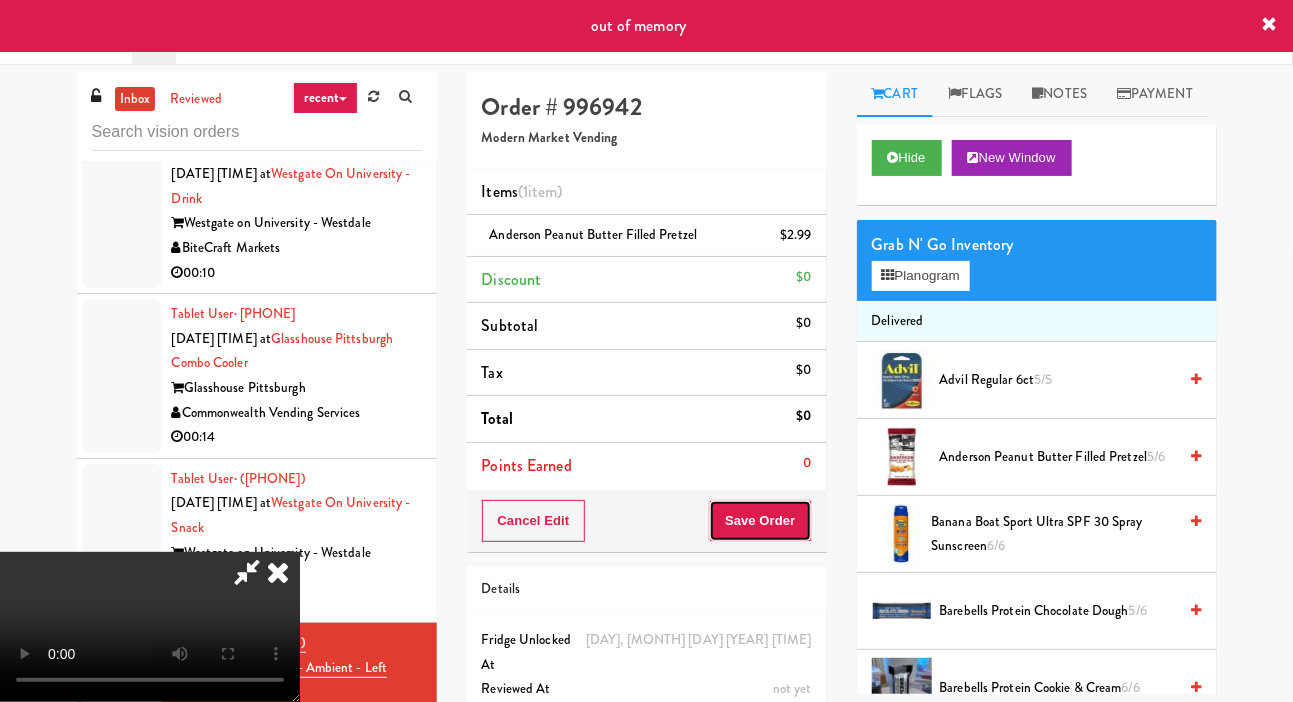 click on "Save Order" at bounding box center [760, 521] 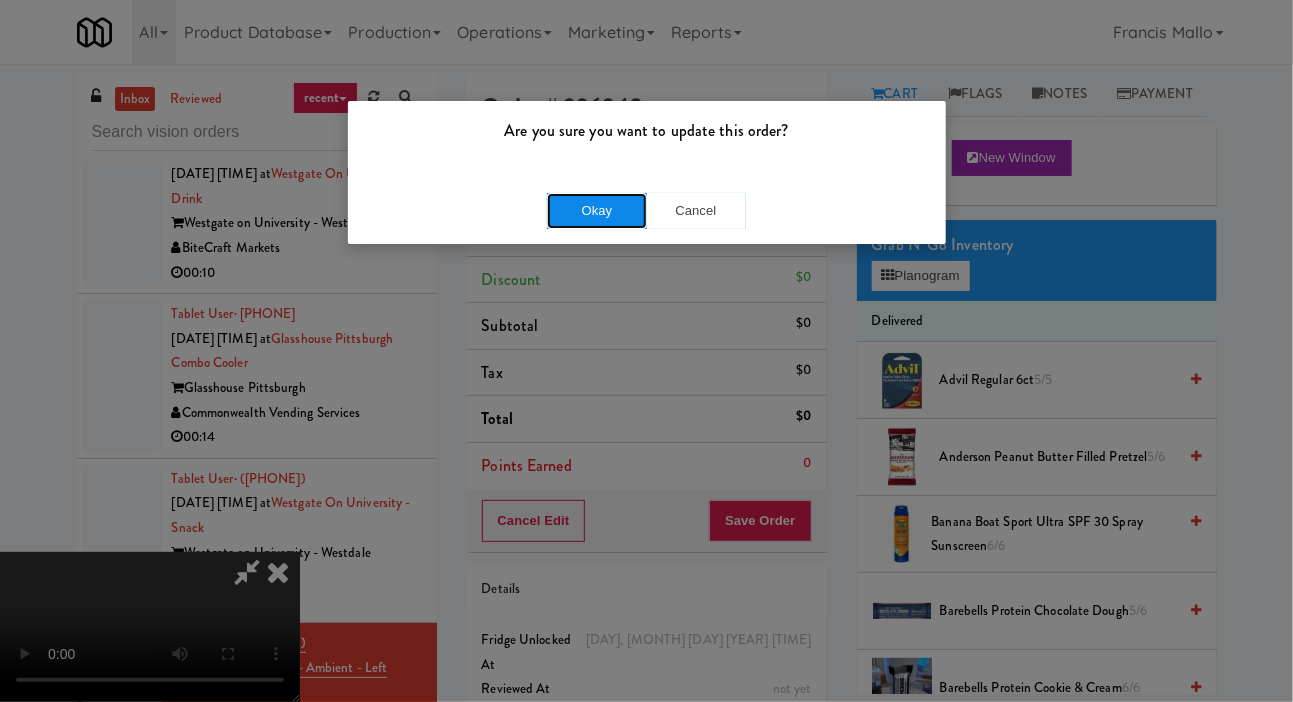 click on "Okay" at bounding box center (597, 211) 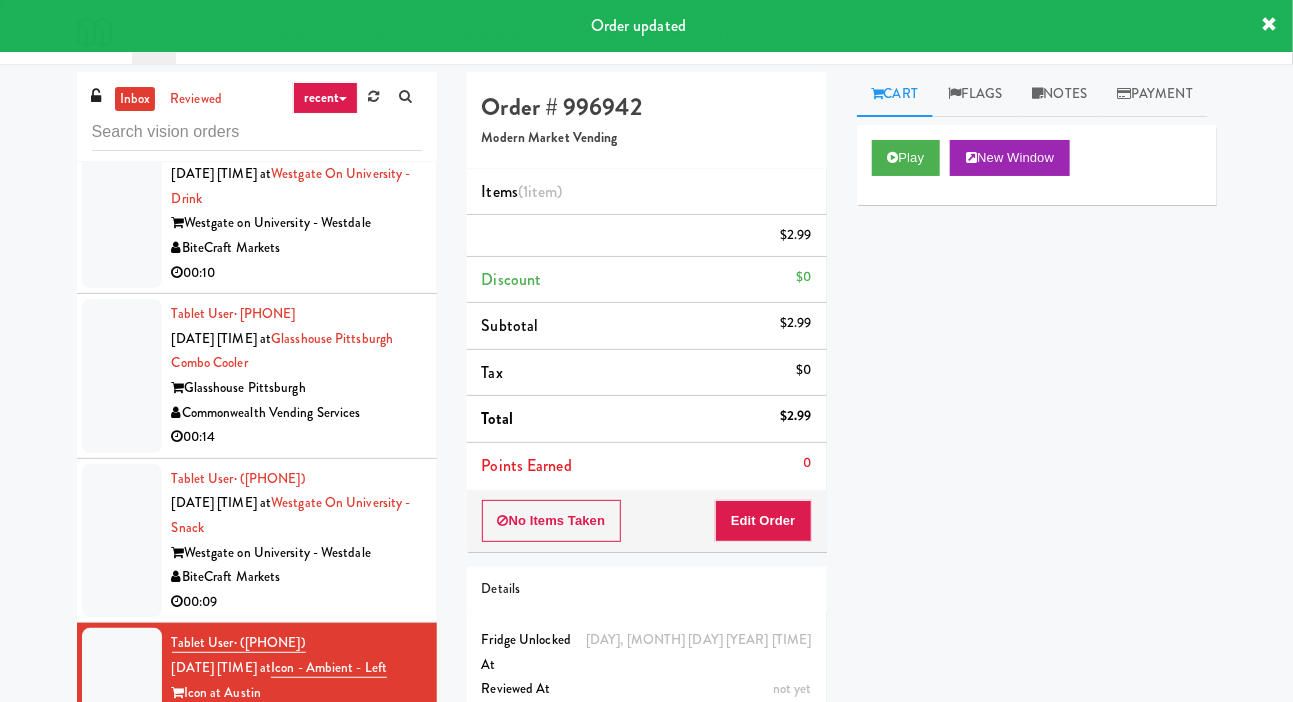 scroll, scrollTop: 0, scrollLeft: 0, axis: both 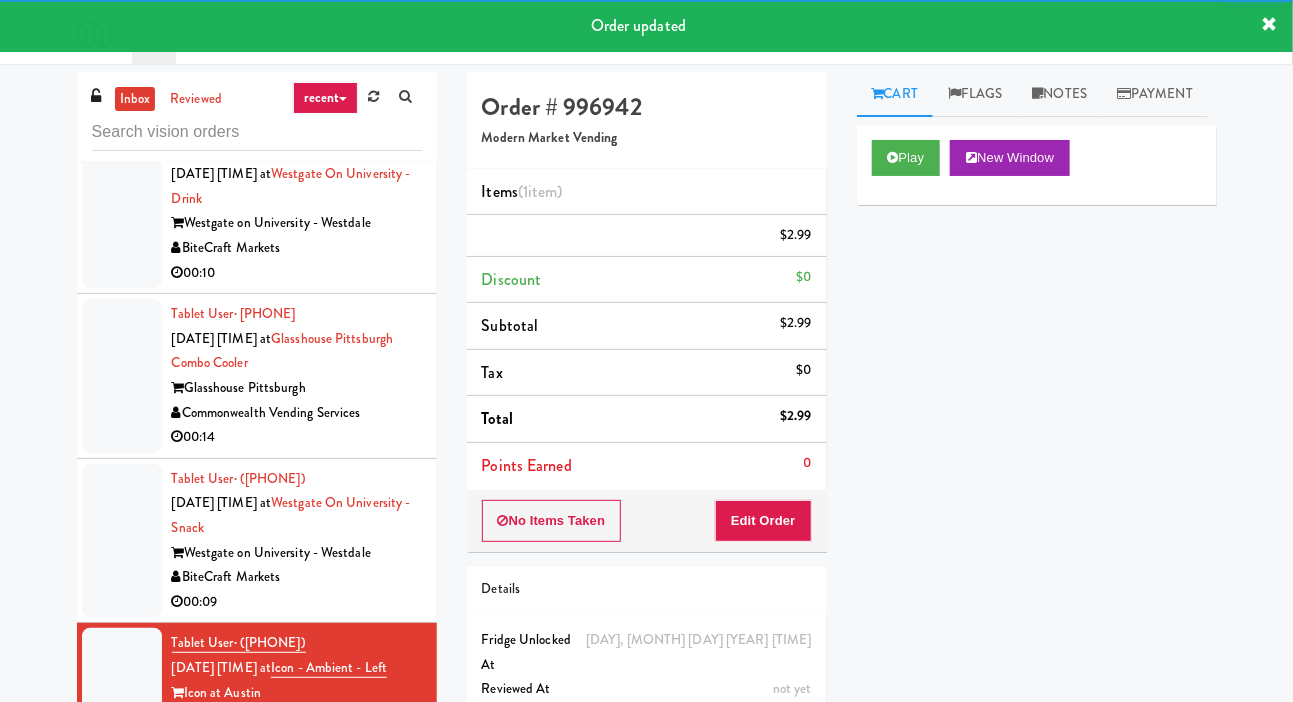 click at bounding box center [122, 541] 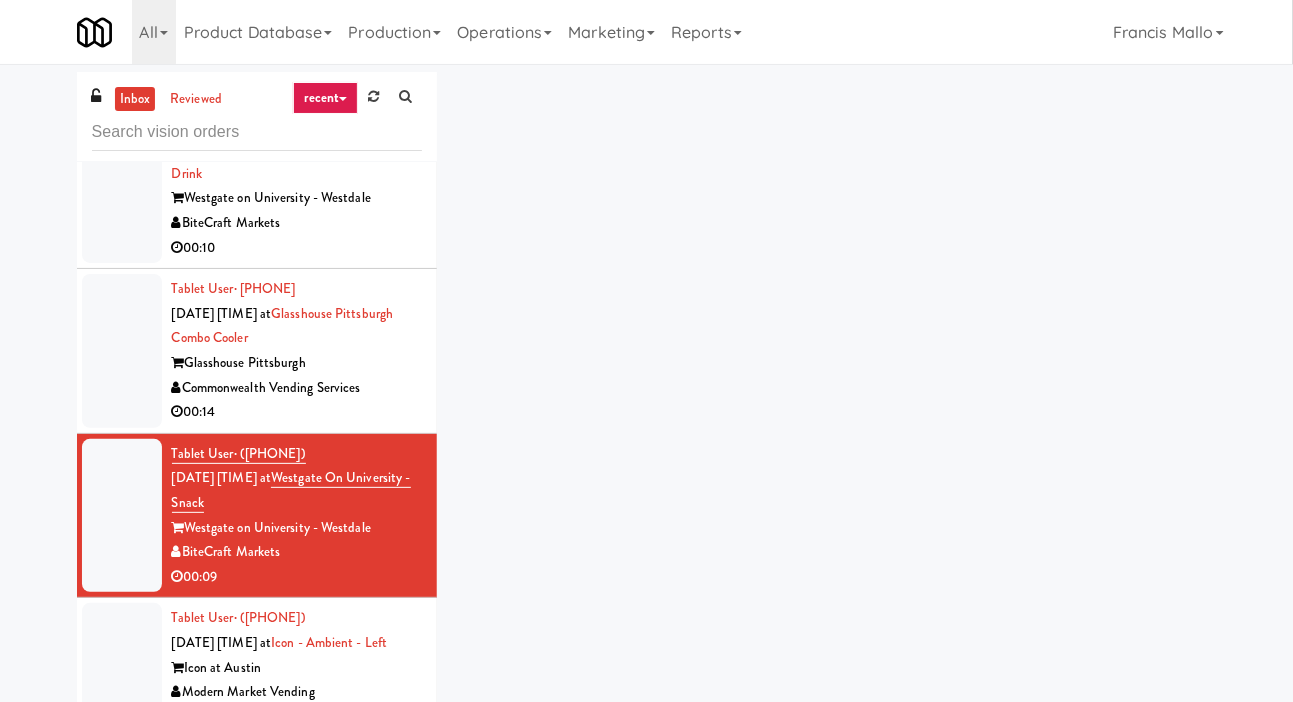 click at bounding box center [122, 351] 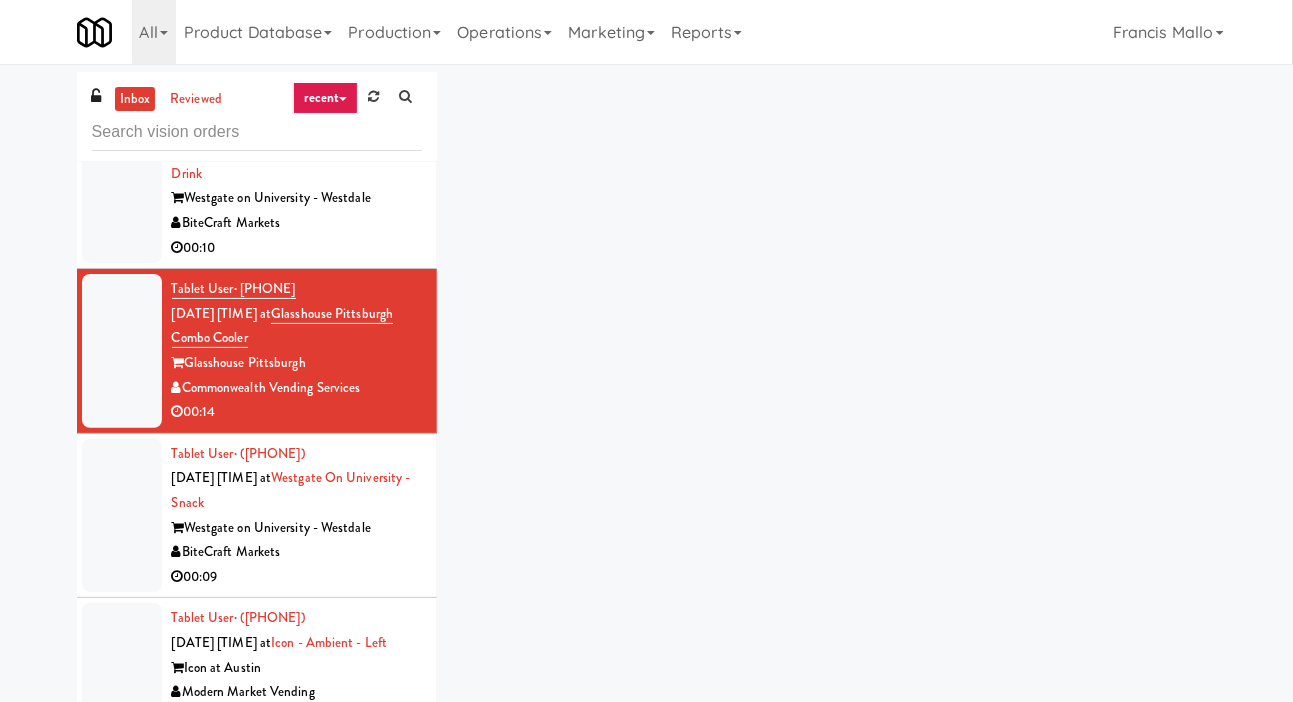 click at bounding box center [122, 516] 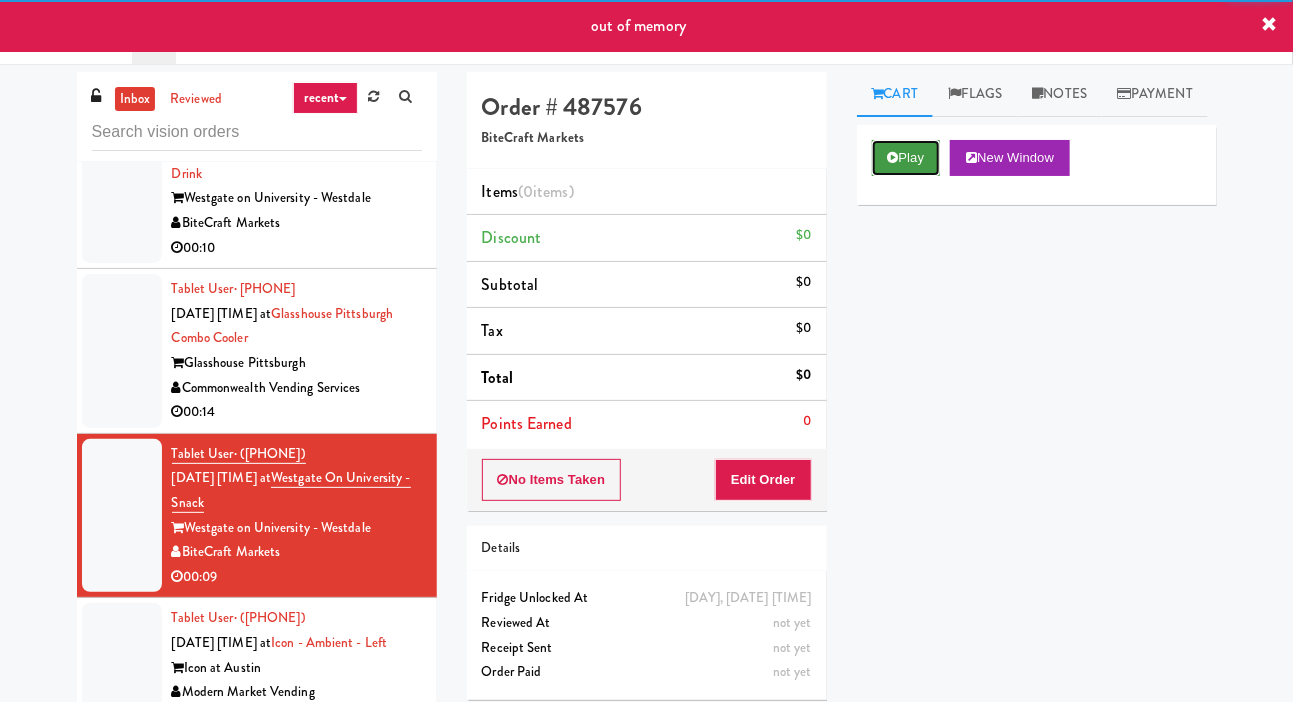 click on "Play" at bounding box center (906, 158) 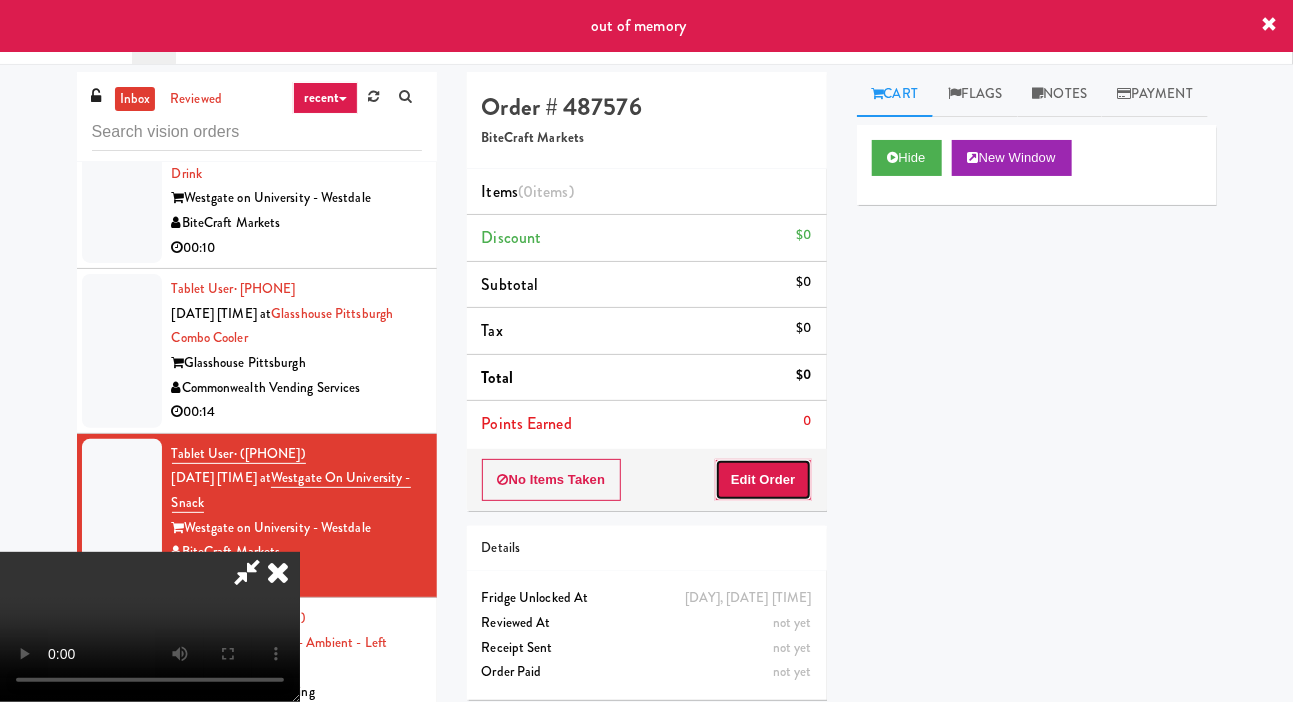 click on "Edit Order" at bounding box center [763, 480] 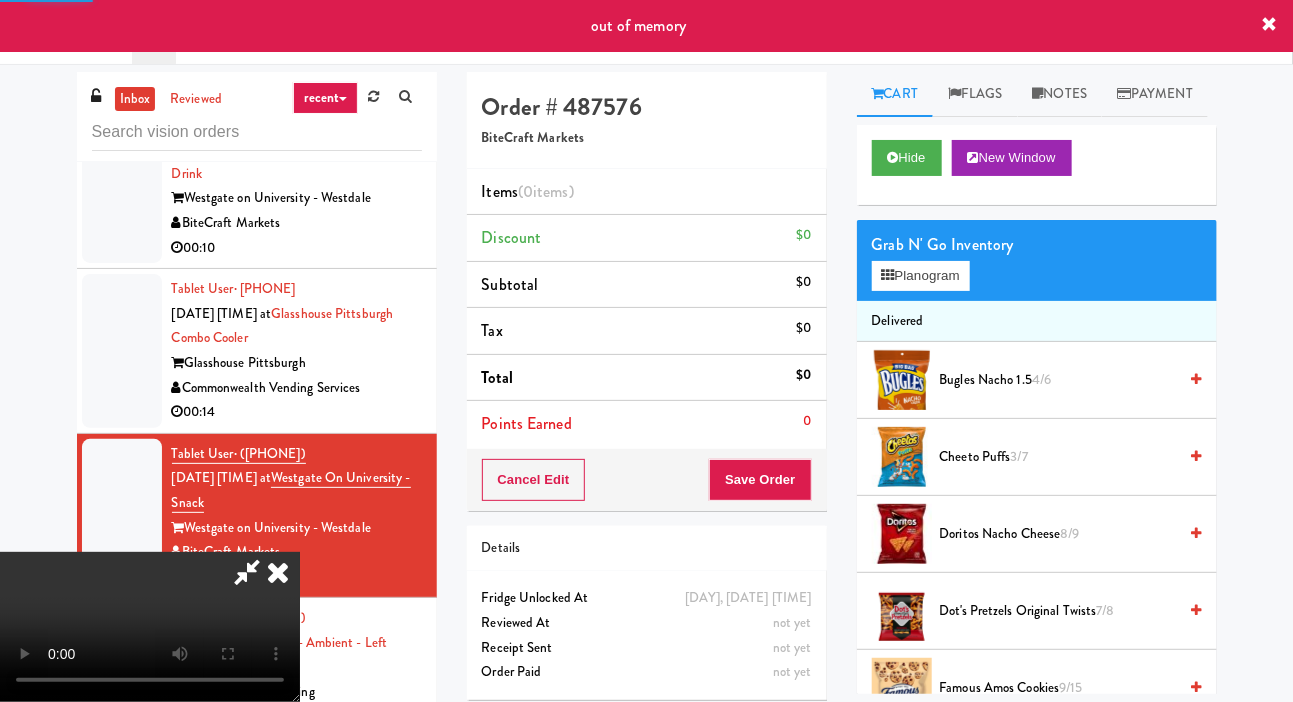 scroll, scrollTop: 18720, scrollLeft: 0, axis: vertical 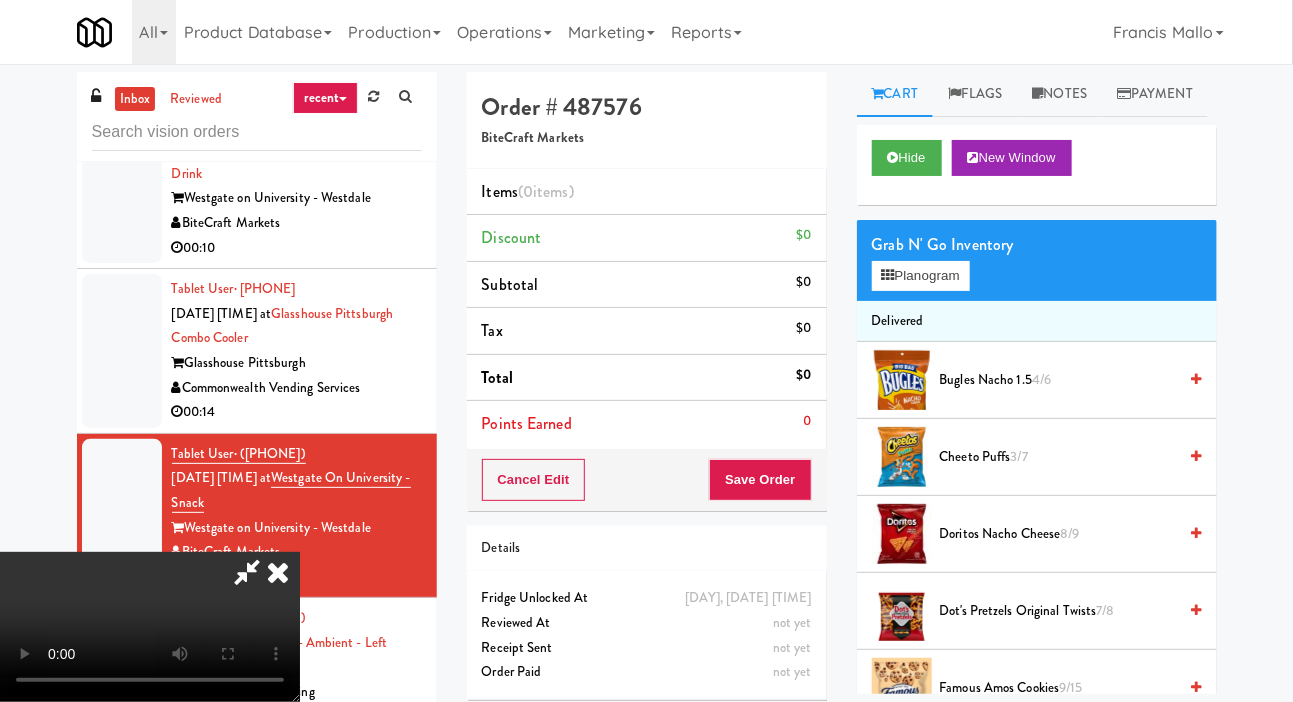 type 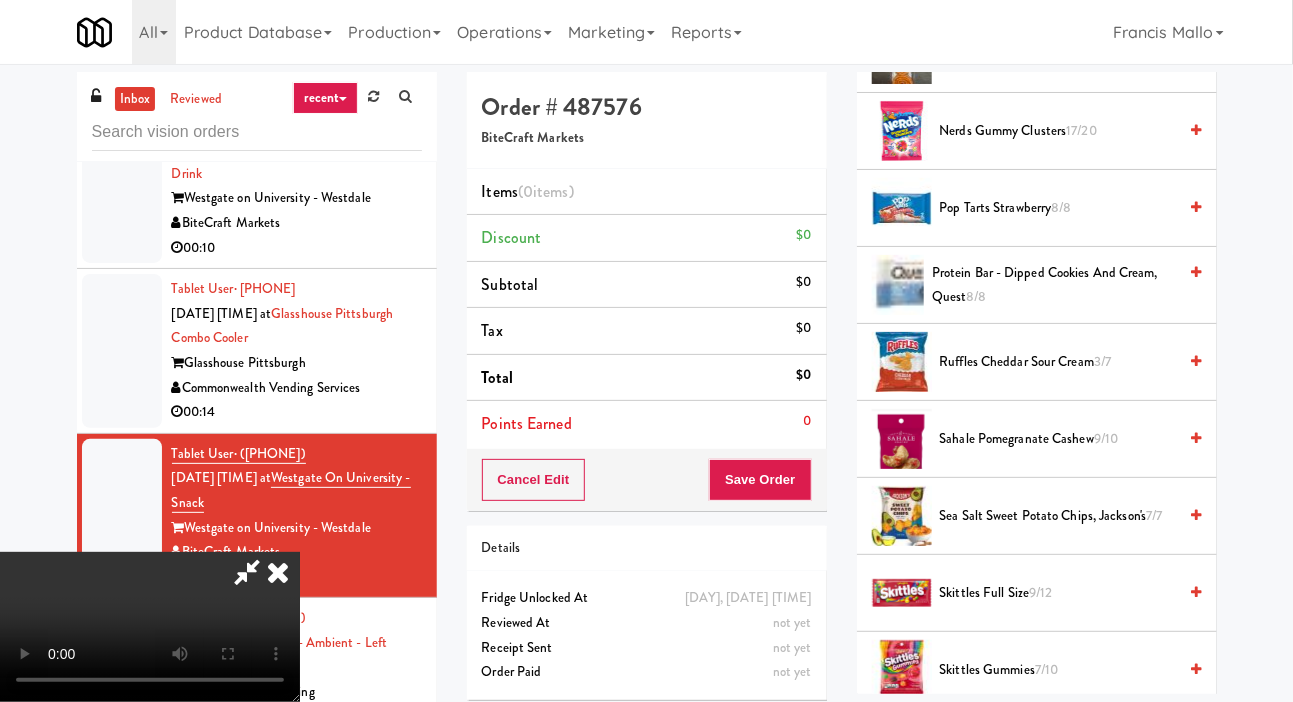 scroll, scrollTop: 1560, scrollLeft: 0, axis: vertical 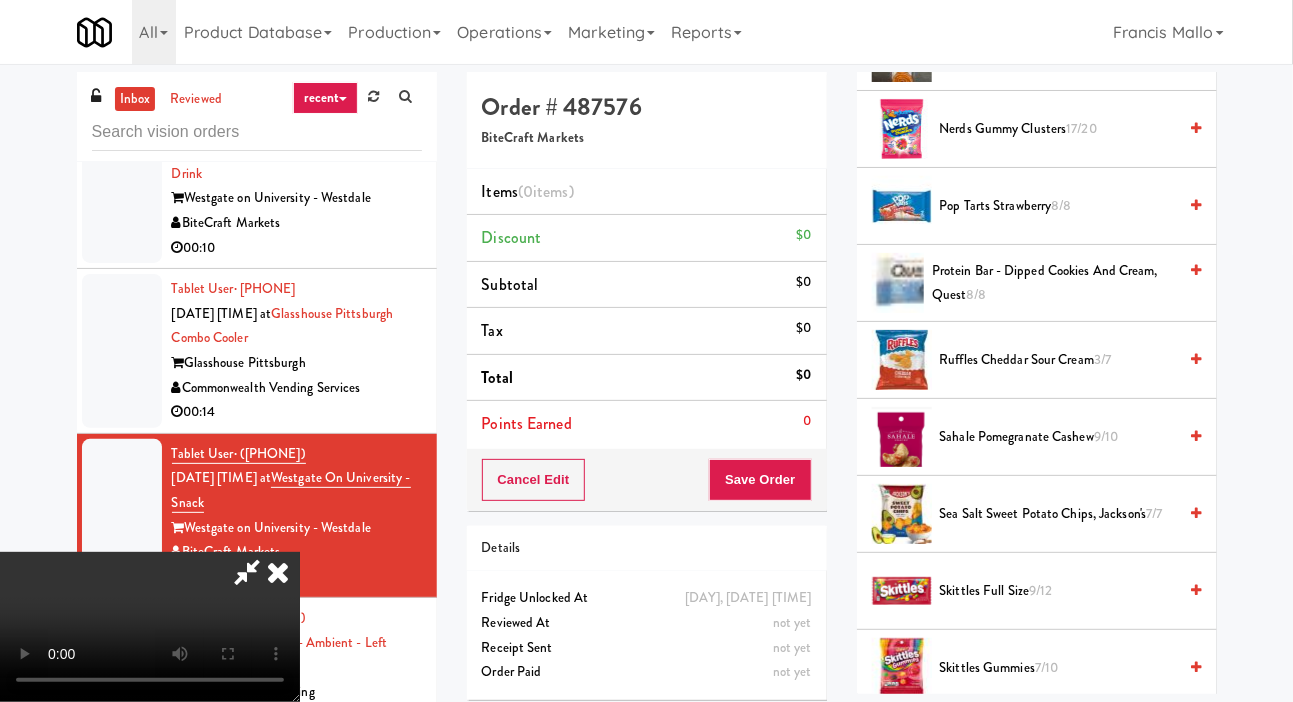 click on "8/8" at bounding box center (1062, 205) 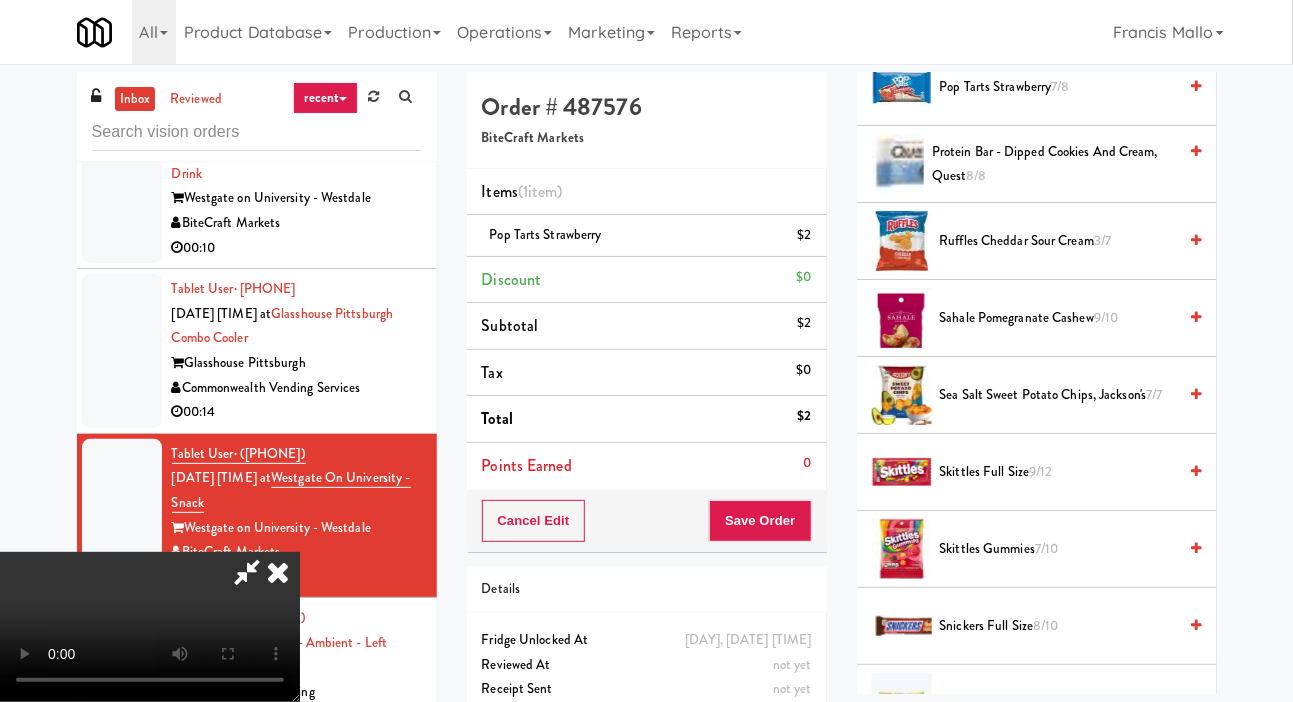 scroll, scrollTop: 2043, scrollLeft: 0, axis: vertical 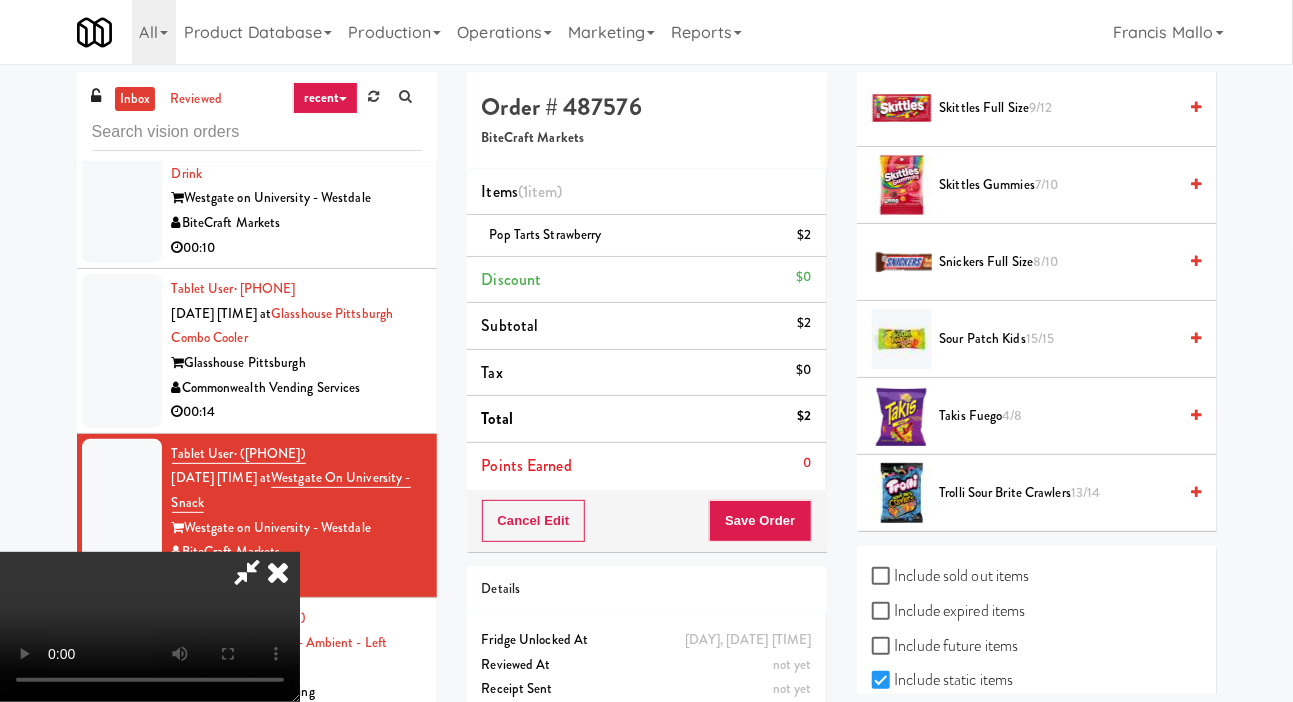 click on "Sour Patch Kids  15/15" at bounding box center [1058, 339] 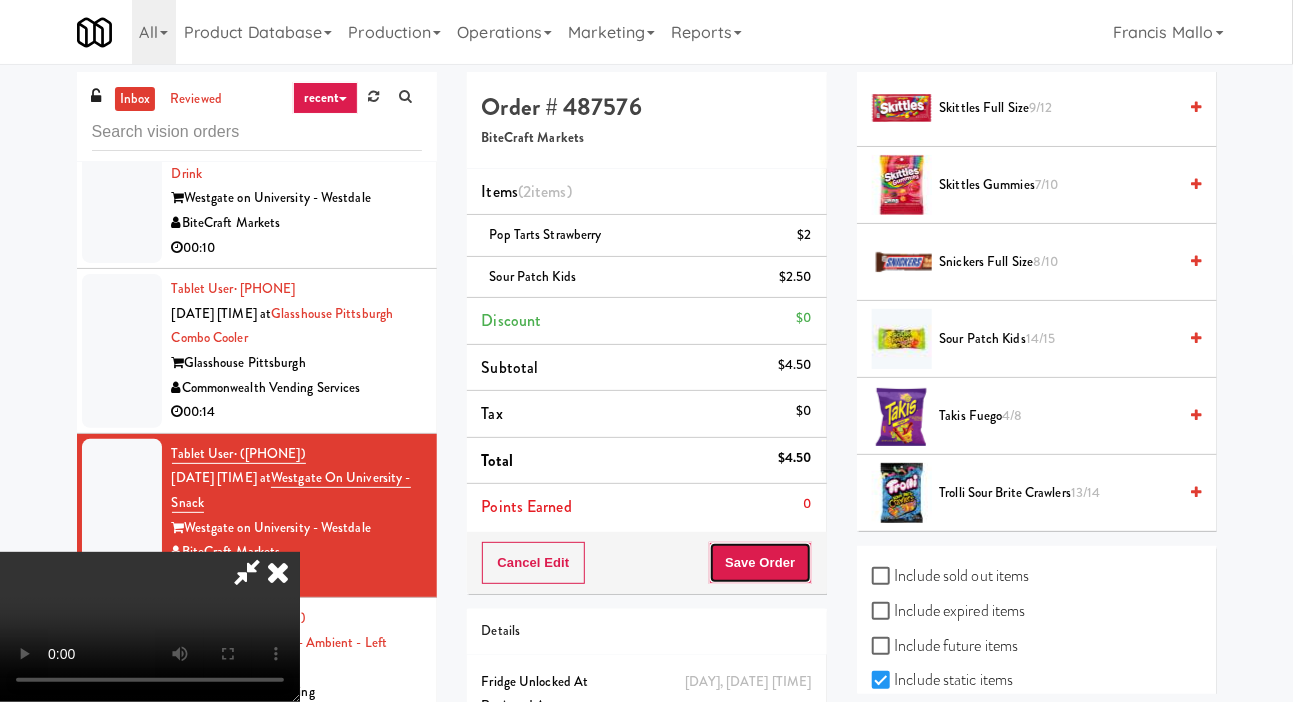 click on "Save Order" at bounding box center (760, 563) 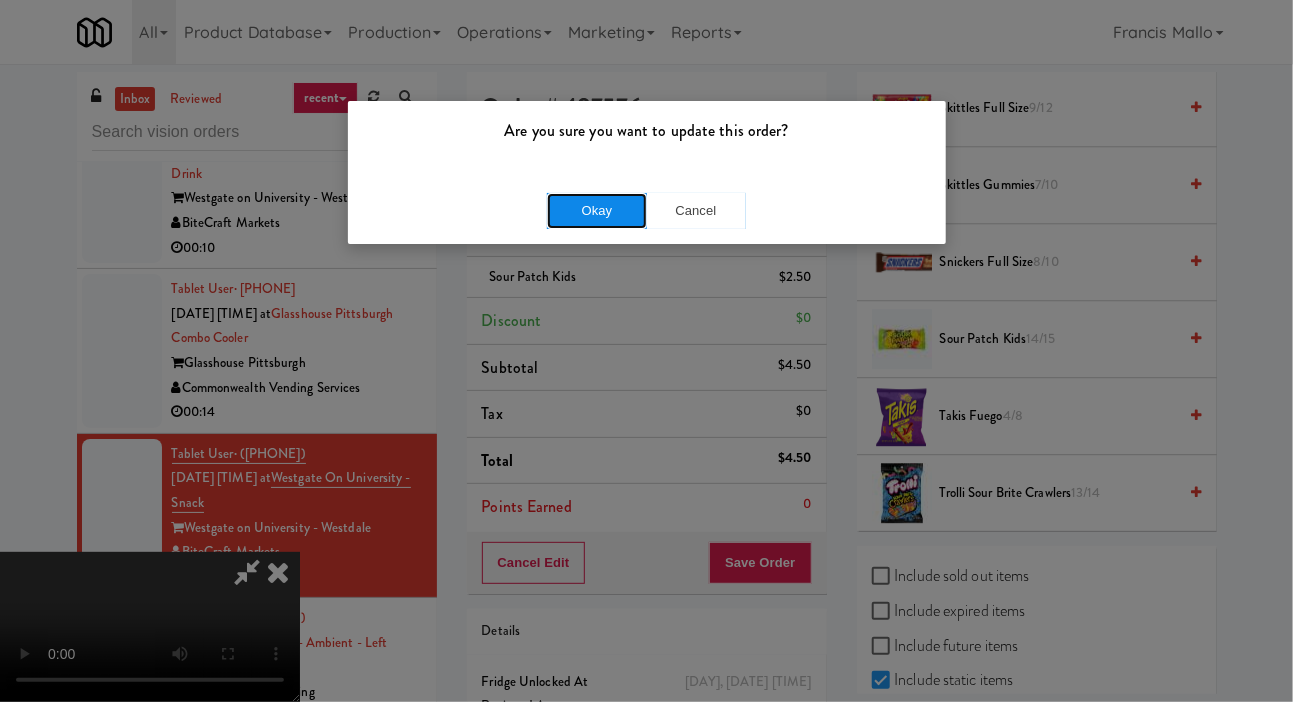 click on "Okay" at bounding box center (597, 211) 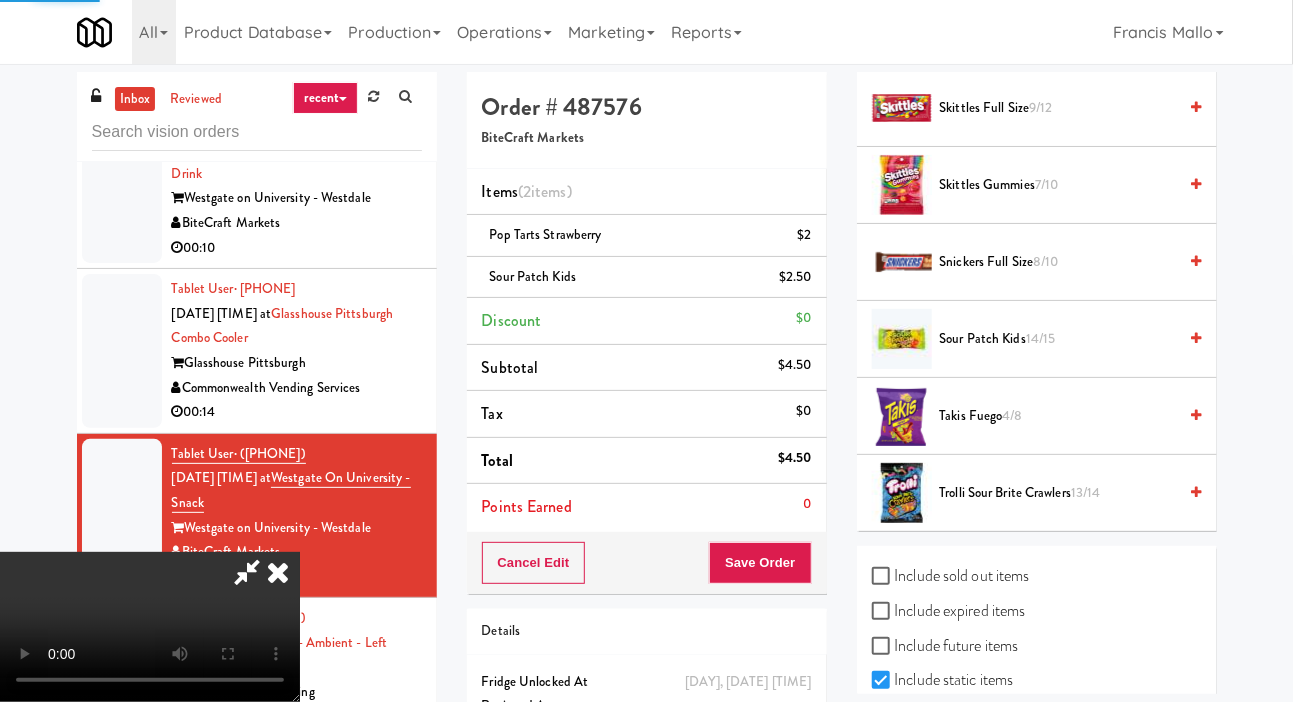 scroll, scrollTop: 116, scrollLeft: 0, axis: vertical 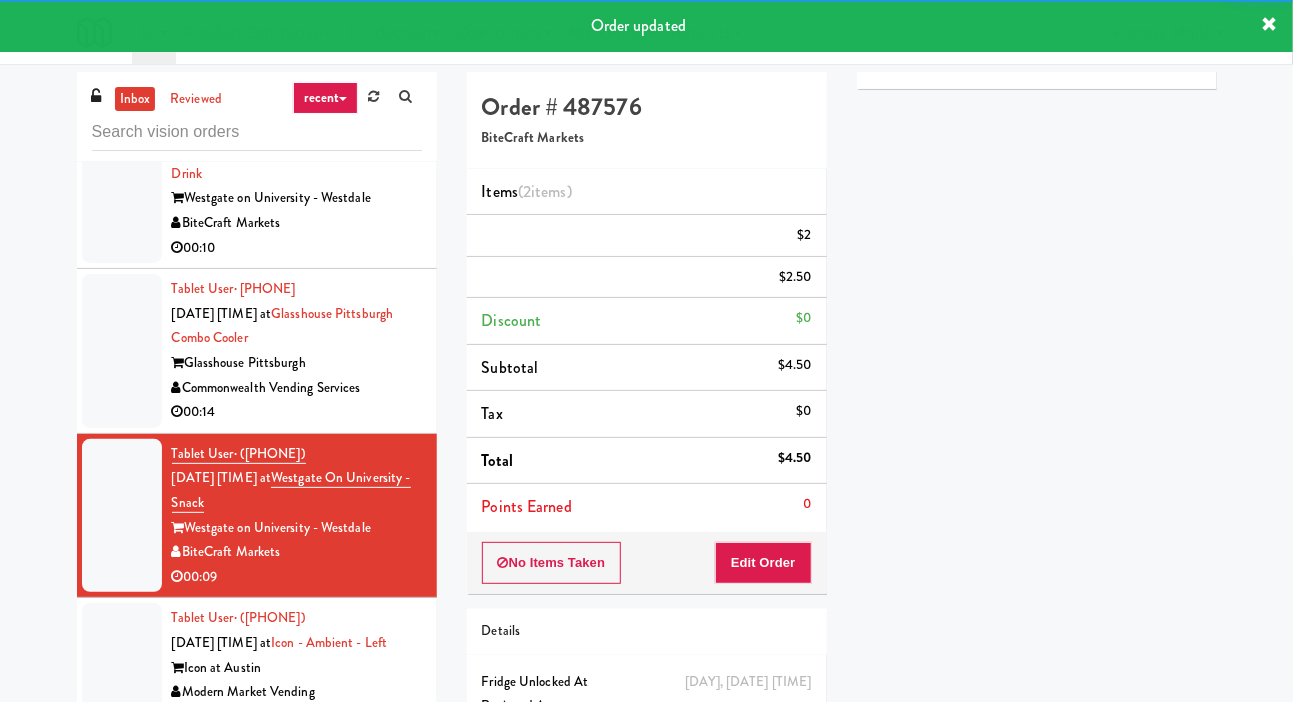 click at bounding box center (122, 351) 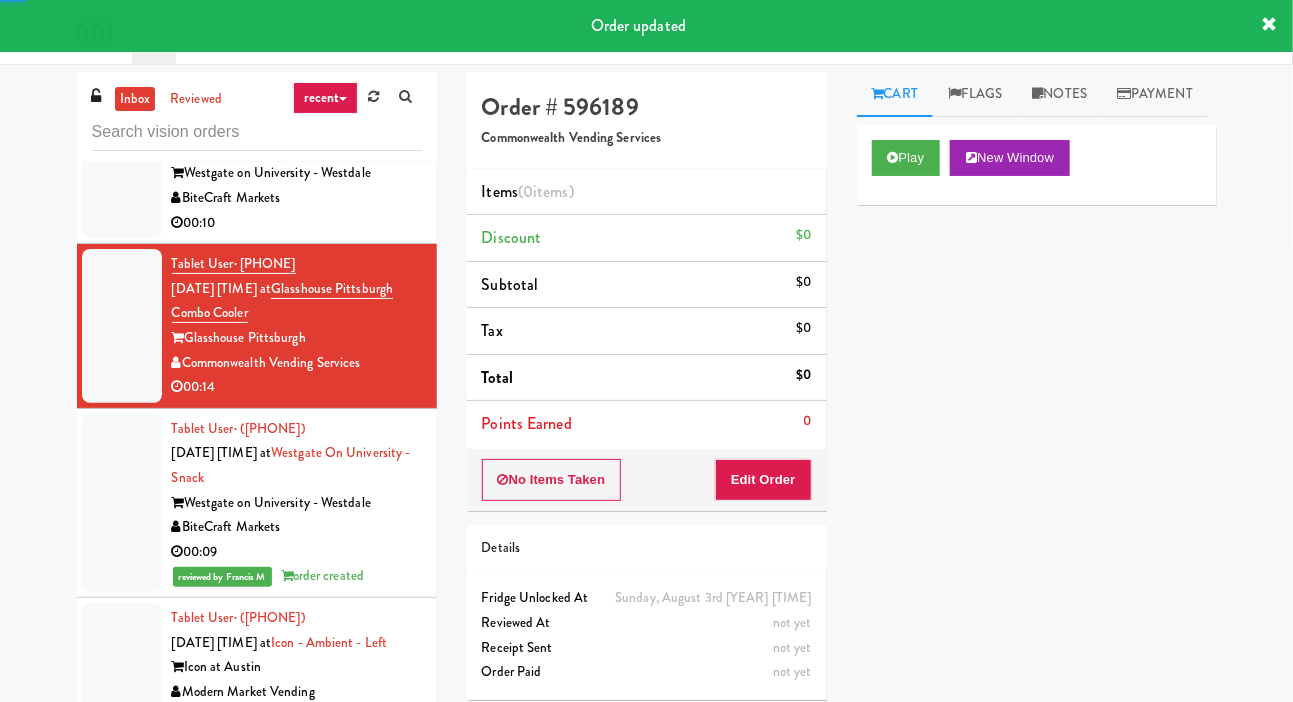 scroll, scrollTop: 18530, scrollLeft: 0, axis: vertical 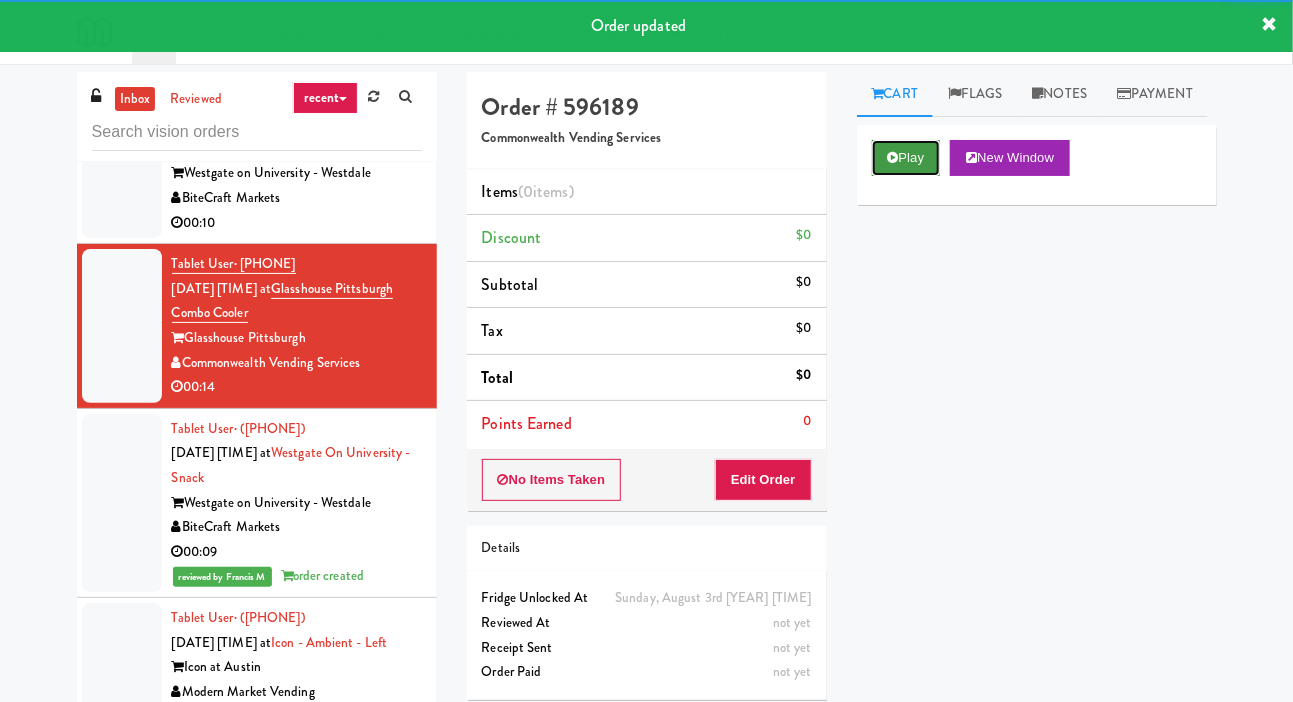 click on "Play" at bounding box center (906, 158) 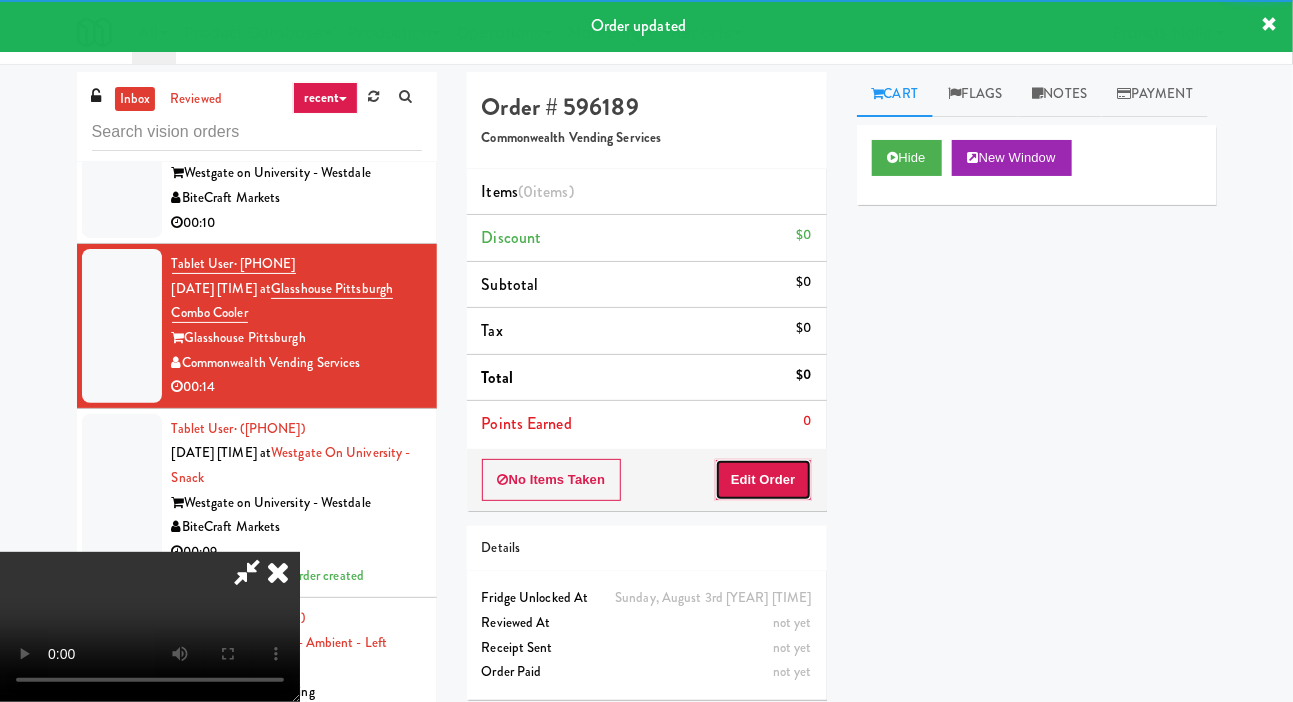 click on "Edit Order" at bounding box center [763, 480] 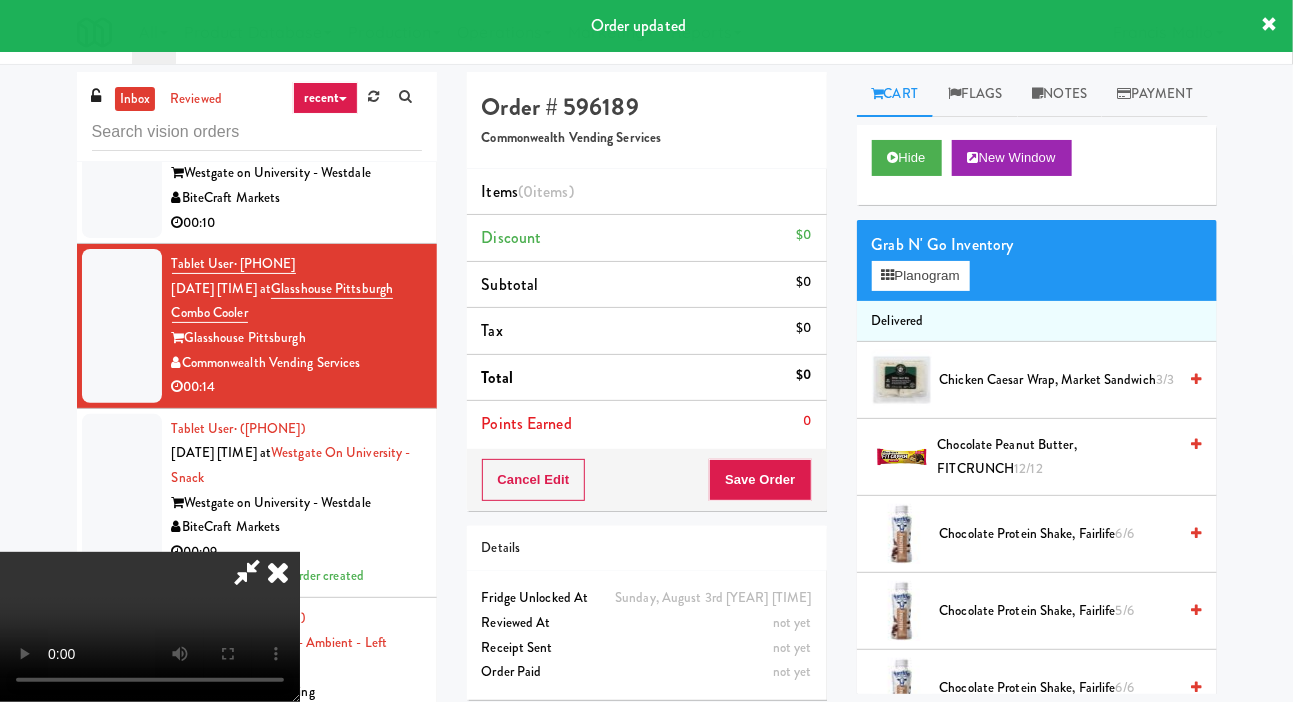 scroll, scrollTop: 18482, scrollLeft: 0, axis: vertical 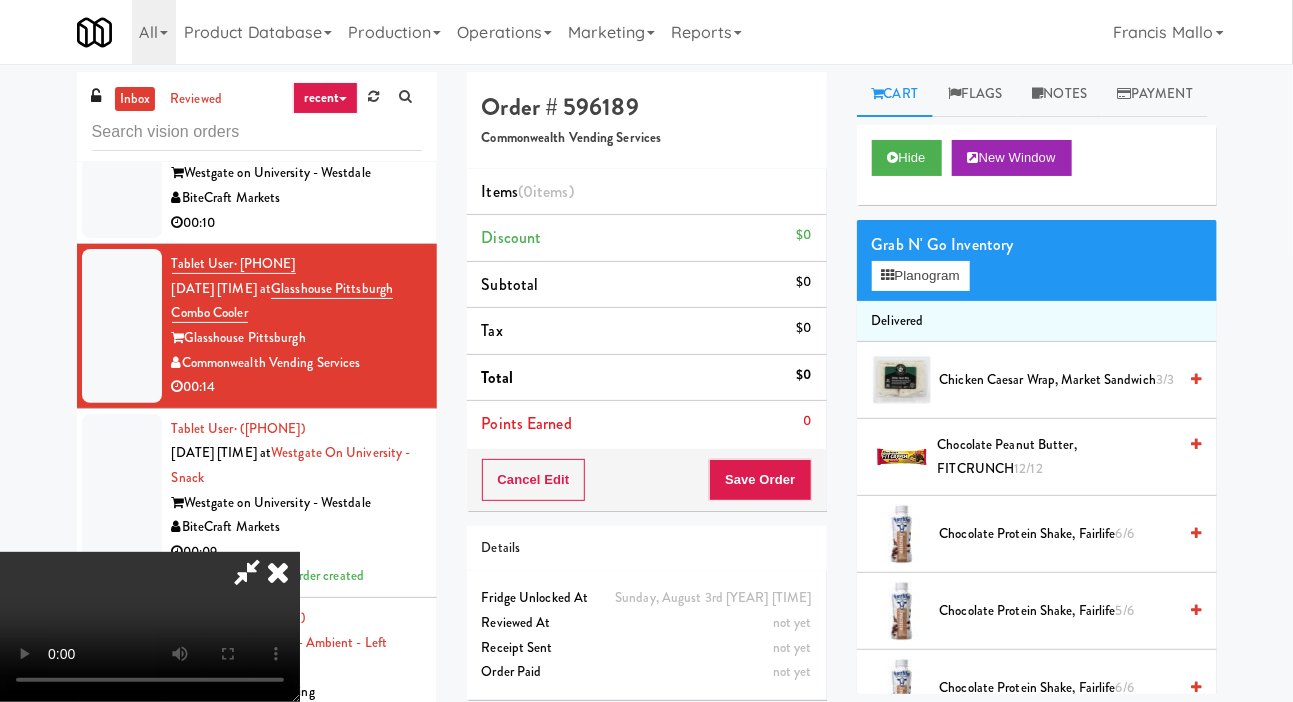 type 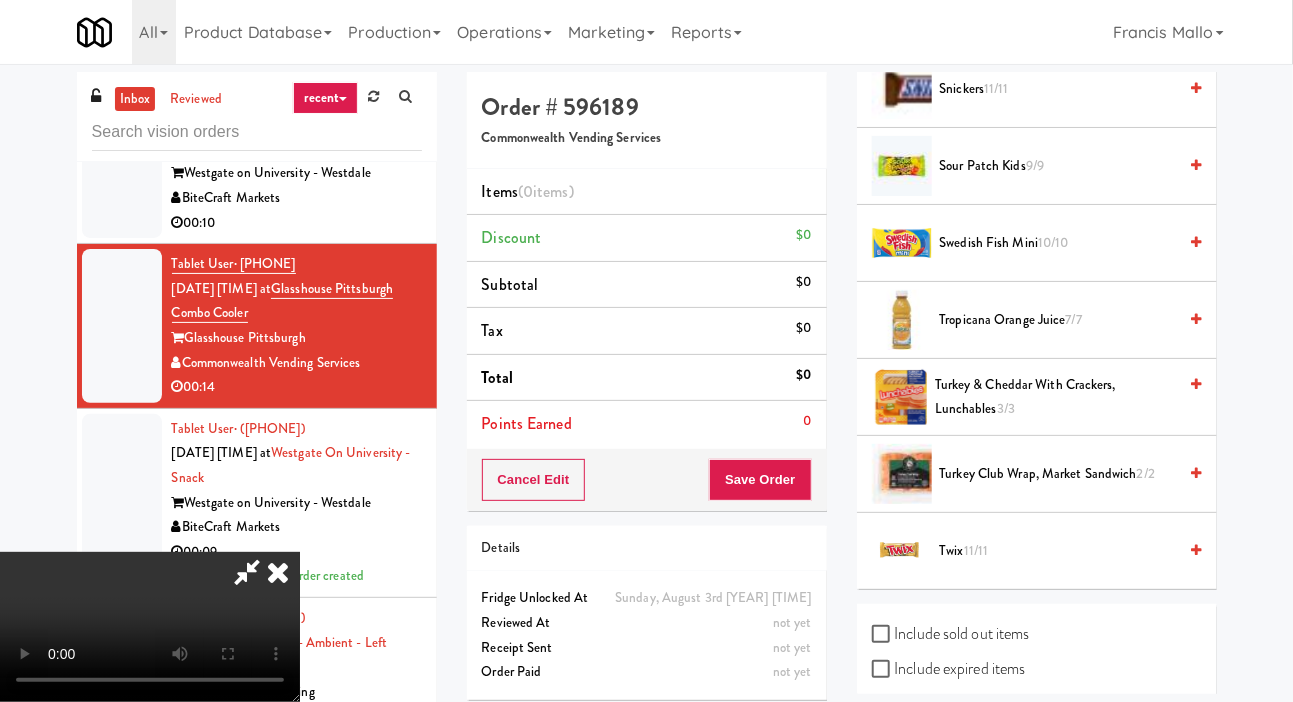 scroll, scrollTop: 2440, scrollLeft: 0, axis: vertical 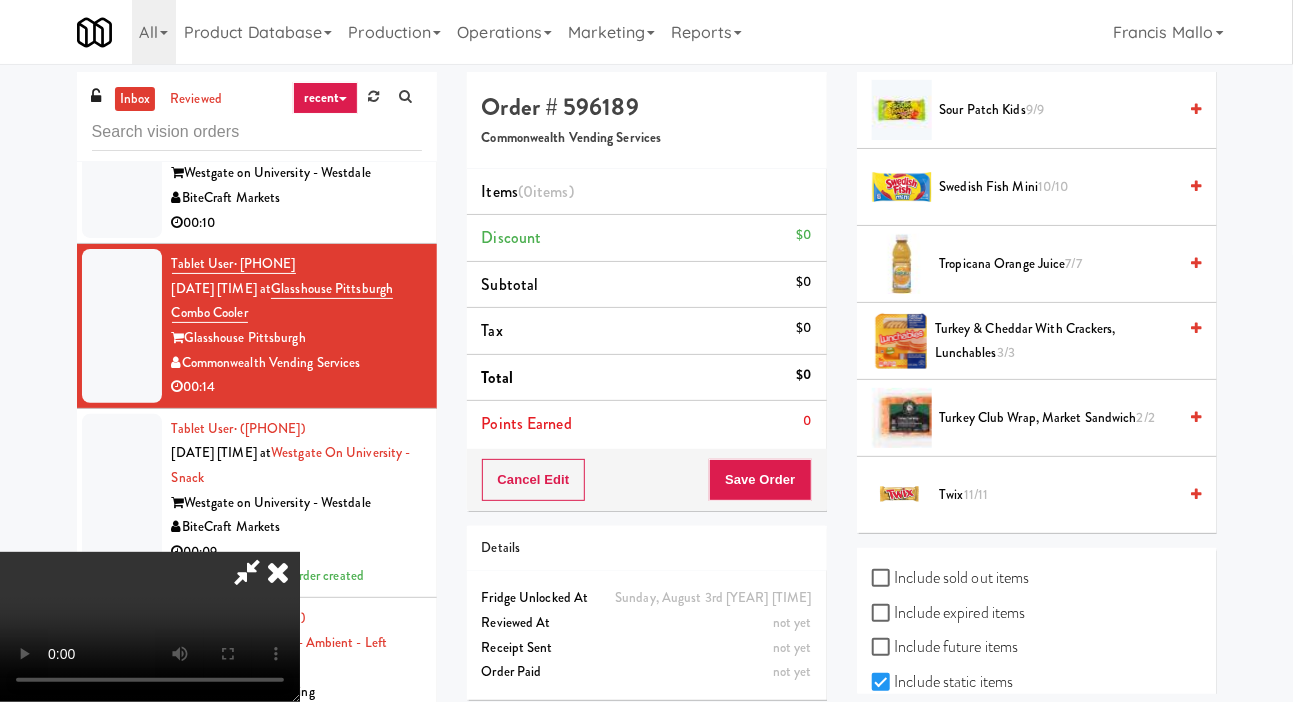 click on "[PRODUCT_NAME]  7/7" at bounding box center (1058, 264) 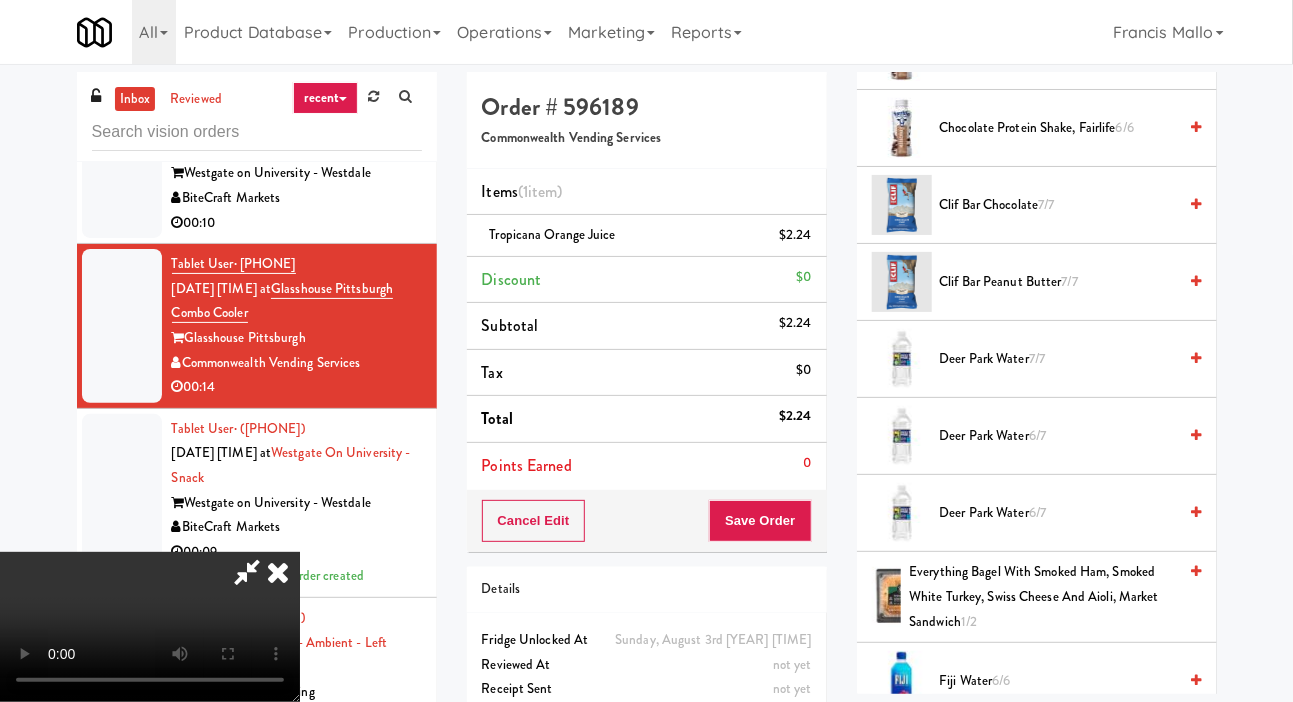 scroll, scrollTop: 563, scrollLeft: 0, axis: vertical 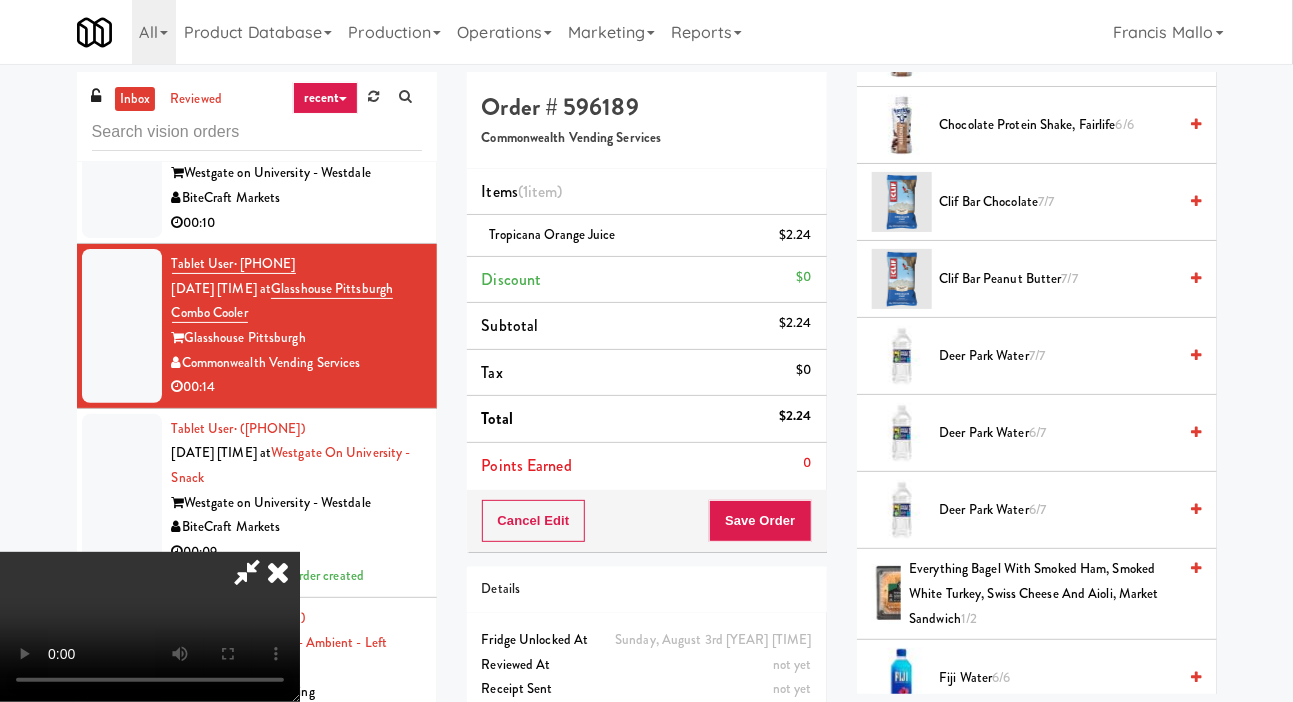 click on "Deer Park Water  6/7" at bounding box center [1058, 510] 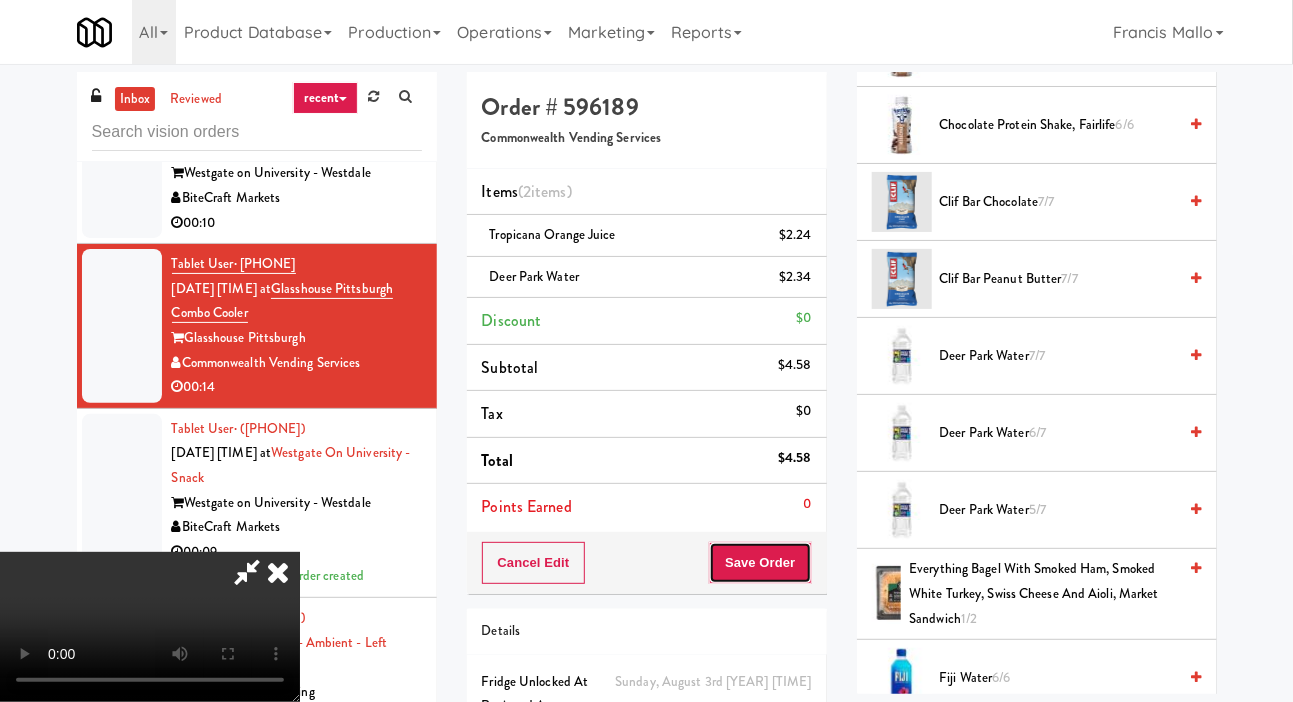 click on "Save Order" at bounding box center (760, 563) 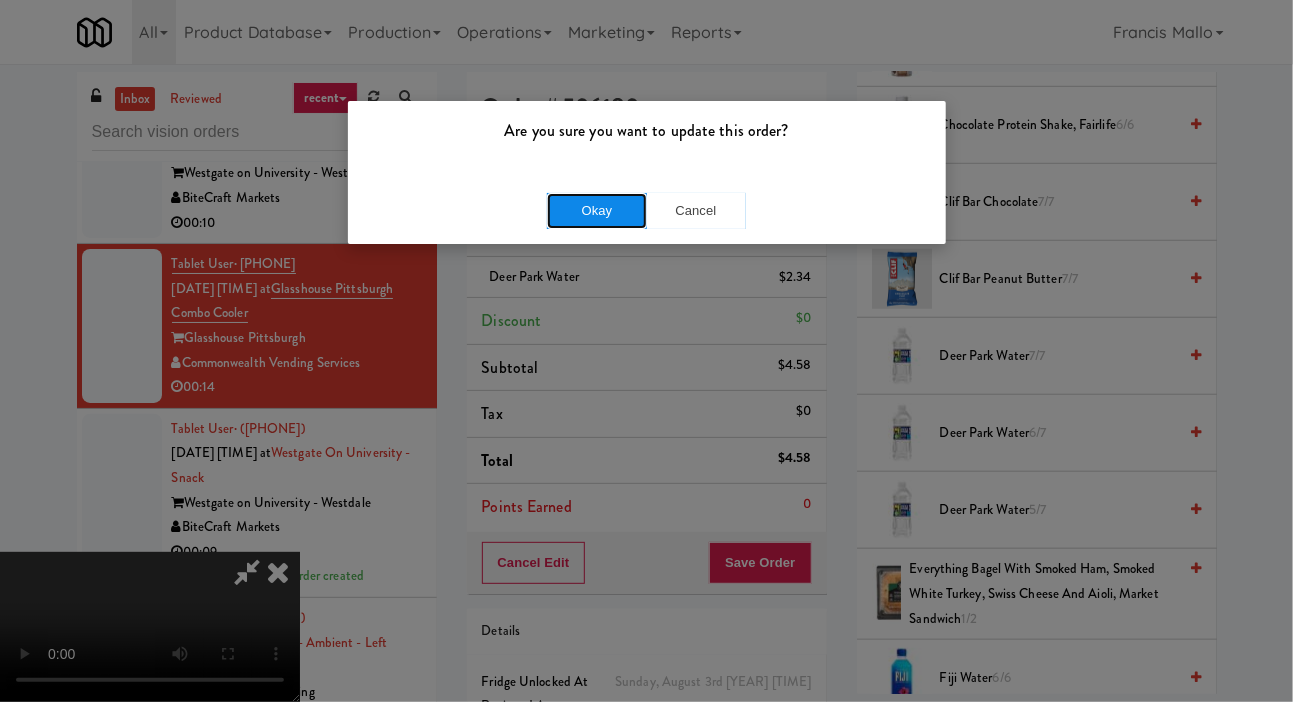 click on "Okay" at bounding box center [597, 211] 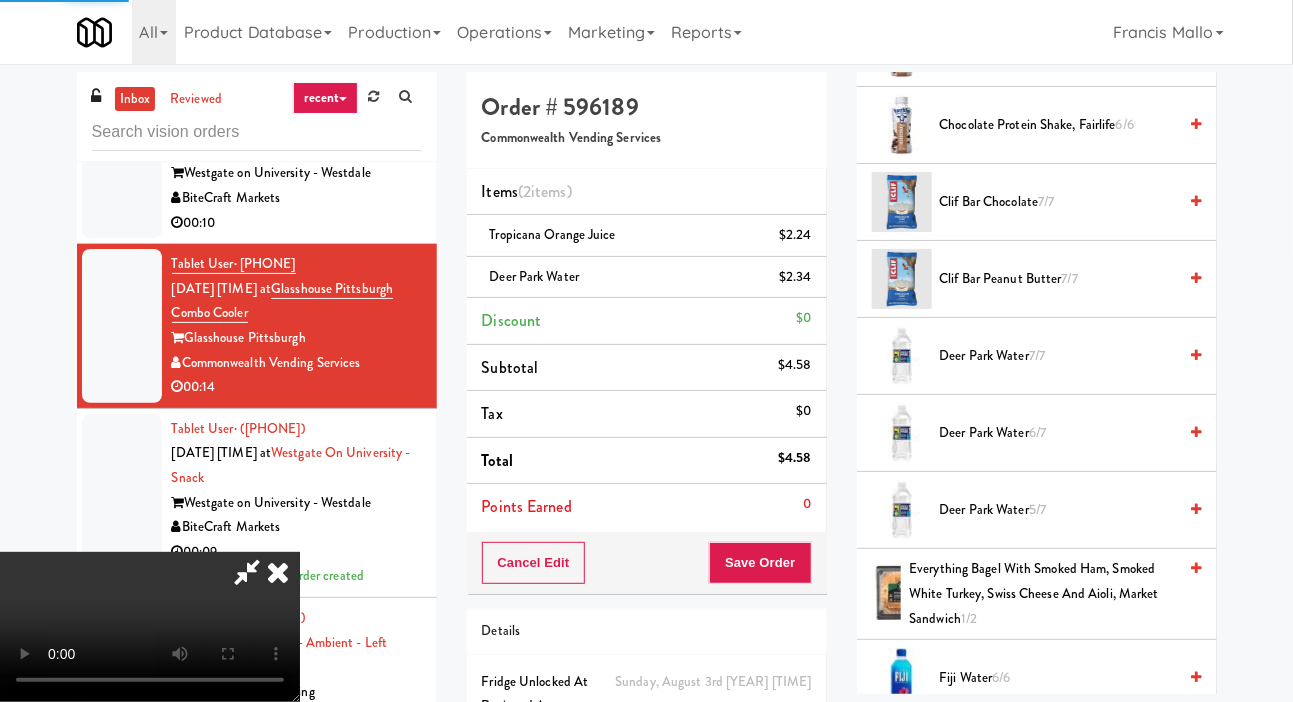 scroll, scrollTop: 116, scrollLeft: 0, axis: vertical 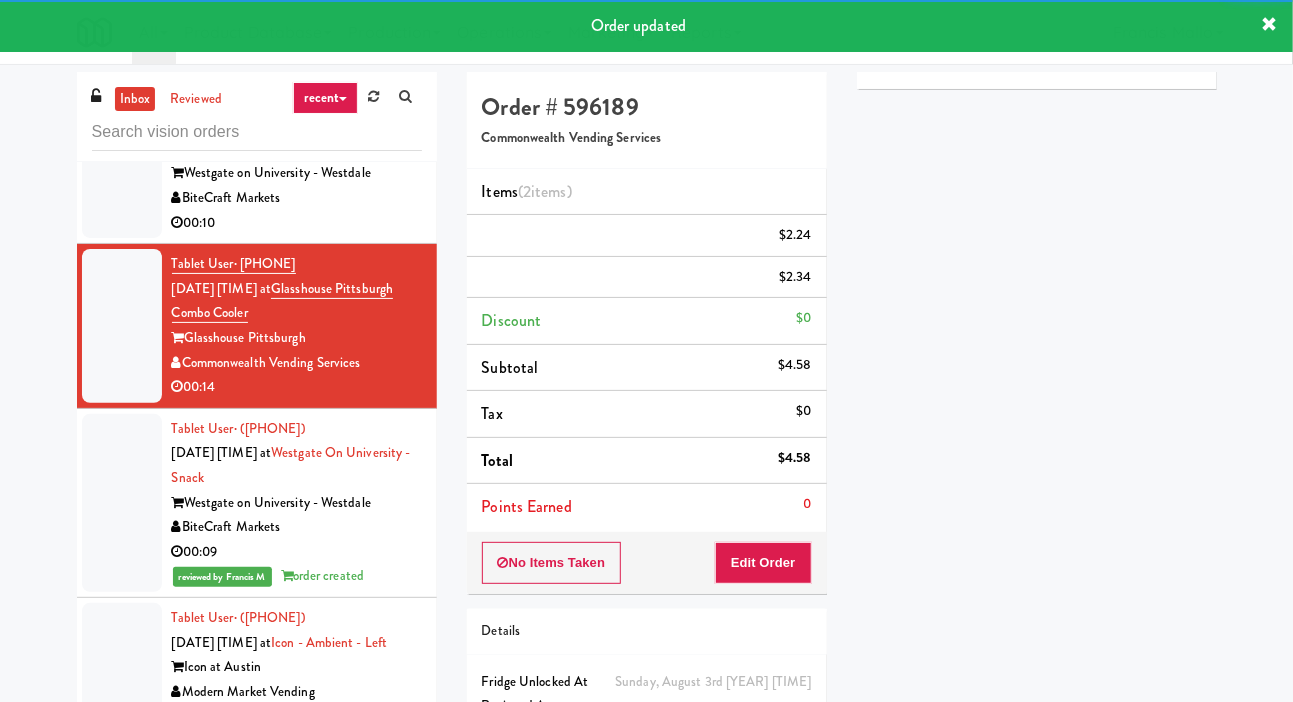 click at bounding box center [122, 162] 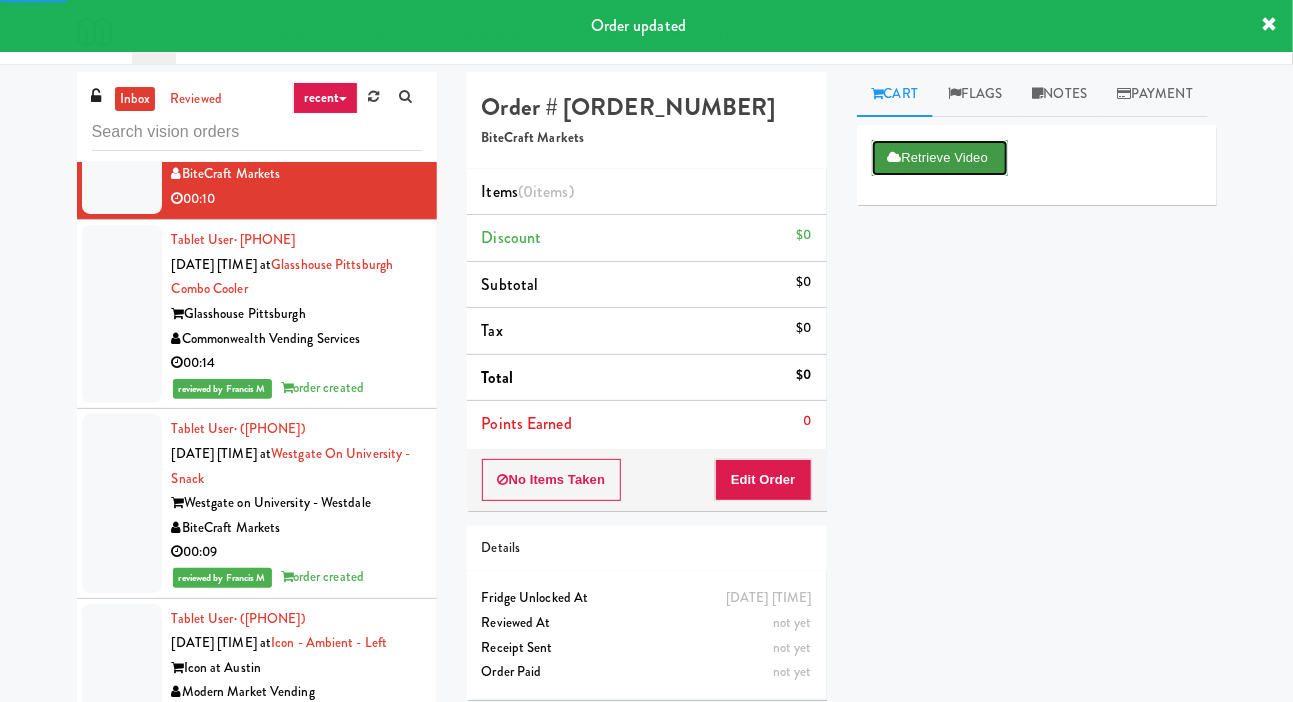 click at bounding box center [895, 157] 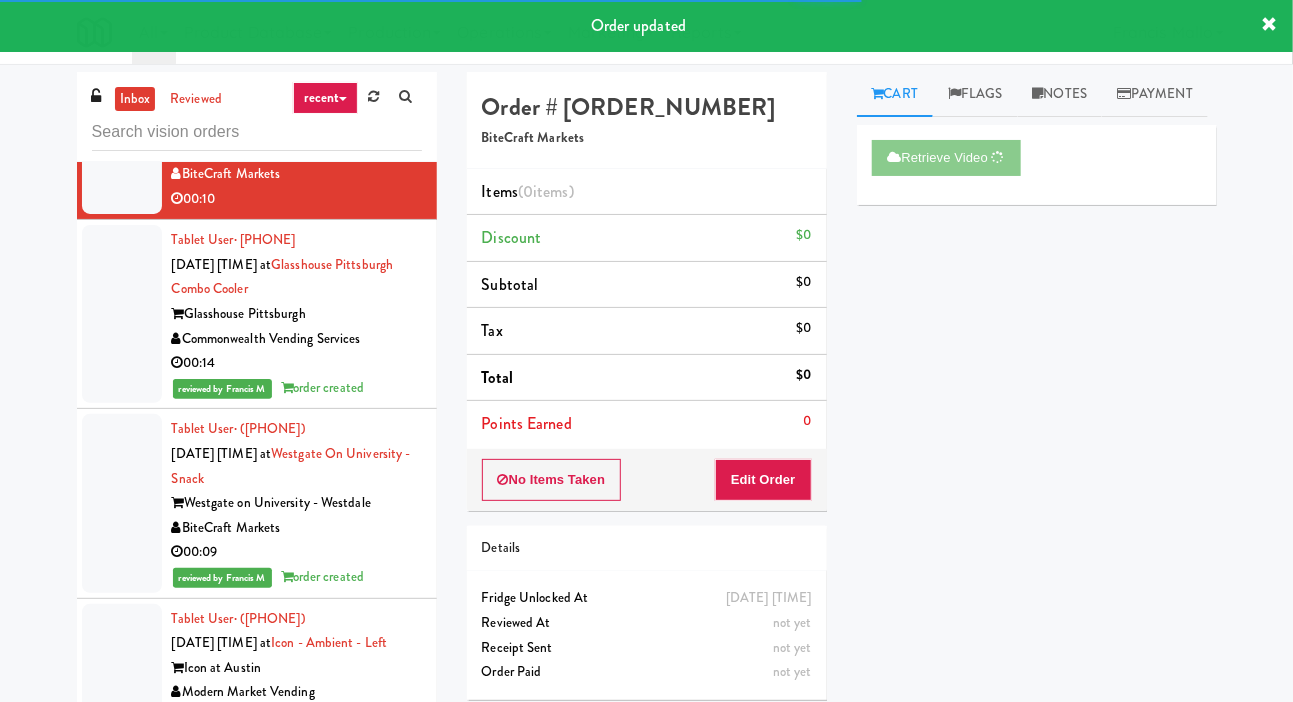 click at bounding box center (122, -15) 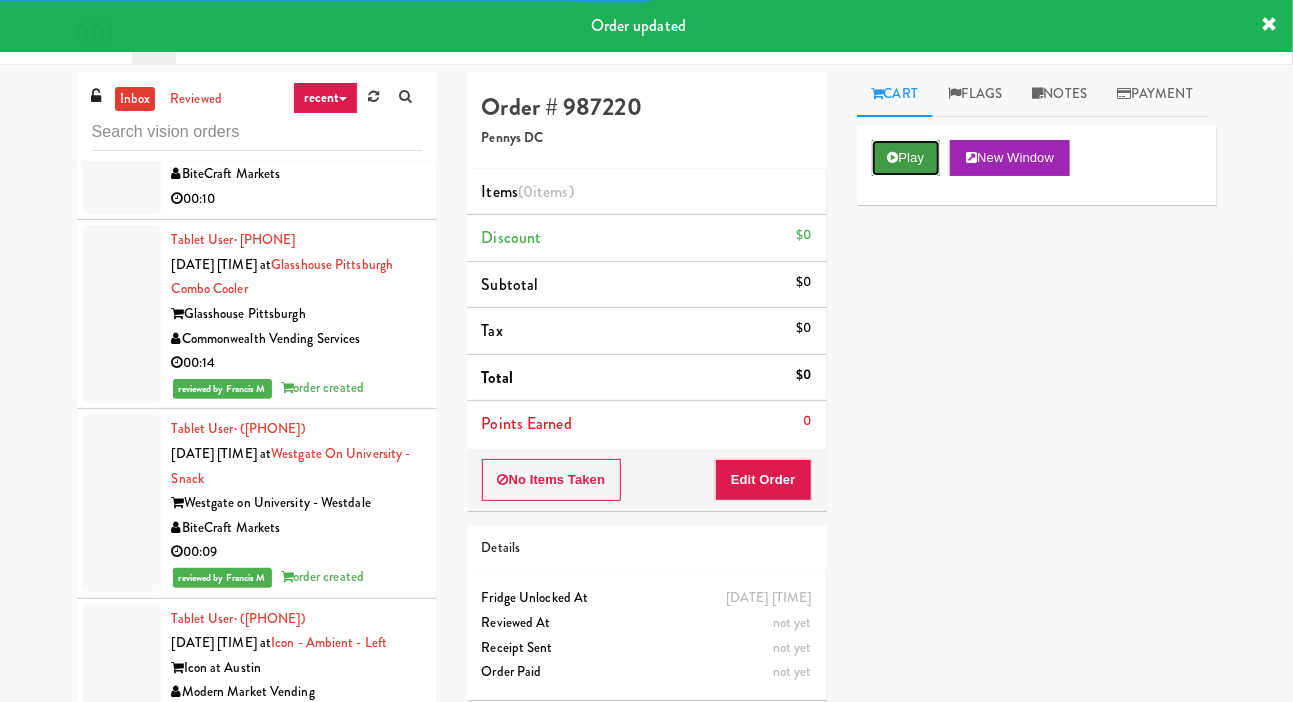 click on "Play" at bounding box center [906, 158] 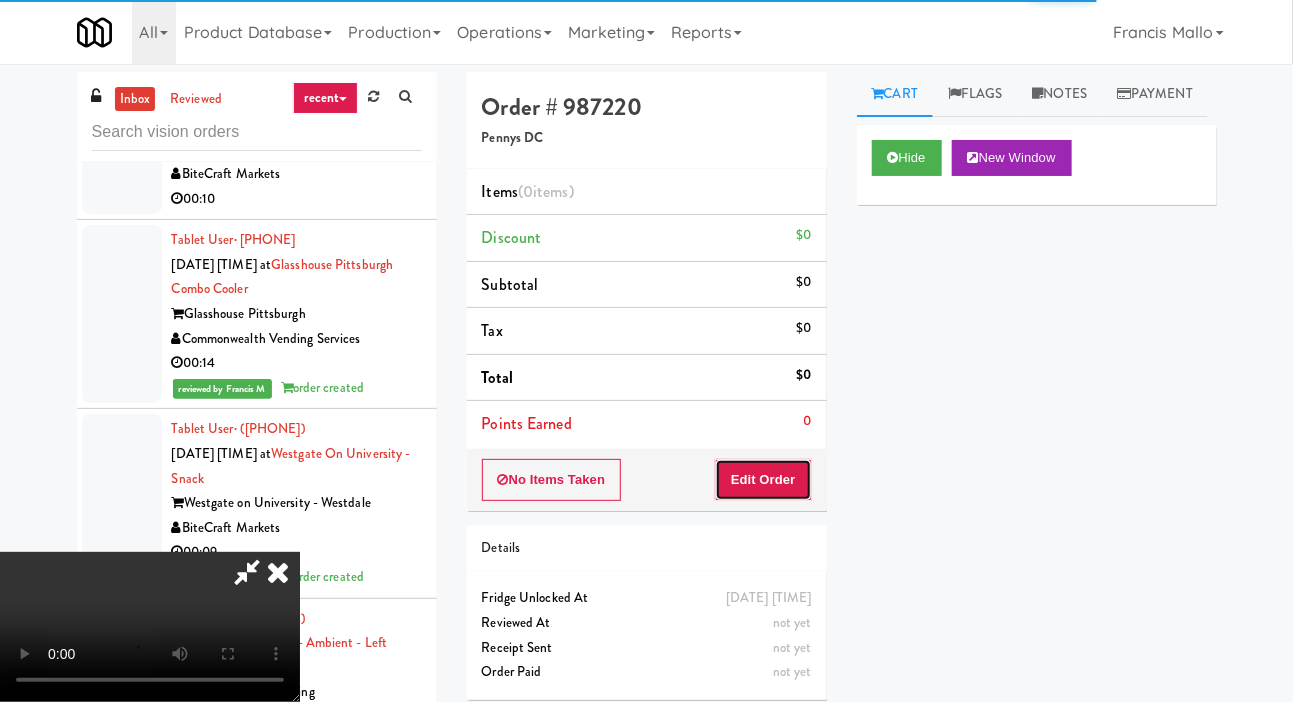 click on "Edit Order" at bounding box center (763, 480) 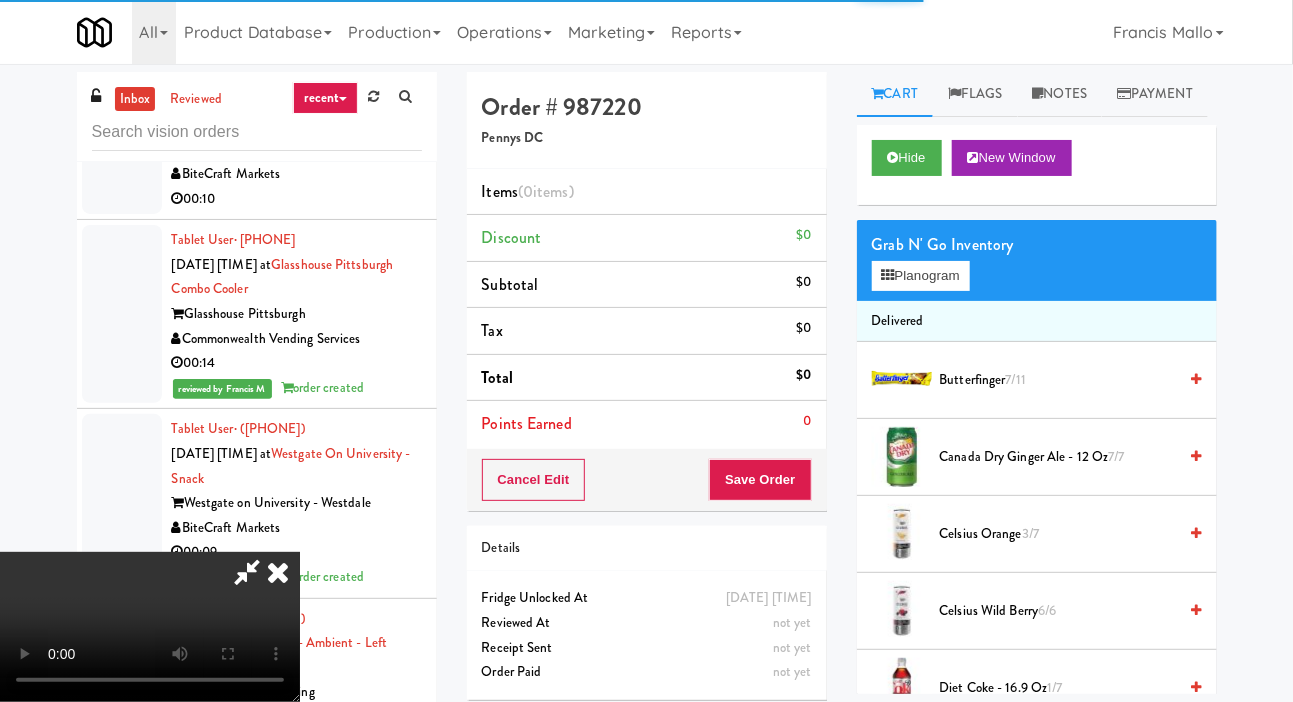 scroll, scrollTop: 18234, scrollLeft: 0, axis: vertical 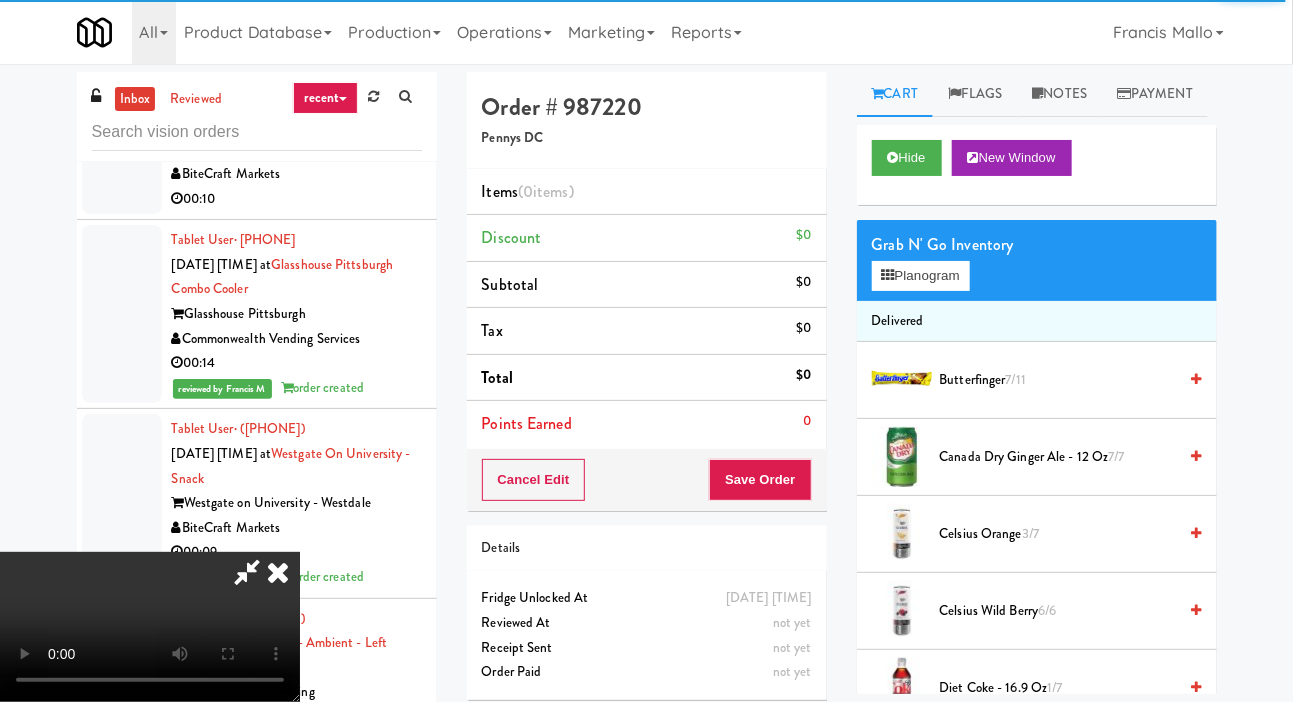 type 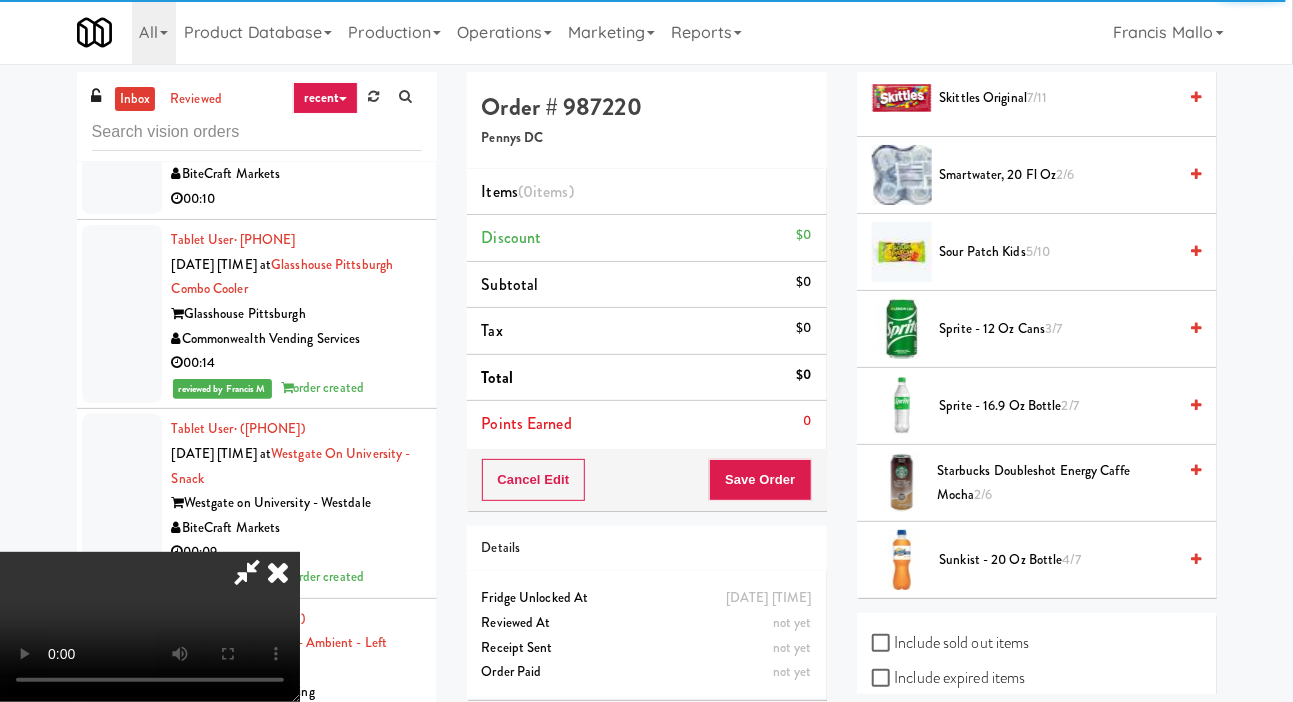 scroll, scrollTop: 1746, scrollLeft: 0, axis: vertical 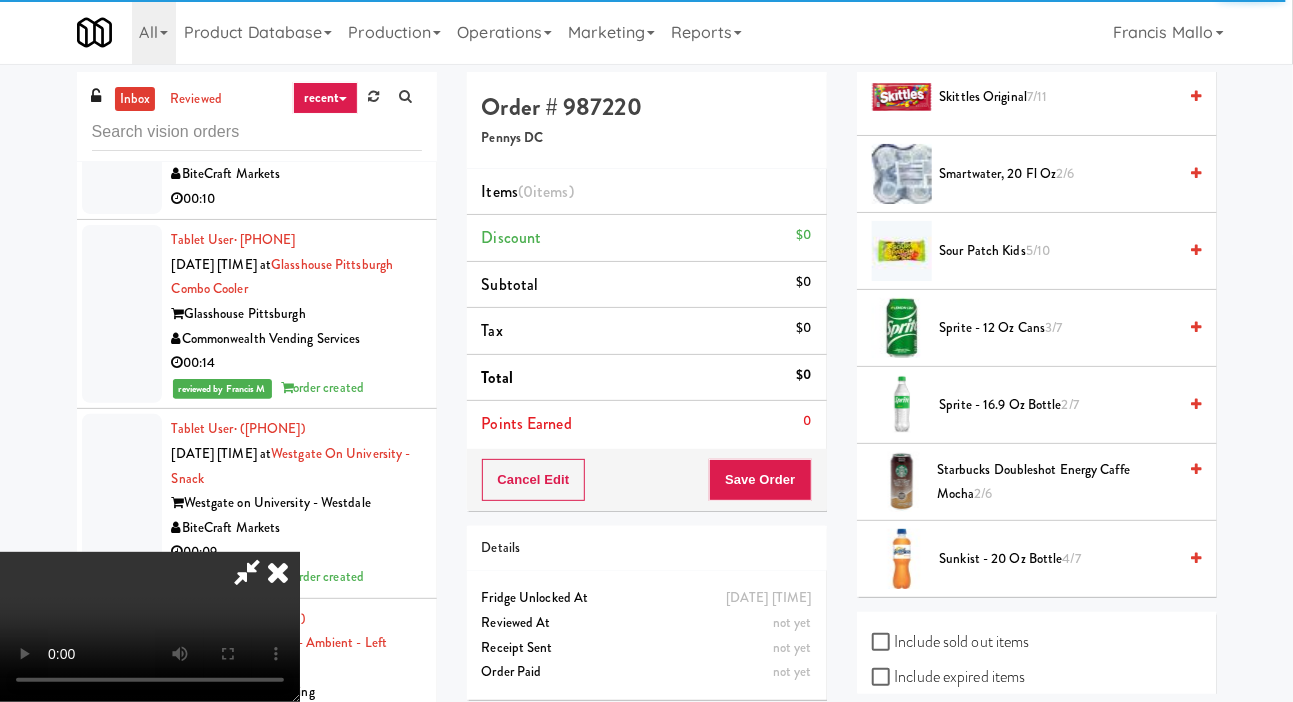 click on "smartwater, 20 fl oz  2/6" at bounding box center [1058, 174] 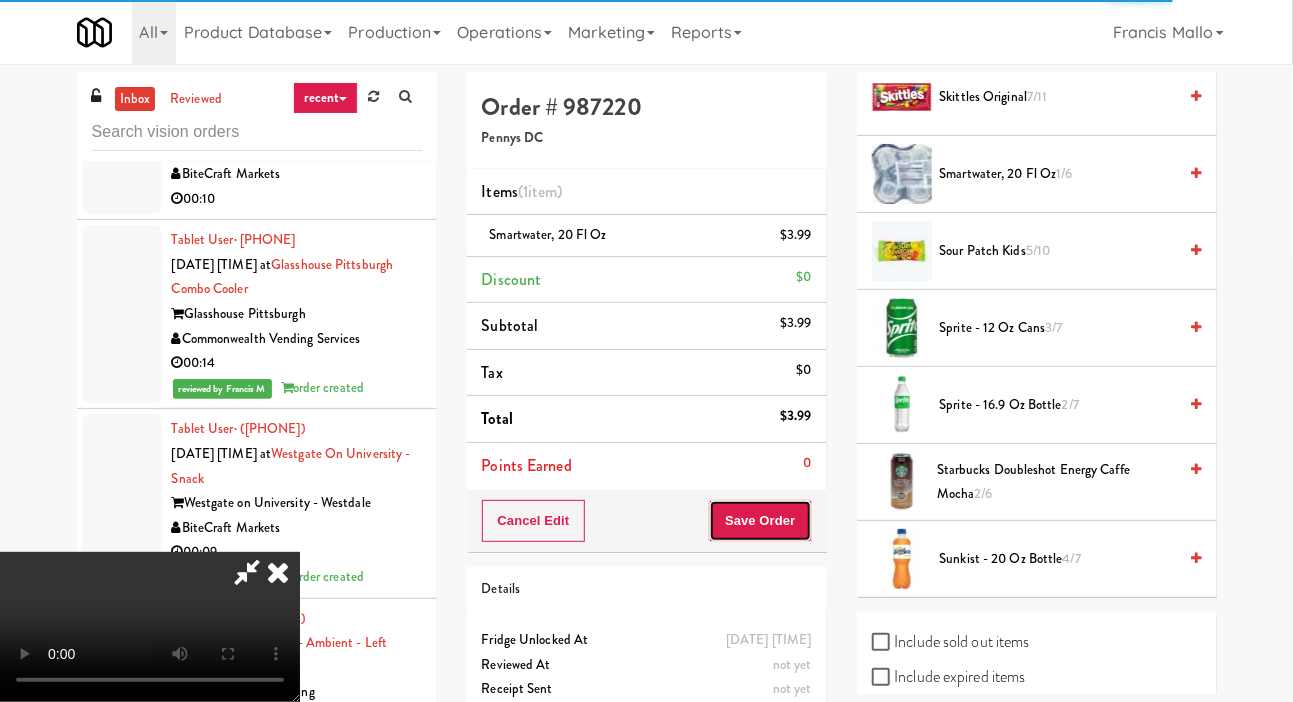 click on "Save Order" at bounding box center [760, 521] 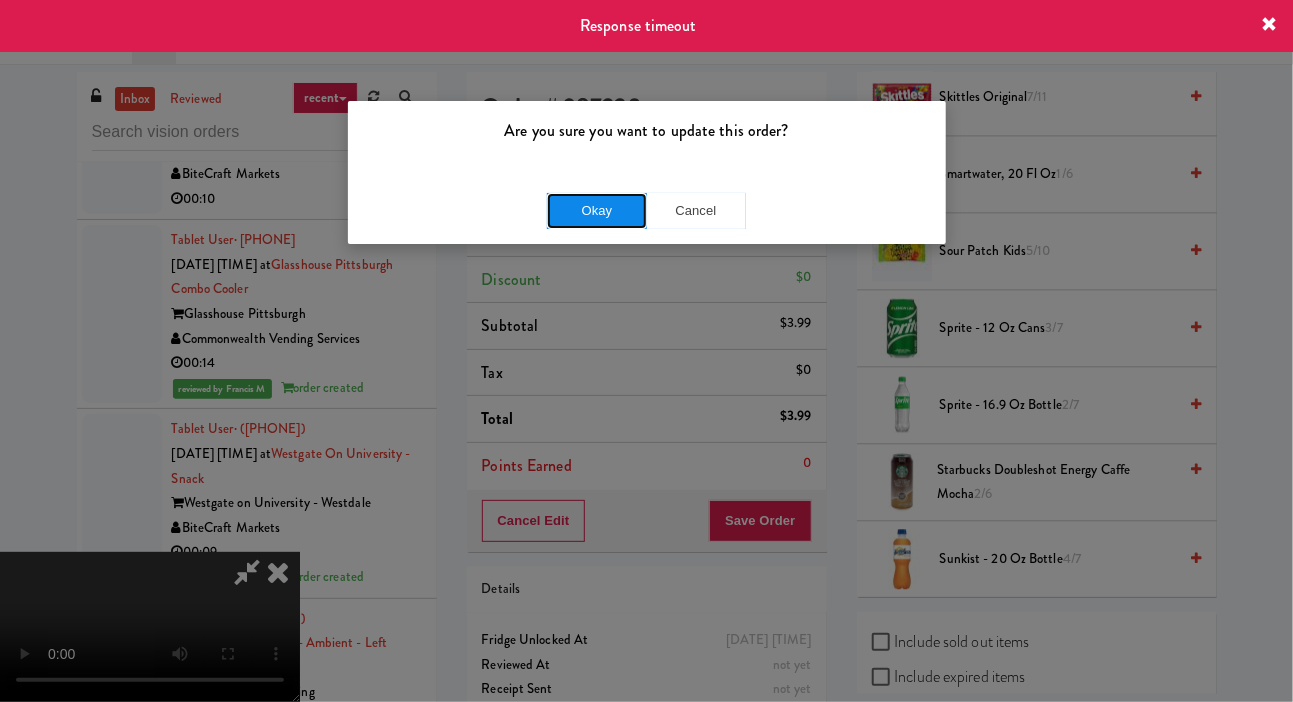 click on "Okay" at bounding box center (597, 211) 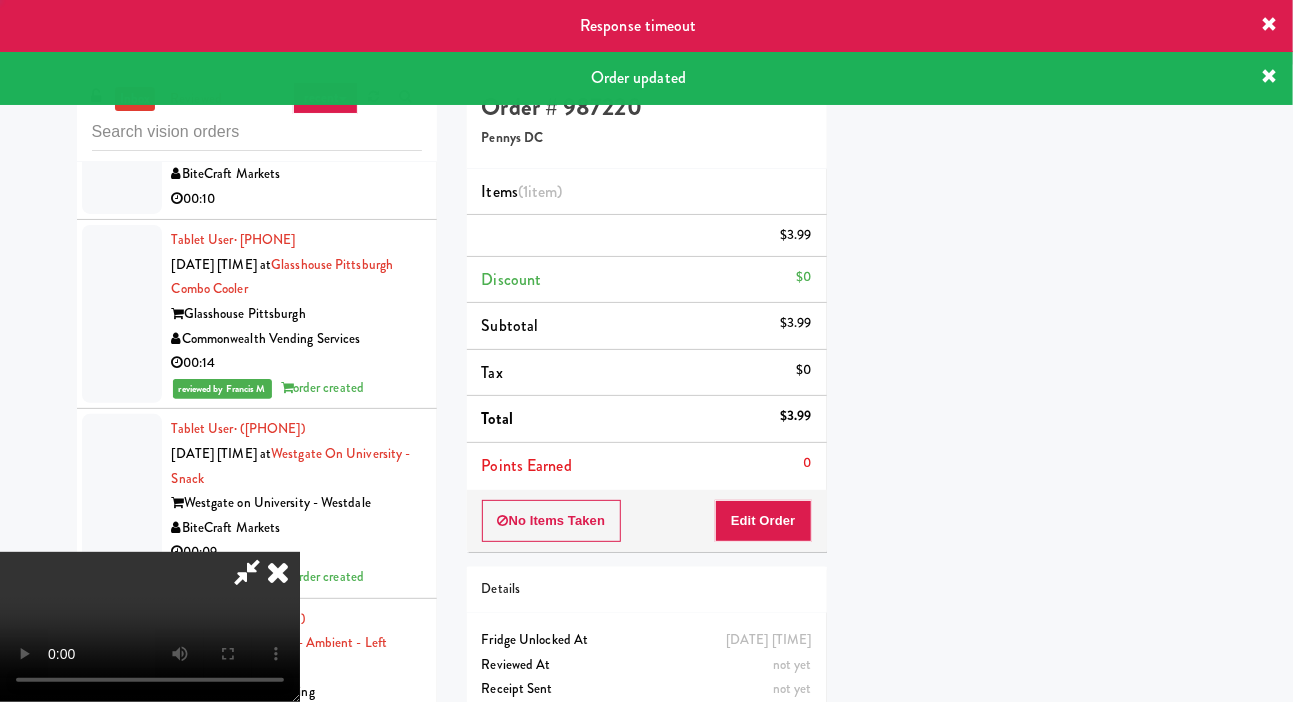scroll, scrollTop: 116, scrollLeft: 0, axis: vertical 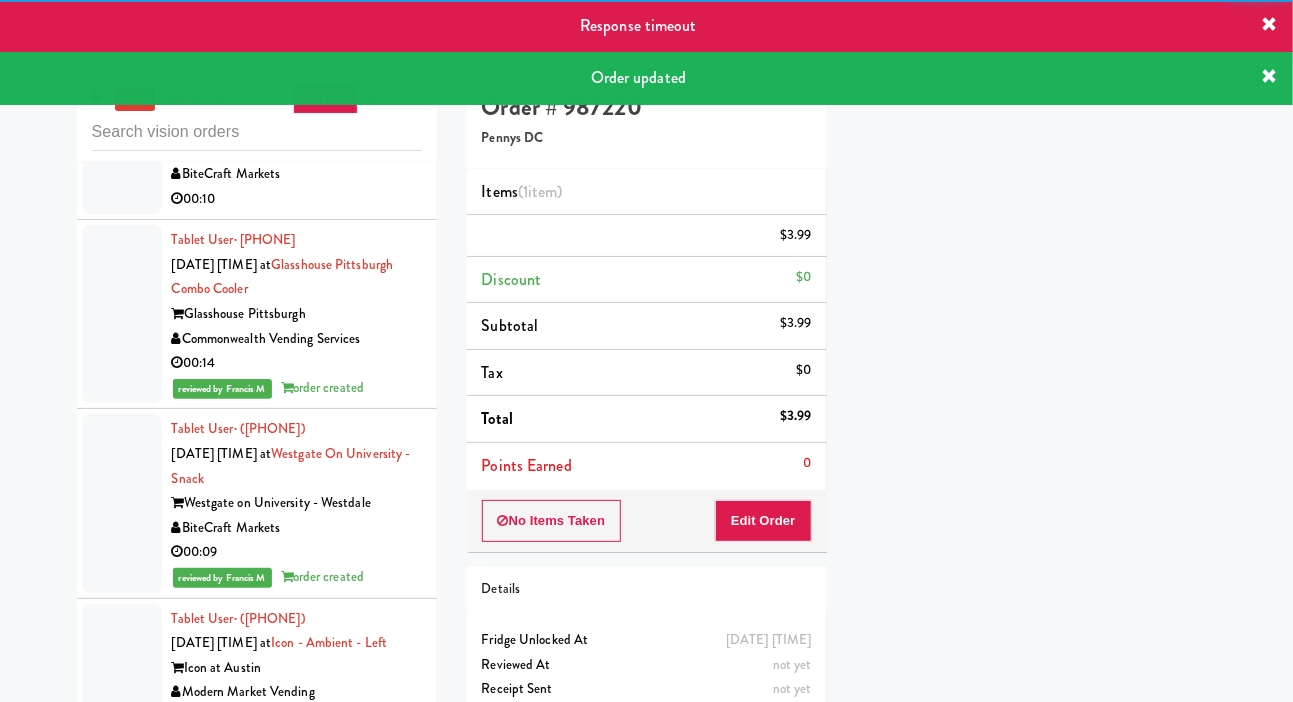 click at bounding box center [122, -155] 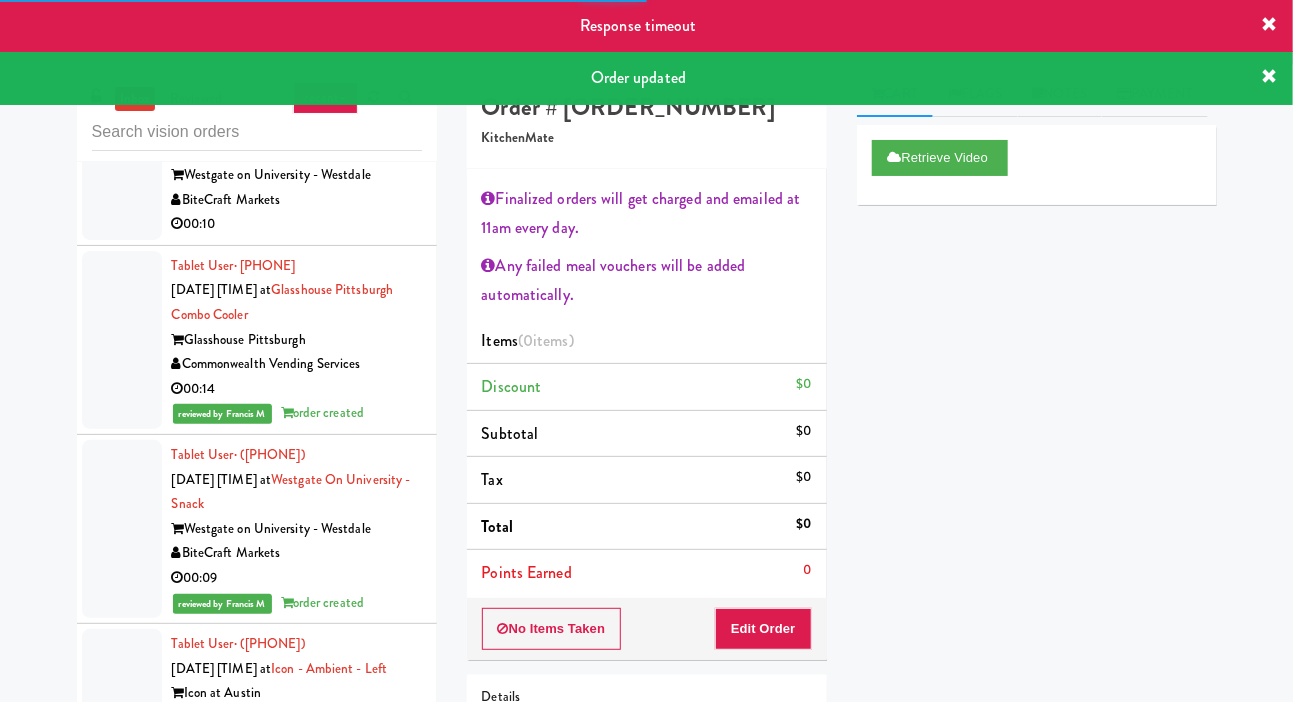 click at bounding box center [122, -306] 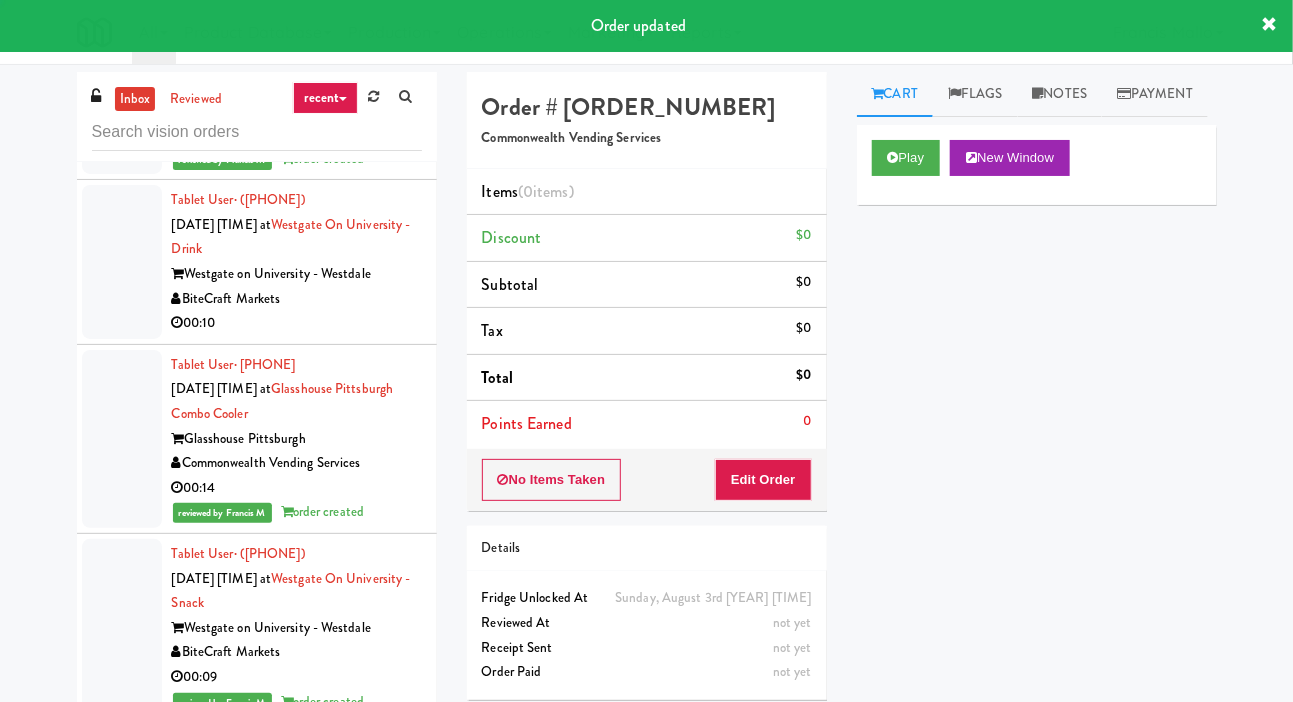 scroll, scrollTop: 18020, scrollLeft: 0, axis: vertical 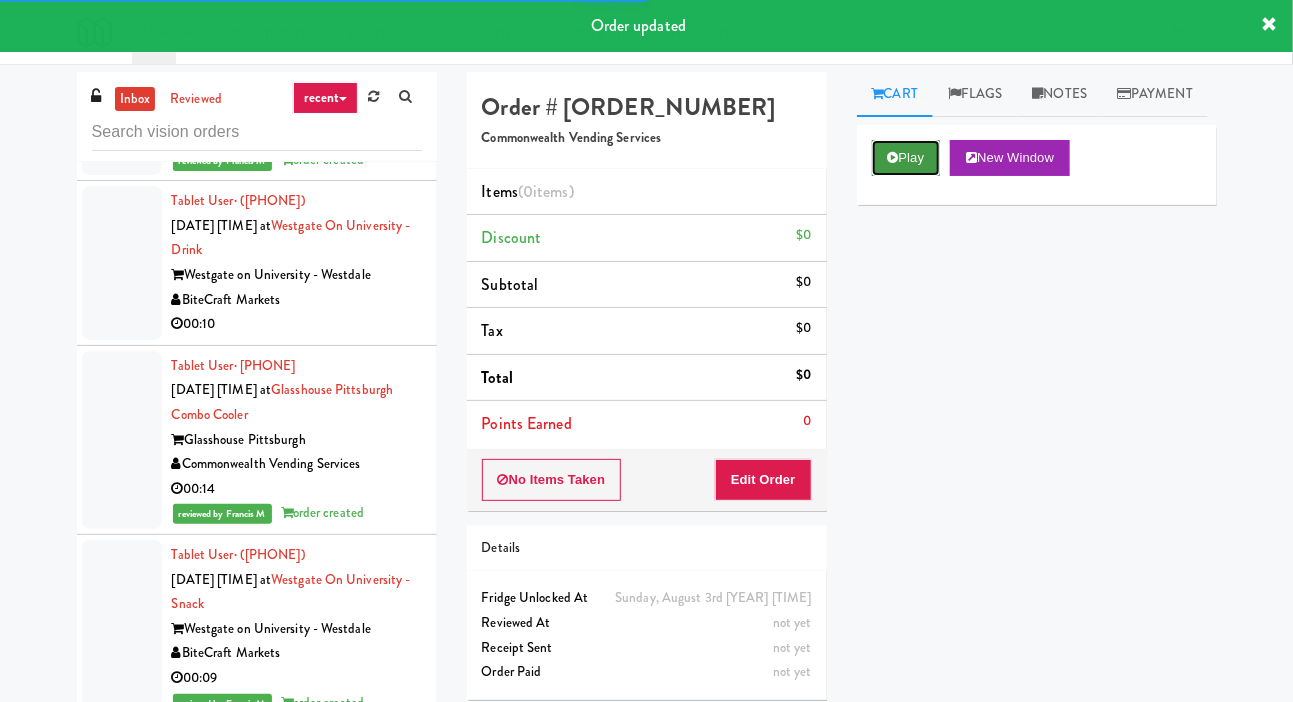 click on "Play" at bounding box center [906, 158] 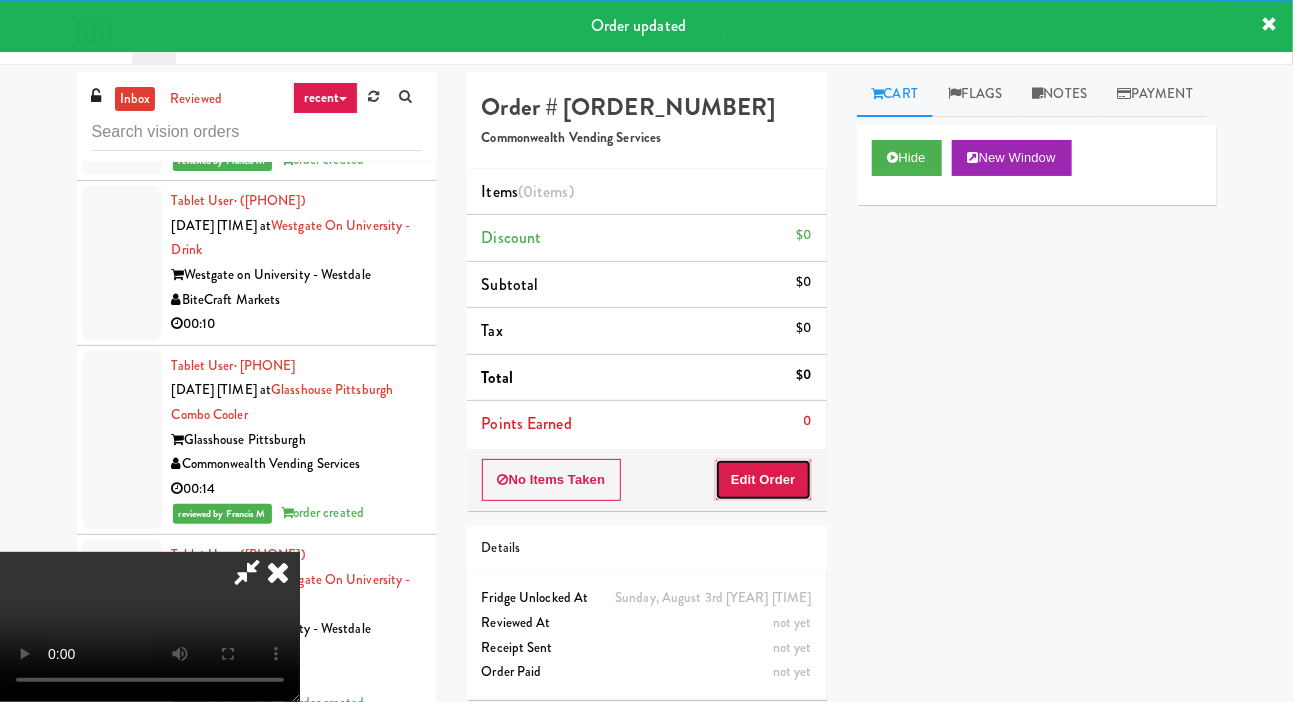 click on "Edit Order" at bounding box center (763, 480) 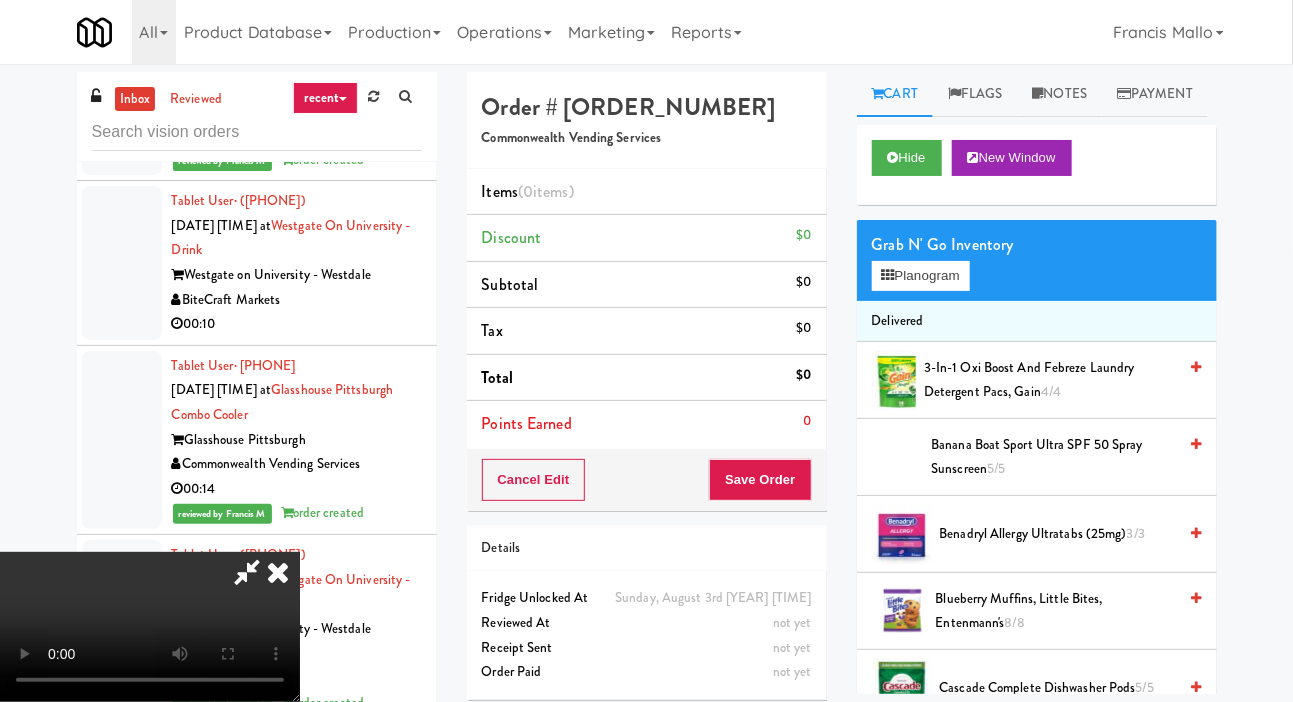 scroll, scrollTop: 73, scrollLeft: 0, axis: vertical 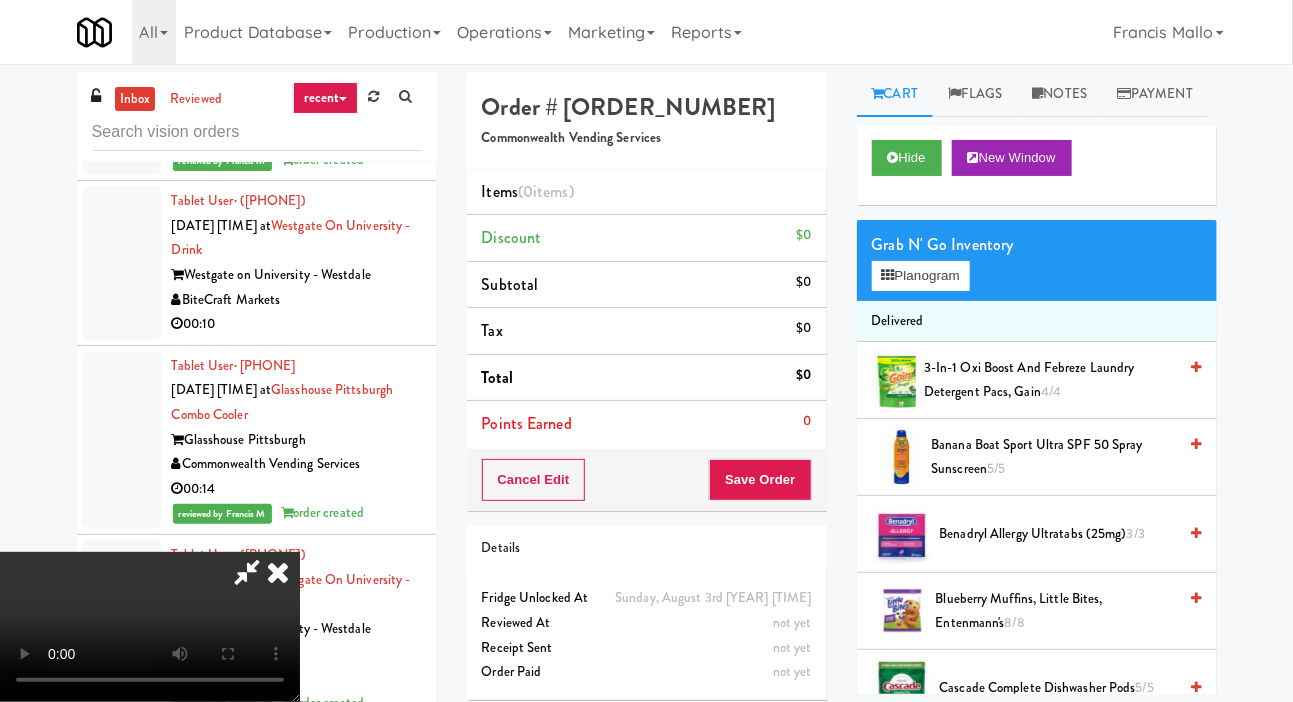type 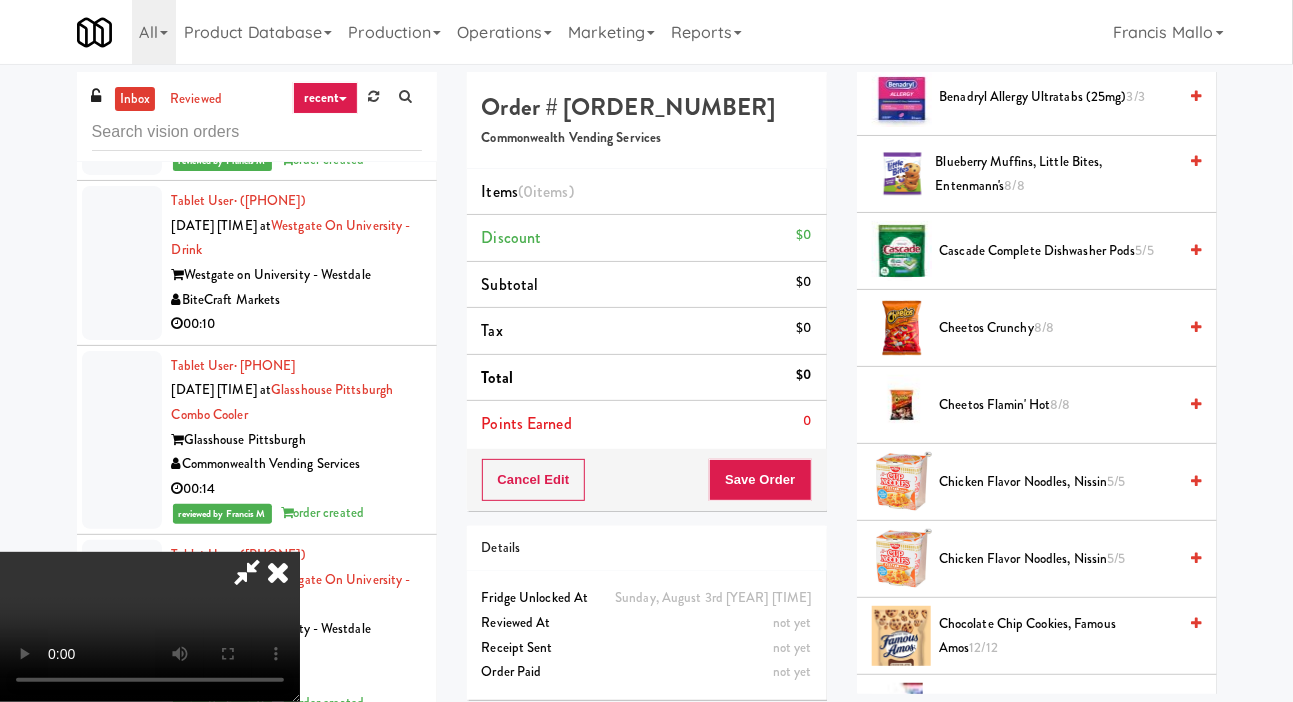 scroll, scrollTop: 453, scrollLeft: 0, axis: vertical 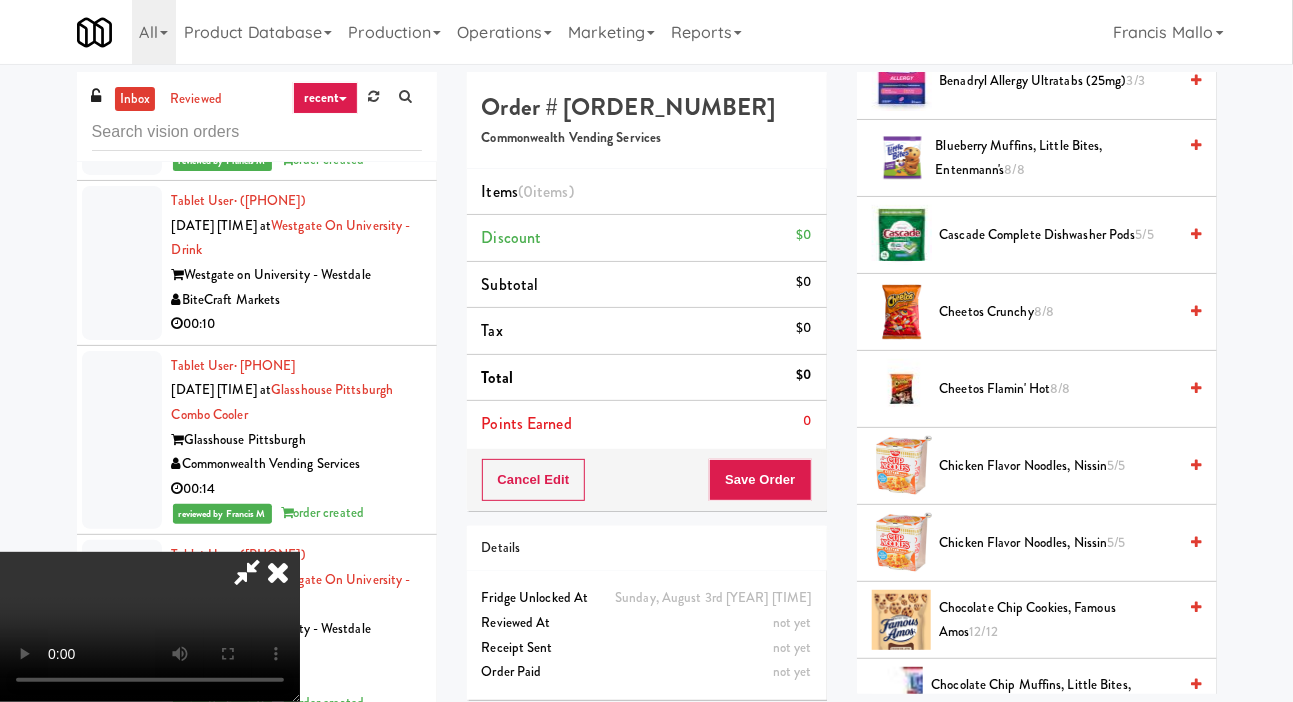 click on "Chicken Flavor Noodles, Nissin  5/5" at bounding box center (1058, 543) 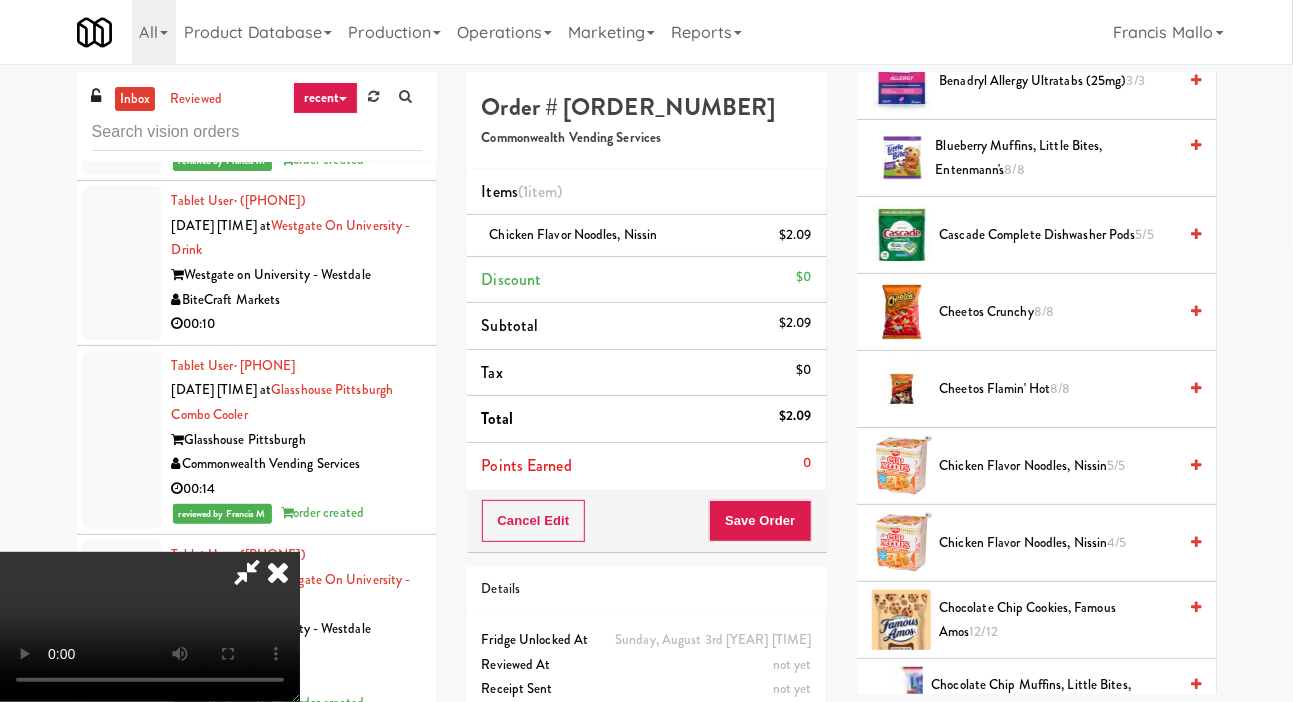 scroll, scrollTop: 73, scrollLeft: 0, axis: vertical 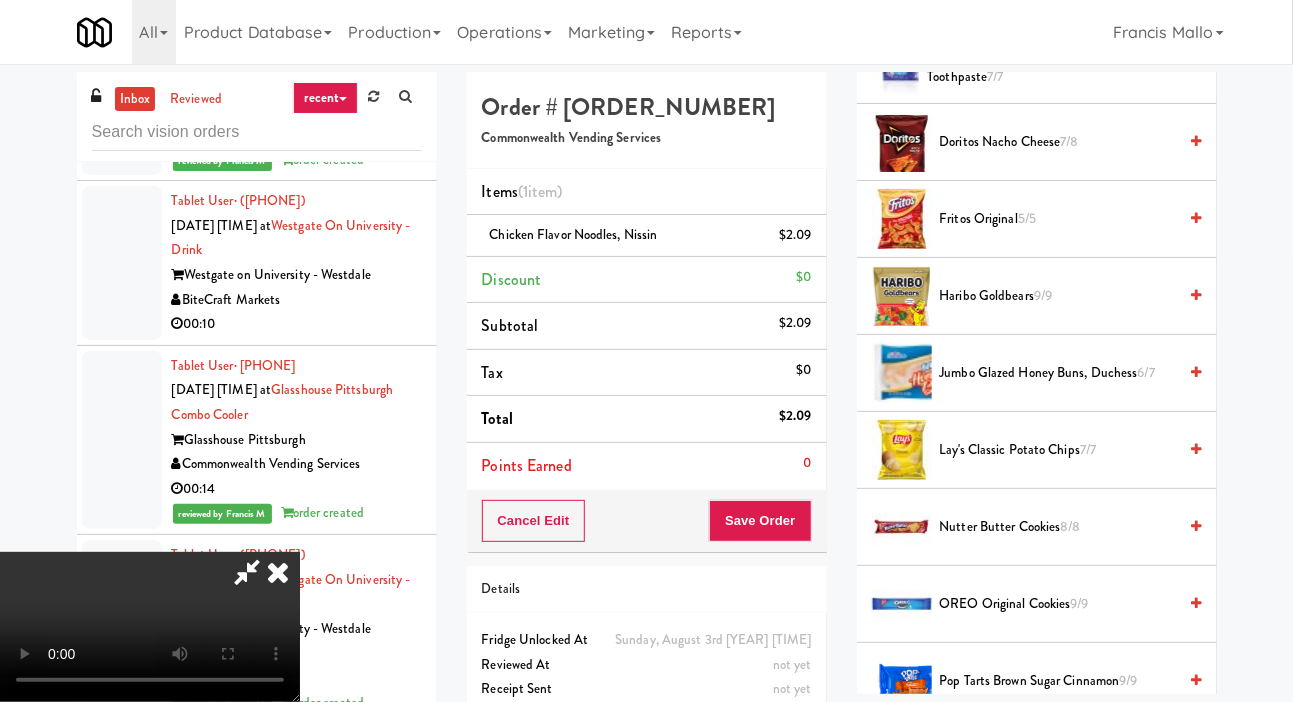 click on "Jumbo Glazed Honey Buns, Duchess  6/7" at bounding box center (1058, 373) 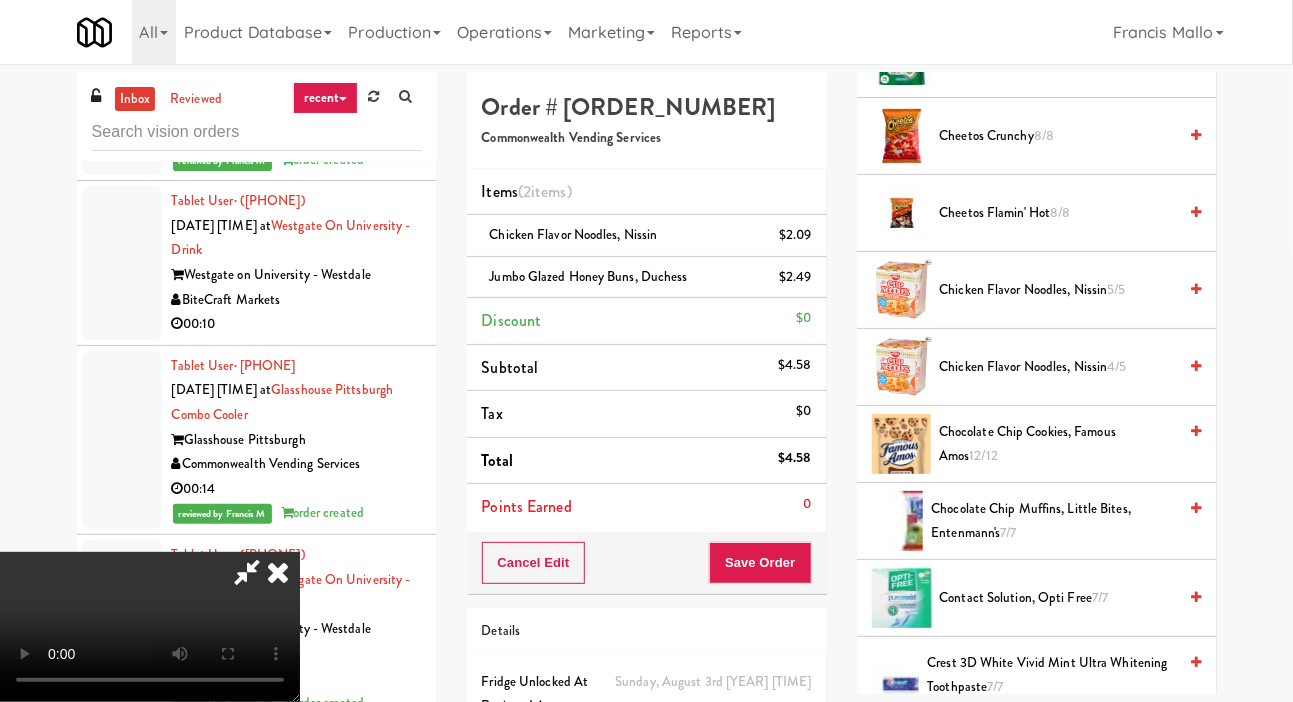scroll, scrollTop: 628, scrollLeft: 0, axis: vertical 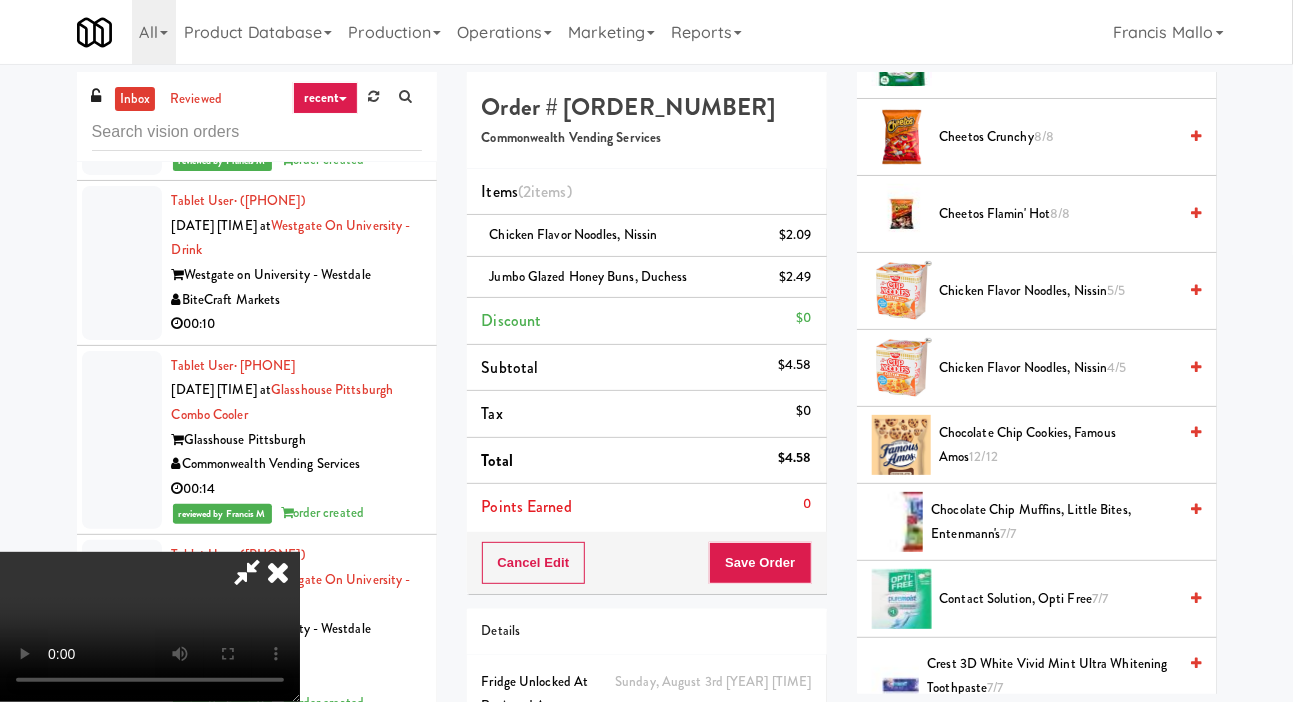 click on "Chocolate Chip Muffins, Little Bites, Entenmann's  7/7" at bounding box center (1053, 522) 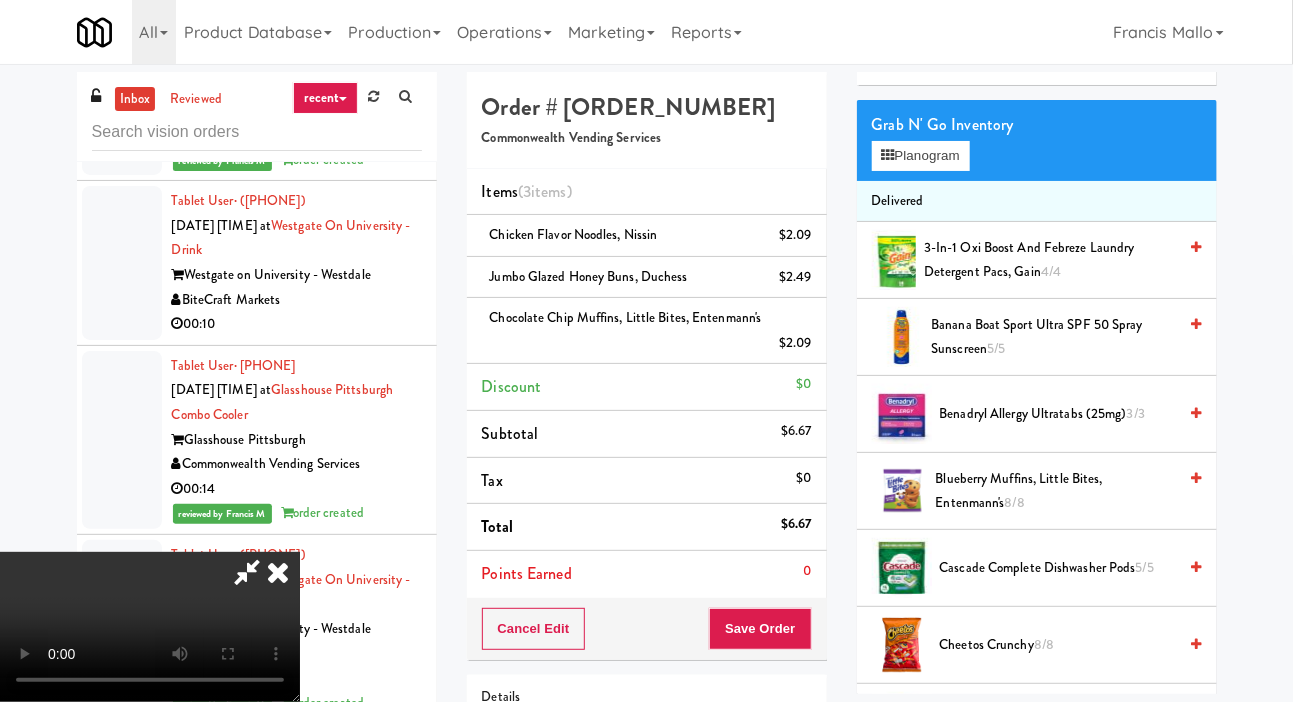 scroll, scrollTop: 118, scrollLeft: 0, axis: vertical 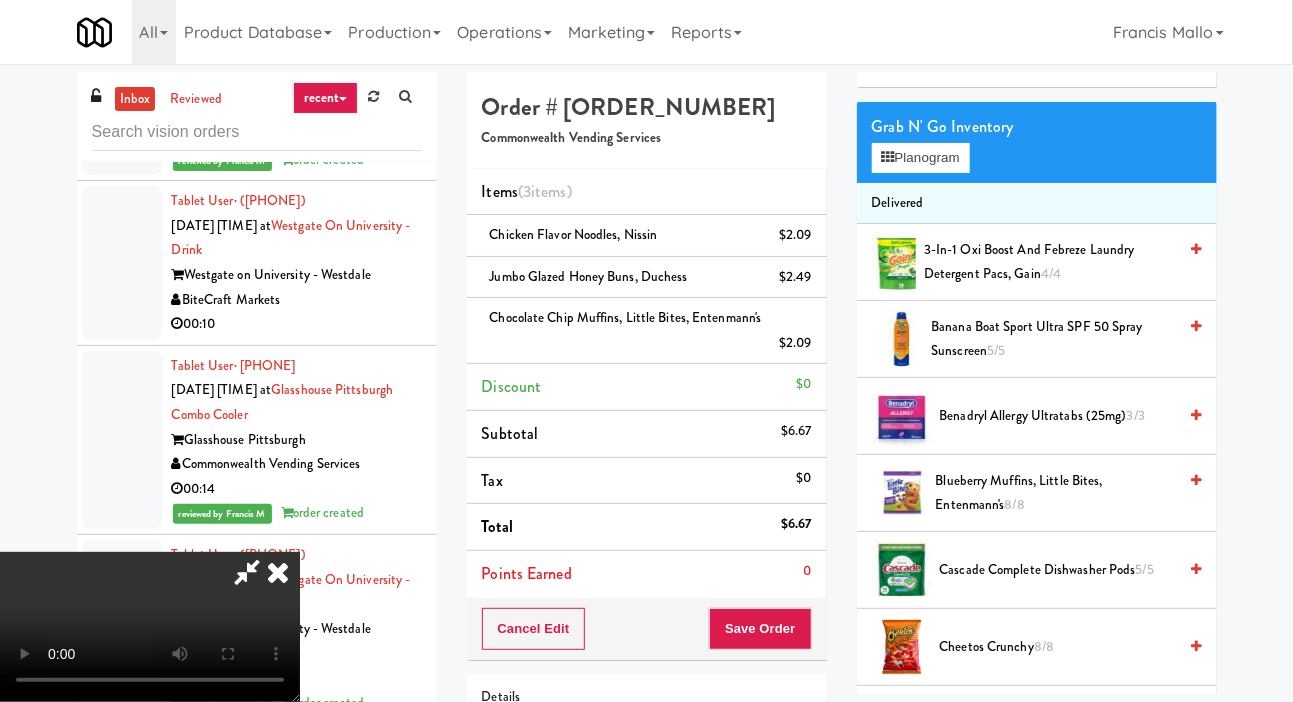 click on "Blueberry Muffins, Little Bites, Entenmann's  8/8" at bounding box center (1056, 493) 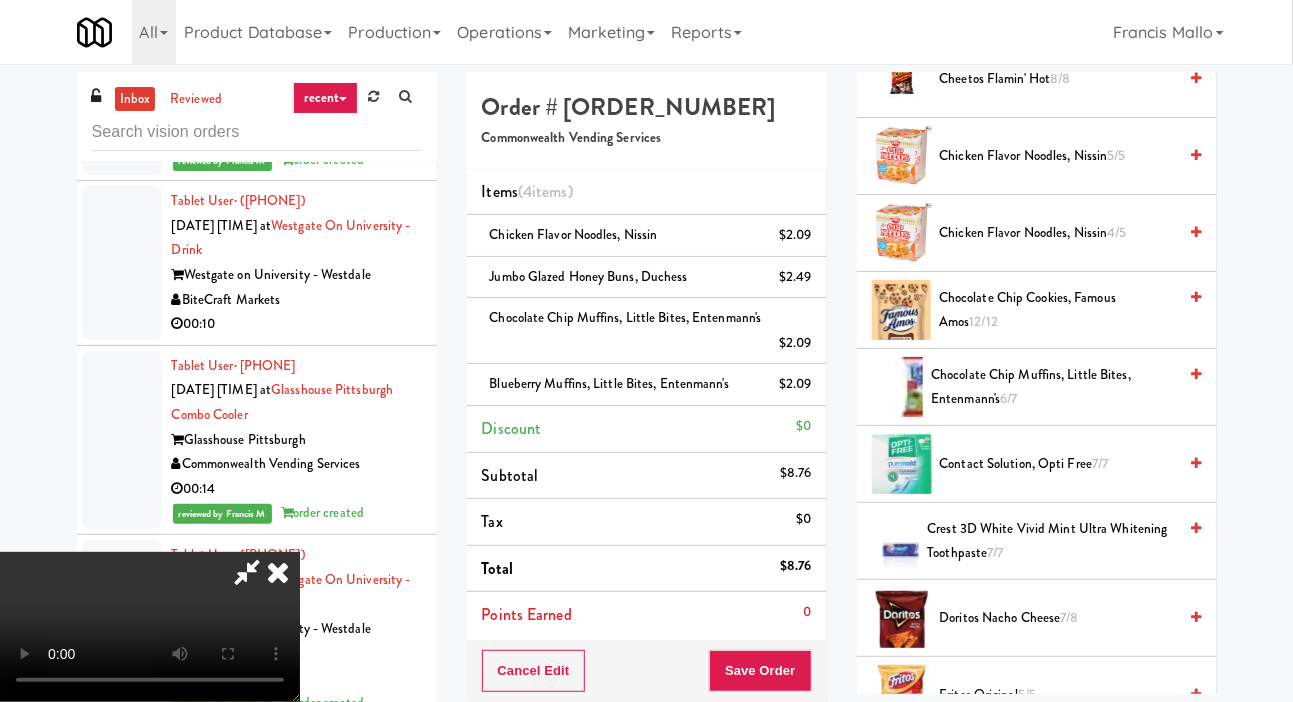 scroll, scrollTop: 767, scrollLeft: 0, axis: vertical 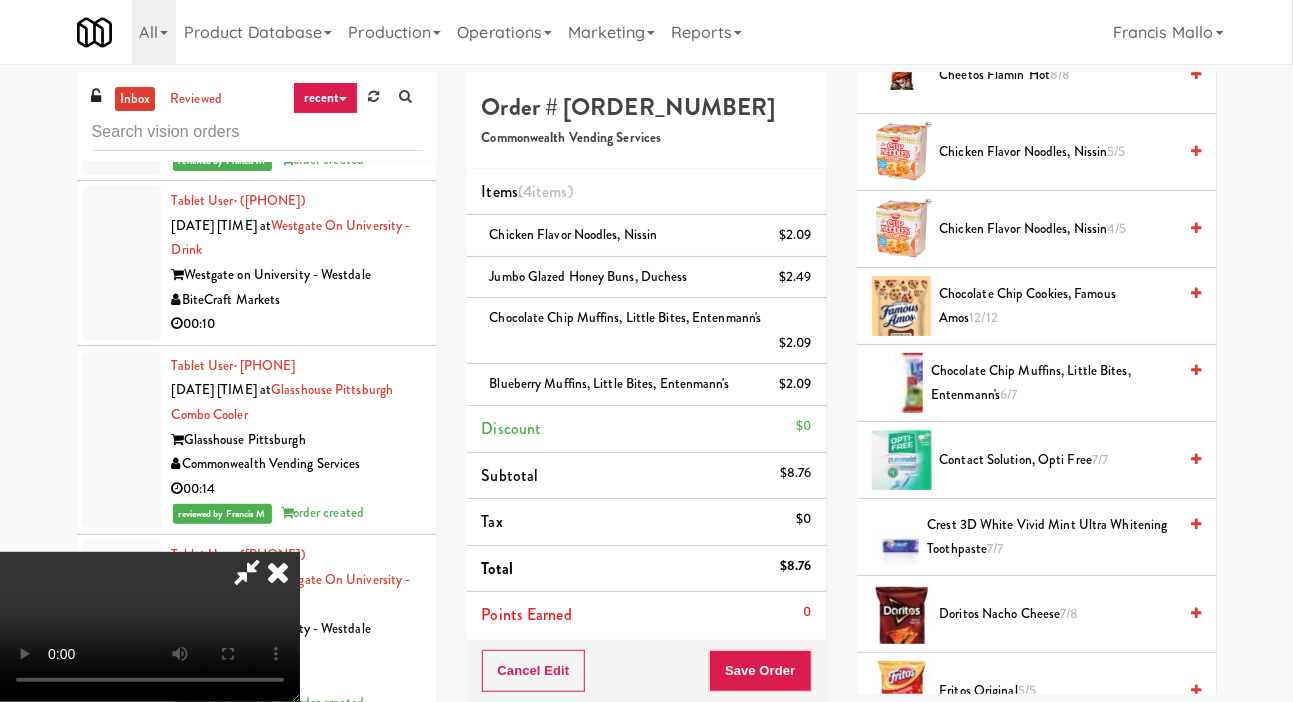 click on "Chicken Flavor Noodles, Nissin  4/5" at bounding box center (1058, 229) 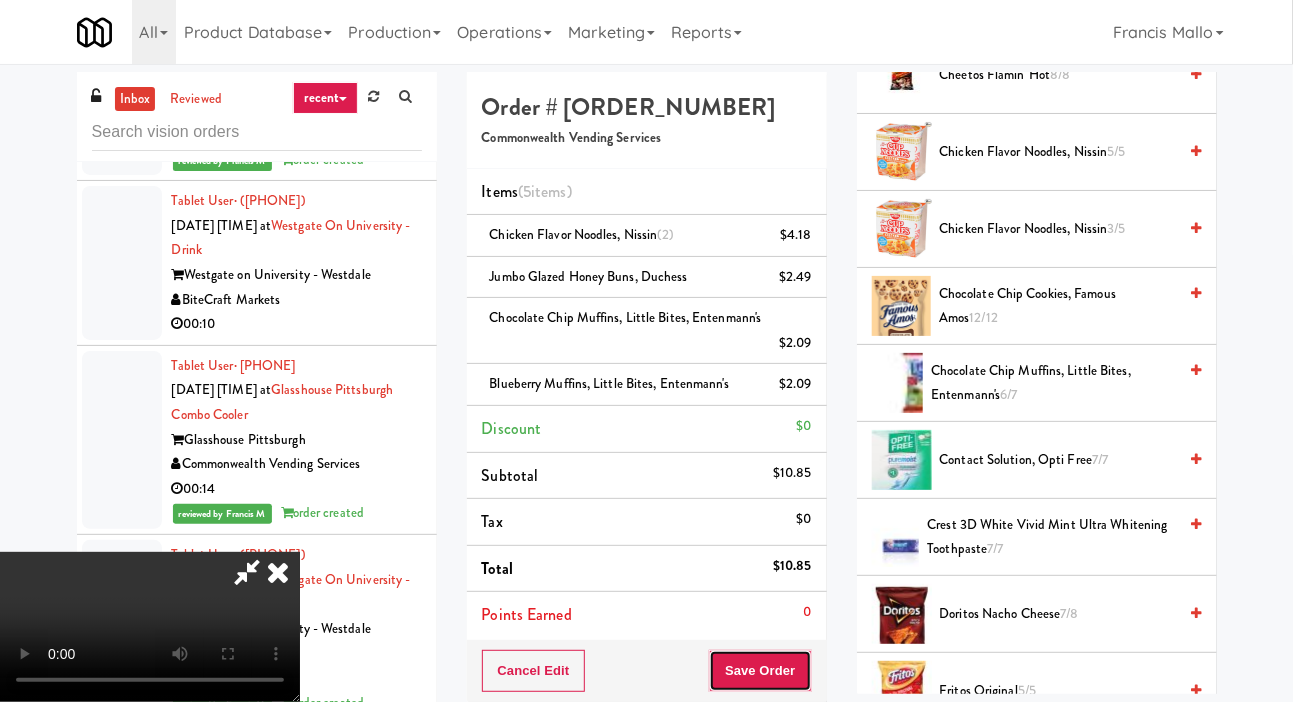 click on "Save Order" at bounding box center [760, 671] 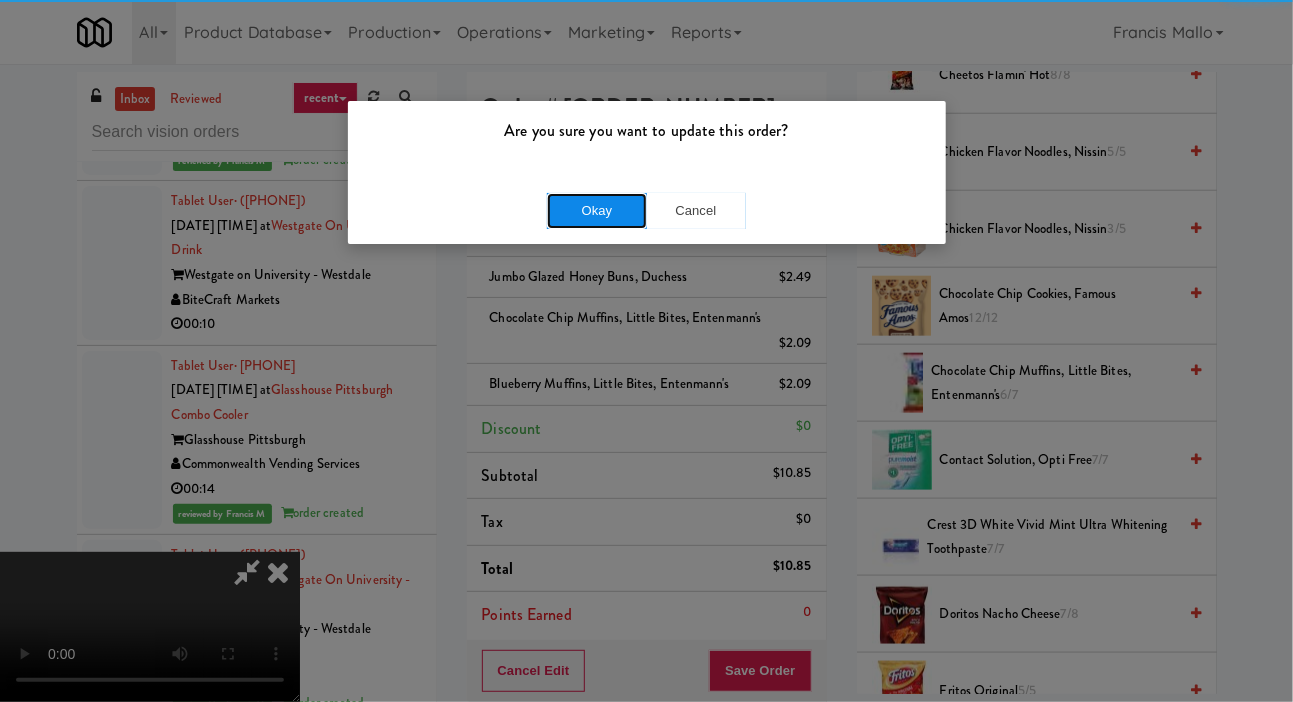 click on "Okay" at bounding box center (597, 211) 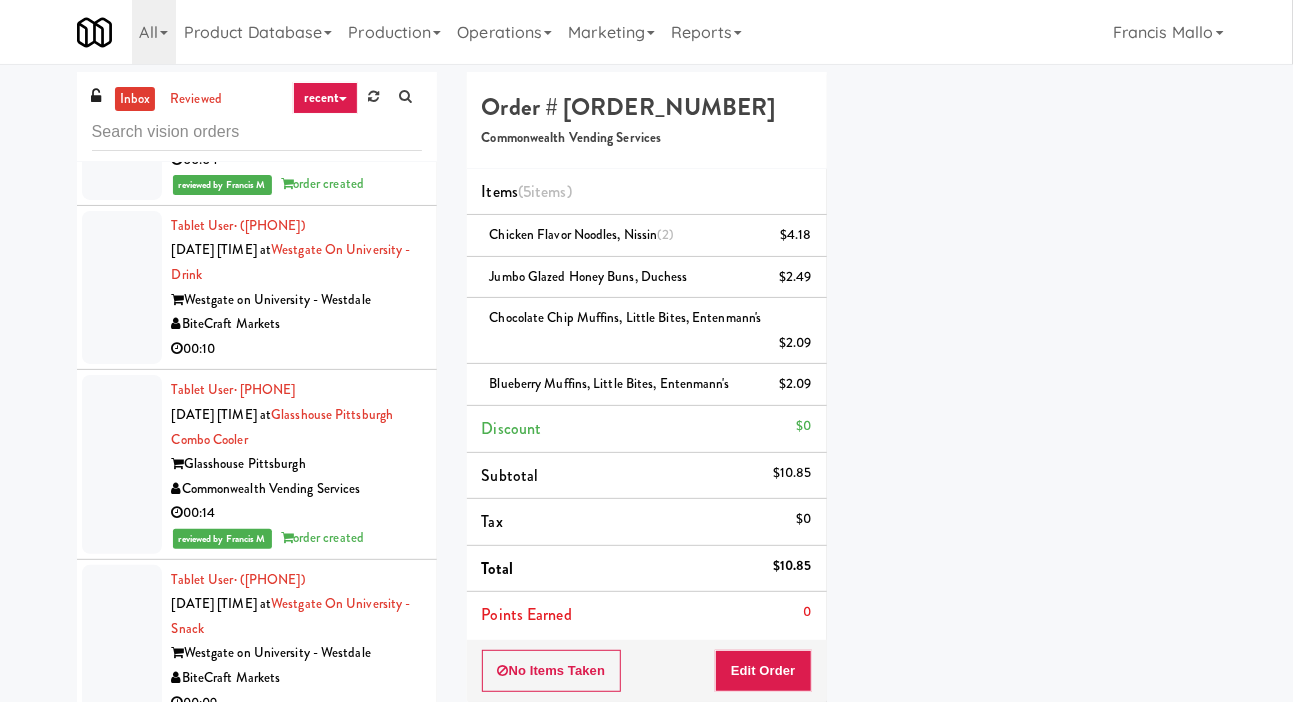 scroll, scrollTop: 116, scrollLeft: 0, axis: vertical 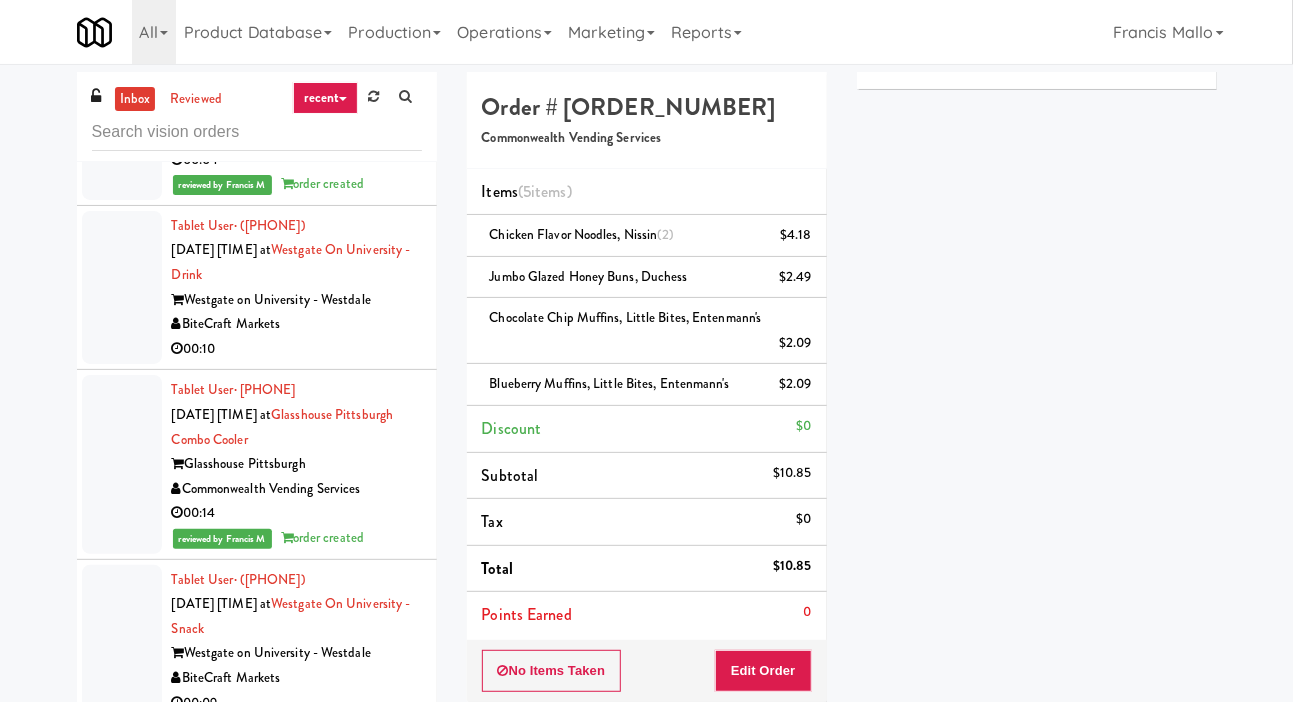 click at bounding box center (122, -30) 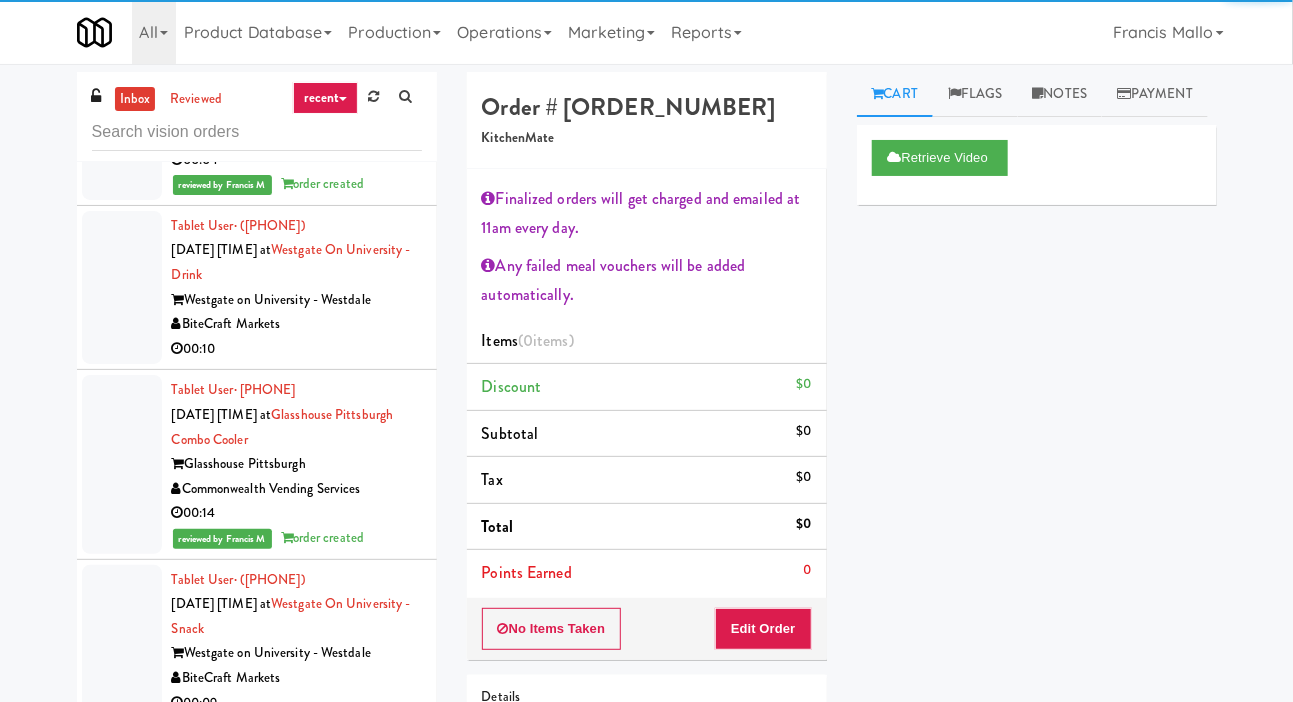 click at bounding box center [122, -359] 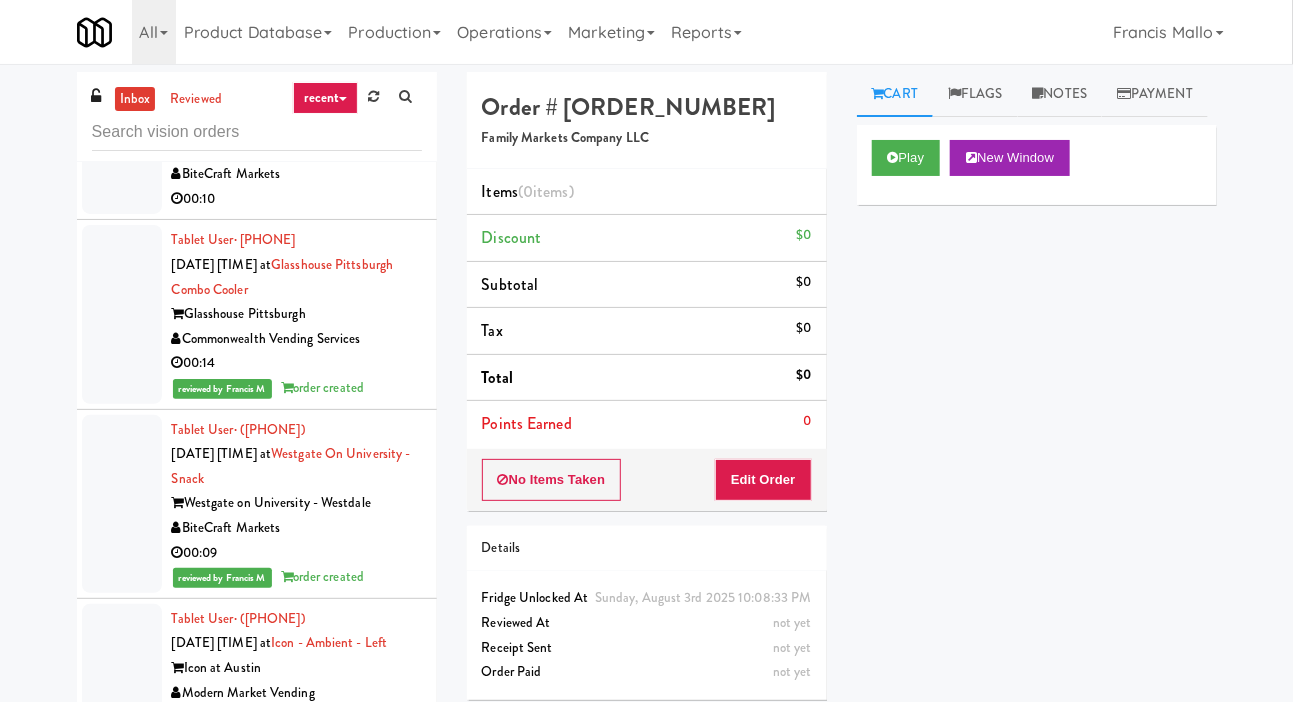 scroll, scrollTop: 18577, scrollLeft: 0, axis: vertical 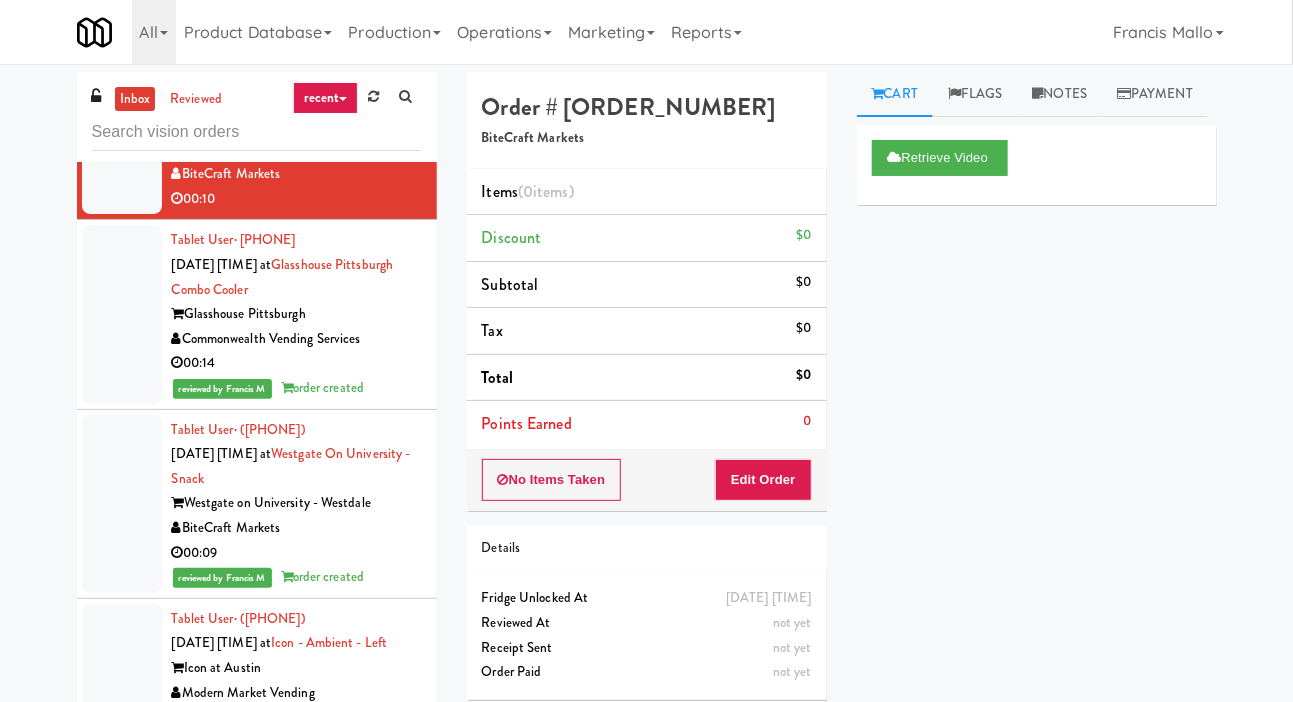 click at bounding box center [122, -180] 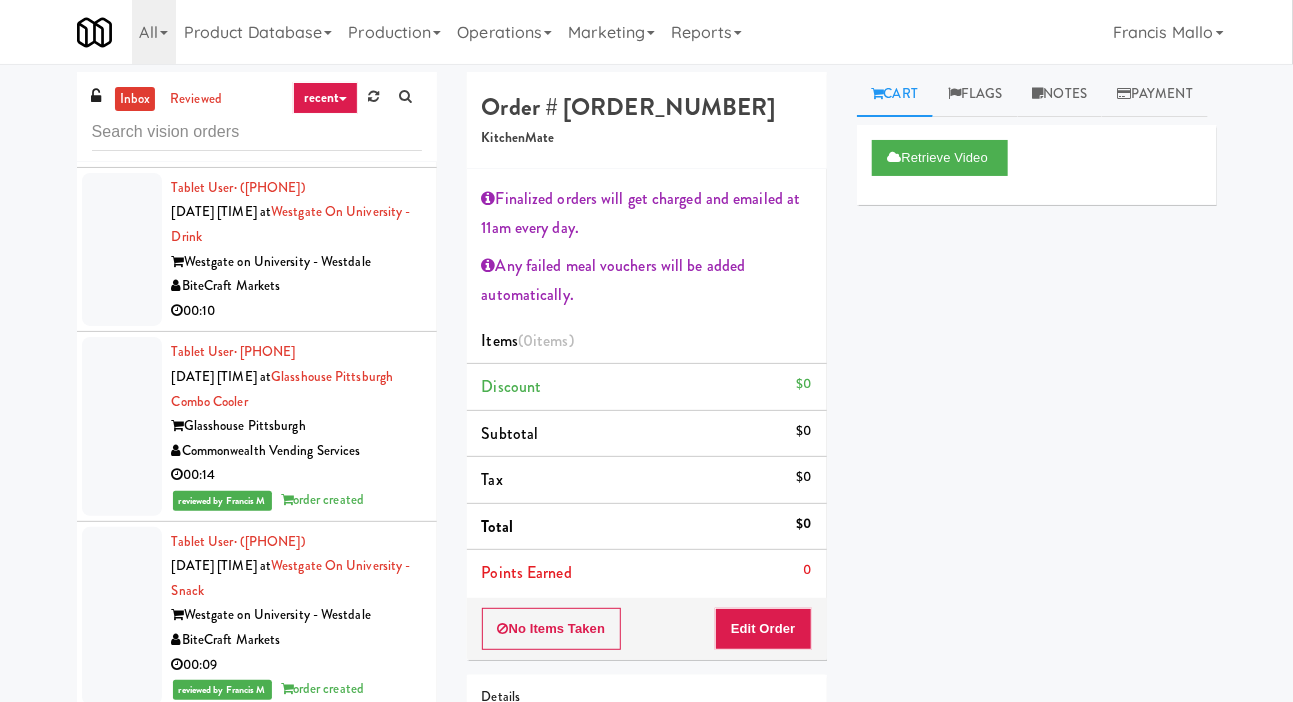 click at bounding box center (122, -397) 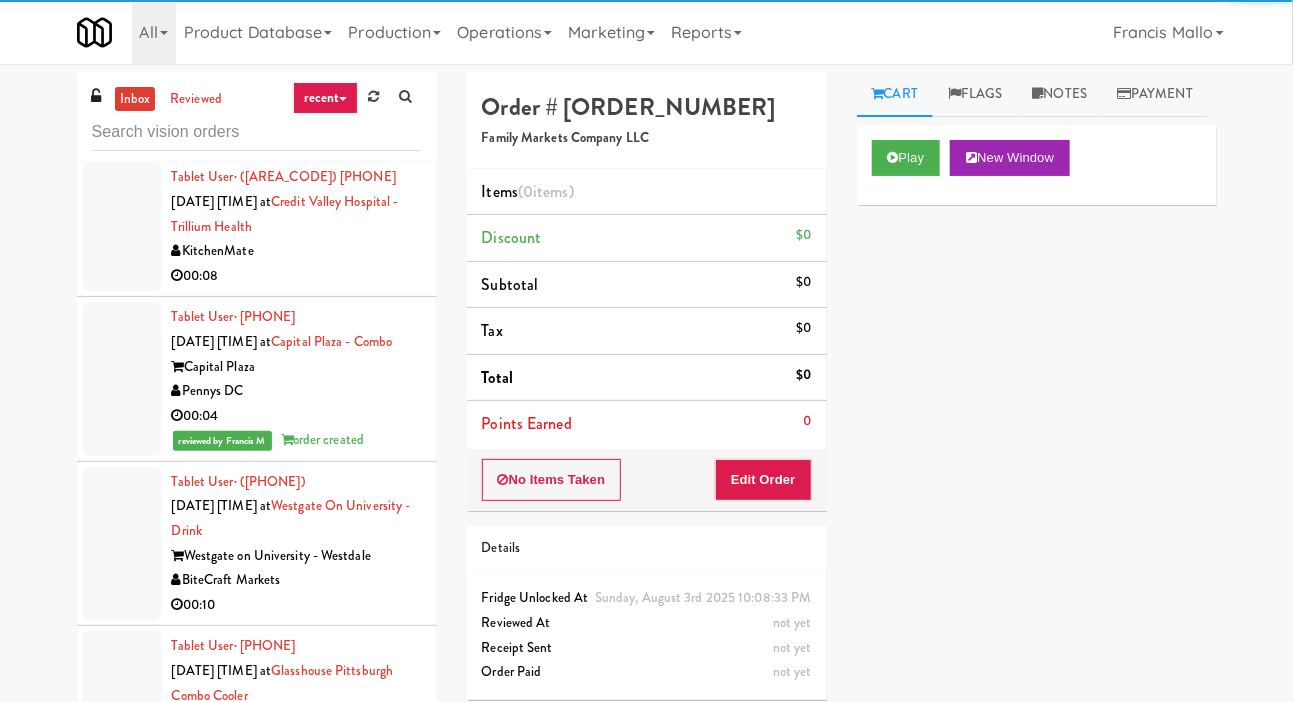 scroll, scrollTop: 17769, scrollLeft: 0, axis: vertical 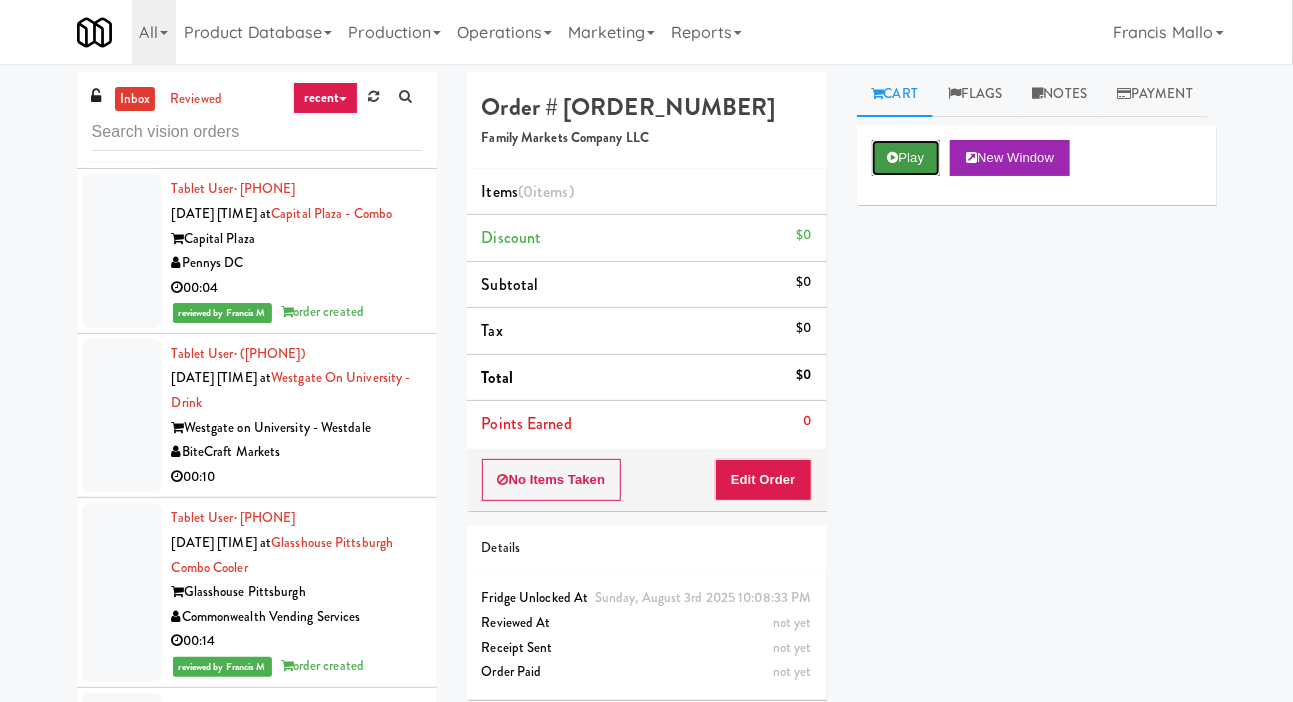 click on "Play" at bounding box center (906, 158) 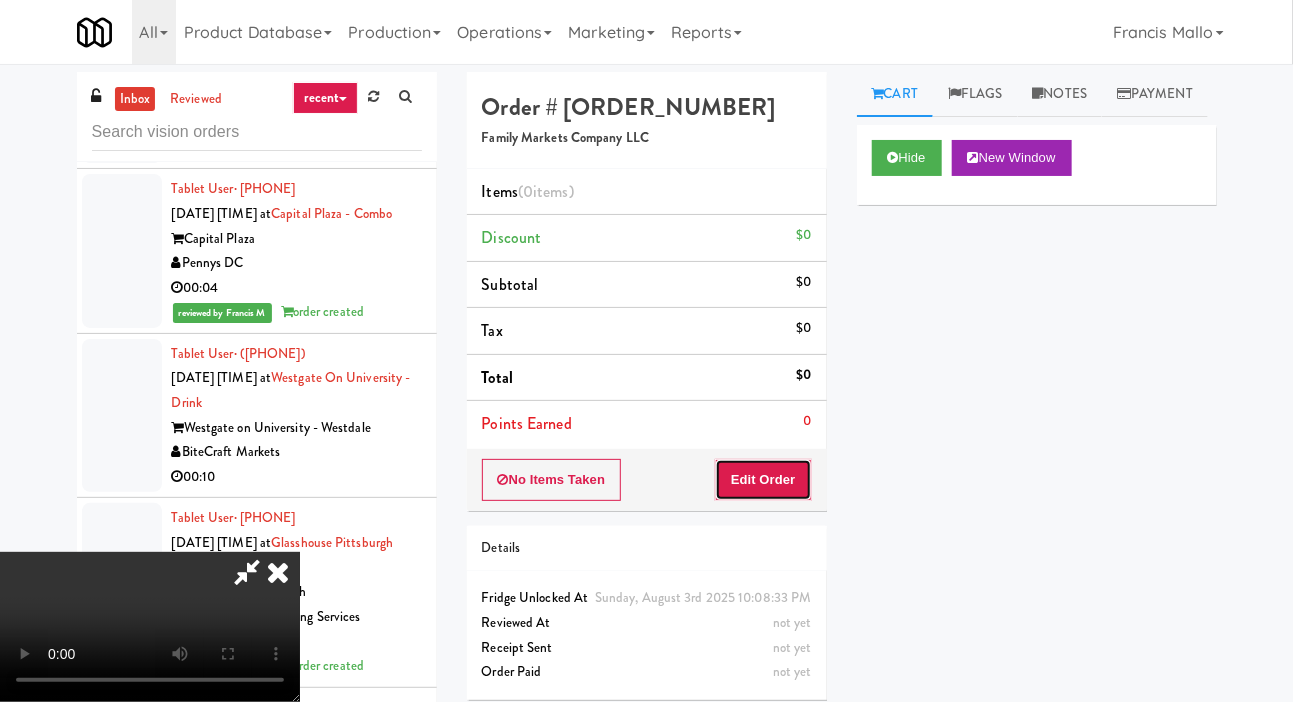 click on "Edit Order" at bounding box center (763, 480) 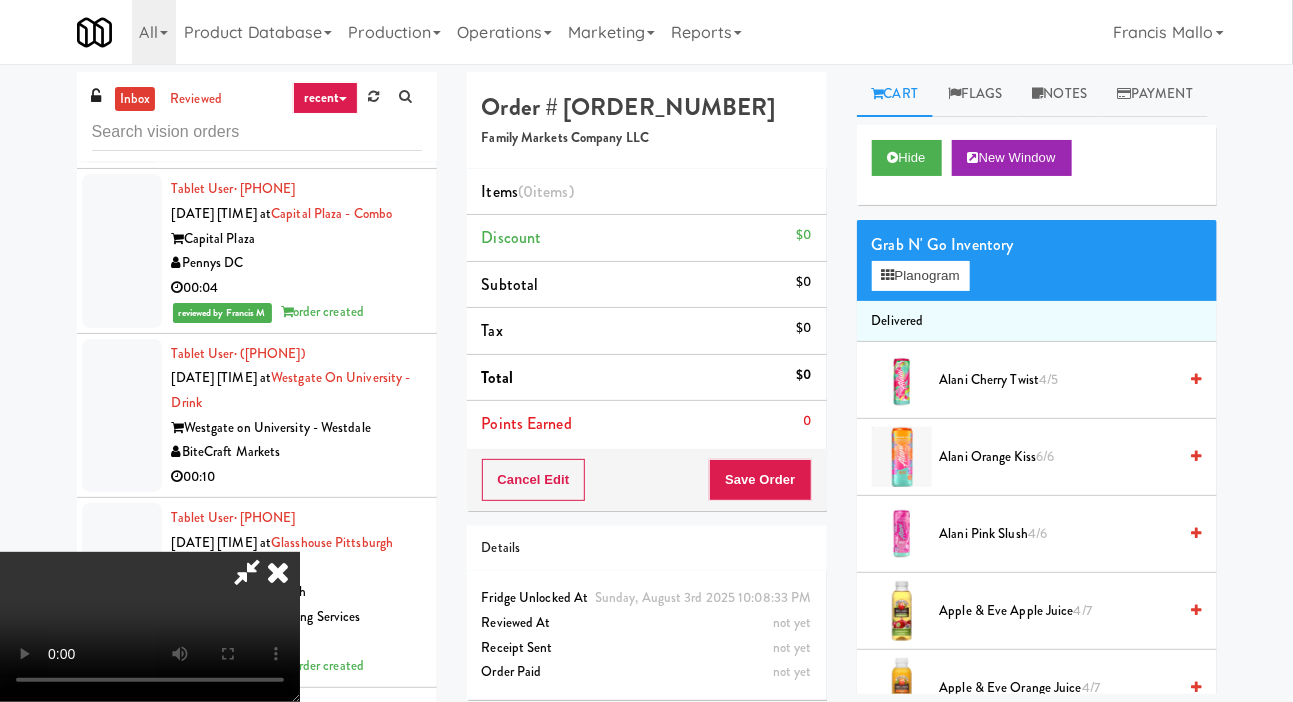 type 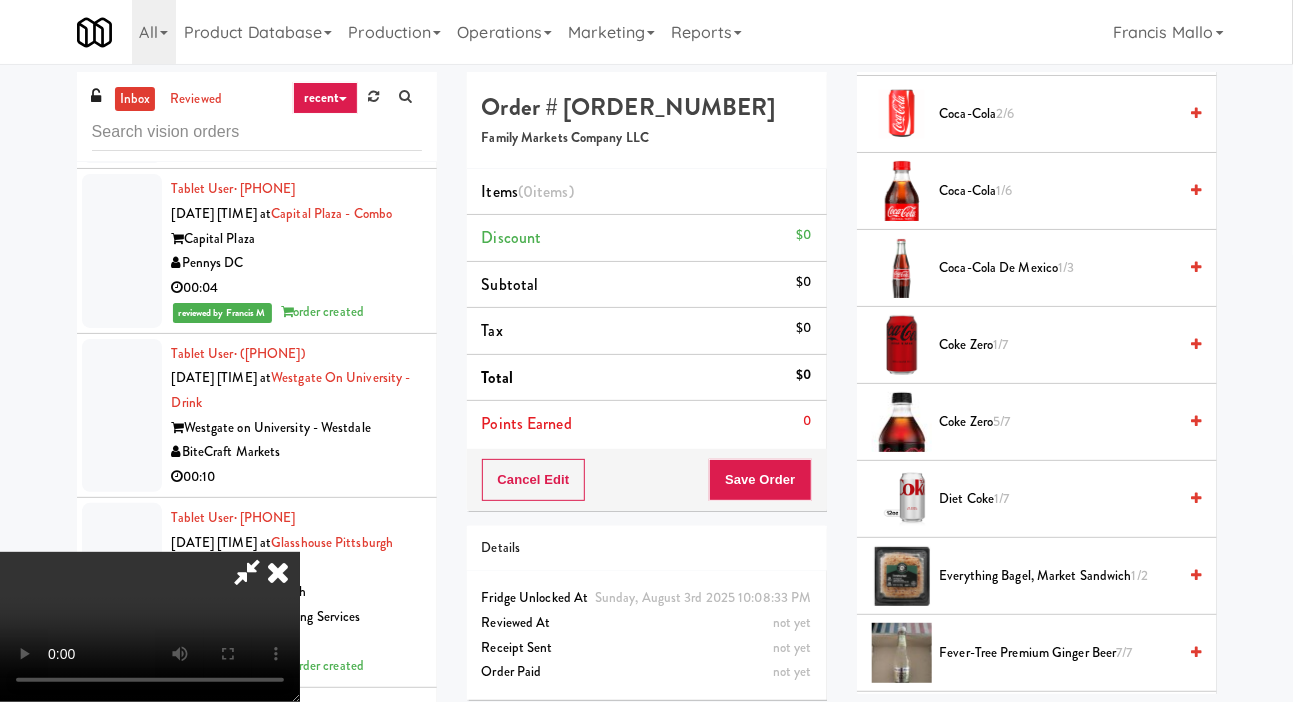 scroll, scrollTop: 1347, scrollLeft: 0, axis: vertical 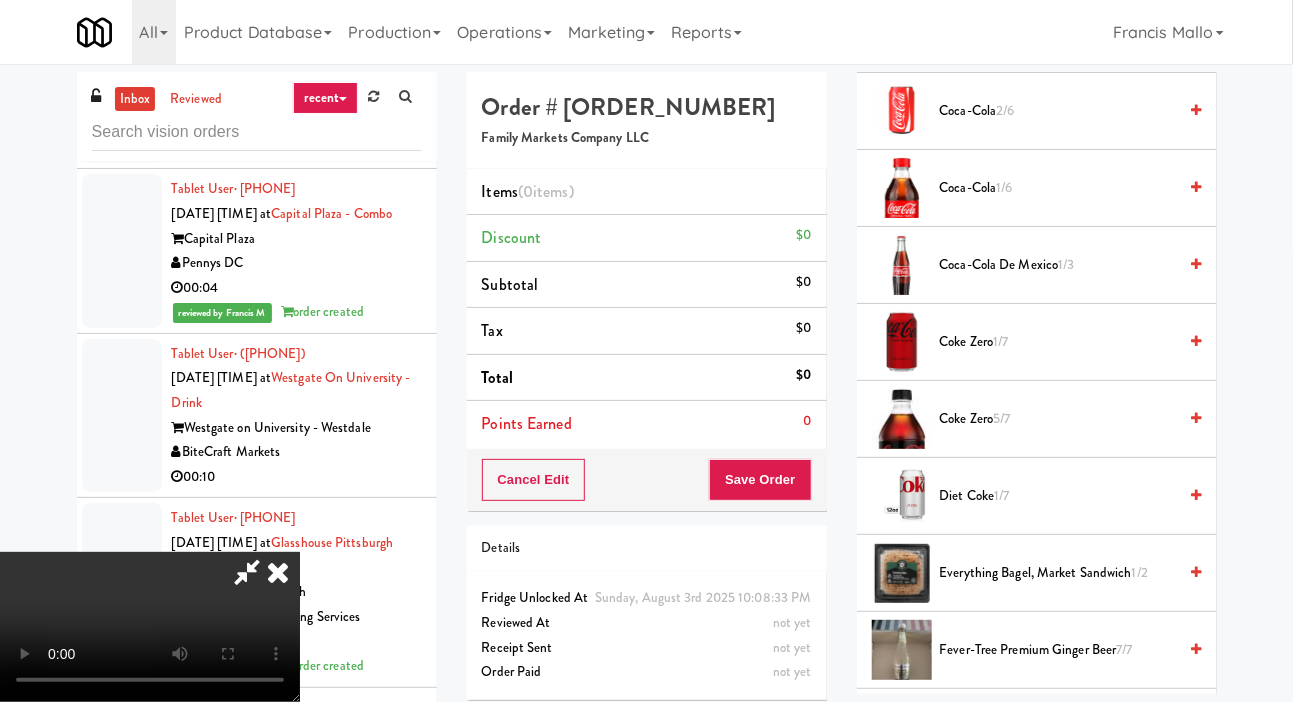 click on "Coke Zero  1/7" at bounding box center [1058, 342] 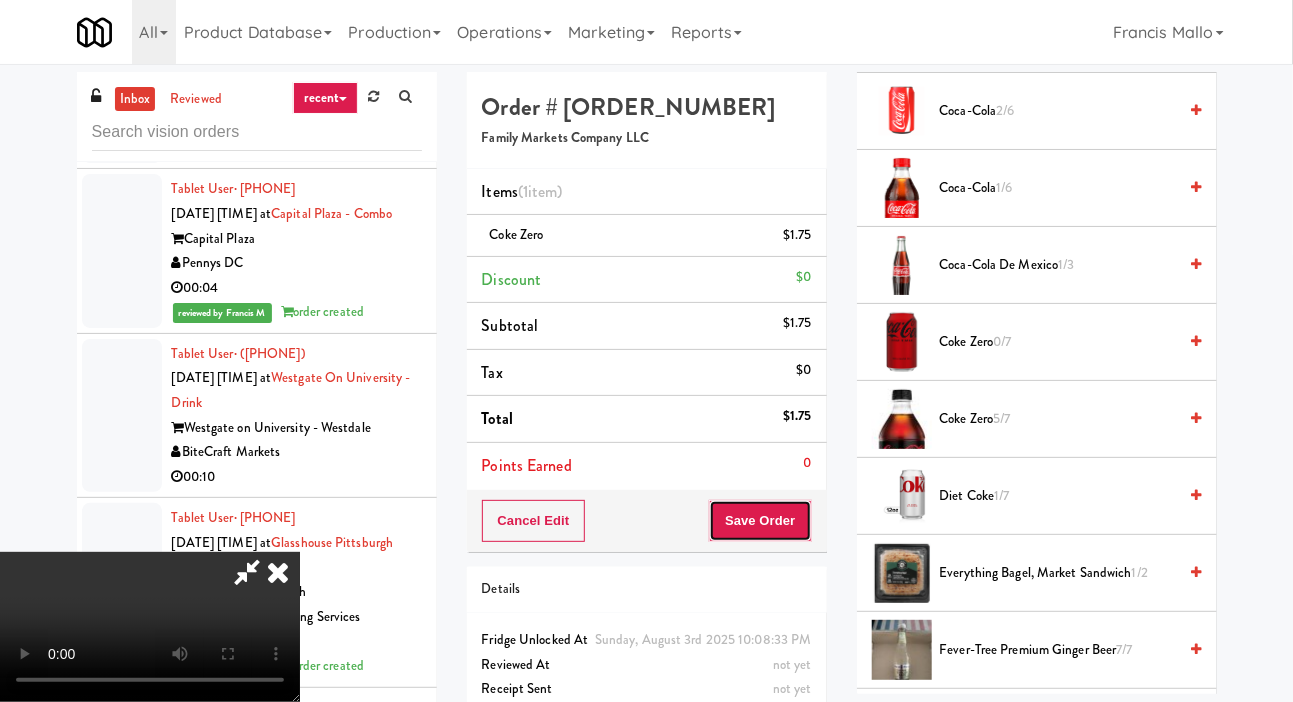 click on "Save Order" at bounding box center [760, 521] 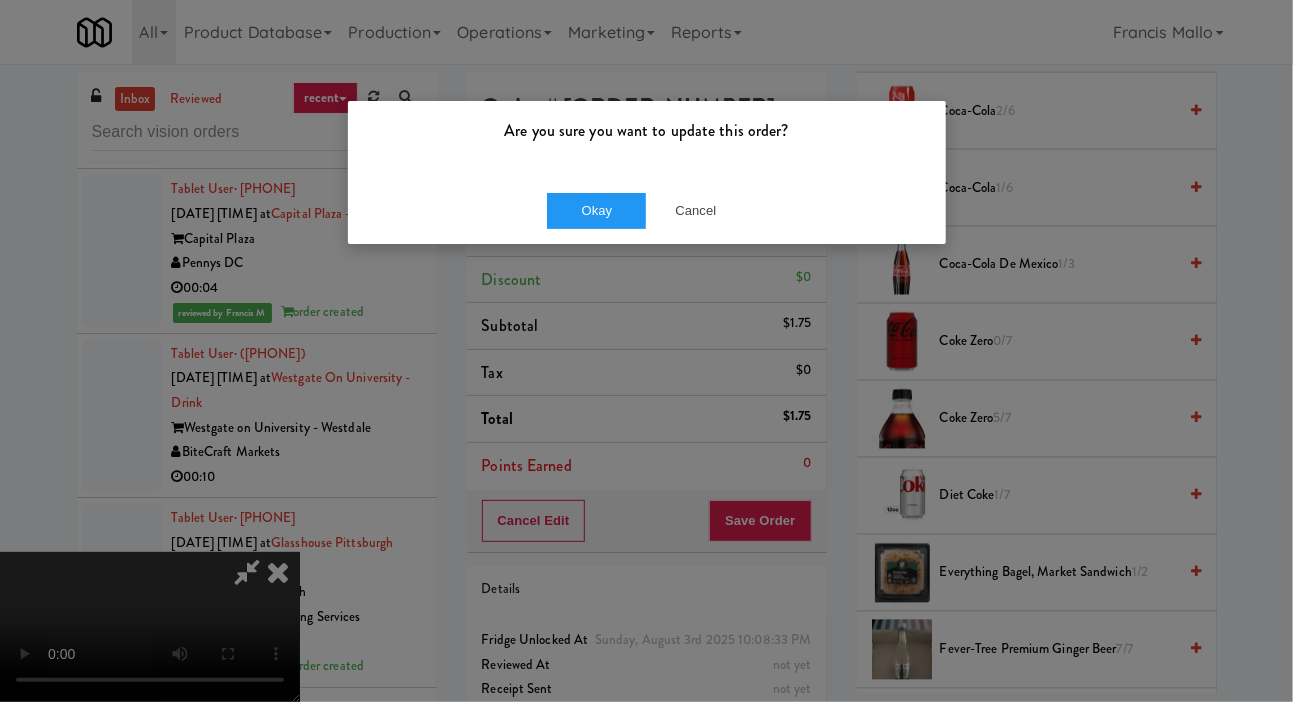 click on "Okay Cancel" at bounding box center [647, 210] 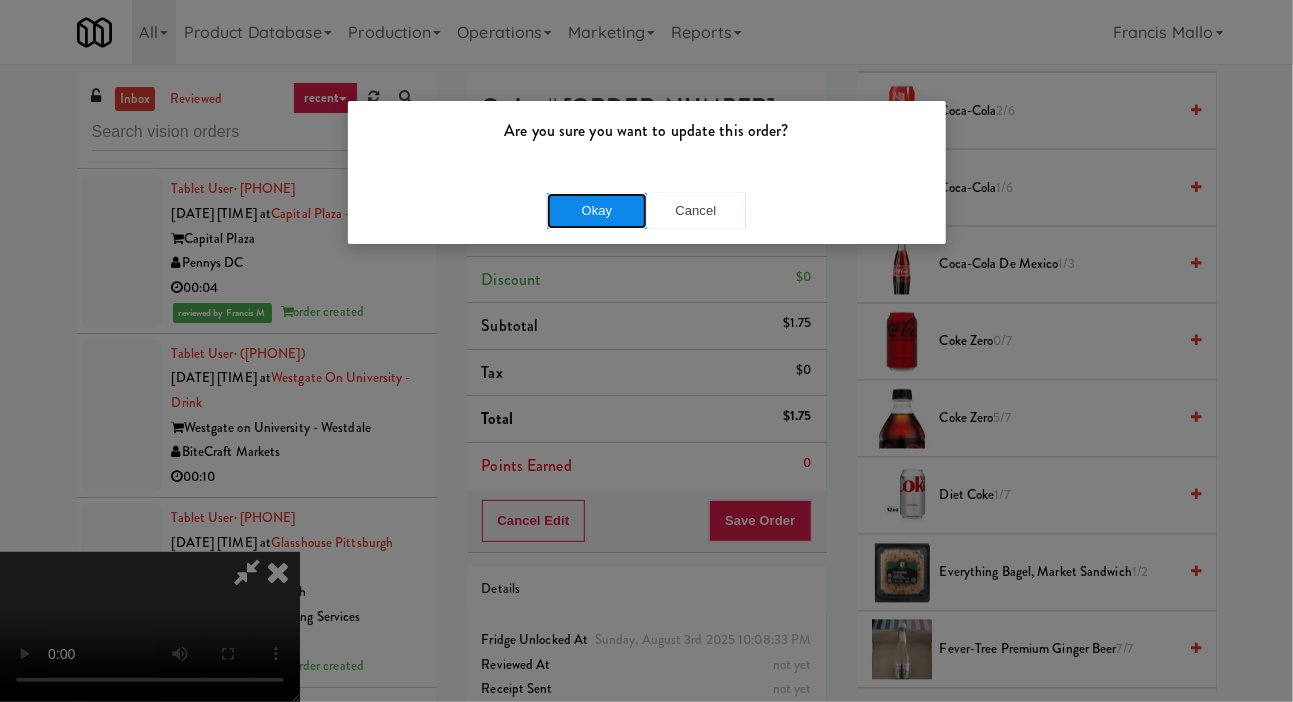 click on "Okay" at bounding box center [597, 211] 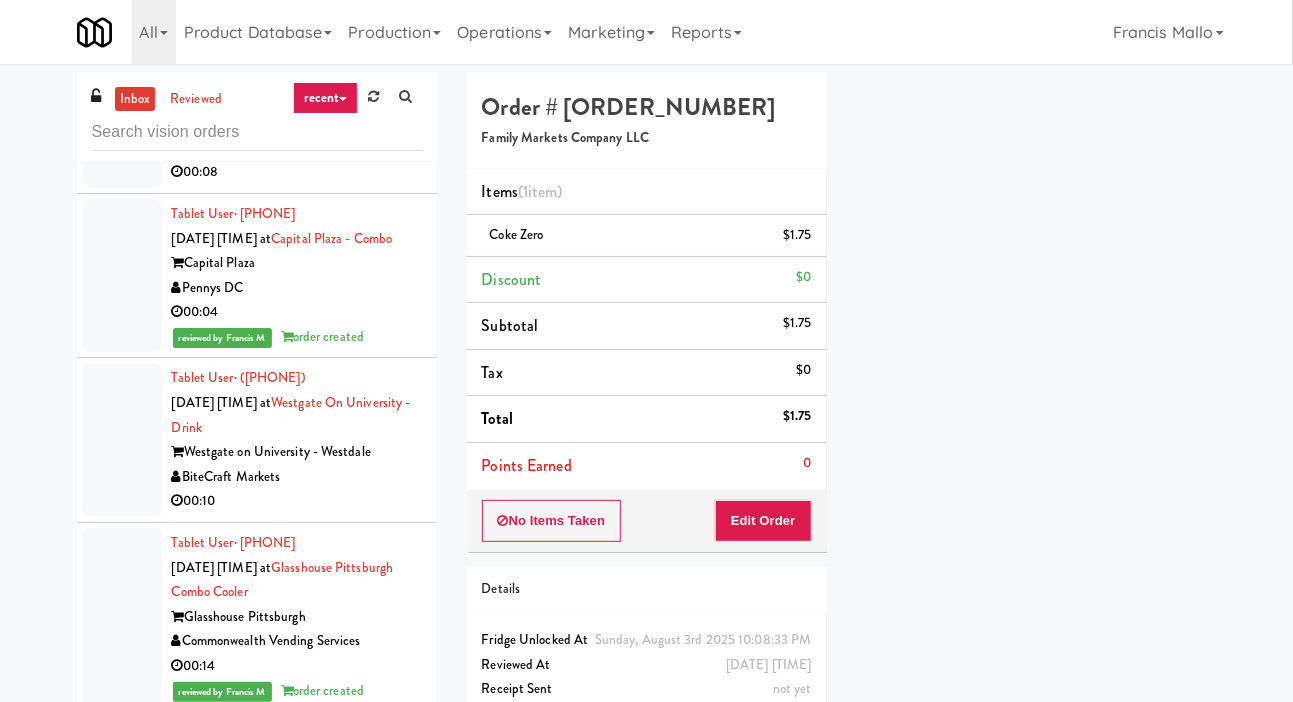 scroll, scrollTop: 116, scrollLeft: 0, axis: vertical 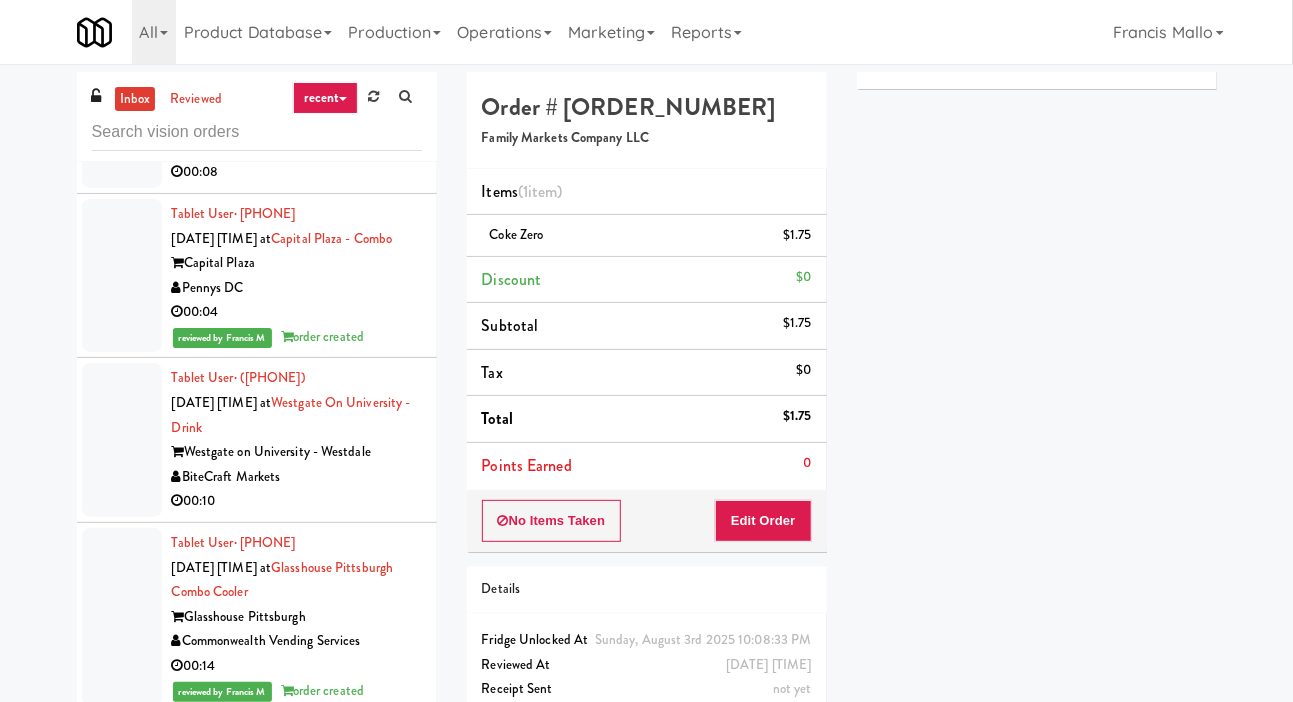 click at bounding box center (122, -382) 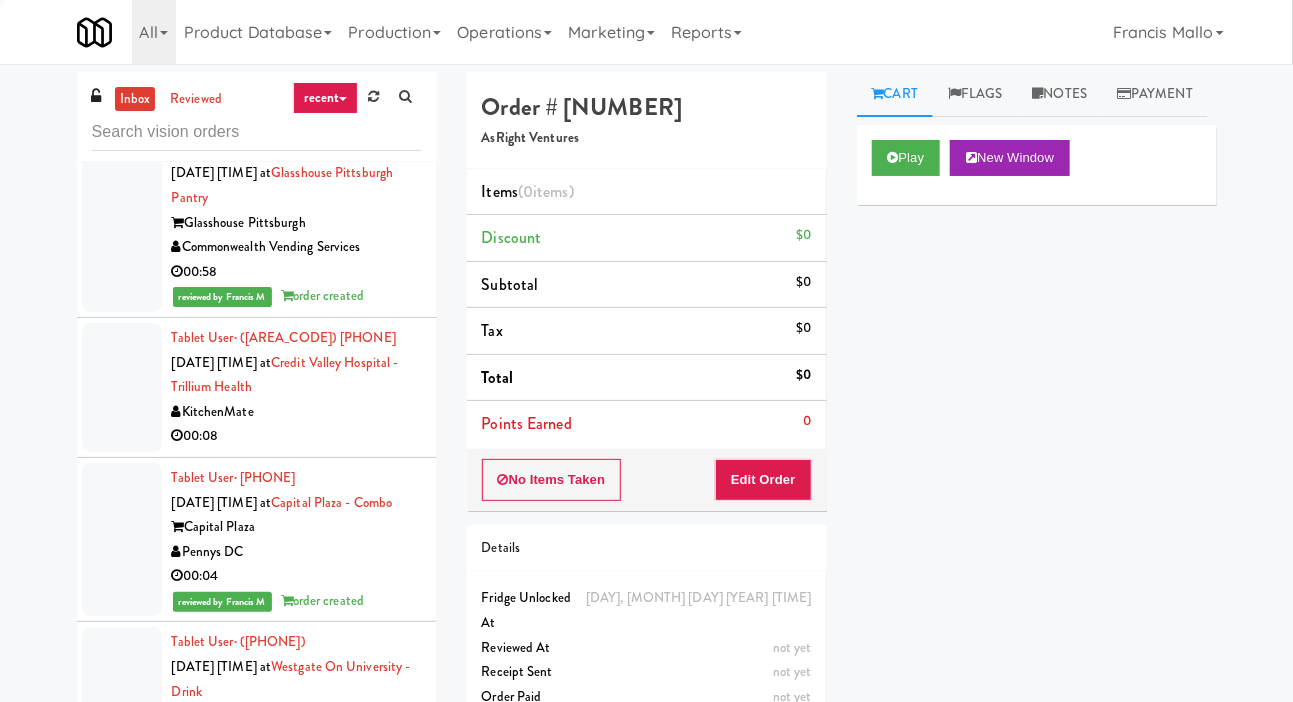 scroll, scrollTop: 17628, scrollLeft: 0, axis: vertical 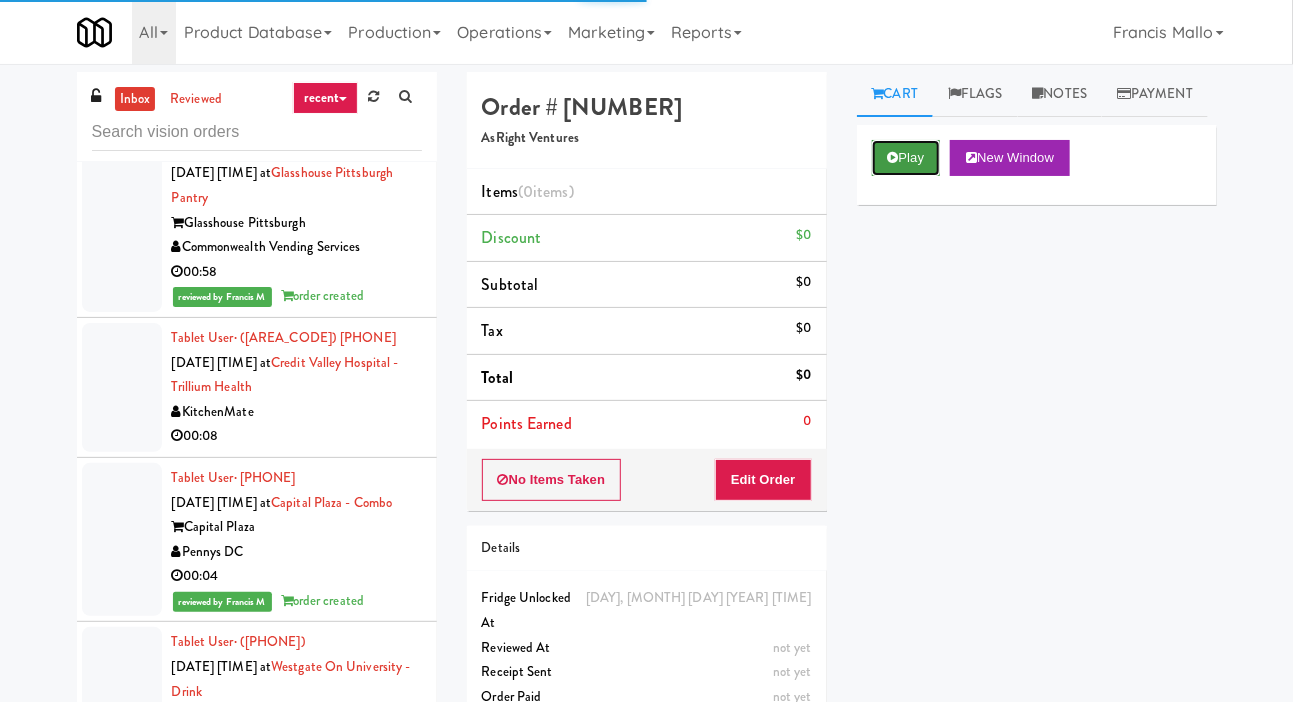 click on "Play" at bounding box center [906, 158] 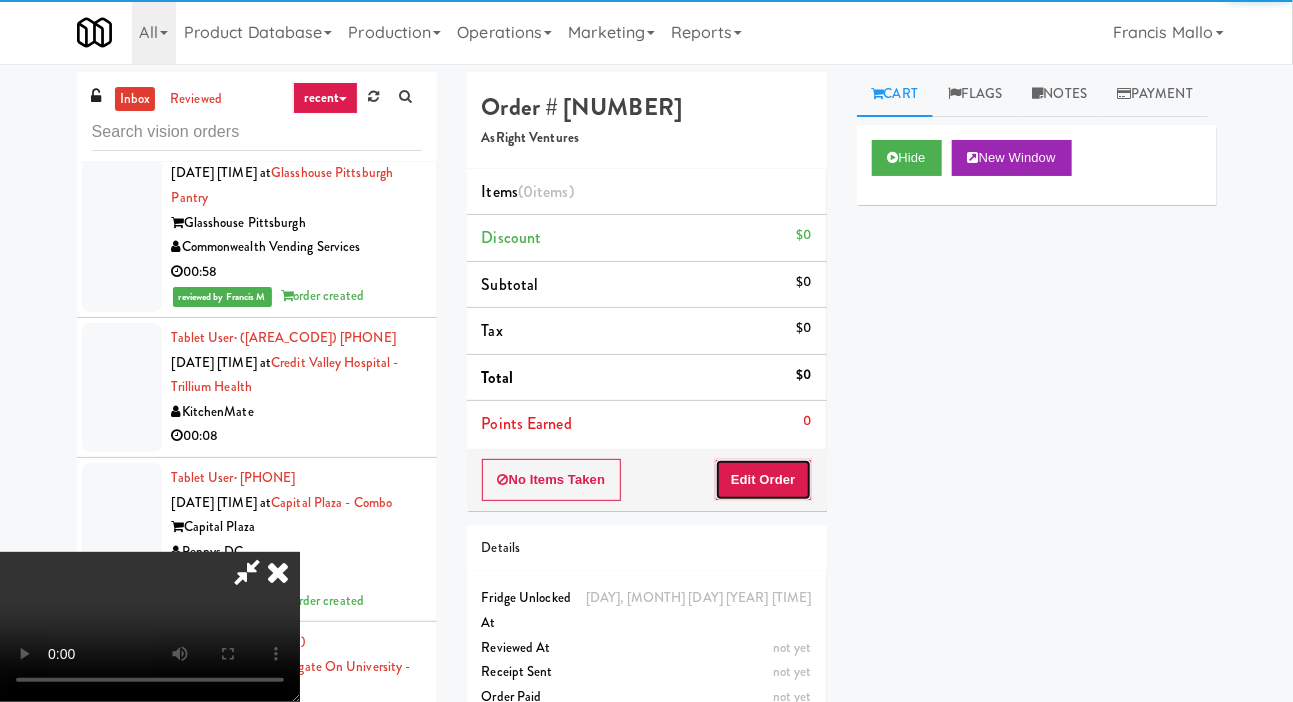 click on "Edit Order" at bounding box center [763, 480] 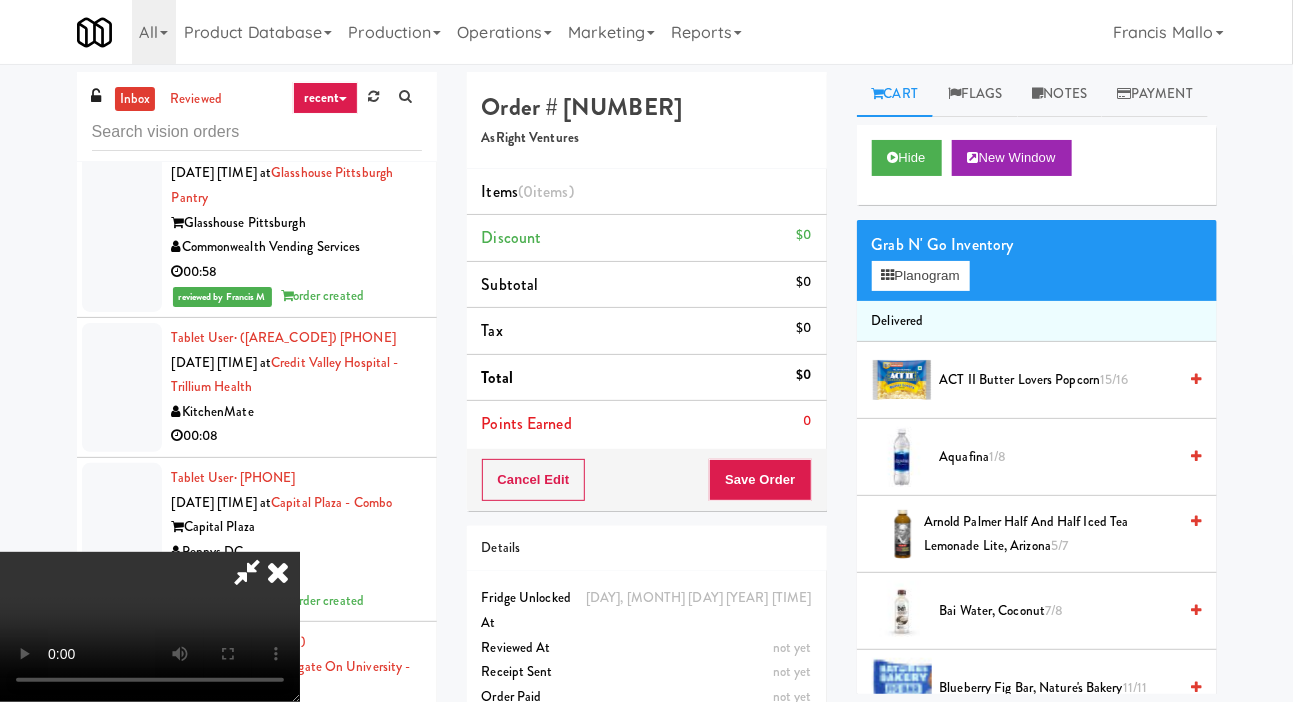 scroll, scrollTop: 73, scrollLeft: 0, axis: vertical 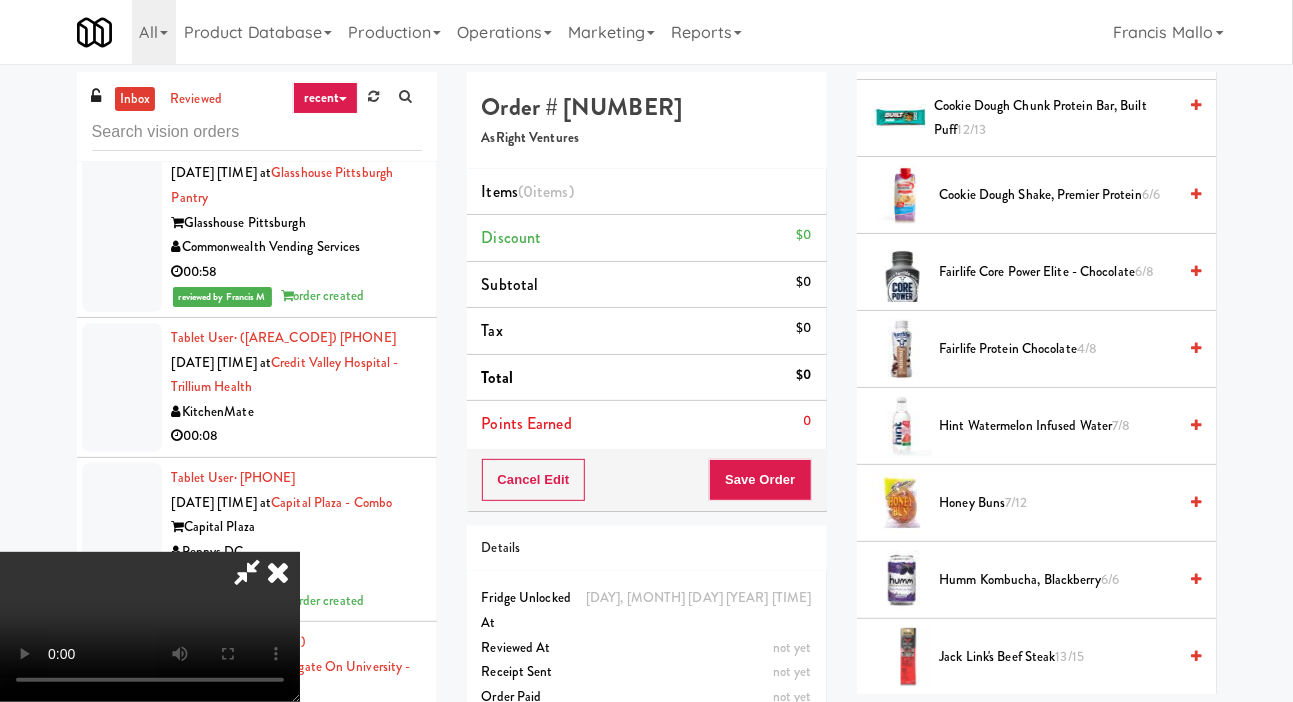click on "Hint Watermelon Infused Water  7/8" at bounding box center [1058, 426] 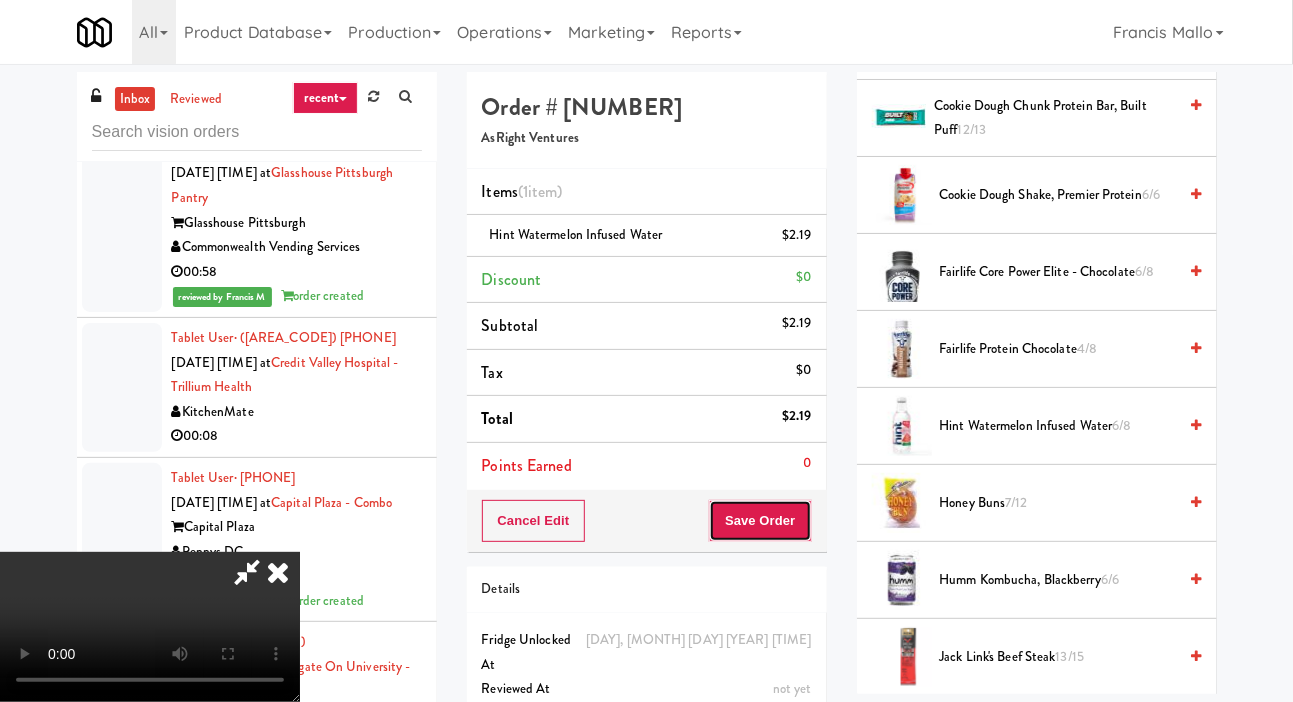 click on "Save Order" at bounding box center [760, 521] 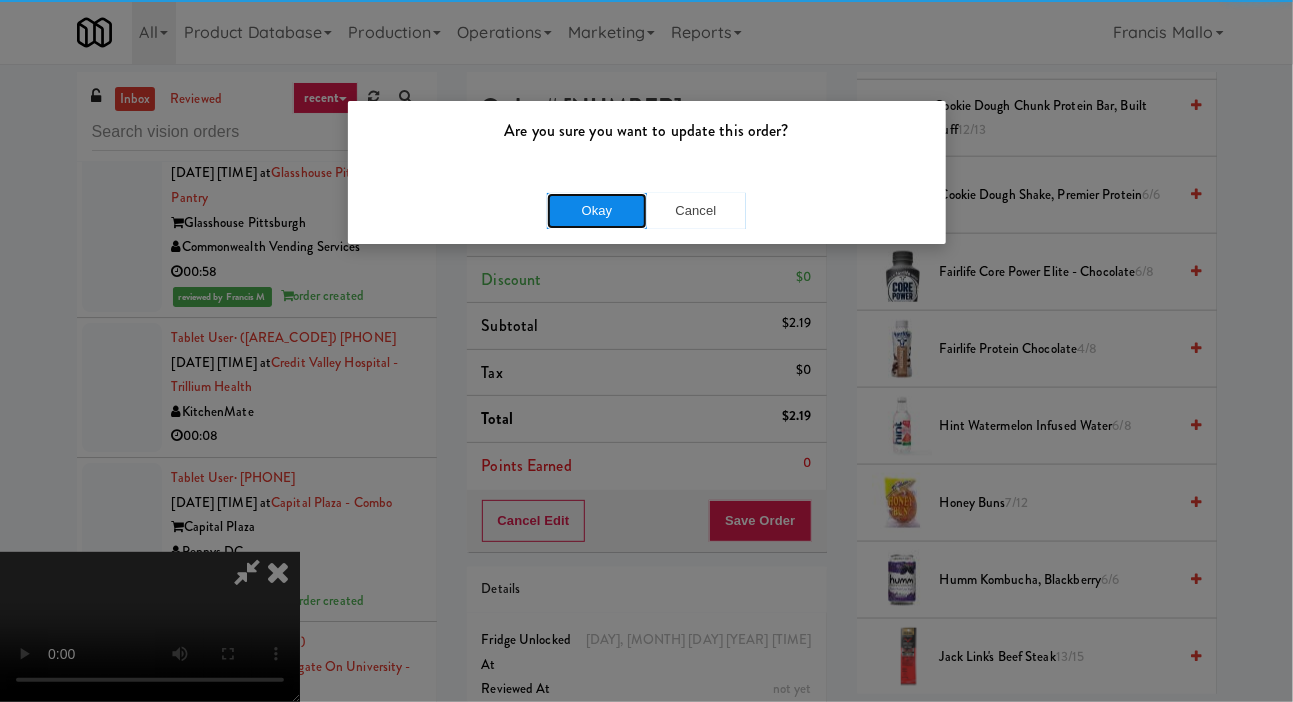 click on "Okay" at bounding box center (597, 211) 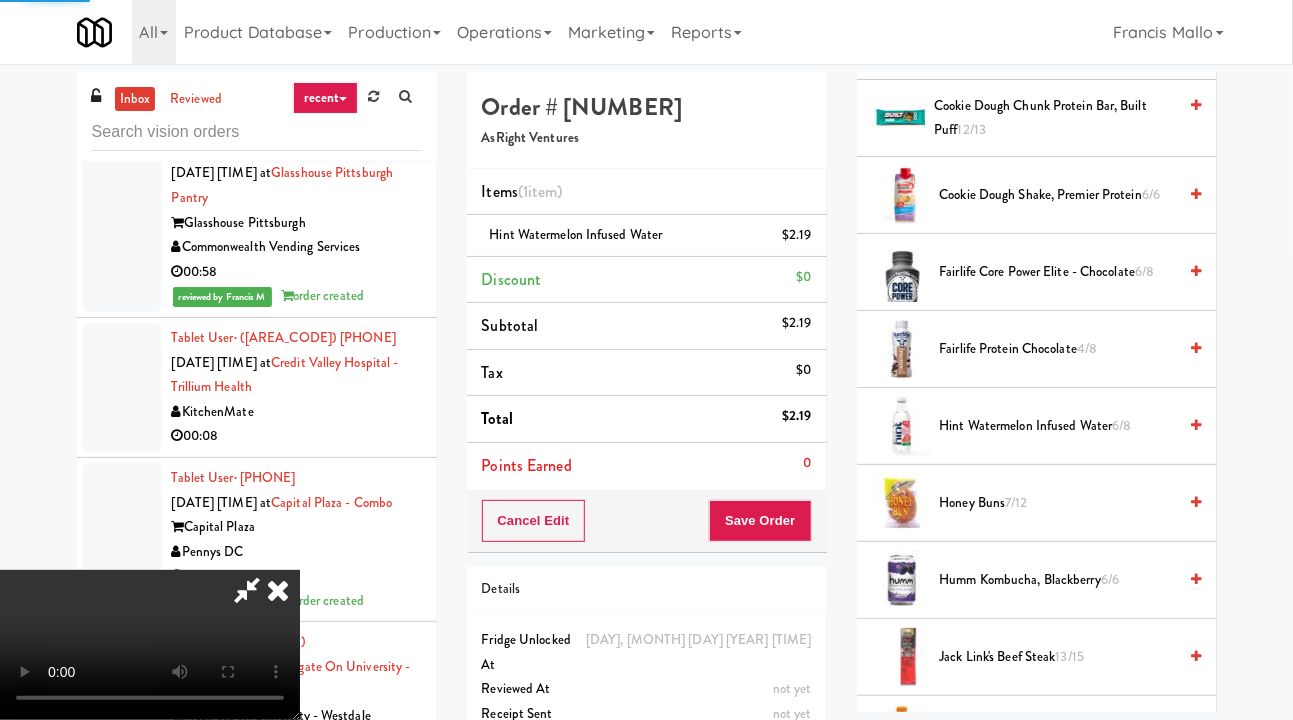 scroll, scrollTop: 99, scrollLeft: 0, axis: vertical 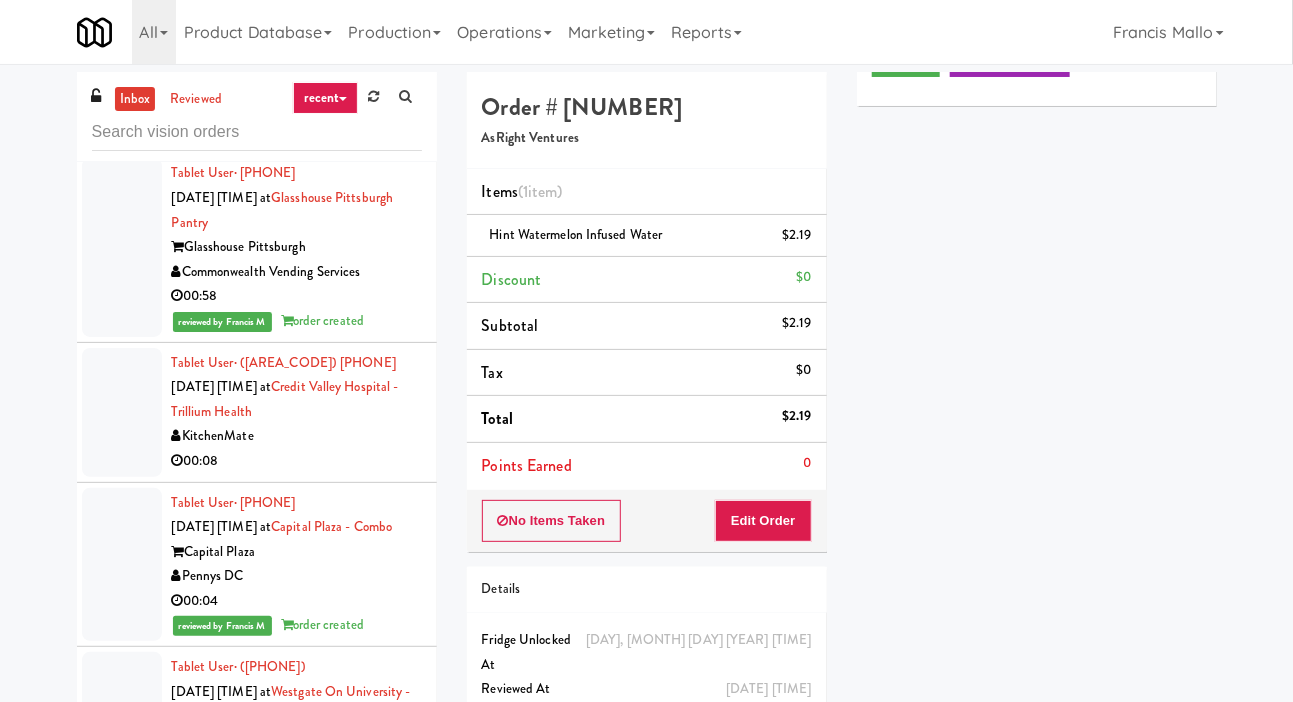 click at bounding box center [122, -271] 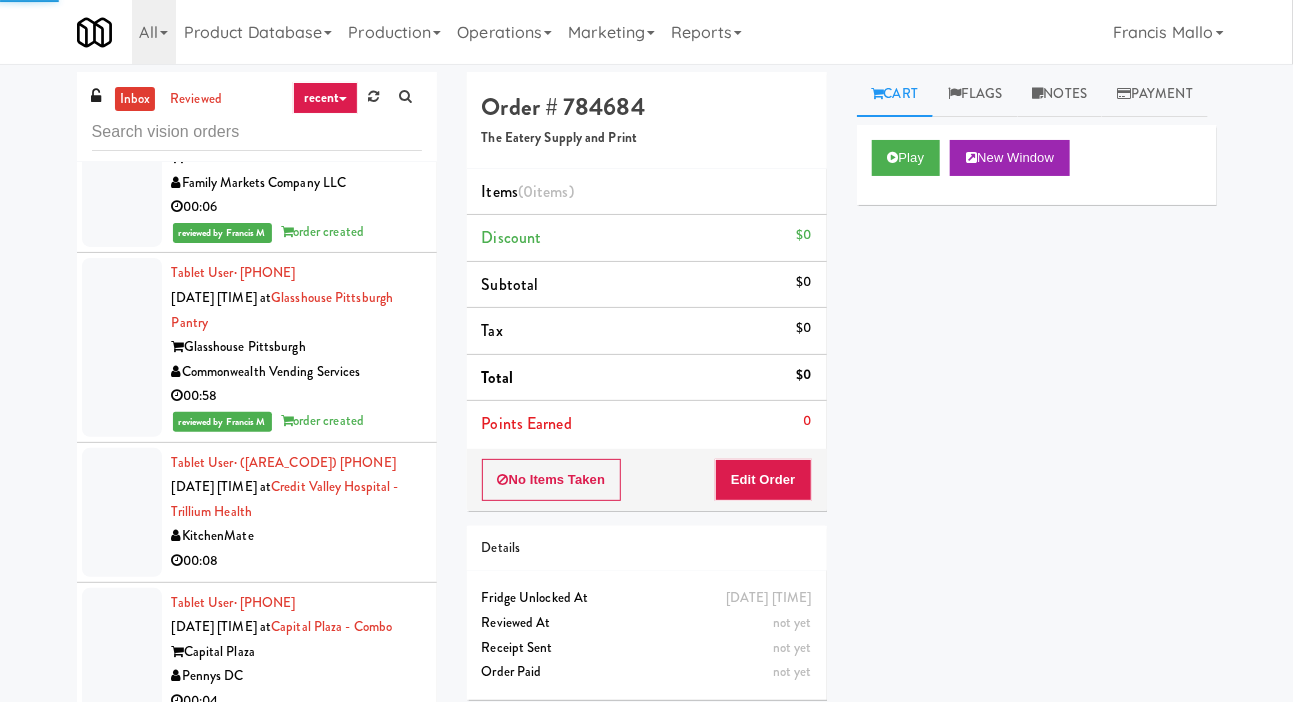 scroll, scrollTop: 17529, scrollLeft: 0, axis: vertical 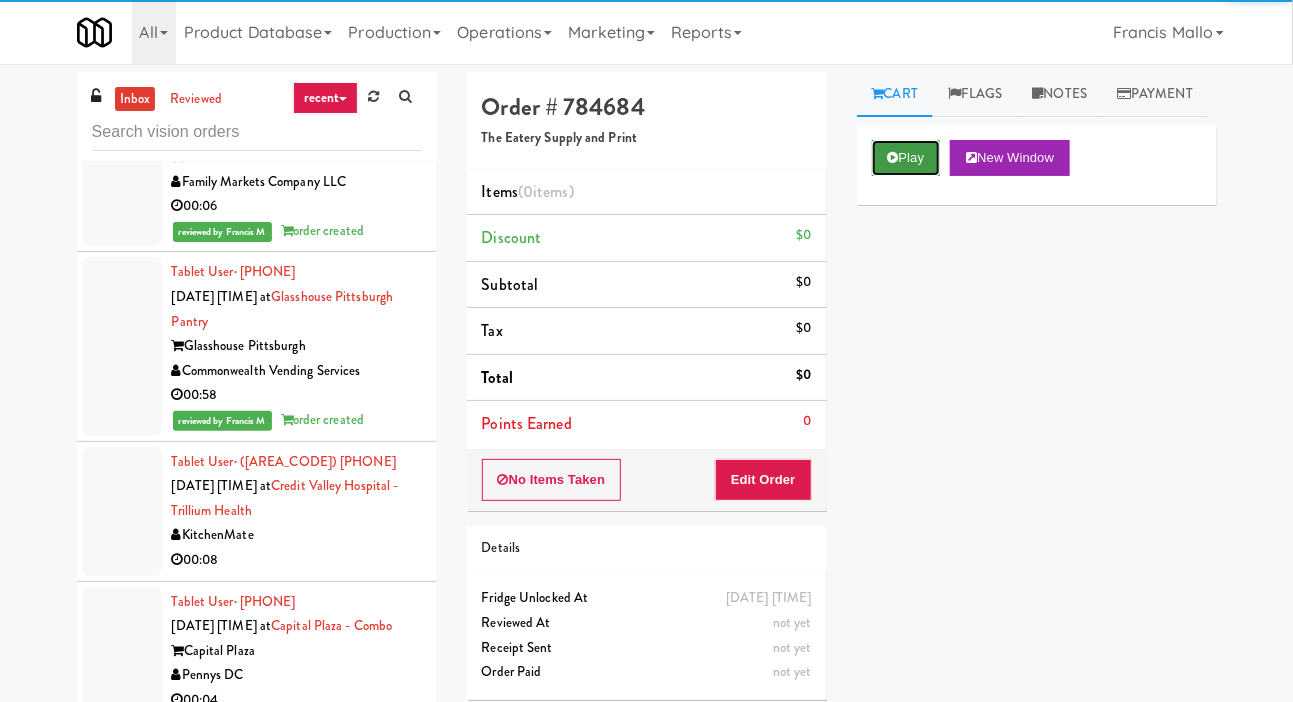 click on "Play" at bounding box center (906, 158) 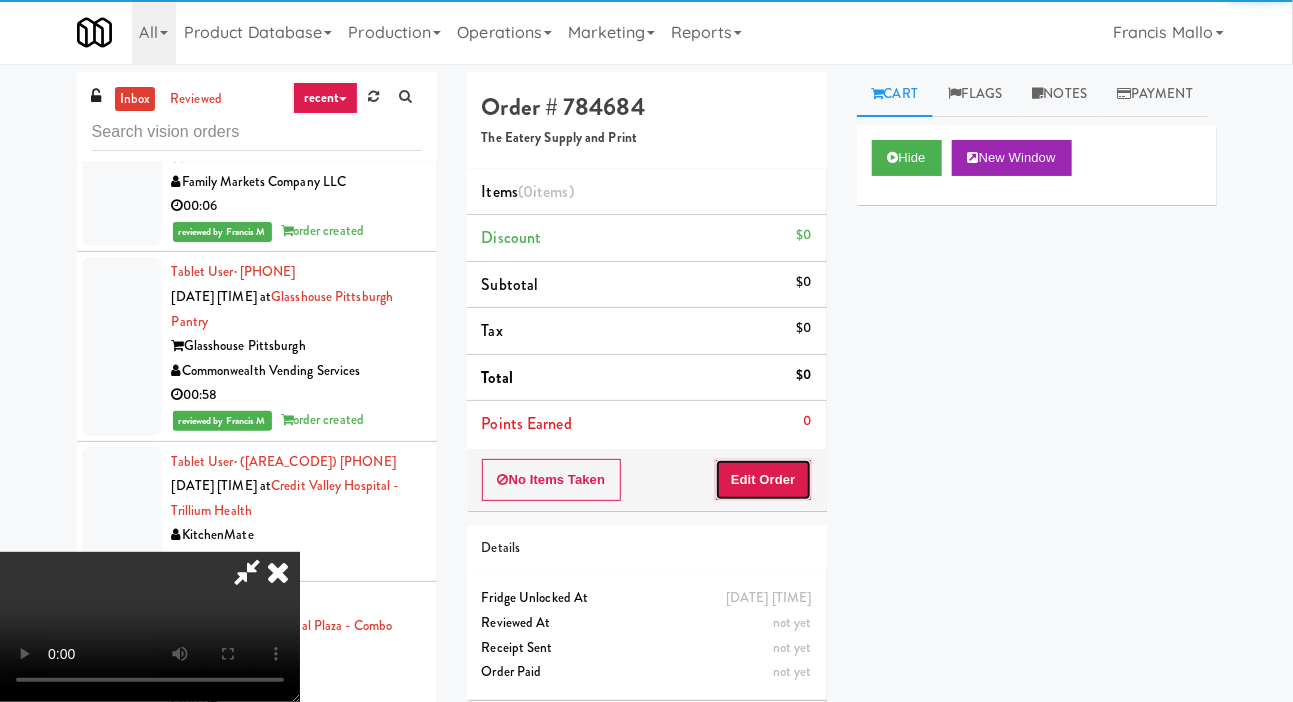 click on "Edit Order" at bounding box center [763, 480] 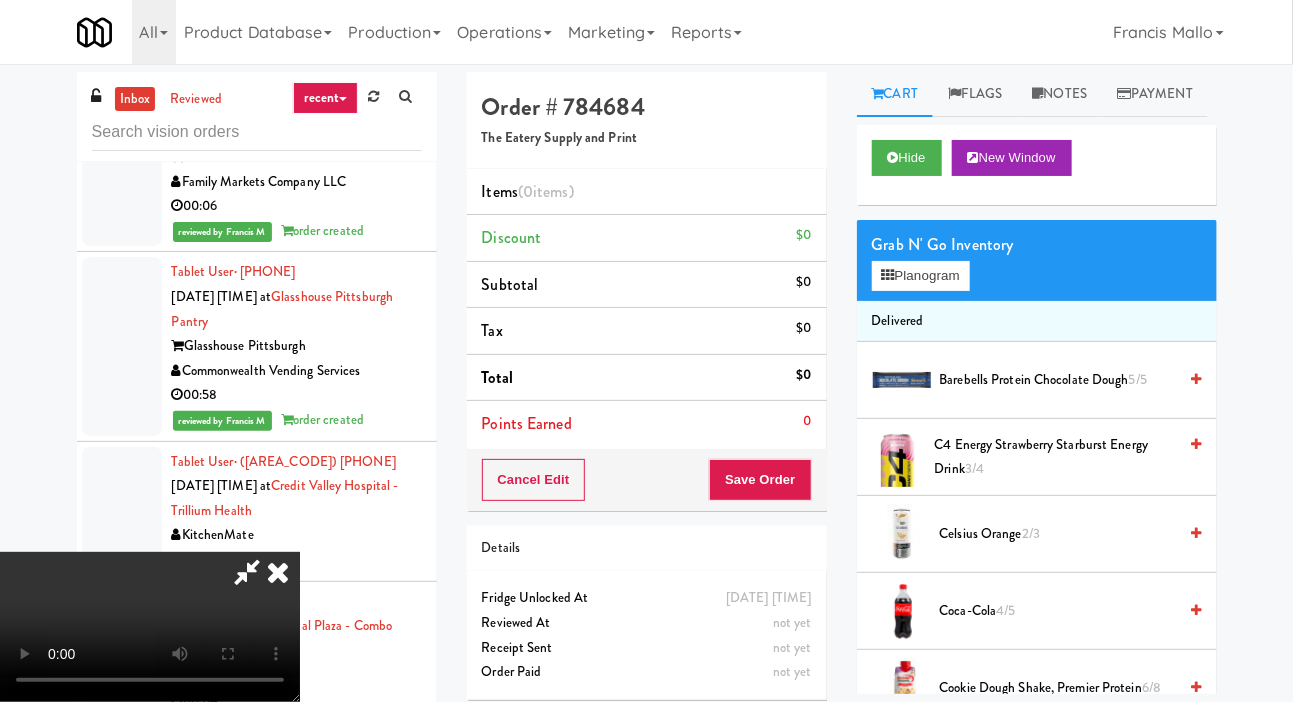 type 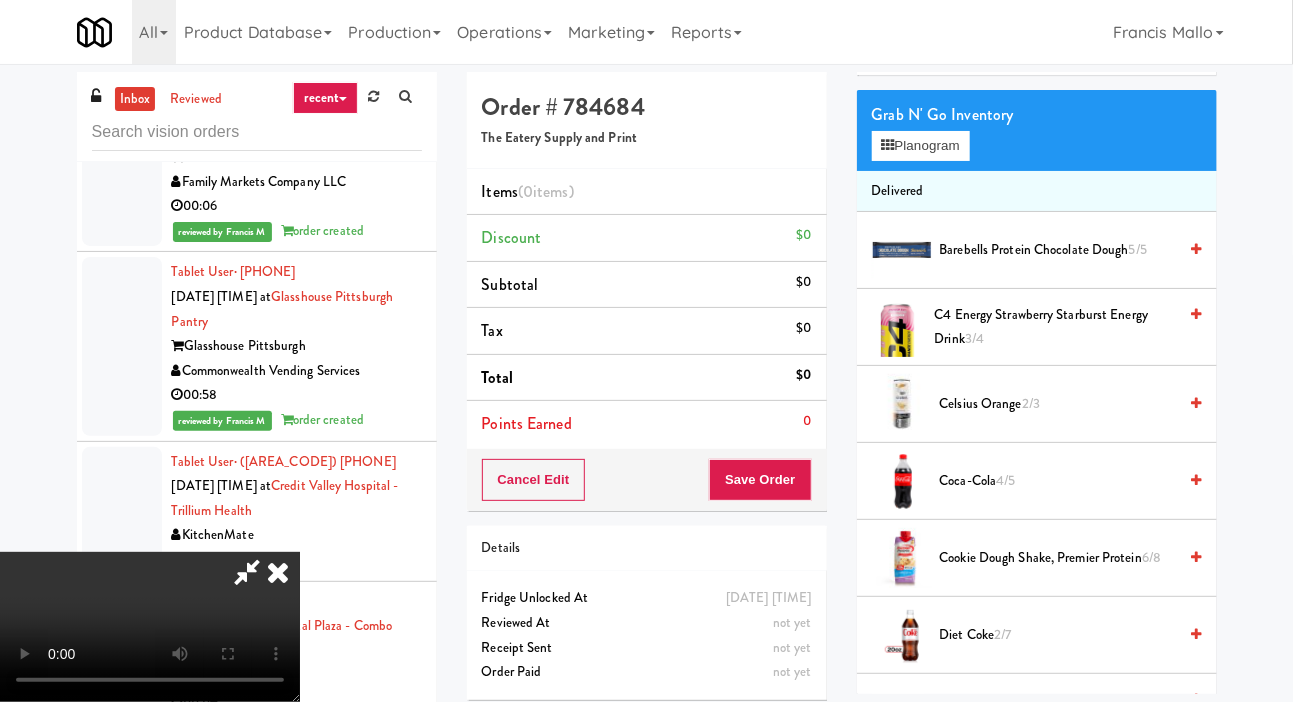scroll, scrollTop: 129, scrollLeft: 0, axis: vertical 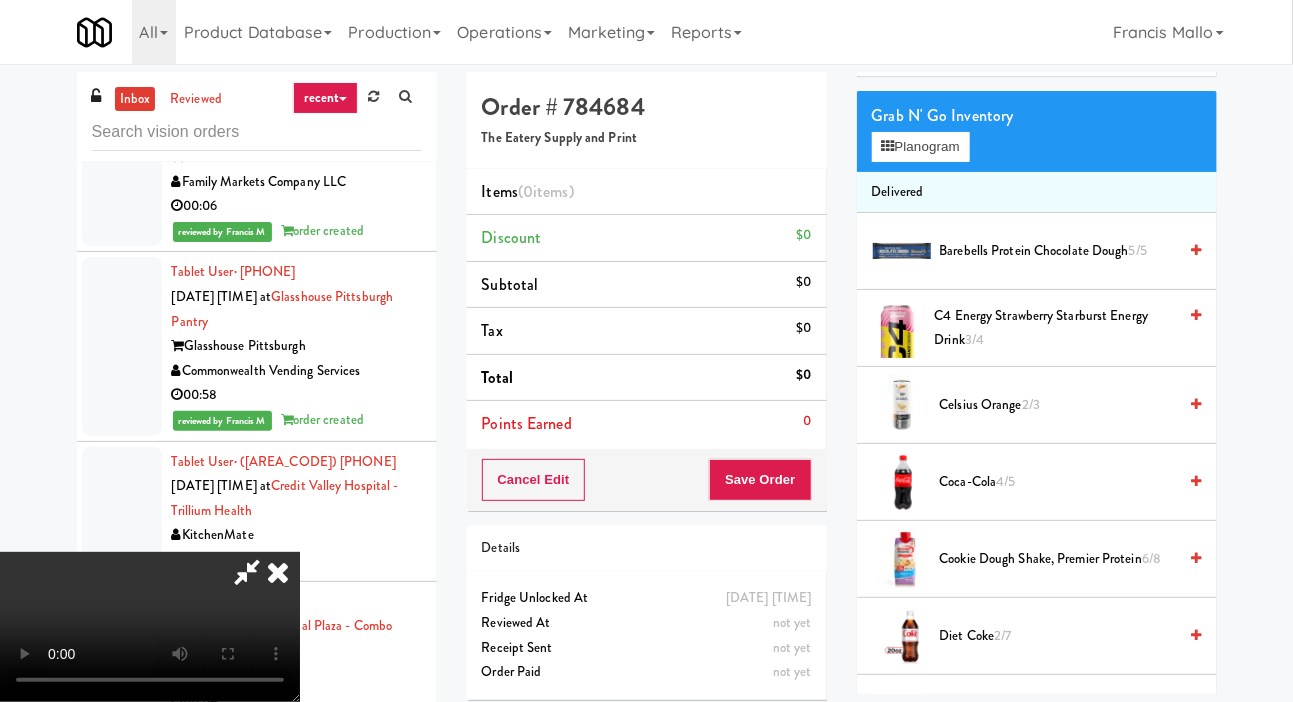click on "Celsius Orange  2/3" at bounding box center [1058, 405] 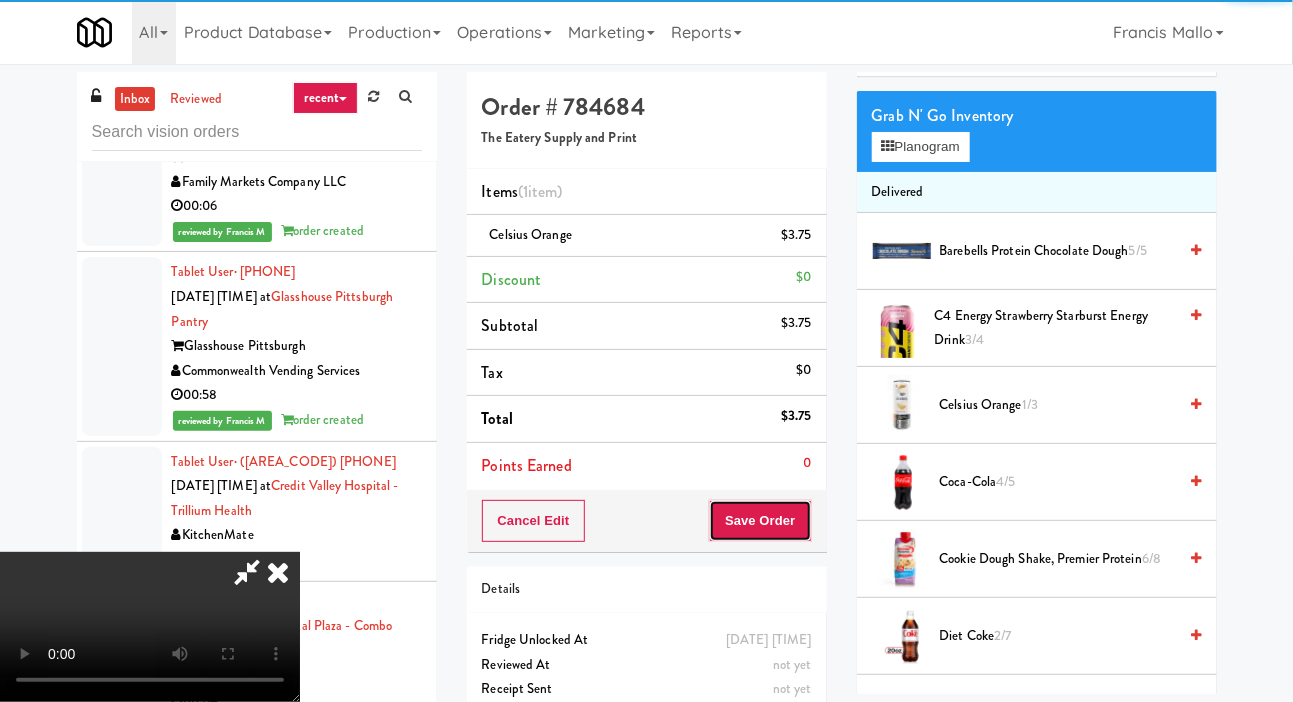 click on "Save Order" at bounding box center (760, 521) 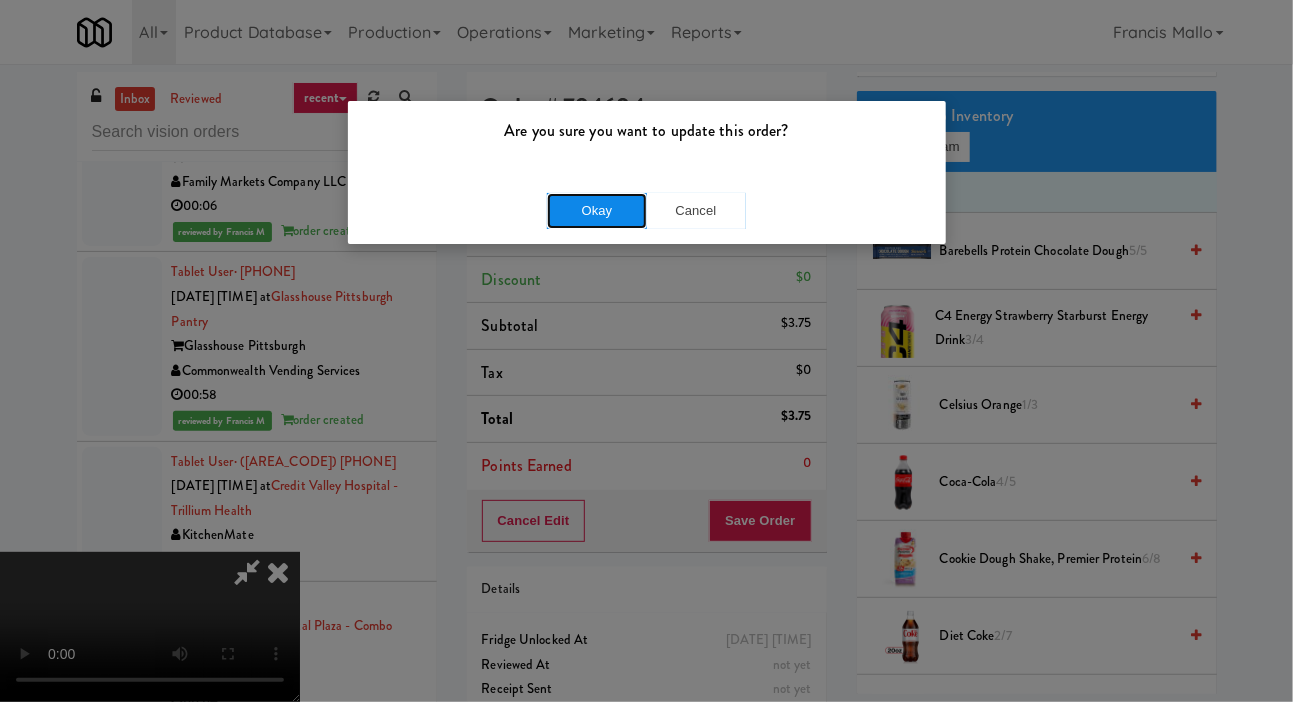 click on "Okay" at bounding box center (597, 211) 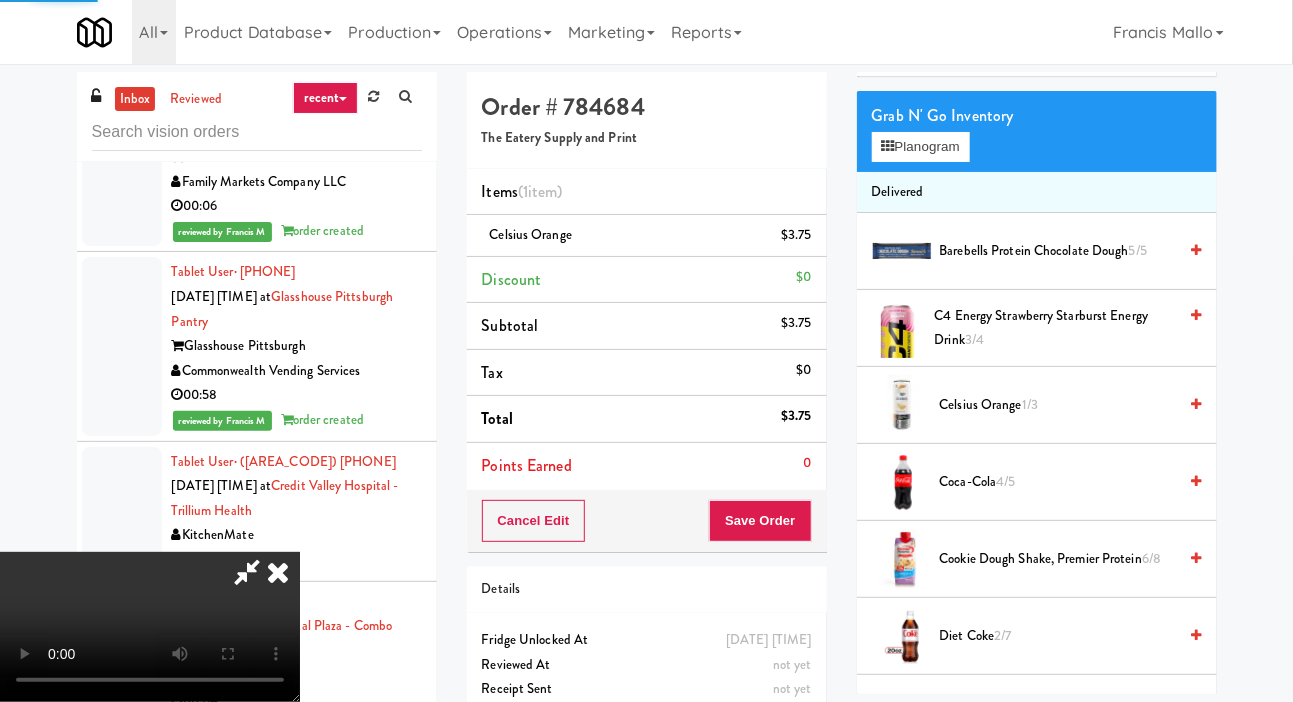 scroll, scrollTop: 116, scrollLeft: 0, axis: vertical 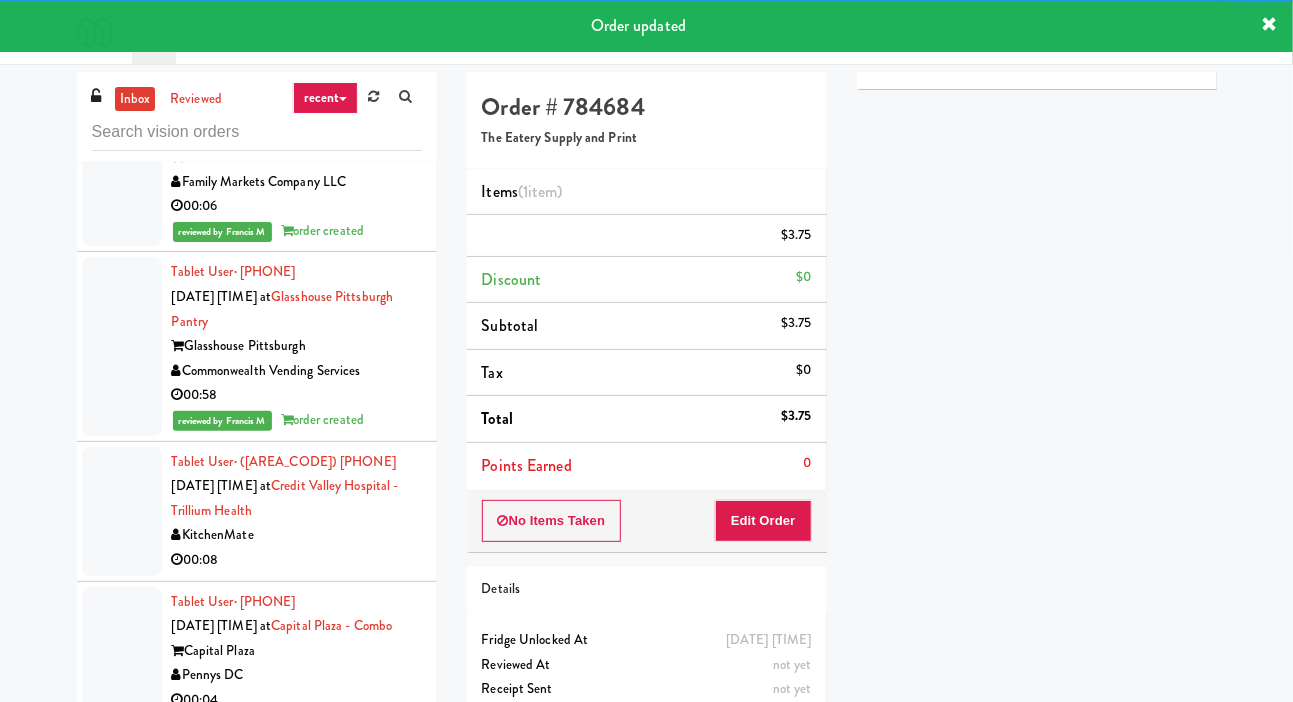 click at bounding box center [122, -324] 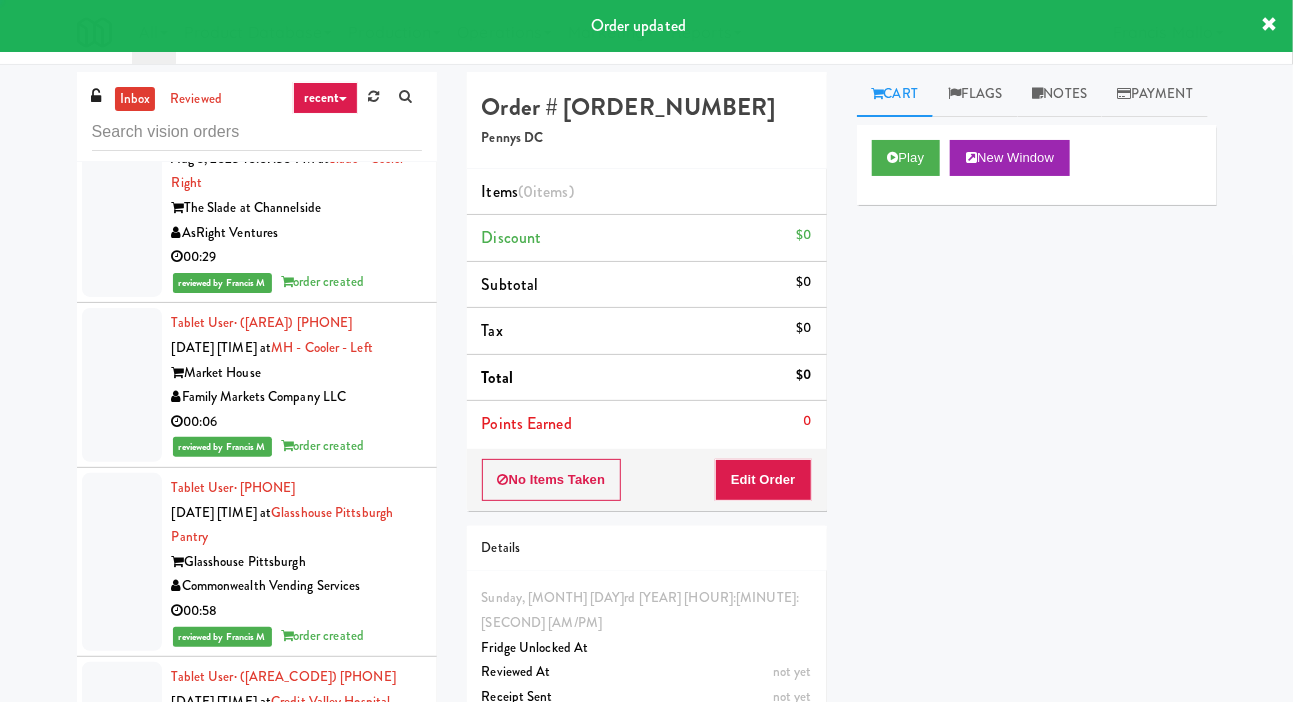 scroll, scrollTop: 17338, scrollLeft: 0, axis: vertical 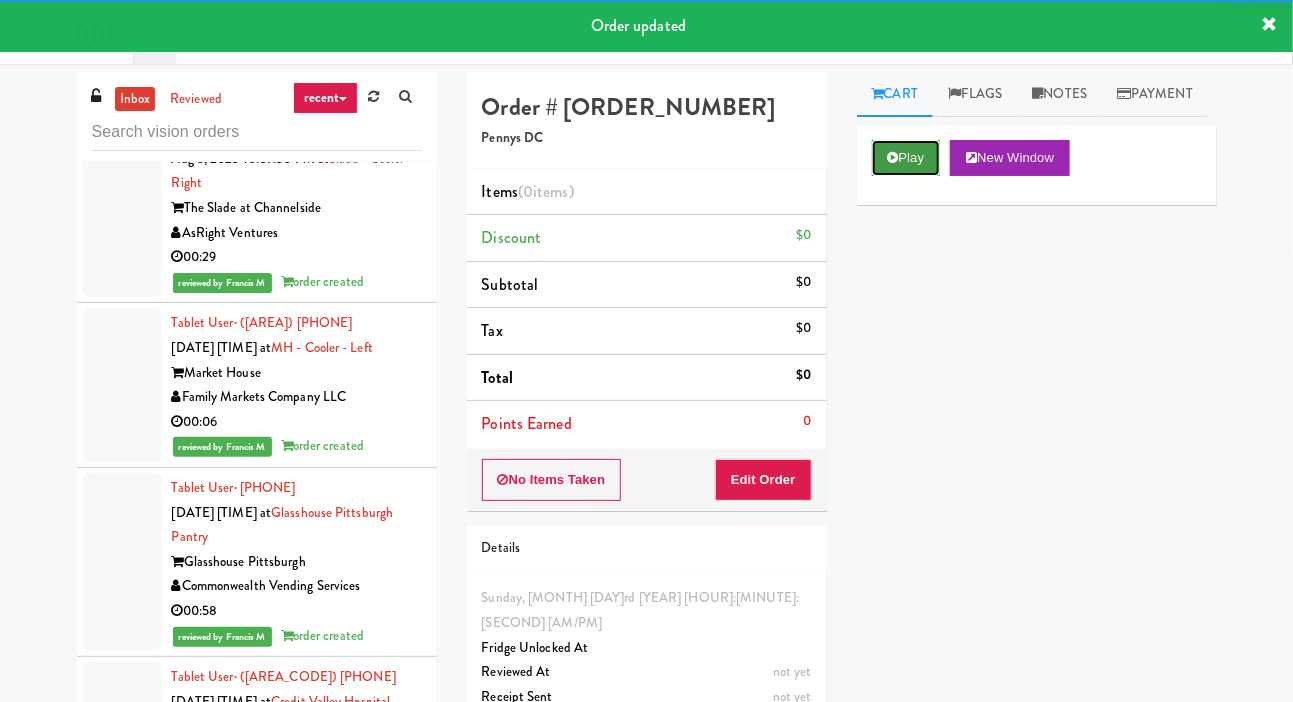 click on "Play" at bounding box center [906, 158] 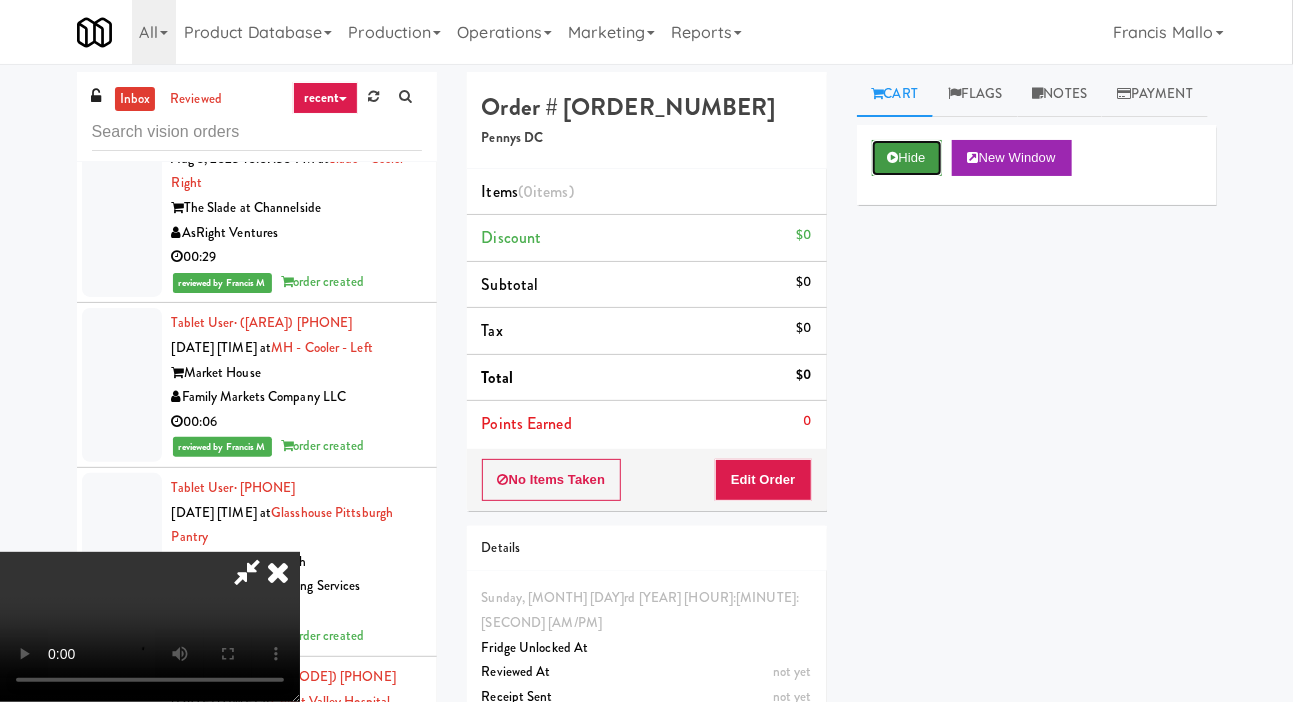scroll, scrollTop: 73, scrollLeft: 0, axis: vertical 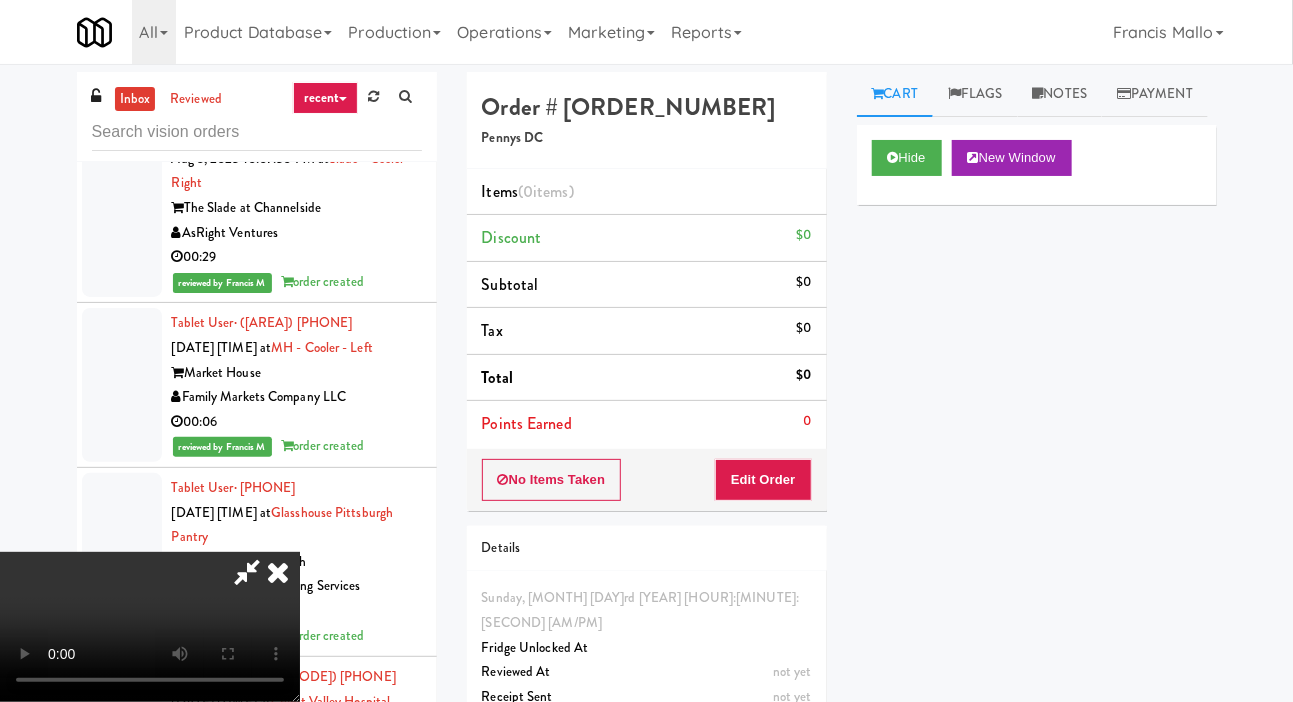 type 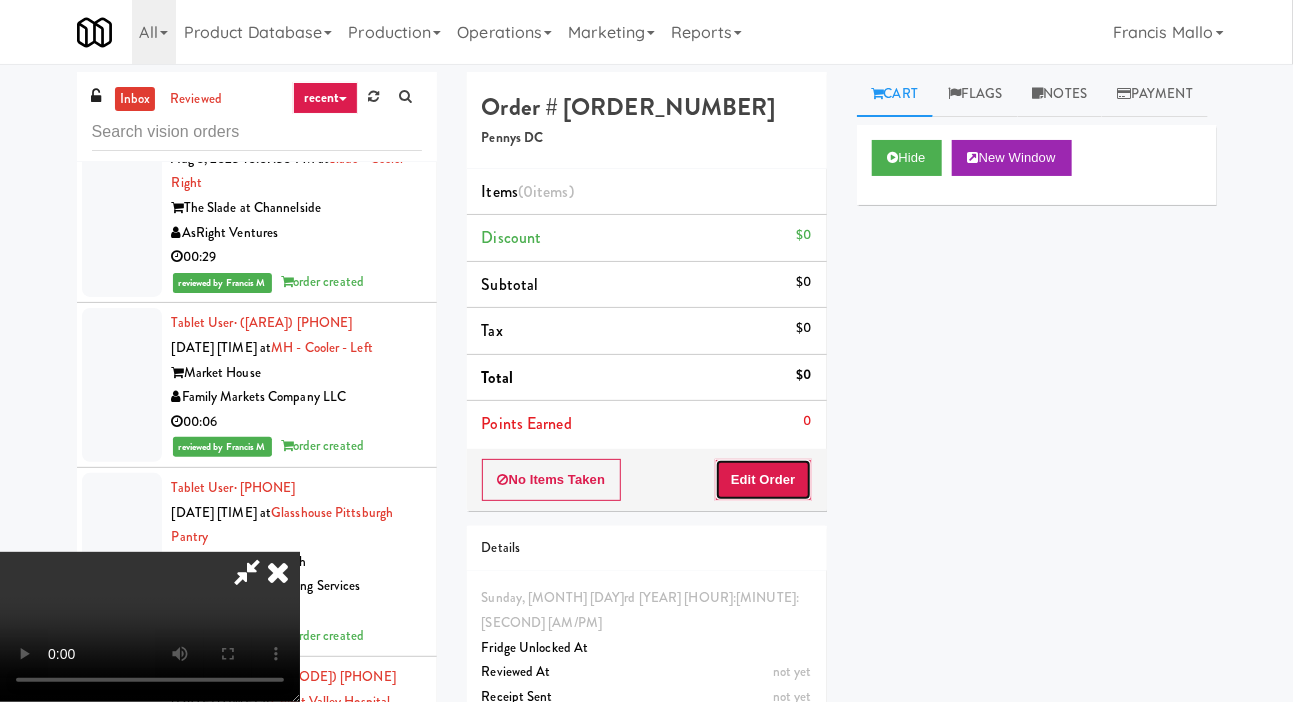 click on "Edit Order" at bounding box center (763, 480) 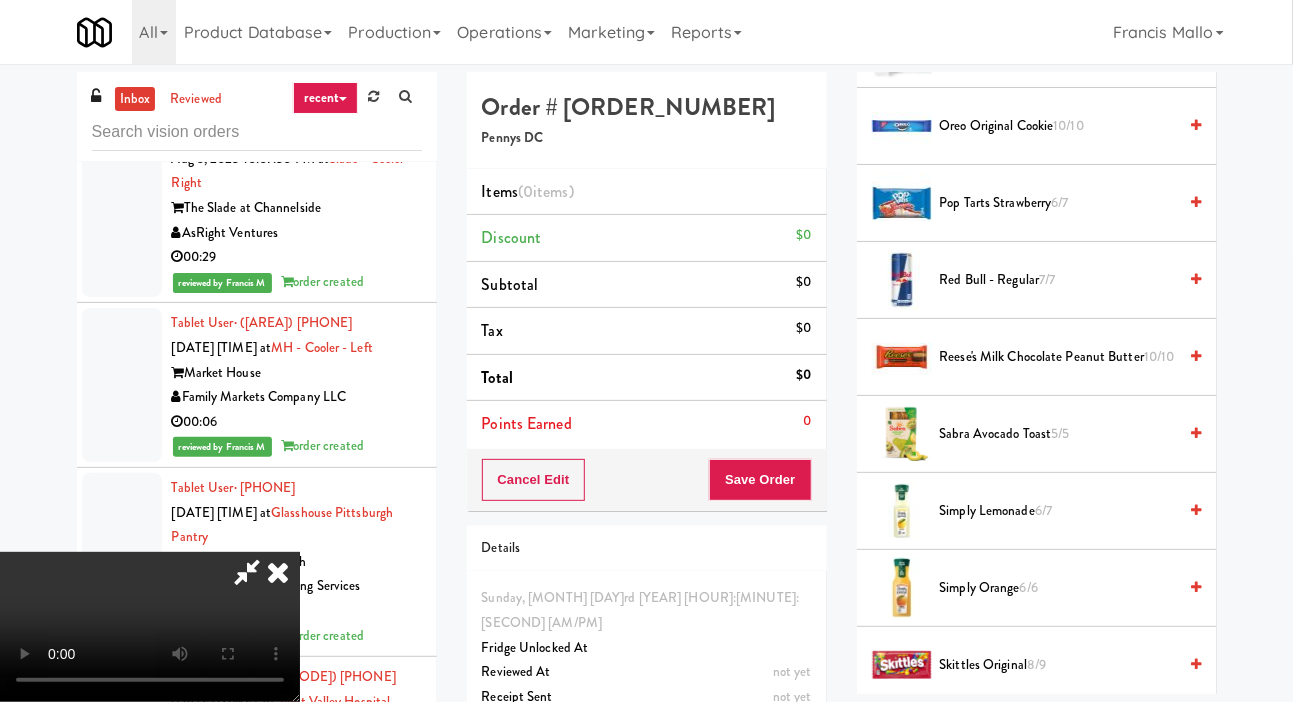 scroll, scrollTop: 1798, scrollLeft: 0, axis: vertical 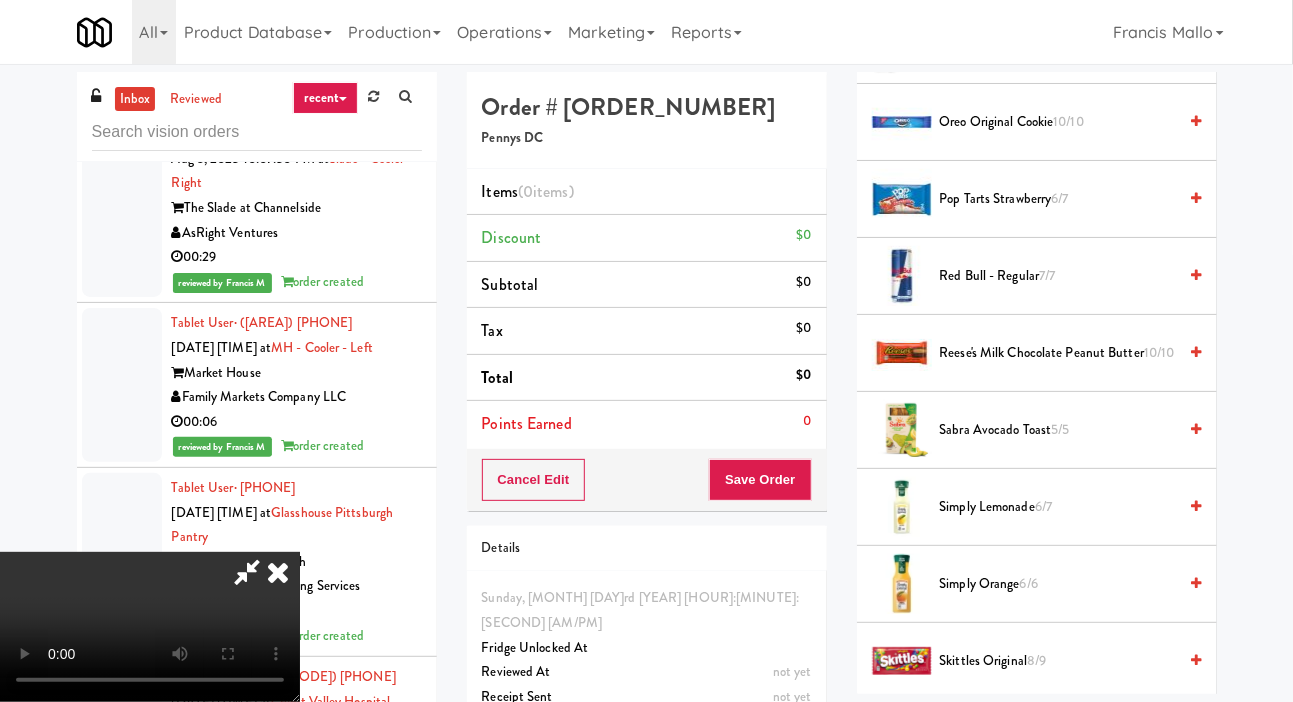 click on "Red Bull - Regular  7/7" at bounding box center (1058, 276) 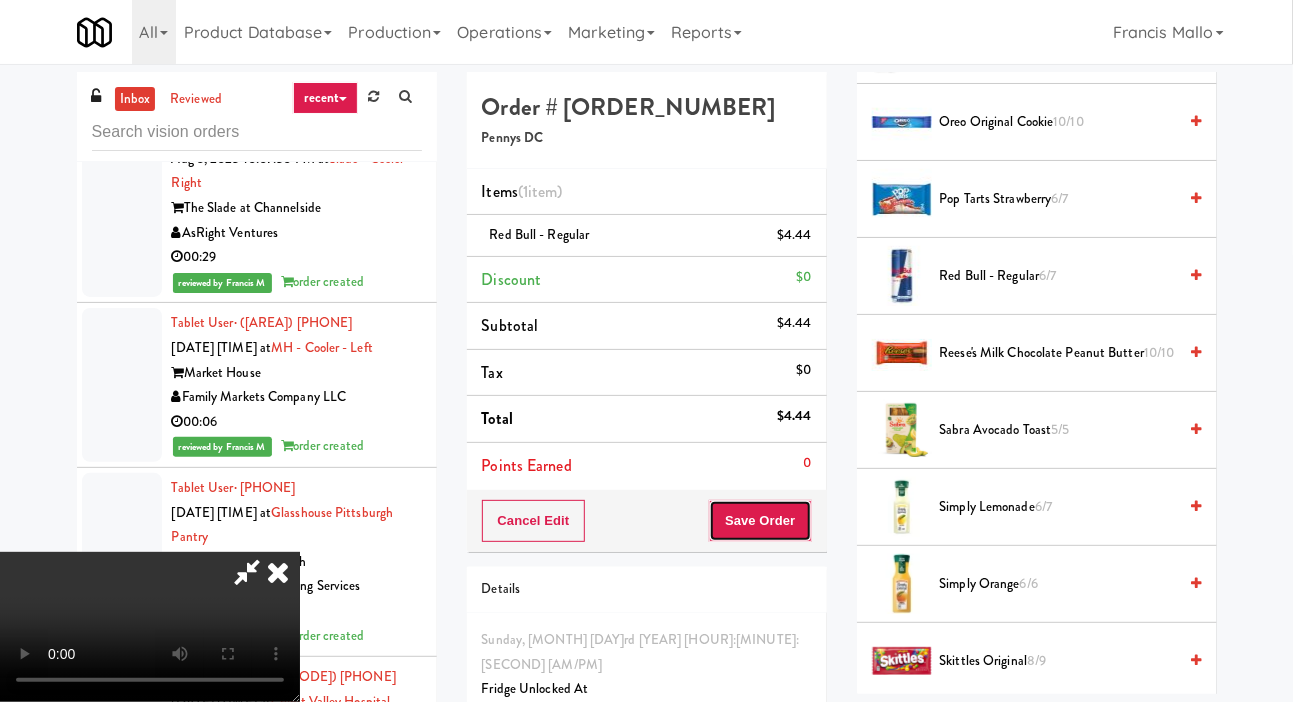 click on "Save Order" at bounding box center (760, 521) 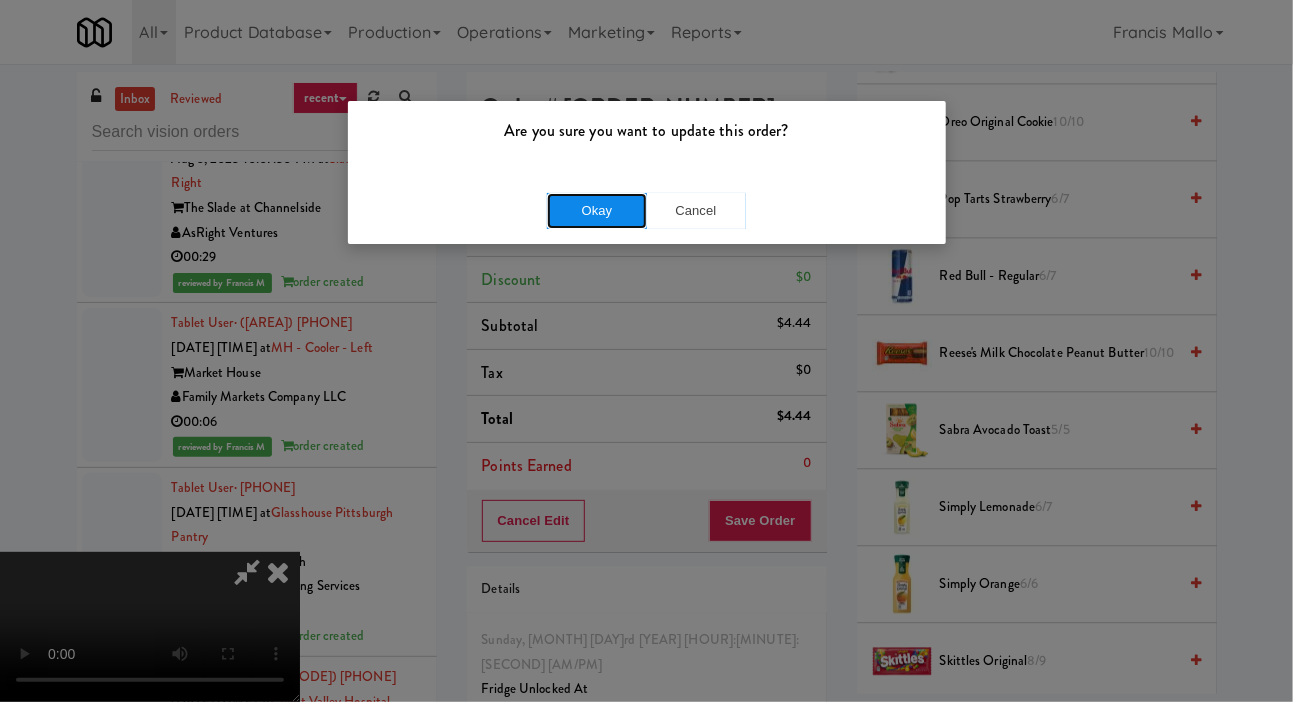 click on "Okay" at bounding box center [597, 211] 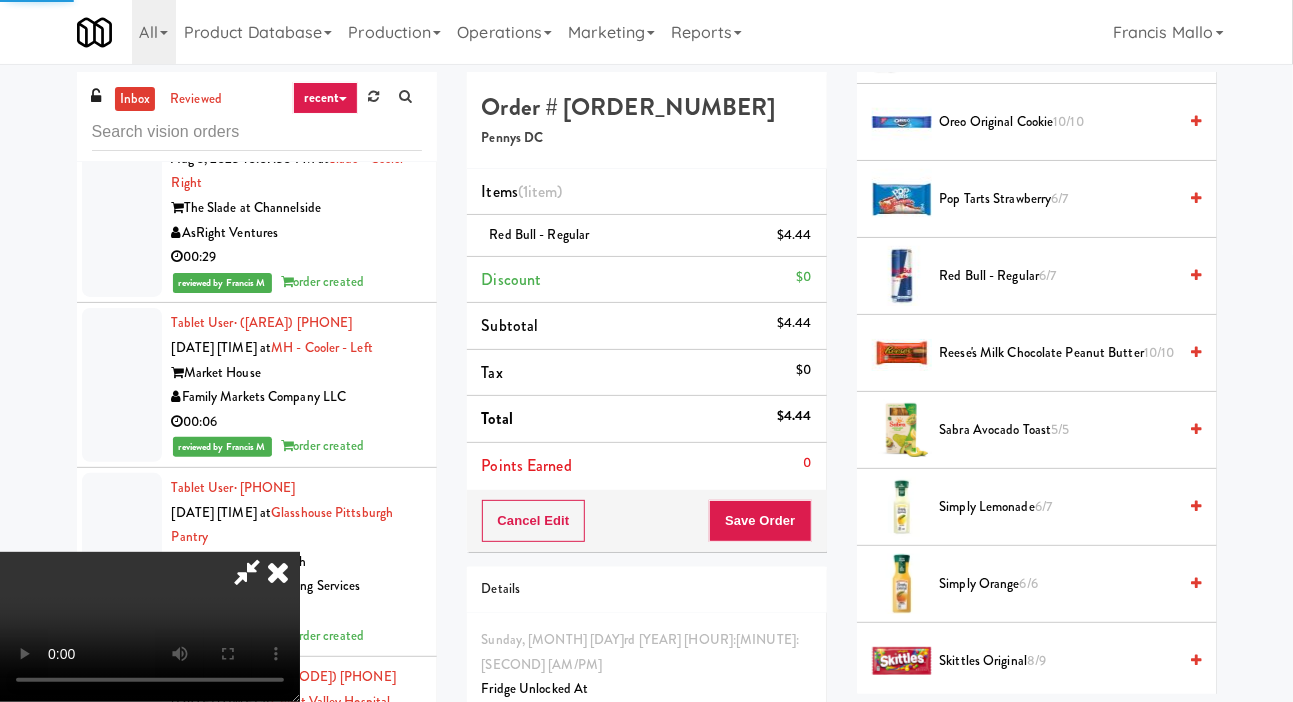scroll, scrollTop: 116, scrollLeft: 0, axis: vertical 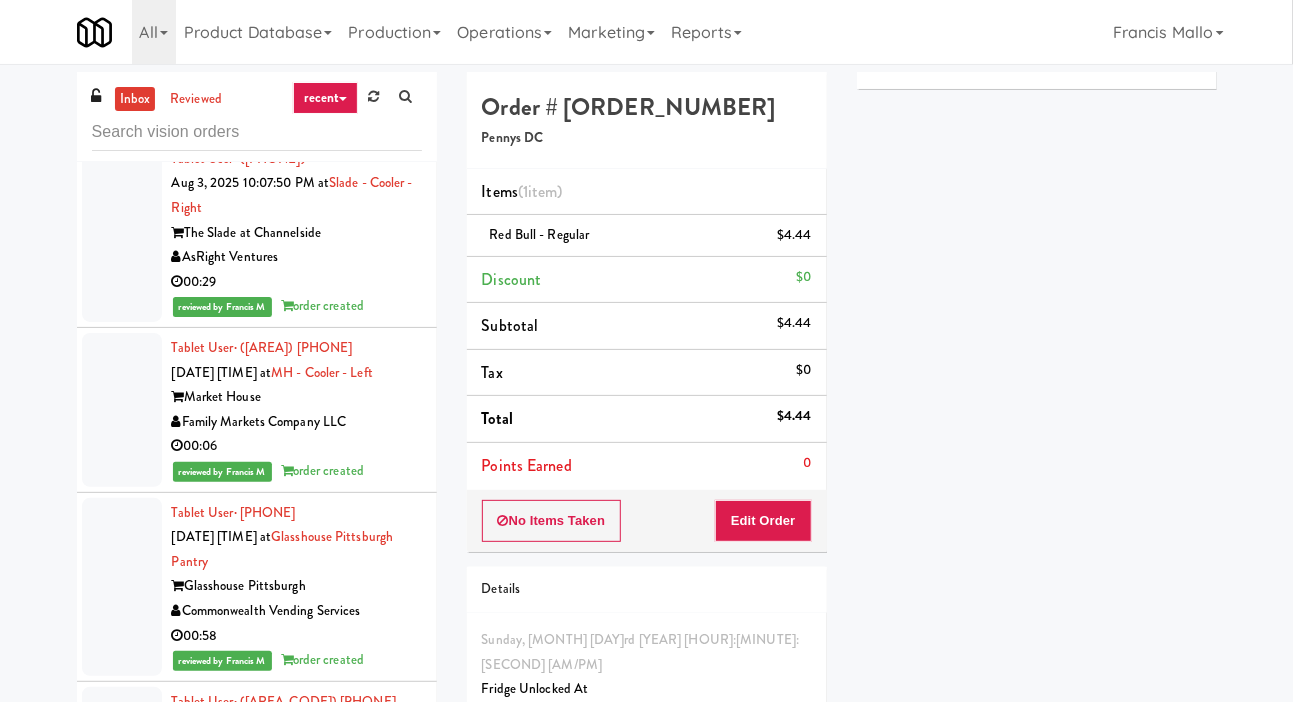 click at bounding box center (122, -286) 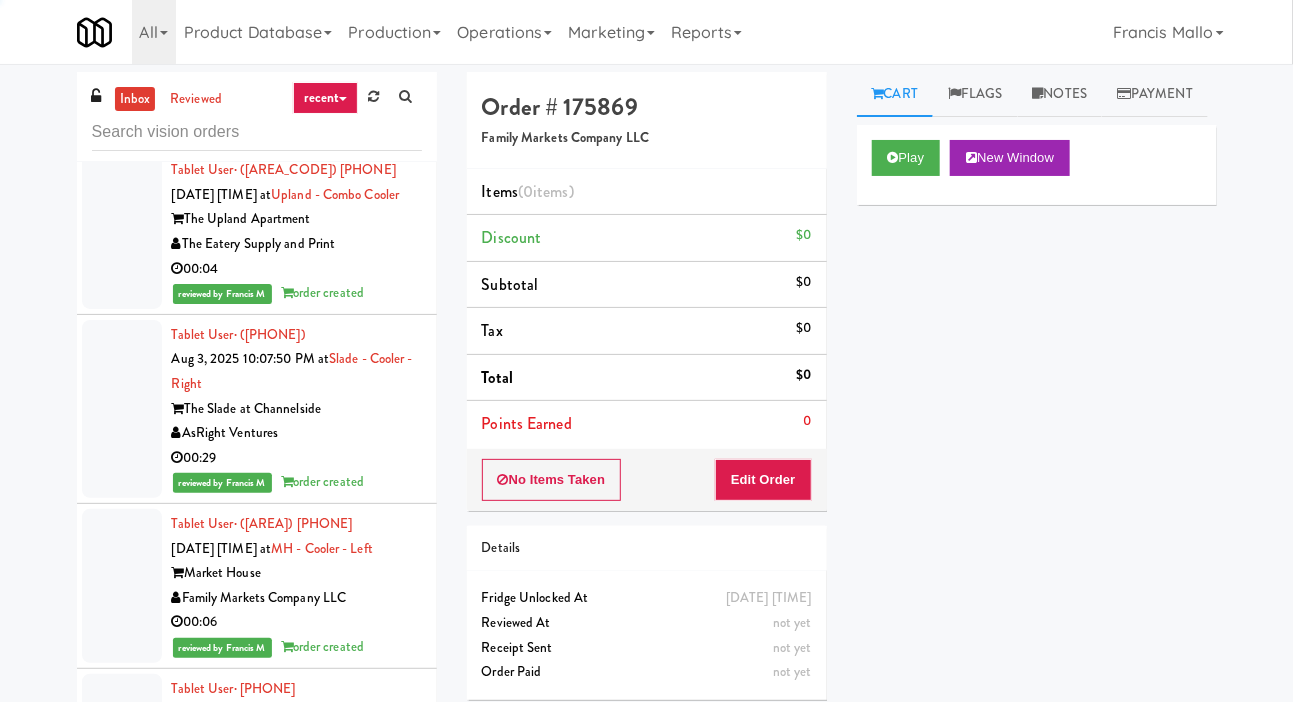 scroll, scrollTop: 17163, scrollLeft: 0, axis: vertical 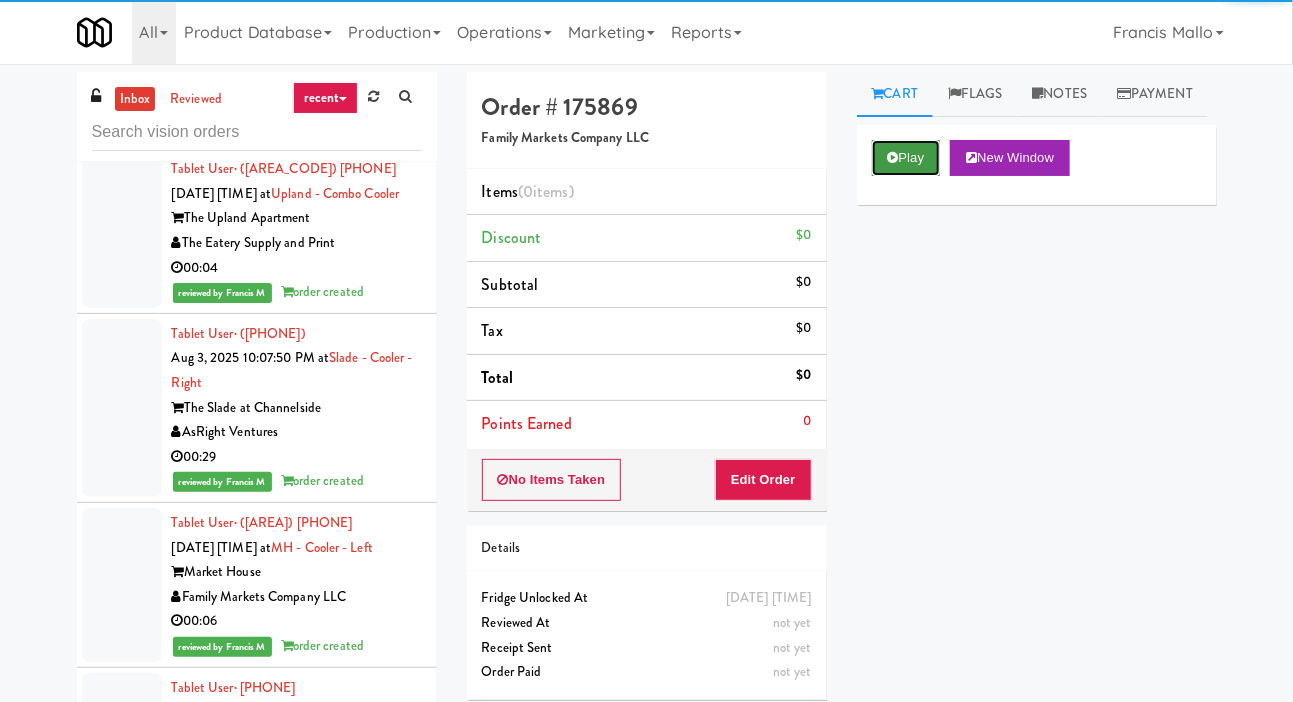 click on "Play" at bounding box center [906, 158] 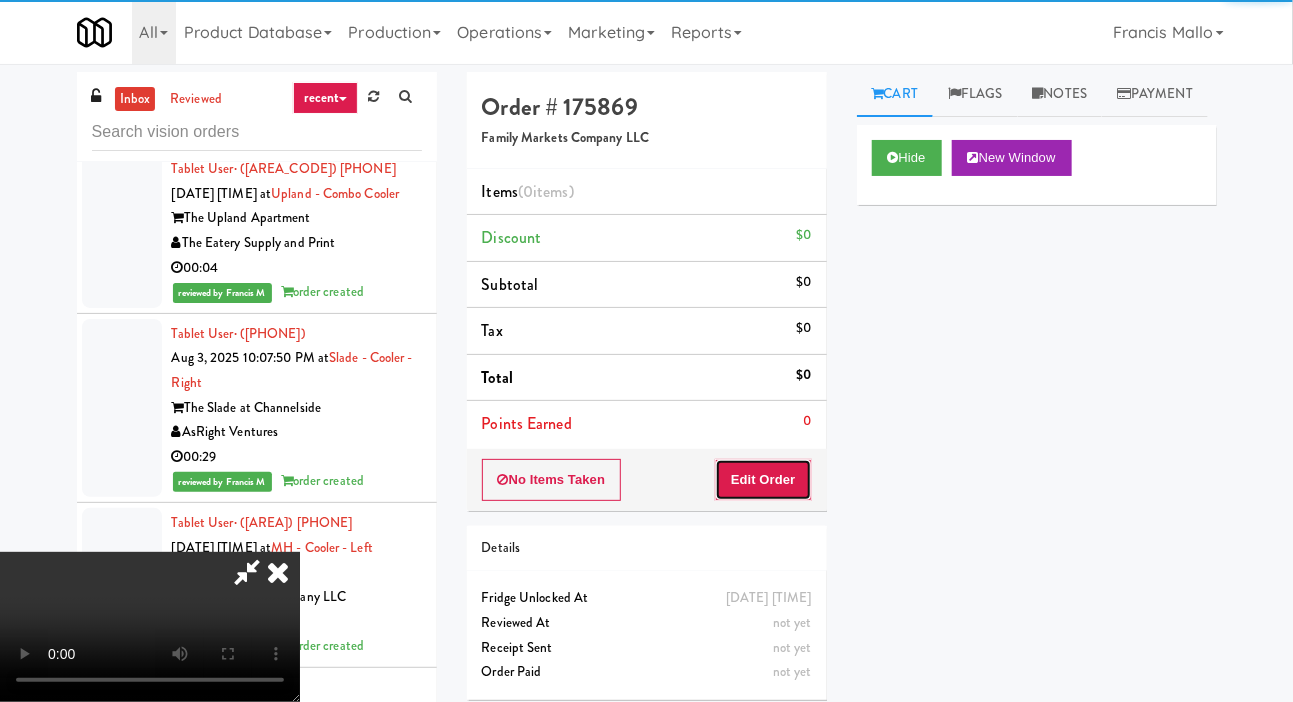 click on "Edit Order" at bounding box center [763, 480] 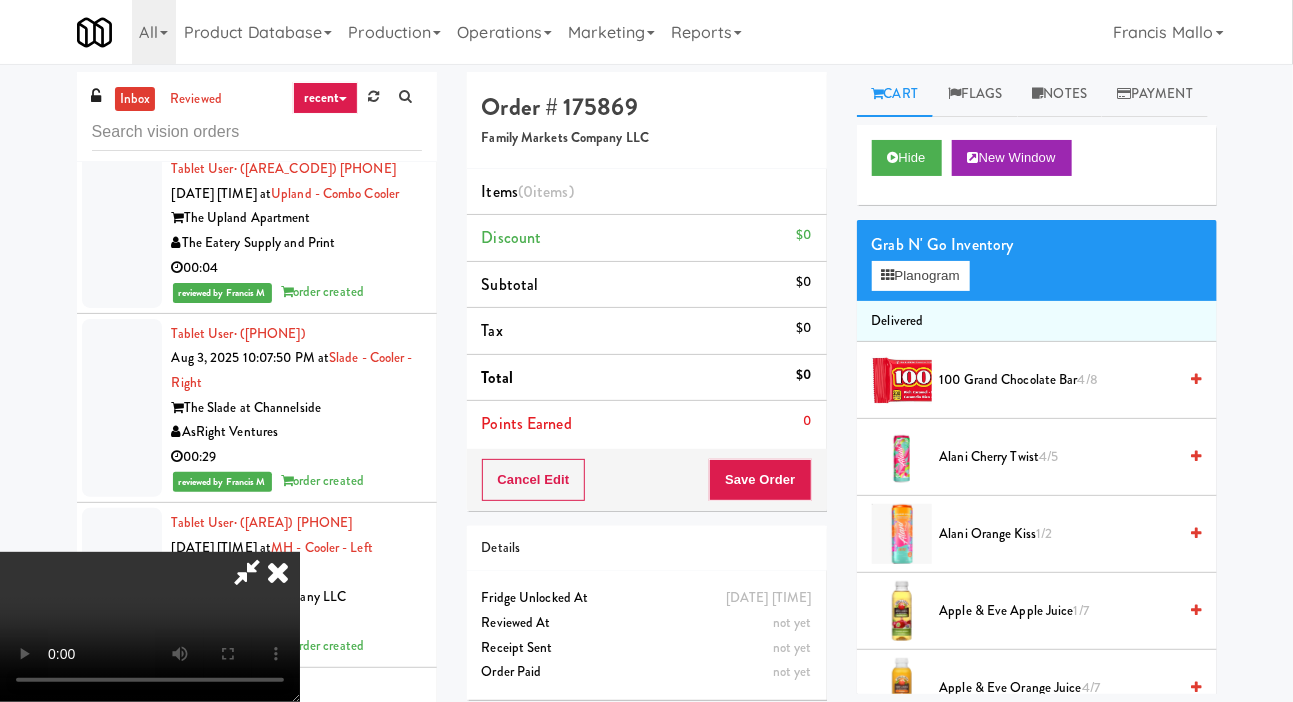 type 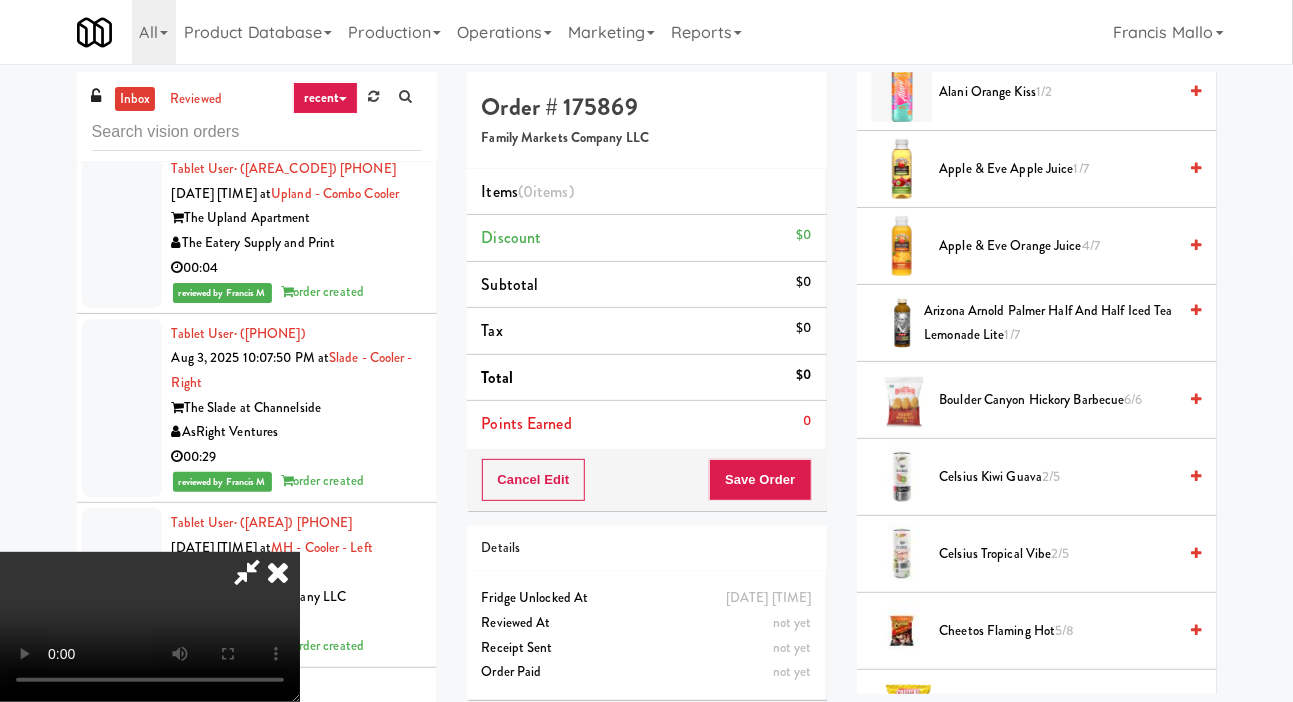 scroll, scrollTop: 450, scrollLeft: 0, axis: vertical 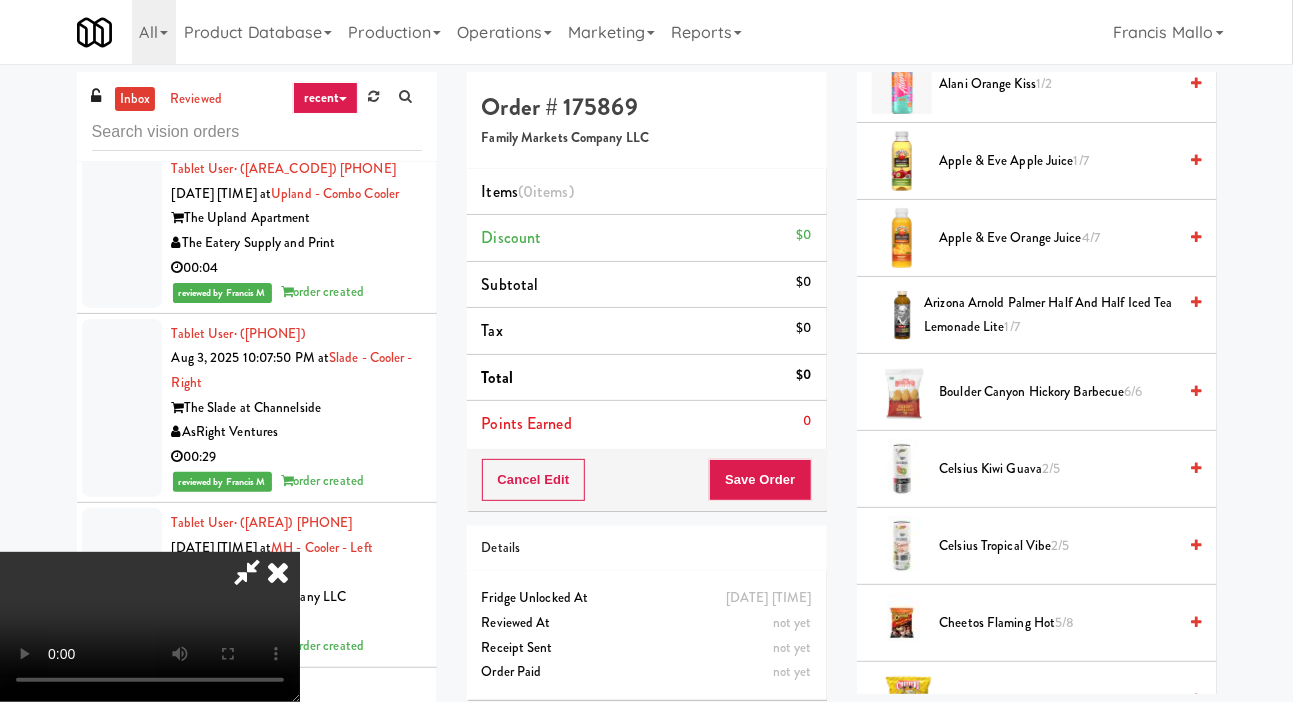click on "Arizona Arnold Palmer Half and Half Iced Tea Lemonade Lite  1/7" at bounding box center (1050, 315) 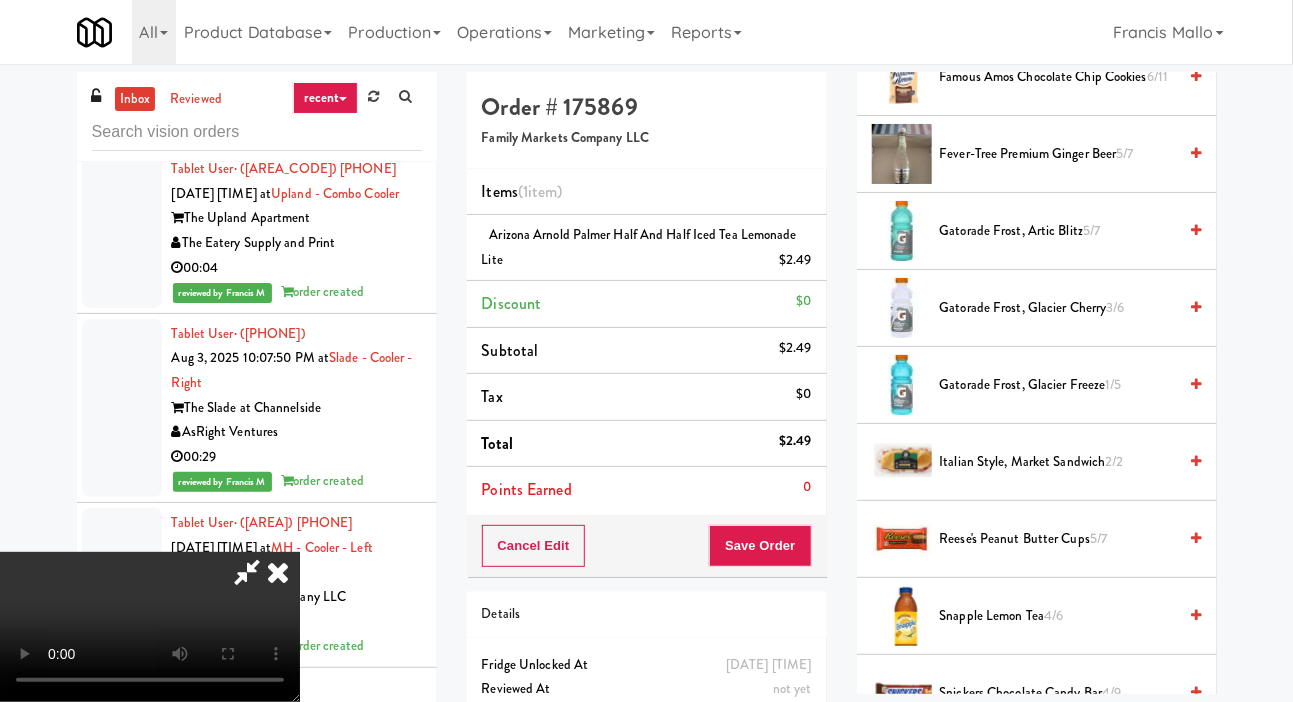 scroll, scrollTop: 1611, scrollLeft: 0, axis: vertical 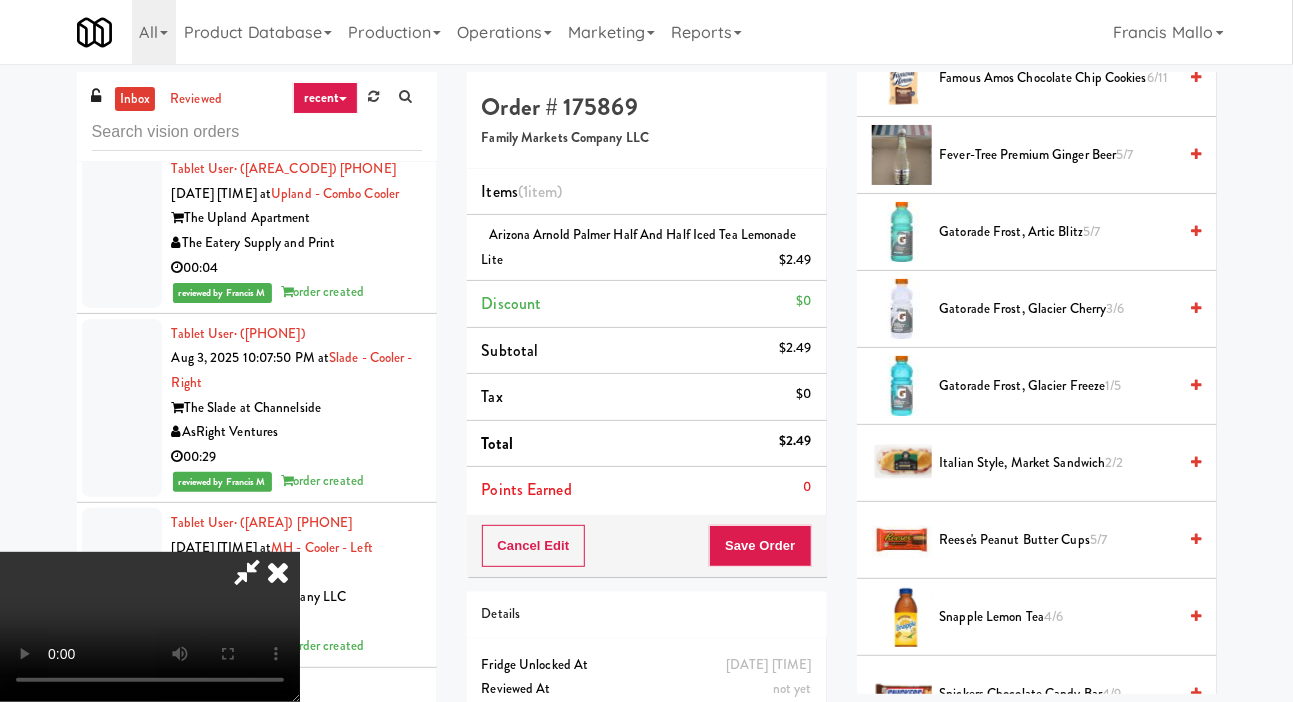 click on "Gatorade Frost, Glacier Freeze  1/5" at bounding box center (1058, 386) 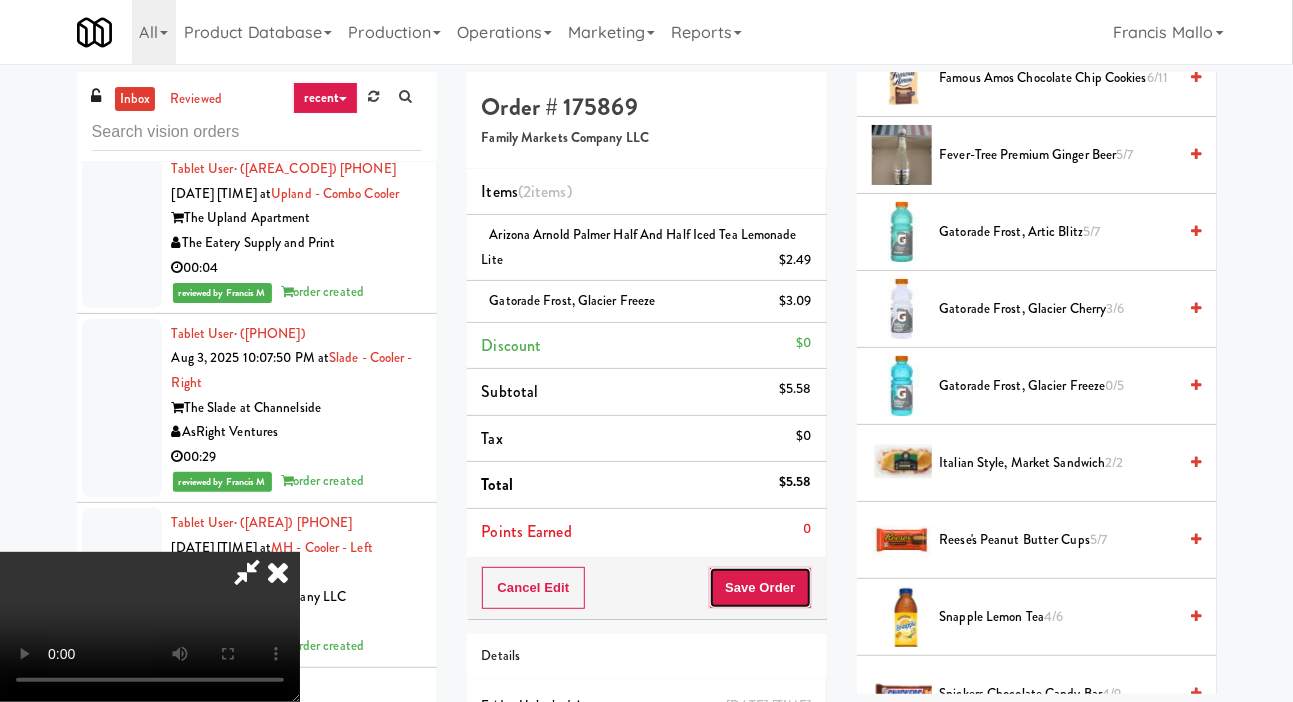 click on "Save Order" at bounding box center [760, 588] 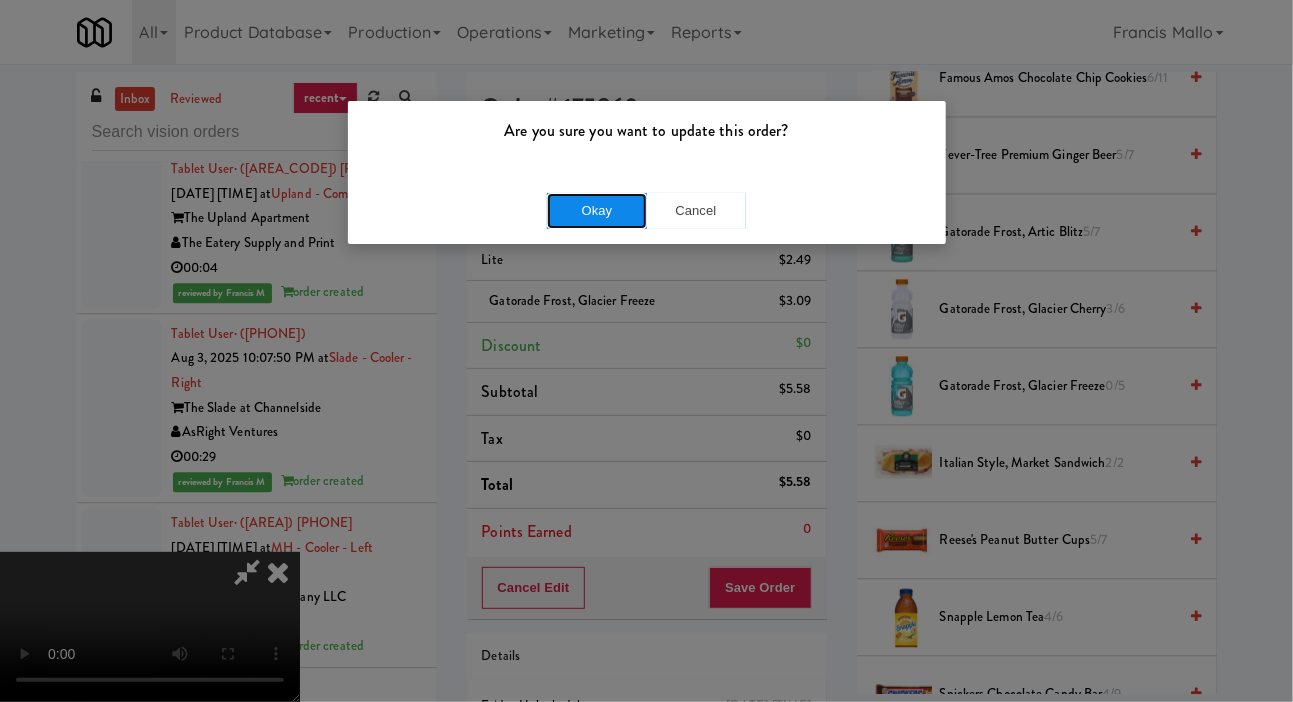 click on "Okay" at bounding box center (597, 211) 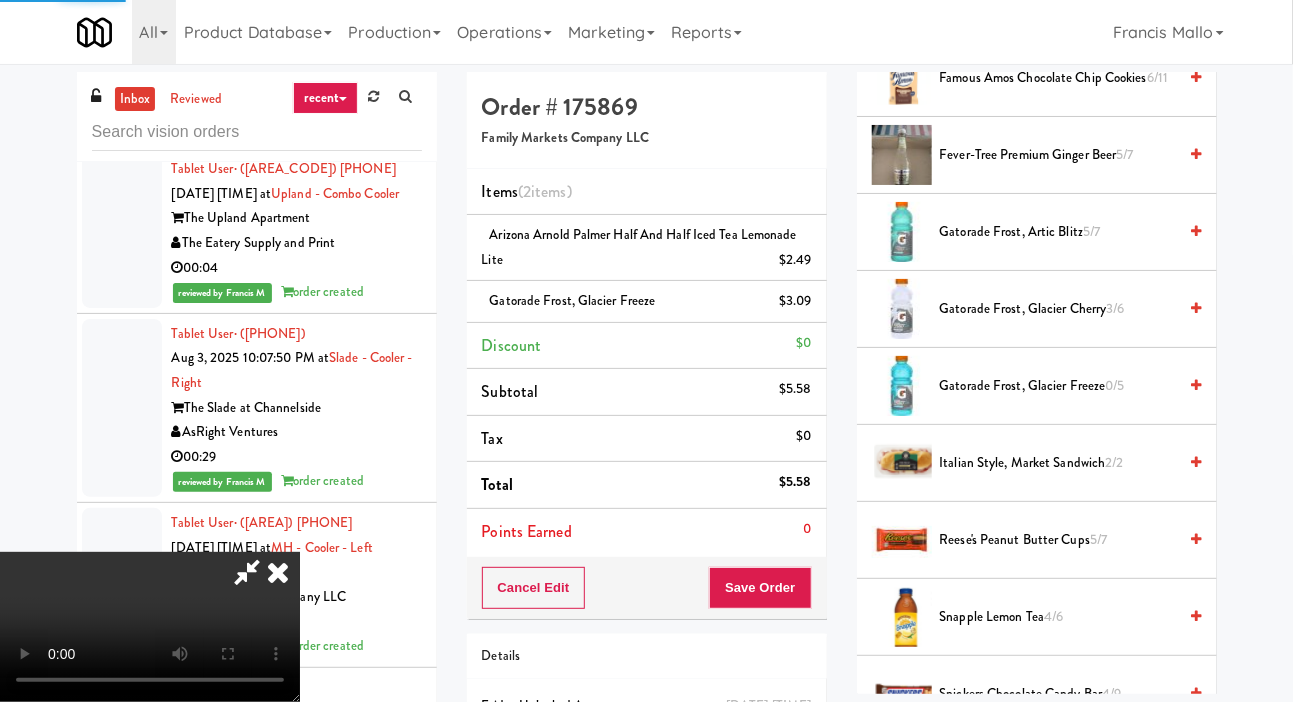 scroll, scrollTop: 116, scrollLeft: 0, axis: vertical 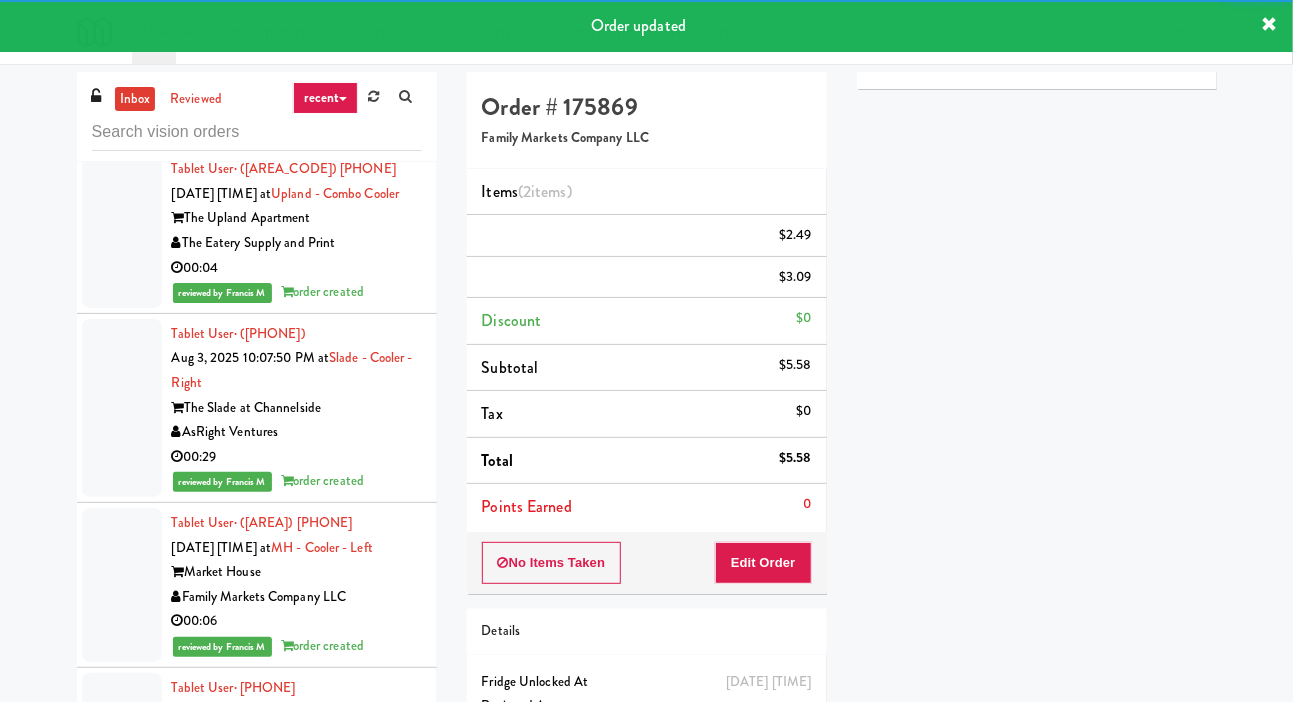 click at bounding box center [122, -275] 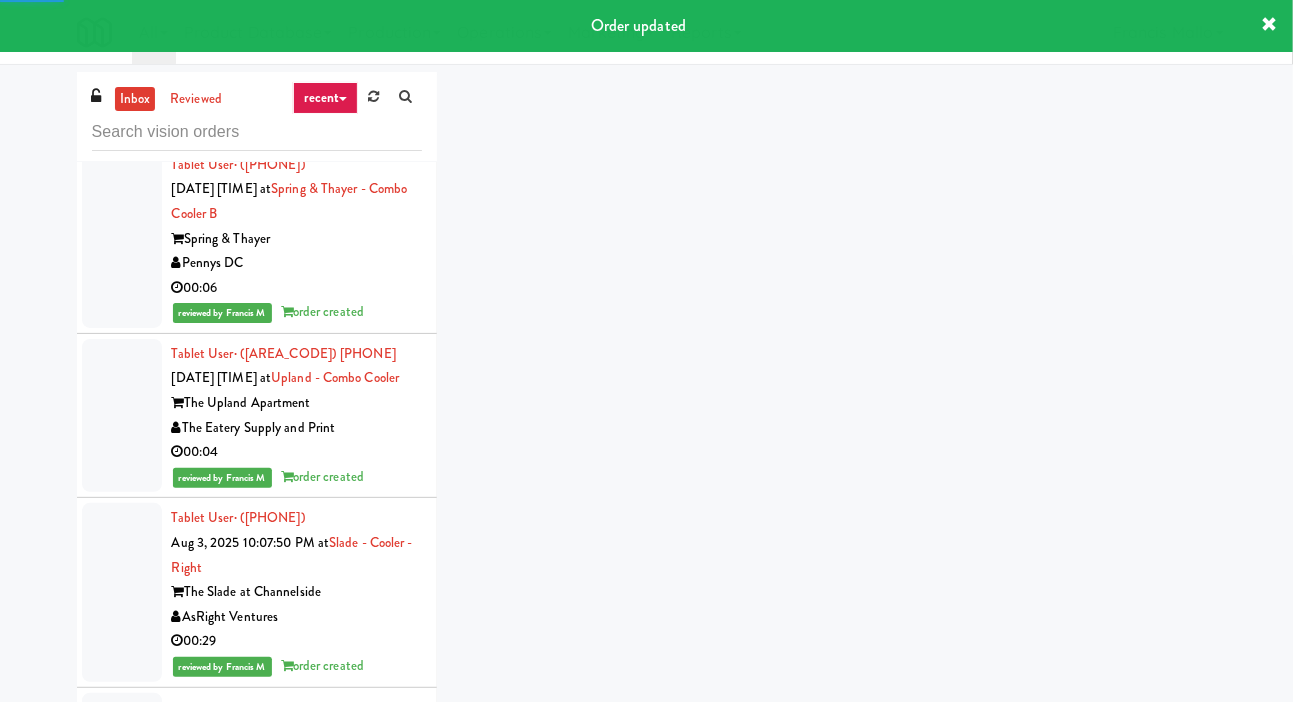 scroll, scrollTop: 17000, scrollLeft: 0, axis: vertical 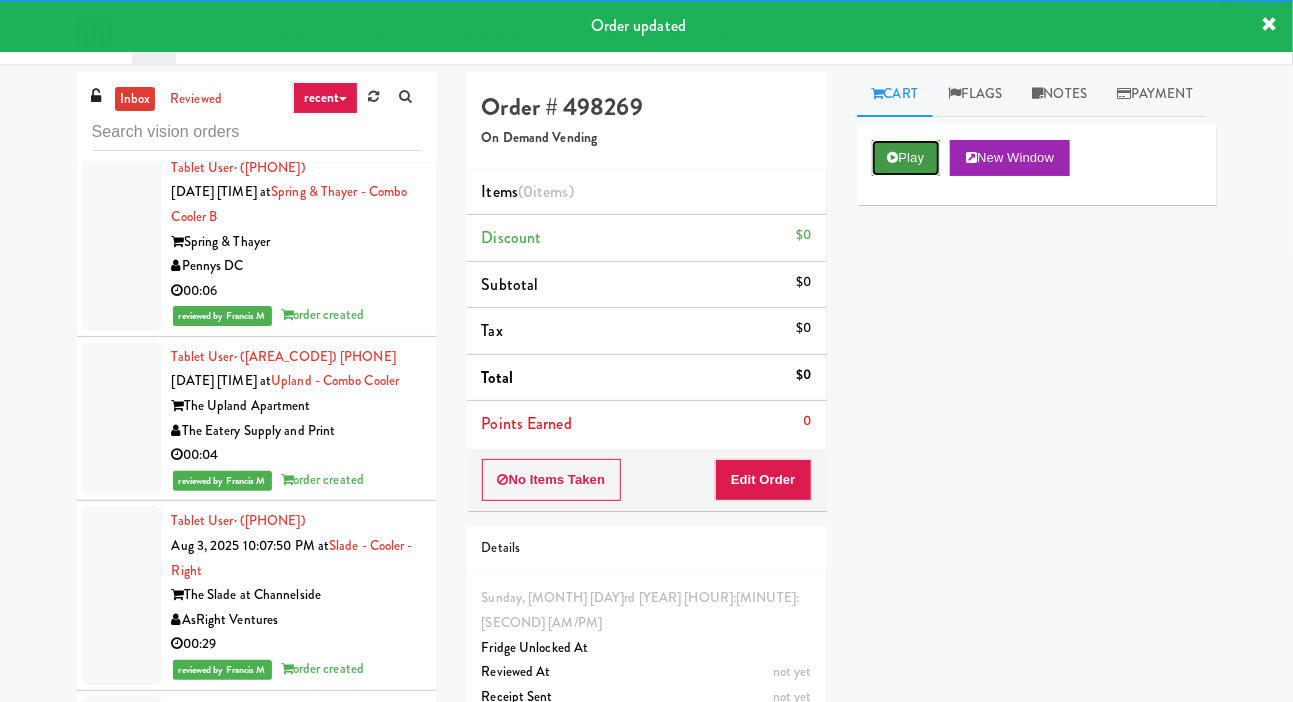 click on "Play" at bounding box center [906, 158] 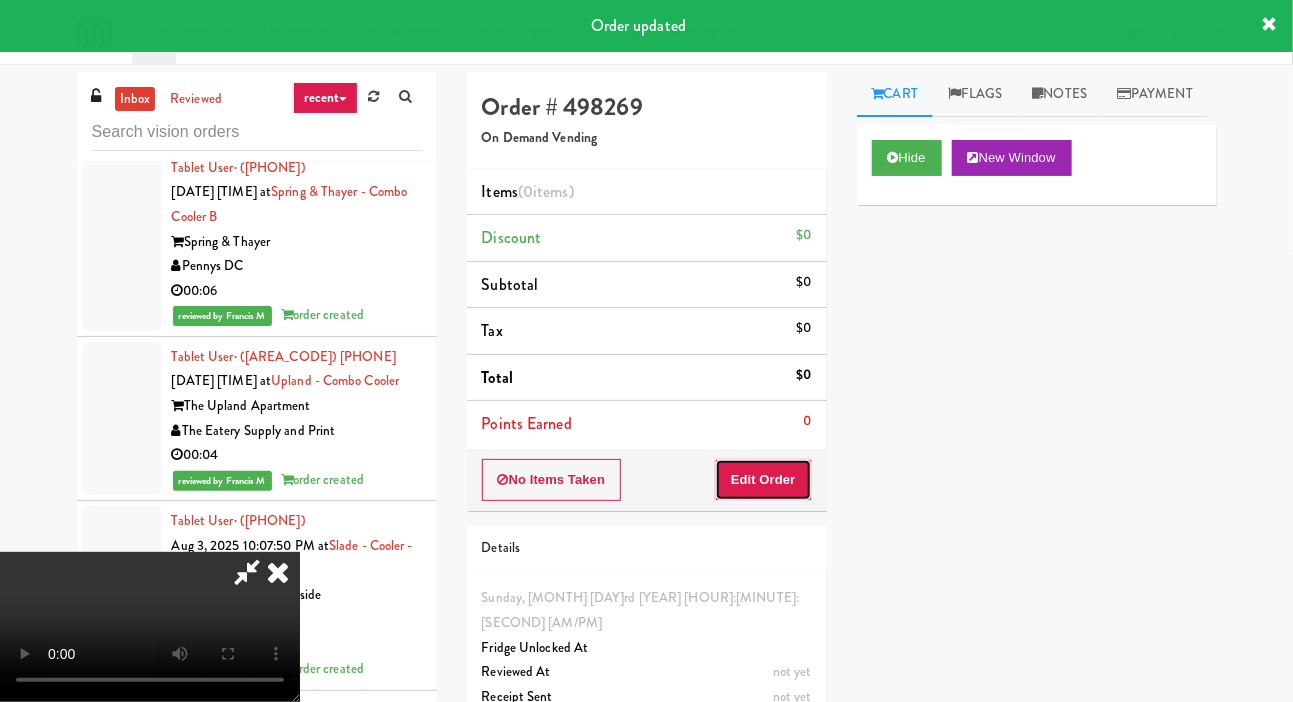 click on "Edit Order" at bounding box center (763, 480) 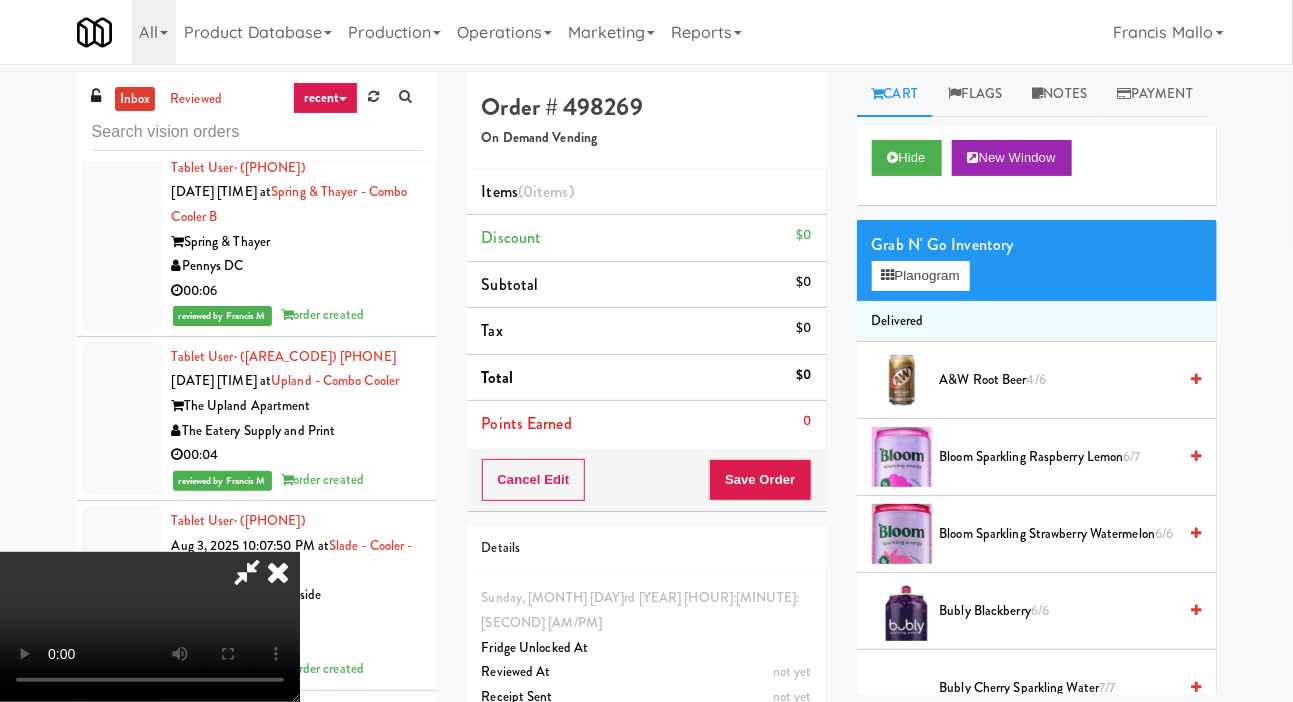 scroll, scrollTop: 73, scrollLeft: 0, axis: vertical 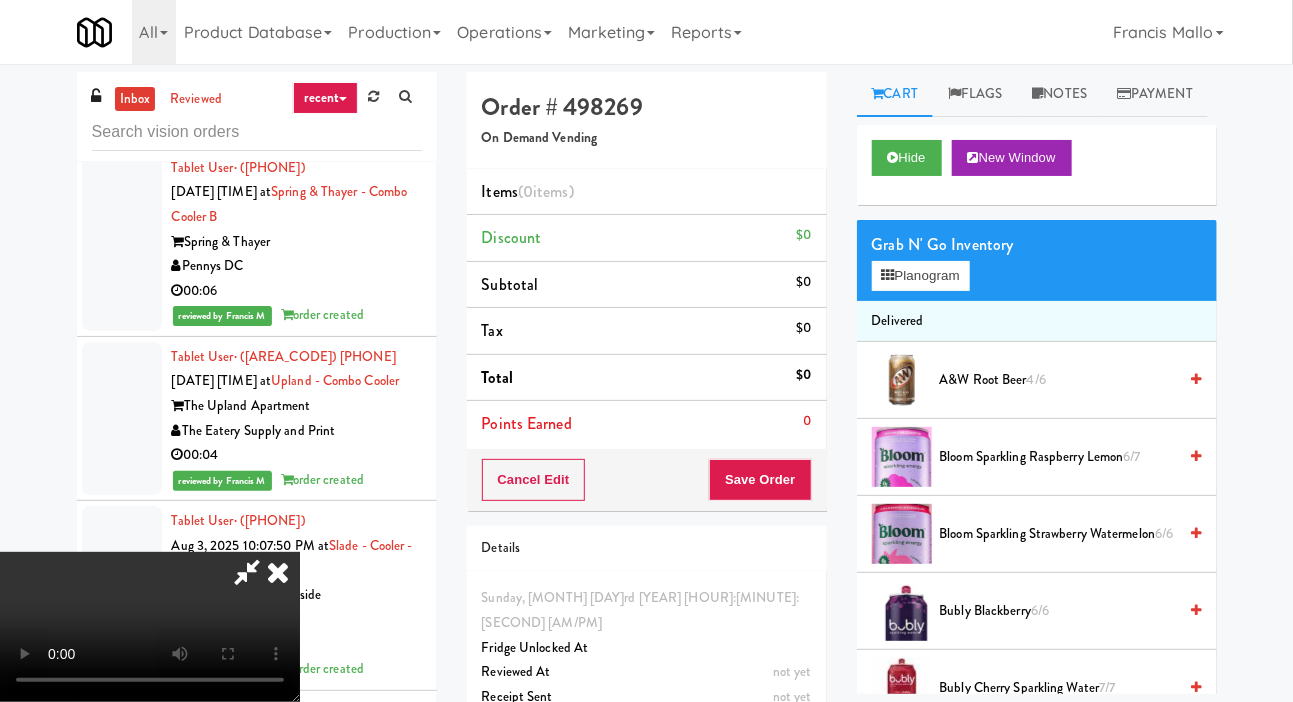 type 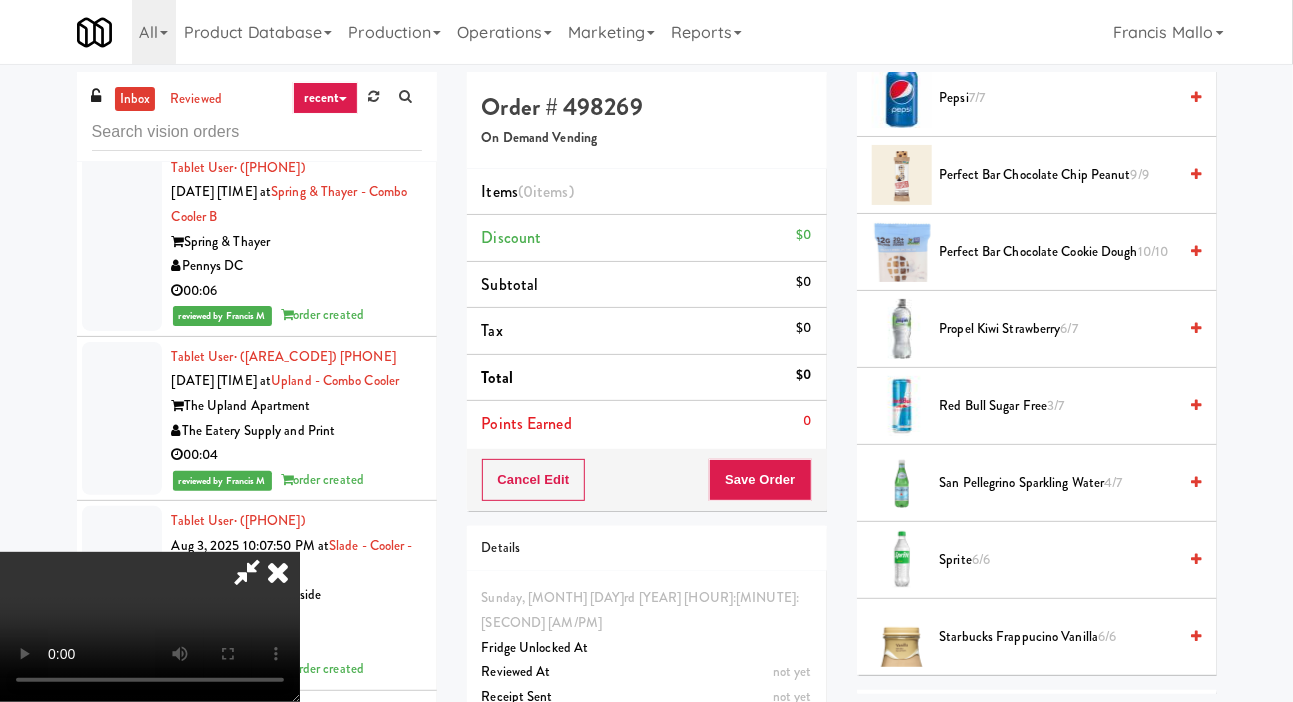 scroll, scrollTop: 2657, scrollLeft: 0, axis: vertical 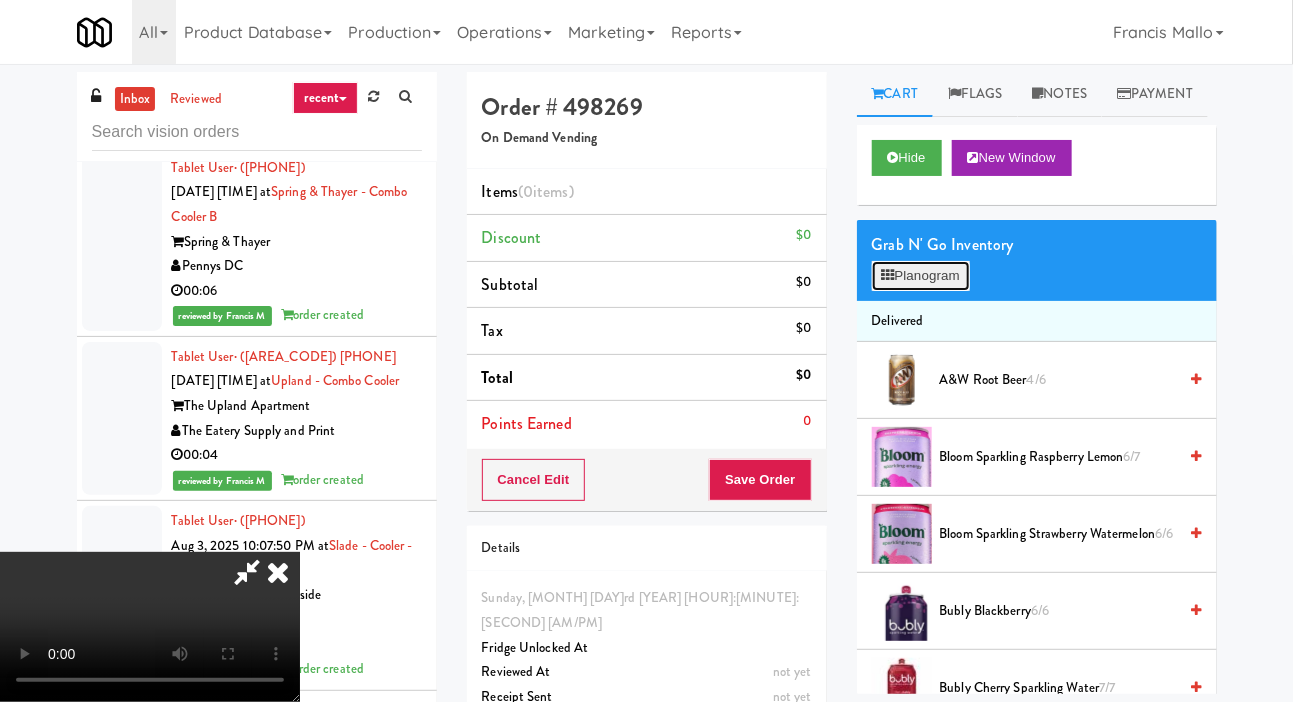 click on "Planogram" at bounding box center [921, 276] 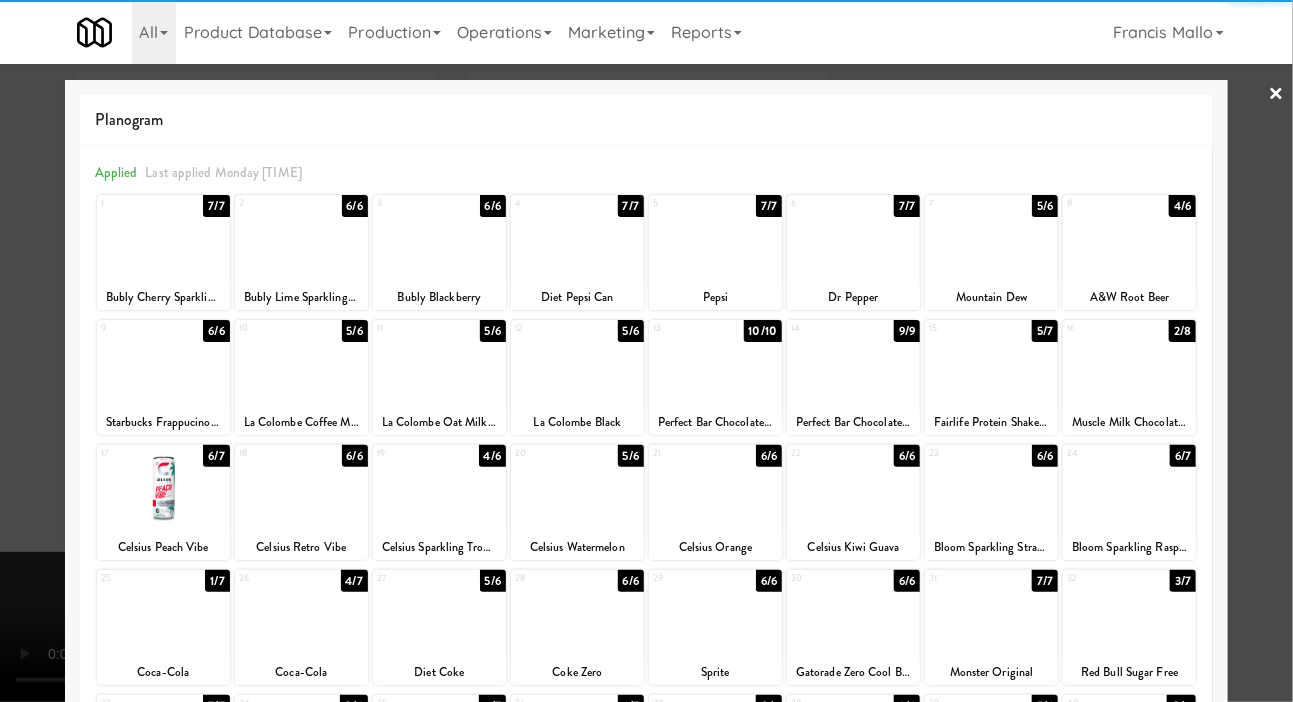 scroll, scrollTop: 172, scrollLeft: 0, axis: vertical 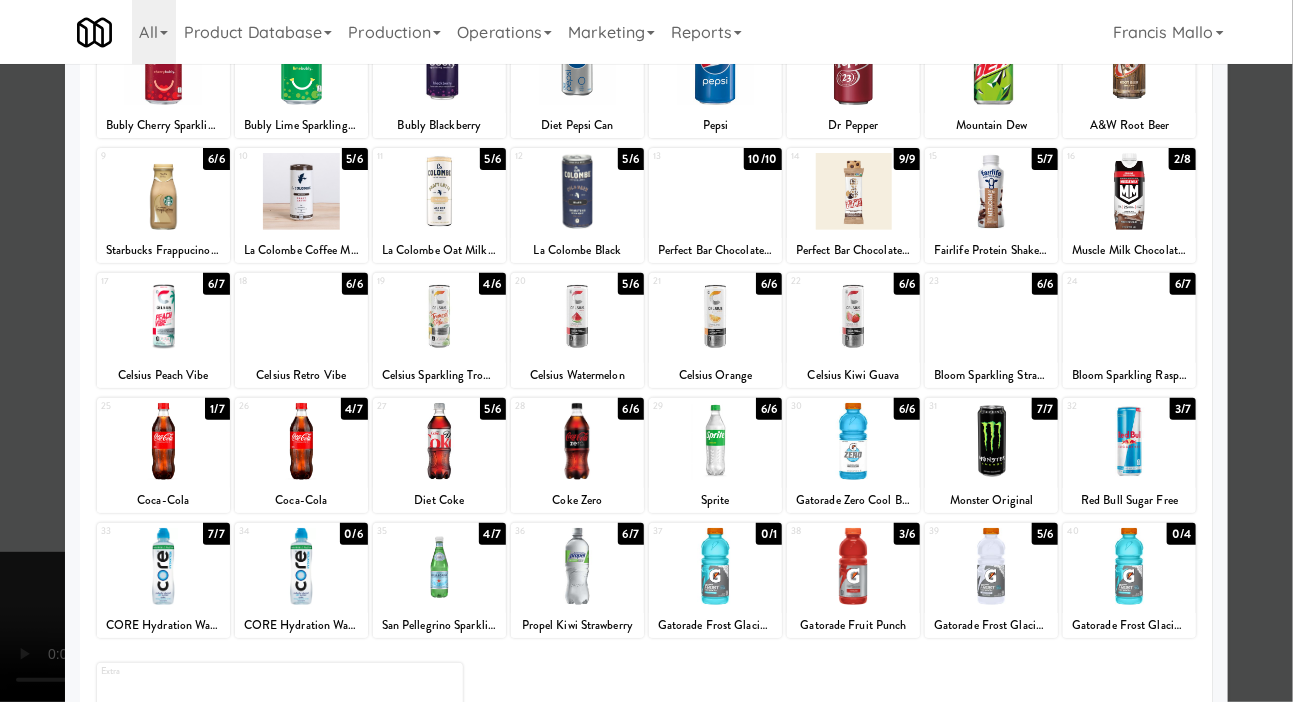 click at bounding box center (301, 566) 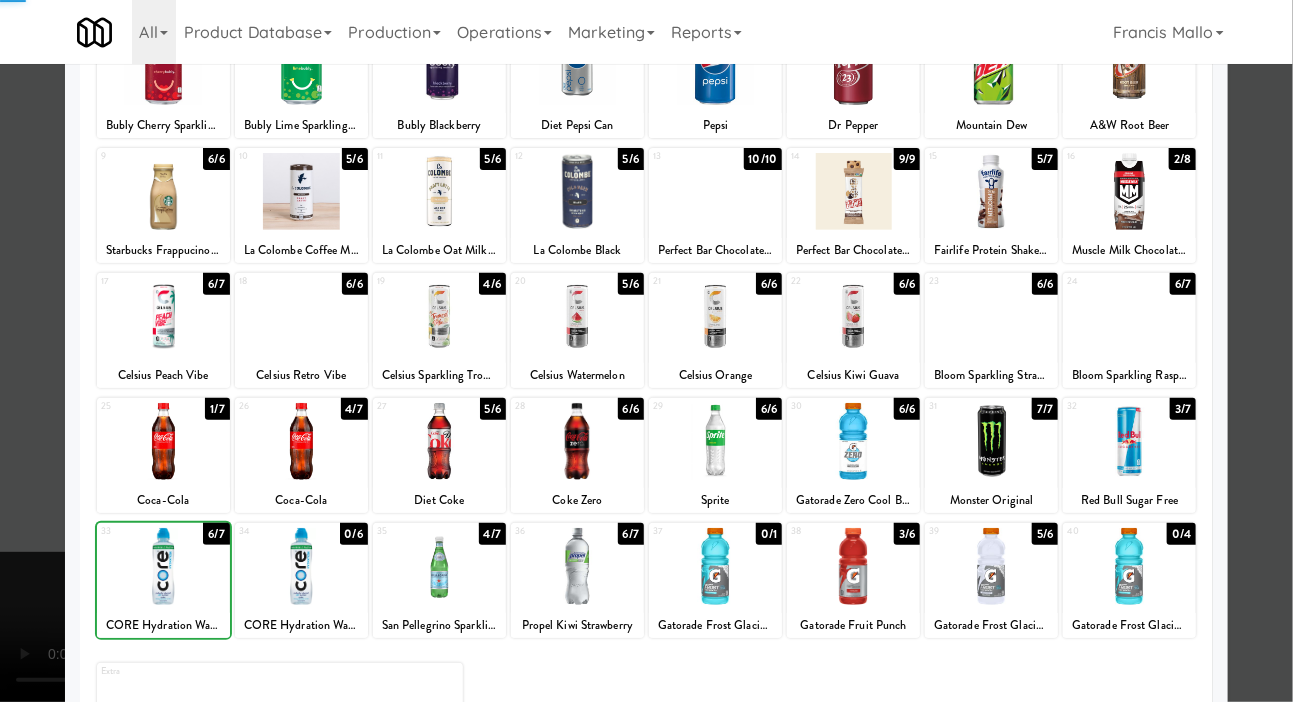 click at bounding box center (646, 351) 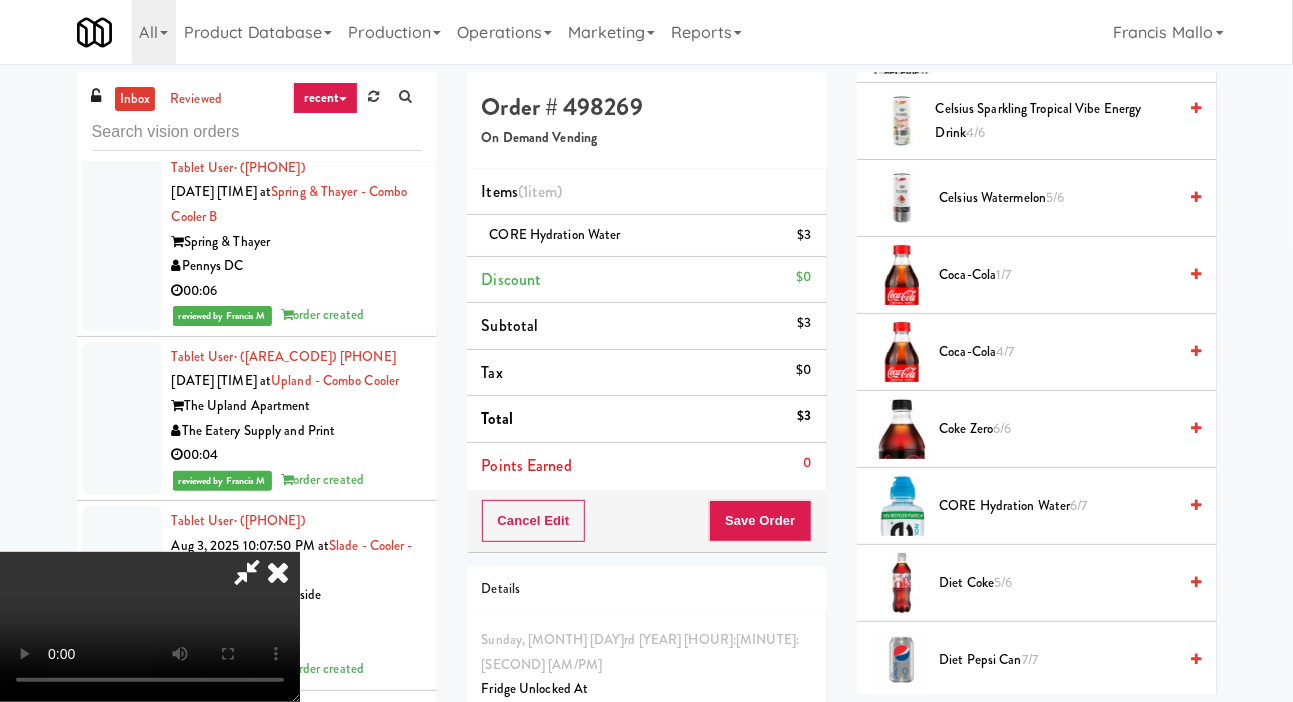 scroll, scrollTop: 1033, scrollLeft: 0, axis: vertical 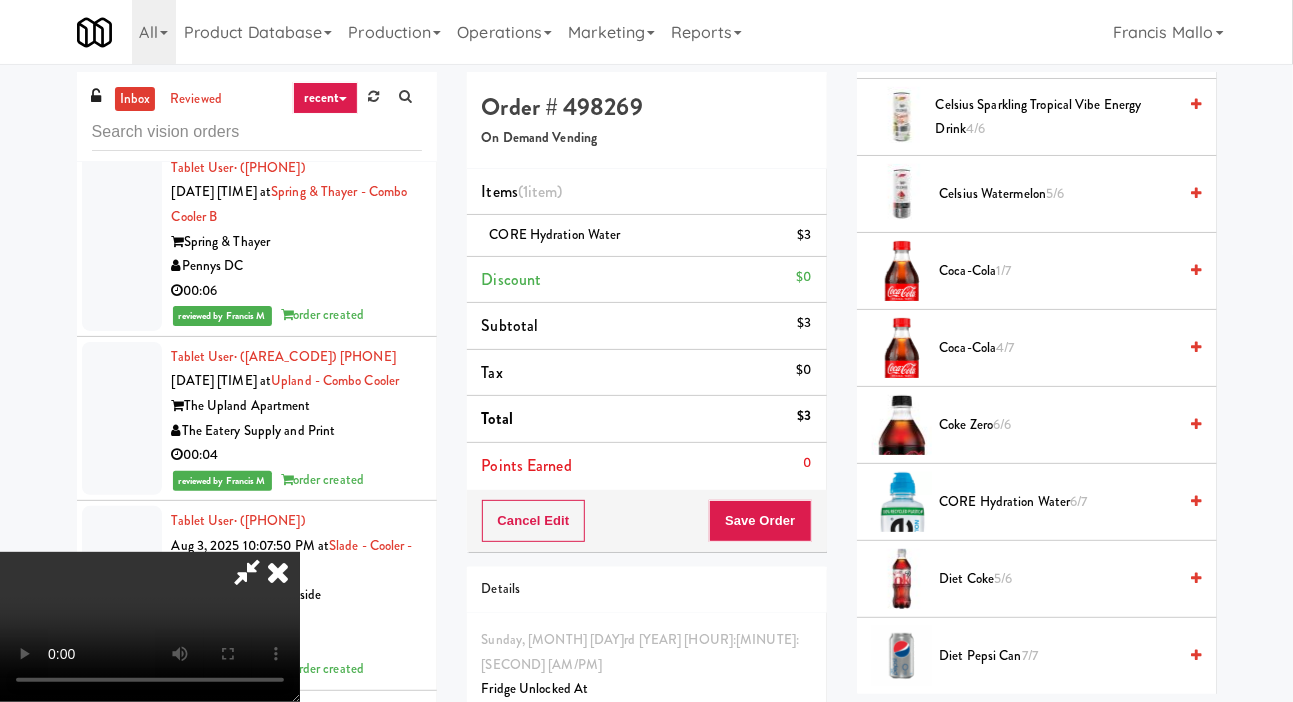 click on "CORE Hydration Water  6/7" at bounding box center (1058, 502) 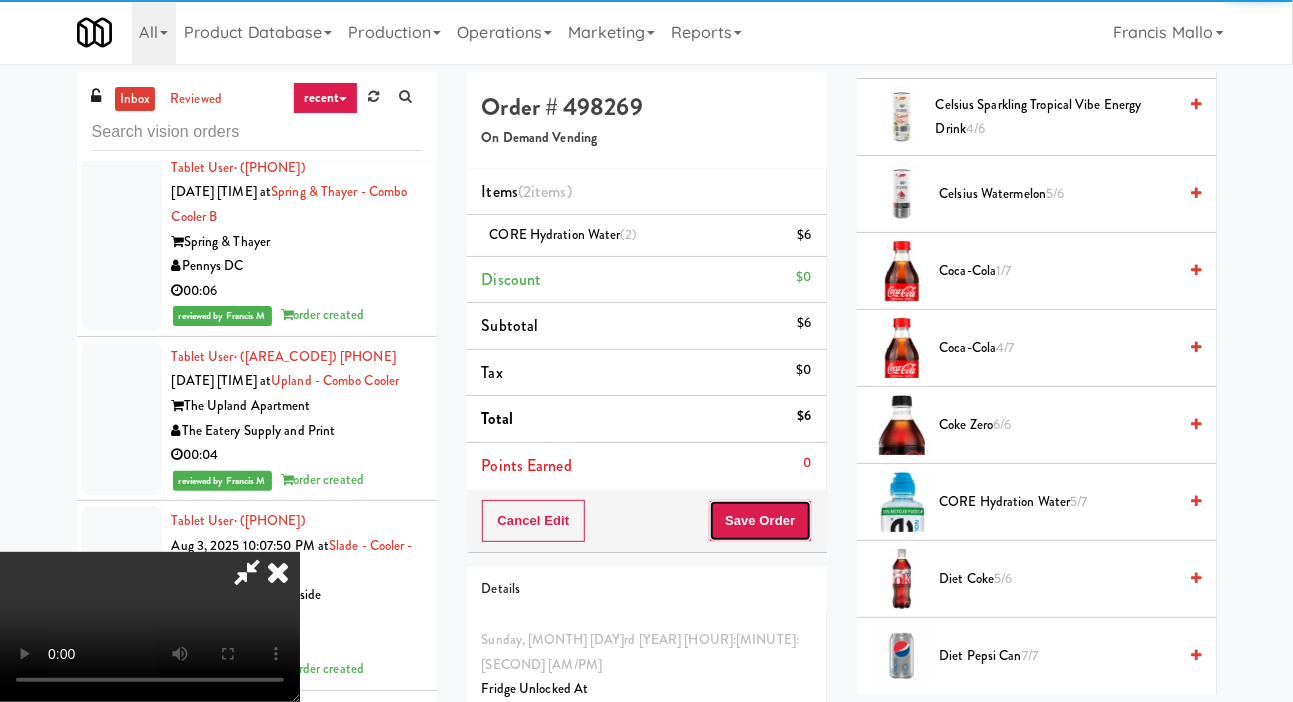 click on "Save Order" at bounding box center (760, 521) 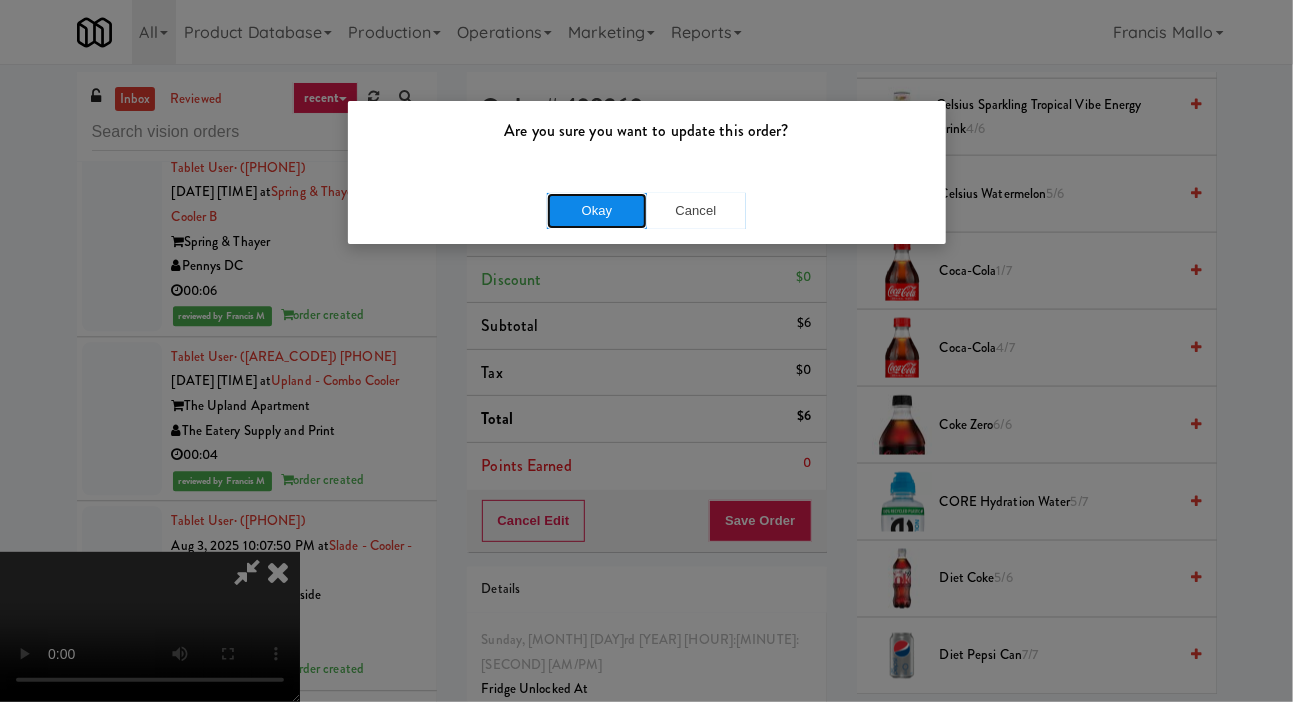 click on "Okay" at bounding box center (597, 211) 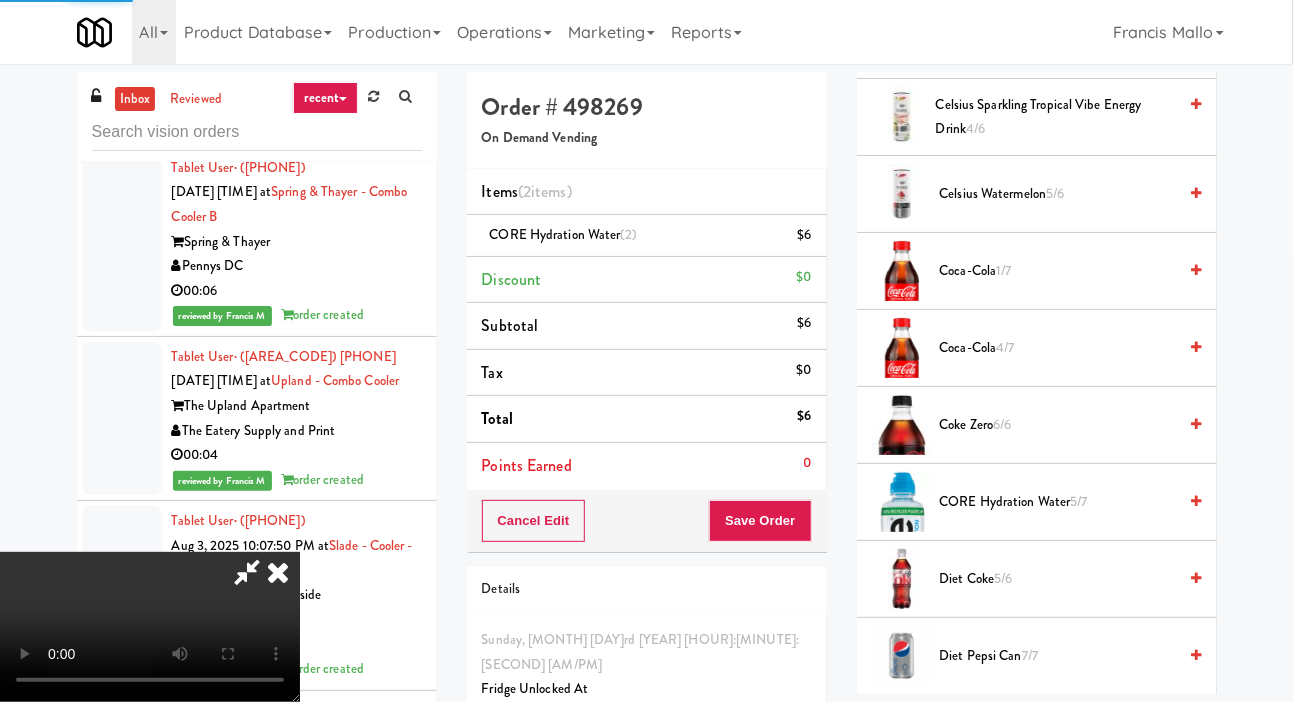 scroll, scrollTop: 116, scrollLeft: 0, axis: vertical 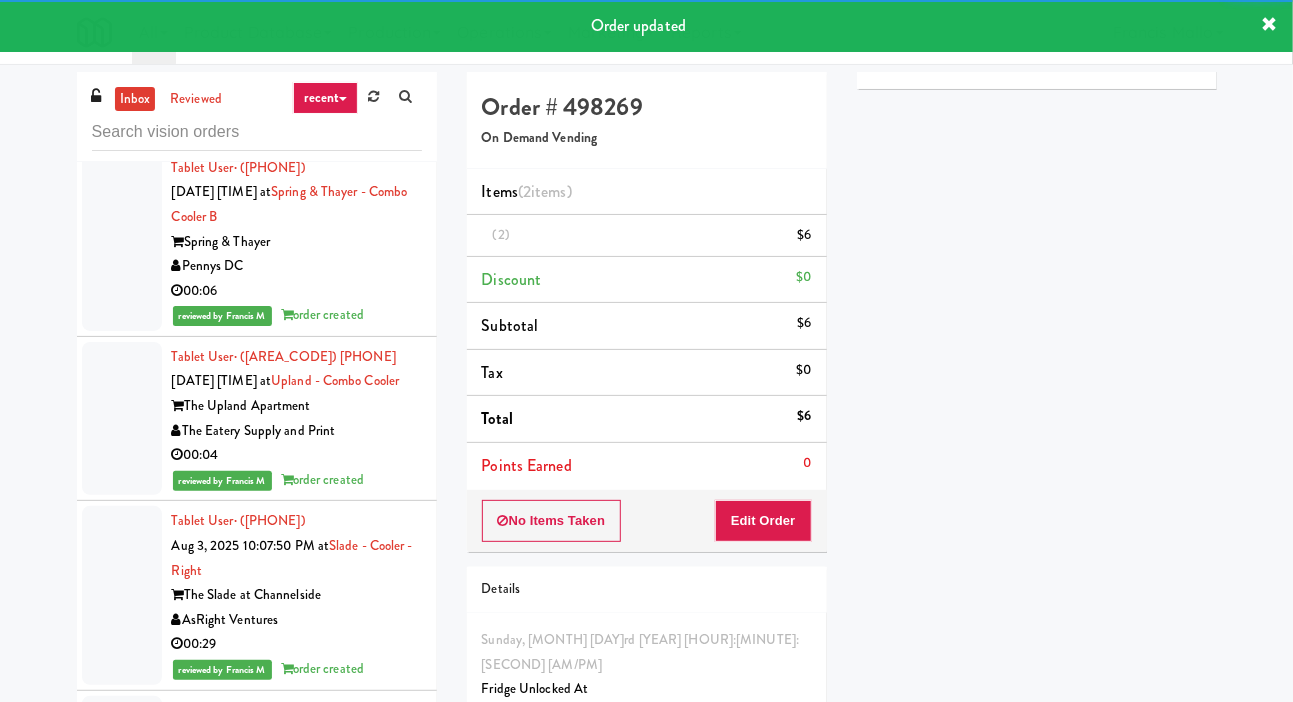 click at bounding box center (122, -277) 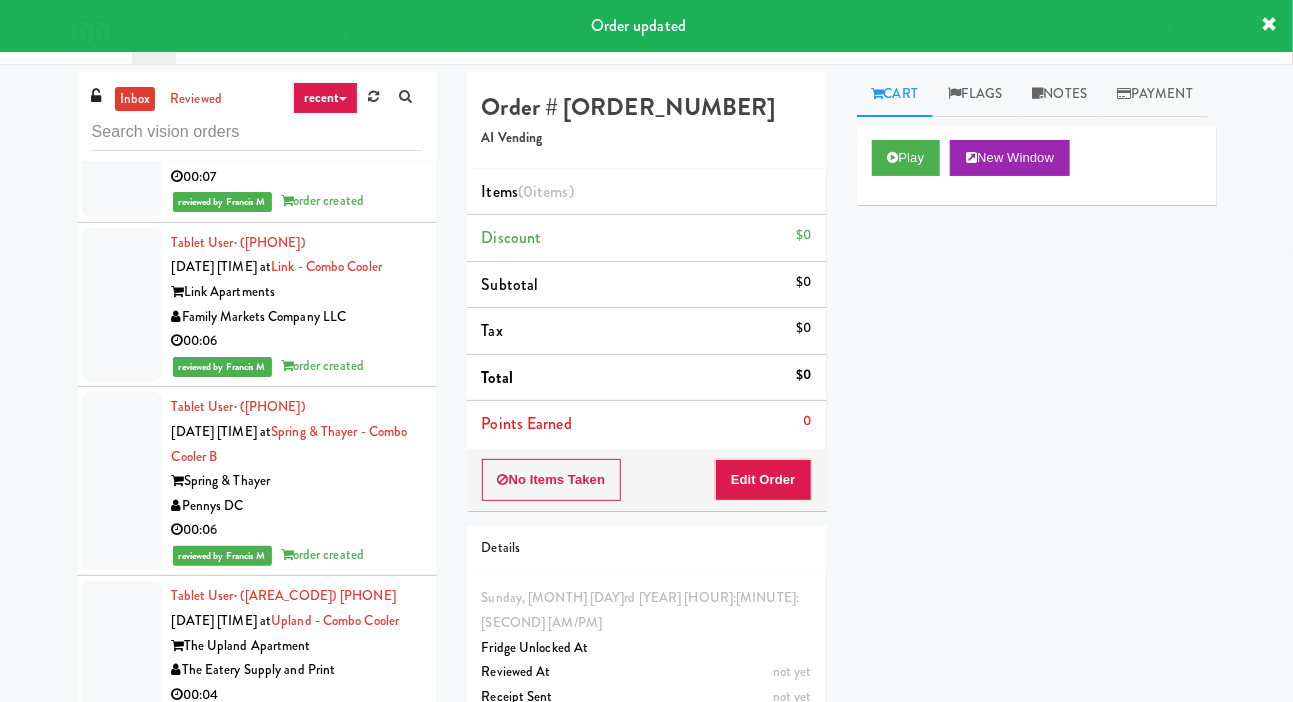 scroll, scrollTop: 16772, scrollLeft: 0, axis: vertical 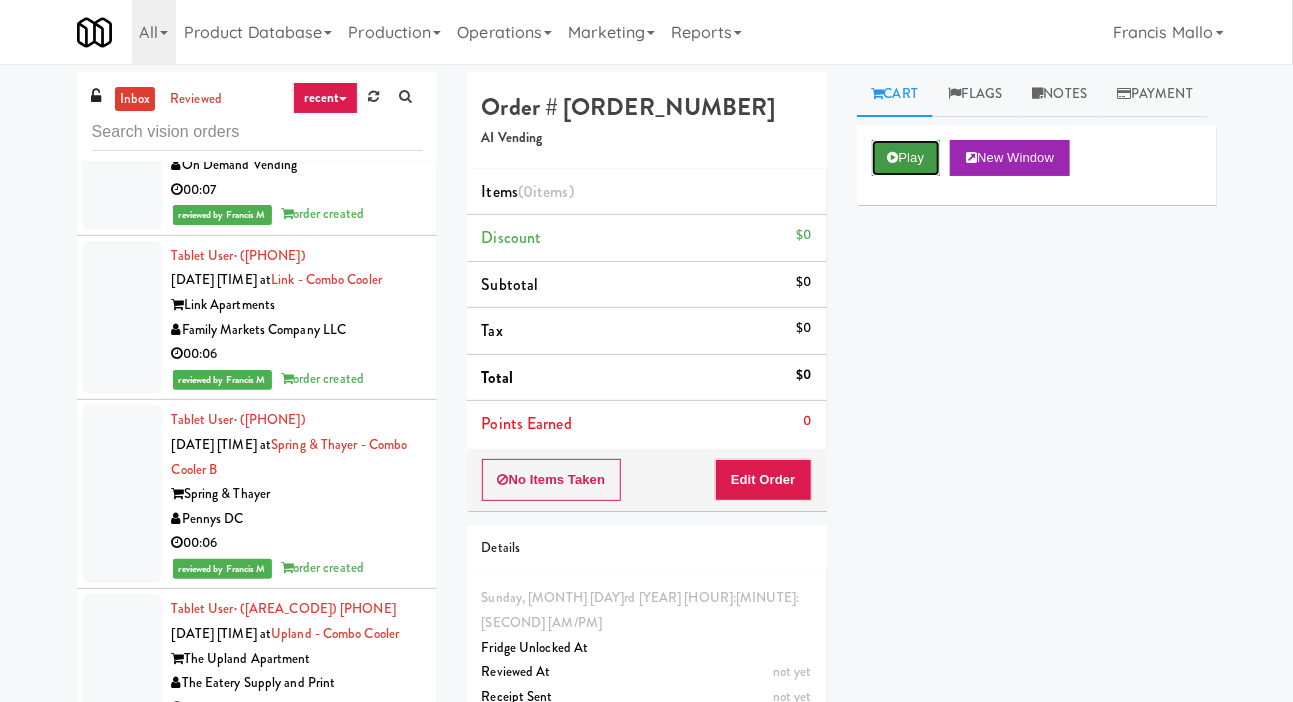 click on "Play" at bounding box center (906, 158) 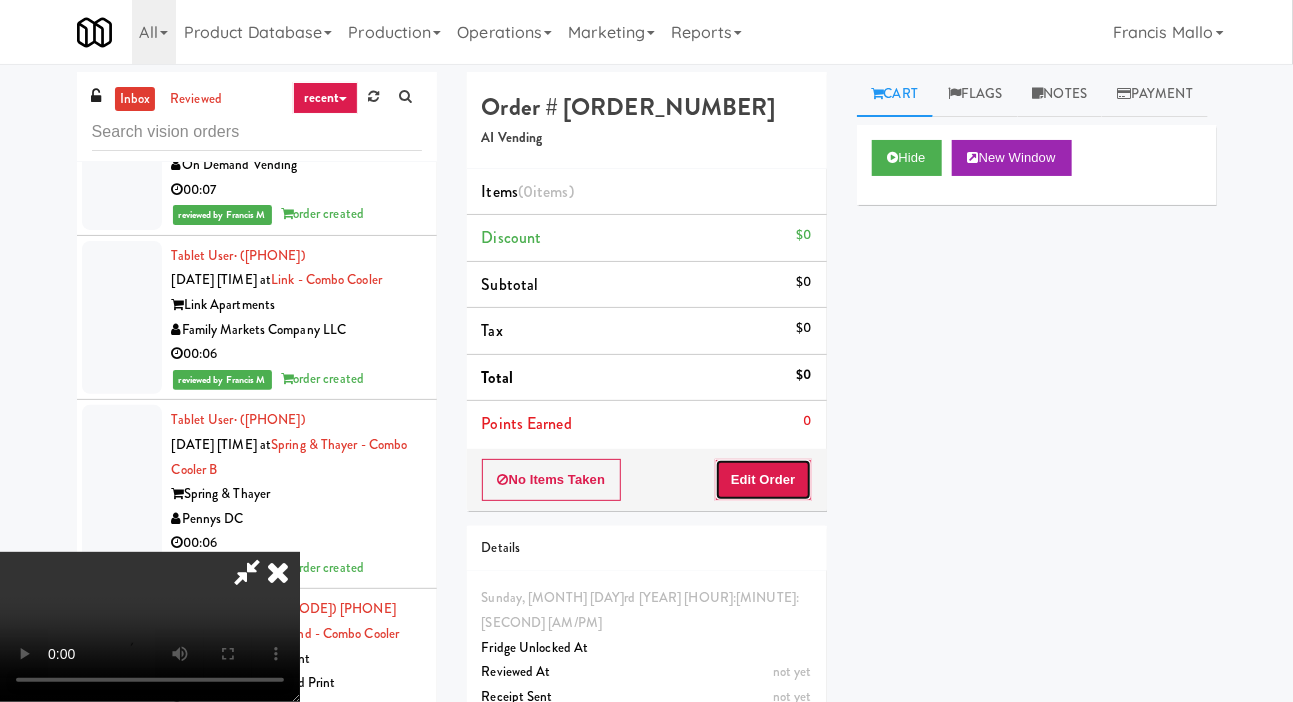 click on "Edit Order" at bounding box center [763, 480] 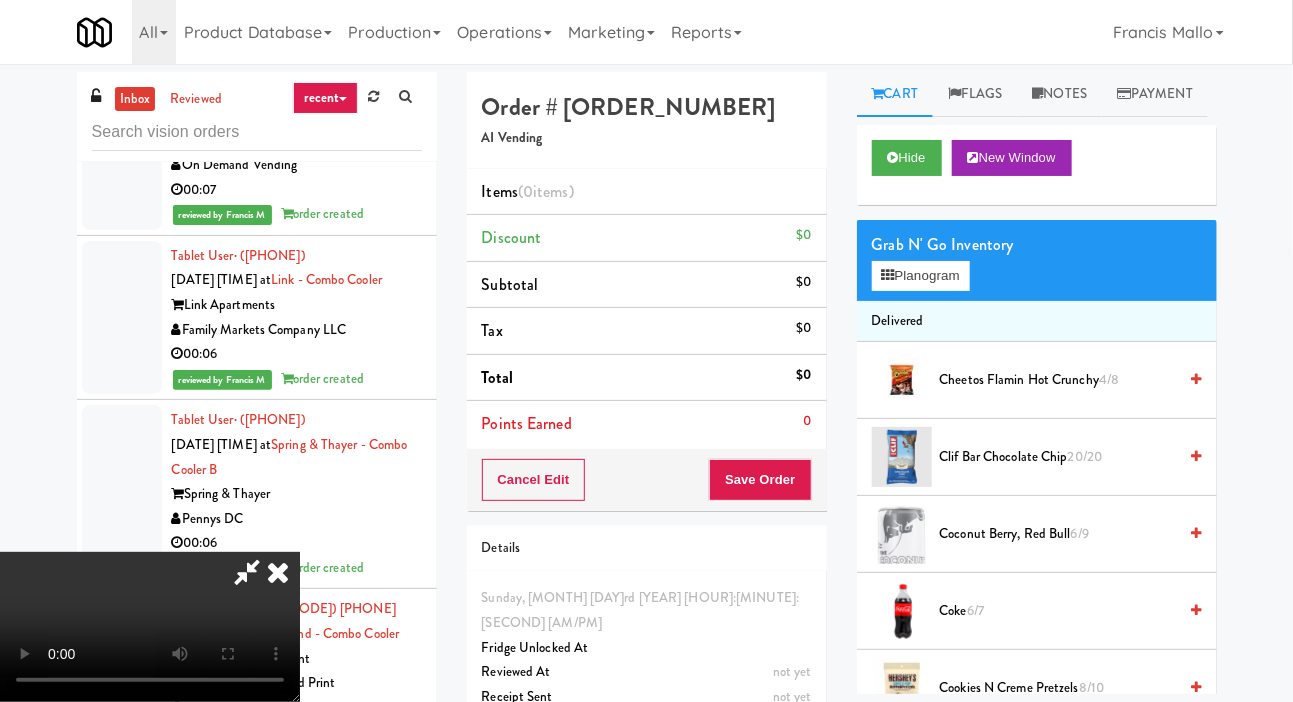 scroll, scrollTop: 73, scrollLeft: 0, axis: vertical 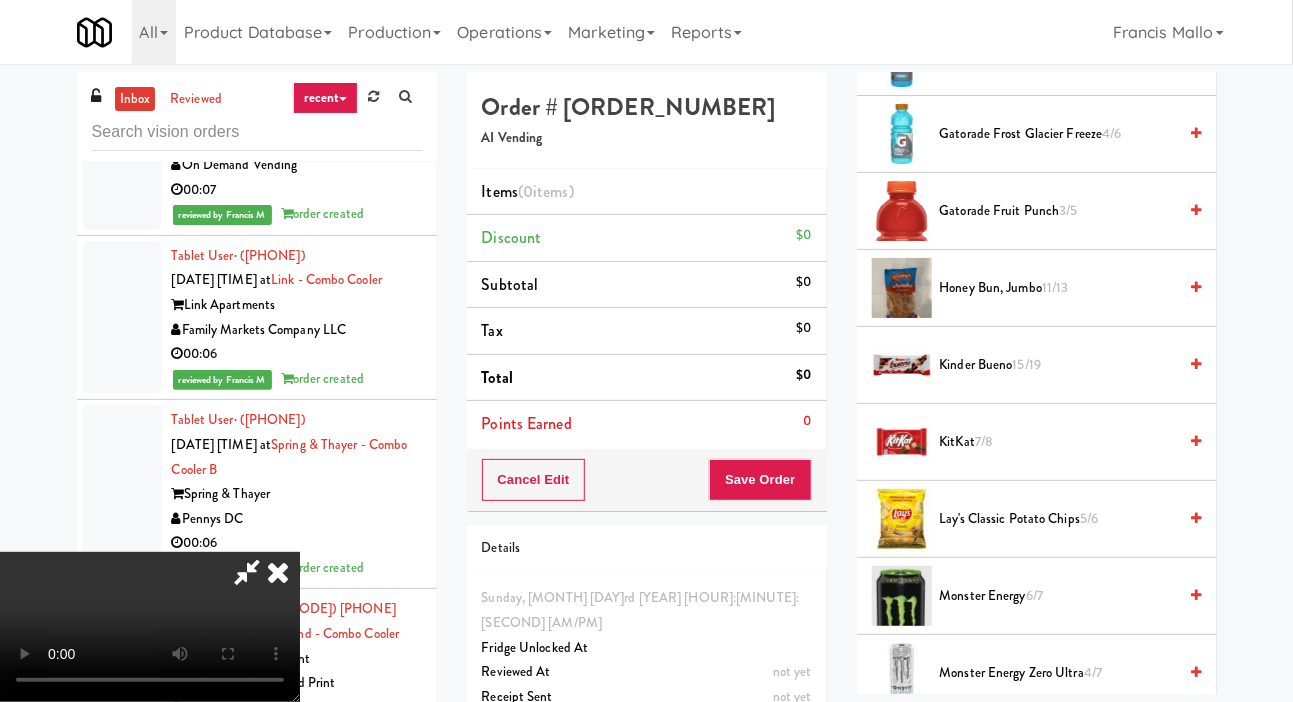 click on "Honey Bun, Jumbo  11/13" at bounding box center (1058, 288) 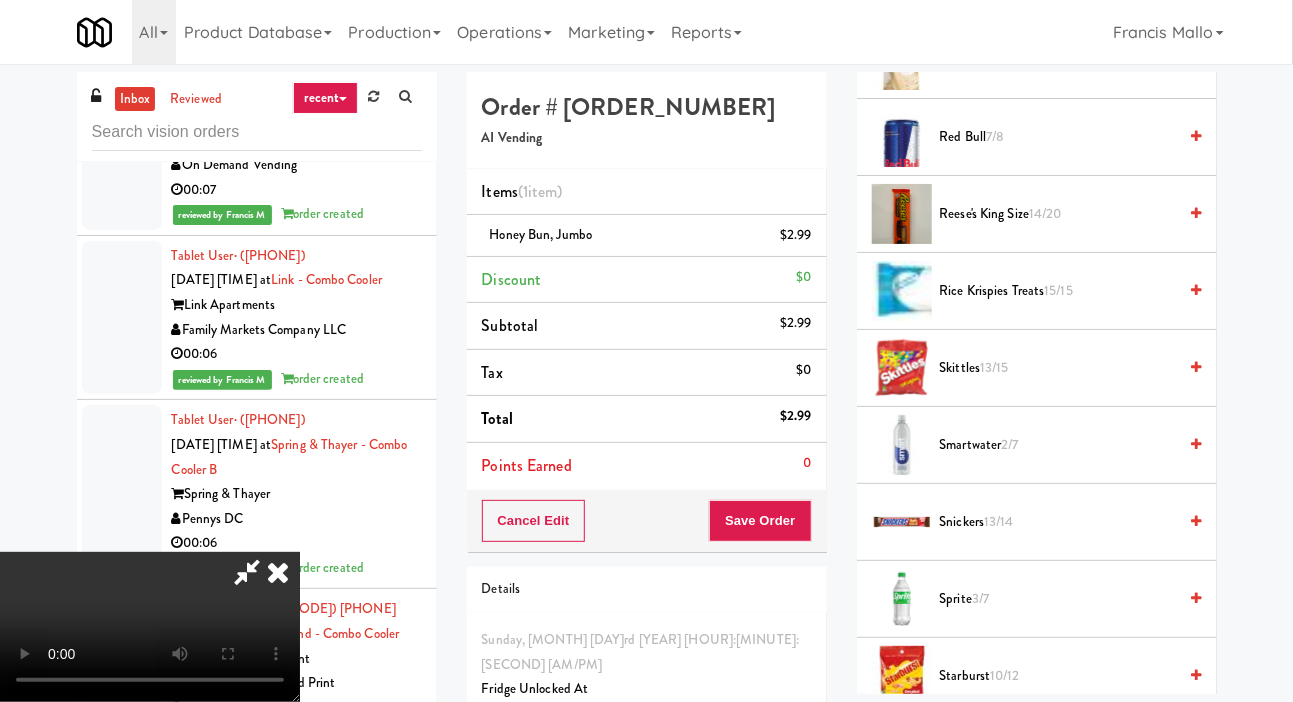 click on "Rice Krispies Treats  15/15" at bounding box center [1058, 291] 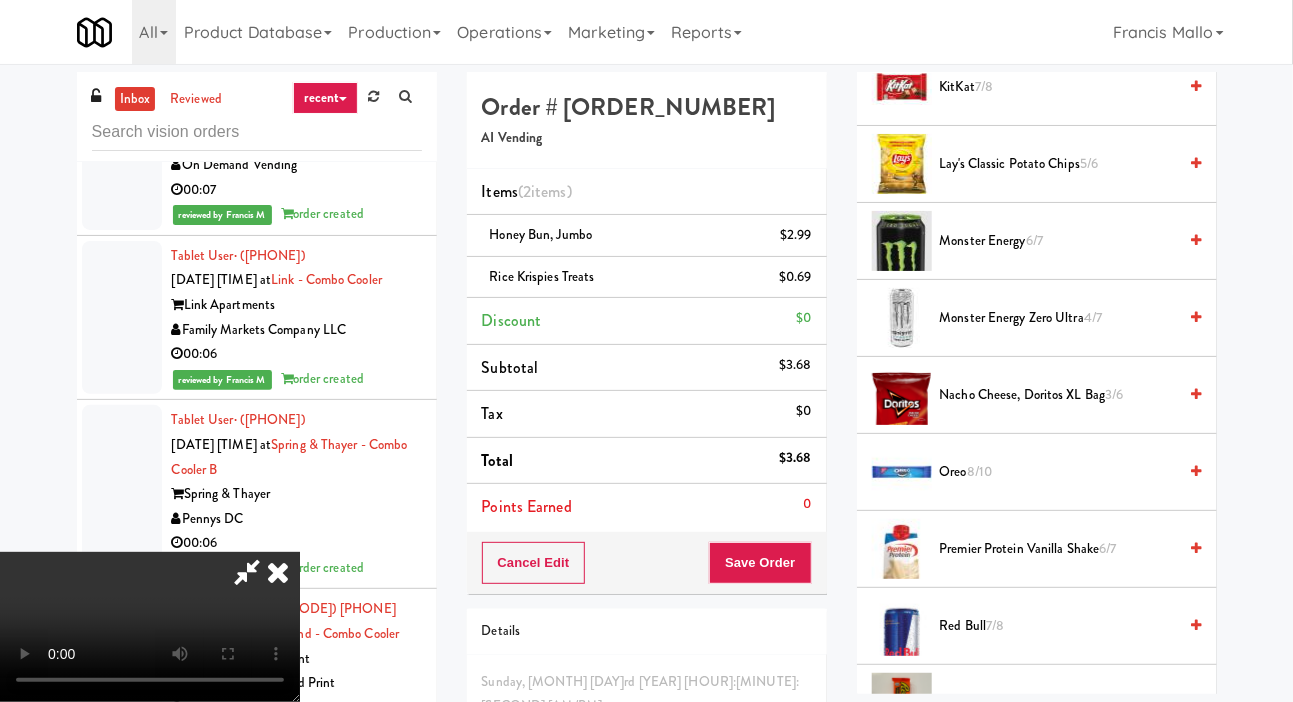 scroll, scrollTop: 1520, scrollLeft: 0, axis: vertical 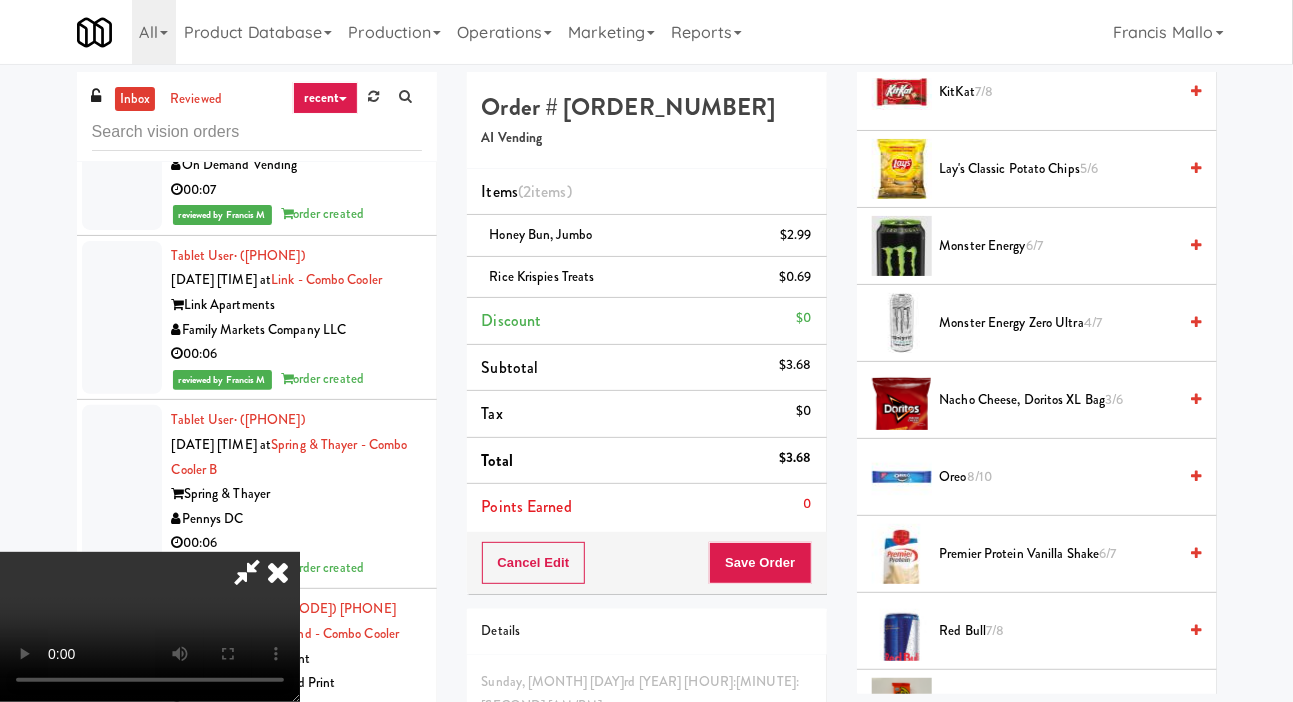 click on "Oreo  8/10" at bounding box center (1058, 477) 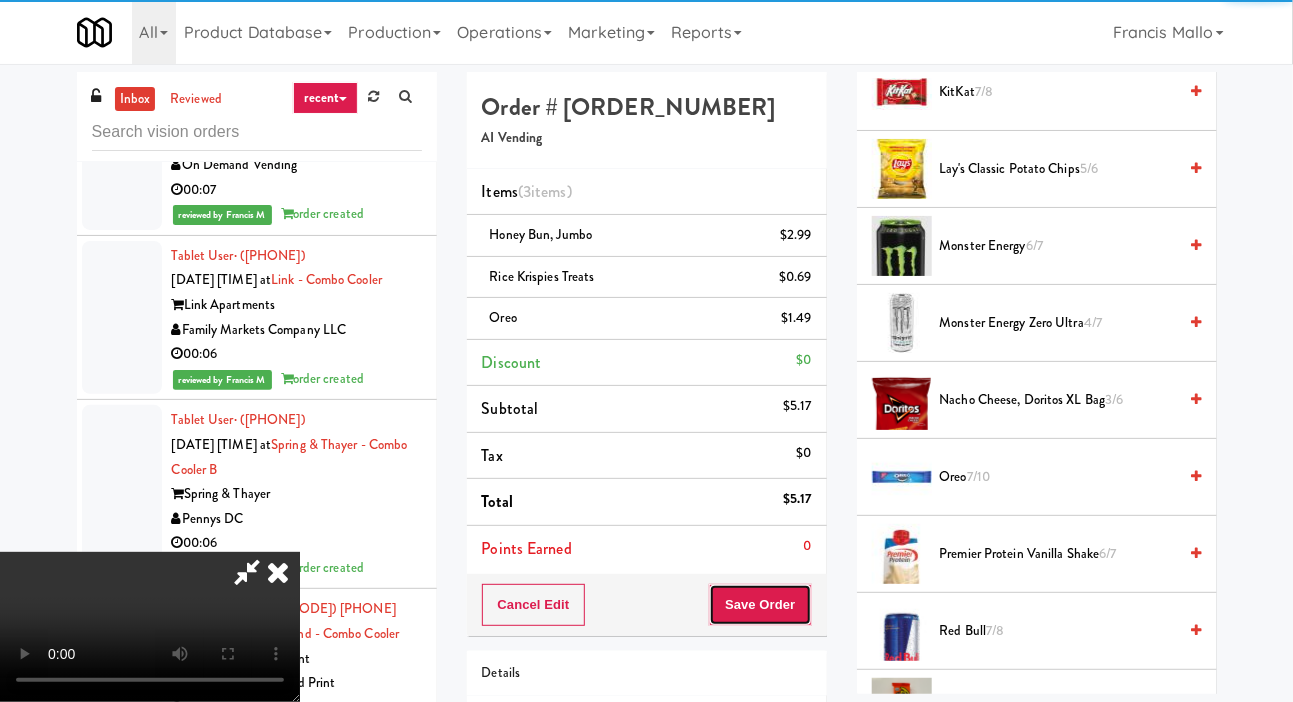 click on "Save Order" at bounding box center (760, 605) 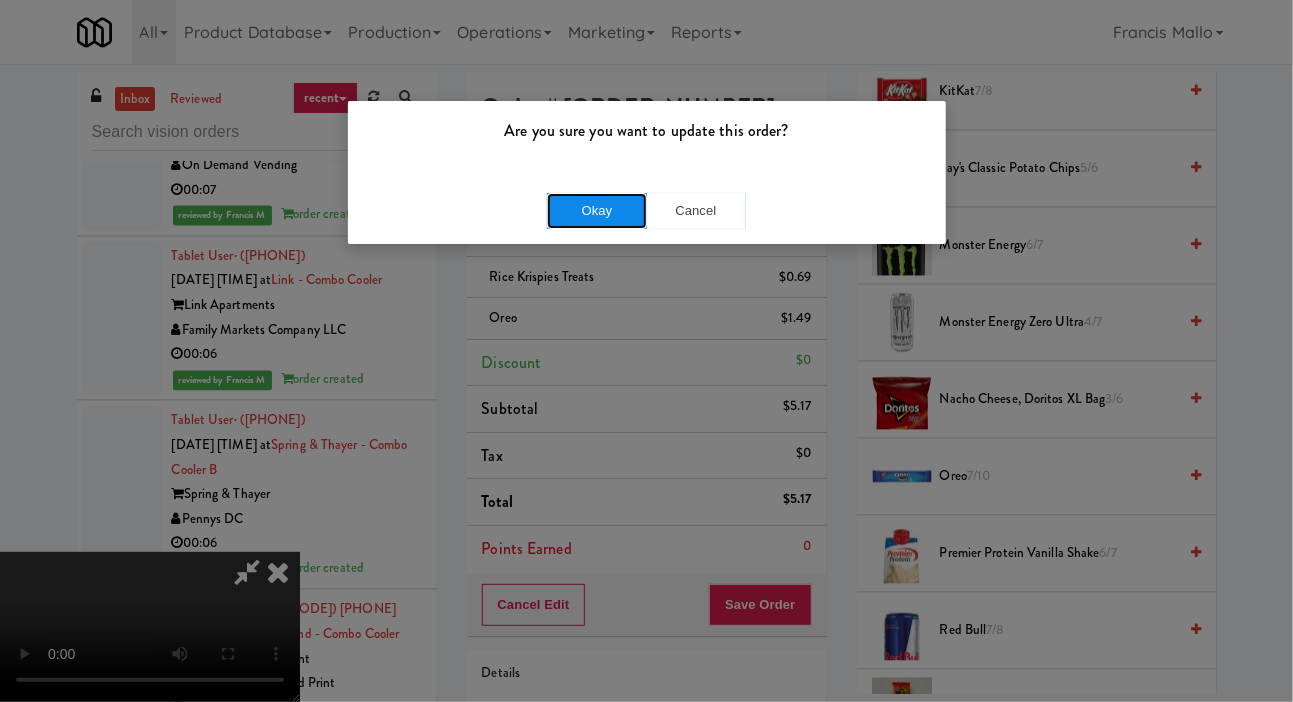 click on "Okay" at bounding box center [597, 211] 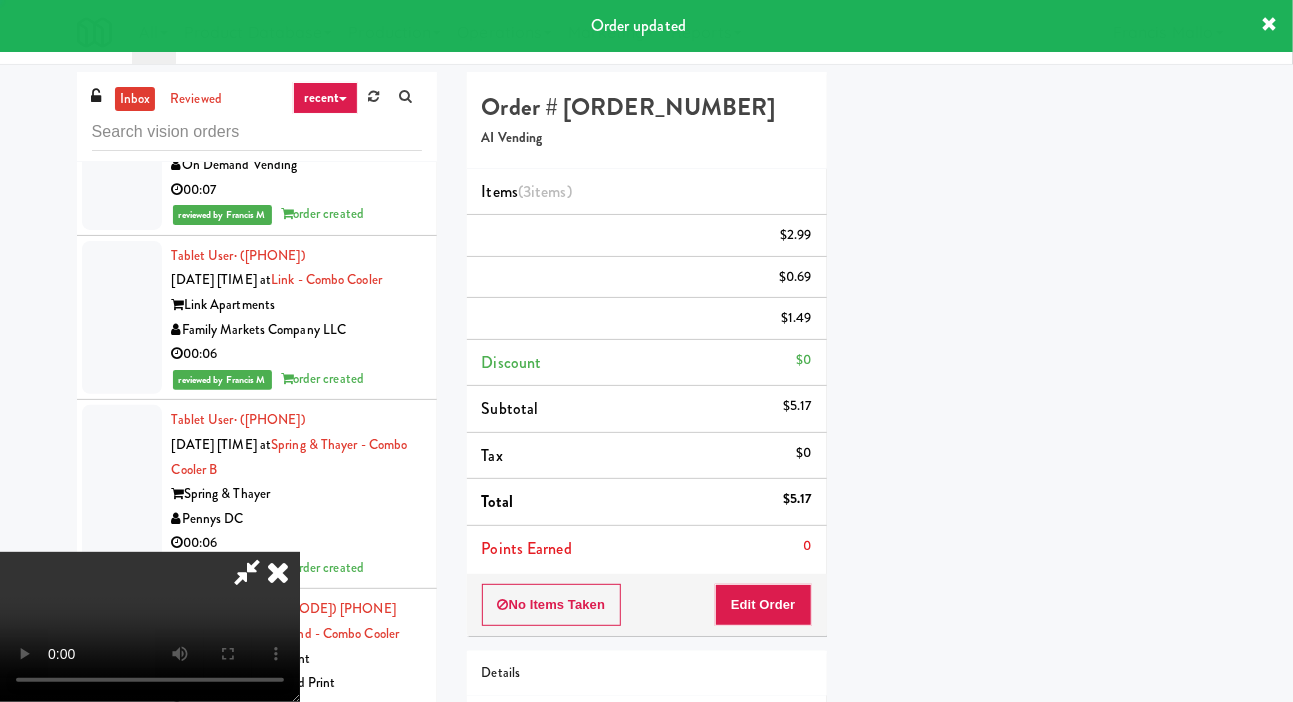 scroll, scrollTop: 116, scrollLeft: 0, axis: vertical 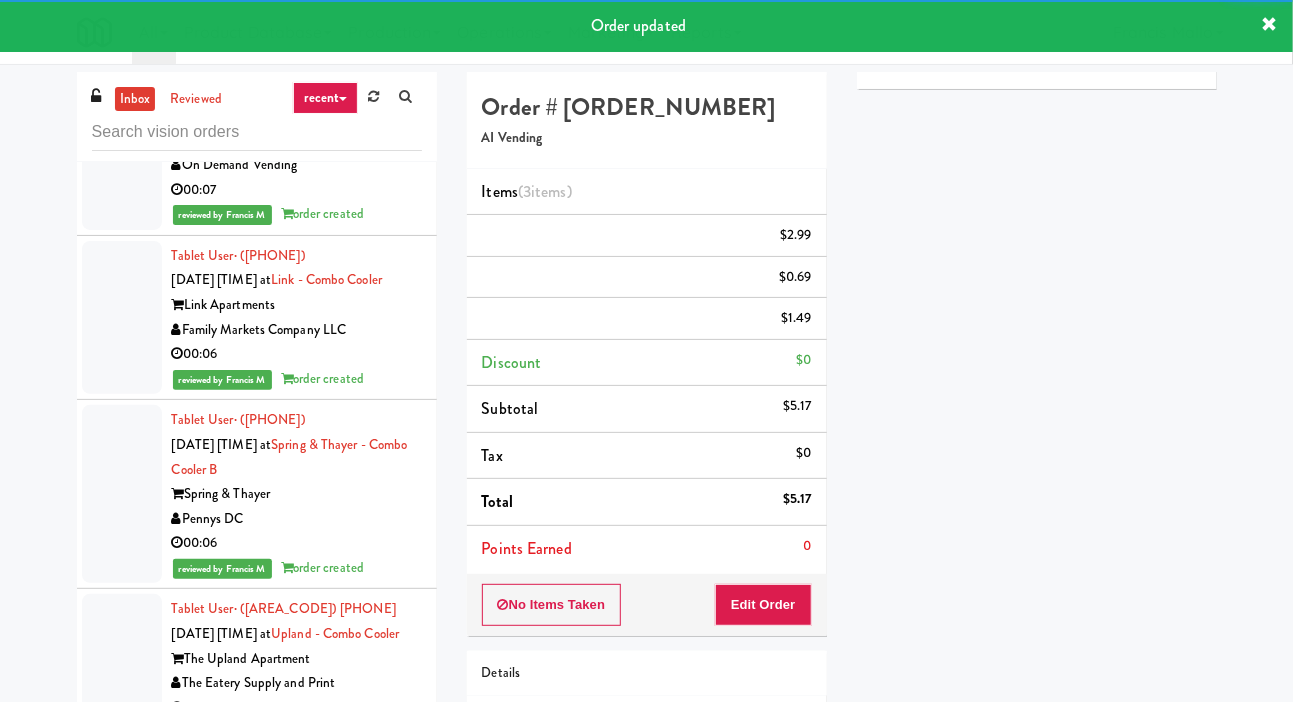 click at bounding box center (122, -189) 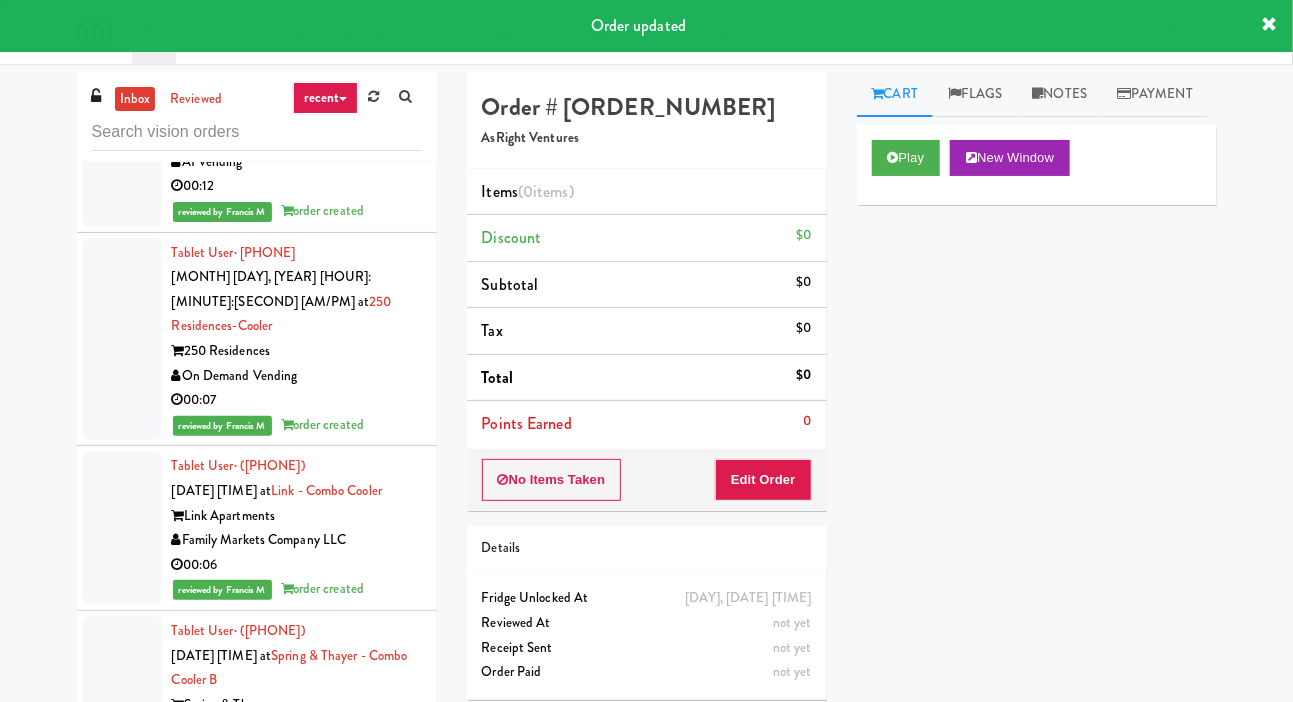 scroll, scrollTop: 16586, scrollLeft: 0, axis: vertical 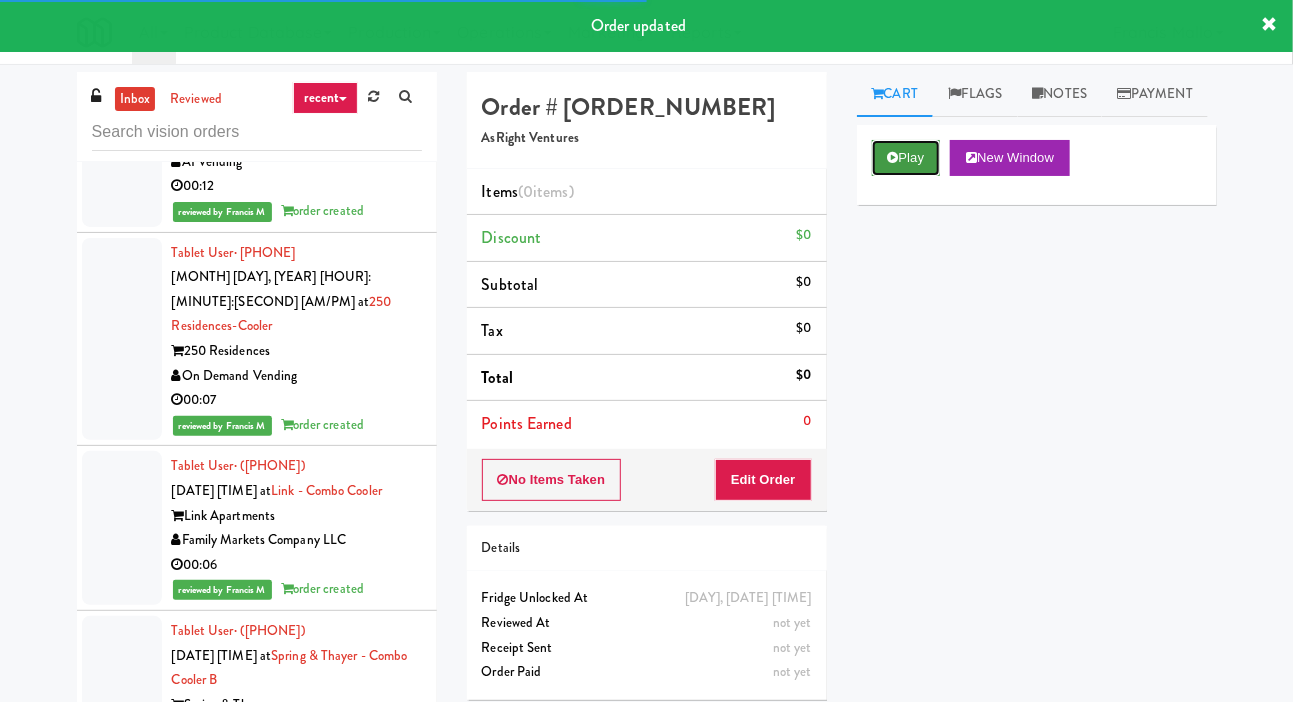 click on "Play" at bounding box center (906, 158) 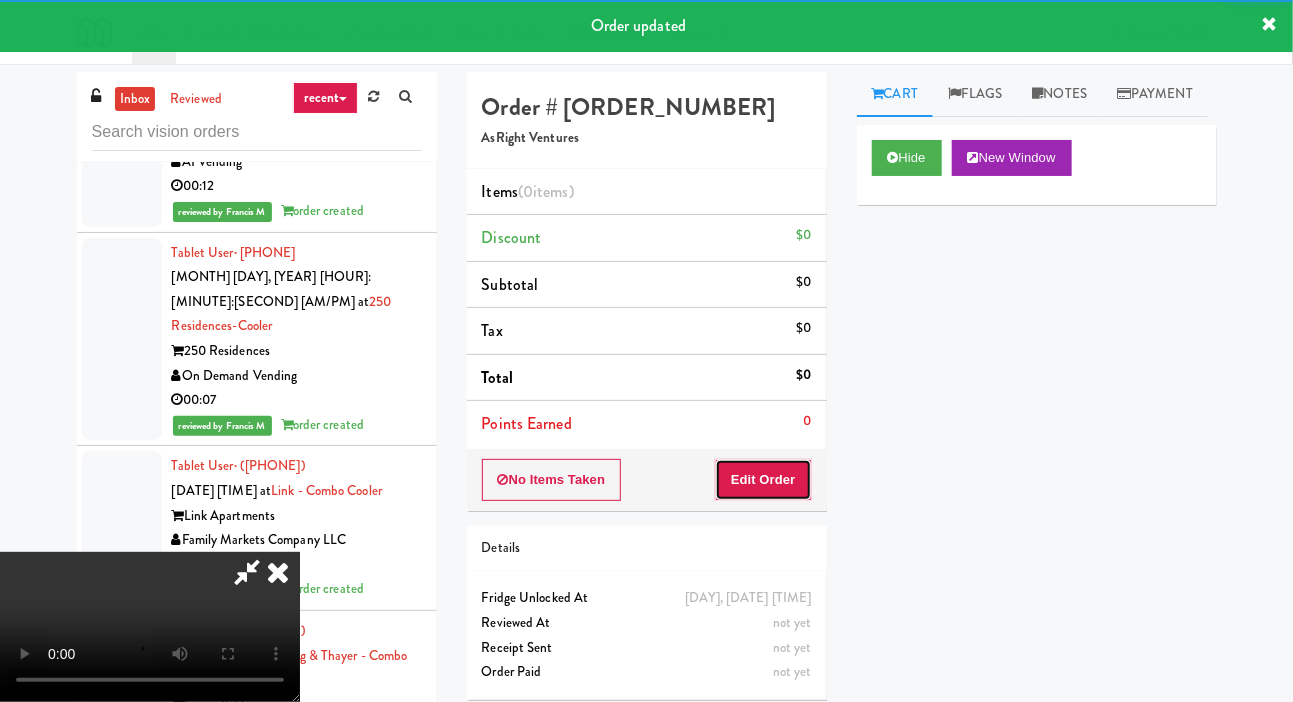 click on "Edit Order" at bounding box center [763, 480] 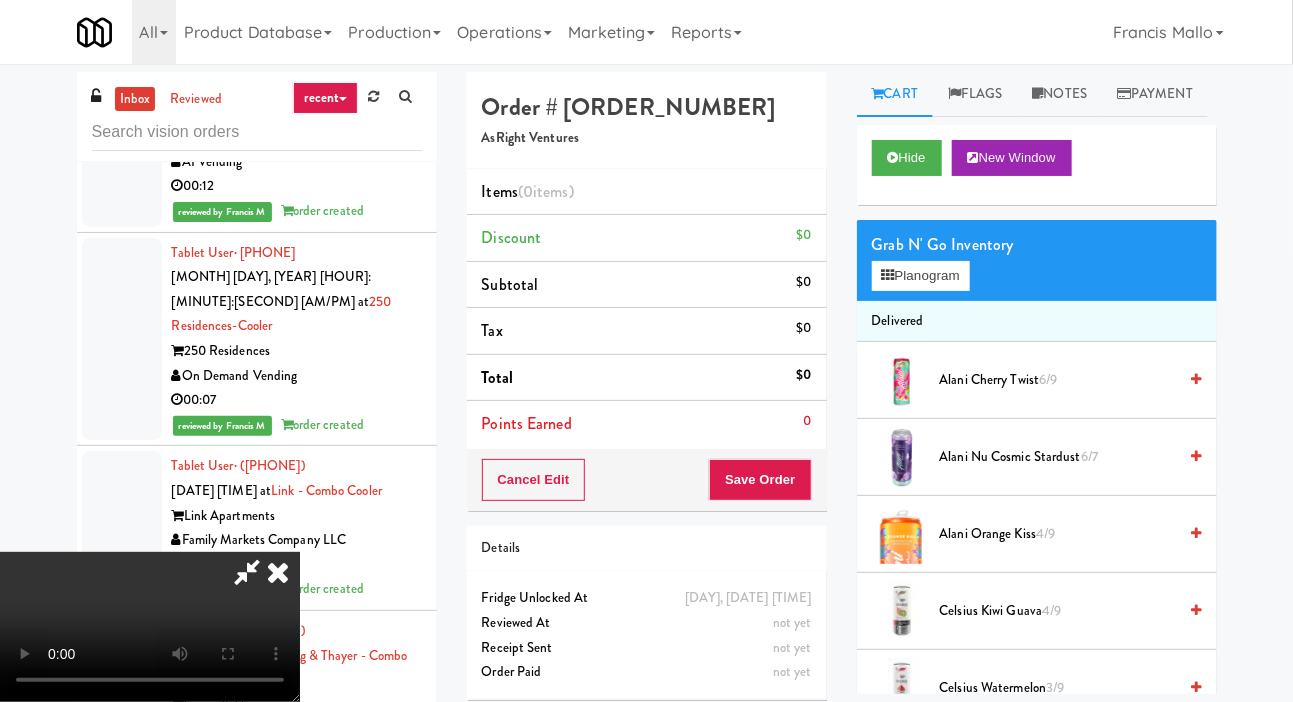 scroll, scrollTop: 73, scrollLeft: 0, axis: vertical 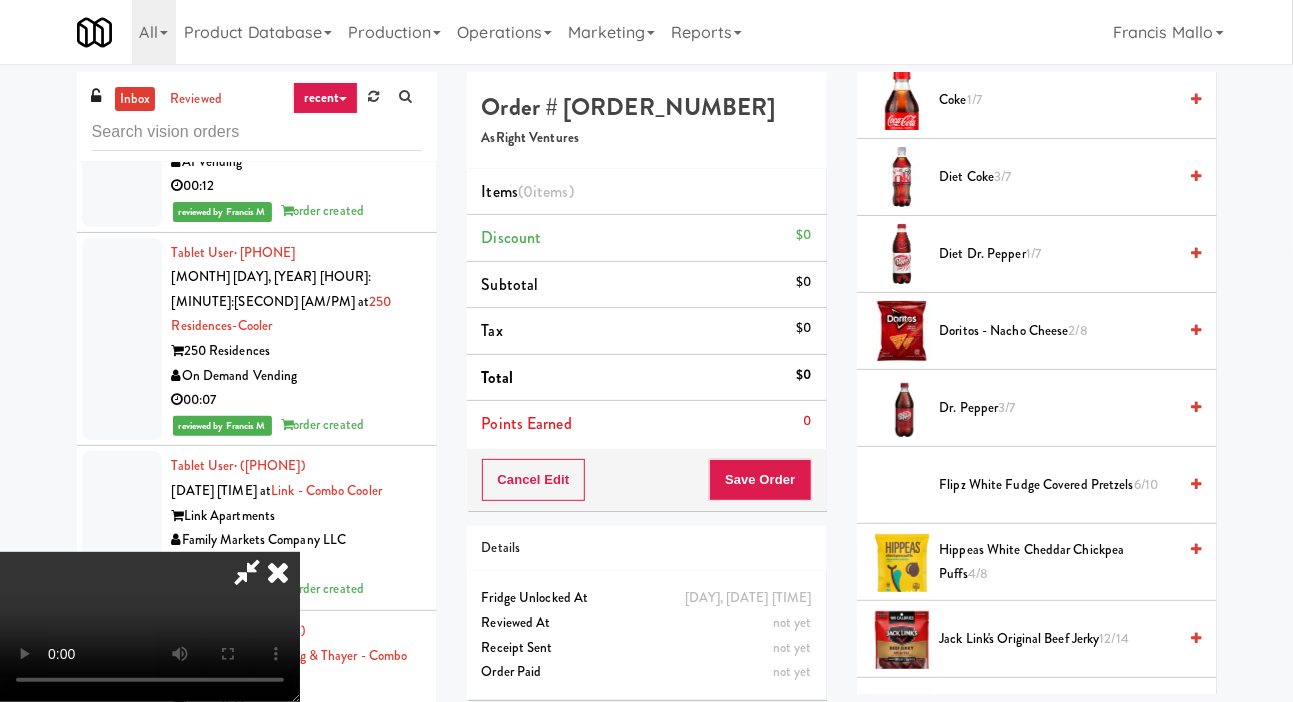 click on "Dr. Pepper  3/7" at bounding box center (1058, 408) 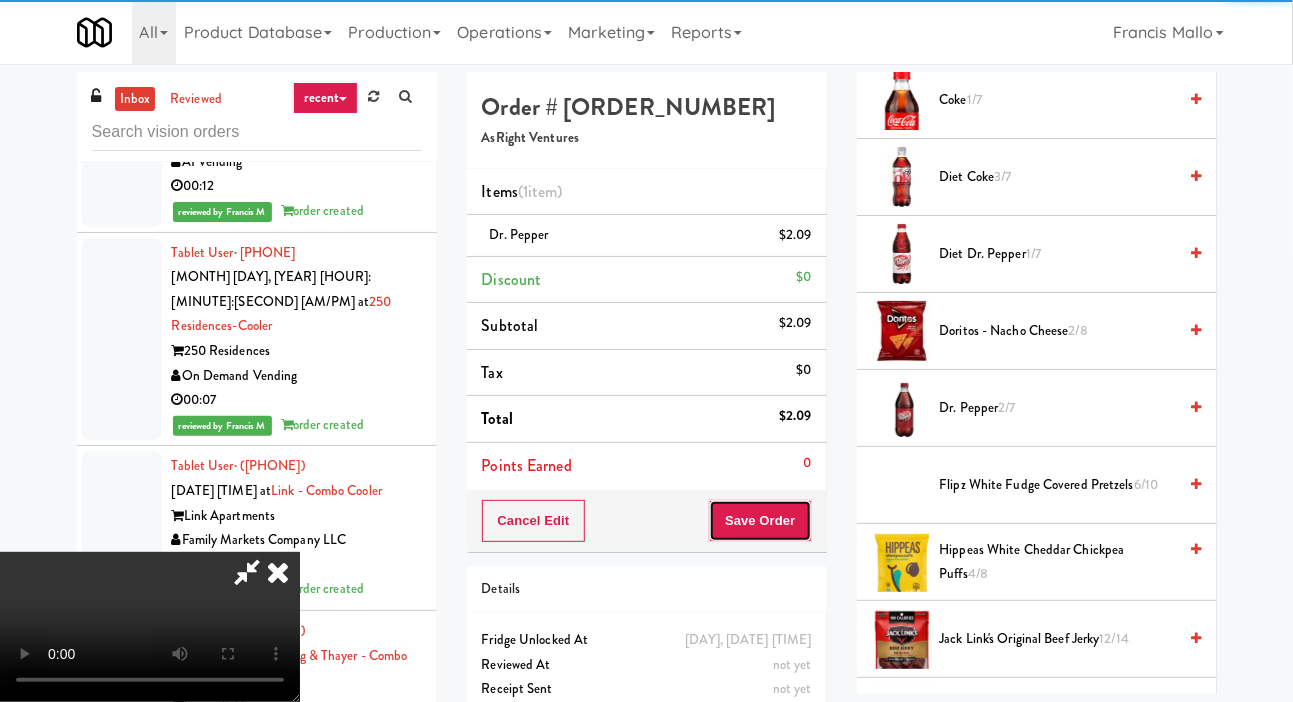 click on "Save Order" at bounding box center (760, 521) 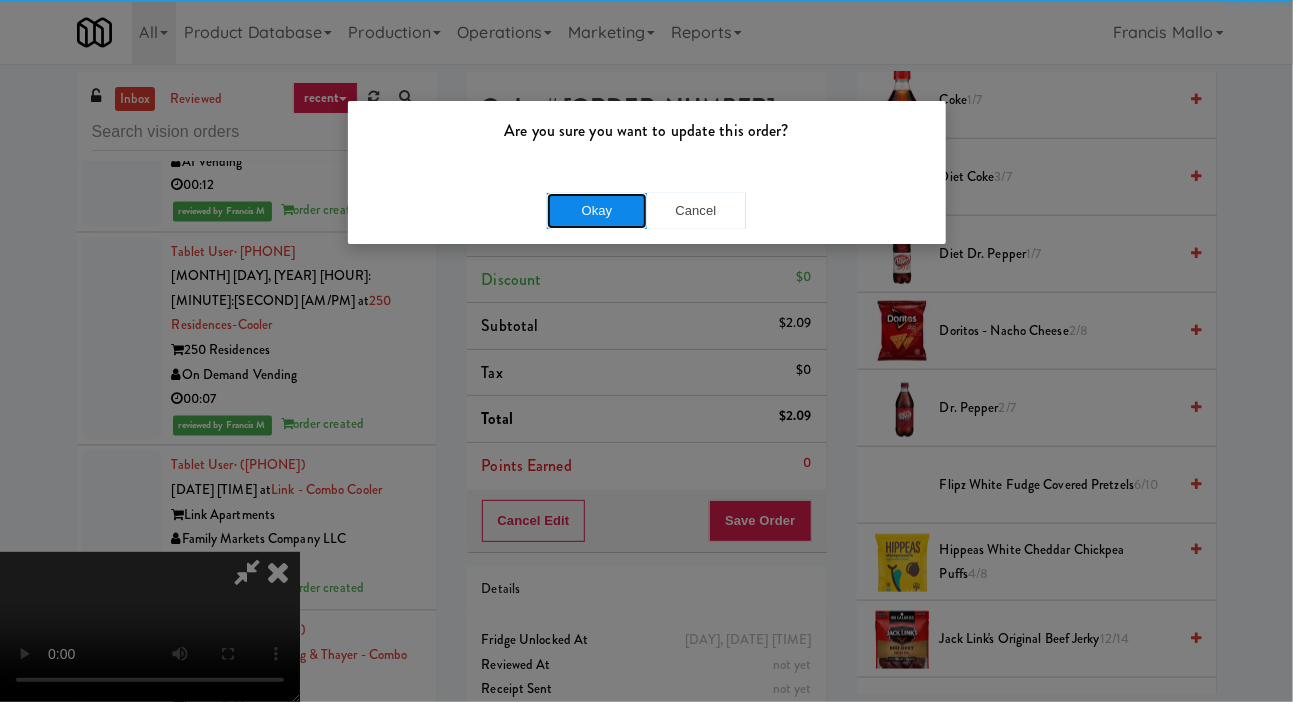 click on "Okay" at bounding box center (597, 211) 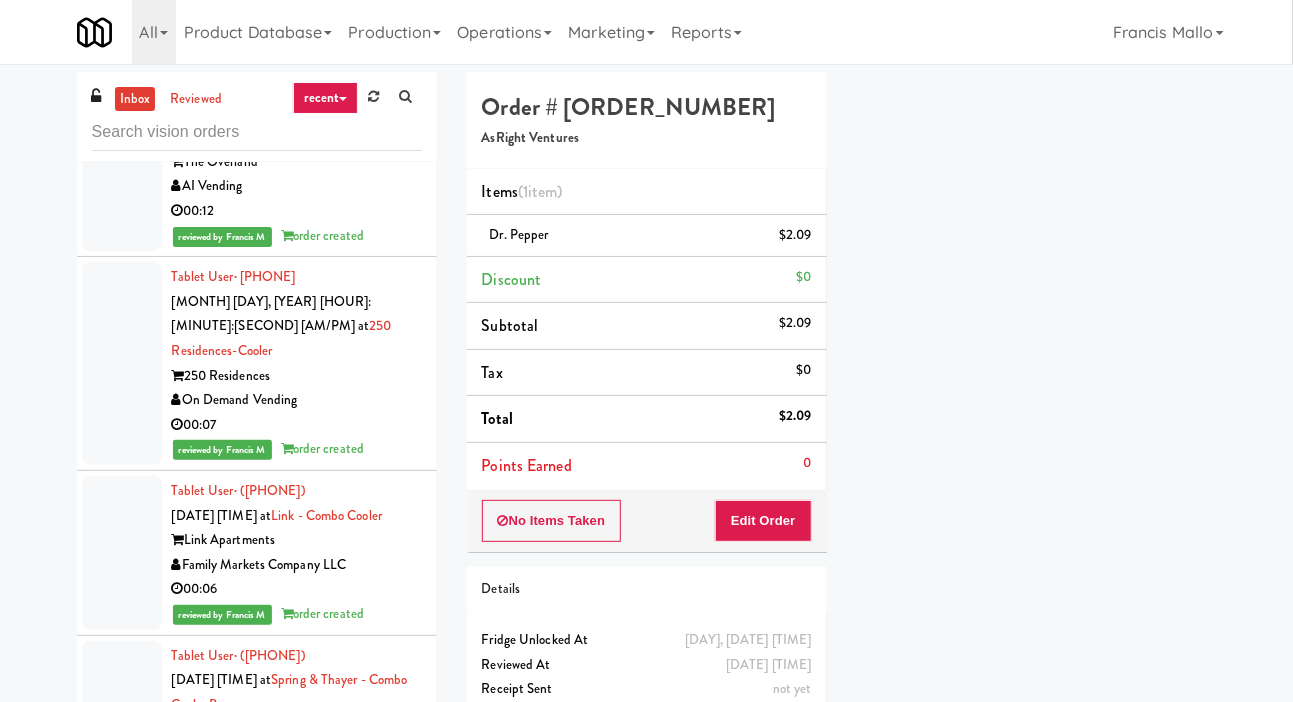 scroll, scrollTop: 116, scrollLeft: 0, axis: vertical 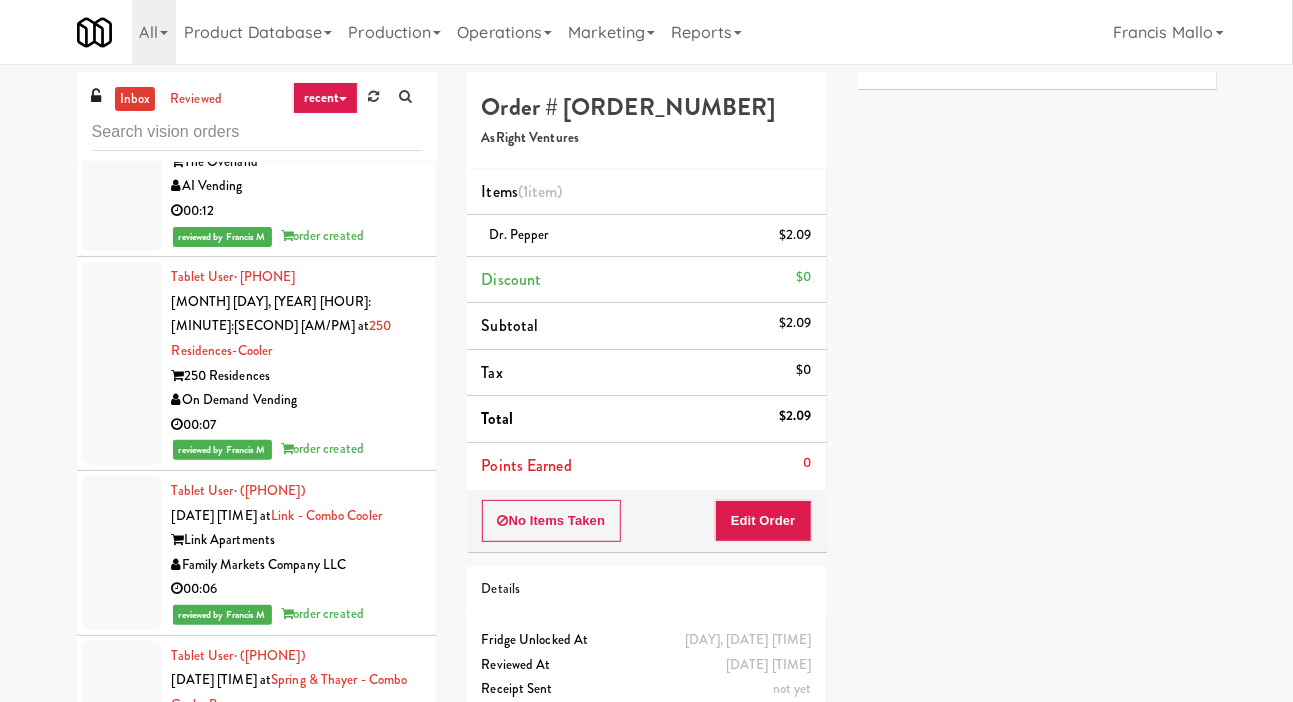 click at bounding box center [122, -143] 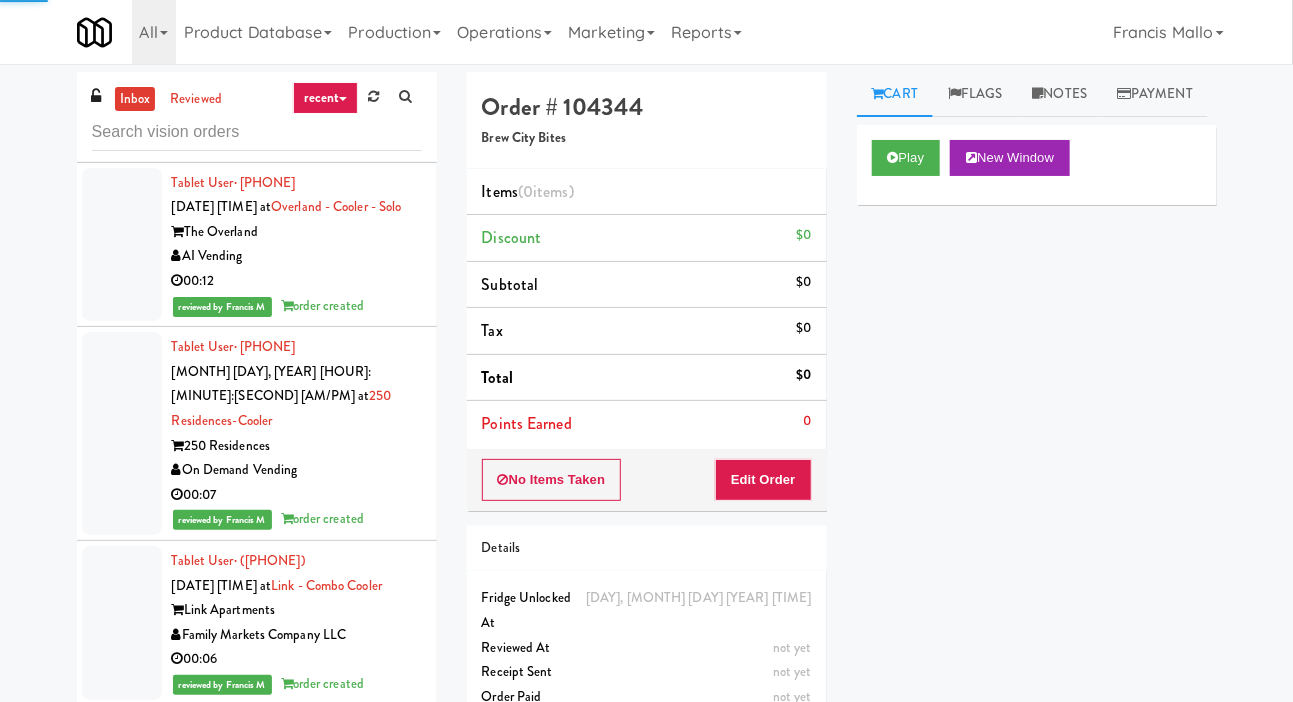 scroll, scrollTop: 16521, scrollLeft: 0, axis: vertical 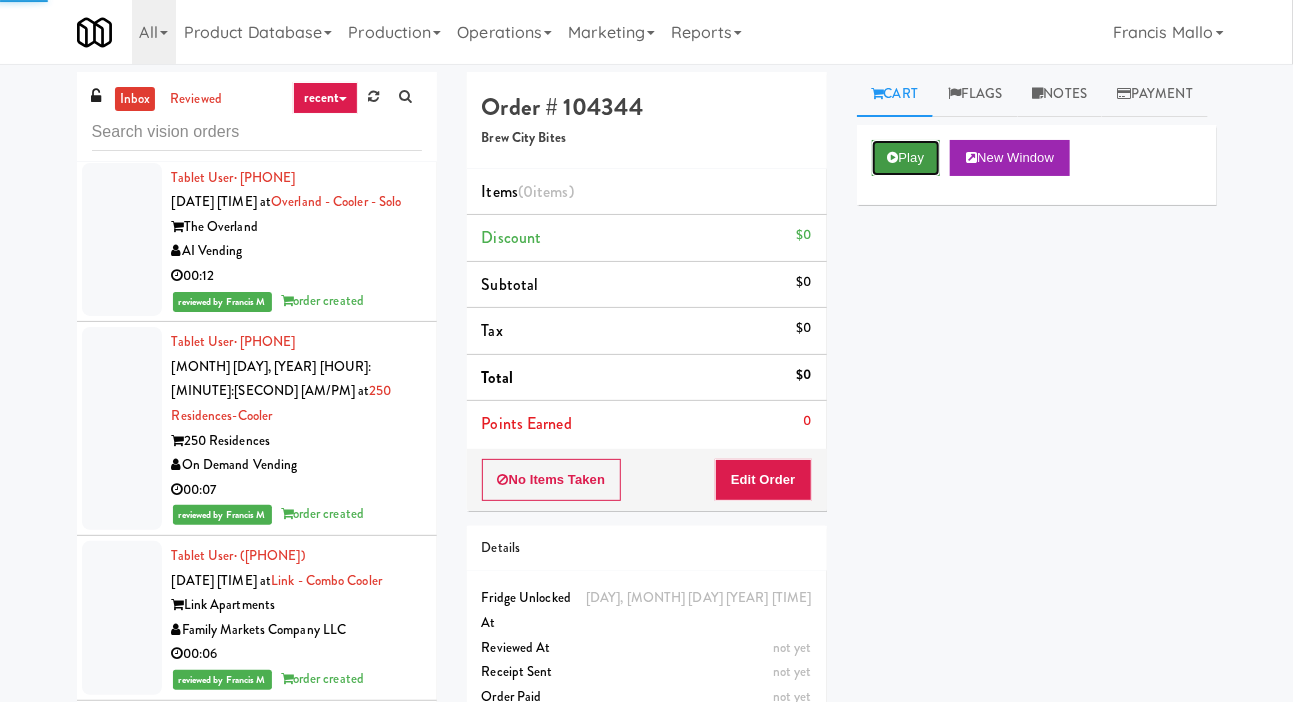 click on "Play" at bounding box center (906, 158) 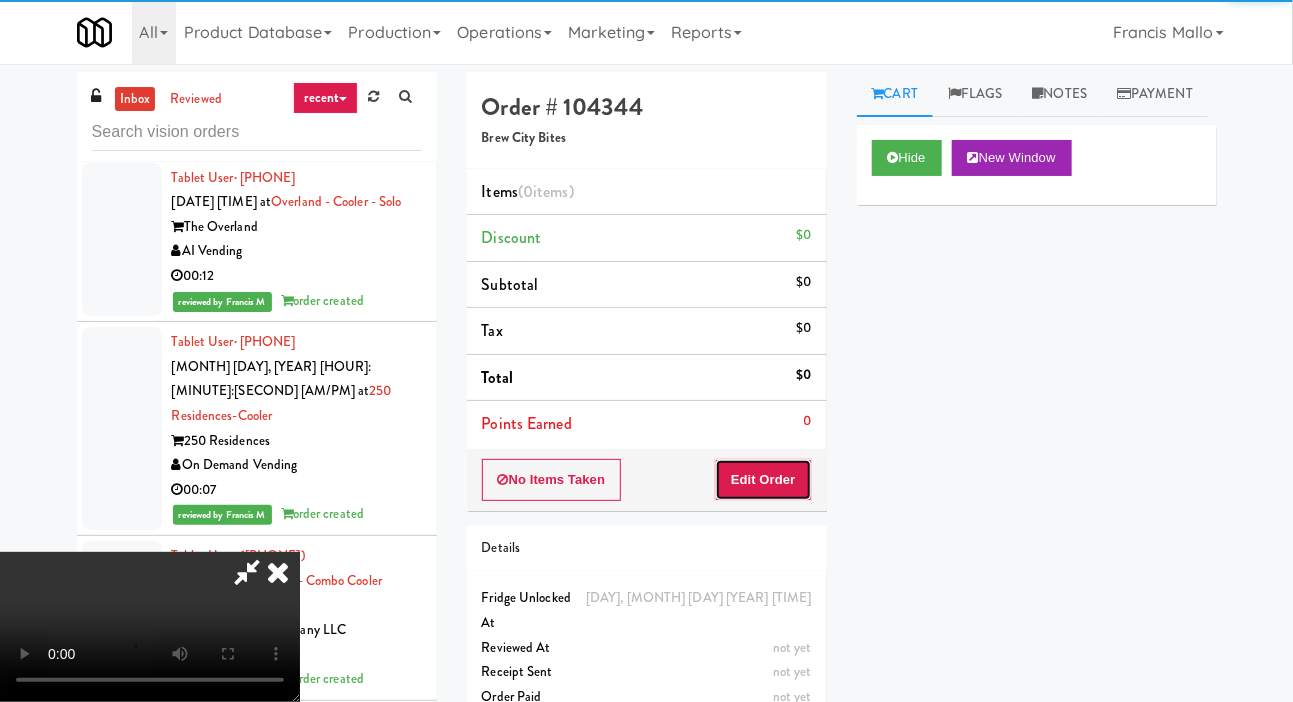 click on "Edit Order" at bounding box center [763, 480] 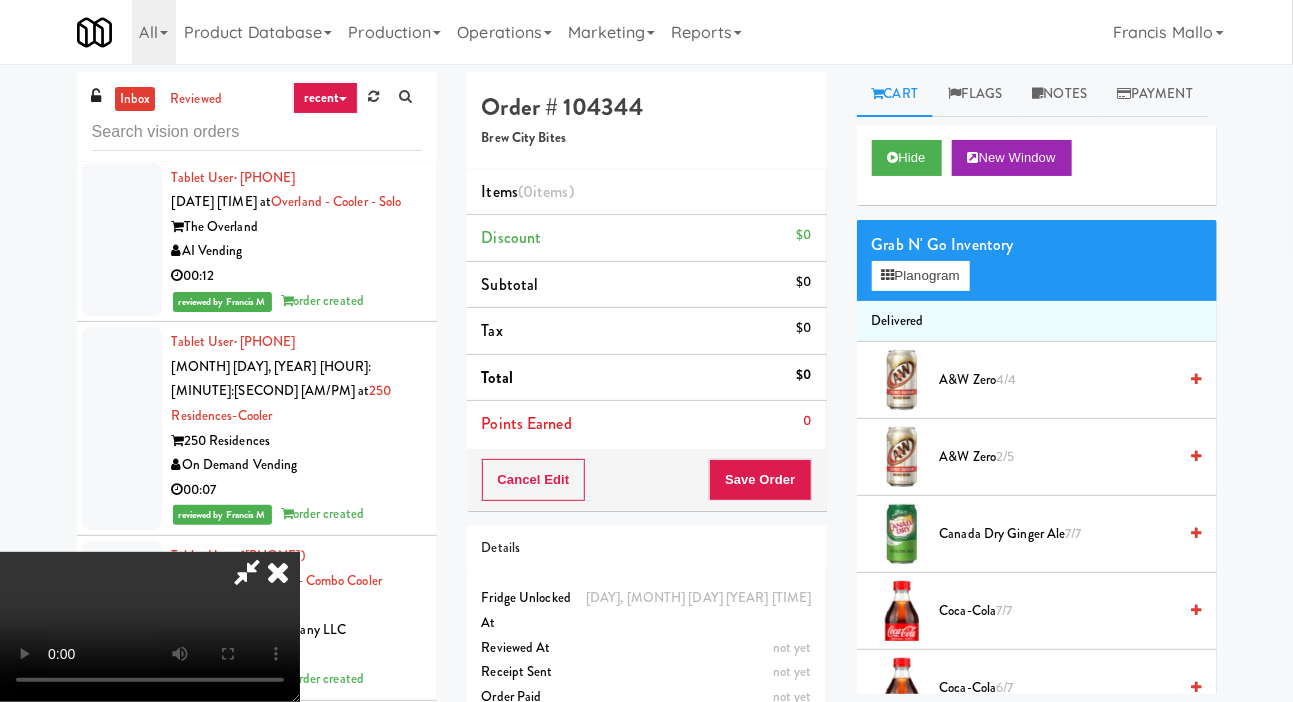 scroll, scrollTop: 73, scrollLeft: 0, axis: vertical 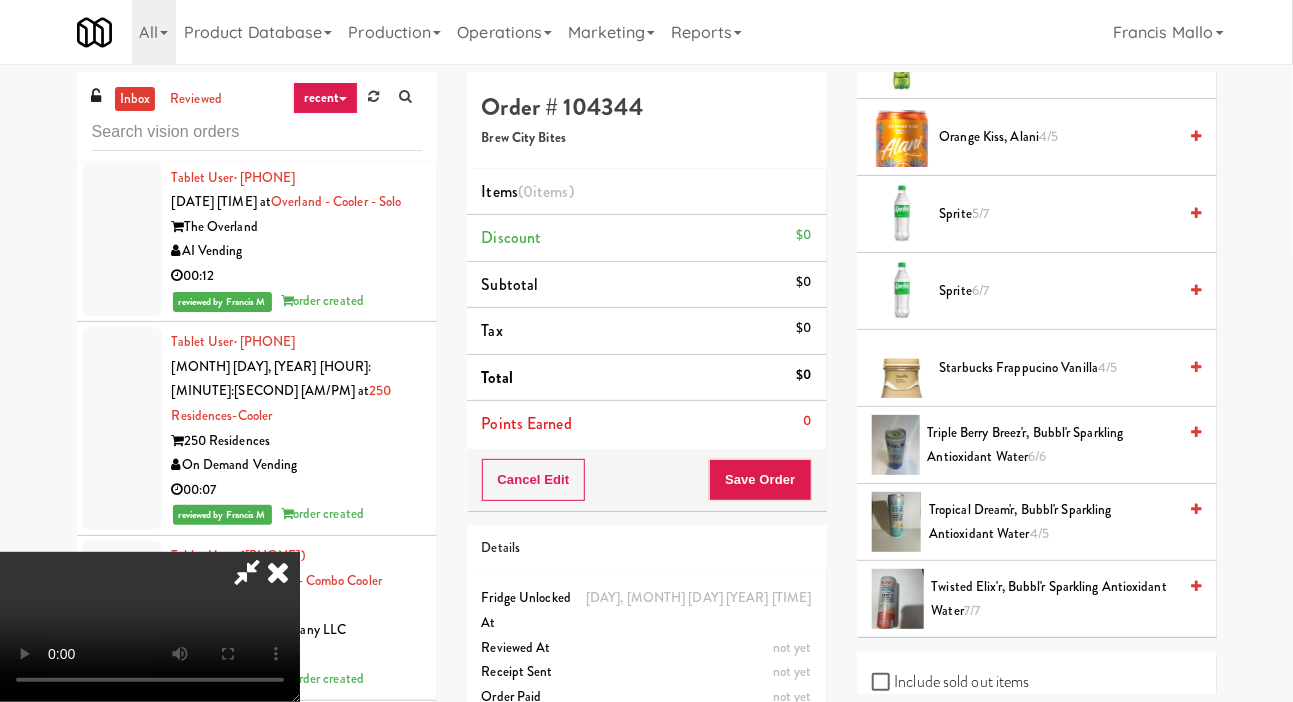 click on "Orange Kiss, Alani  4/5" at bounding box center [1058, 137] 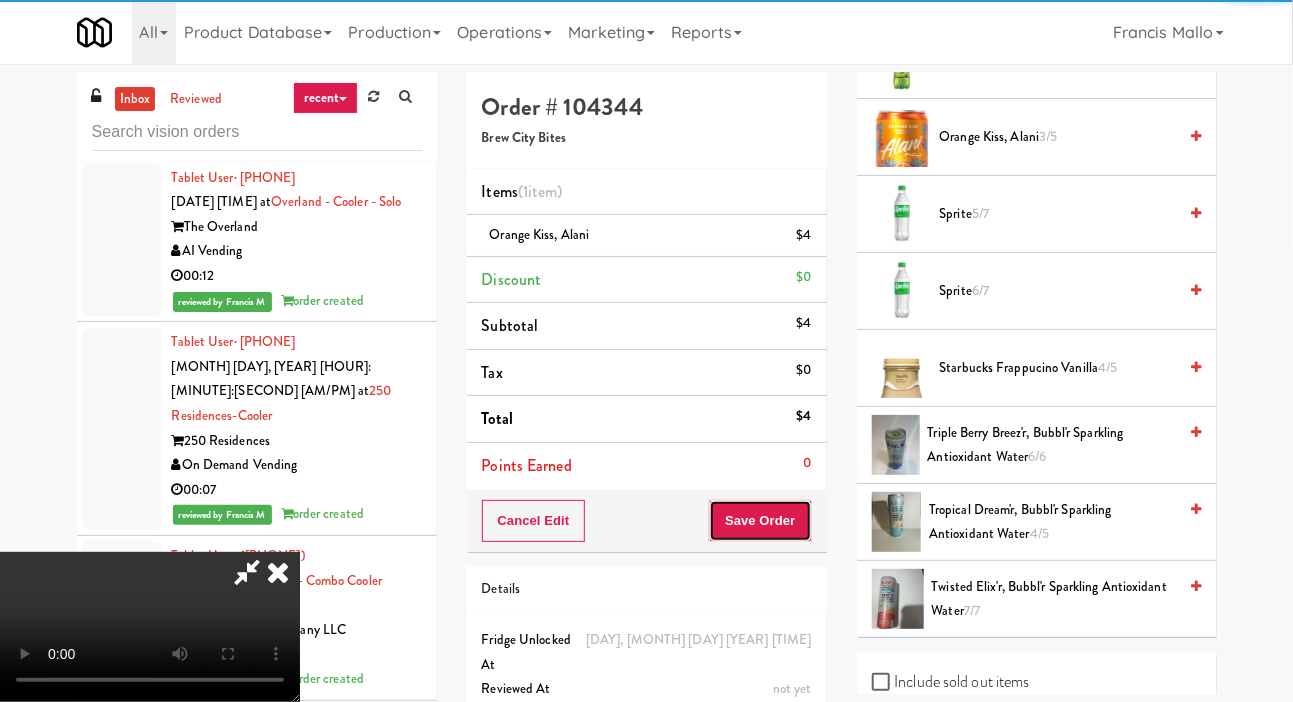 click on "Save Order" at bounding box center (760, 521) 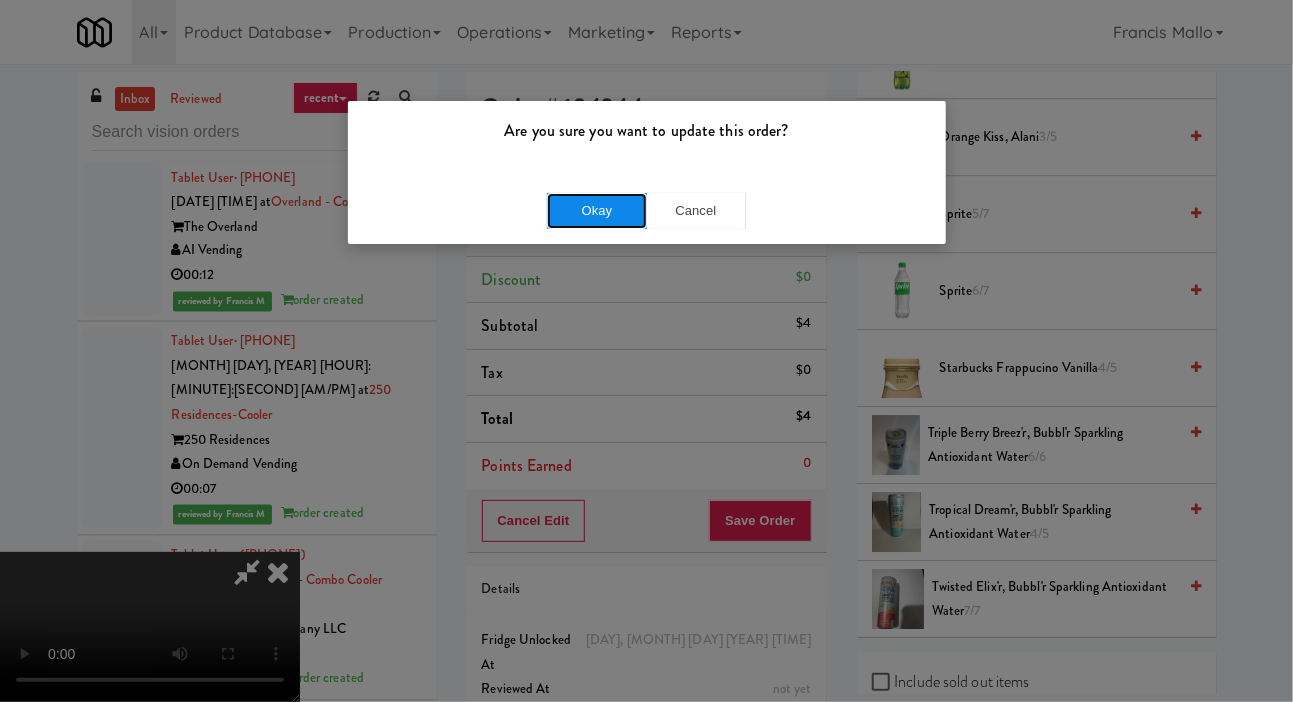 click on "Okay" at bounding box center [597, 211] 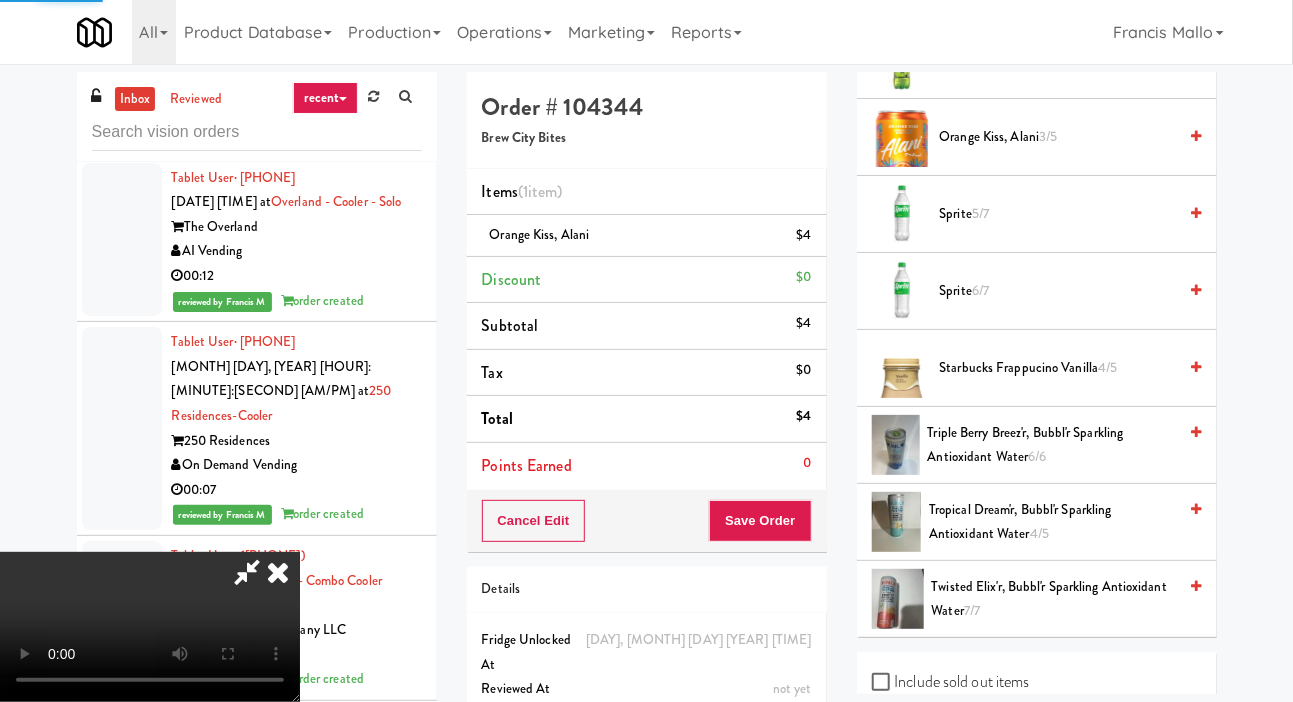 scroll, scrollTop: 116, scrollLeft: 0, axis: vertical 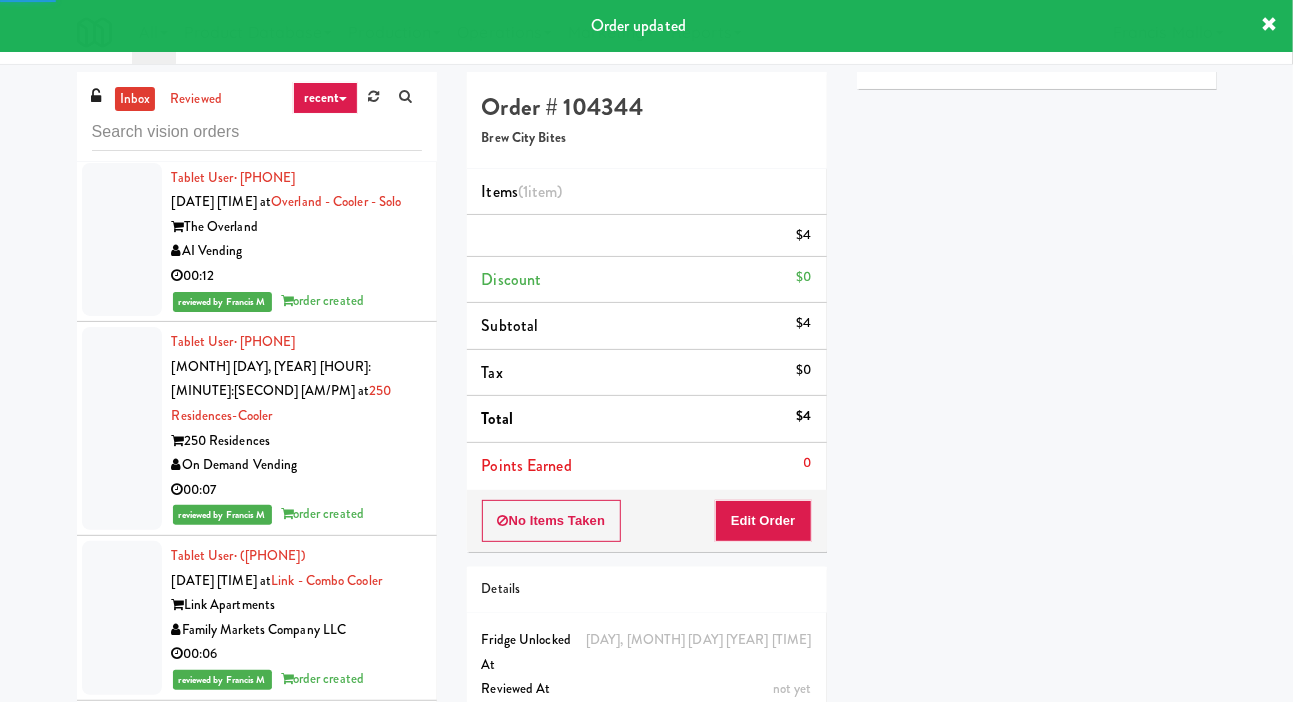 click at bounding box center (122, -218) 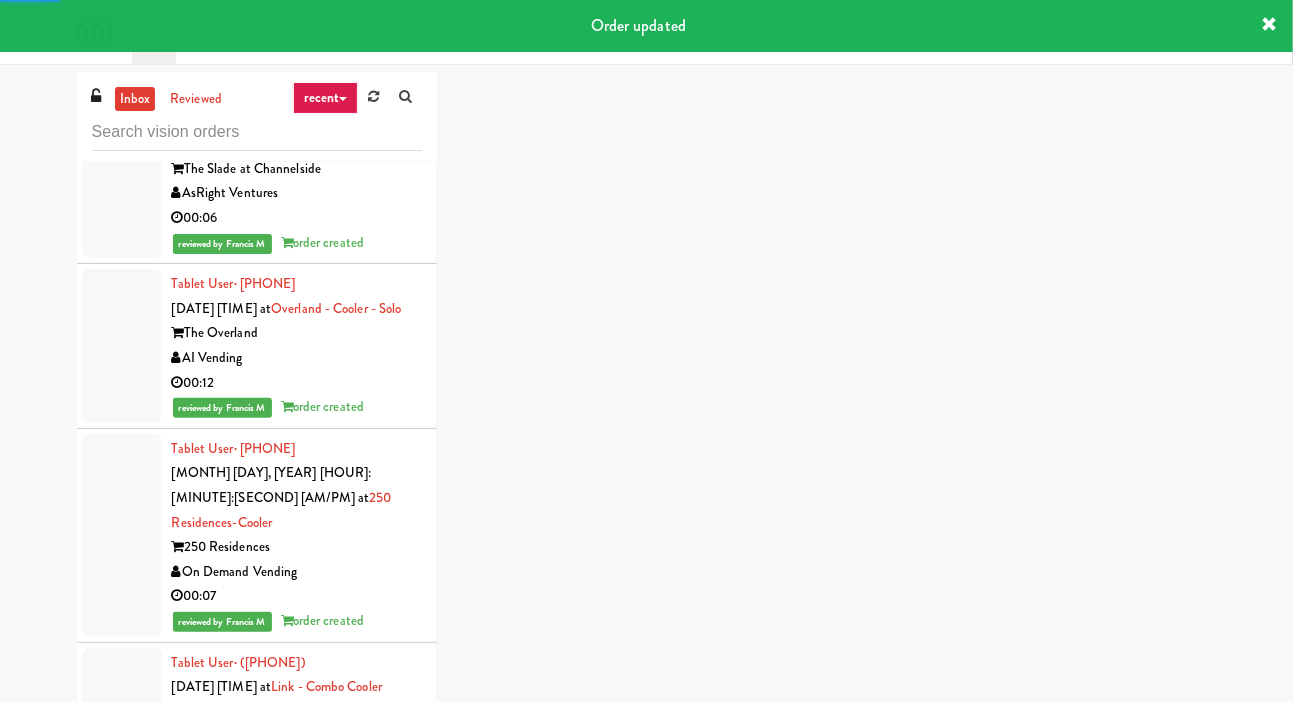 scroll, scrollTop: 16348, scrollLeft: 0, axis: vertical 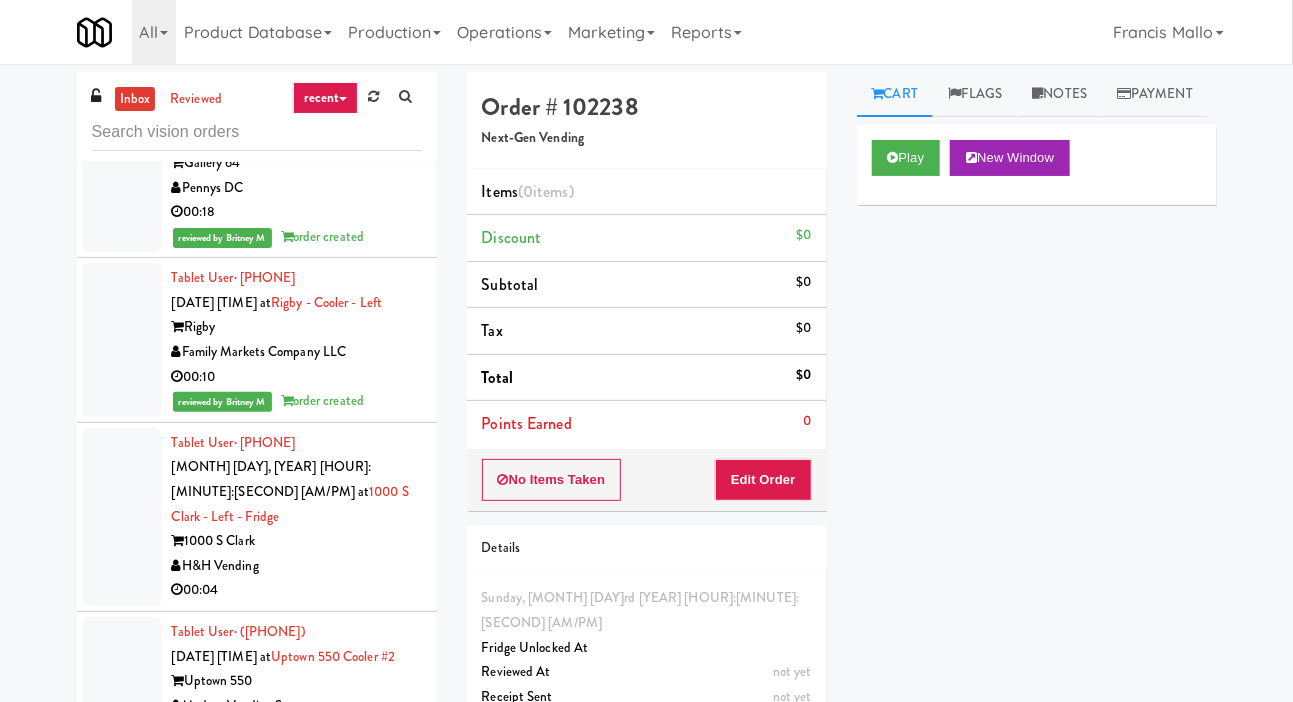 click at bounding box center (122, 517) 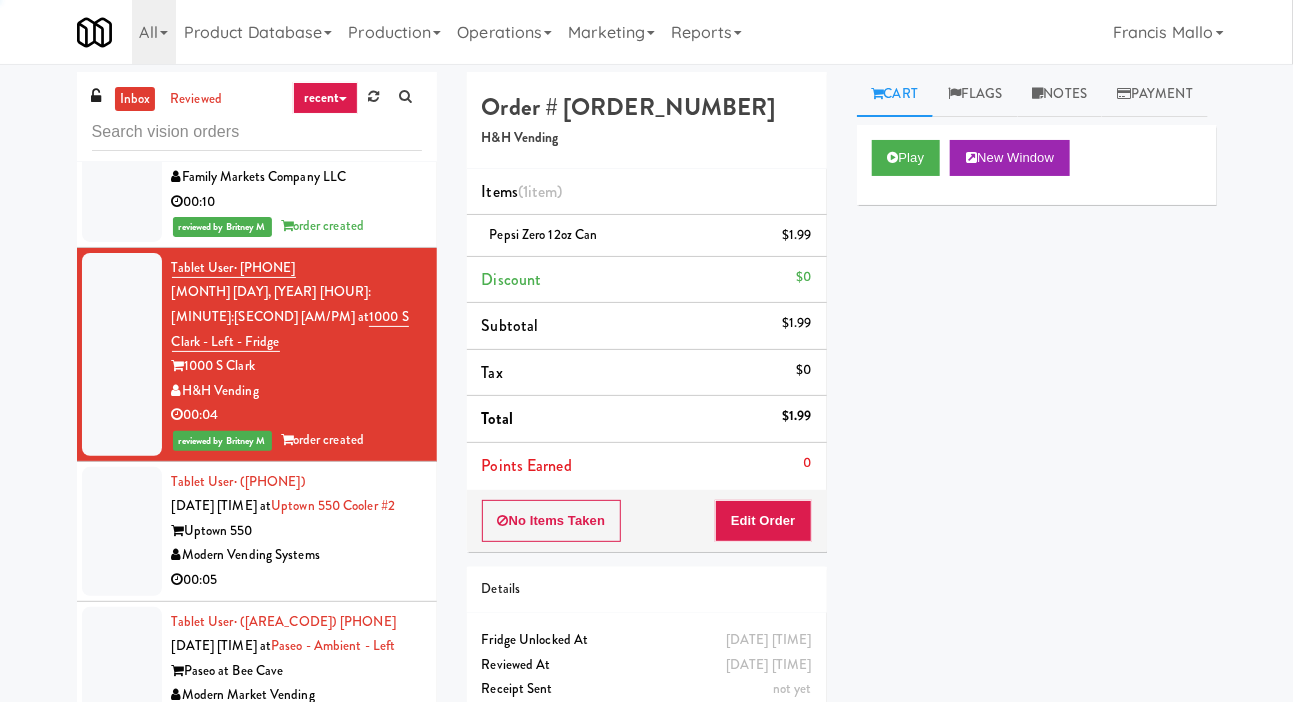 click at bounding box center [122, 531] 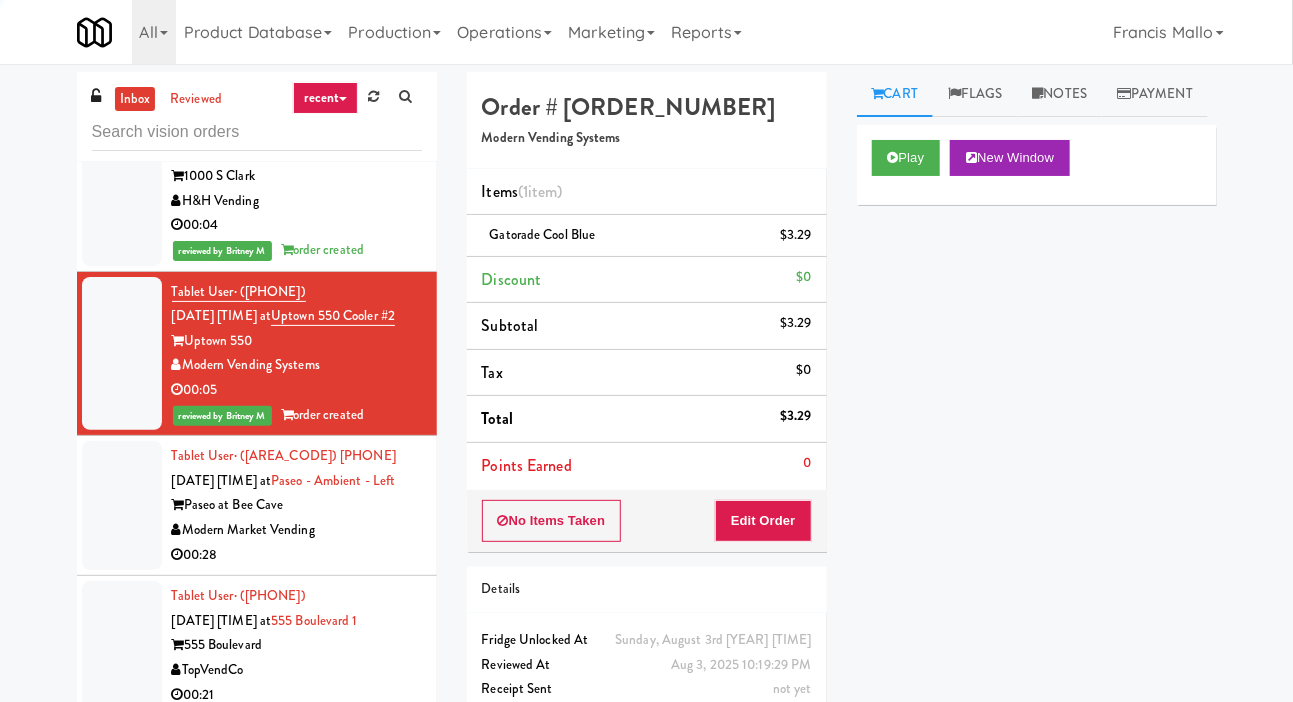 click at bounding box center [122, 505] 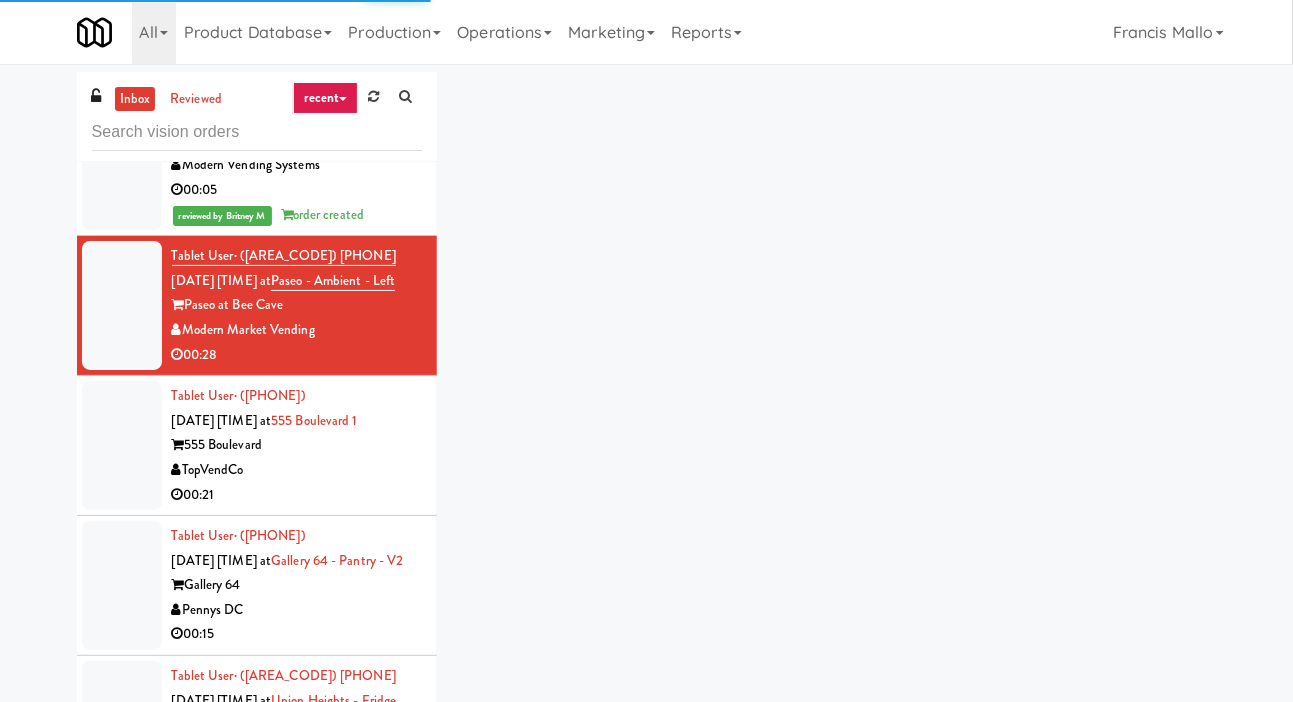 click at bounding box center [122, 445] 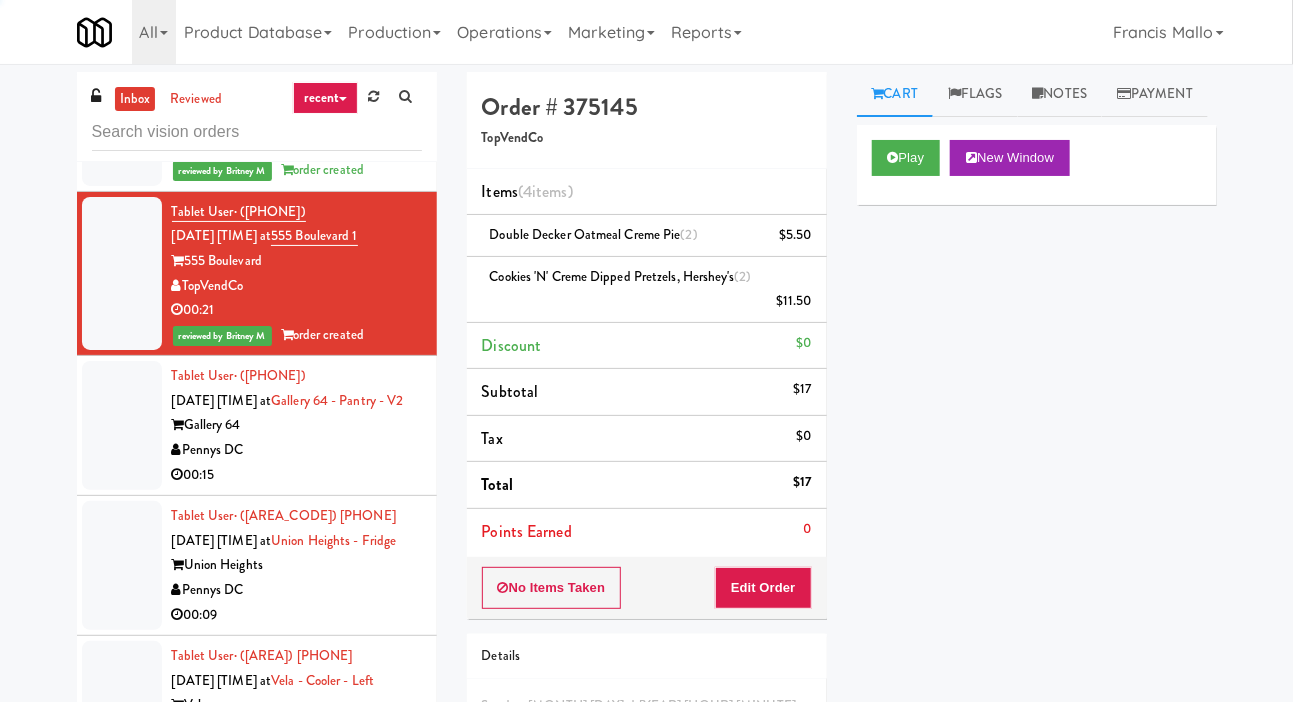 click at bounding box center (122, 425) 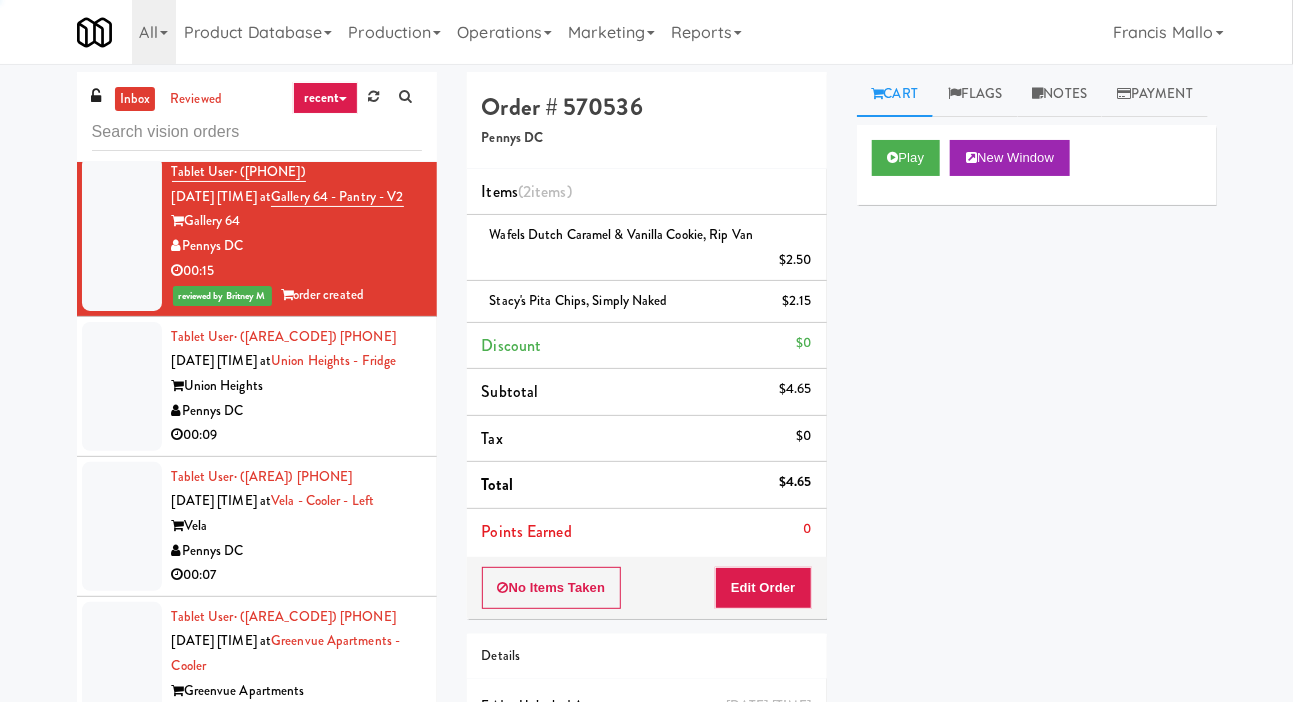 click at bounding box center [122, 386] 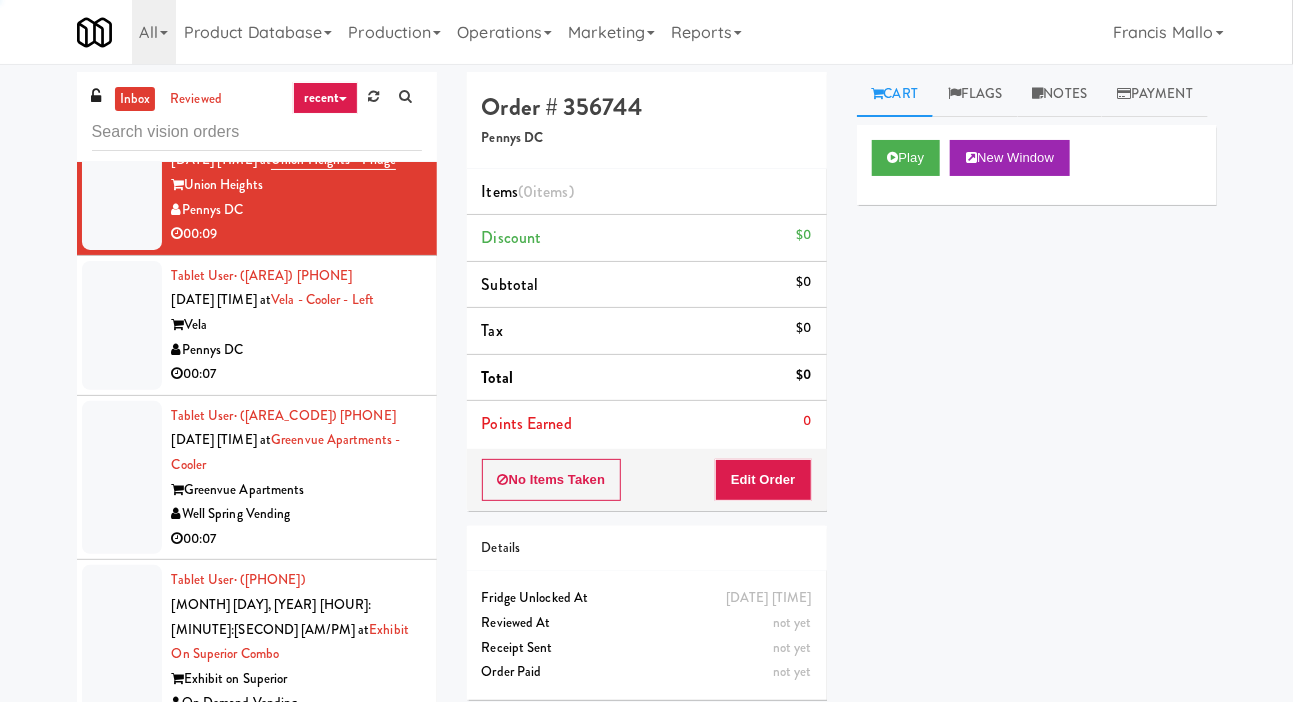 click at bounding box center (122, 325) 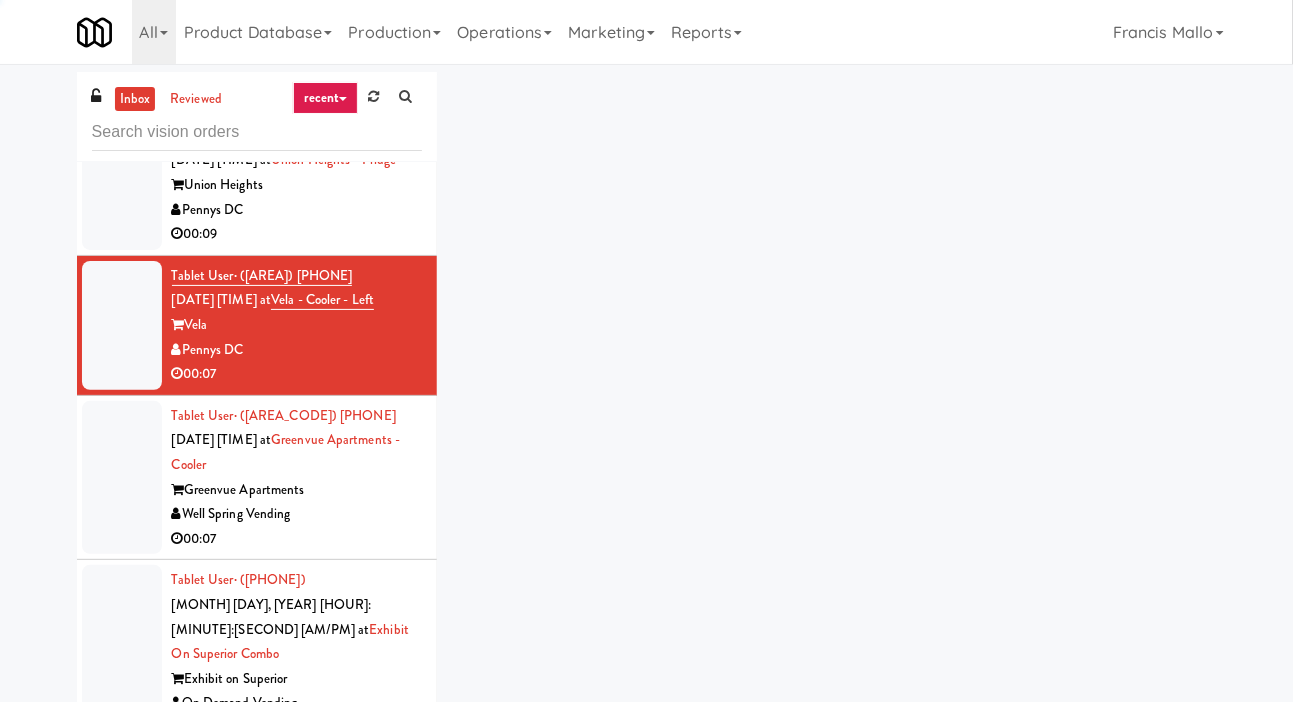 click at bounding box center [122, 478] 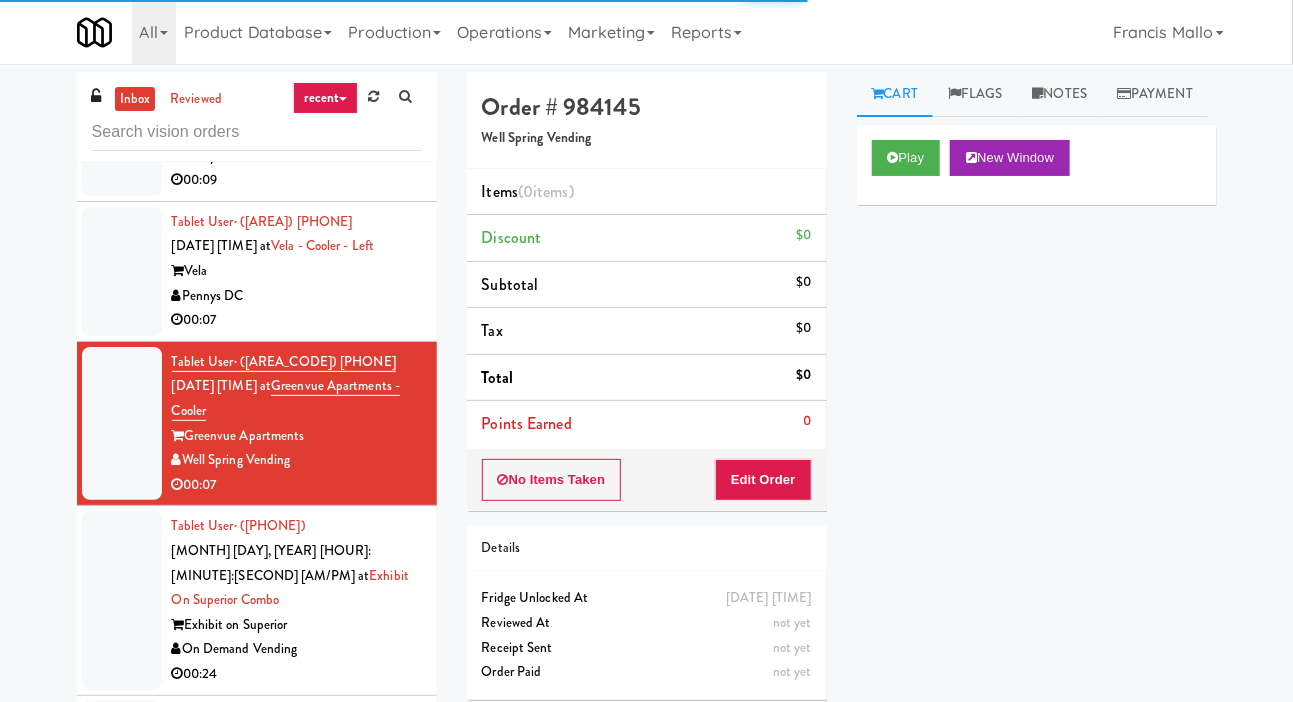 click at bounding box center [122, 131] 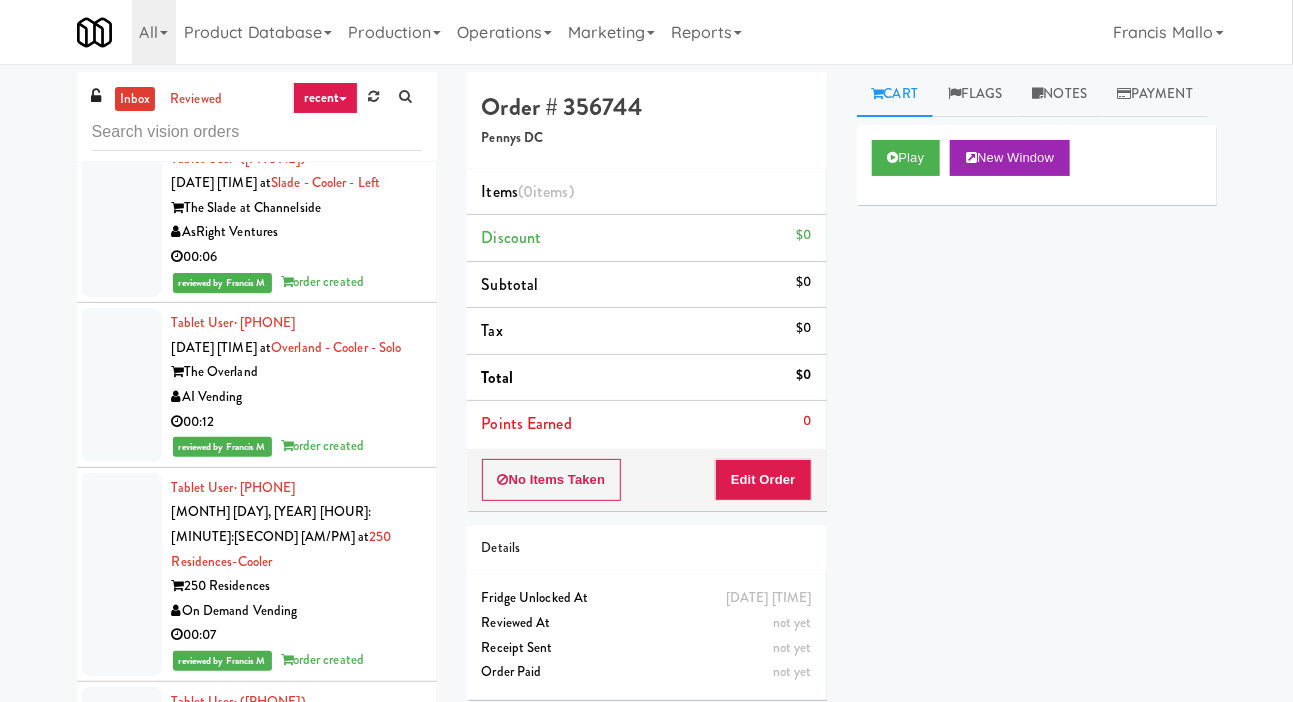 scroll, scrollTop: 16520, scrollLeft: 0, axis: vertical 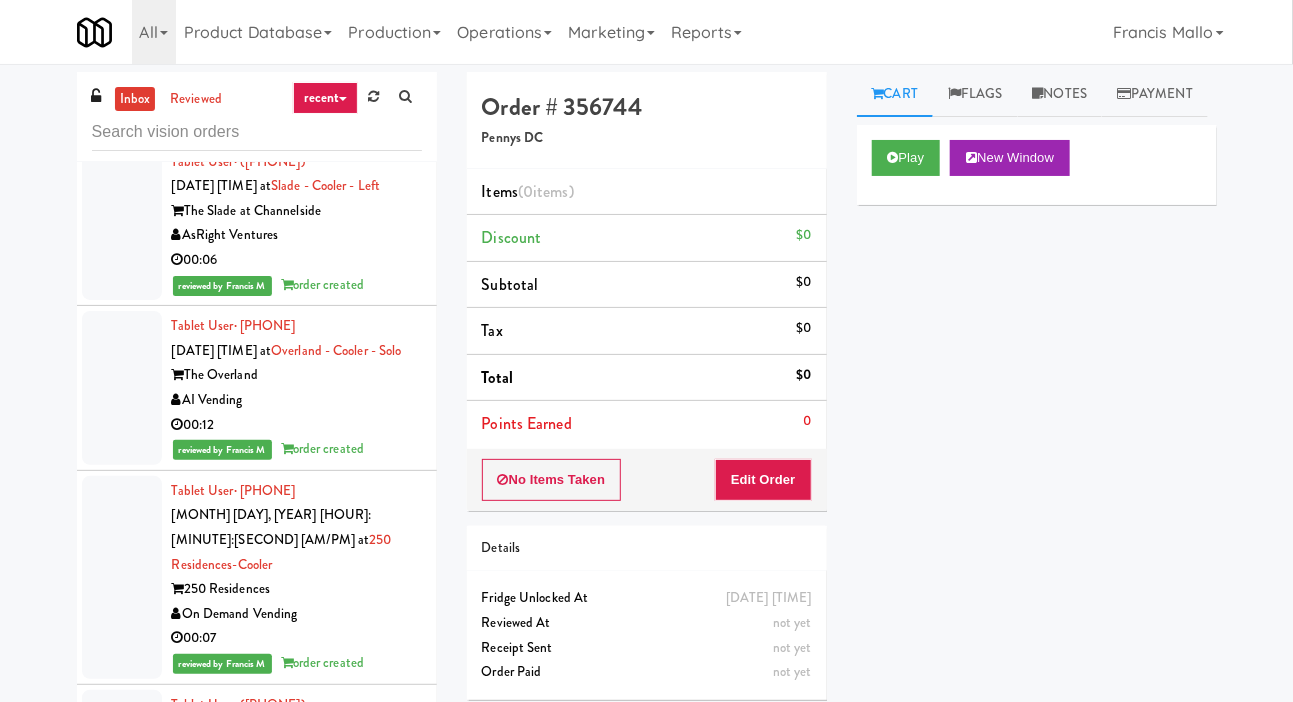 click at bounding box center [122, -94] 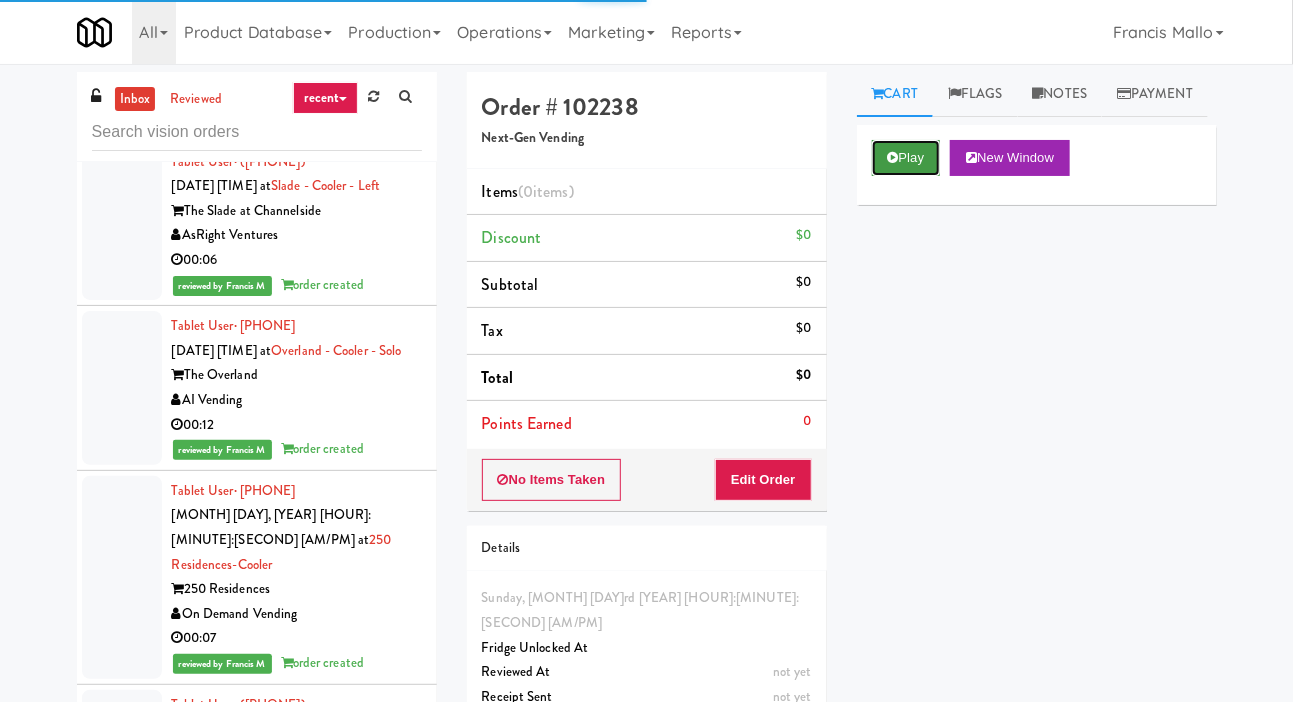 click on "Play" at bounding box center [906, 158] 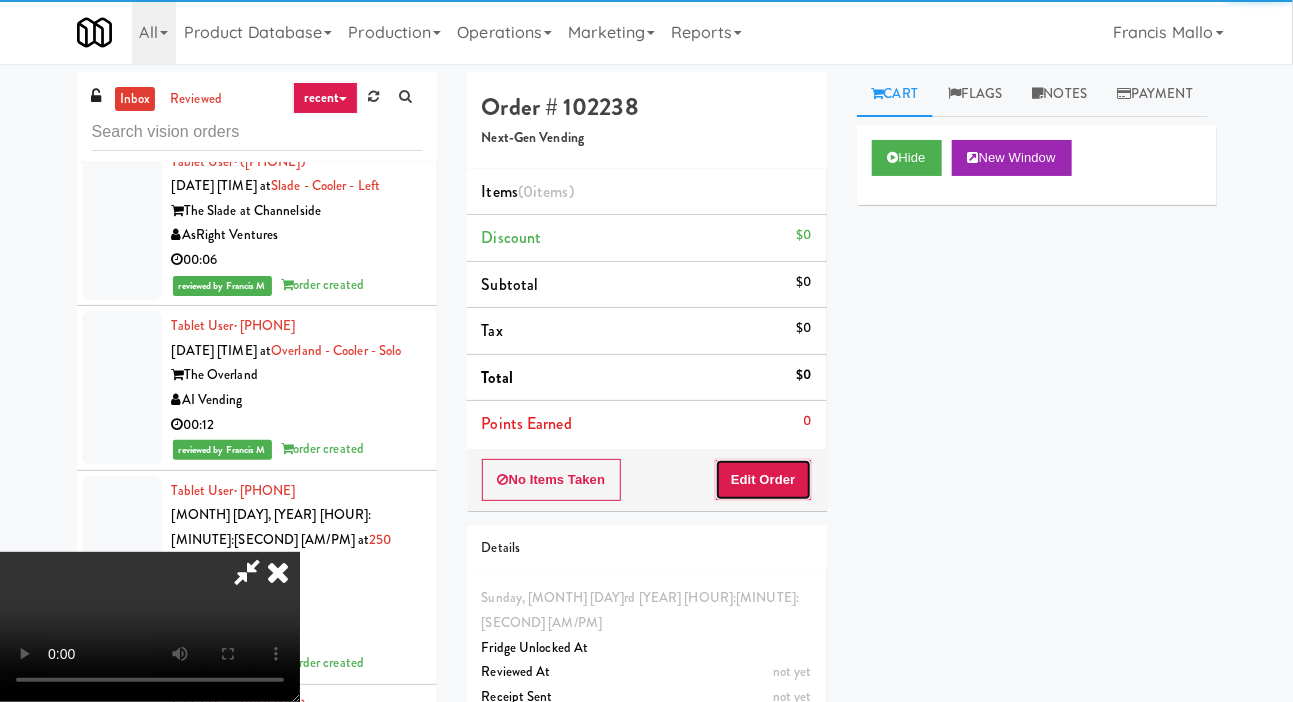 click on "Edit Order" at bounding box center [763, 480] 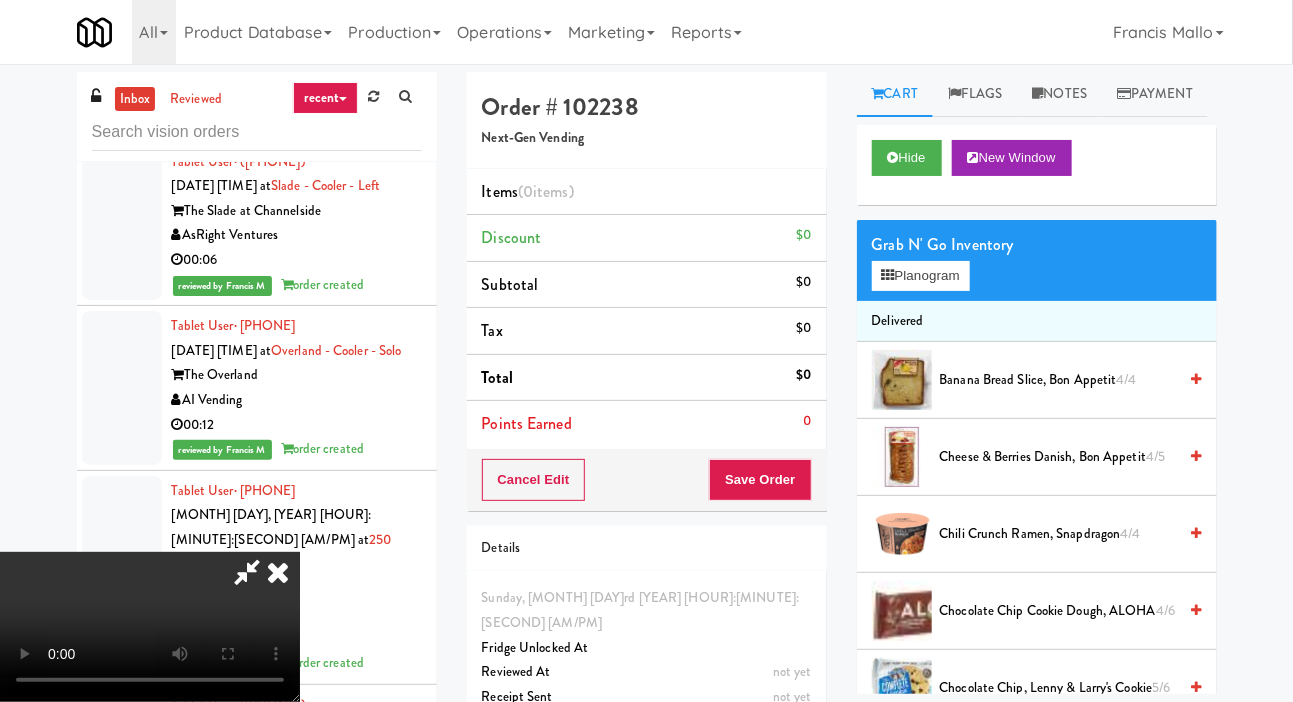 scroll, scrollTop: 73, scrollLeft: 0, axis: vertical 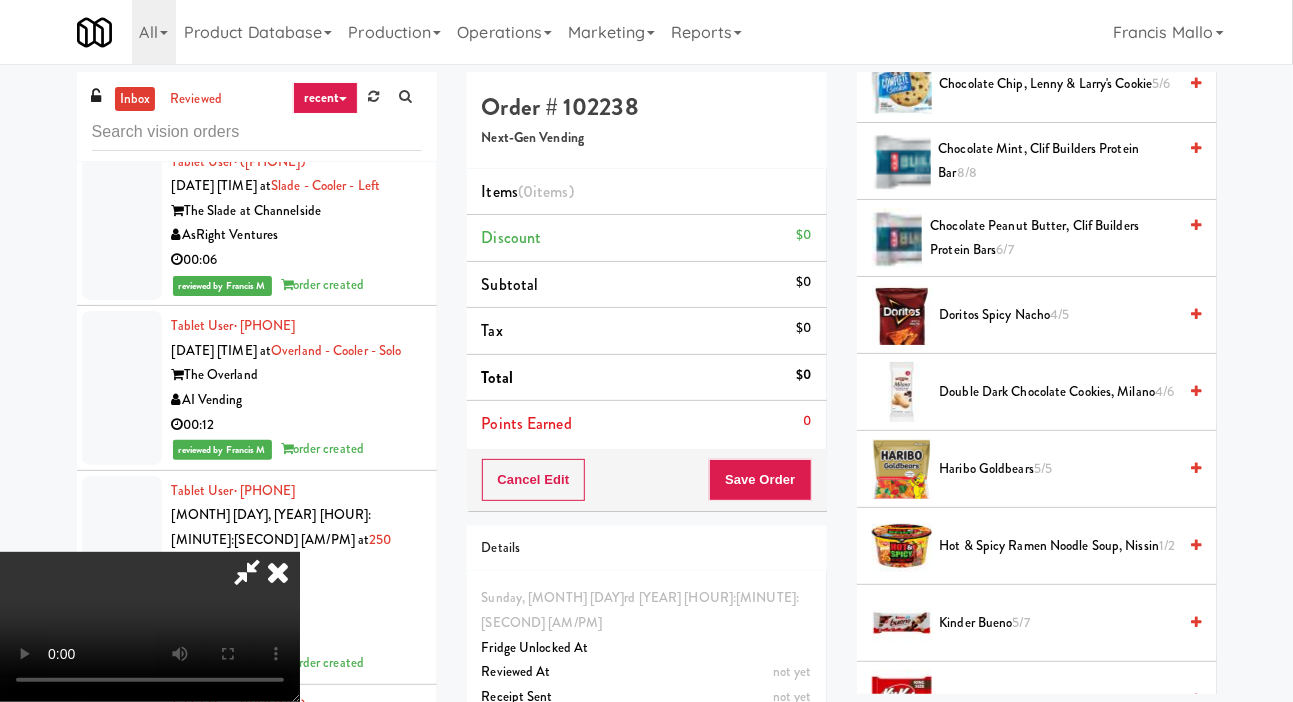 click on "Double Dark Chocolate Cookies, Milano  4/6" at bounding box center (1058, 392) 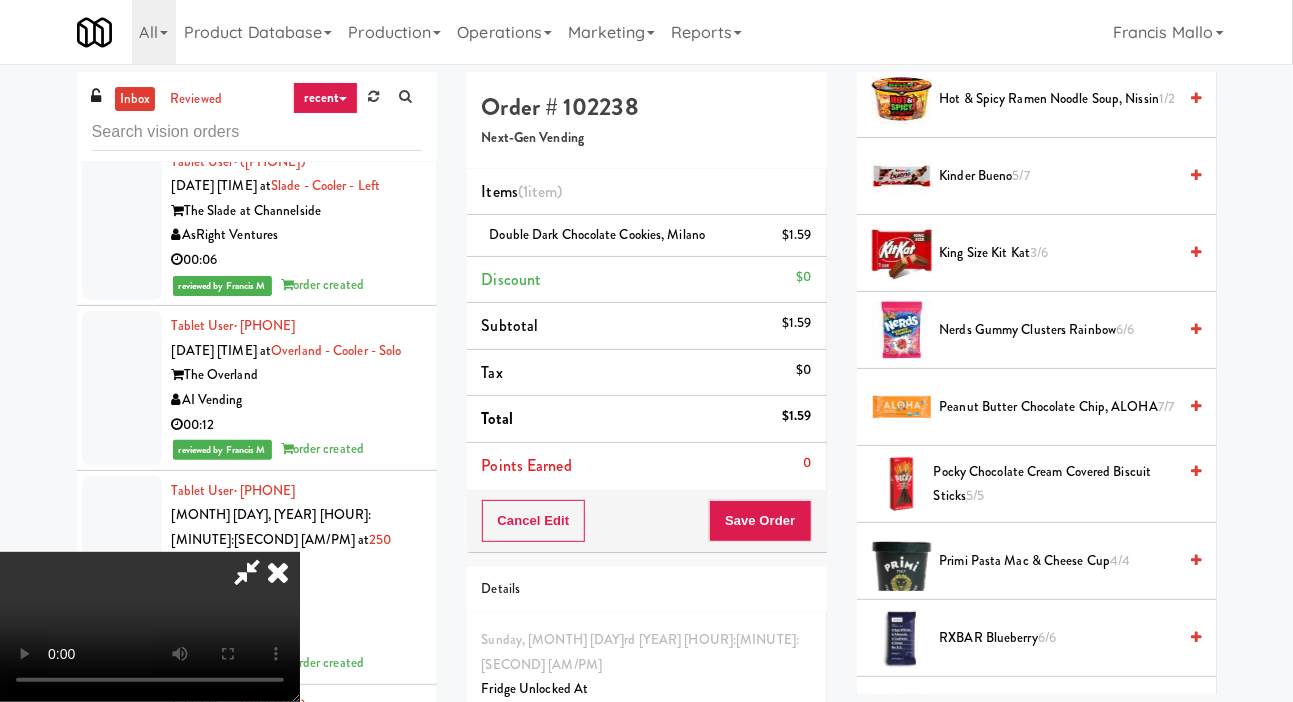 scroll, scrollTop: 1048, scrollLeft: 0, axis: vertical 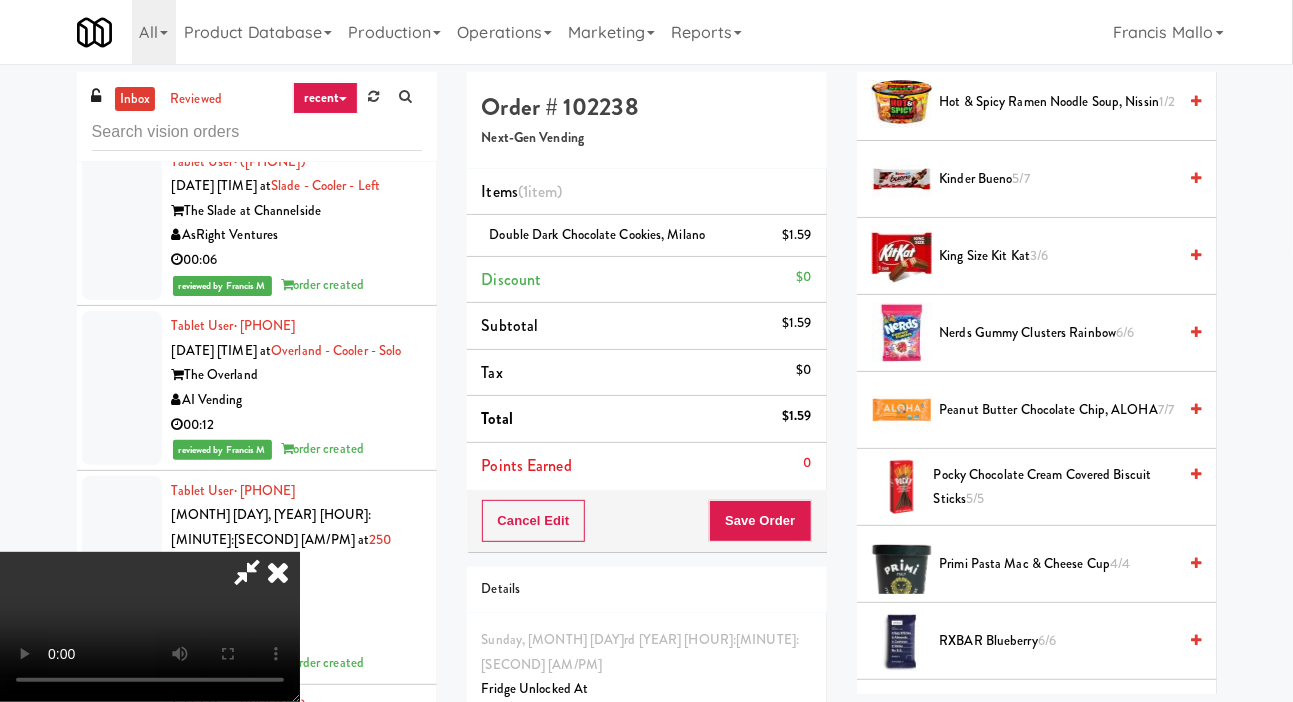 click on "King Size Kit Kat  3/6" at bounding box center [1058, 256] 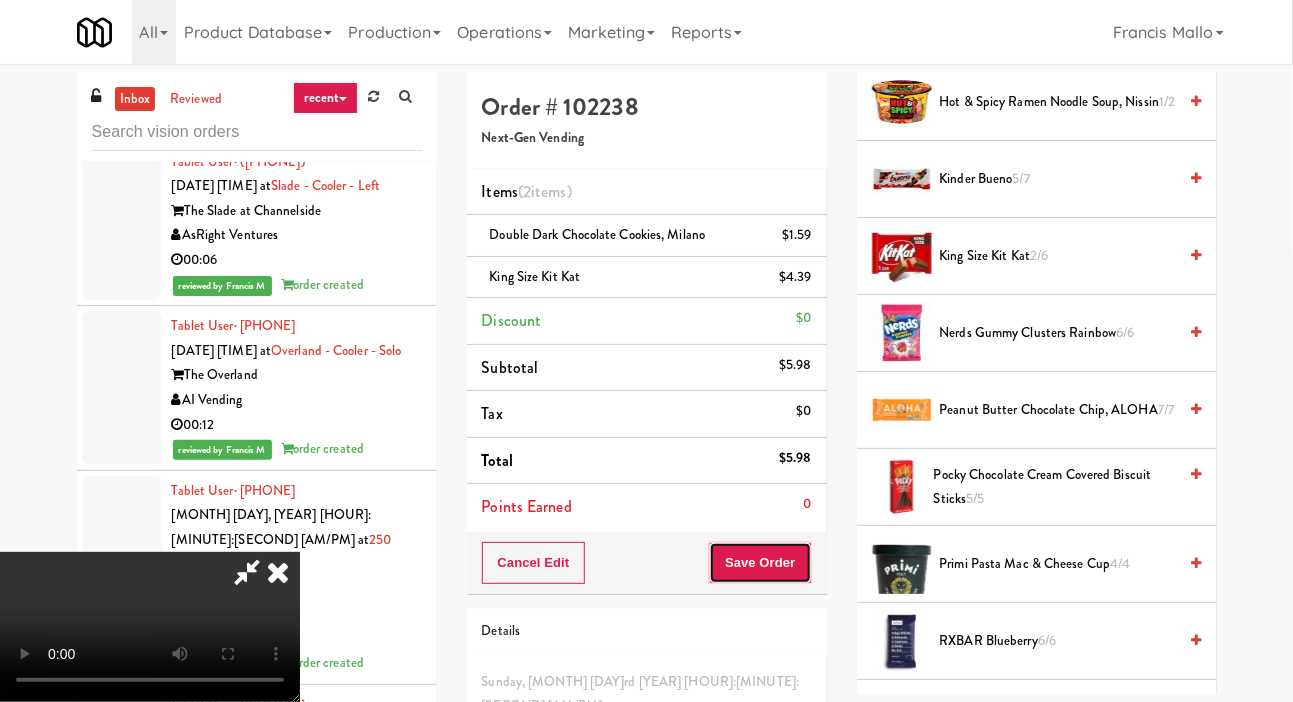 click on "Save Order" at bounding box center (760, 563) 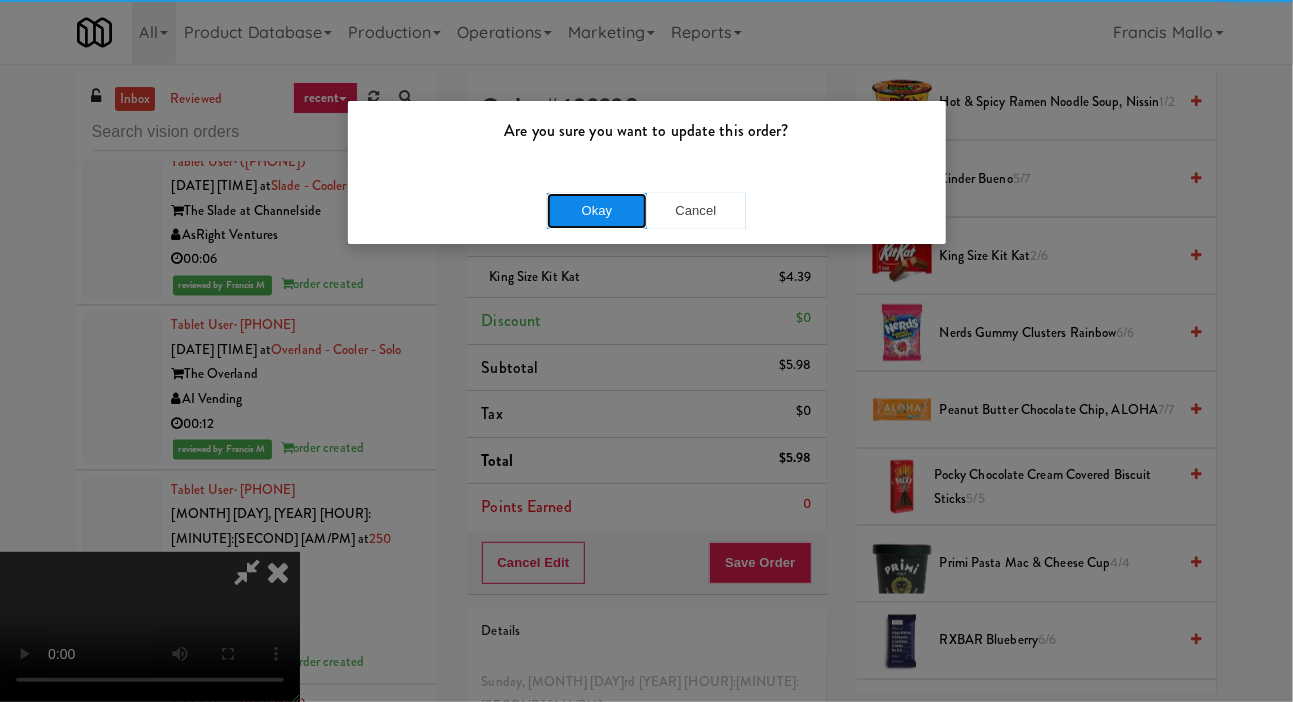 click on "Okay" at bounding box center (597, 211) 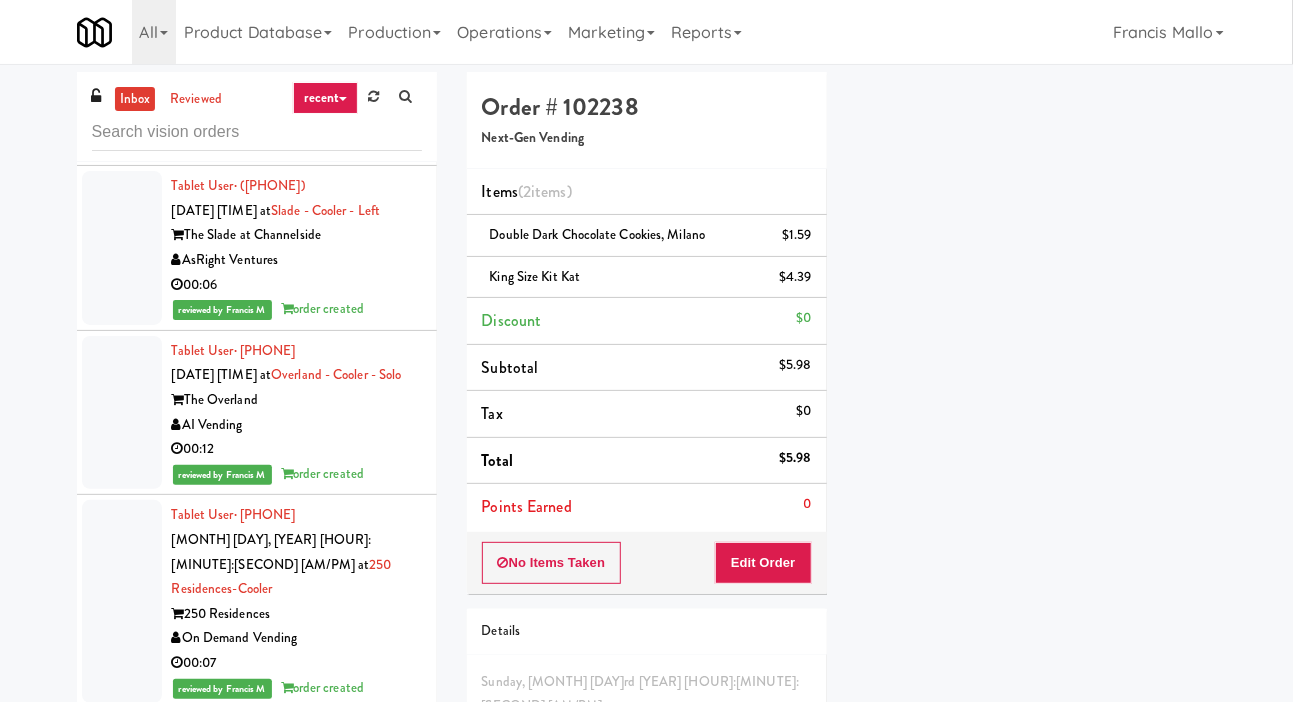 scroll, scrollTop: 116, scrollLeft: 0, axis: vertical 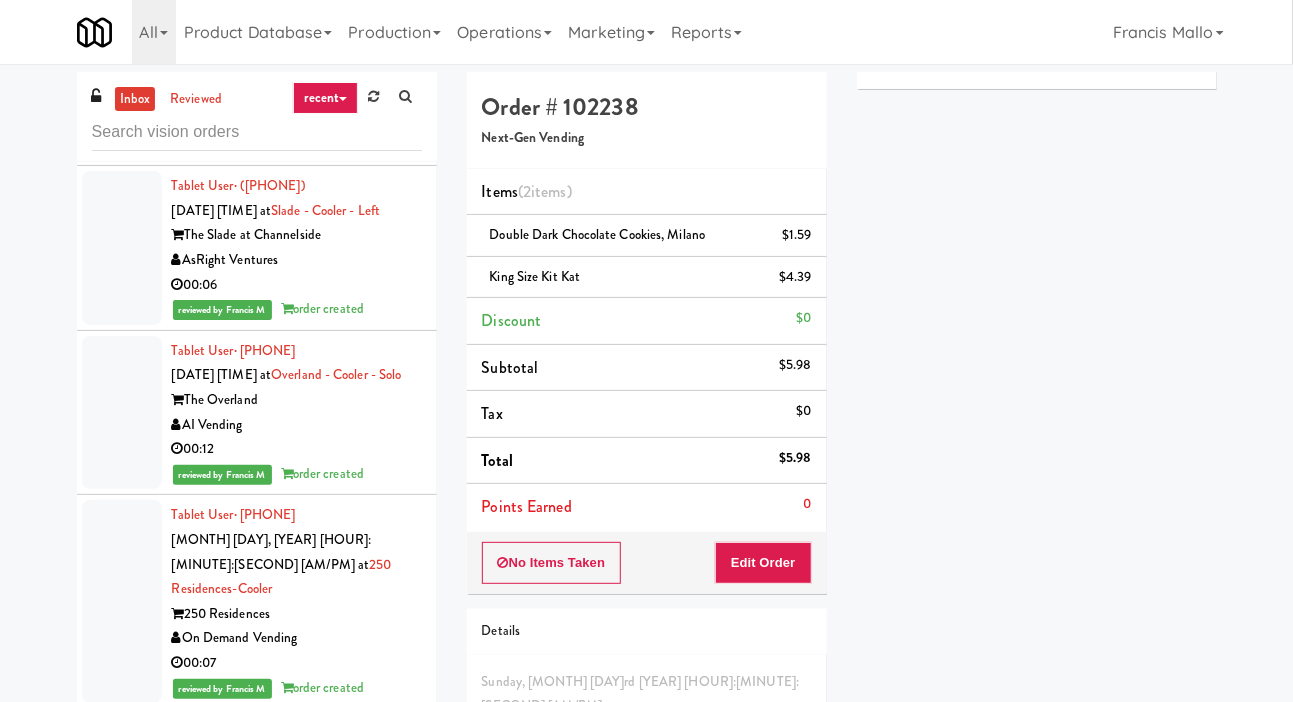 click at bounding box center [122, -234] 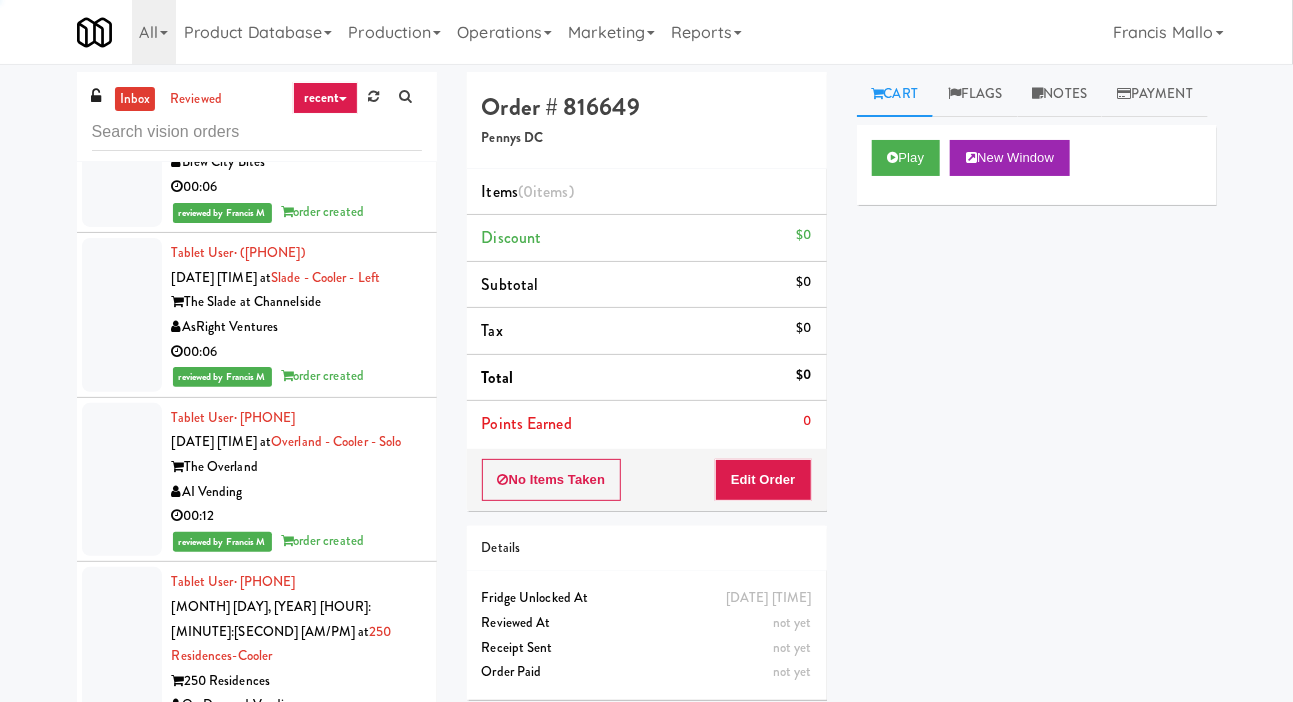 scroll, scrollTop: 16405, scrollLeft: 0, axis: vertical 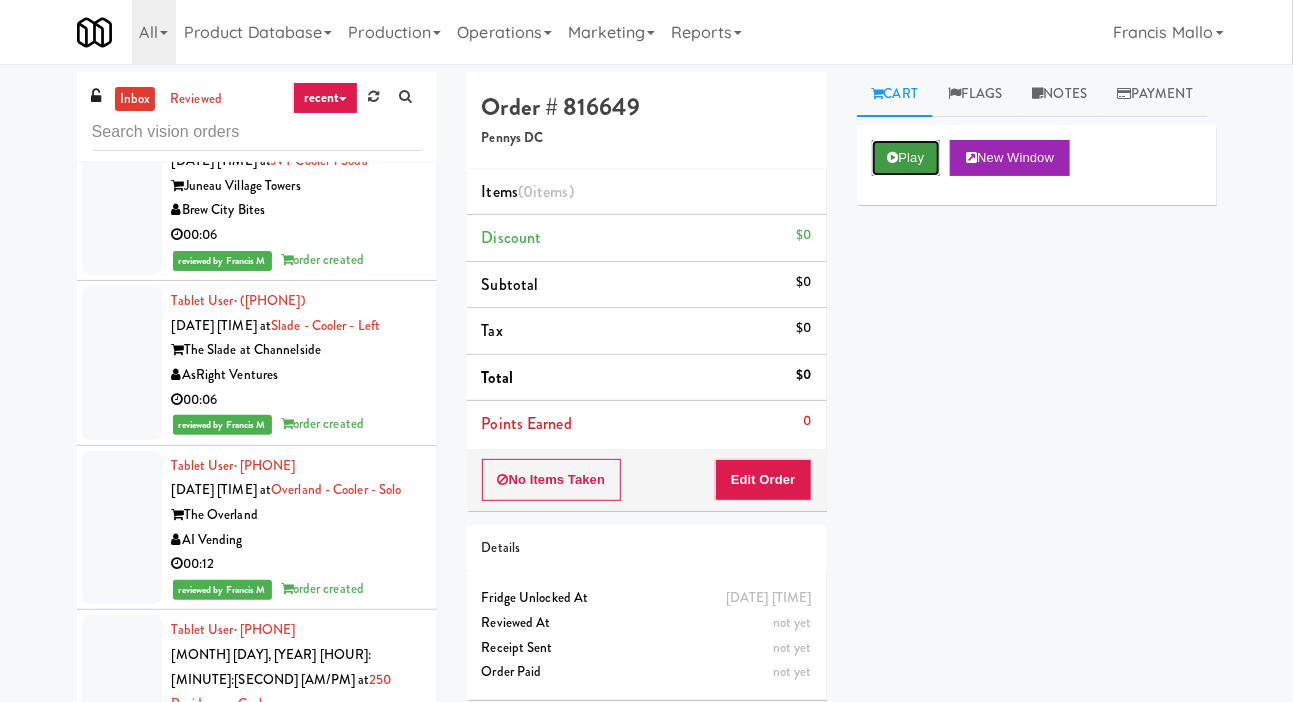 click on "Play" at bounding box center (906, 158) 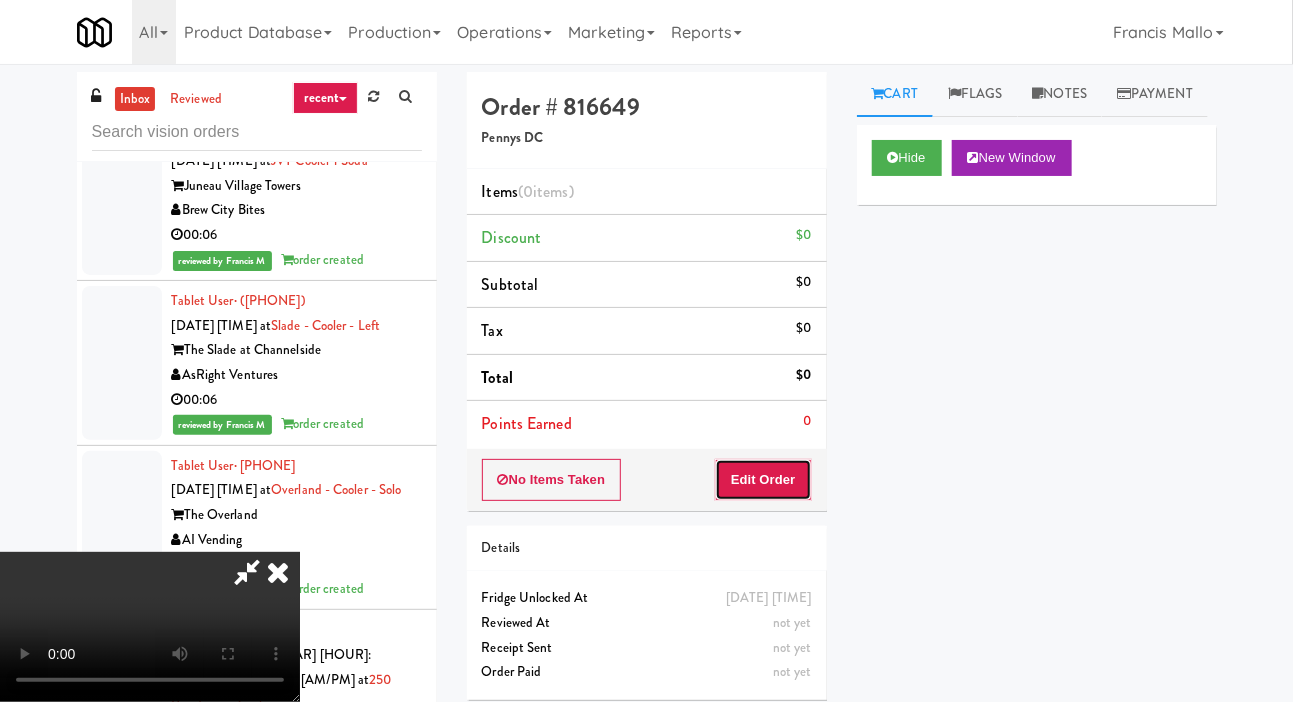 click on "Edit Order" at bounding box center (763, 480) 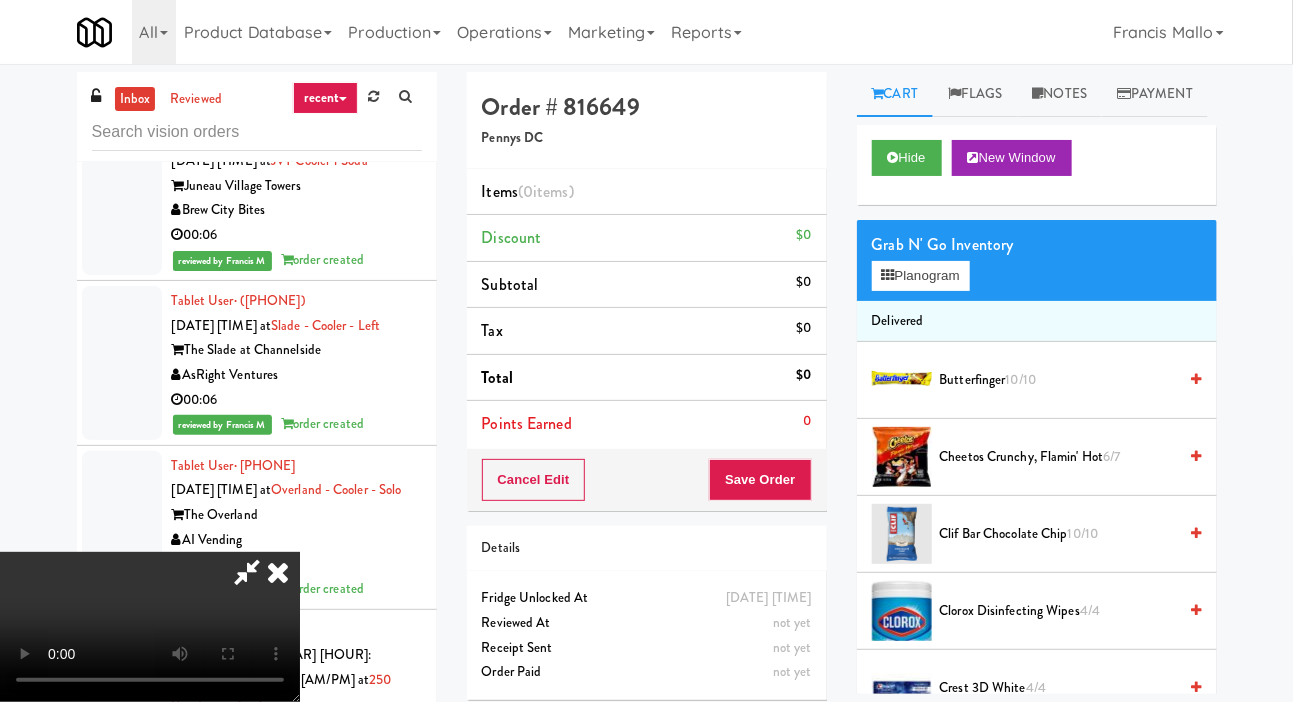 type 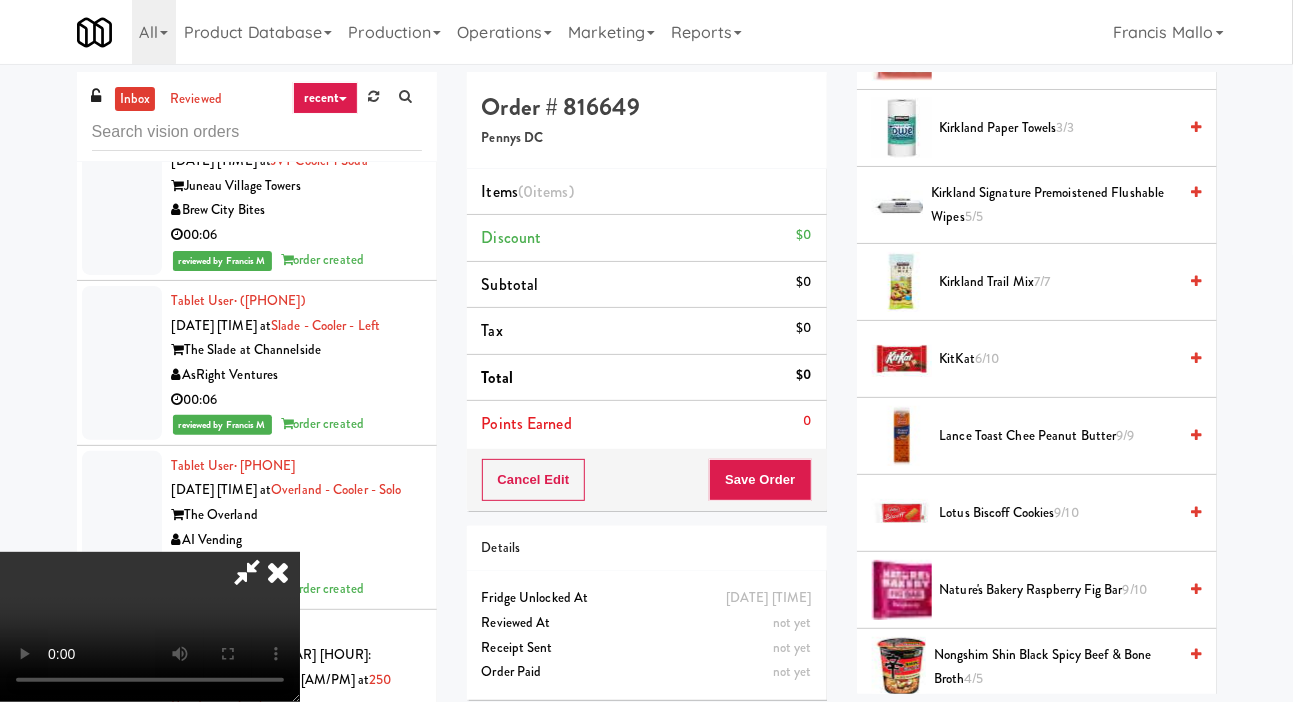 scroll, scrollTop: 1131, scrollLeft: 0, axis: vertical 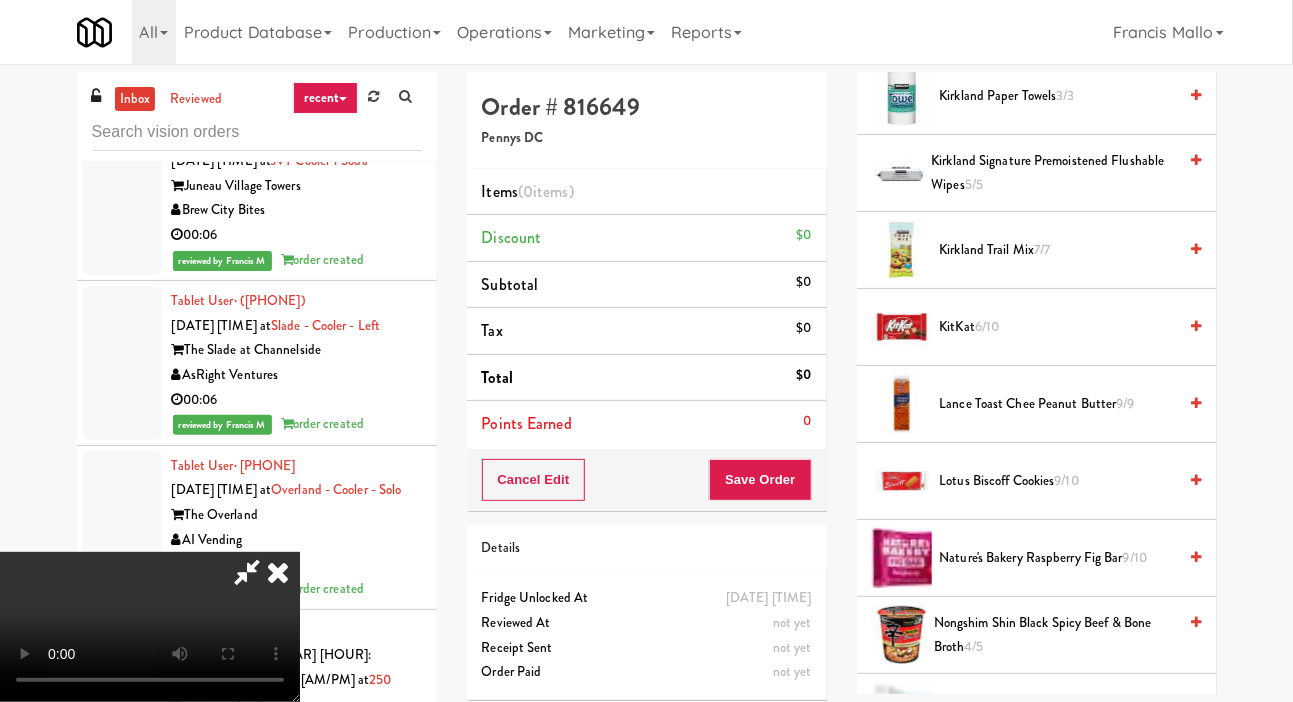 click on "Lotus Biscoff Cookies  9/10" at bounding box center [1058, 481] 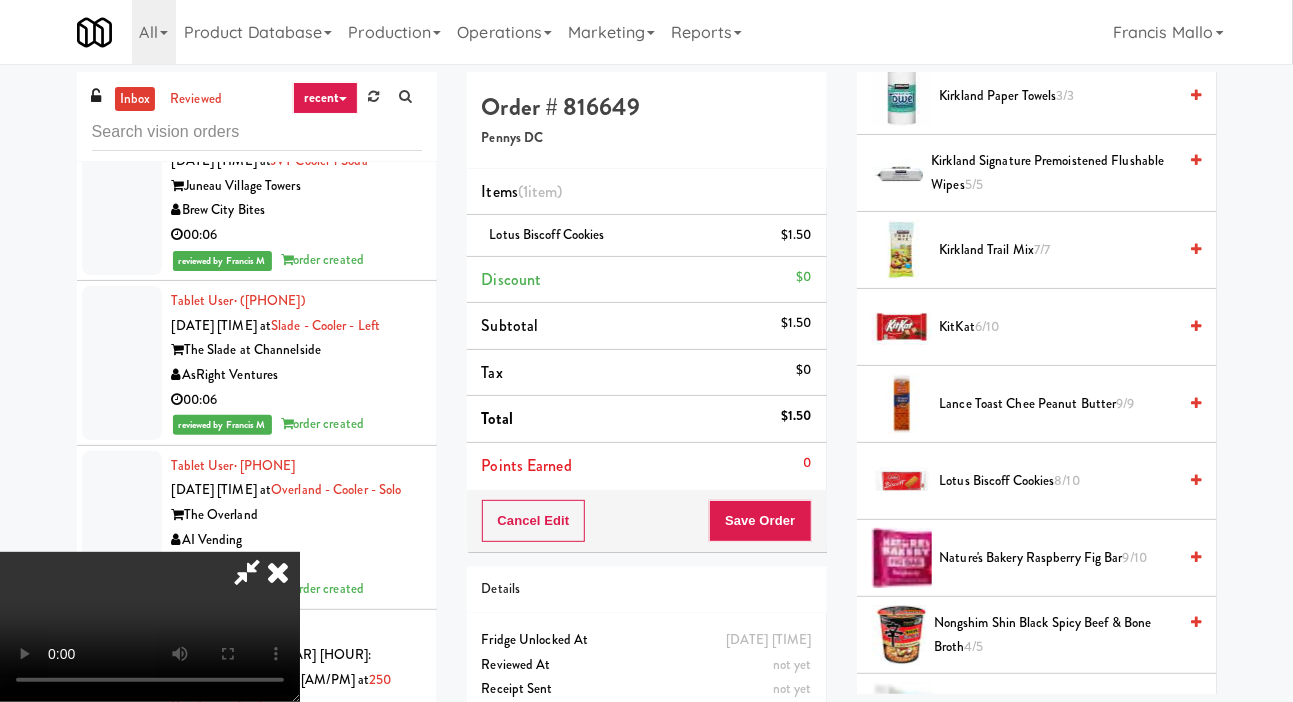 click on "Lance Toast Chee Peanut Butter  9/9" at bounding box center (1058, 404) 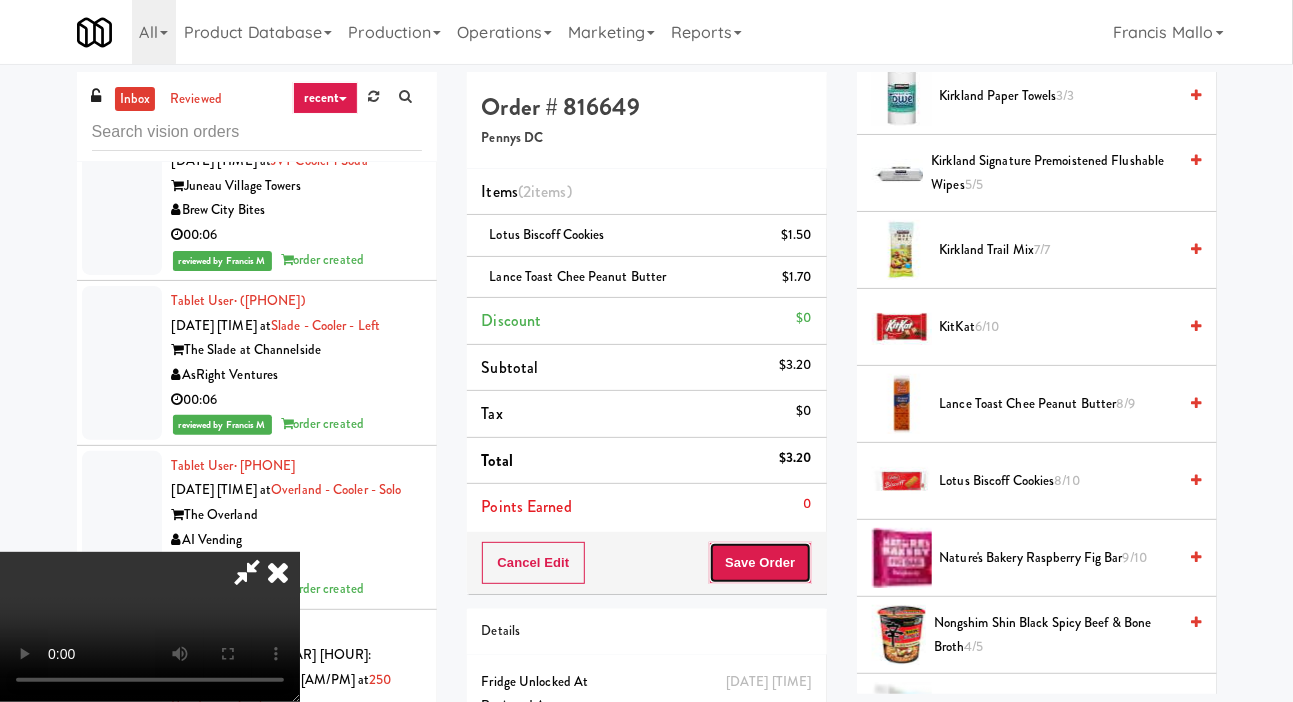 click on "Save Order" at bounding box center (760, 563) 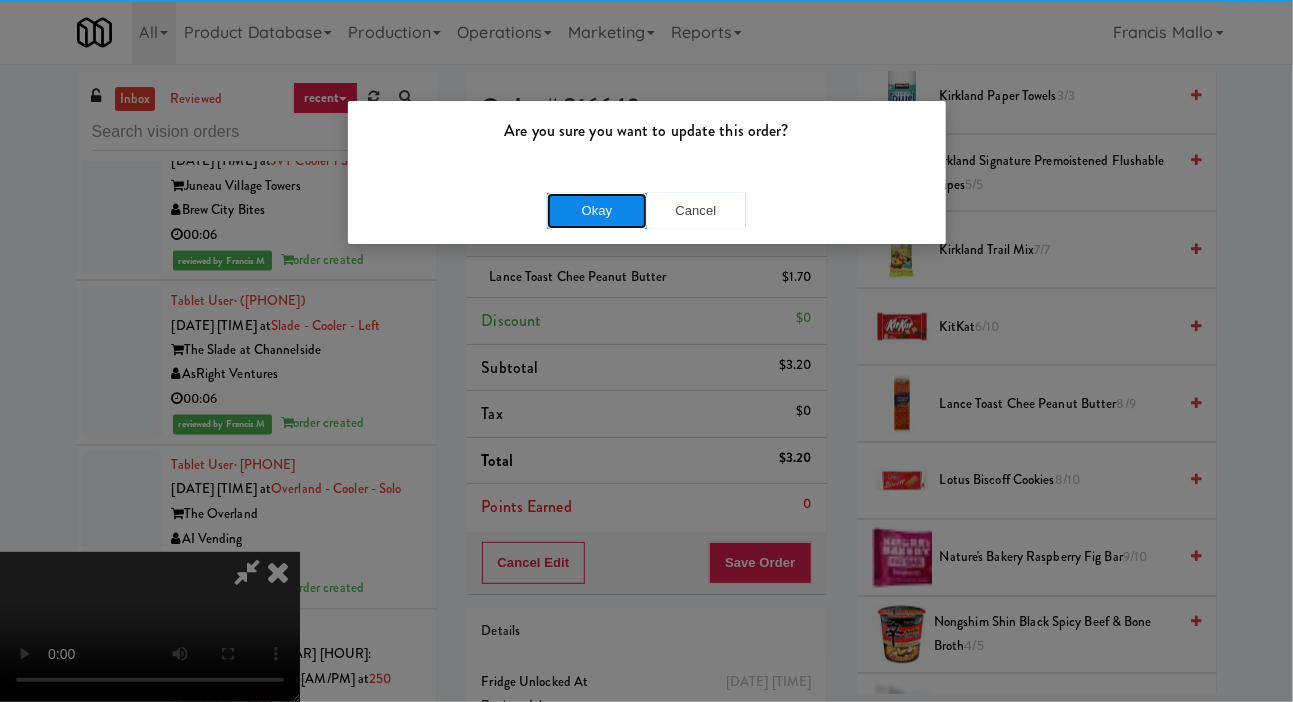click on "Okay" at bounding box center (597, 211) 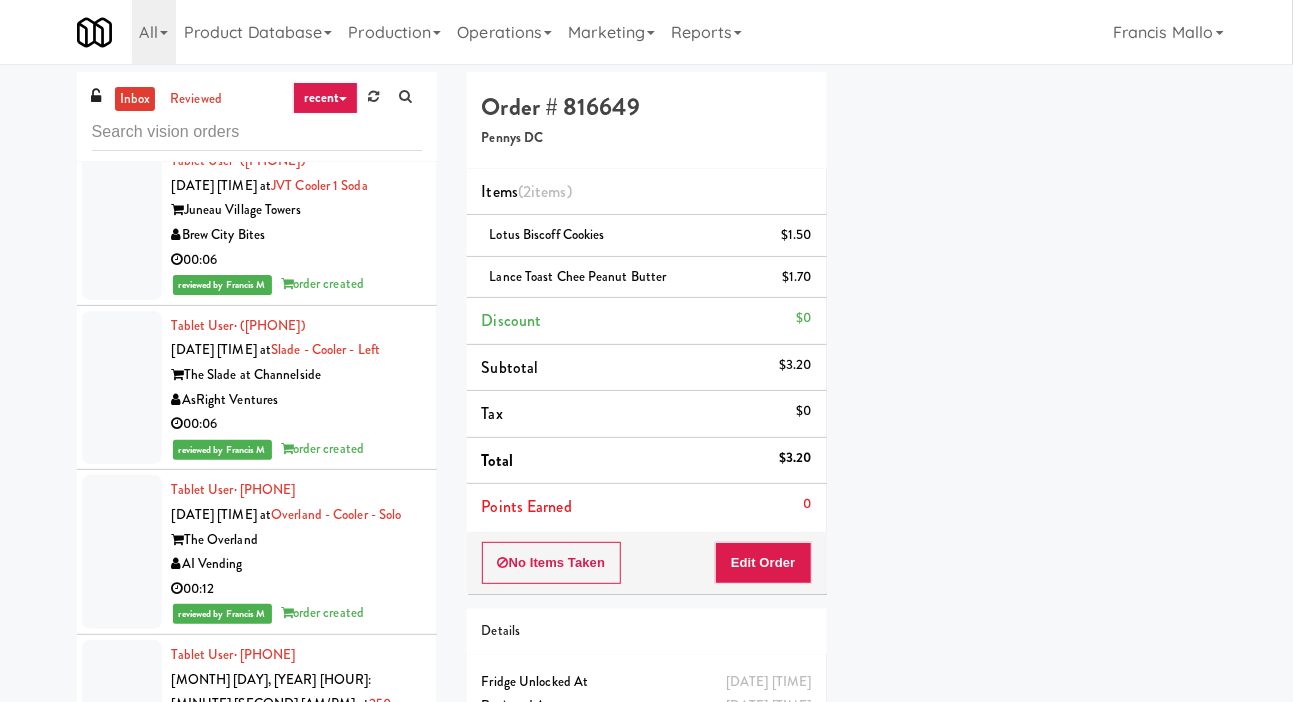 scroll, scrollTop: 116, scrollLeft: 0, axis: vertical 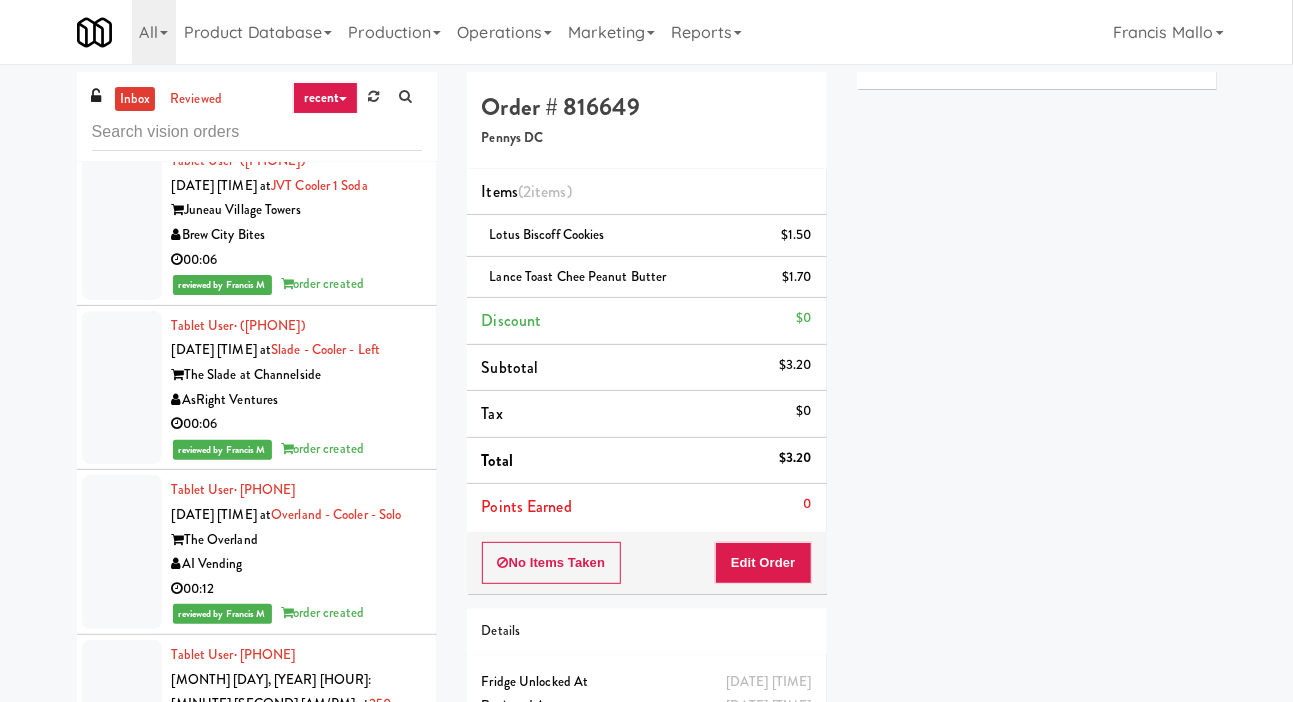 click at bounding box center (122, -259) 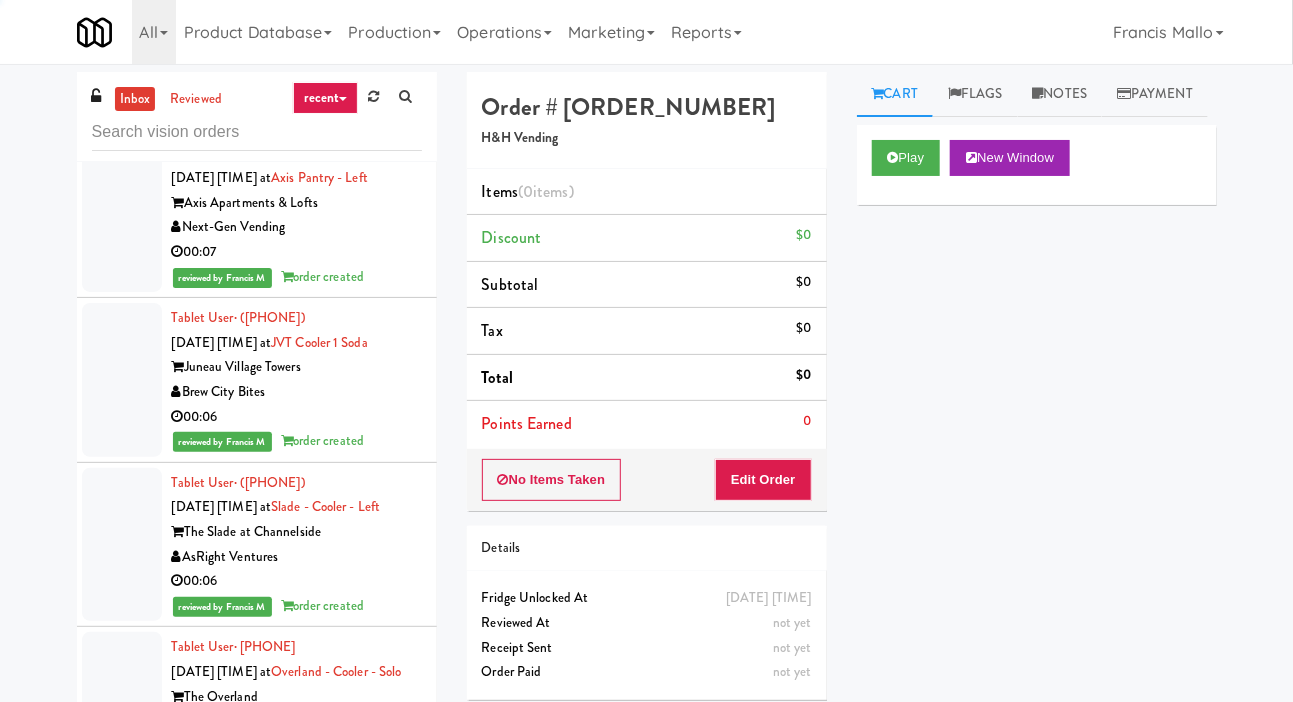 scroll, scrollTop: 16222, scrollLeft: 0, axis: vertical 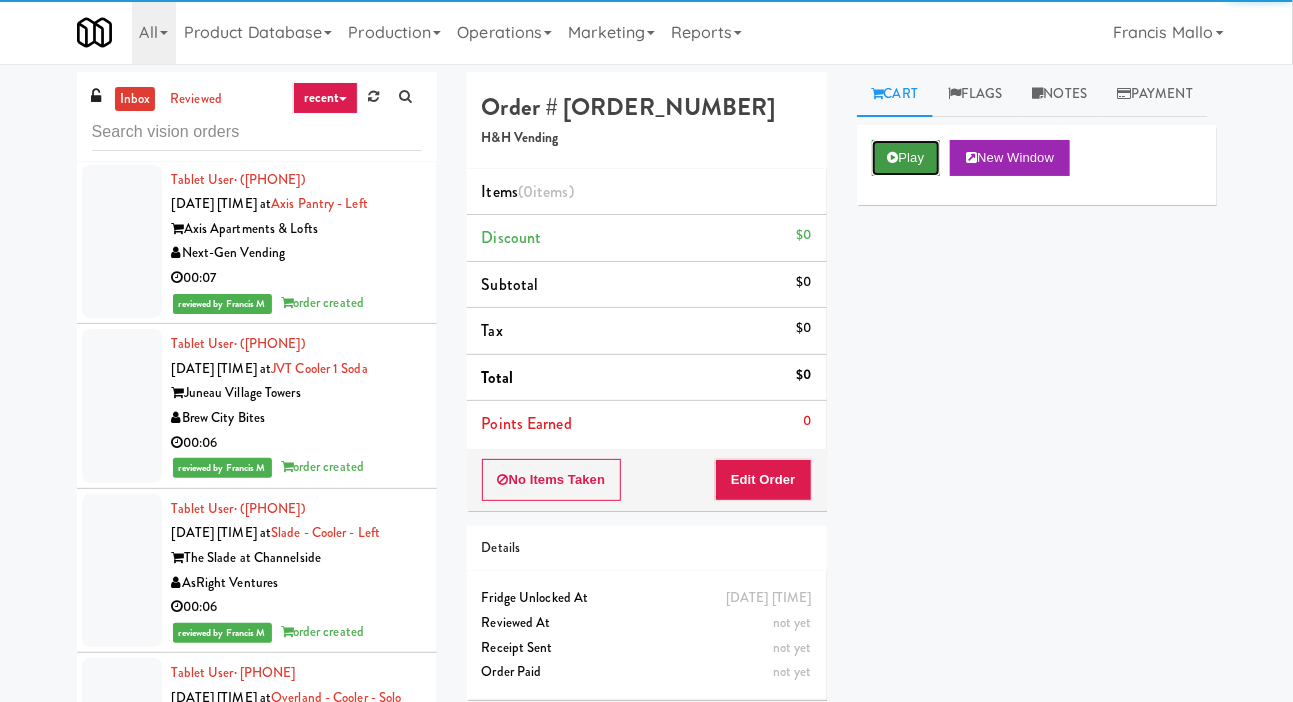 click on "Play" at bounding box center (906, 158) 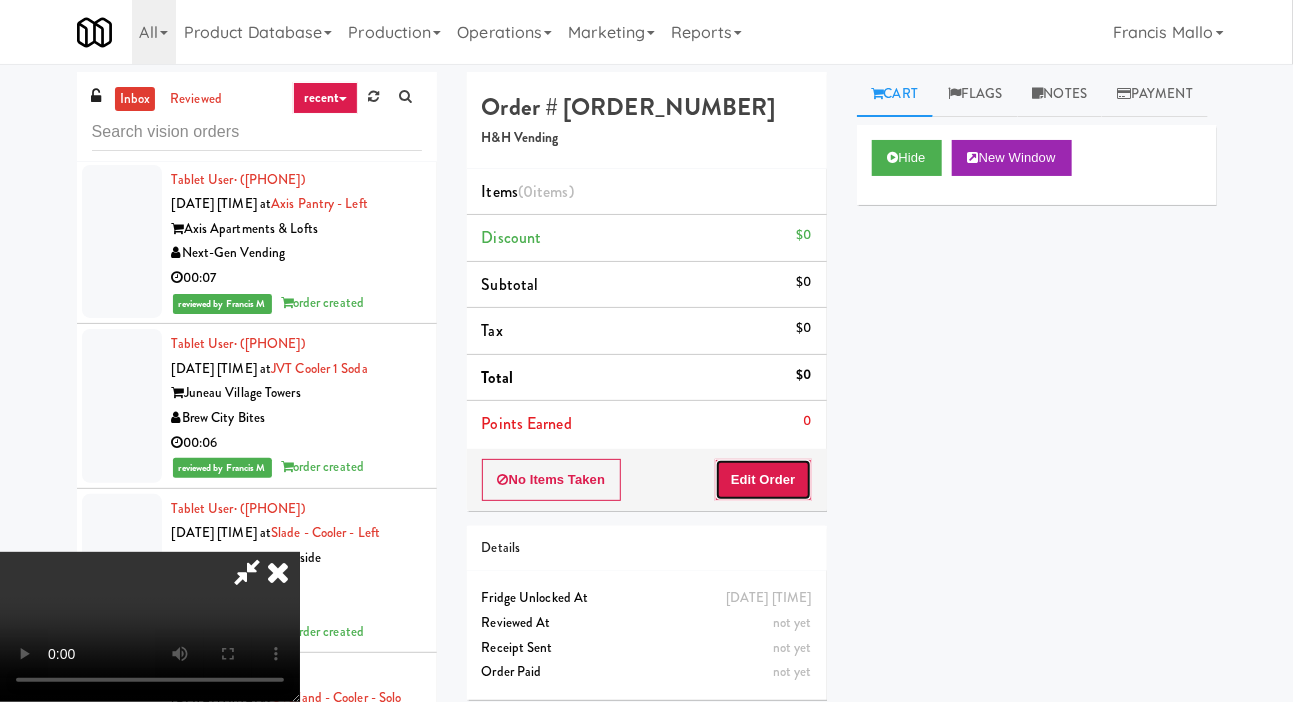 click on "Edit Order" at bounding box center [763, 480] 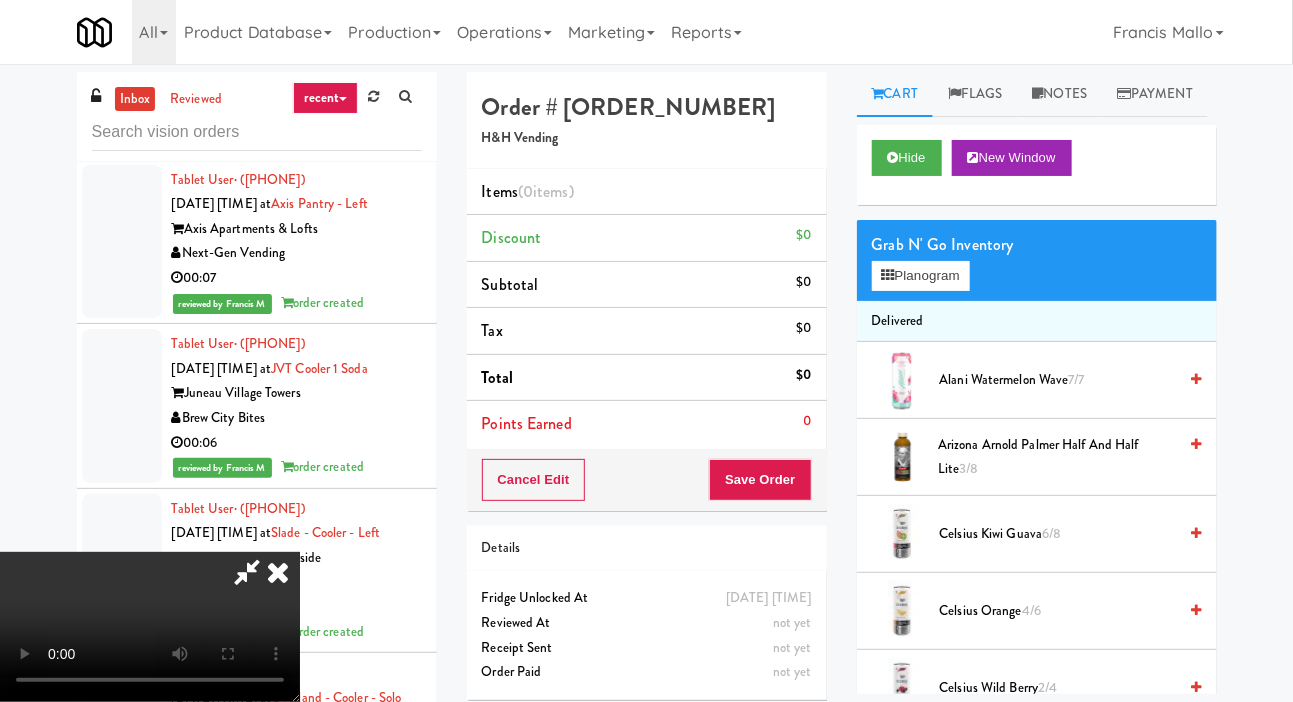 type 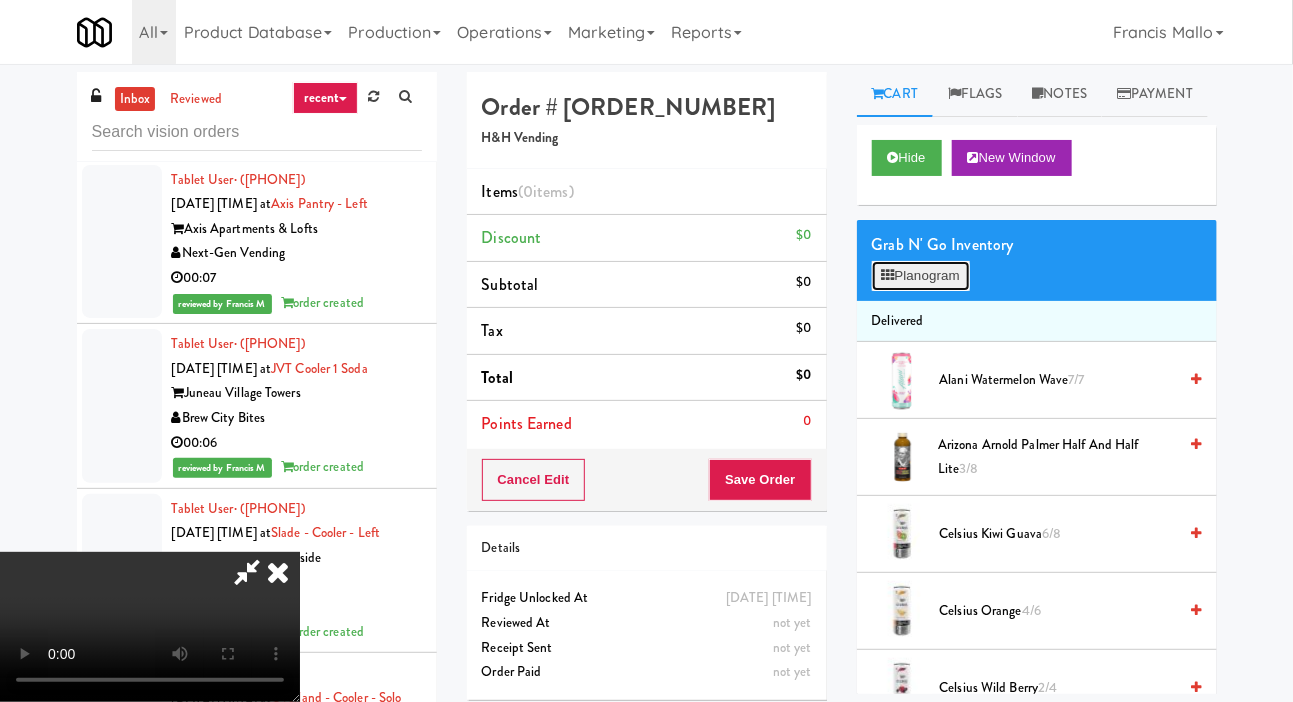 click on "Planogram" at bounding box center (921, 276) 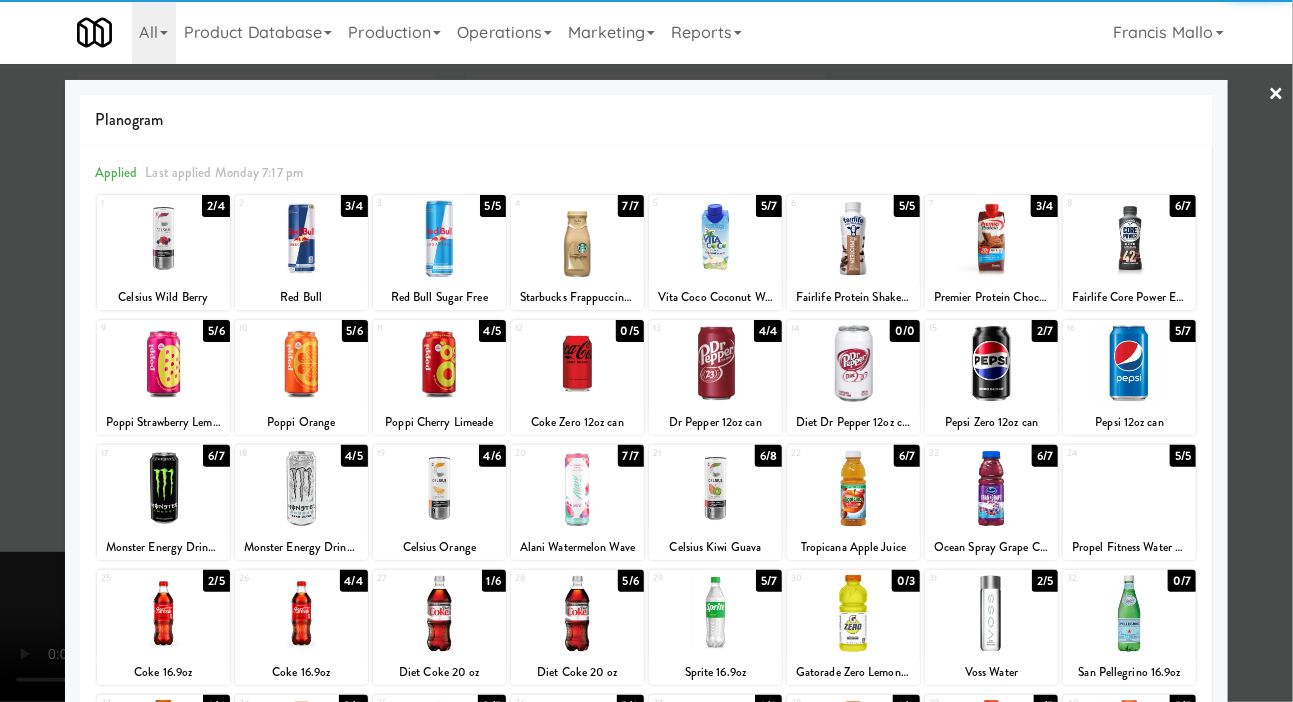 click at bounding box center (439, 363) 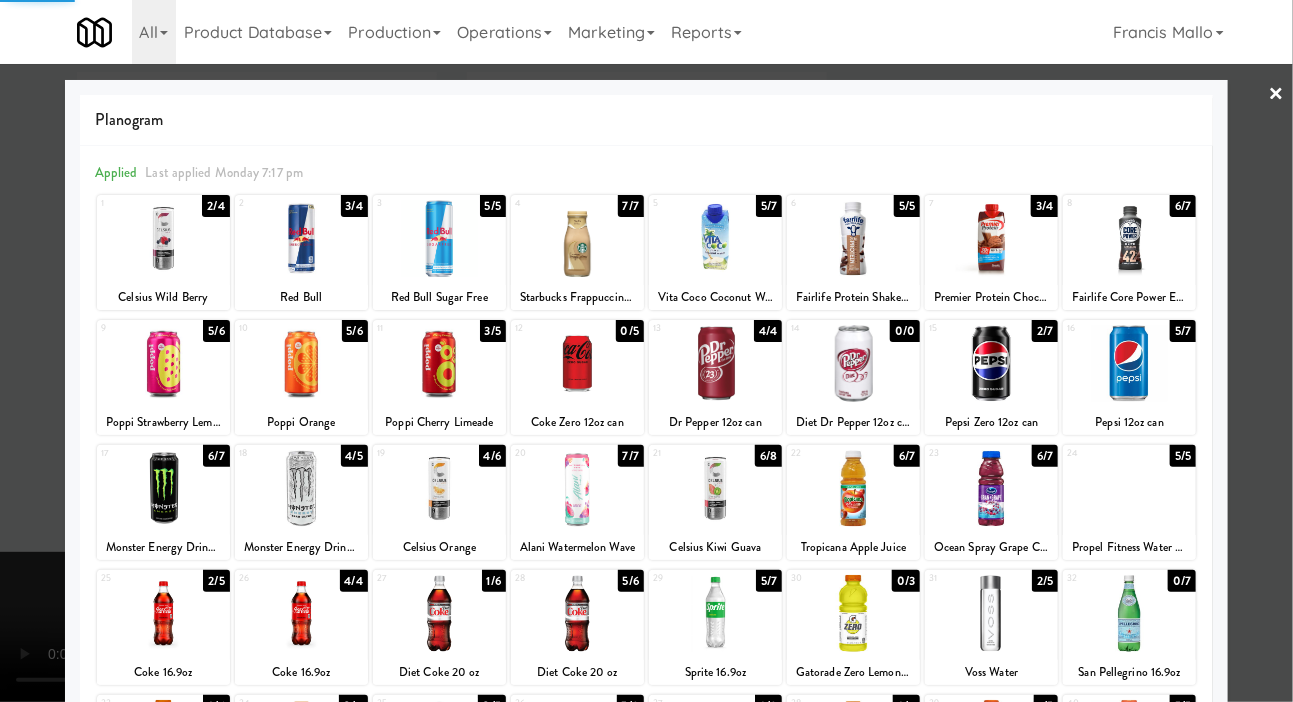 click at bounding box center (646, 351) 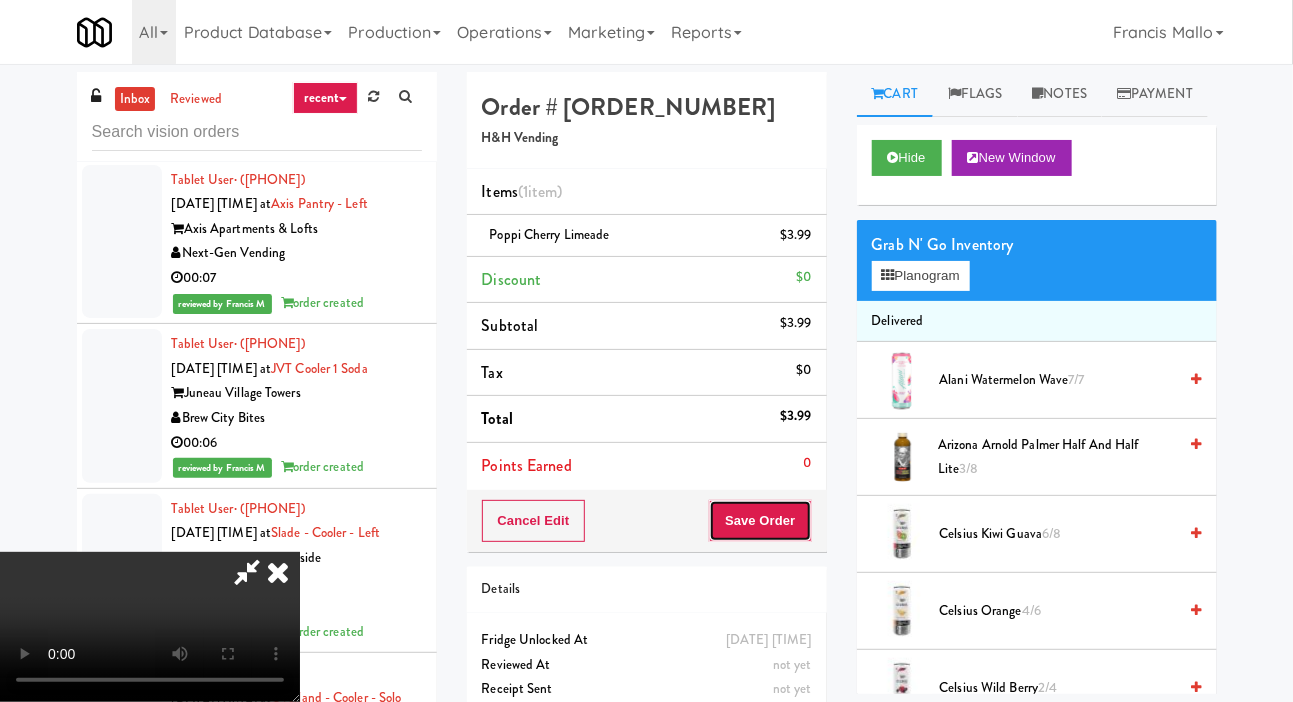 click on "Save Order" at bounding box center [760, 521] 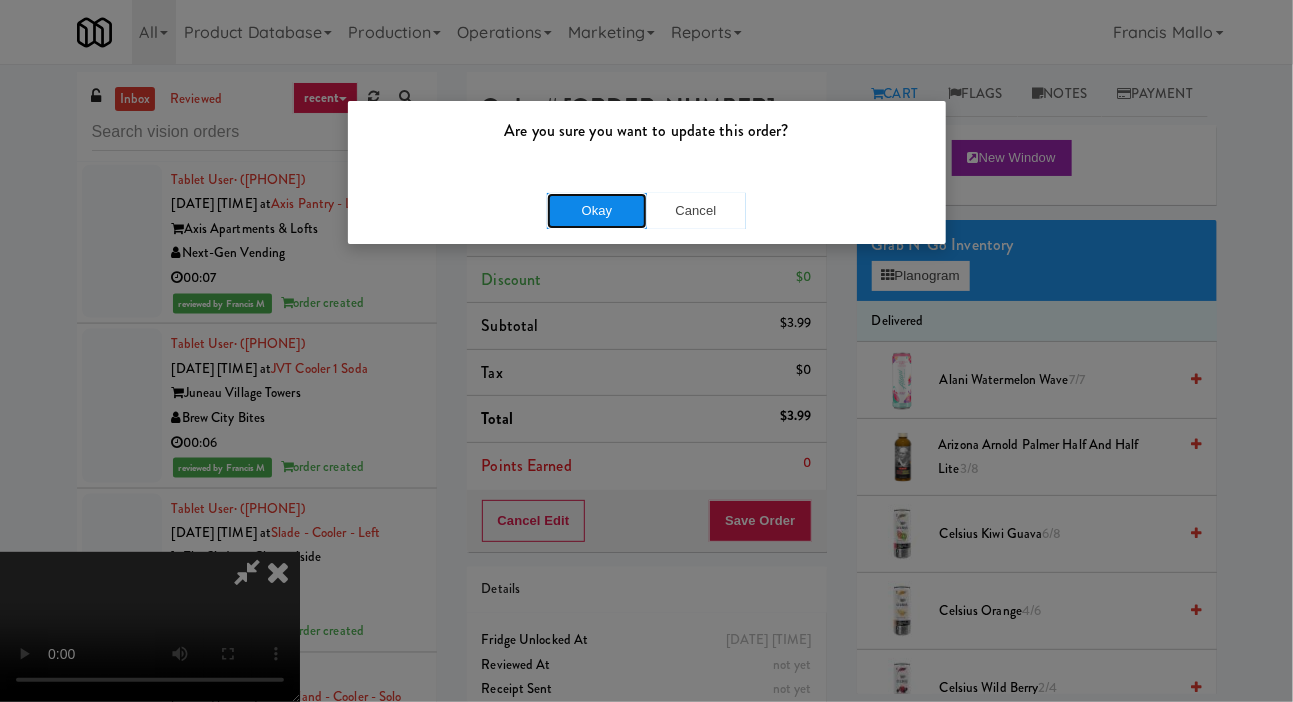 click on "Okay" at bounding box center [597, 211] 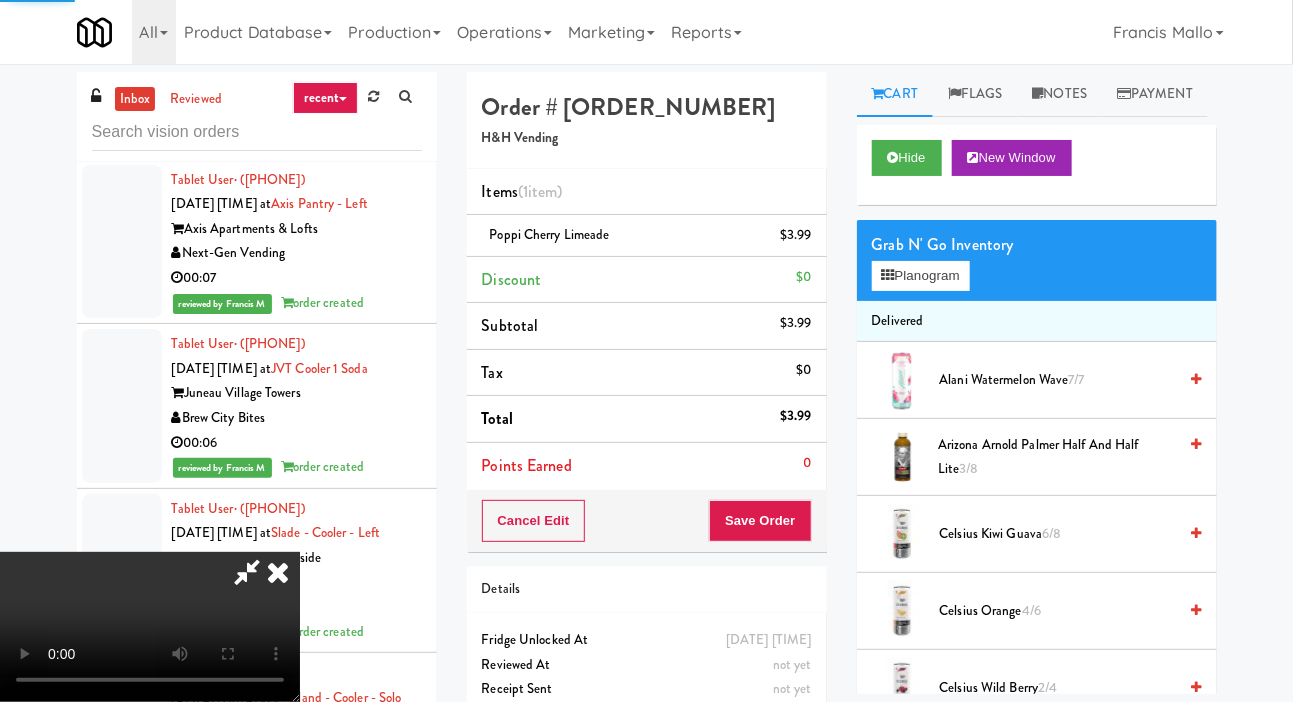click at bounding box center [122, -227] 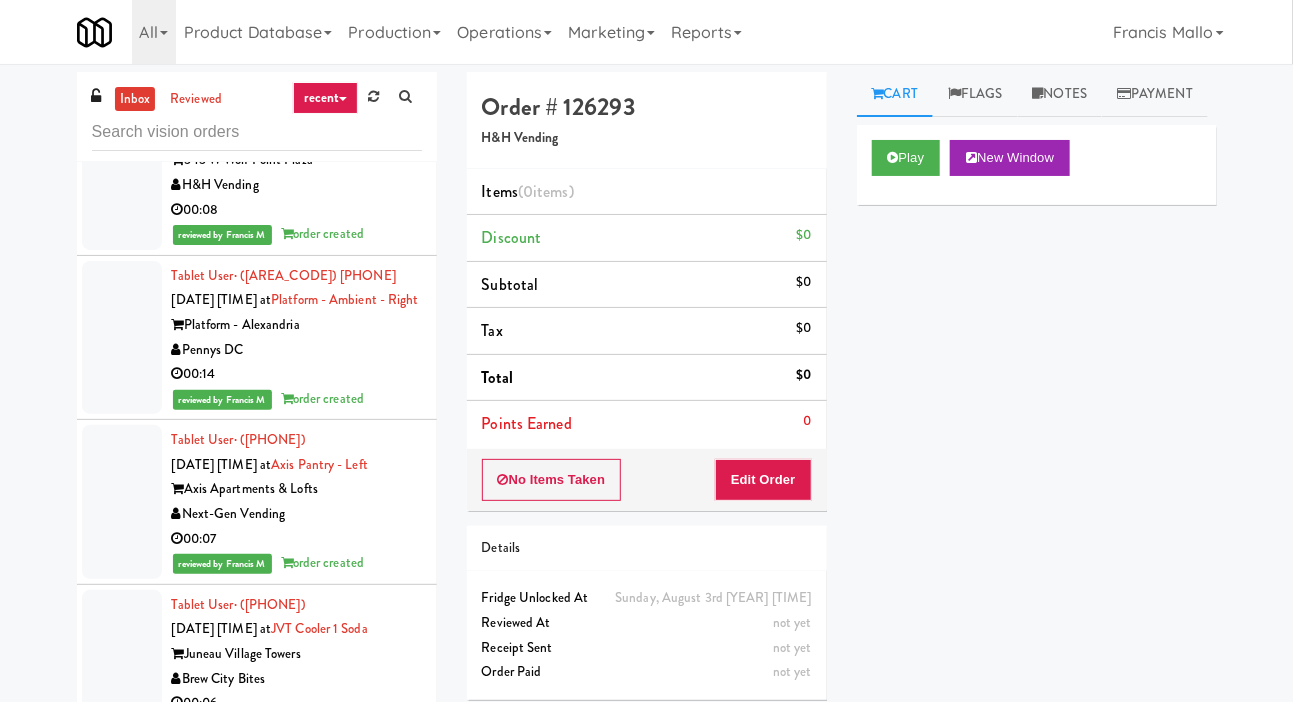 scroll, scrollTop: 15976, scrollLeft: 0, axis: vertical 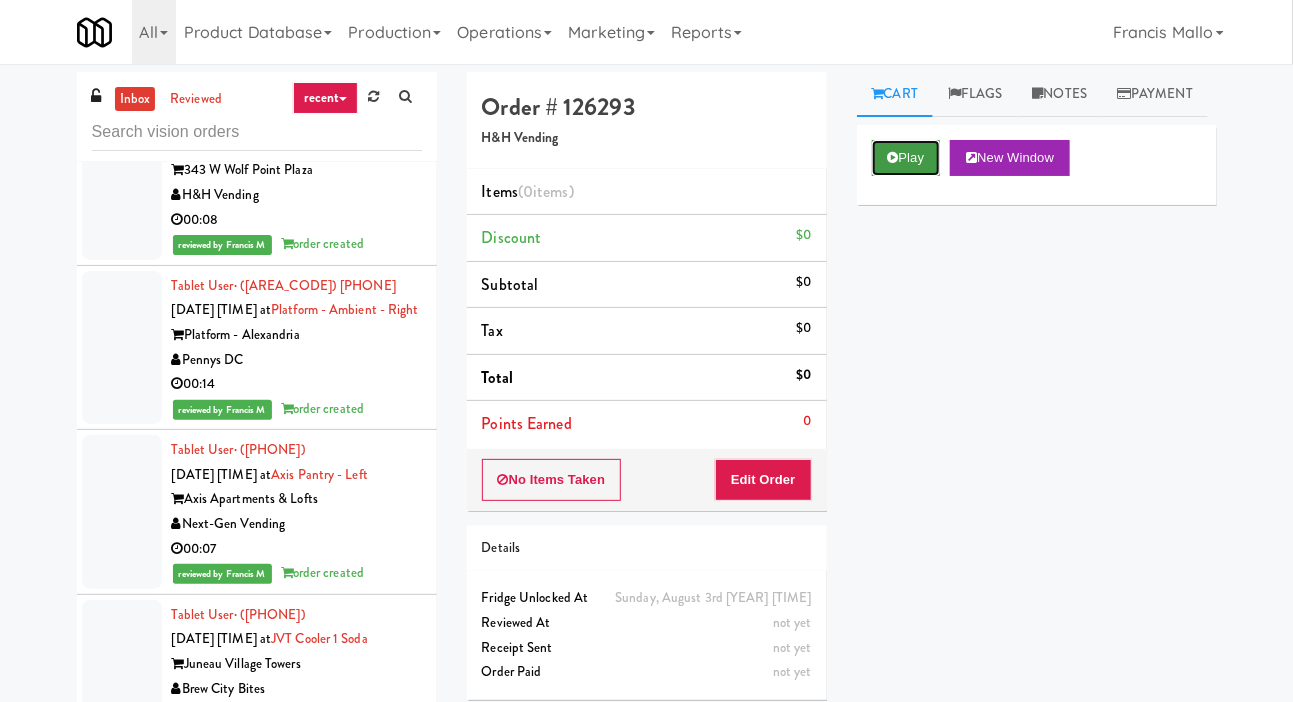click on "Play" at bounding box center (906, 158) 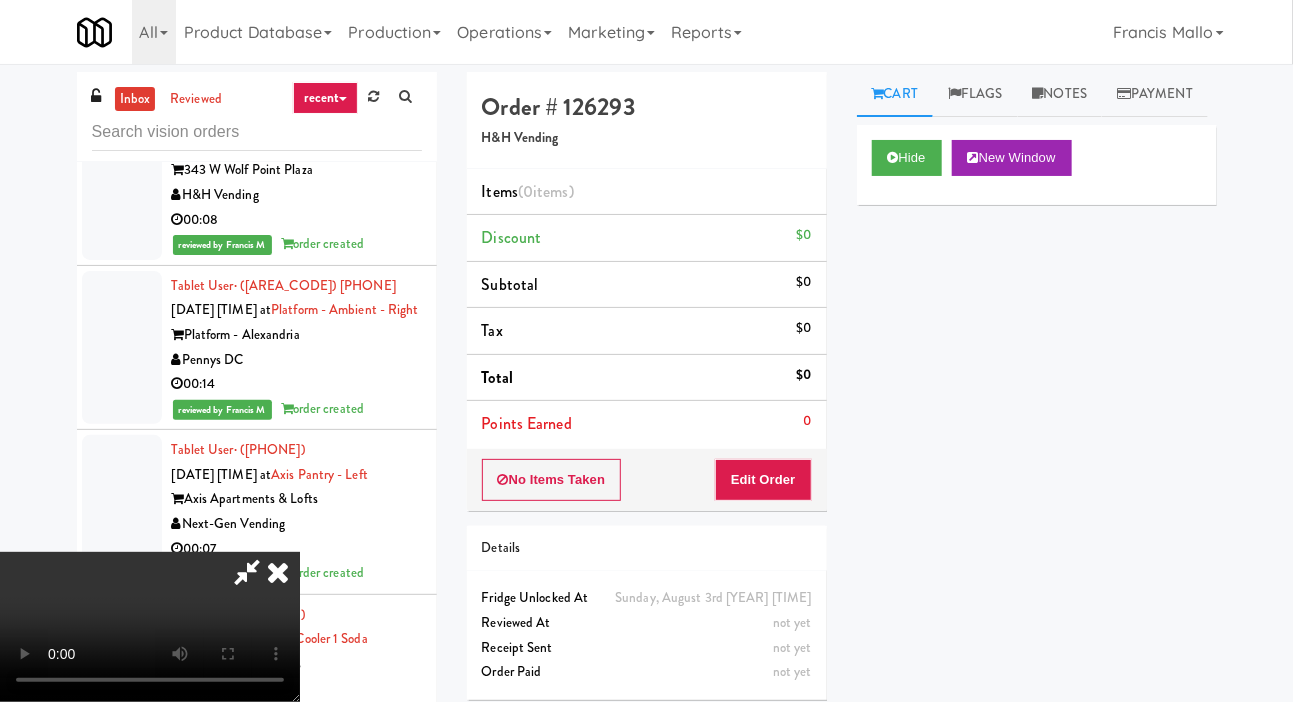 click on "Order # [ORDER_NUMBER] H&H Vending Items (0 items ) Discount $0 Subtotal $0 Tax $0 Total $0 Points Earned 0 No Items Taken Edit Order Details [DAY], [DATE] [TIME] Fridge Unlocked At not yet Reviewed At not yet Receipt Sent not yet Order Paid" at bounding box center (647, 393) 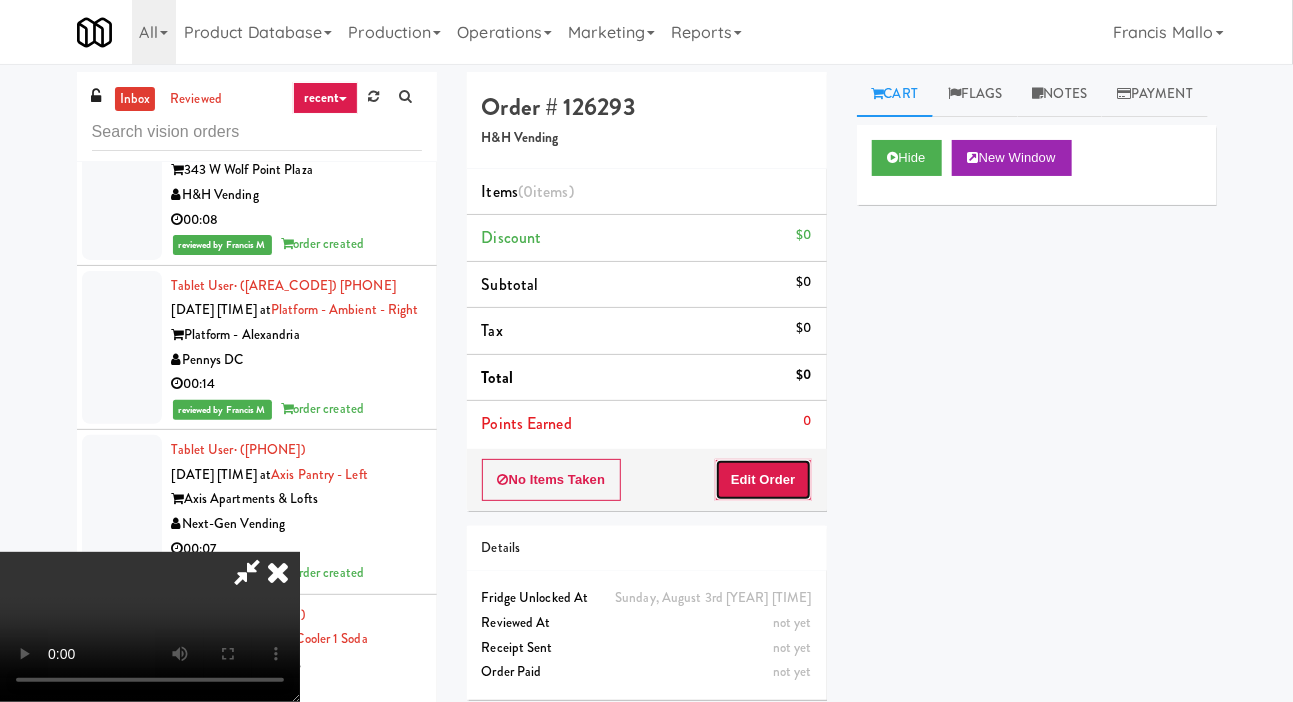 click on "Edit Order" at bounding box center [763, 480] 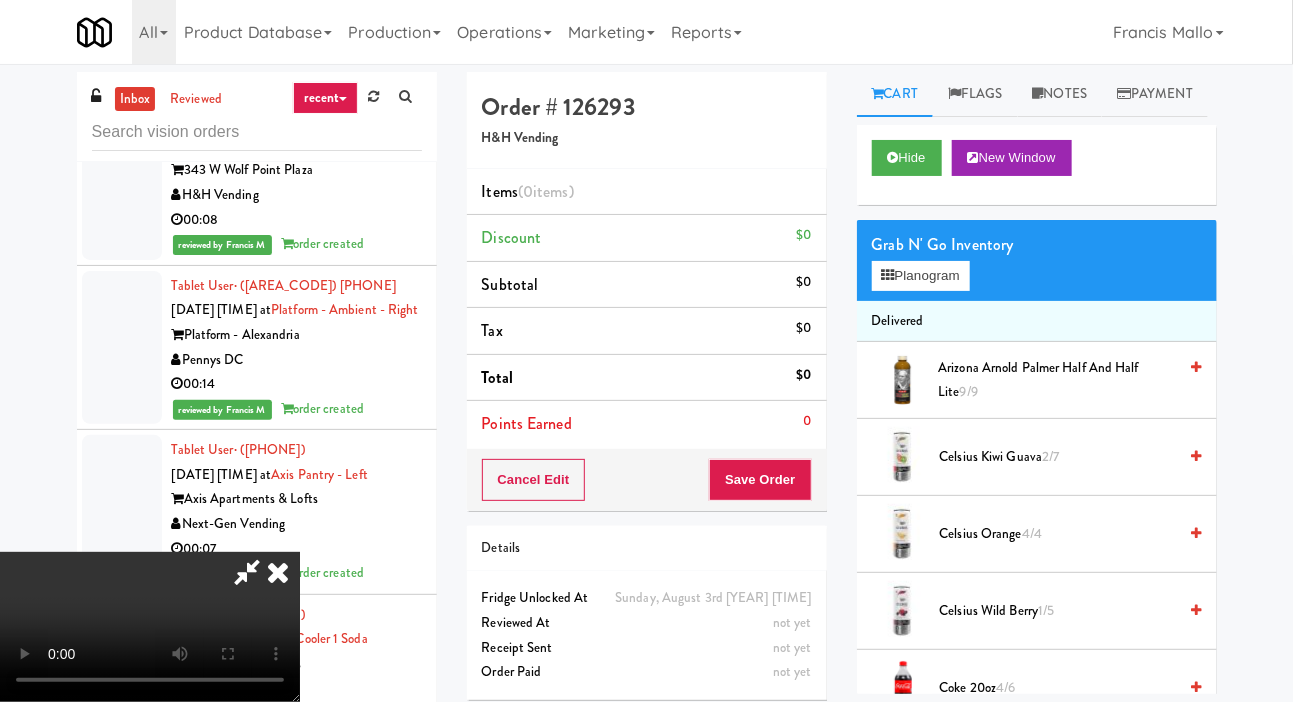 scroll, scrollTop: 73, scrollLeft: 0, axis: vertical 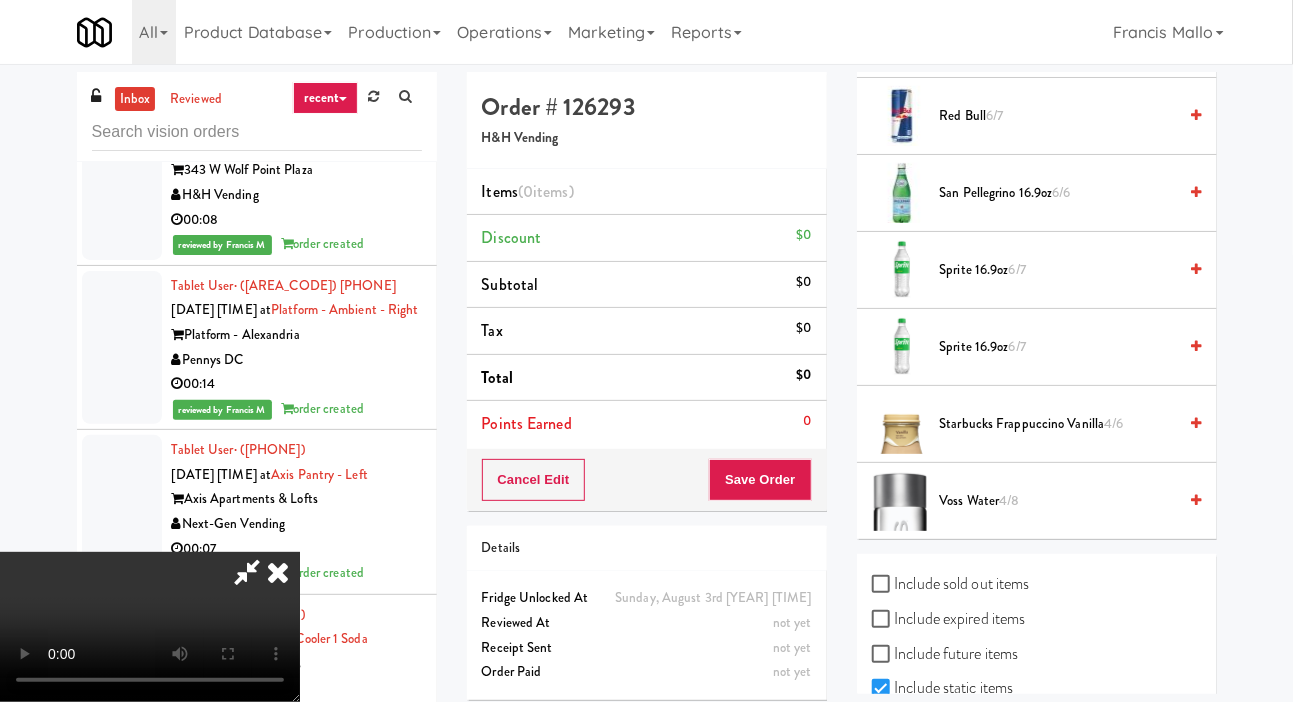 click on "6/7" at bounding box center (1017, 269) 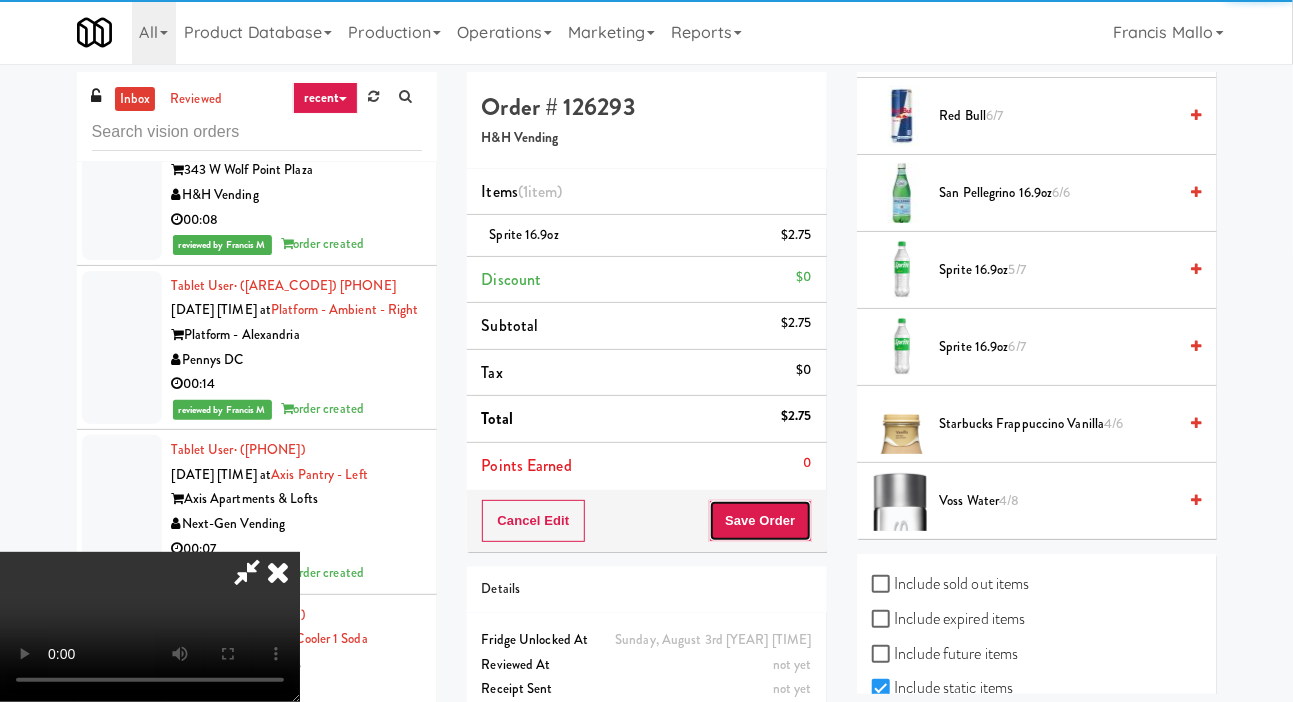 click on "Save Order" at bounding box center [760, 521] 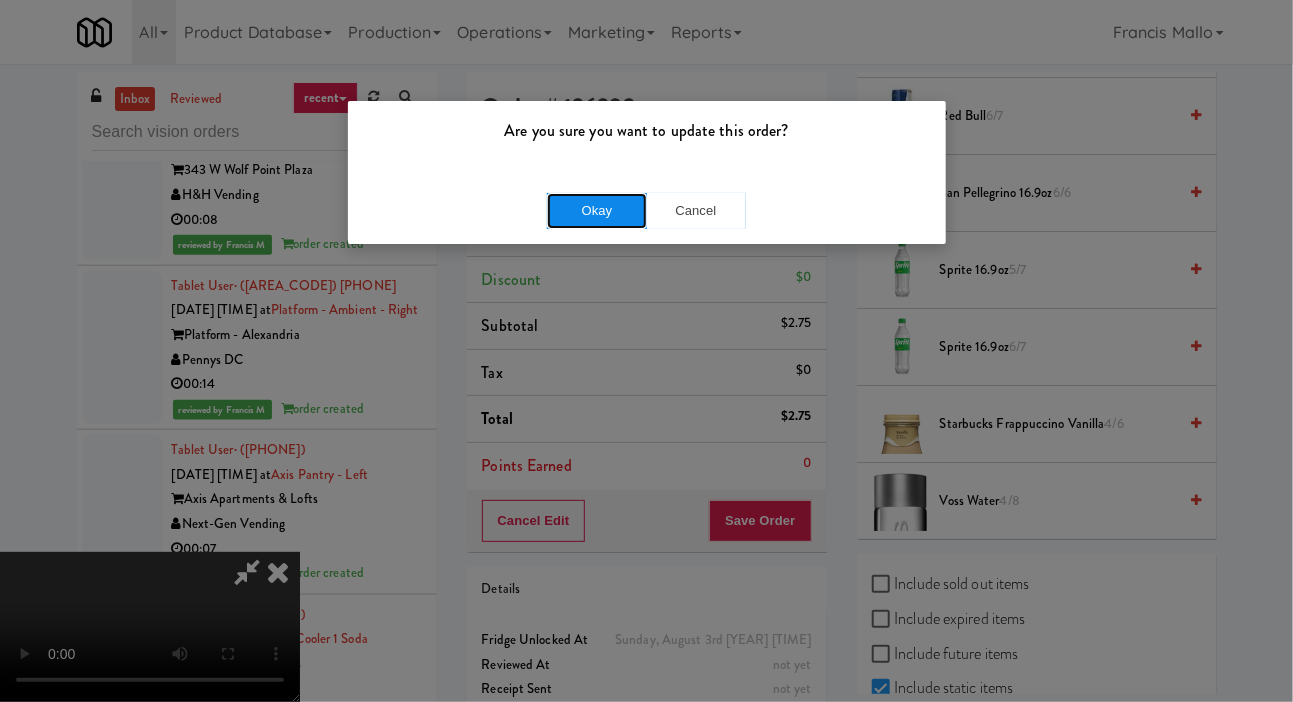 click on "Okay" at bounding box center [597, 211] 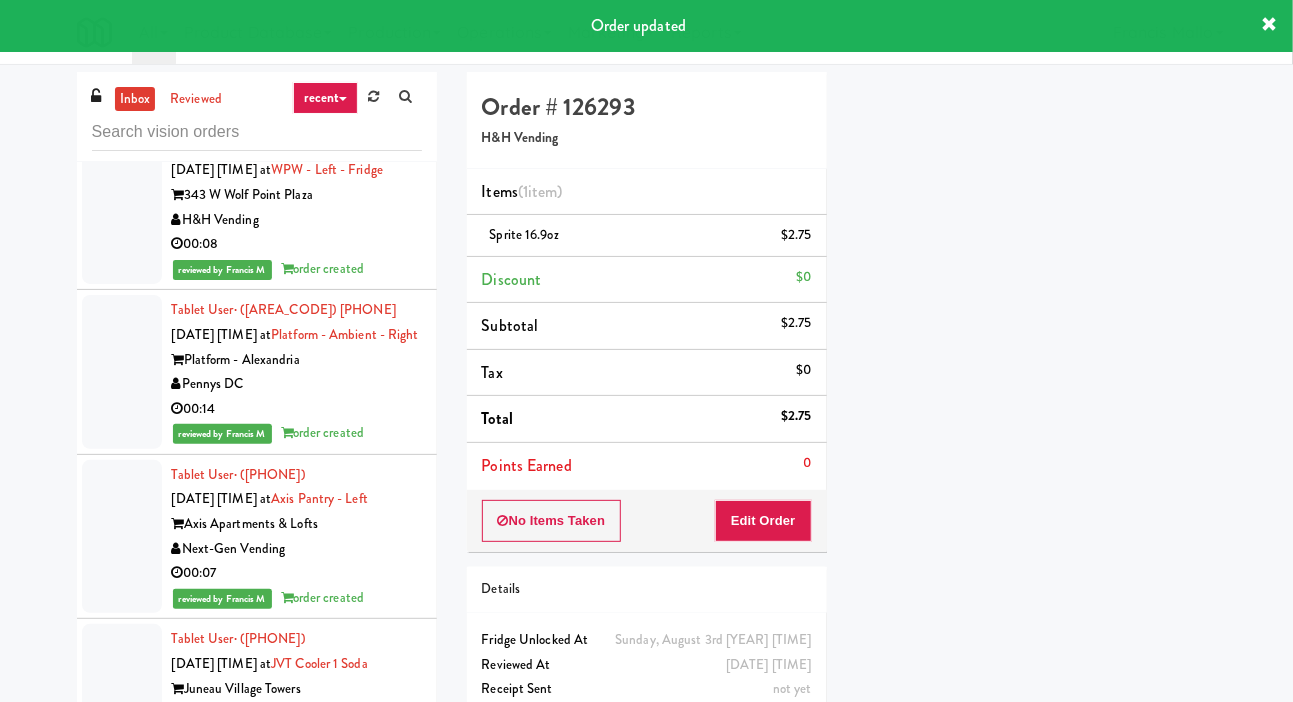 scroll, scrollTop: 116, scrollLeft: 0, axis: vertical 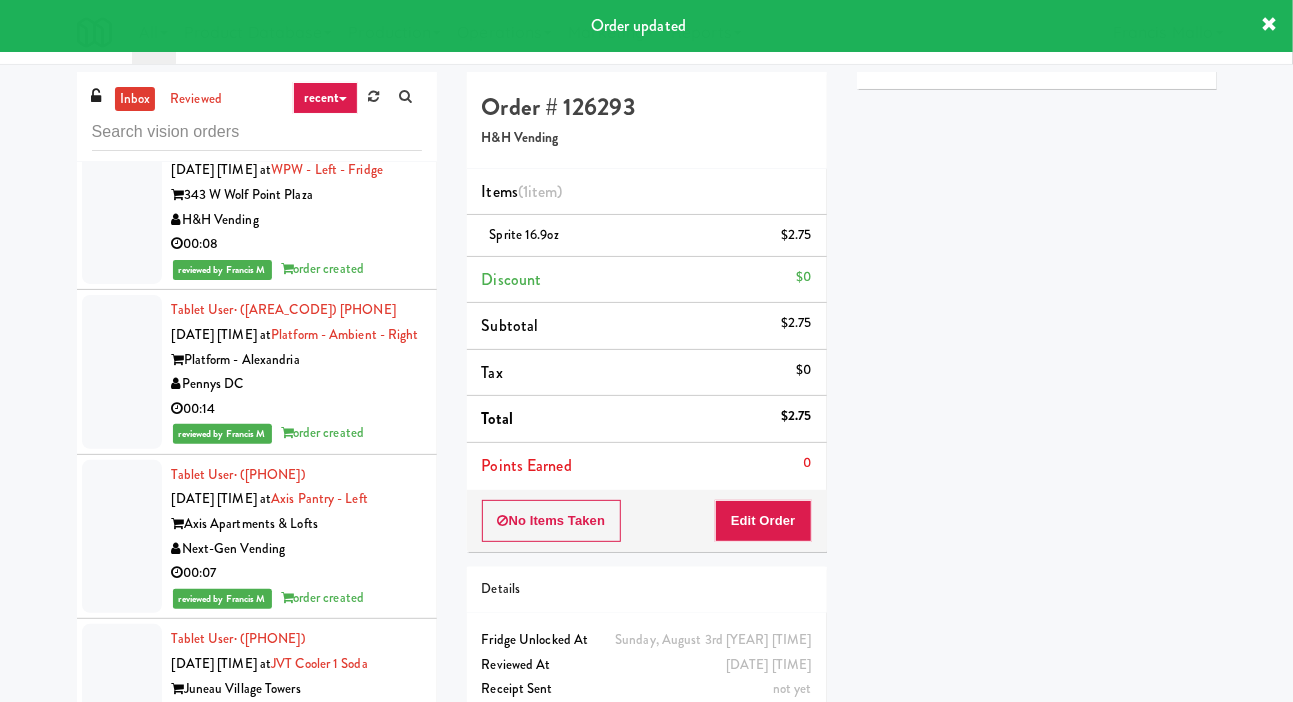 click at bounding box center (122, -146) 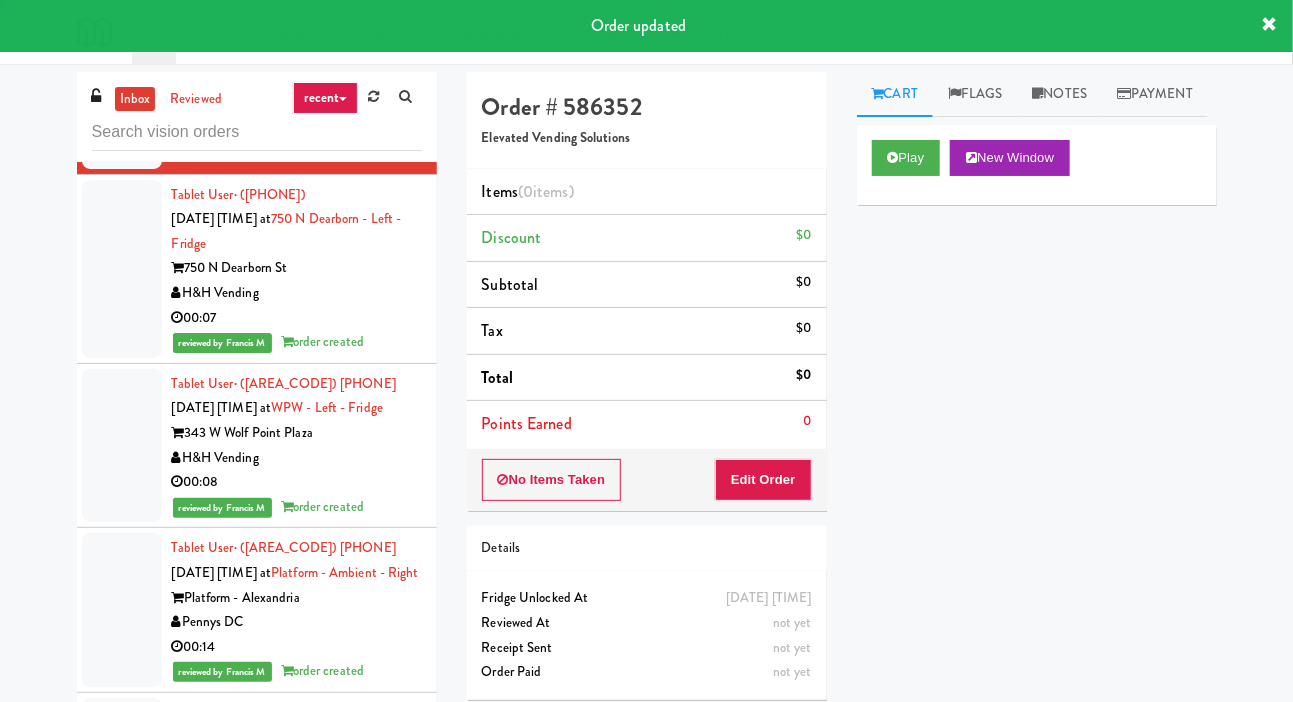 scroll, scrollTop: 15741, scrollLeft: 0, axis: vertical 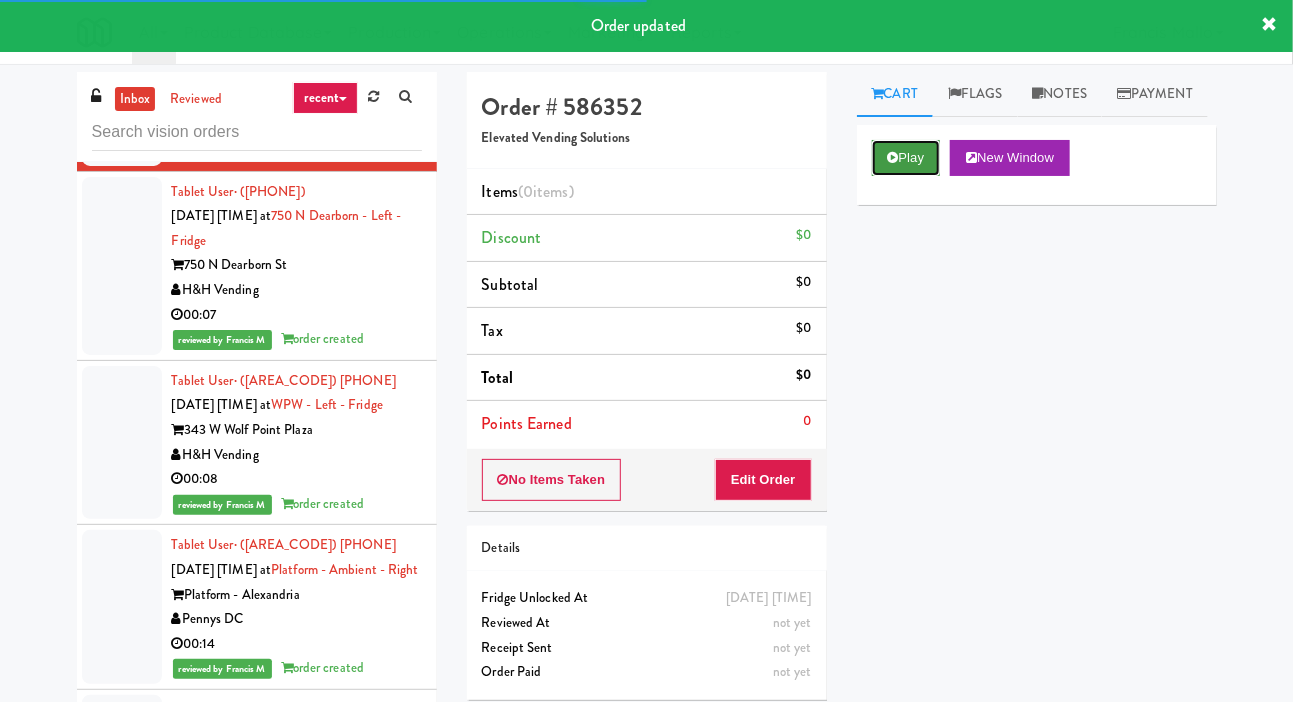 click on "Play" at bounding box center [906, 158] 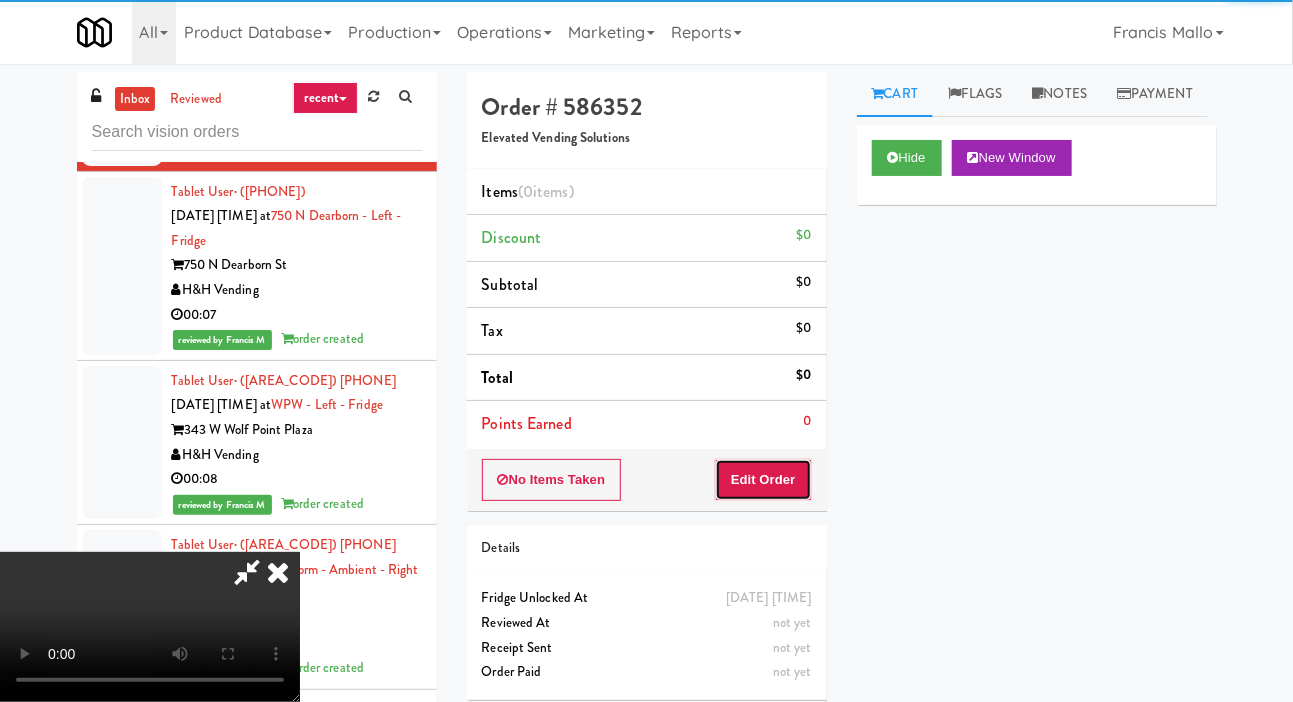 click on "Edit Order" at bounding box center (763, 480) 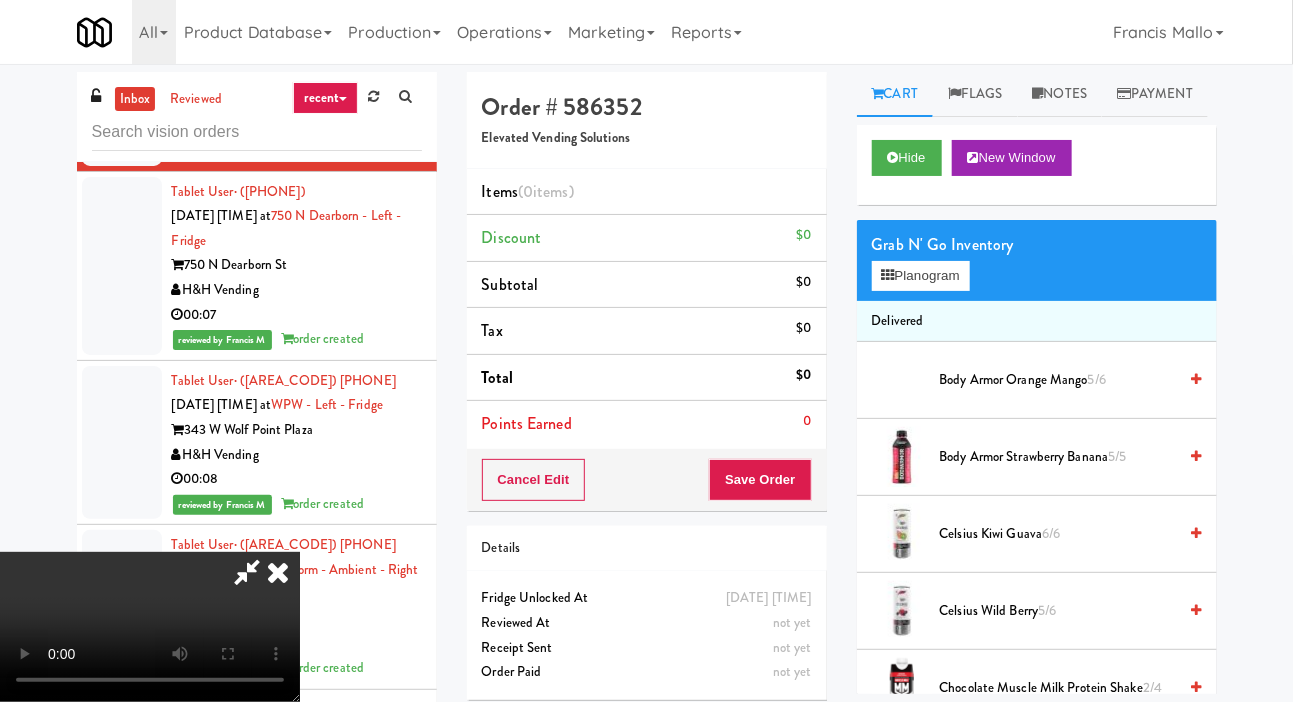 scroll, scrollTop: 73, scrollLeft: 0, axis: vertical 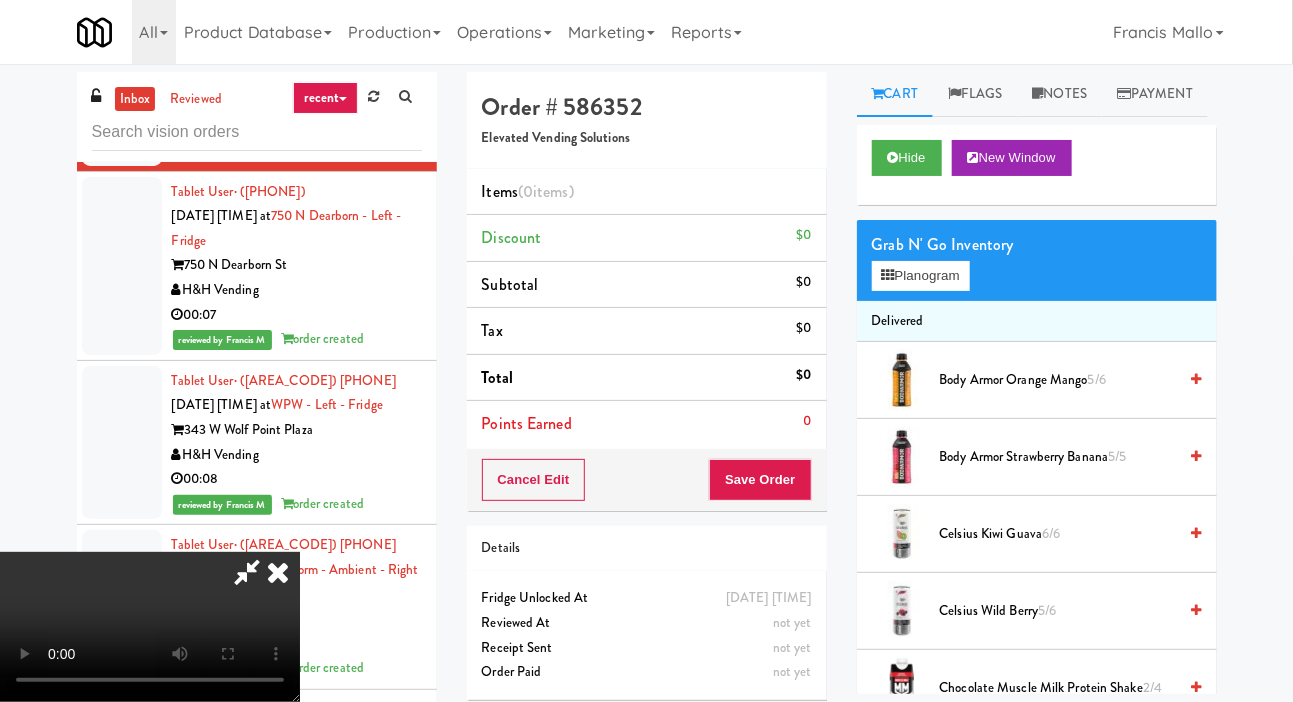 type 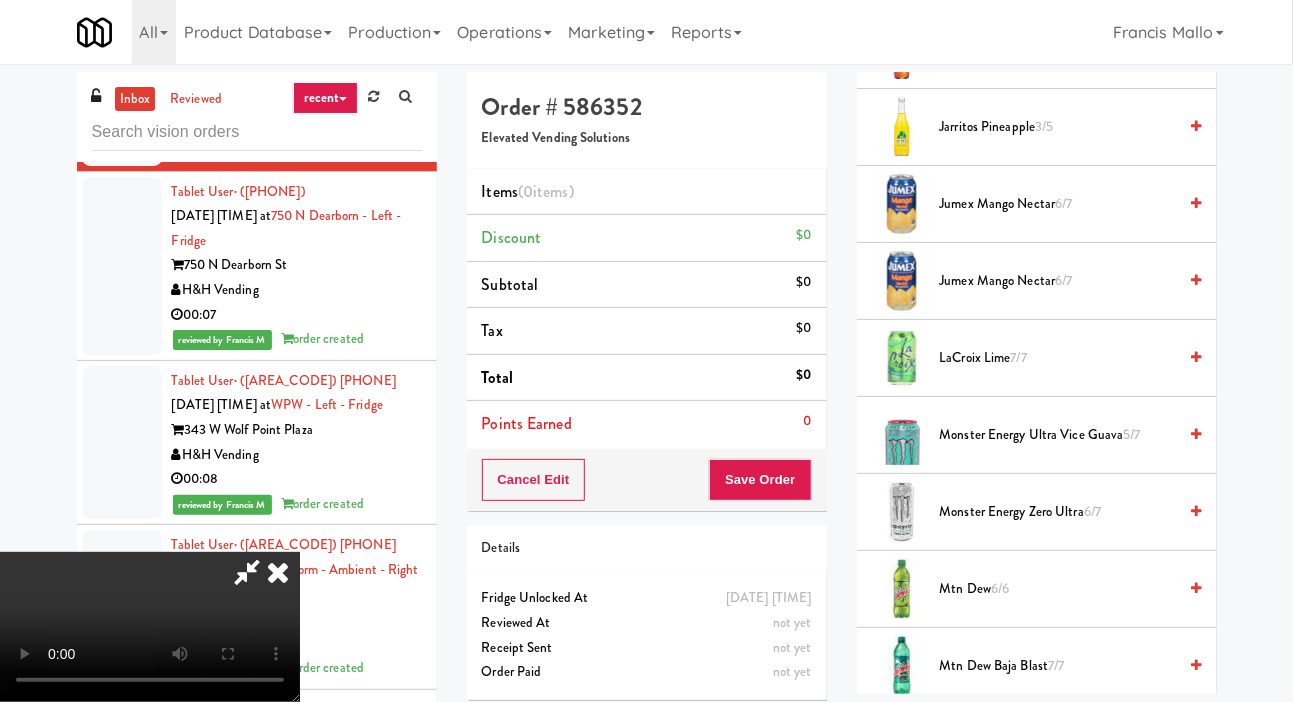 scroll, scrollTop: 1714, scrollLeft: 0, axis: vertical 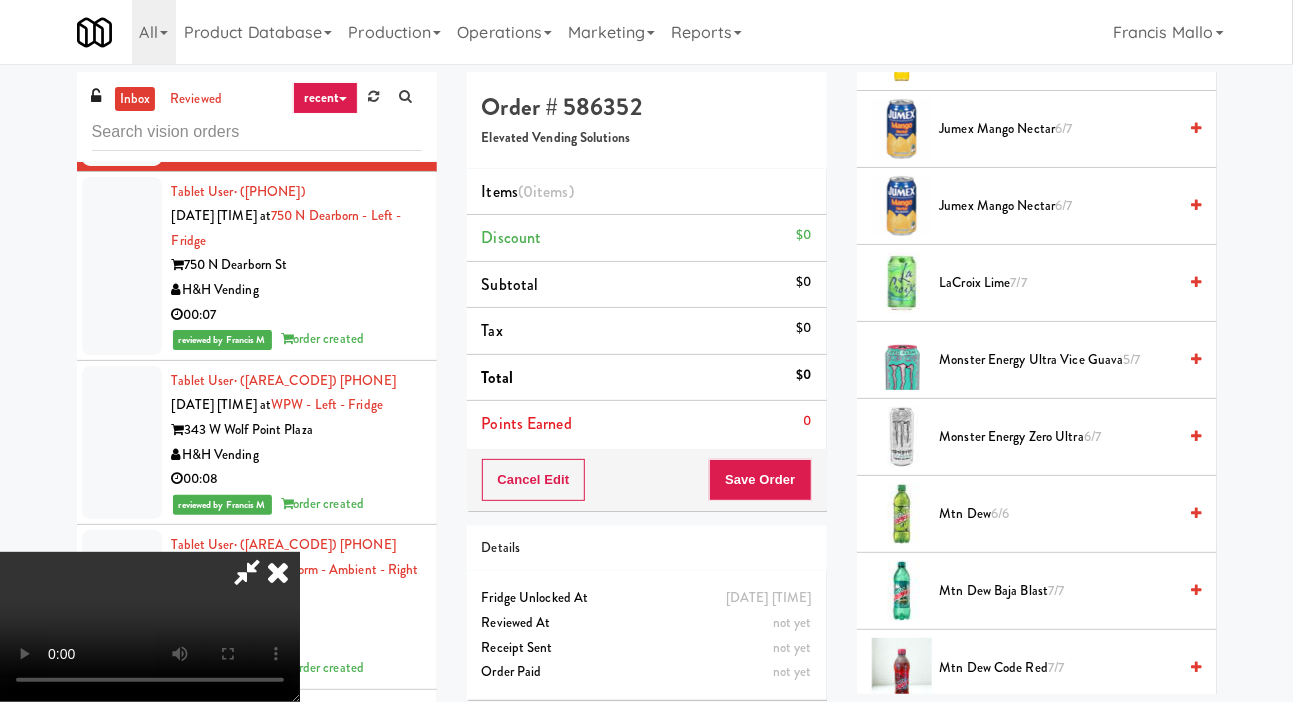click on "6/7" at bounding box center [1092, 436] 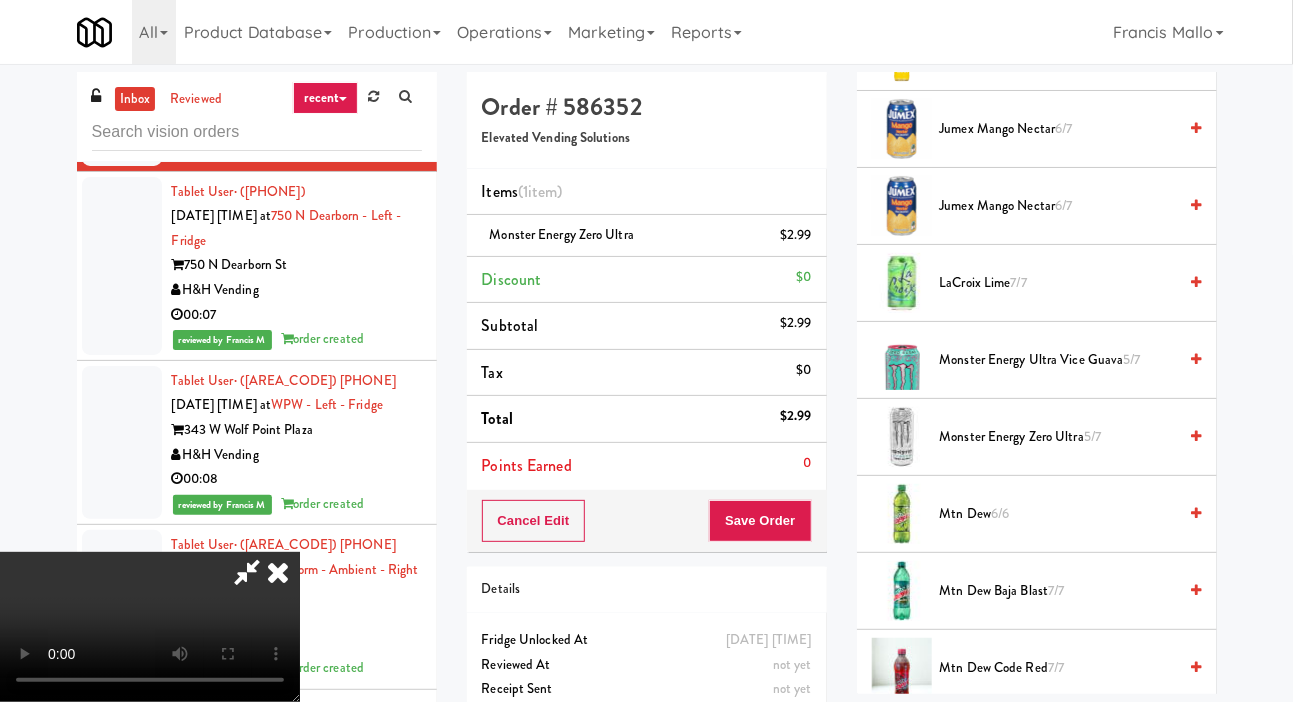 scroll, scrollTop: 73, scrollLeft: 0, axis: vertical 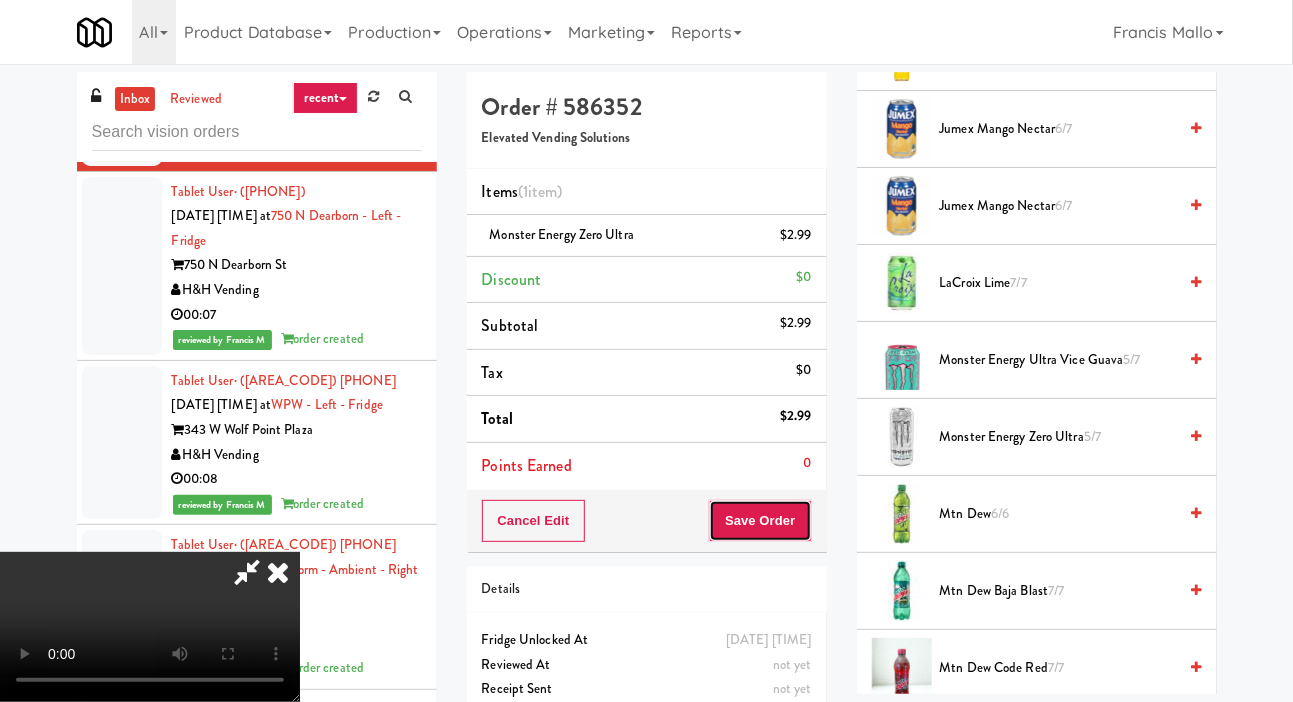 click on "Save Order" at bounding box center (760, 521) 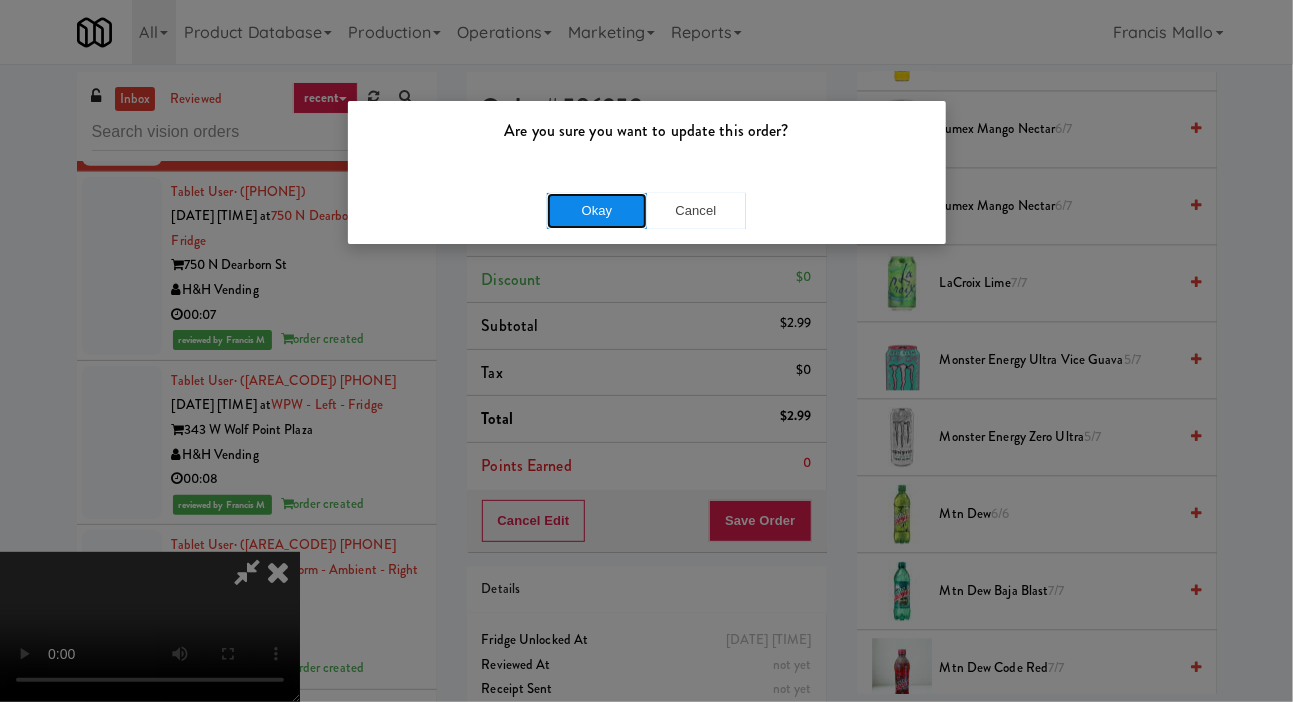 click on "Okay" at bounding box center (597, 211) 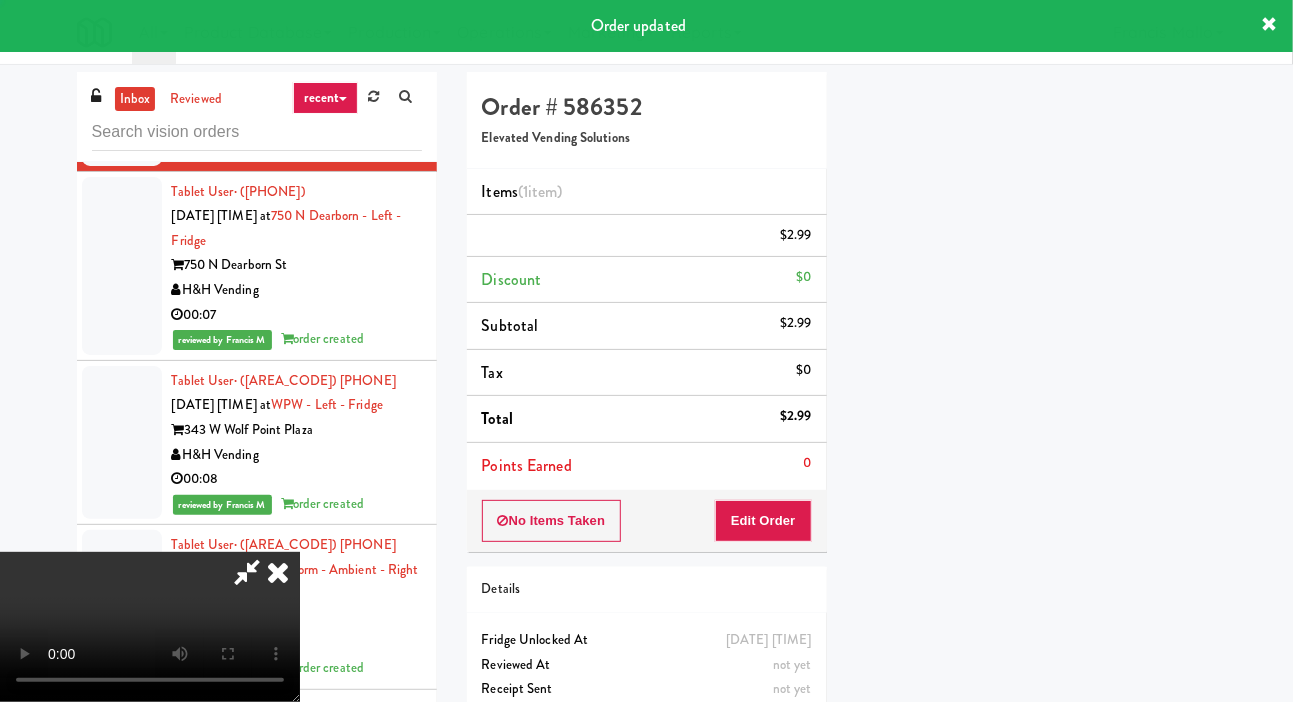 scroll, scrollTop: 116, scrollLeft: 0, axis: vertical 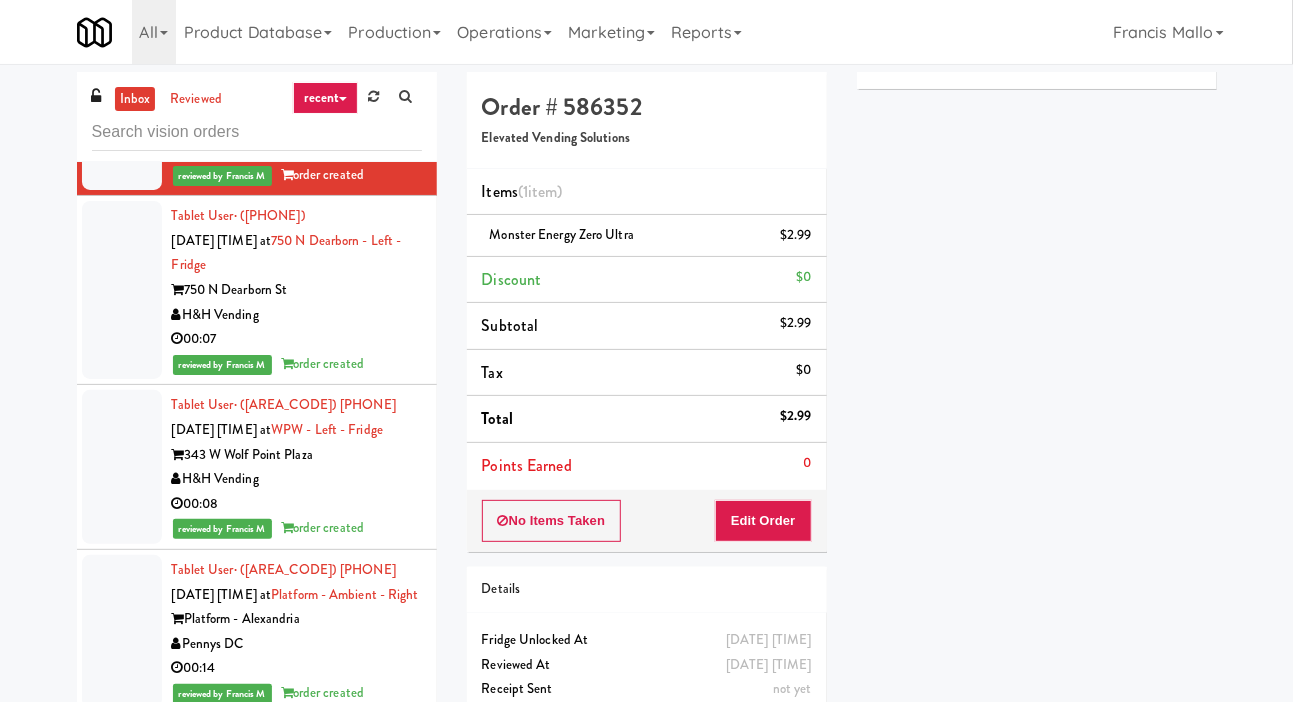 click at bounding box center [122, -64] 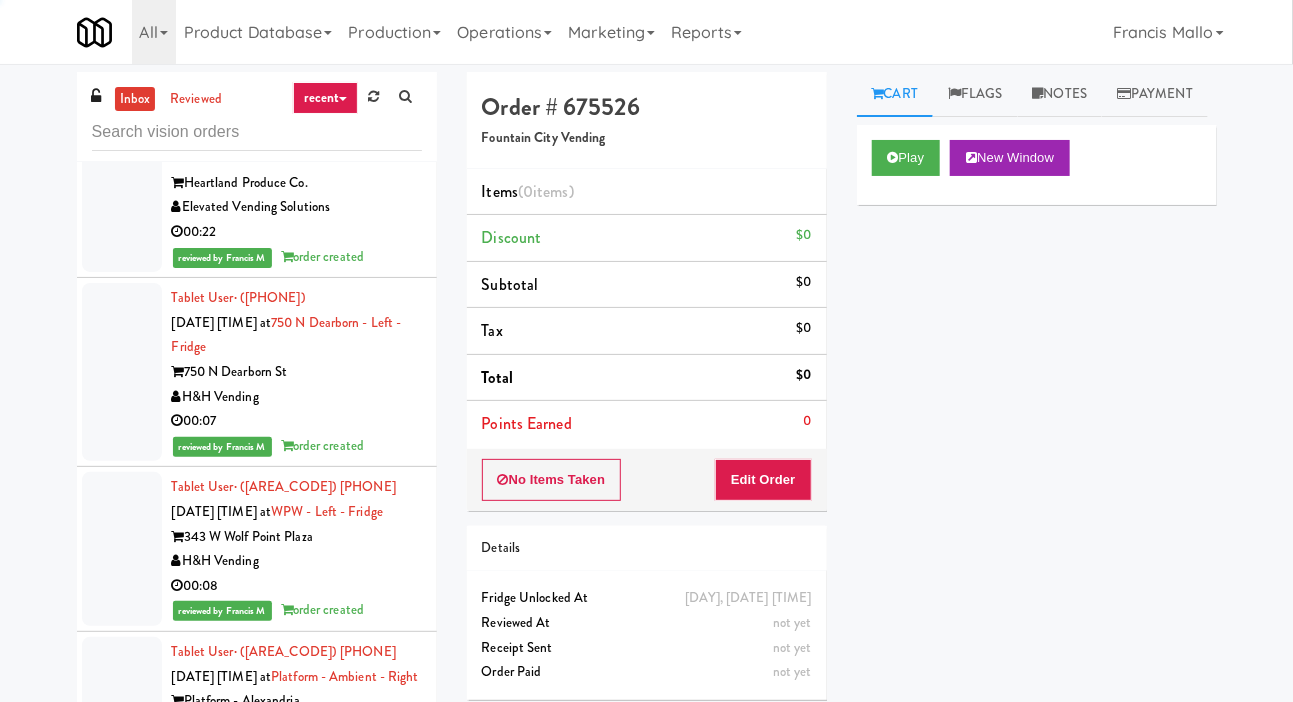 scroll, scrollTop: 15657, scrollLeft: 0, axis: vertical 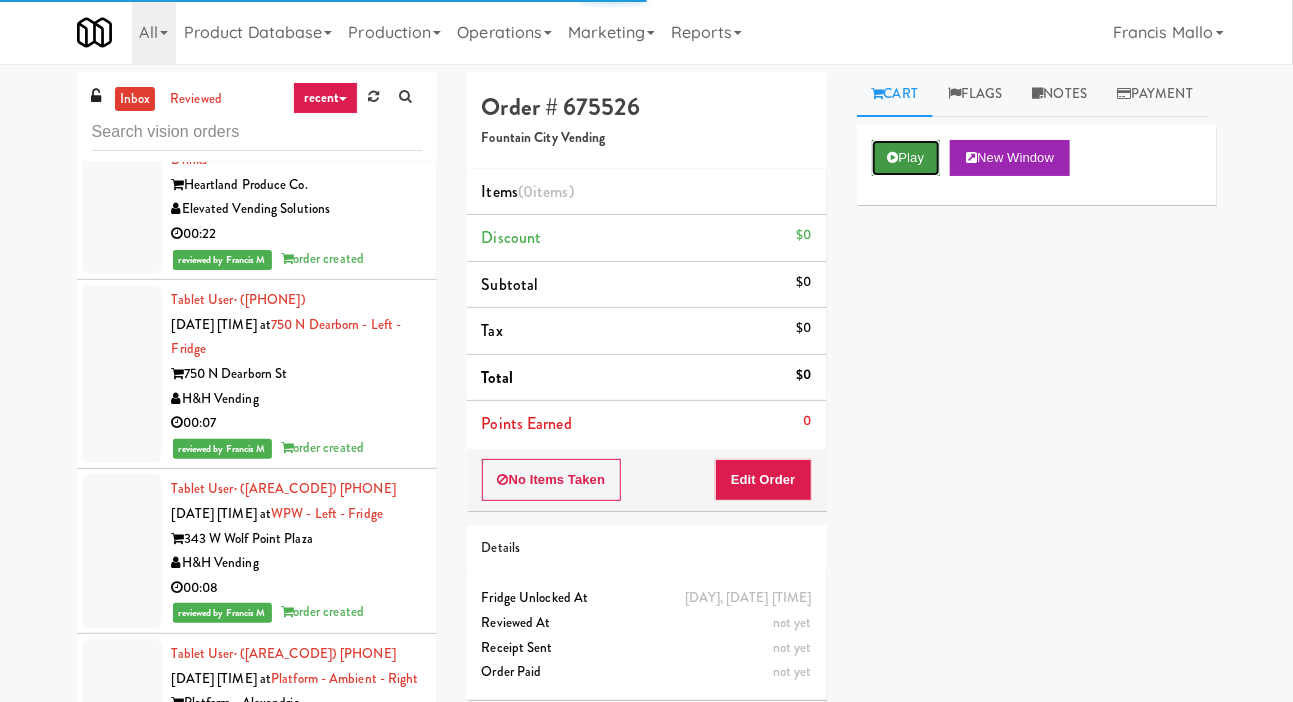 click on "Play" at bounding box center (906, 158) 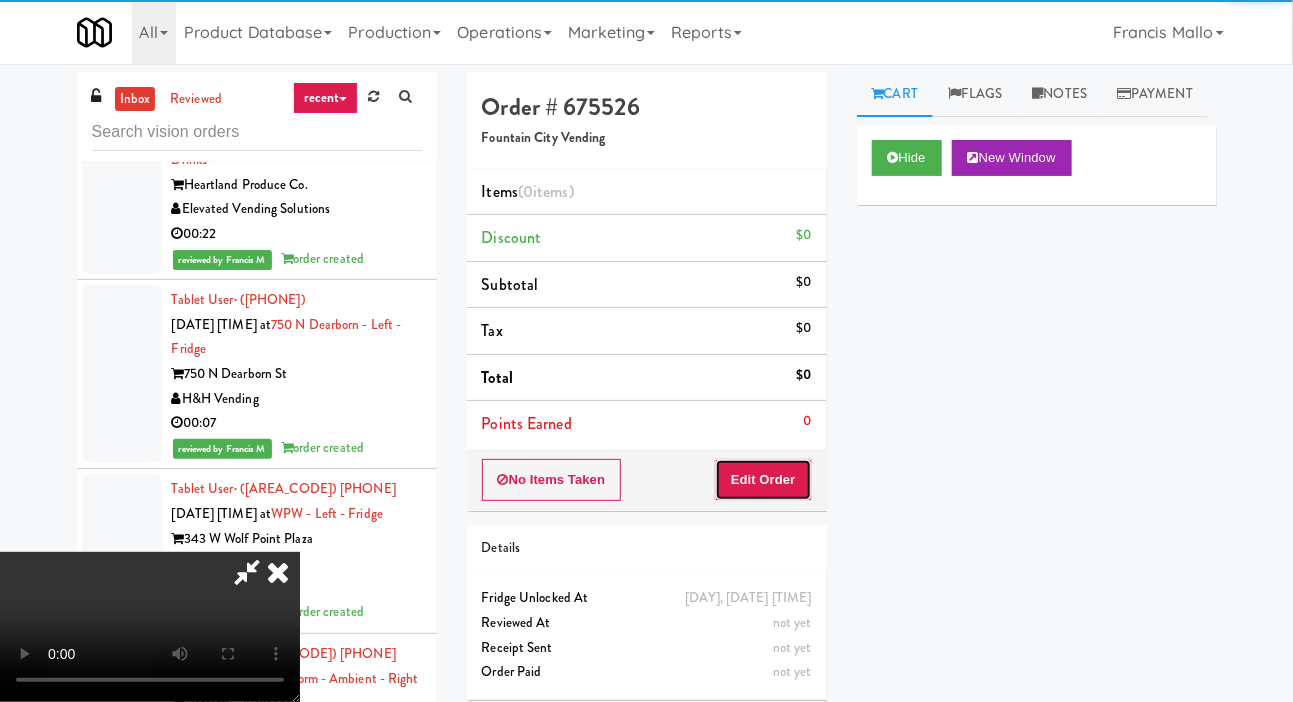 click on "Edit Order" at bounding box center (763, 480) 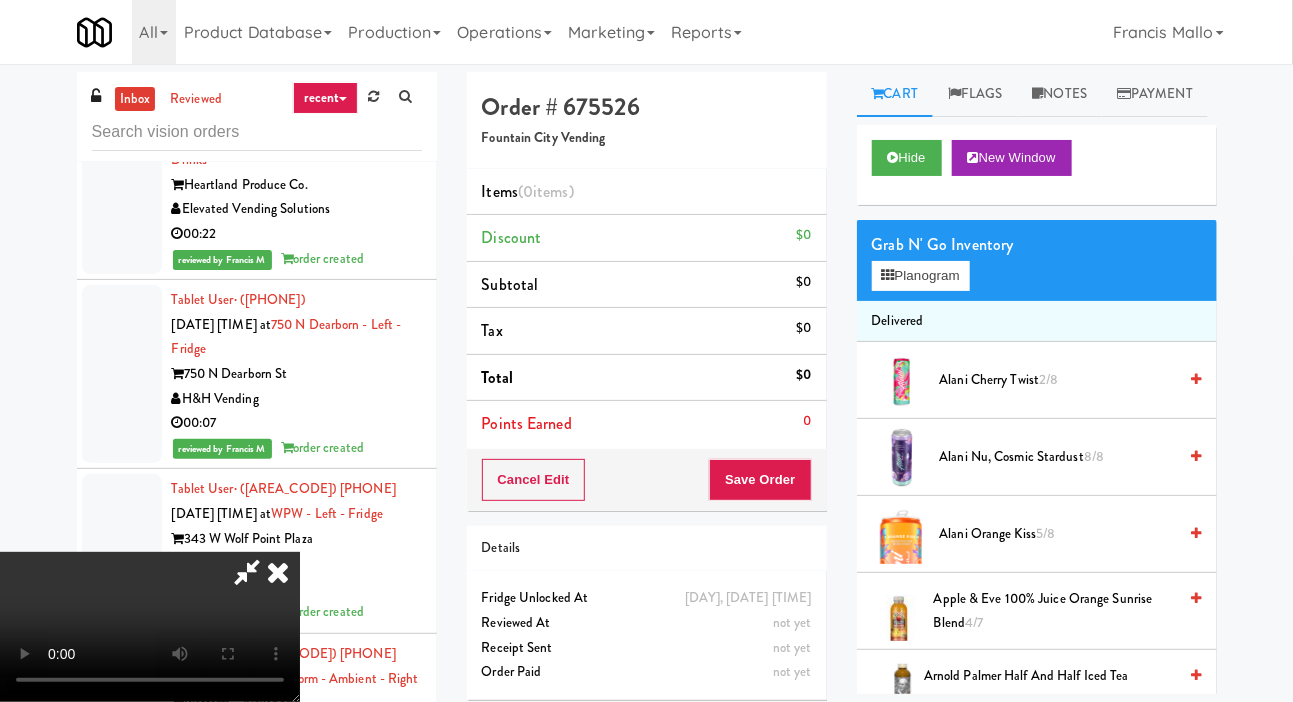 scroll, scrollTop: 73, scrollLeft: 0, axis: vertical 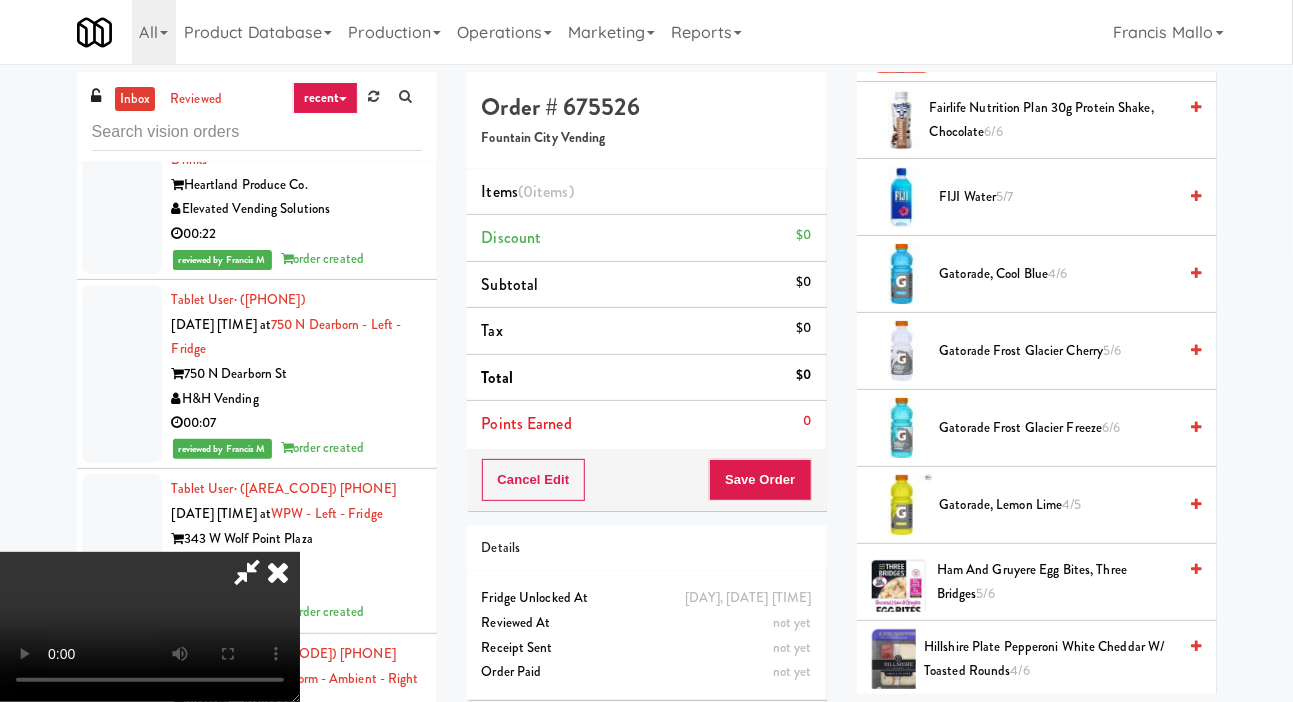 click on "Gatorade, Cool Blue  4/6" at bounding box center (1058, 274) 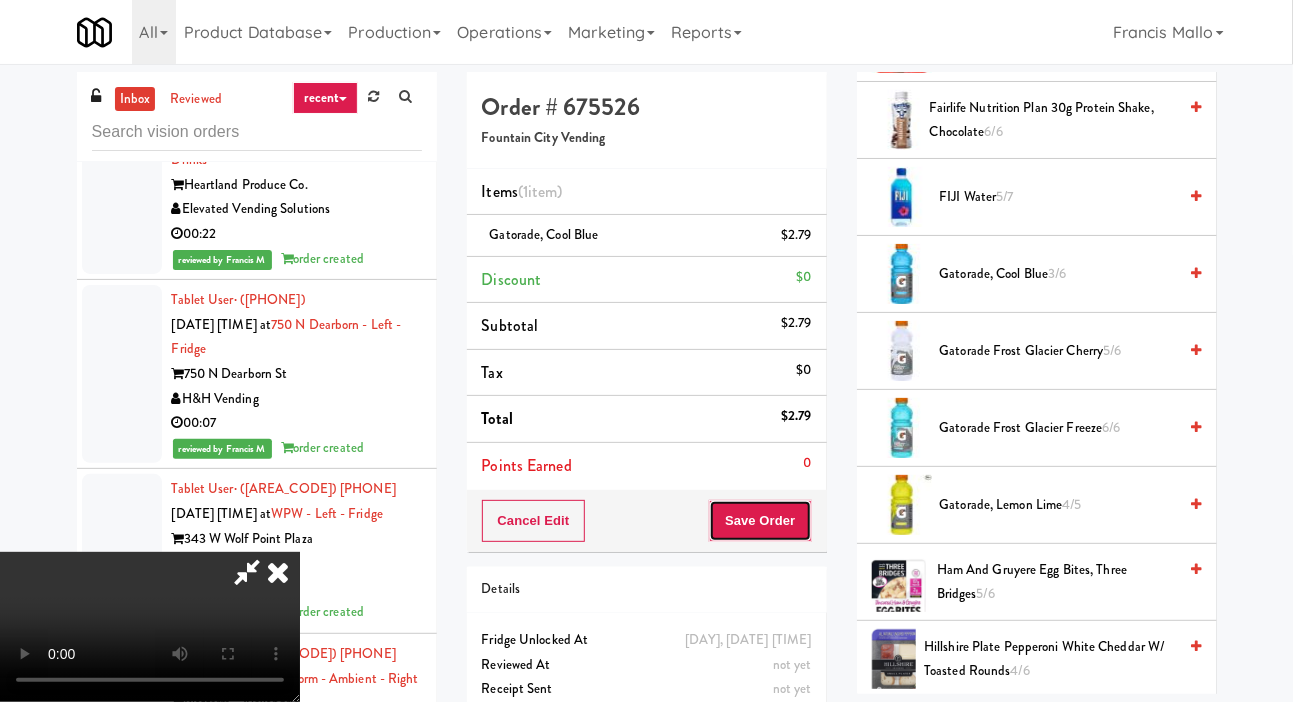 click on "Save Order" at bounding box center (760, 521) 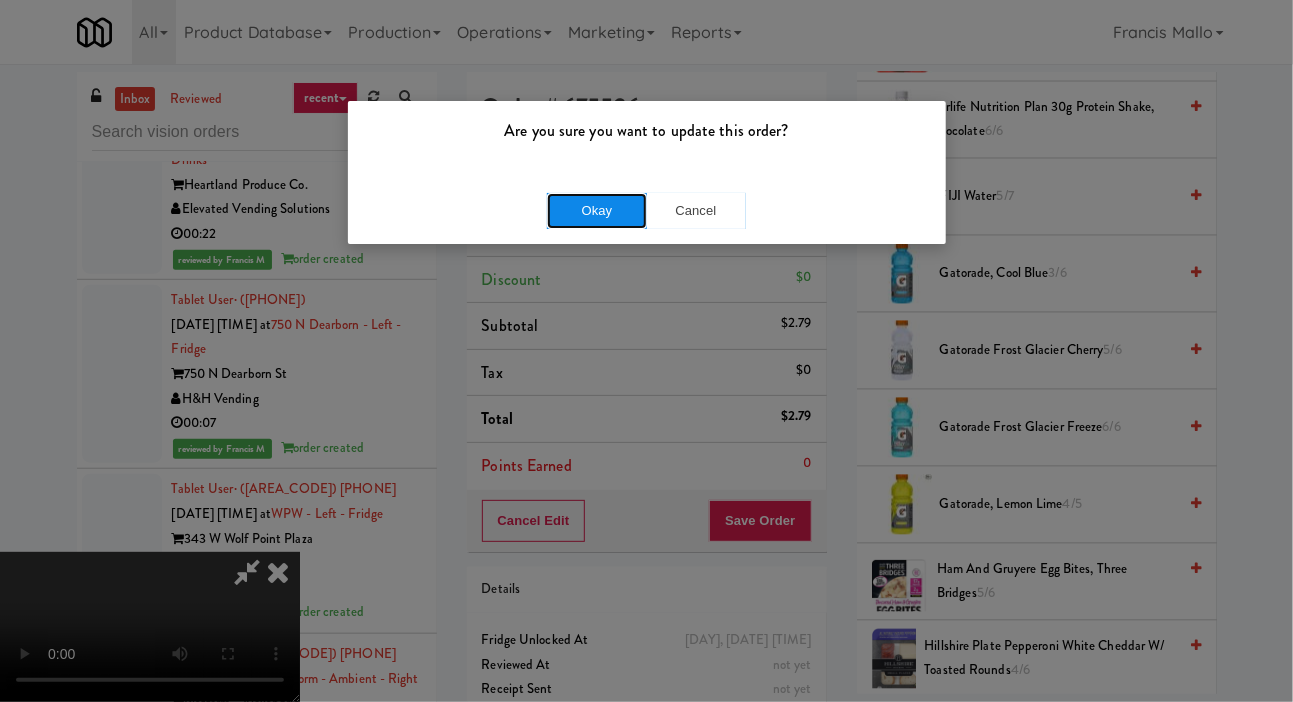 click on "Okay" at bounding box center [597, 211] 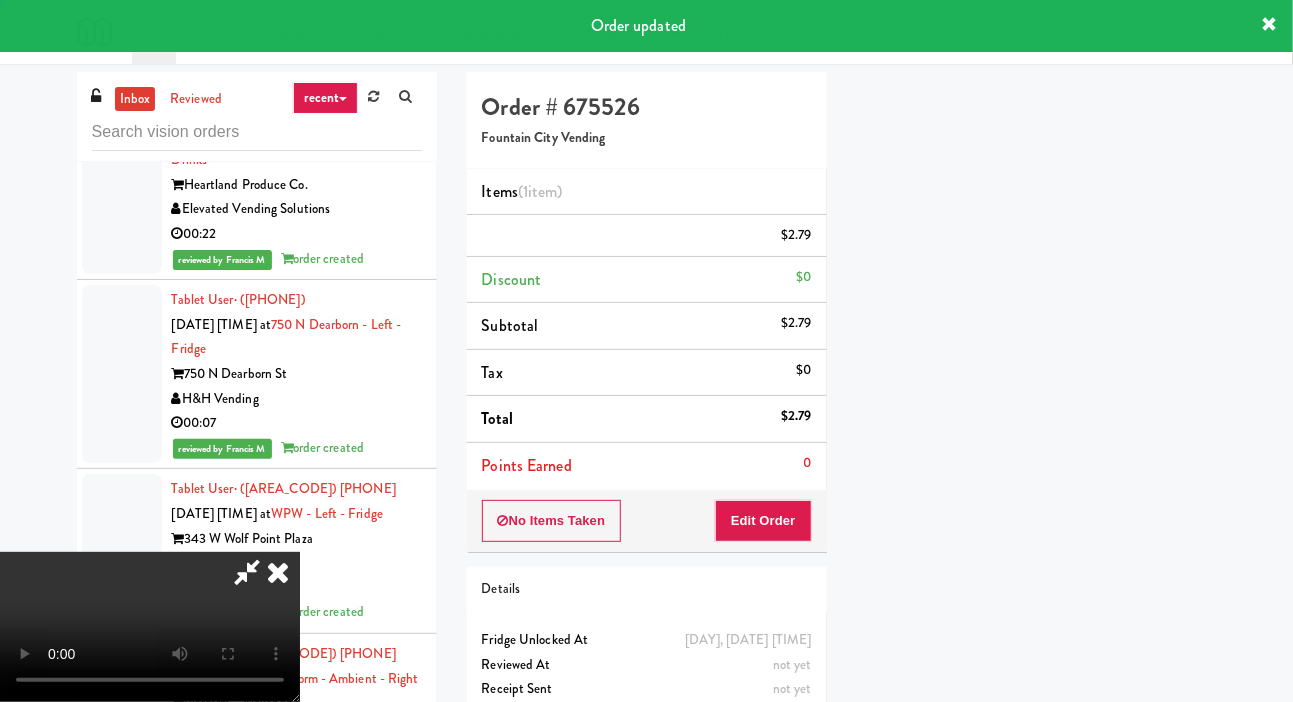 scroll, scrollTop: 116, scrollLeft: 0, axis: vertical 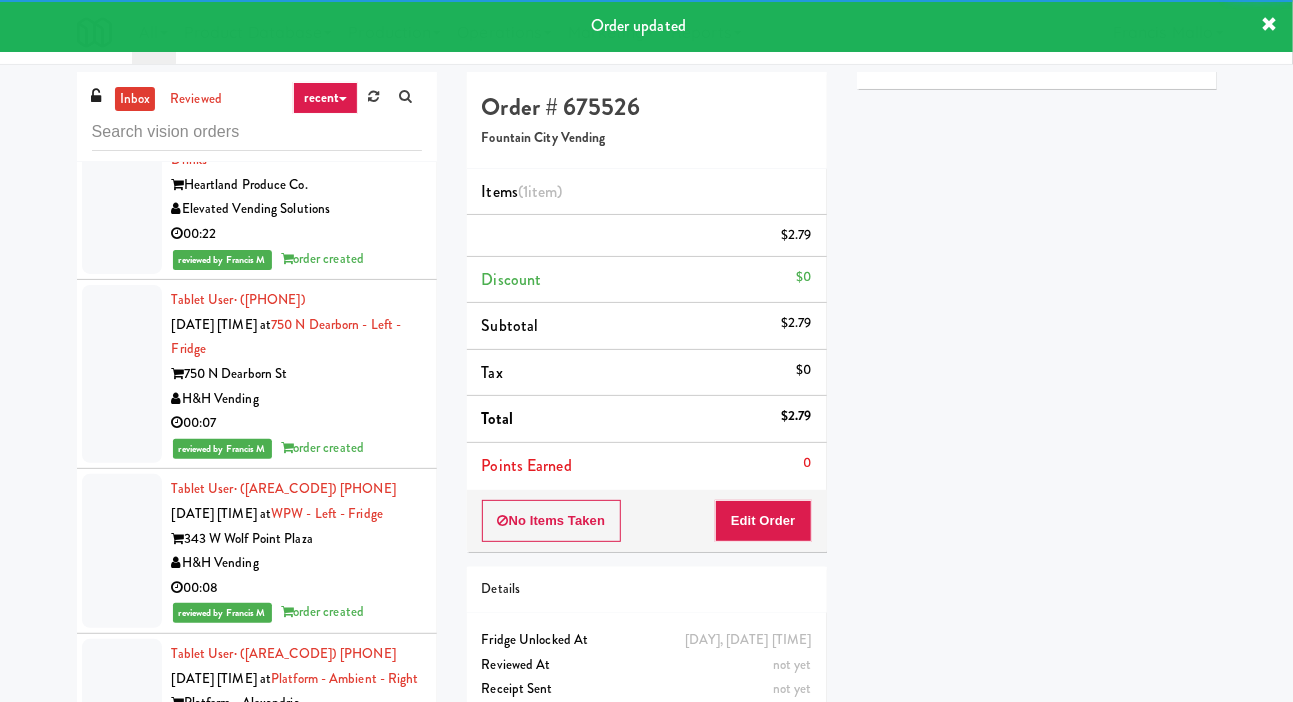 click at bounding box center [122, -120] 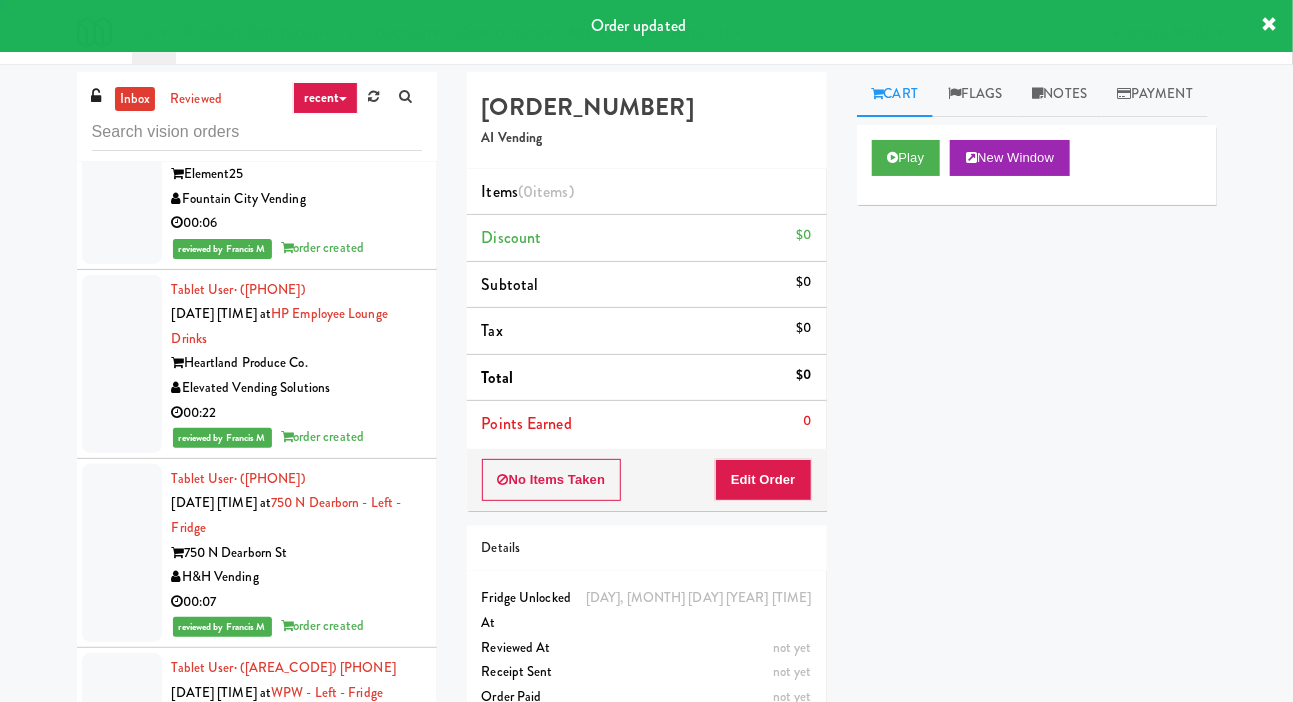 scroll, scrollTop: 15507, scrollLeft: 0, axis: vertical 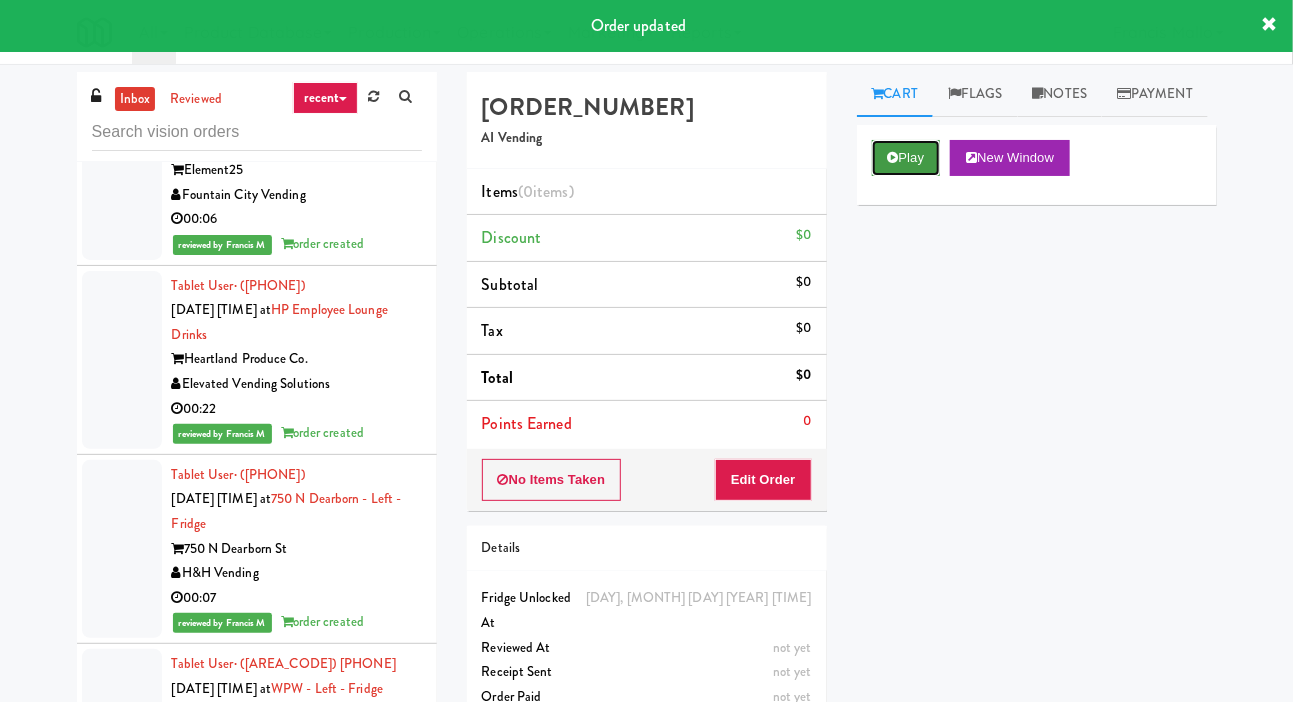 click on "Play" at bounding box center [906, 158] 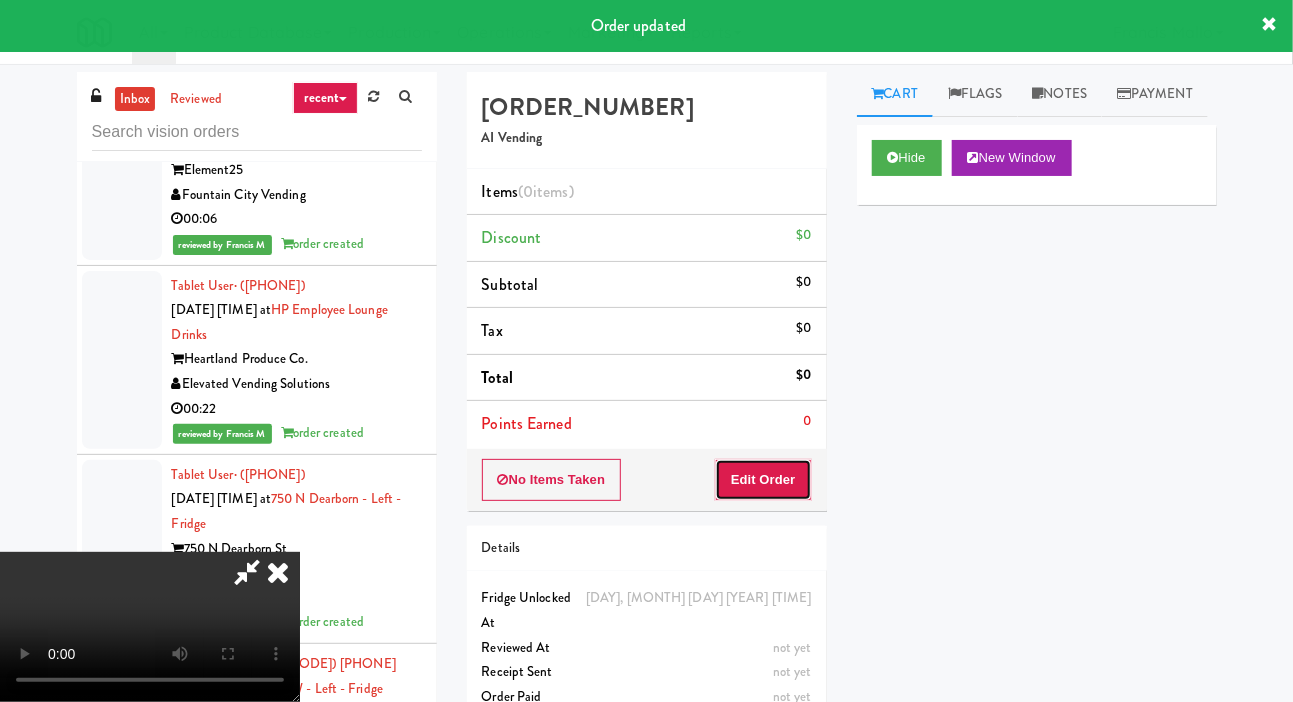 click on "Edit Order" at bounding box center (763, 480) 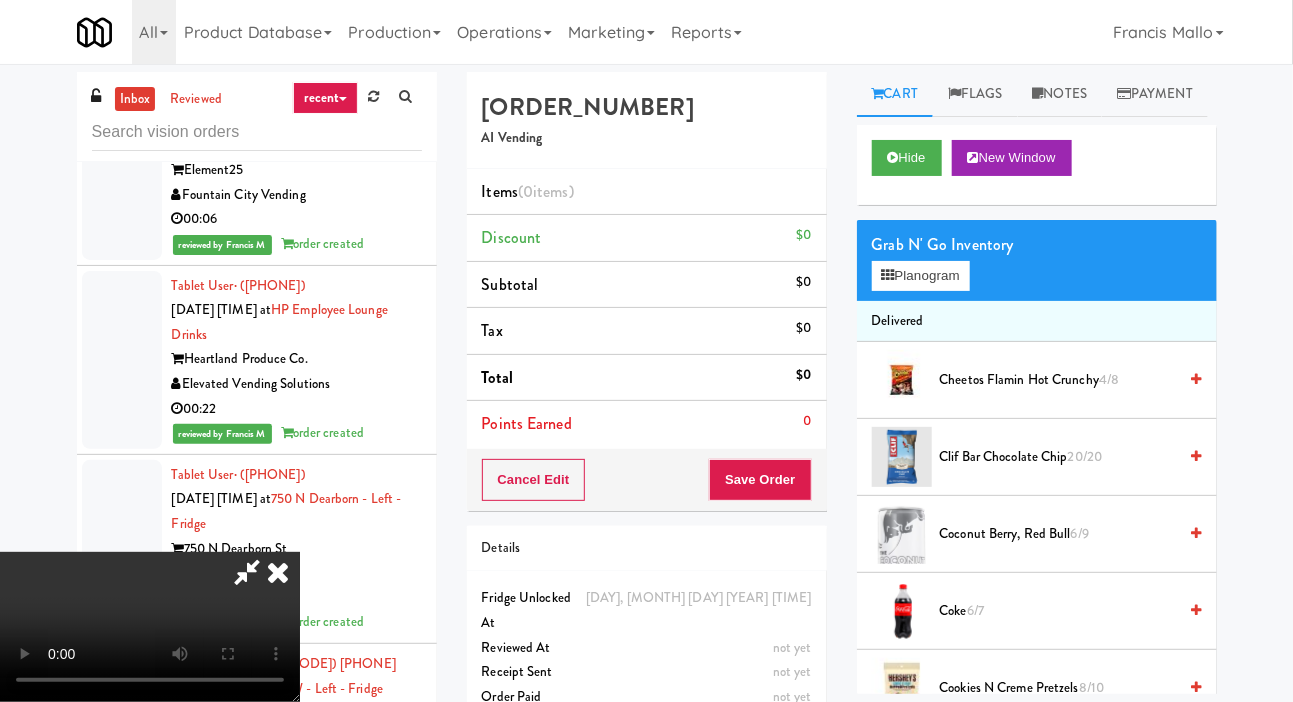 scroll, scrollTop: 73, scrollLeft: 0, axis: vertical 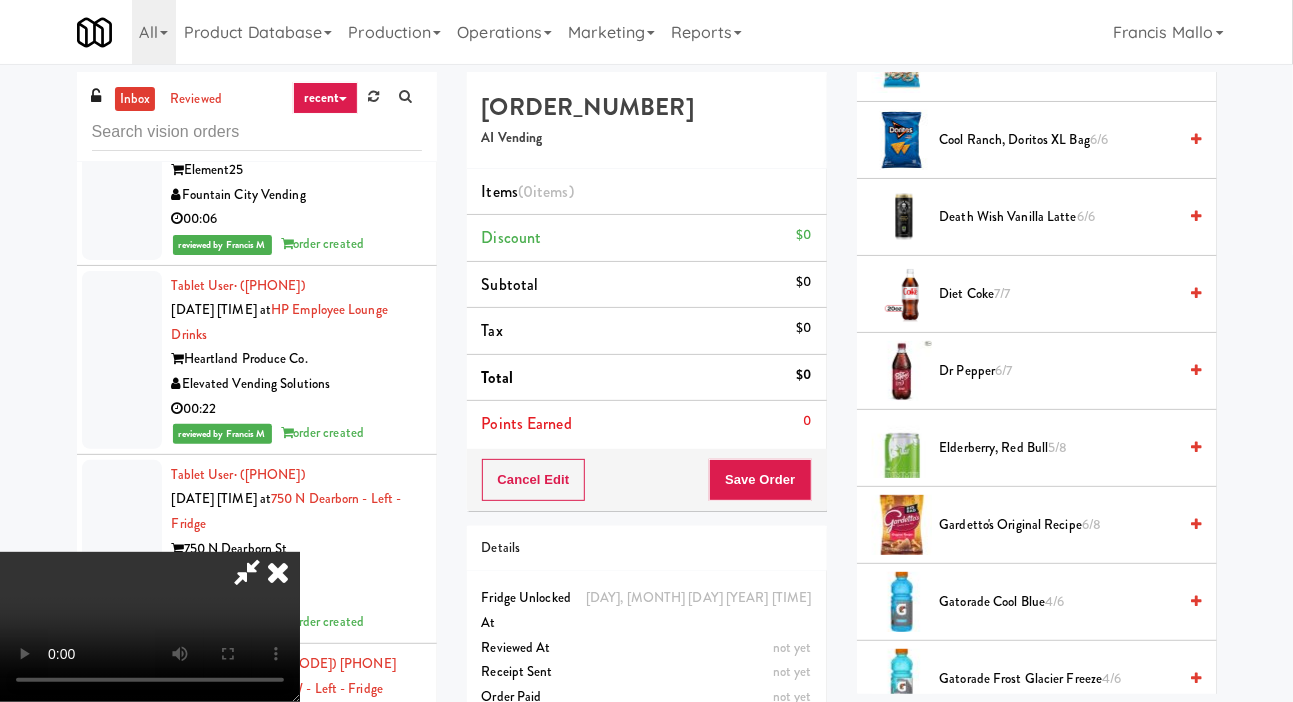 click on "Cool Ranch, Doritos XL Bag   6/6" at bounding box center (1058, 140) 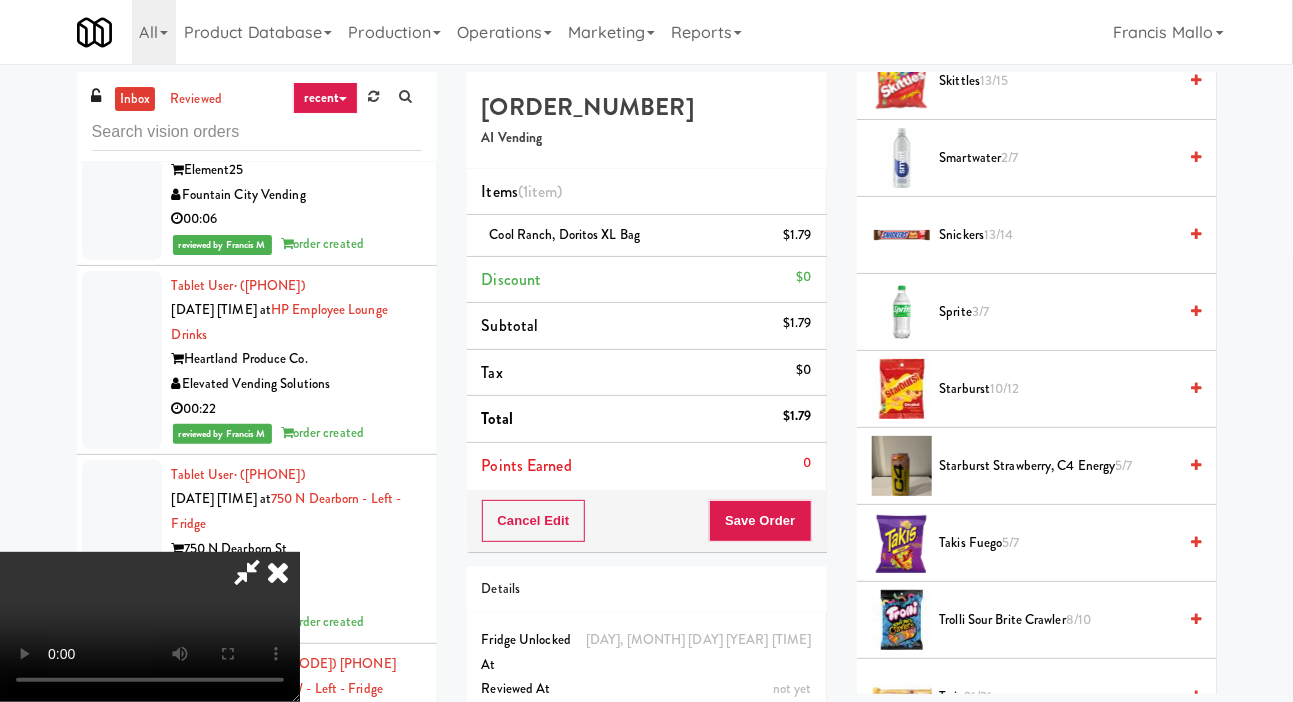 scroll, scrollTop: 2289, scrollLeft: 0, axis: vertical 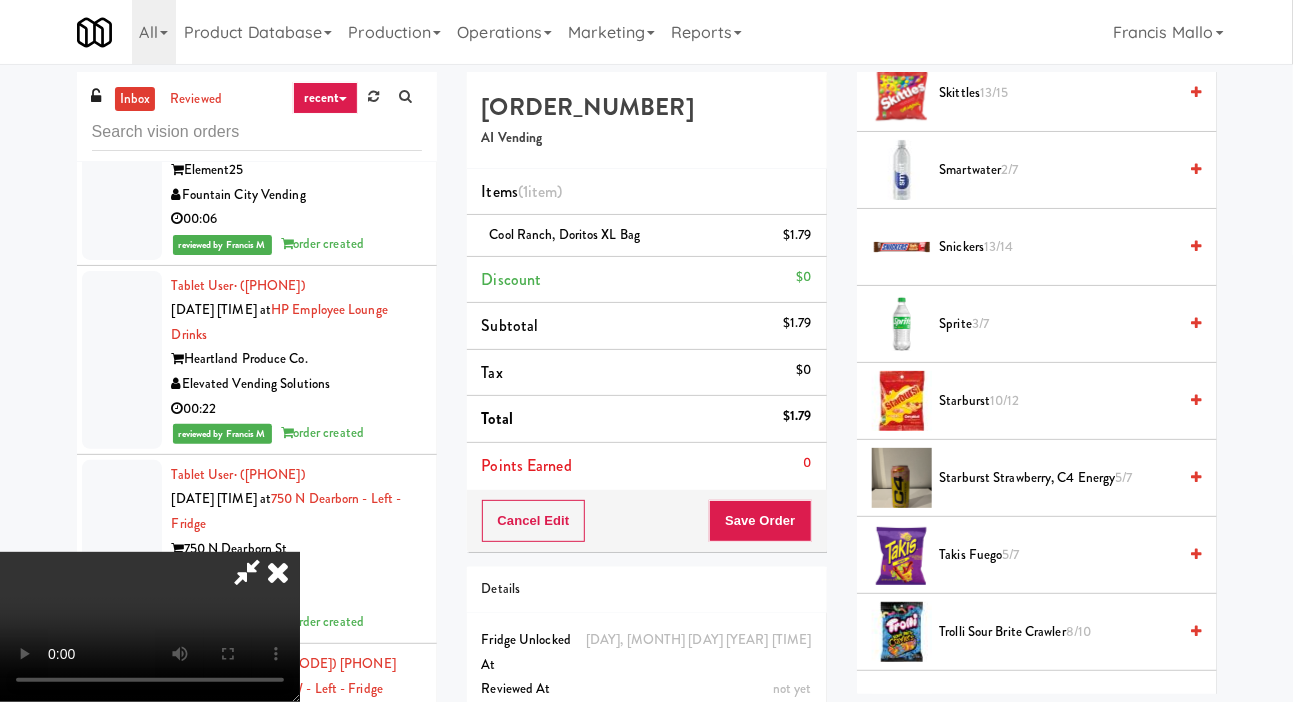 click on "Sprite  3/7" at bounding box center [1058, 324] 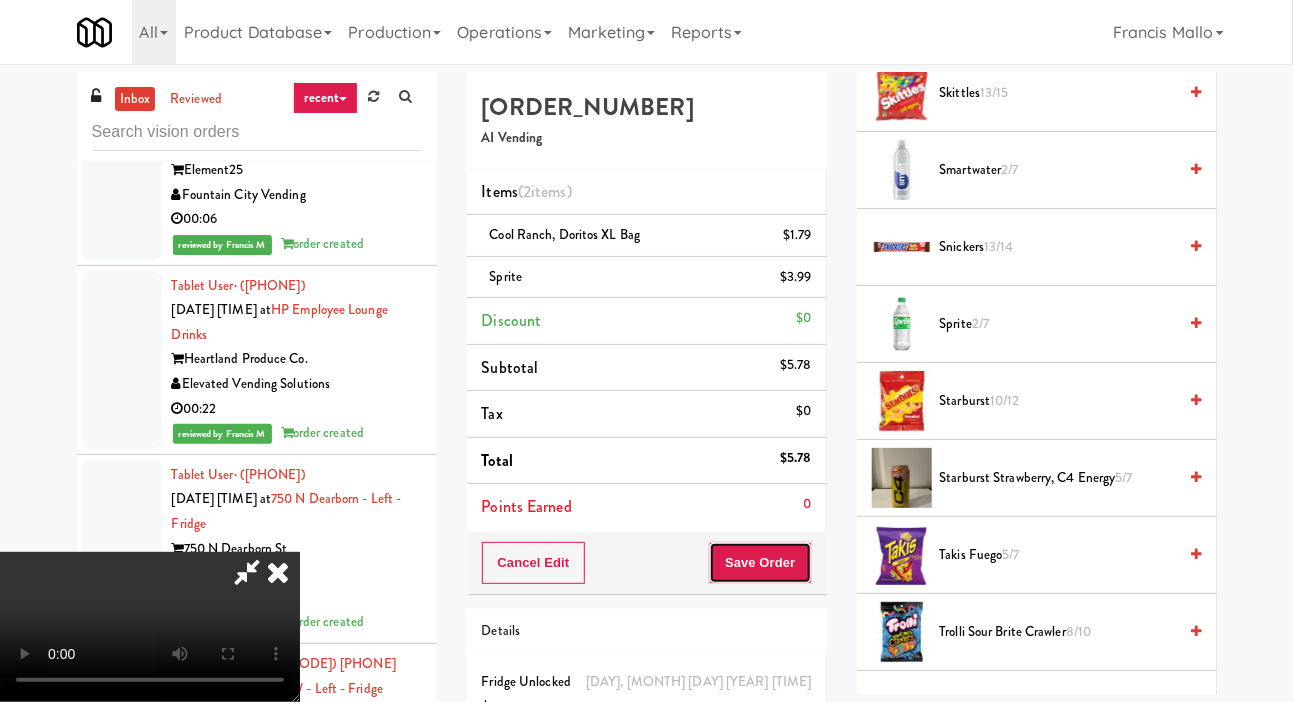 click on "Save Order" at bounding box center (760, 563) 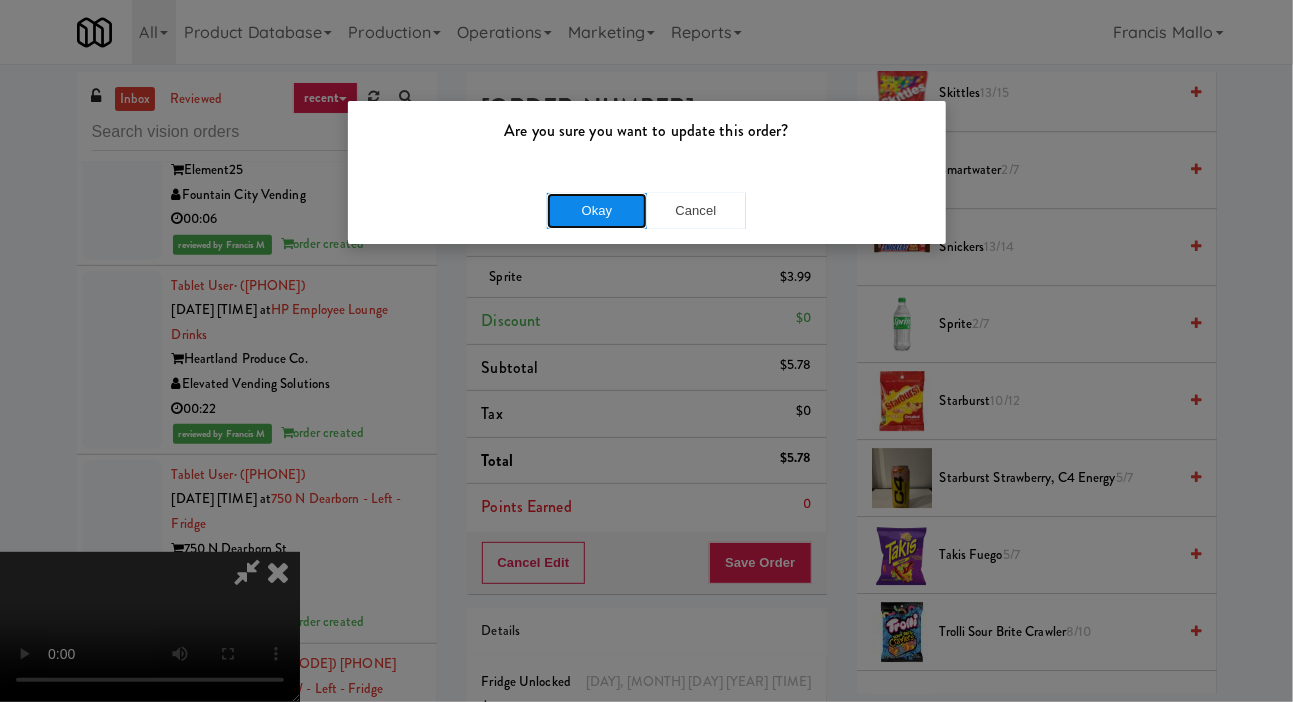 click on "Okay" at bounding box center [597, 211] 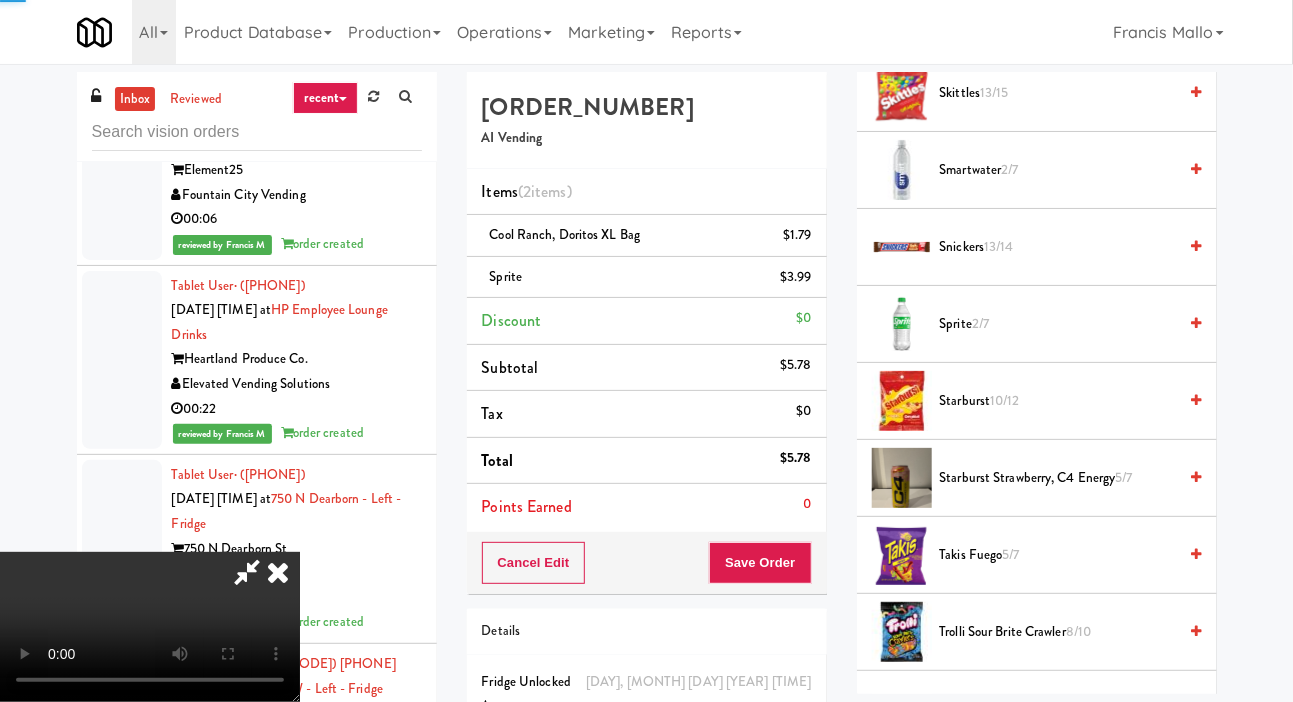 scroll, scrollTop: 116, scrollLeft: 0, axis: vertical 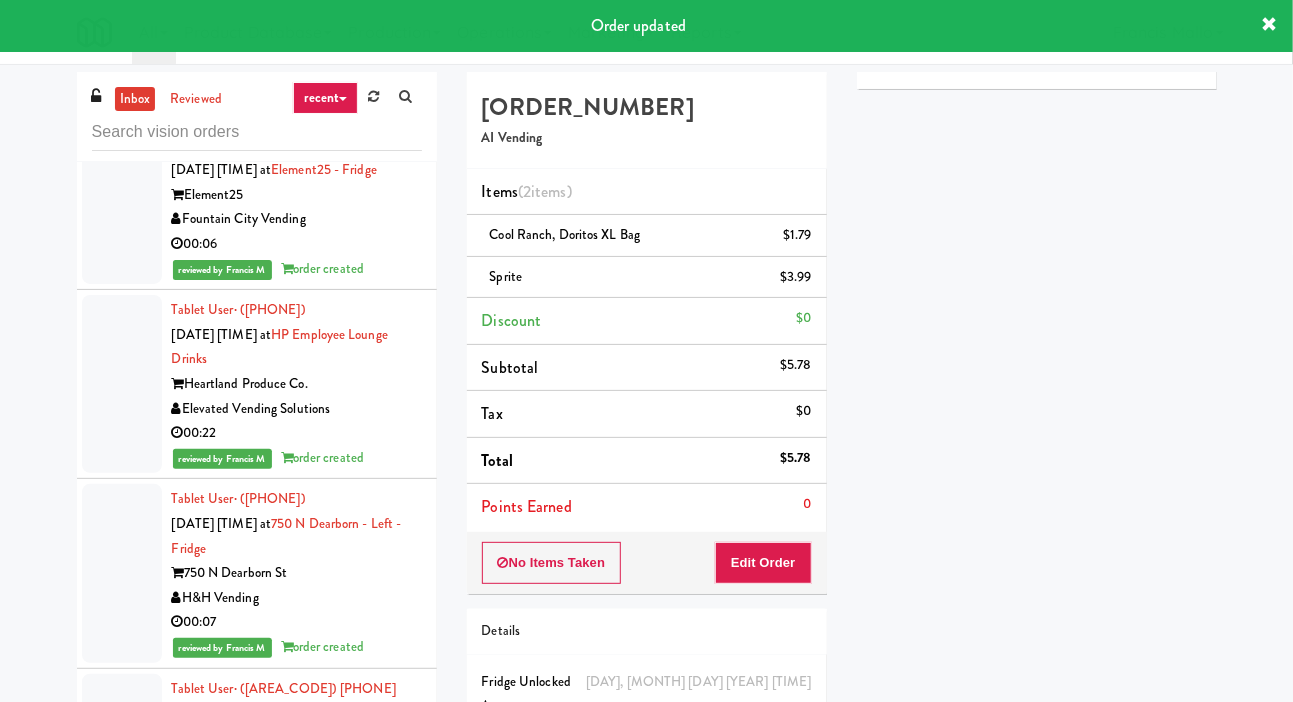click at bounding box center [122, -110] 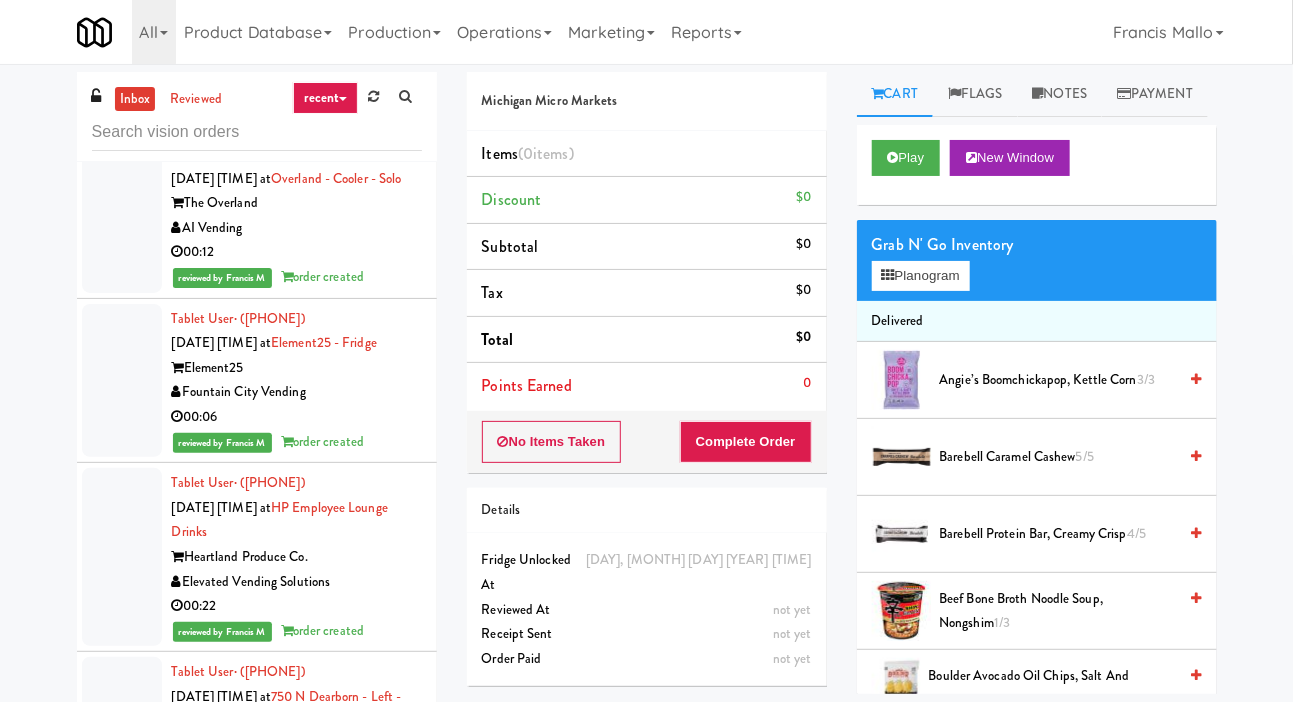 scroll, scrollTop: 15336, scrollLeft: 0, axis: vertical 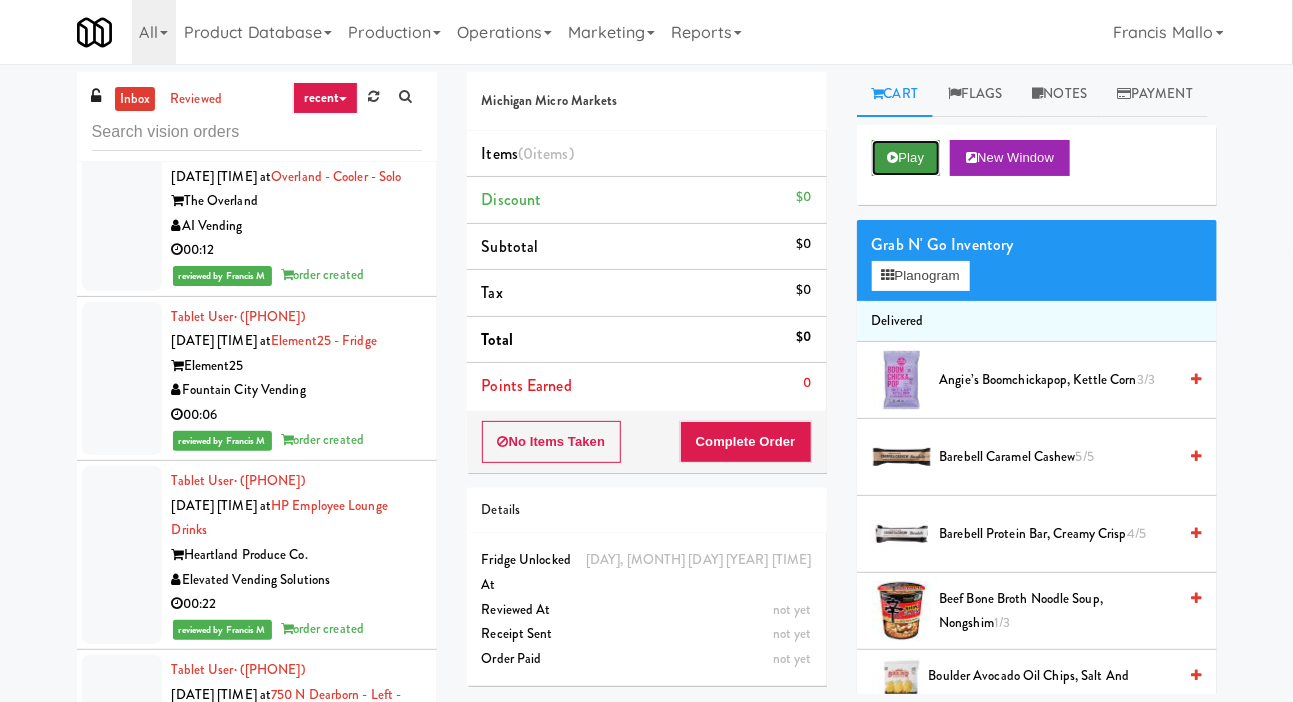 click on "Play" at bounding box center [906, 158] 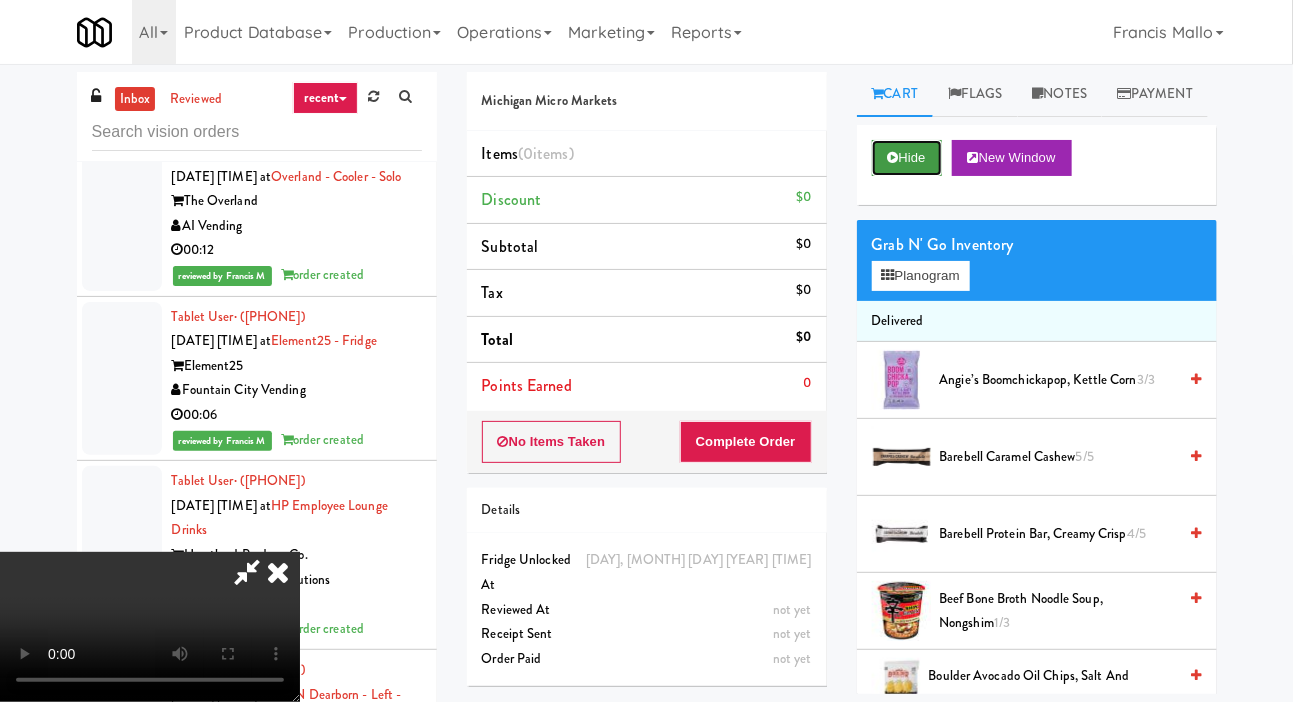 scroll, scrollTop: 73, scrollLeft: 0, axis: vertical 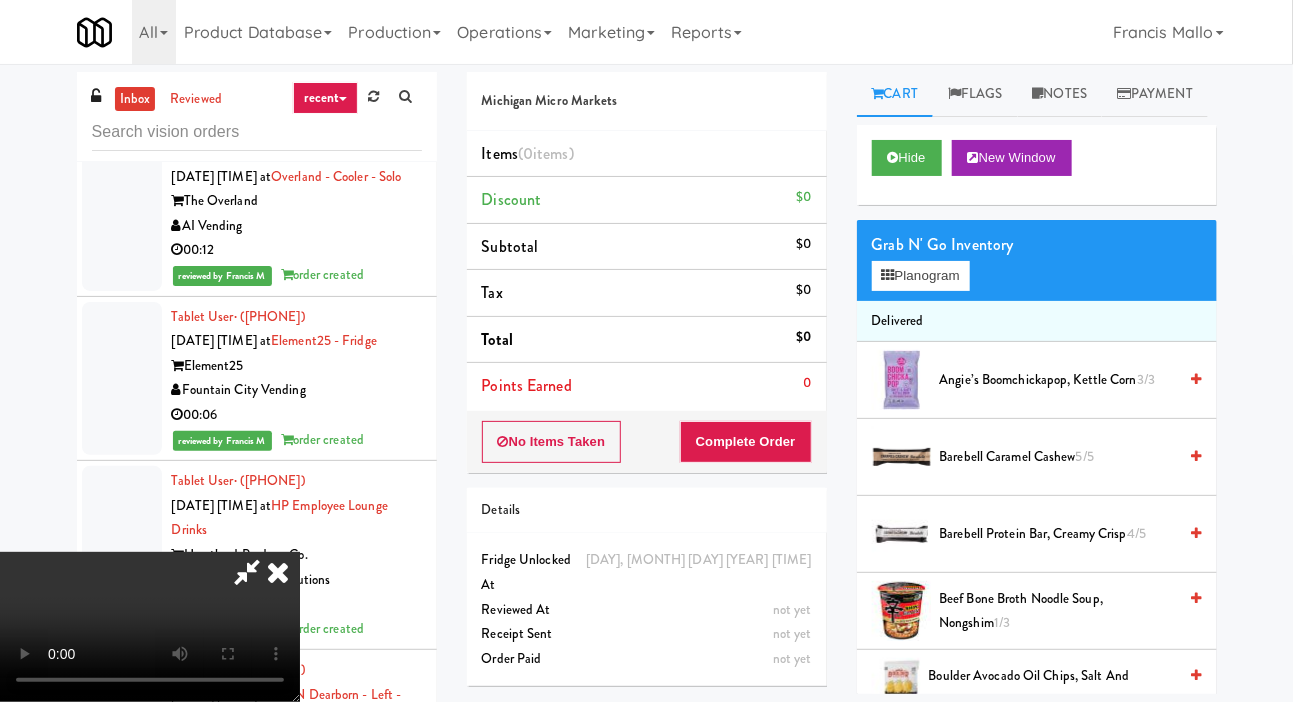 type 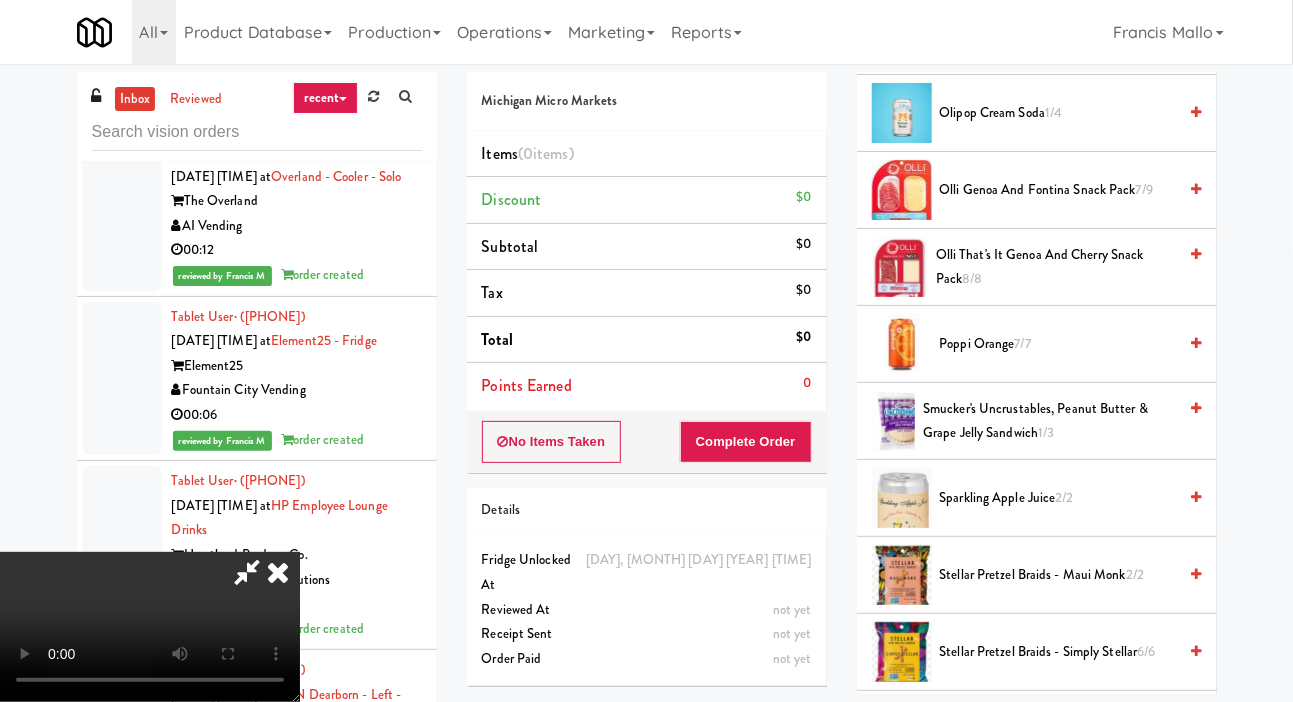 scroll, scrollTop: 1325, scrollLeft: 0, axis: vertical 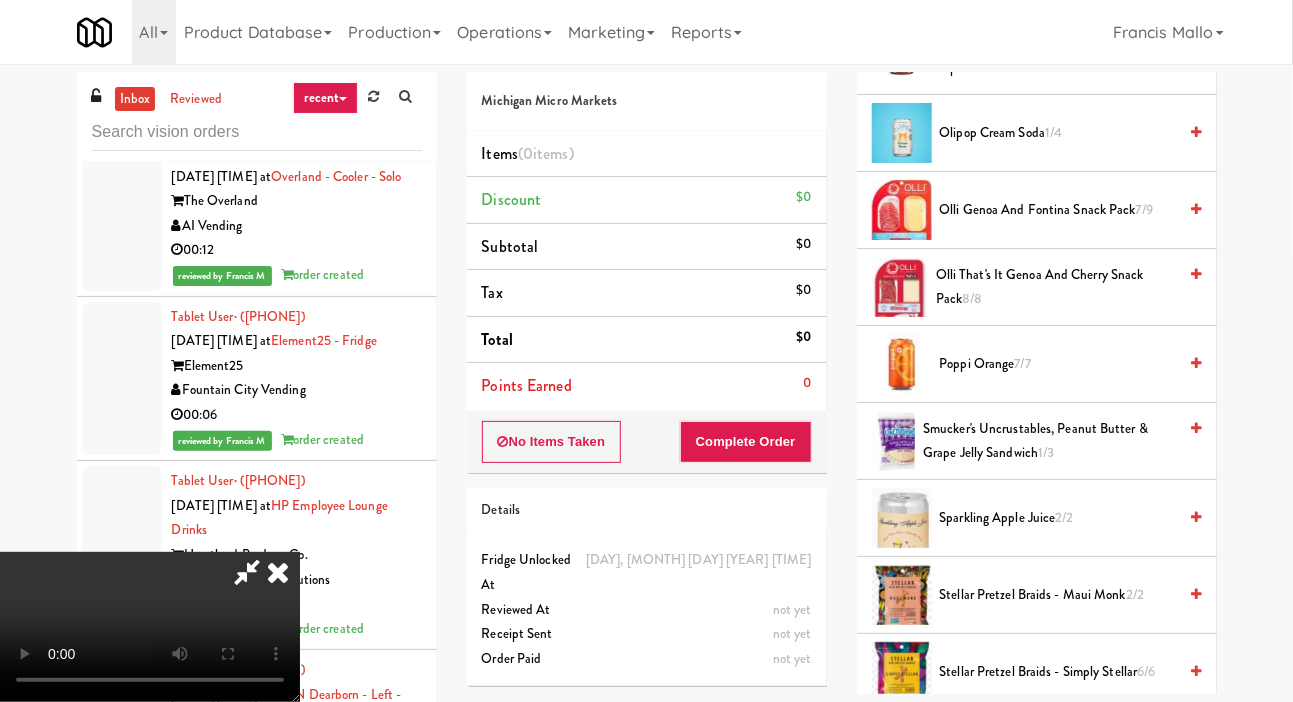 click on "7/9" at bounding box center [1144, 209] 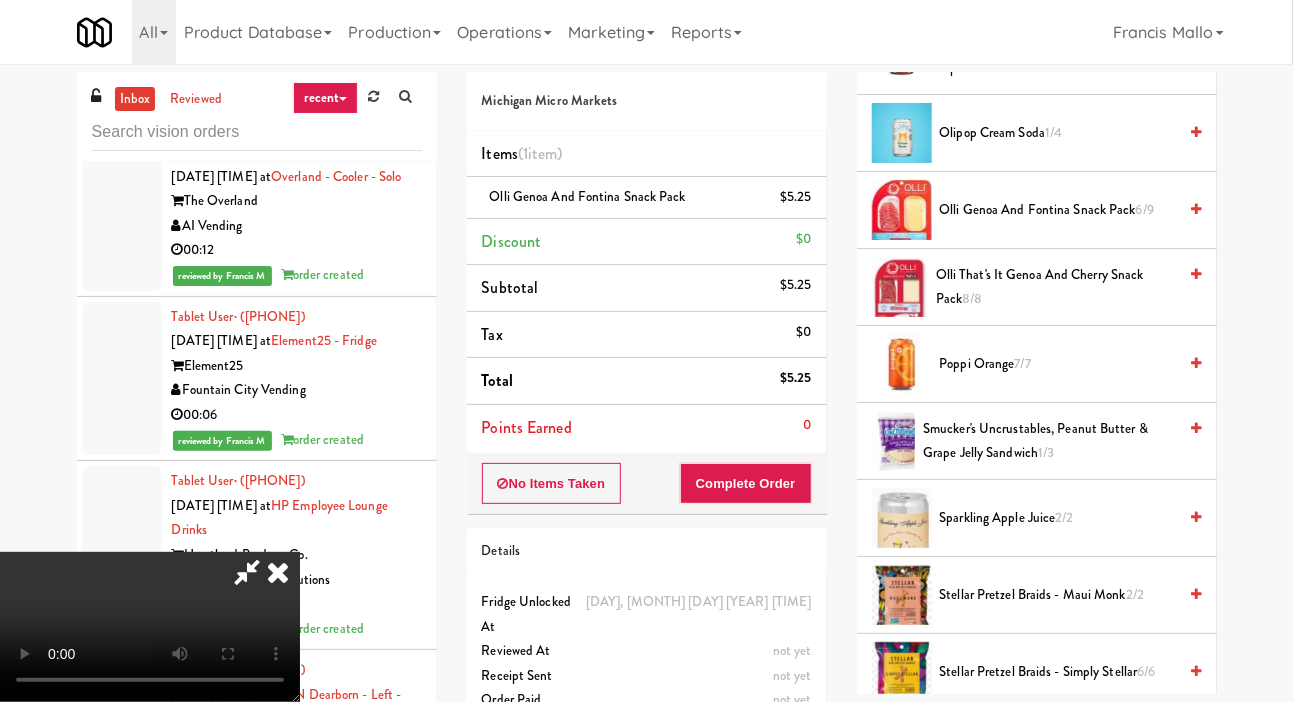 scroll, scrollTop: 73, scrollLeft: 0, axis: vertical 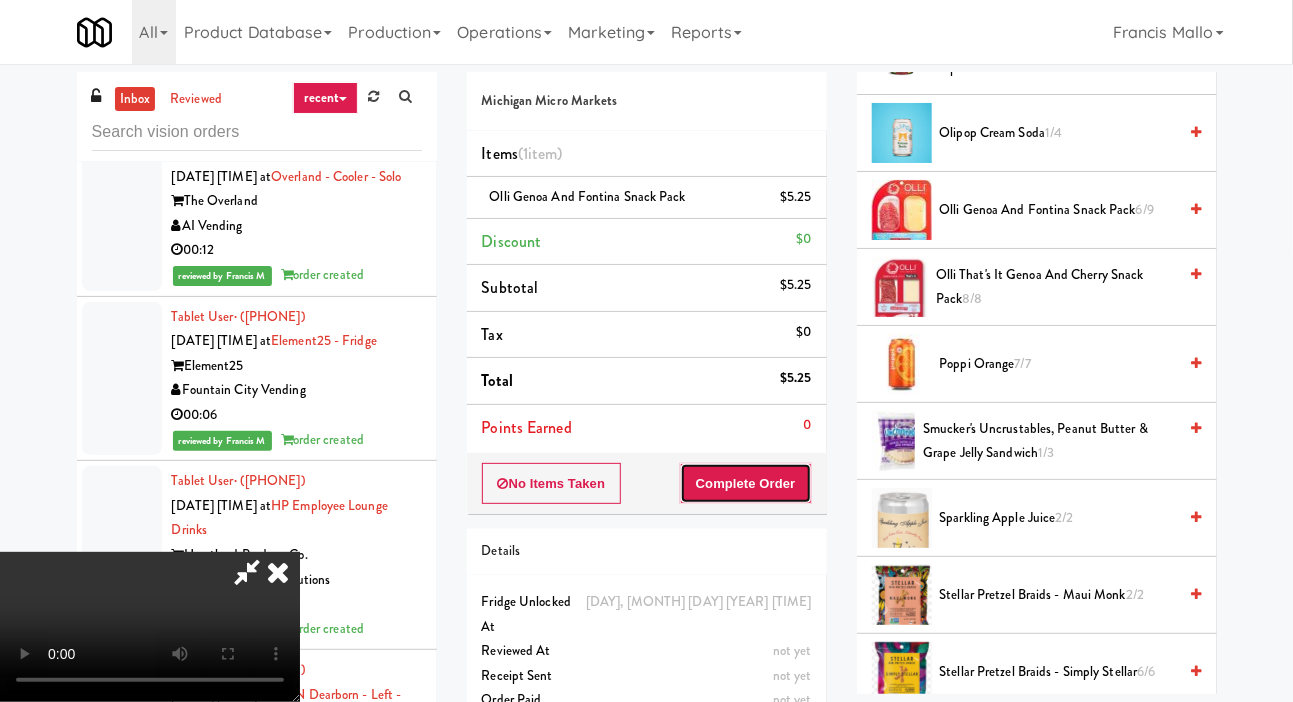 click on "Complete Order" at bounding box center (746, 484) 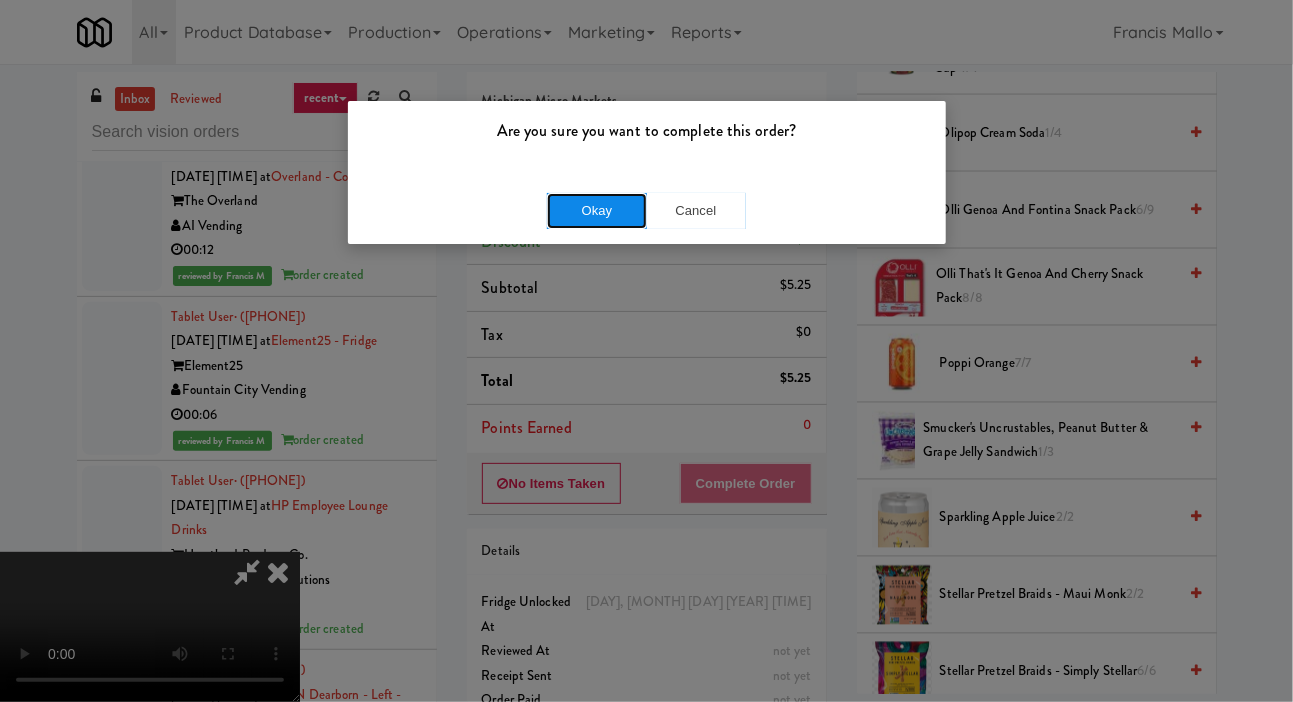 click on "Okay" at bounding box center (597, 211) 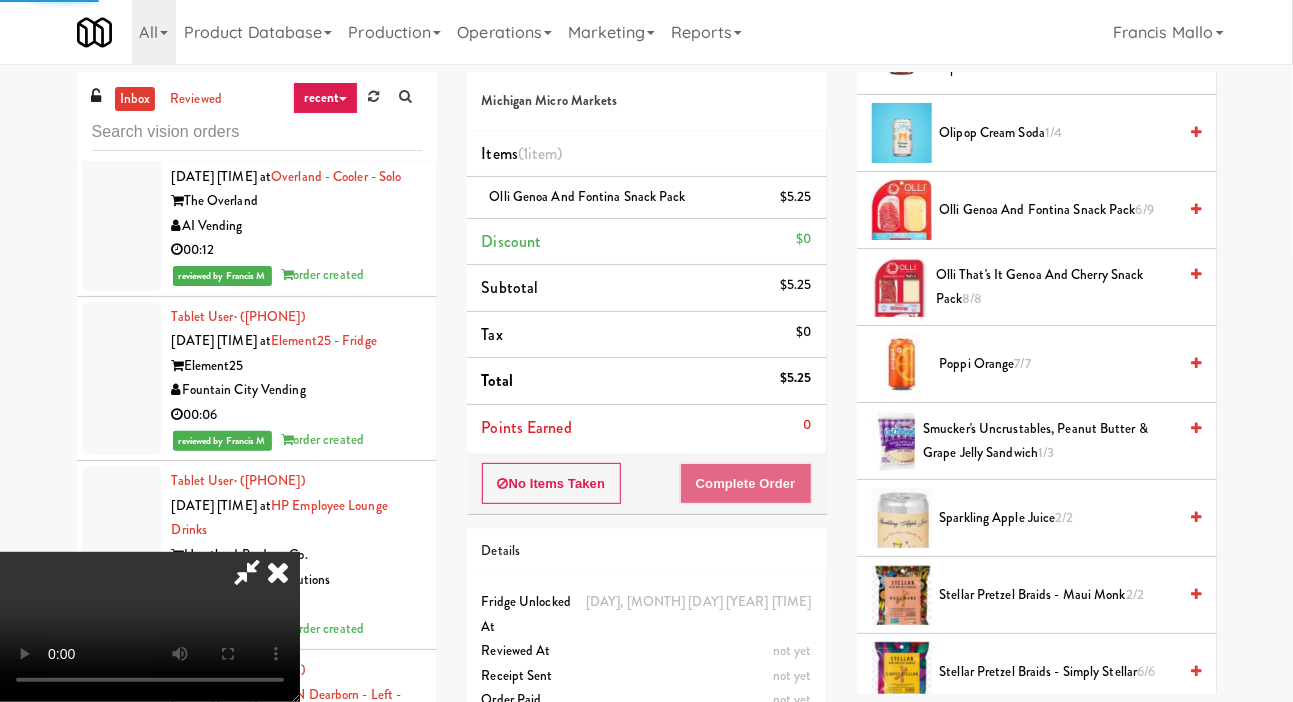 scroll, scrollTop: 116, scrollLeft: 0, axis: vertical 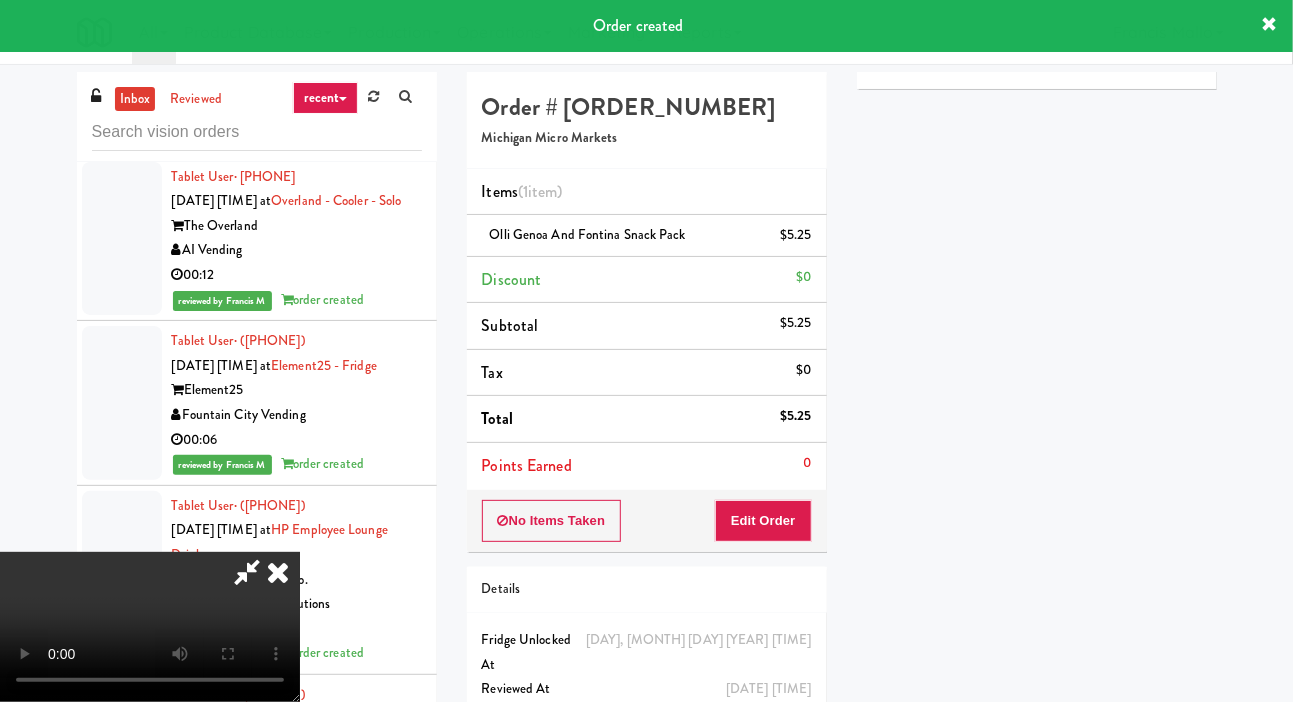 click on "Hide" at bounding box center [907, 42] 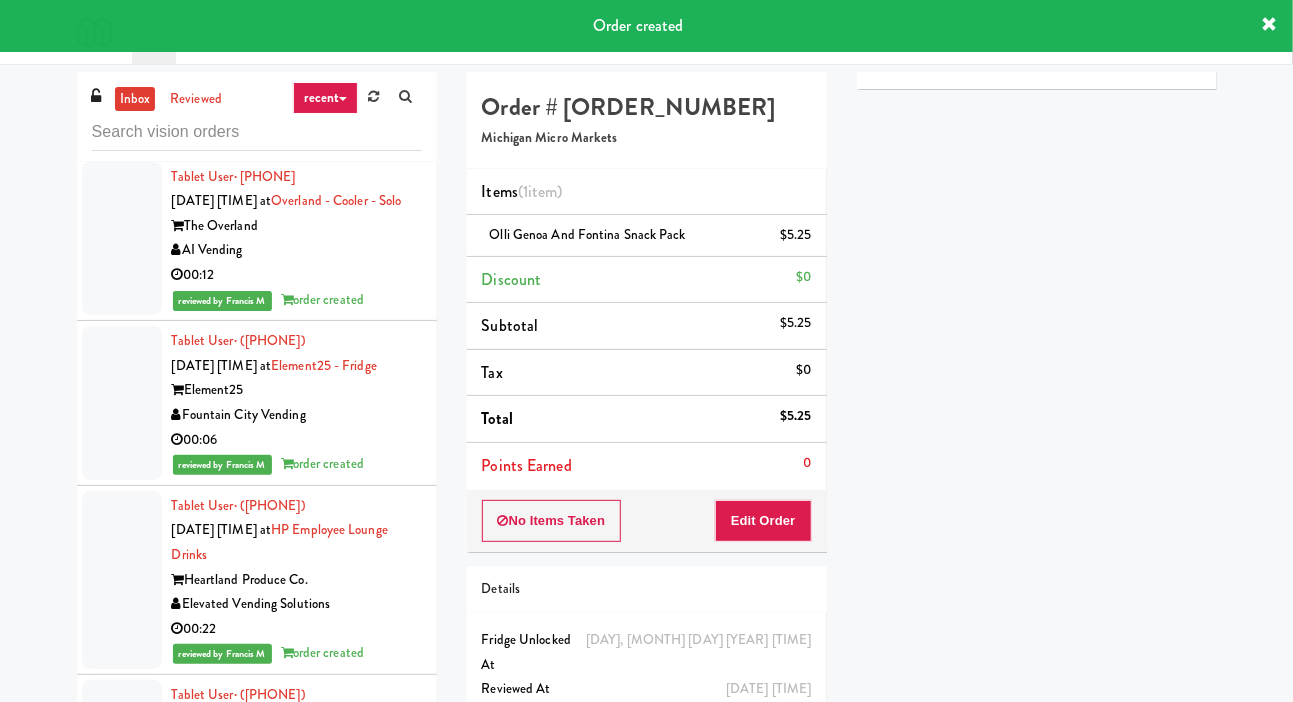 scroll, scrollTop: 0, scrollLeft: 0, axis: both 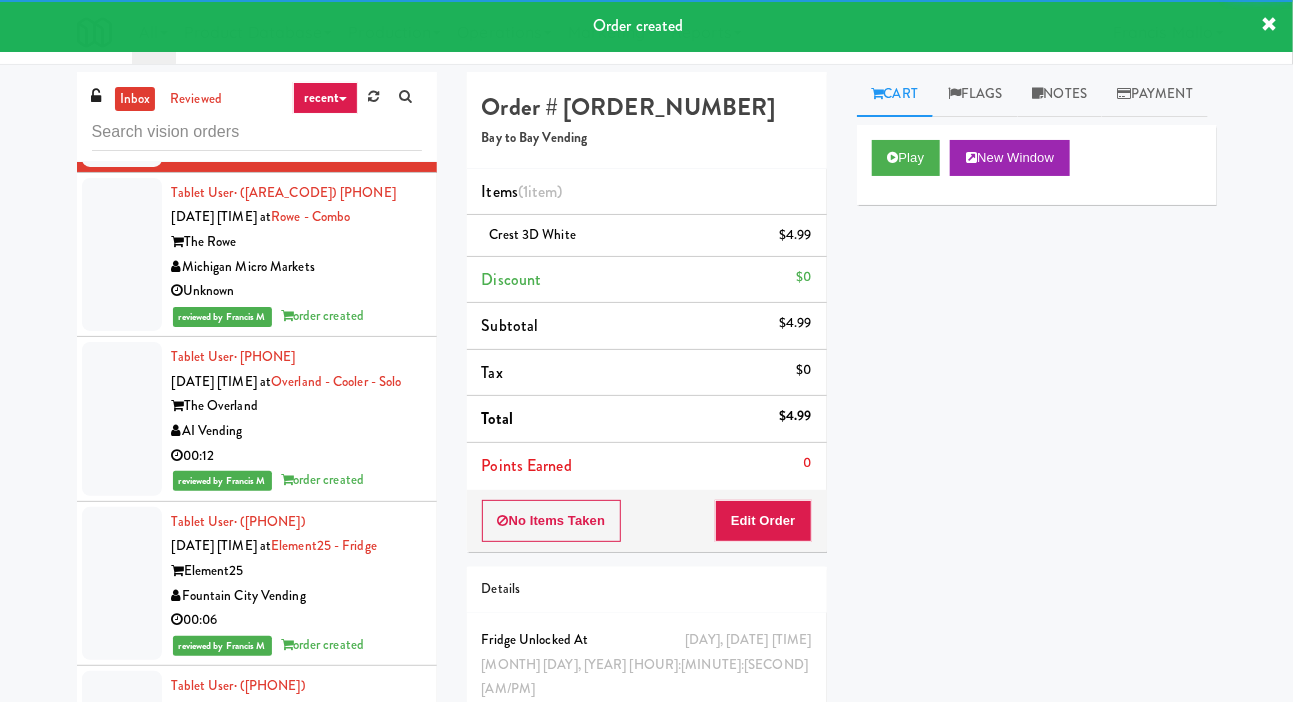 click at bounding box center (122, -87) 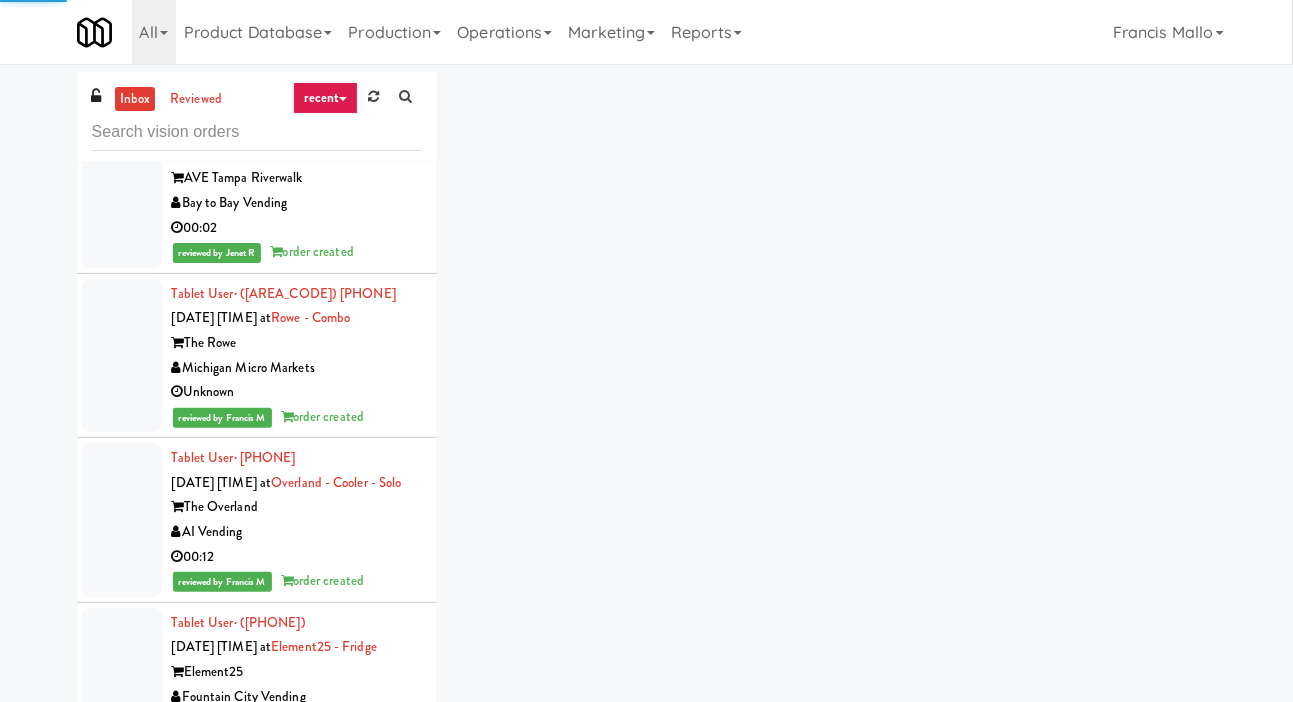 scroll, scrollTop: 15032, scrollLeft: 0, axis: vertical 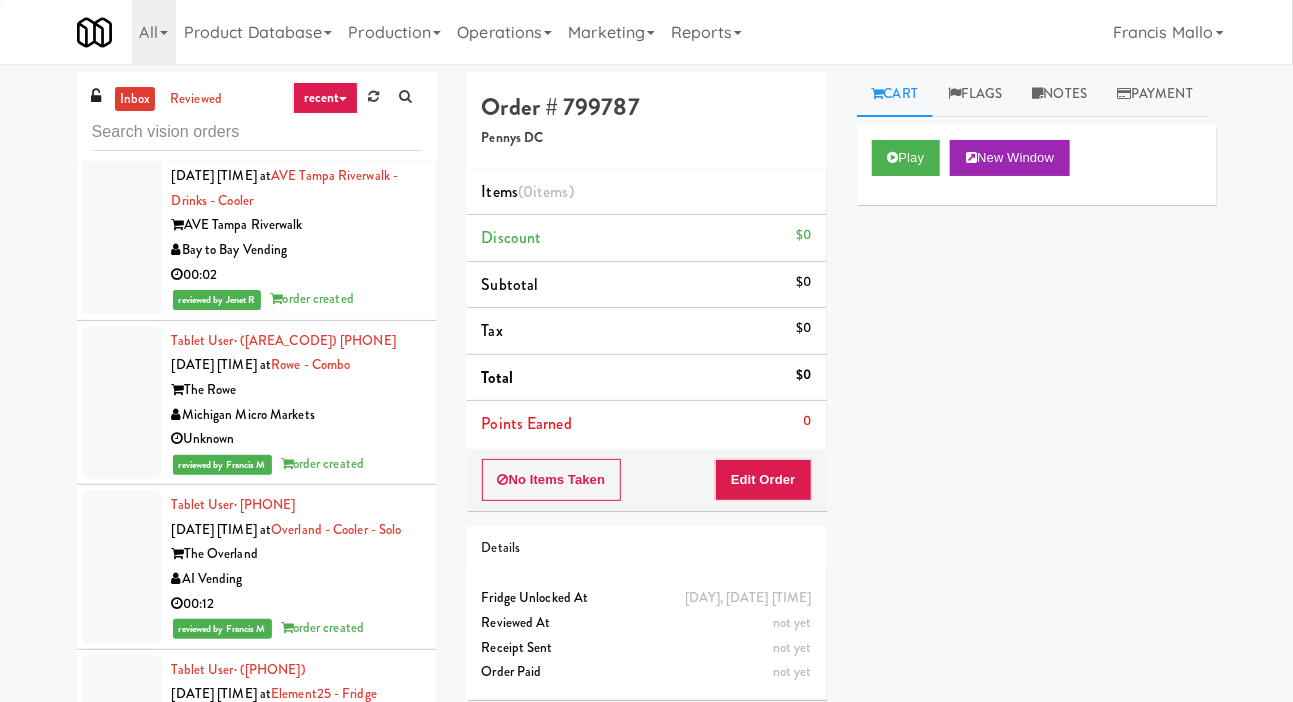 click at bounding box center [122, -91] 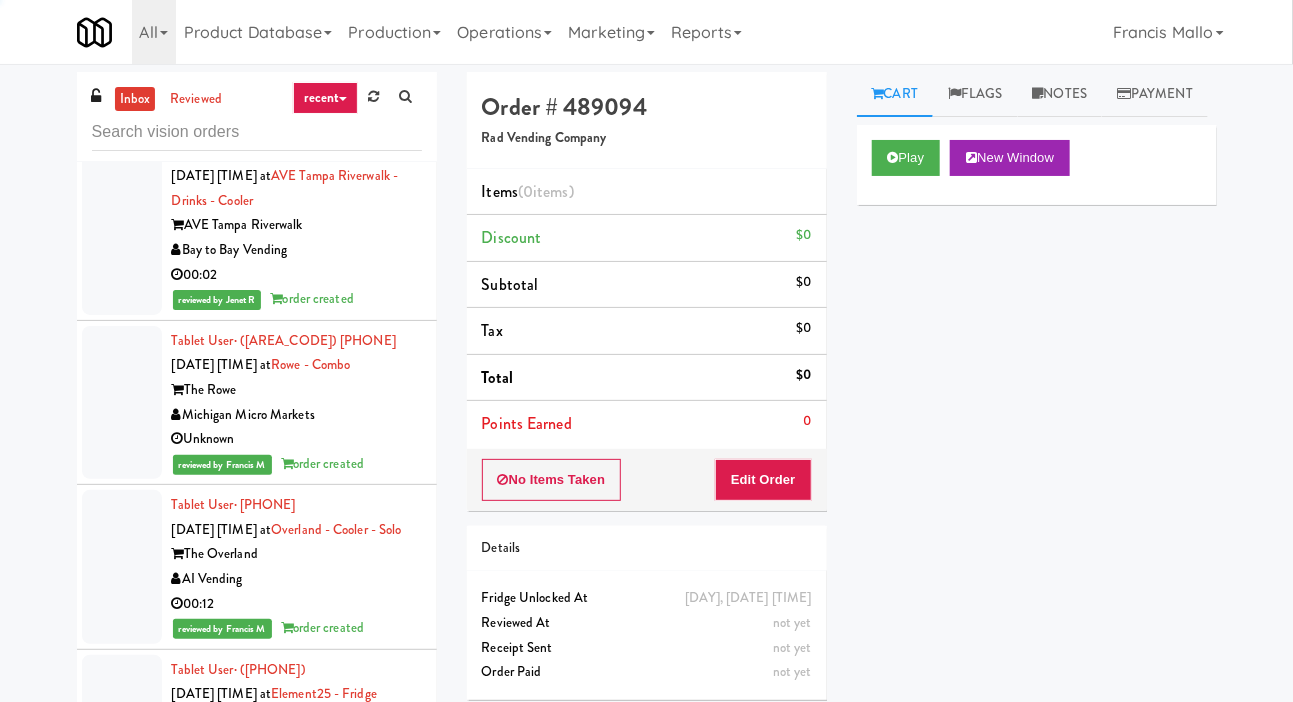 click at bounding box center [122, 61] 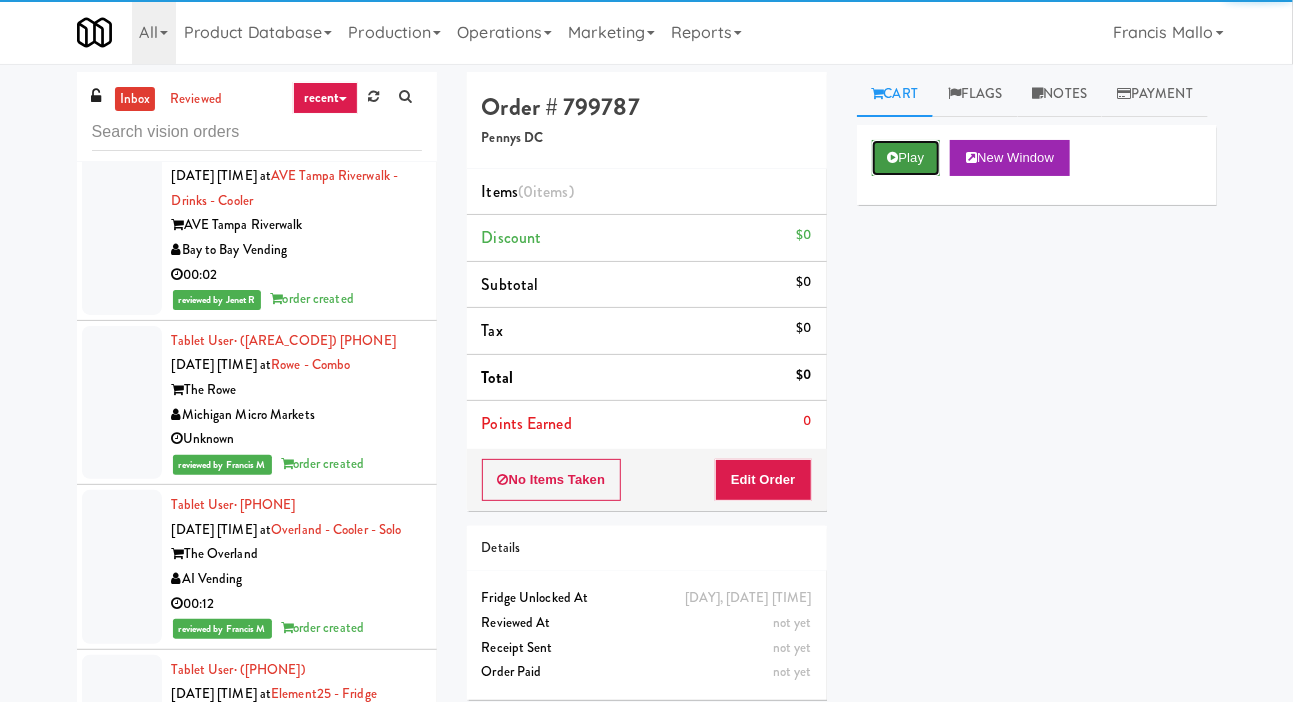 click on "Play" at bounding box center (906, 158) 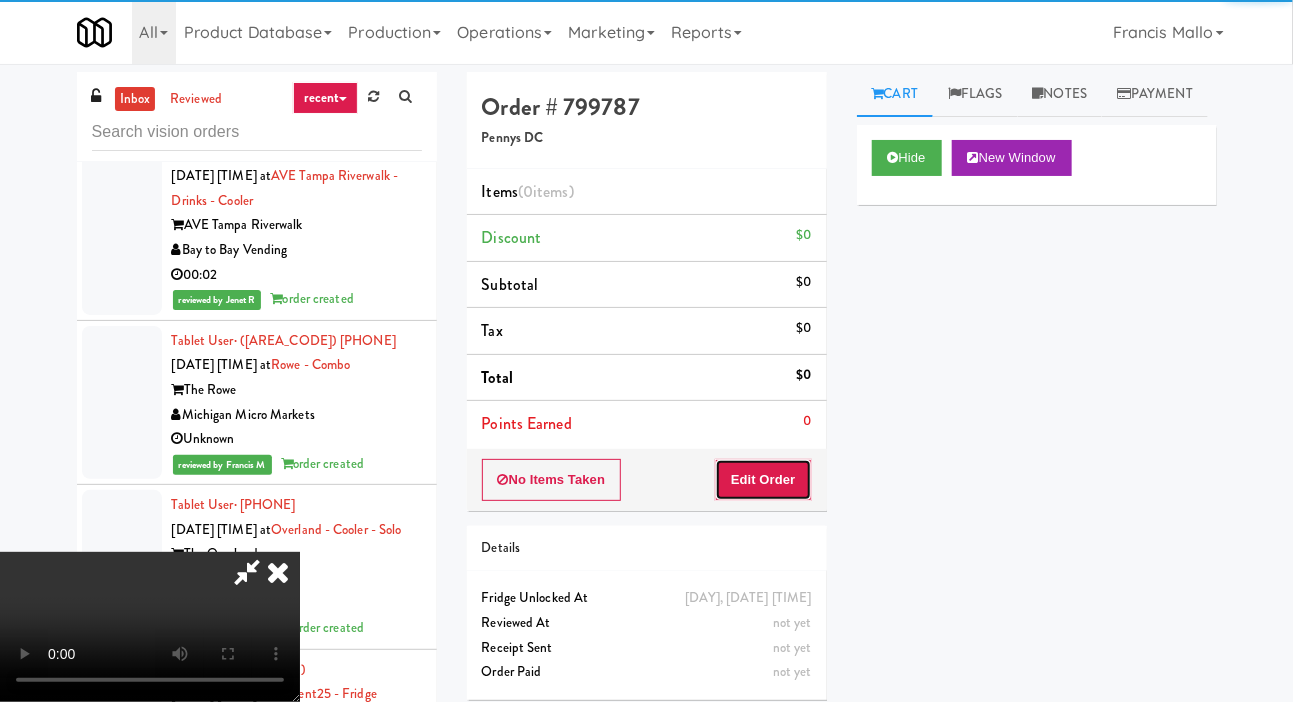 click on "Edit Order" at bounding box center (763, 480) 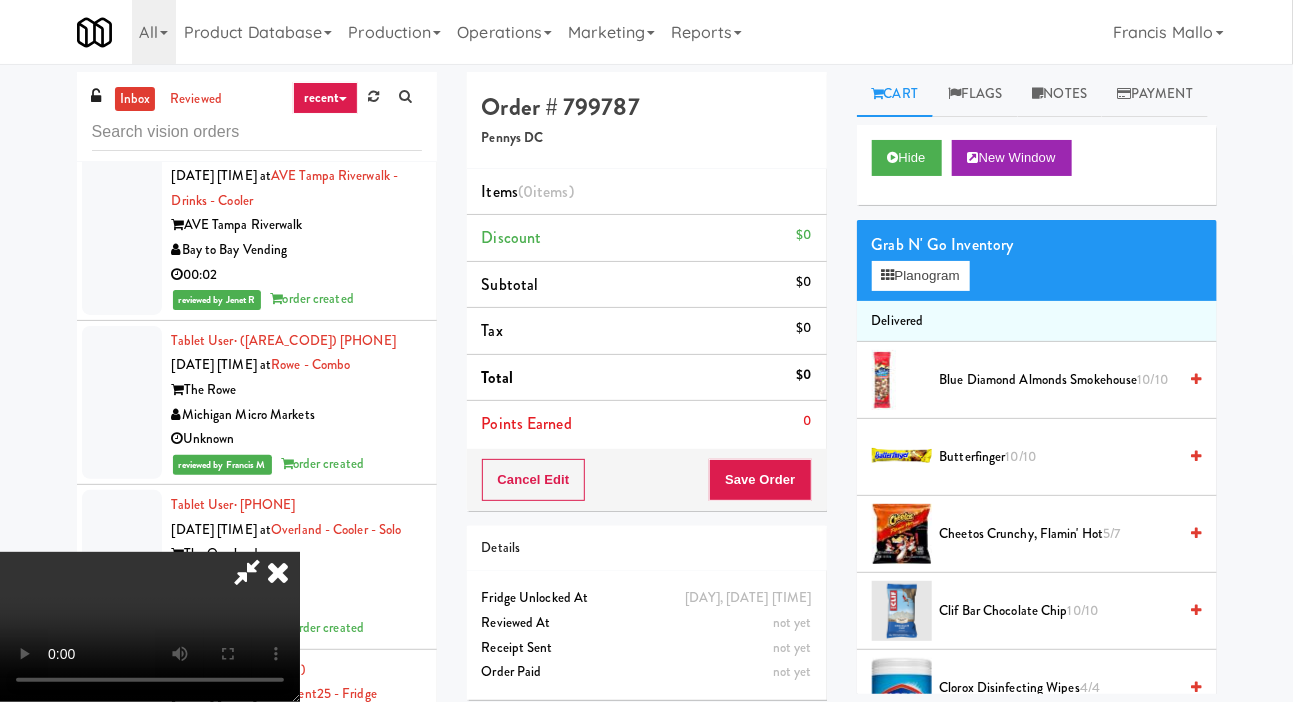 type 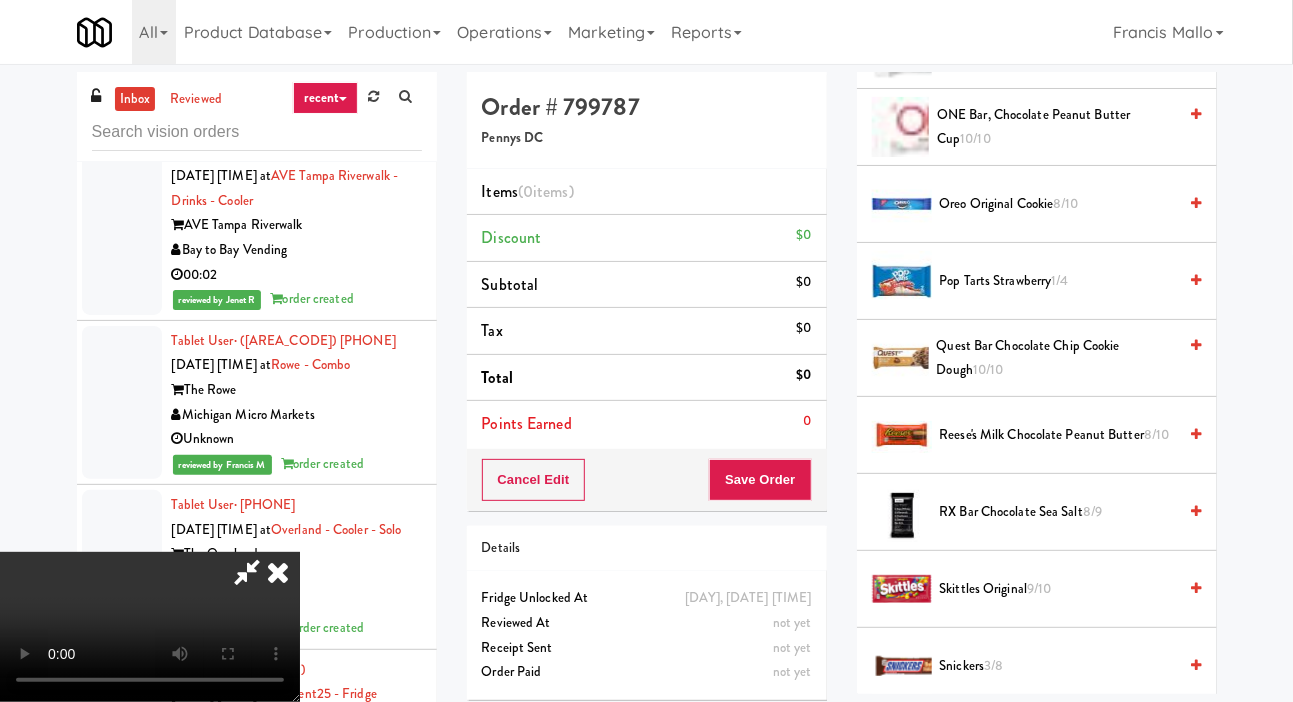 scroll, scrollTop: 1642, scrollLeft: 0, axis: vertical 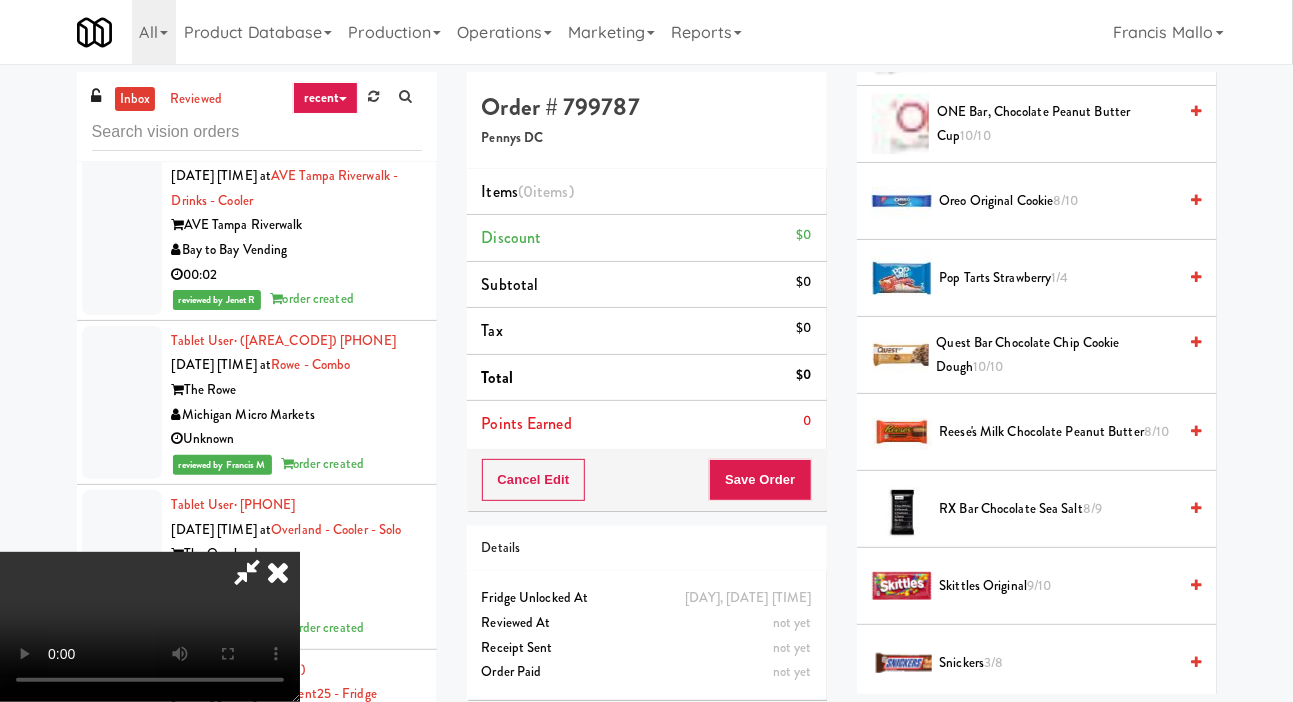 click on "Pop Tarts Strawberry  1/4" at bounding box center [1058, 278] 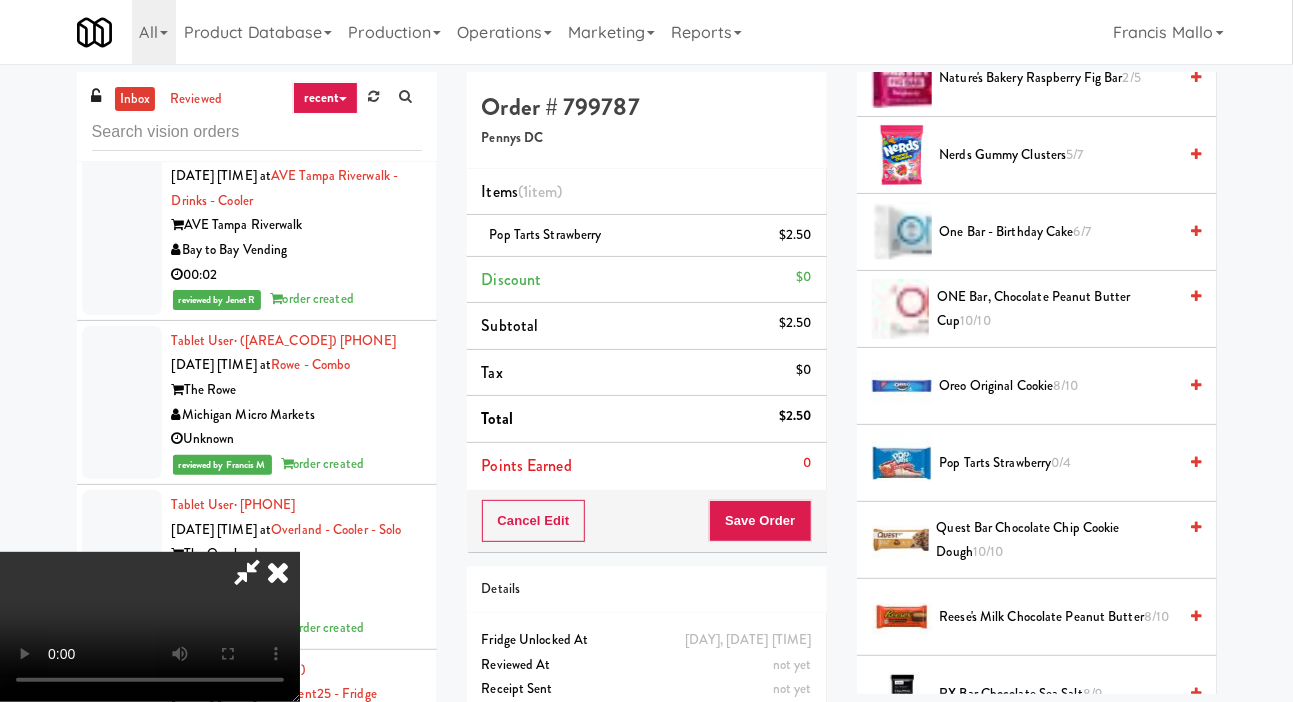 scroll, scrollTop: 1093, scrollLeft: 0, axis: vertical 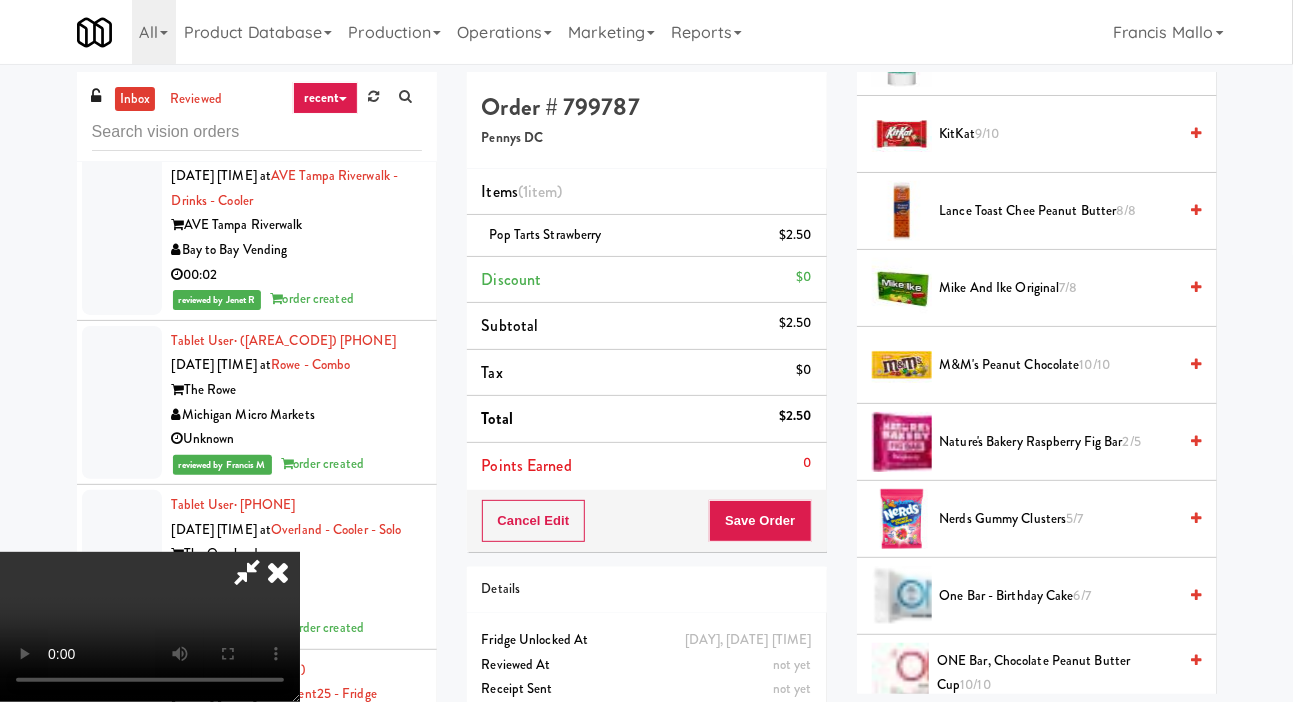 click on "KitKat  9/10" at bounding box center (1058, 134) 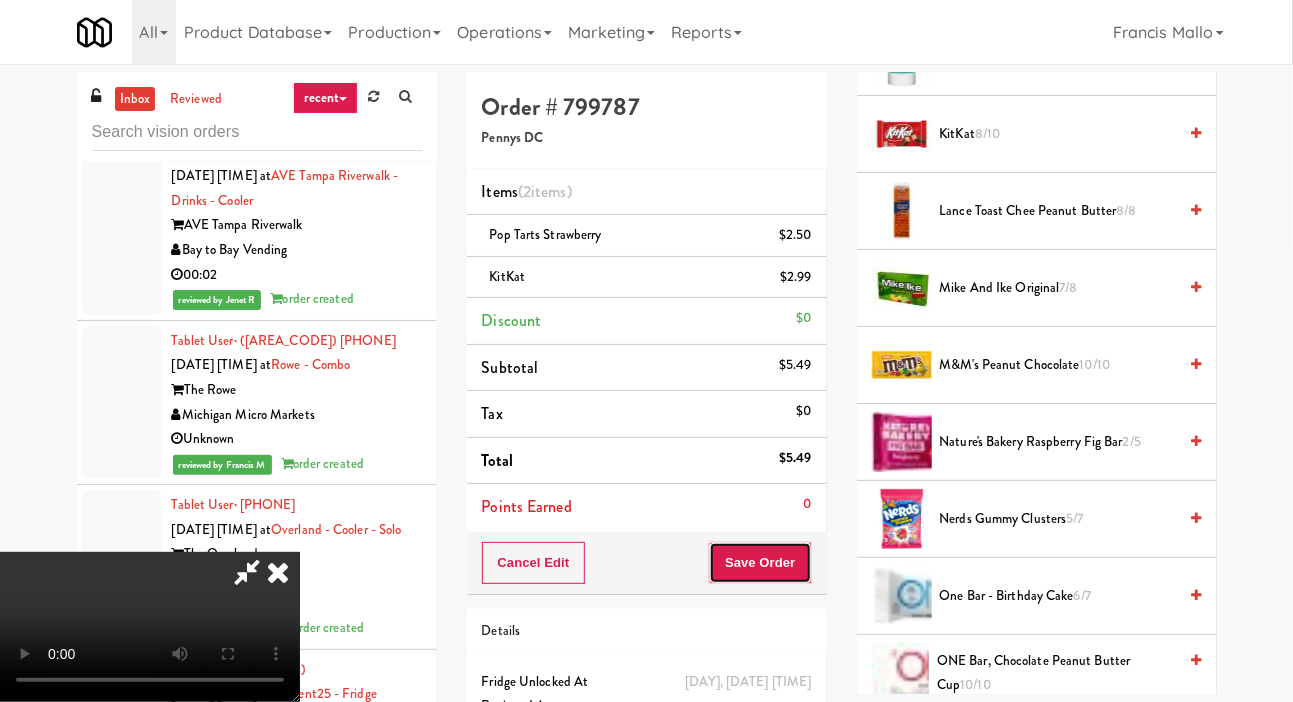 click on "Save Order" at bounding box center (760, 563) 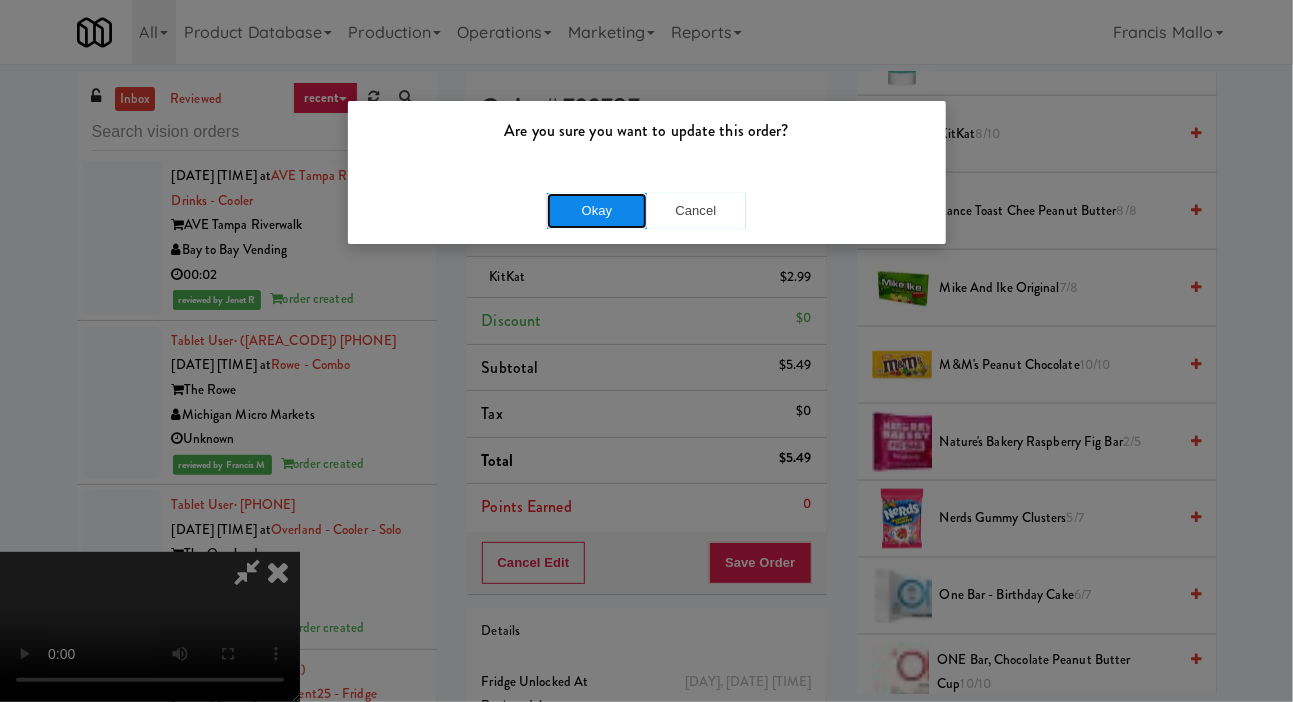 click on "Okay" at bounding box center [597, 211] 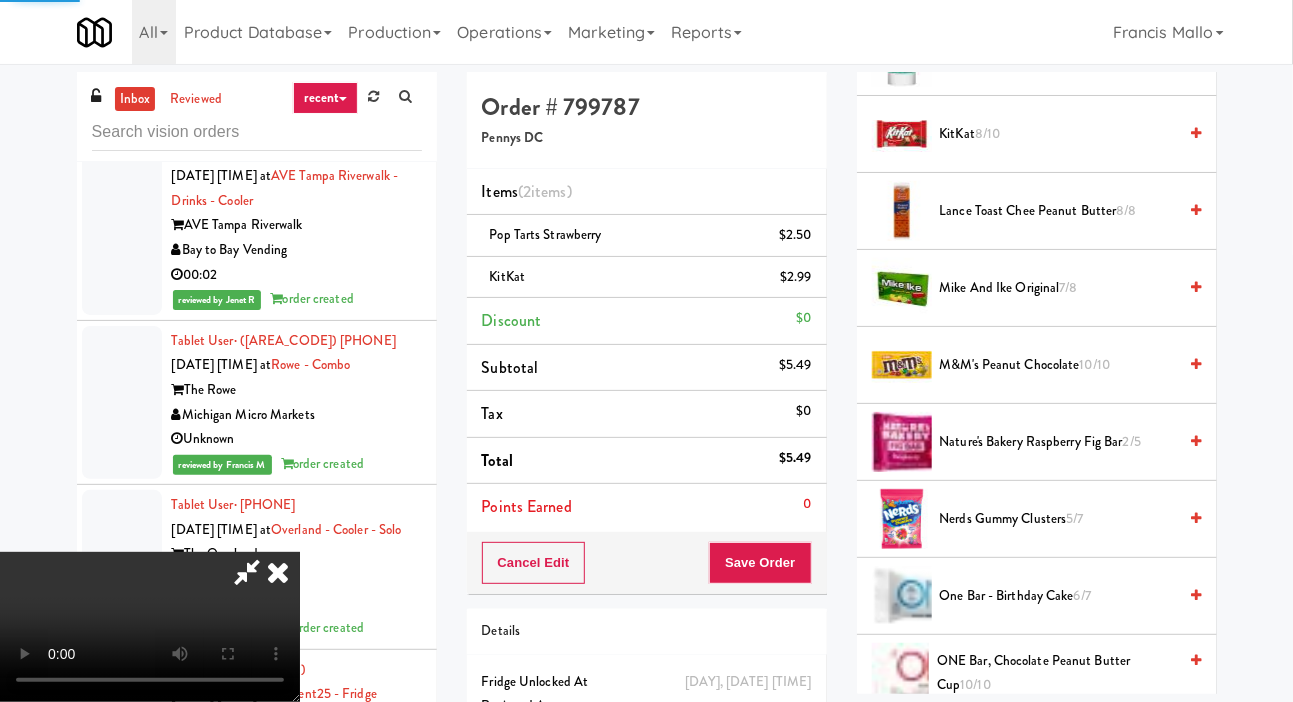 scroll, scrollTop: 116, scrollLeft: 0, axis: vertical 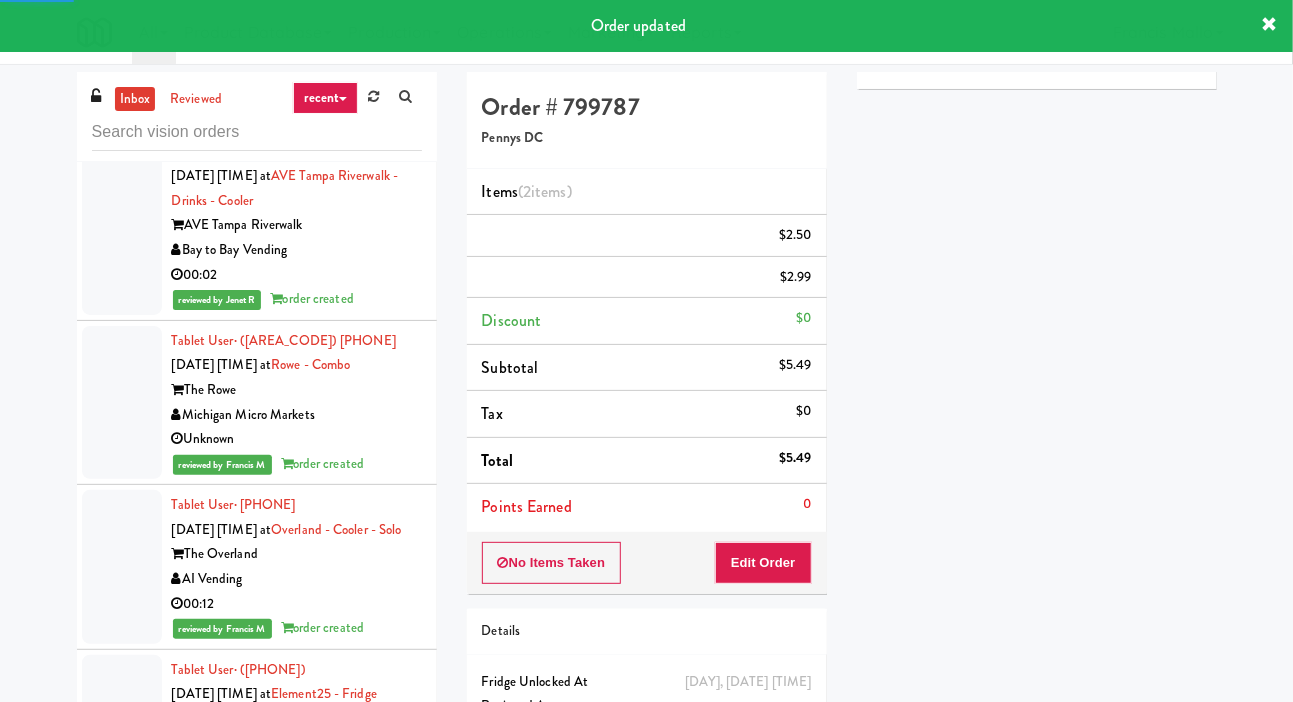 click at bounding box center [122, -91] 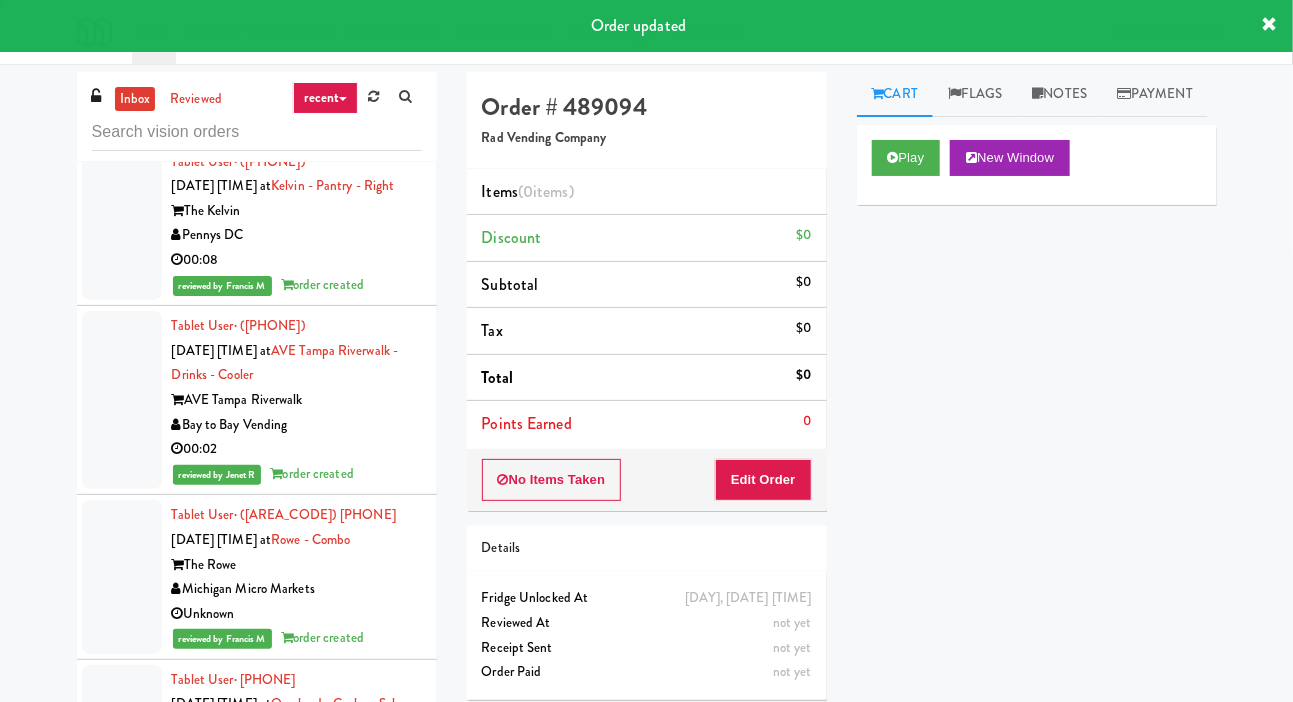 scroll, scrollTop: 14880, scrollLeft: 0, axis: vertical 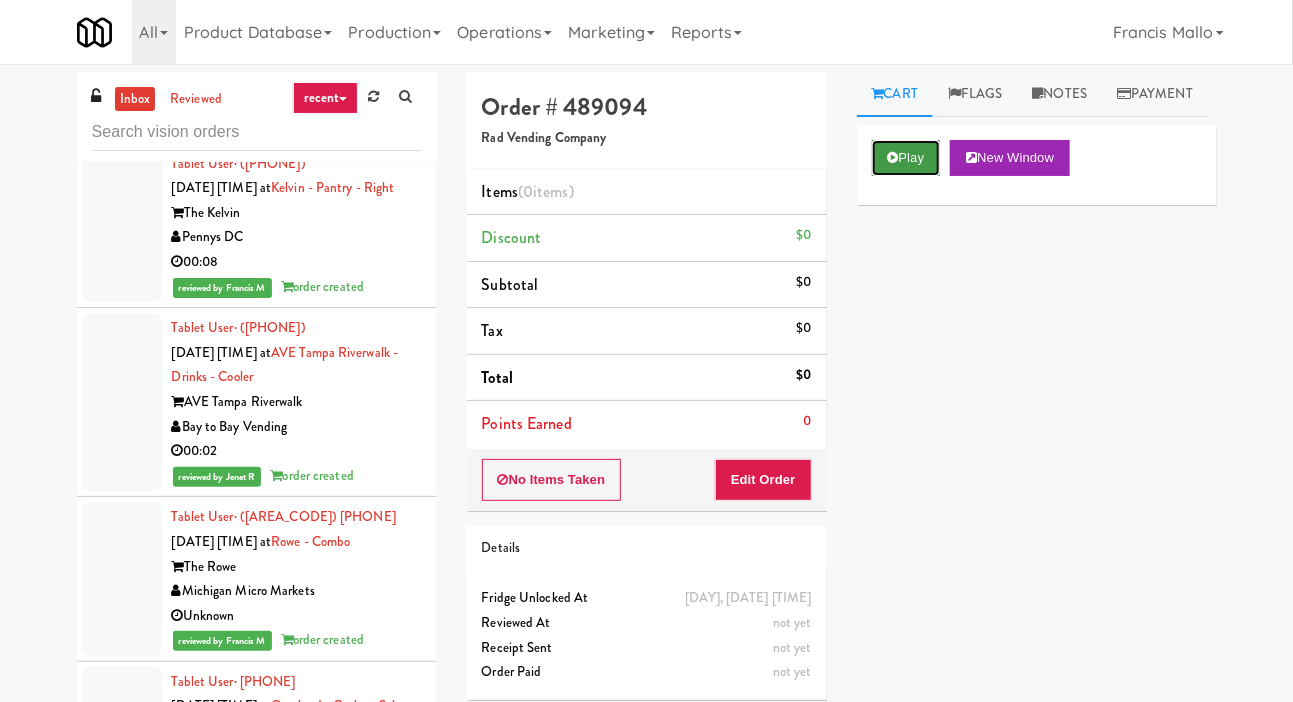 click at bounding box center [893, 157] 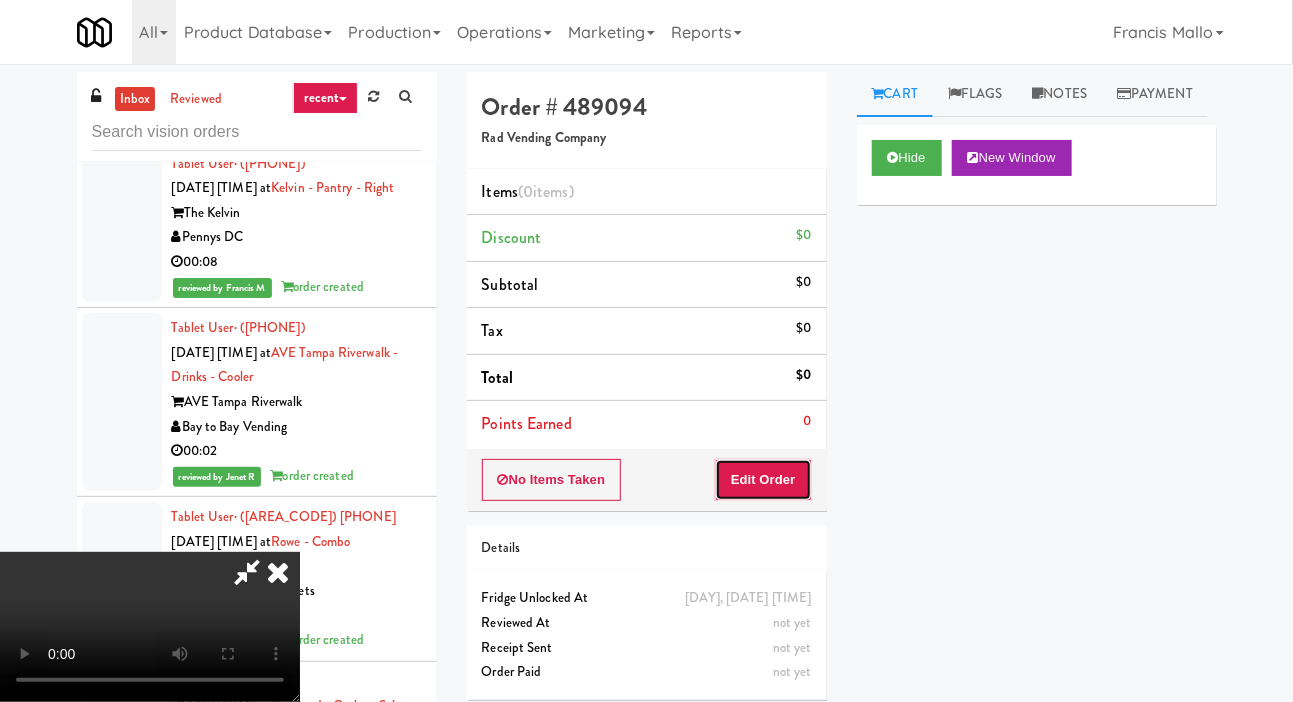 click on "Edit Order" at bounding box center [763, 480] 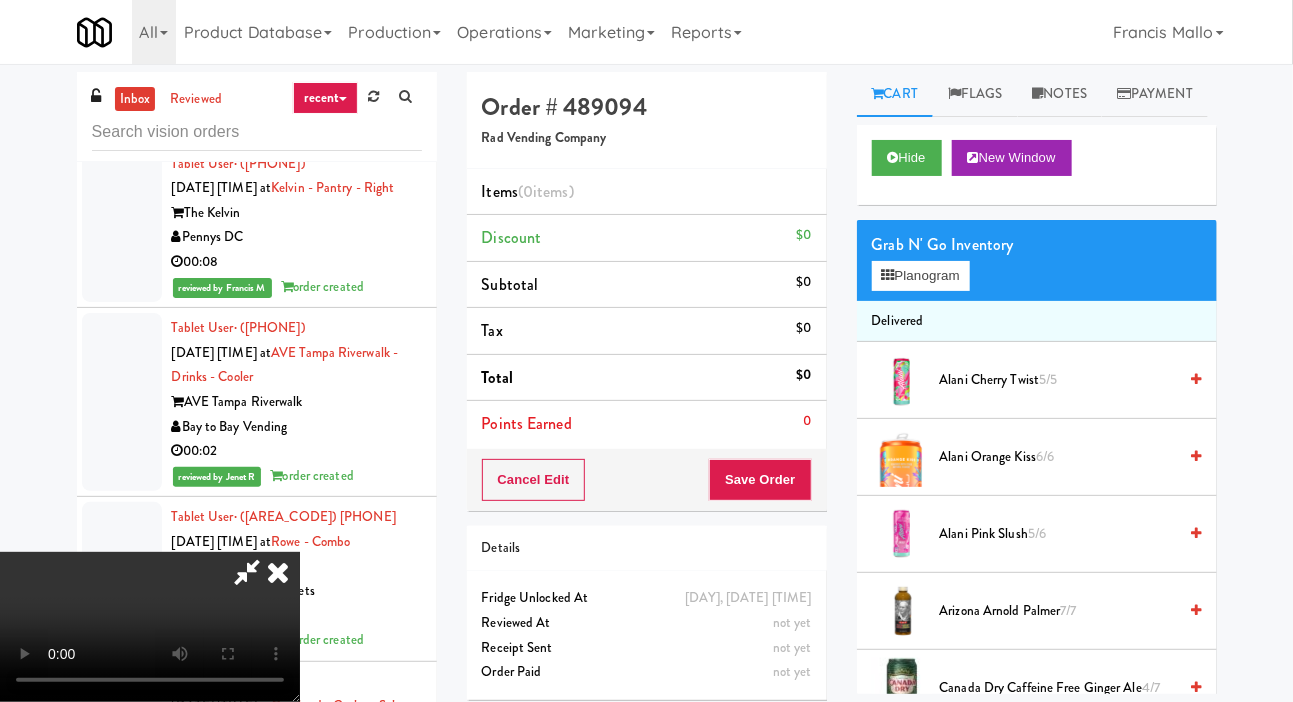 type 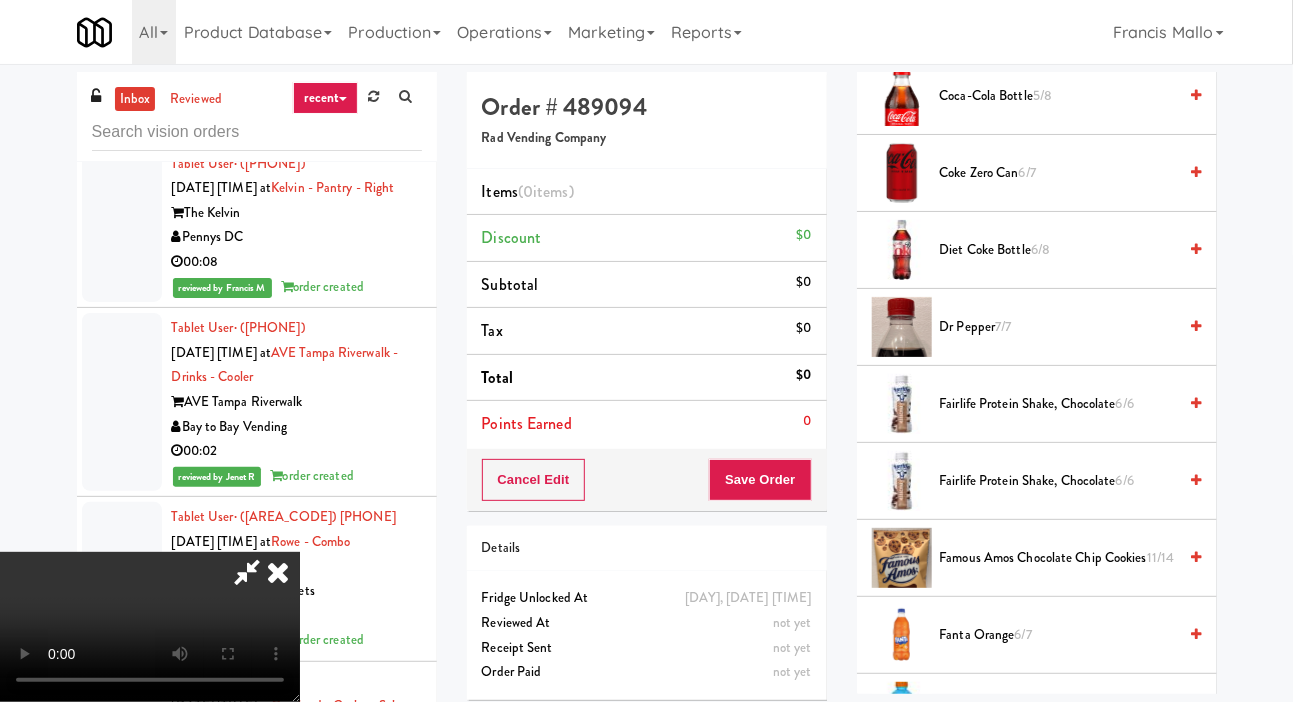 scroll, scrollTop: 742, scrollLeft: 0, axis: vertical 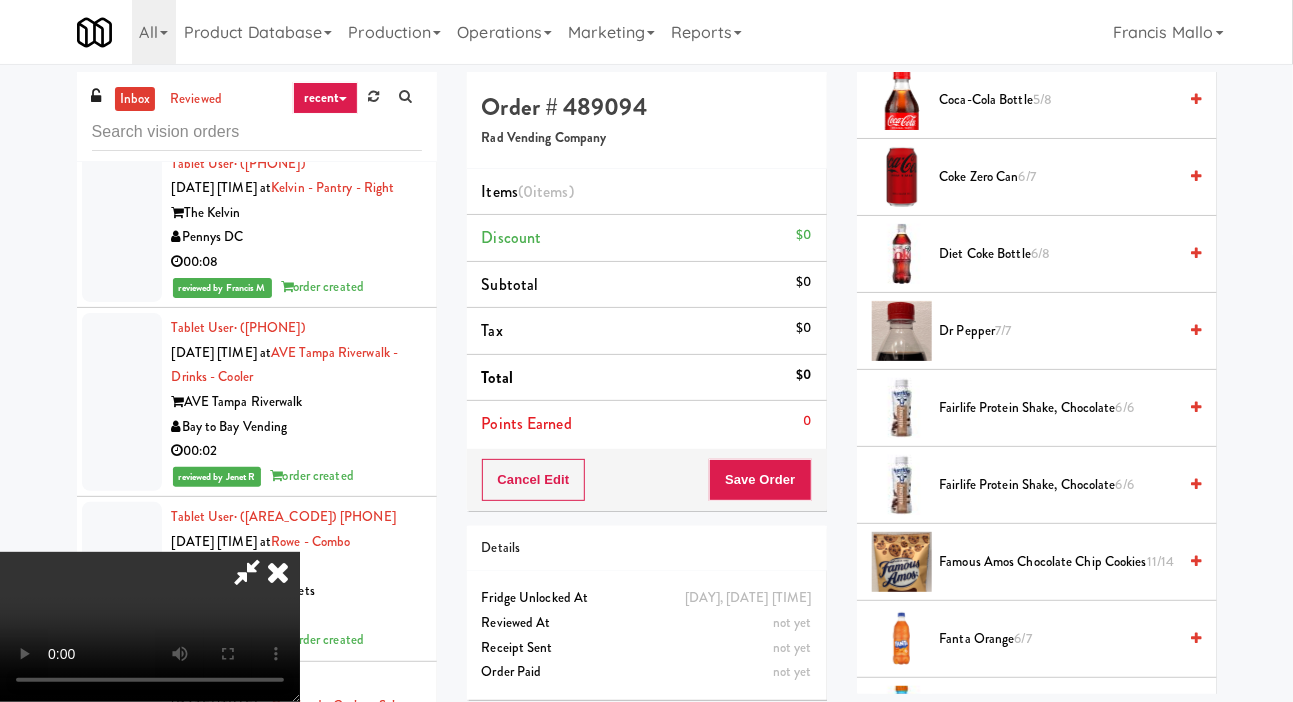 click on "Diet Coke Bottle  6/8" at bounding box center [1058, 254] 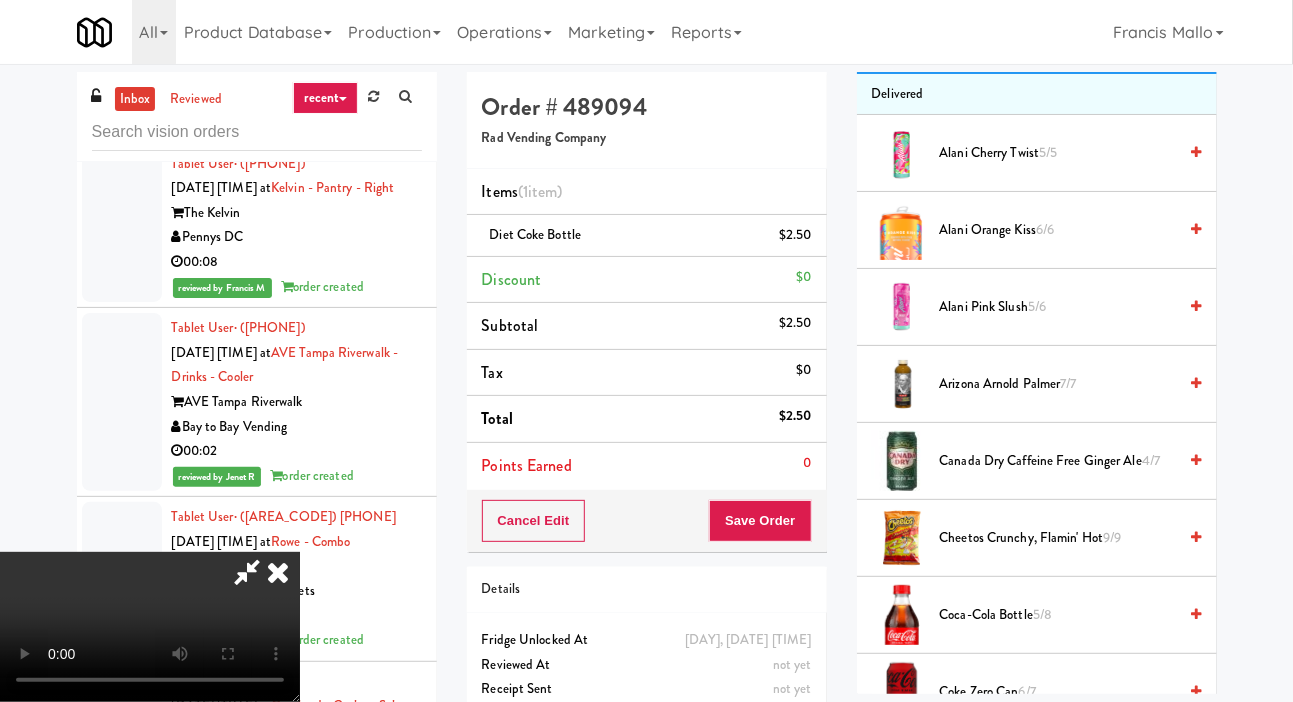 scroll, scrollTop: 0, scrollLeft: 0, axis: both 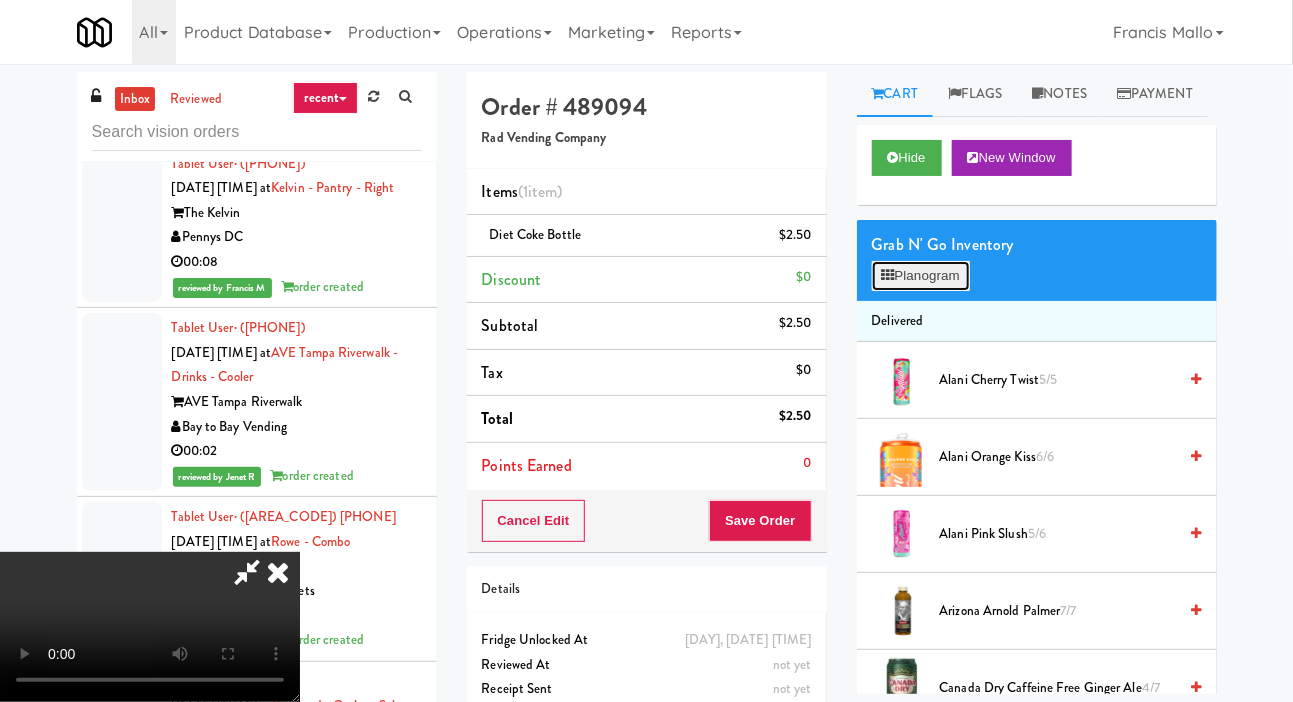 click on "Planogram" at bounding box center [921, 276] 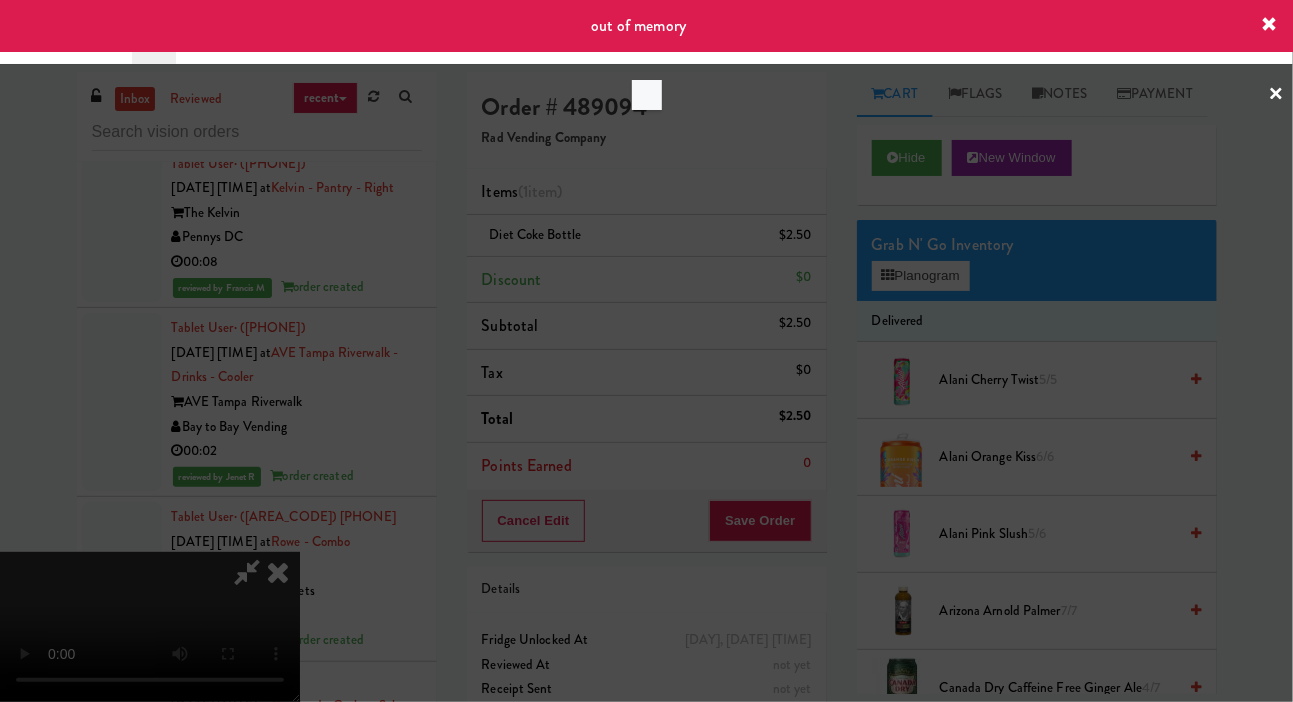 click at bounding box center (646, 351) 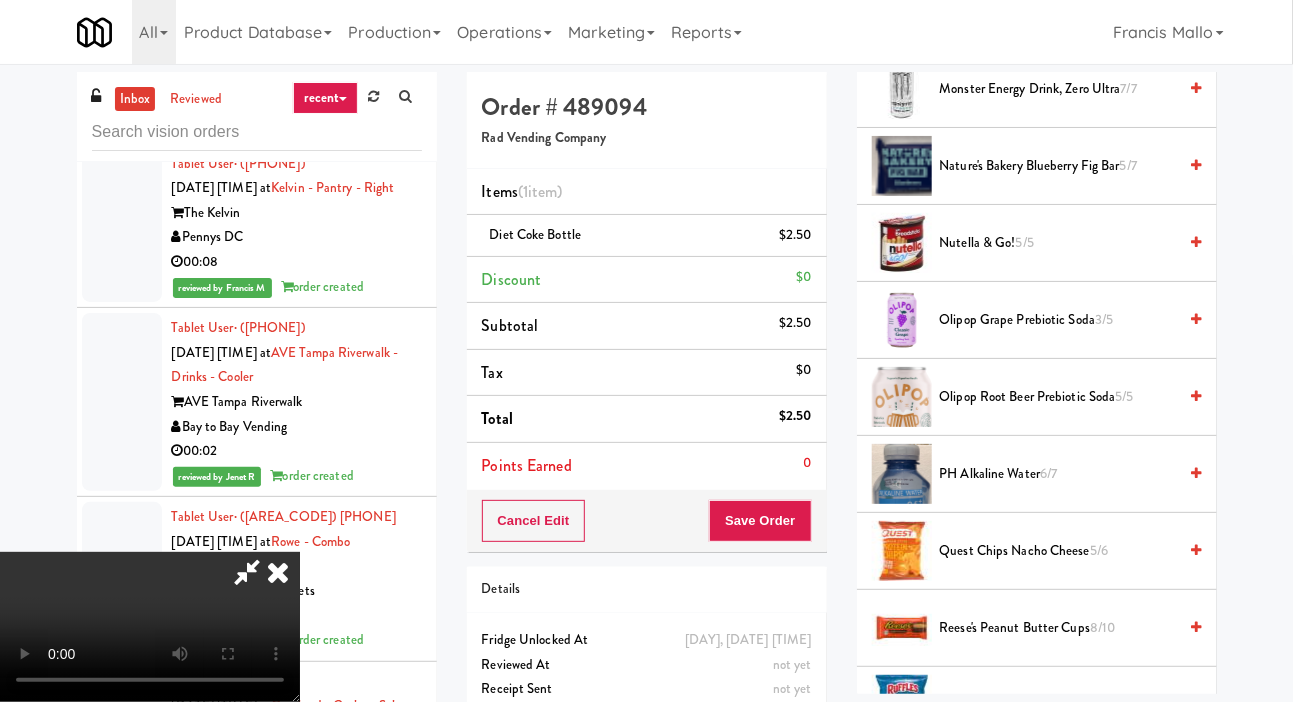 scroll, scrollTop: 1677, scrollLeft: 0, axis: vertical 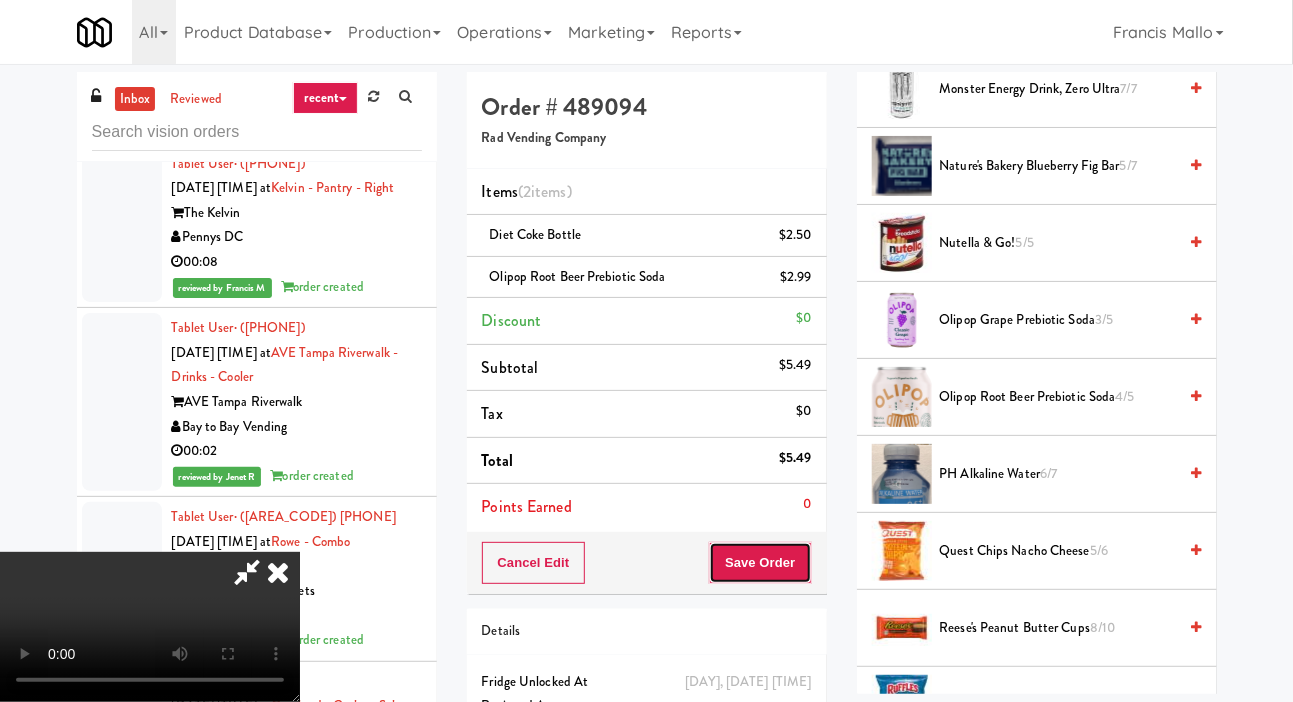 click on "Save Order" at bounding box center (760, 563) 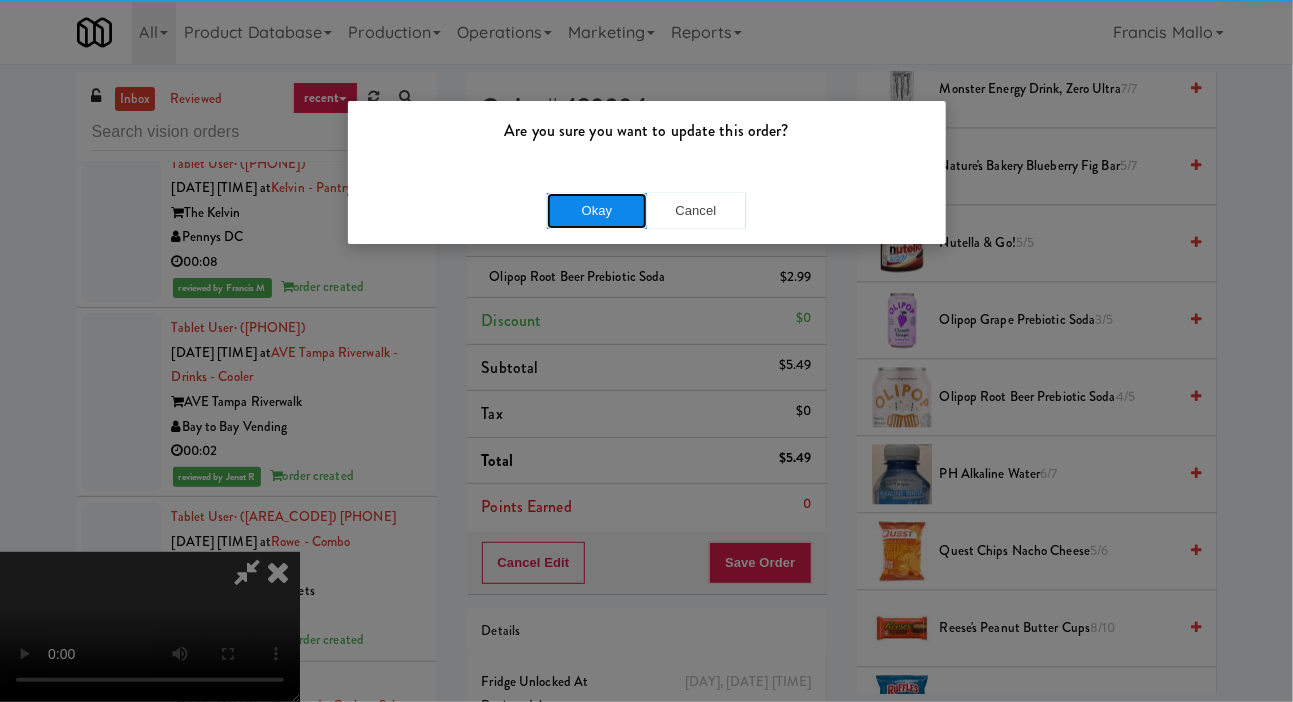 click on "Okay" at bounding box center [597, 211] 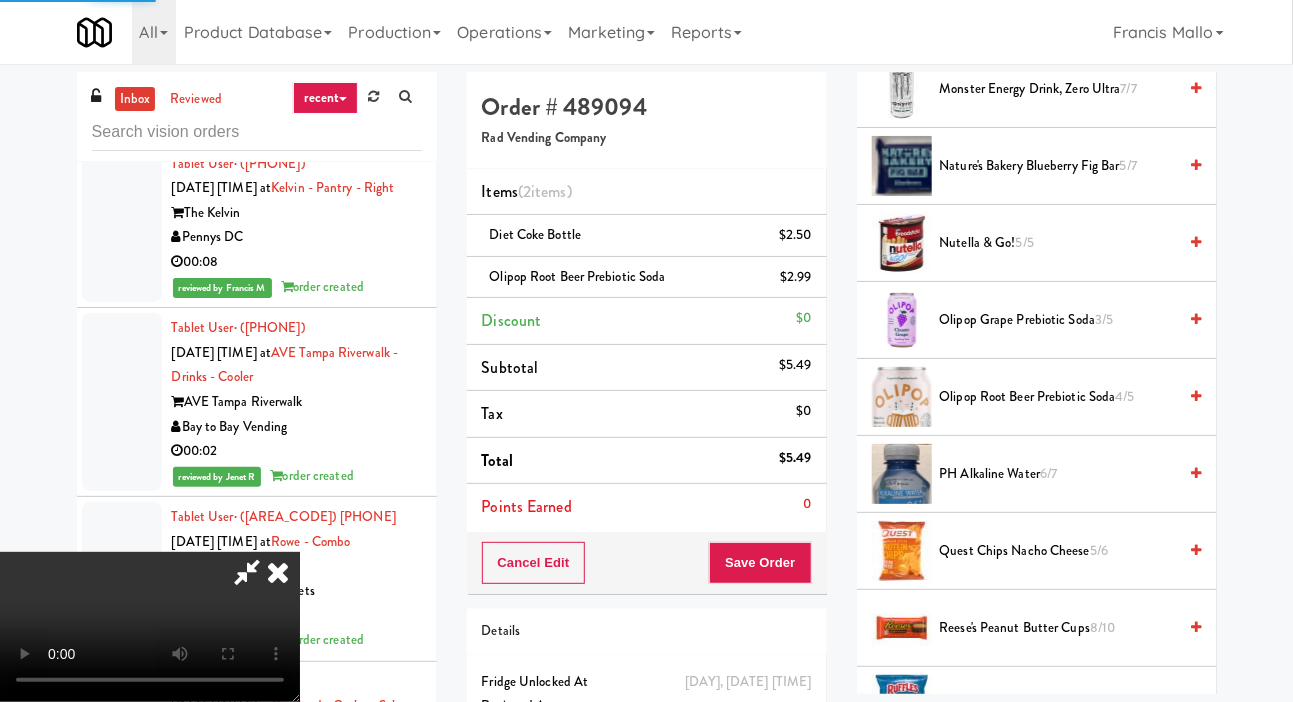 scroll, scrollTop: 116, scrollLeft: 0, axis: vertical 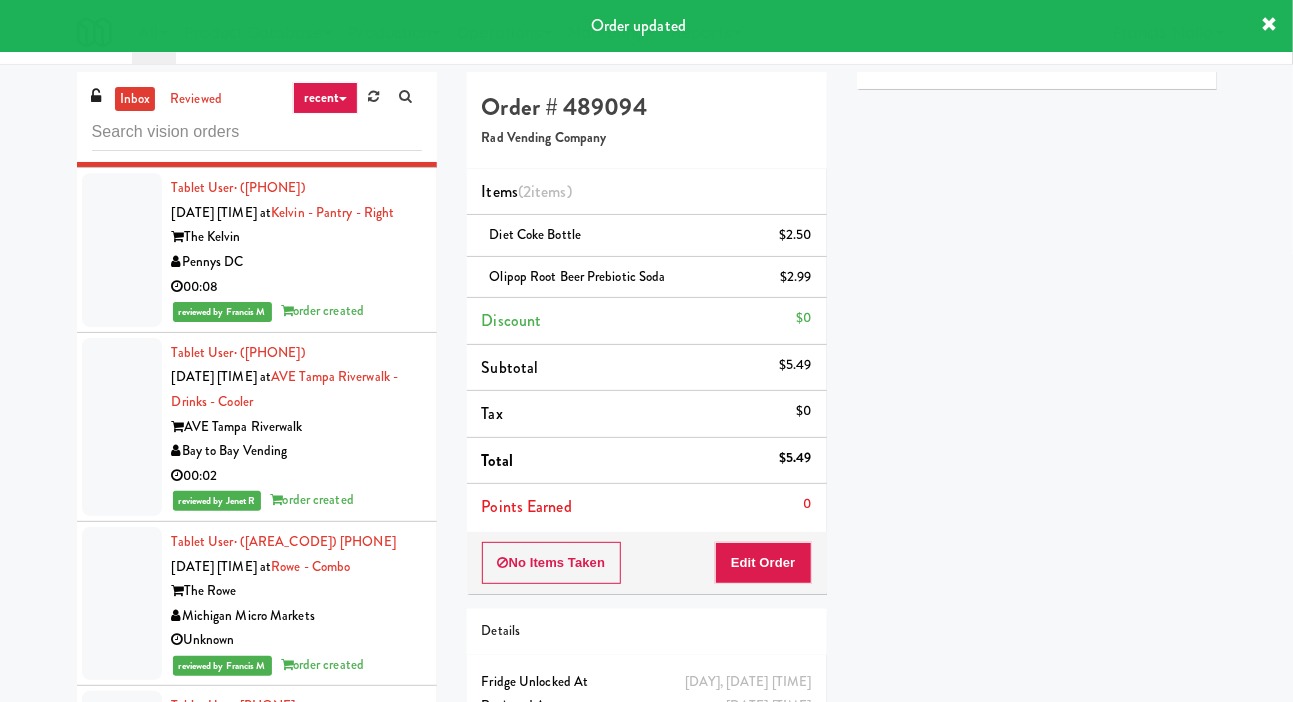 click at bounding box center [122, -92] 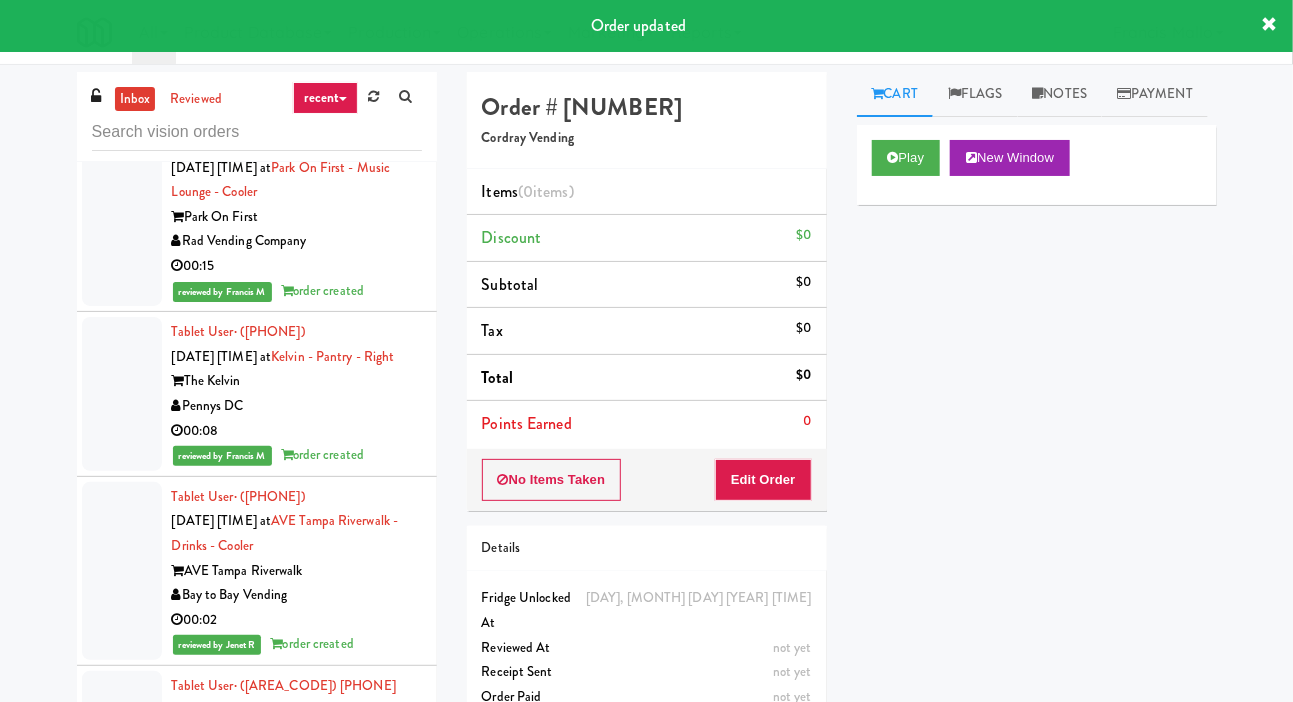 scroll, scrollTop: 14668, scrollLeft: 0, axis: vertical 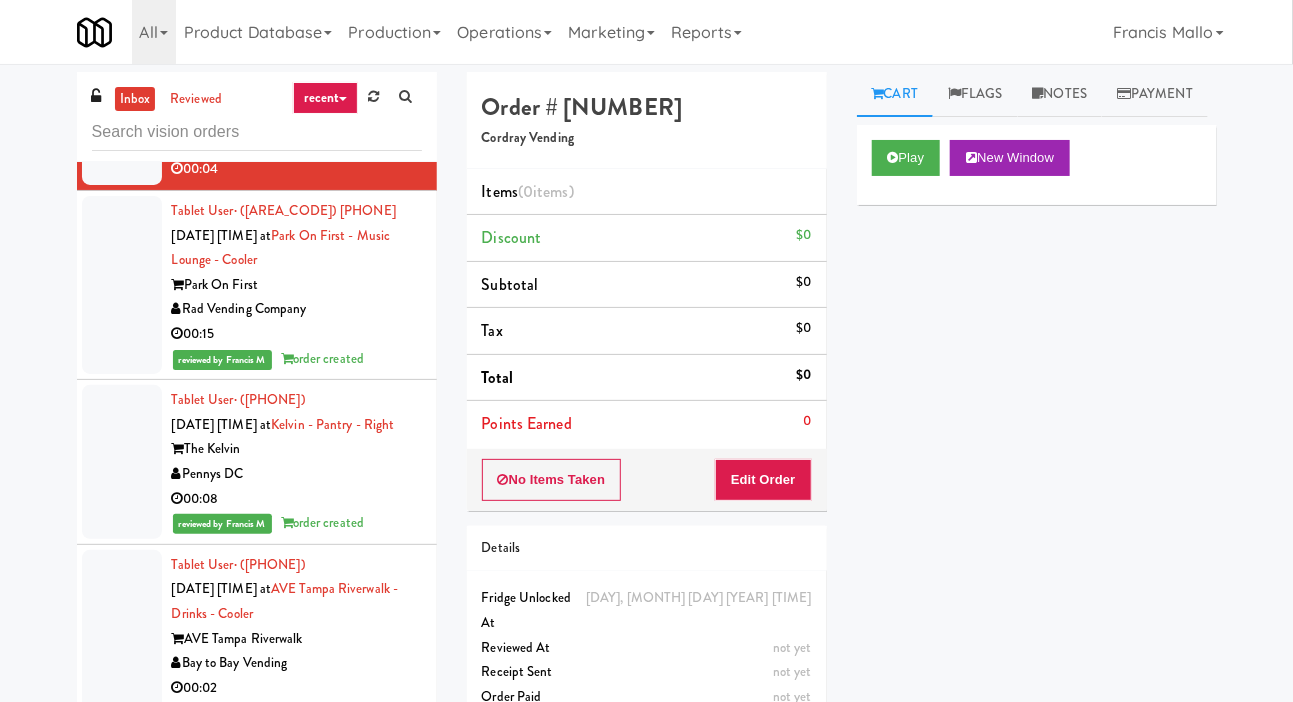 click at bounding box center (122, -20) 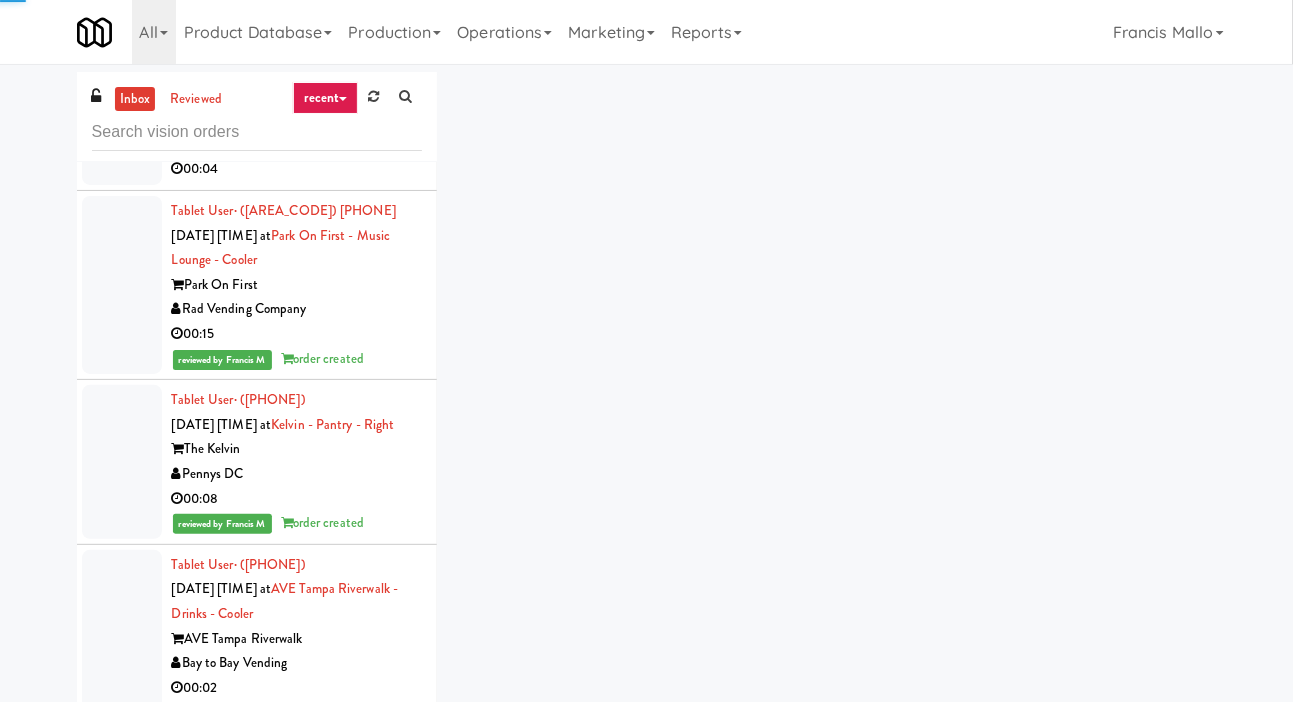 click at bounding box center (122, 120) 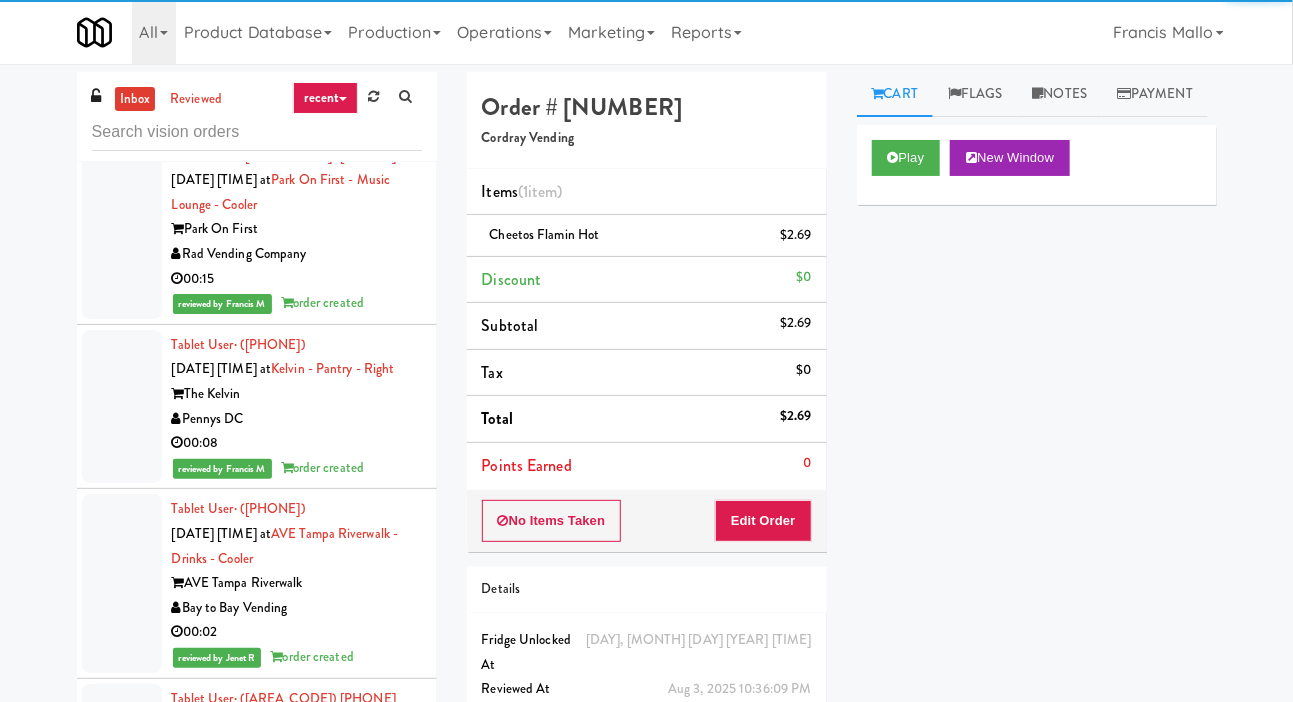 click at bounding box center [122, -100] 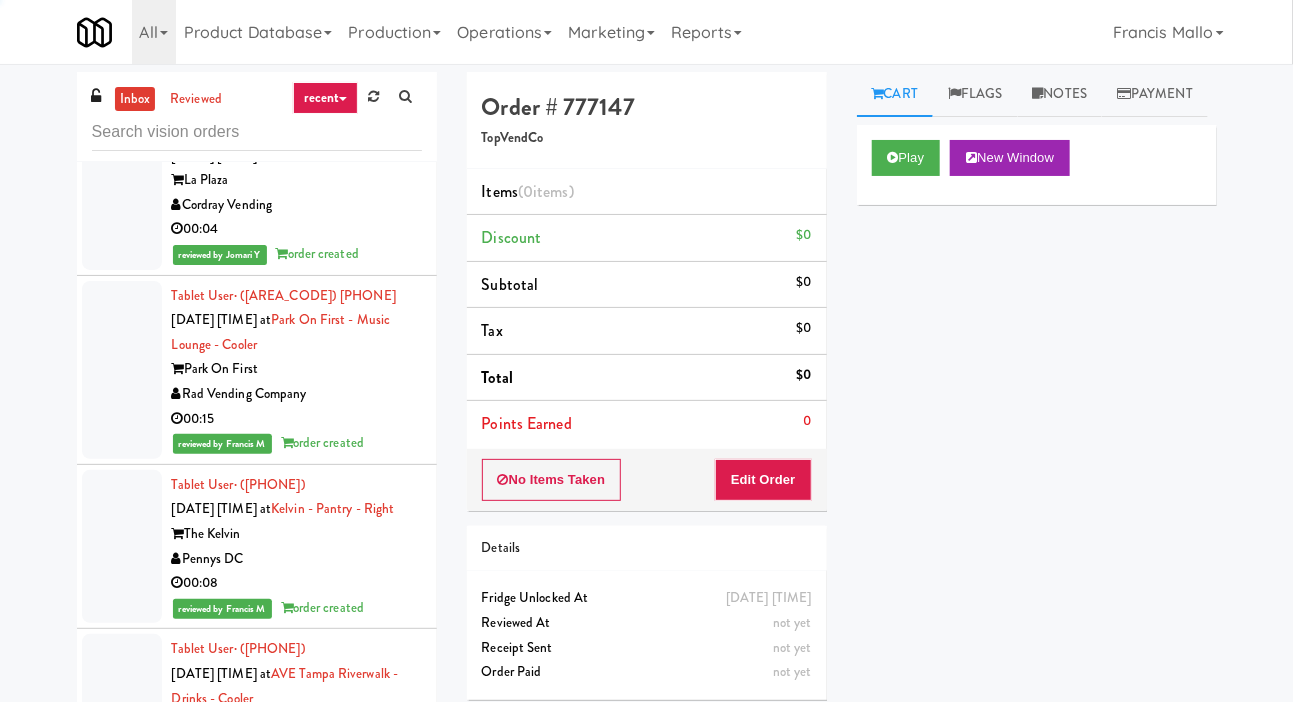 scroll, scrollTop: 14599, scrollLeft: 0, axis: vertical 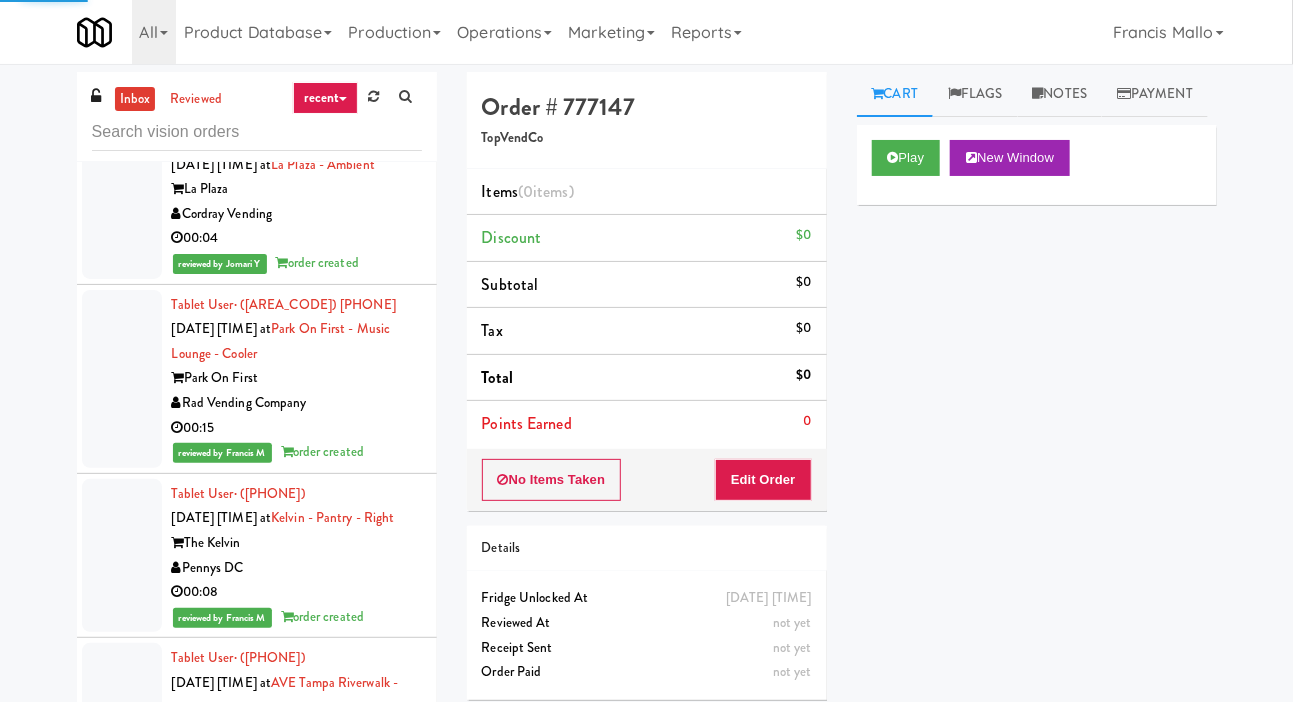 click at bounding box center [122, -91] 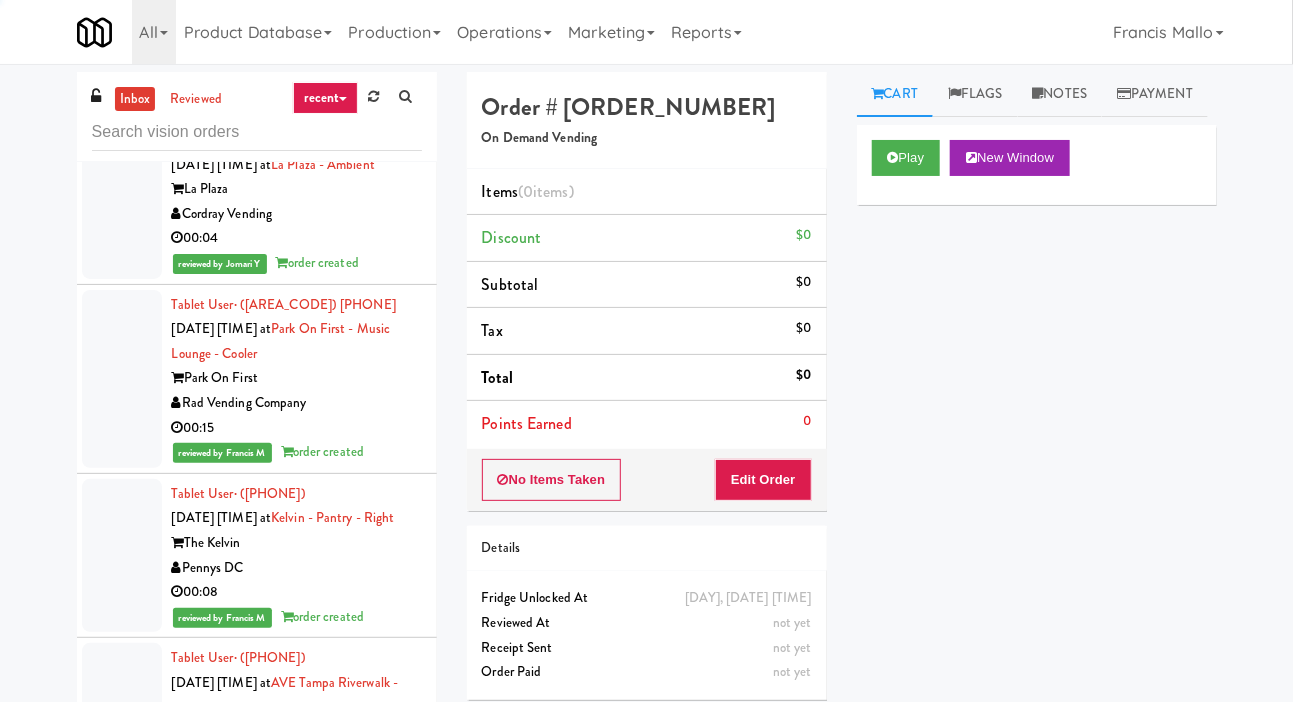 click at bounding box center (122, 49) 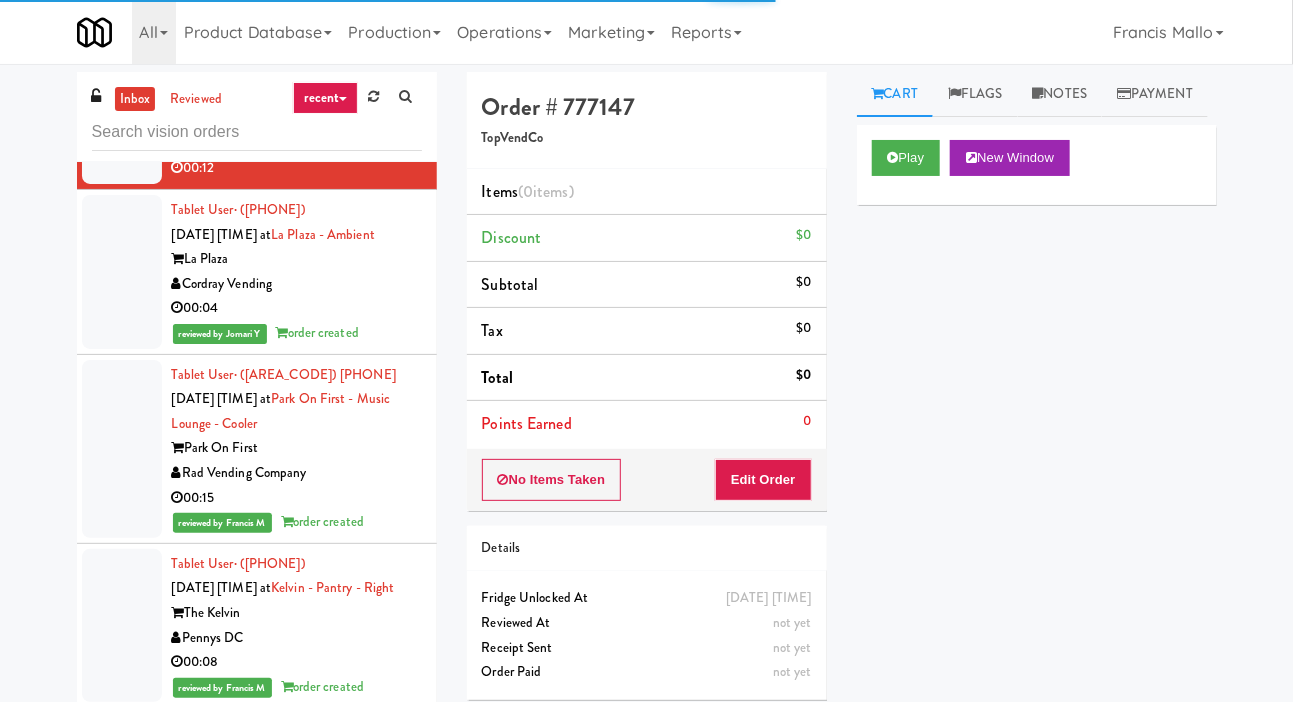 scroll, scrollTop: 14530, scrollLeft: 0, axis: vertical 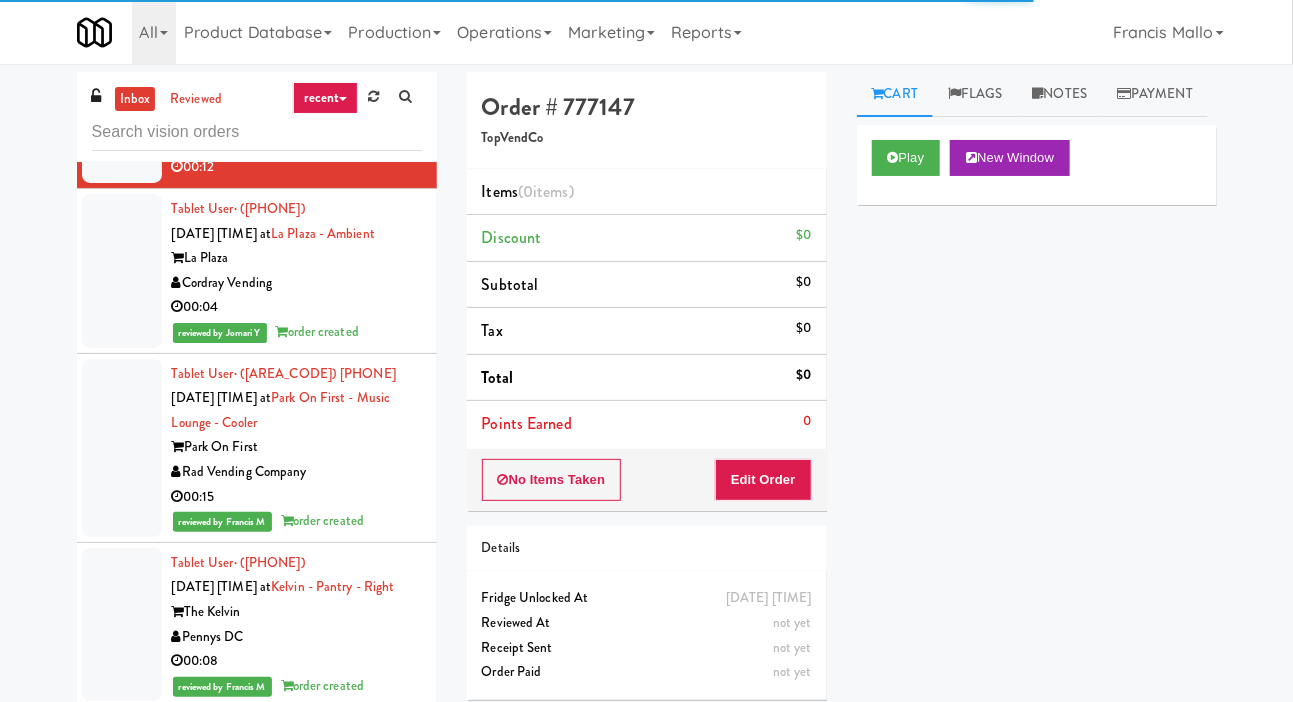 click at bounding box center (122, -22) 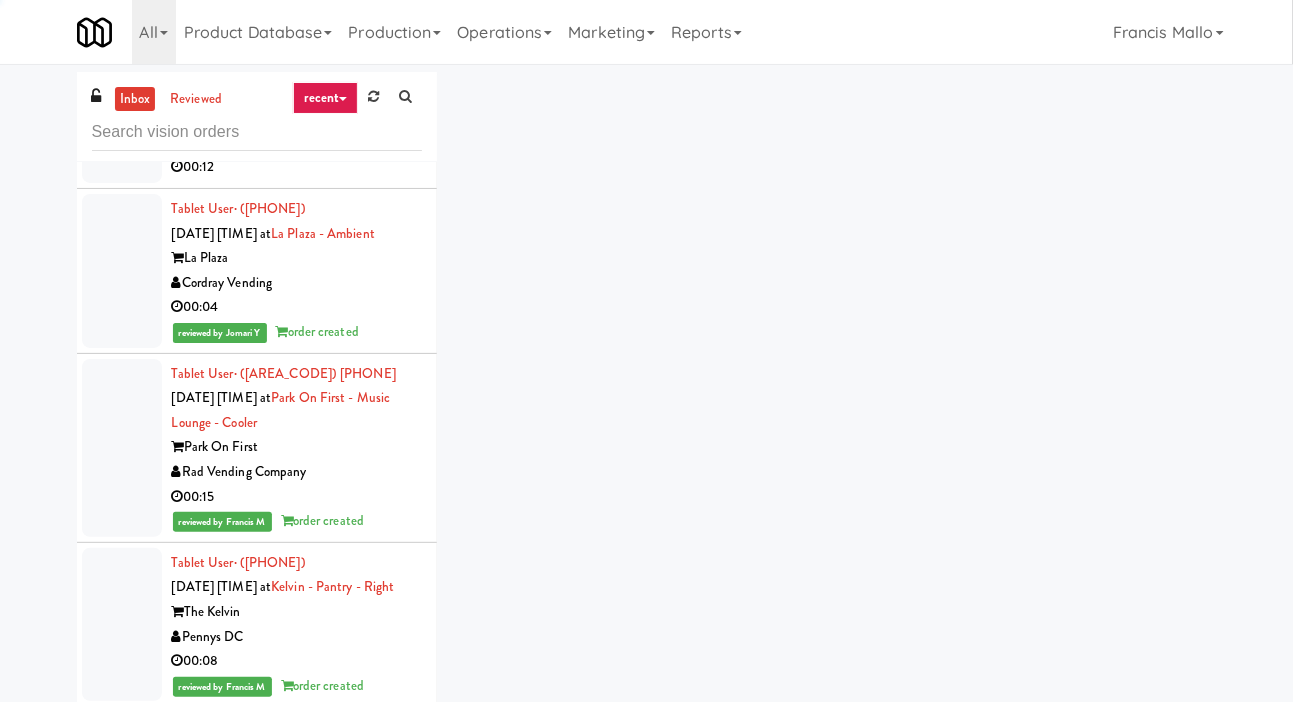 click at bounding box center [122, 118] 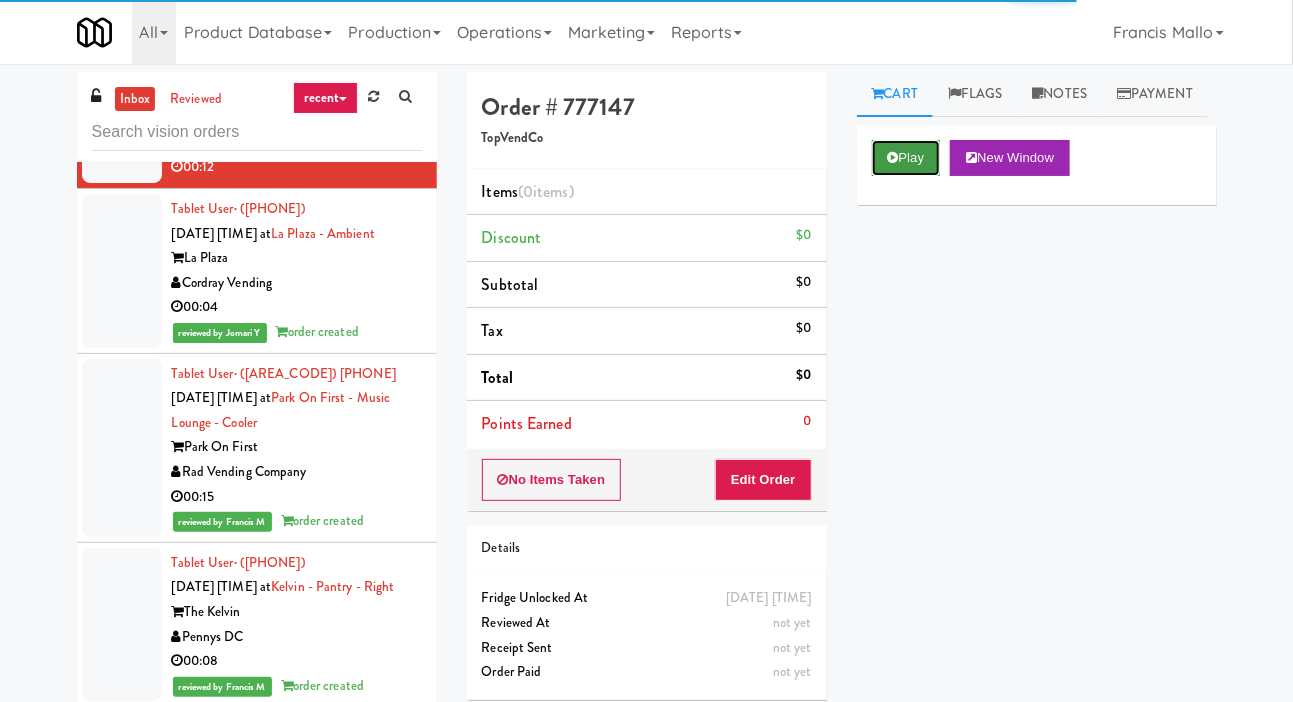 click on "Play" at bounding box center (906, 158) 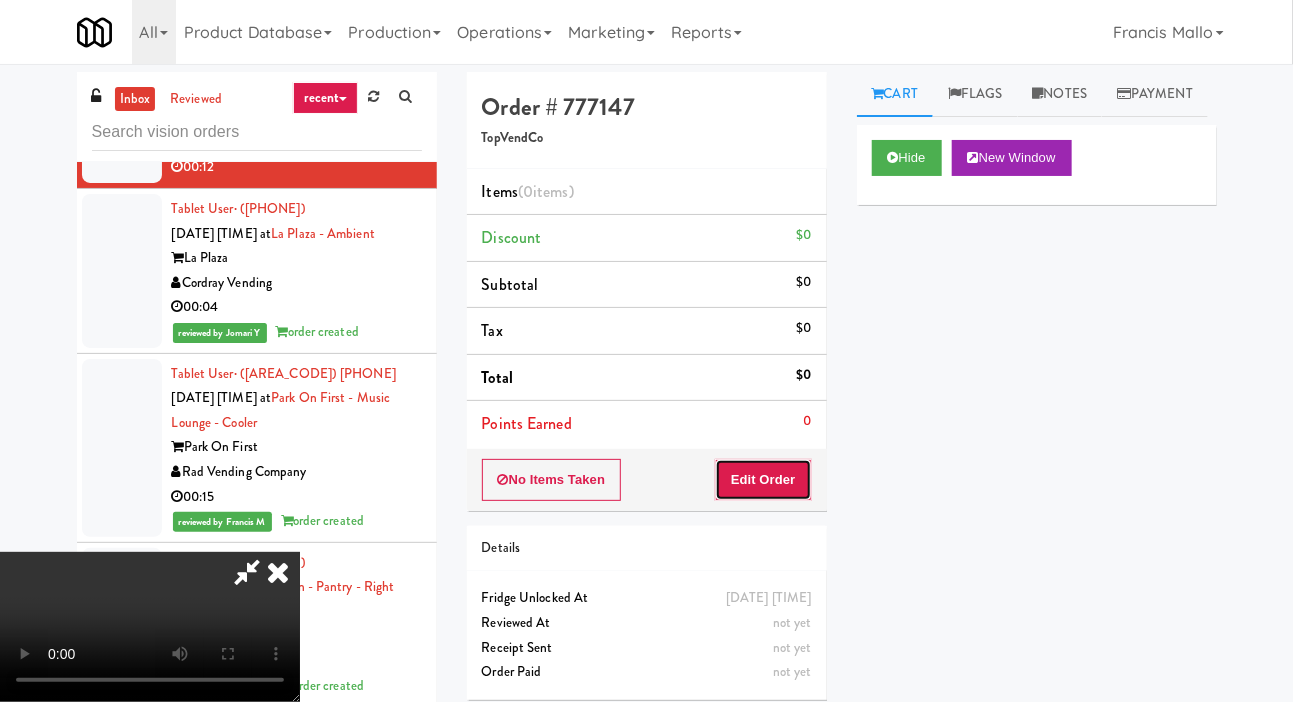 click on "Edit Order" at bounding box center (763, 480) 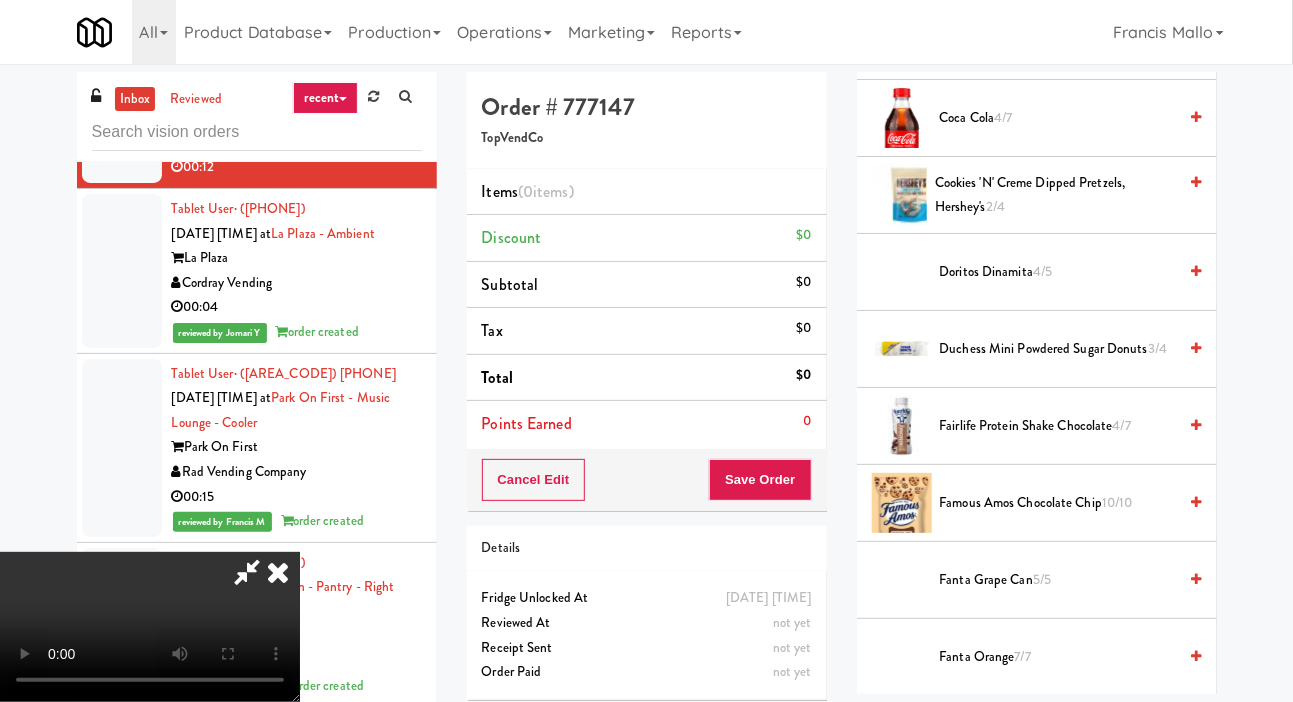 scroll, scrollTop: 647, scrollLeft: 0, axis: vertical 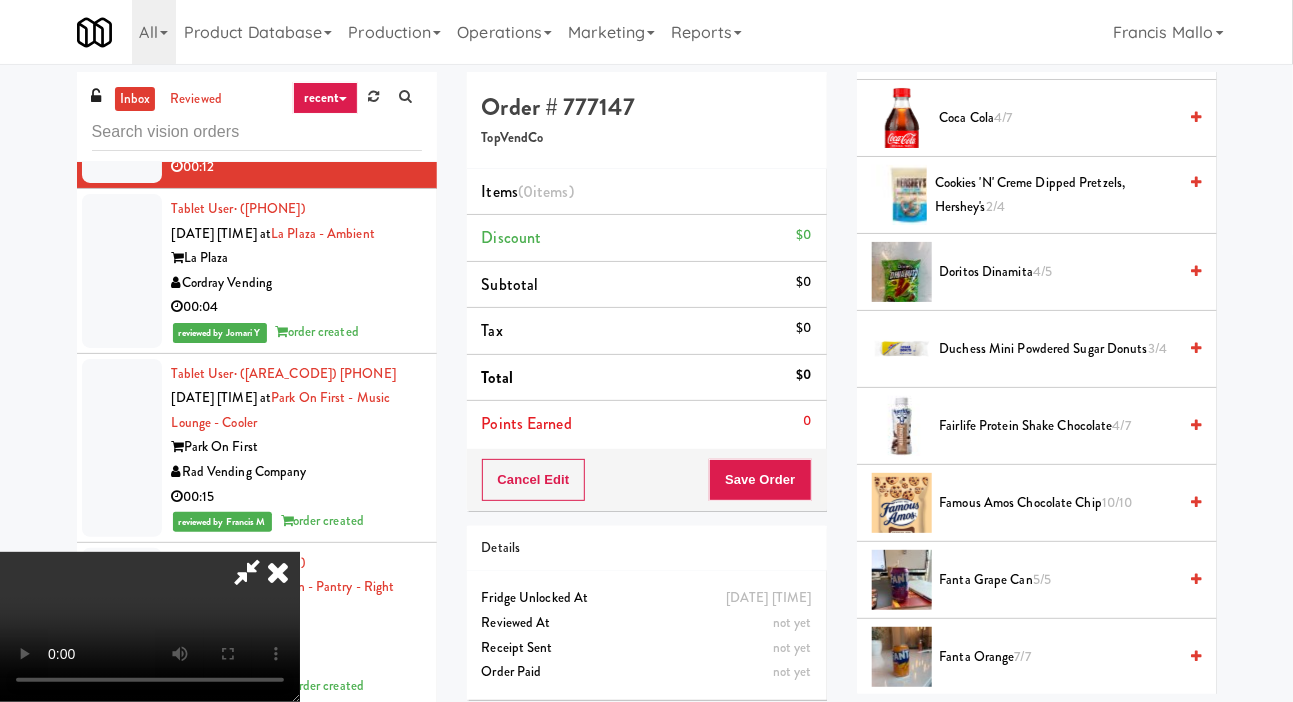 click on "Fairlife Protein Shake Chocolate  4/7" at bounding box center (1058, 426) 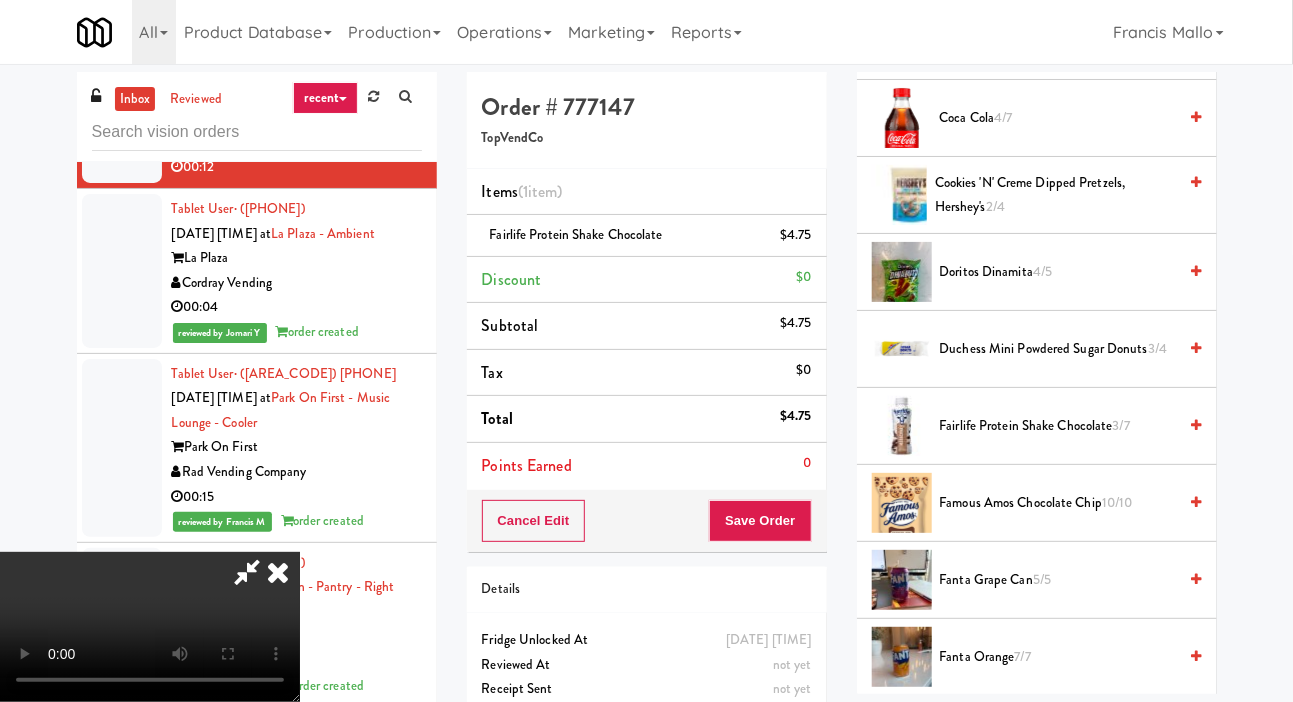 scroll, scrollTop: 73, scrollLeft: 0, axis: vertical 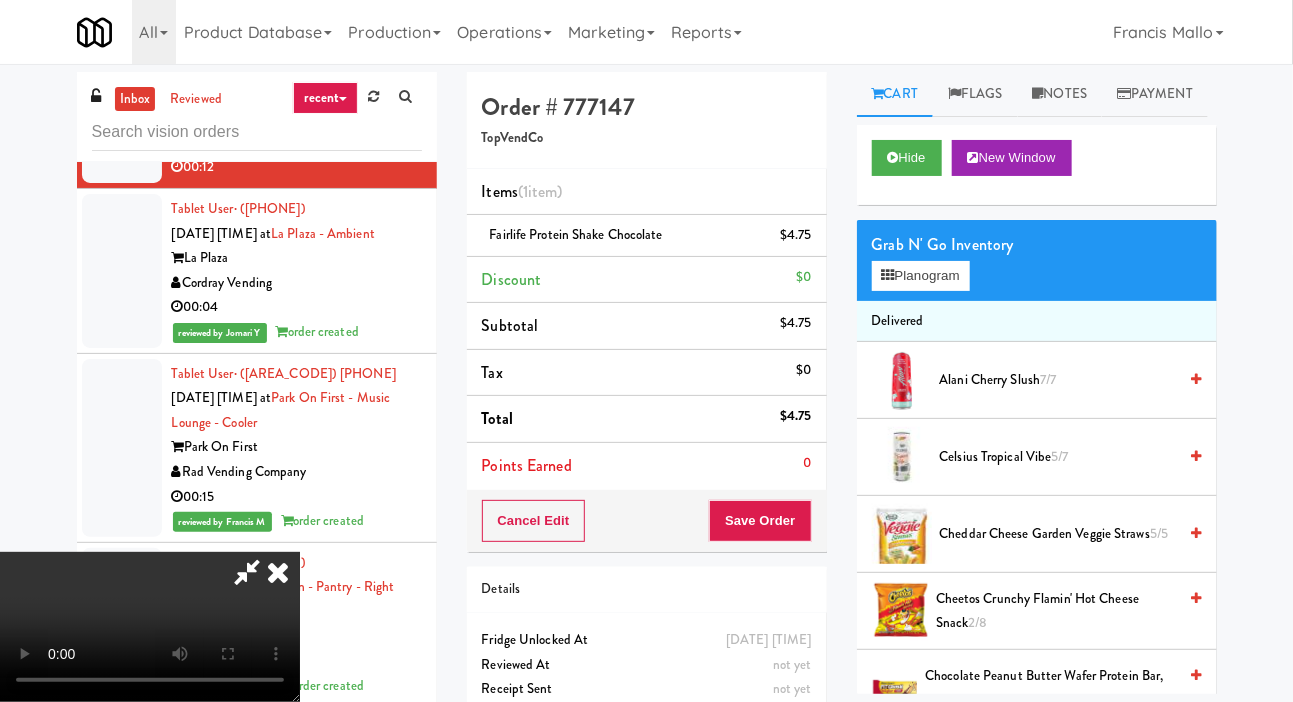 click on "Delivered" at bounding box center (1037, 322) 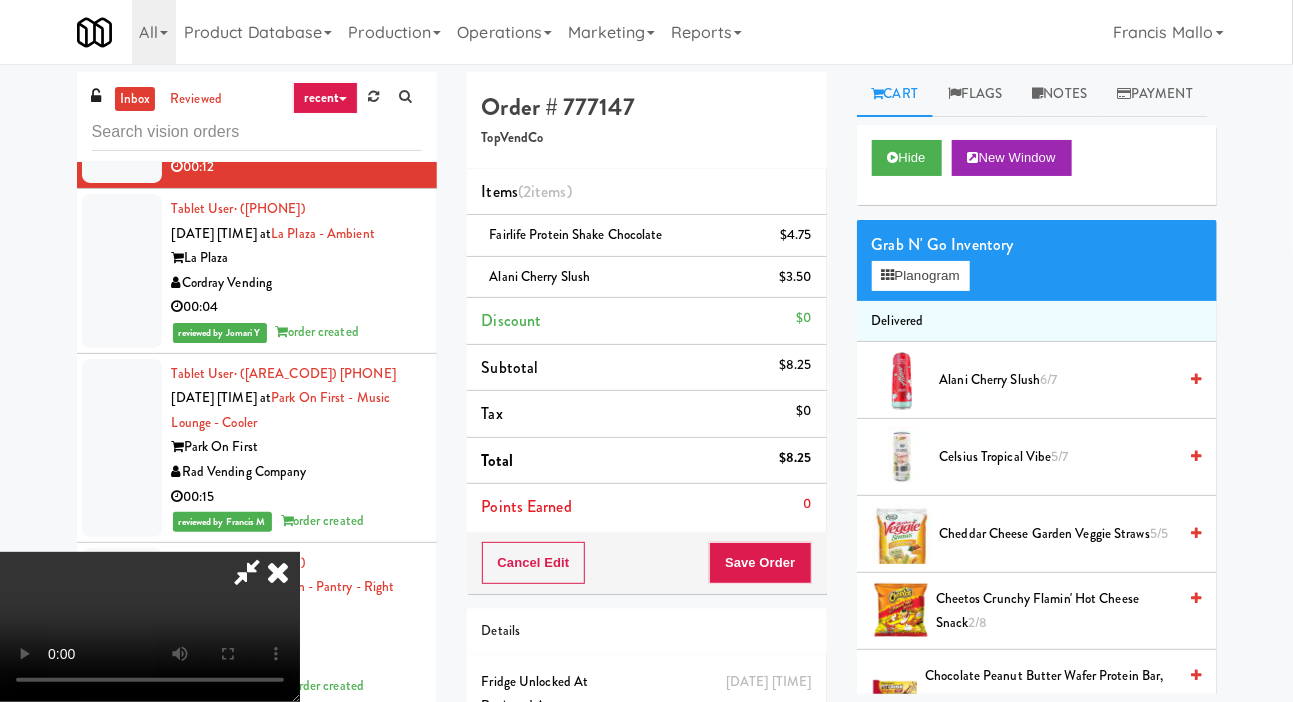 scroll, scrollTop: 73, scrollLeft: 0, axis: vertical 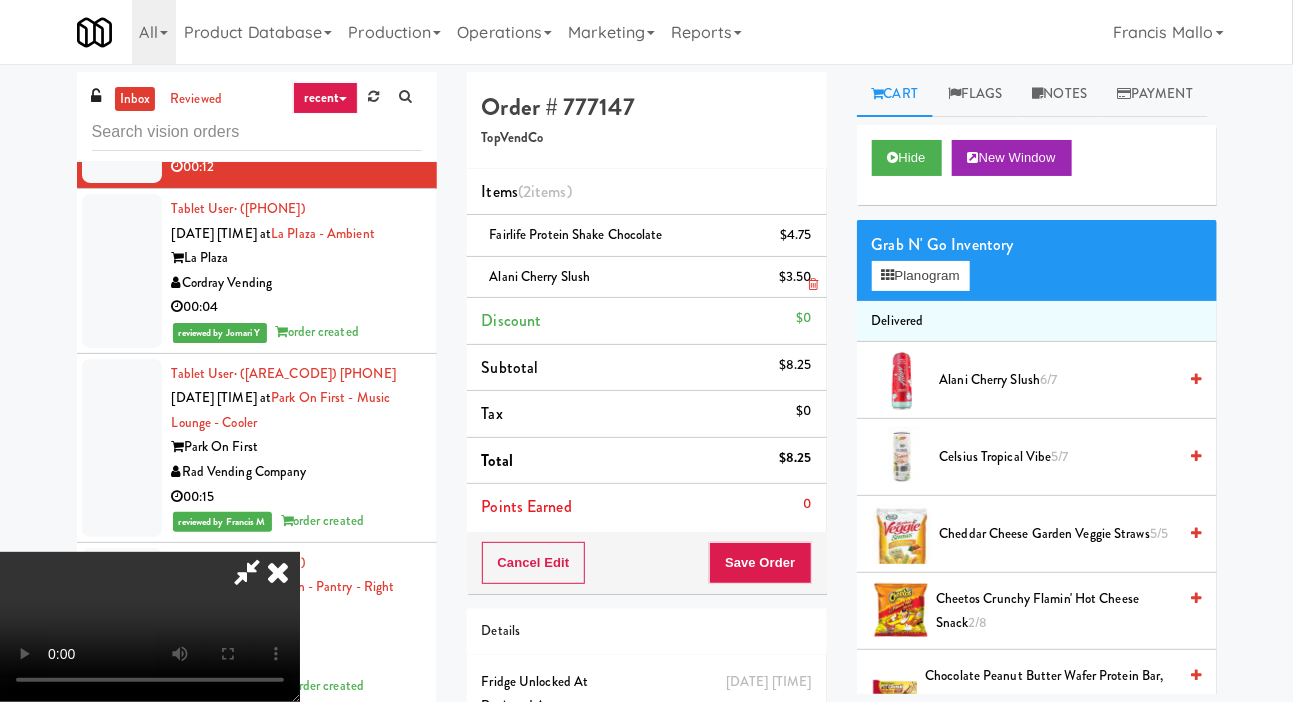 click on "$3.50" at bounding box center (795, 277) 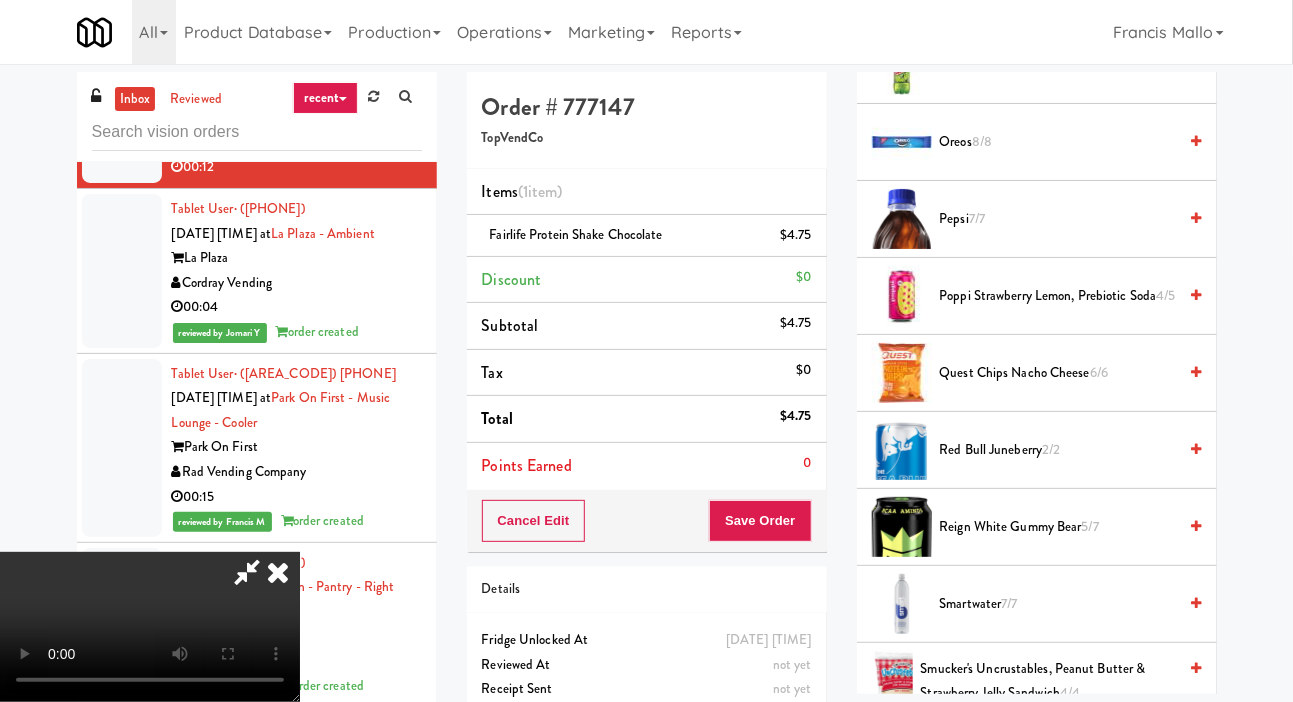 scroll, scrollTop: 1933, scrollLeft: 0, axis: vertical 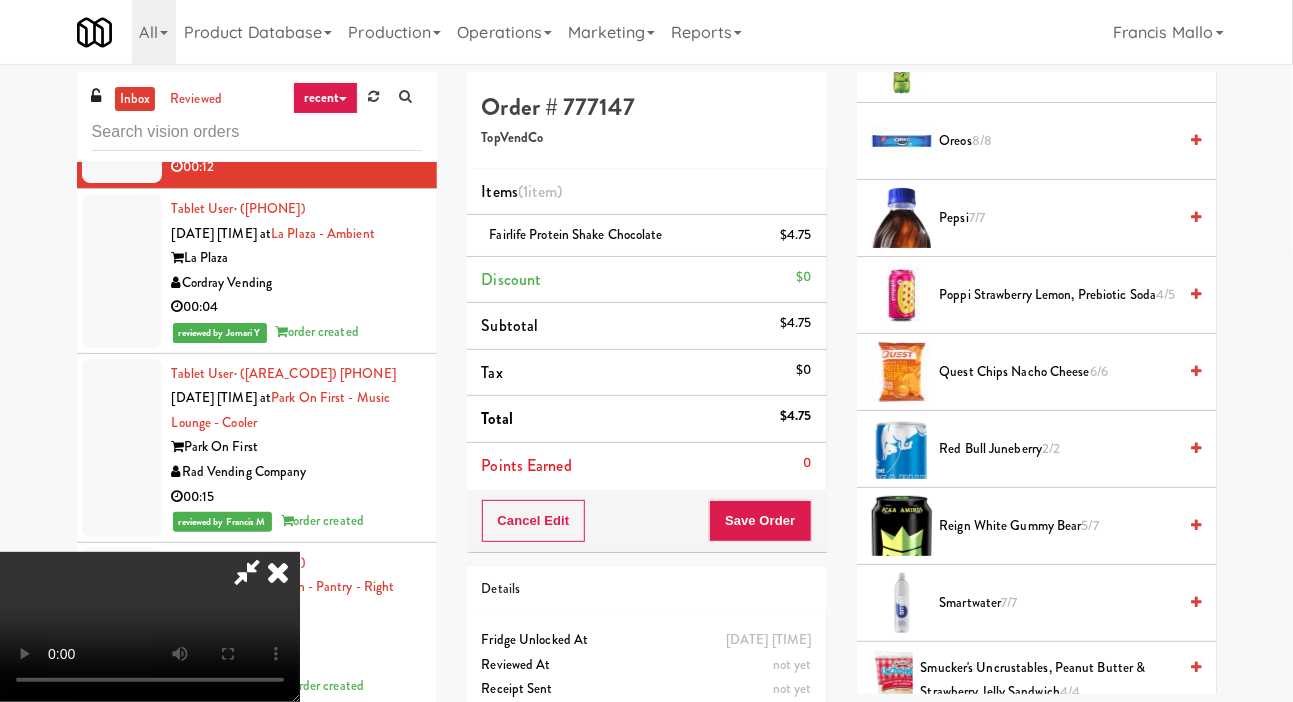 click on "Poppi Strawberry Lemon, Prebiotic Soda  4/5" at bounding box center (1058, 295) 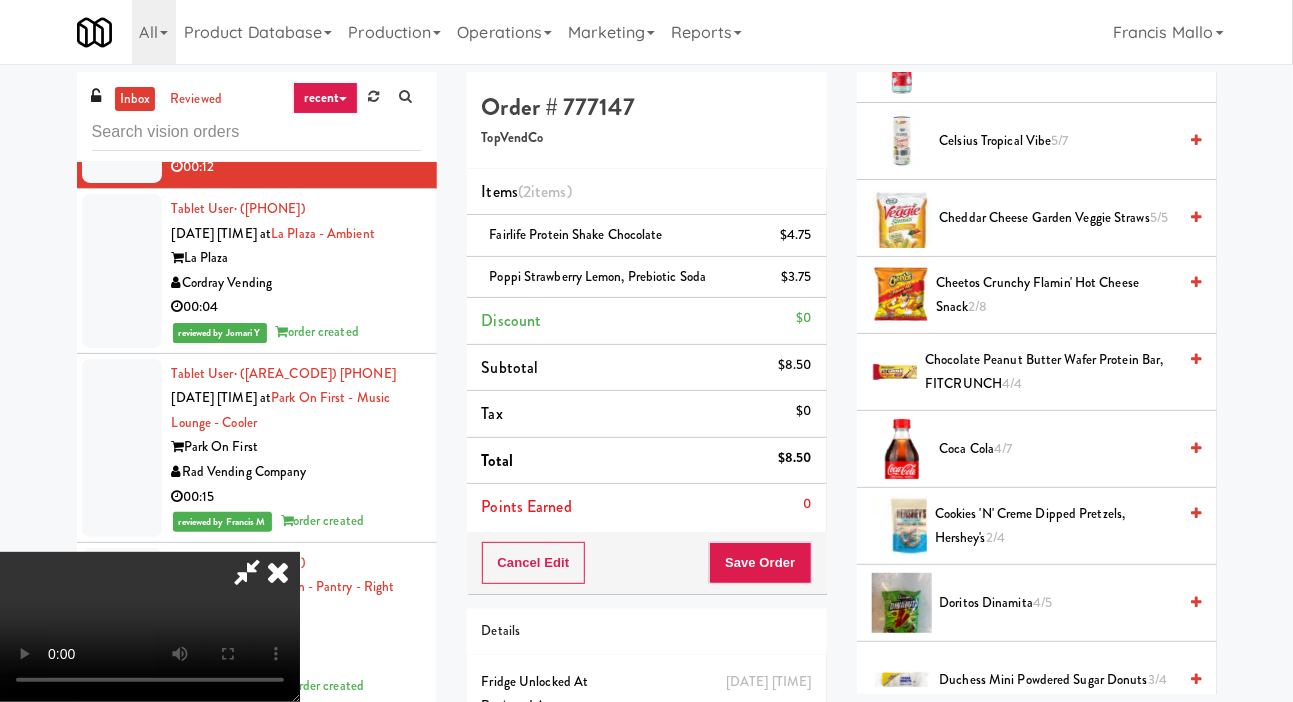 scroll, scrollTop: 0, scrollLeft: 0, axis: both 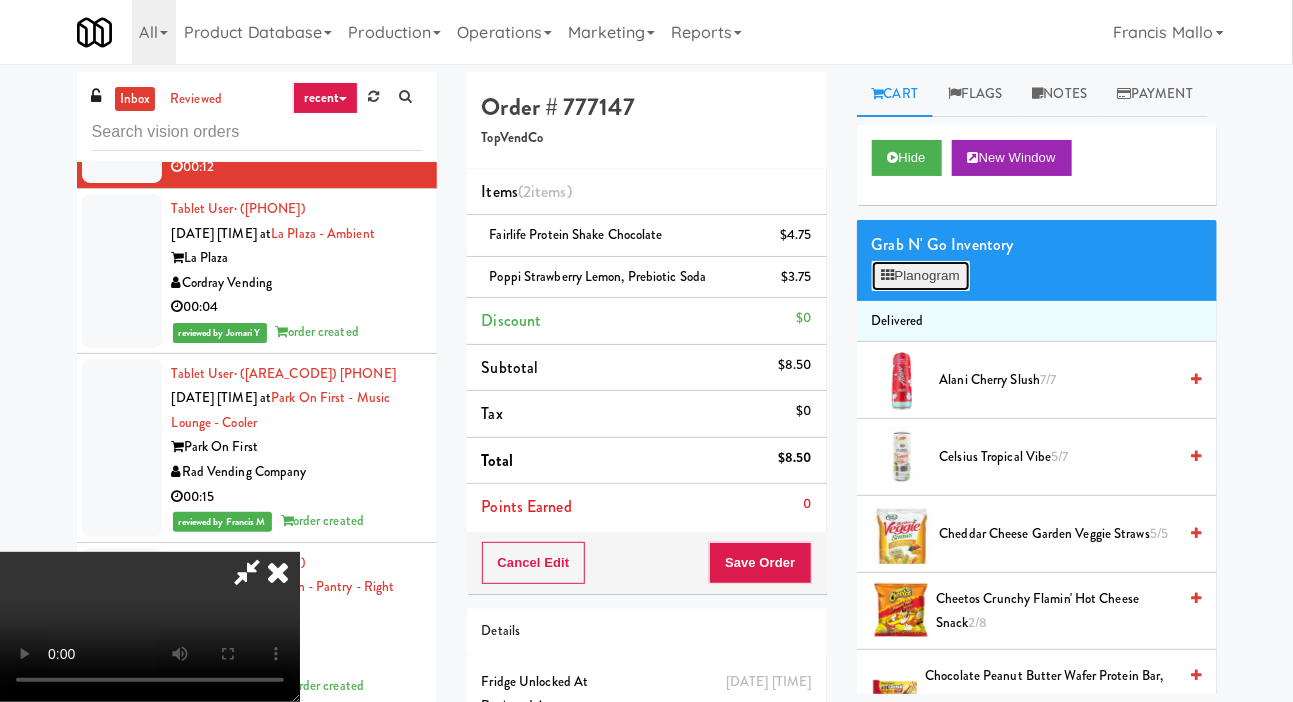 click on "Planogram" at bounding box center [921, 276] 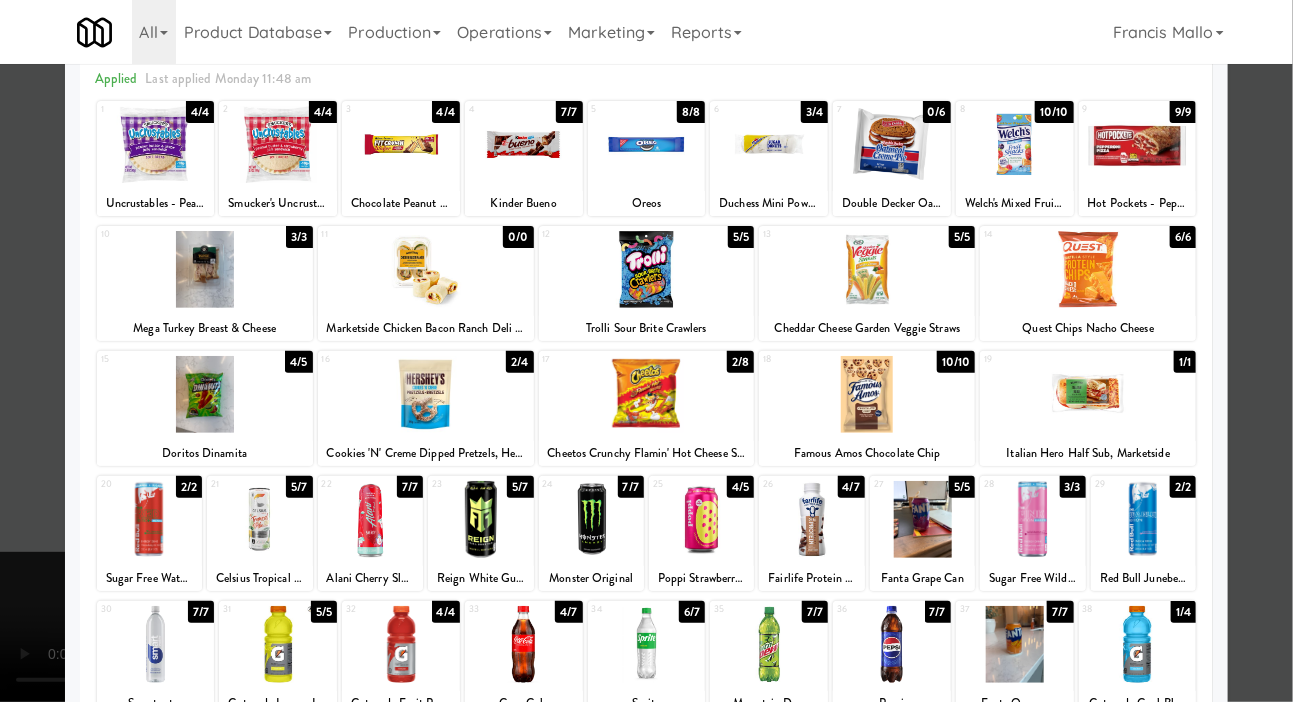 scroll, scrollTop: 96, scrollLeft: 0, axis: vertical 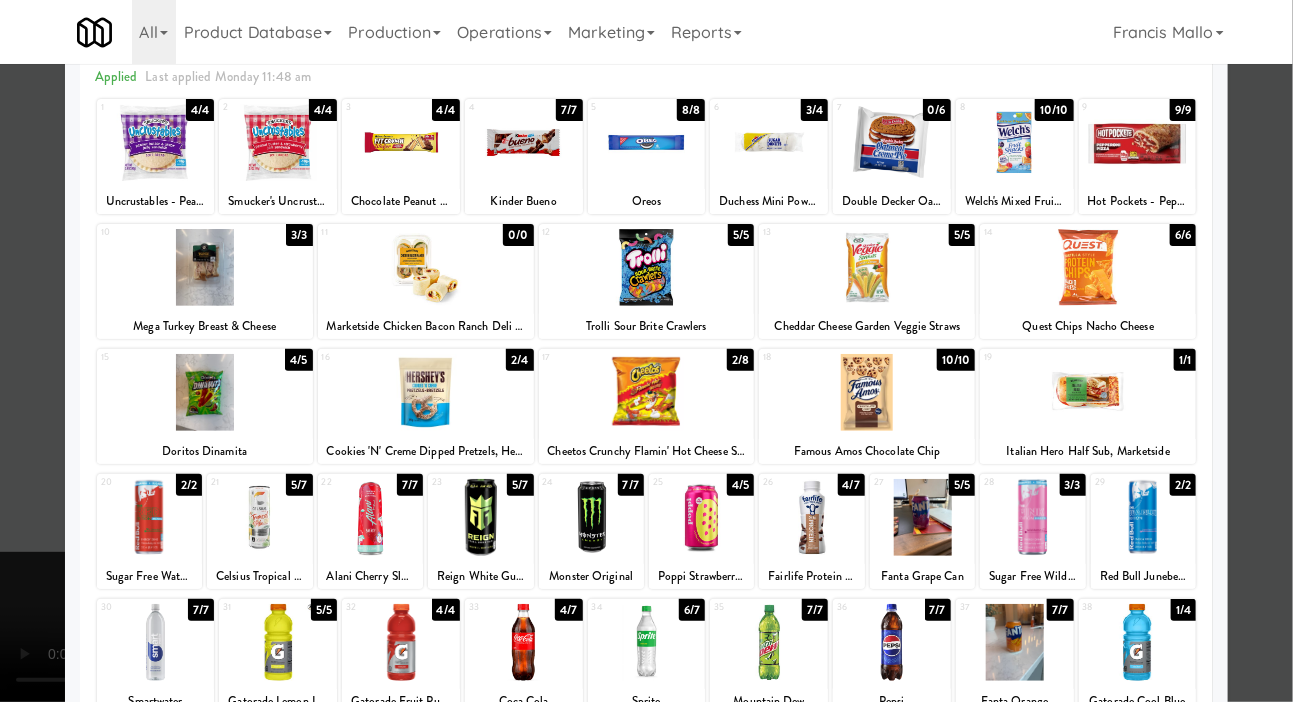 click at bounding box center (1032, 517) 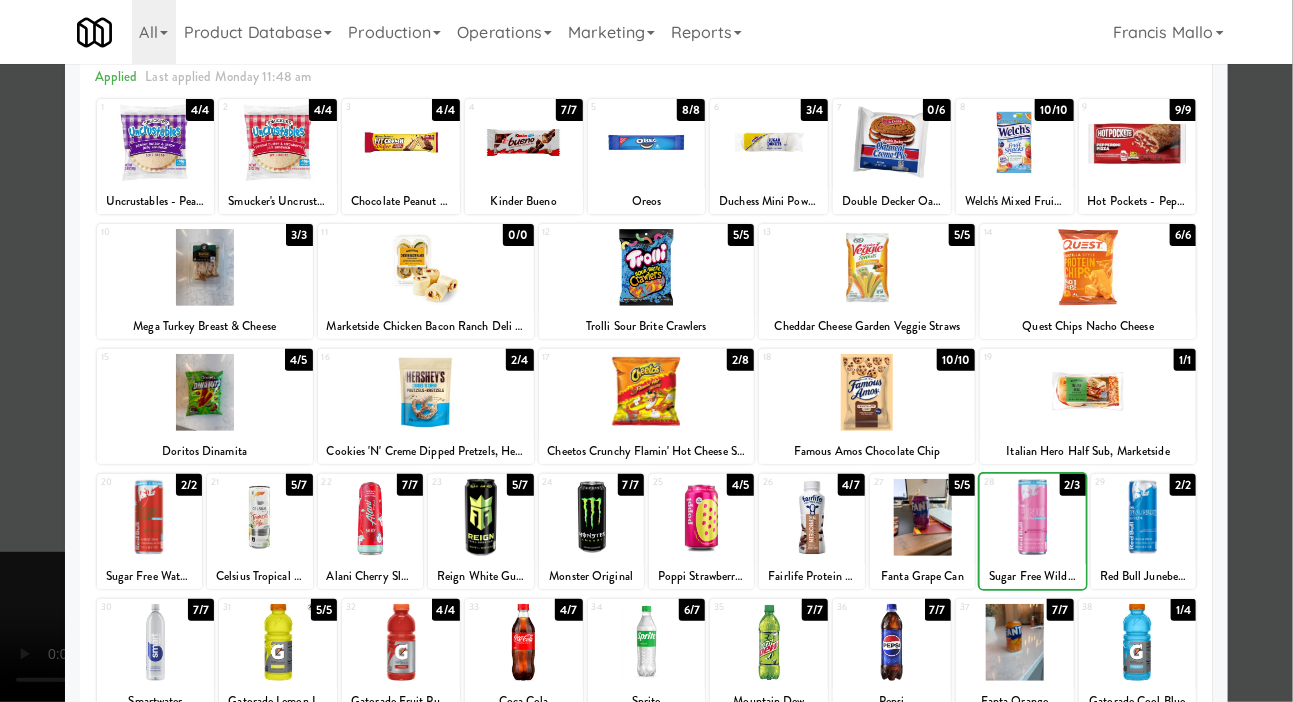 click at bounding box center [646, 351] 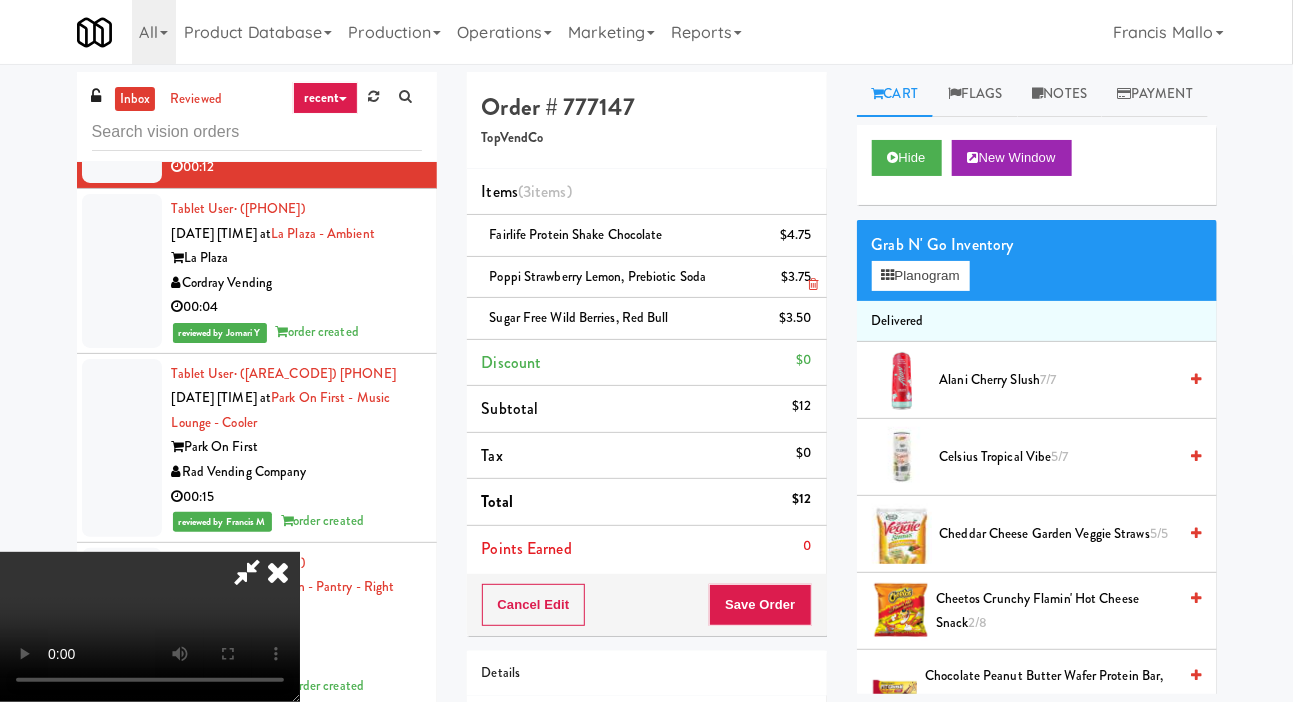 click on "Poppi Strawberry Lemon, Prebiotic Soda   $[PRICE]" at bounding box center [647, 278] 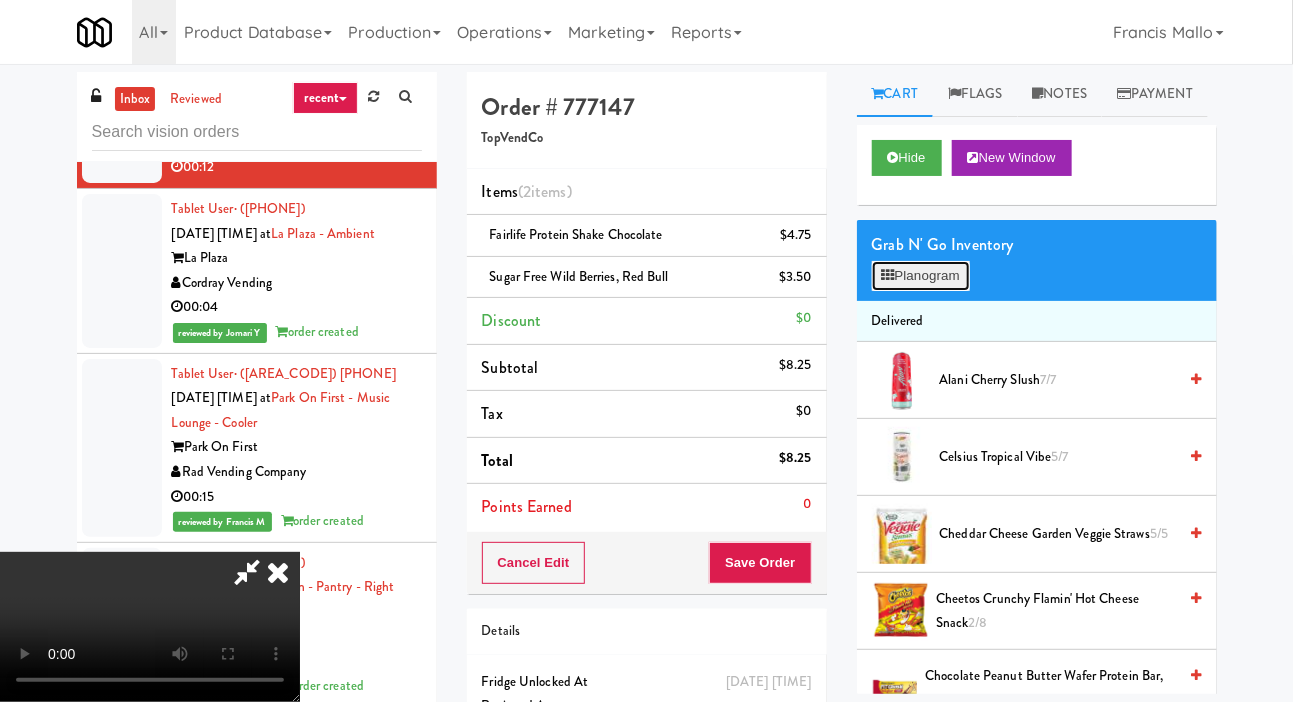 click on "Planogram" at bounding box center [921, 276] 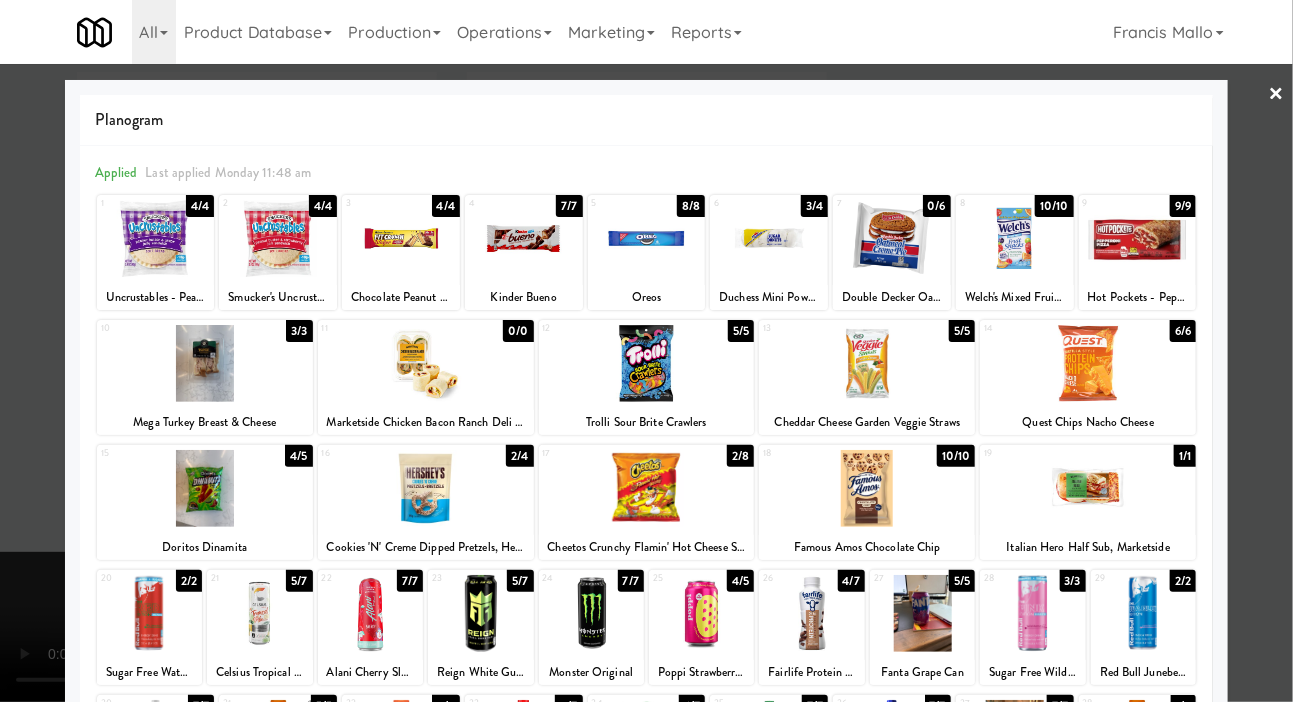 click at bounding box center [701, 613] 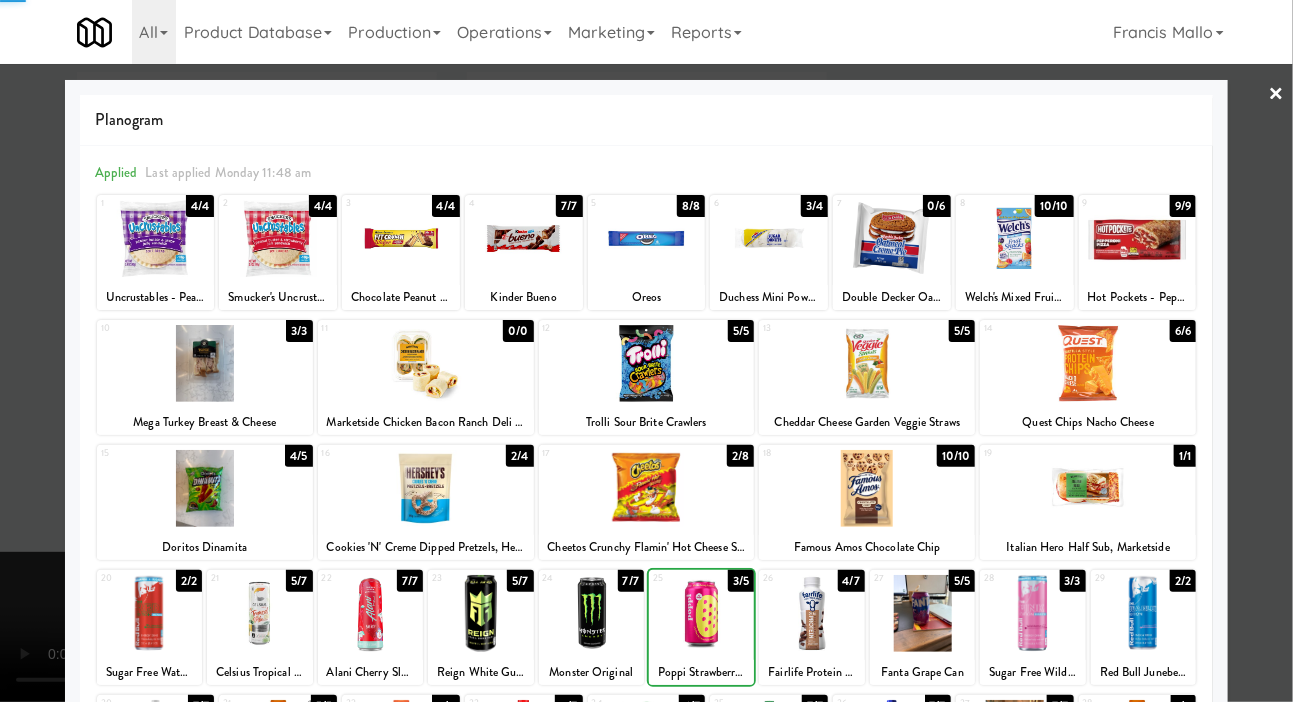 click at bounding box center (646, 351) 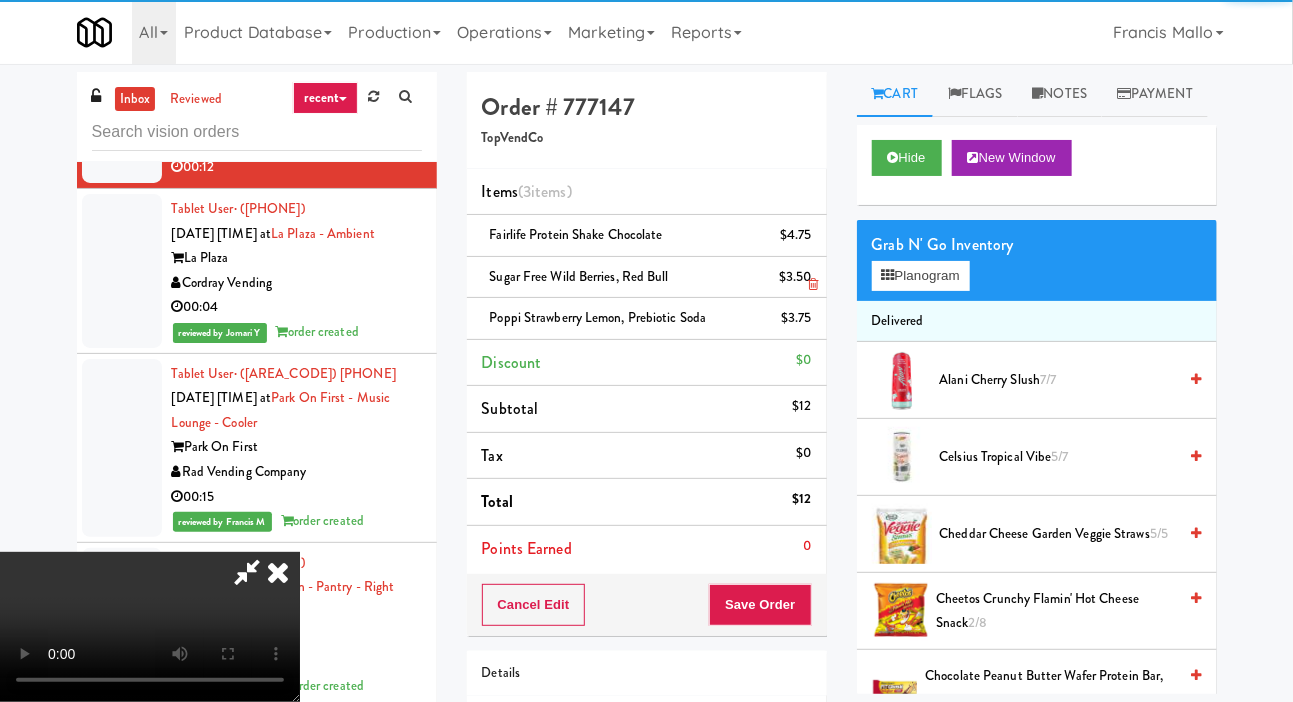 click on "Sugar Free Wild Berries, Red Bull  $3.50" at bounding box center [647, 278] 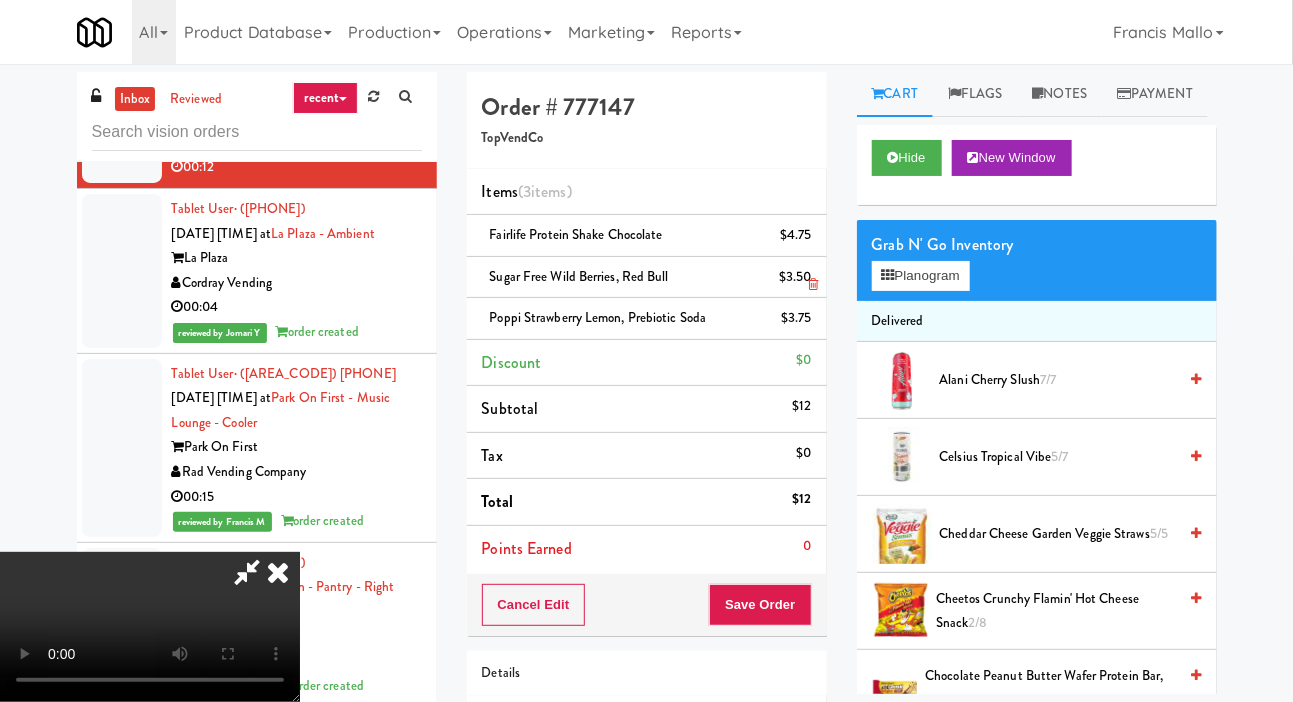 click at bounding box center (813, 284) 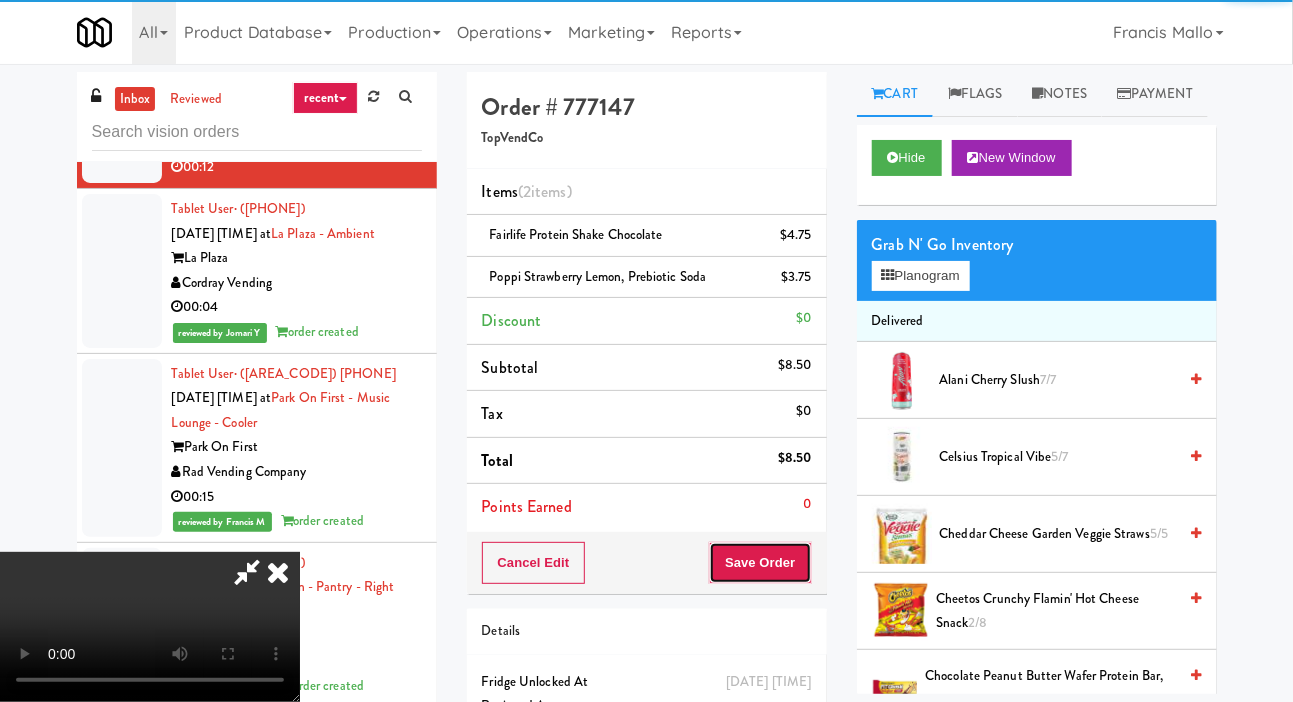 click on "Save Order" at bounding box center [760, 563] 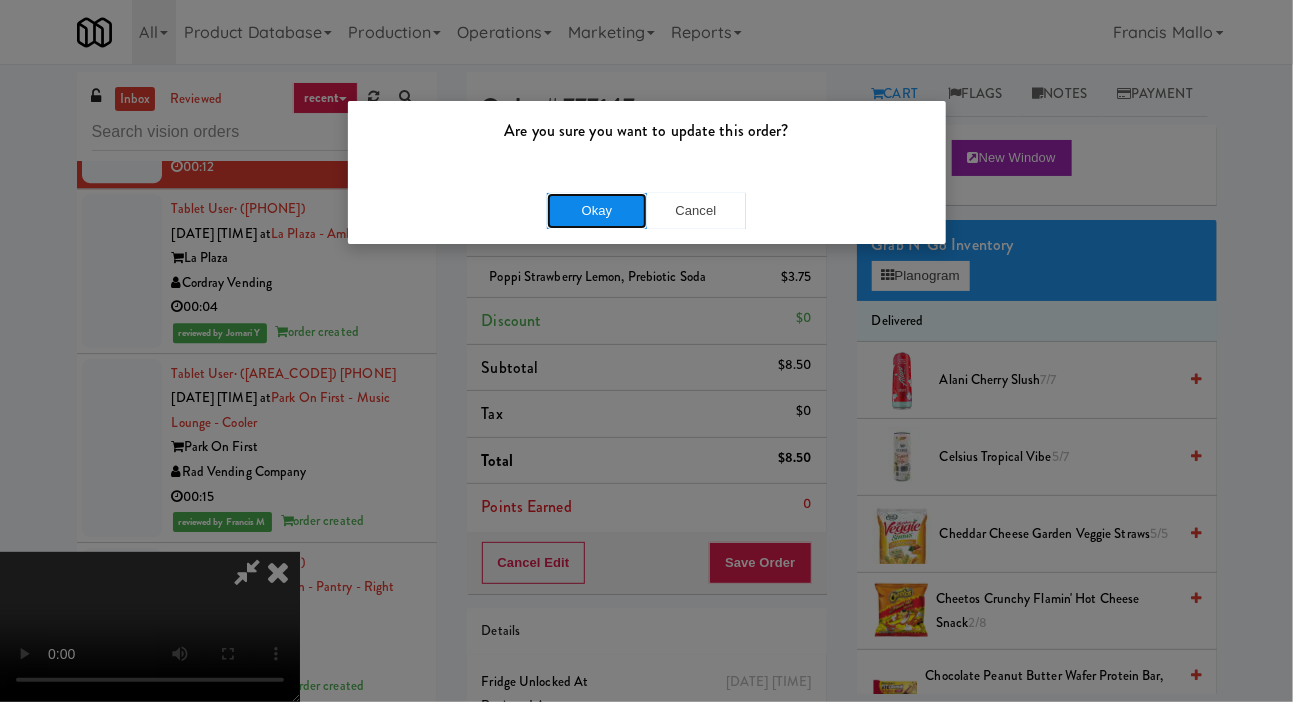 click on "Okay" at bounding box center (597, 211) 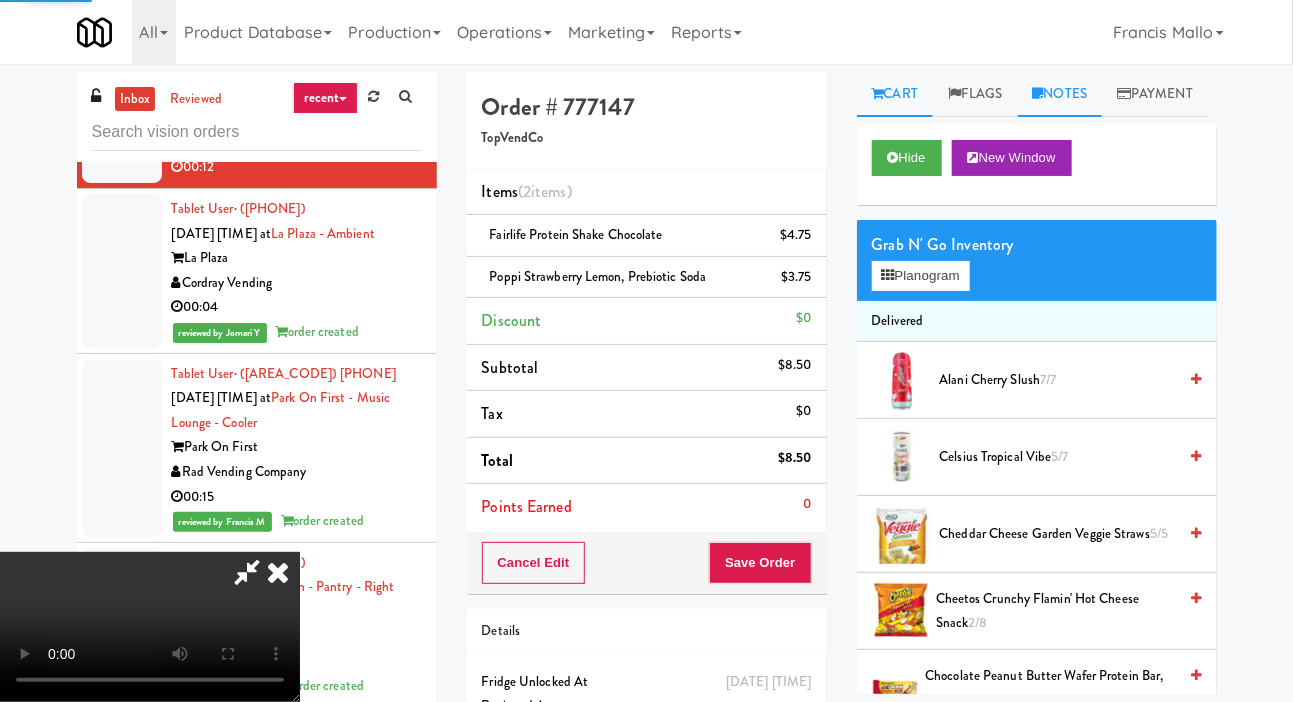click on "Notes" at bounding box center [1060, 94] 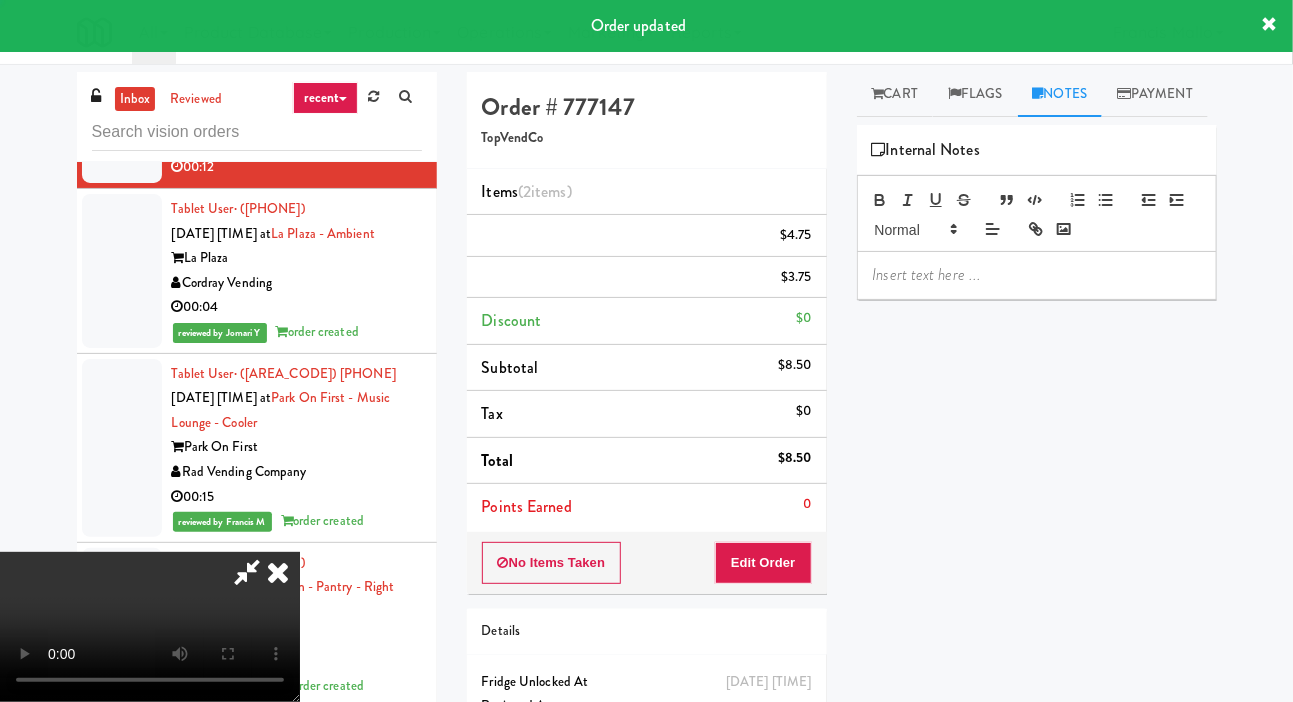 scroll, scrollTop: 0, scrollLeft: 0, axis: both 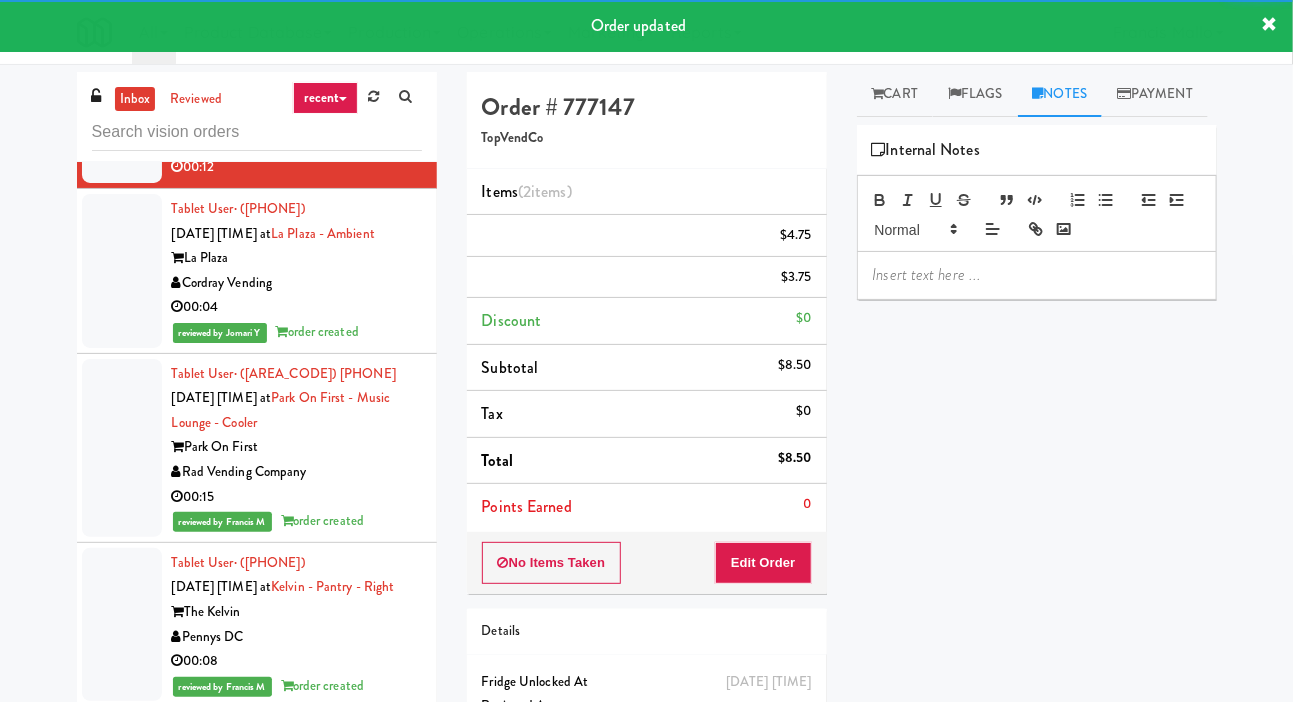 click at bounding box center [1037, 275] 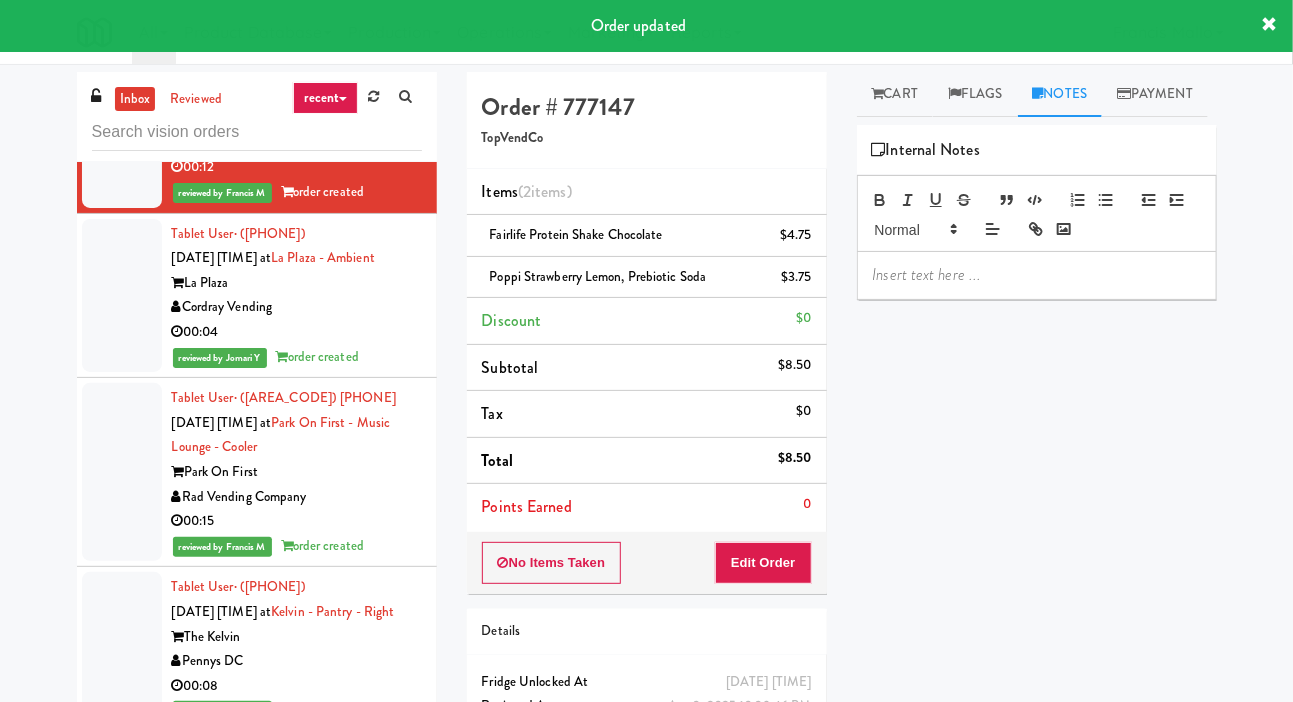 type 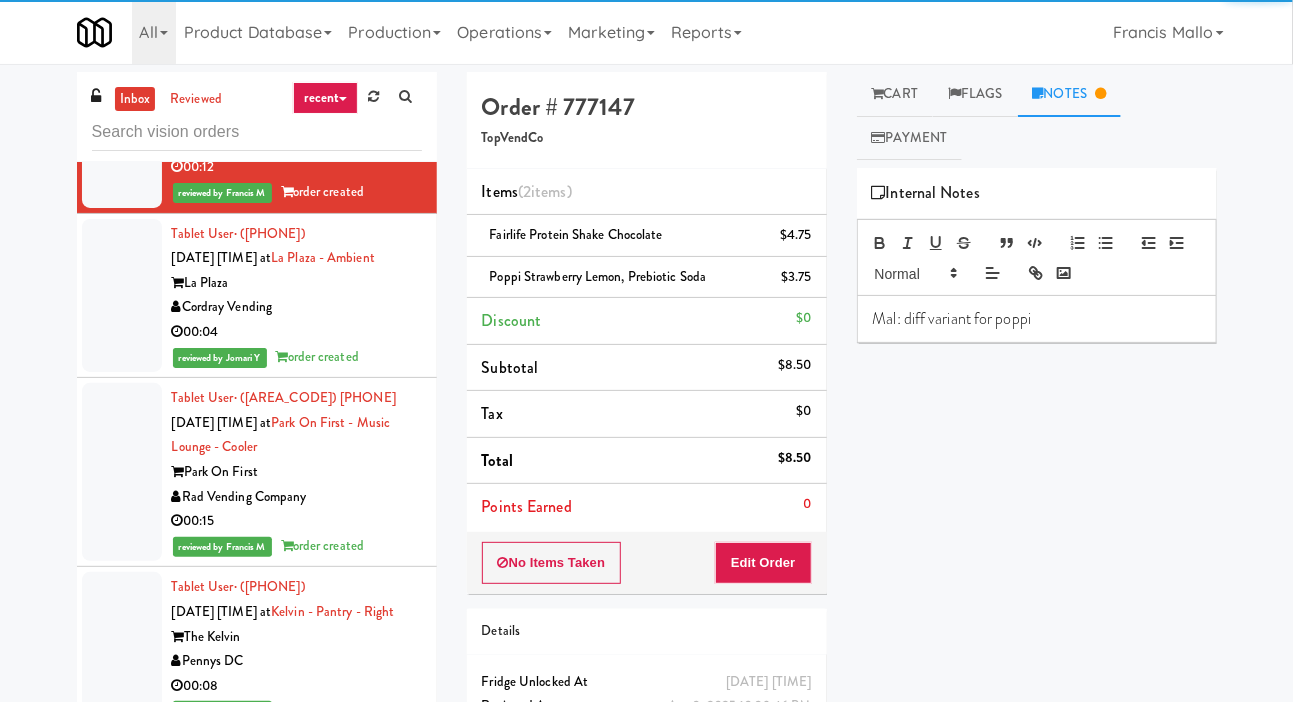 click at bounding box center [122, -22] 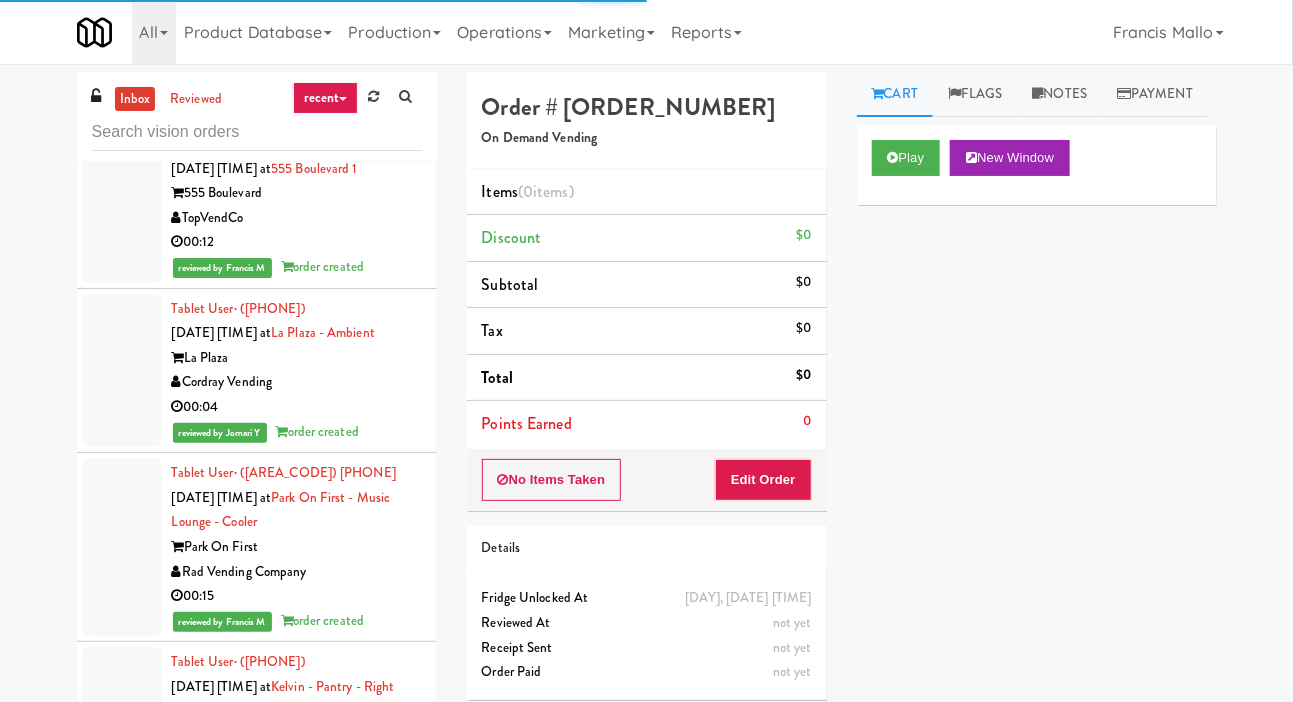 scroll, scrollTop: 14455, scrollLeft: 0, axis: vertical 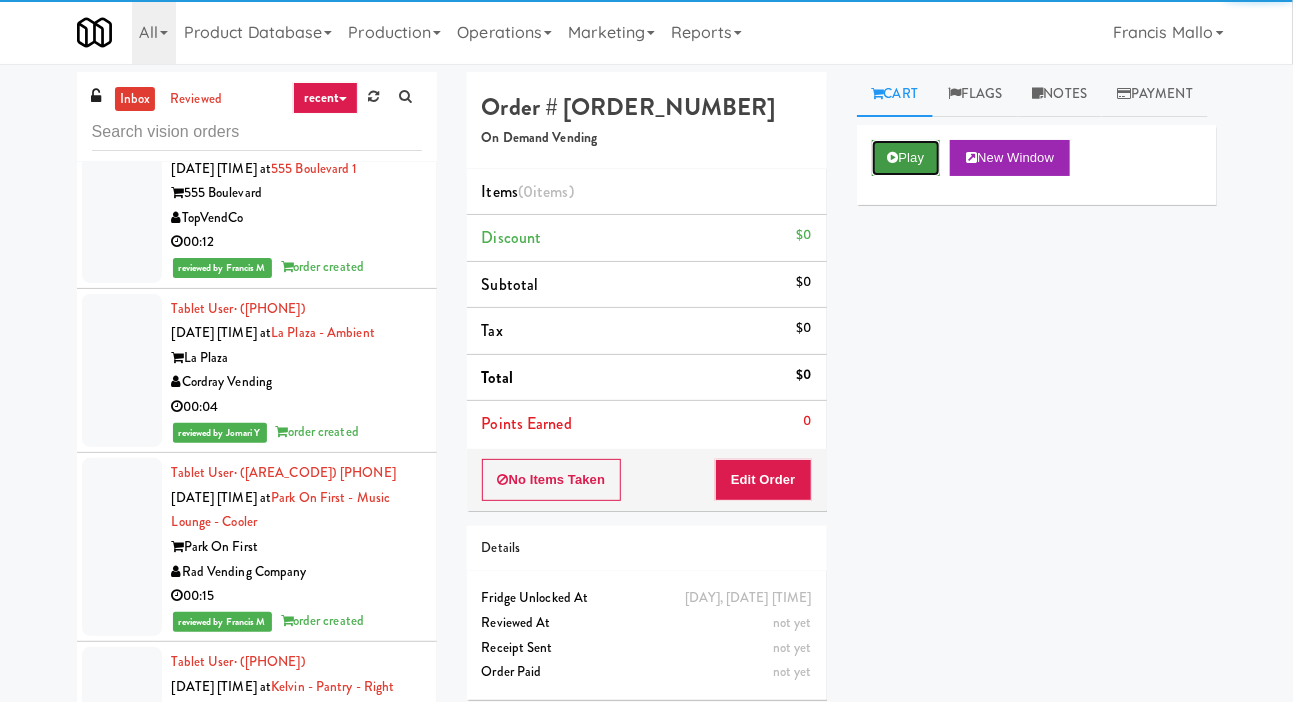 click on "Play" at bounding box center (906, 158) 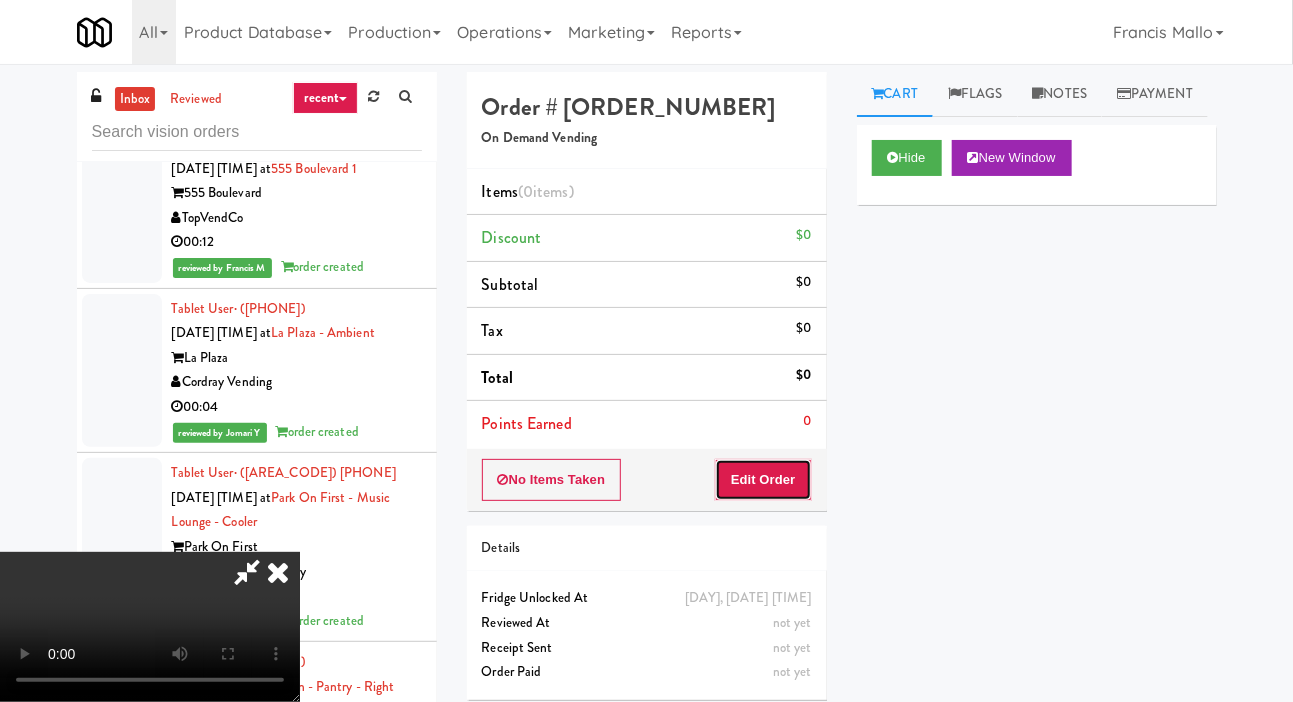 click on "Edit Order" at bounding box center (763, 480) 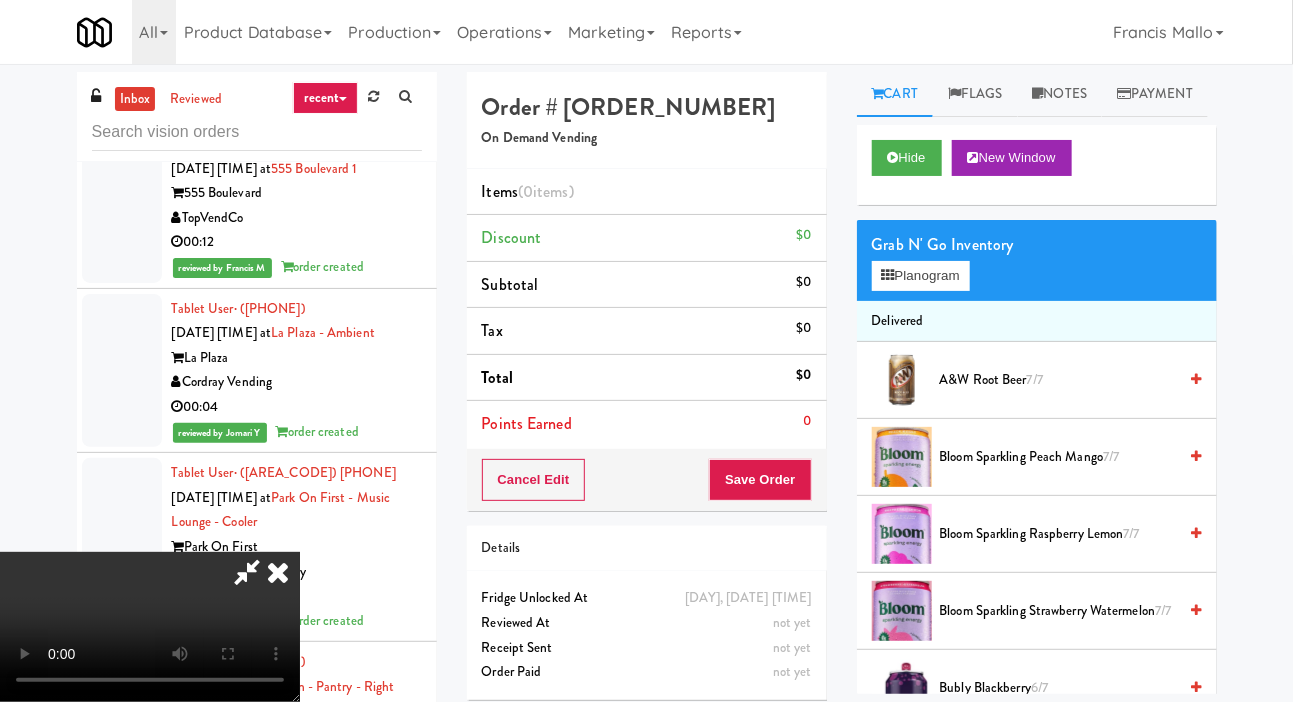 type 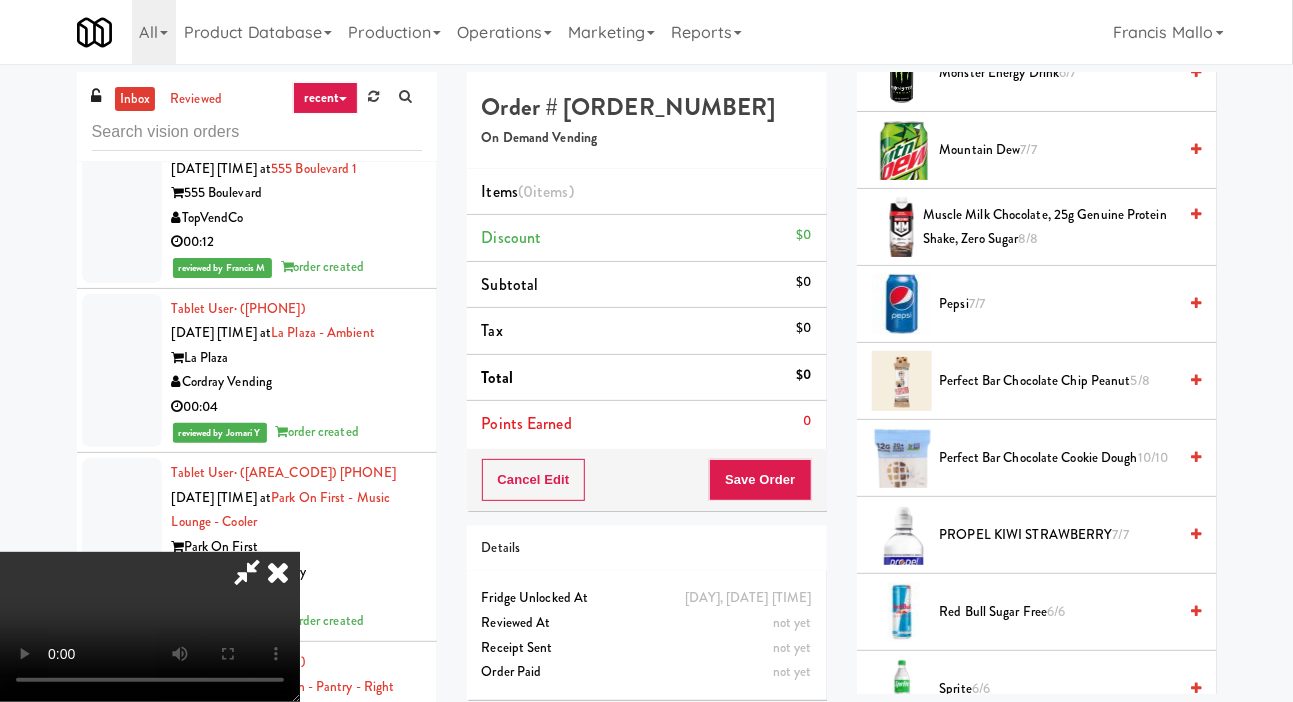 scroll, scrollTop: 2476, scrollLeft: 0, axis: vertical 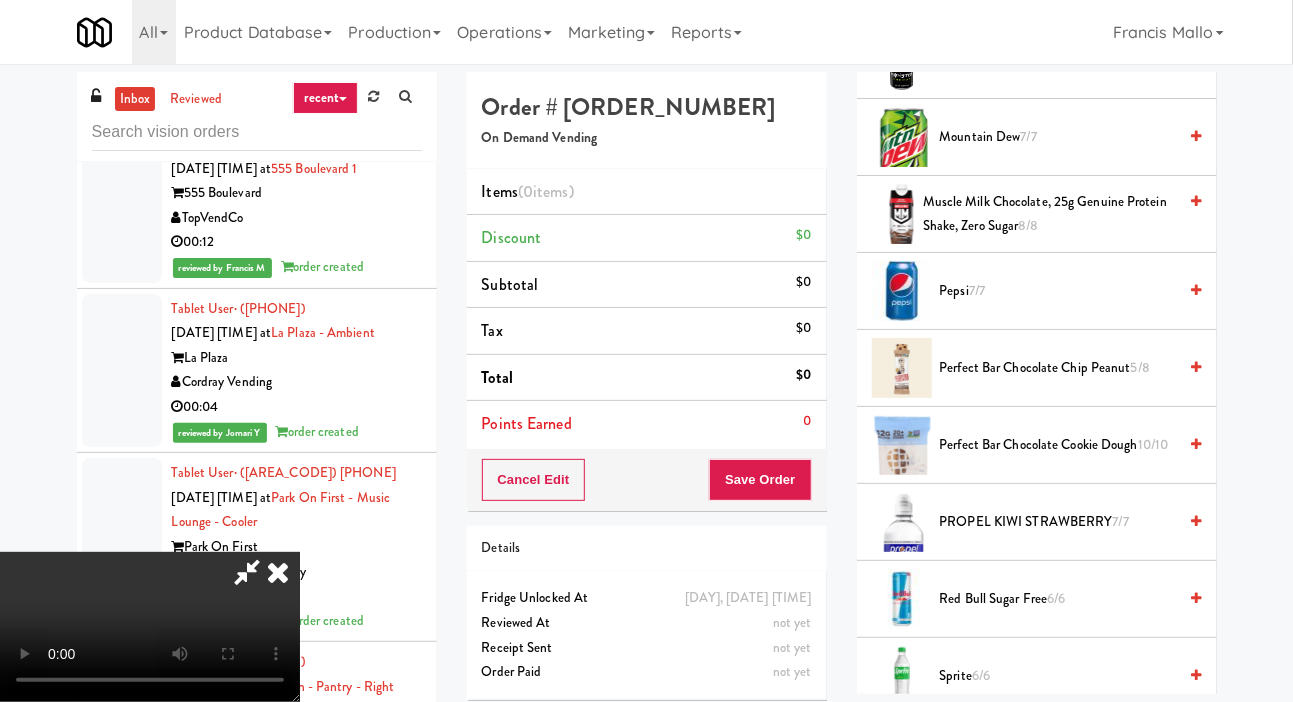 click on "Perfect Bar Chocolate Chip Peanut  5/8" at bounding box center (1058, 368) 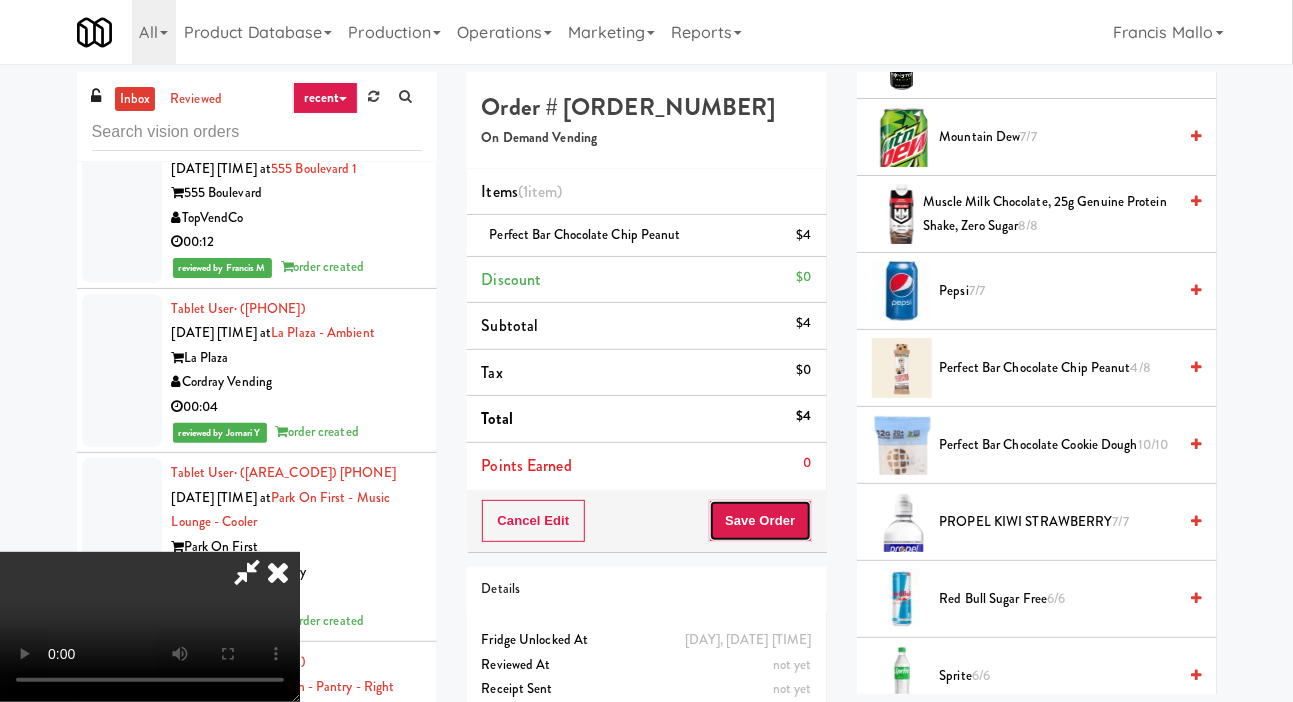 click on "Save Order" at bounding box center (760, 521) 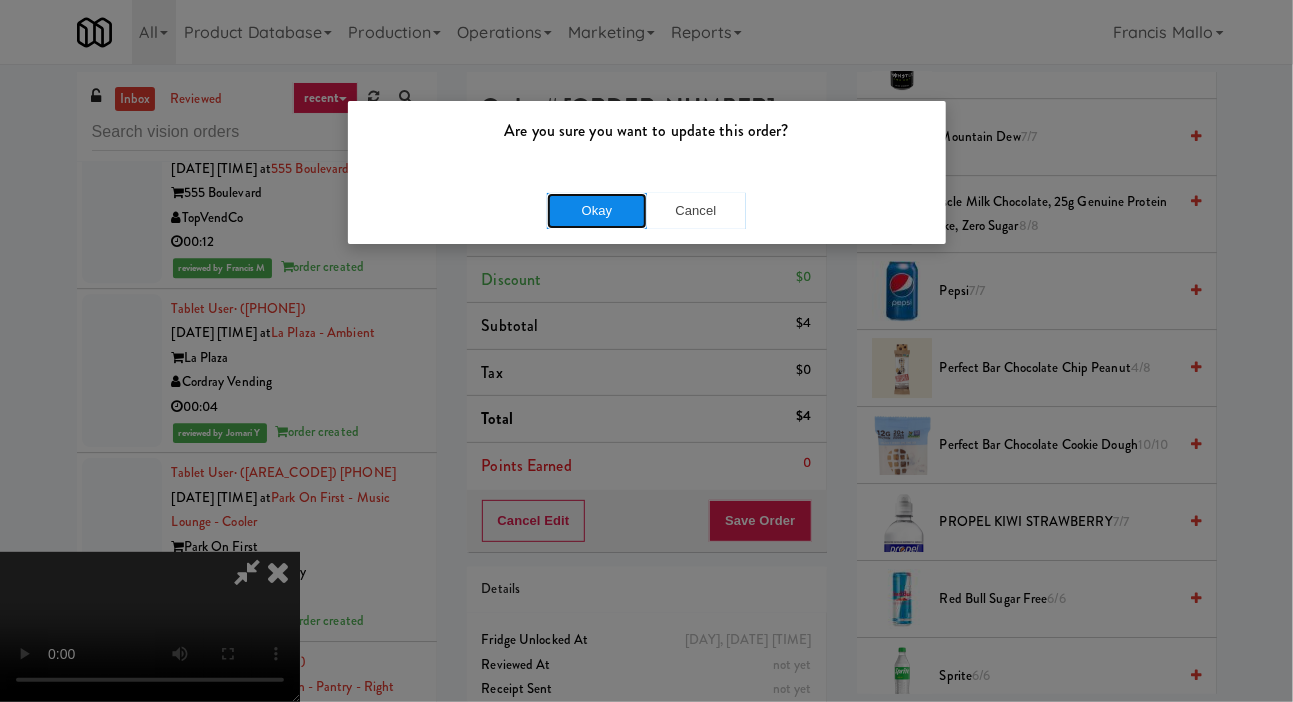 click on "Okay" at bounding box center [597, 211] 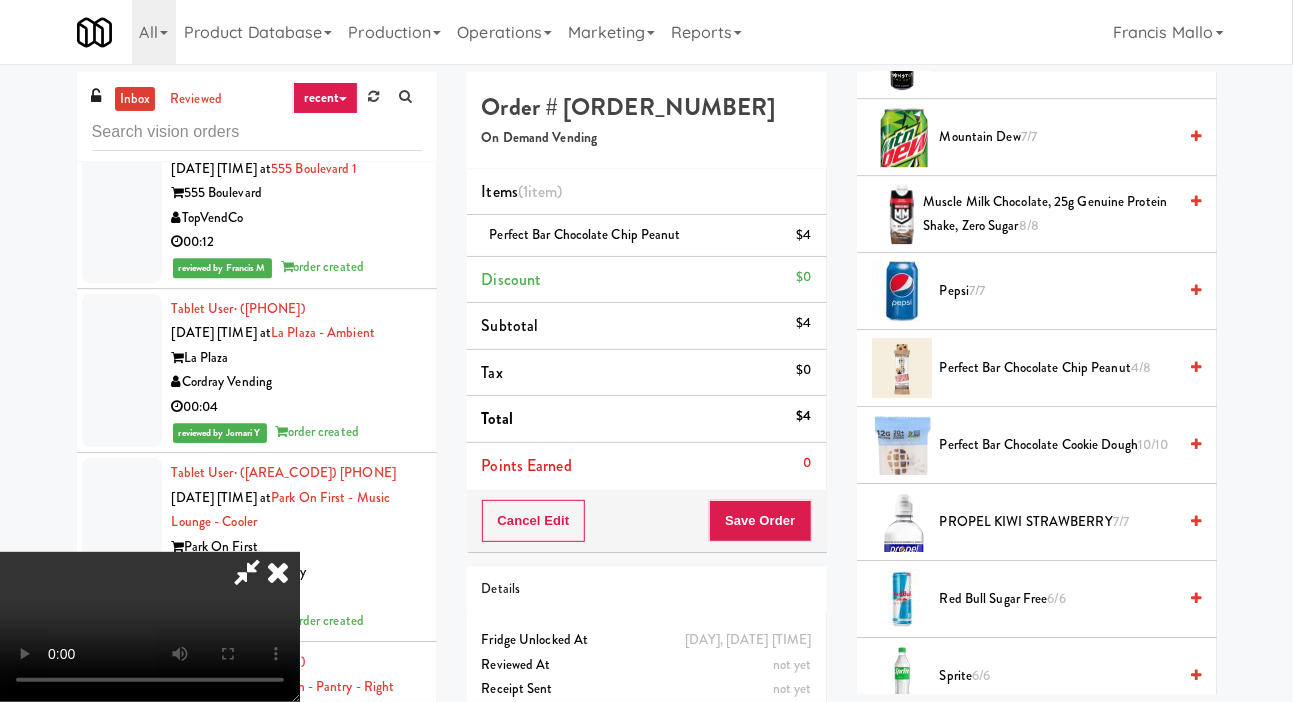 click at bounding box center (122, -87) 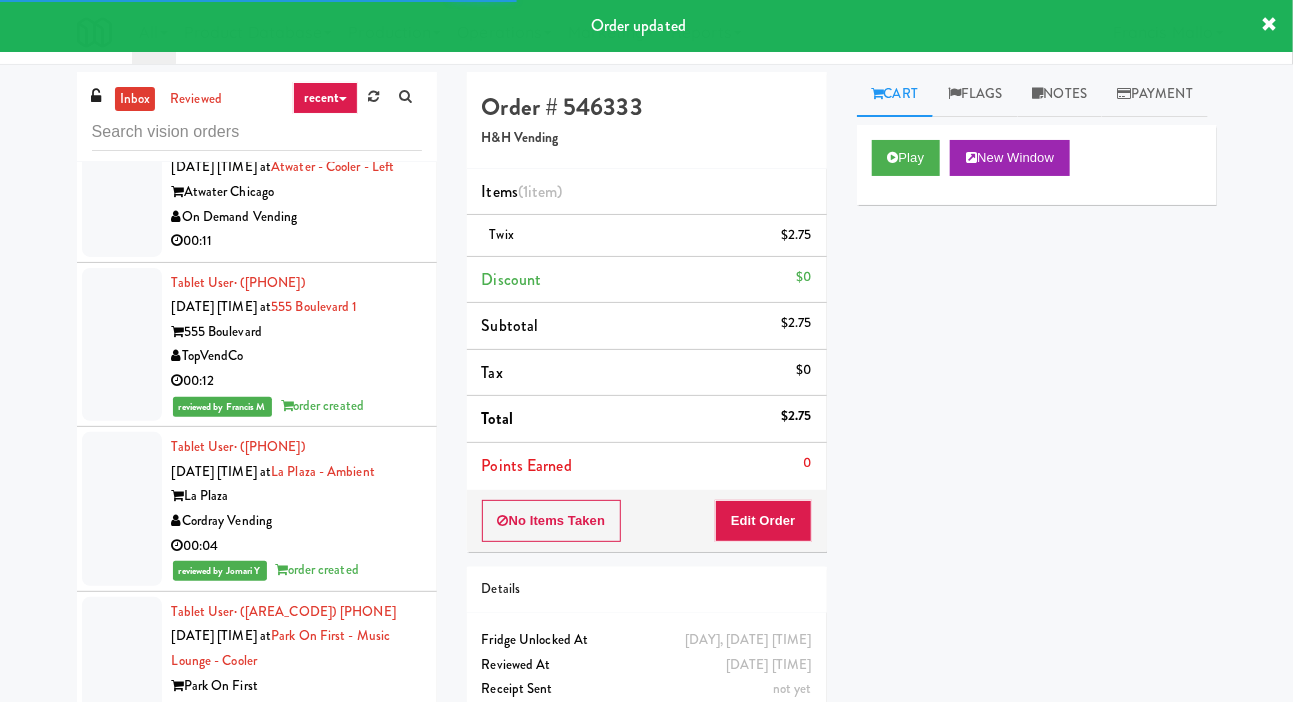 scroll, scrollTop: 14350, scrollLeft: 0, axis: vertical 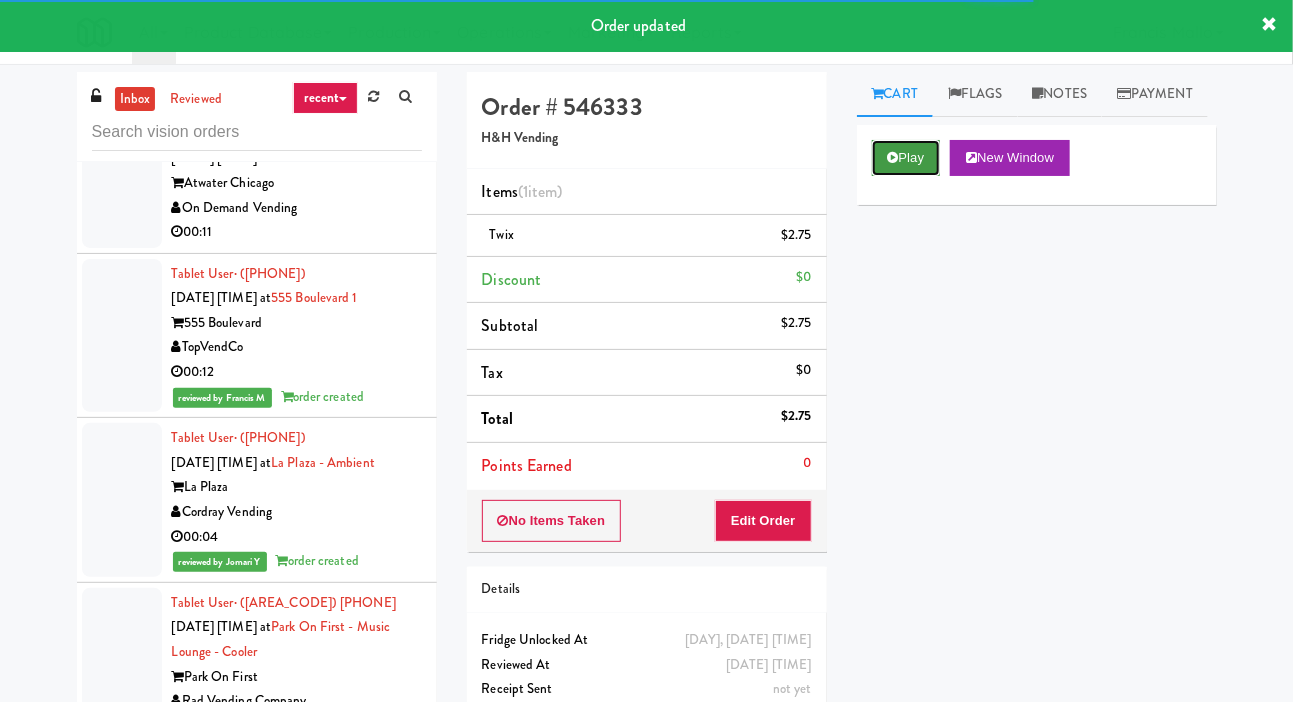 click on "Play" at bounding box center (906, 158) 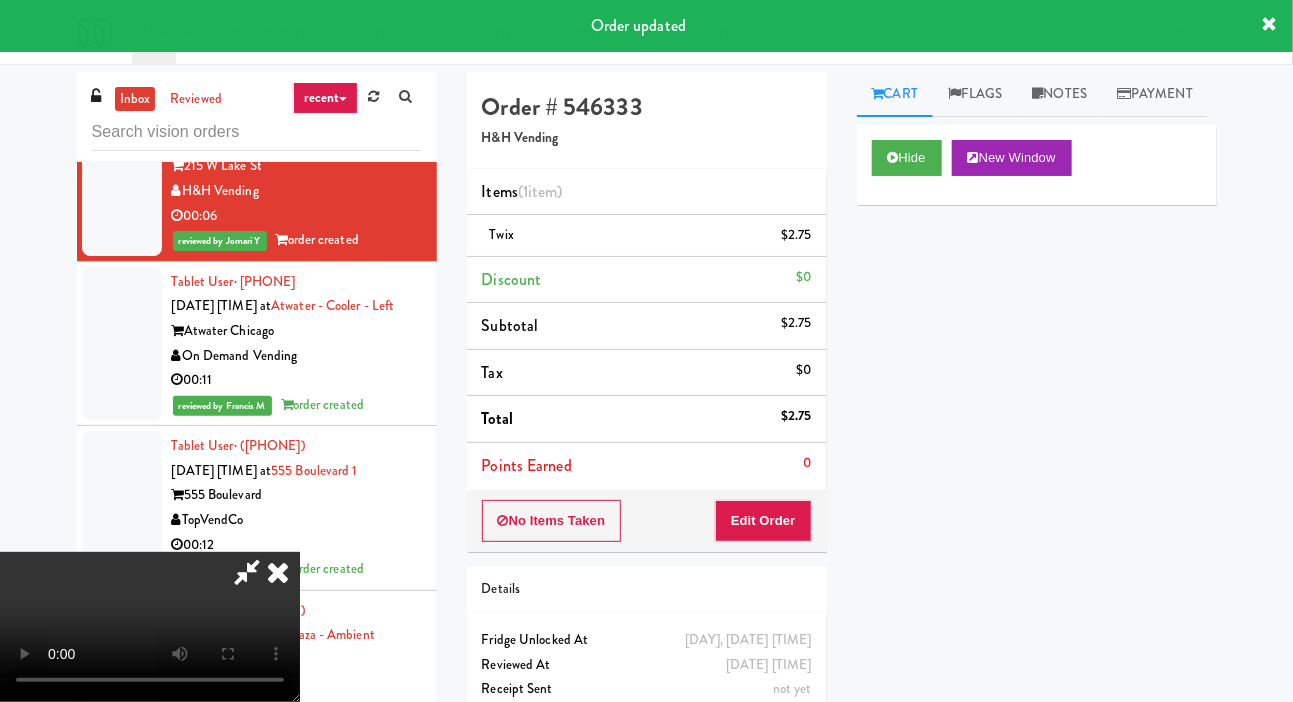 click at bounding box center [122, 15] 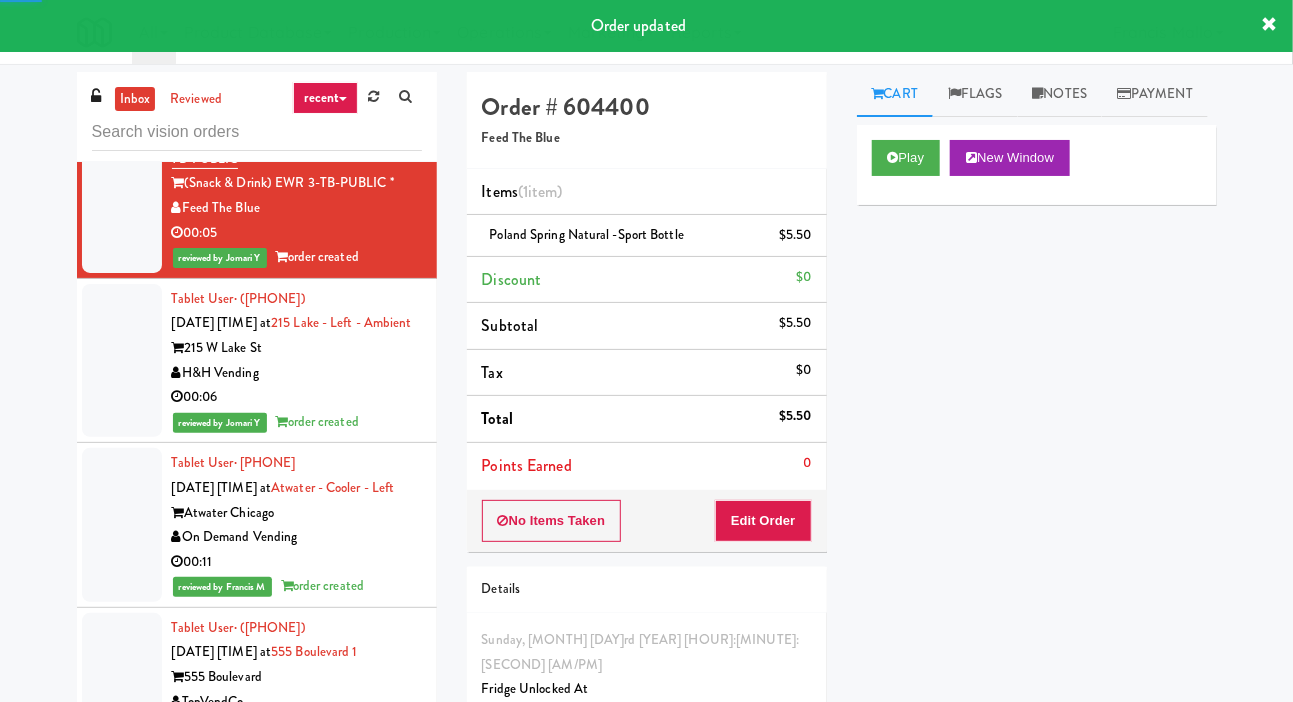 click at bounding box center (122, 19) 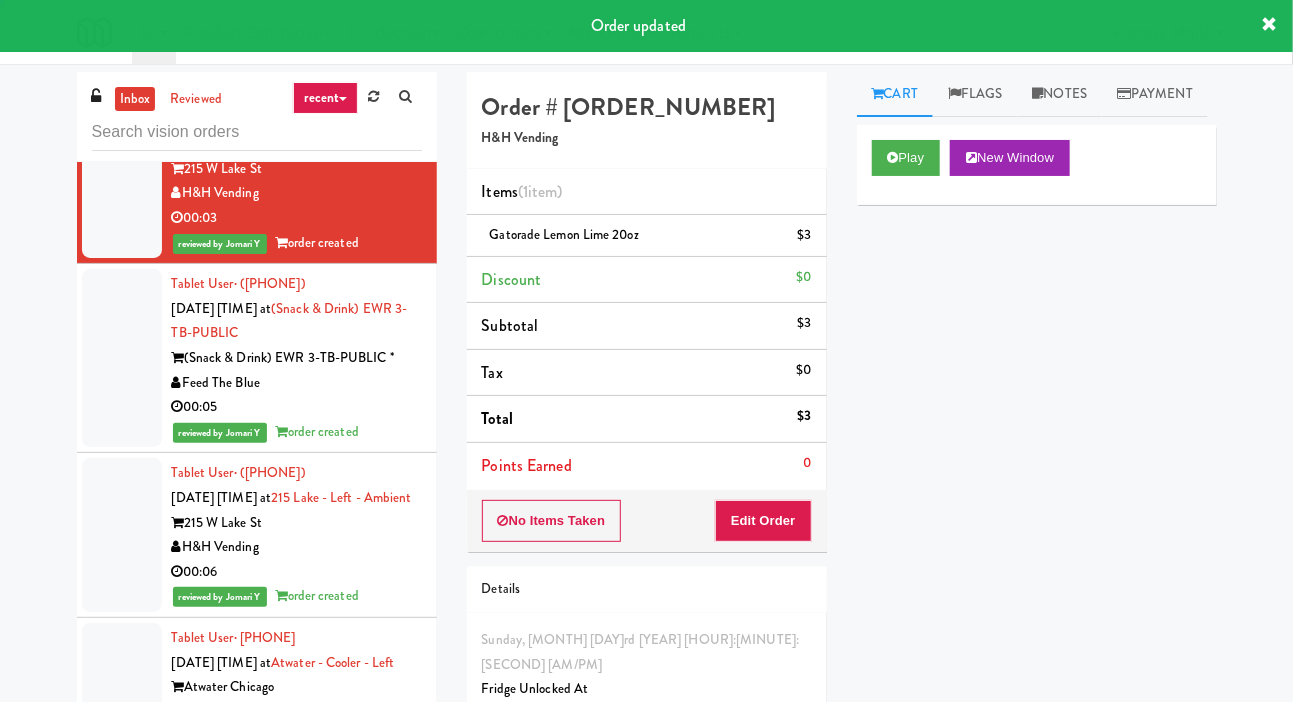 click at bounding box center [122, 29] 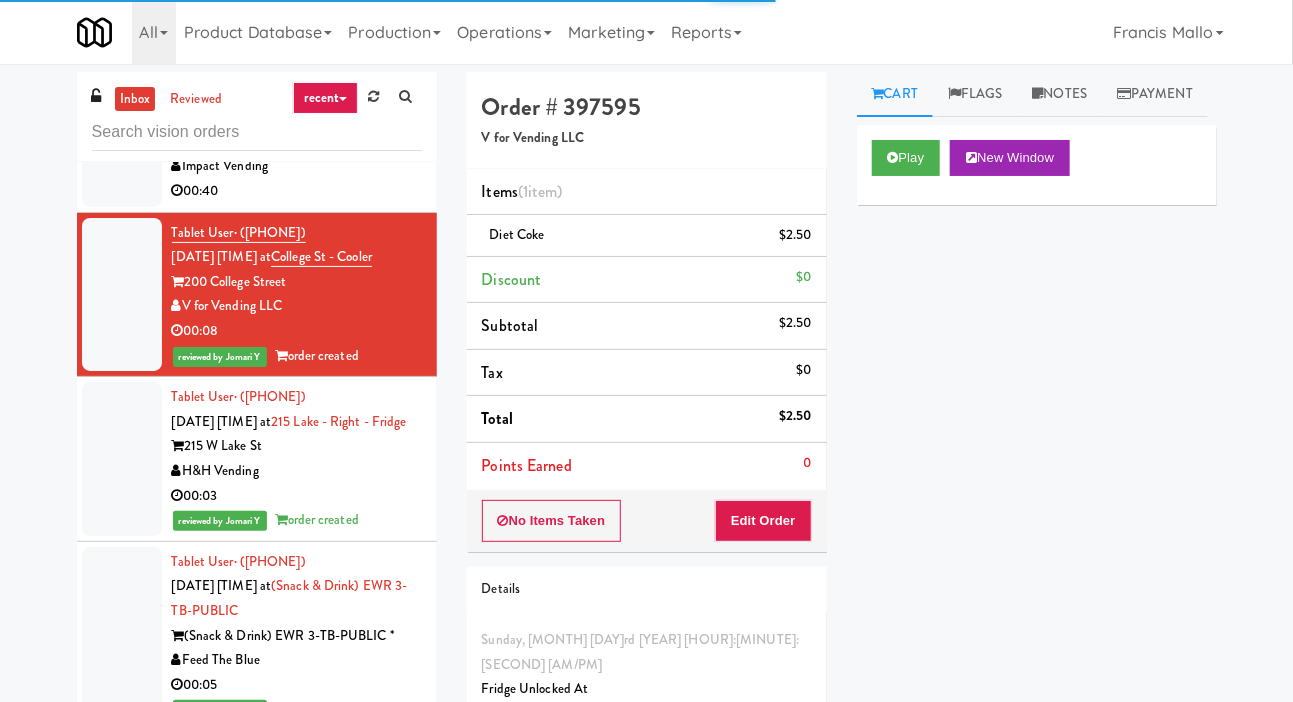 click at bounding box center [122, 142] 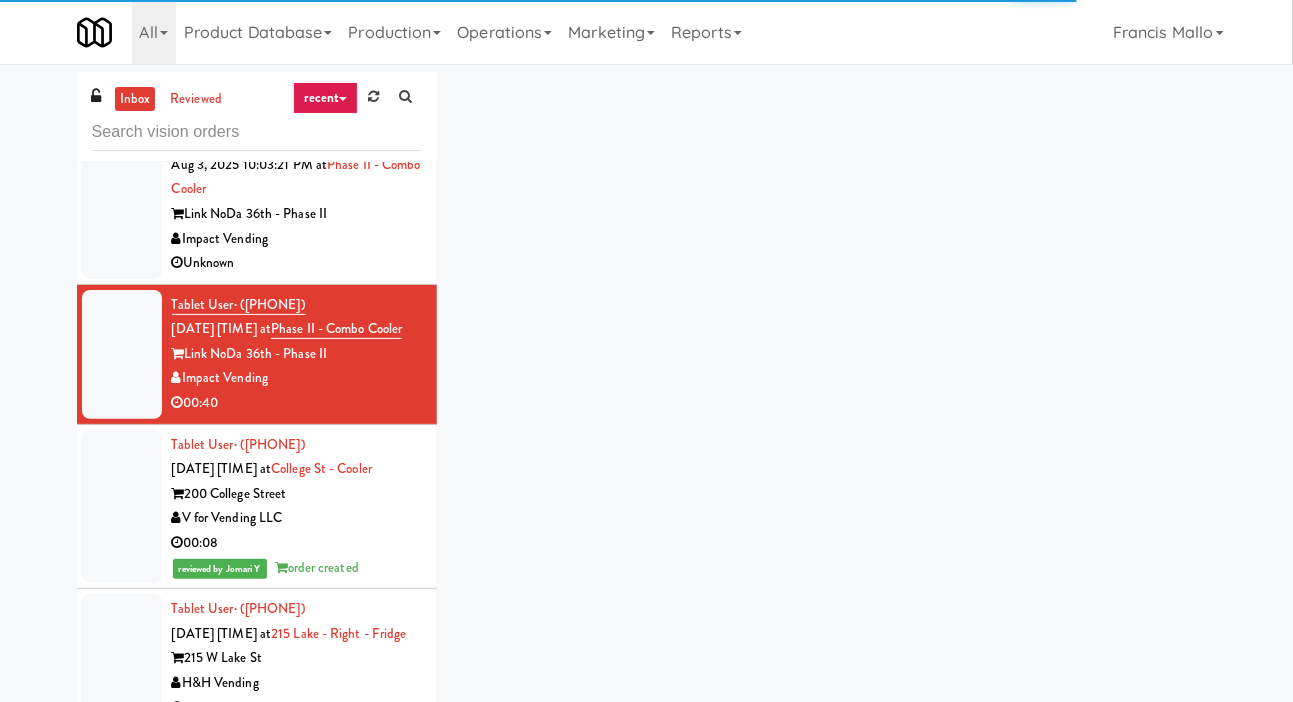 scroll, scrollTop: 13425, scrollLeft: 0, axis: vertical 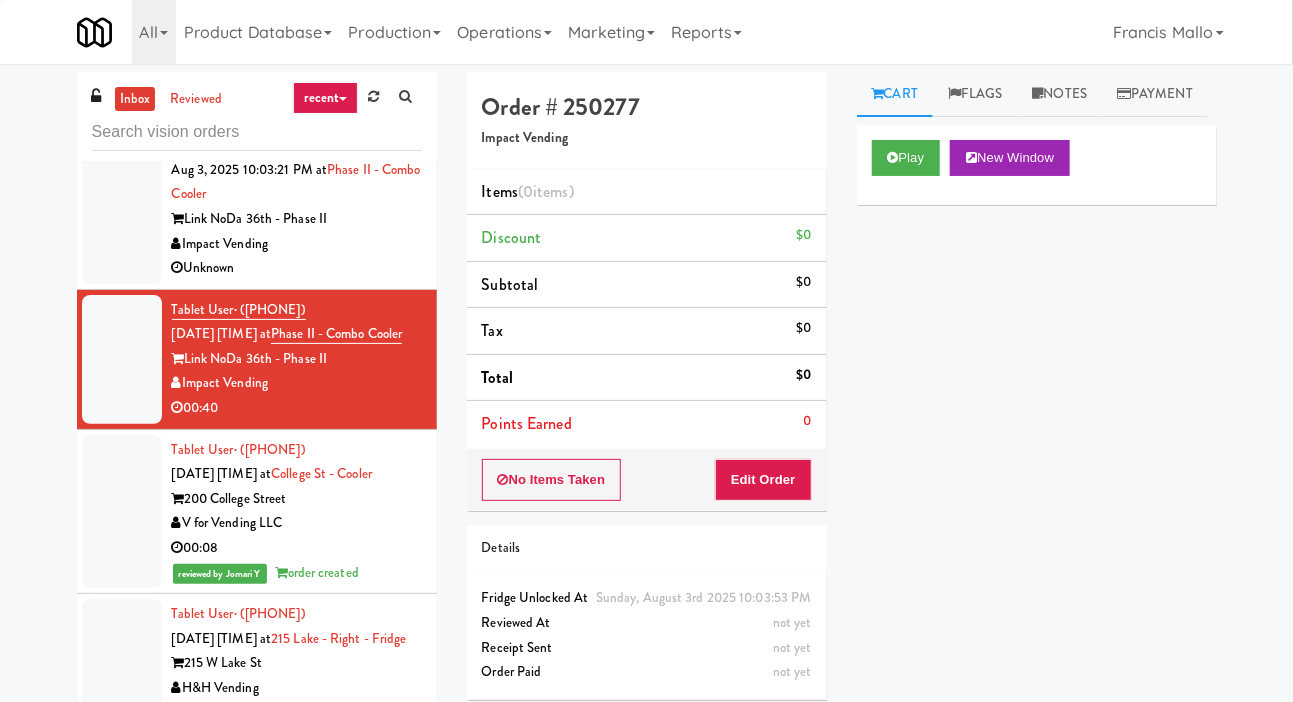 click at bounding box center (122, 207) 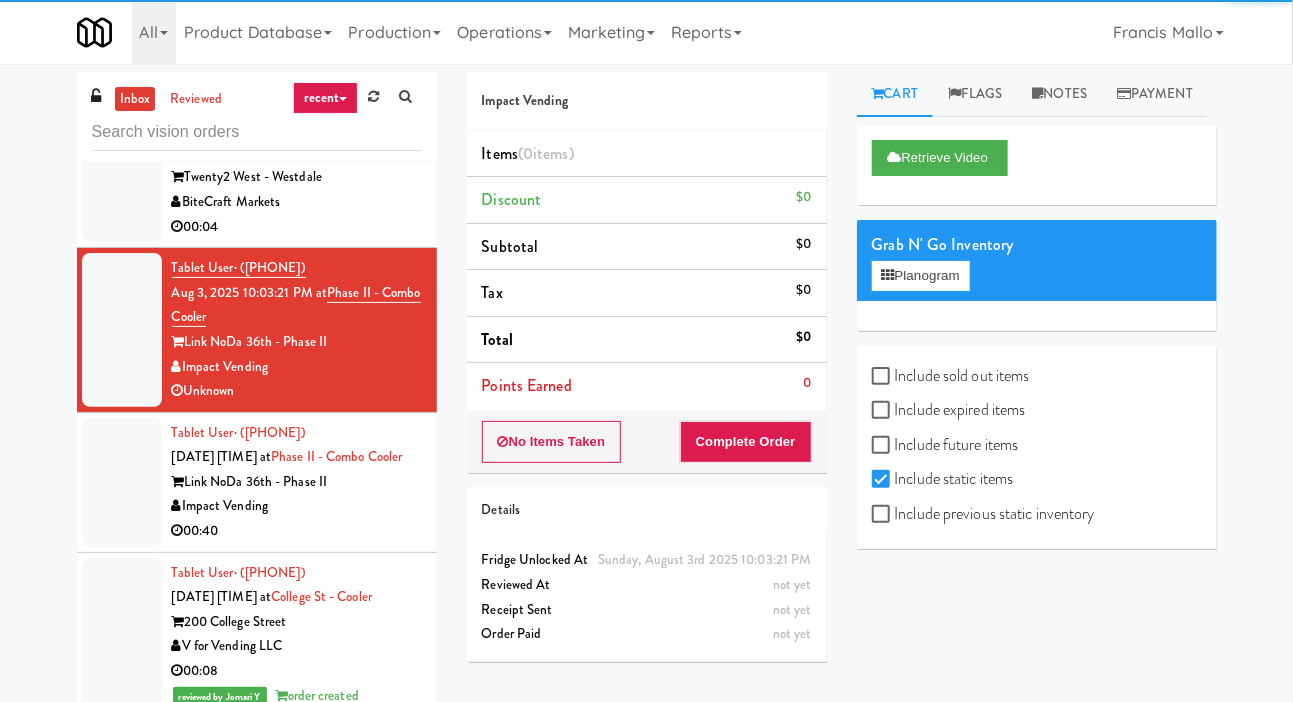 scroll, scrollTop: 13305, scrollLeft: 0, axis: vertical 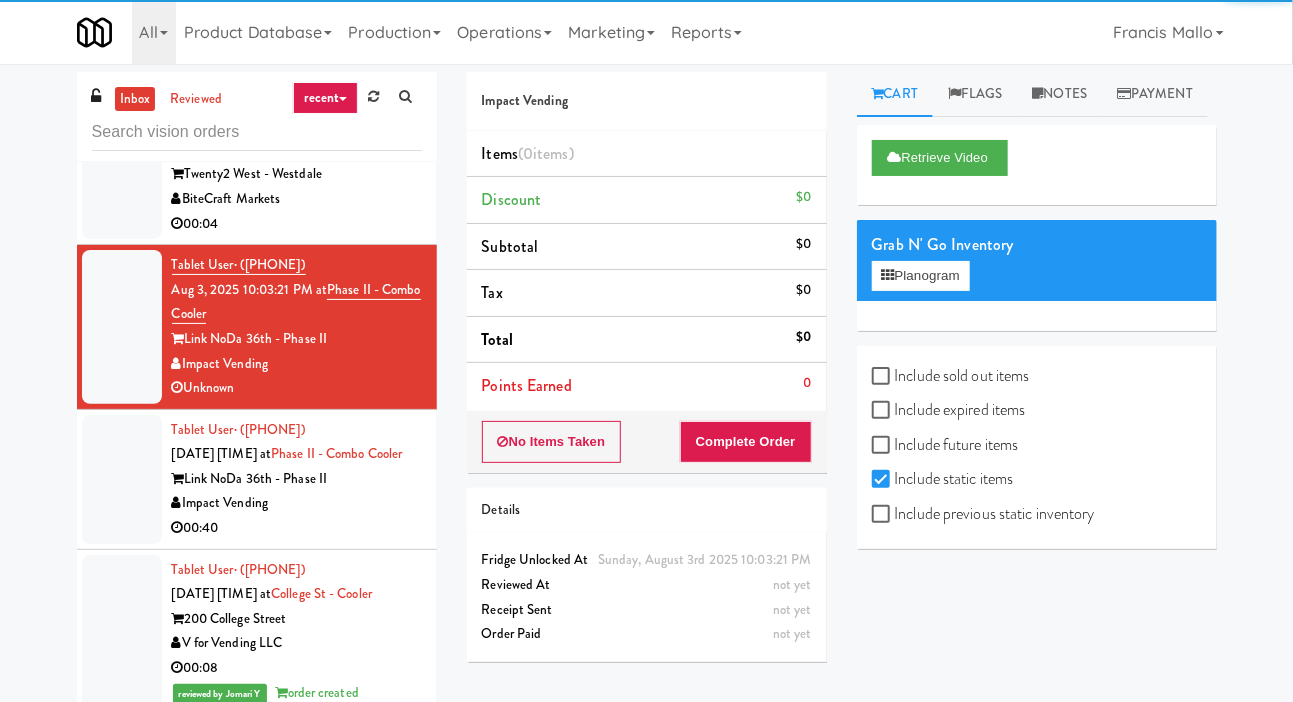 click at bounding box center (122, 150) 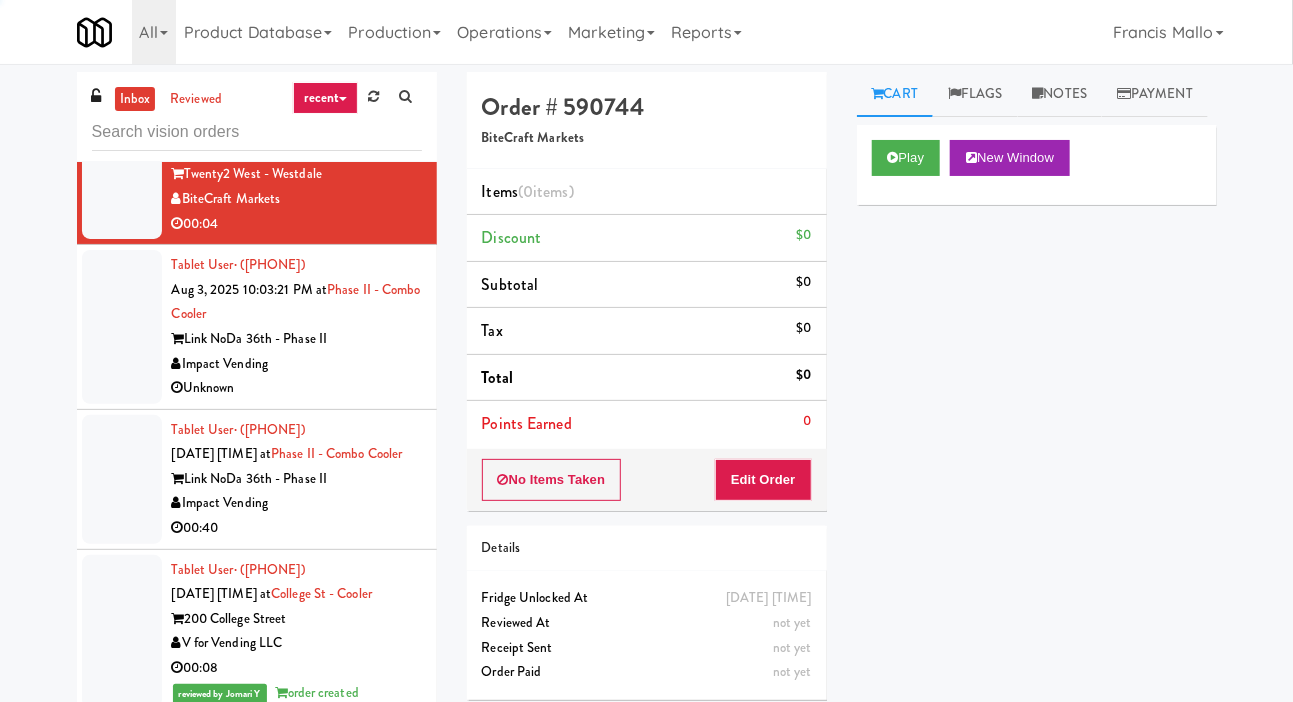 click at bounding box center [122, -15] 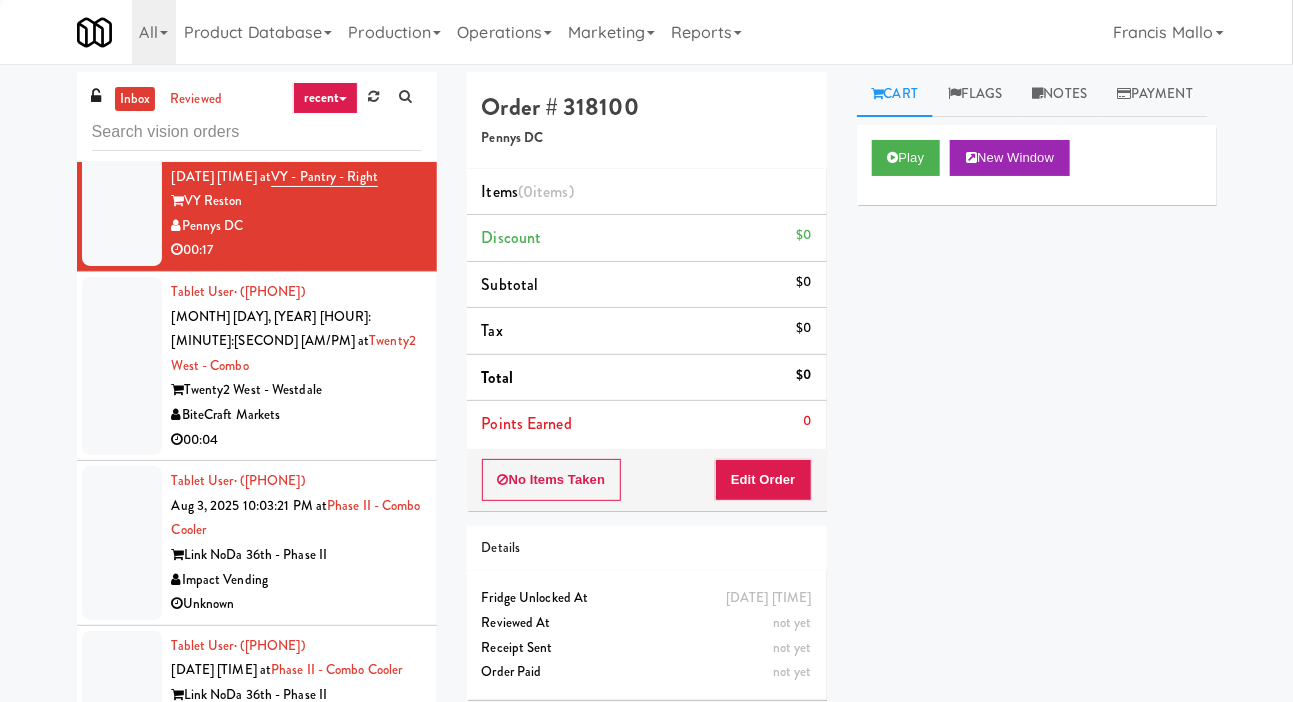 click at bounding box center [122, 37] 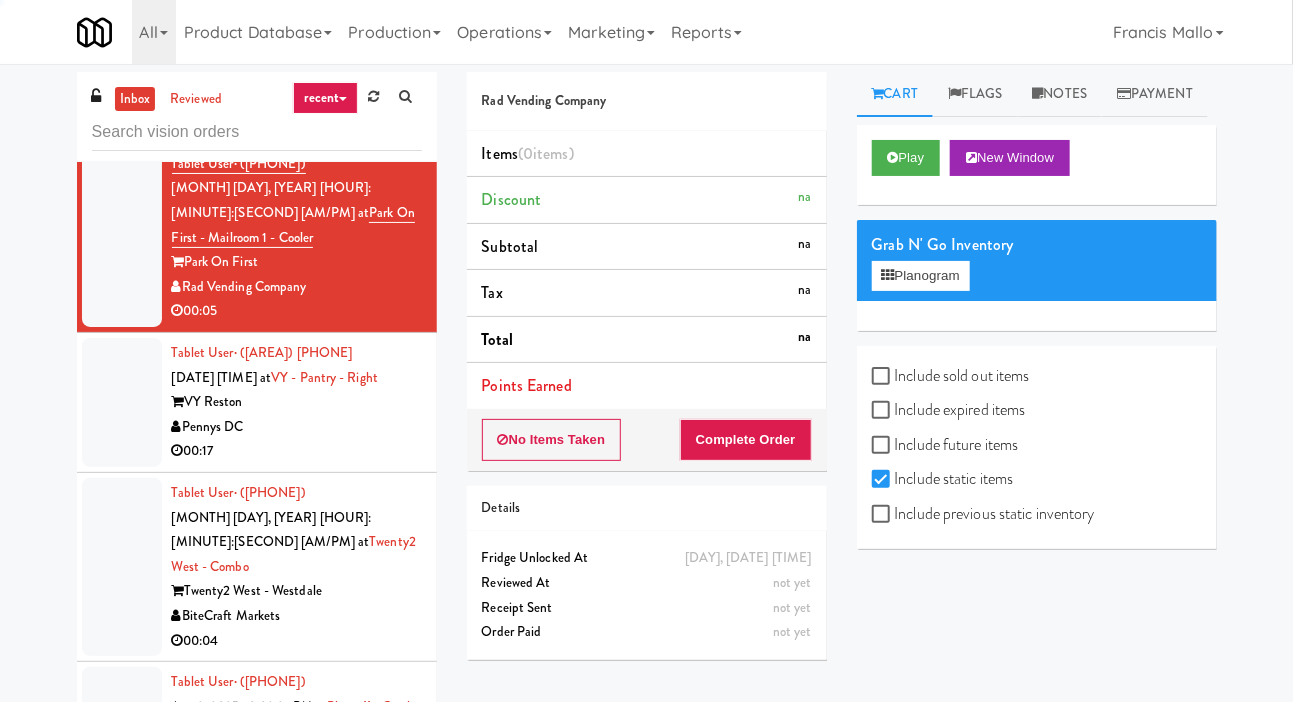 click at bounding box center [122, 61] 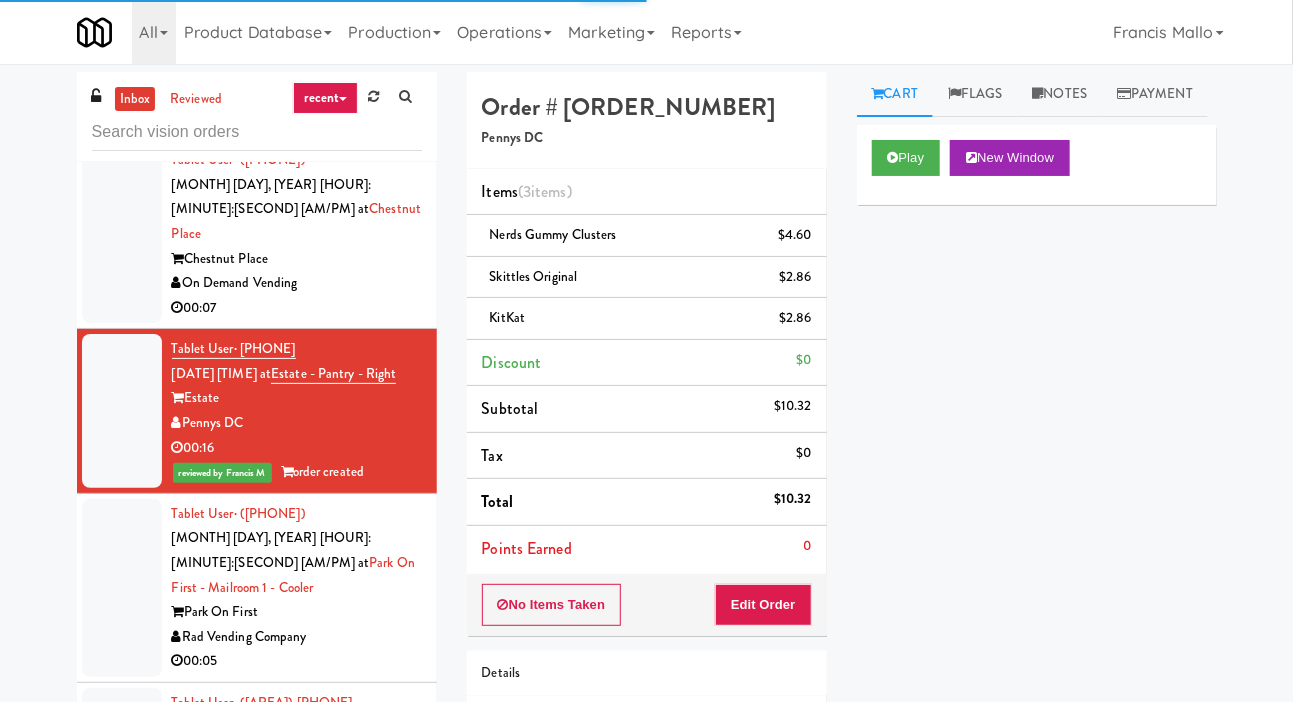 click at bounding box center (122, 234) 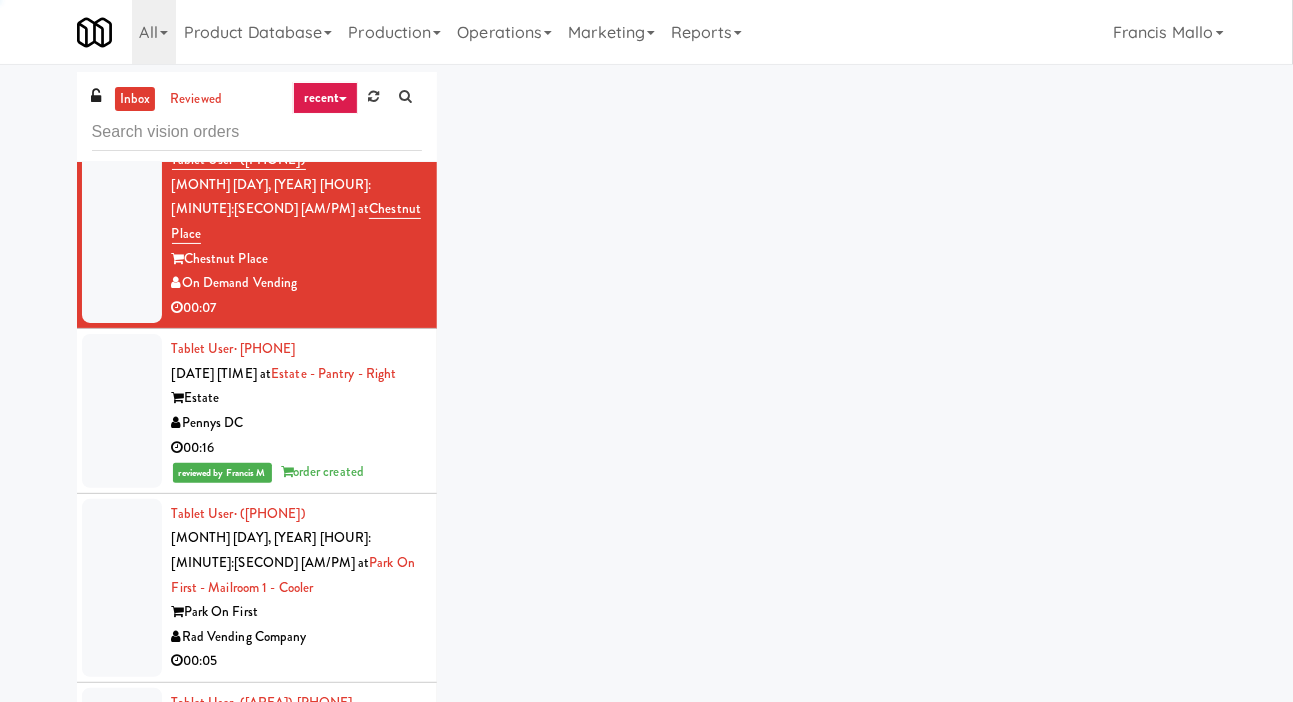 click at bounding box center [122, 69] 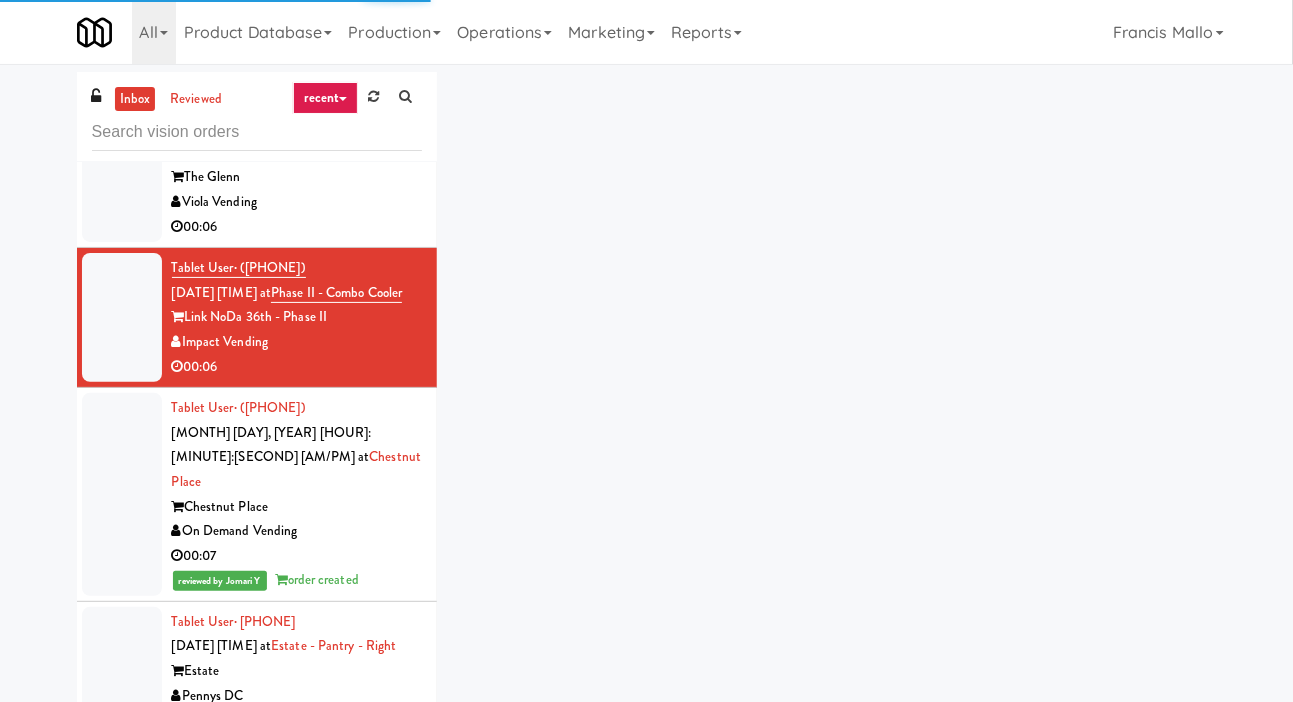 scroll, scrollTop: 12287, scrollLeft: 0, axis: vertical 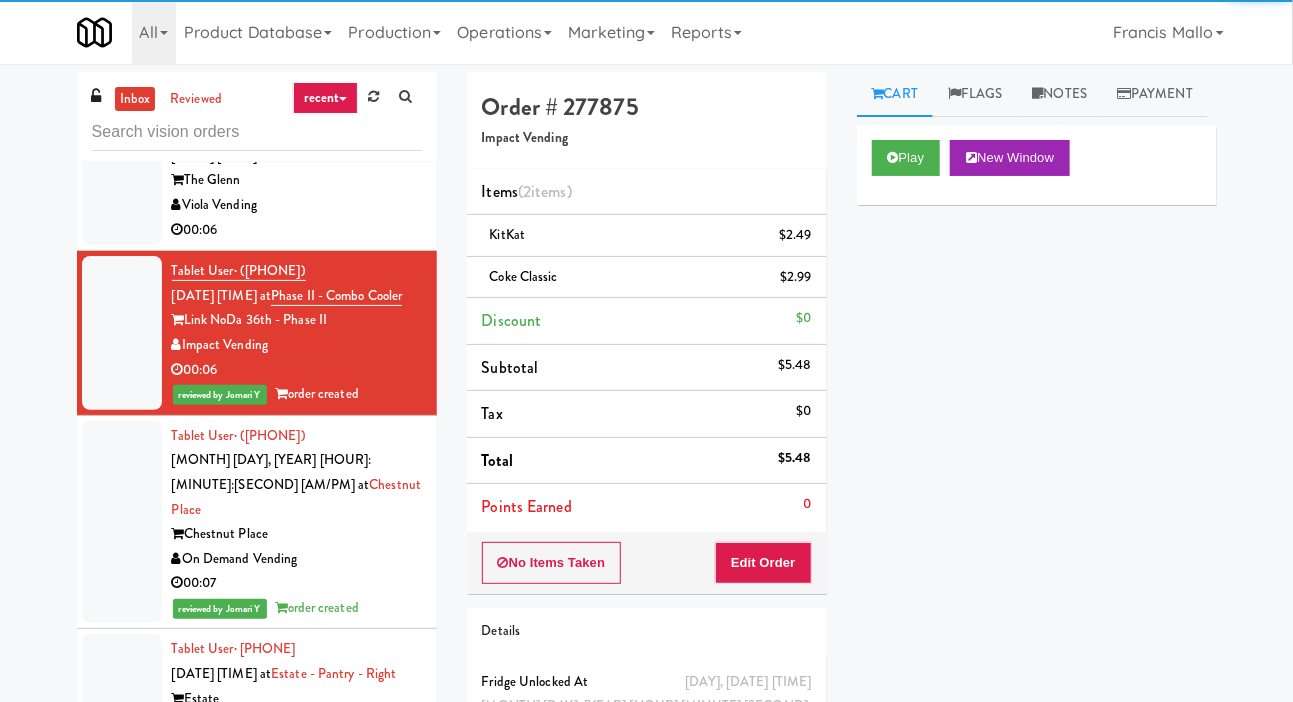 click at bounding box center [122, 180] 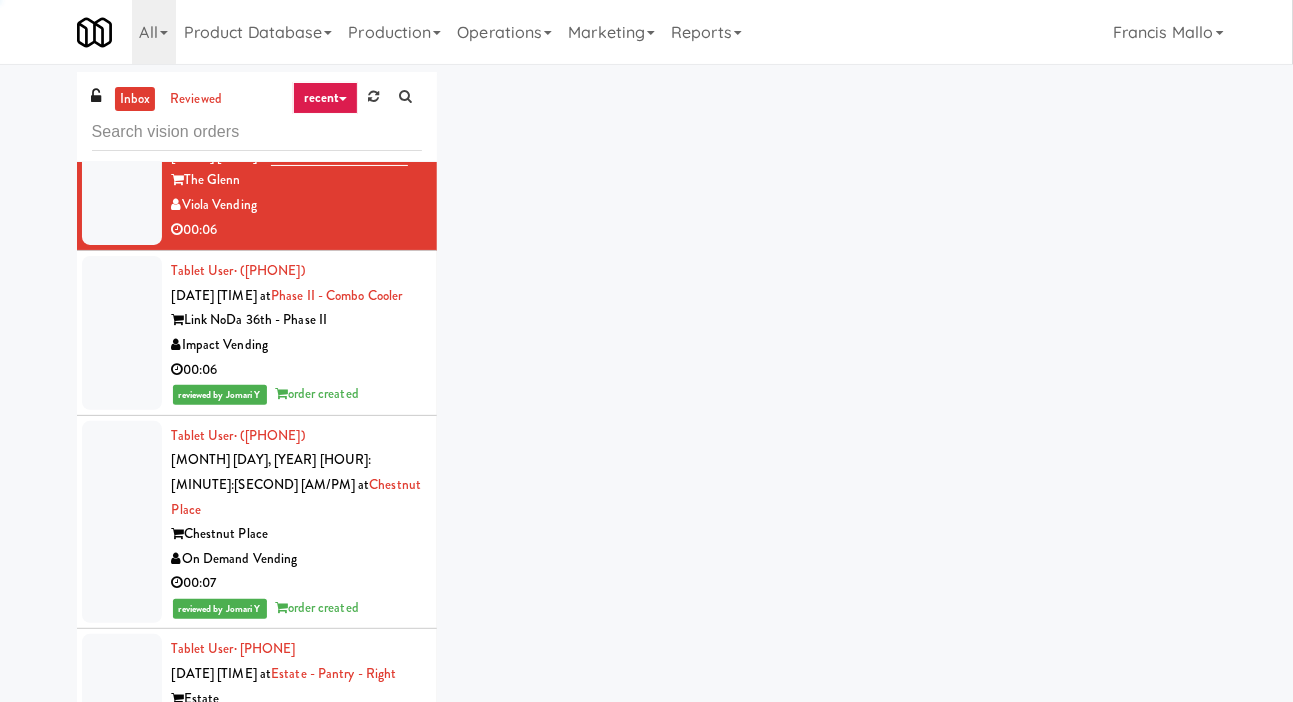 click at bounding box center (122, 40) 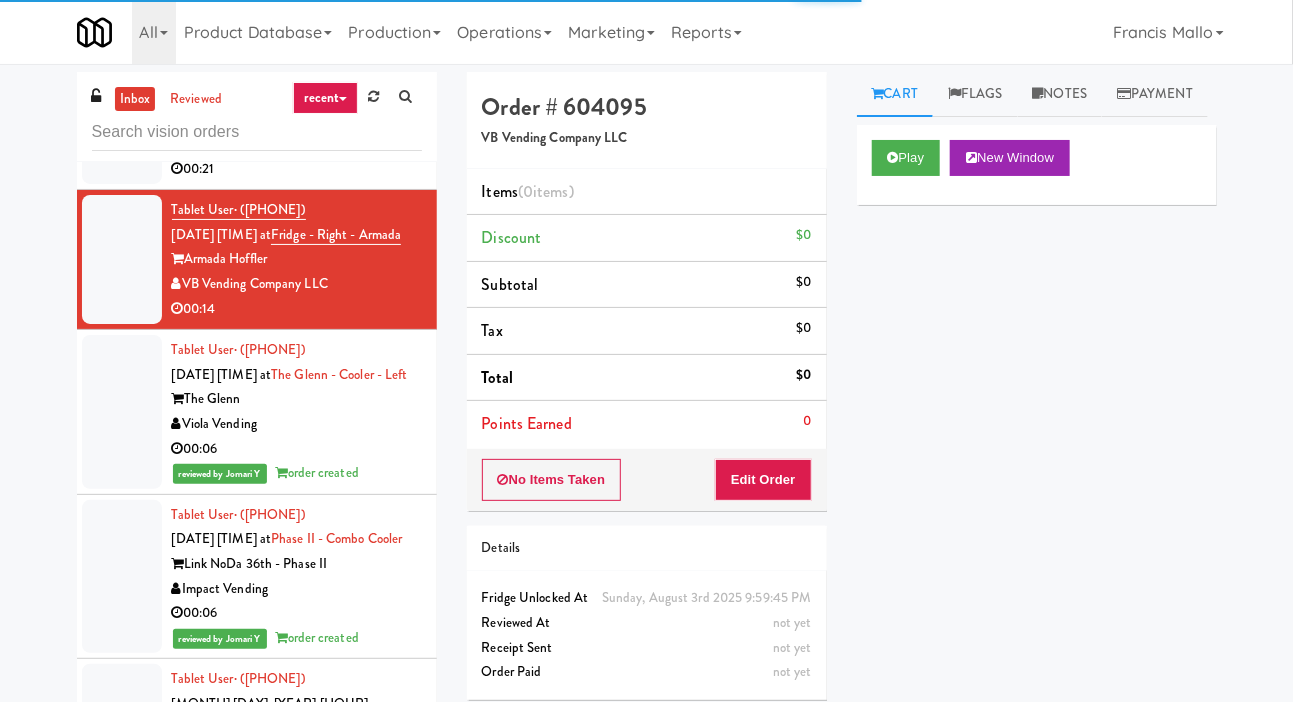 click at bounding box center [122, 108] 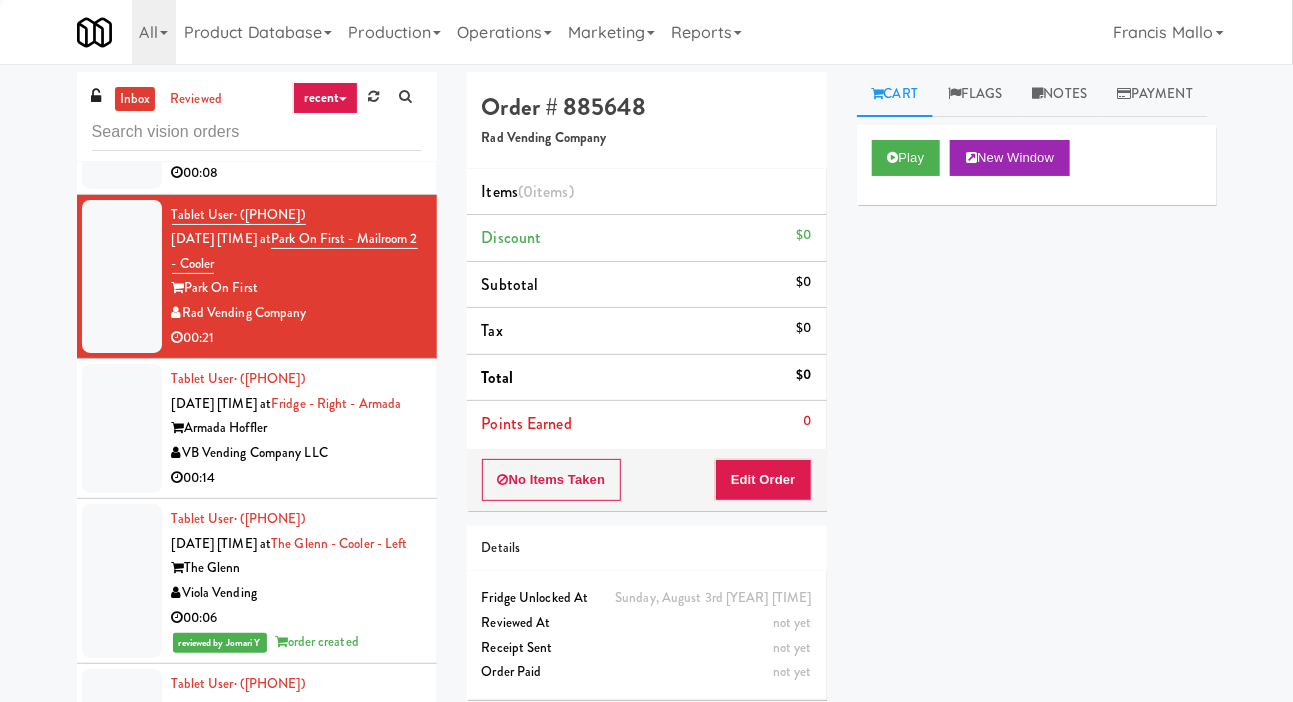 scroll, scrollTop: 11898, scrollLeft: 0, axis: vertical 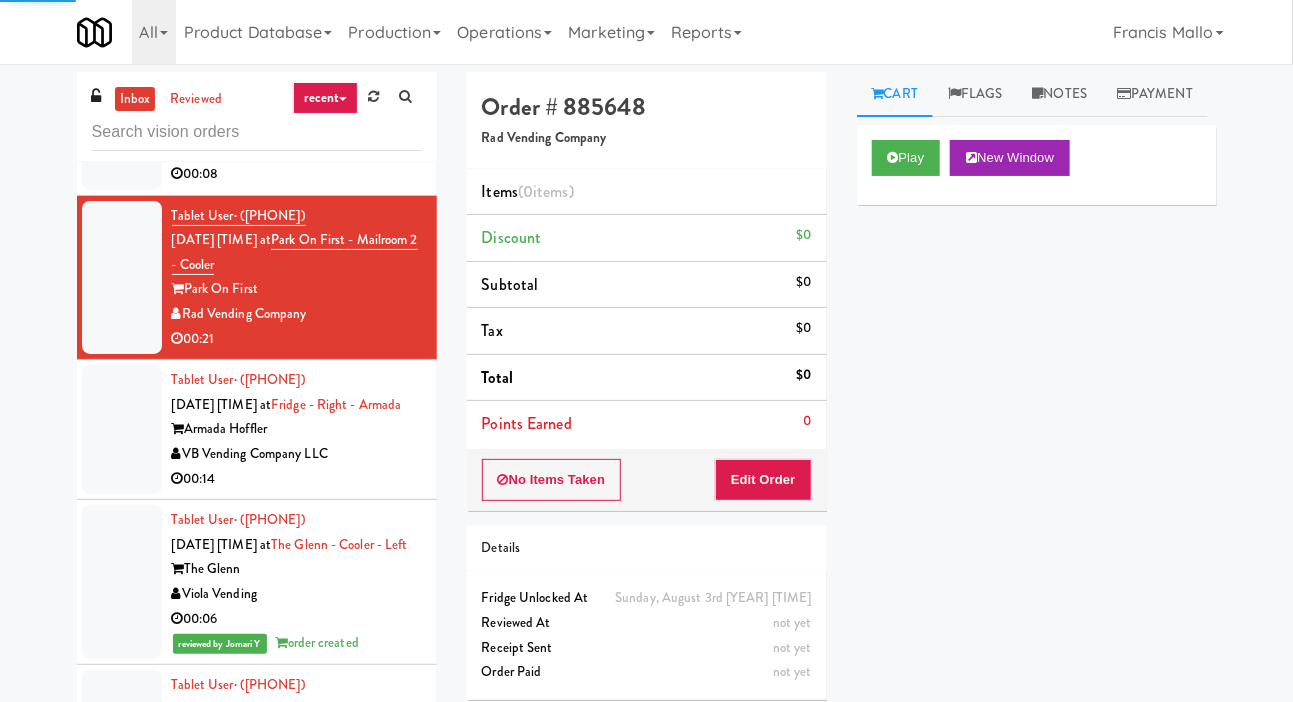 click at bounding box center [122, 125] 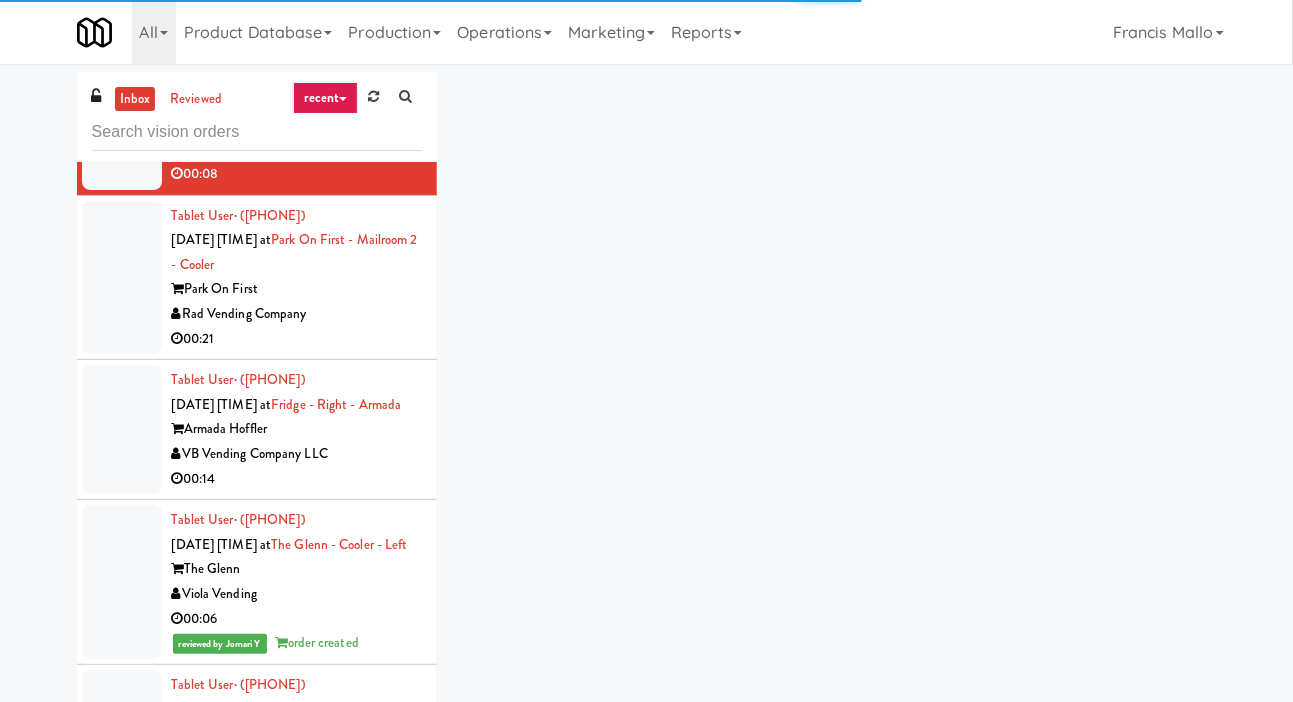 click at bounding box center [122, 429] 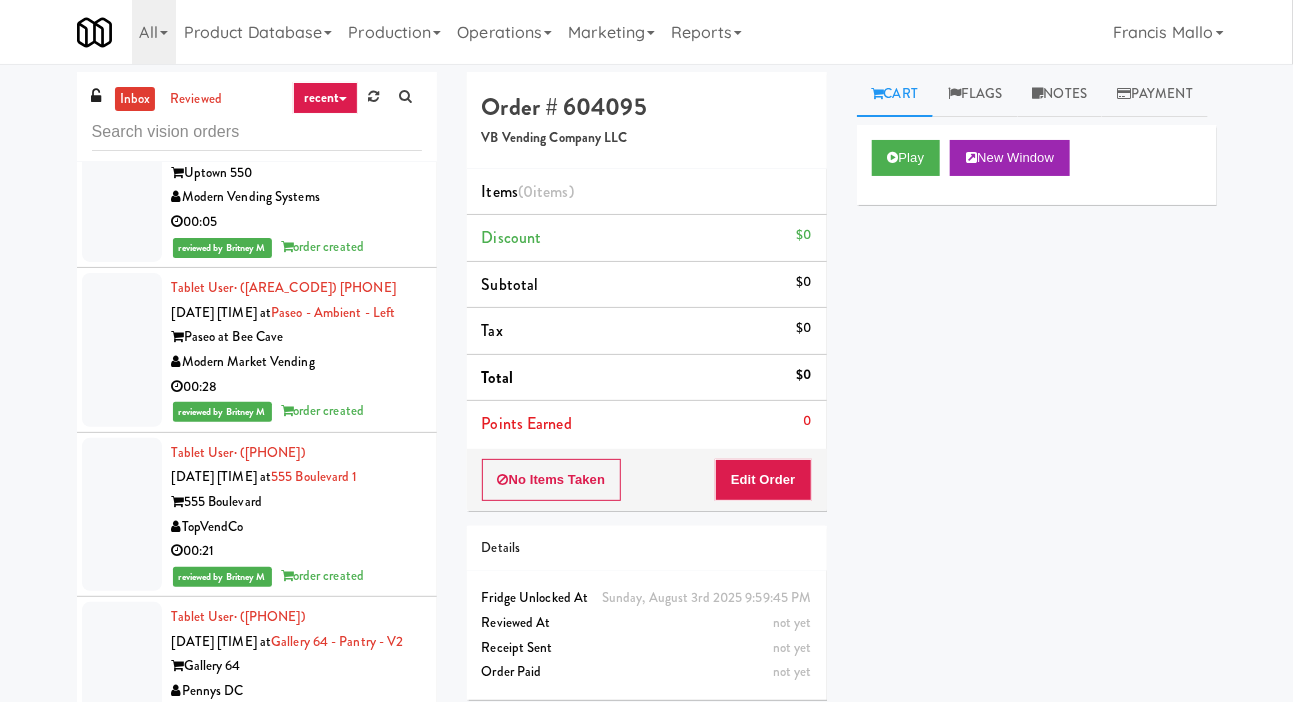 scroll, scrollTop: 3647, scrollLeft: 0, axis: vertical 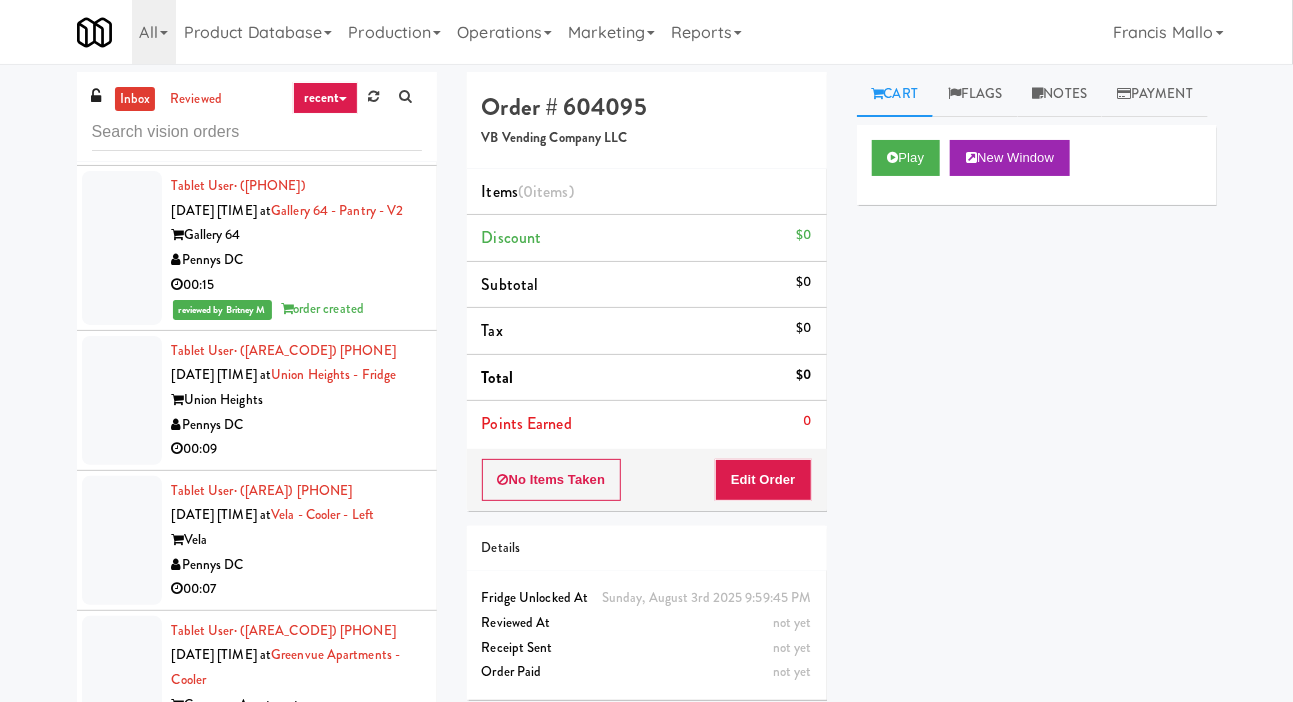 click at bounding box center (122, 400) 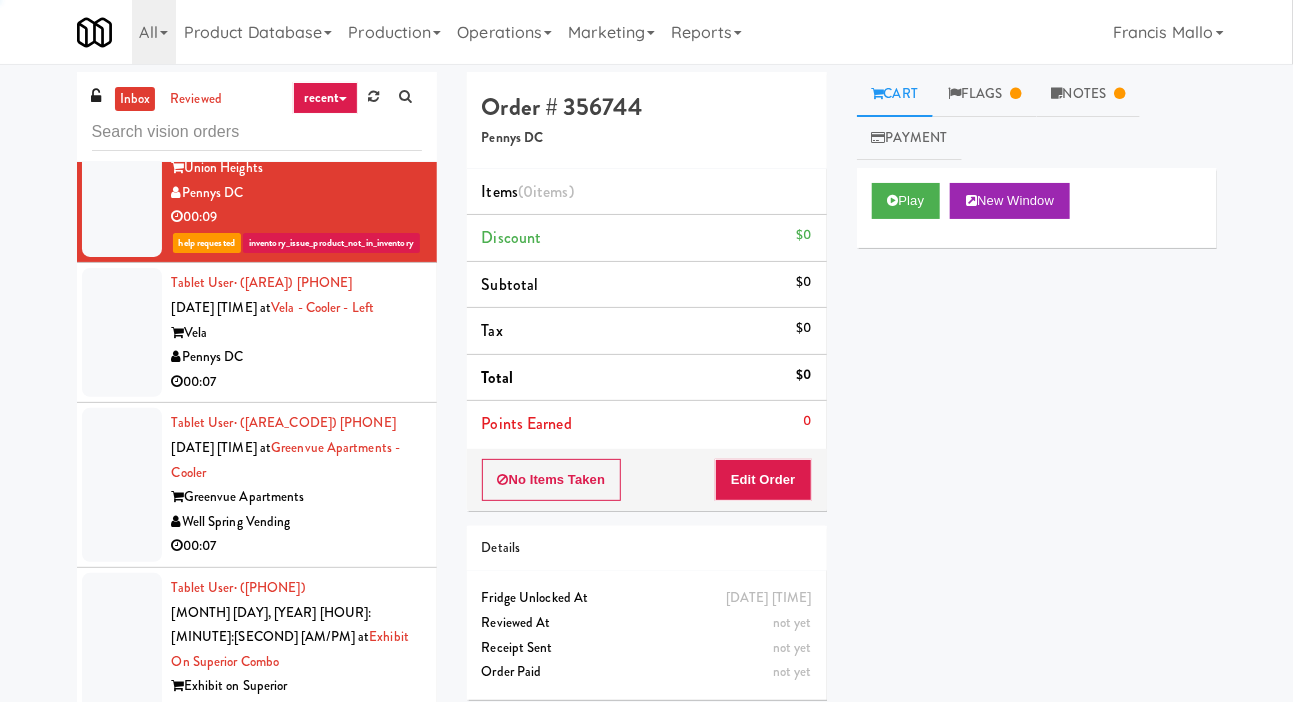 scroll, scrollTop: 4115, scrollLeft: 0, axis: vertical 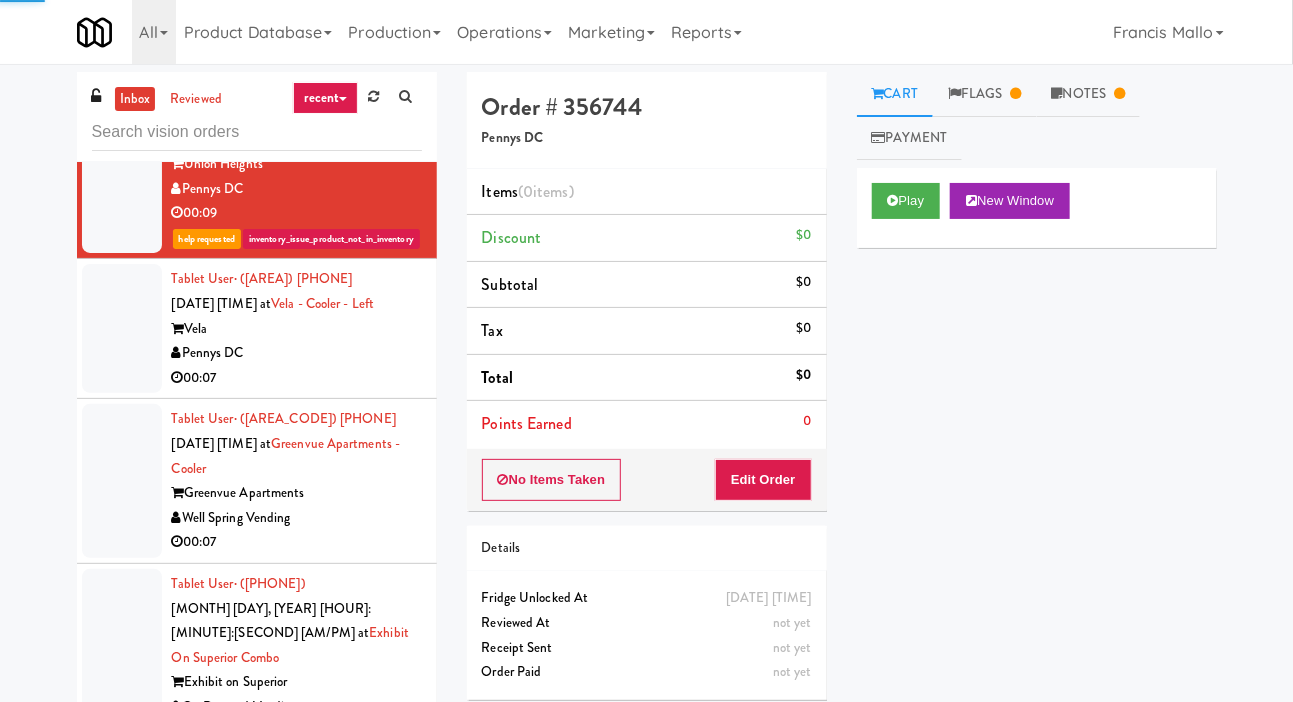 click at bounding box center (122, 328) 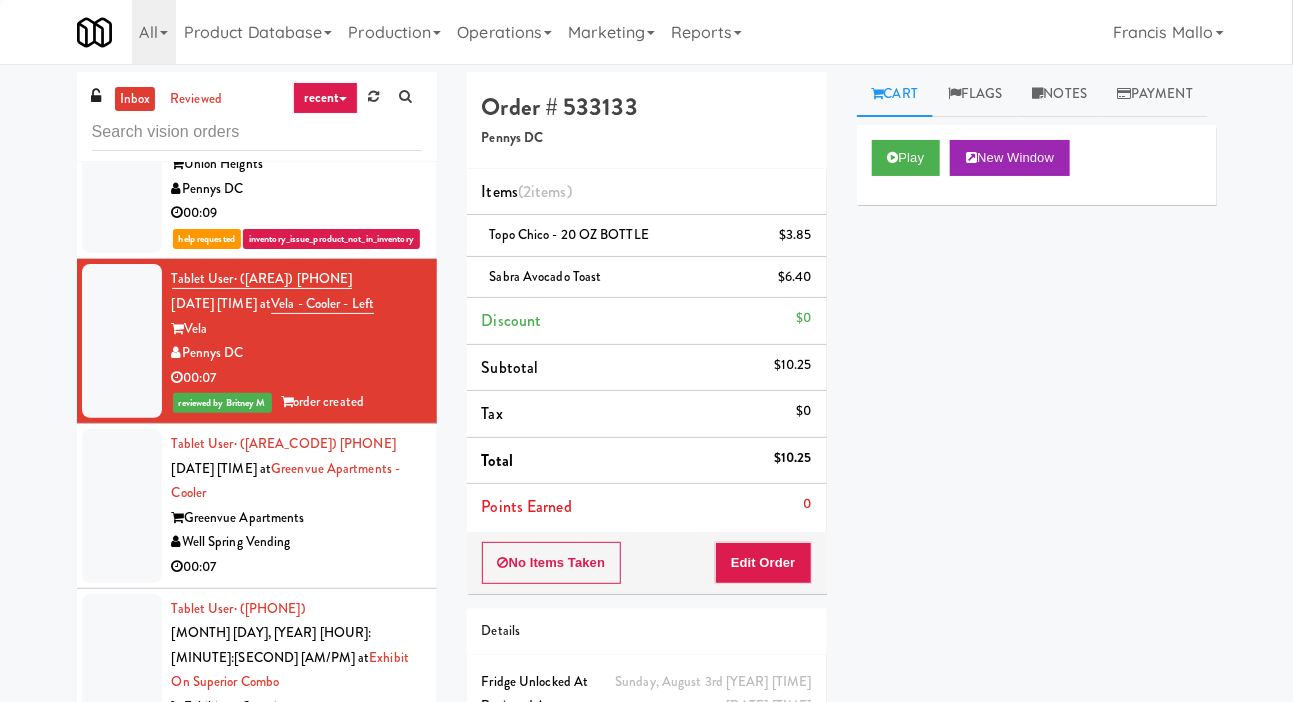 click at bounding box center [122, 177] 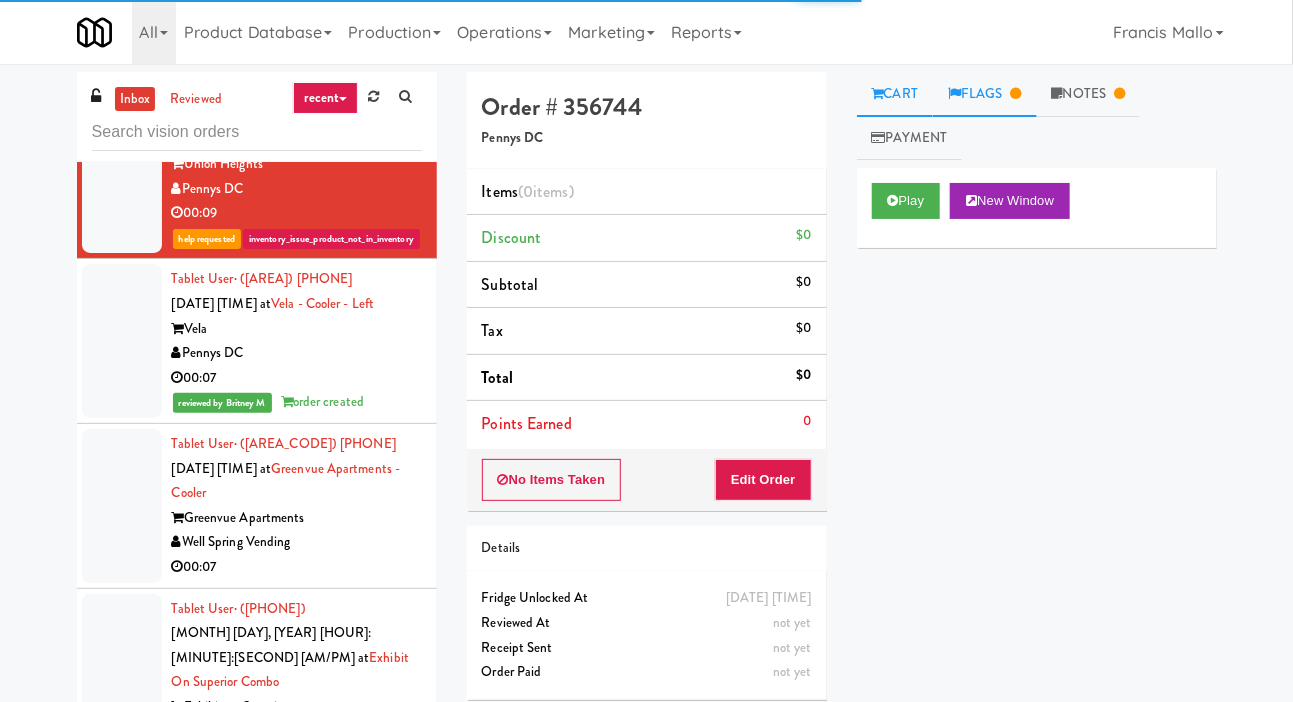 click at bounding box center [1016, 93] 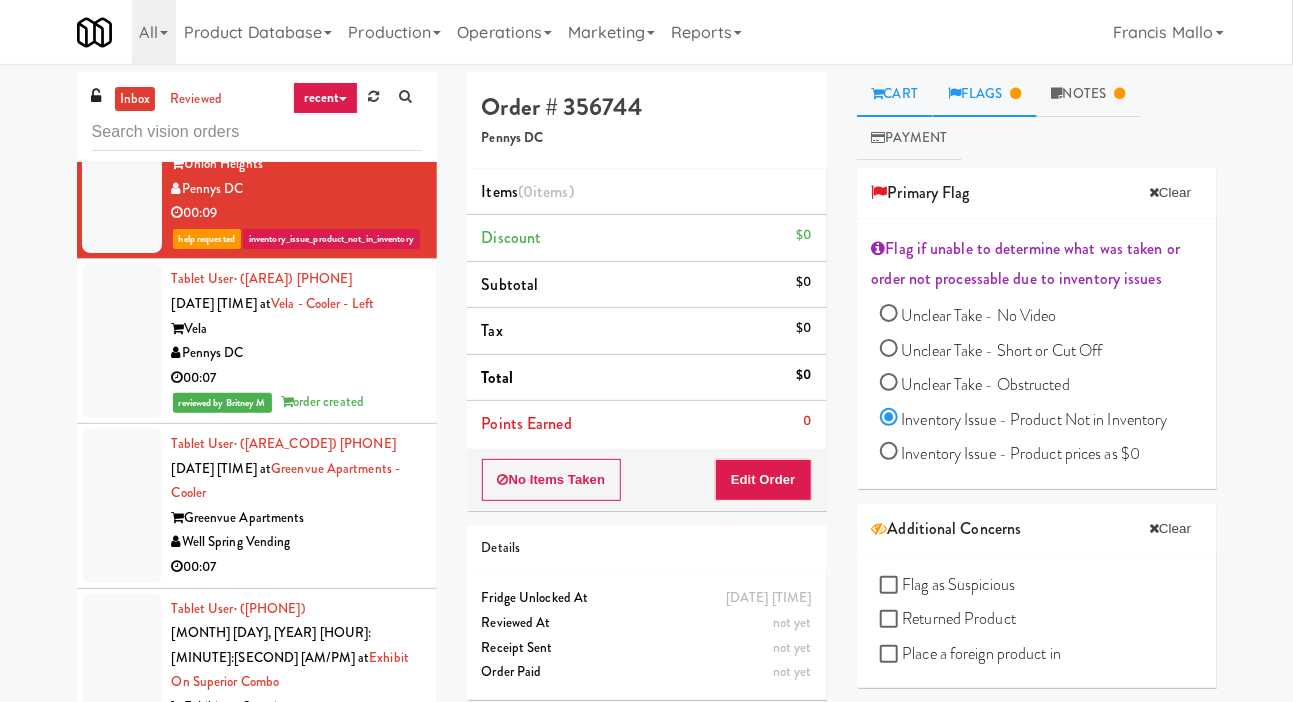 click on "Cart" at bounding box center [895, 94] 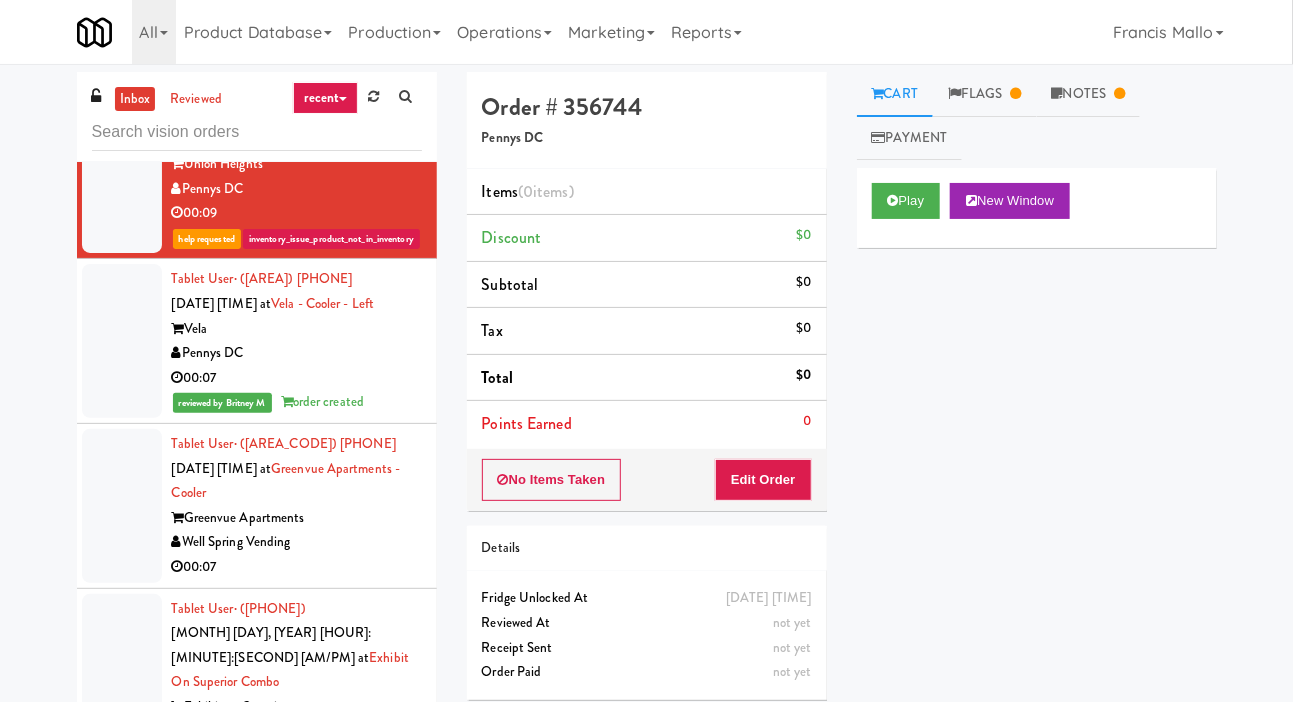 click at bounding box center [122, 506] 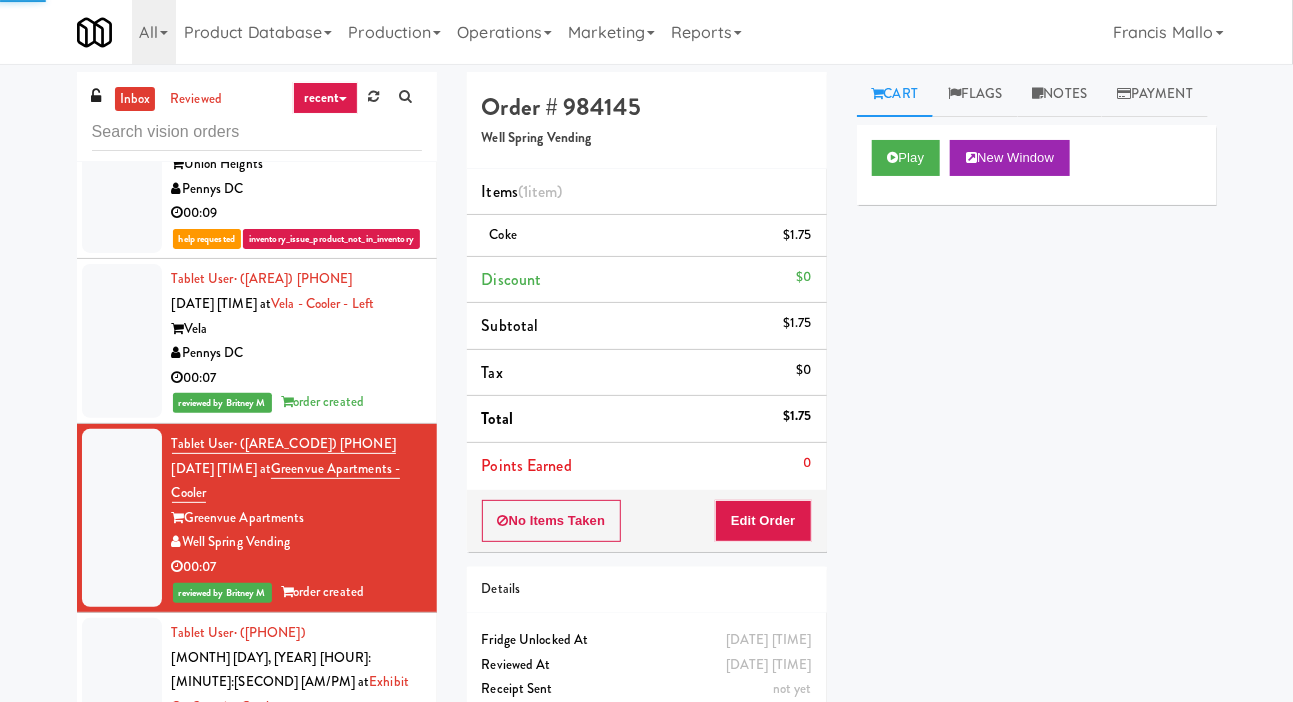 click at bounding box center [122, 177] 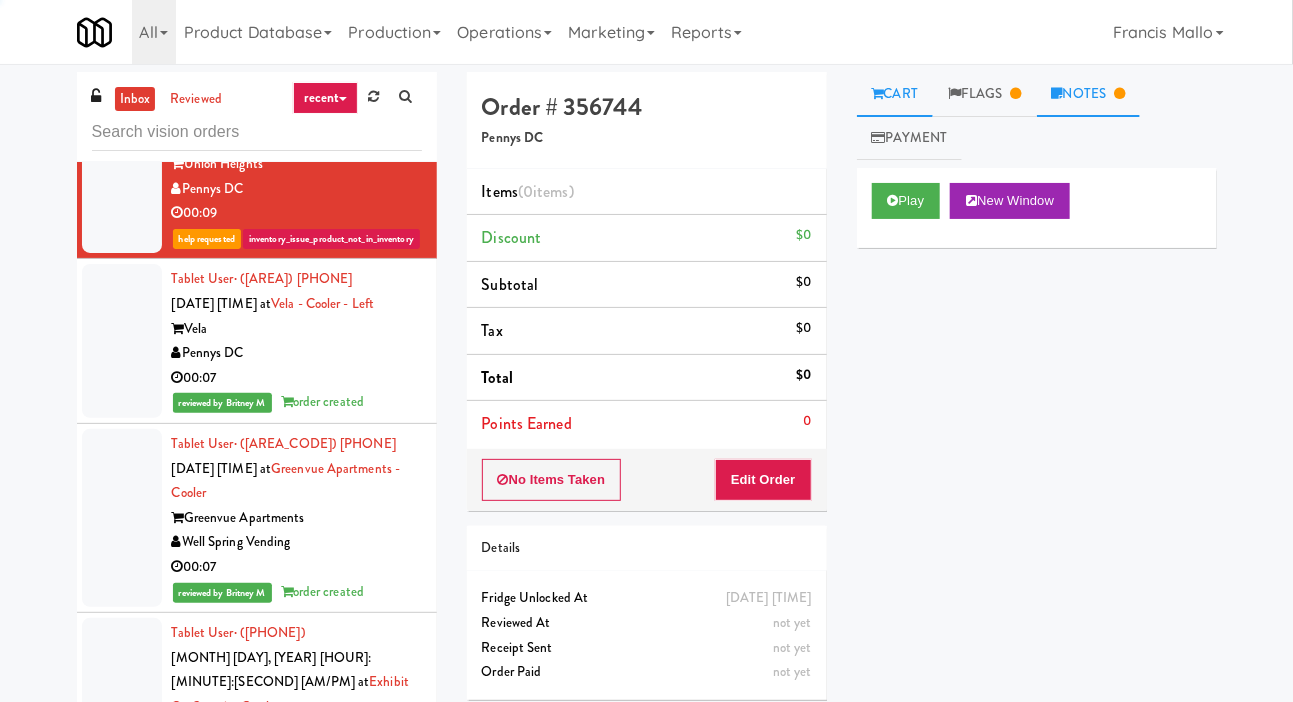 click on "Notes" at bounding box center [1089, 94] 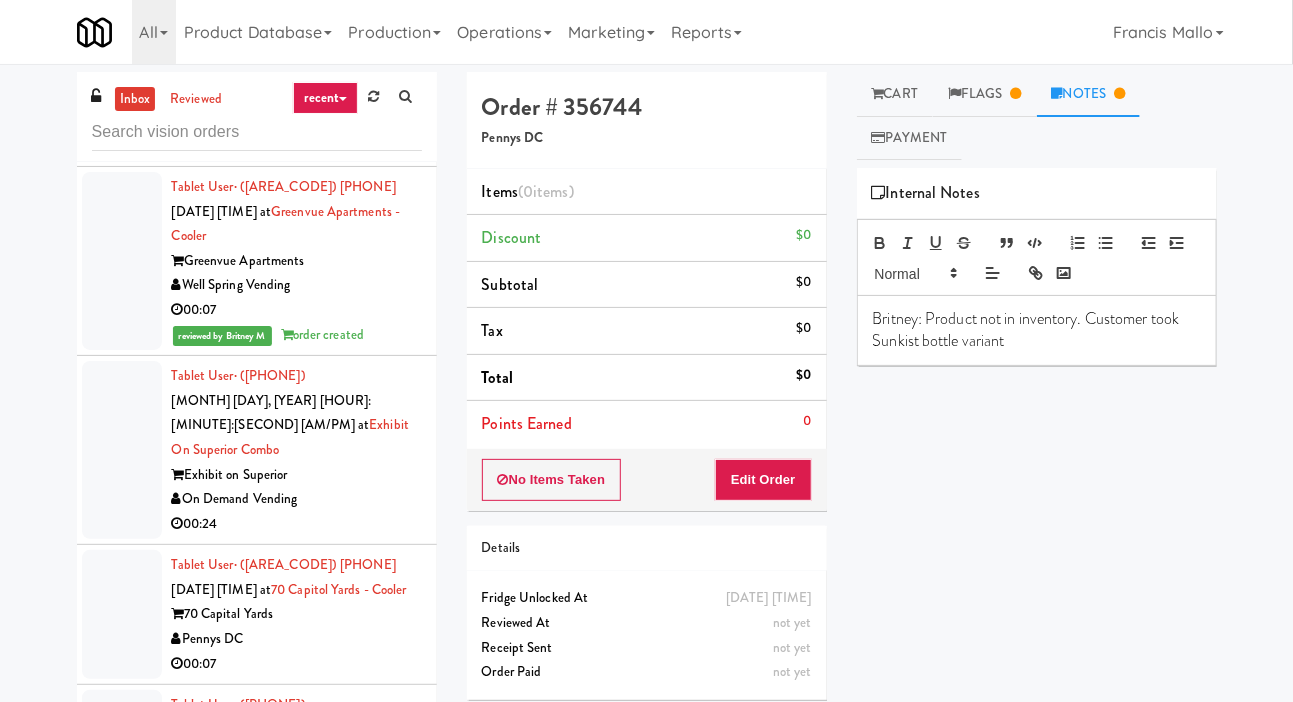 click at bounding box center [122, 450] 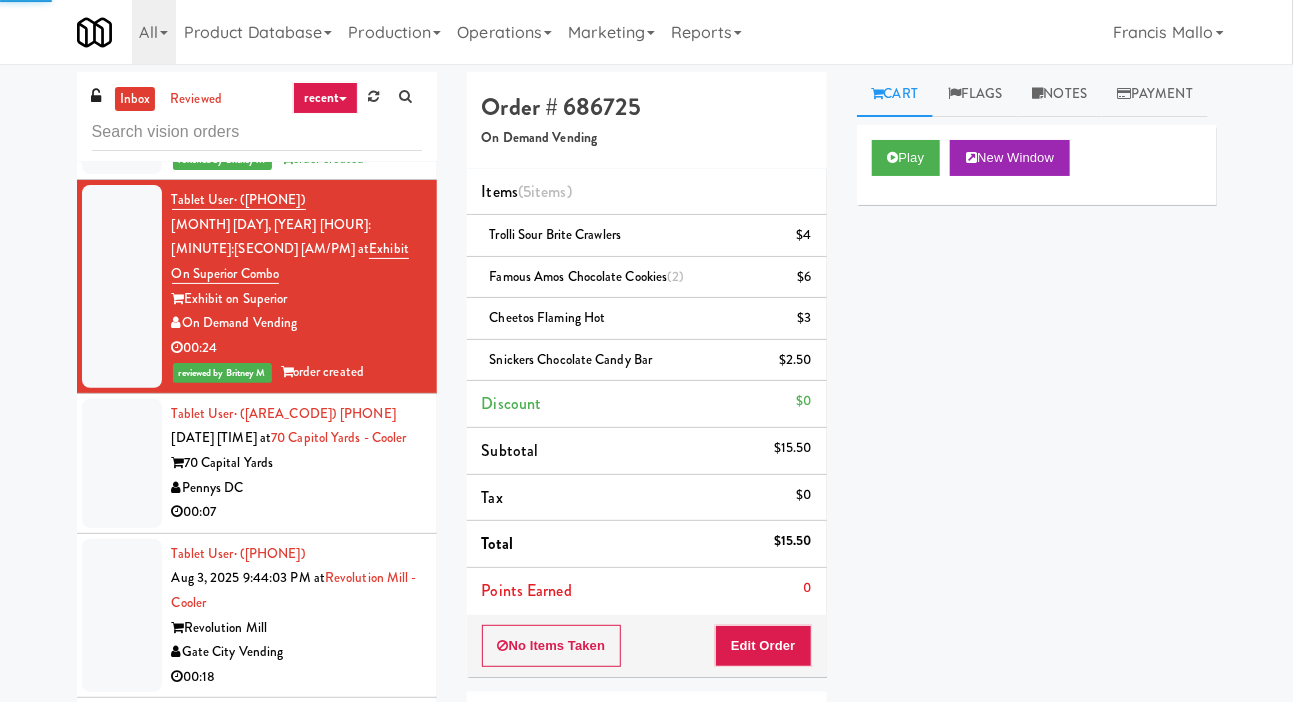 click at bounding box center [122, 463] 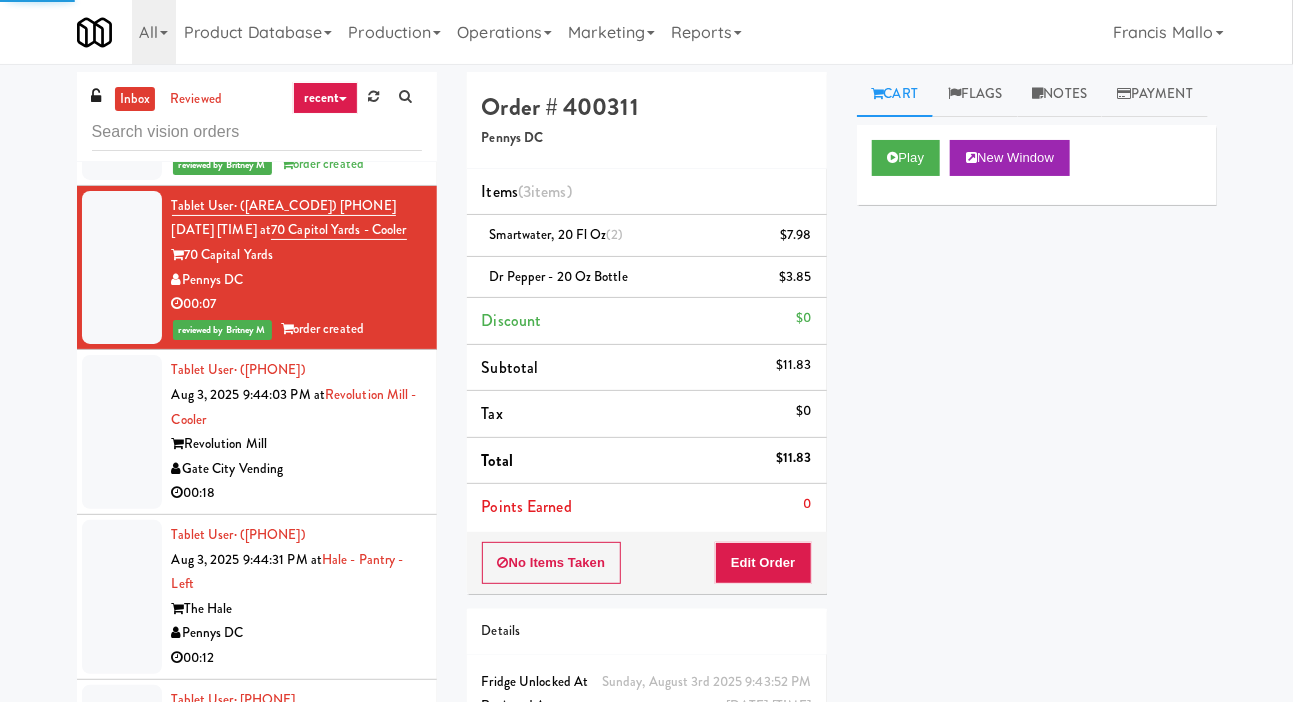 click at bounding box center (122, 432) 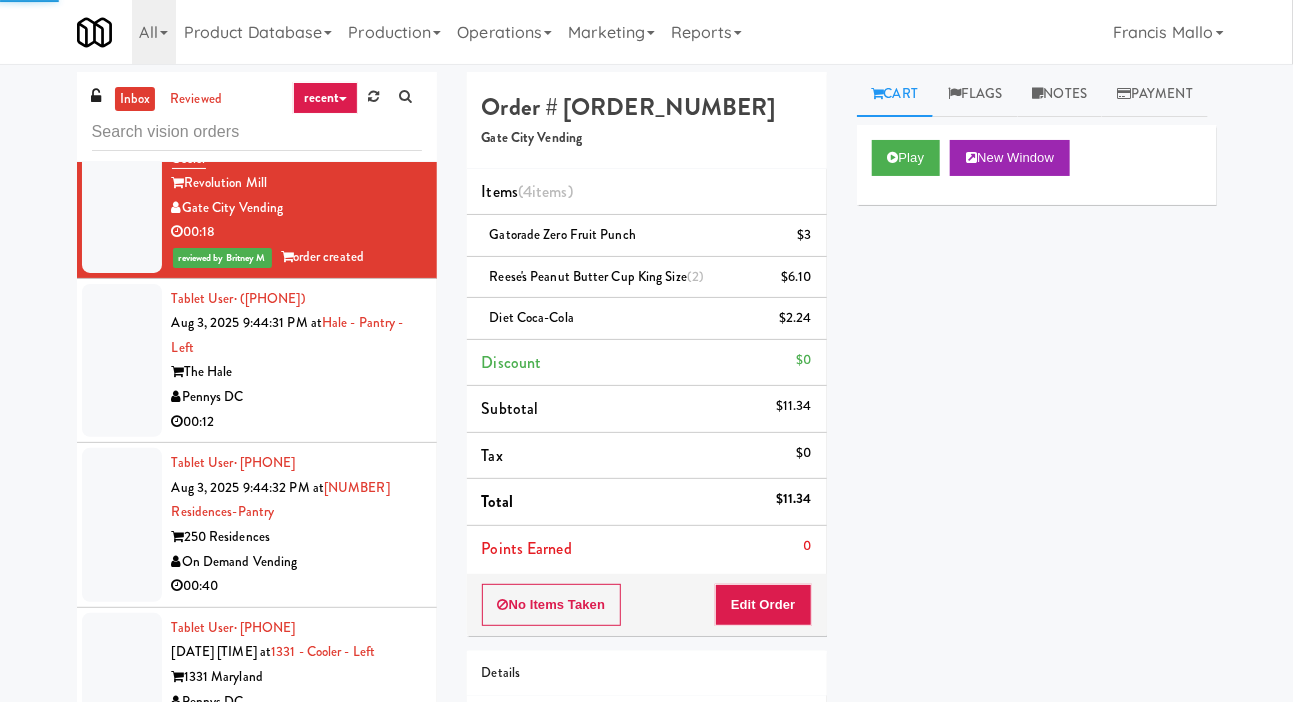 click at bounding box center [122, 361] 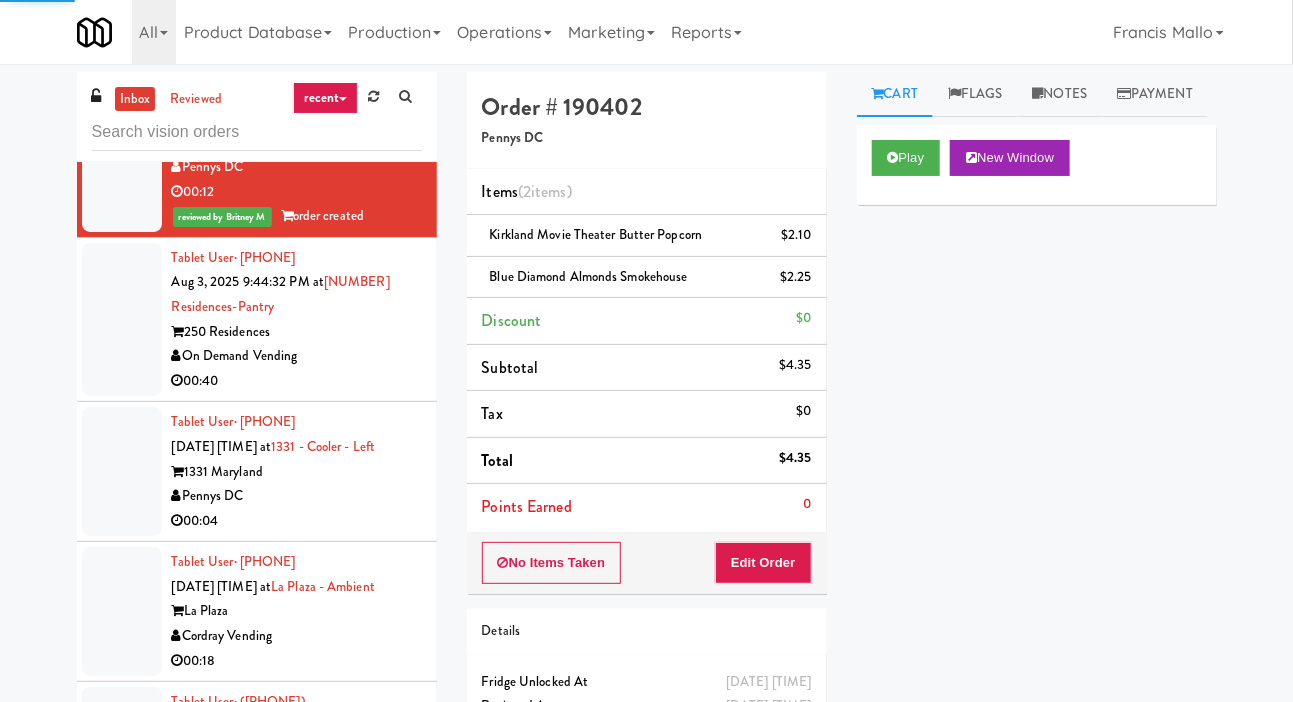 click at bounding box center (122, 320) 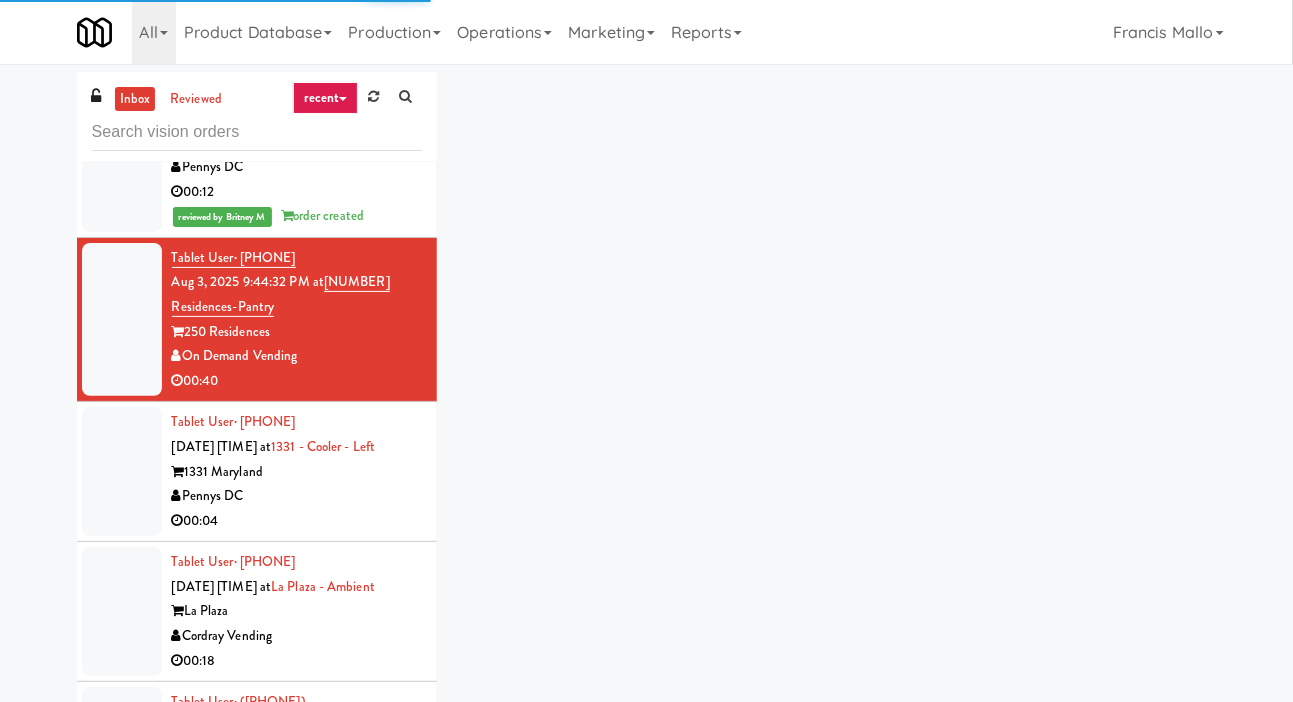 click at bounding box center [122, 471] 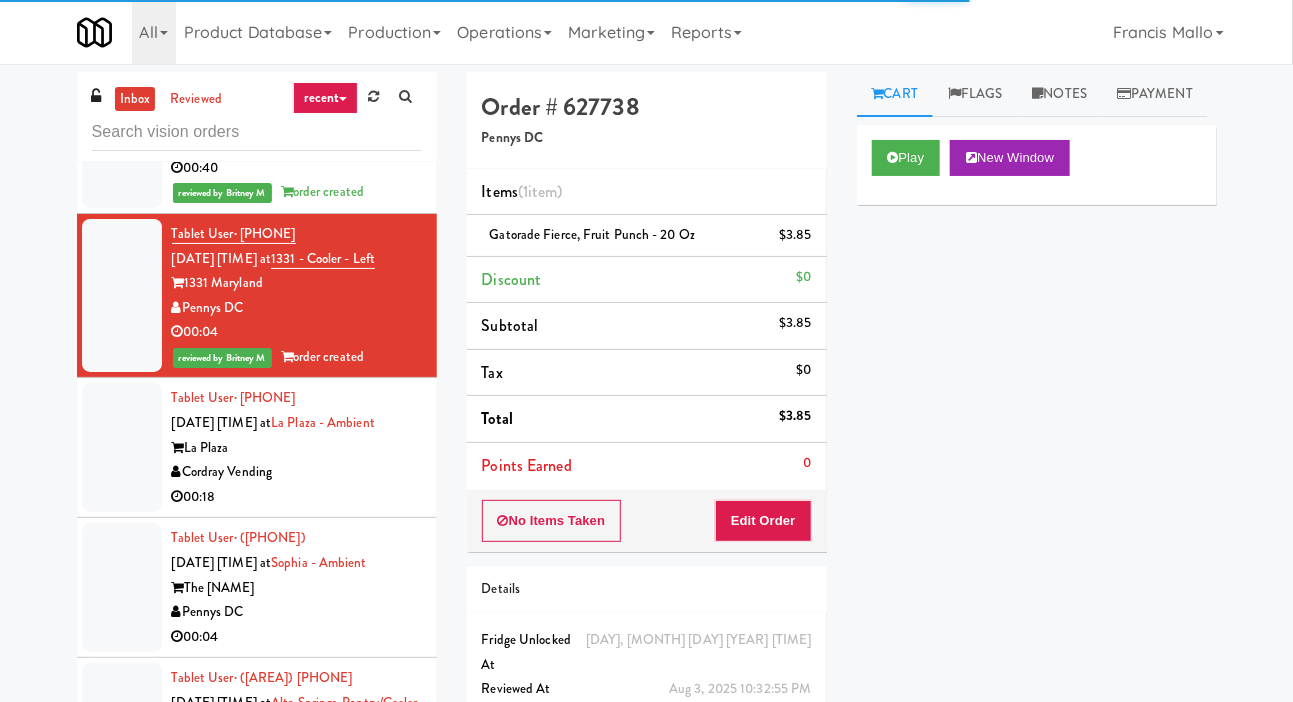 click at bounding box center [122, 447] 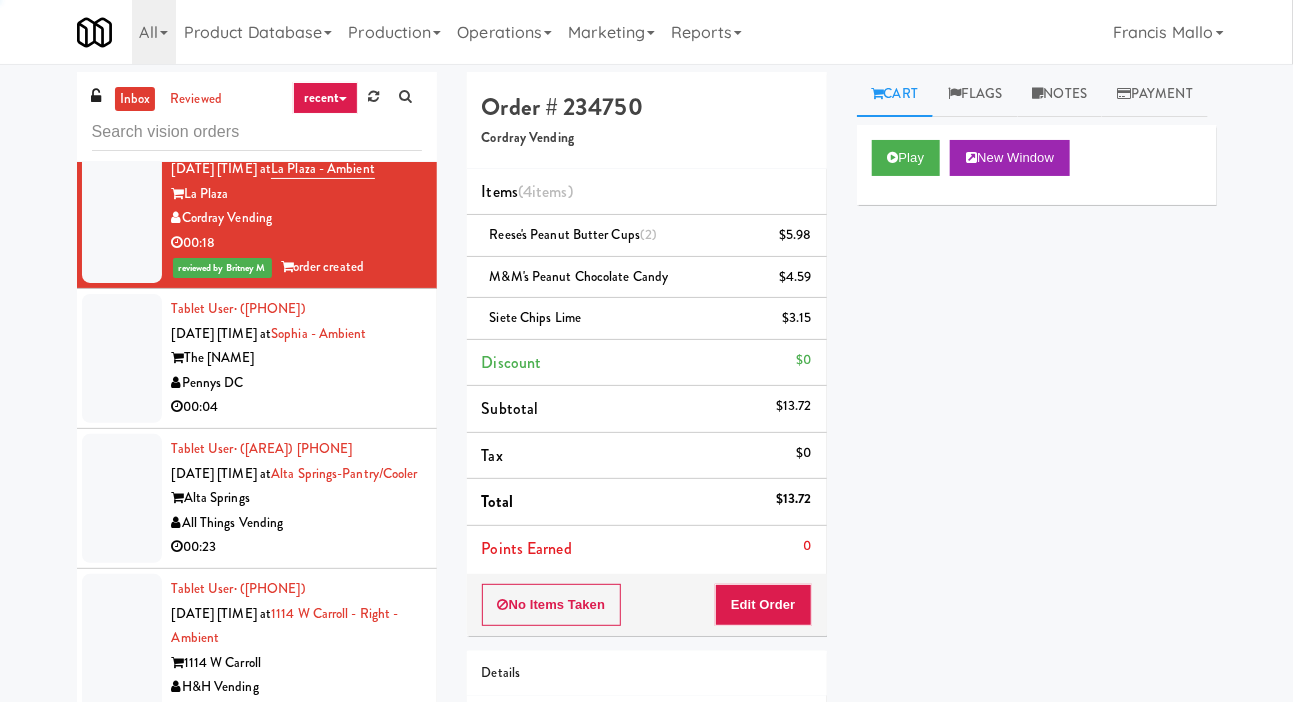 click at bounding box center (122, 358) 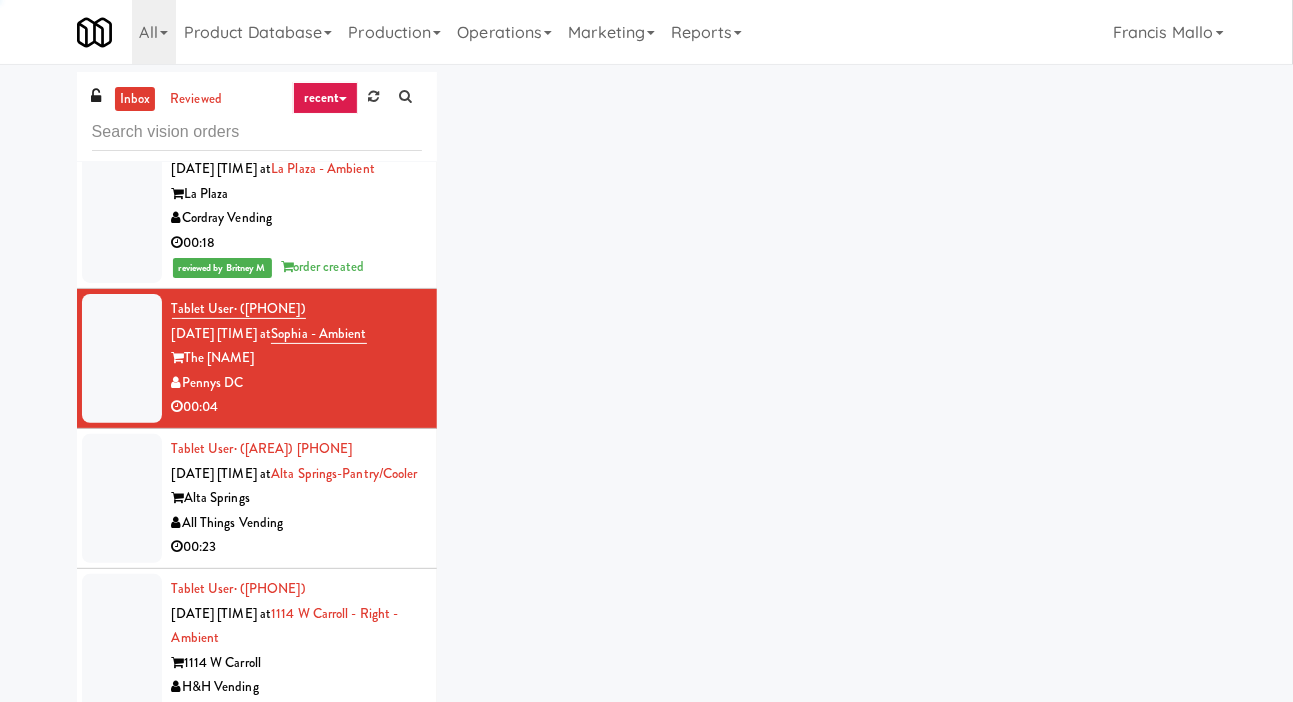 click at bounding box center (122, 498) 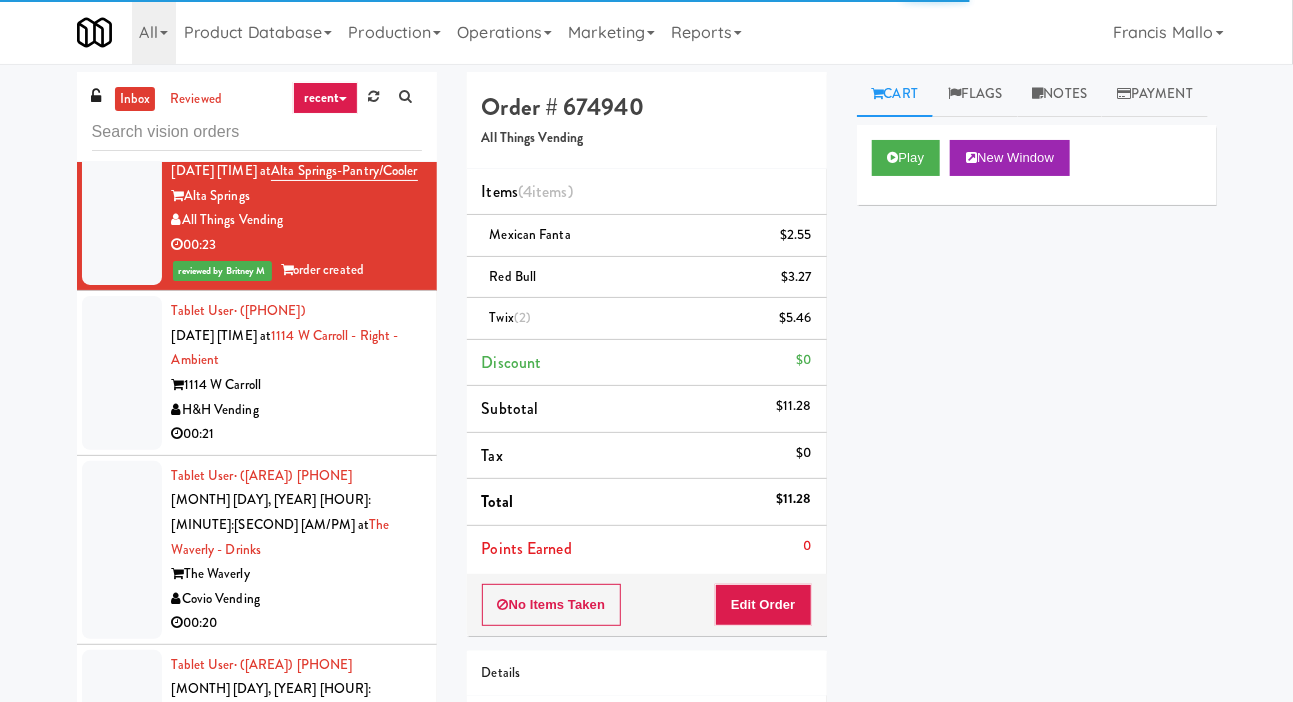 click at bounding box center [122, 373] 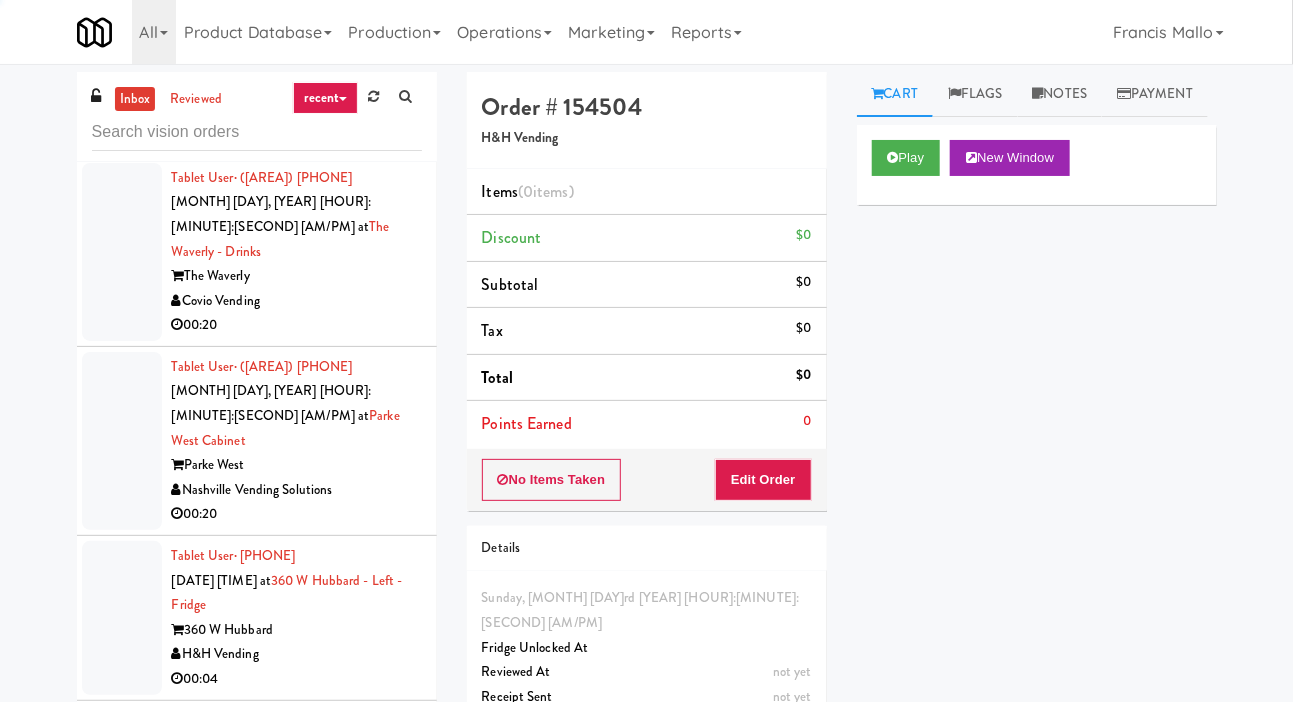 scroll, scrollTop: 6344, scrollLeft: 0, axis: vertical 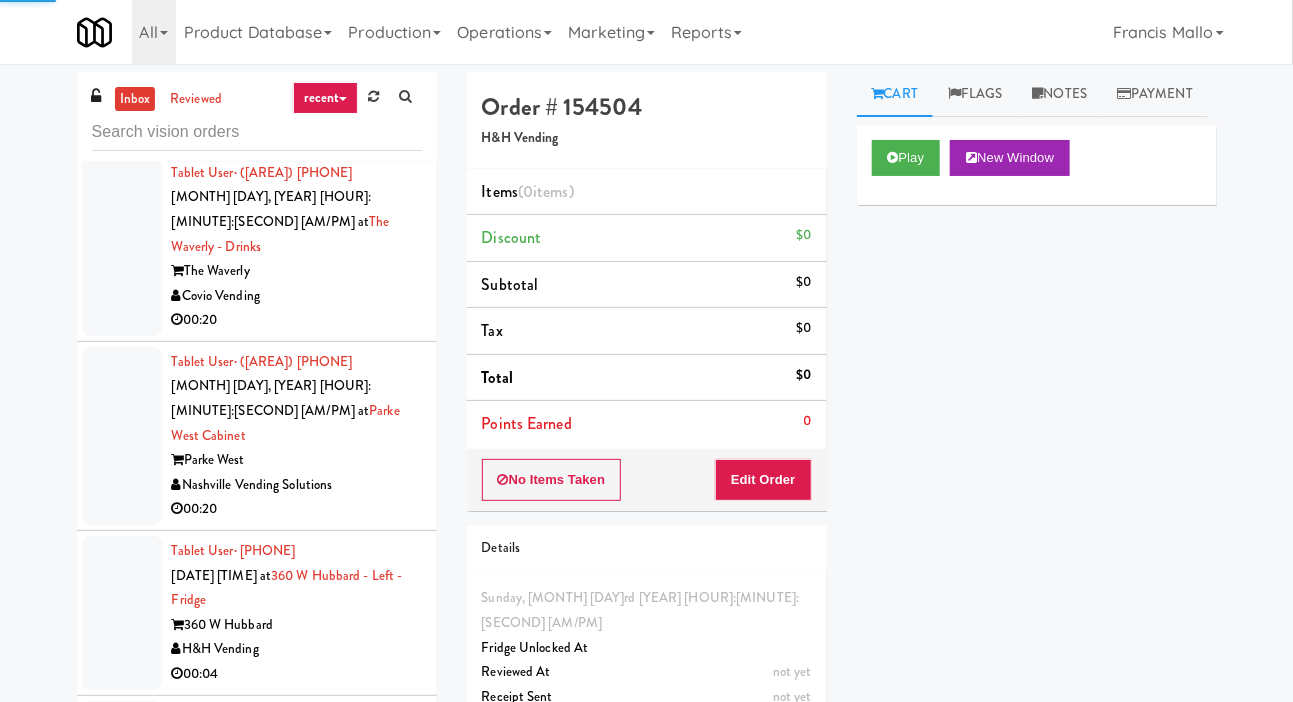 click at bounding box center [122, 247] 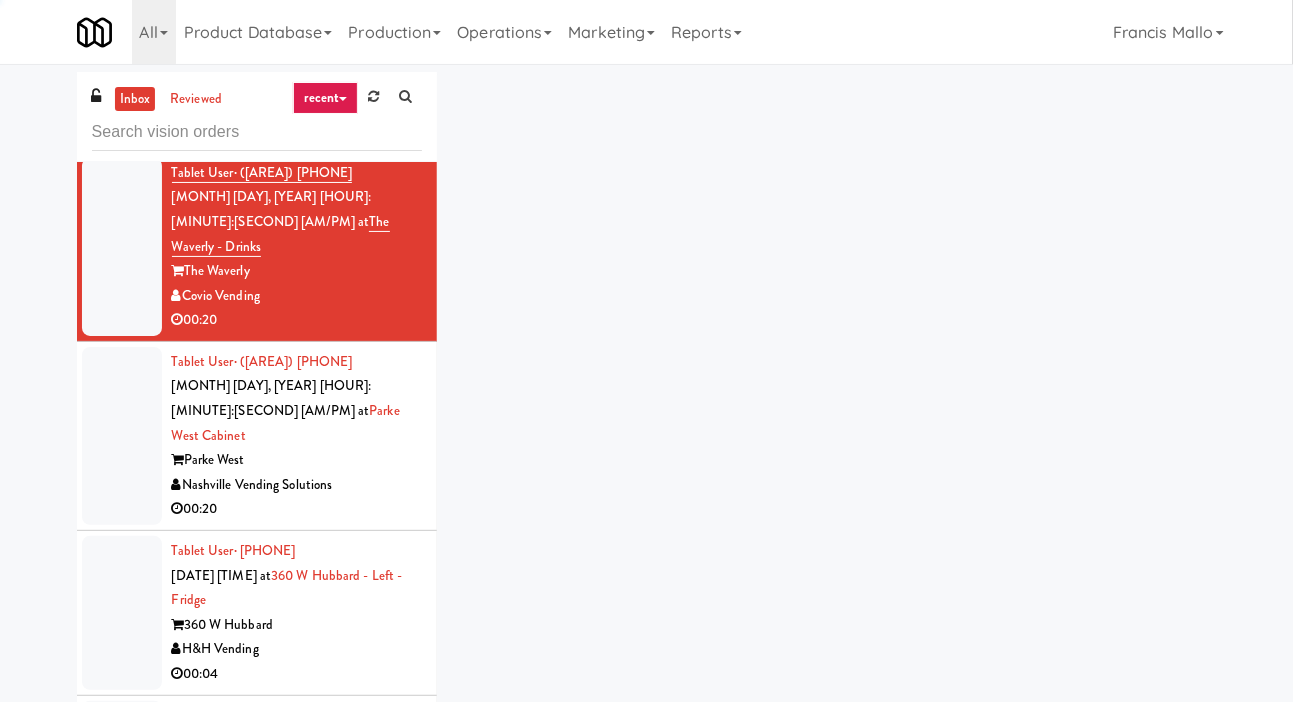 click at bounding box center (122, 436) 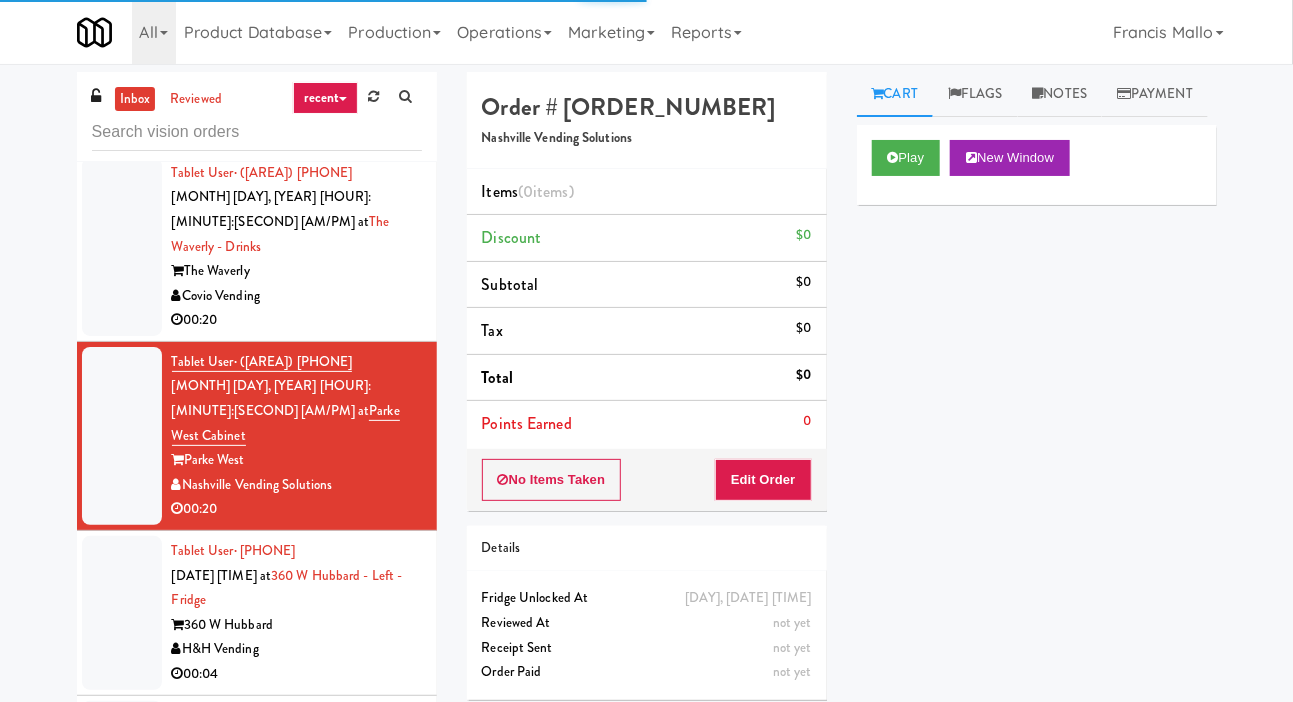 click at bounding box center [122, 613] 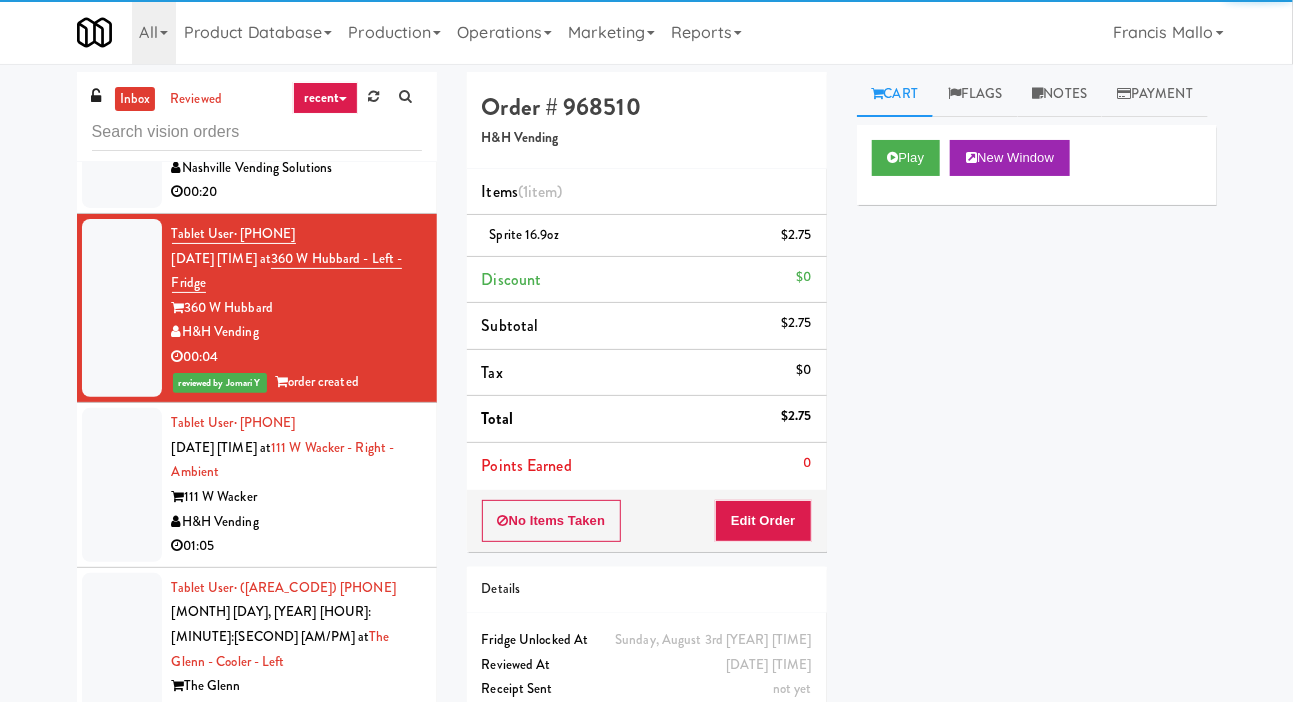 click at bounding box center (122, 485) 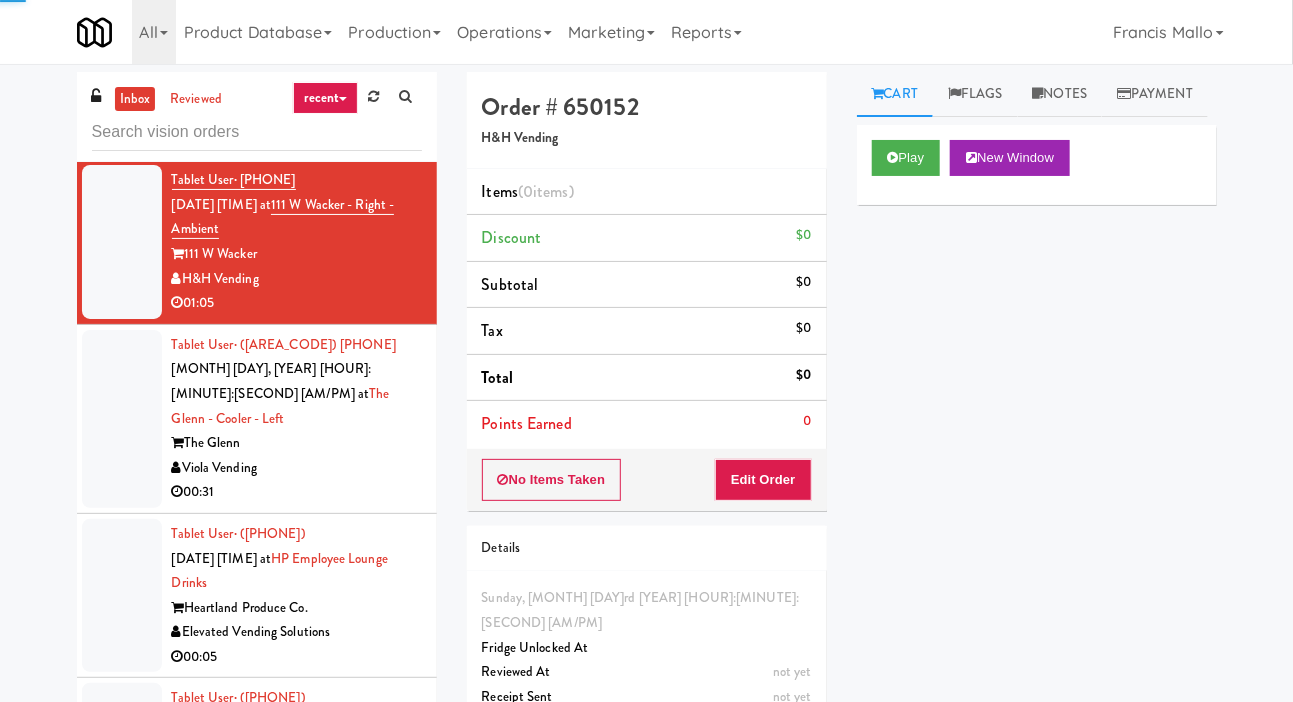click at bounding box center (122, 419) 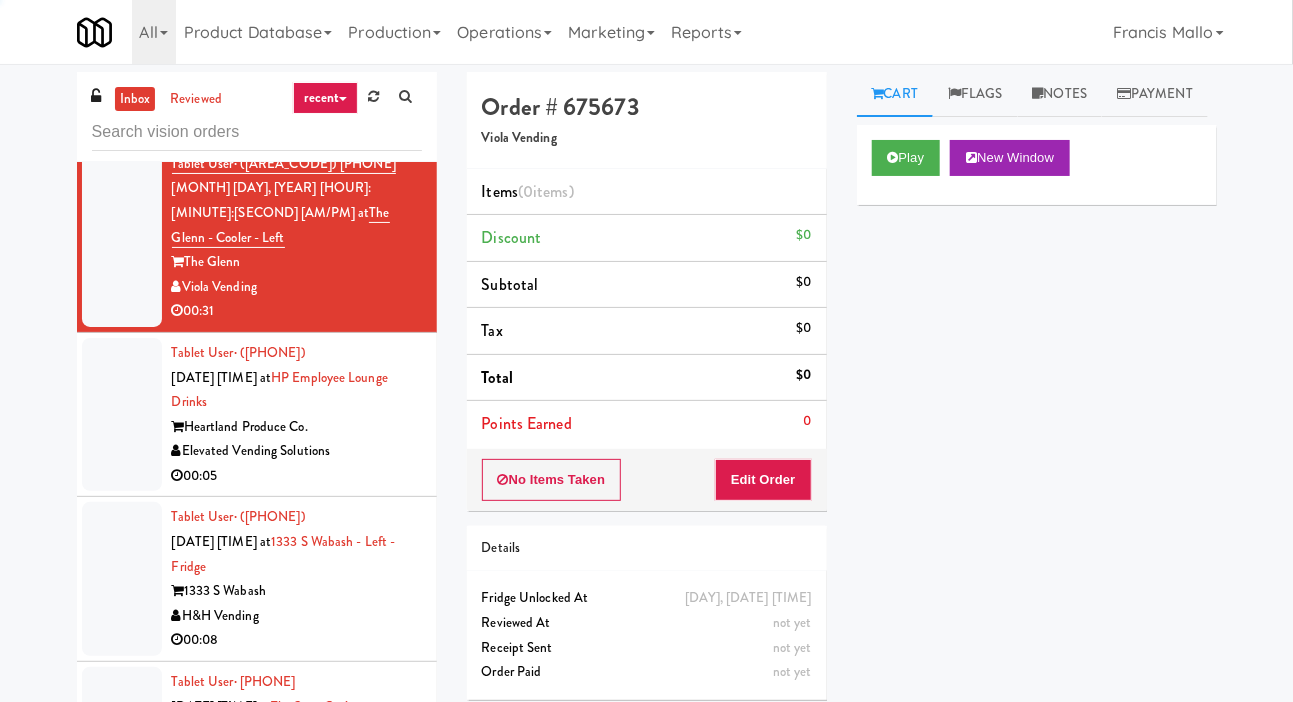 click at bounding box center [122, 415] 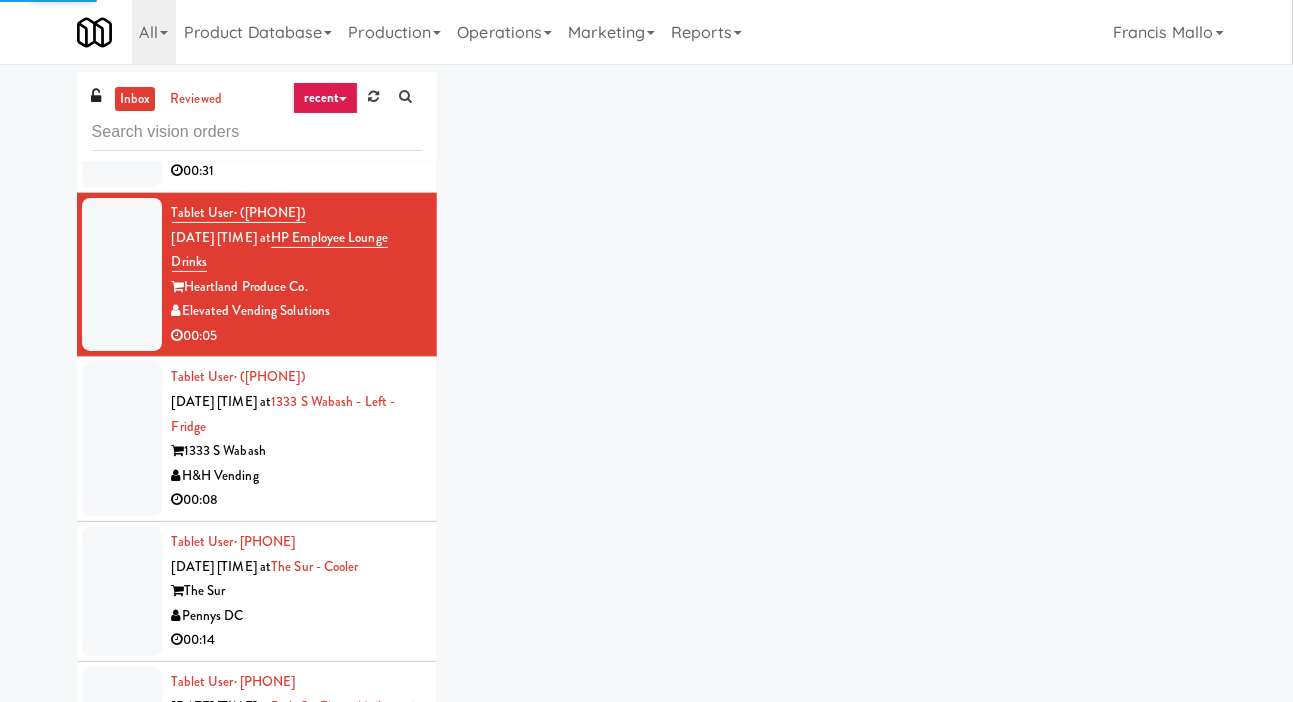 click at bounding box center (122, 439) 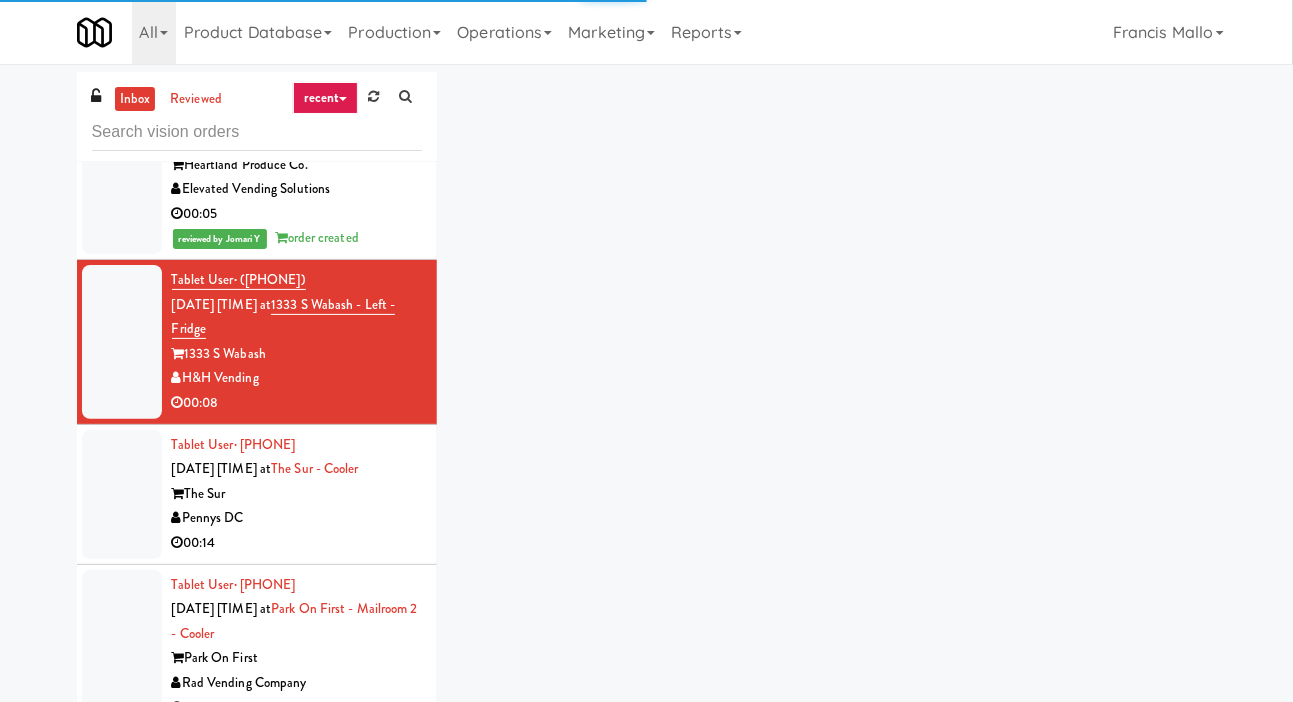 scroll, scrollTop: 7406, scrollLeft: 0, axis: vertical 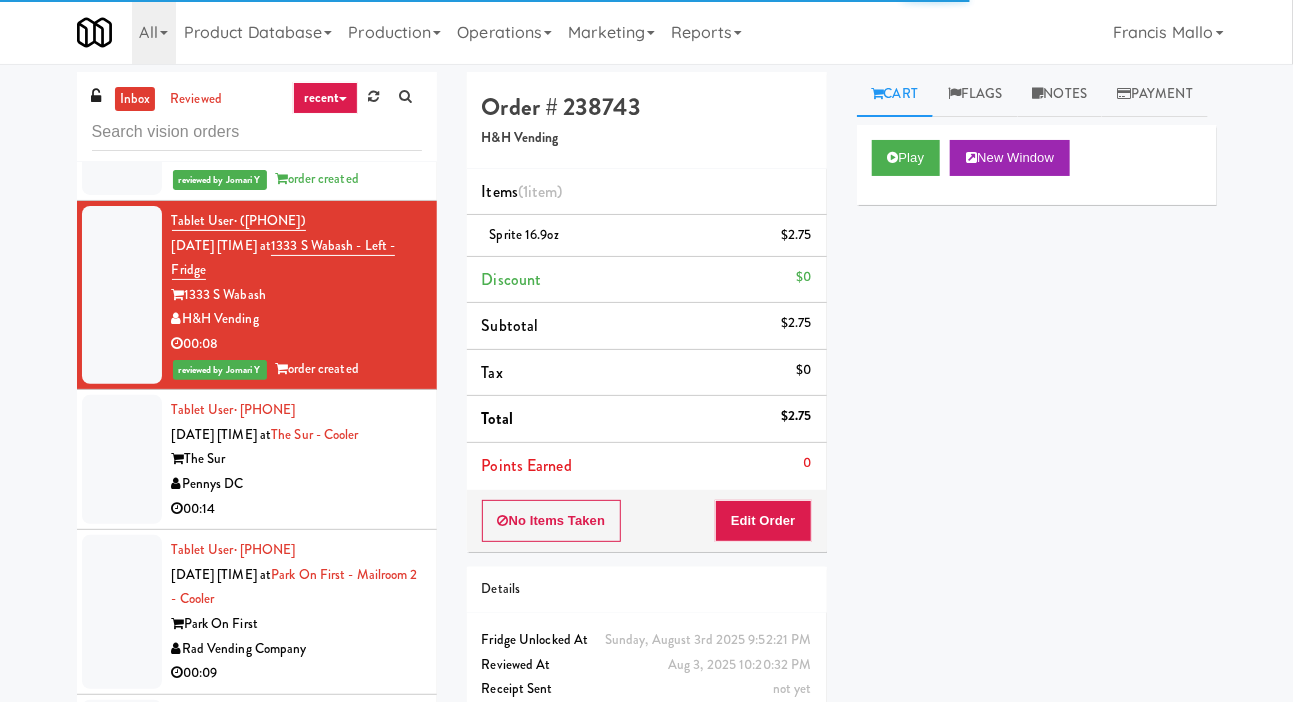 click at bounding box center [122, 459] 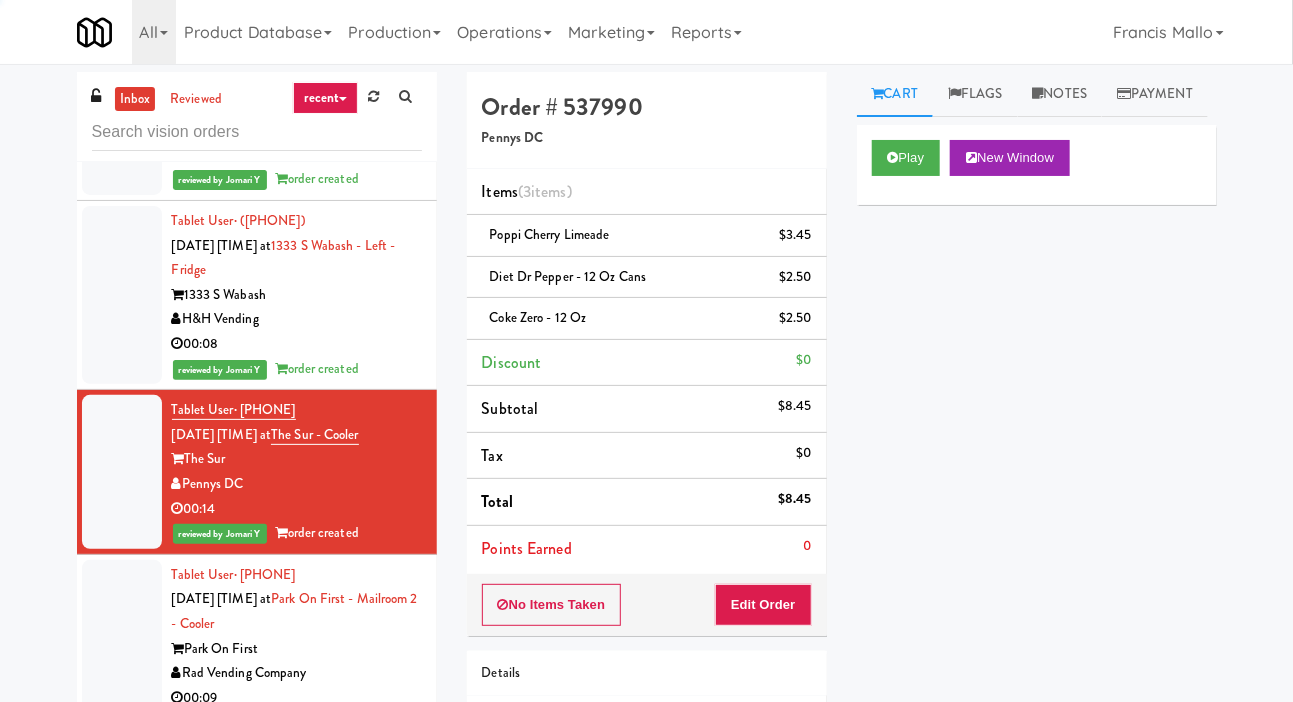 click at bounding box center [122, 637] 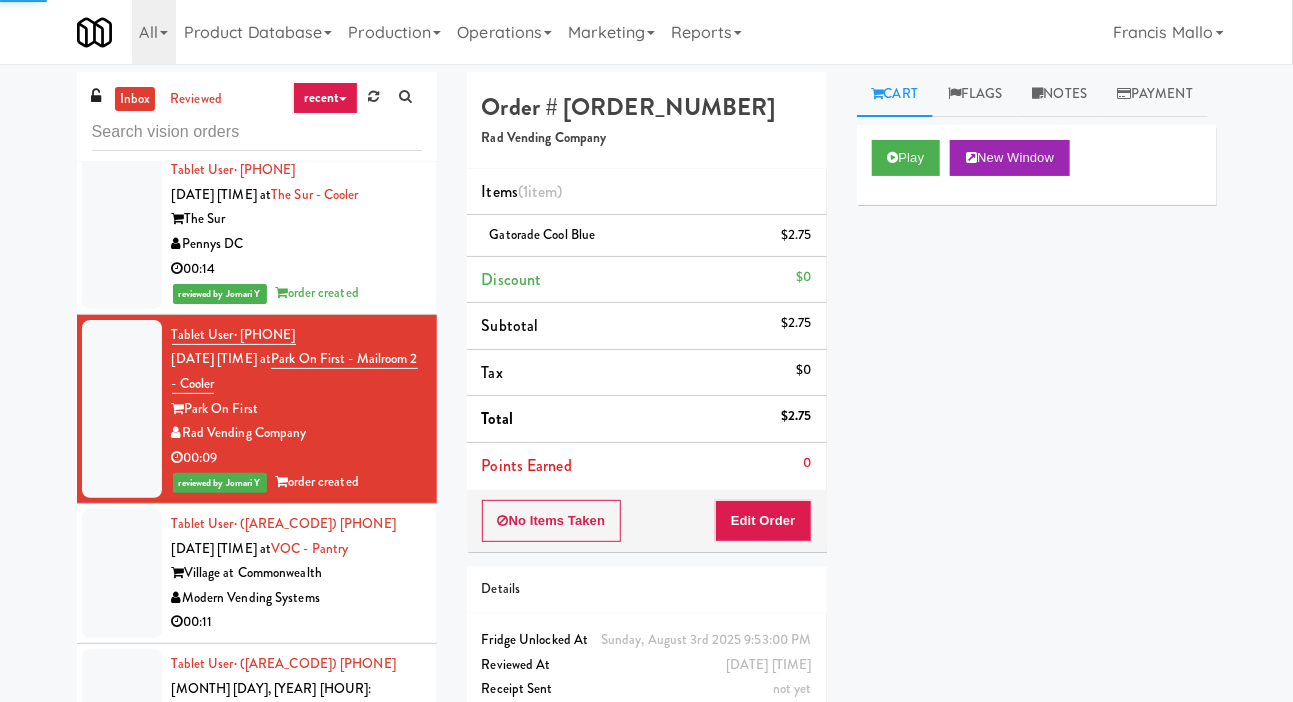 click at bounding box center [122, 573] 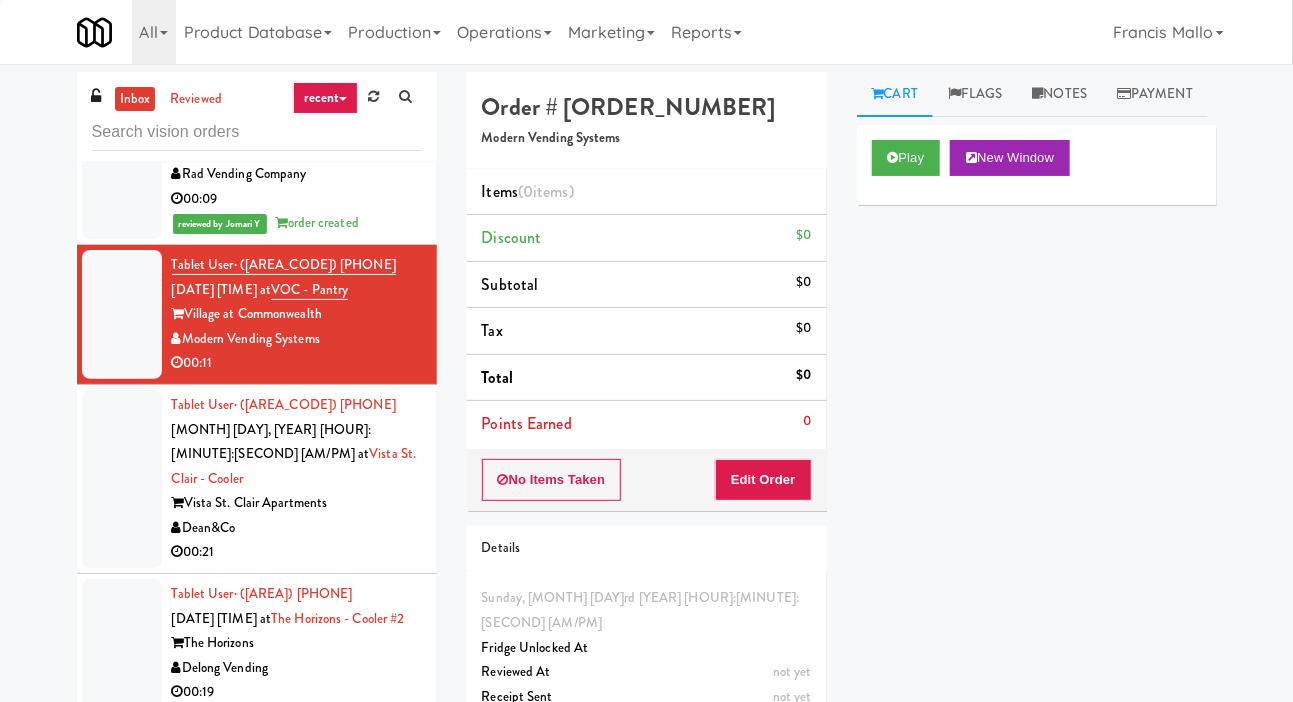 click at bounding box center [122, 479] 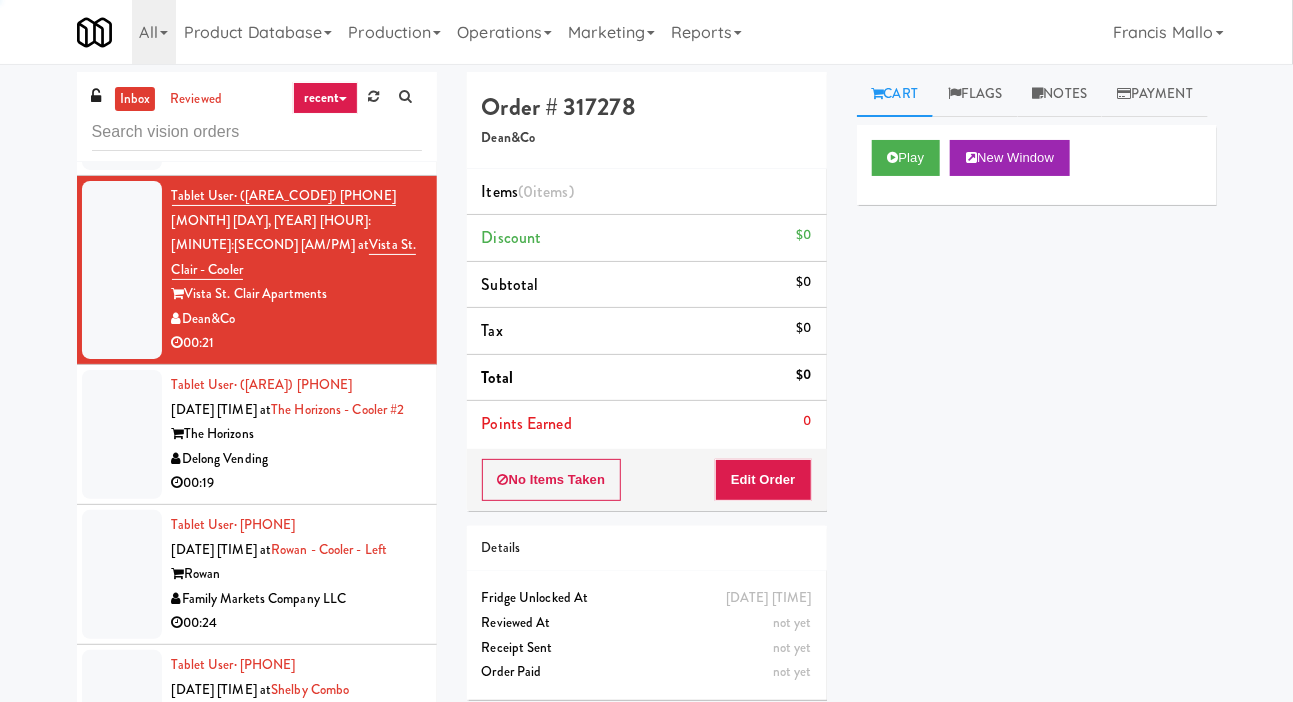 click at bounding box center [122, 434] 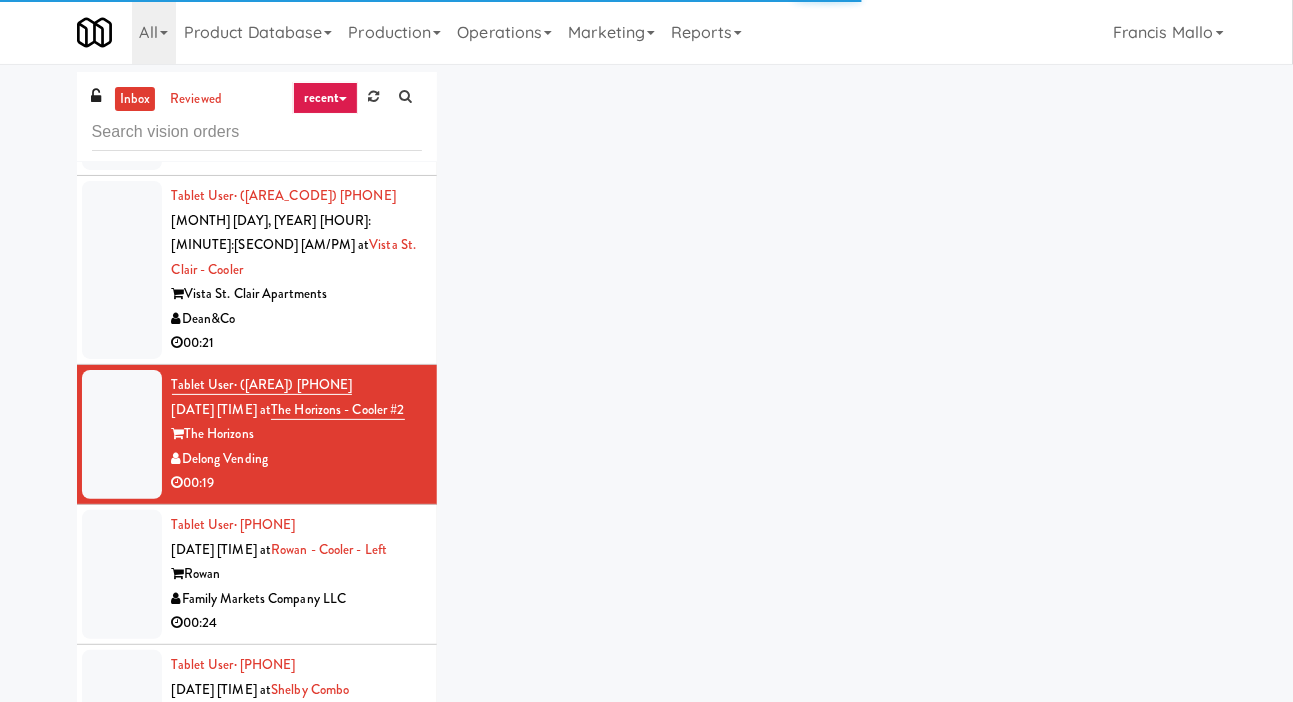click at bounding box center [122, 574] 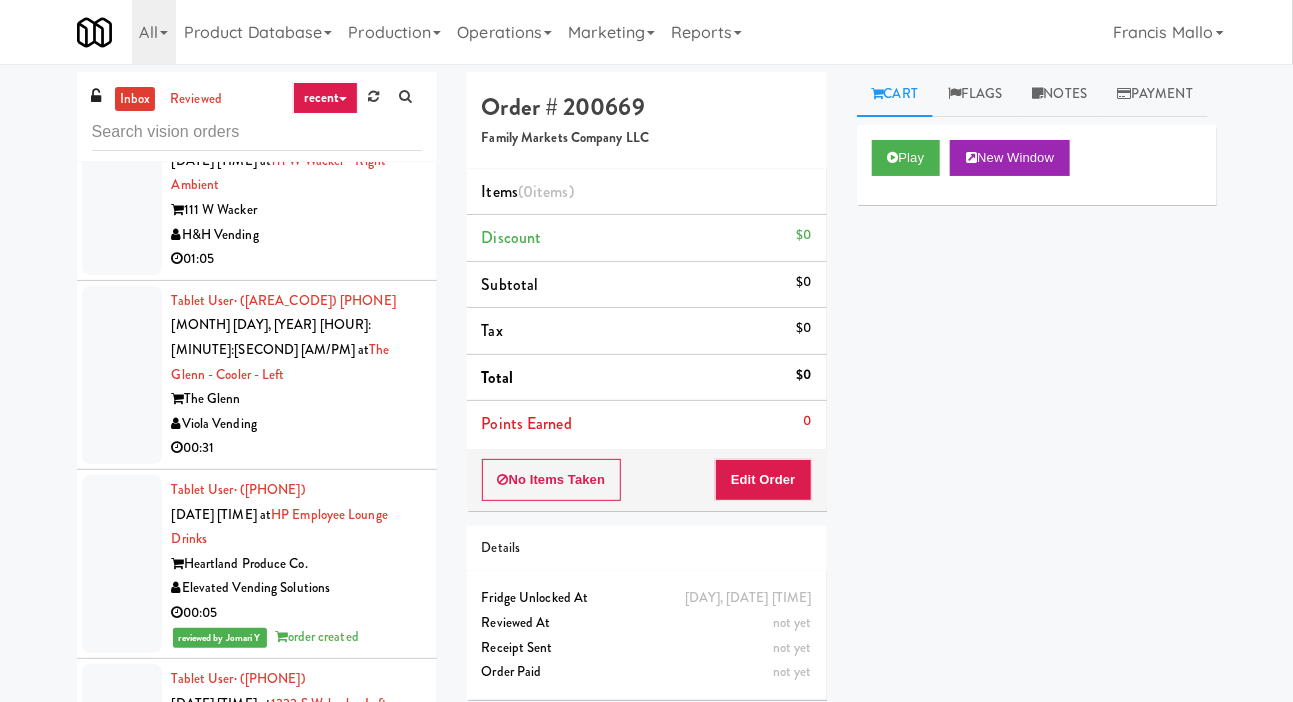 scroll, scrollTop: 6948, scrollLeft: 0, axis: vertical 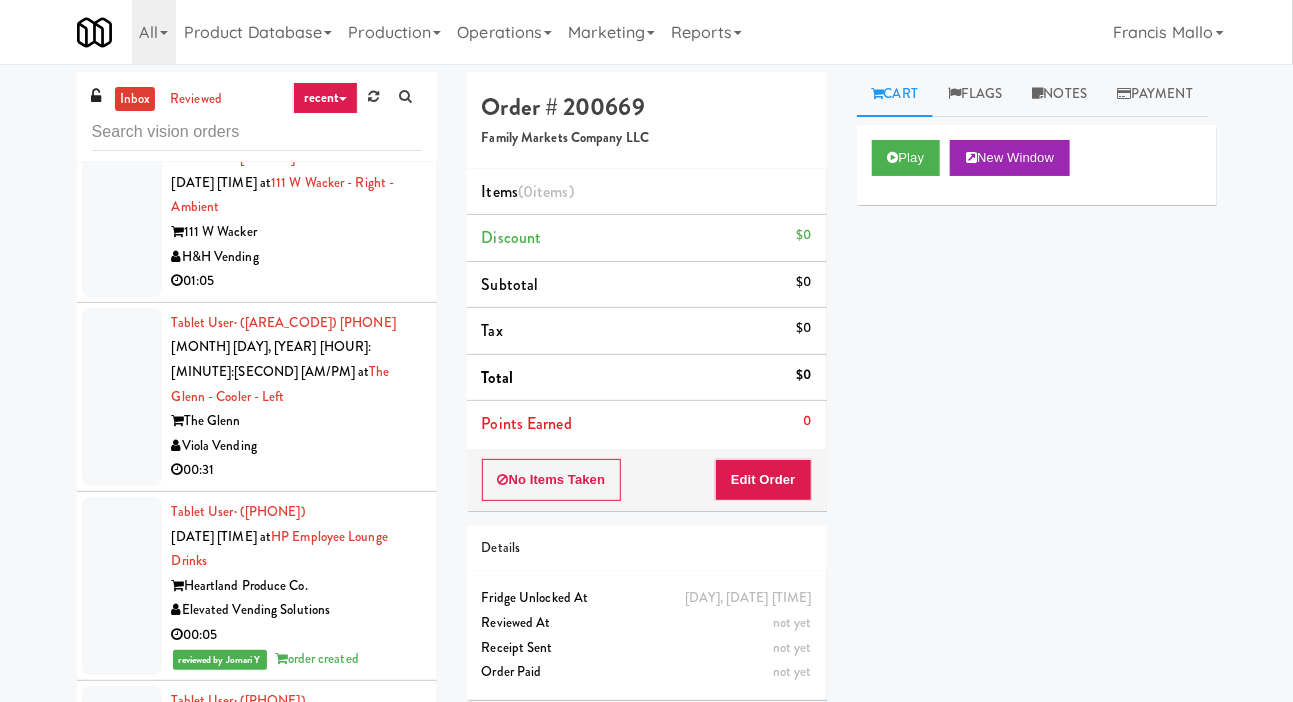click at bounding box center [122, 220] 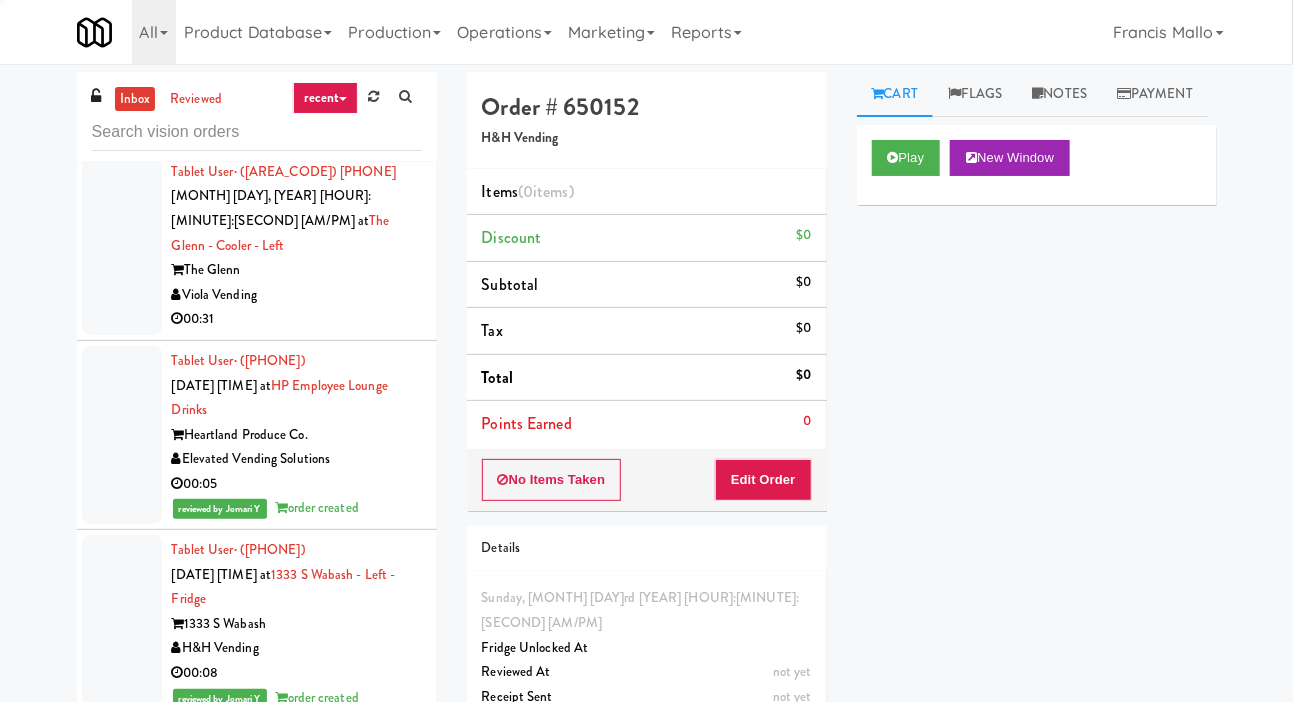 click at bounding box center (122, 246) 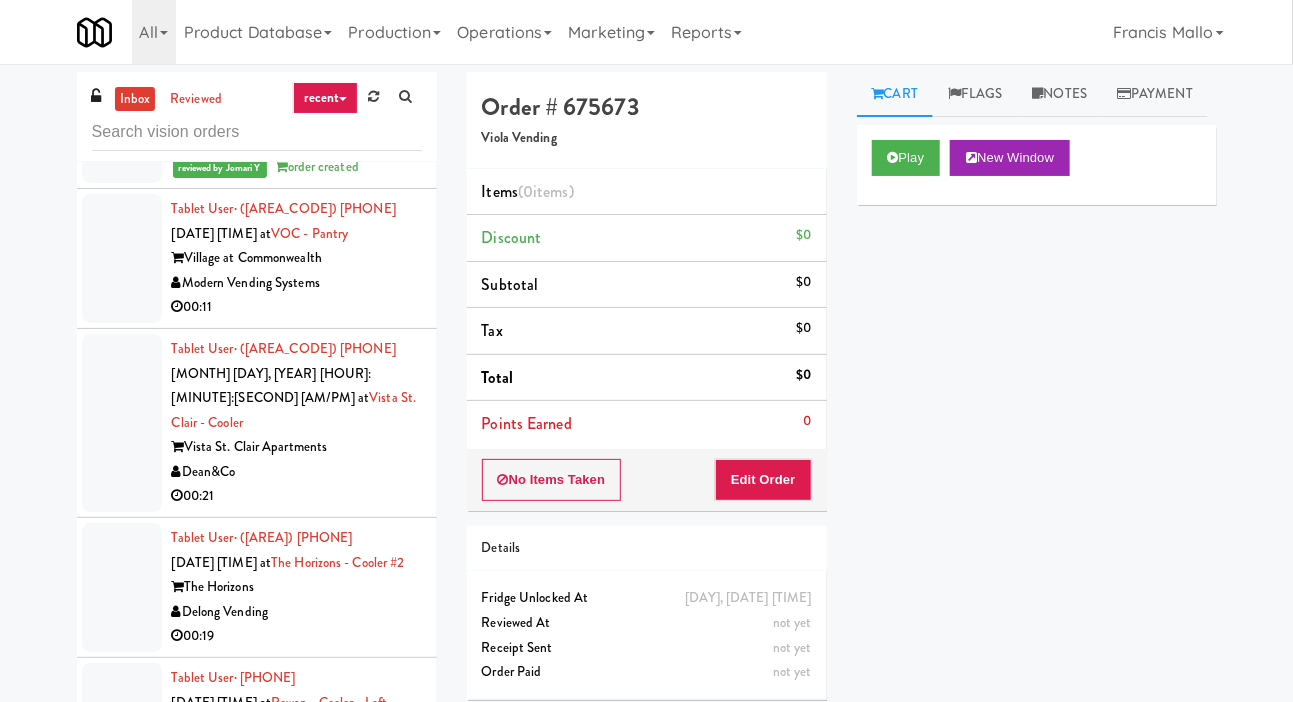 scroll, scrollTop: 7957, scrollLeft: 0, axis: vertical 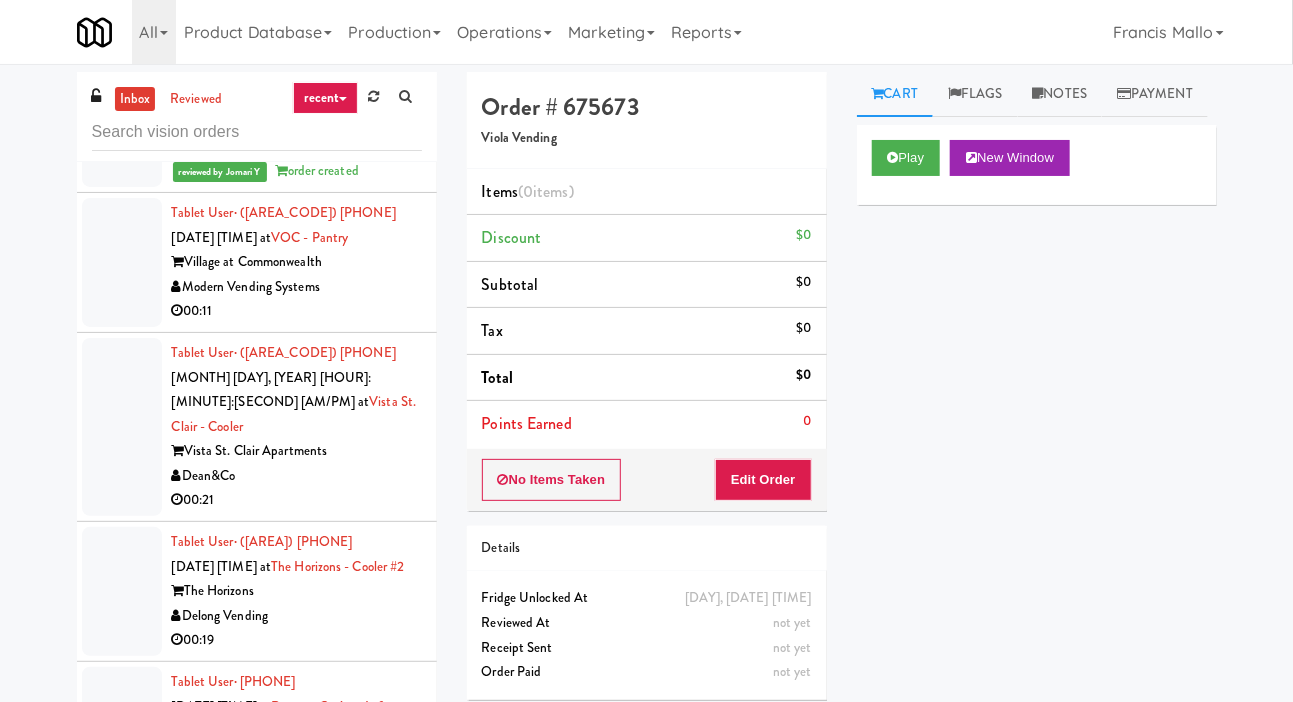click at bounding box center (122, 262) 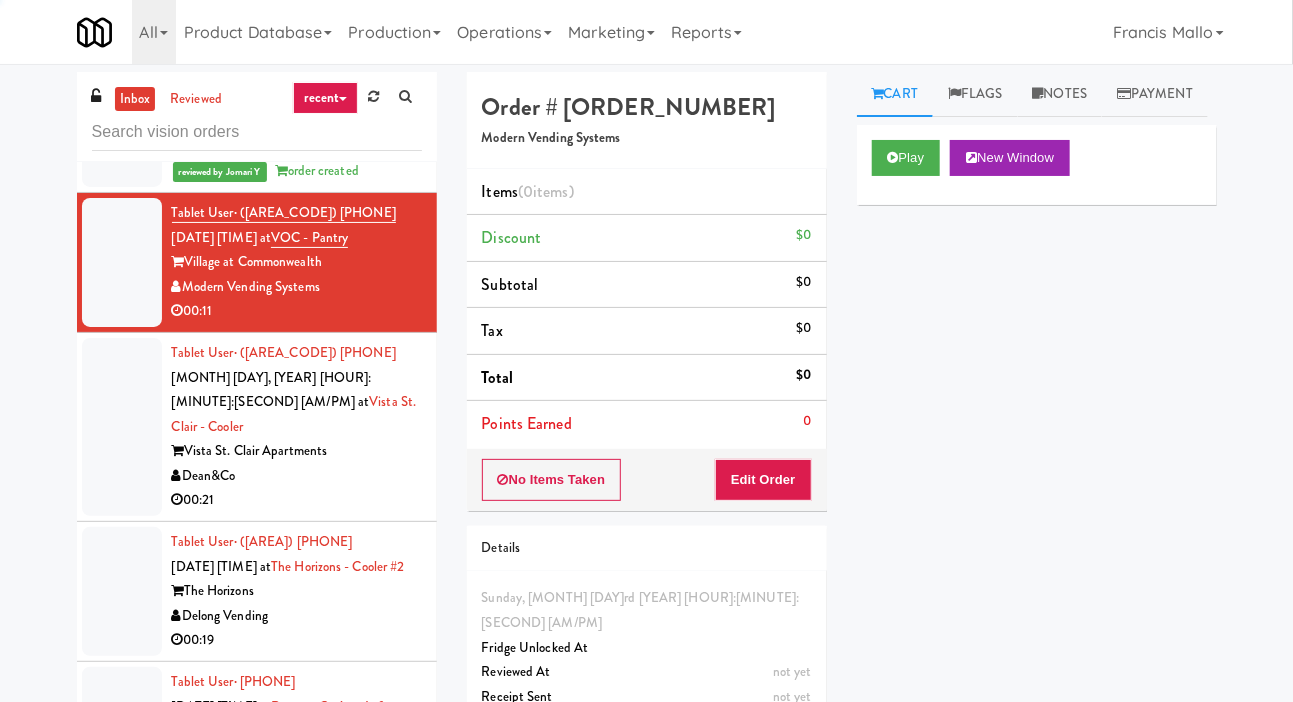 click at bounding box center [122, 427] 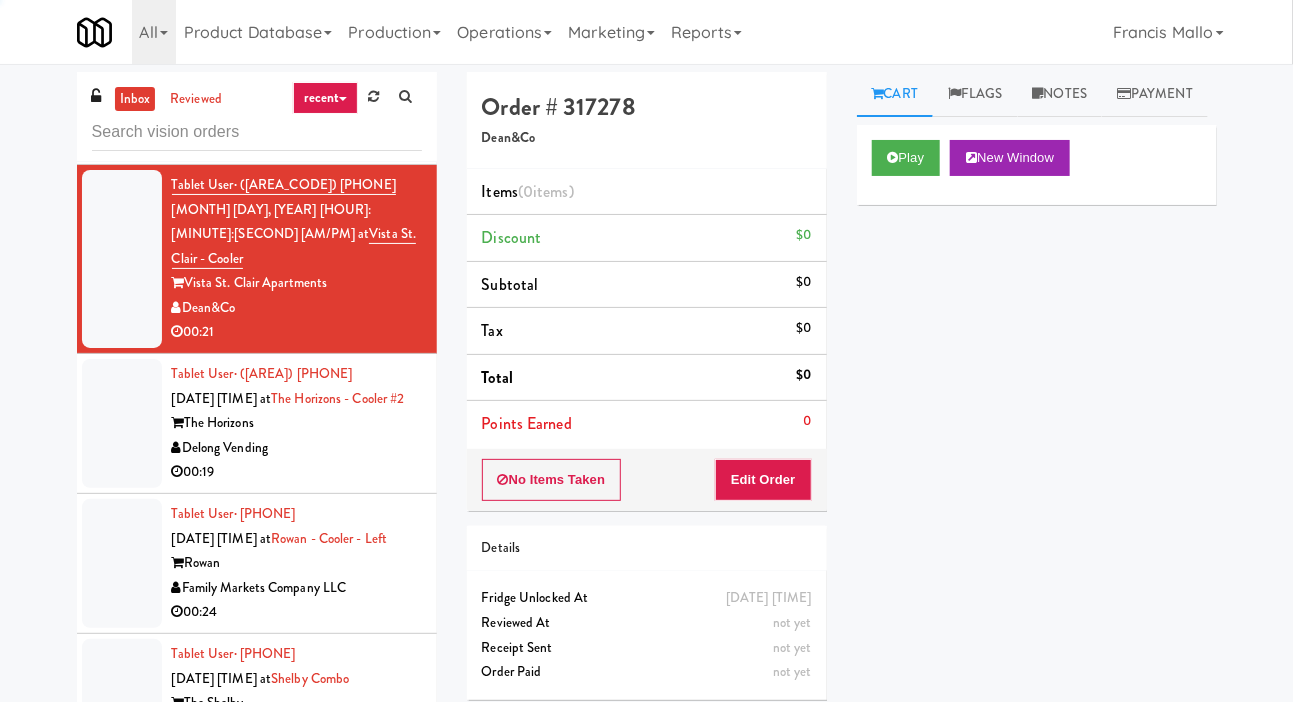 click at bounding box center [122, 423] 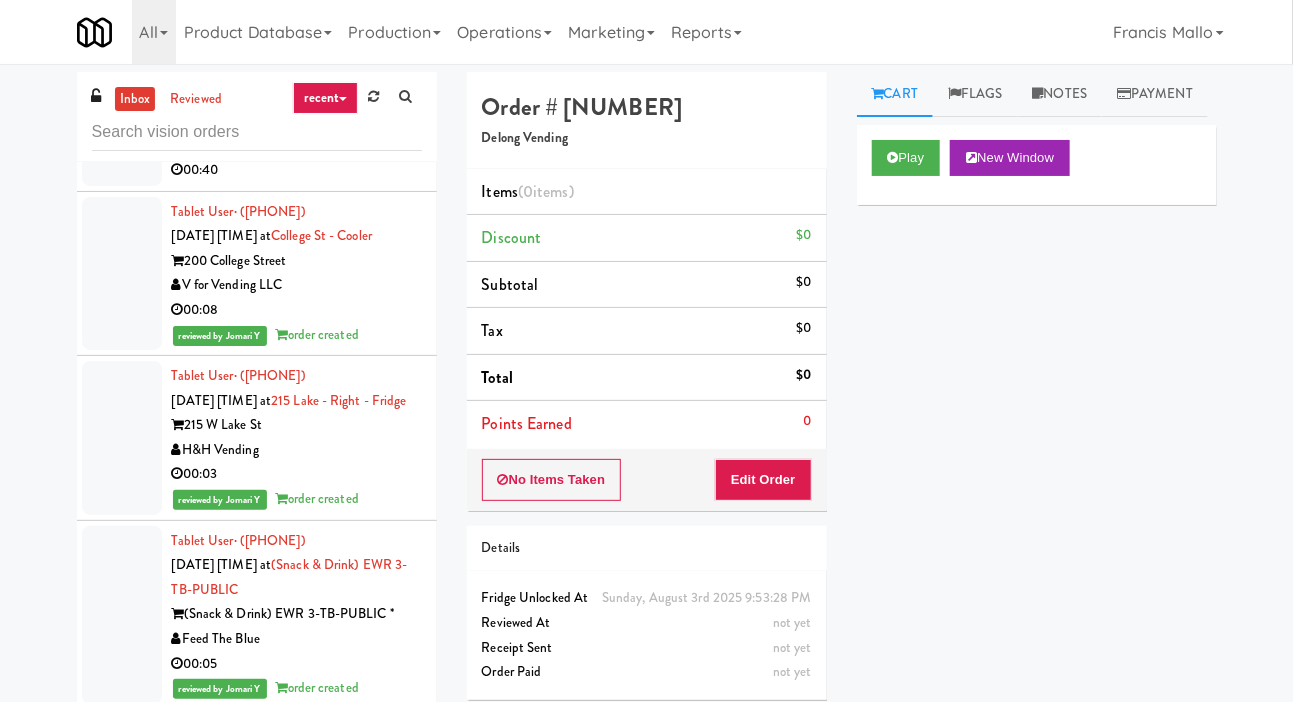 click at bounding box center [122, 121] 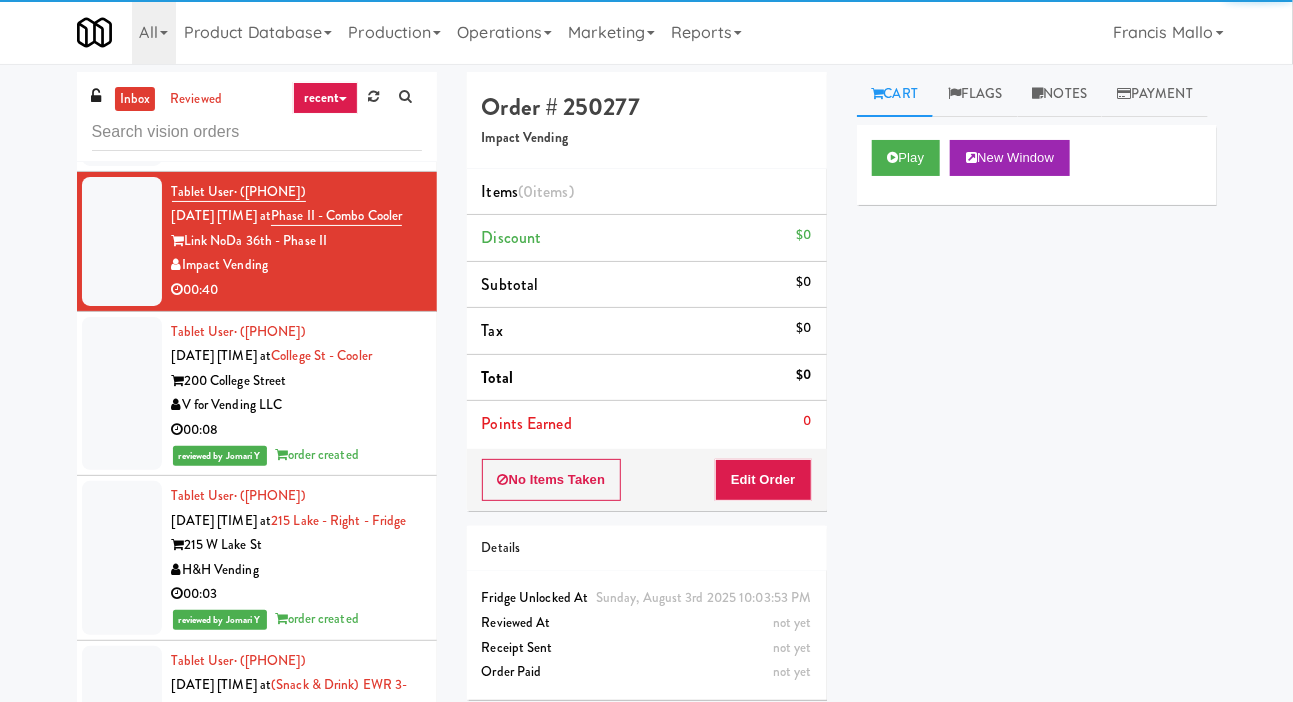 click at bounding box center [122, 89] 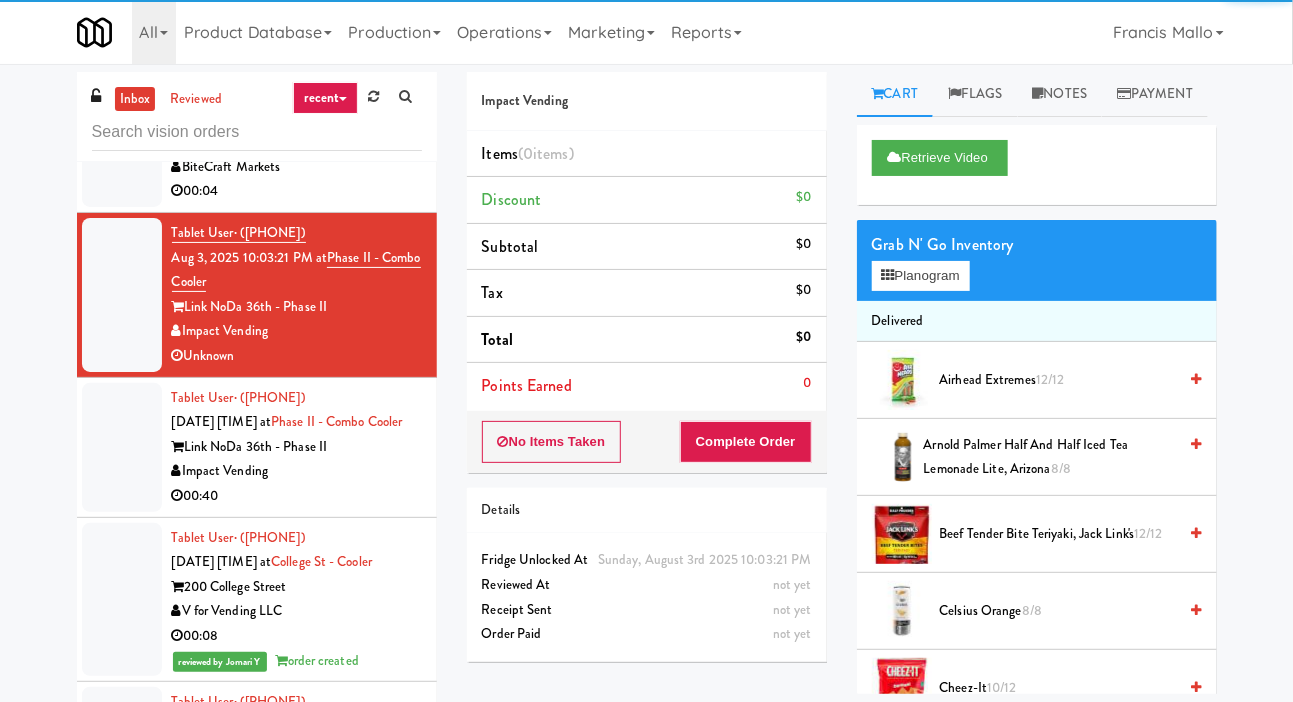 scroll, scrollTop: 13800, scrollLeft: 0, axis: vertical 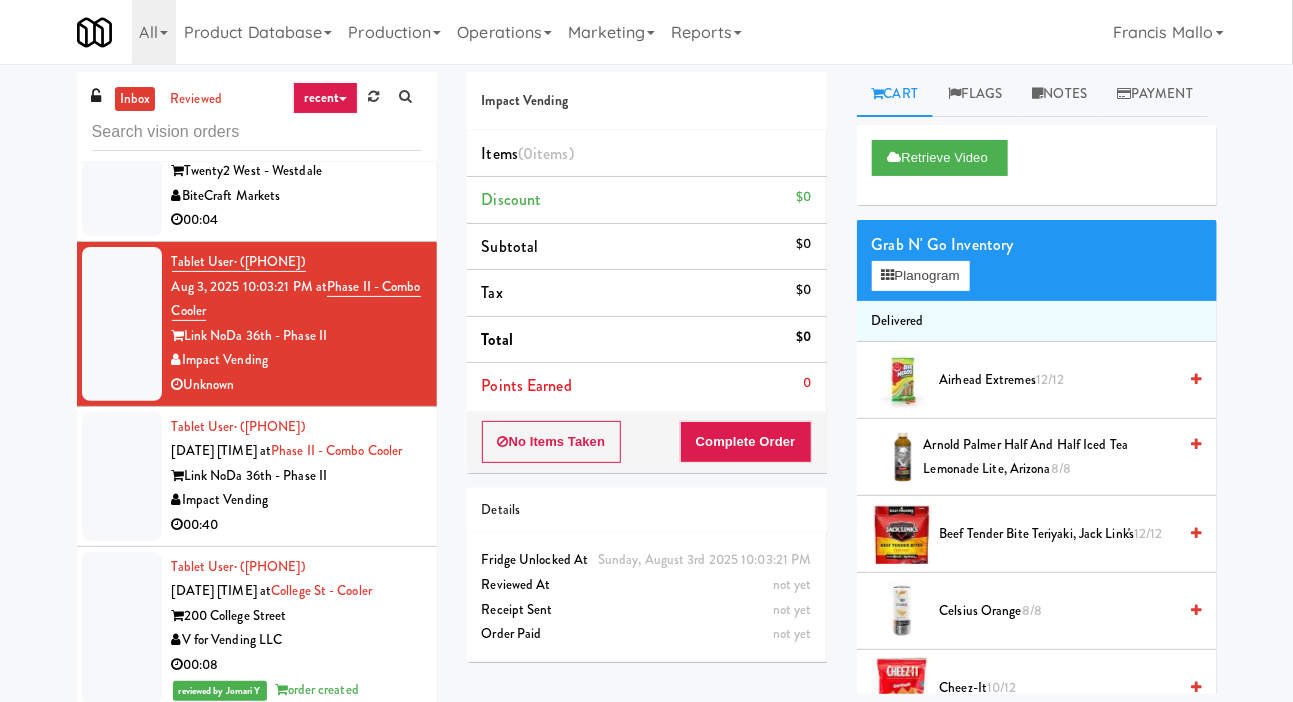click at bounding box center (122, 147) 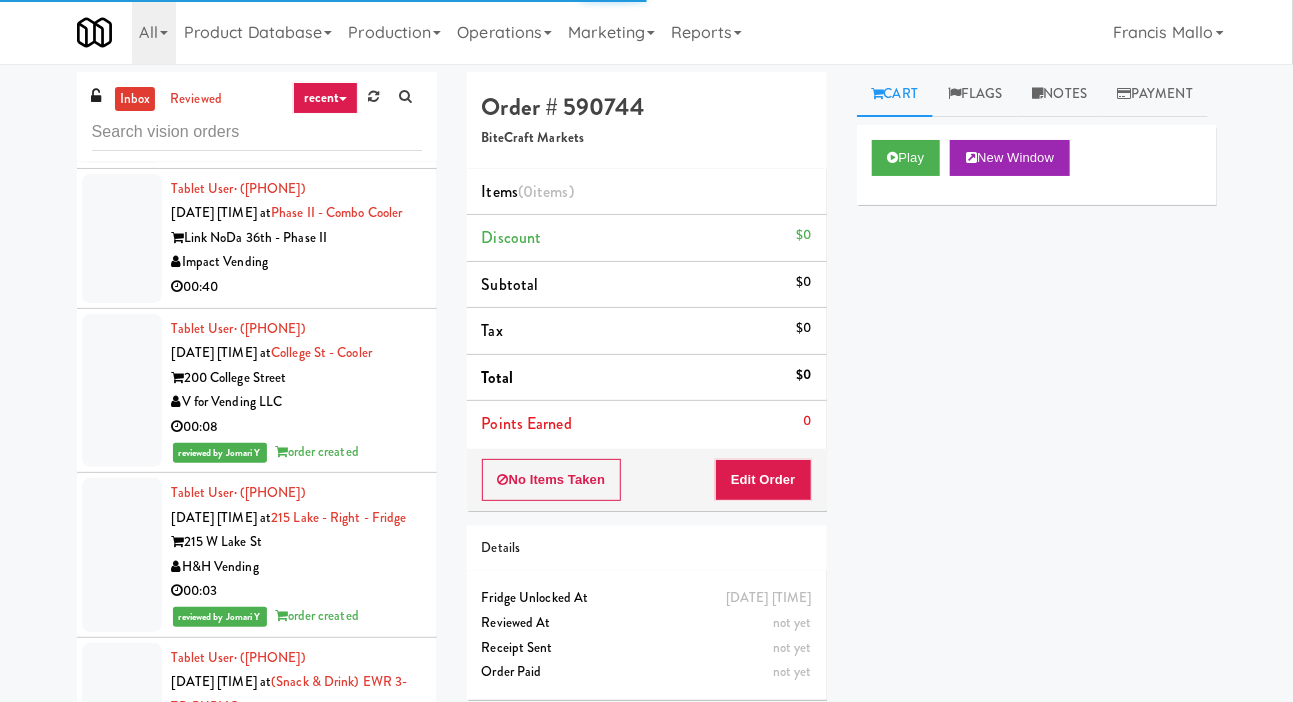 scroll, scrollTop: 14039, scrollLeft: 0, axis: vertical 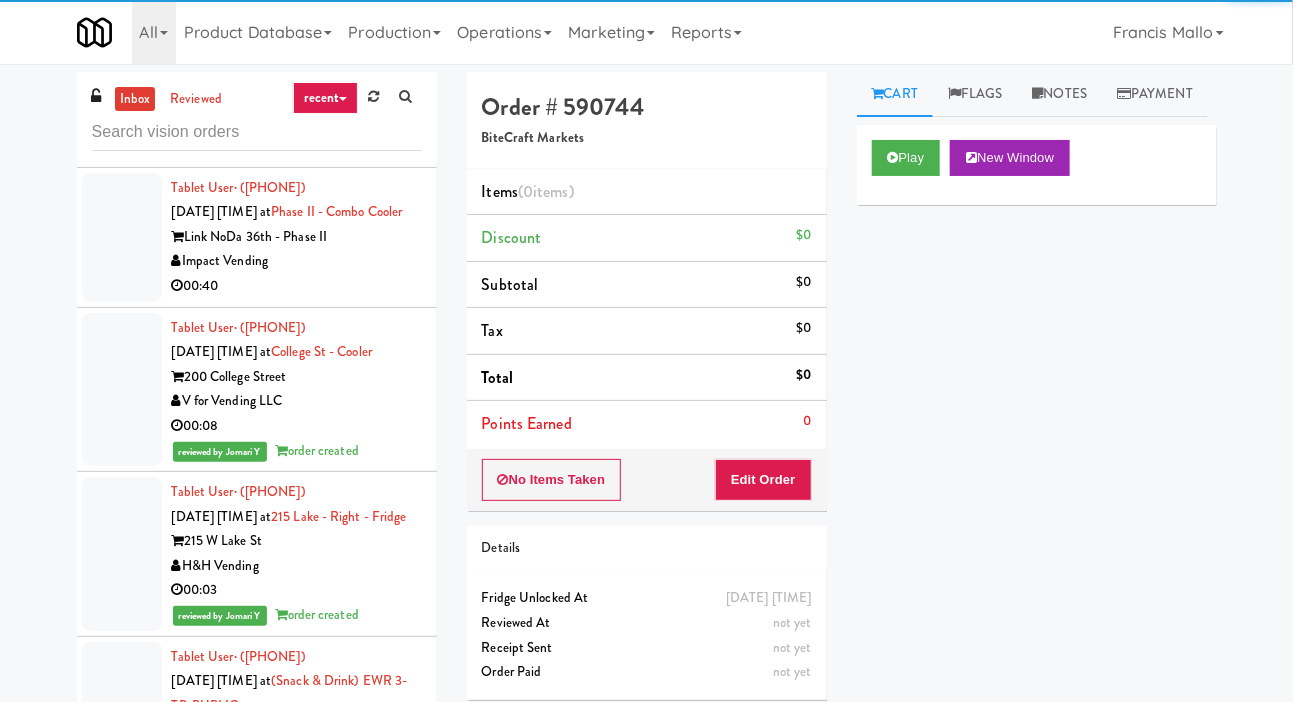 click at bounding box center [122, 237] 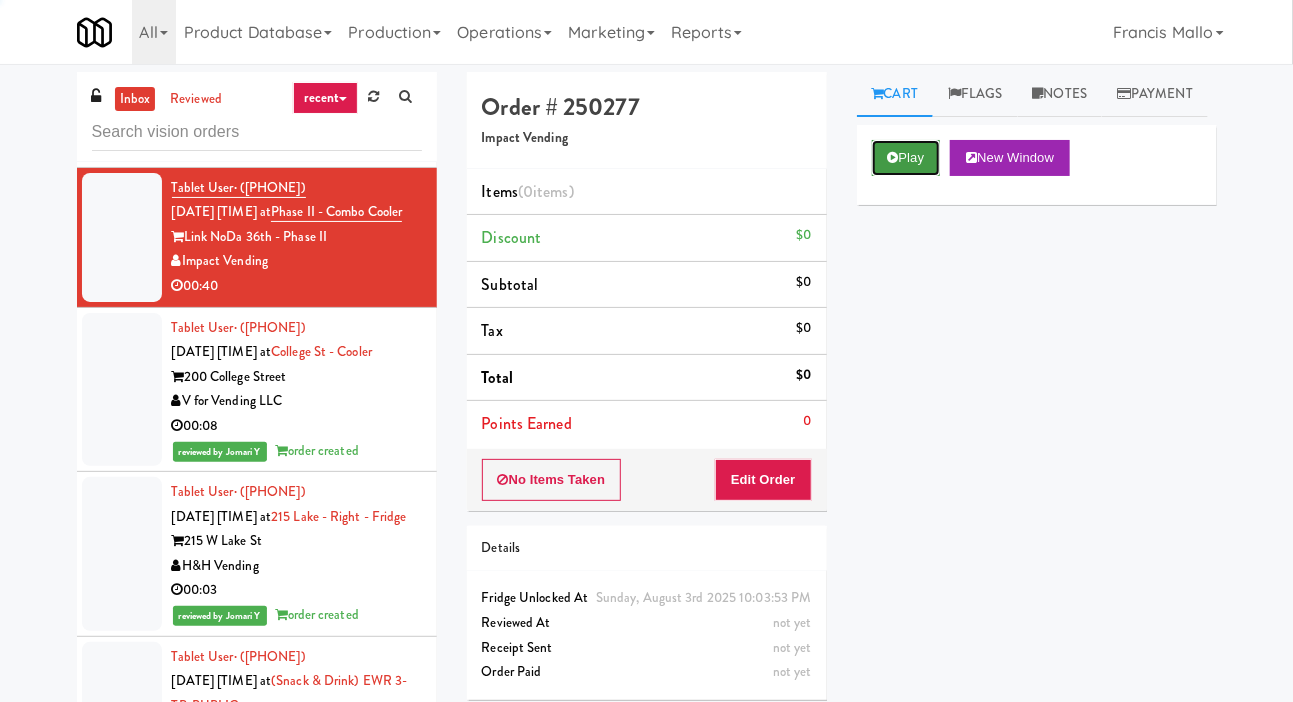 click on "Play" at bounding box center (906, 158) 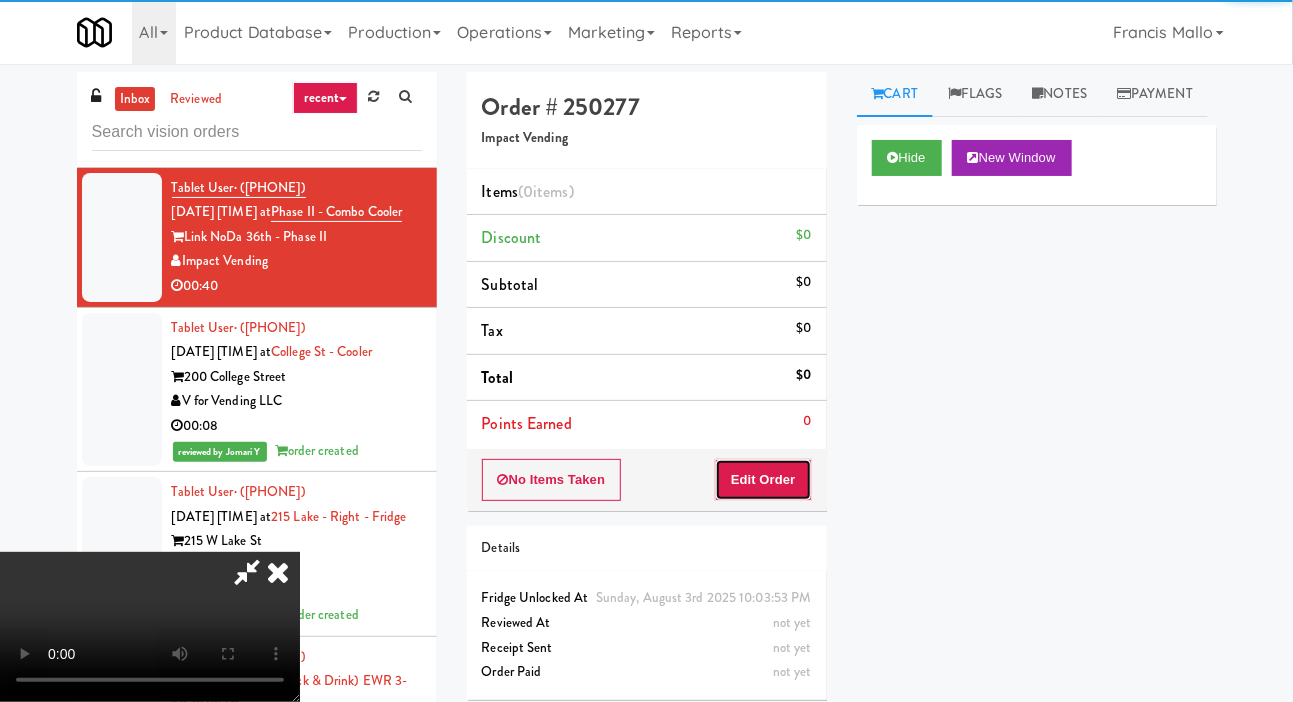 click on "Edit Order" at bounding box center [763, 480] 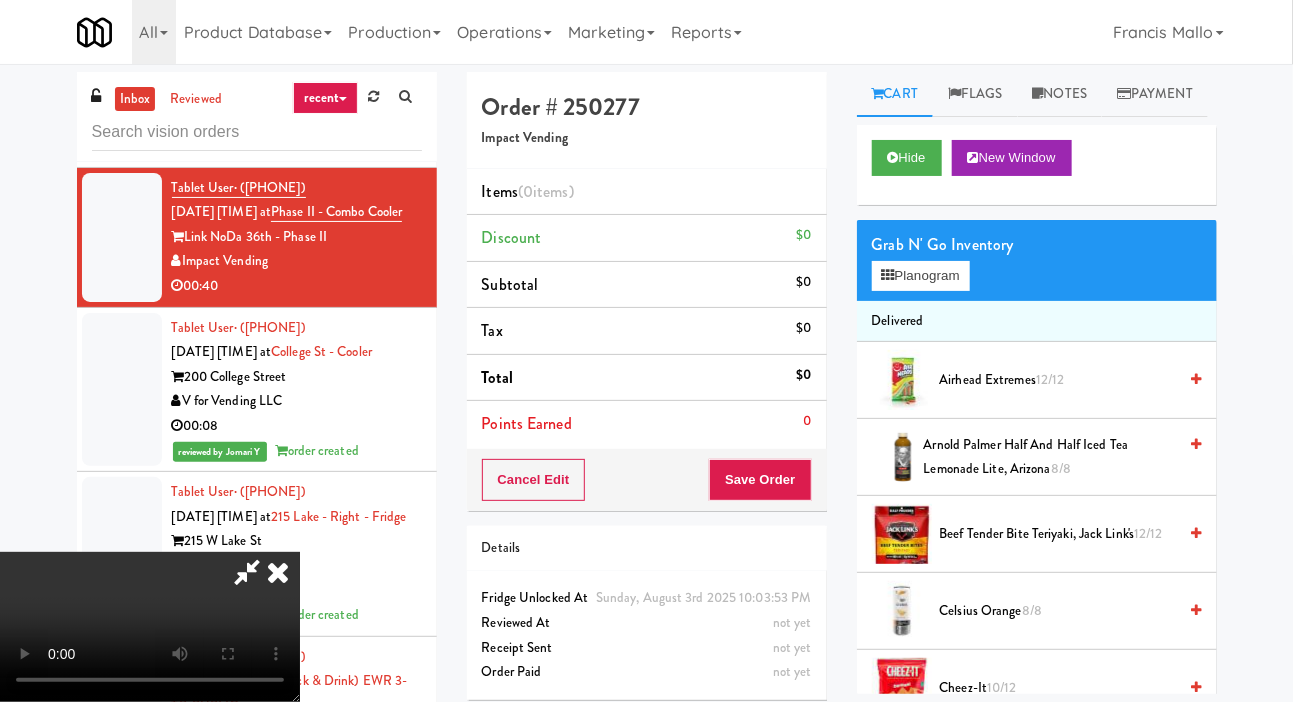 scroll, scrollTop: 73, scrollLeft: 0, axis: vertical 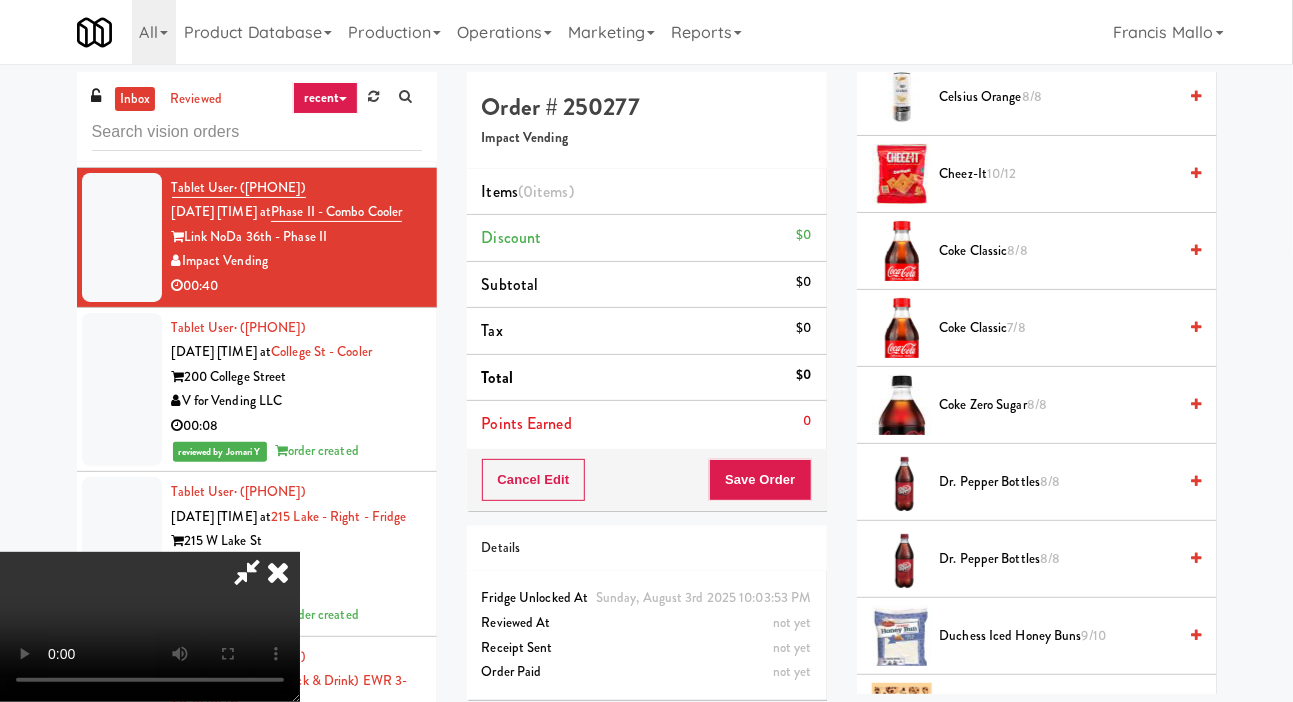 click on "7/8" at bounding box center (1017, 327) 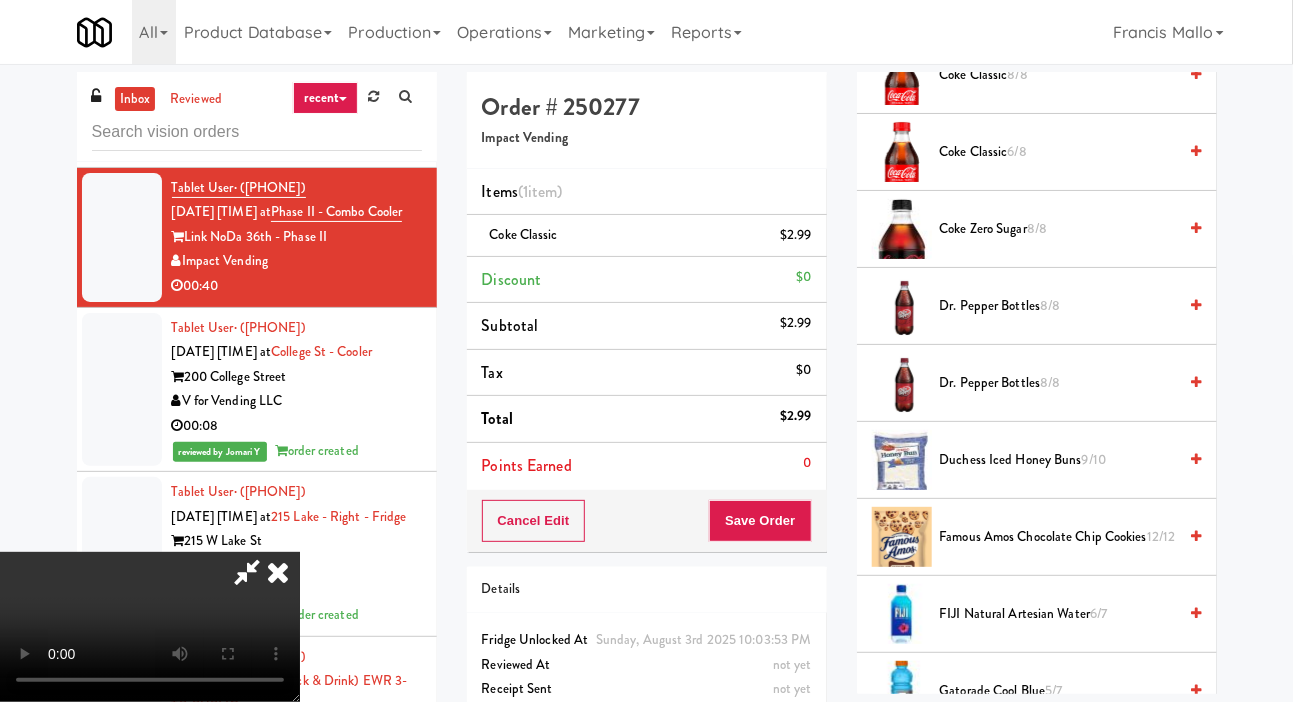 scroll, scrollTop: 693, scrollLeft: 0, axis: vertical 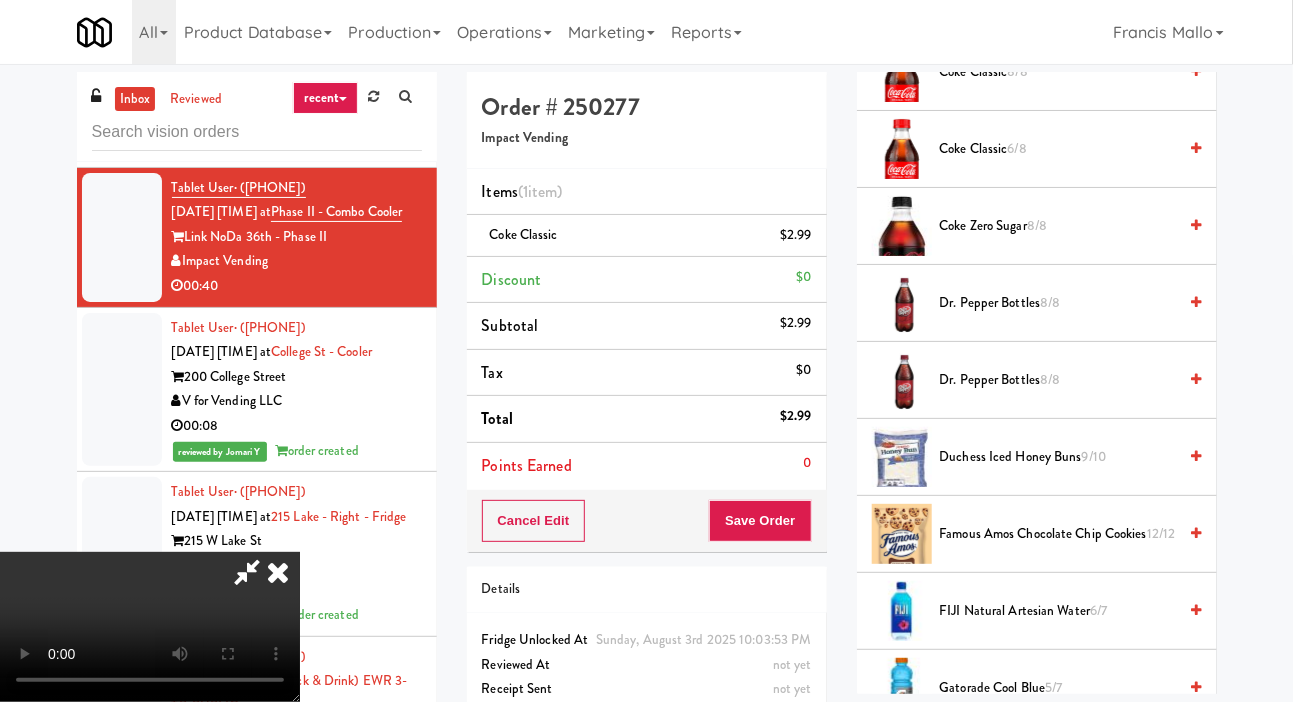 click on "Dr. Pepper Bottles  8/8" at bounding box center (1058, 380) 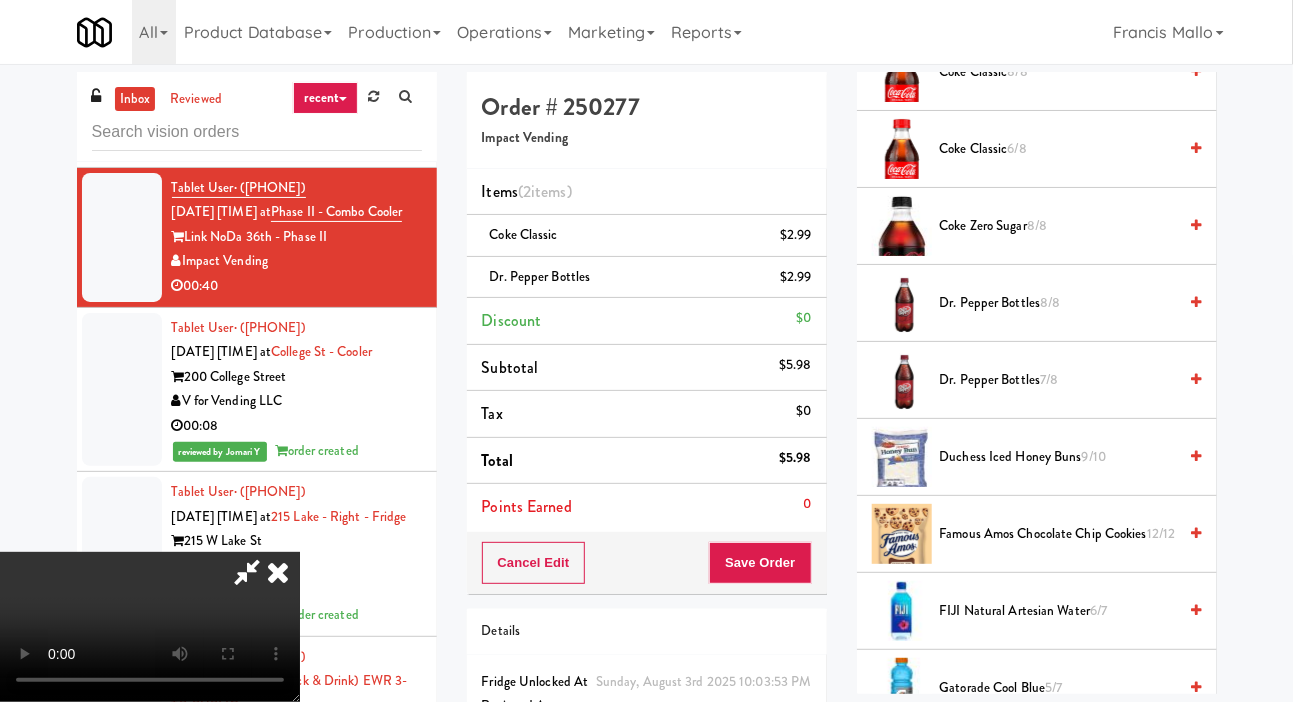 scroll, scrollTop: 73, scrollLeft: 0, axis: vertical 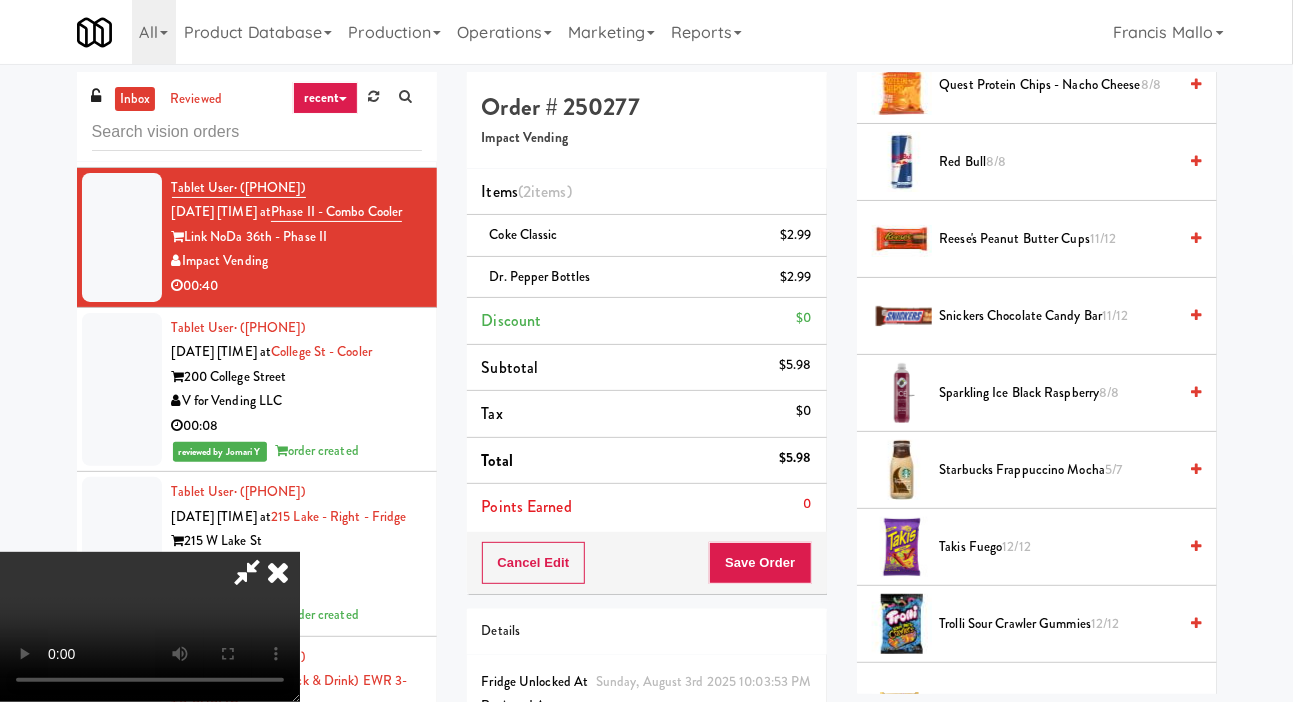 click on "Snickers Chocolate Candy Bar  11/12" at bounding box center (1058, 316) 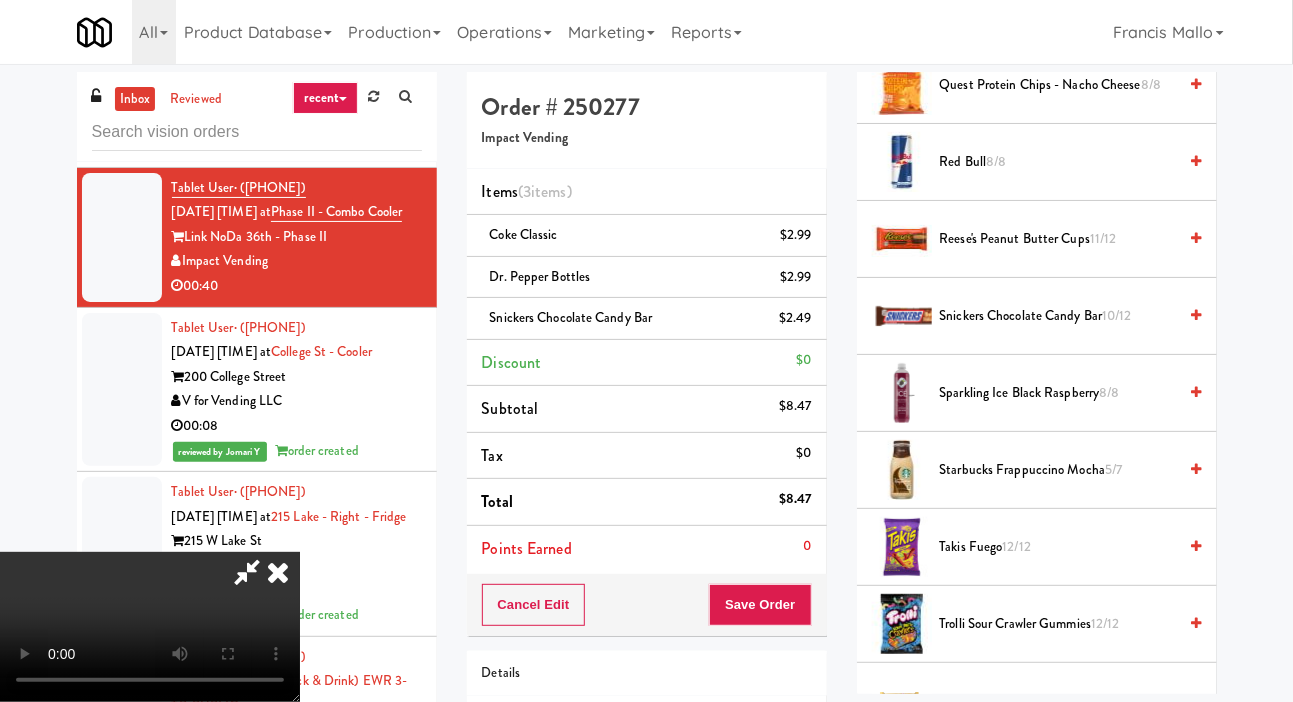 scroll, scrollTop: 0, scrollLeft: 0, axis: both 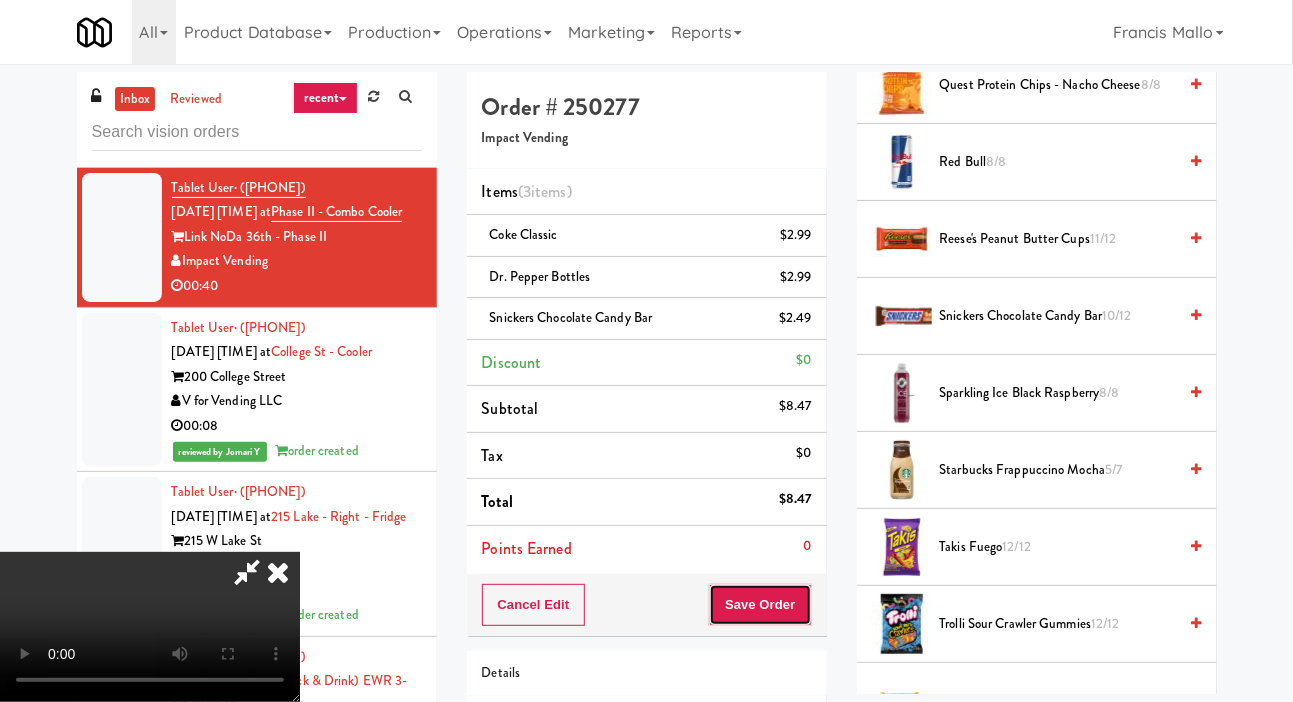 click on "Save Order" at bounding box center (760, 605) 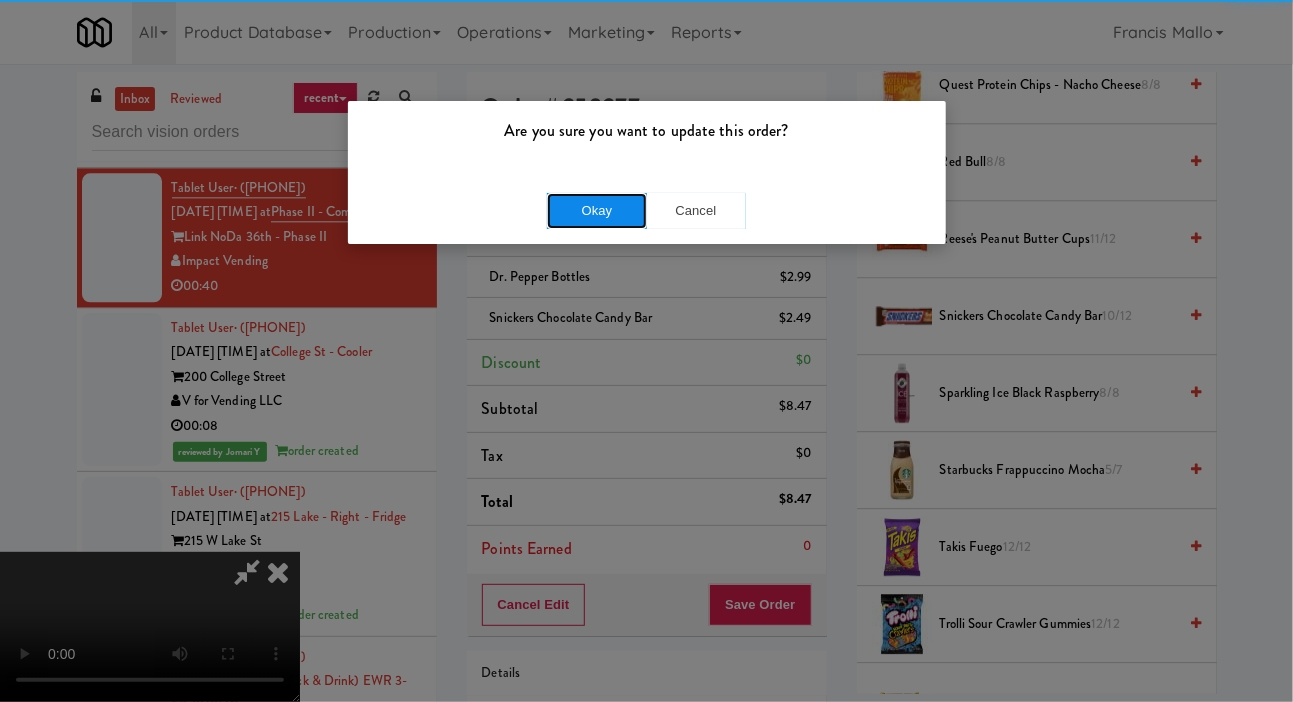 click on "Okay" at bounding box center [597, 211] 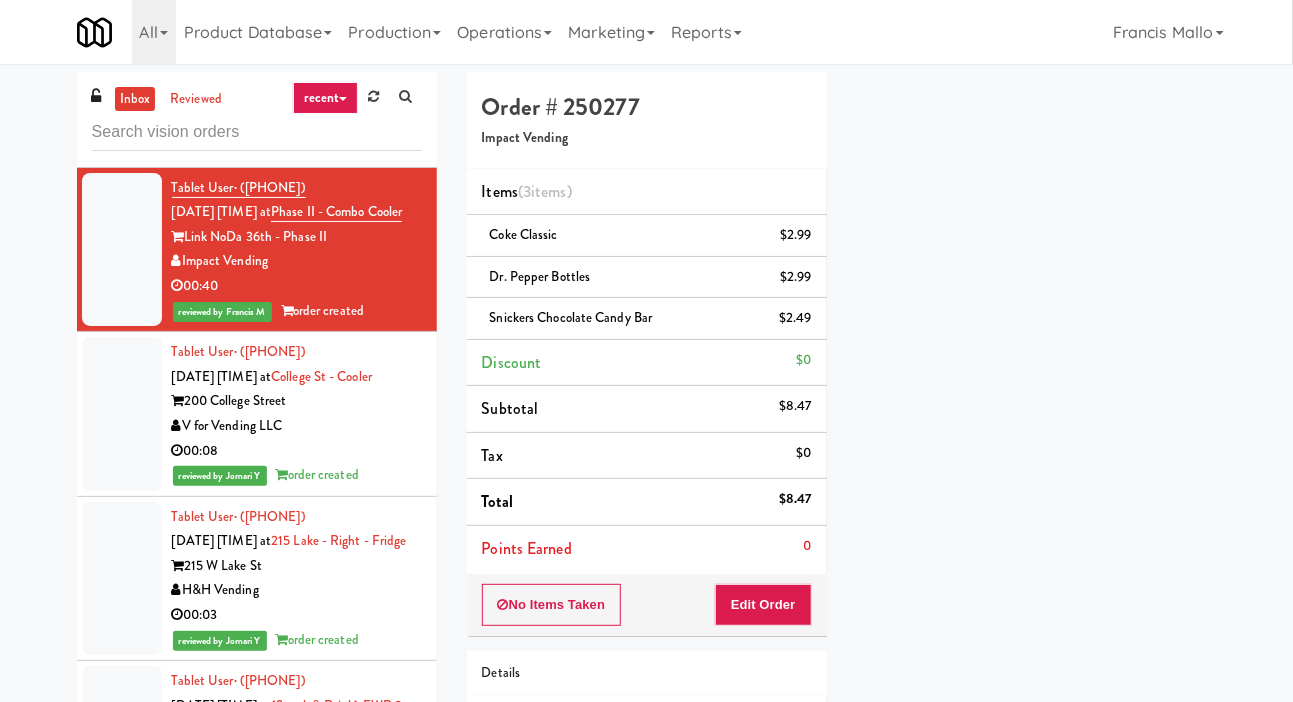 scroll, scrollTop: 116, scrollLeft: 0, axis: vertical 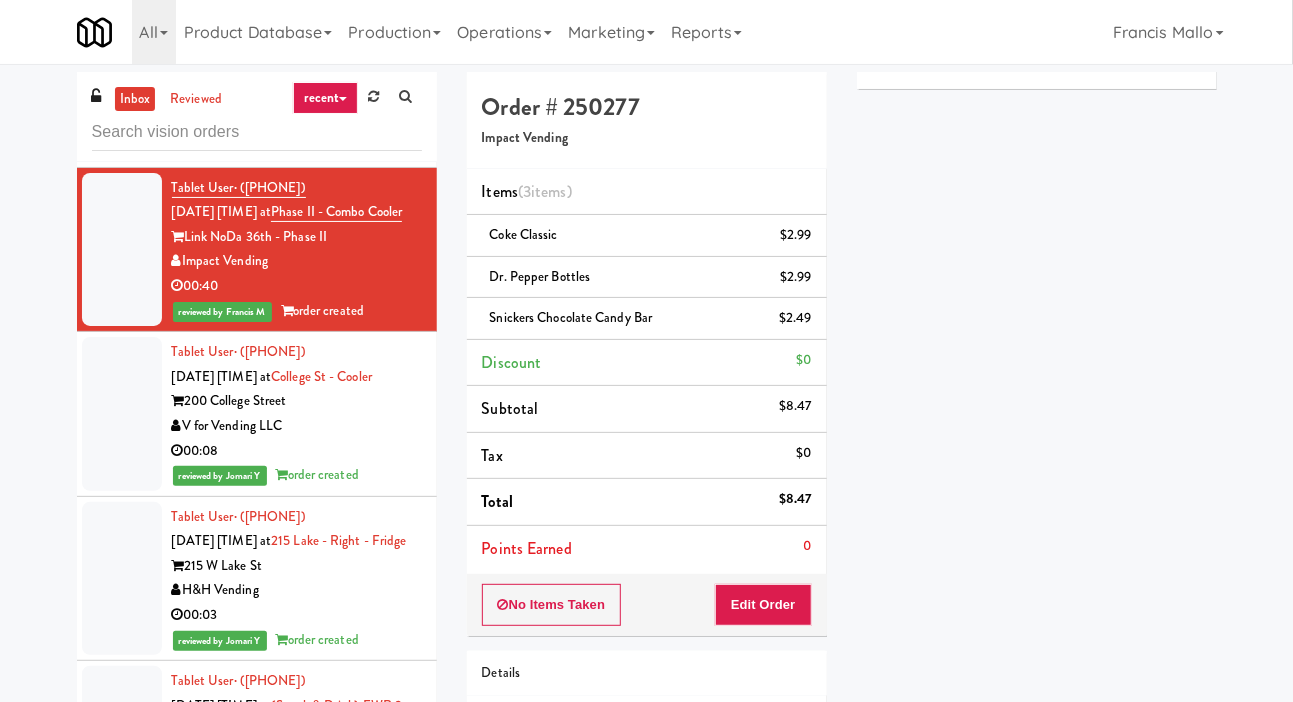 click at bounding box center (122, 85) 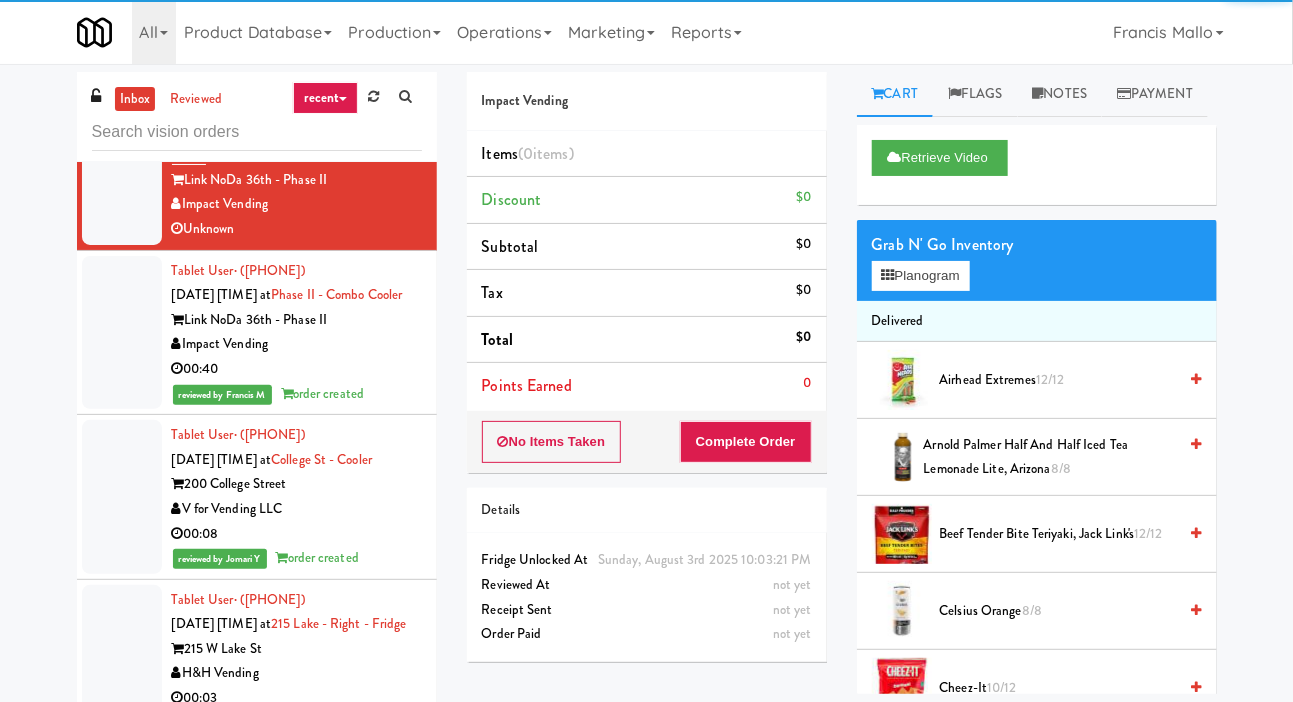 click at bounding box center (122, -9) 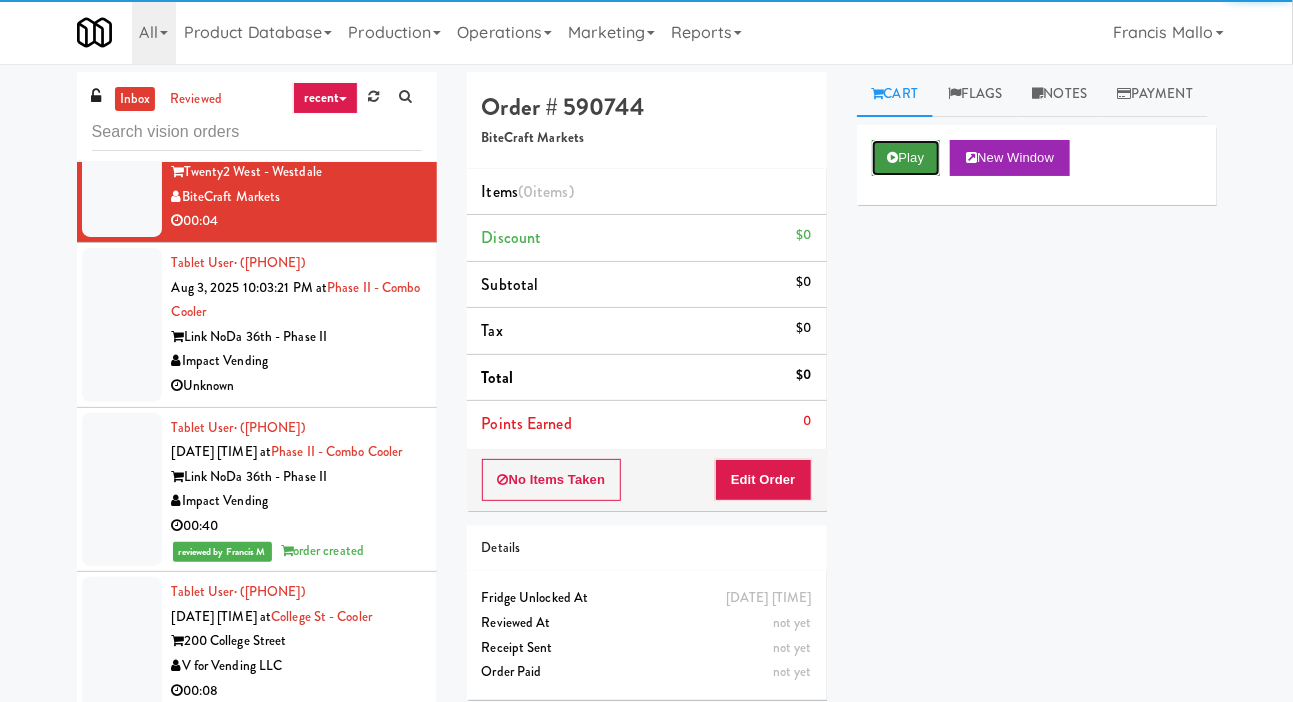 click on "Play" at bounding box center [906, 158] 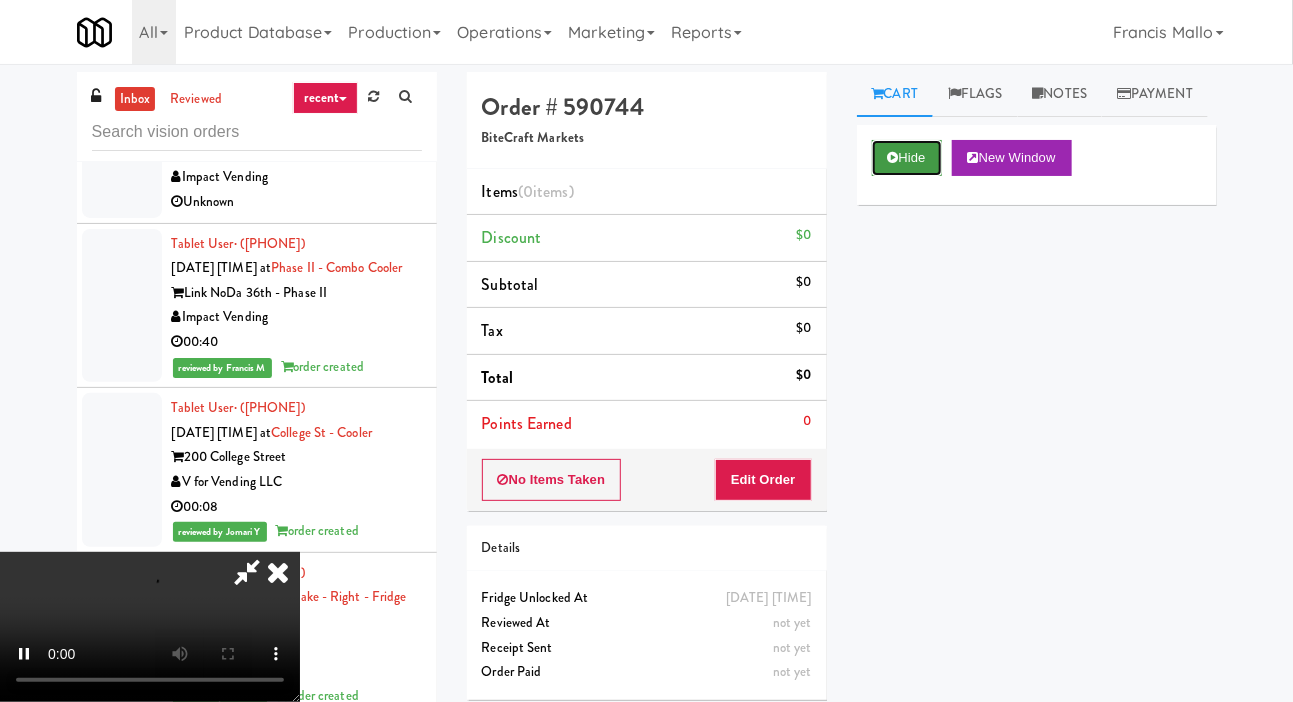 scroll, scrollTop: 13976, scrollLeft: 0, axis: vertical 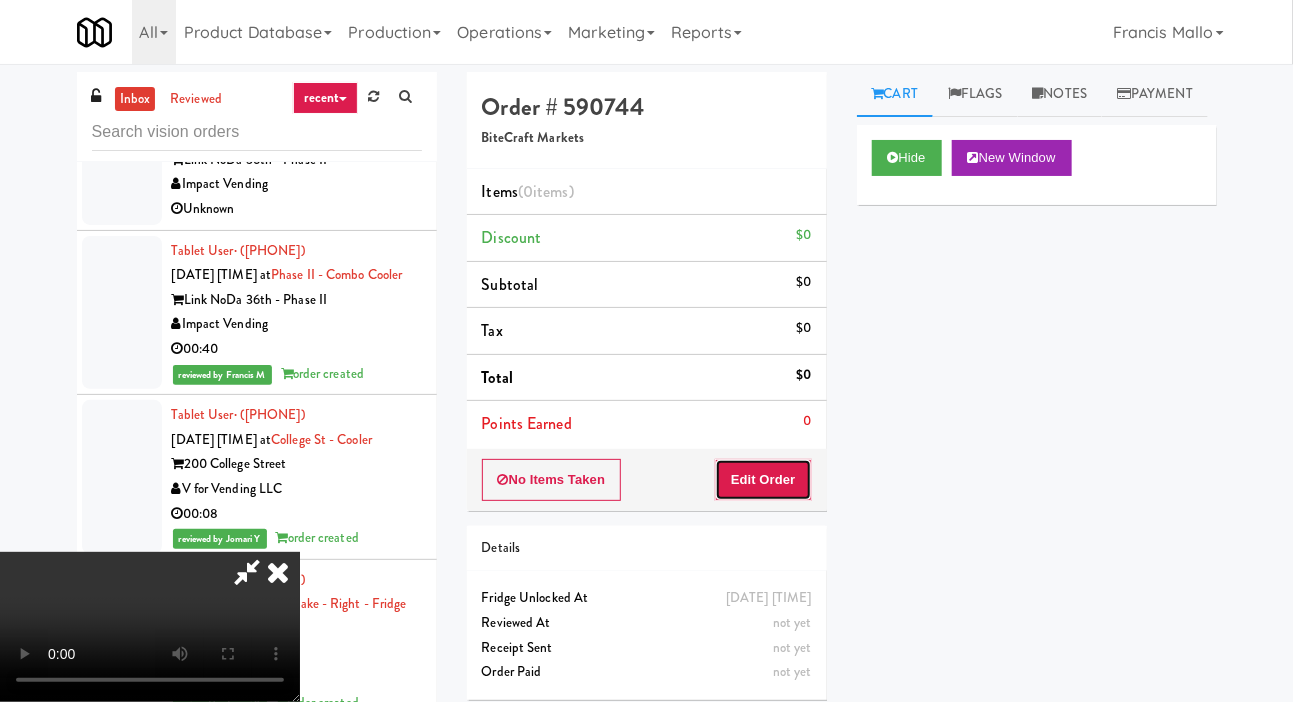 click on "Edit Order" at bounding box center (763, 480) 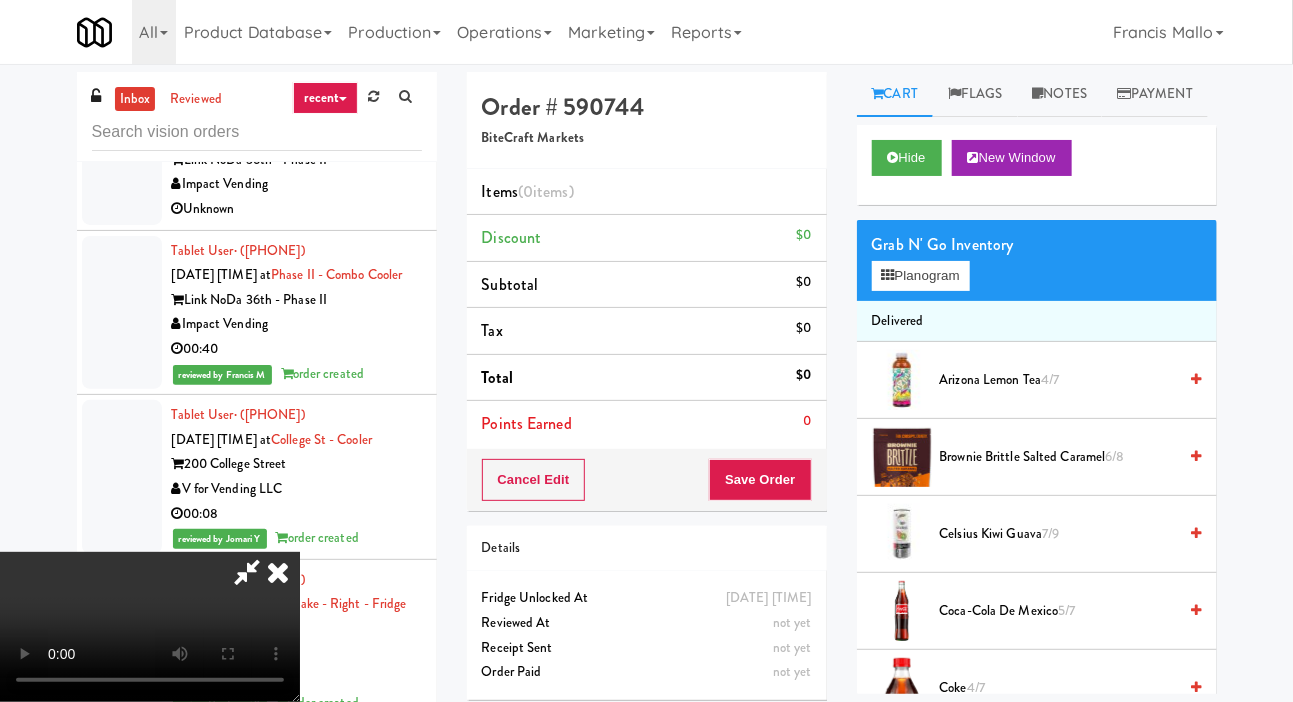type 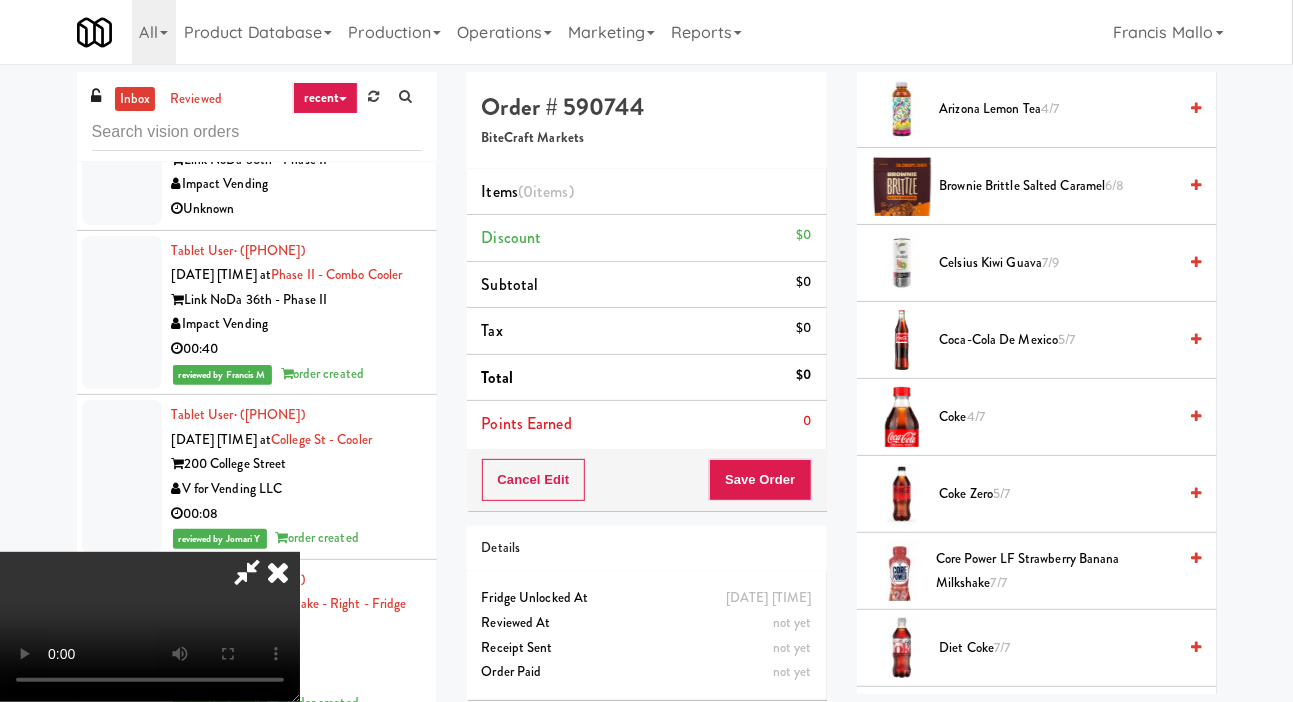 scroll, scrollTop: 286, scrollLeft: 0, axis: vertical 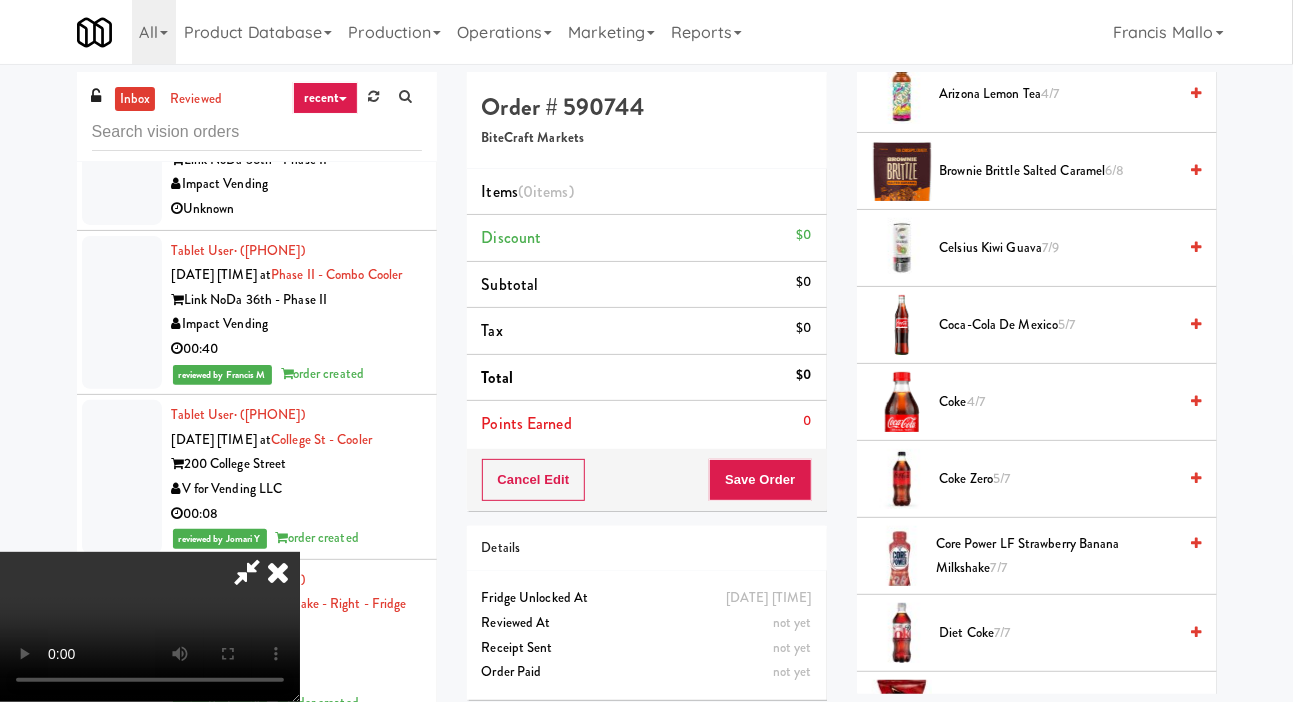 click on "Coca-Cola de Mexico  5/7" at bounding box center [1058, 325] 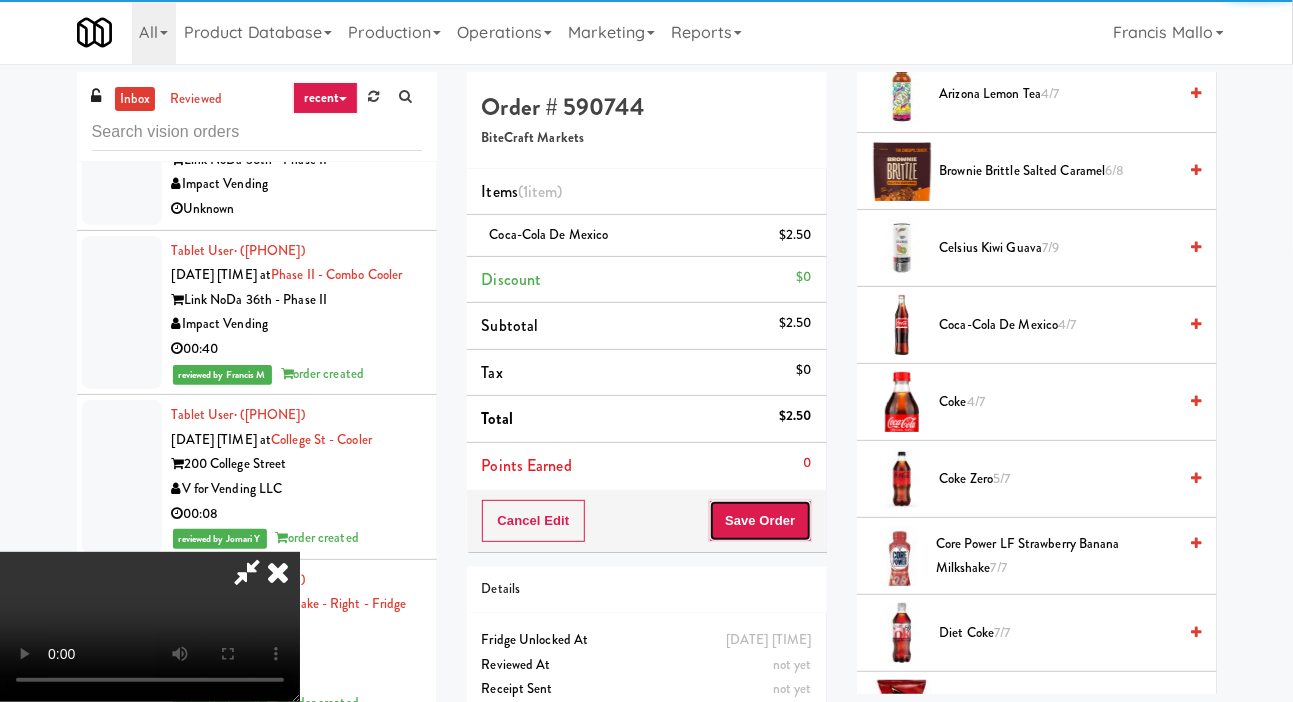 click on "Save Order" at bounding box center [760, 521] 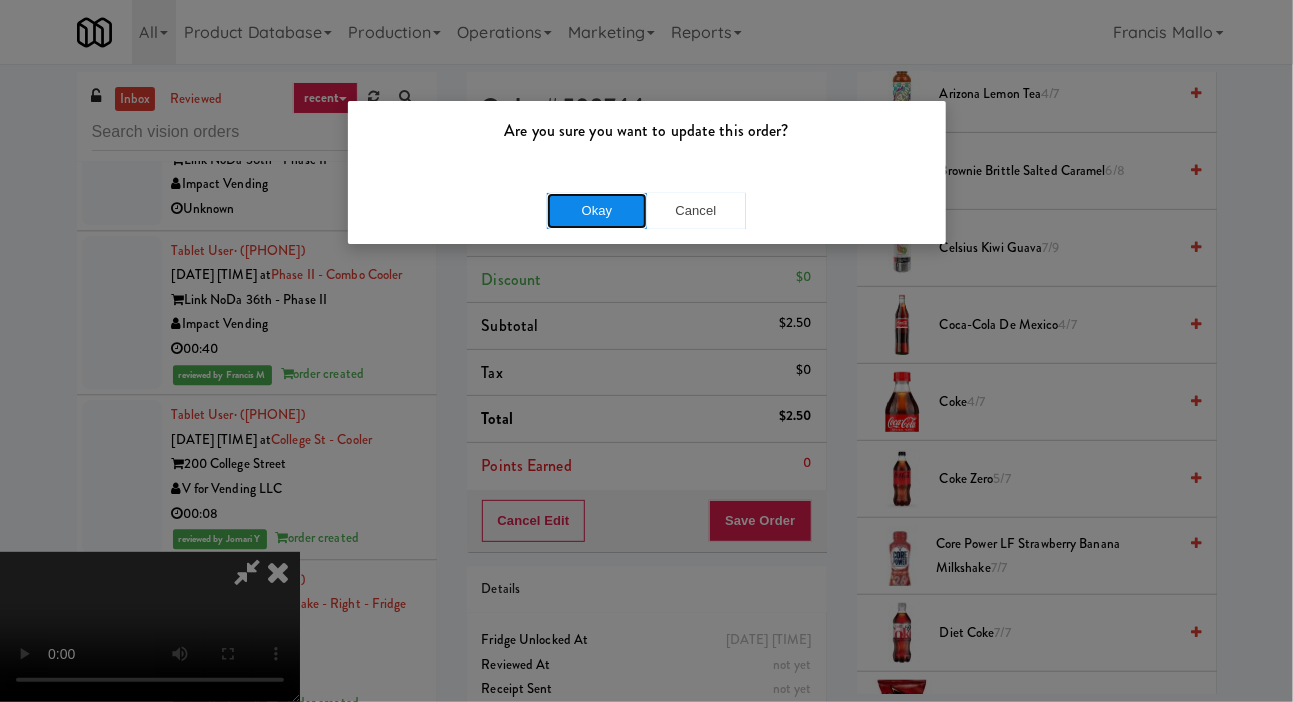 click on "Okay" at bounding box center [597, 211] 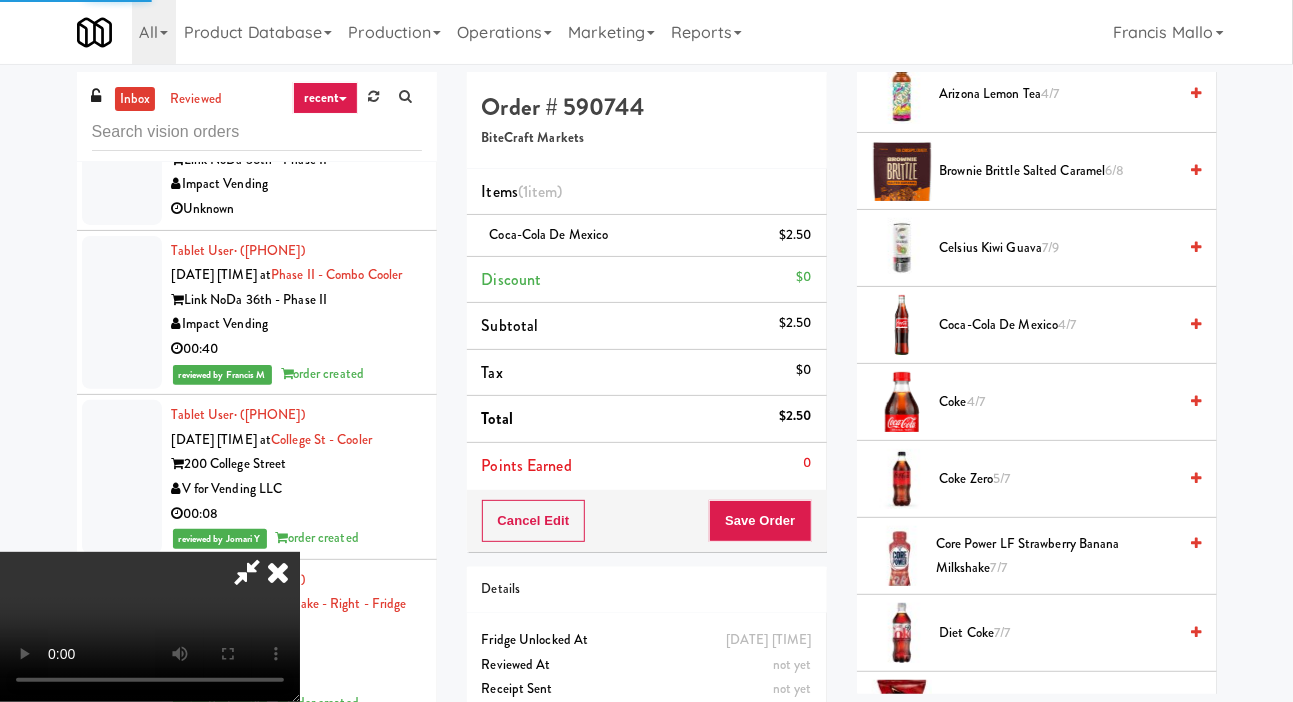 scroll, scrollTop: 116, scrollLeft: 0, axis: vertical 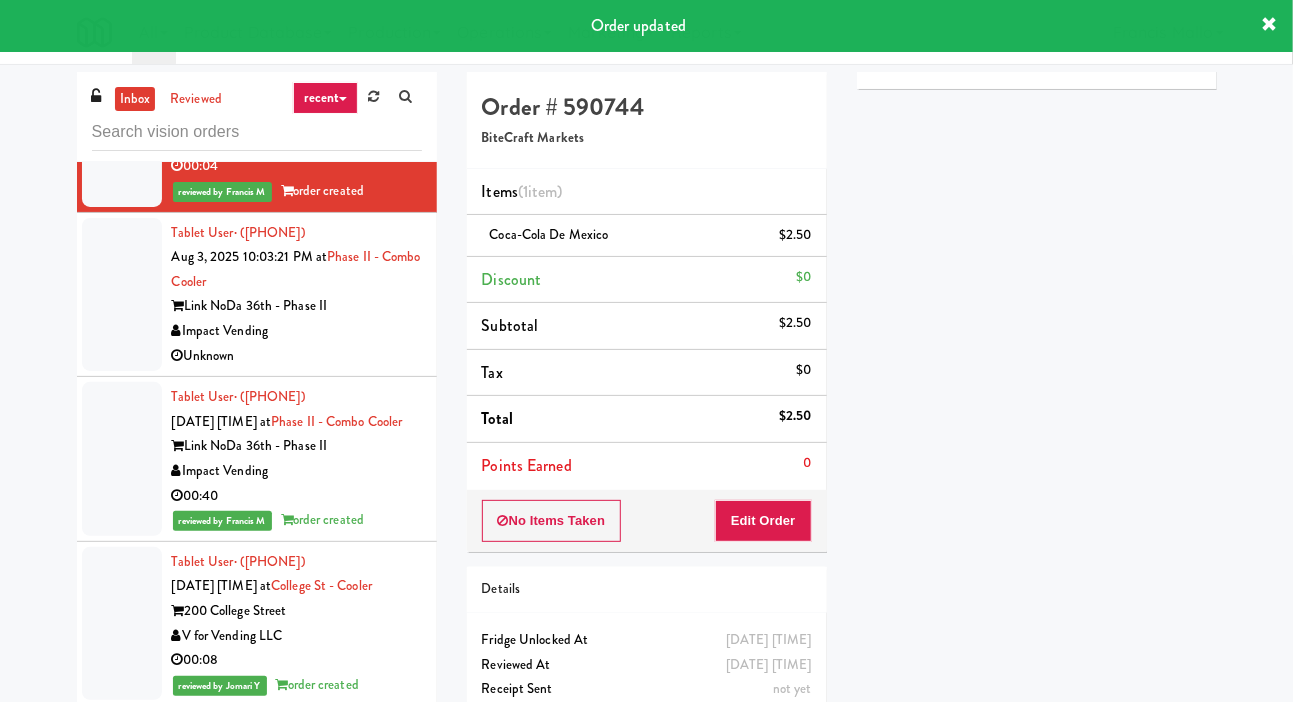 click at bounding box center (122, 295) 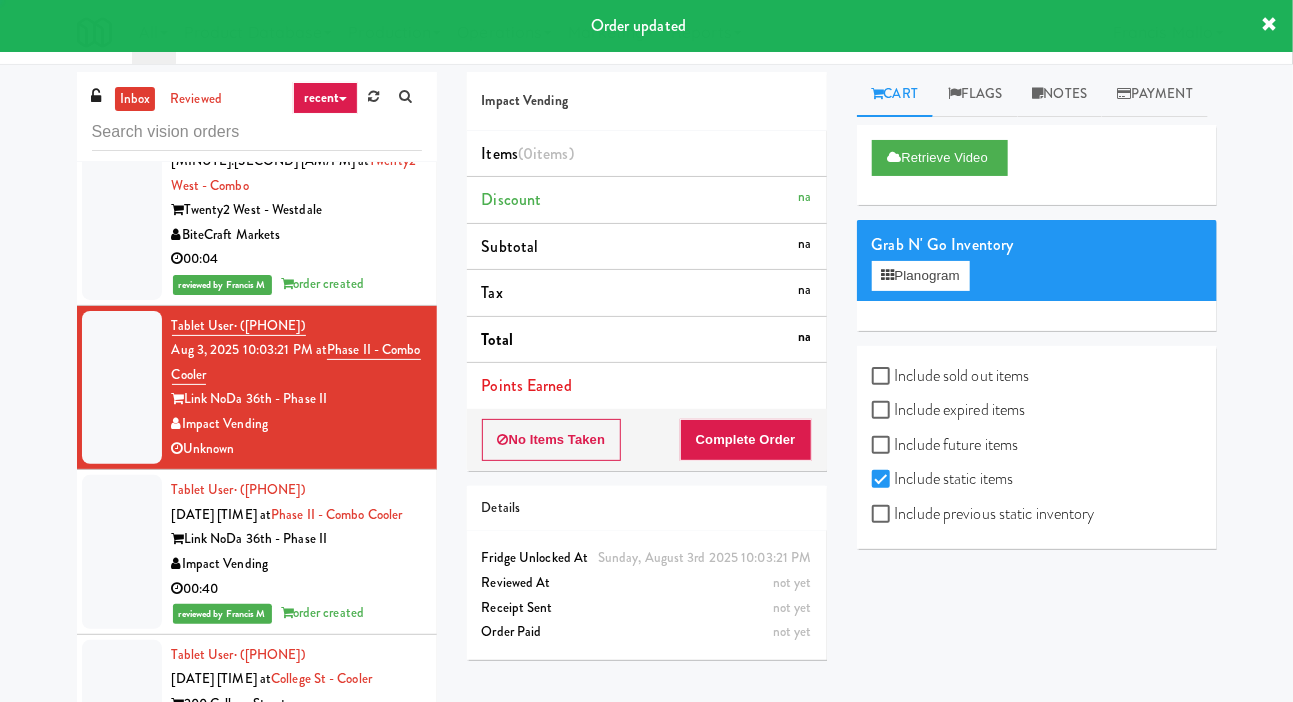 scroll, scrollTop: 13723, scrollLeft: 0, axis: vertical 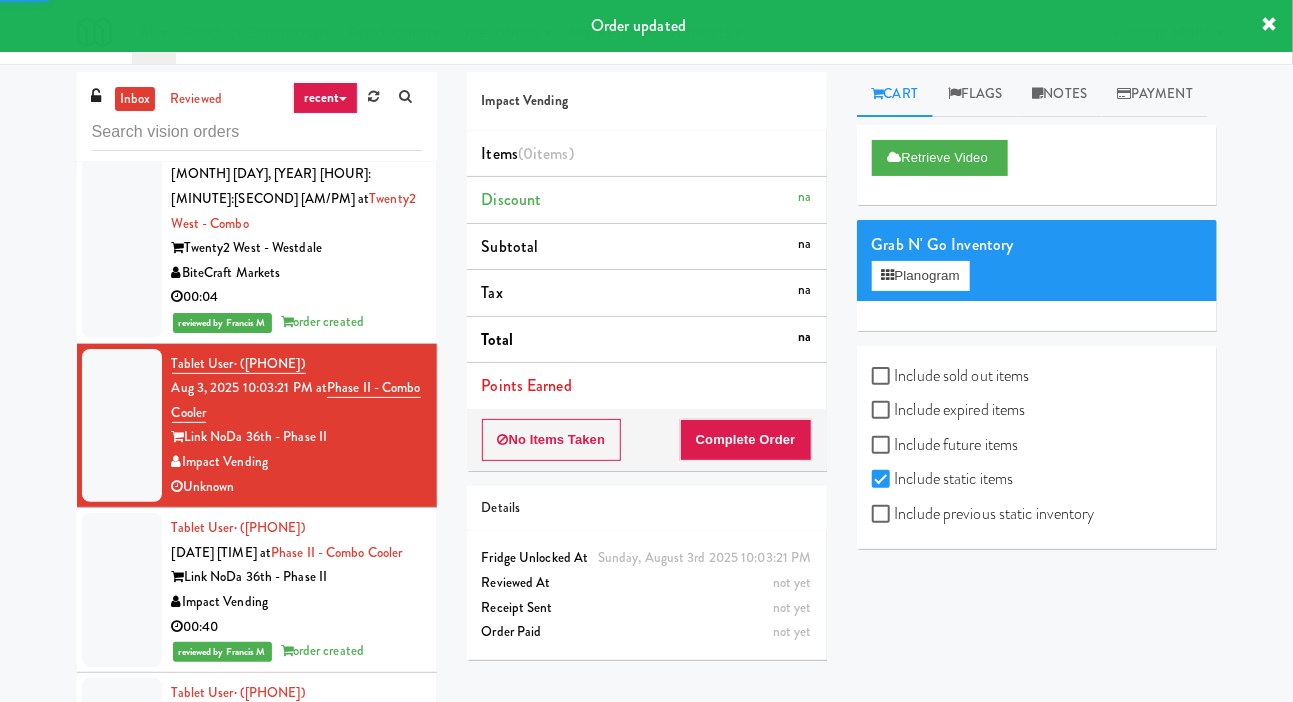 click at bounding box center (122, 59) 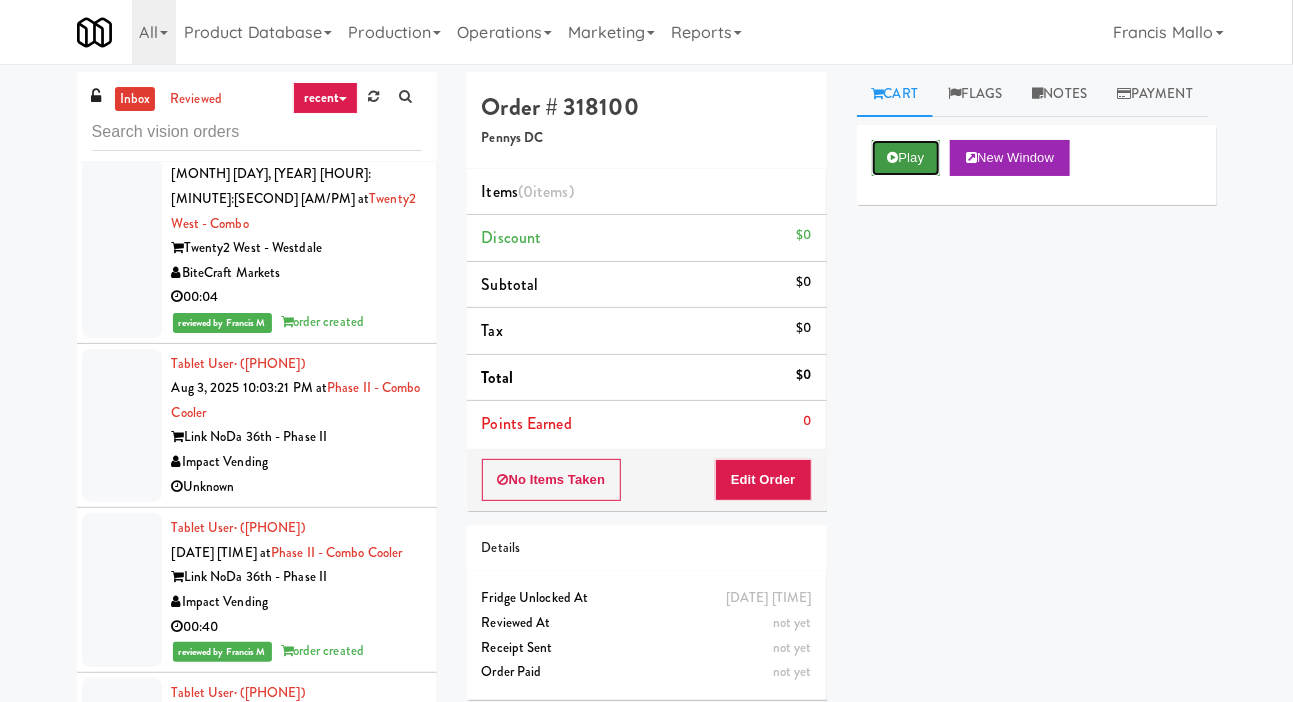 click at bounding box center (893, 157) 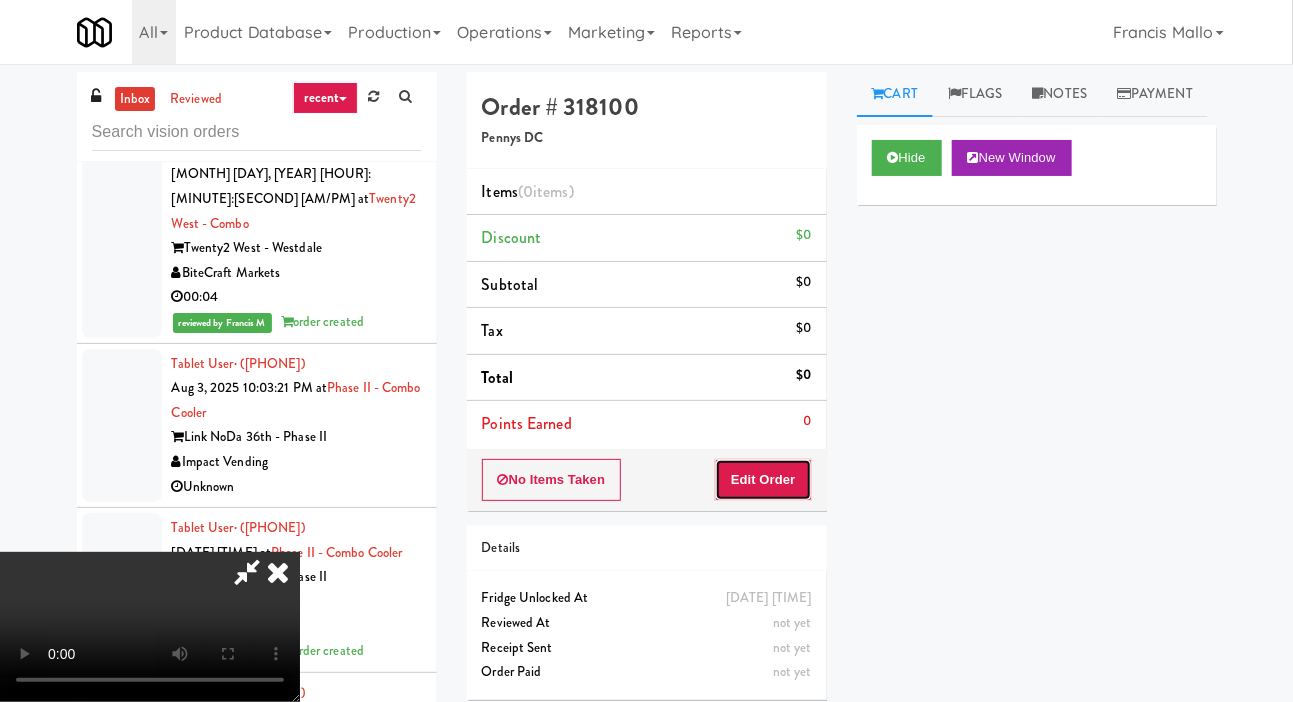 click on "Edit Order" at bounding box center [763, 480] 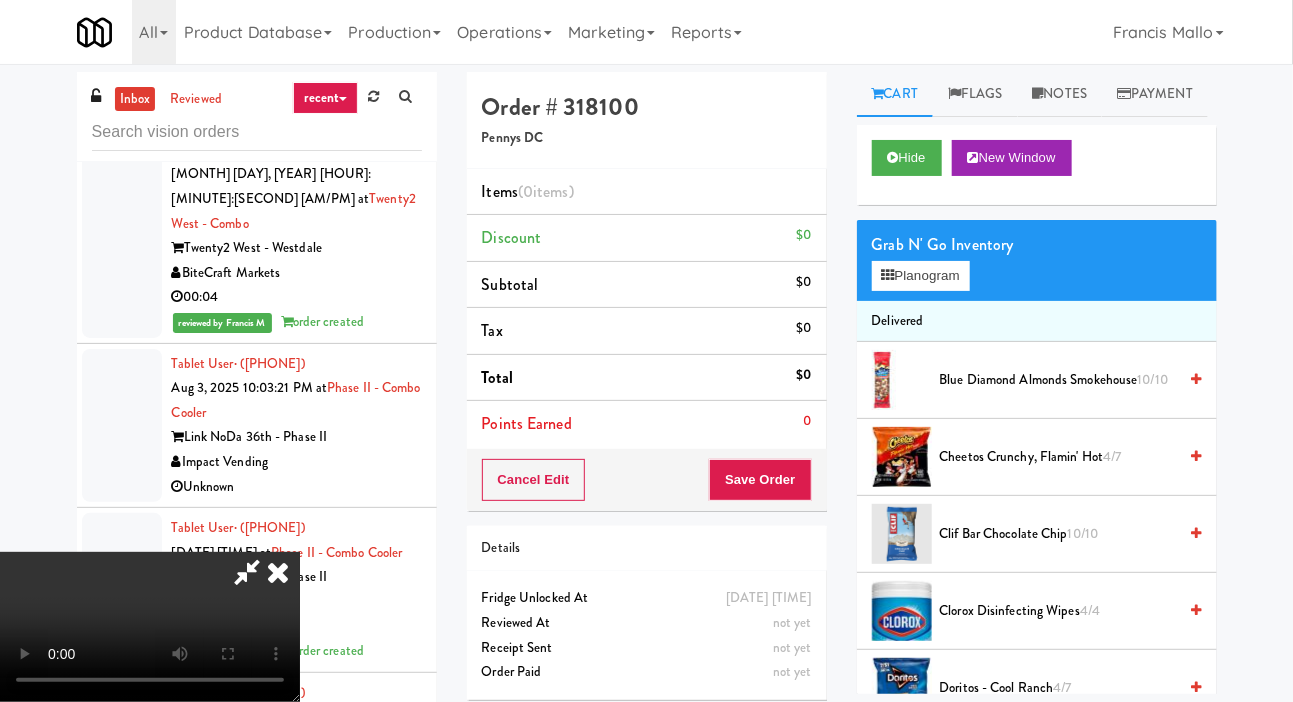 type 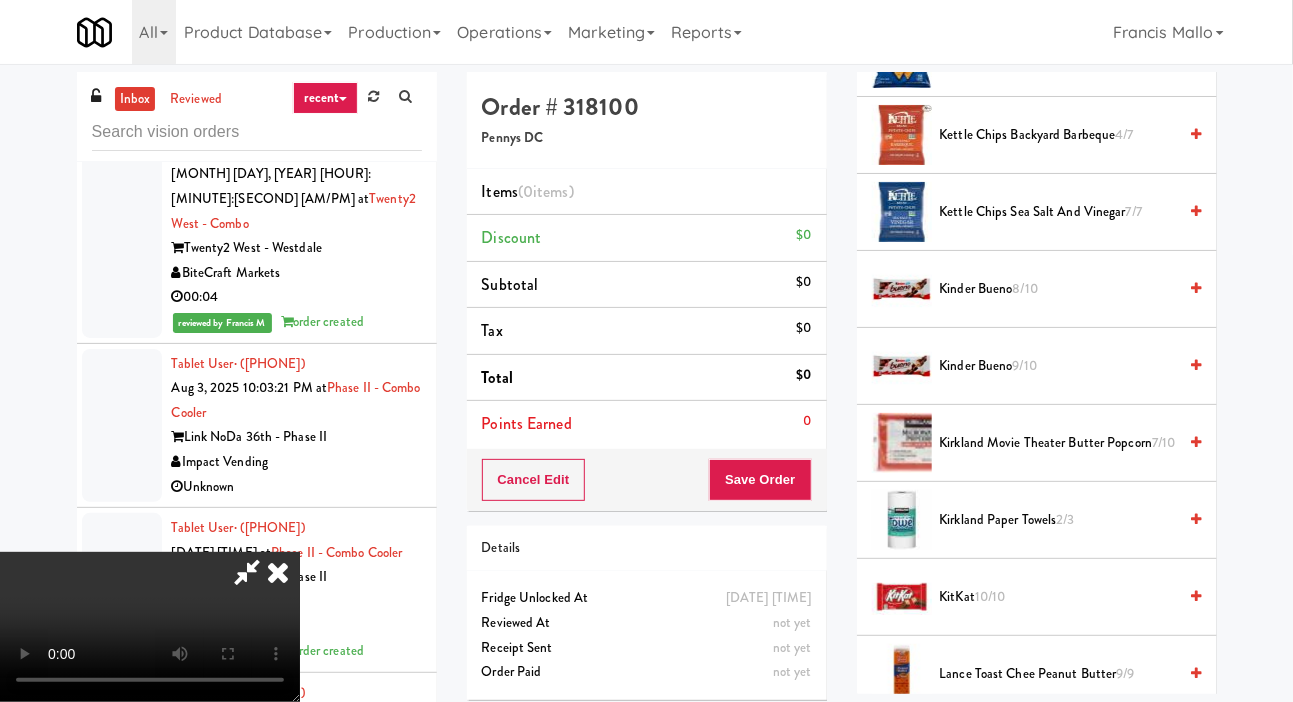 scroll, scrollTop: 630, scrollLeft: 0, axis: vertical 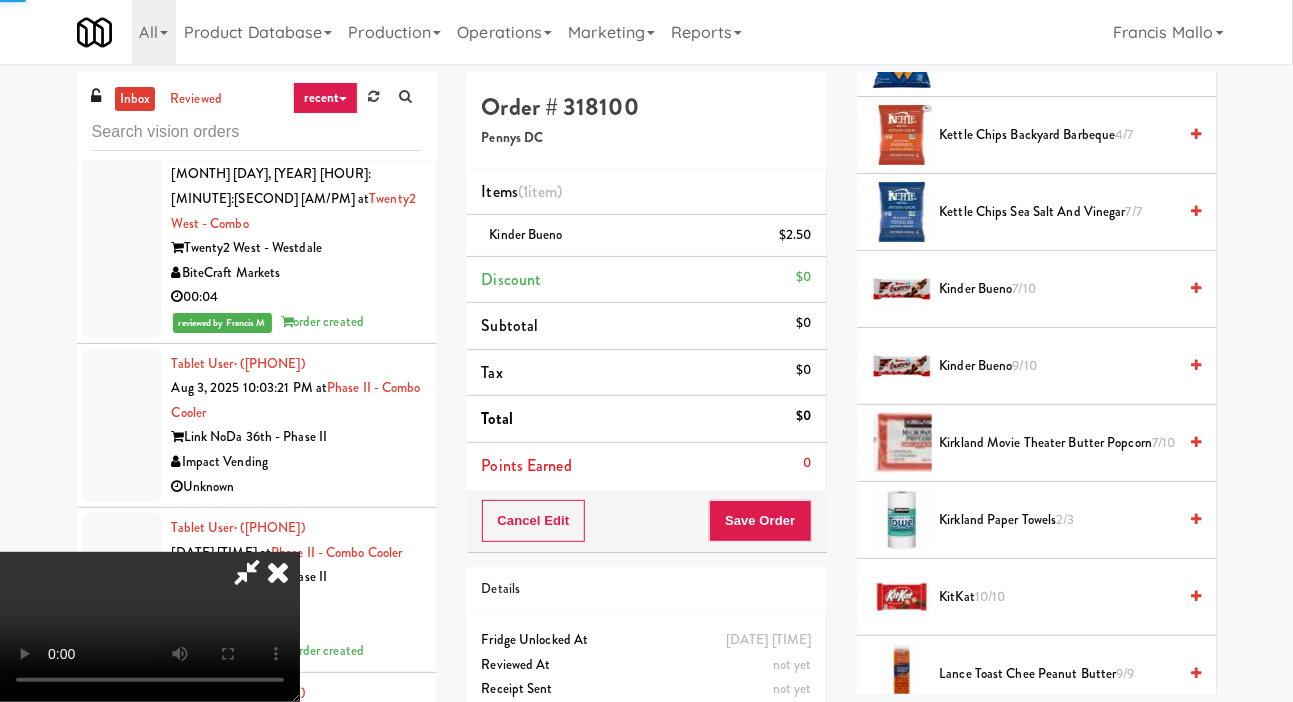 click on "Kinder Bueno  7/10" at bounding box center (1058, 289) 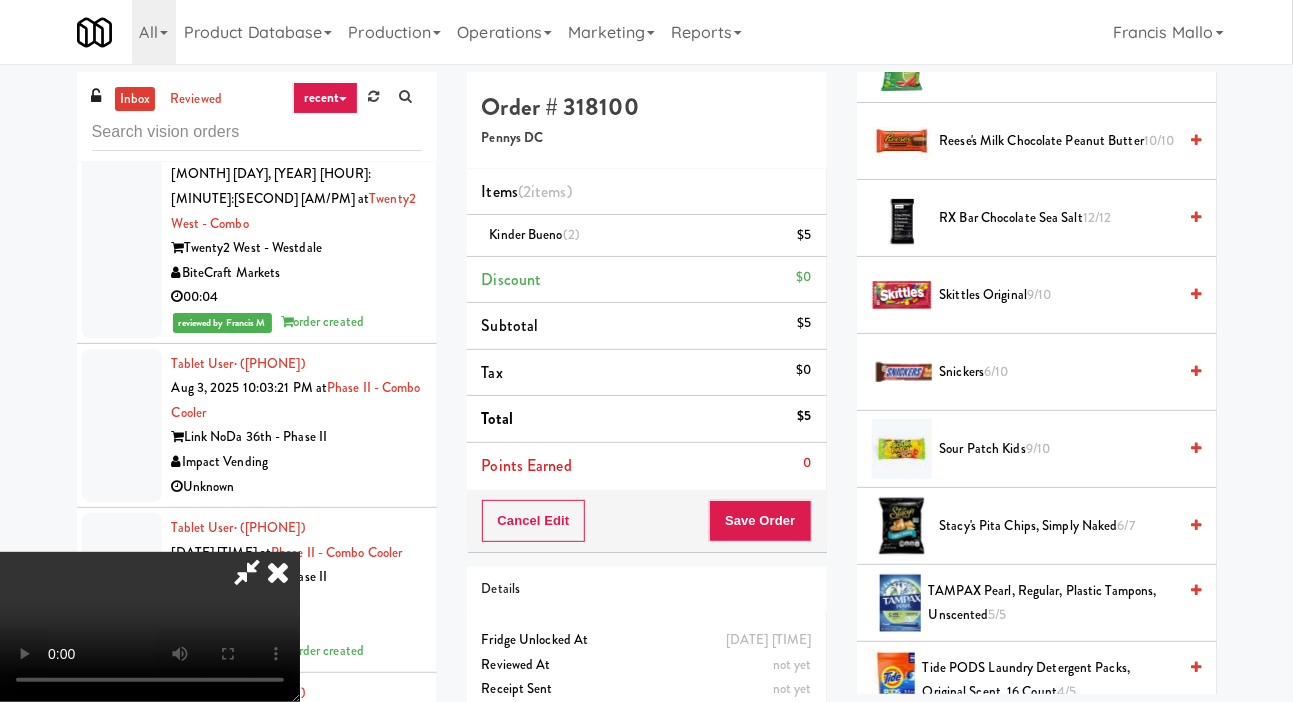 scroll, scrollTop: 2010, scrollLeft: 0, axis: vertical 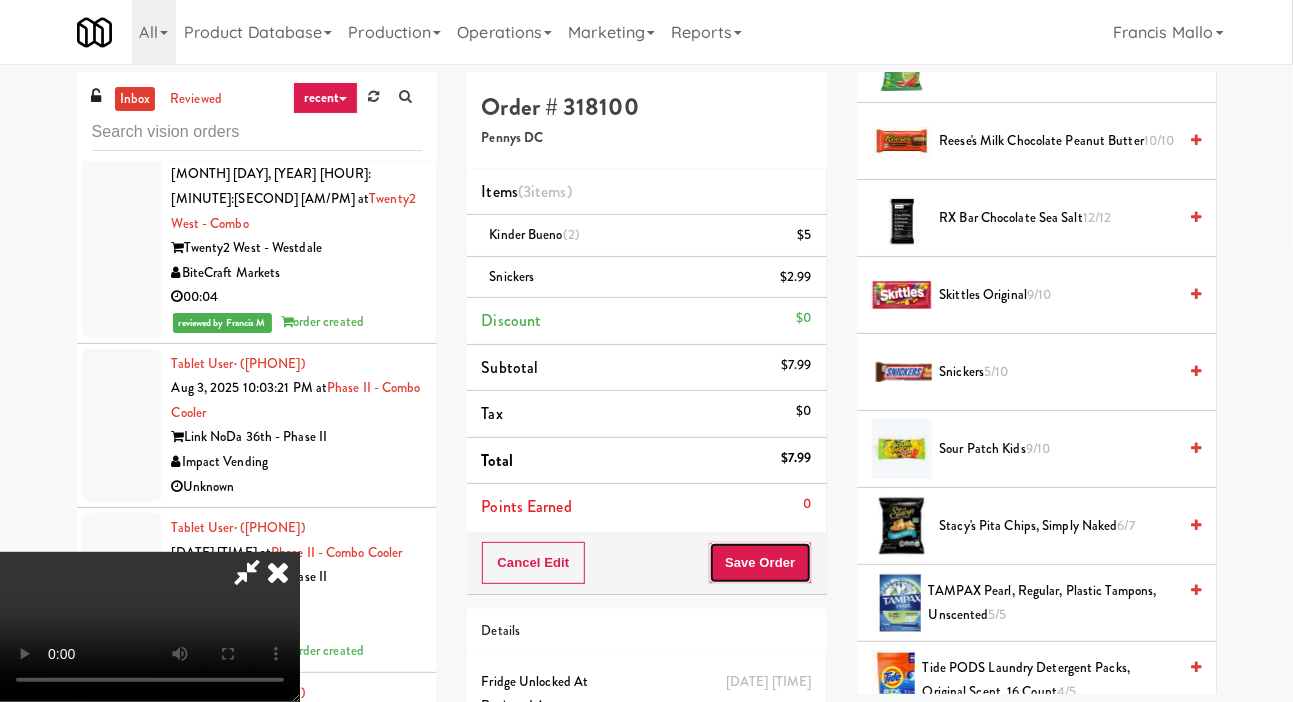 click on "Save Order" at bounding box center (760, 563) 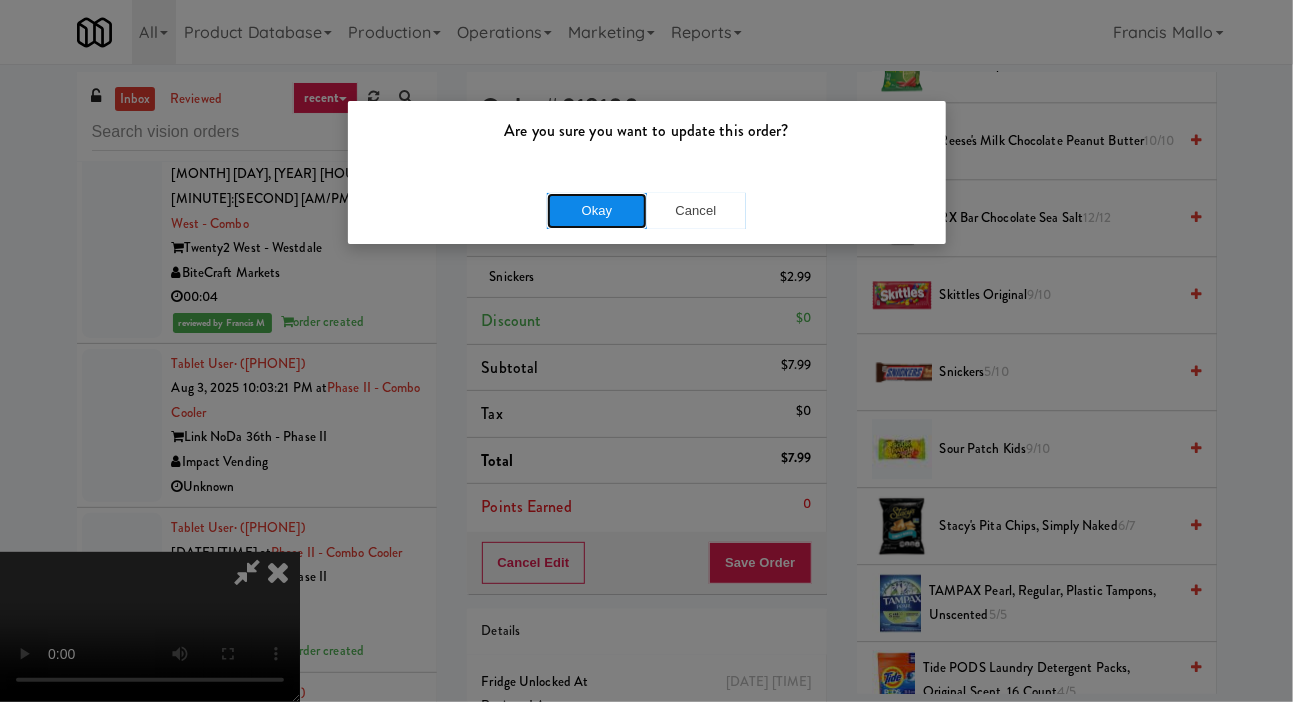 click on "Okay" at bounding box center [597, 211] 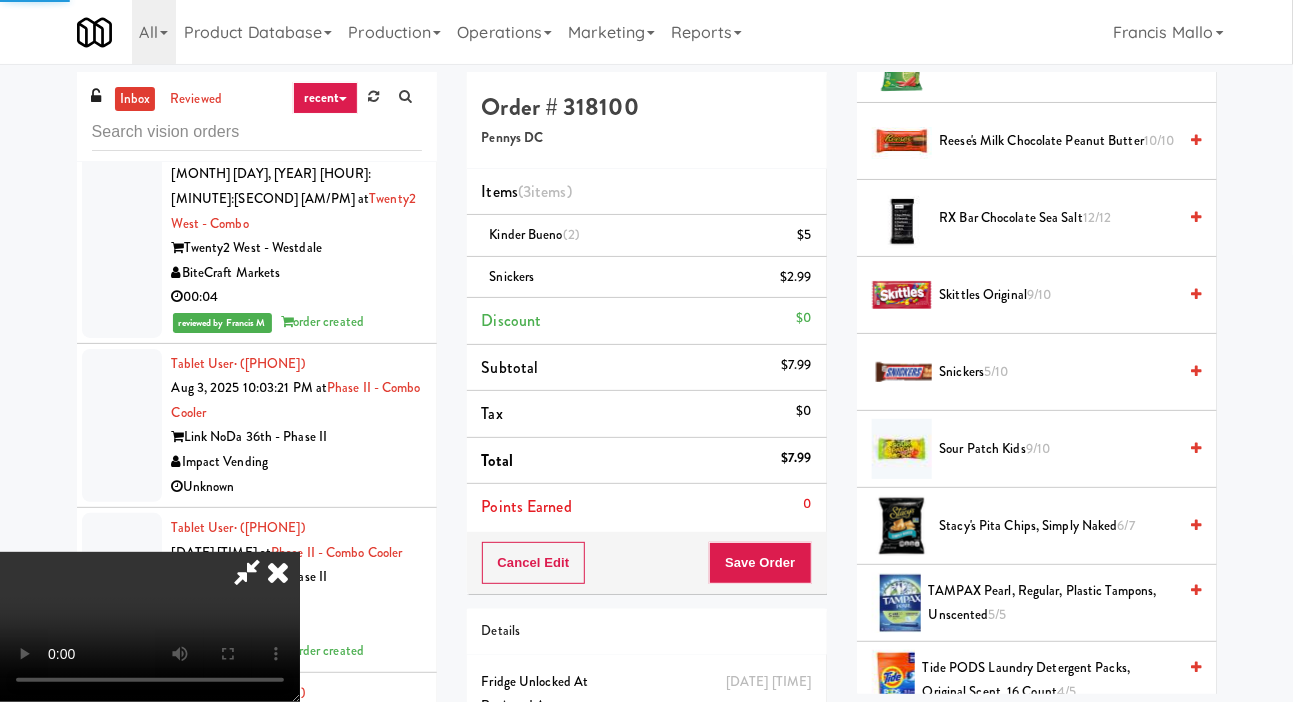 scroll, scrollTop: 116, scrollLeft: 0, axis: vertical 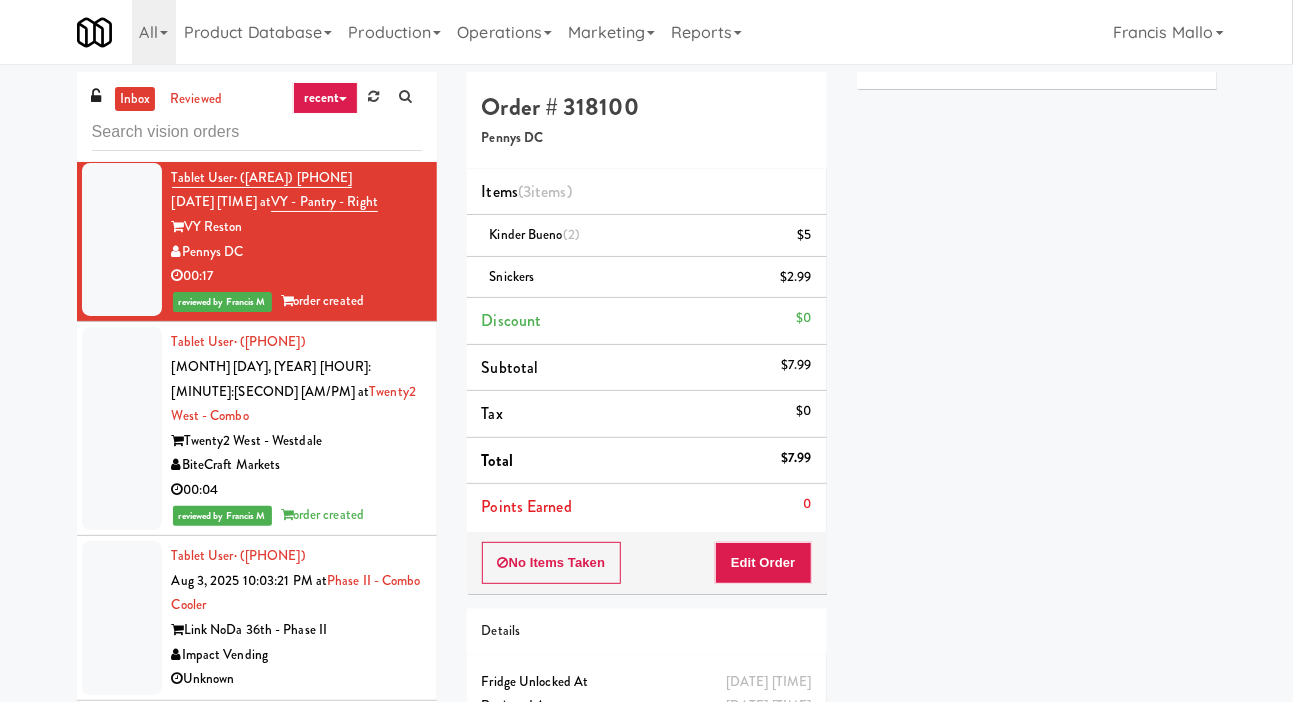 click at bounding box center [122, 63] 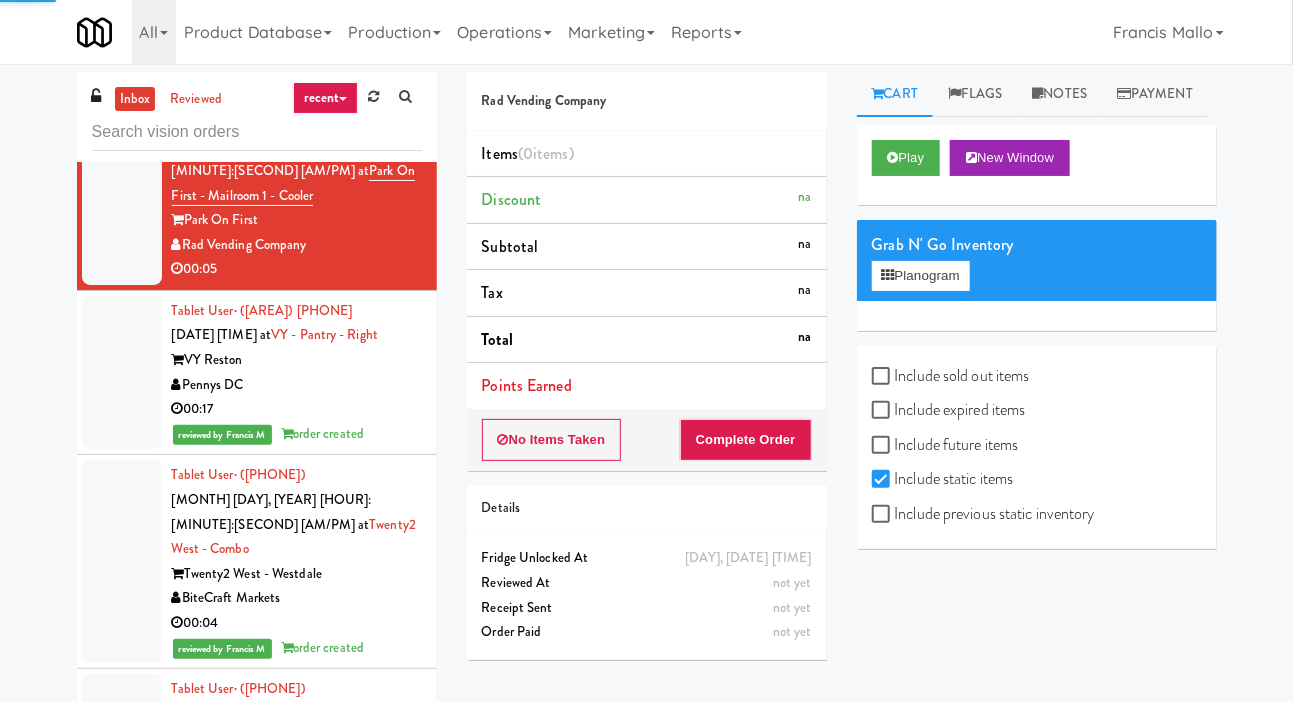 scroll, scrollTop: 13412, scrollLeft: 0, axis: vertical 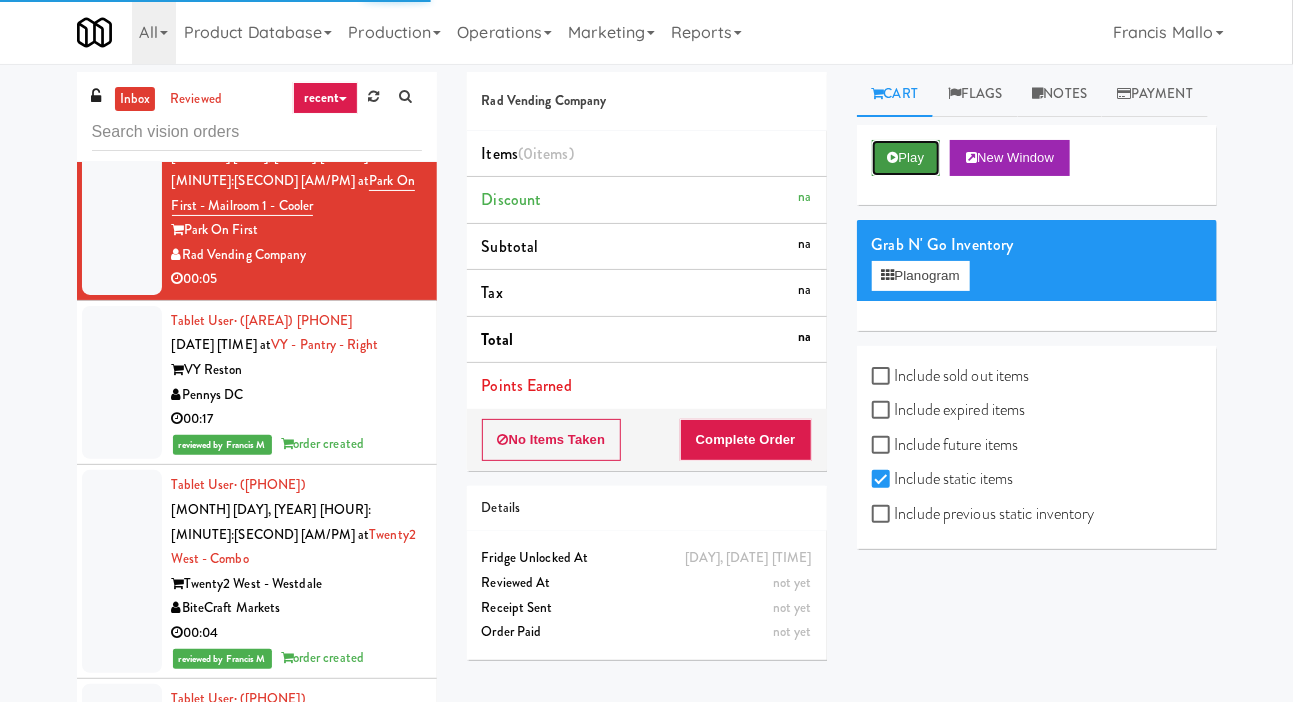 click at bounding box center [893, 157] 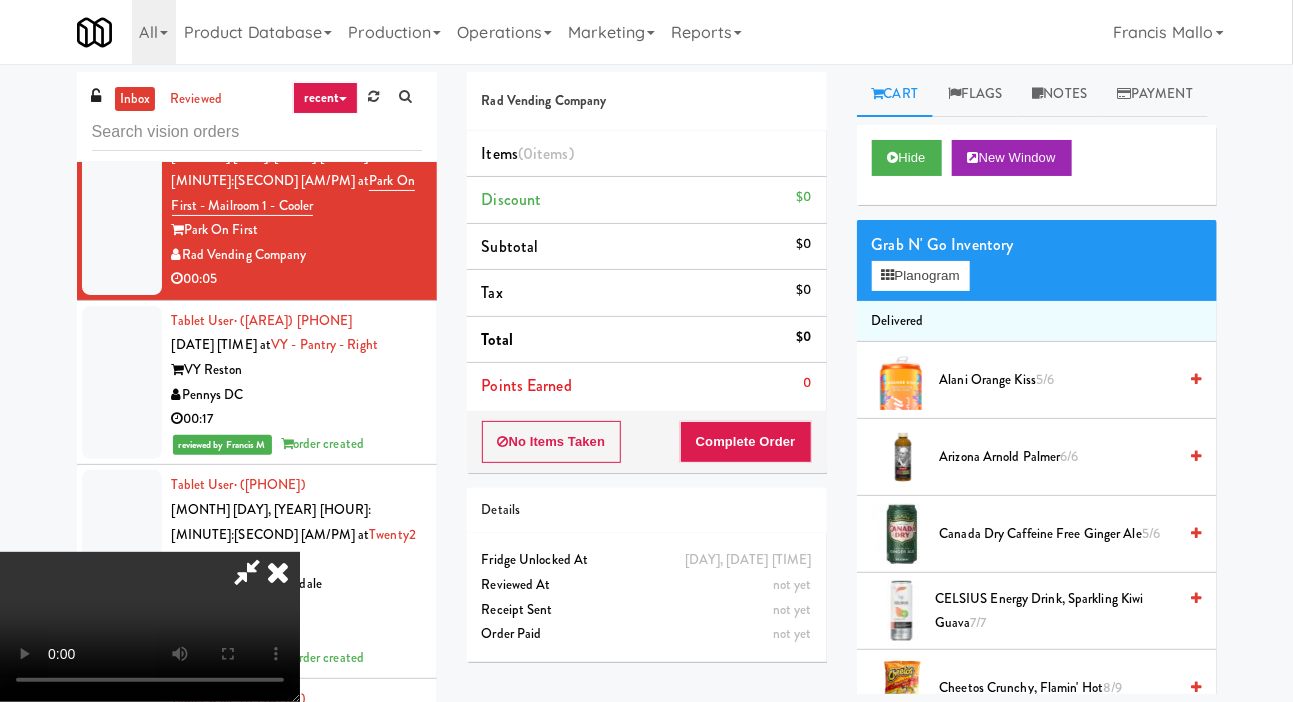 type 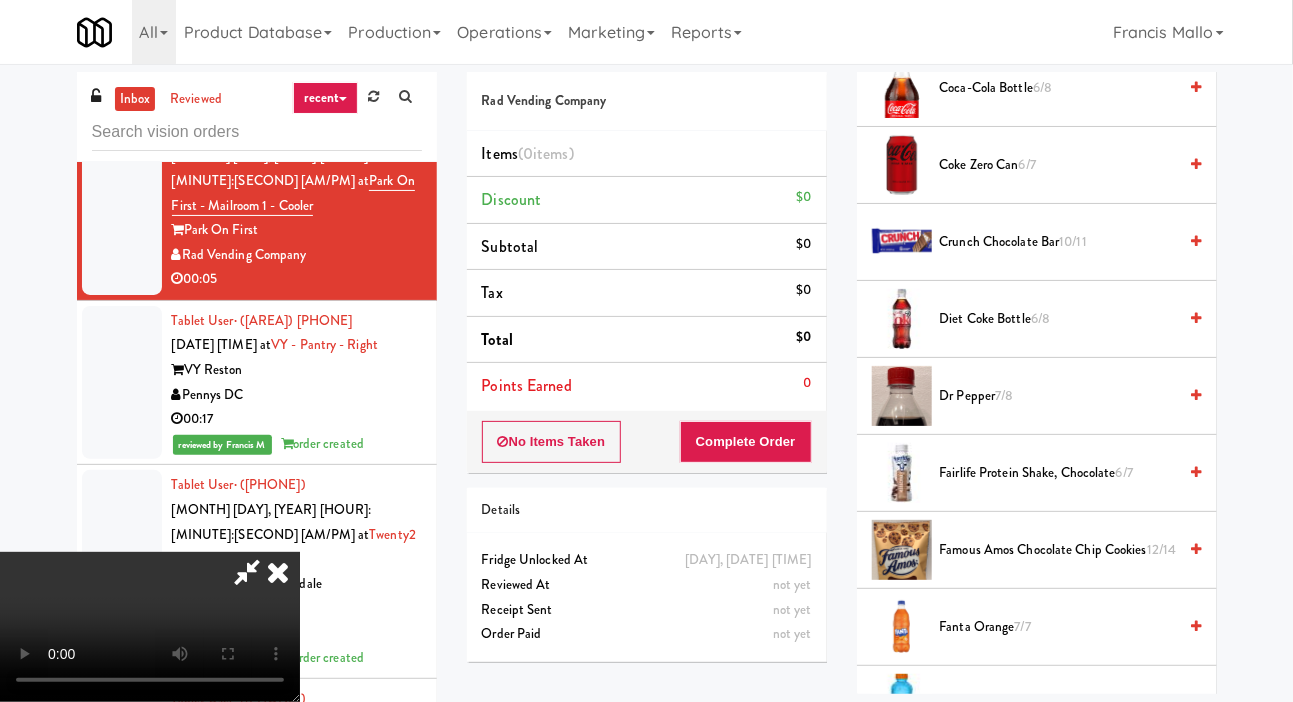 scroll, scrollTop: 749, scrollLeft: 0, axis: vertical 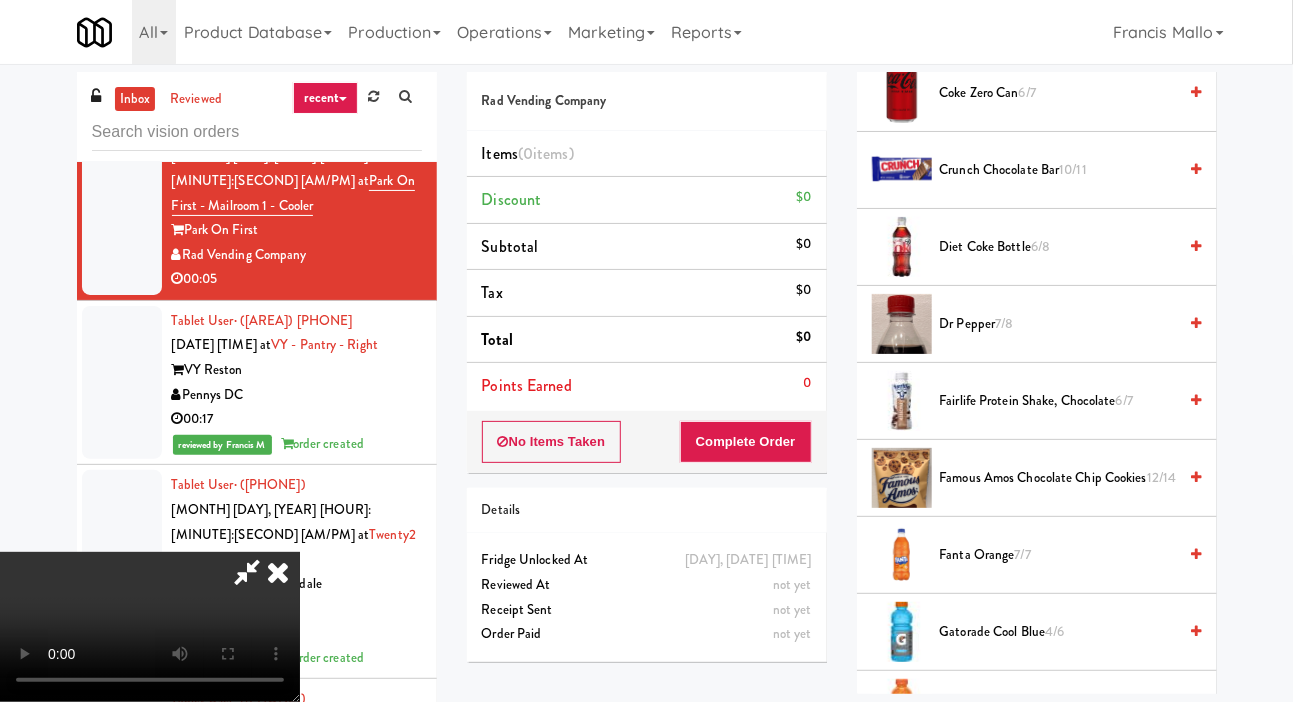 click on "Fairlife Protein Shake, Chocolate  6/7" at bounding box center (1058, 401) 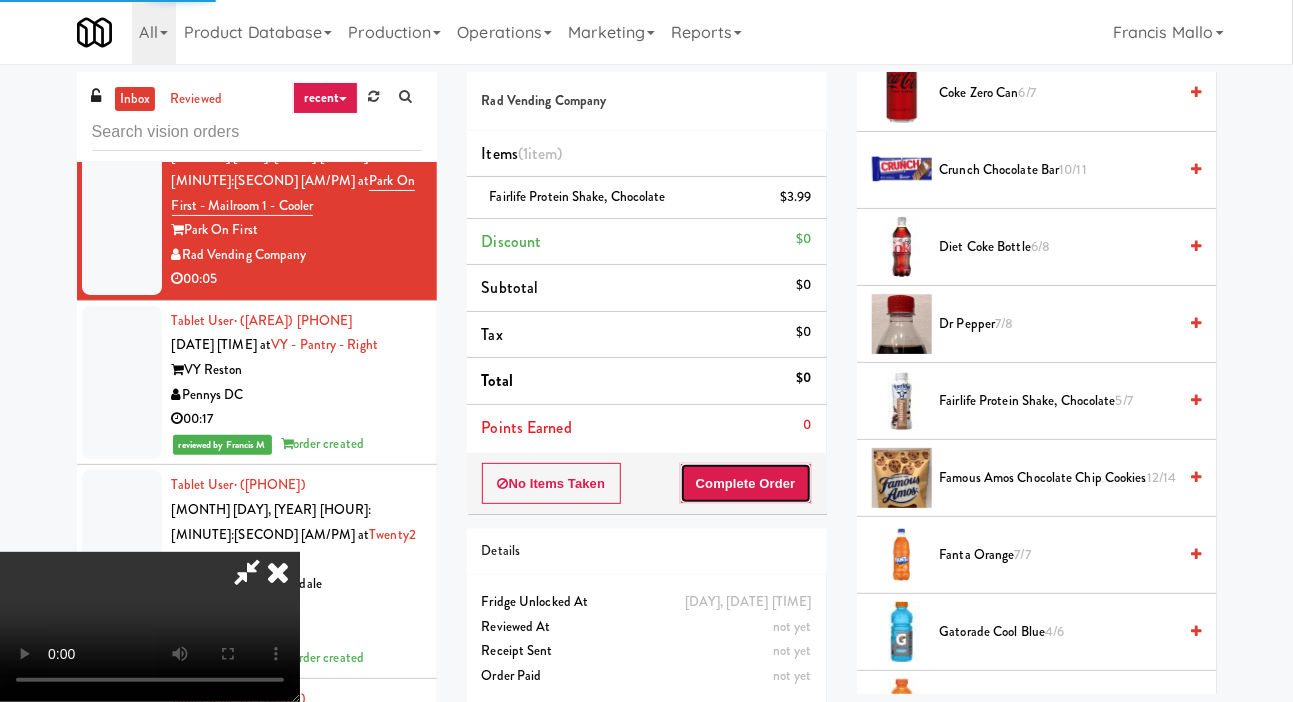 click on "Complete Order" at bounding box center [746, 484] 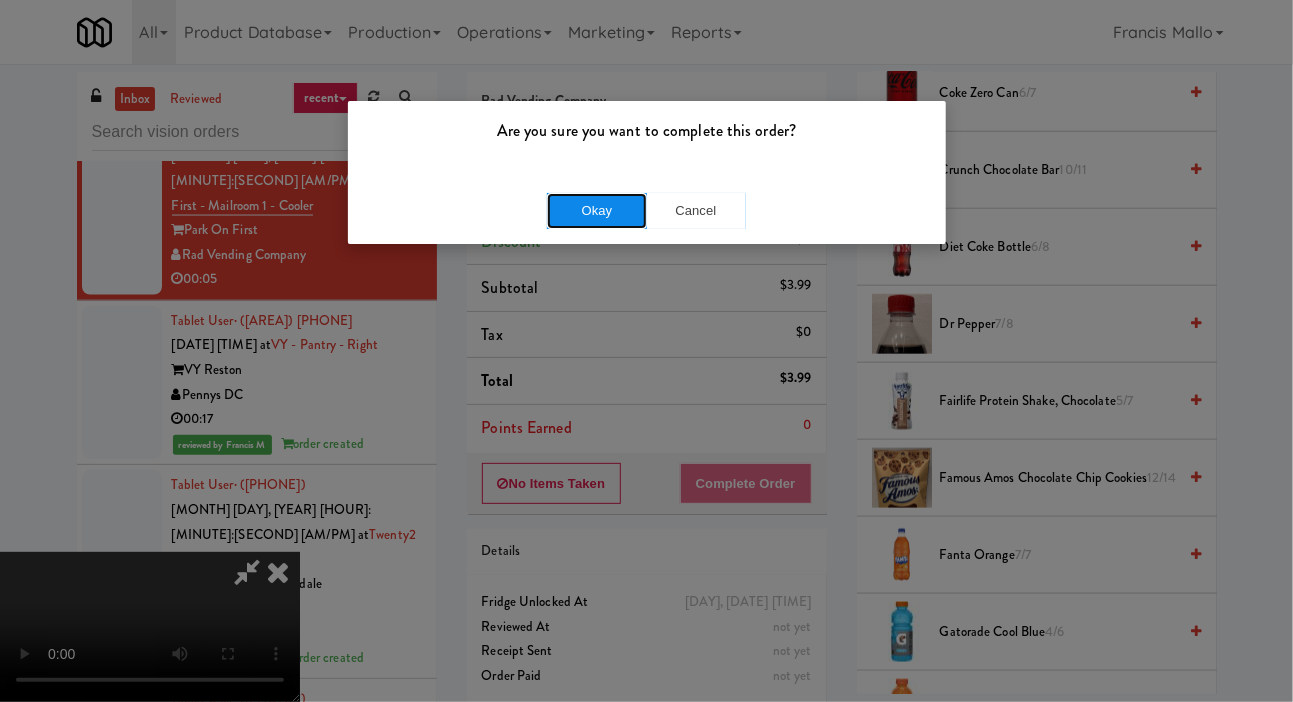 click on "Okay" at bounding box center (597, 211) 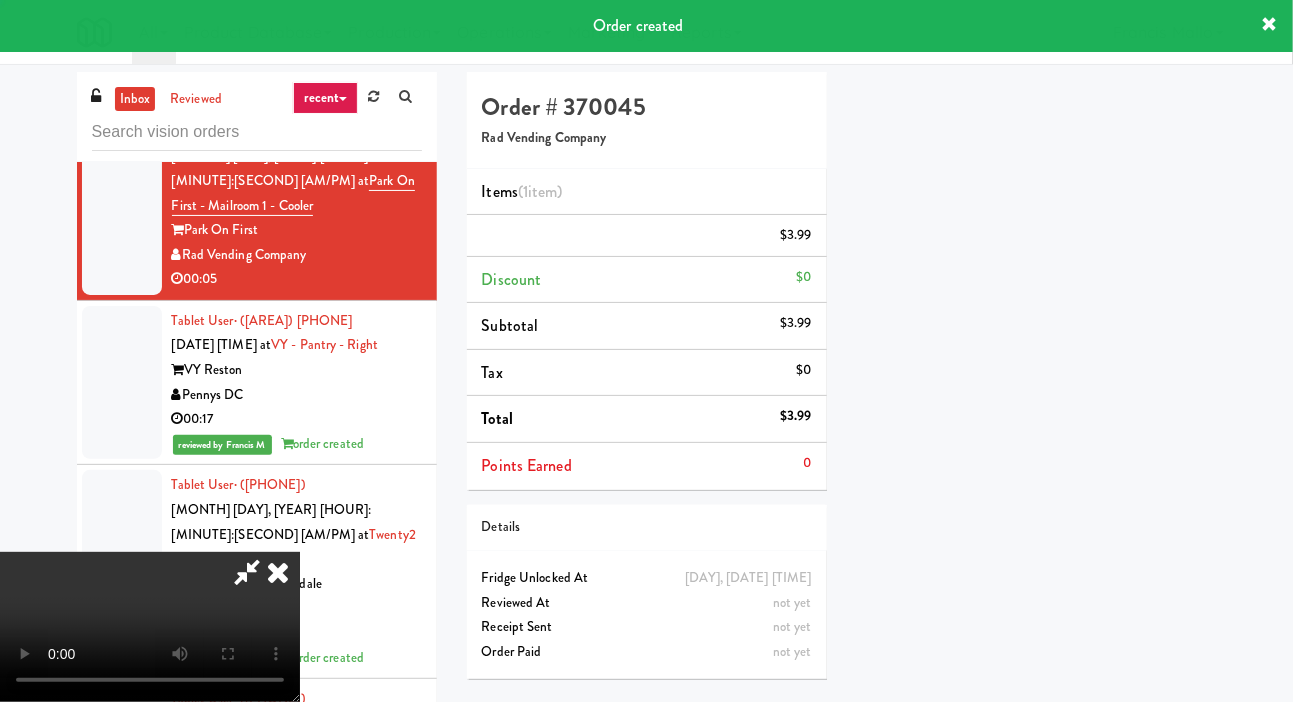scroll, scrollTop: 116, scrollLeft: 0, axis: vertical 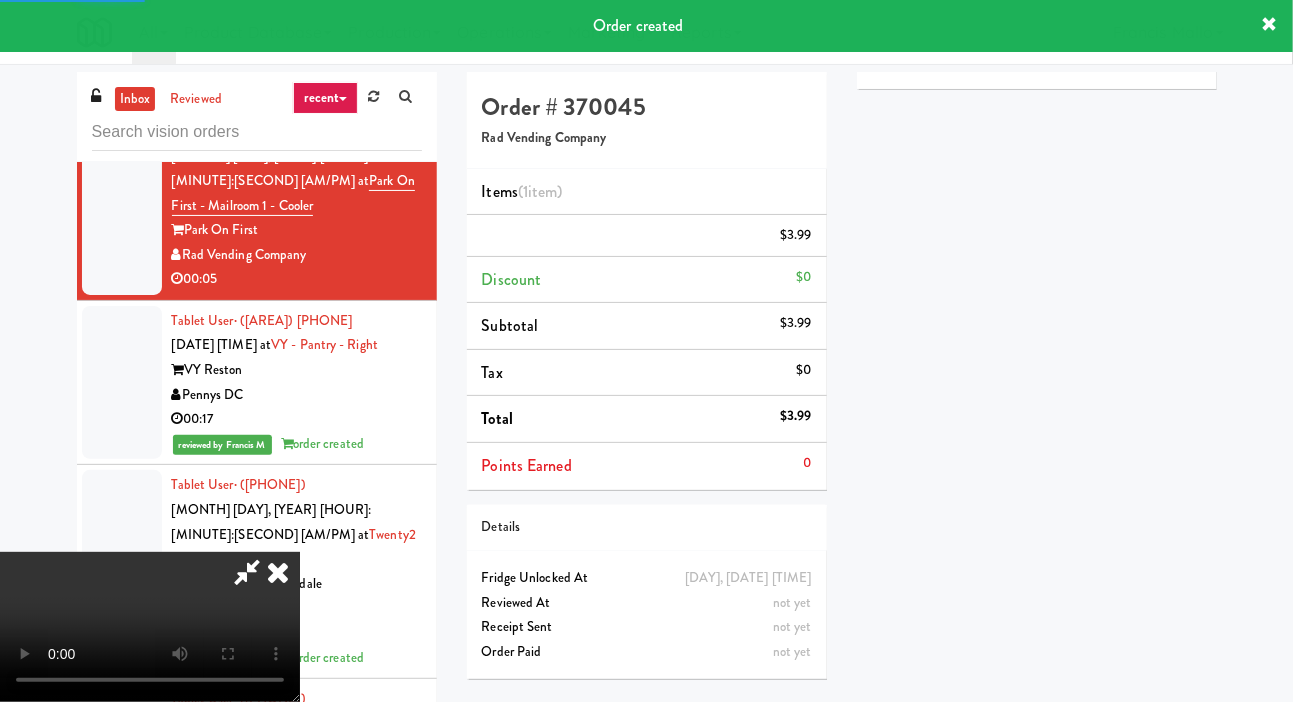 click on "[USER] · ([PHONE]) [DATE] [TIME] at [LOCATION] [LOCATION] [BRAND] [TIME] reviewed by [NAME] order created" at bounding box center [257, 29] 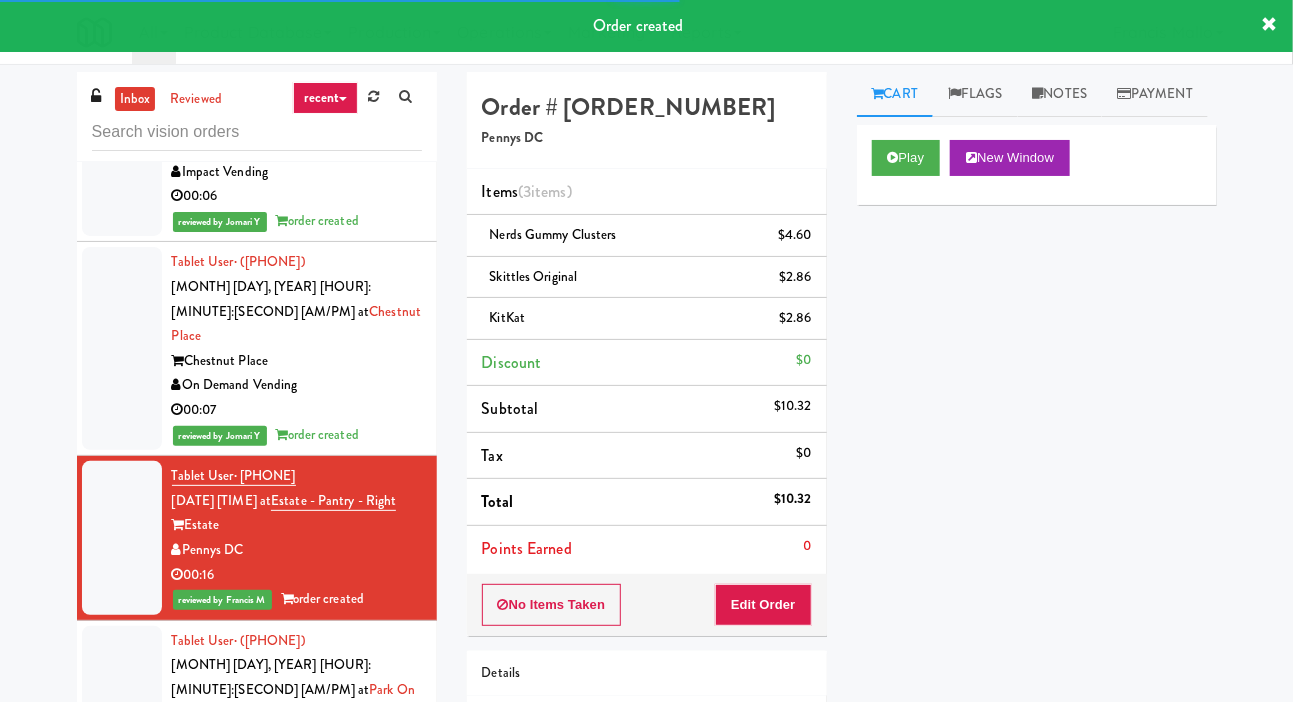 scroll, scrollTop: 12834, scrollLeft: 0, axis: vertical 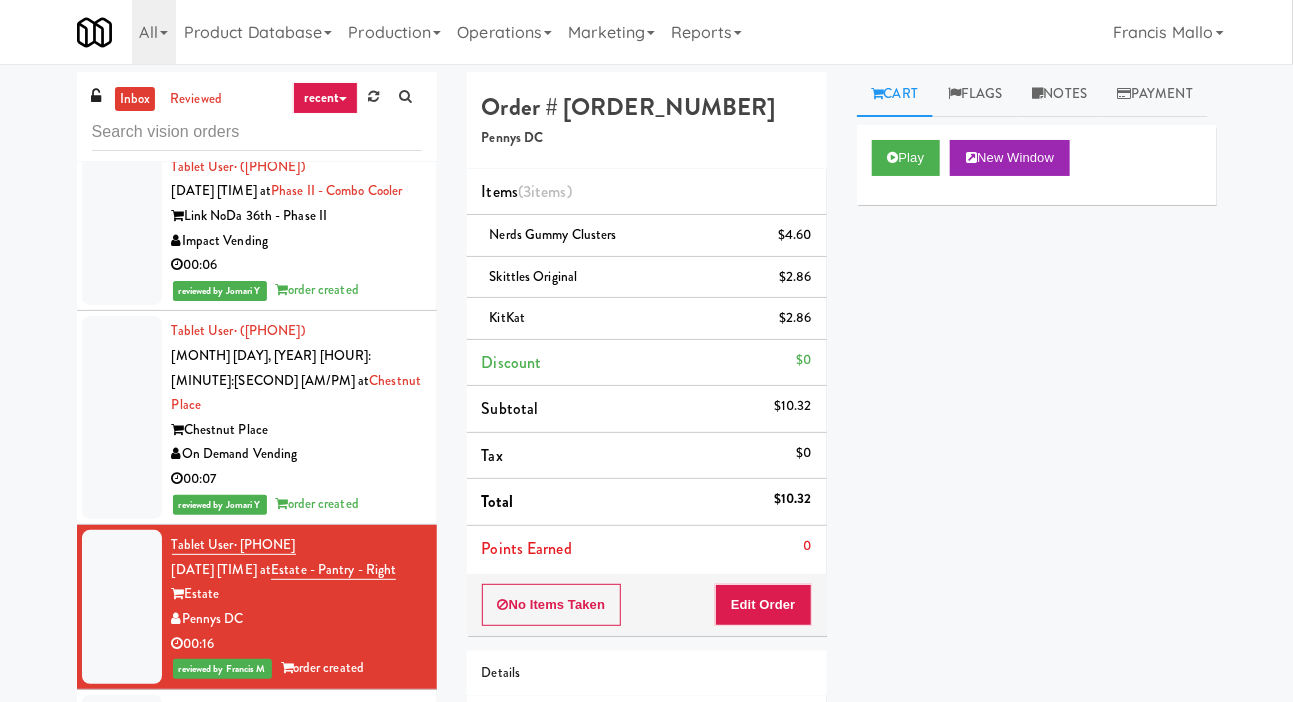 click on "Discount  $0" at bounding box center [647, 363] 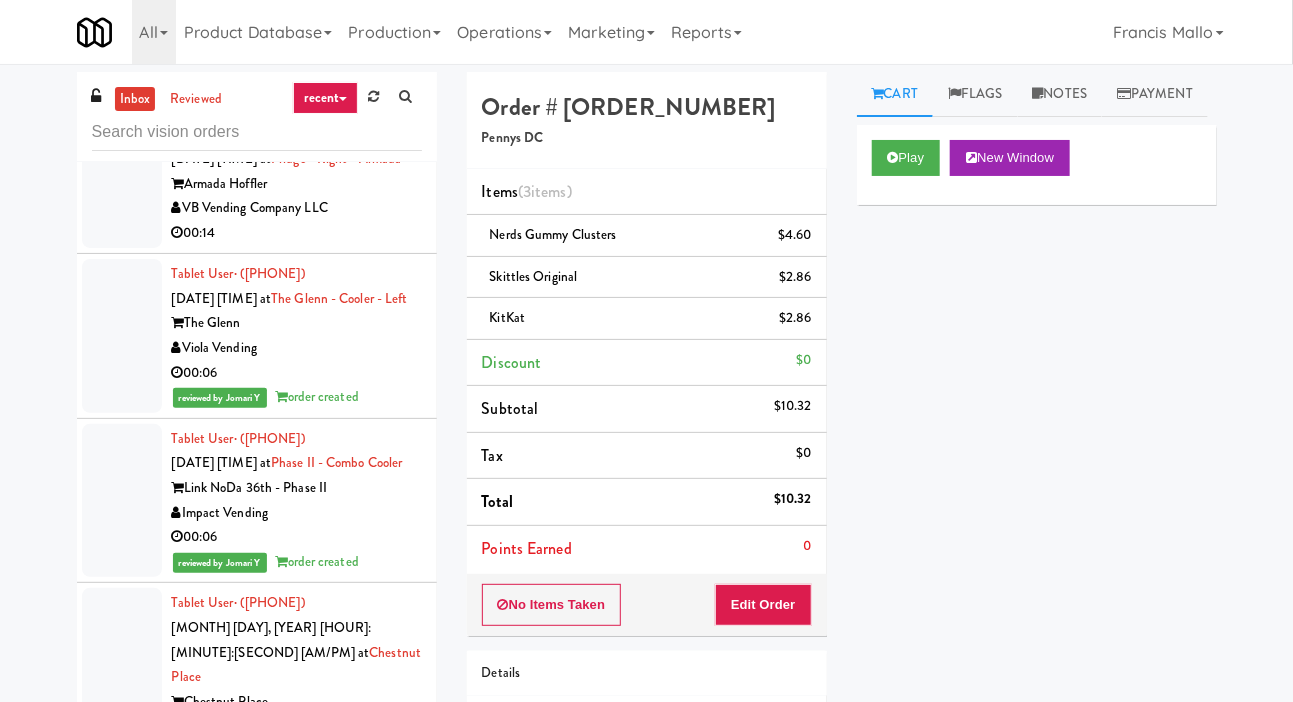 scroll, scrollTop: 12560, scrollLeft: 0, axis: vertical 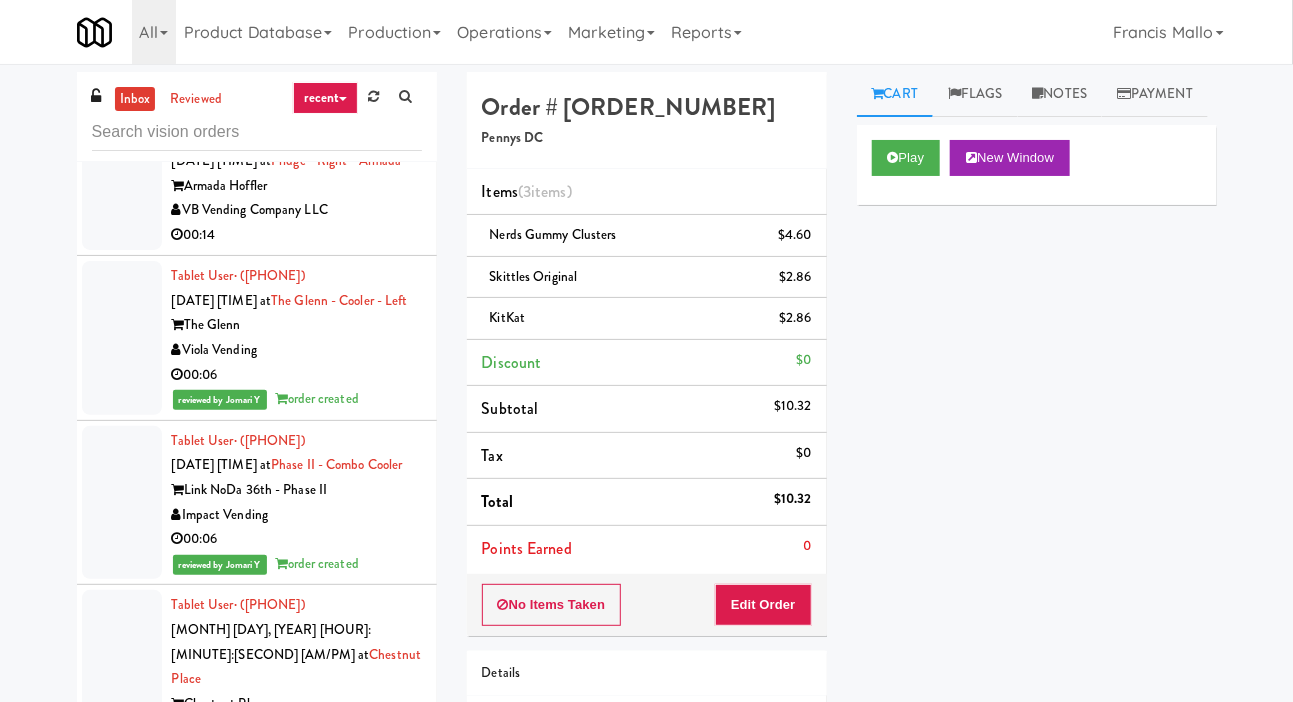 click at bounding box center [122, 185] 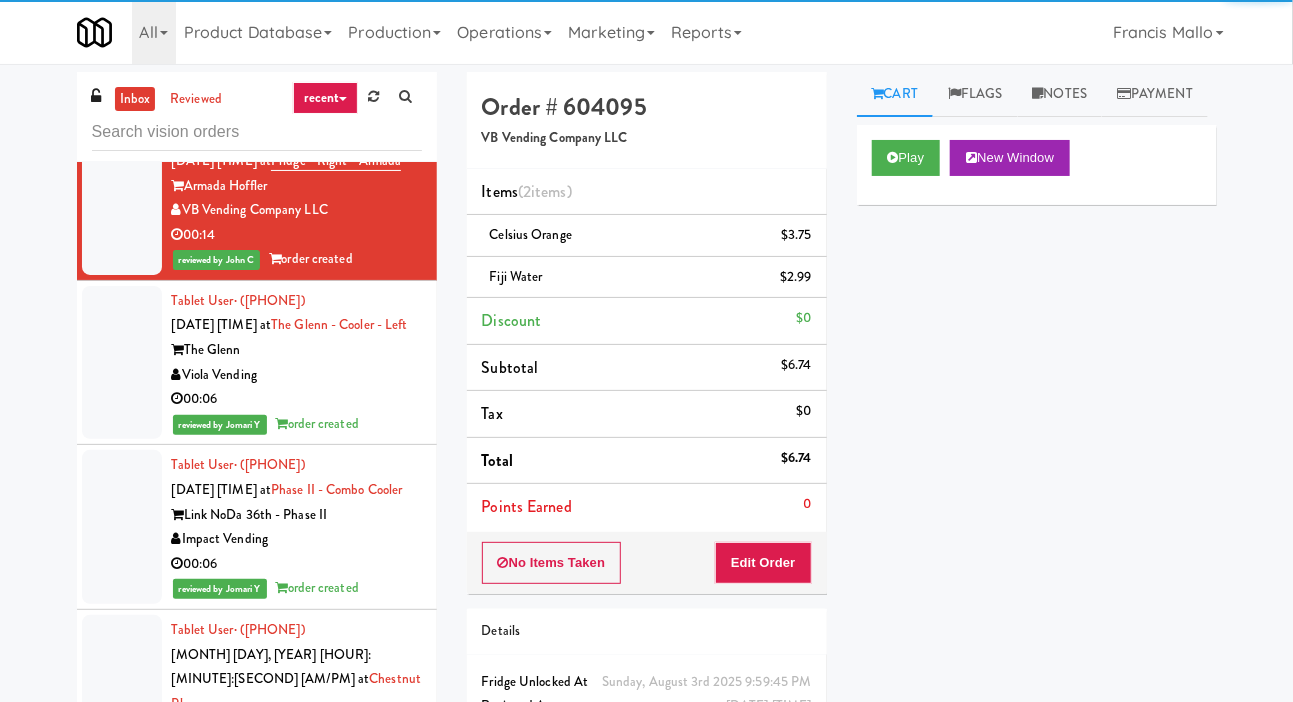 click at bounding box center (122, 34) 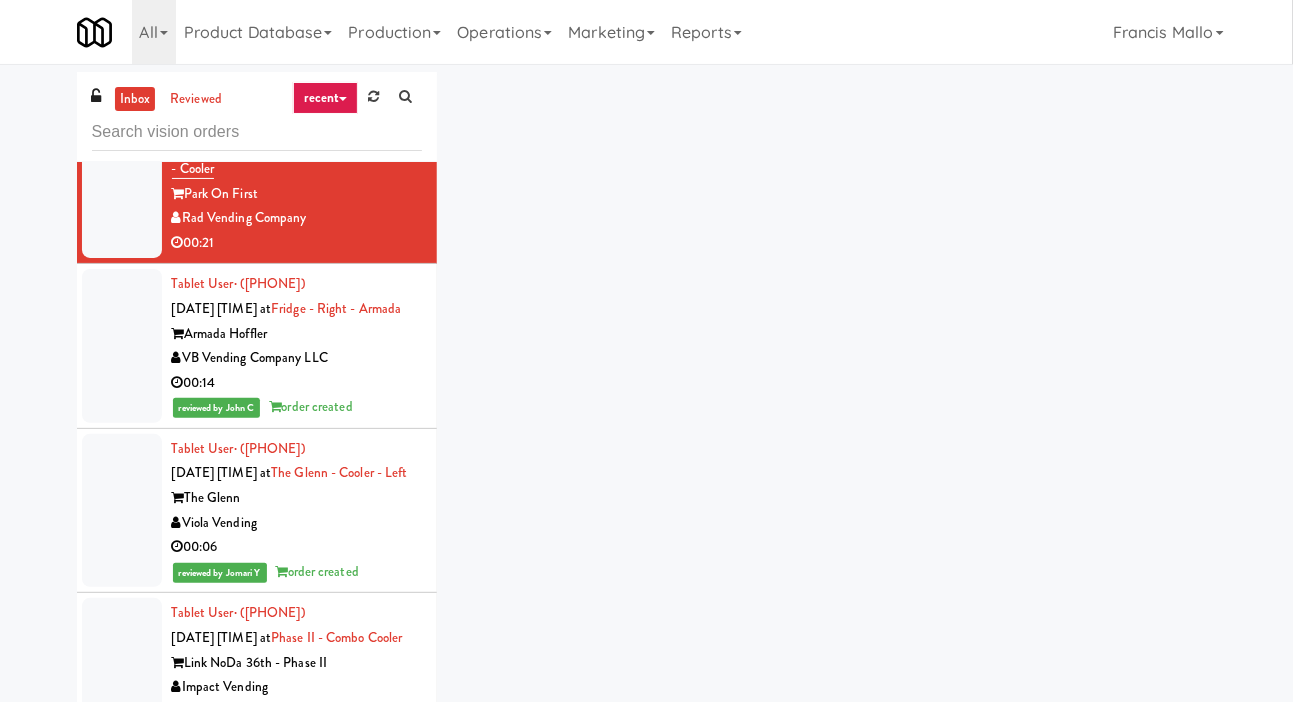 scroll, scrollTop: 12406, scrollLeft: 0, axis: vertical 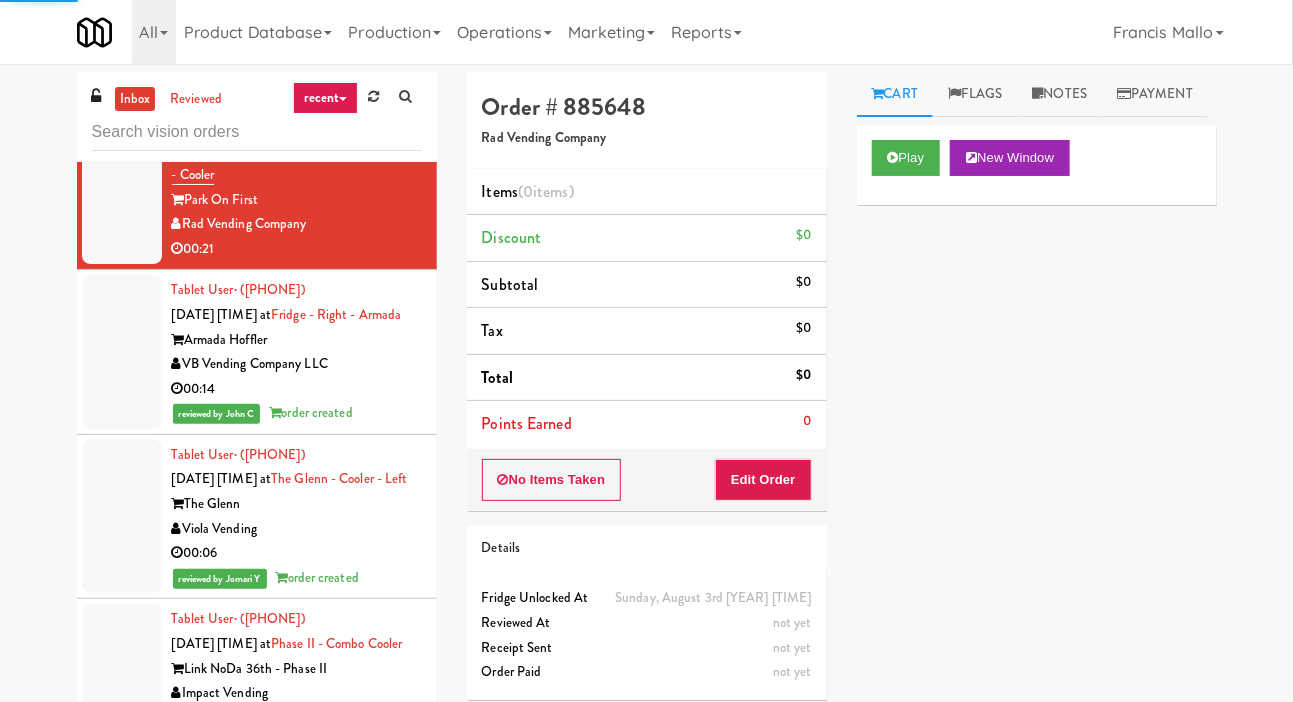 click at bounding box center (122, 35) 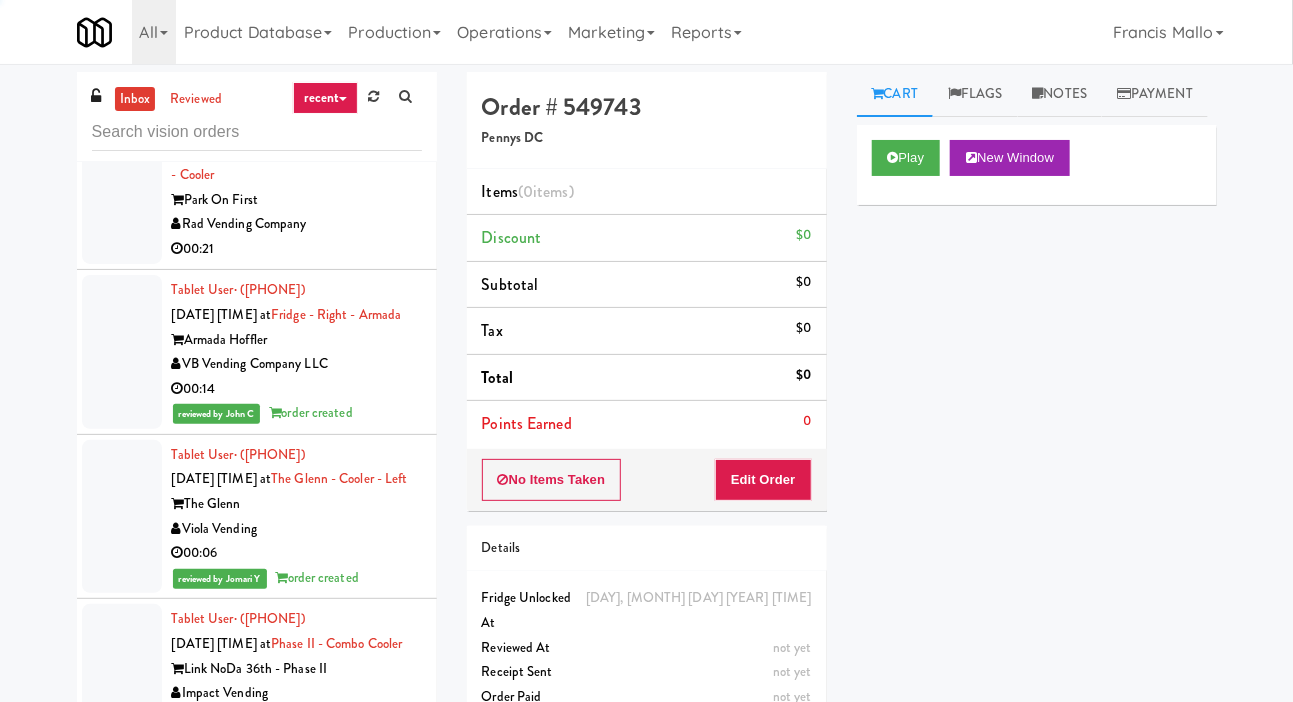 click at bounding box center (122, 188) 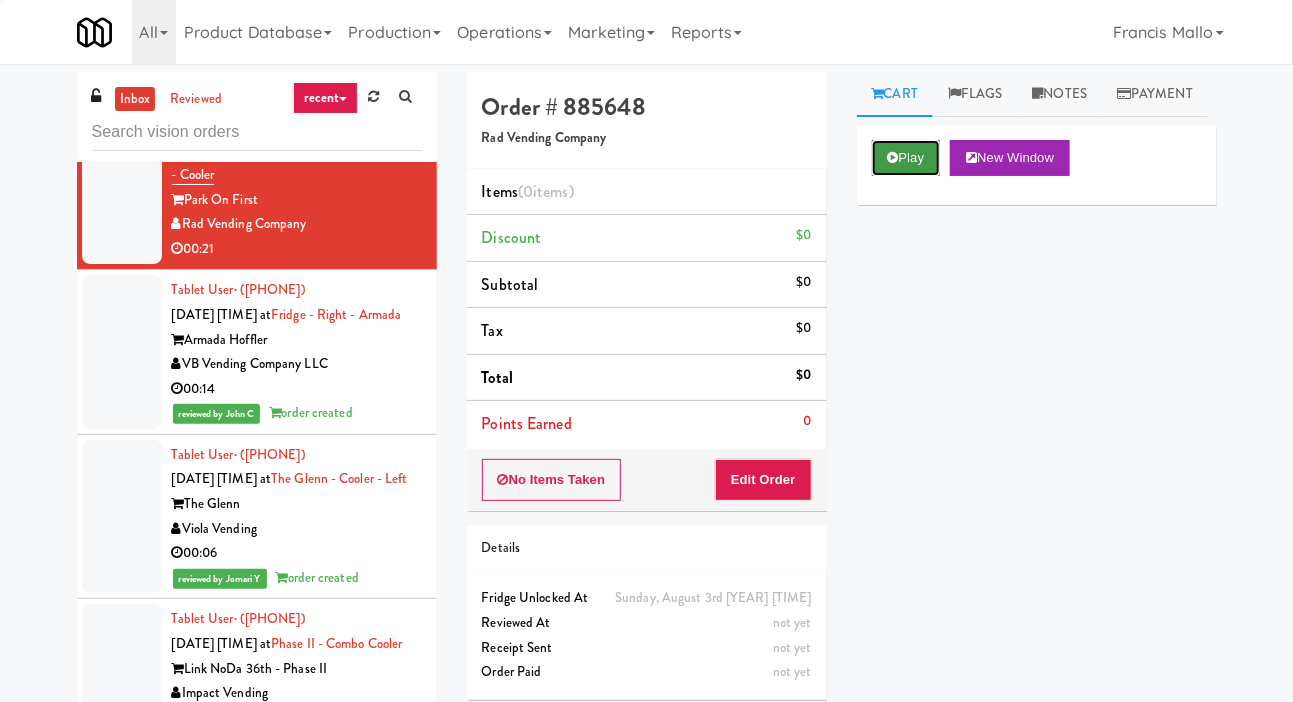 click on "Play" at bounding box center [906, 158] 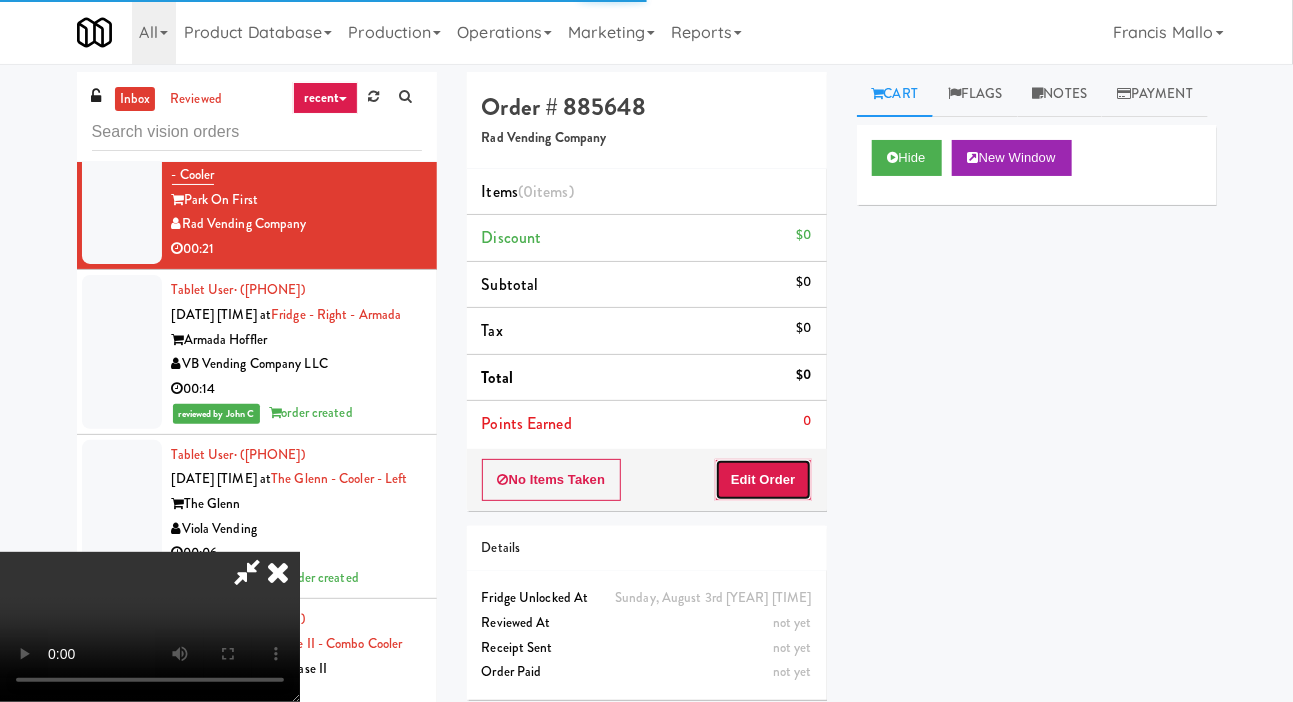 click on "Edit Order" at bounding box center (763, 480) 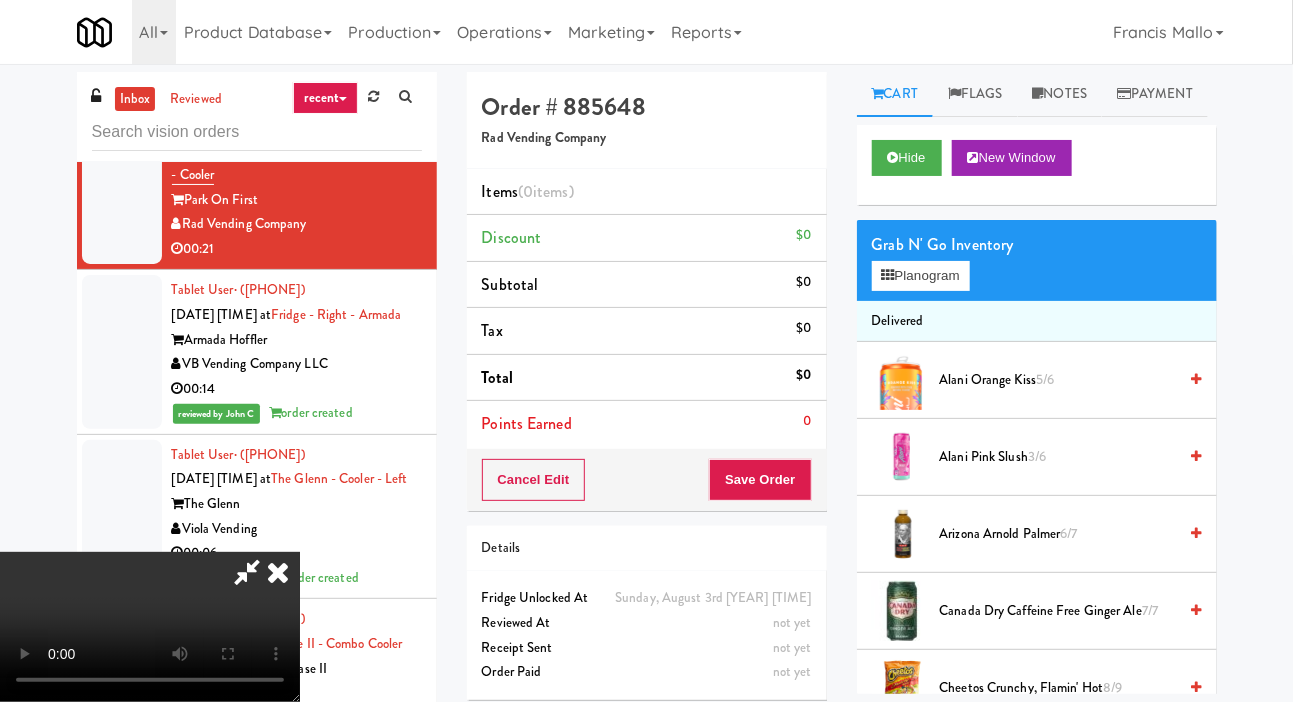 type 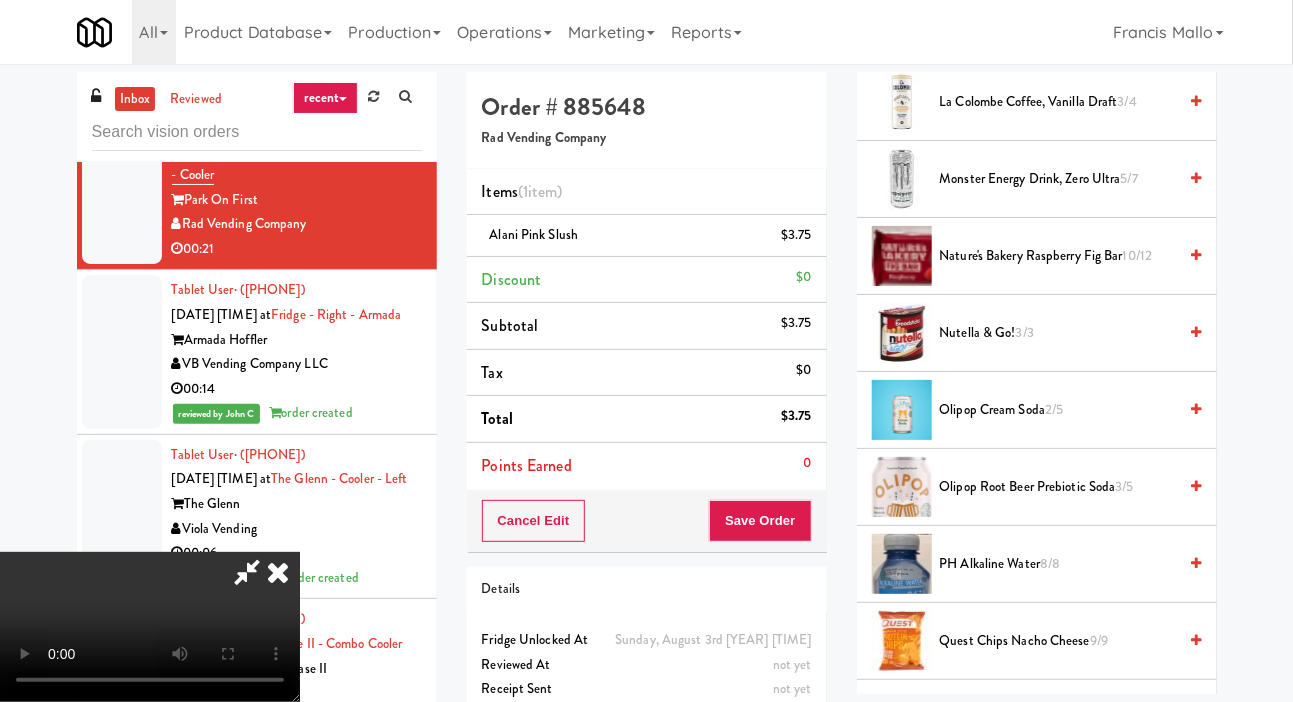 scroll, scrollTop: 1663, scrollLeft: 0, axis: vertical 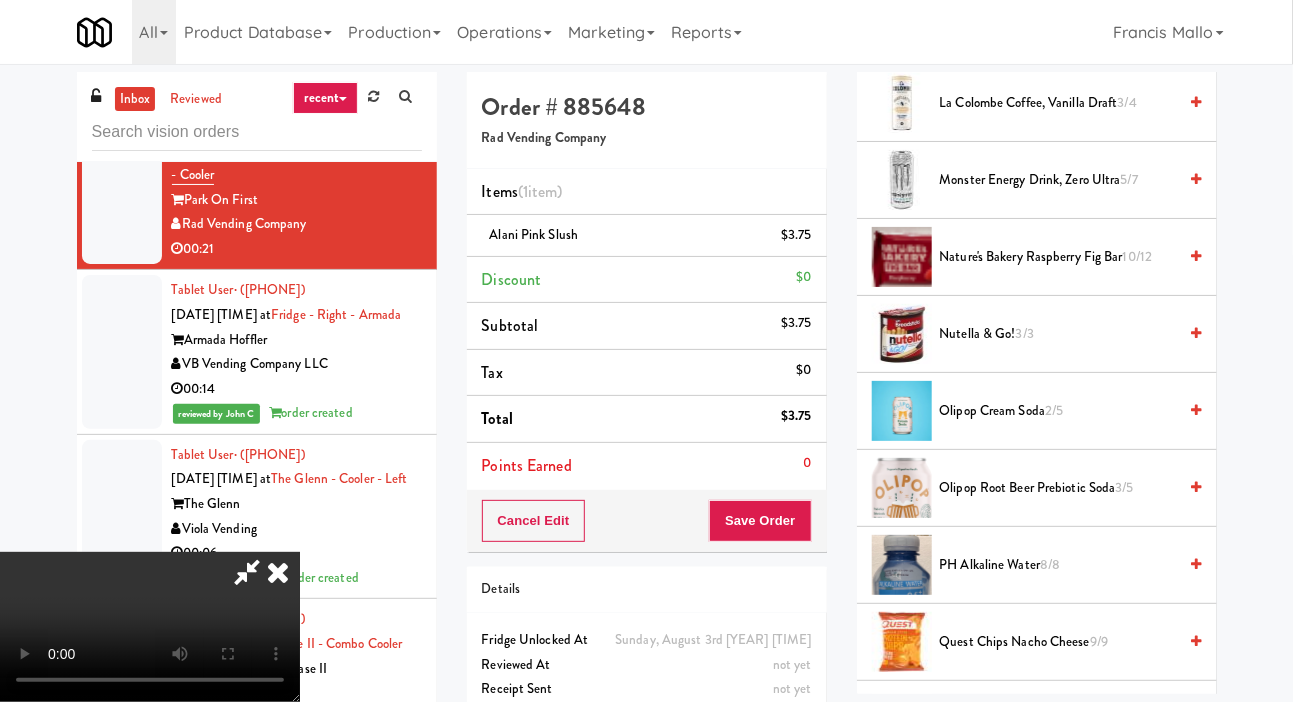 click on "Olipop Root Beer Prebiotic Soda  3/5" at bounding box center [1058, 488] 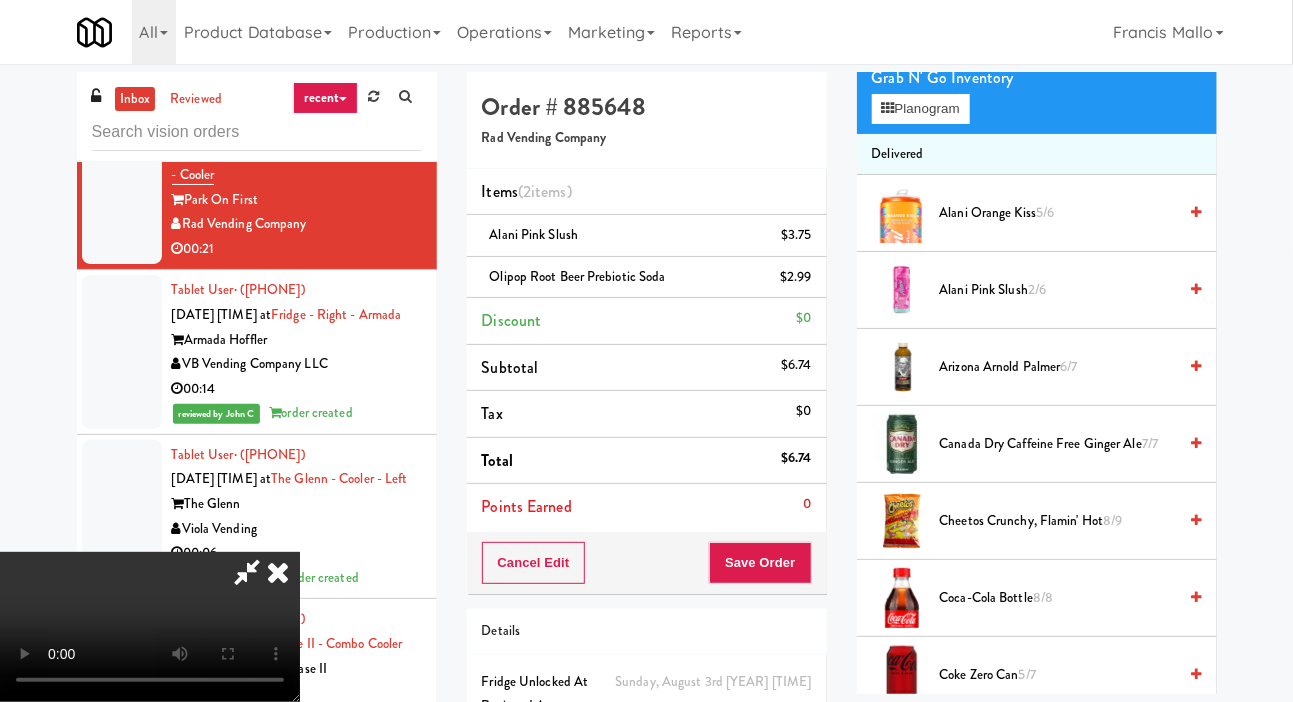 scroll, scrollTop: 0, scrollLeft: 0, axis: both 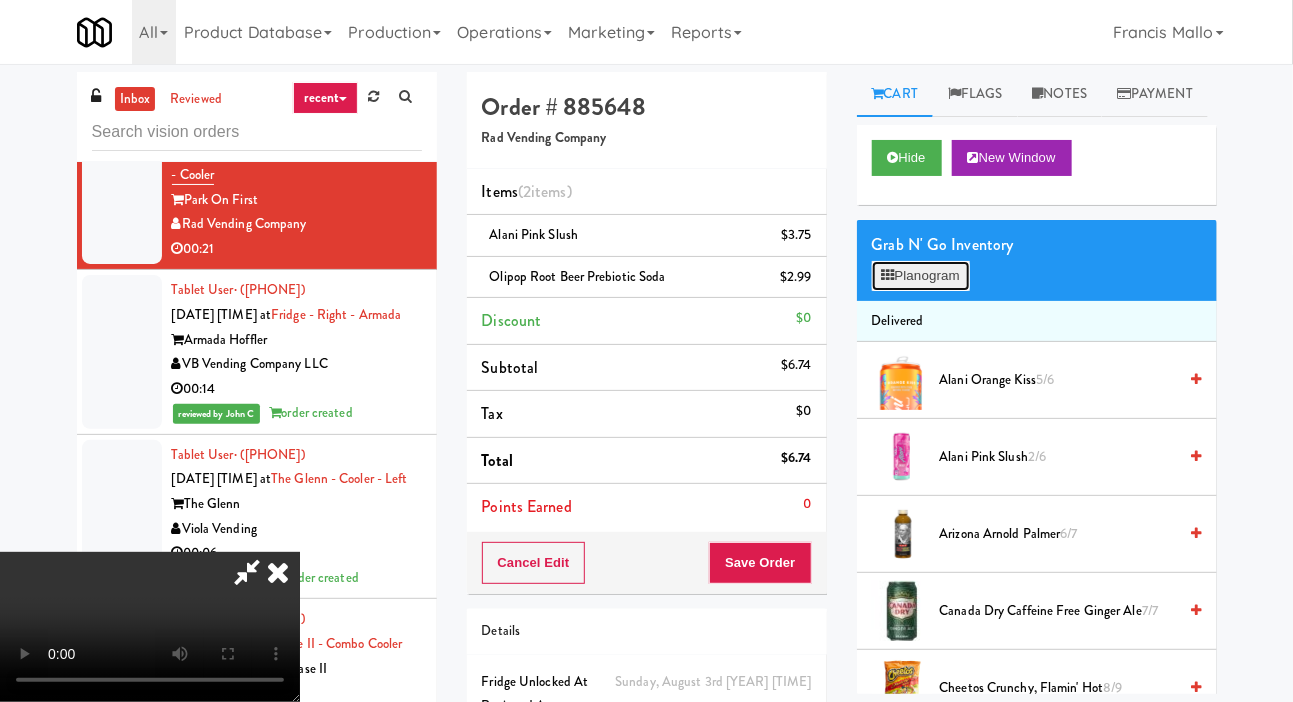 click on "Planogram" at bounding box center (921, 276) 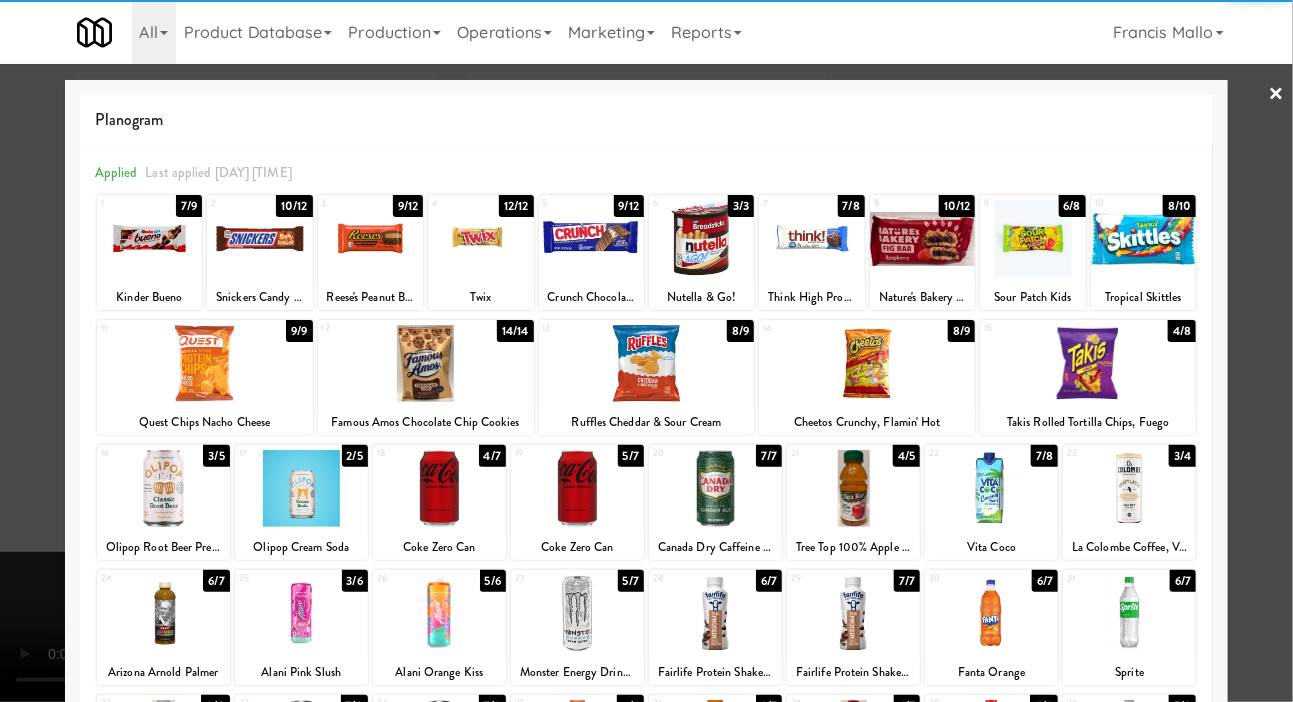 click at bounding box center [301, 488] 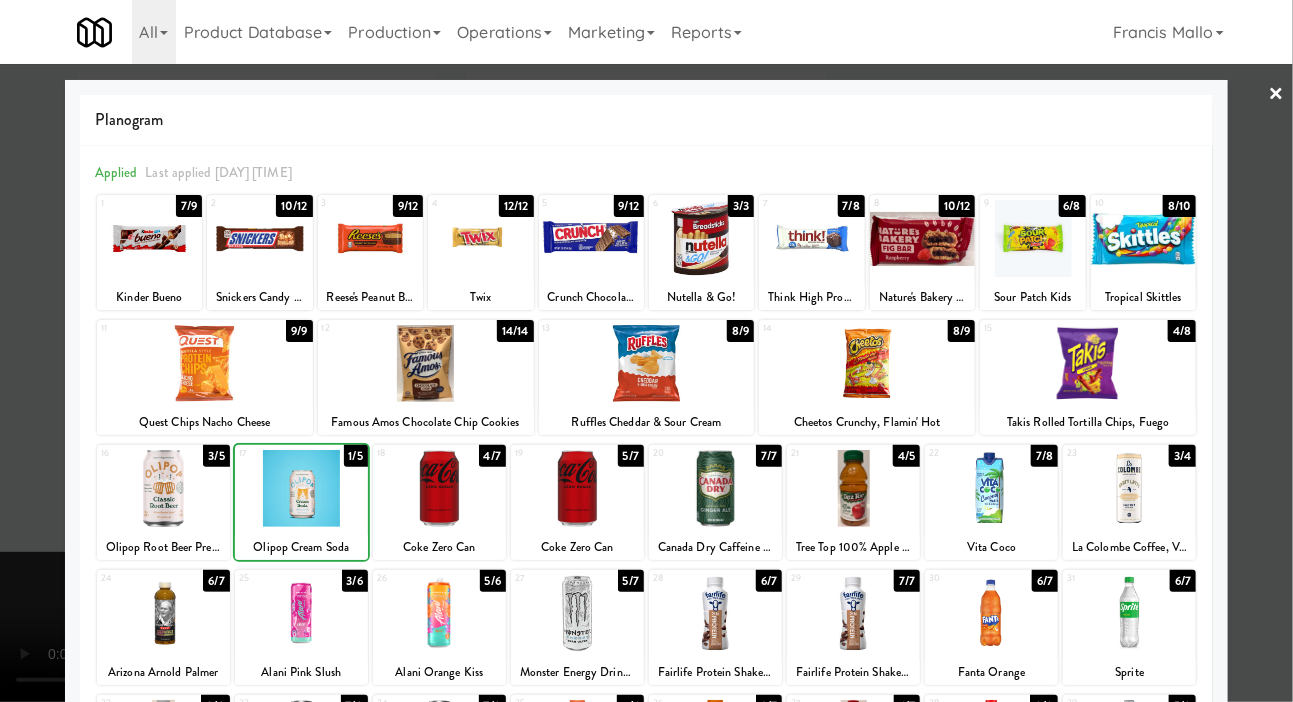 click at bounding box center (646, 351) 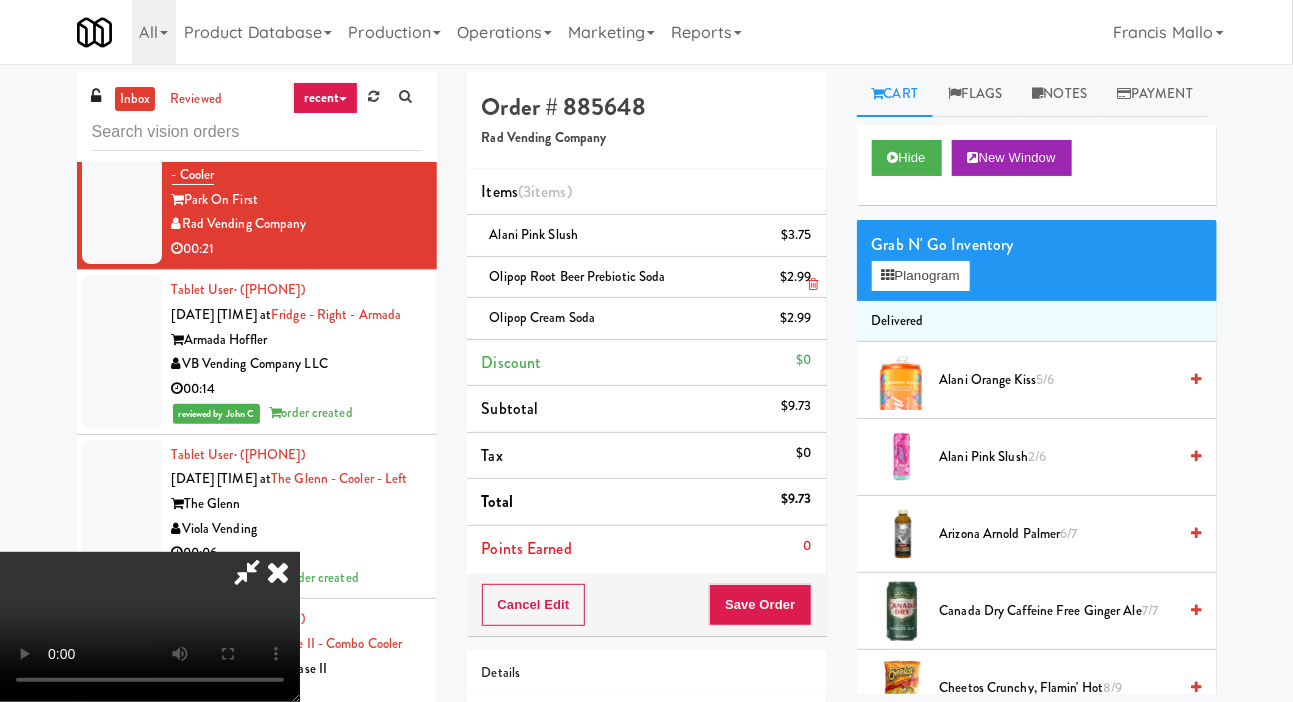 click on "$2.99" at bounding box center (796, 277) 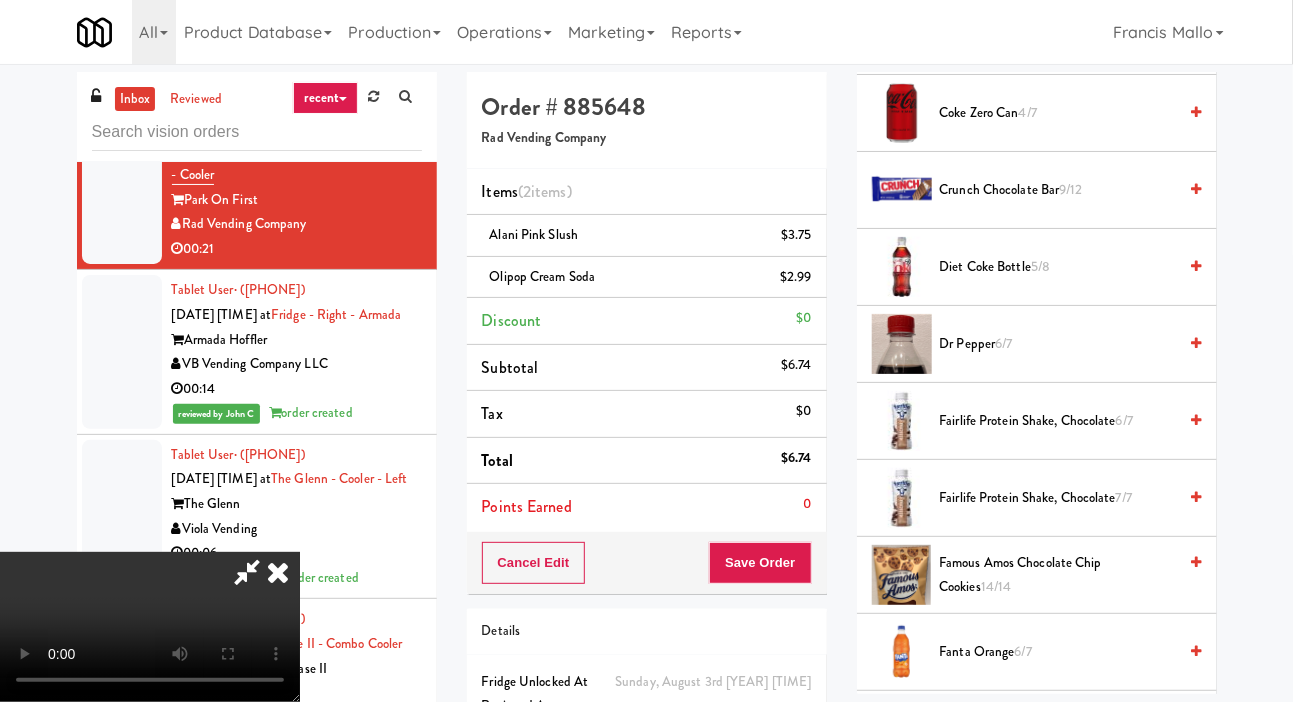 scroll, scrollTop: 821, scrollLeft: 0, axis: vertical 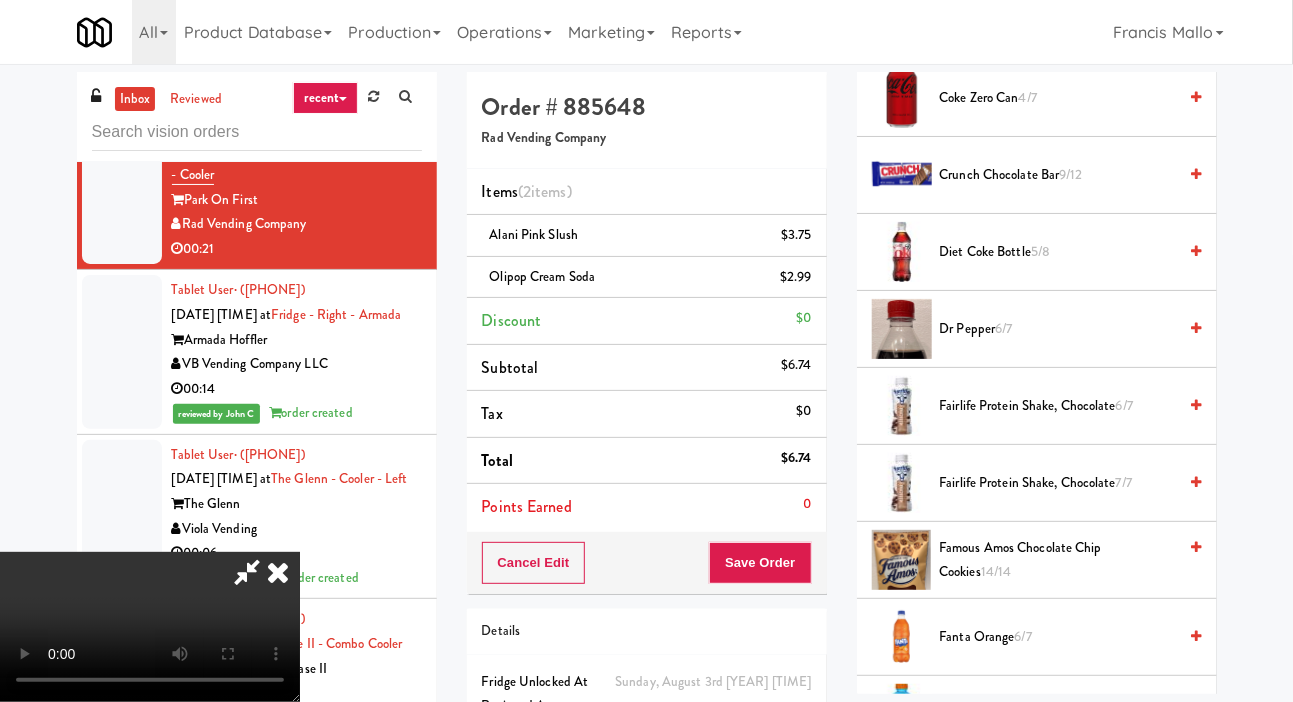 click on "Crunch Chocolate Bar  9/12" at bounding box center [1058, 175] 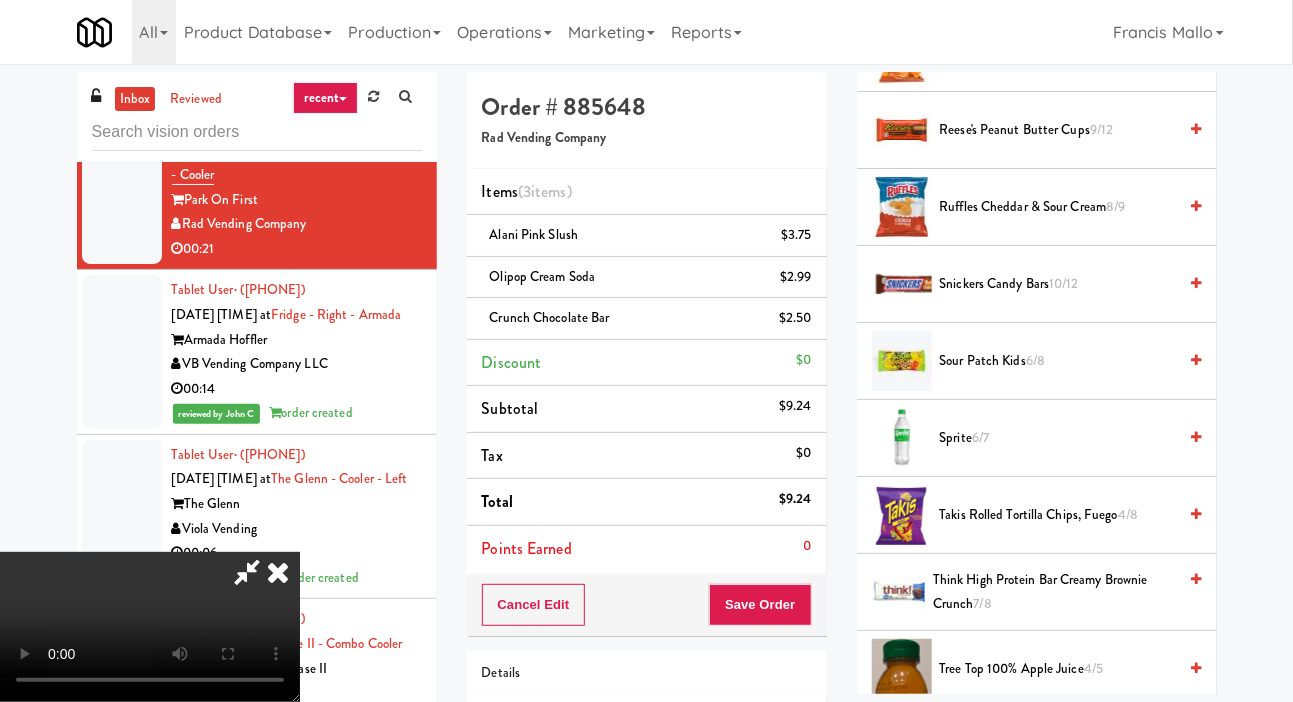 scroll, scrollTop: 2278, scrollLeft: 0, axis: vertical 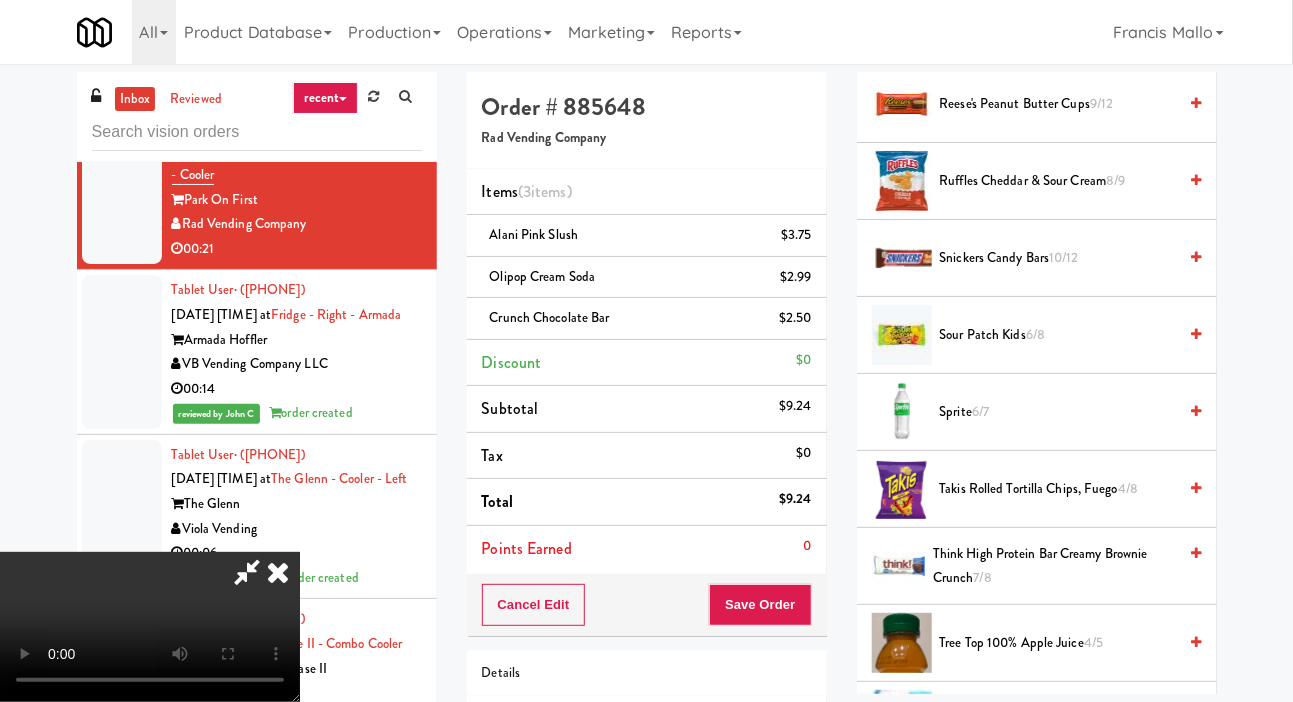 click on "Sour Patch Kids  6/8" at bounding box center (1058, 335) 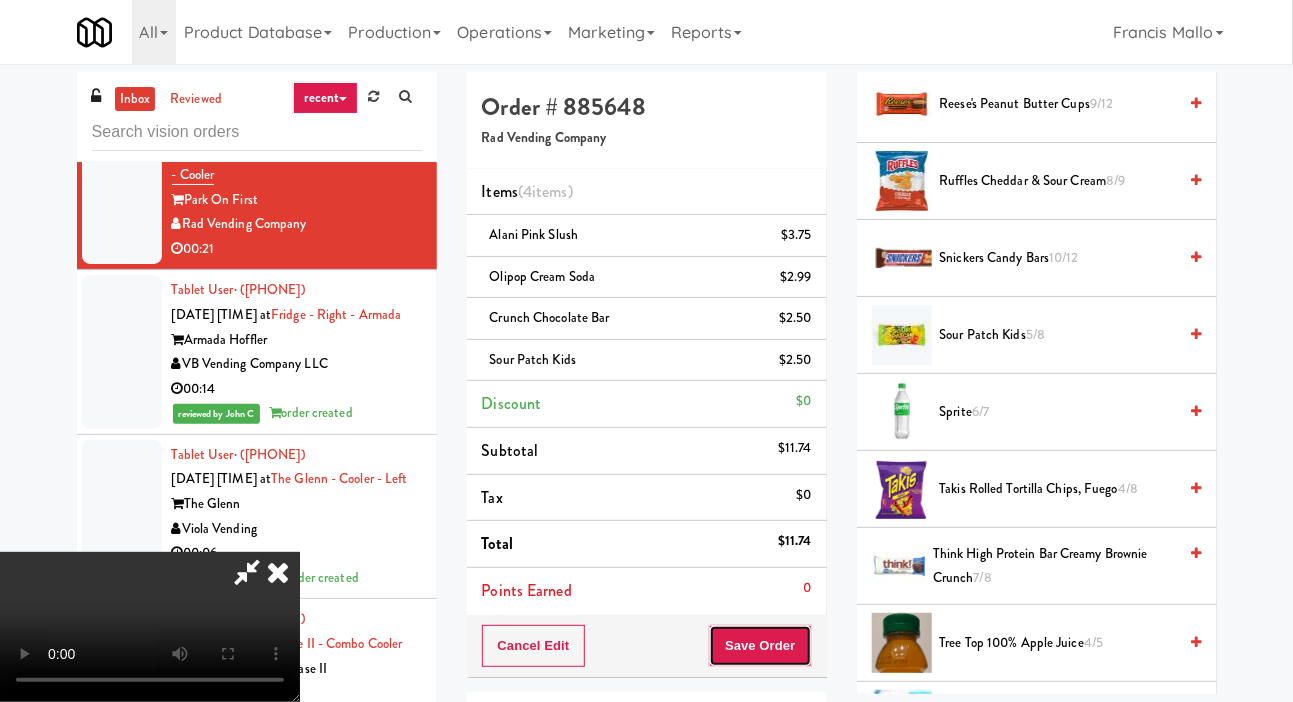 click on "Save Order" at bounding box center (760, 646) 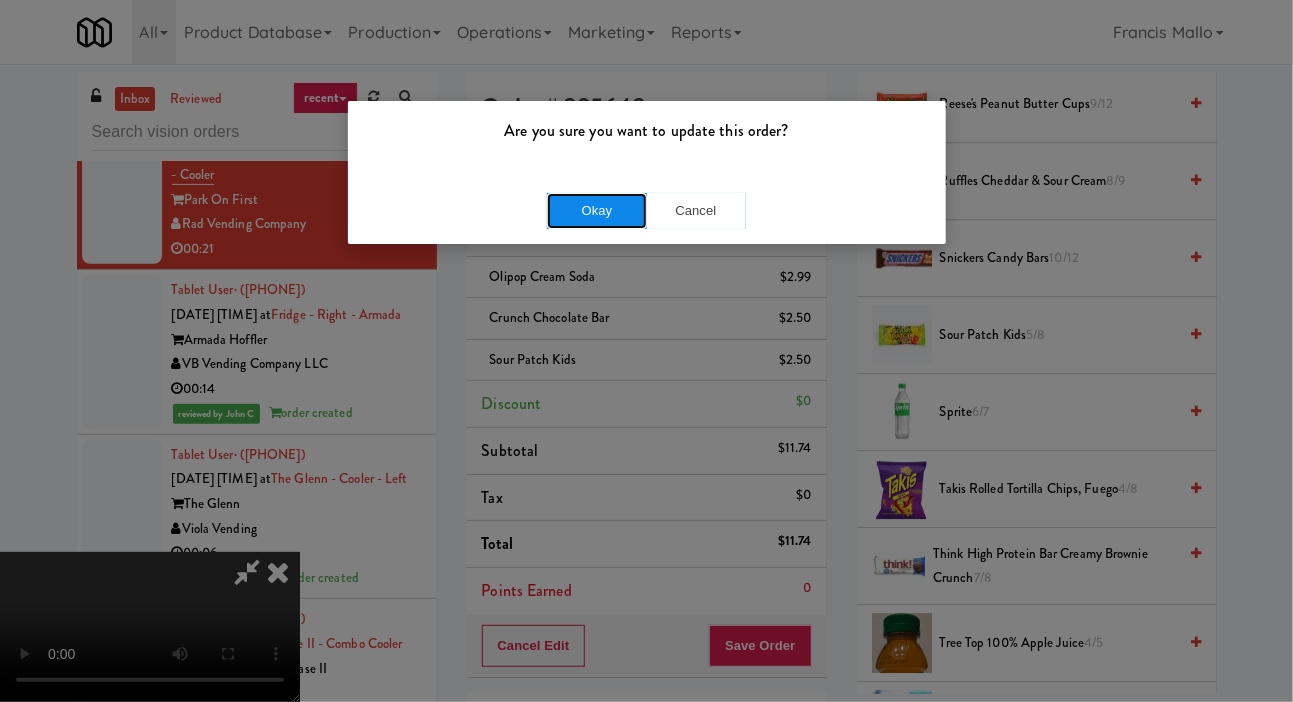 click on "Okay" at bounding box center [597, 211] 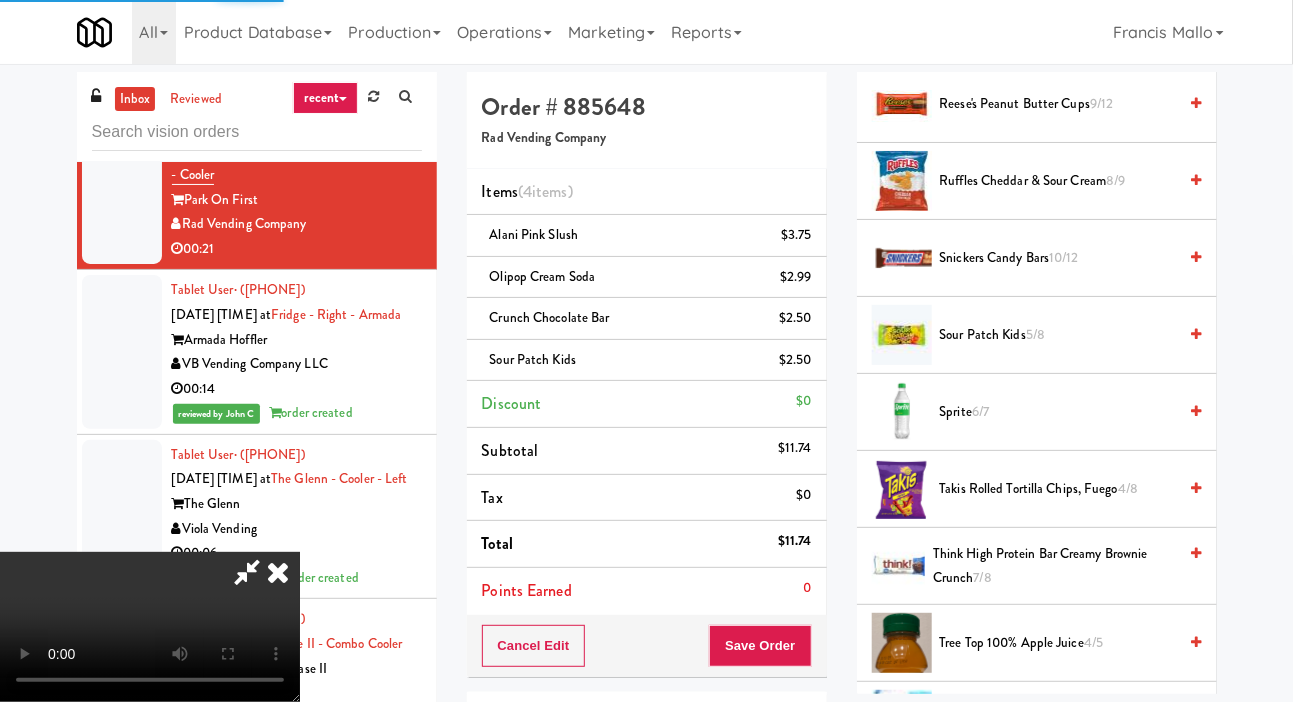 scroll, scrollTop: 116, scrollLeft: 0, axis: vertical 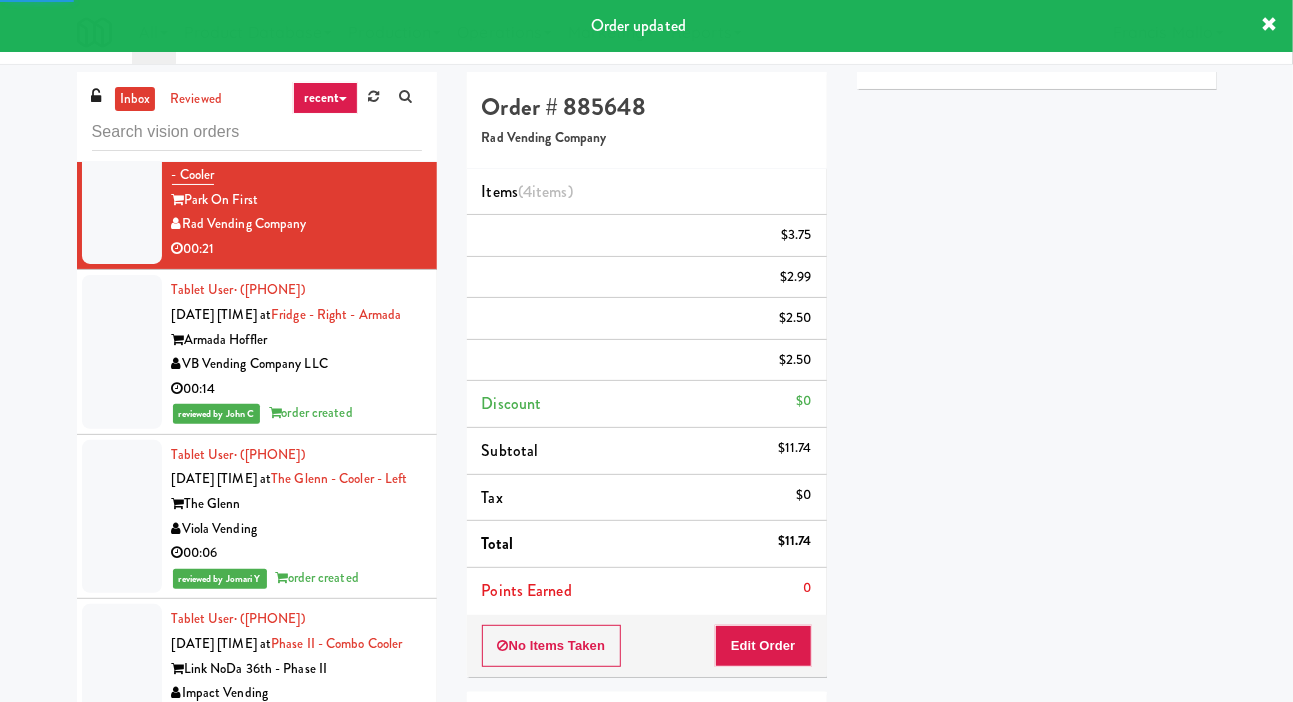 click at bounding box center (122, 35) 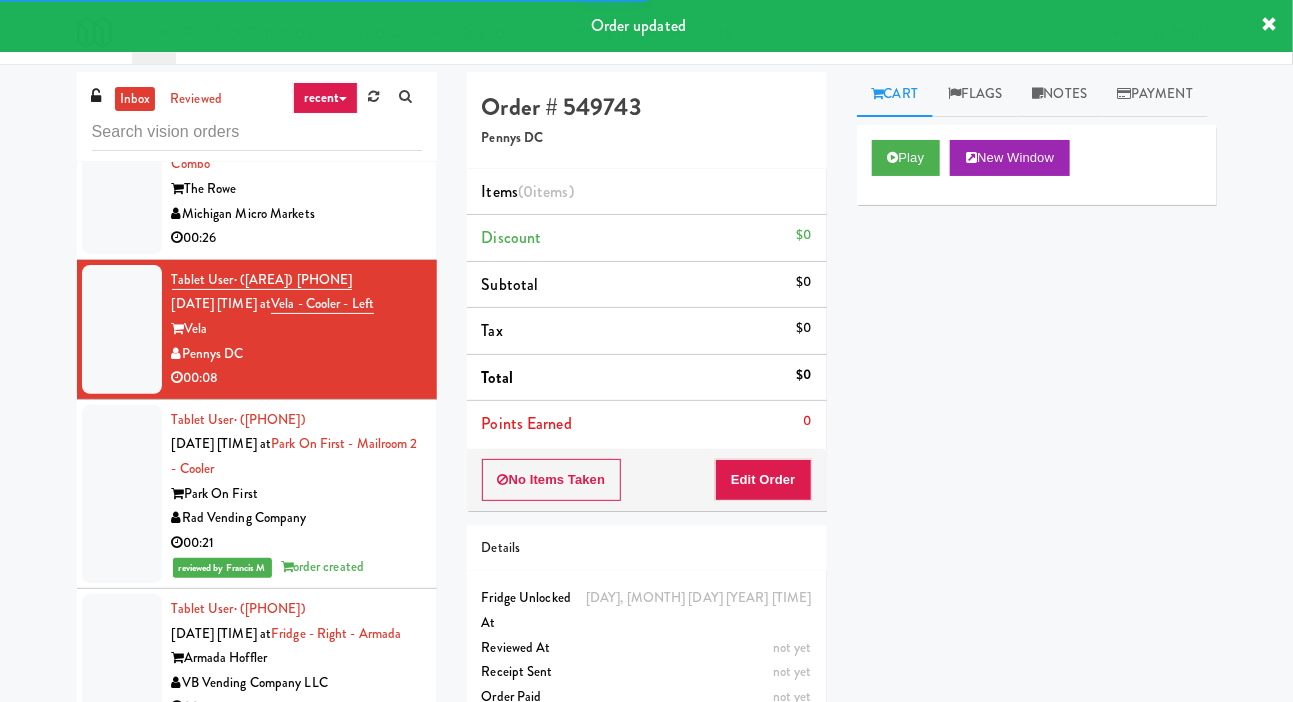 scroll, scrollTop: 12087, scrollLeft: 0, axis: vertical 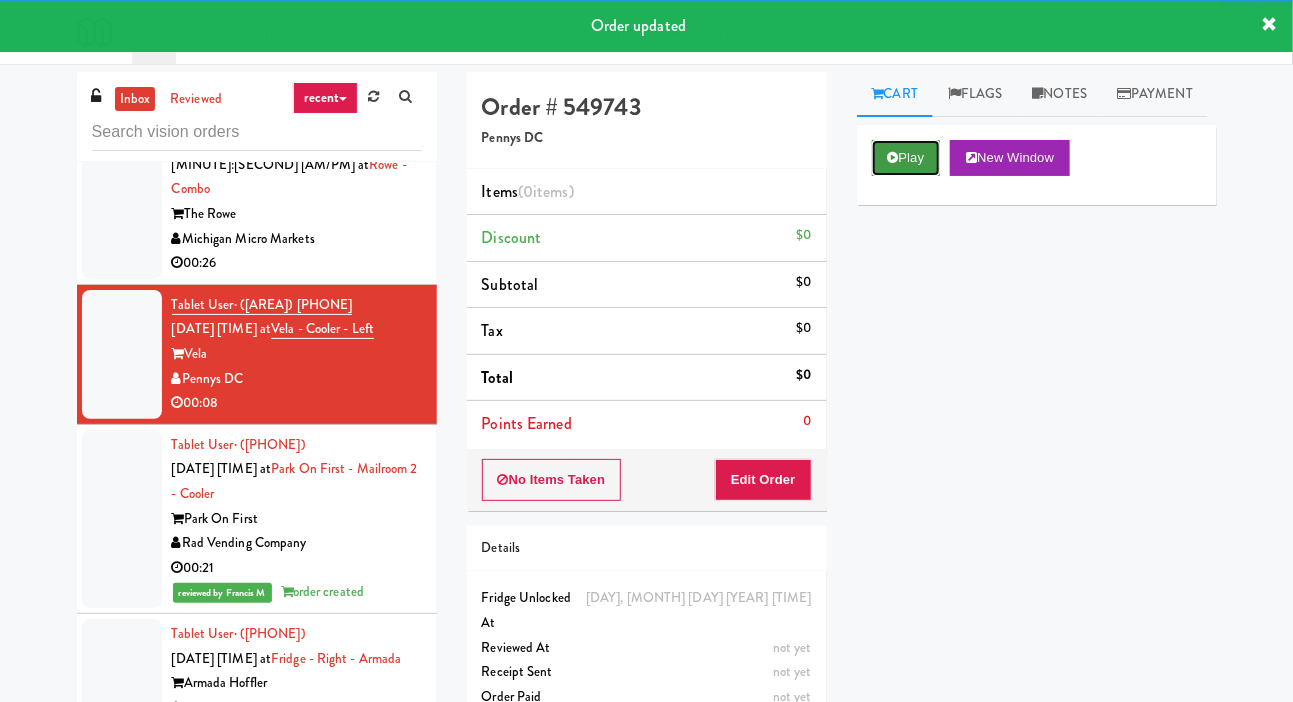 click at bounding box center [893, 157] 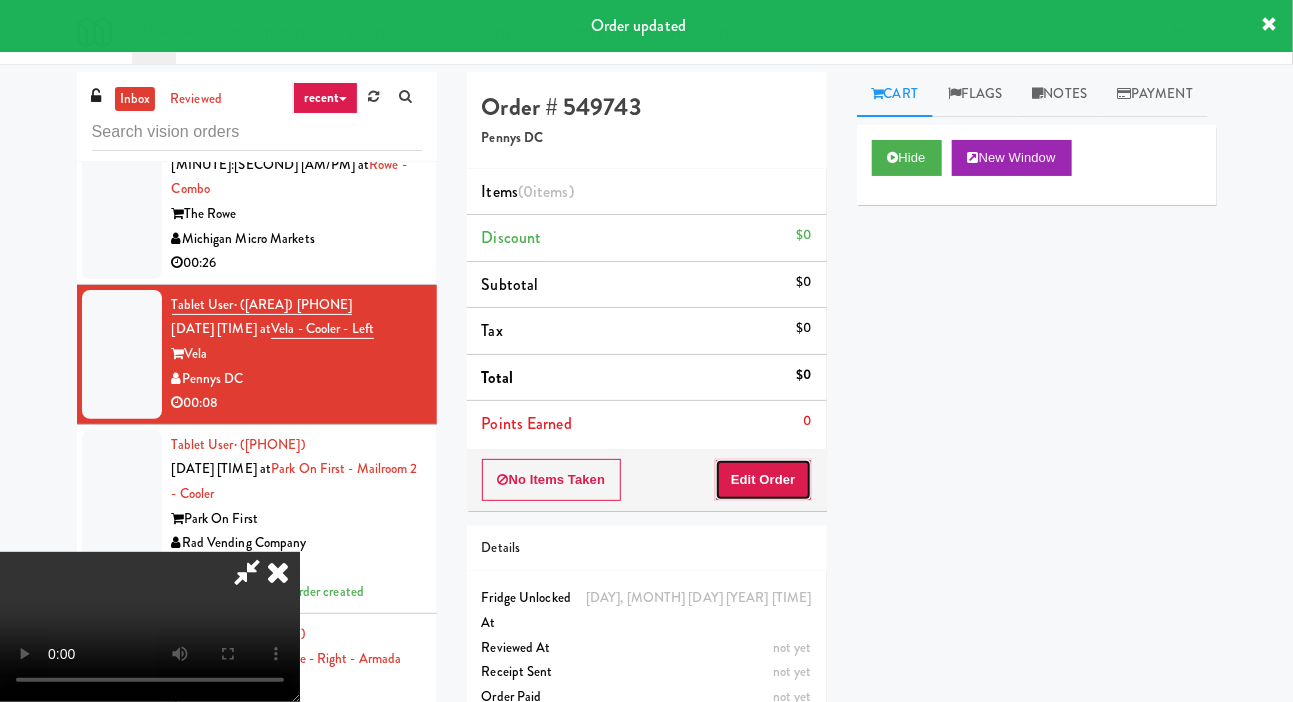 click on "Edit Order" at bounding box center [763, 480] 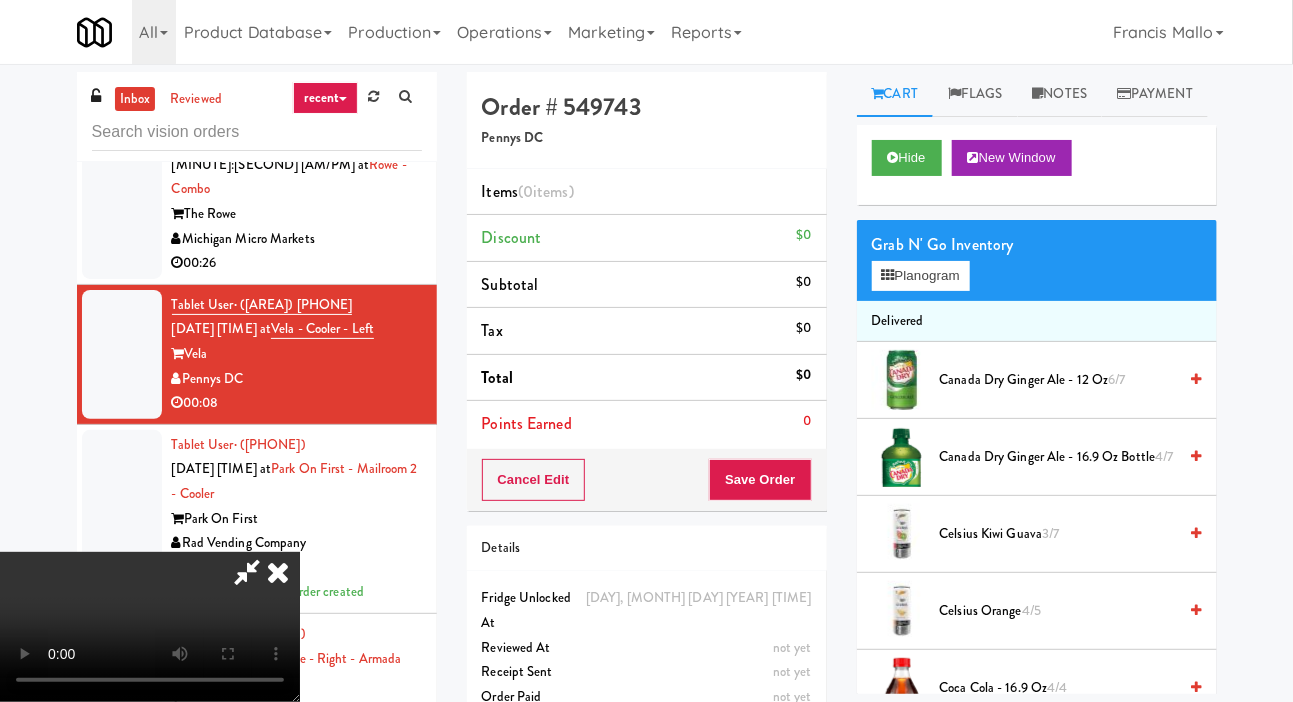 scroll, scrollTop: 73, scrollLeft: 0, axis: vertical 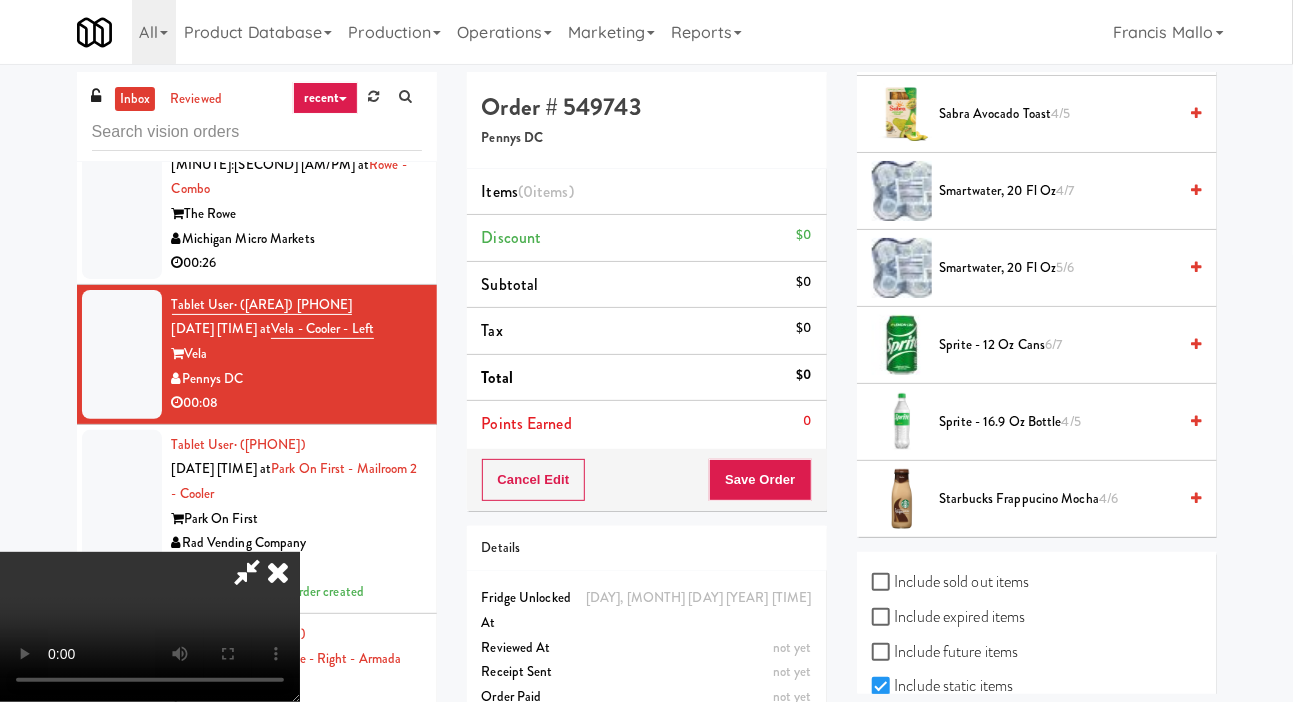 click on "Sprite - 16.9 oz Bottle  4/5" at bounding box center [1058, 422] 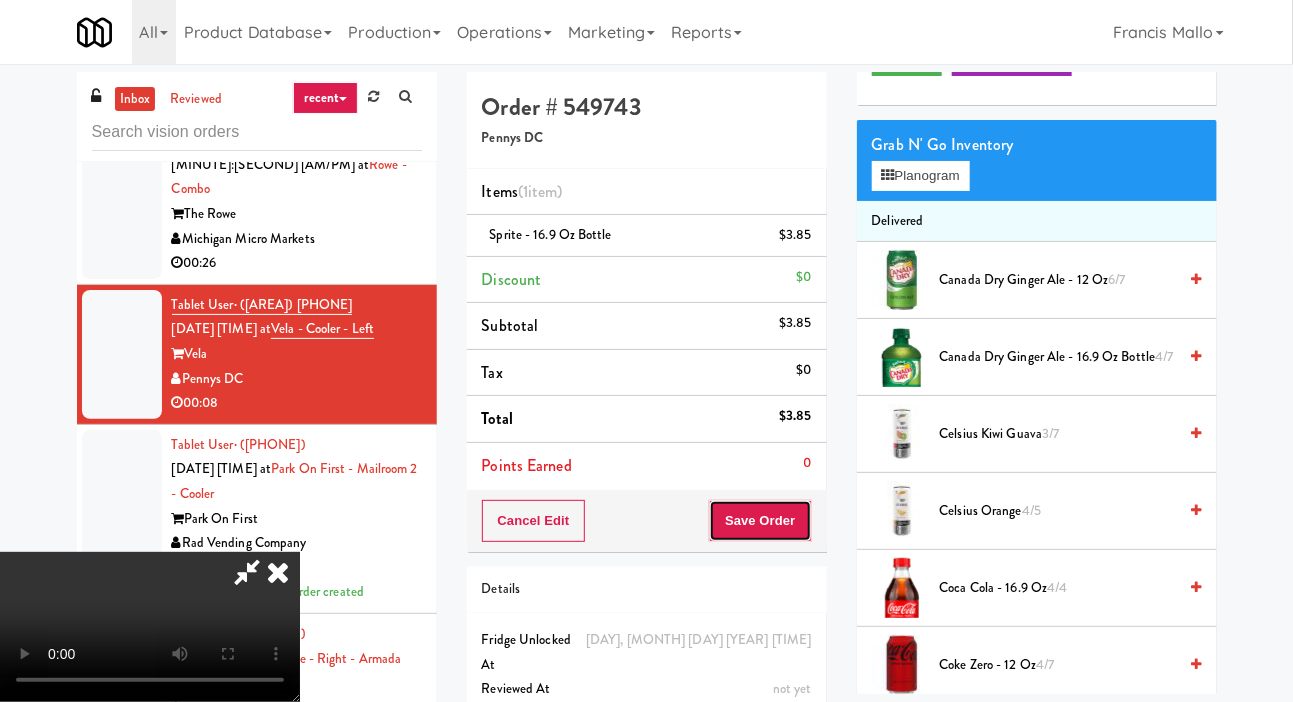 scroll, scrollTop: 84, scrollLeft: 0, axis: vertical 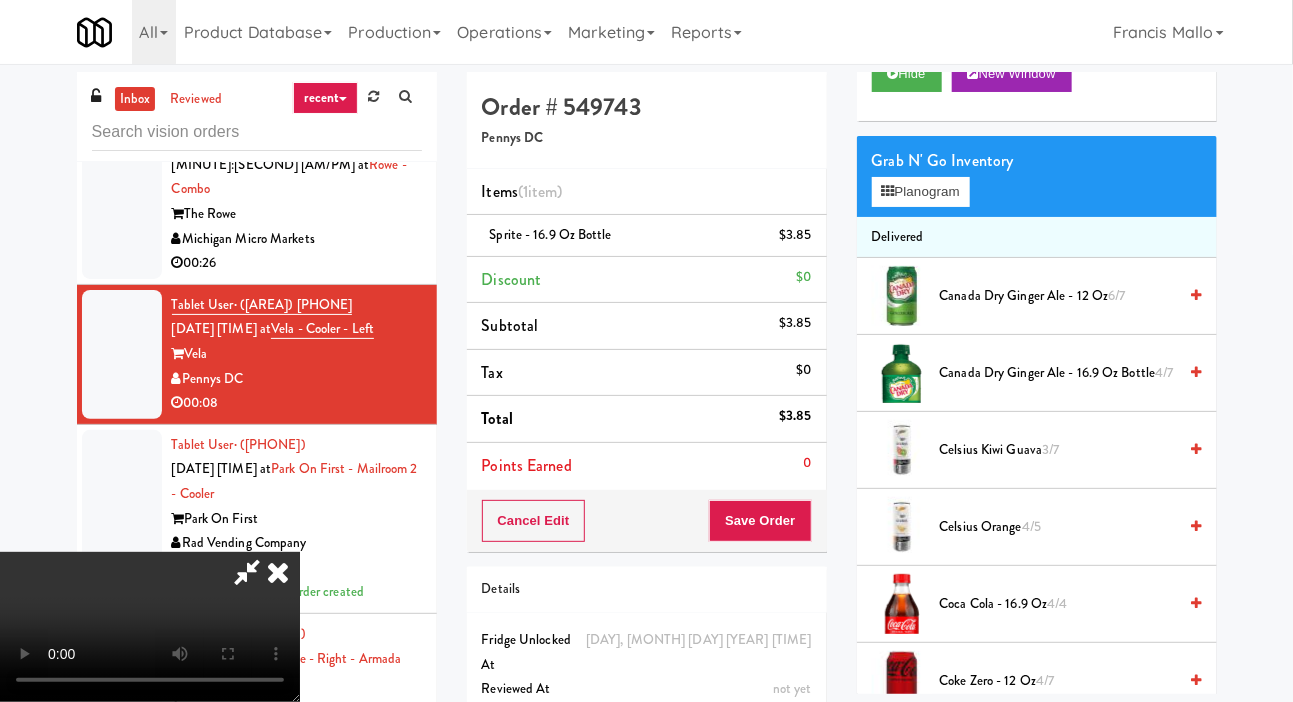 click on "Canada Dry Ginger Ale - 16.9 oz Bottle  4/7" at bounding box center (1058, 373) 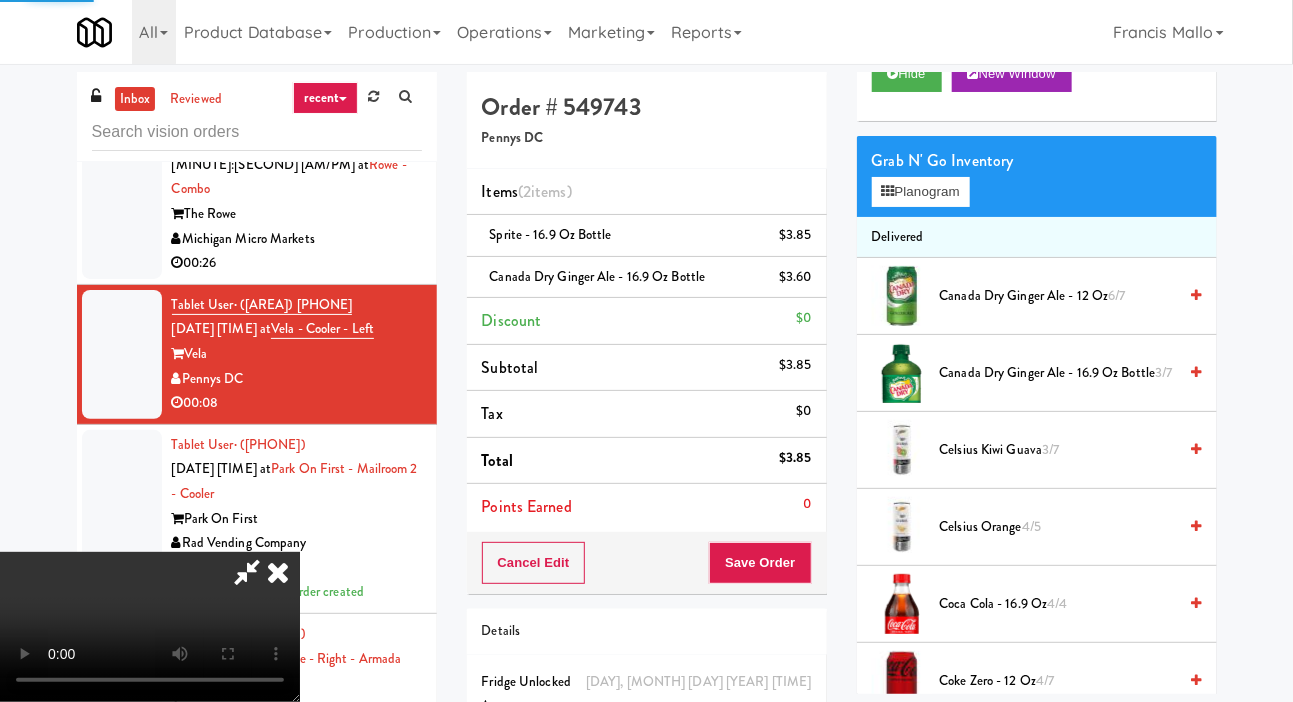 scroll, scrollTop: 73, scrollLeft: 0, axis: vertical 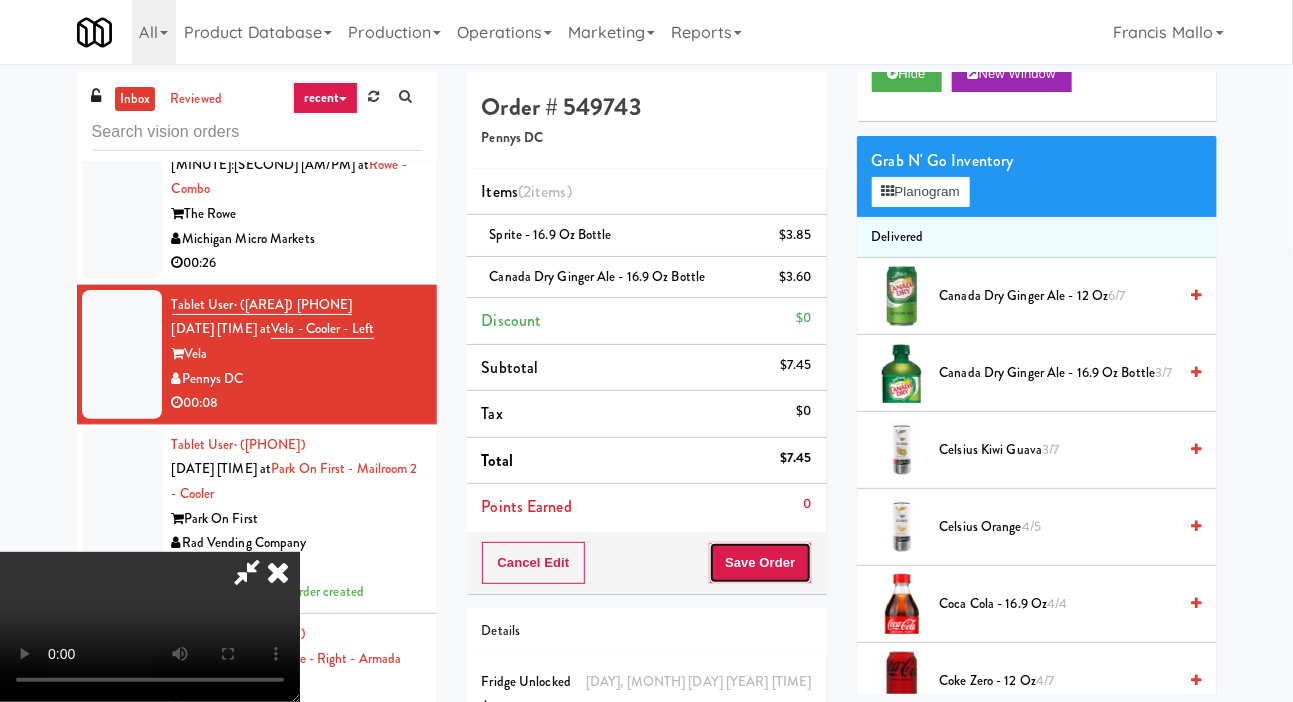 click on "Save Order" at bounding box center (760, 563) 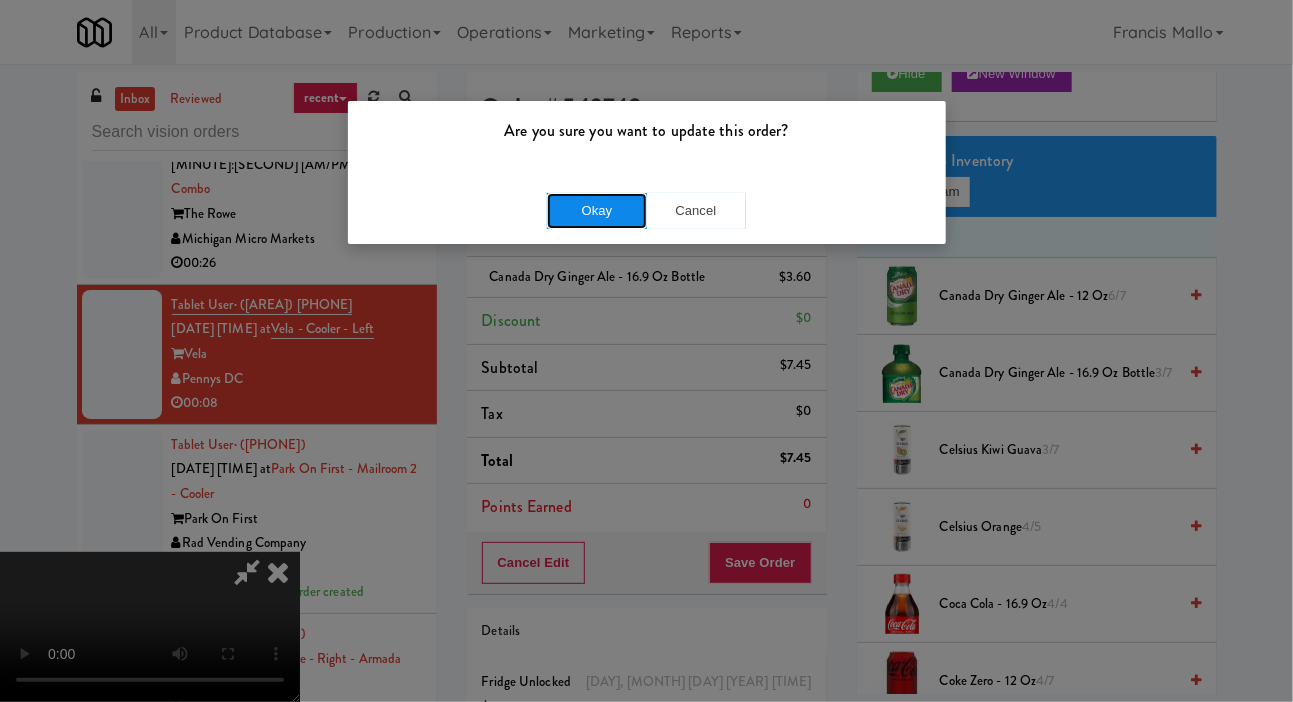 click on "Okay" at bounding box center (597, 211) 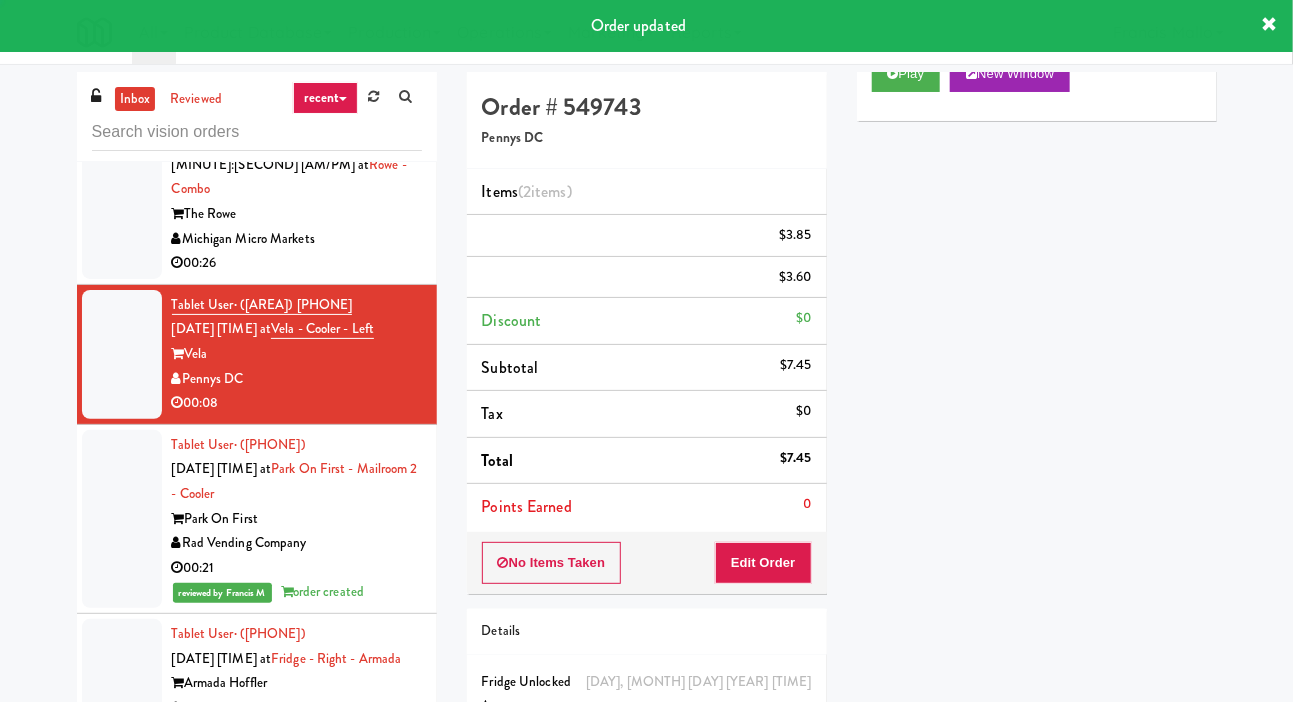 scroll, scrollTop: 0, scrollLeft: 0, axis: both 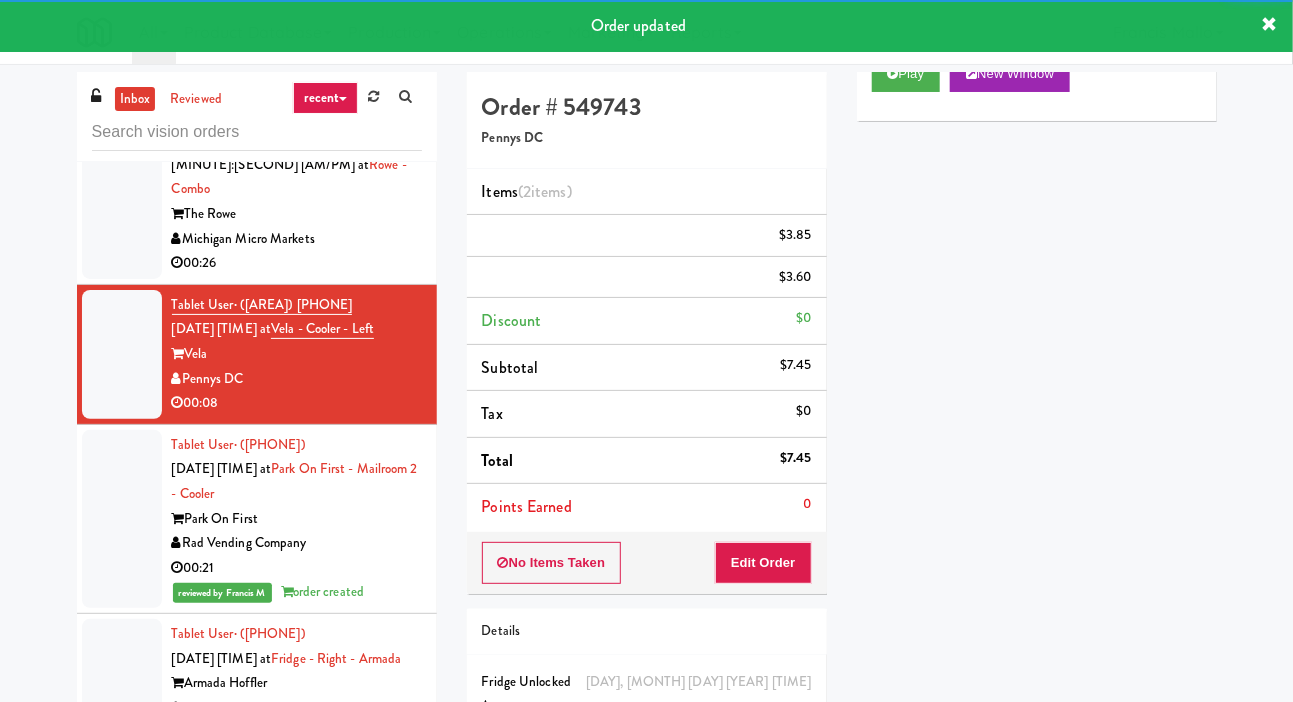 click at bounding box center [122, 190] 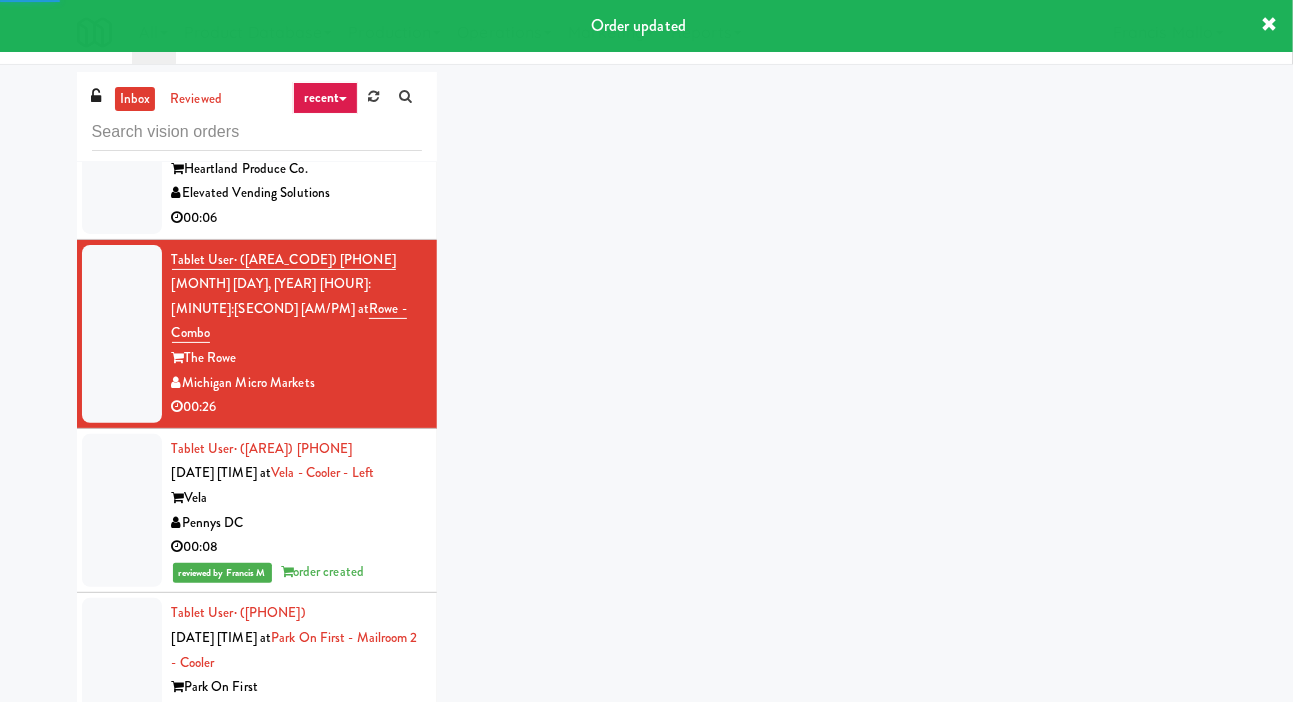 scroll, scrollTop: 11946, scrollLeft: 0, axis: vertical 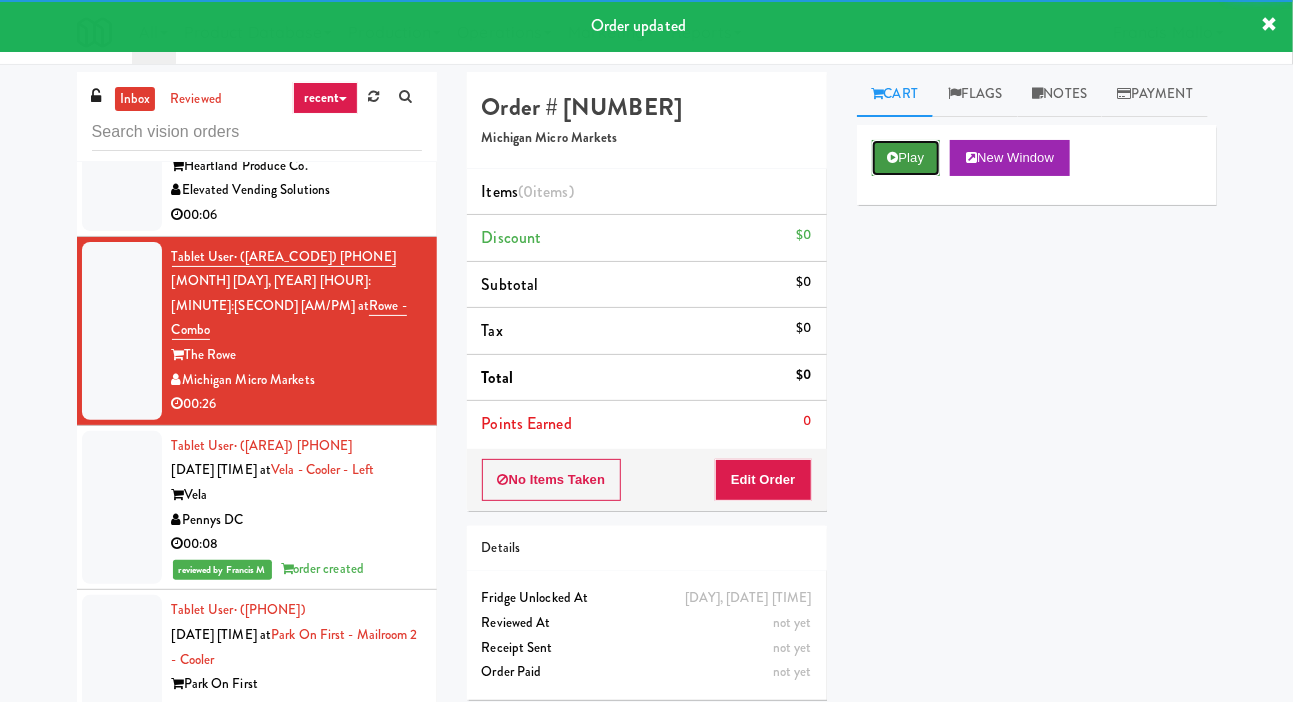 click at bounding box center (893, 157) 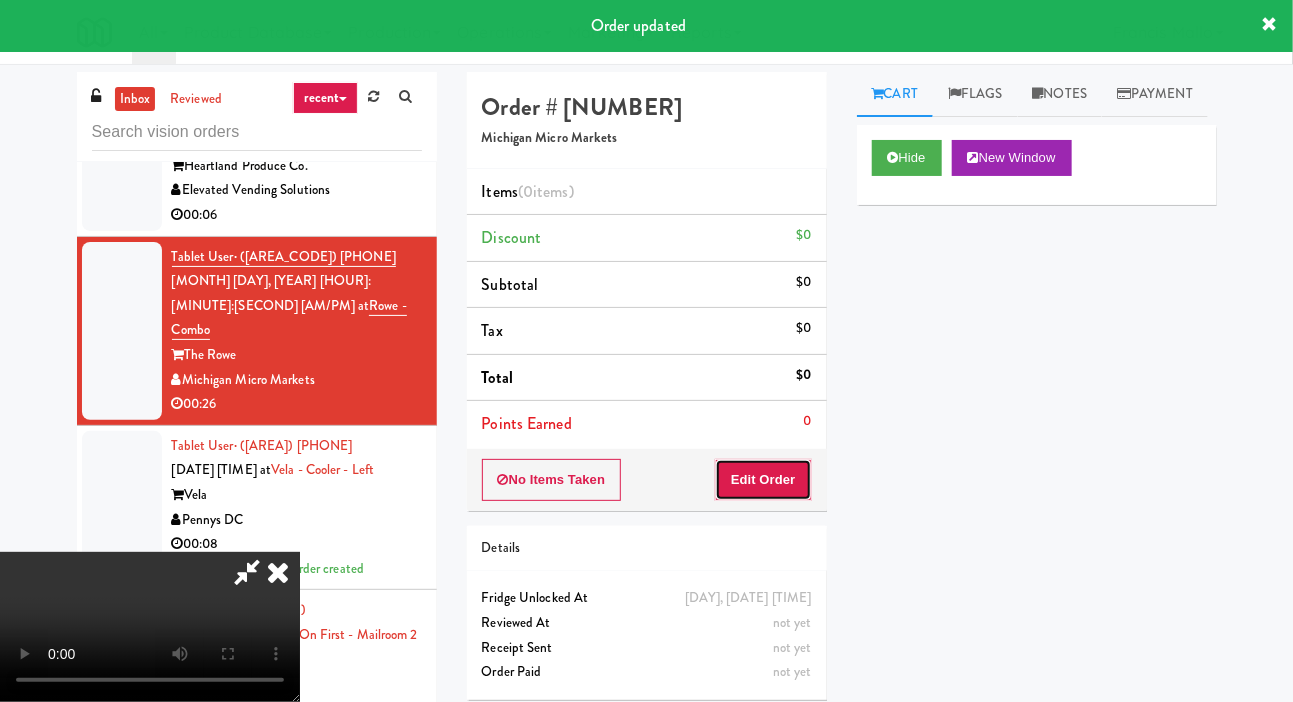 click on "Edit Order" at bounding box center [763, 480] 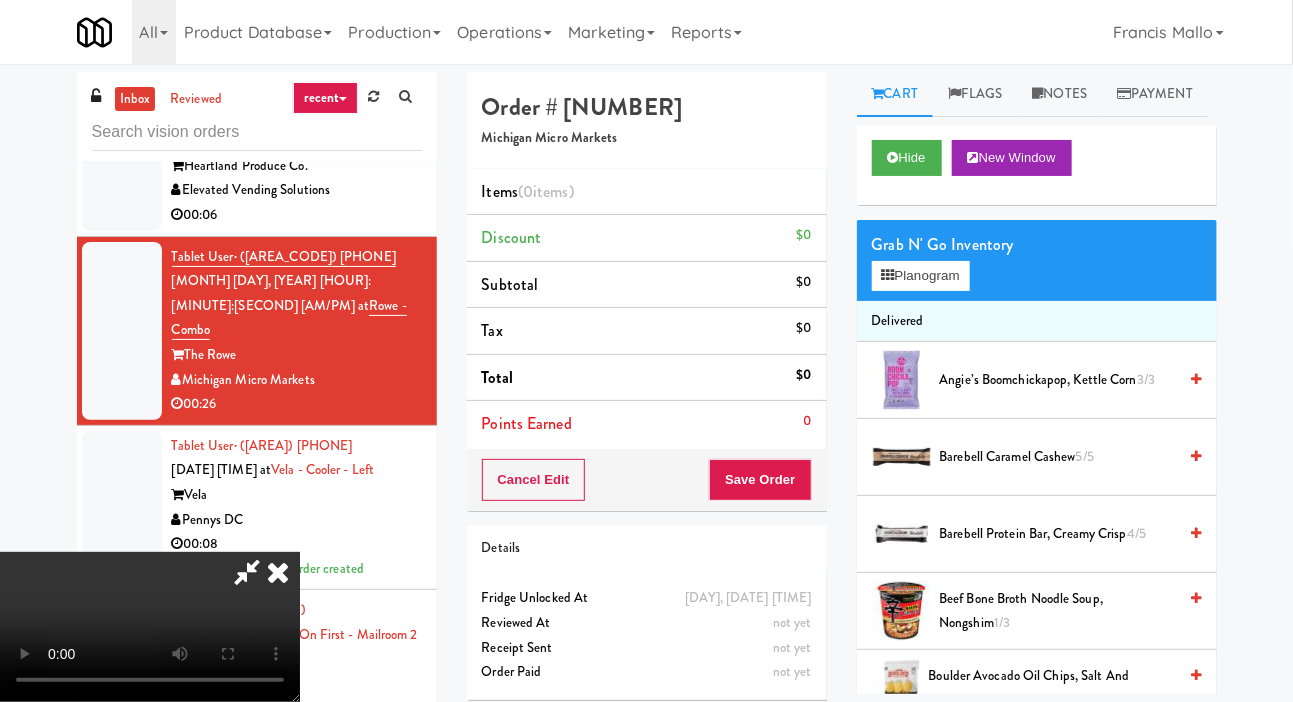 scroll, scrollTop: 73, scrollLeft: 0, axis: vertical 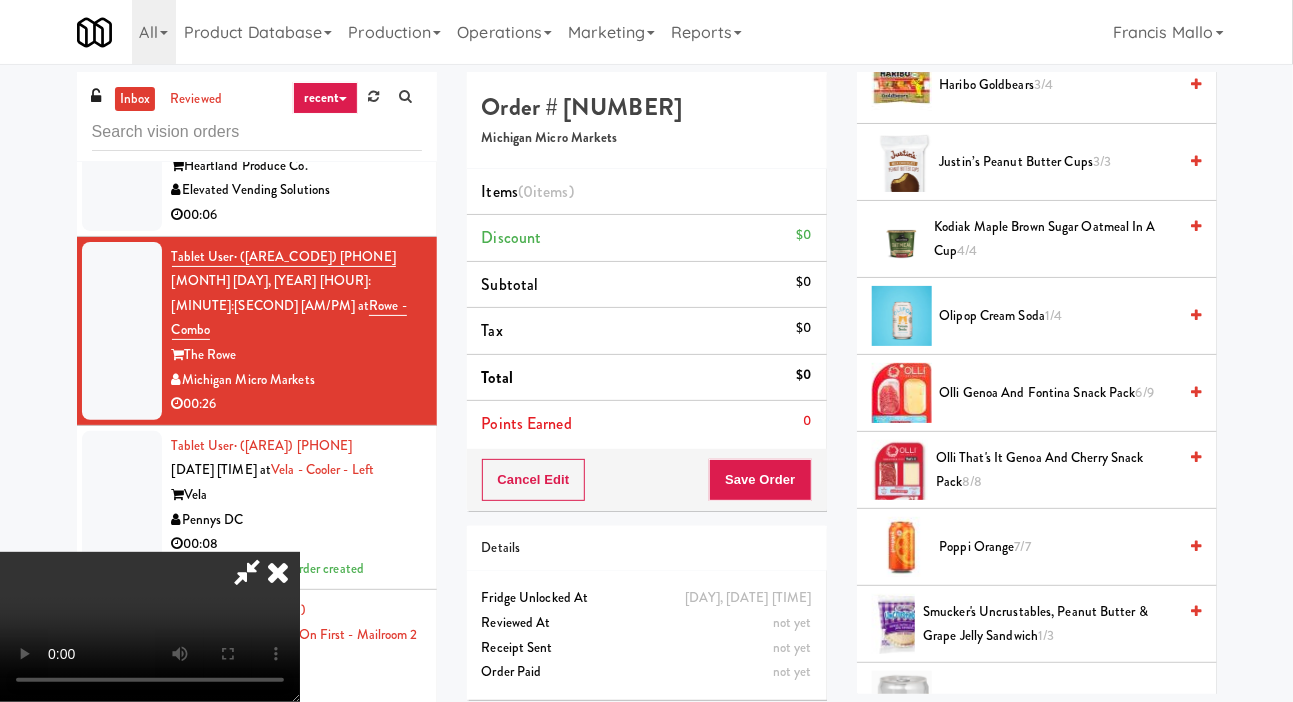 click on "Olli Genoa and Fontina Snack Pack  6/9" at bounding box center (1058, 393) 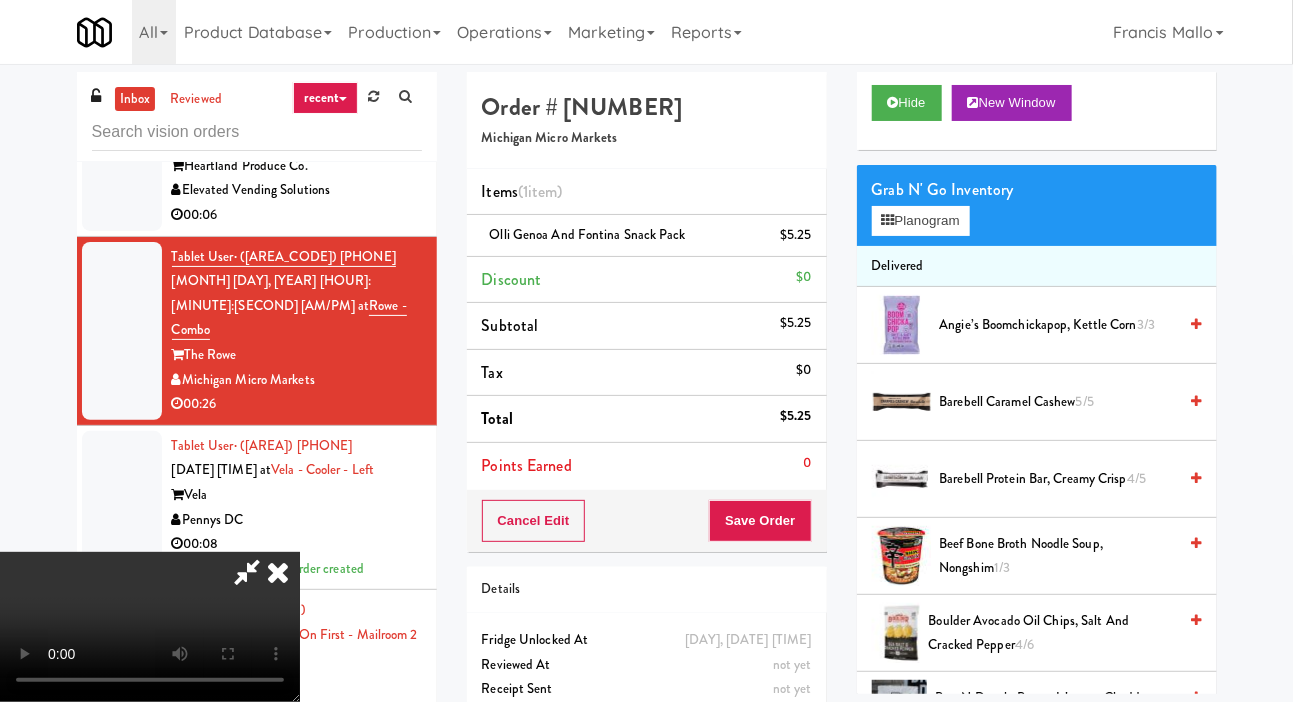 scroll, scrollTop: 51, scrollLeft: 0, axis: vertical 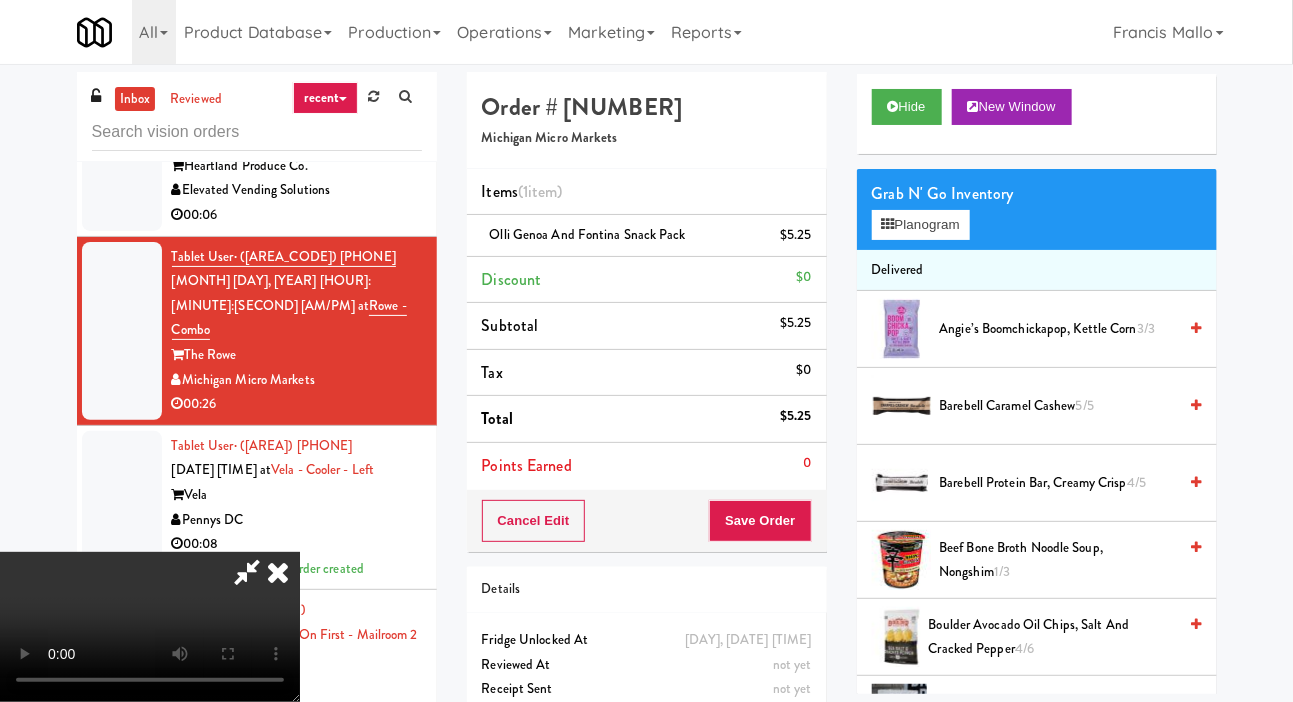click on "Angie’s Boomchickapop, Kettle Corn  3/3" at bounding box center [1058, 329] 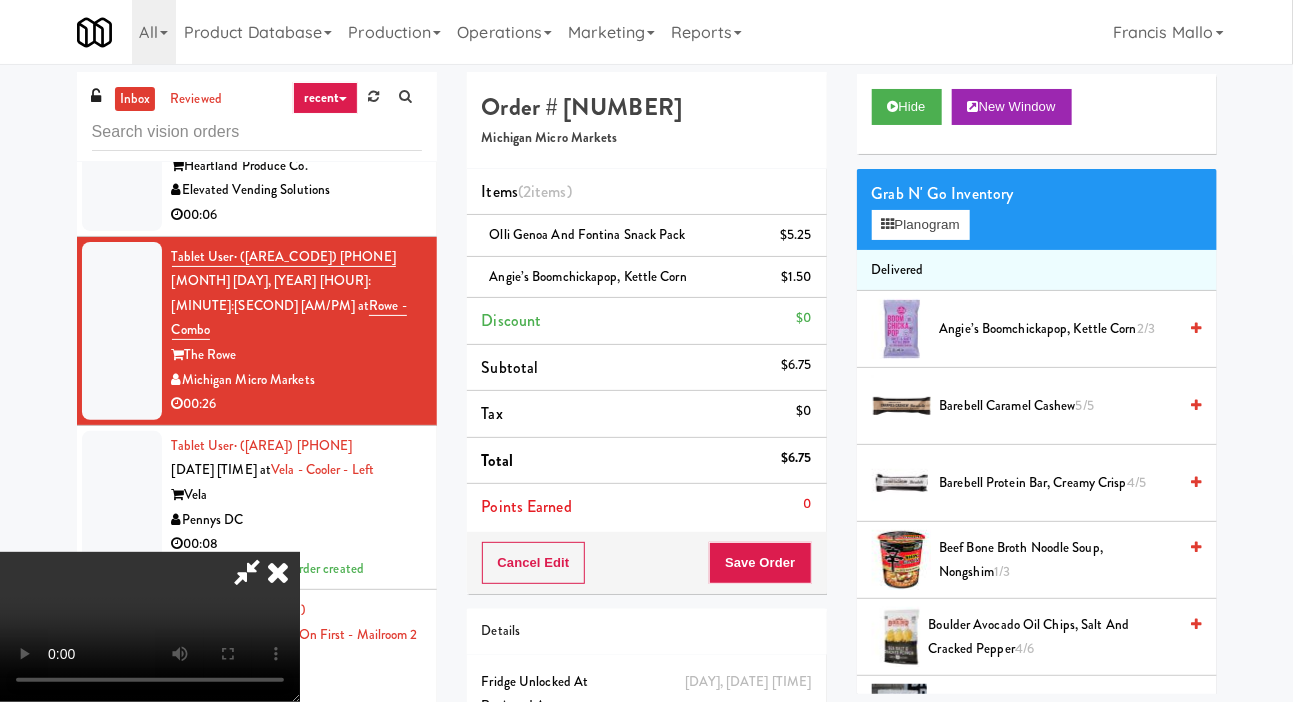 scroll, scrollTop: 0, scrollLeft: 0, axis: both 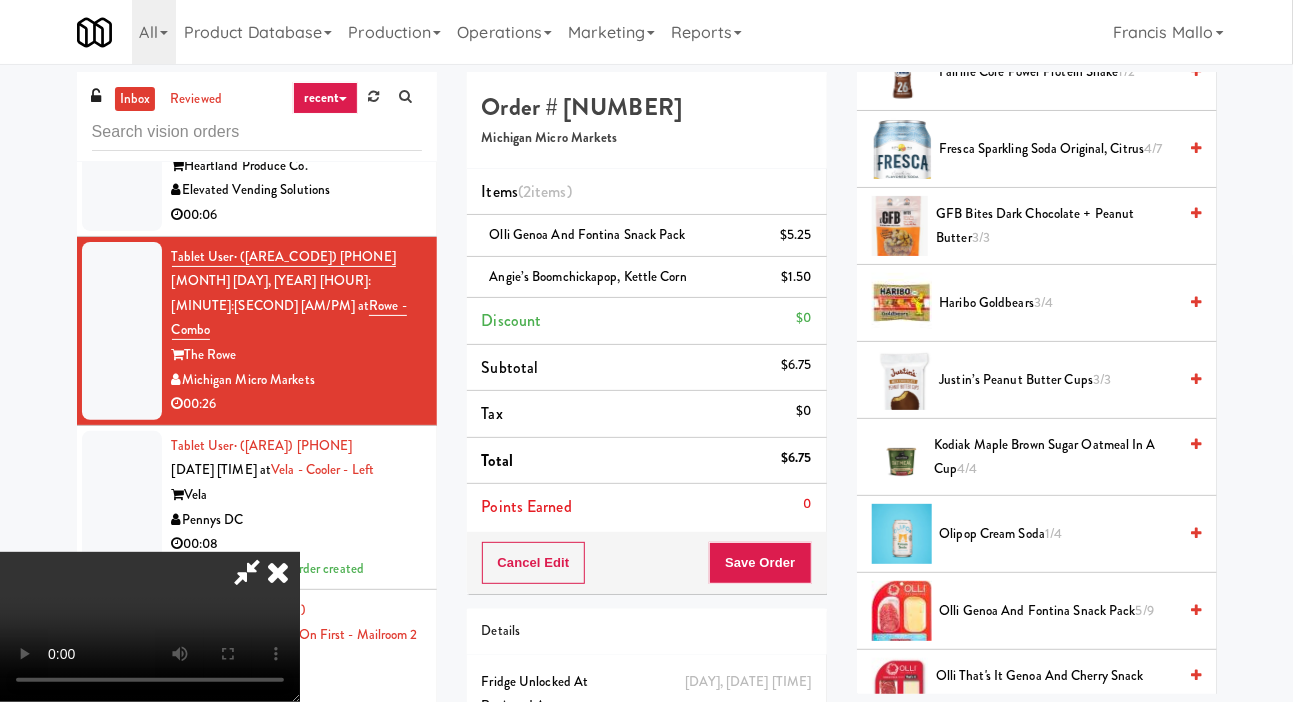 click on "Justin’s Peanut Butter Cups  3/3" at bounding box center (1058, 380) 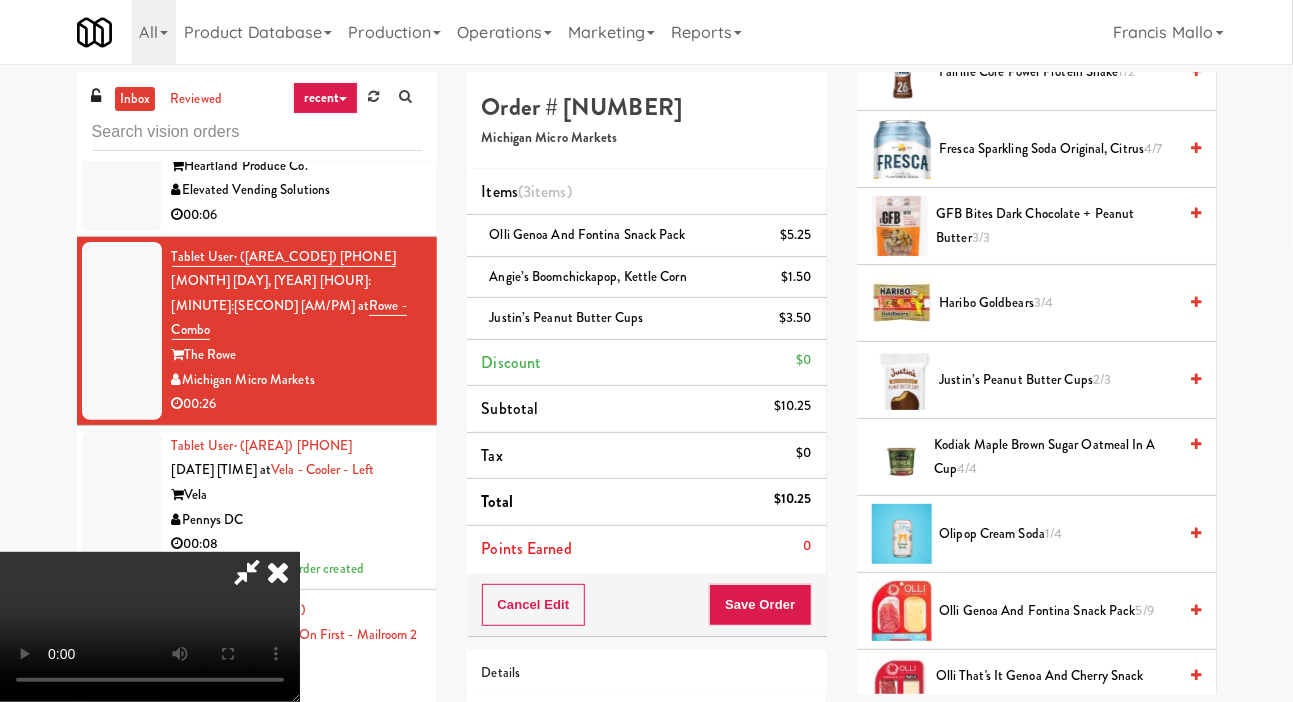 scroll, scrollTop: 73, scrollLeft: 0, axis: vertical 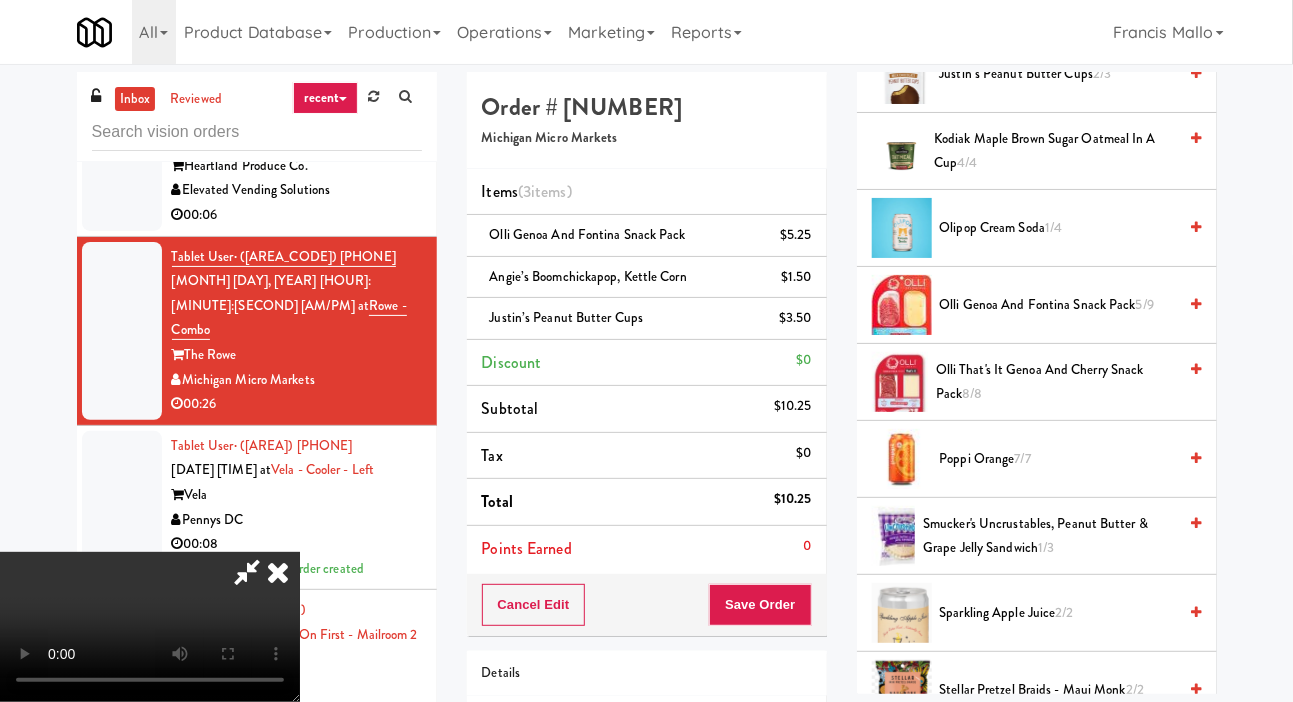 click on "Poppi Orange  7/7" at bounding box center [1058, 459] 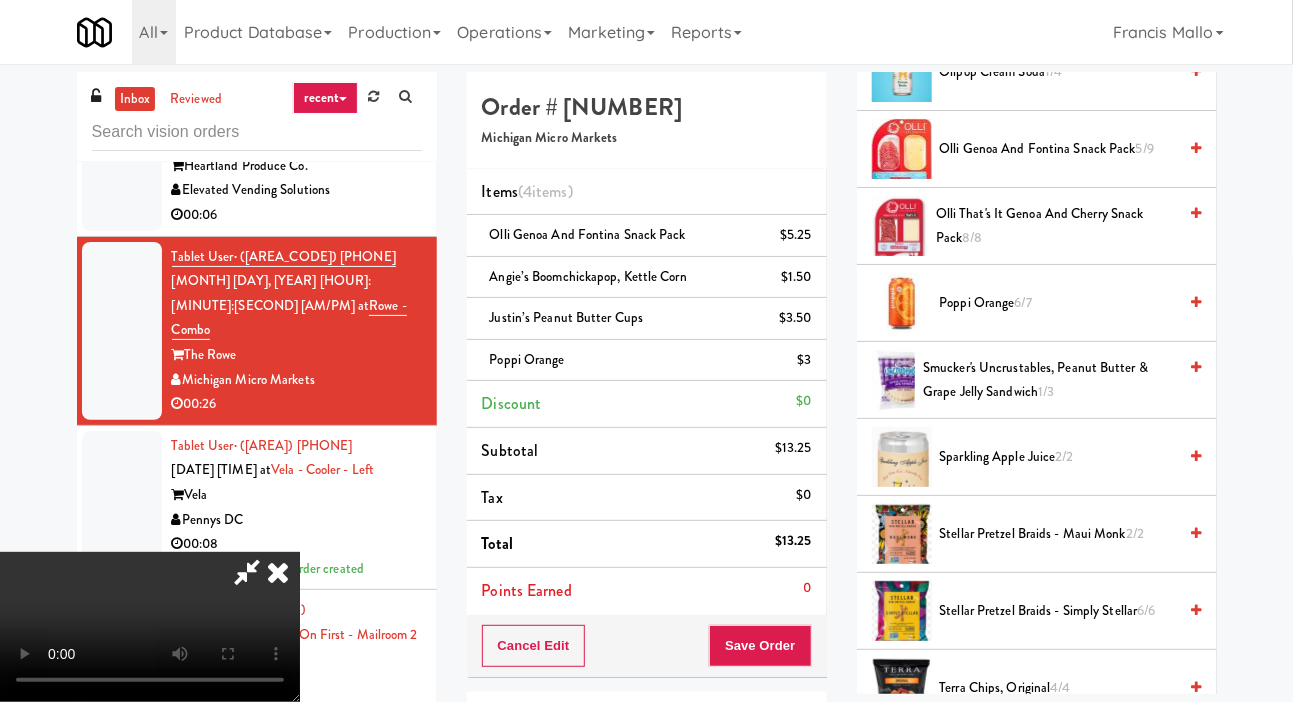 scroll, scrollTop: 1812, scrollLeft: 0, axis: vertical 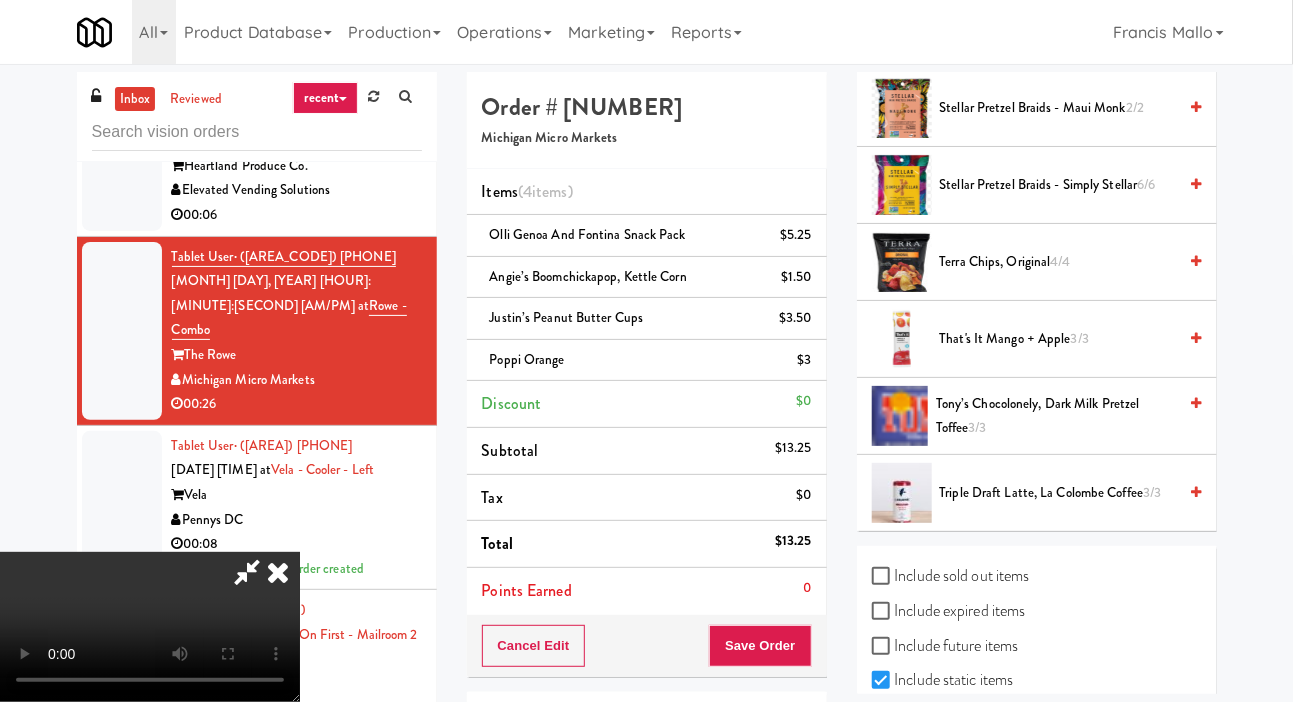 click on "Triple Draft Latte, La Colombe Coffee  3/3" at bounding box center [1058, 493] 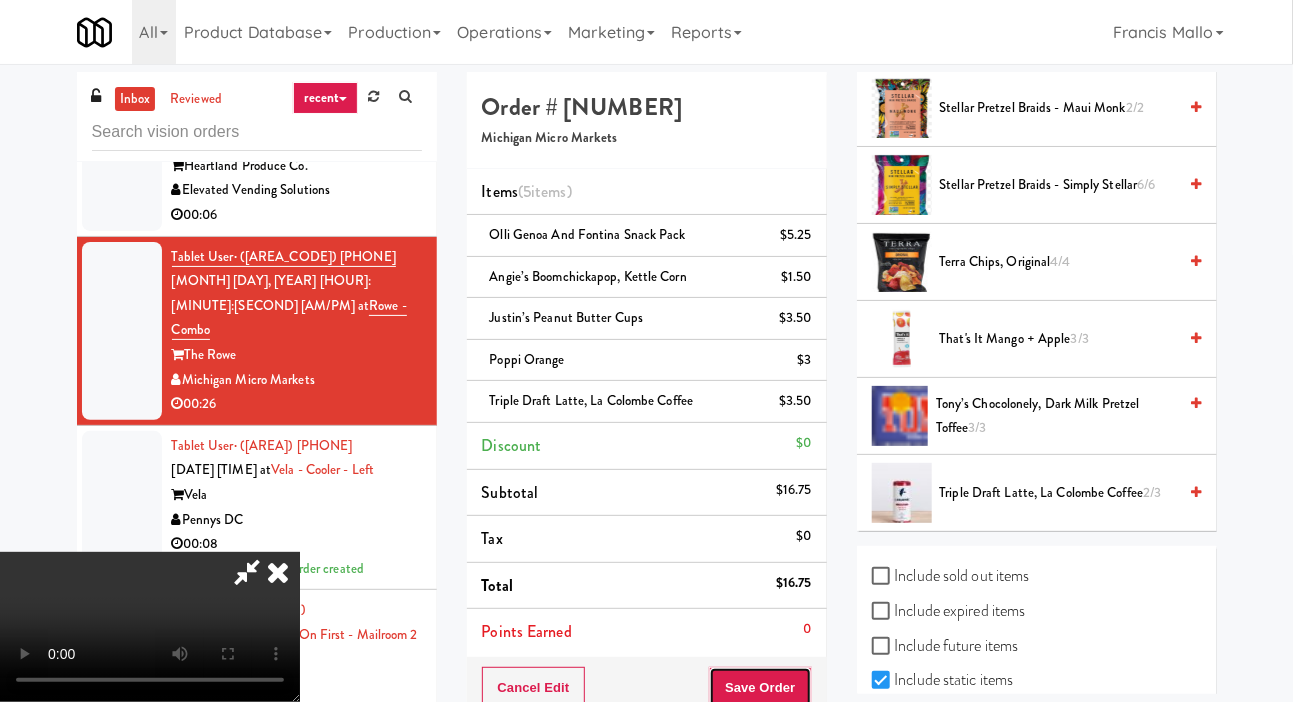 click on "Save Order" at bounding box center (760, 688) 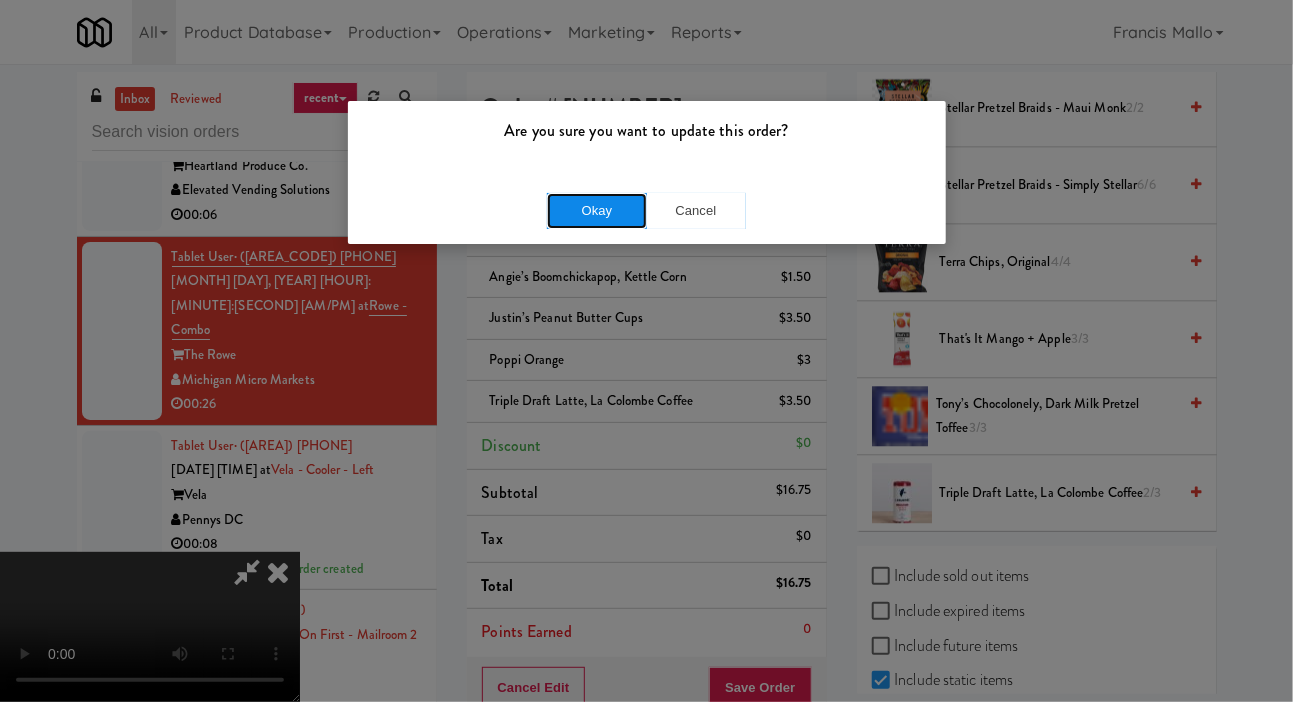 click on "Okay" at bounding box center (597, 211) 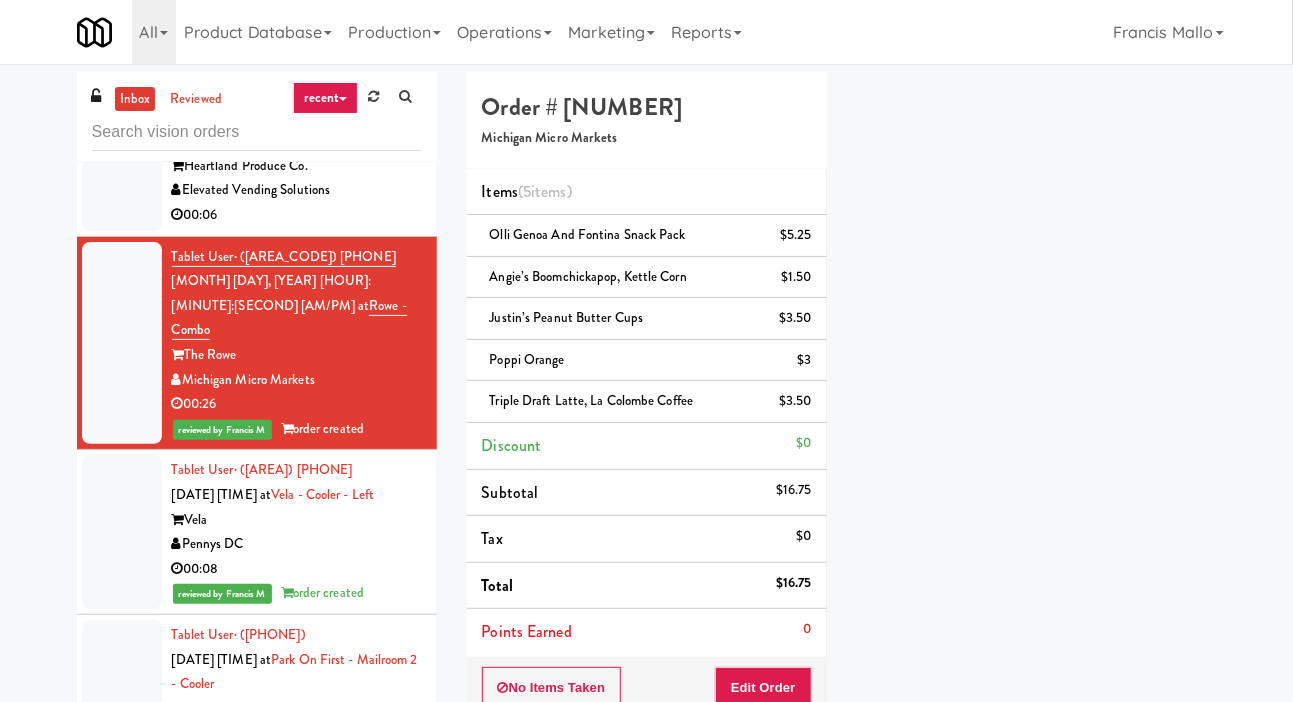 scroll, scrollTop: 116, scrollLeft: 0, axis: vertical 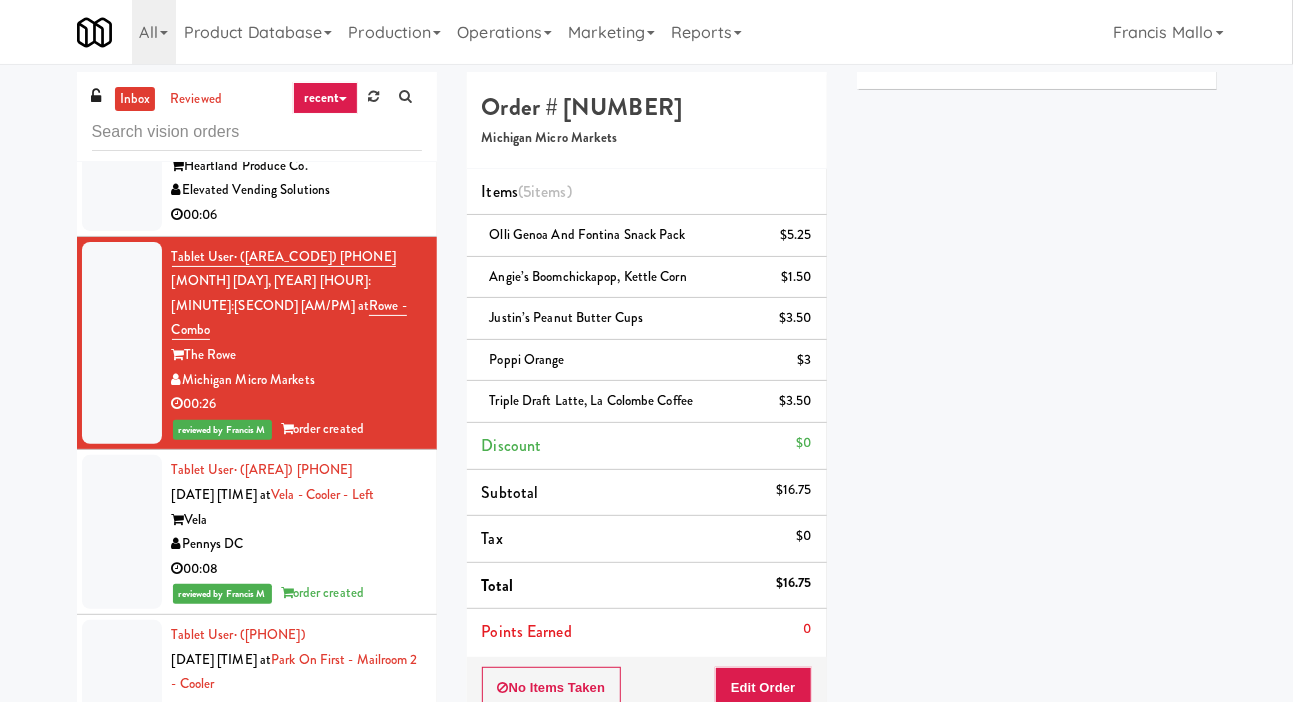 click at bounding box center [122, 154] 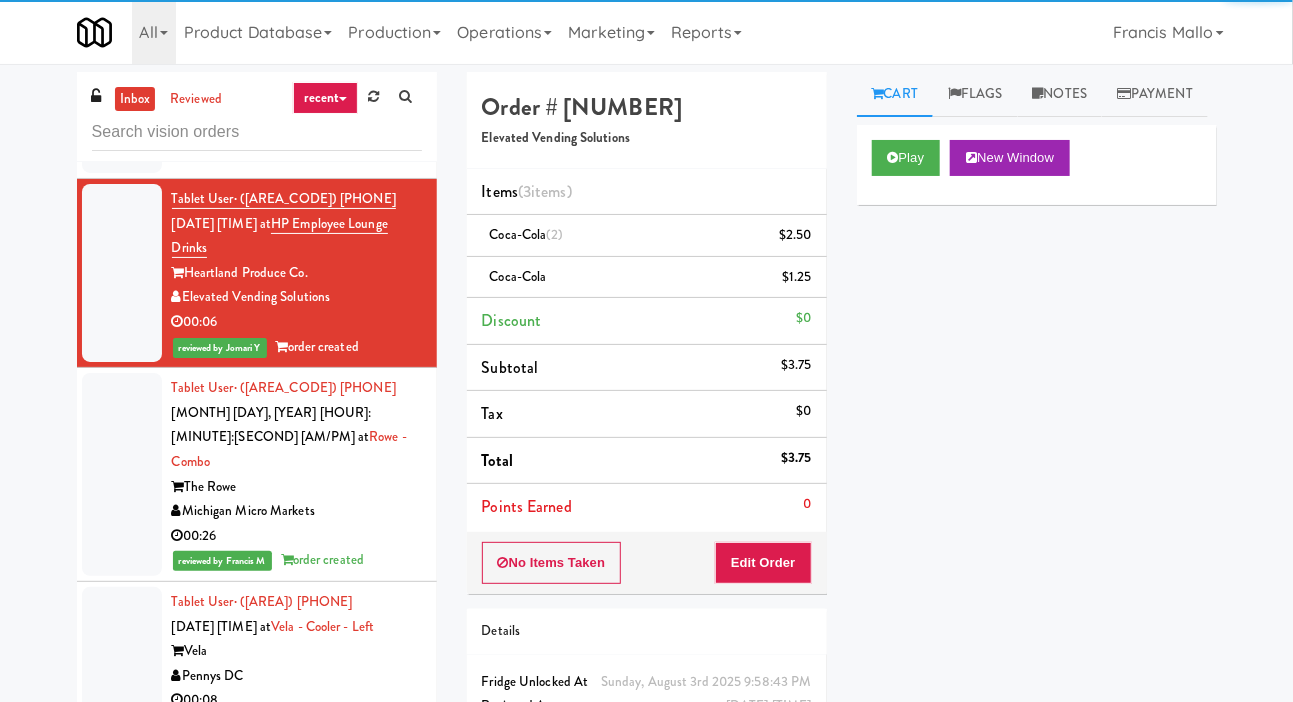 click at bounding box center (122, 108) 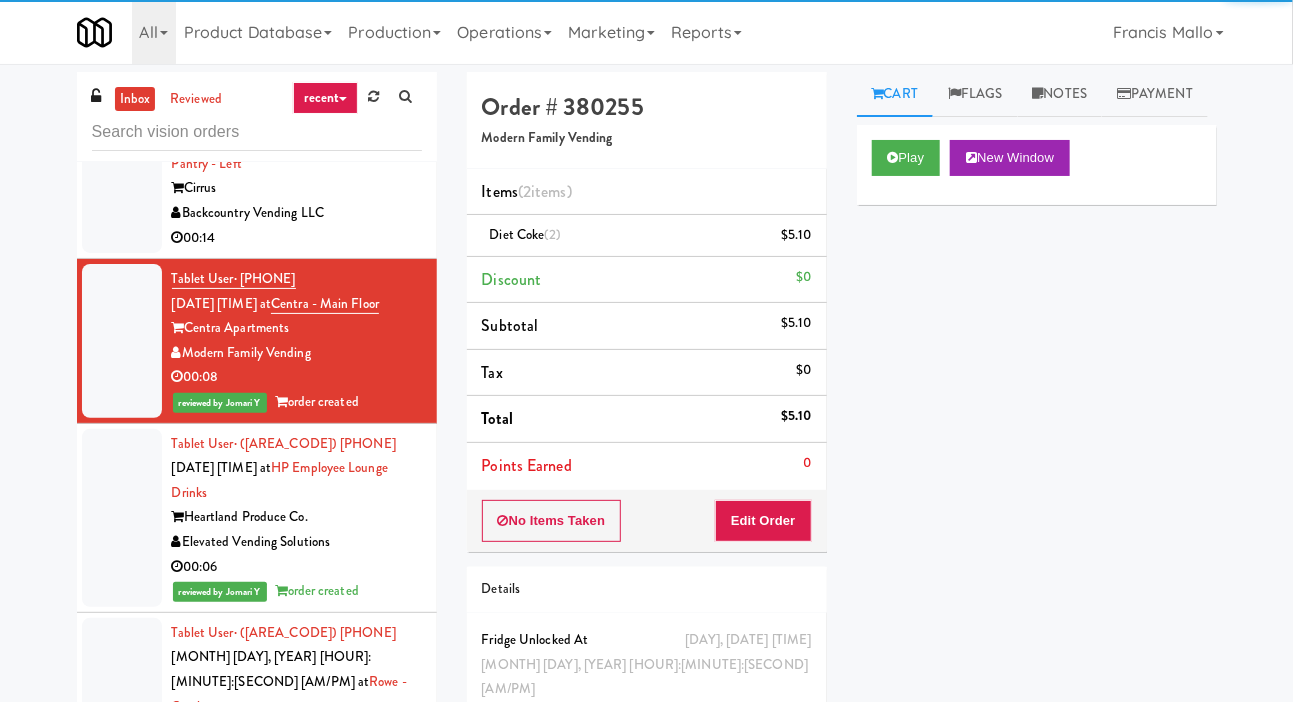 scroll, scrollTop: 11618, scrollLeft: 0, axis: vertical 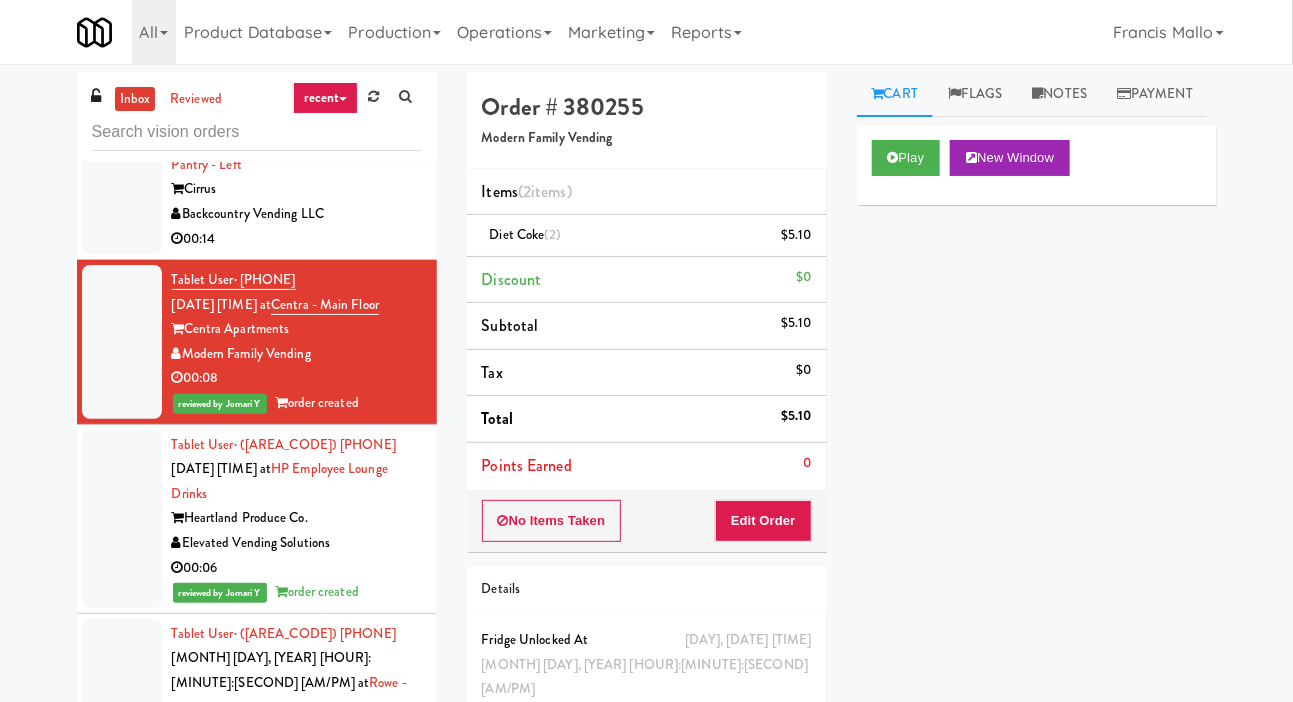 click at bounding box center [122, 165] 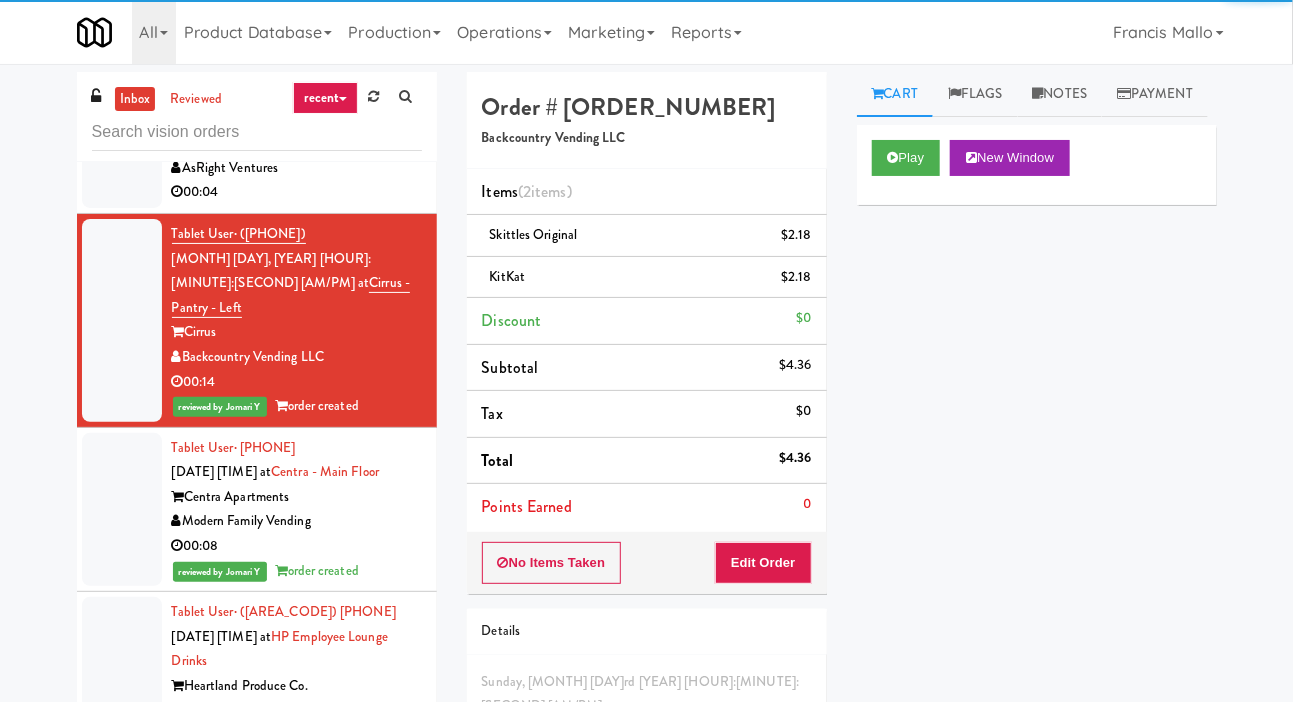 click at bounding box center (122, 119) 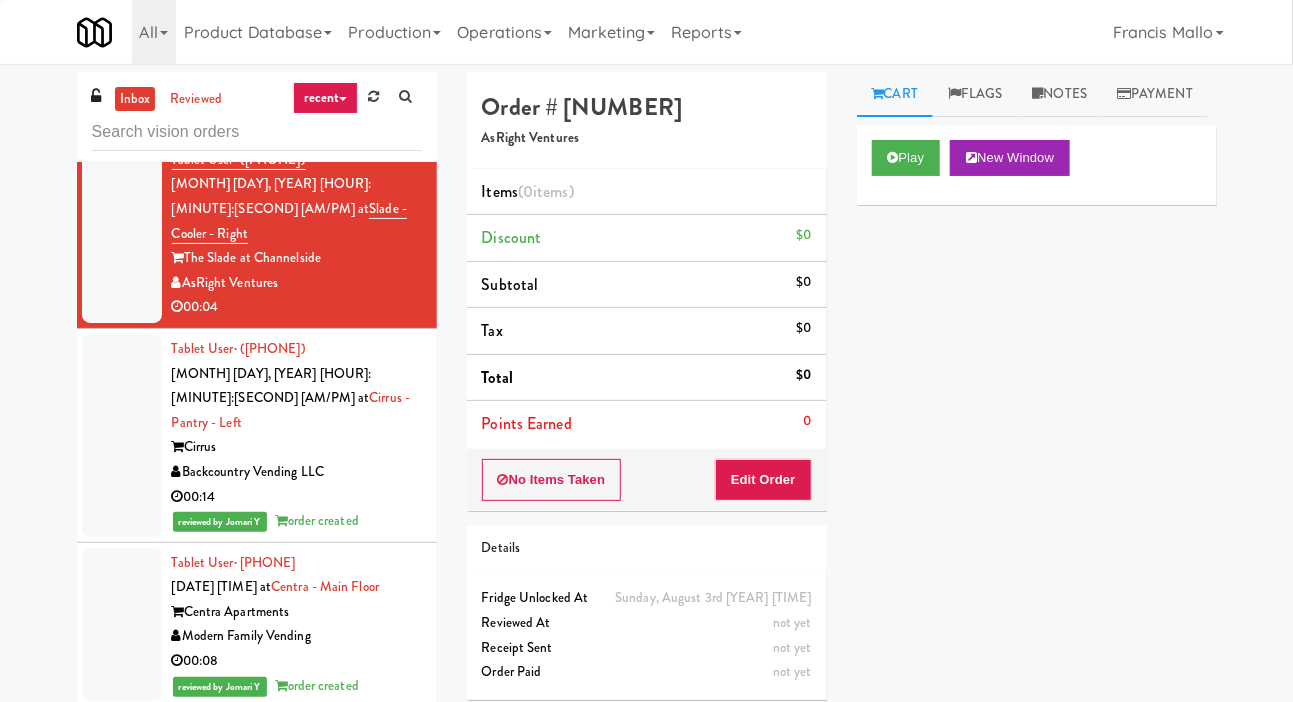 scroll, scrollTop: 11363, scrollLeft: 0, axis: vertical 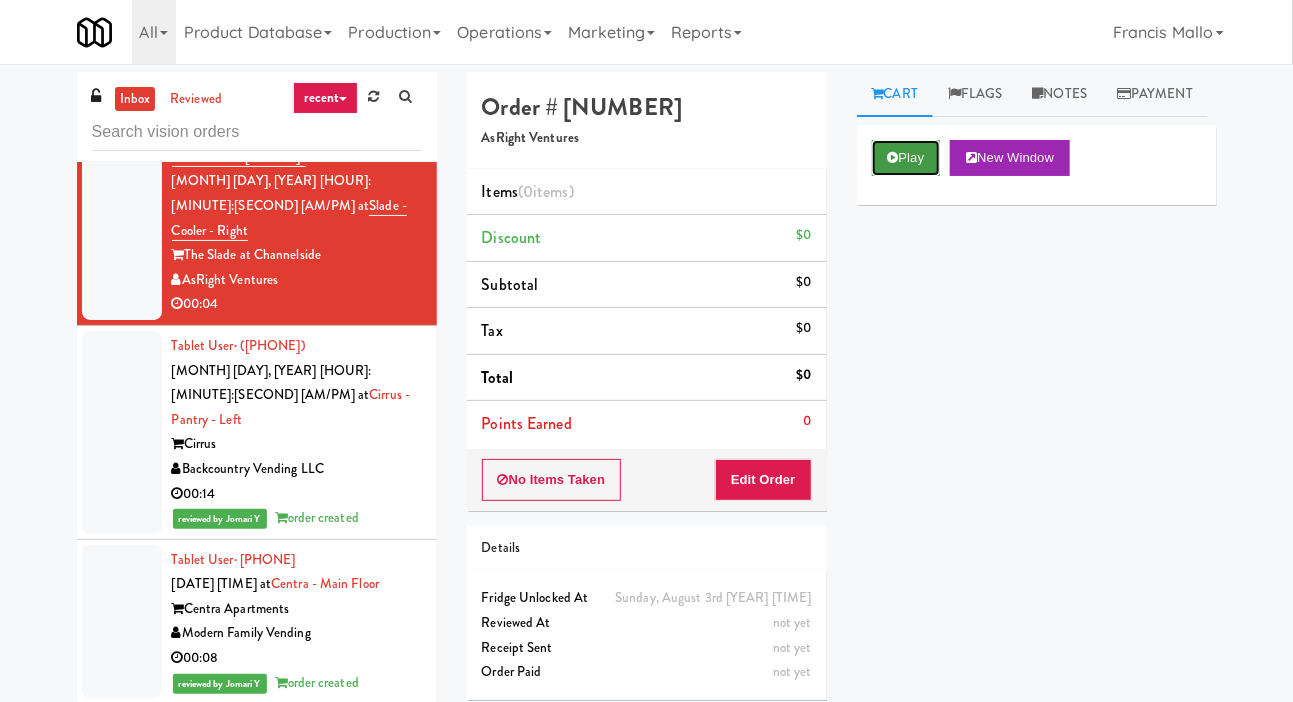 click on "Play" at bounding box center (906, 158) 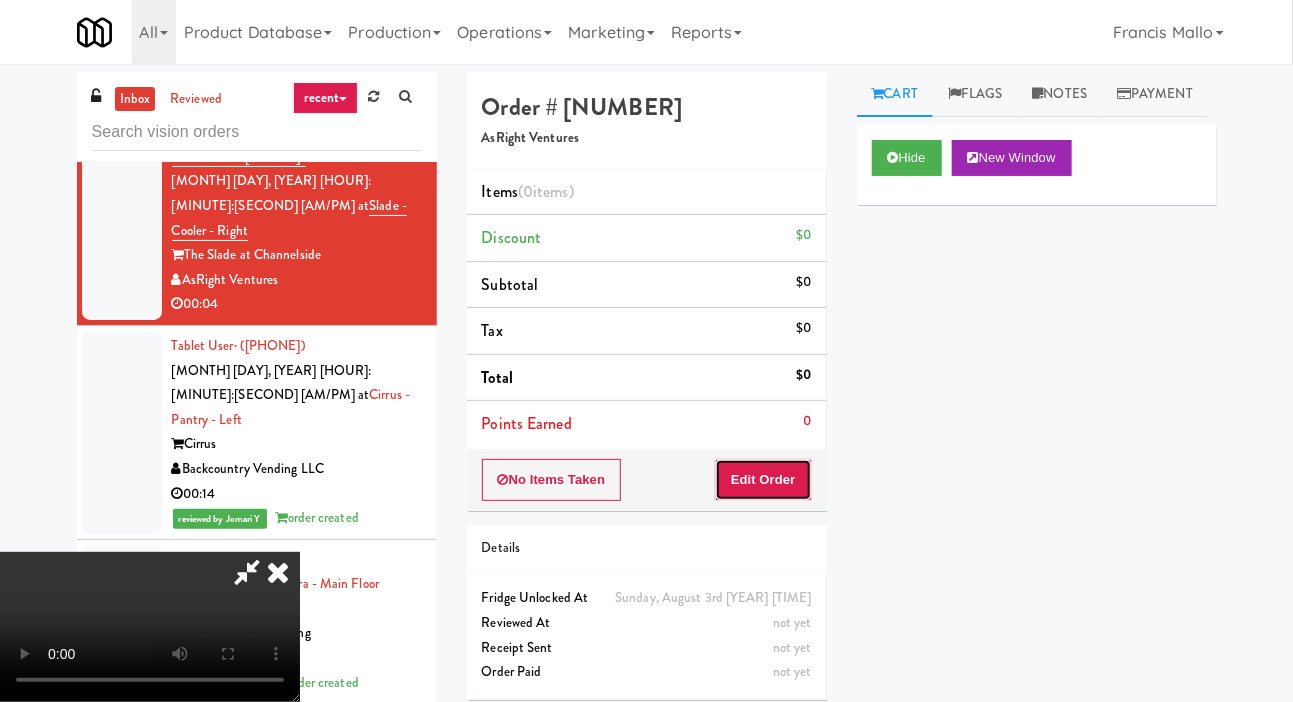 click on "Edit Order" at bounding box center [763, 480] 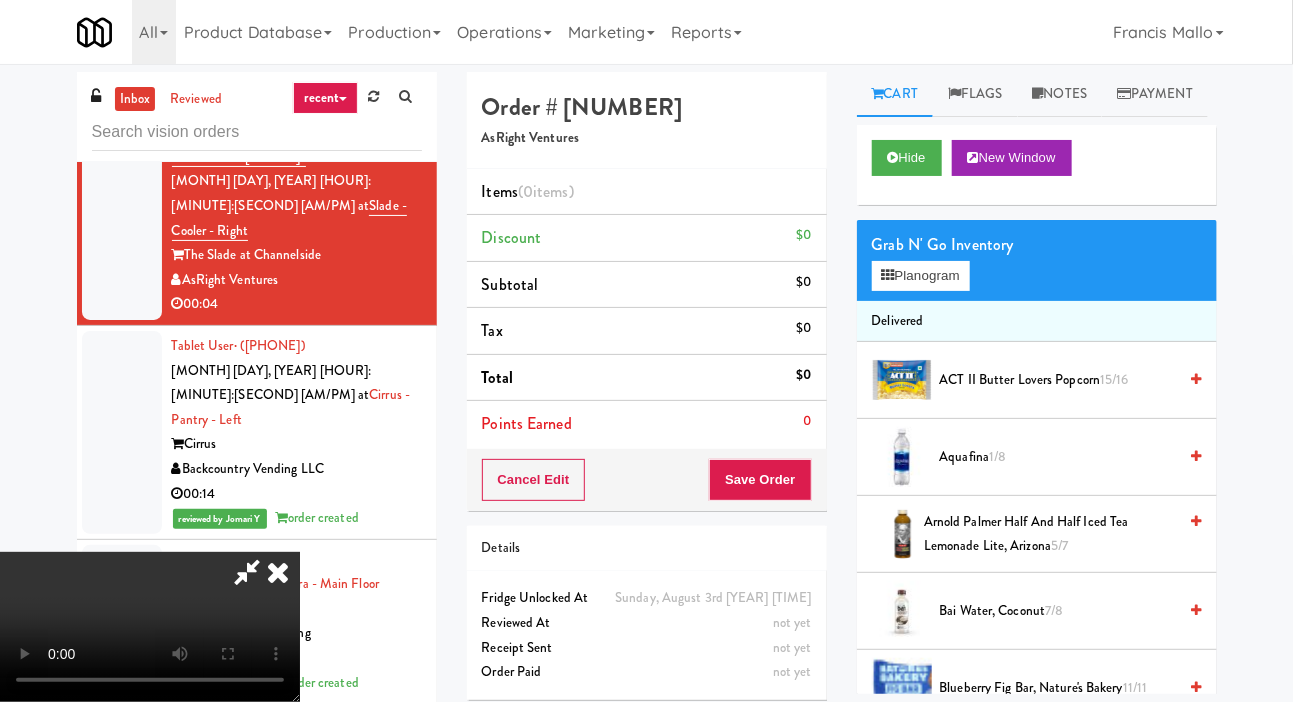 scroll, scrollTop: 73, scrollLeft: 0, axis: vertical 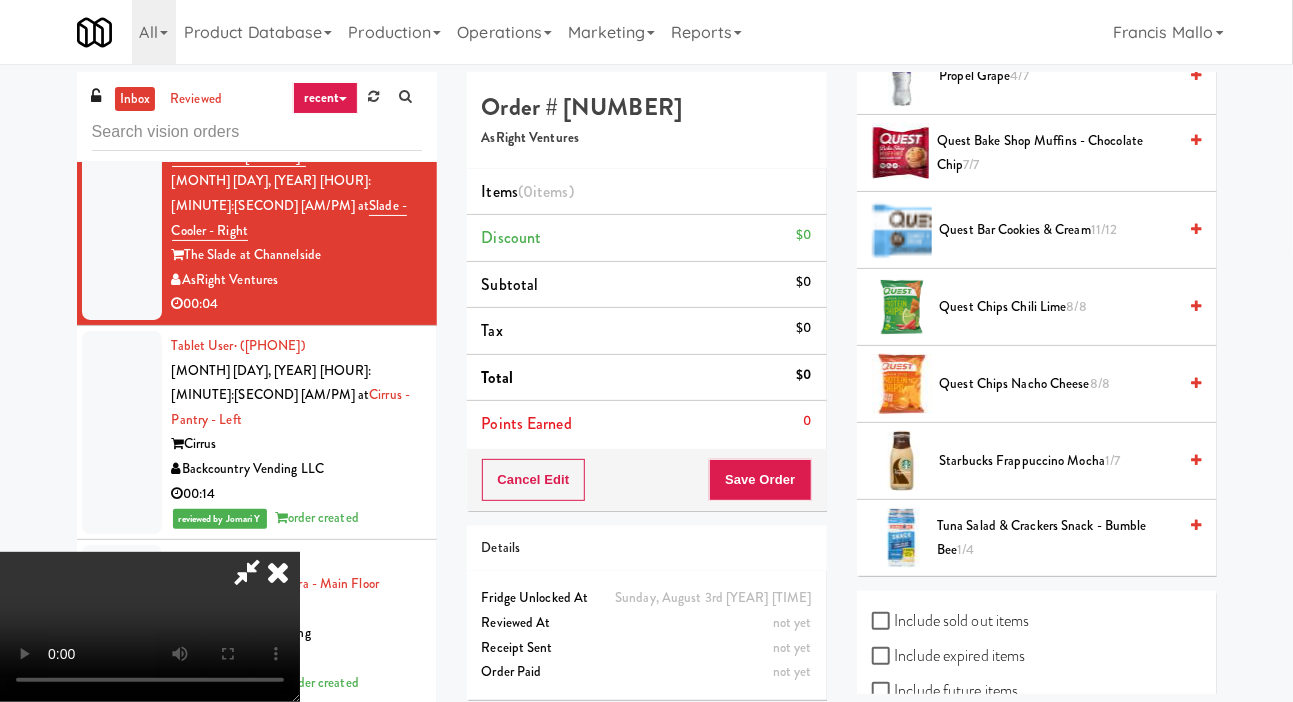 click on "Quest Chips Chili Lime  8/8" at bounding box center [1058, 307] 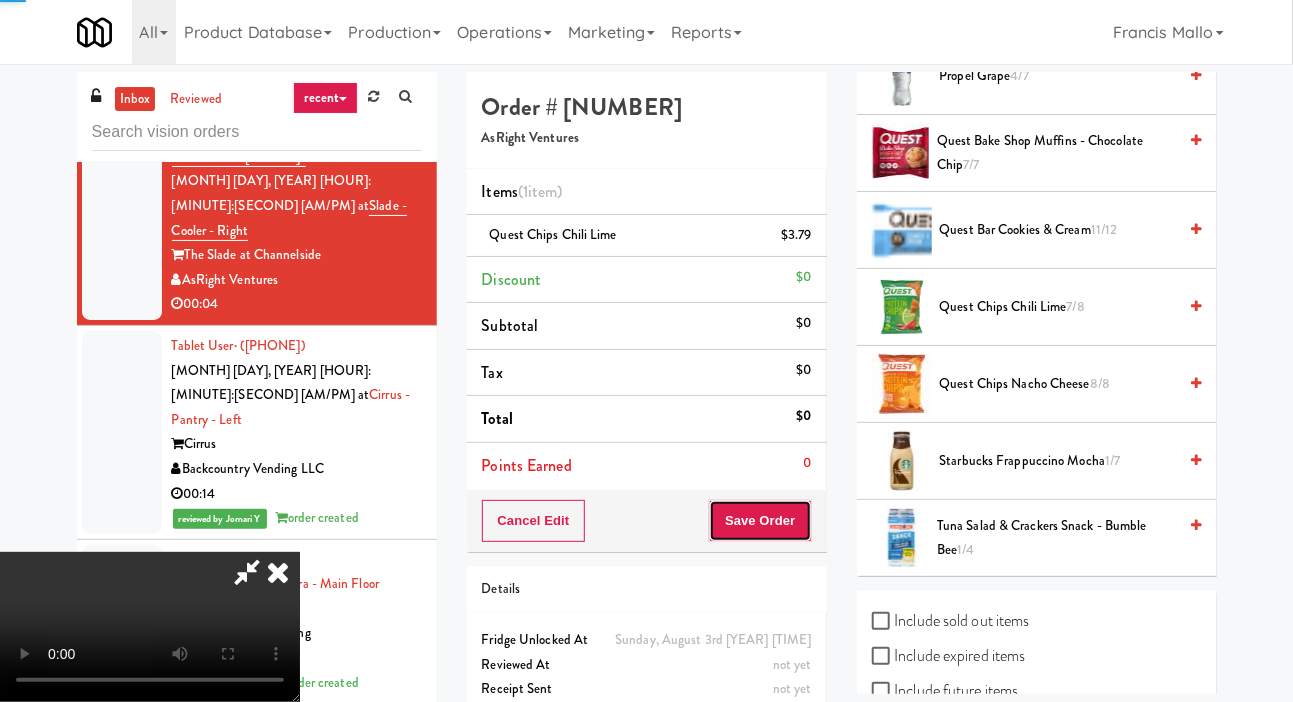 click on "Save Order" at bounding box center [760, 521] 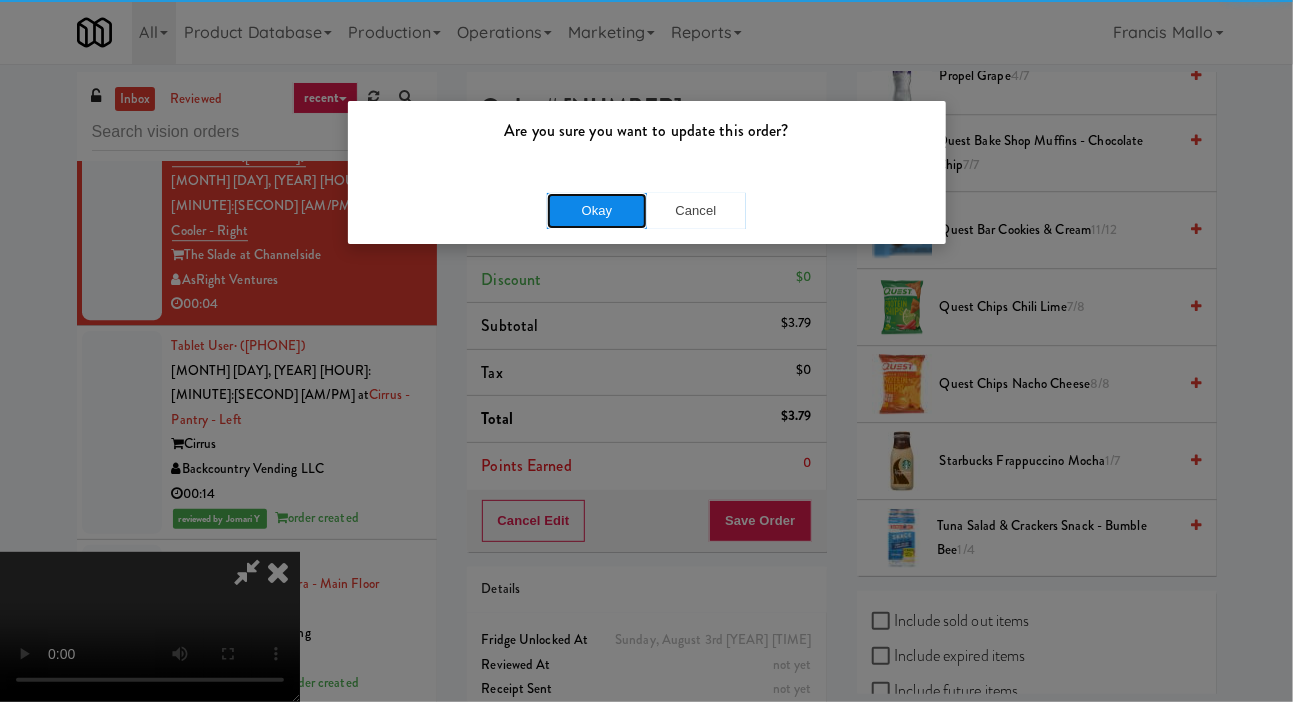 click on "Okay" at bounding box center [597, 211] 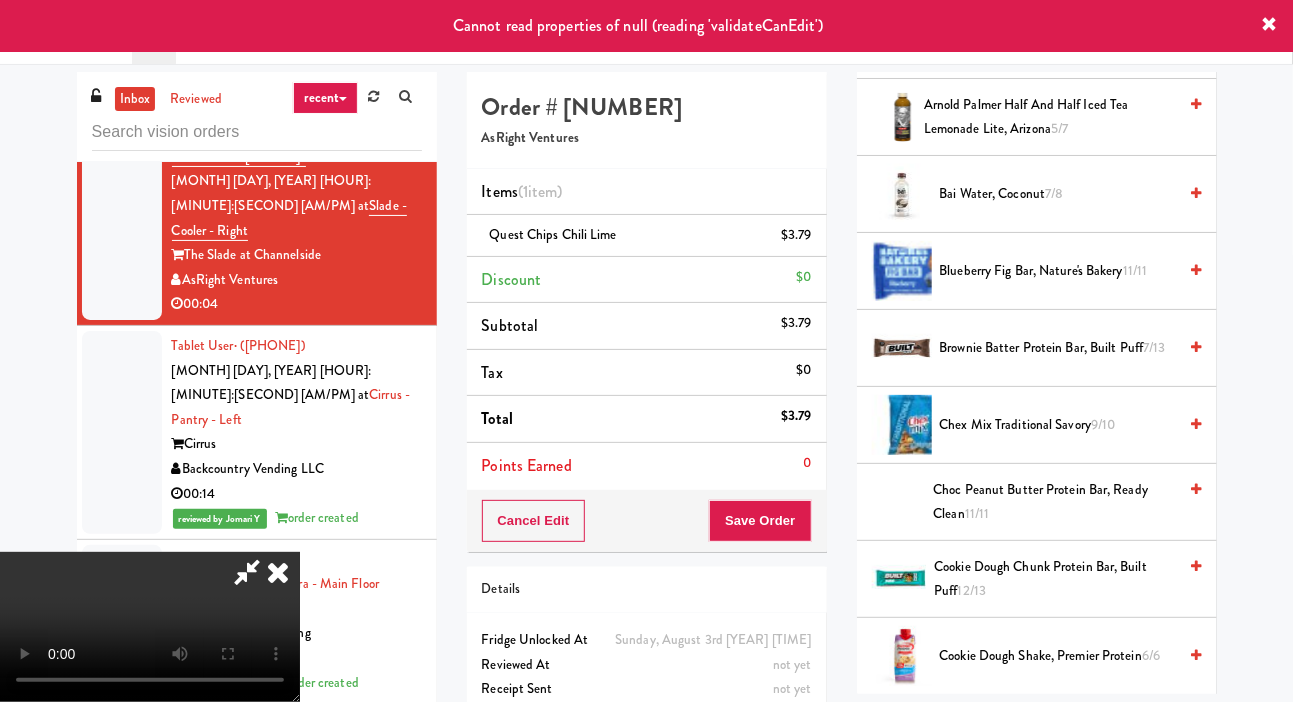 scroll, scrollTop: 0, scrollLeft: 0, axis: both 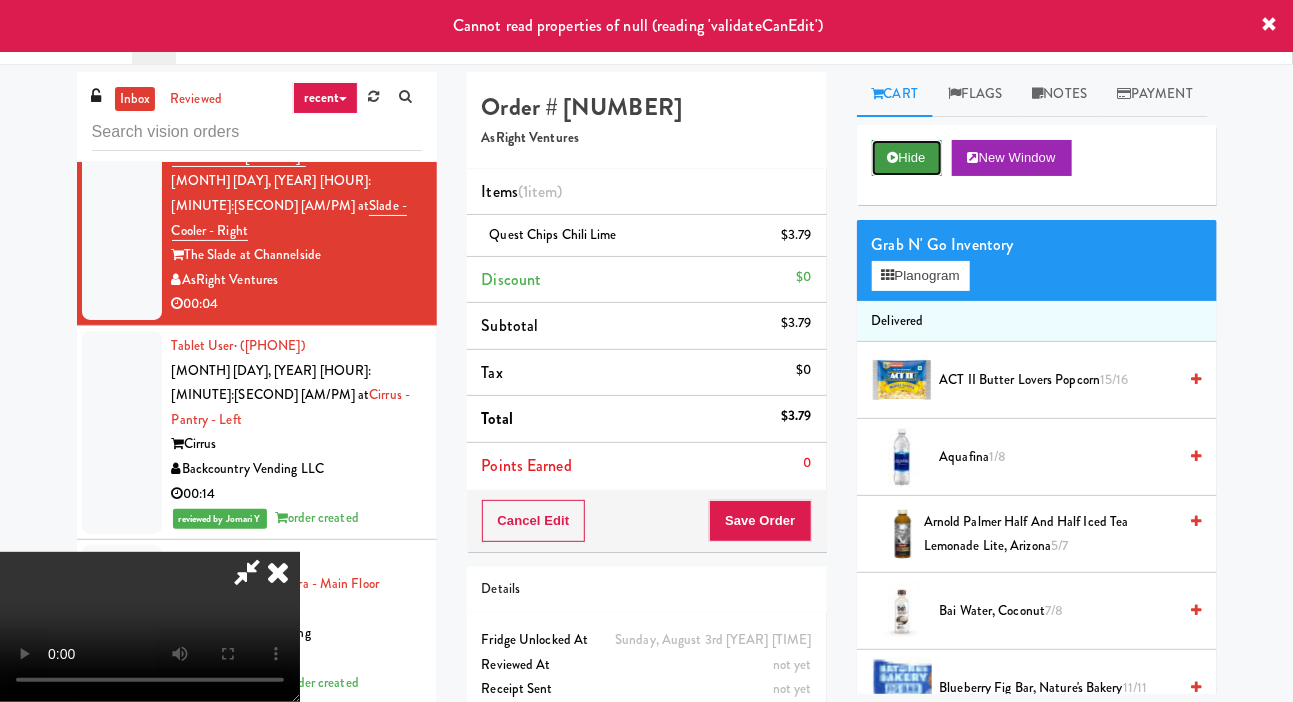 click on "Hide" at bounding box center [907, 158] 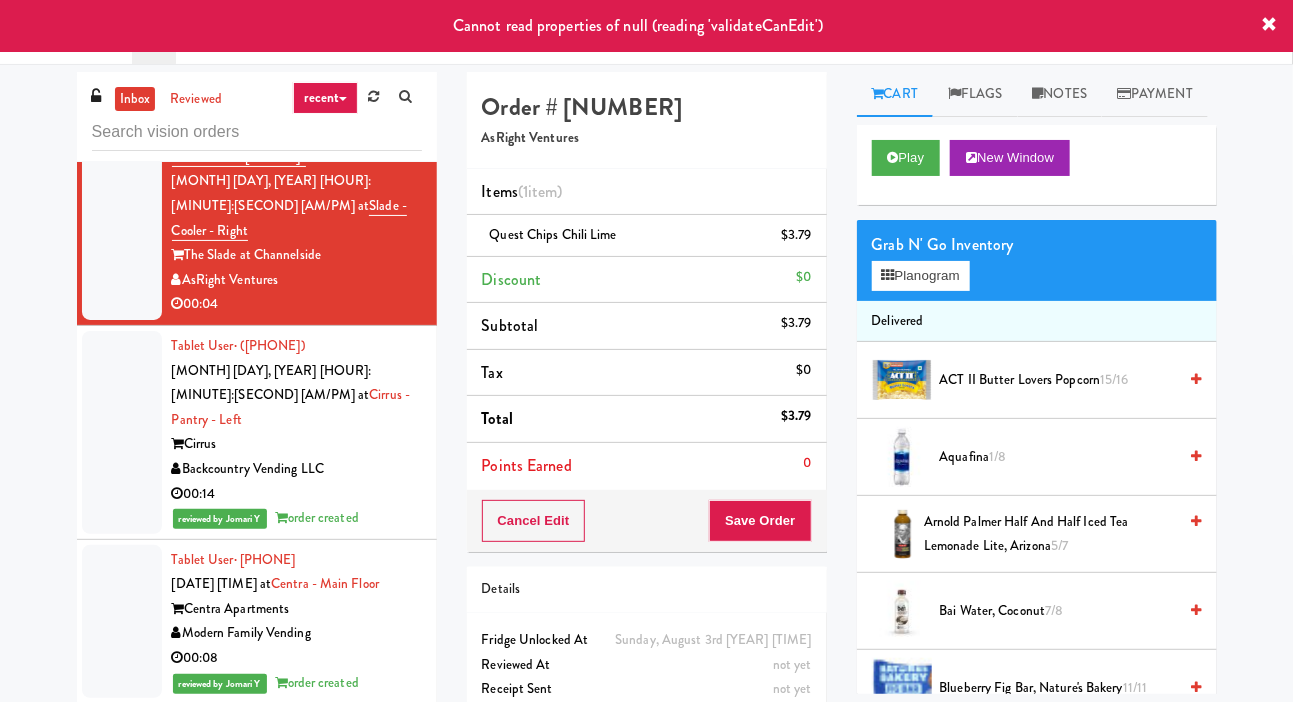 click at bounding box center (122, 42) 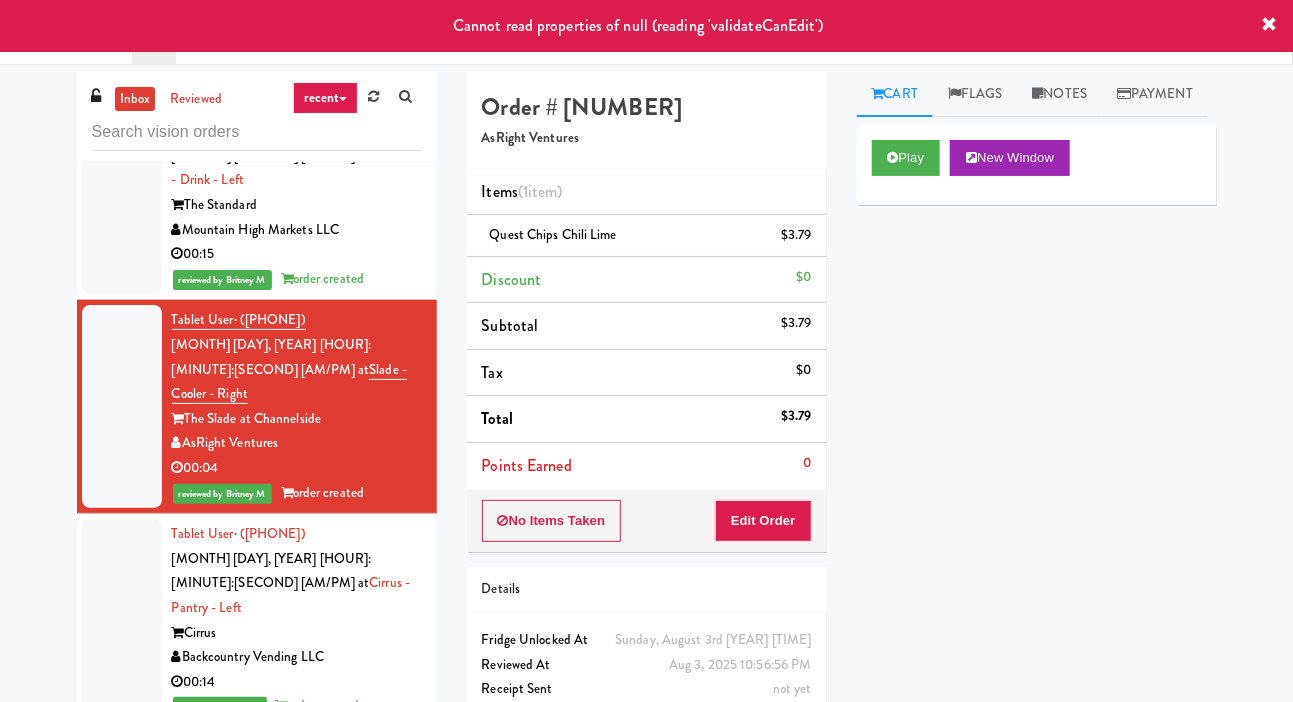 click at bounding box center (122, 16) 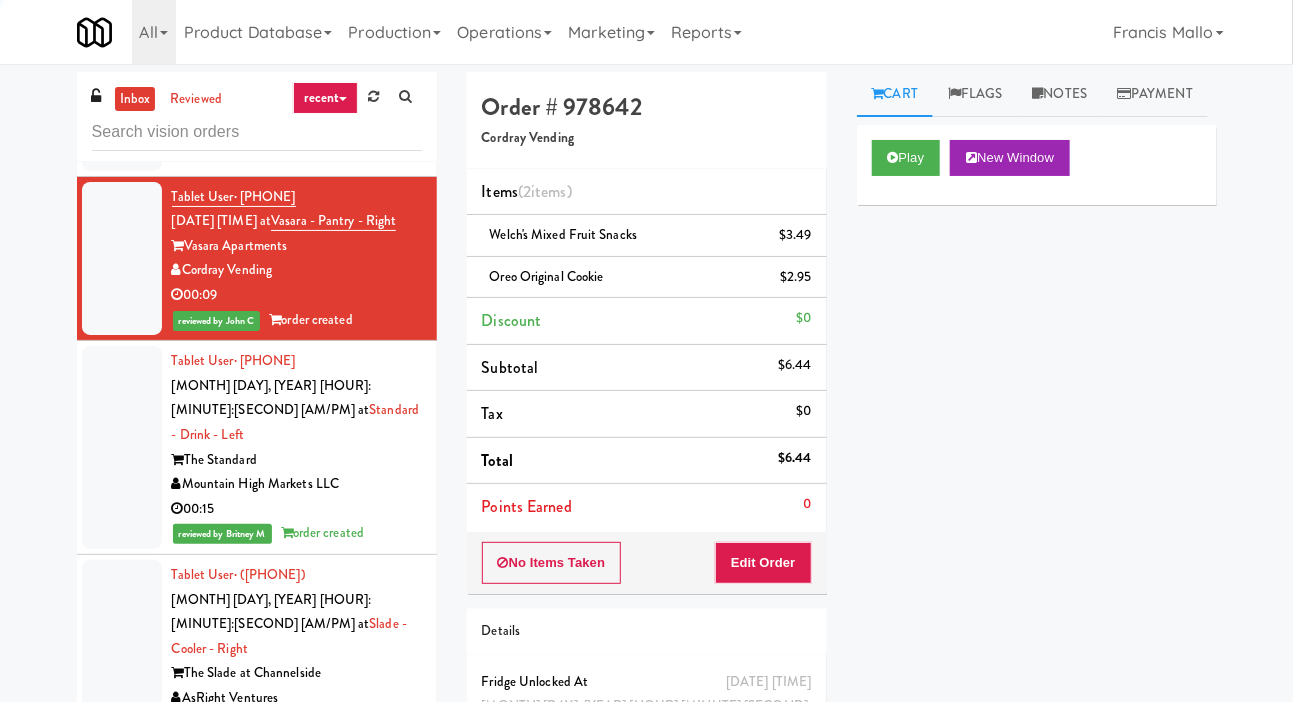 click at bounding box center [122, 106] 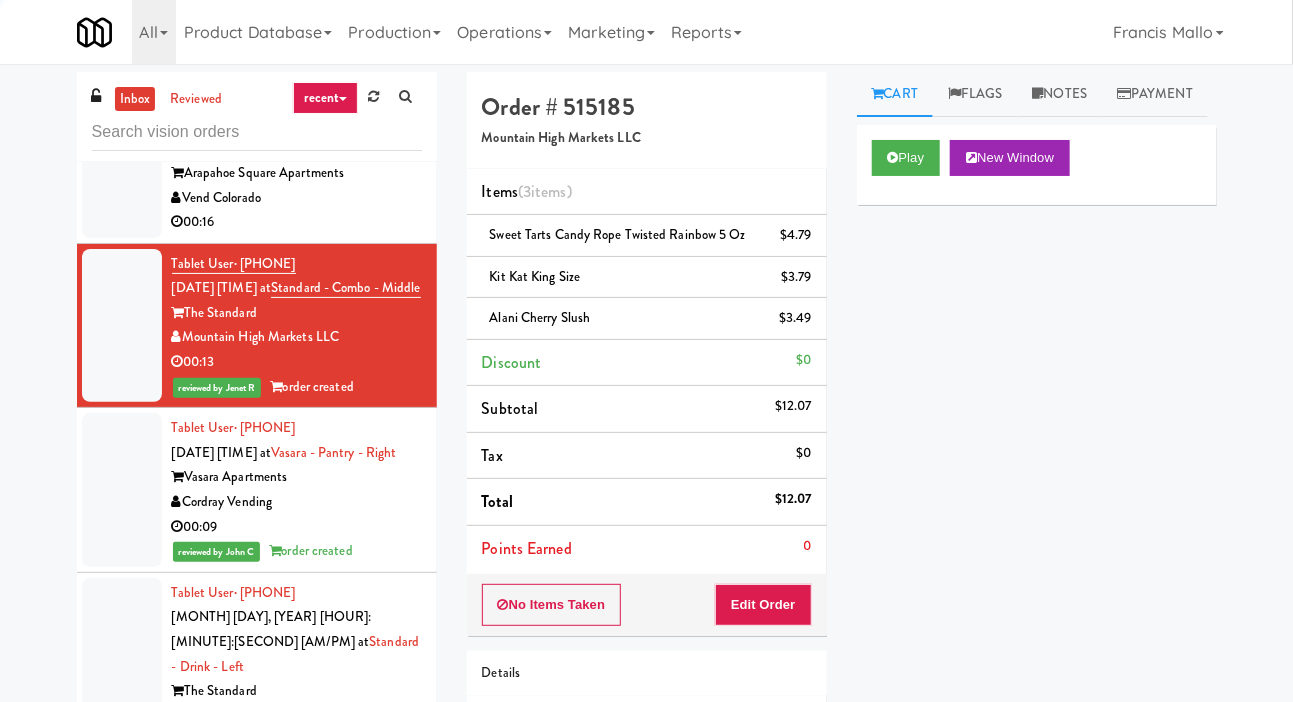 click at bounding box center (122, 173) 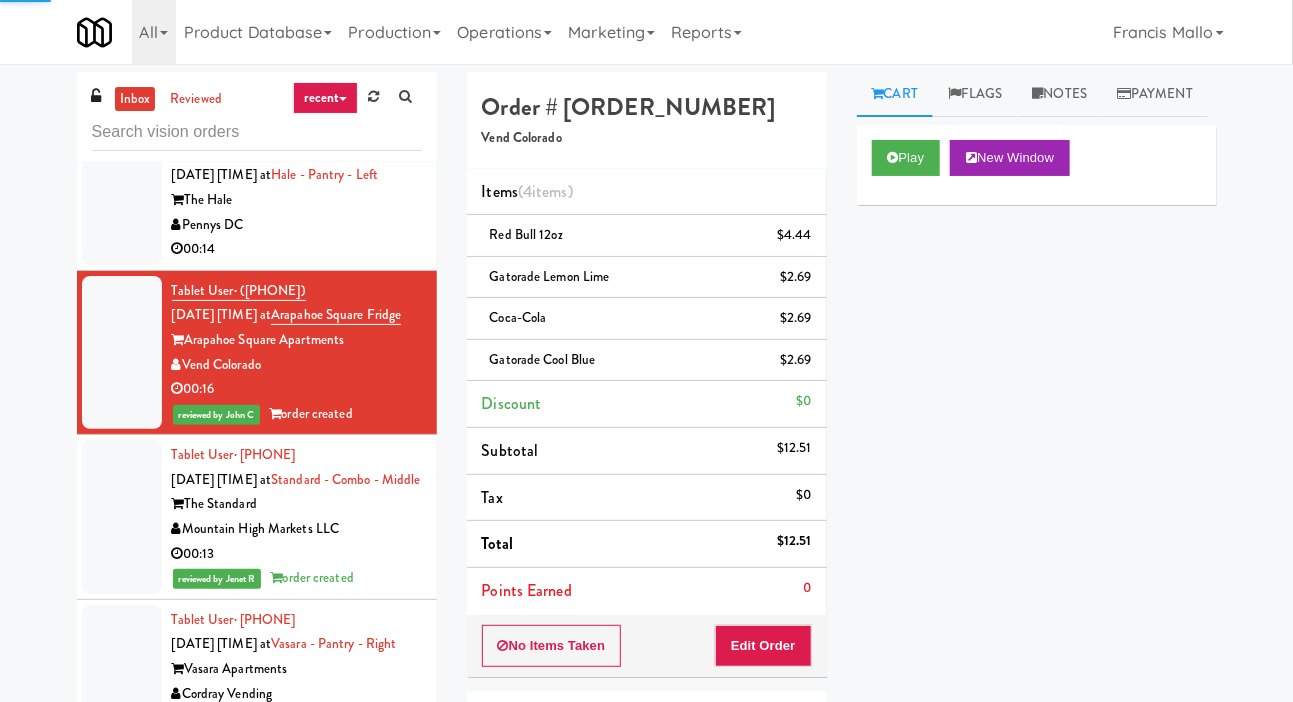 click at bounding box center [122, 200] 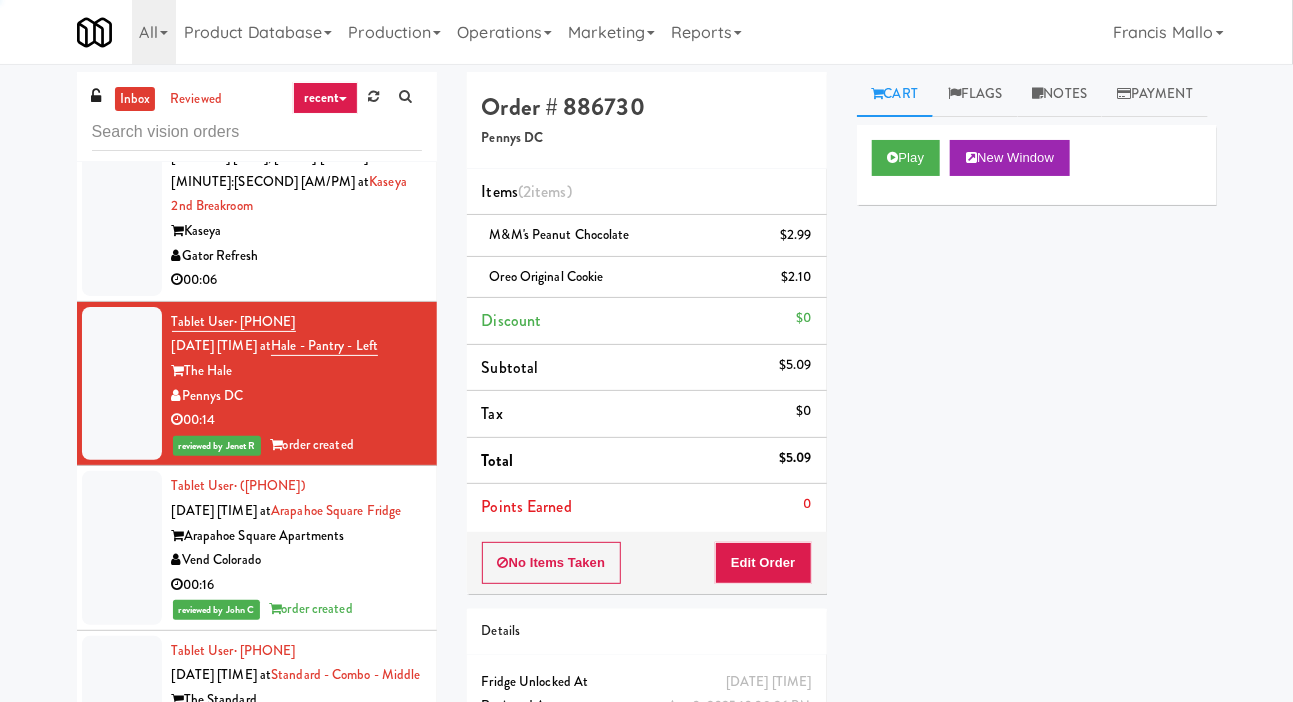 click at bounding box center (122, 207) 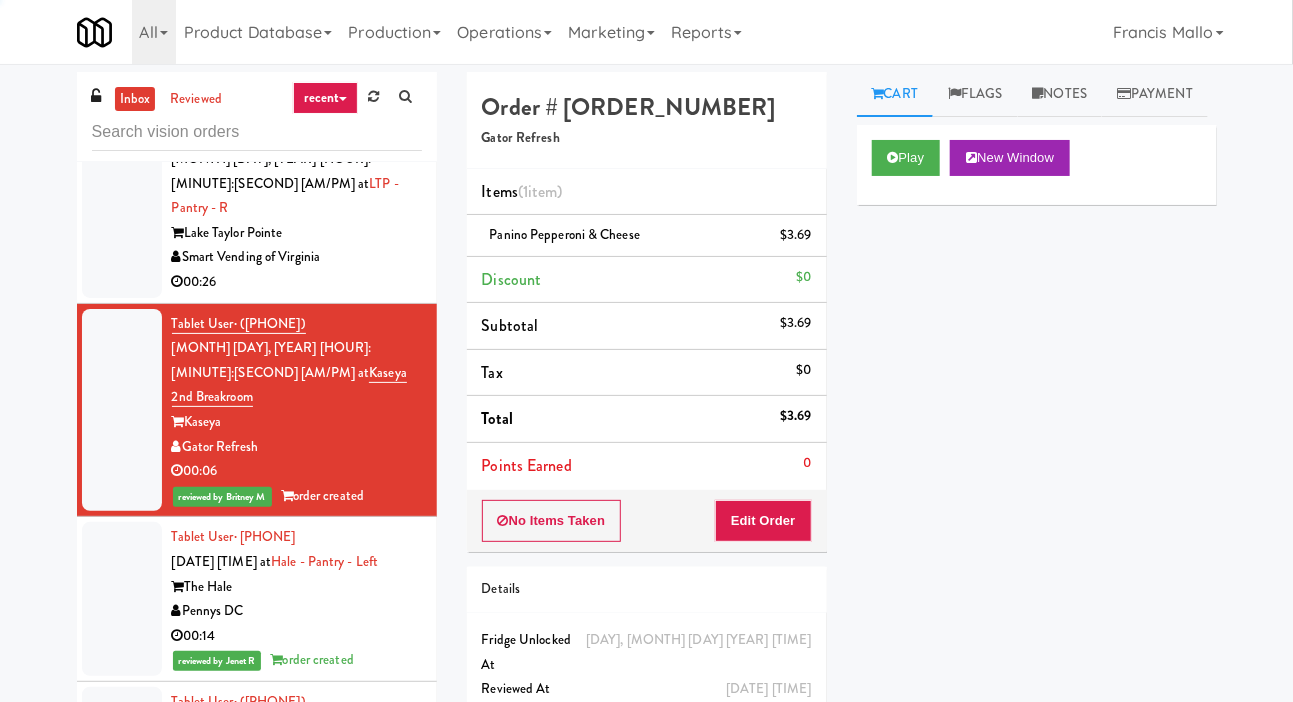 click at bounding box center (122, 208) 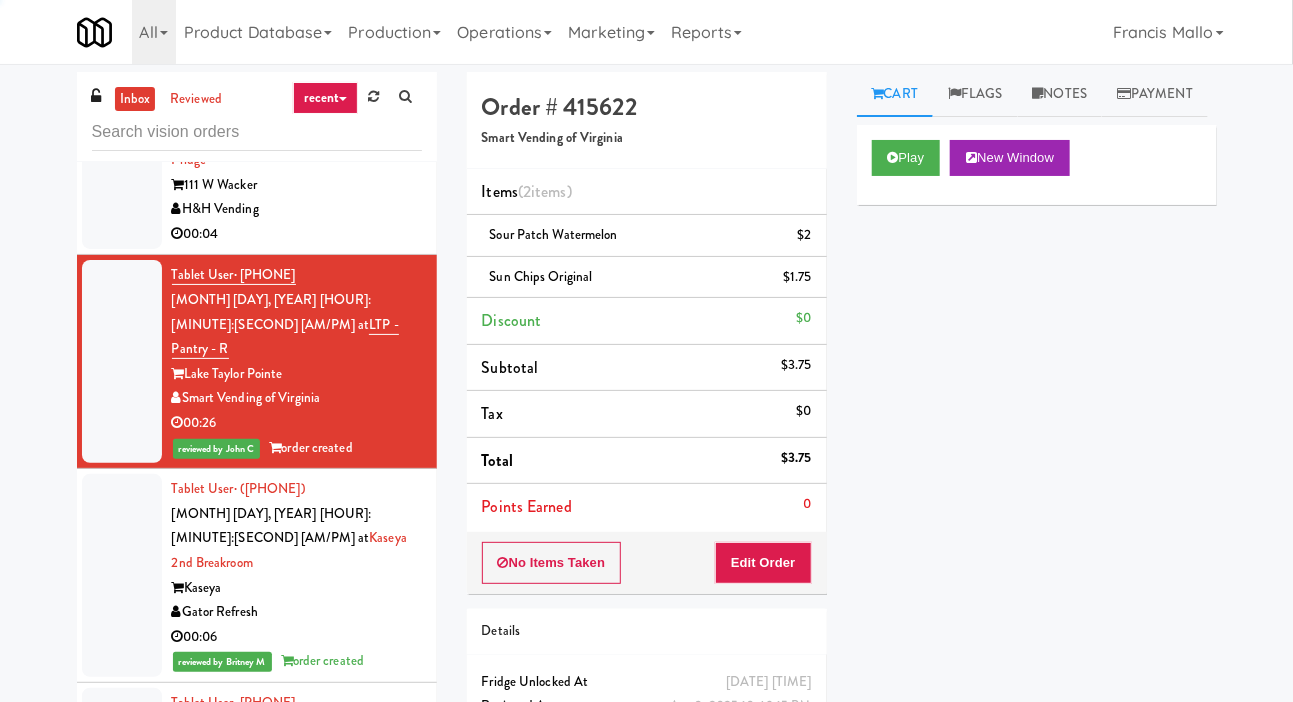 click at bounding box center [122, 173] 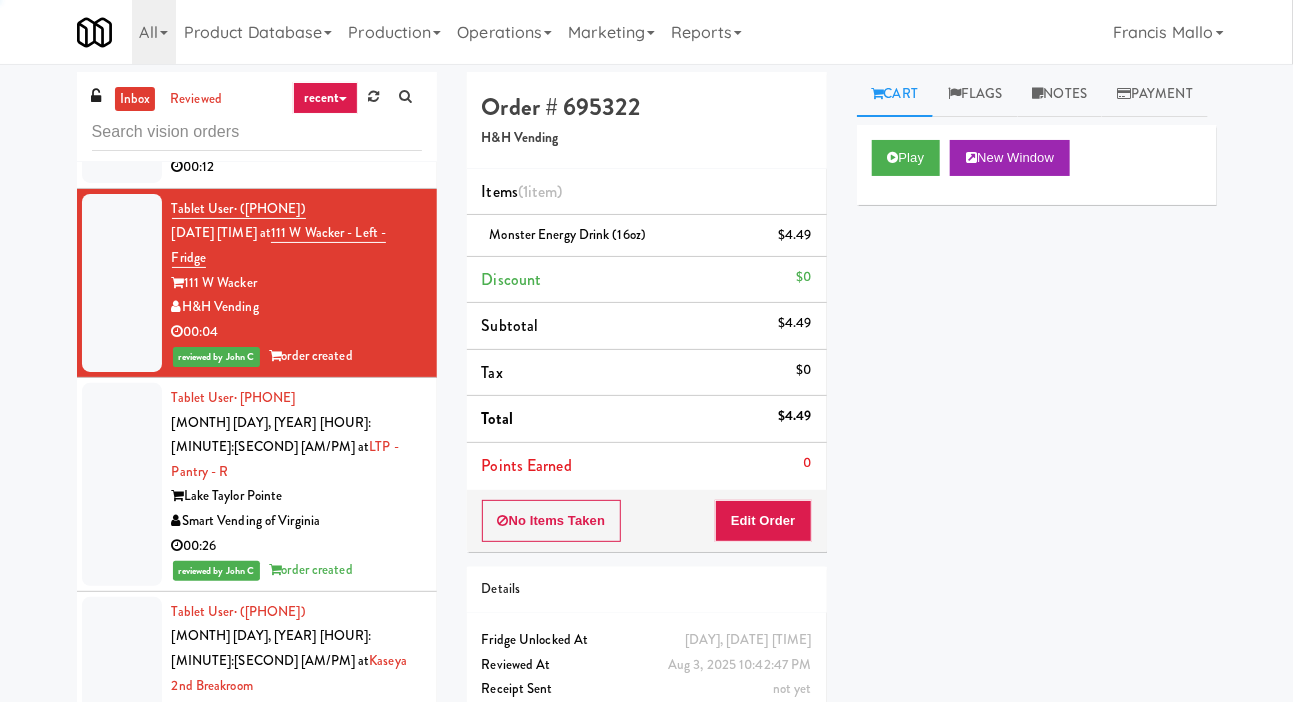 click at bounding box center (122, 118) 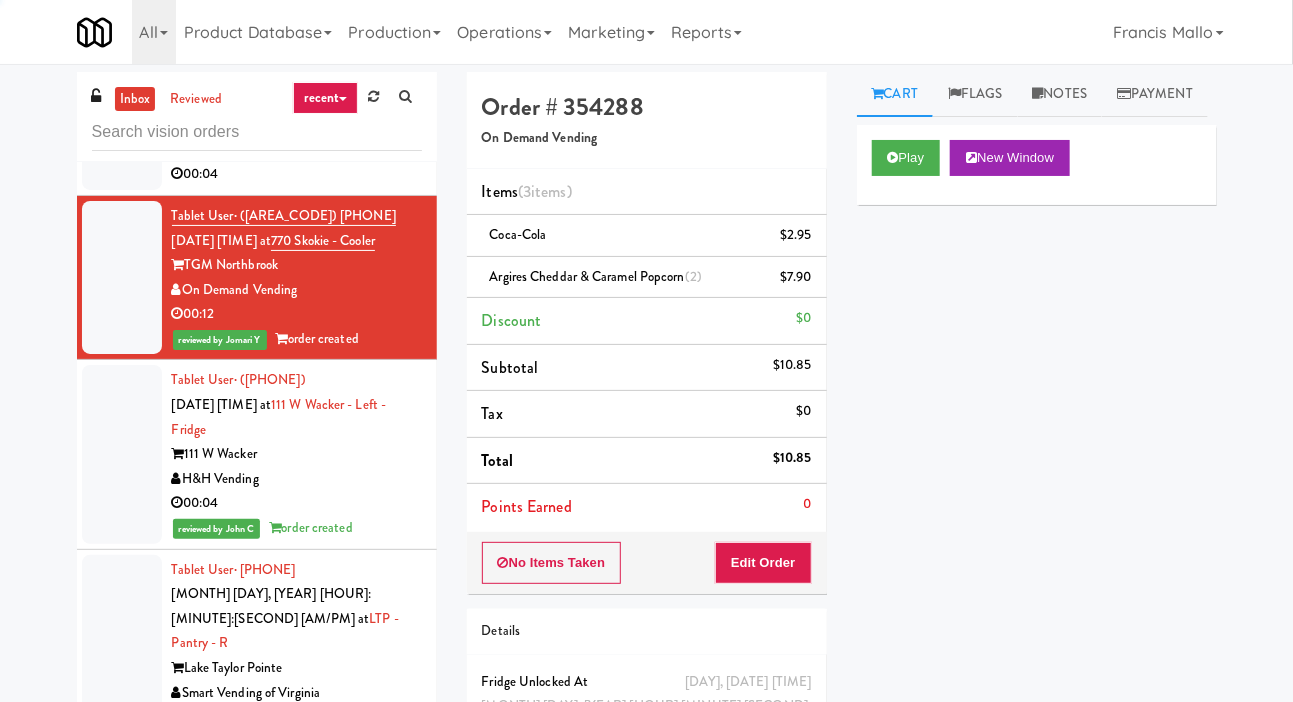 click at bounding box center (122, 113) 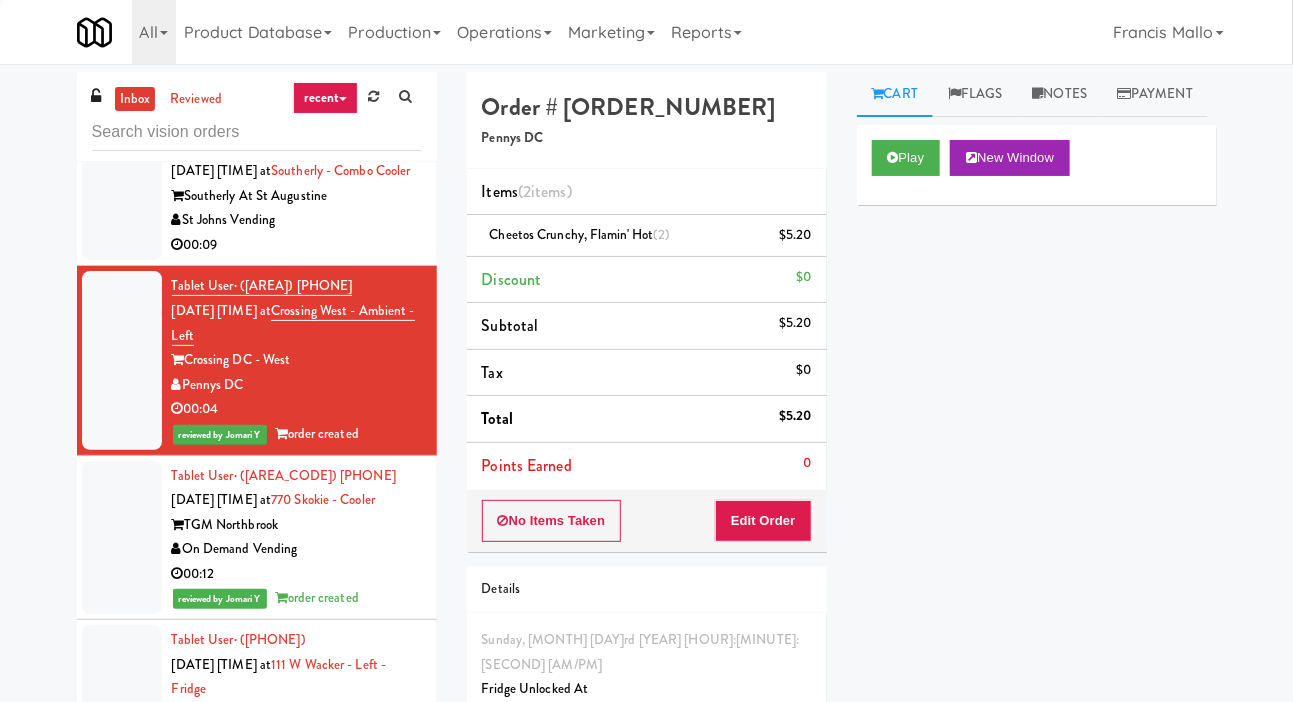 click at bounding box center (122, 195) 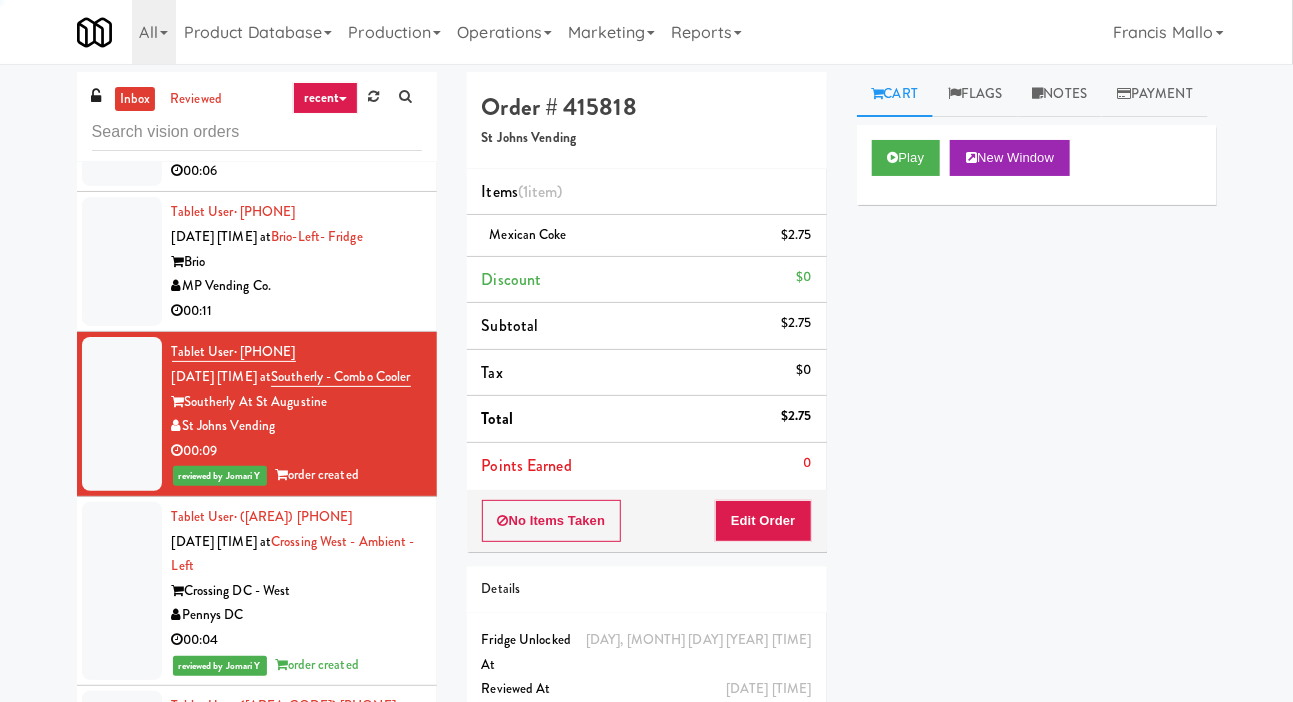 click at bounding box center (122, 261) 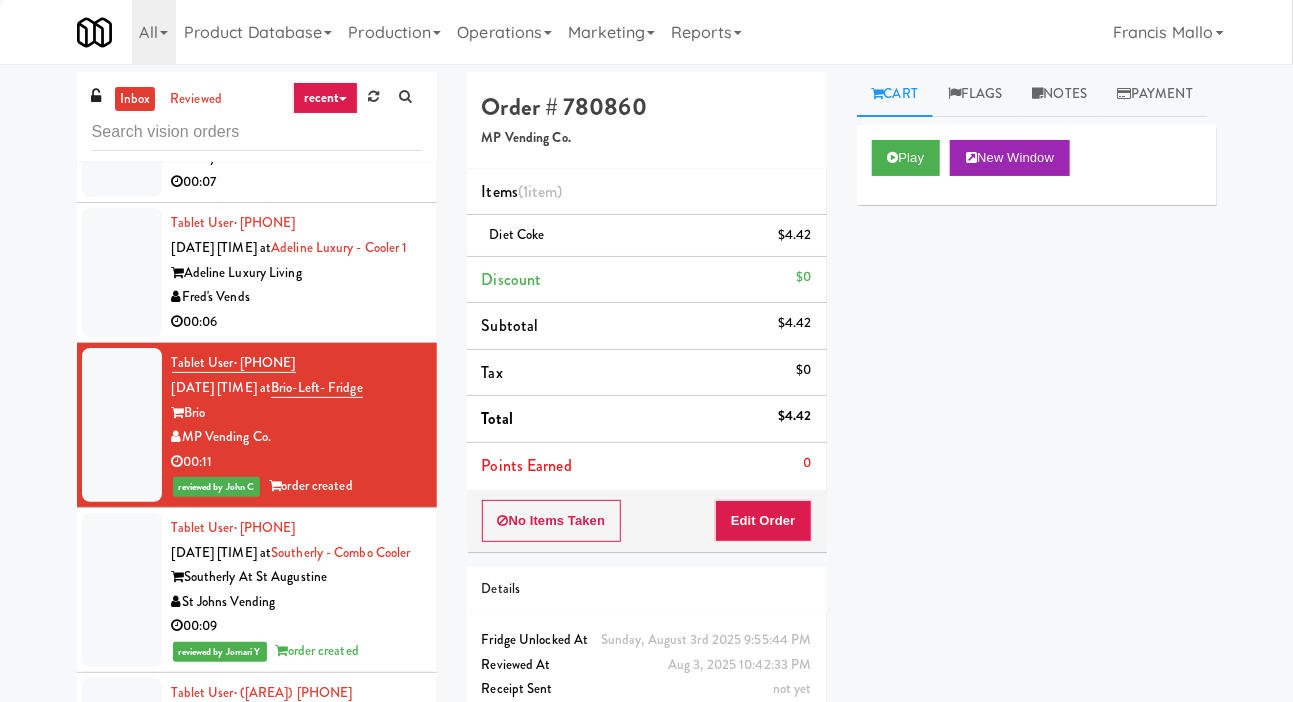 click at bounding box center [122, 272] 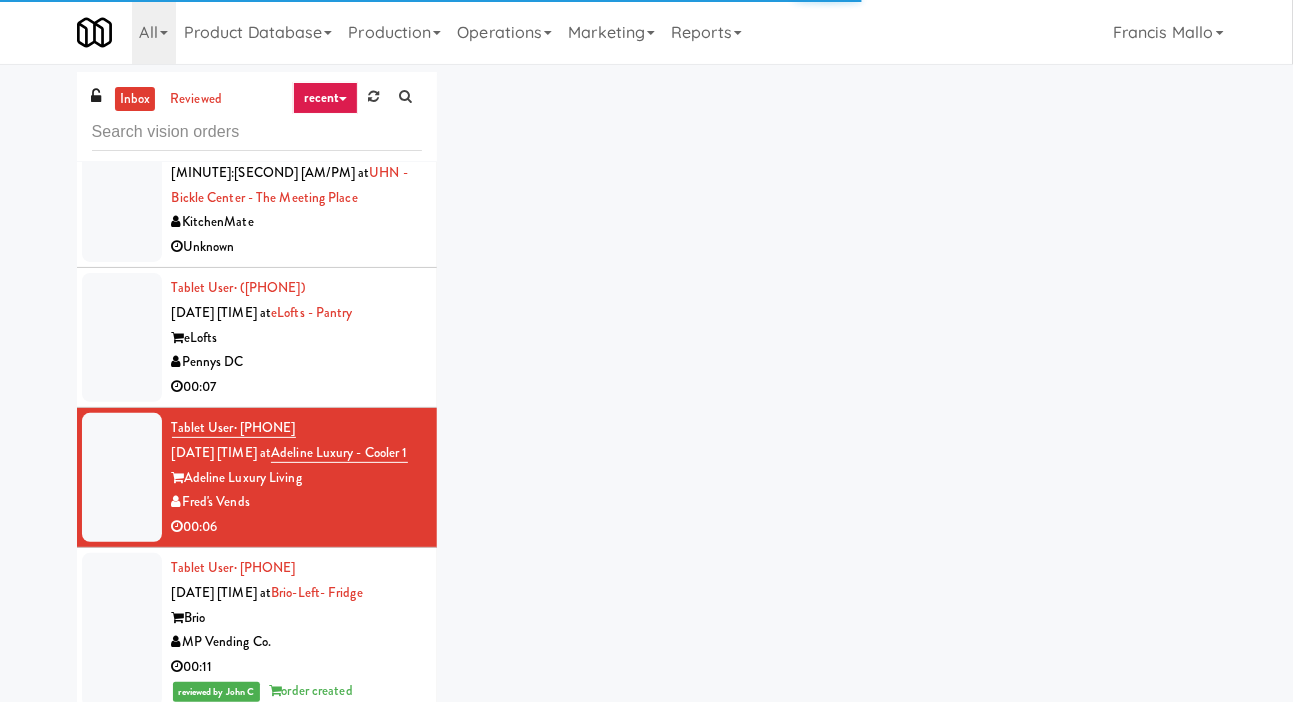 click at bounding box center (122, 337) 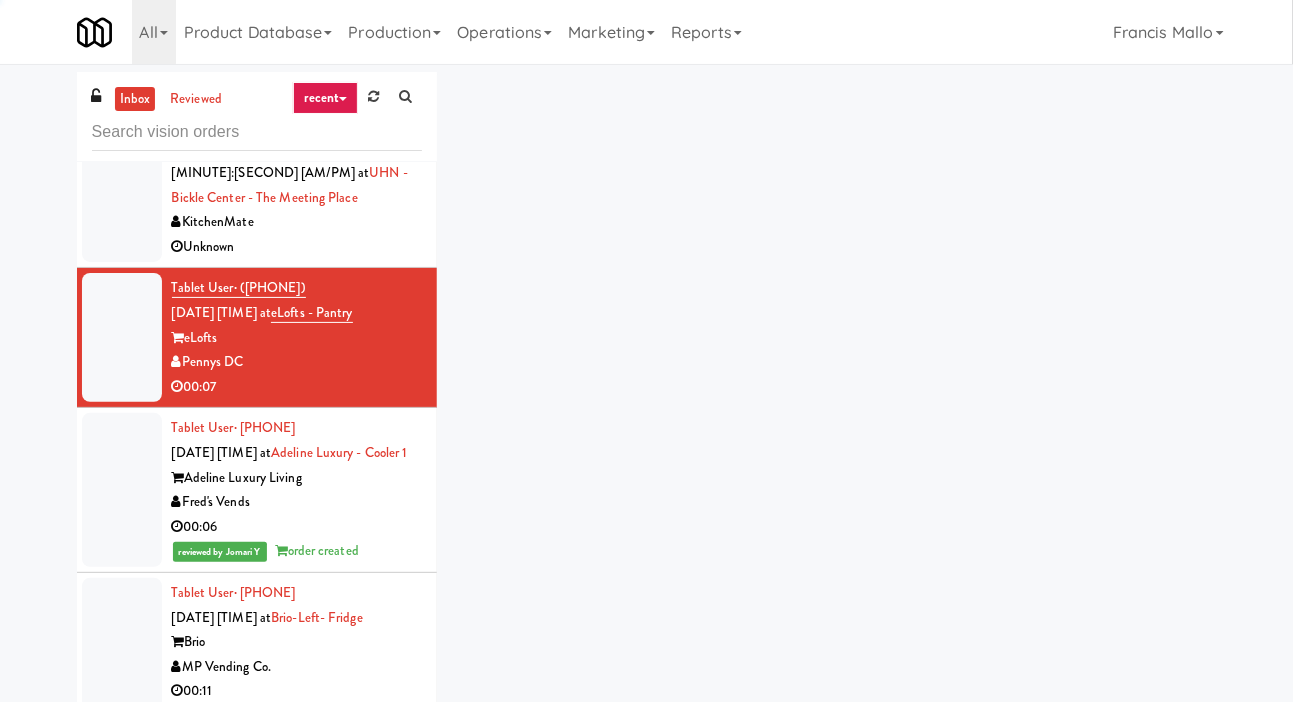 click at bounding box center [122, 186] 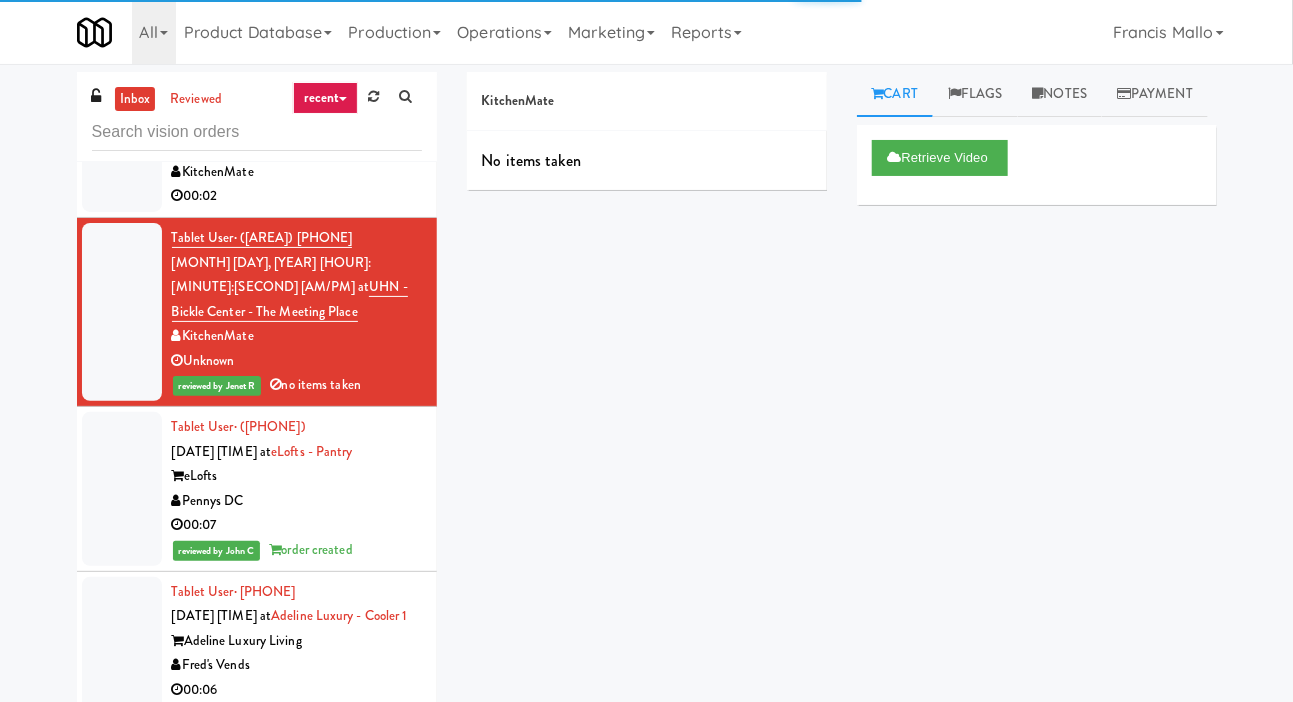 click at bounding box center [122, 147] 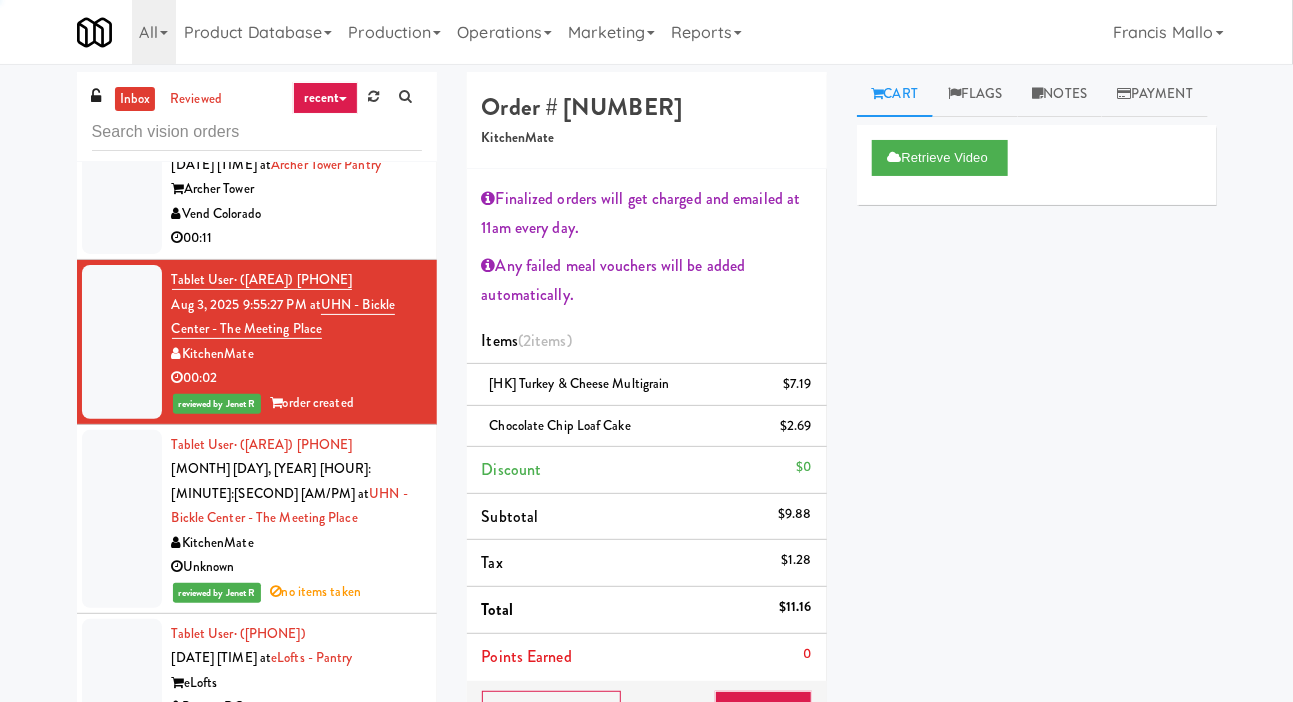 click at bounding box center (122, 189) 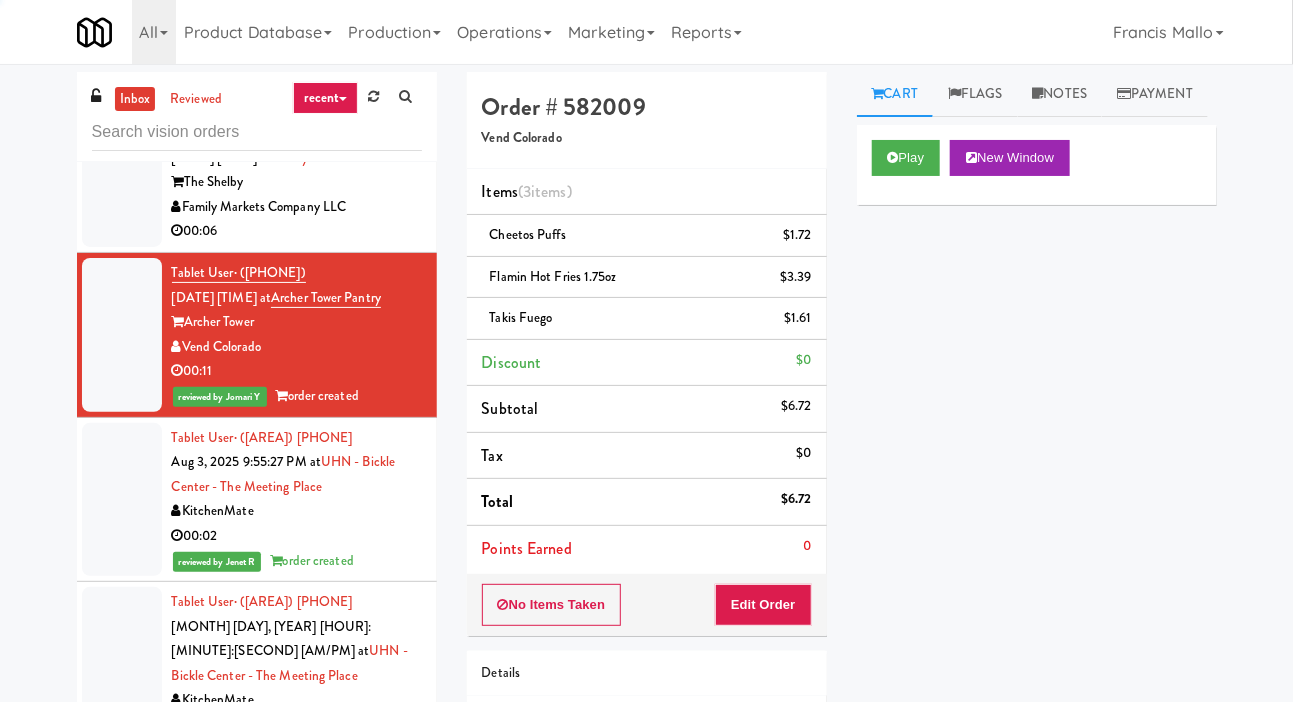 click at bounding box center [122, 182] 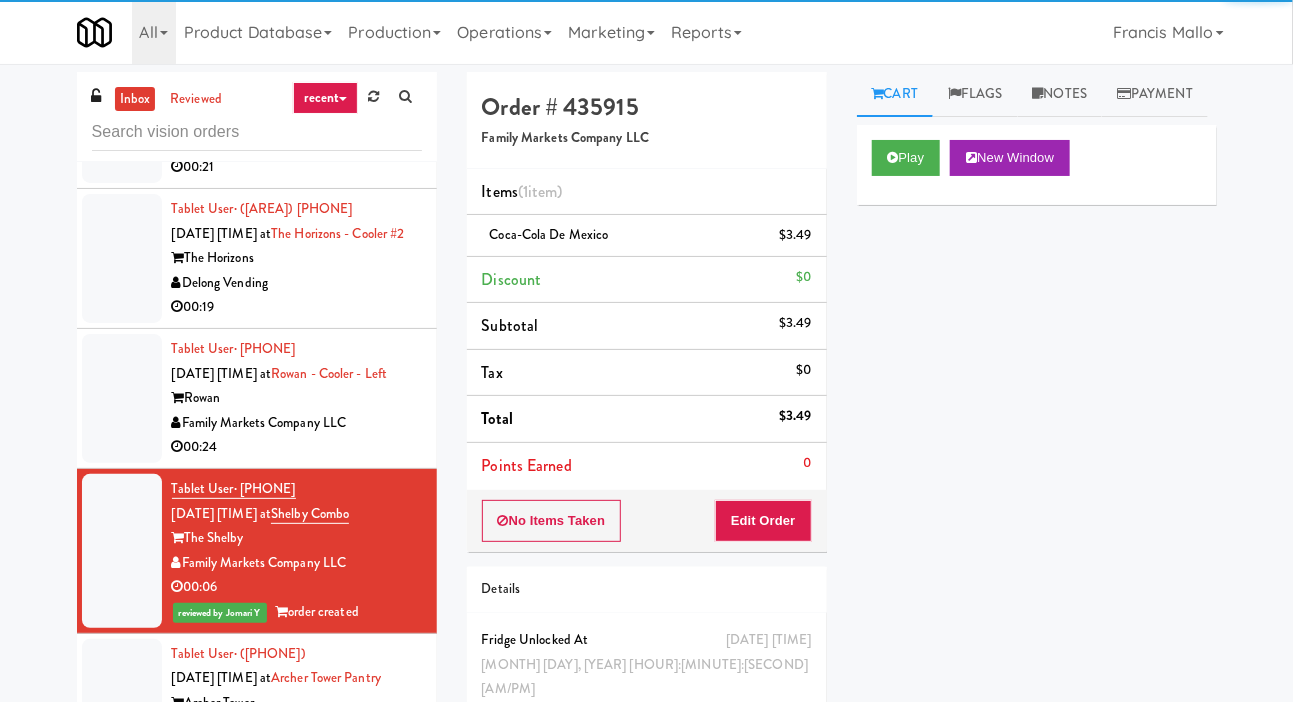 scroll, scrollTop: 8298, scrollLeft: 0, axis: vertical 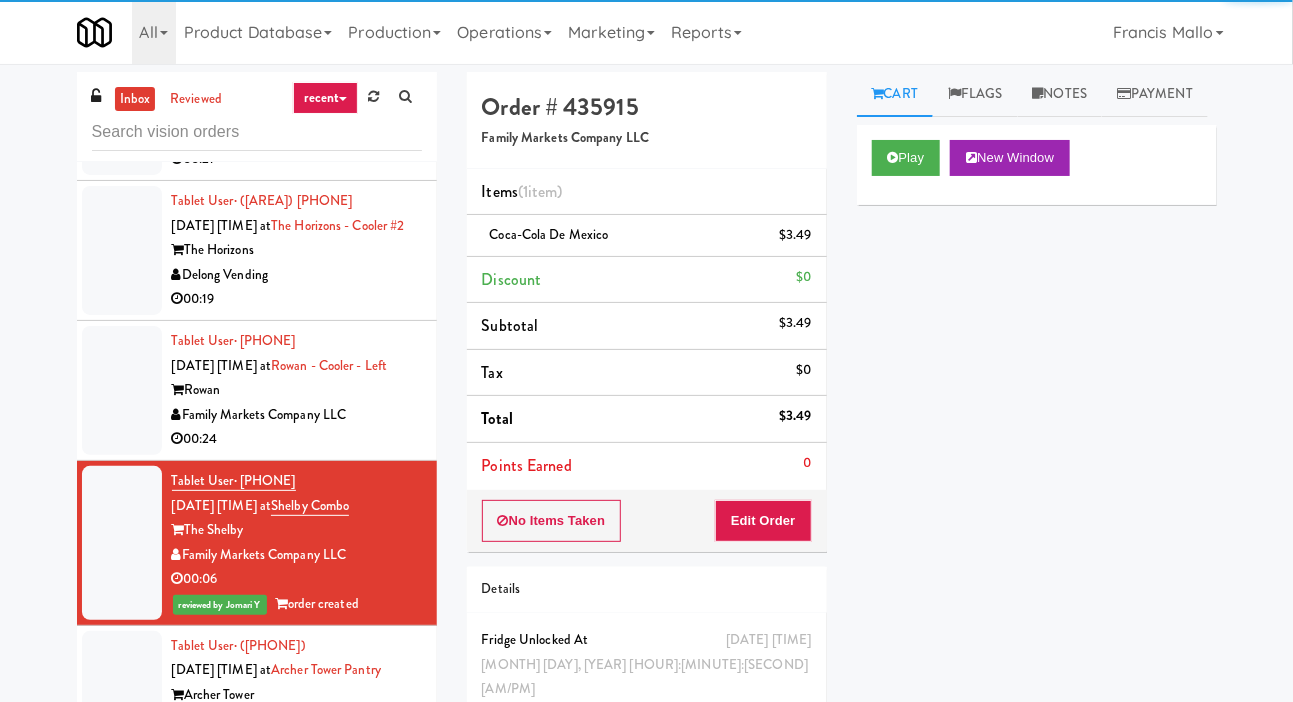 click at bounding box center (122, 390) 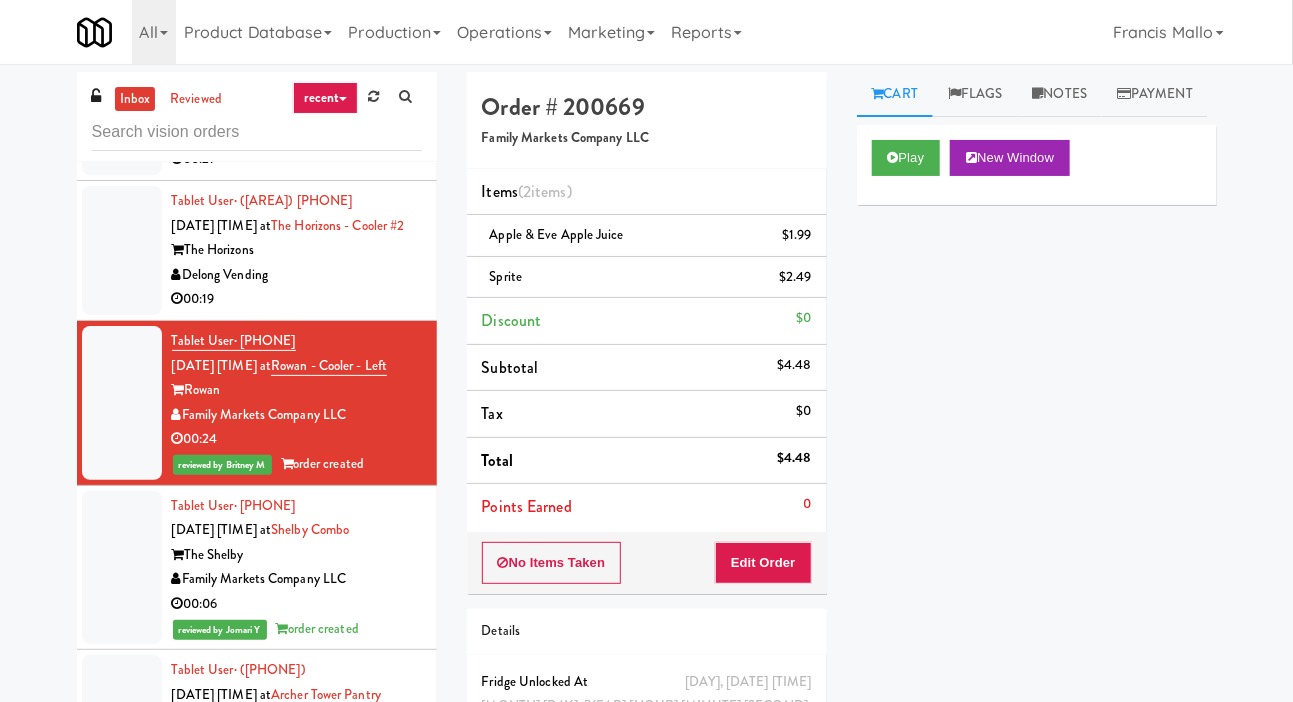 click at bounding box center [122, 250] 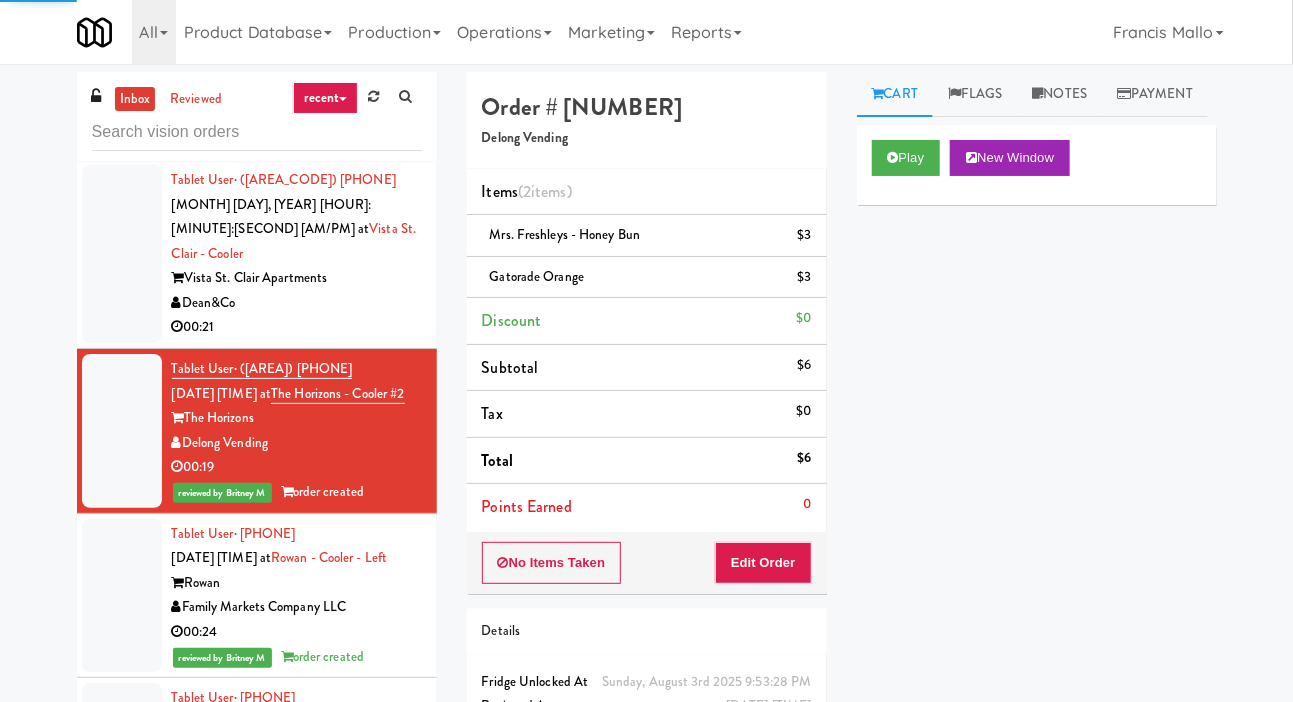click at bounding box center [122, 254] 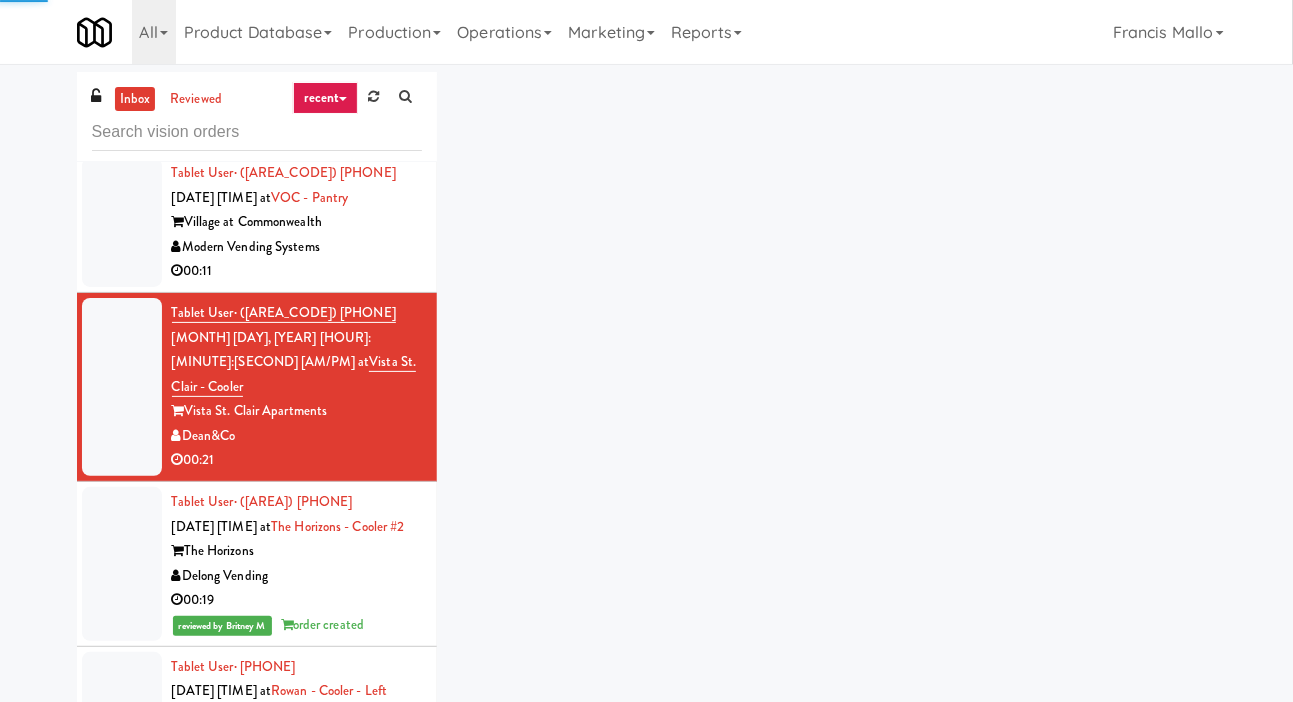 scroll, scrollTop: 7956, scrollLeft: 0, axis: vertical 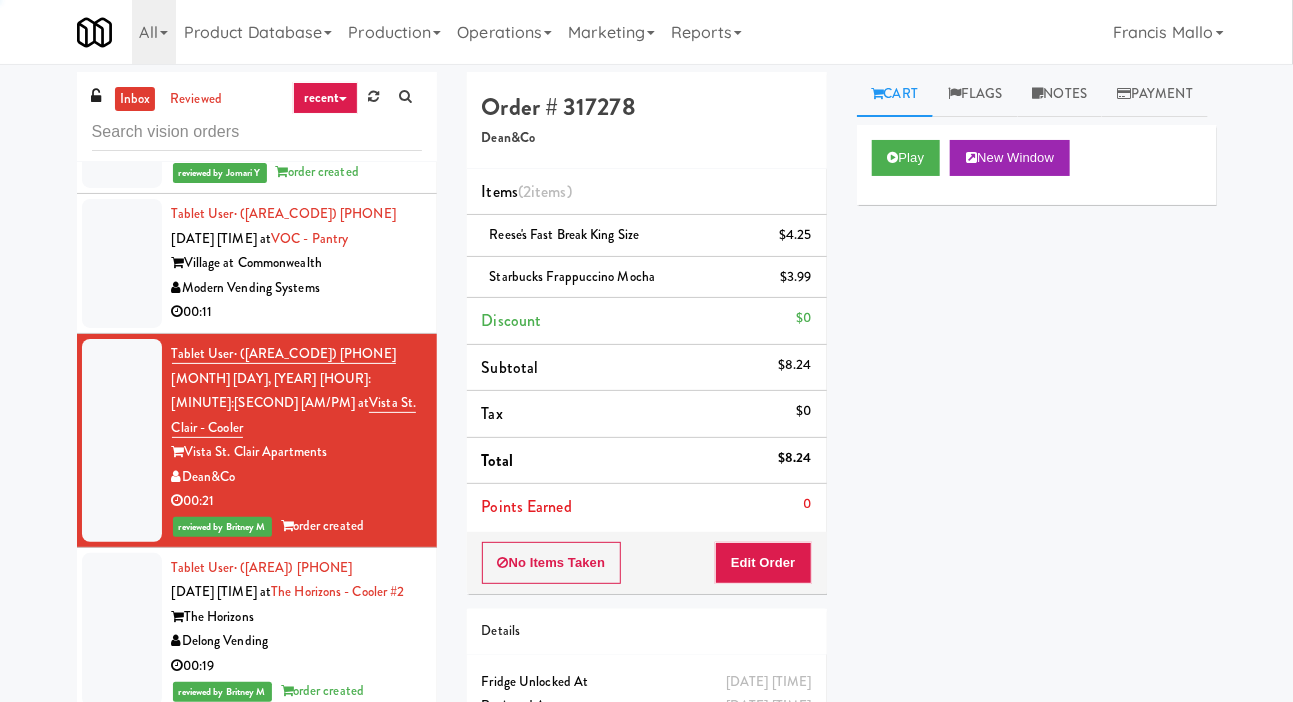 click at bounding box center [122, 263] 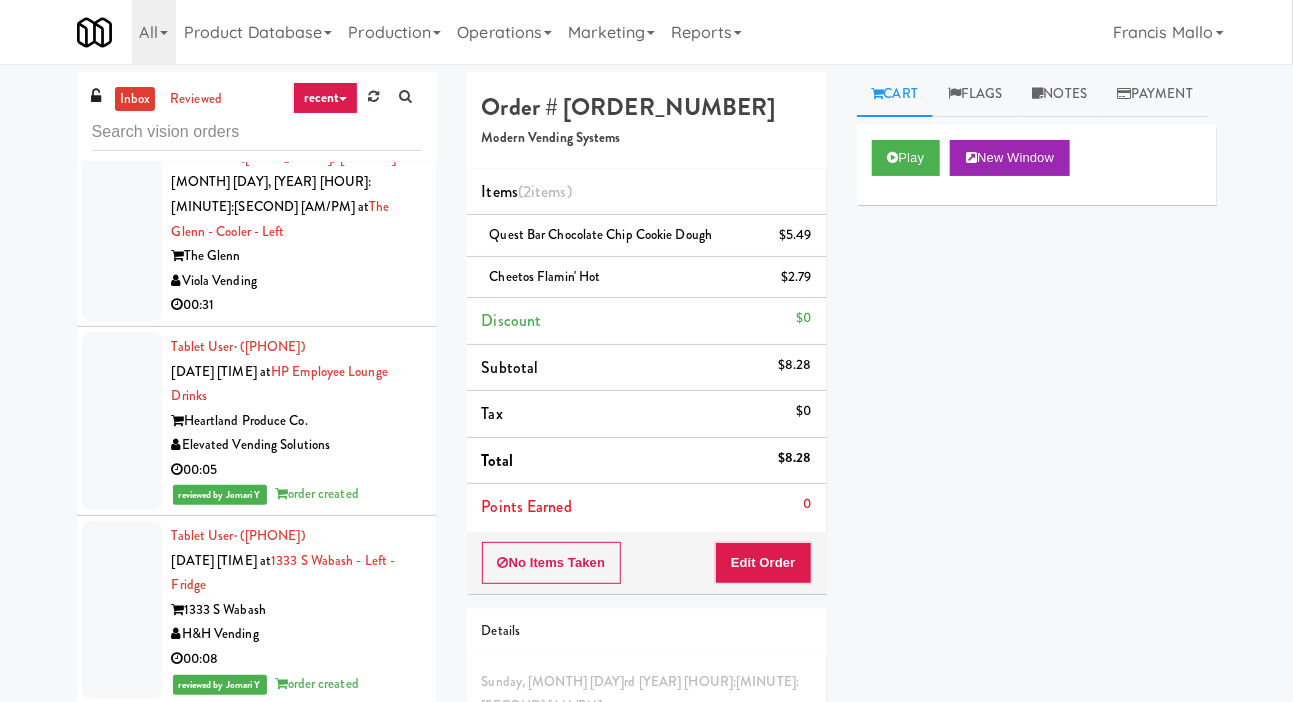 click at bounding box center (122, 232) 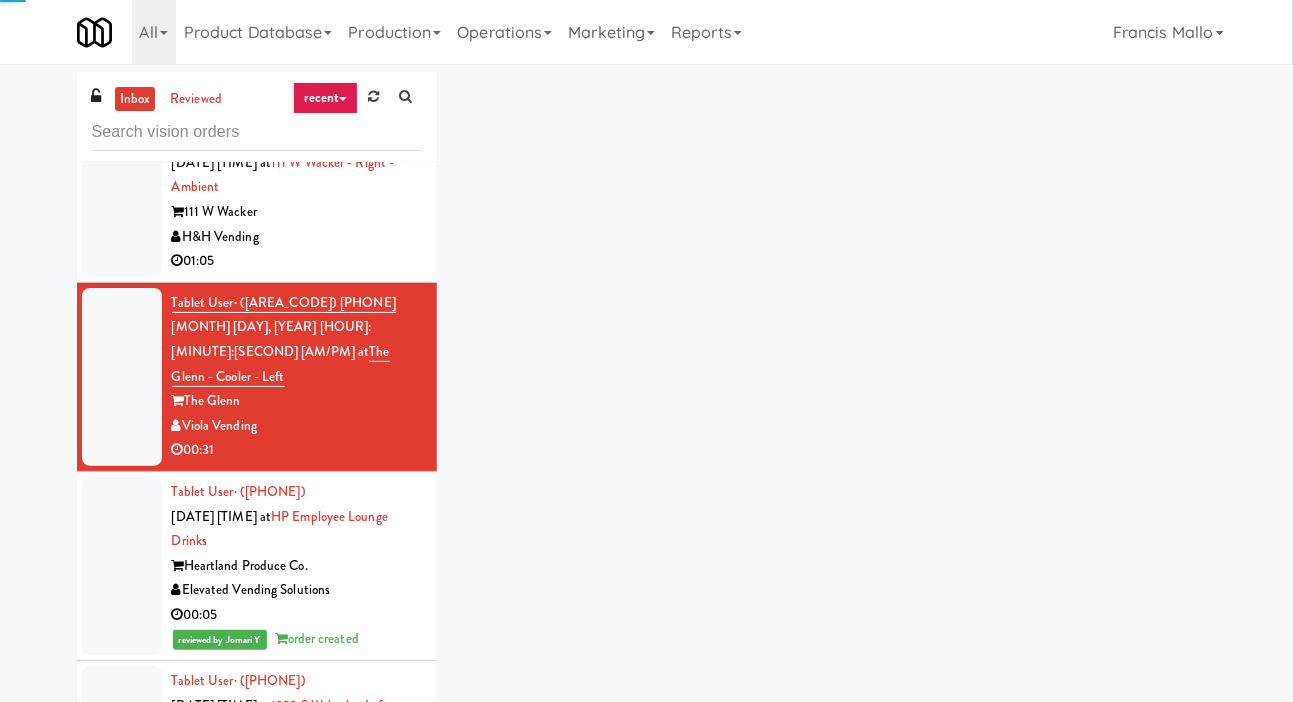 scroll, scrollTop: 6922, scrollLeft: 0, axis: vertical 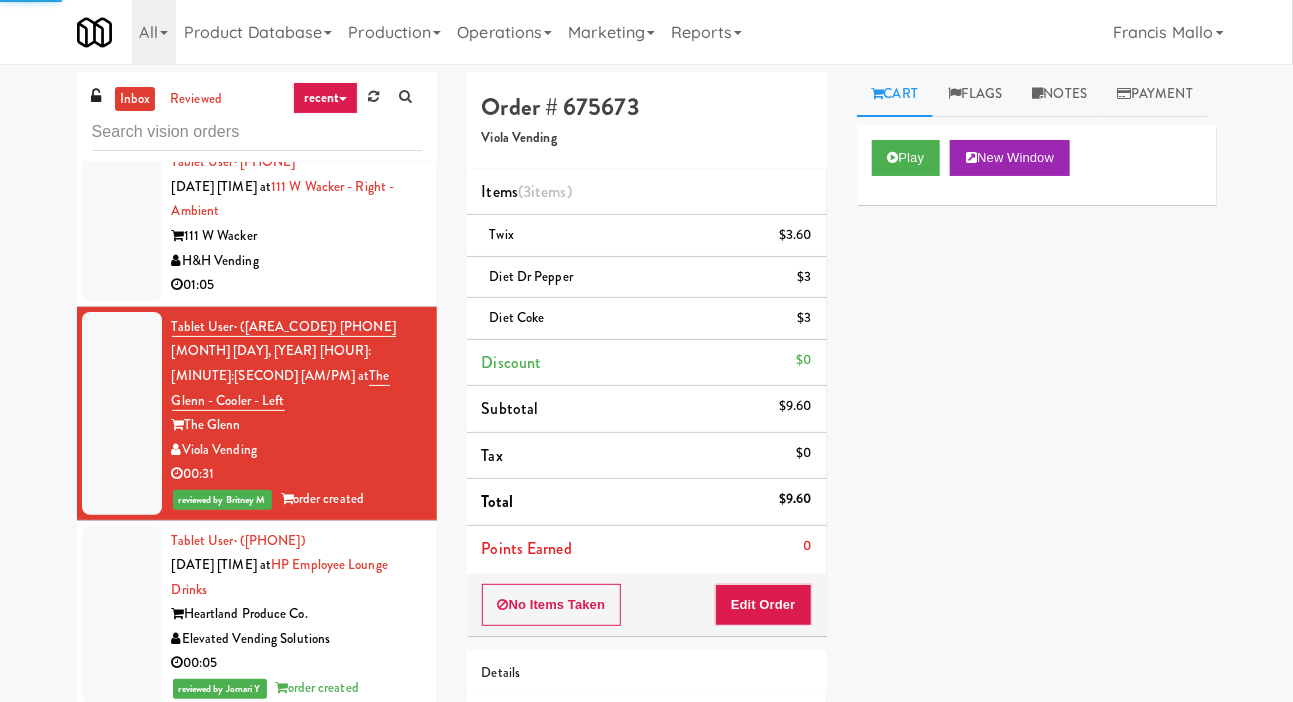 click at bounding box center [122, 224] 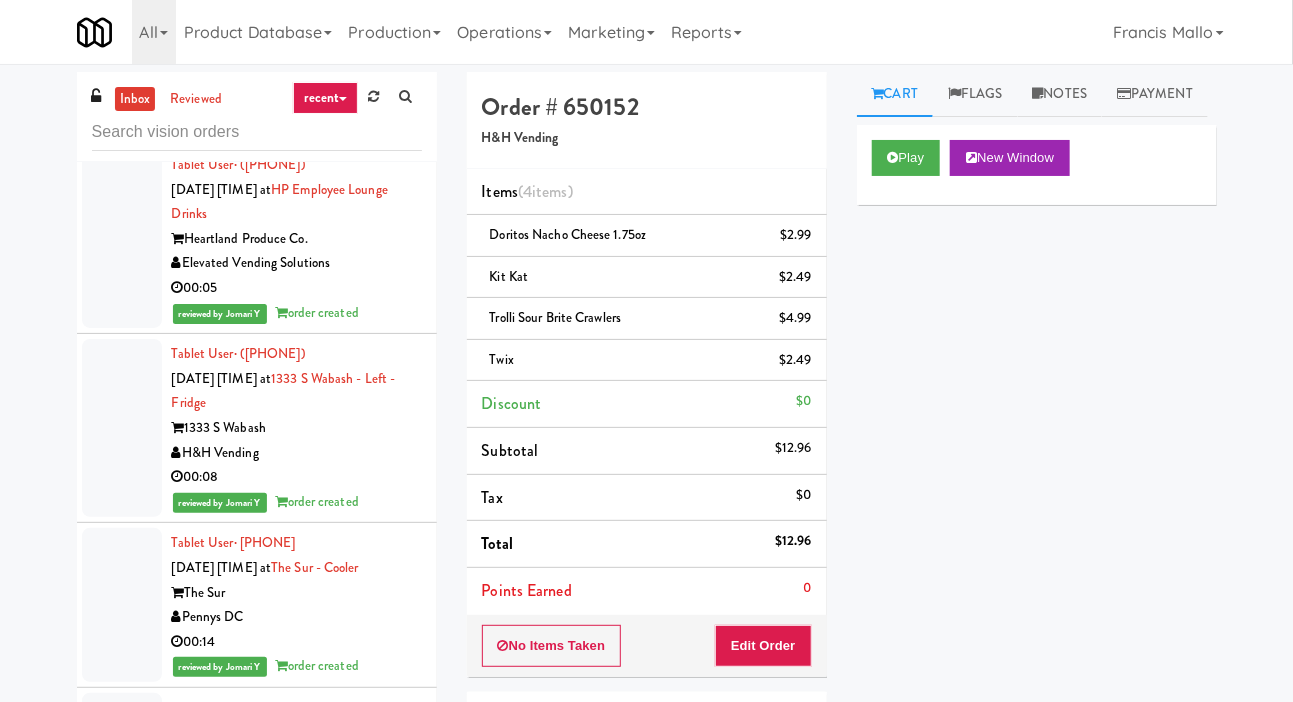 scroll, scrollTop: 7324, scrollLeft: 0, axis: vertical 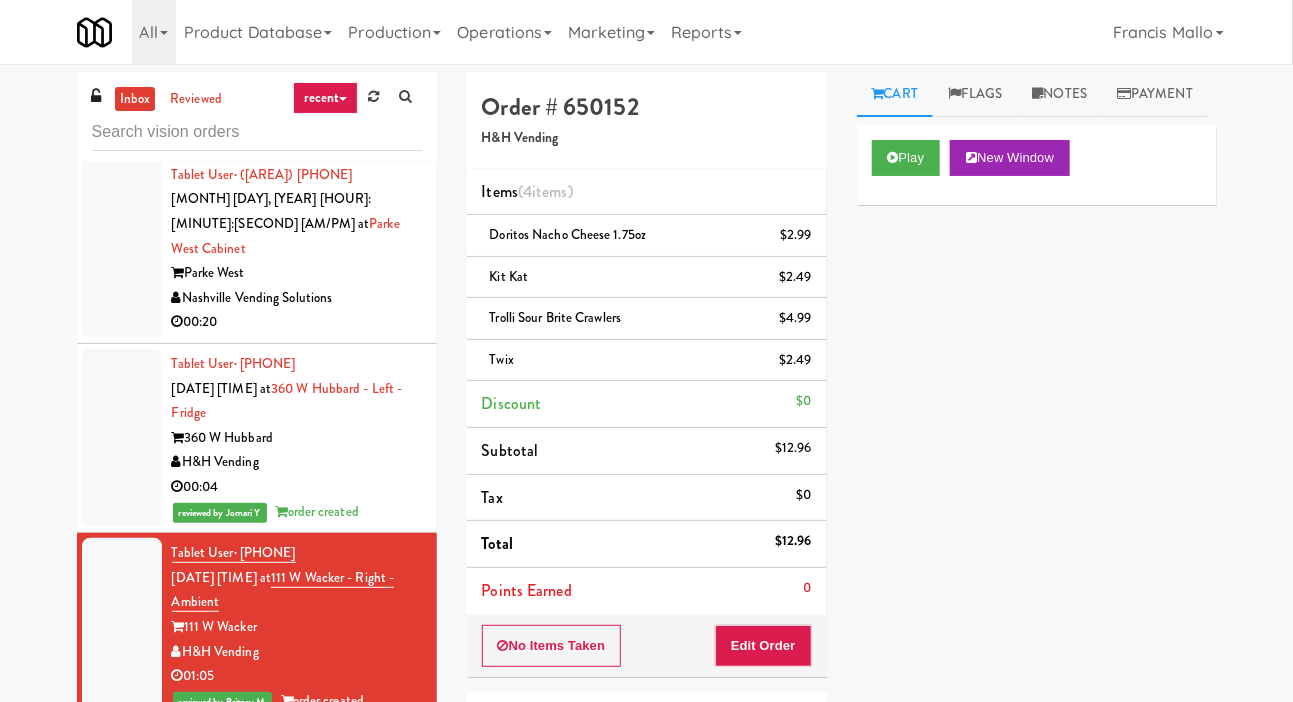 click at bounding box center (122, 249) 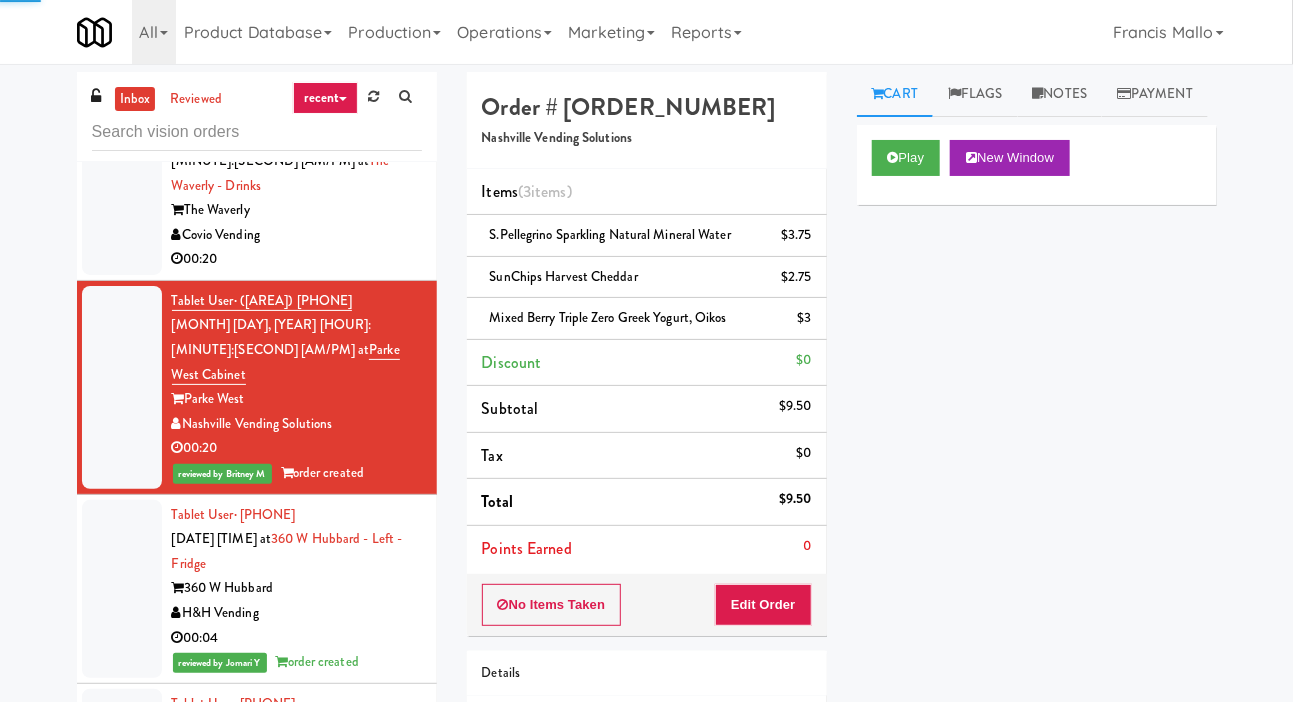 click at bounding box center (122, 186) 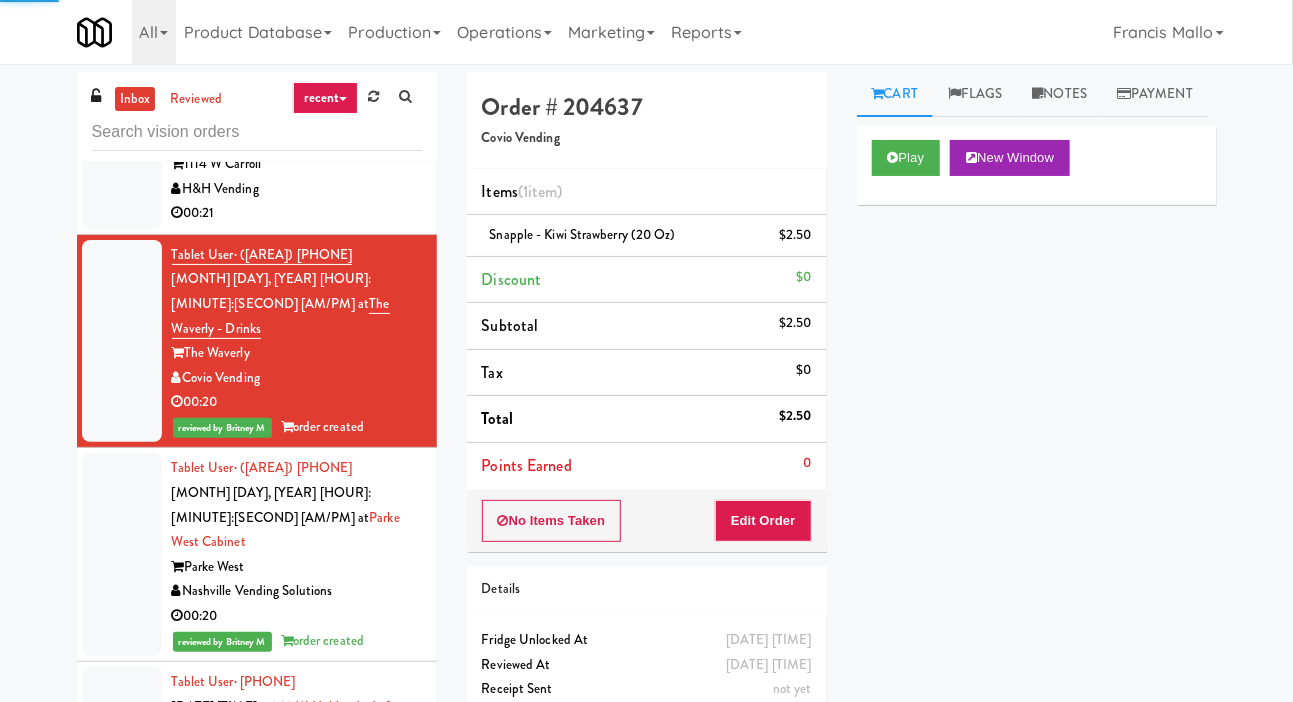 click at bounding box center [122, 152] 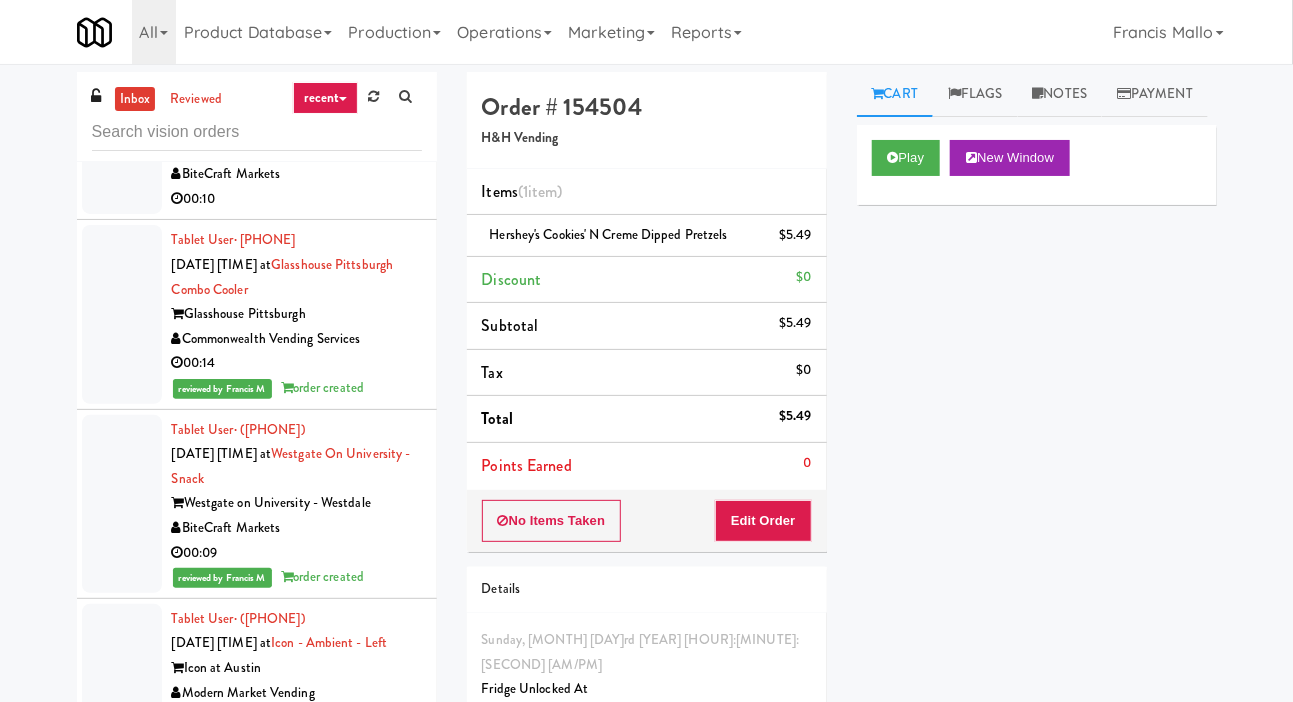 click at bounding box center [122, 138] 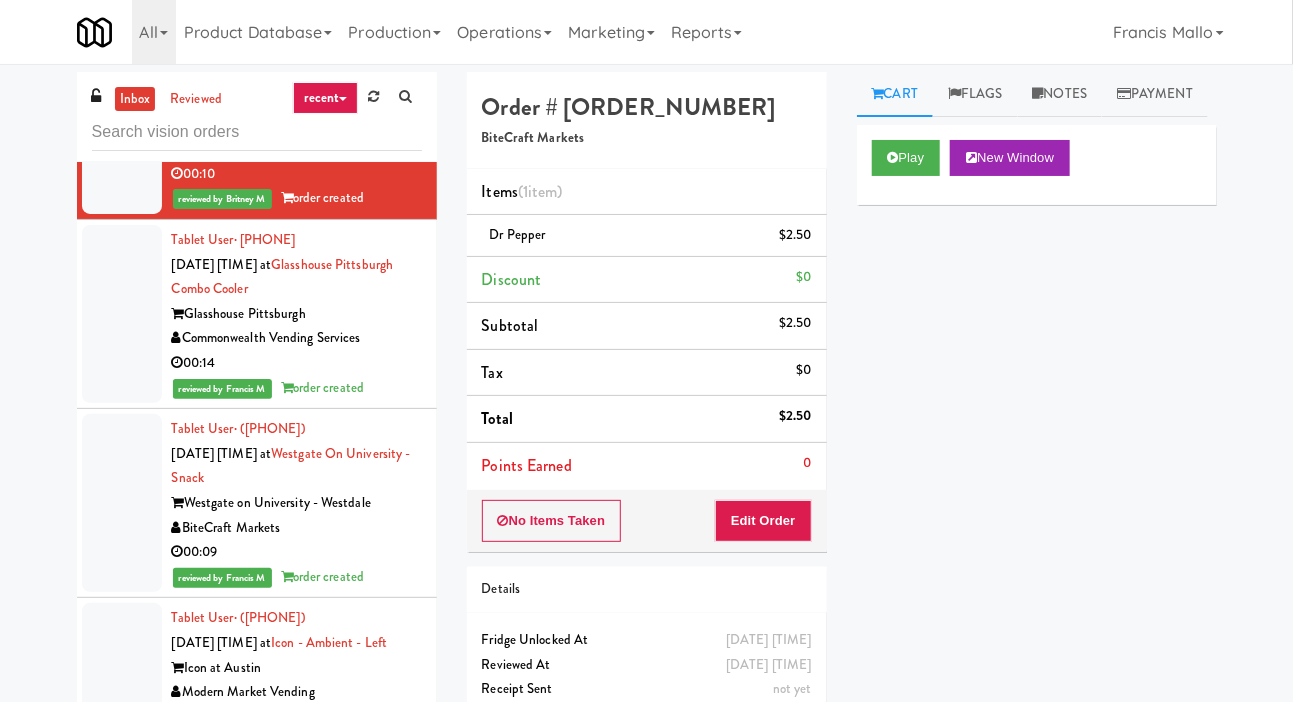 scroll, scrollTop: 21082, scrollLeft: 0, axis: vertical 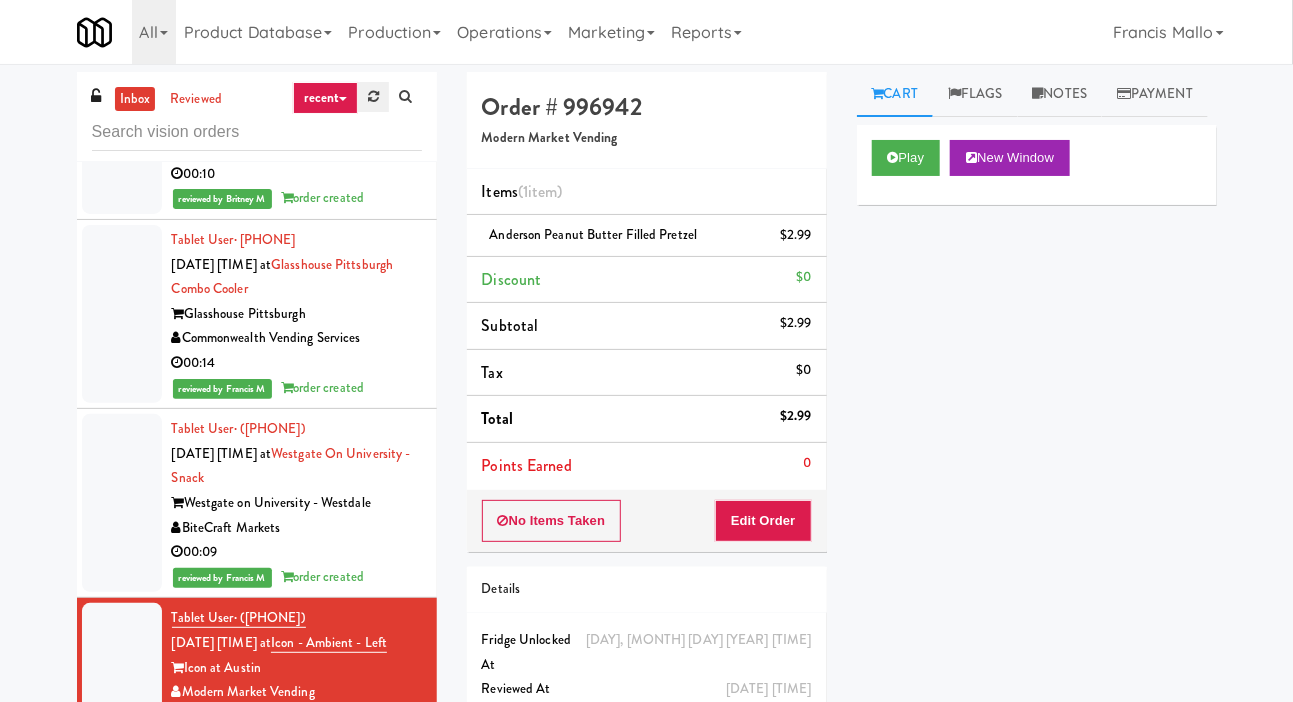 click at bounding box center (373, 97) 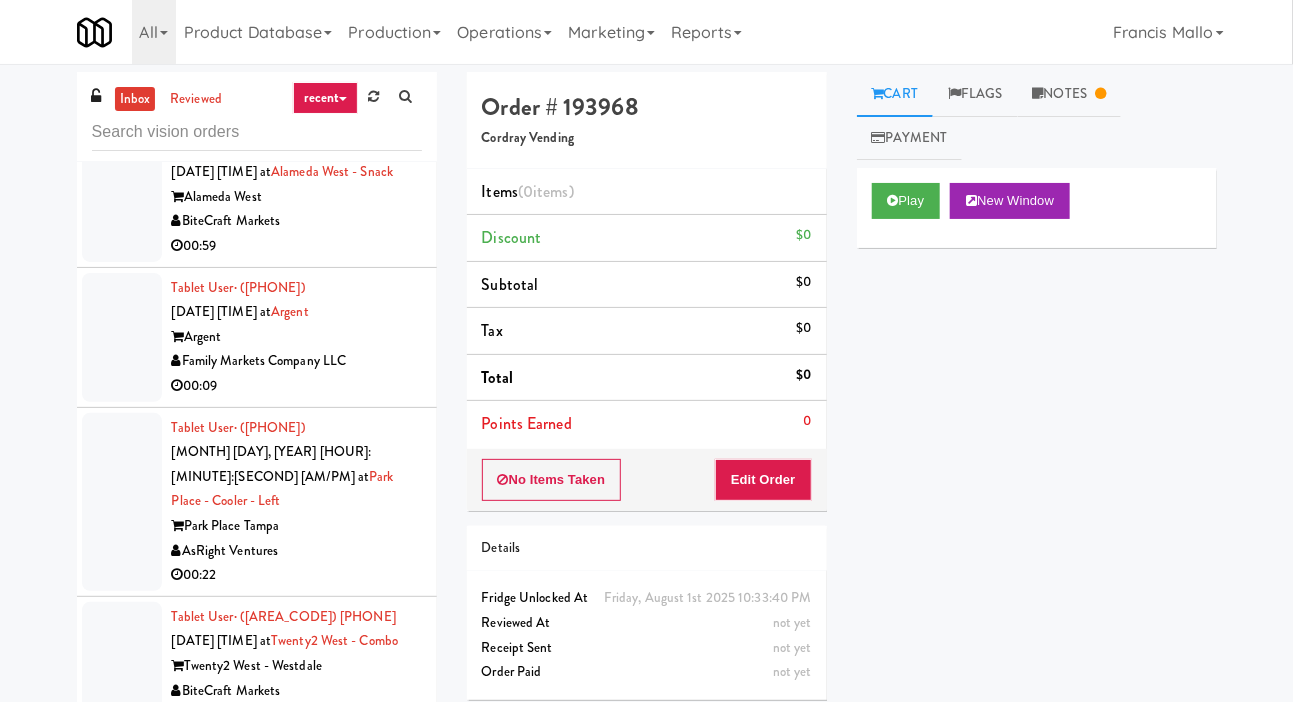 scroll, scrollTop: 5853, scrollLeft: 0, axis: vertical 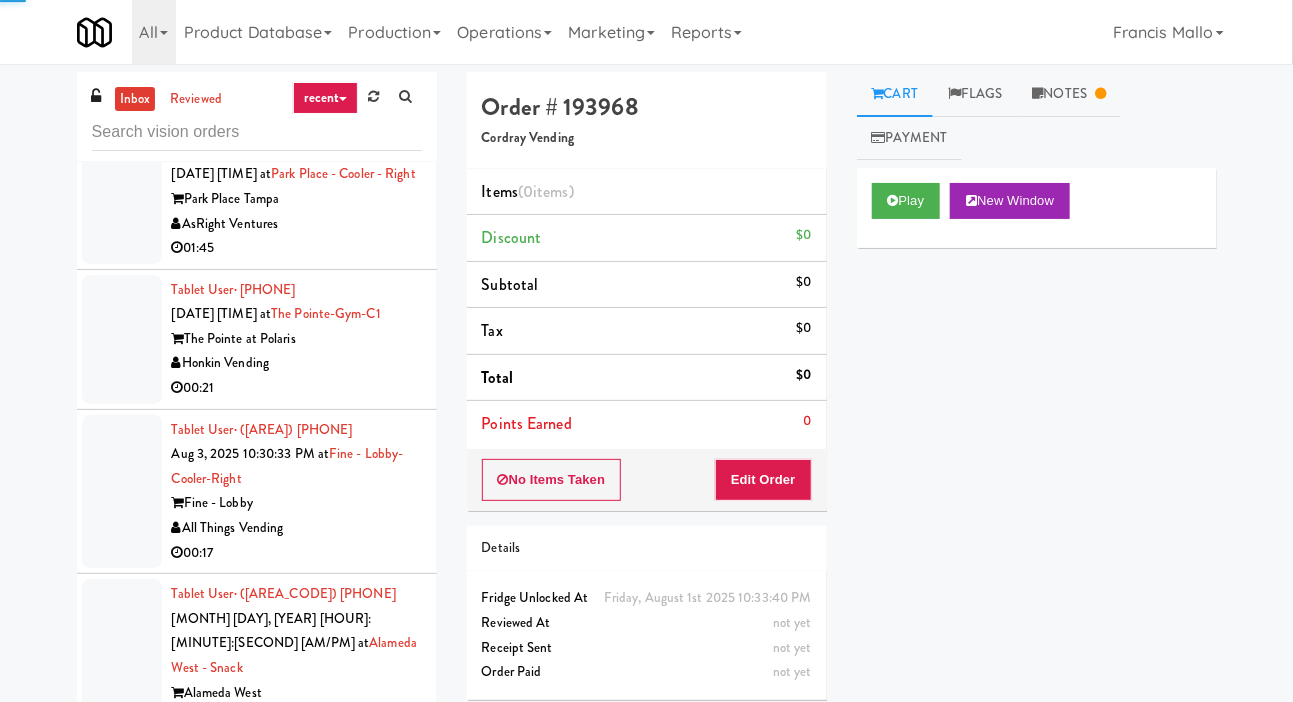 click on "inbox reviewed recent    all     unclear take     inventory issue     suspicious     failed     recent [USER] · ([PHONE]) [DATE] [TIME] at [LOCATION] [LOCATION] [BRAND] [TIME]     [USER] · ([PHONE]) [DATE] [TIME] at [LOCATION] [LOCATION] [BRAND] [TIME]     [USER] · ([PHONE]) [DATE] [TIME] at [LOCATION] [LOCATION] [BRAND] [TIME]     [USER] · ([PHONE]) [DATE] [TIME] at [LOCATION] [LOCATION] [BRAND] [TIME]     [USER] · ([PHONE]) [DATE] [TIME] at [LOCATION] [LOCATION] [BRAND] [TIME]     [USER] · ([PHONE]) [DATE] [TIME] at [LOCATION] [TIME]" at bounding box center (646, 424) 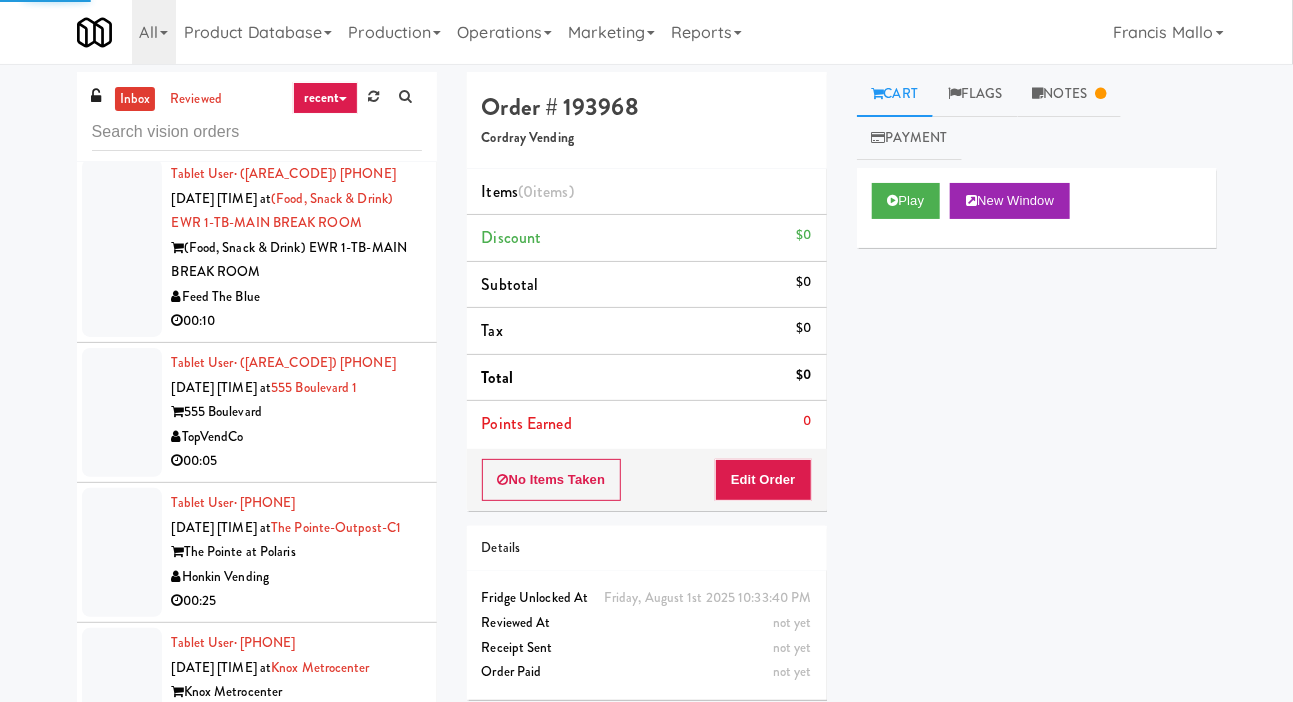 click at bounding box center [122, 692] 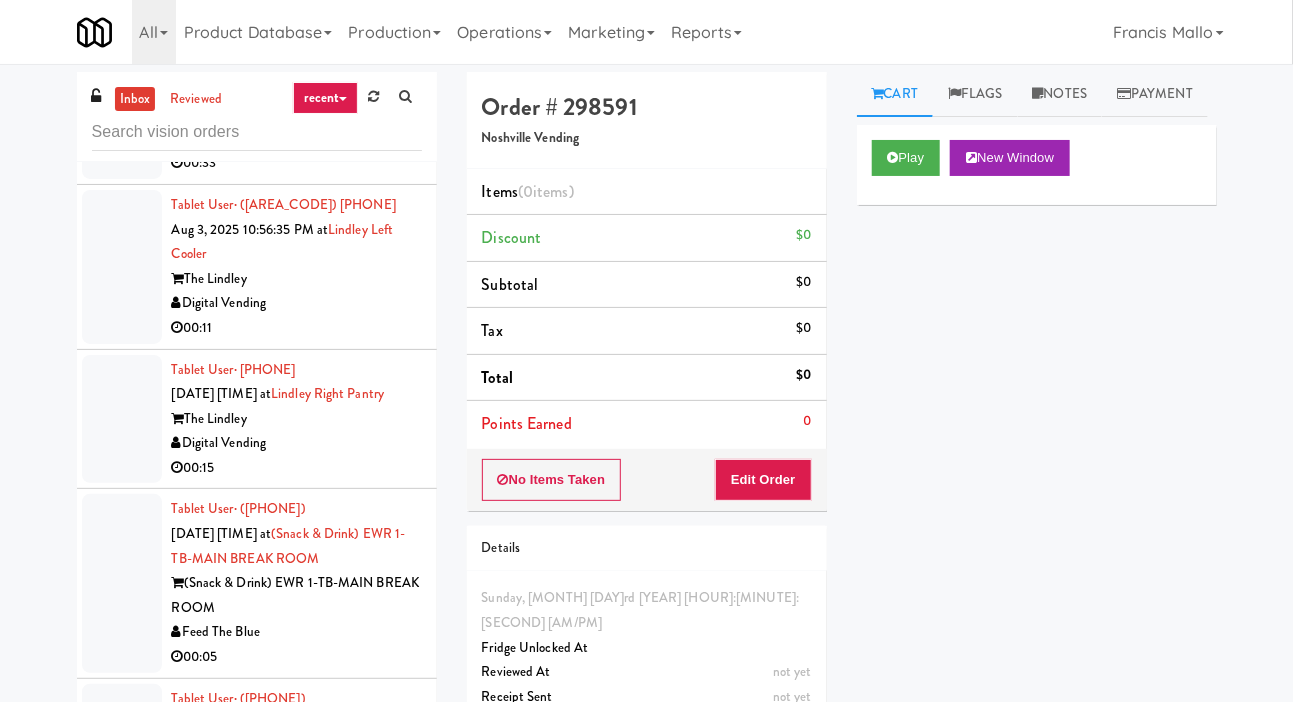 scroll, scrollTop: 15012, scrollLeft: 0, axis: vertical 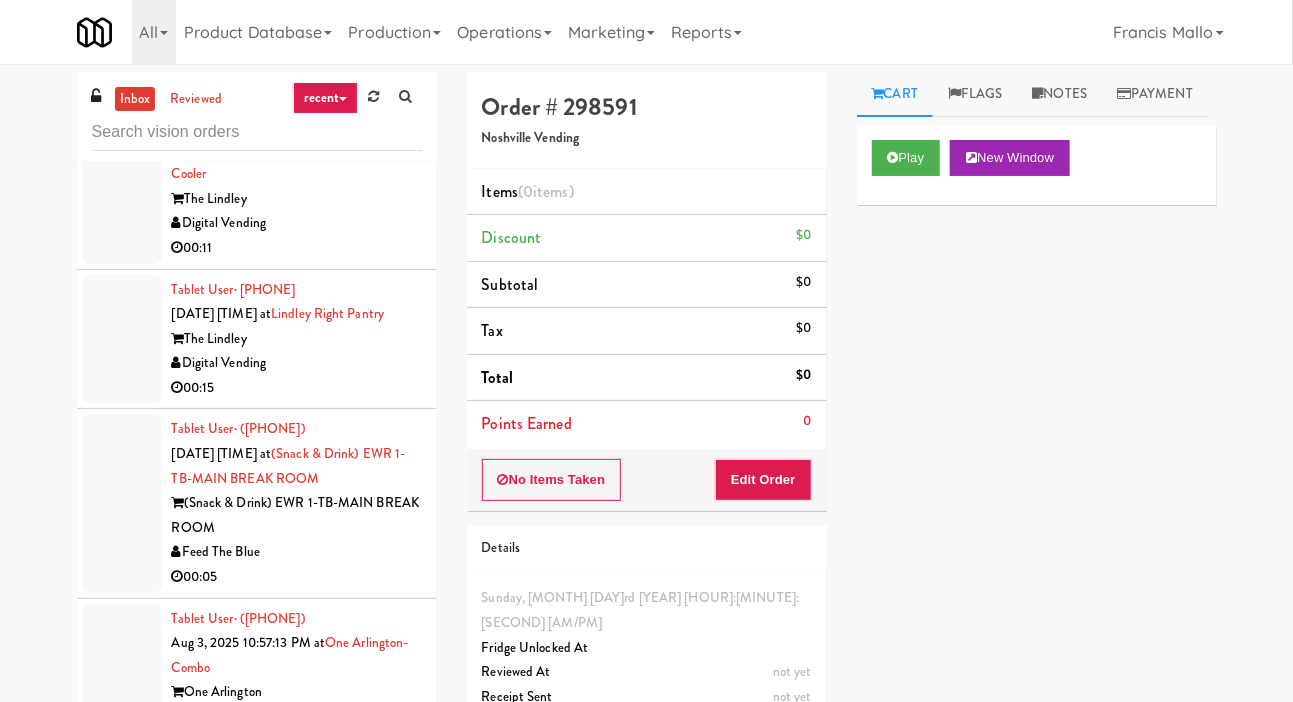 click at bounding box center [122, 681] 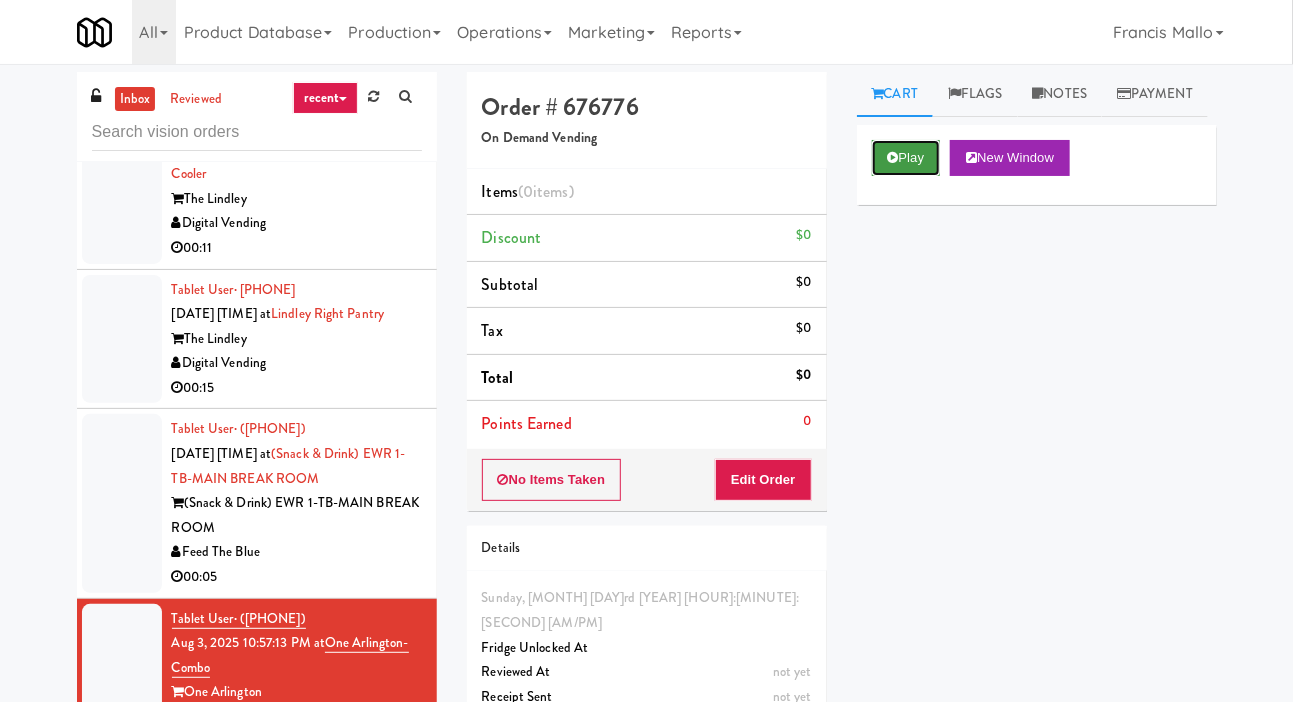click on "Play" at bounding box center (906, 158) 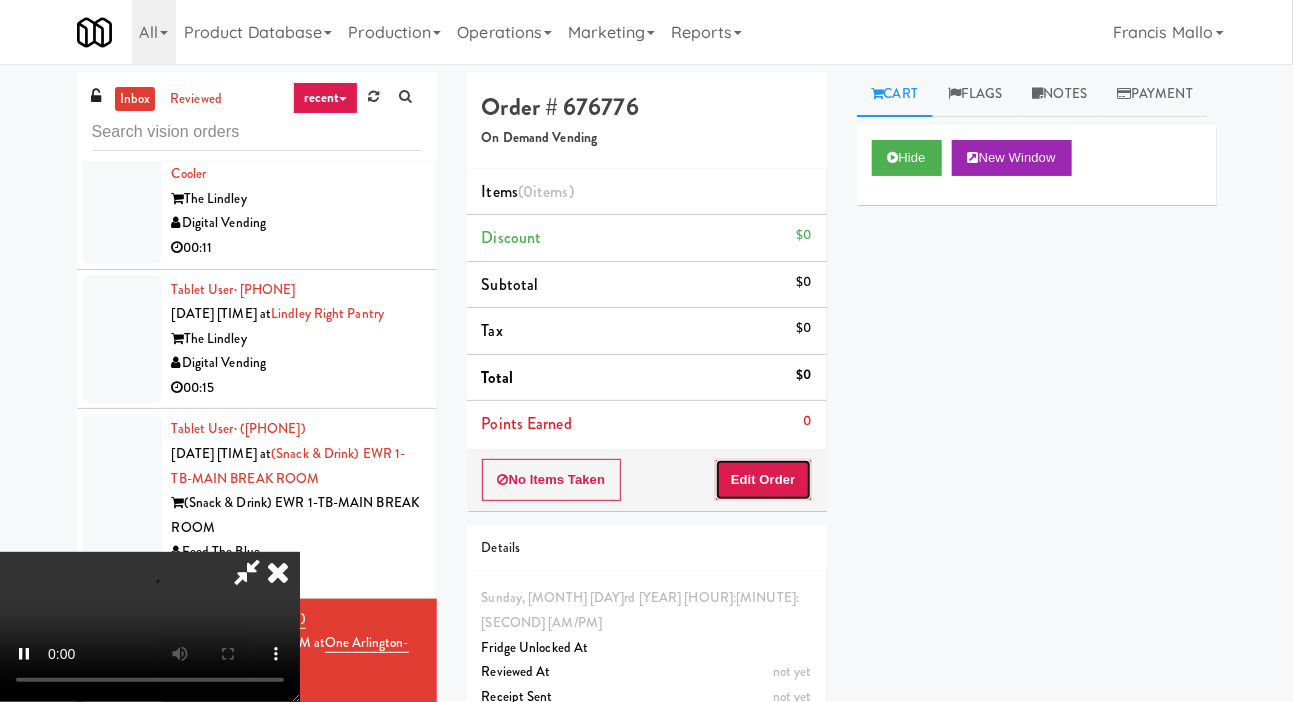 click on "Edit Order" at bounding box center (763, 480) 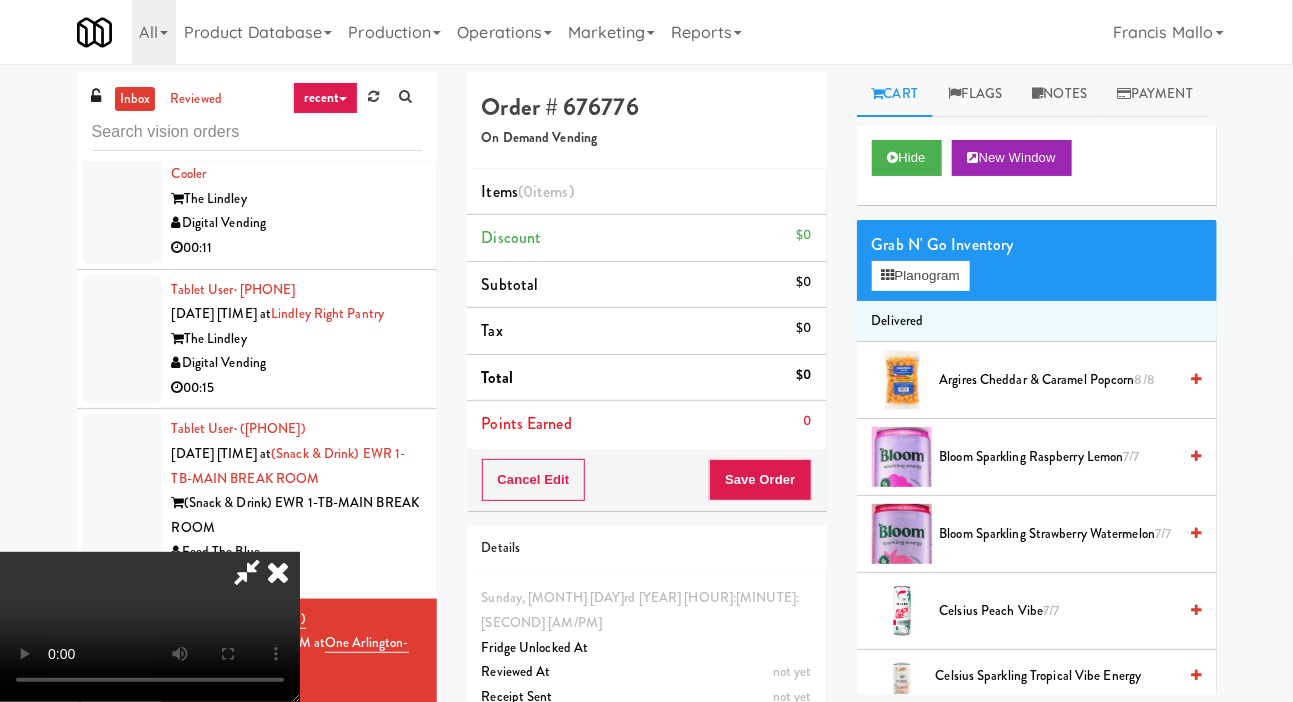 scroll, scrollTop: 73, scrollLeft: 0, axis: vertical 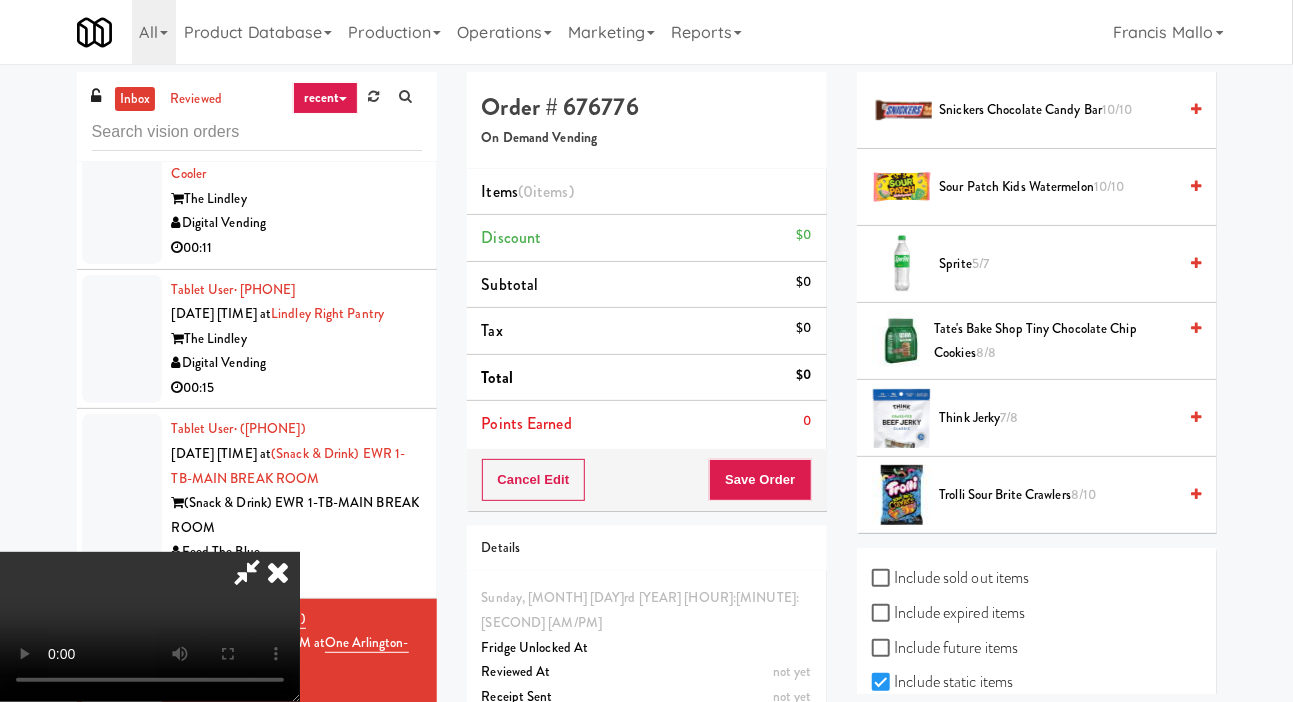 click on "Trolli Sour Brite Crawlers  8/10" at bounding box center [1058, 495] 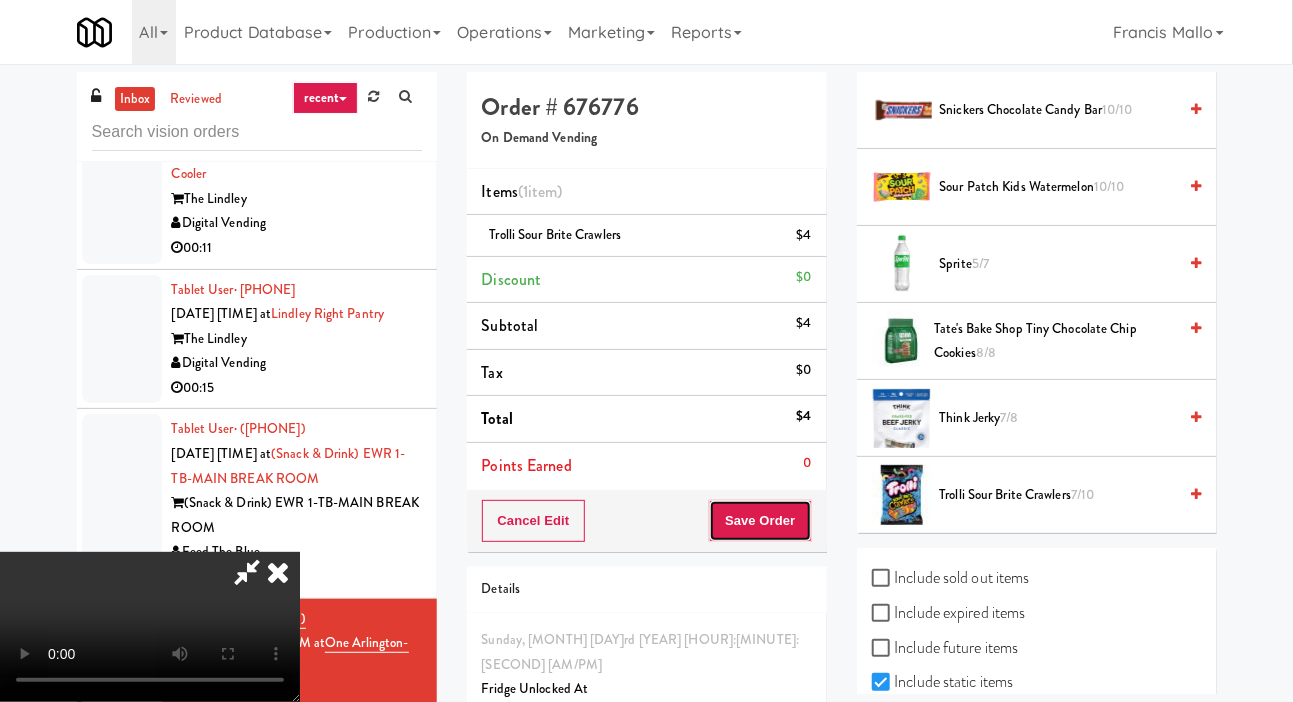 click on "Save Order" at bounding box center [760, 521] 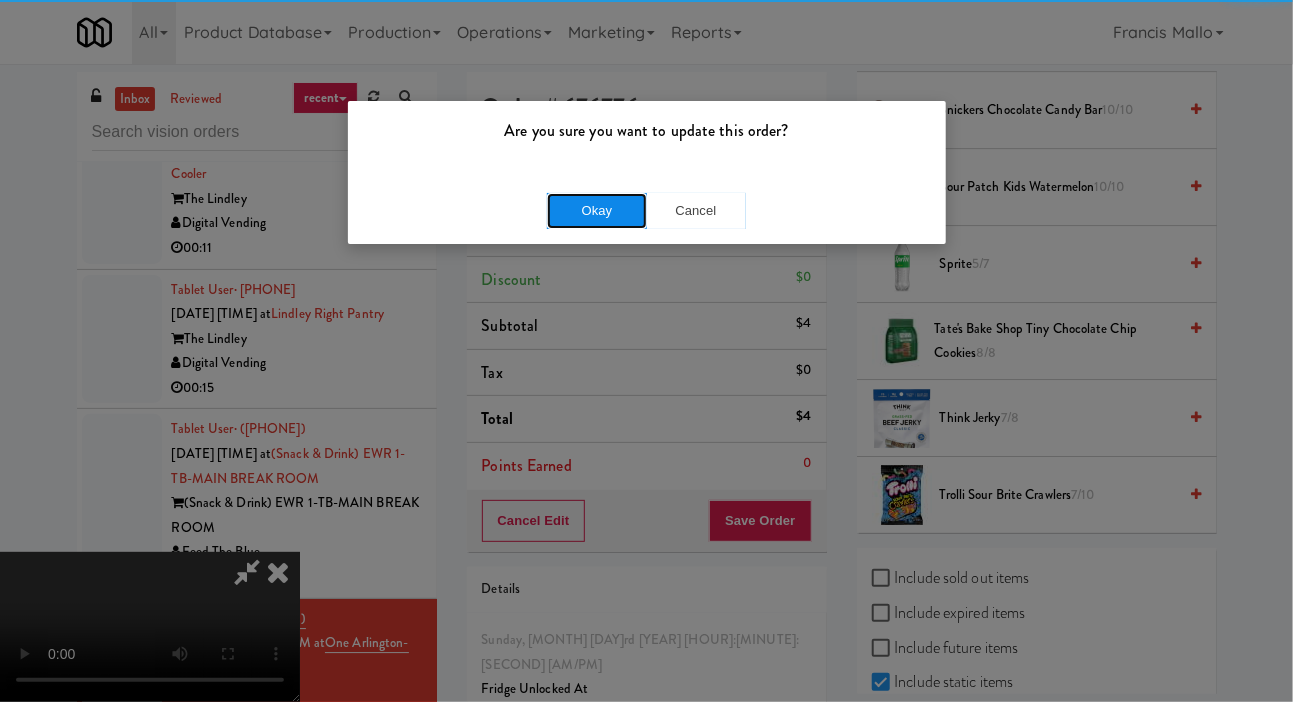 click on "Okay" at bounding box center (597, 211) 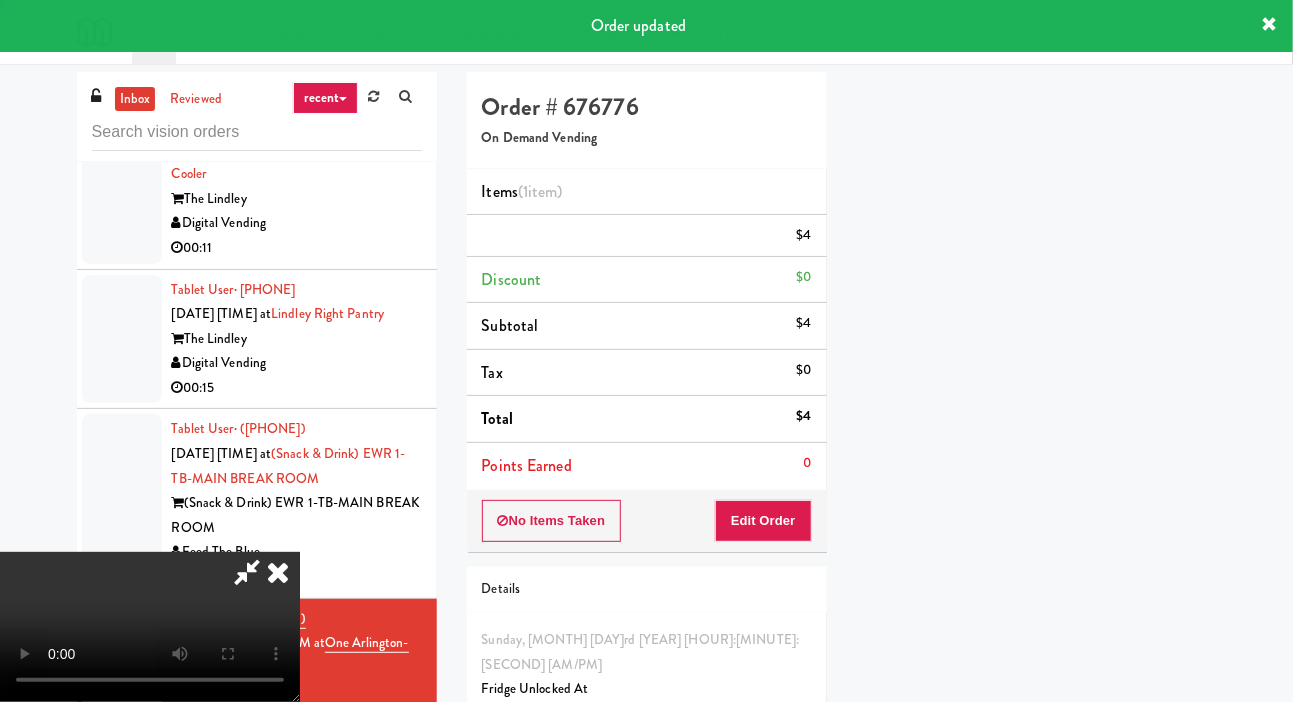 scroll, scrollTop: 116, scrollLeft: 0, axis: vertical 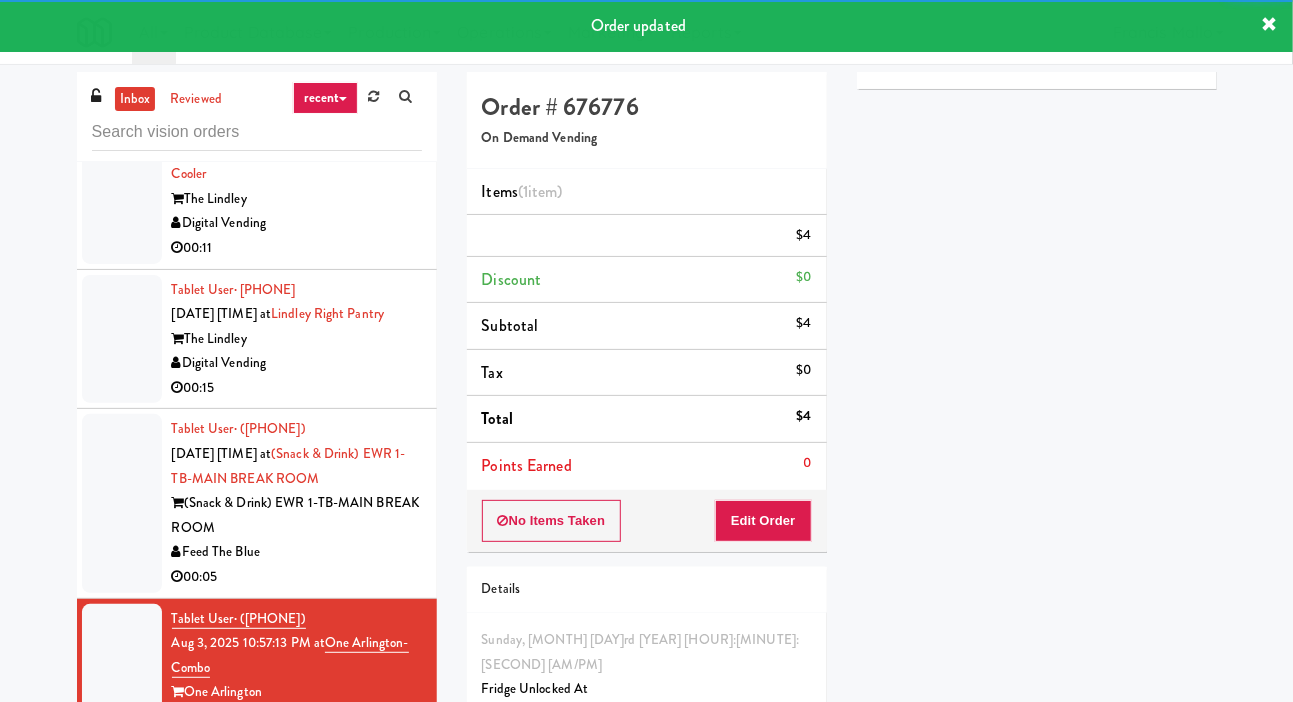 click at bounding box center [122, 503] 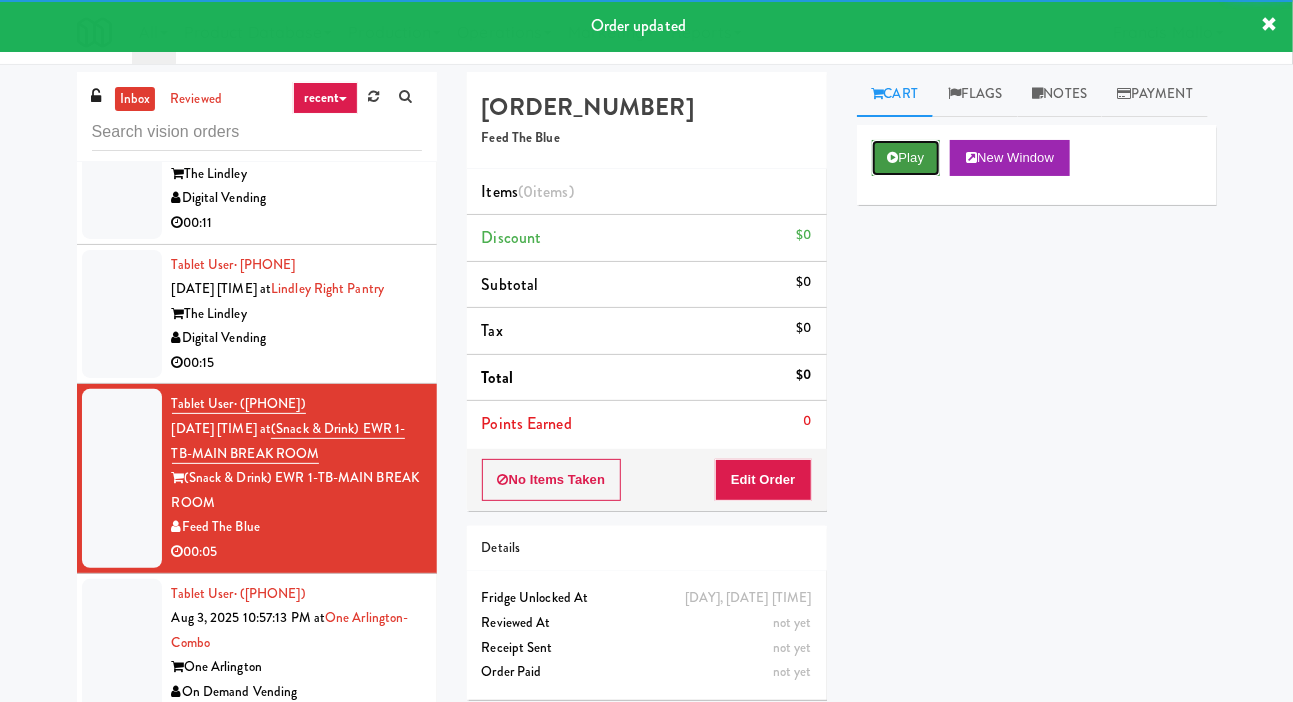 click at bounding box center (893, 157) 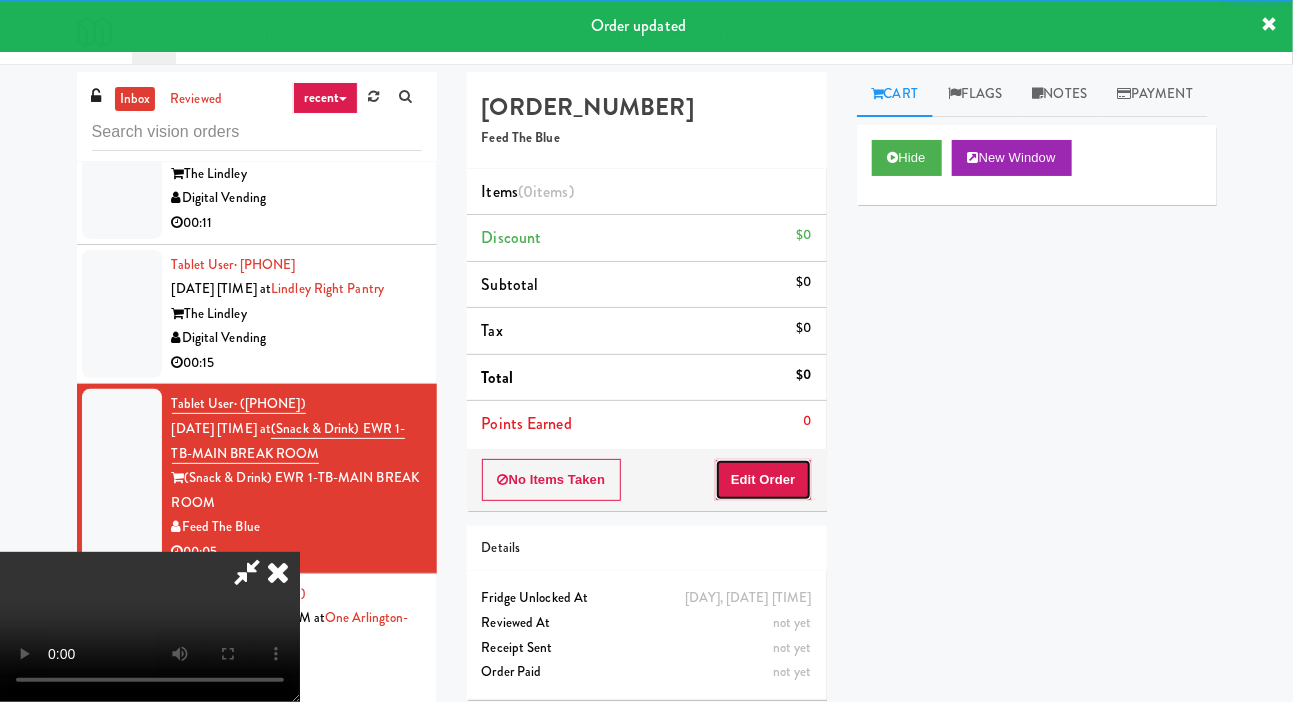 click on "Edit Order" at bounding box center (763, 480) 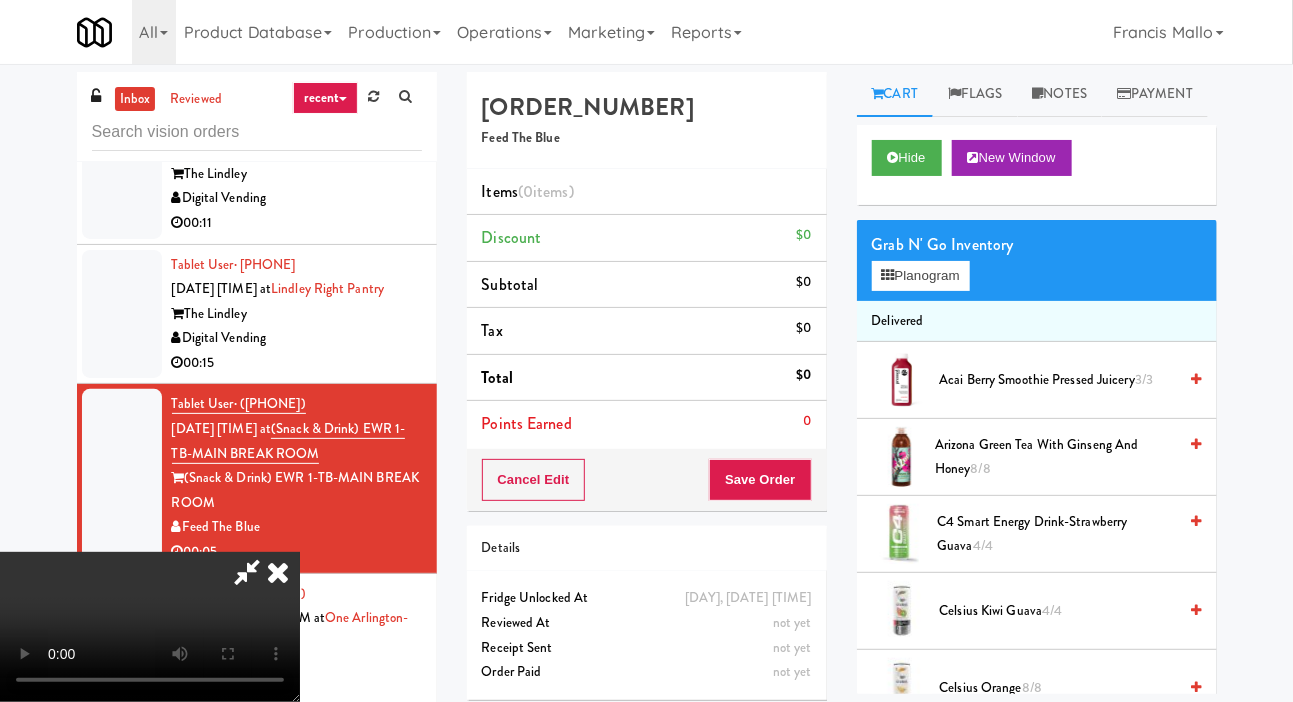 scroll, scrollTop: 73, scrollLeft: 0, axis: vertical 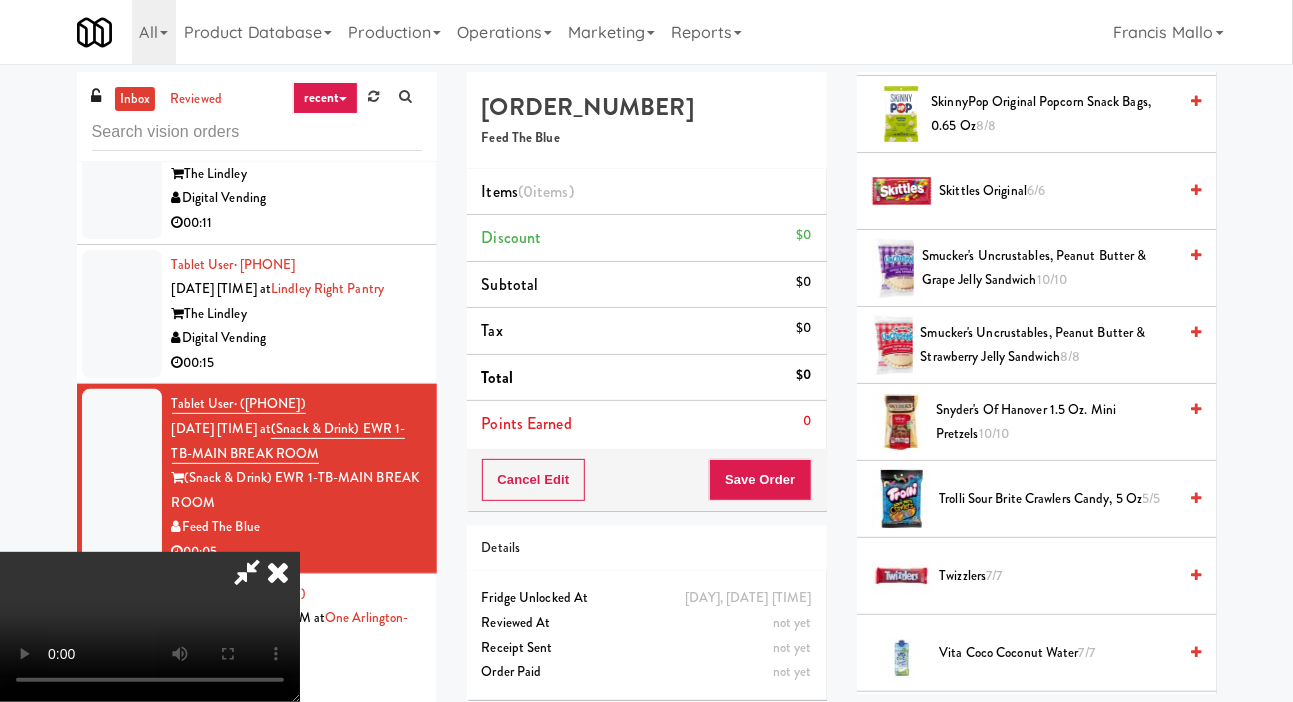click on "Skittles Original  6/6" at bounding box center [1058, 191] 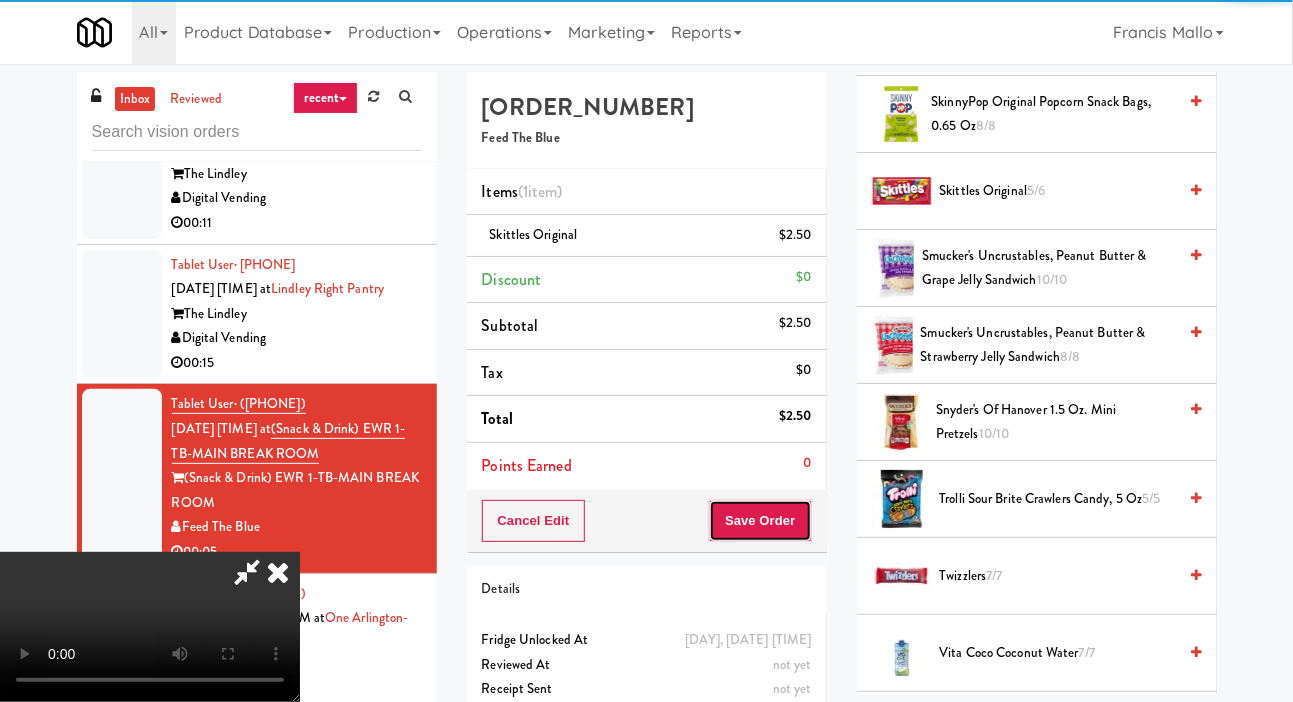 click on "Save Order" at bounding box center [760, 521] 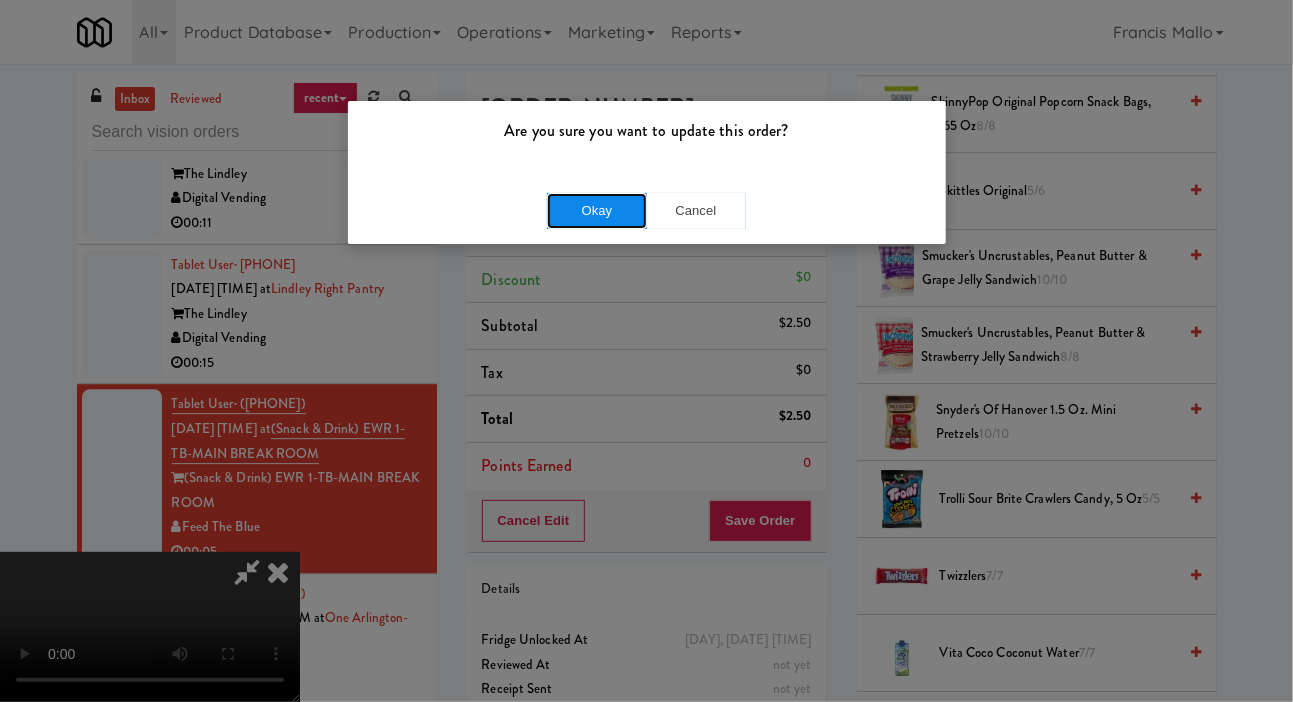 click on "Okay" at bounding box center (597, 211) 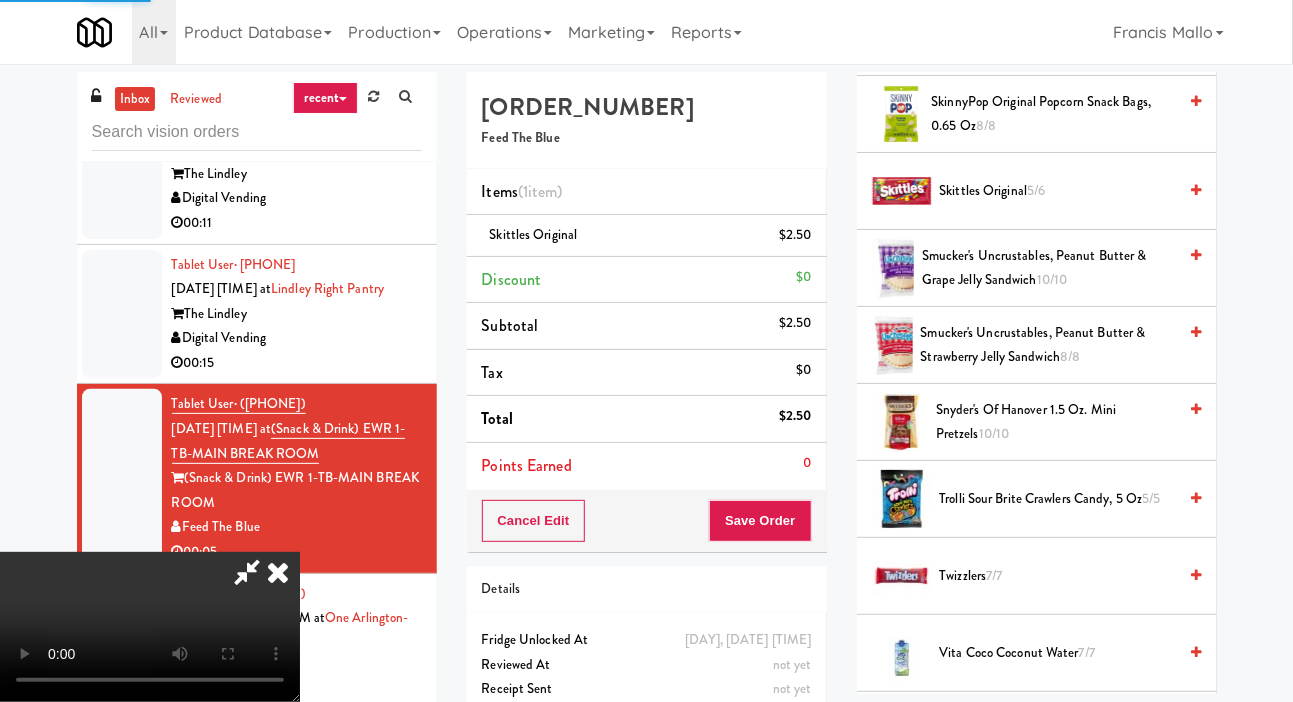 scroll, scrollTop: 116, scrollLeft: 0, axis: vertical 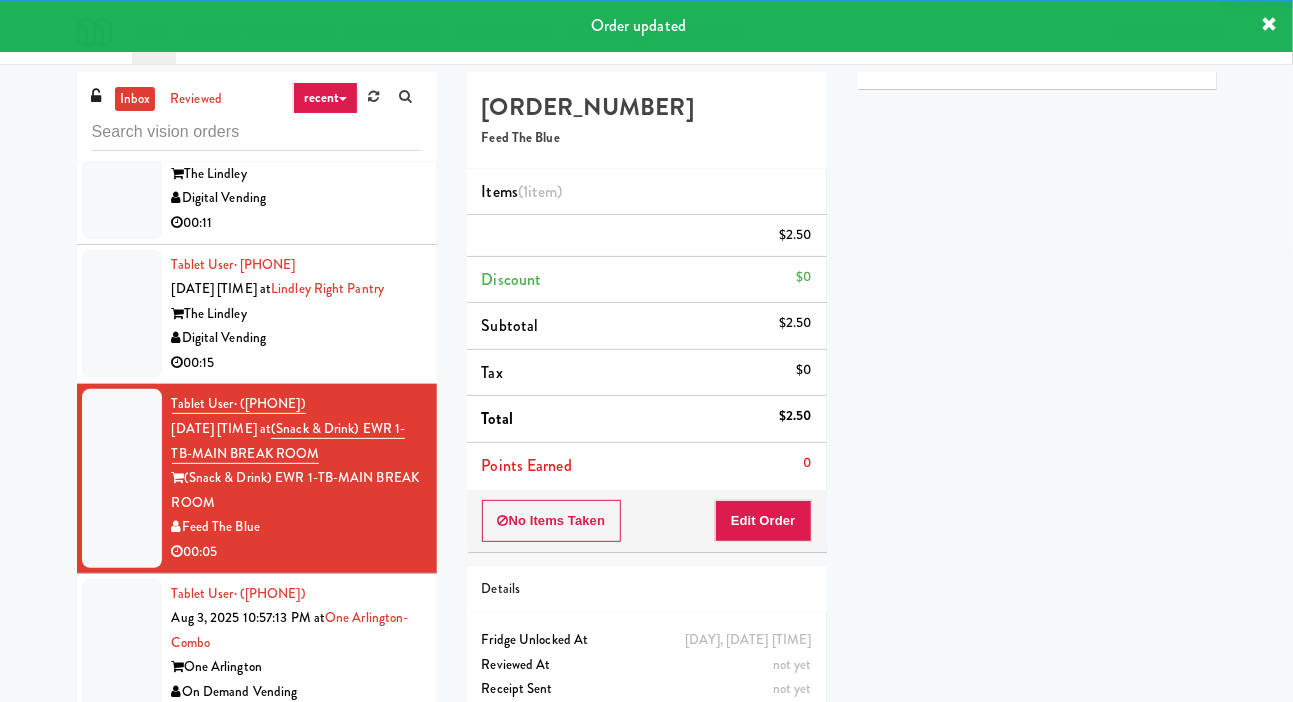 click at bounding box center [122, 314] 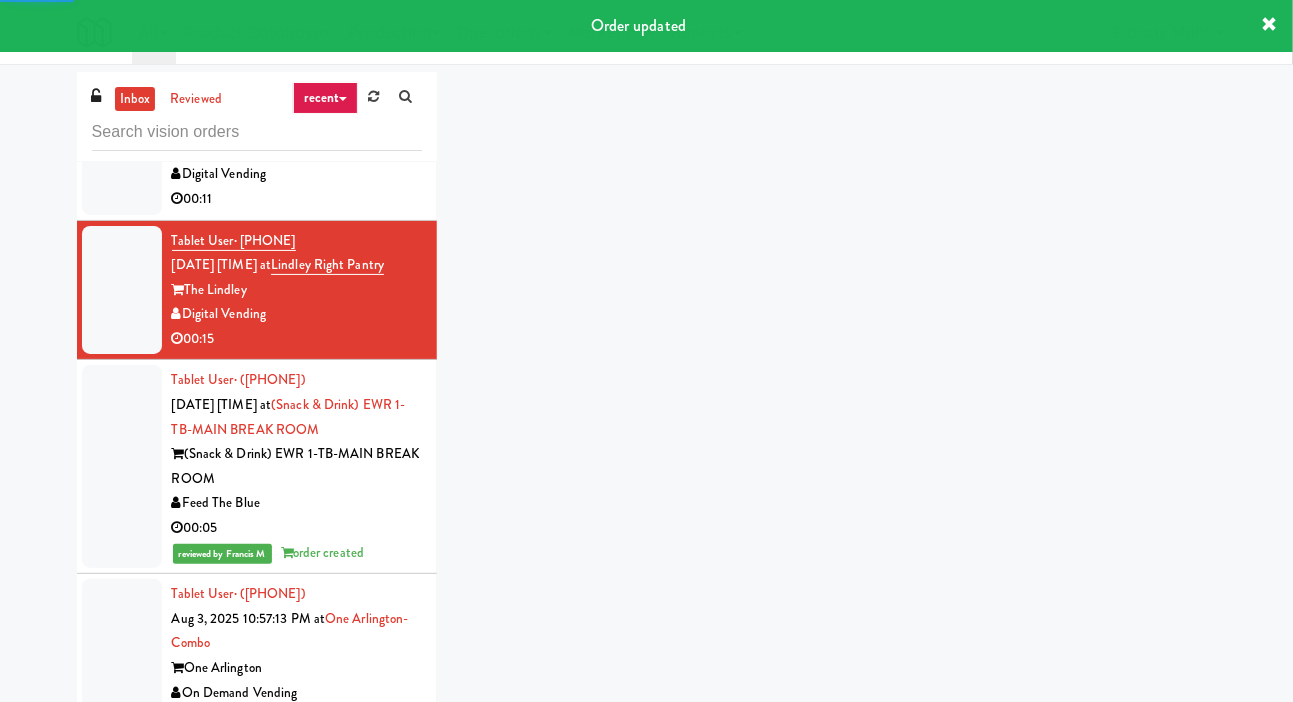 scroll, scrollTop: 14890, scrollLeft: 0, axis: vertical 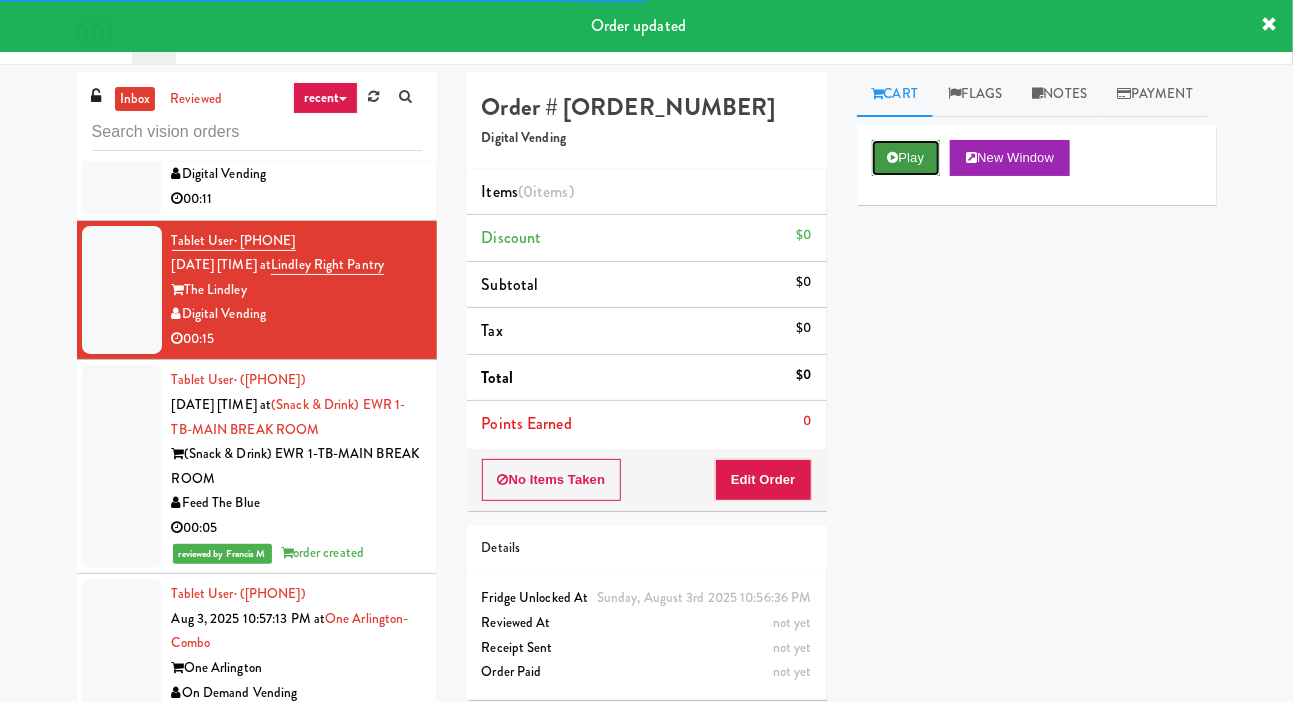 click on "Play" at bounding box center [906, 158] 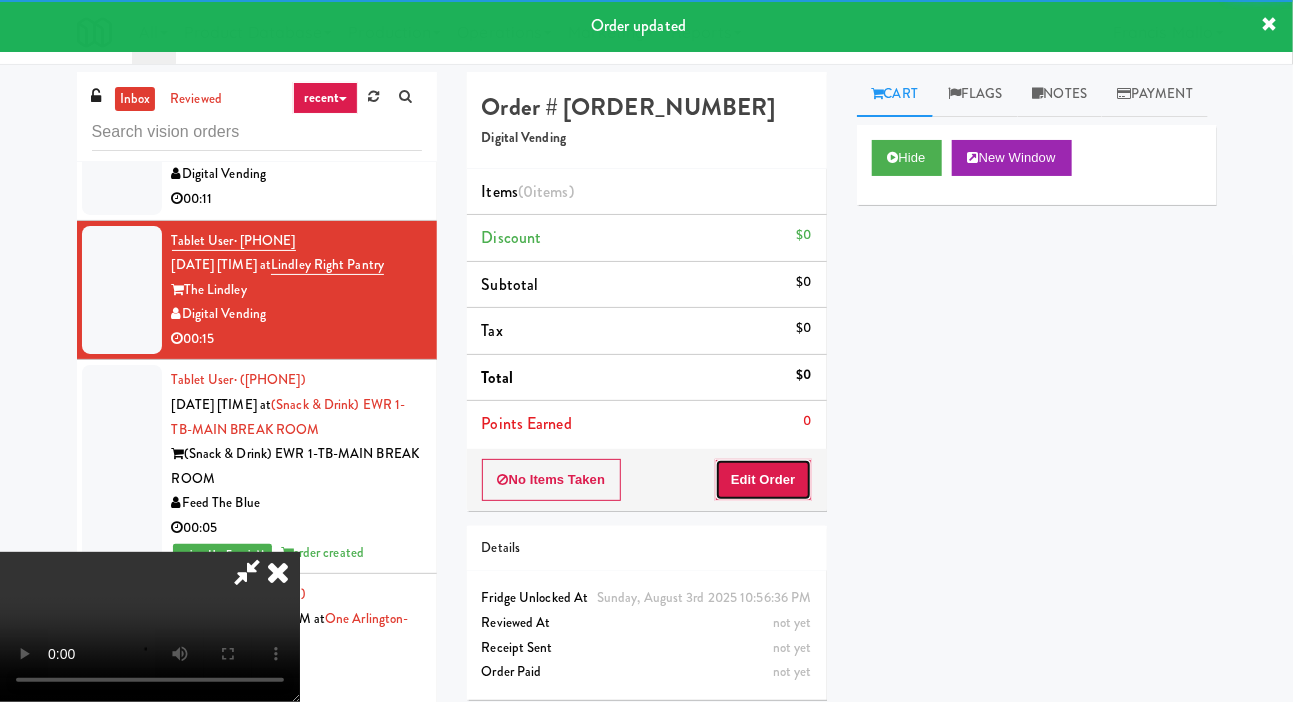 click on "Edit Order" at bounding box center (763, 480) 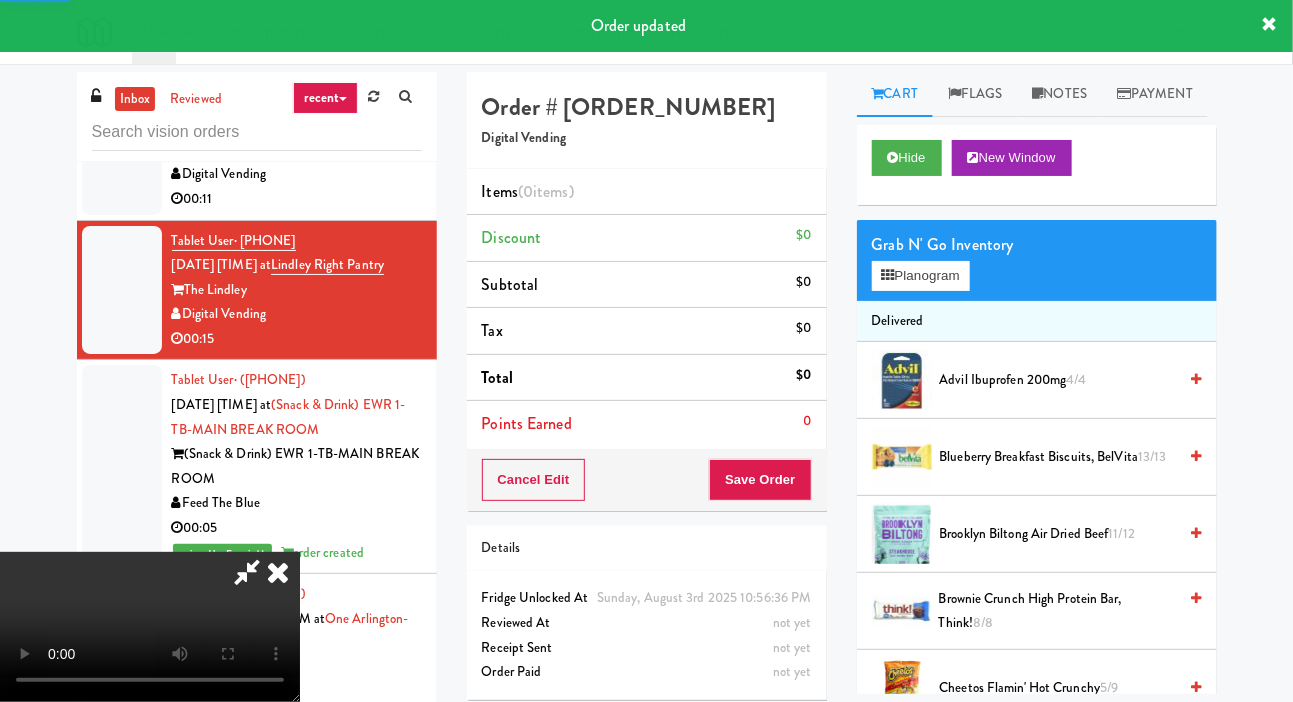scroll, scrollTop: 14840, scrollLeft: 0, axis: vertical 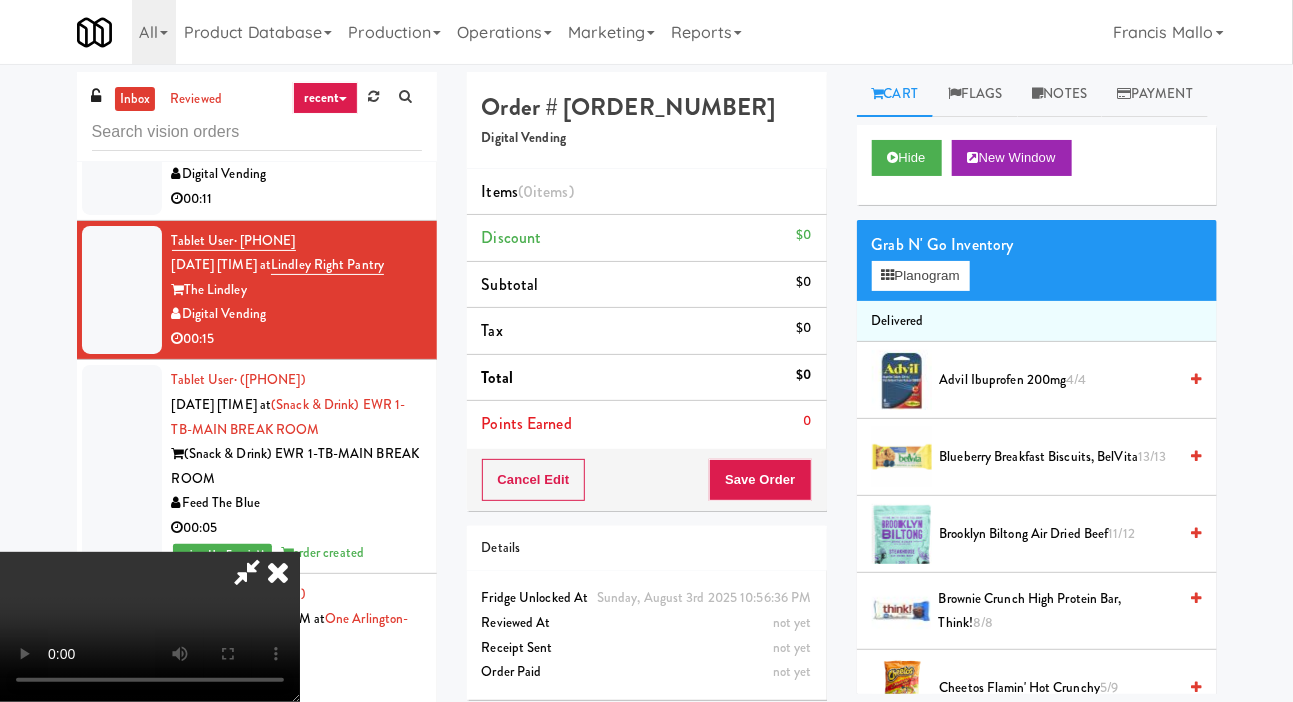 type 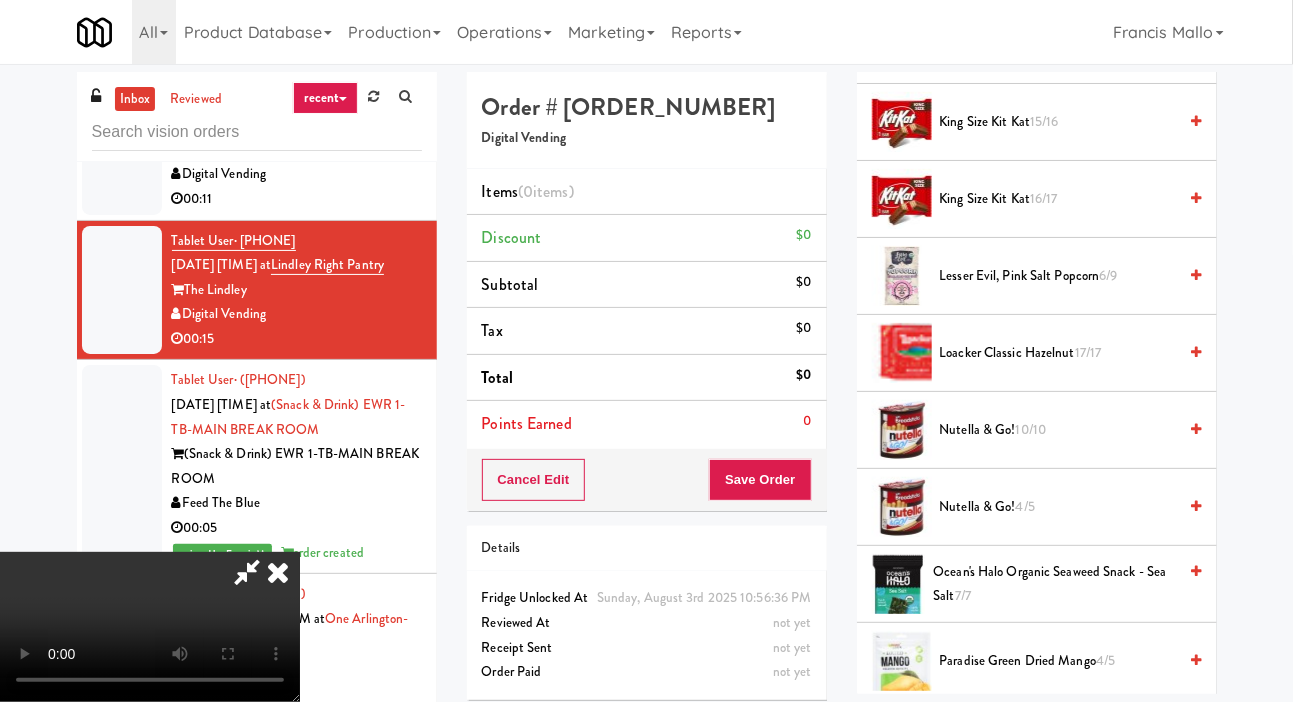 scroll, scrollTop: 1057, scrollLeft: 0, axis: vertical 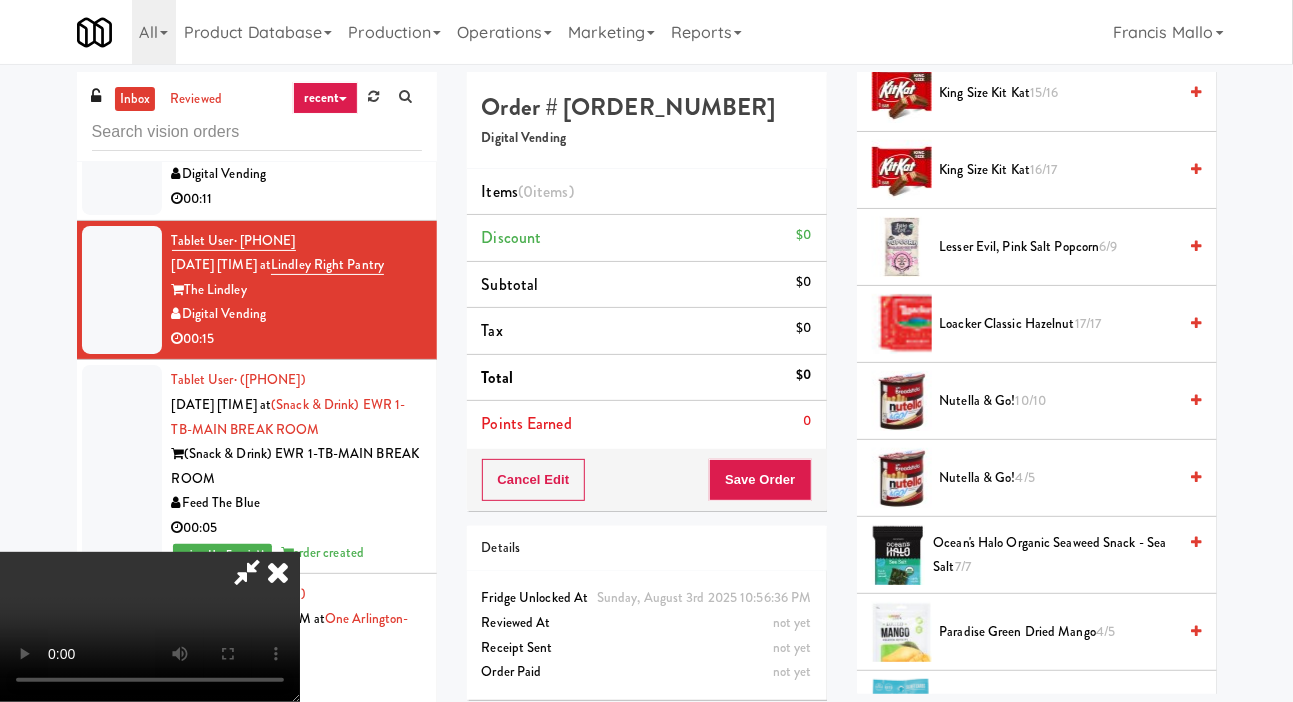click on "Lesser Evil, Pink Salt Popcorn  6/9" at bounding box center [1058, 247] 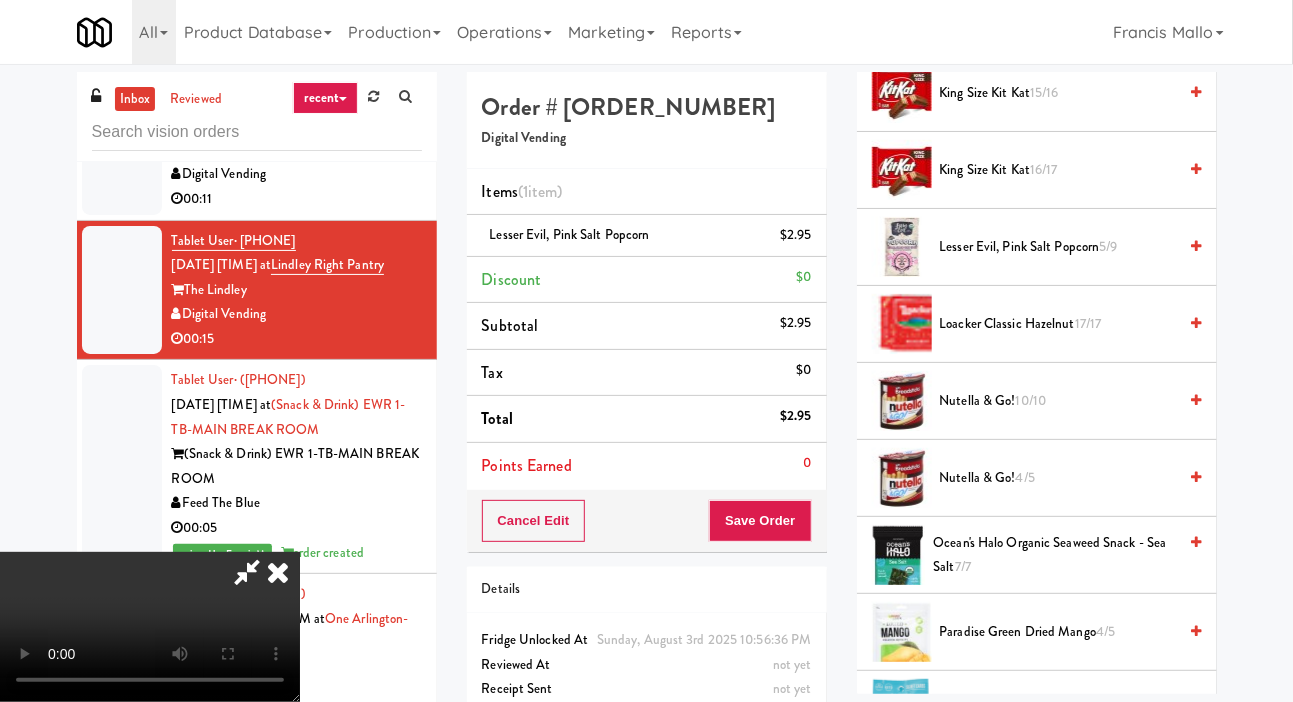 scroll, scrollTop: 73, scrollLeft: 0, axis: vertical 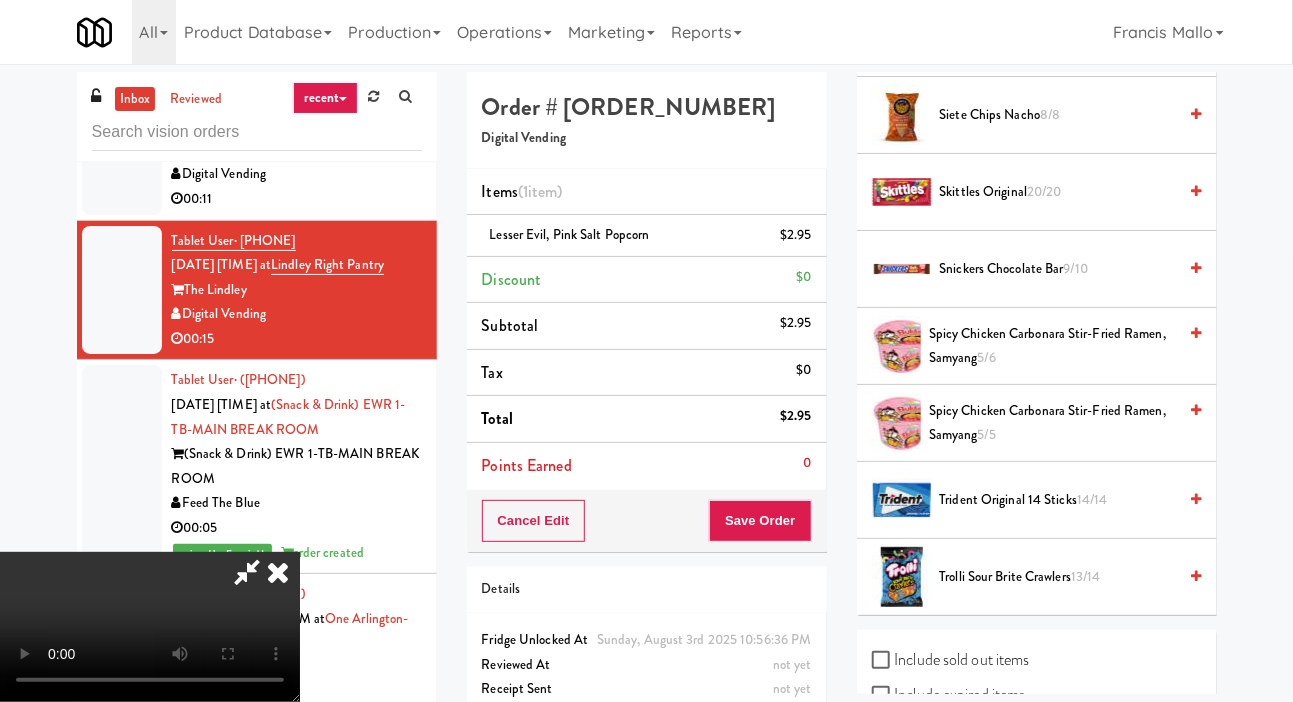 click on "Siete Chips Nacho  8/8" at bounding box center (1058, 115) 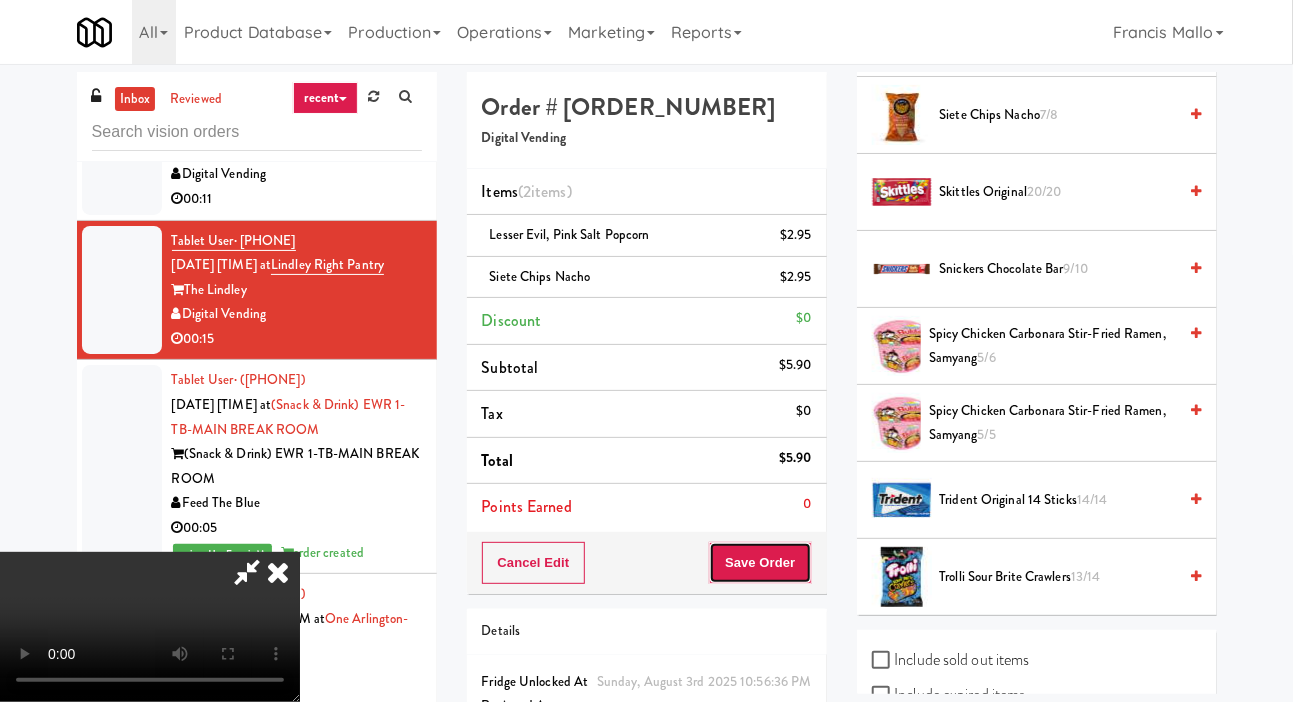click on "Save Order" at bounding box center (760, 563) 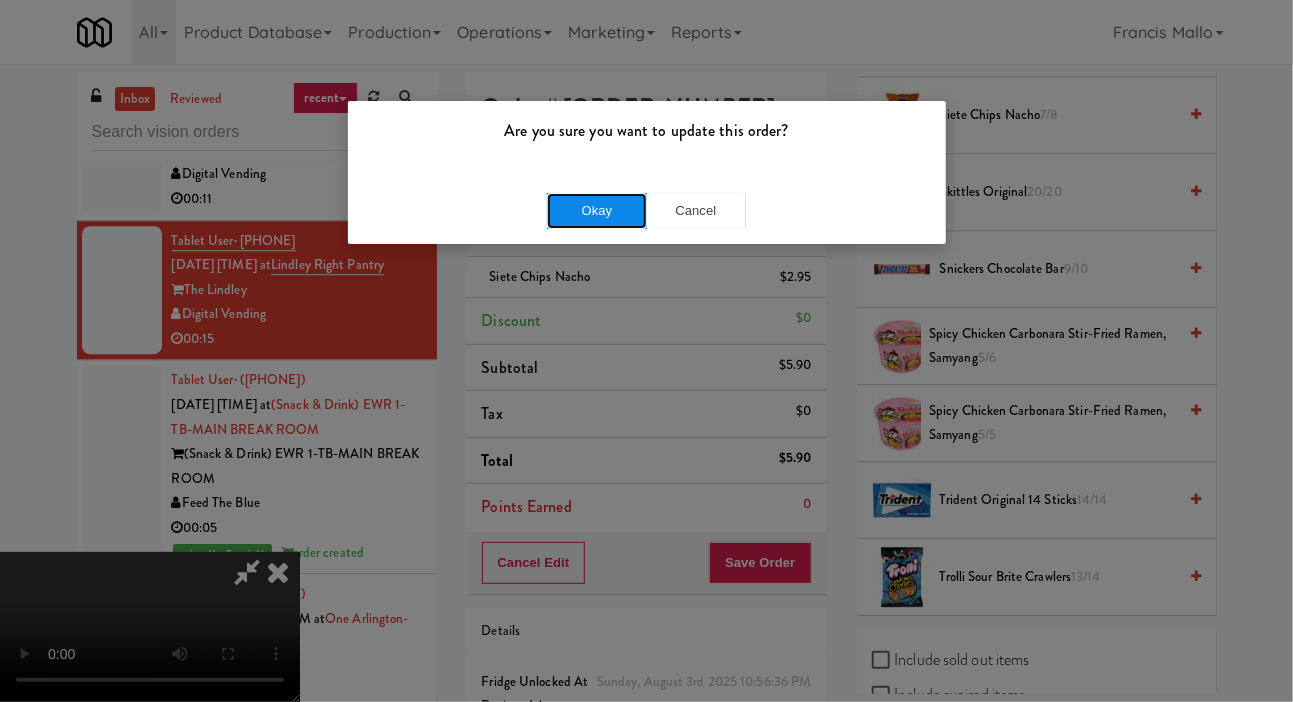 click on "Okay" at bounding box center [597, 211] 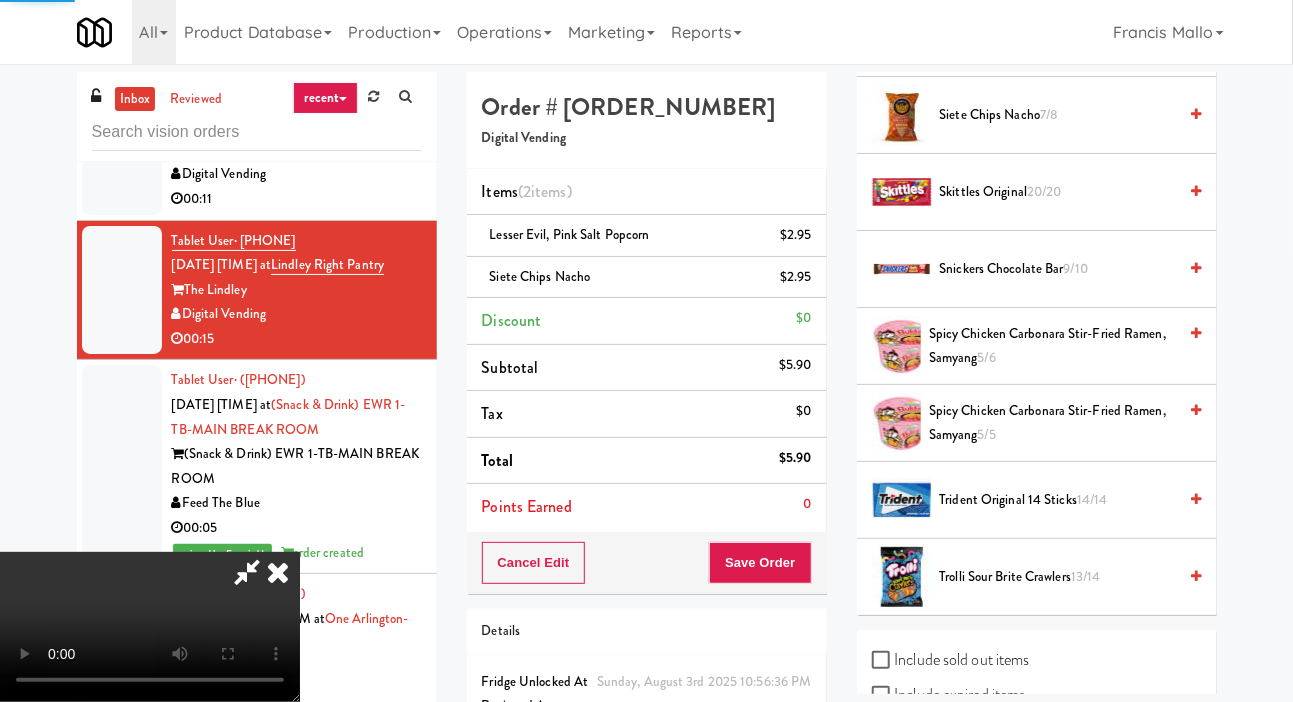 scroll, scrollTop: 116, scrollLeft: 0, axis: vertical 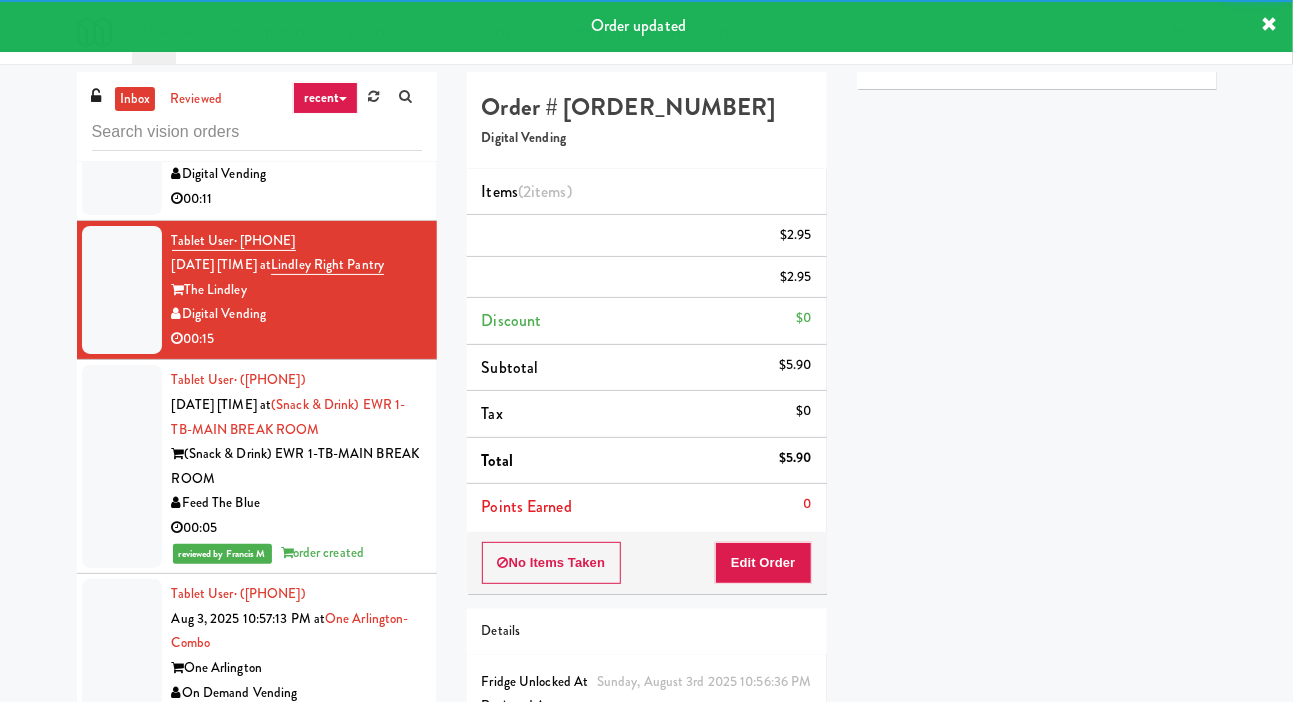 click at bounding box center [122, 138] 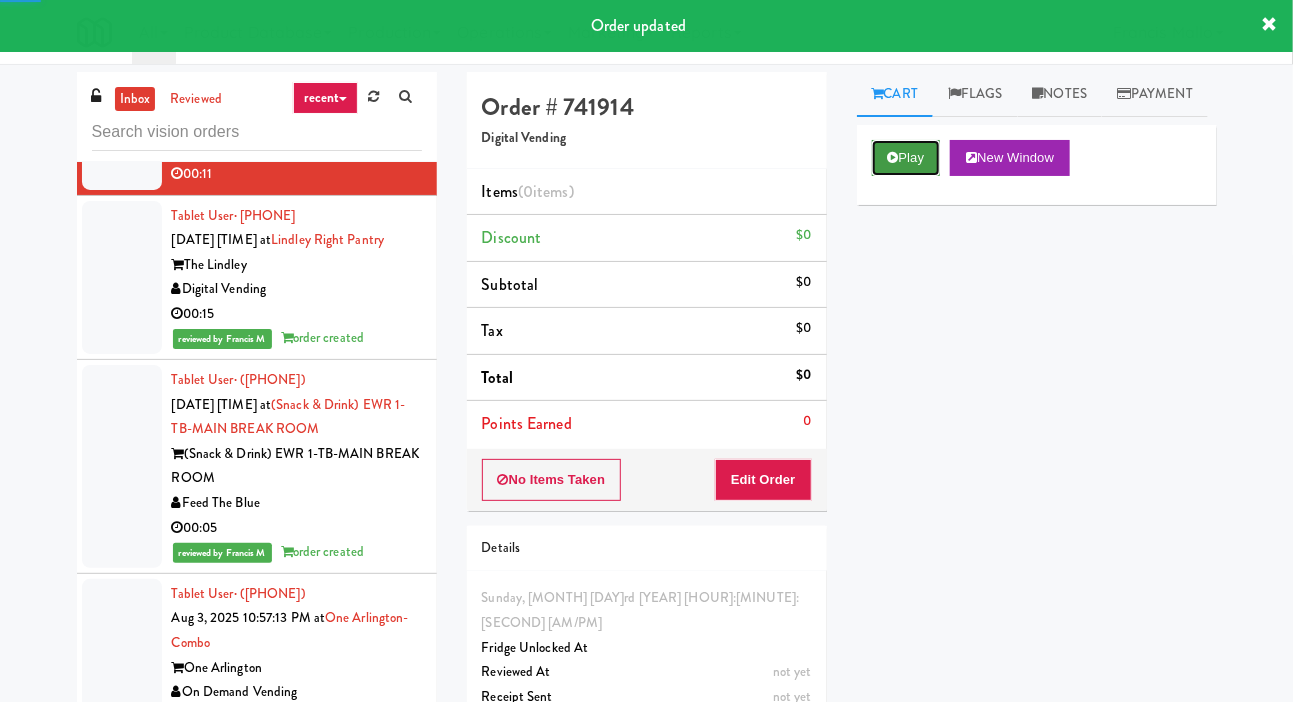 click at bounding box center (893, 157) 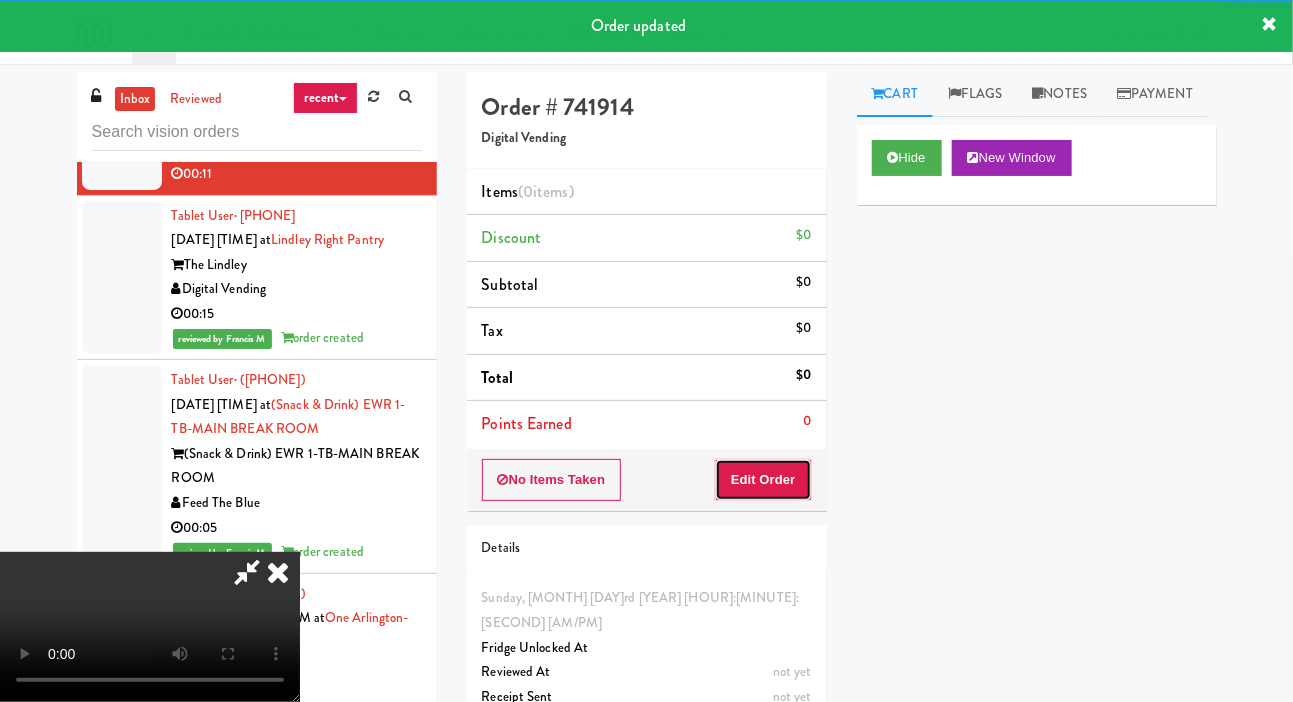 click on "Edit Order" at bounding box center [763, 480] 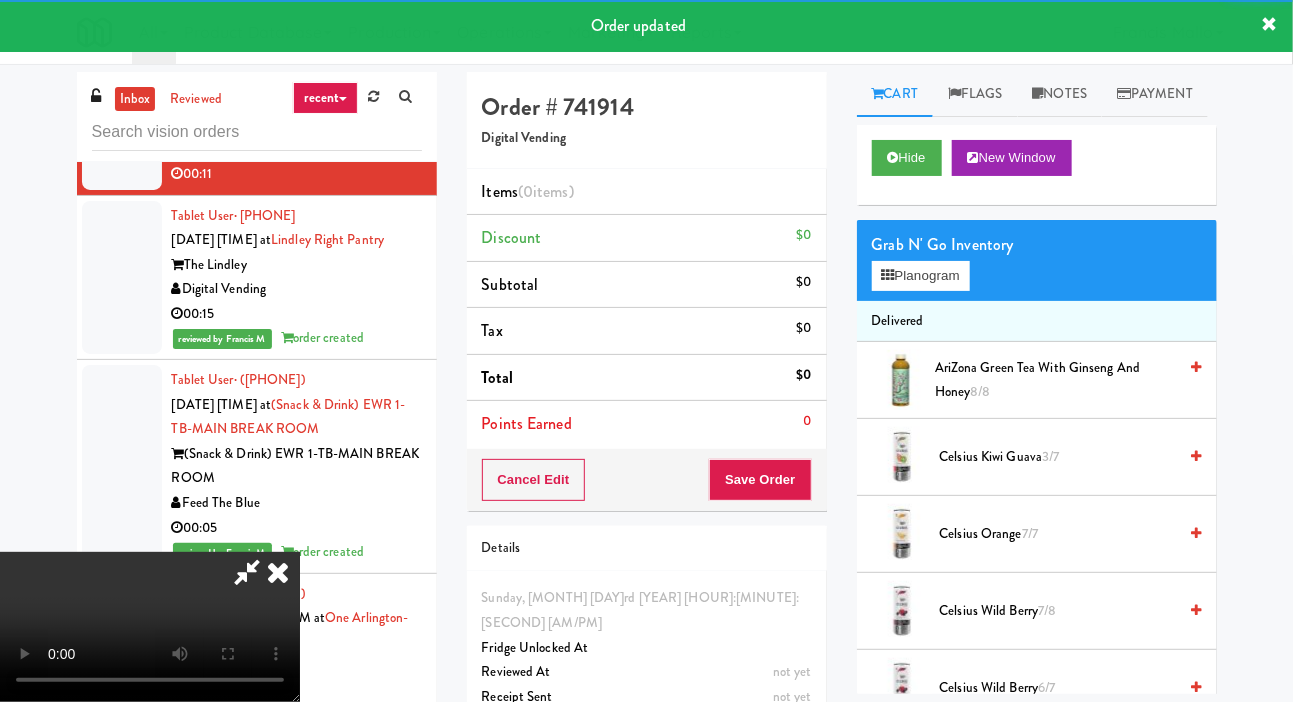 scroll, scrollTop: 14651, scrollLeft: 0, axis: vertical 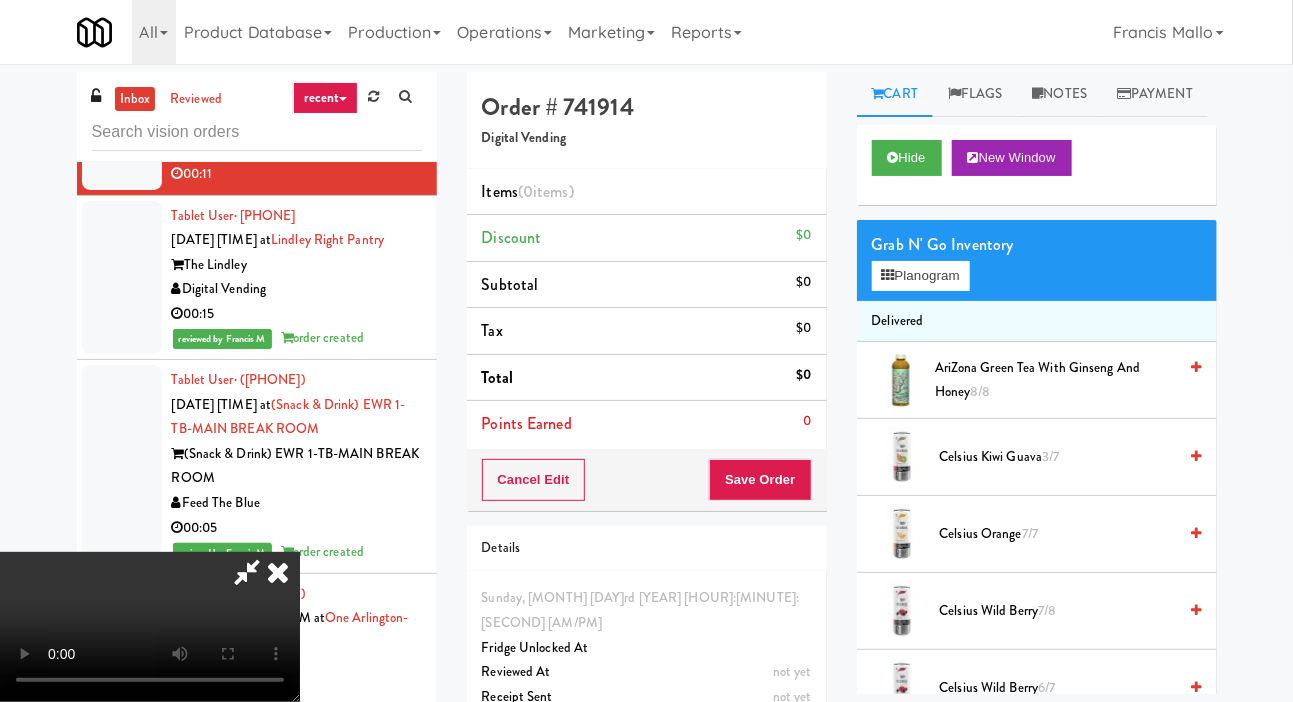 type 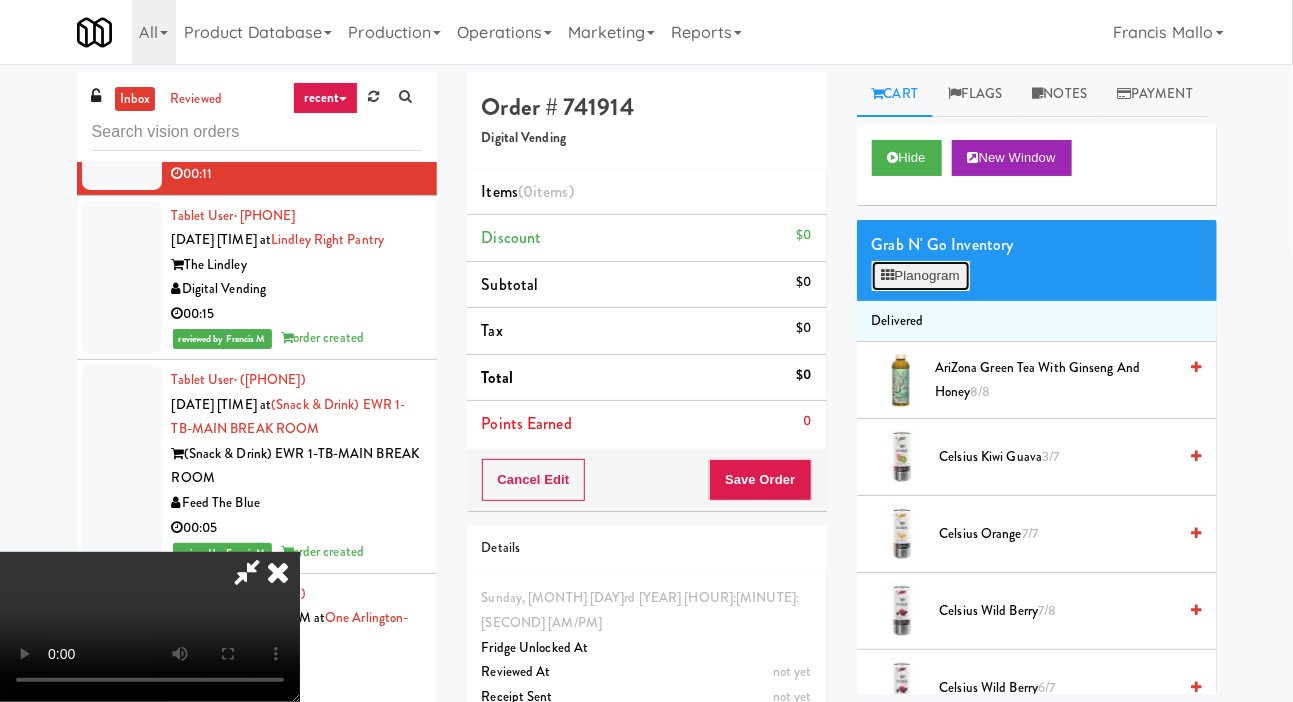 click on "Planogram" at bounding box center [921, 276] 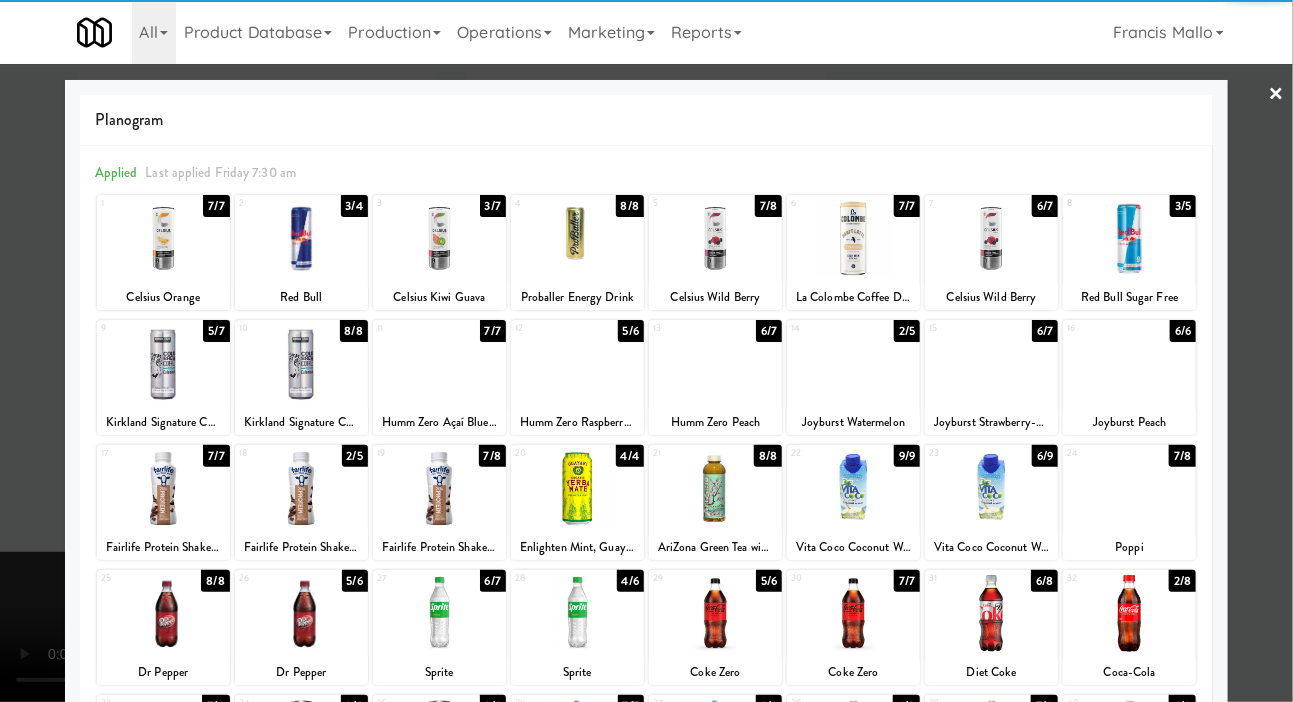 click at bounding box center [301, 363] 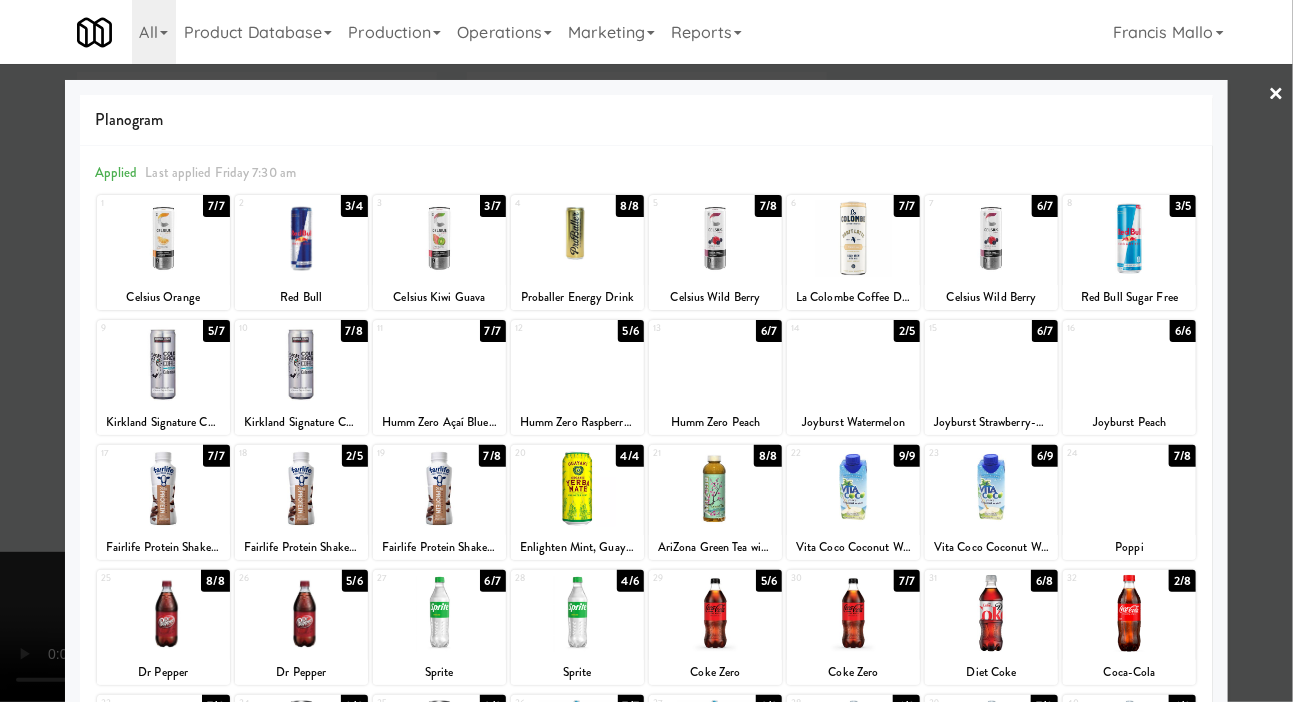 click at bounding box center [646, 351] 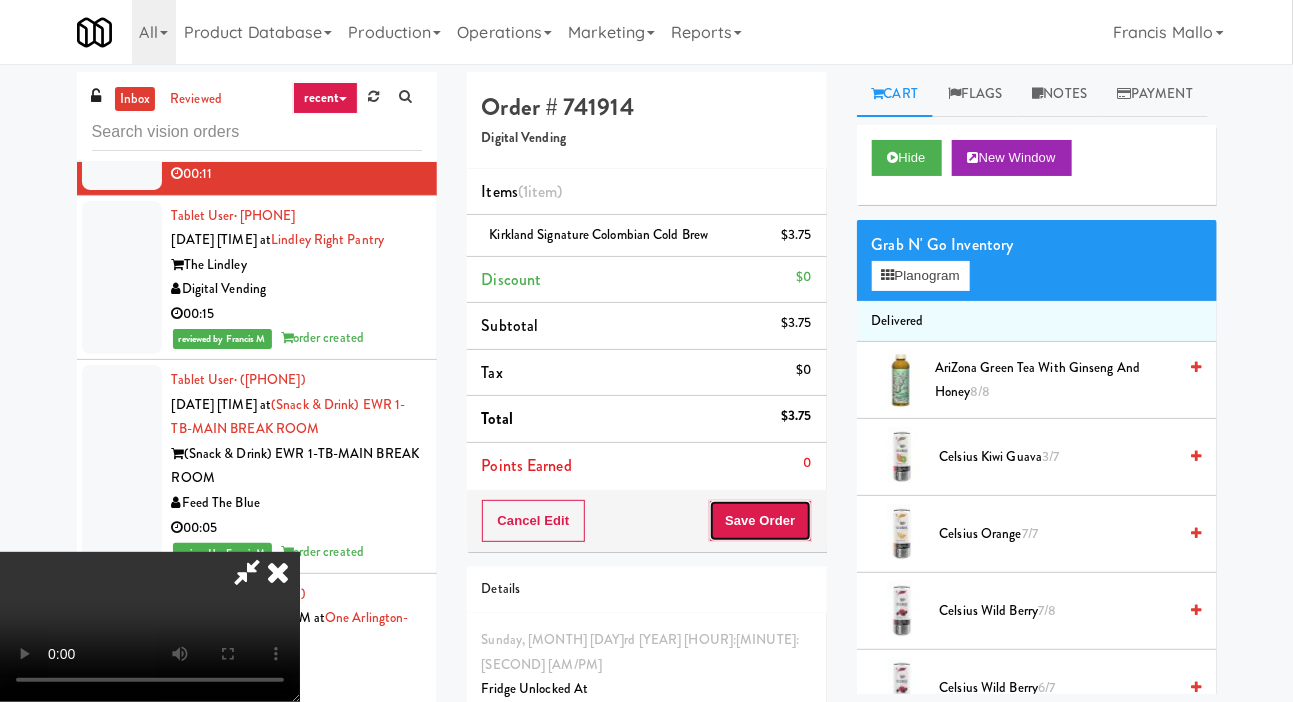click on "Save Order" at bounding box center (760, 521) 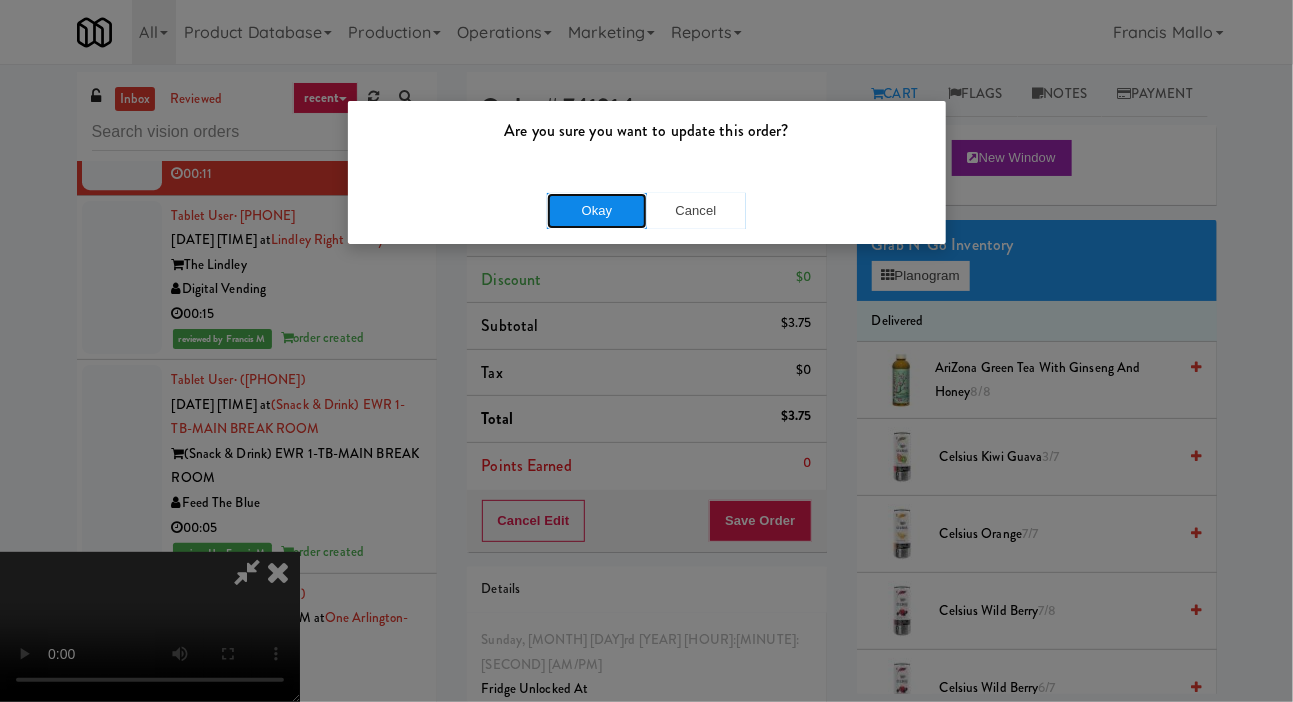 click on "Okay" at bounding box center [597, 211] 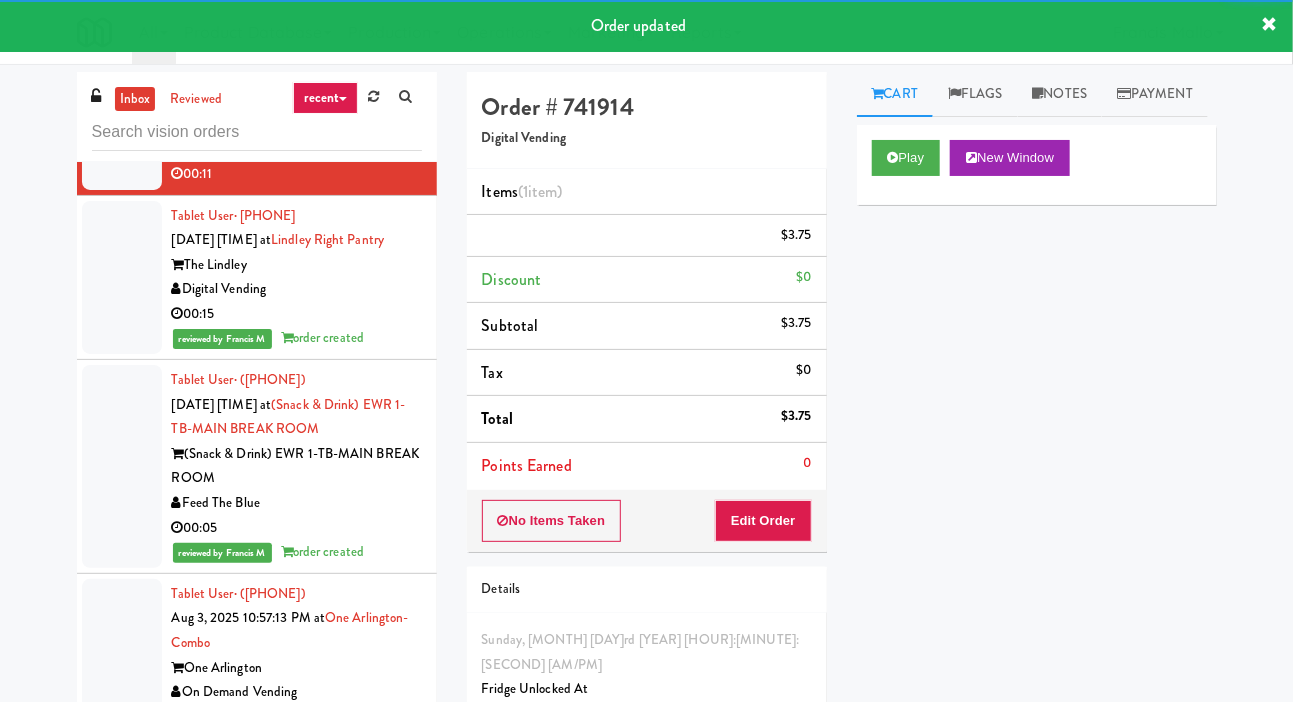 click at bounding box center (122, -40) 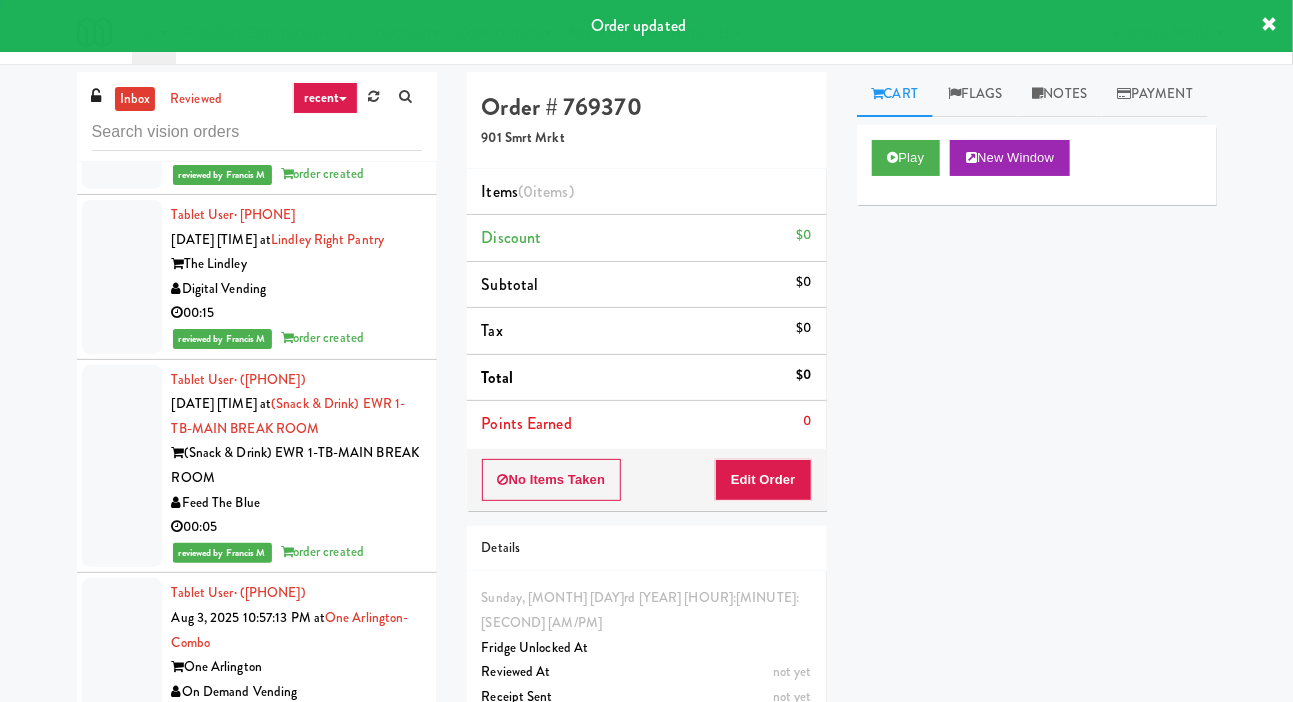 scroll, scrollTop: 14592, scrollLeft: 0, axis: vertical 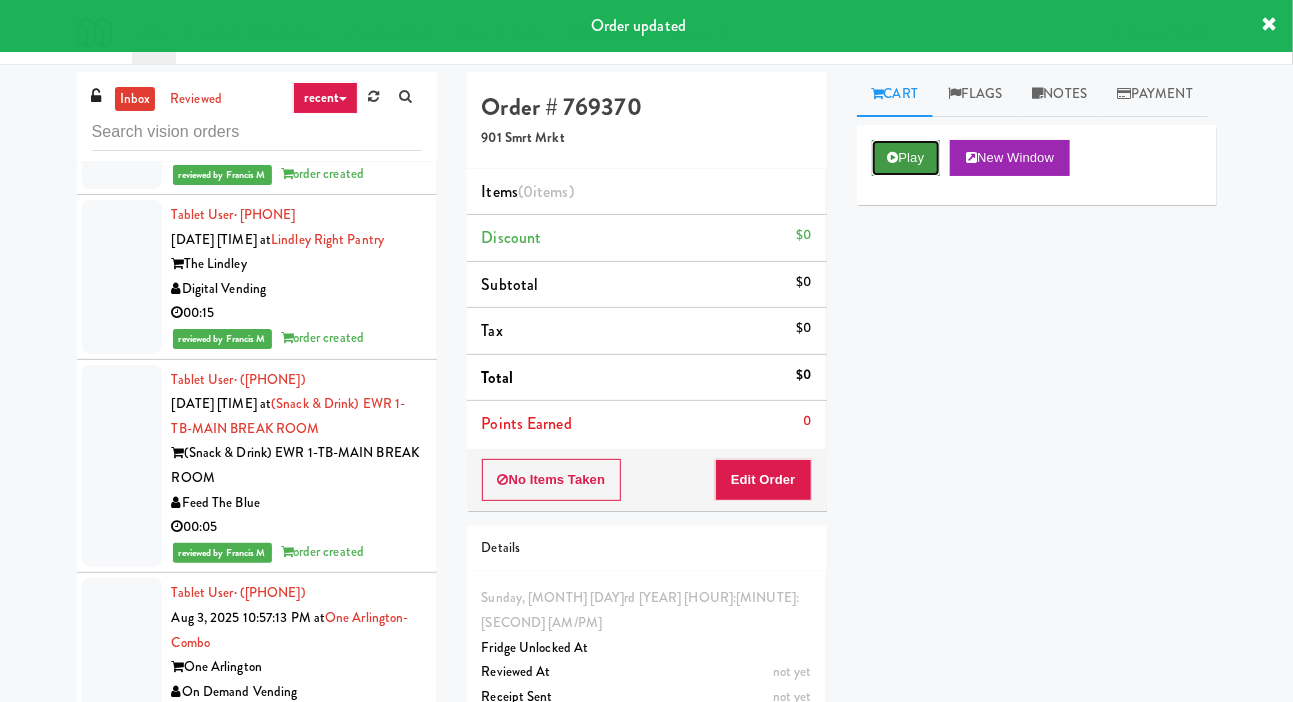 click on "Play" at bounding box center (906, 158) 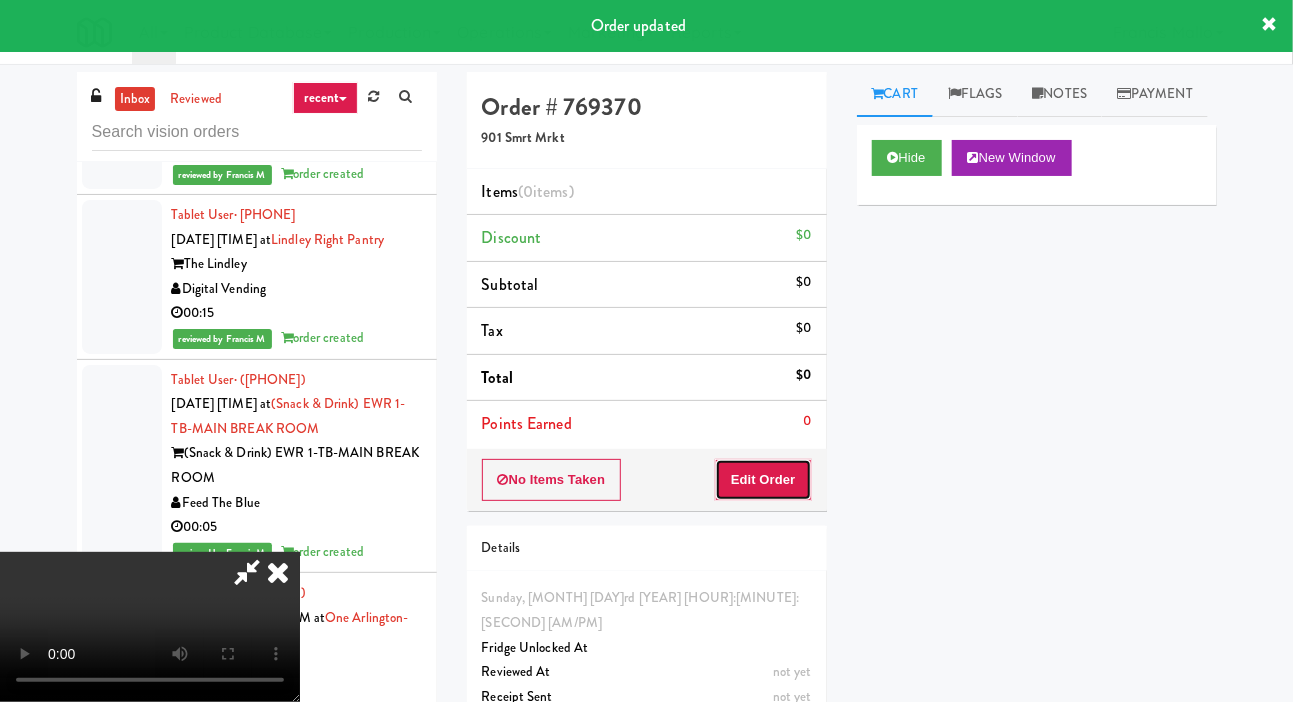 click on "Edit Order" at bounding box center (763, 480) 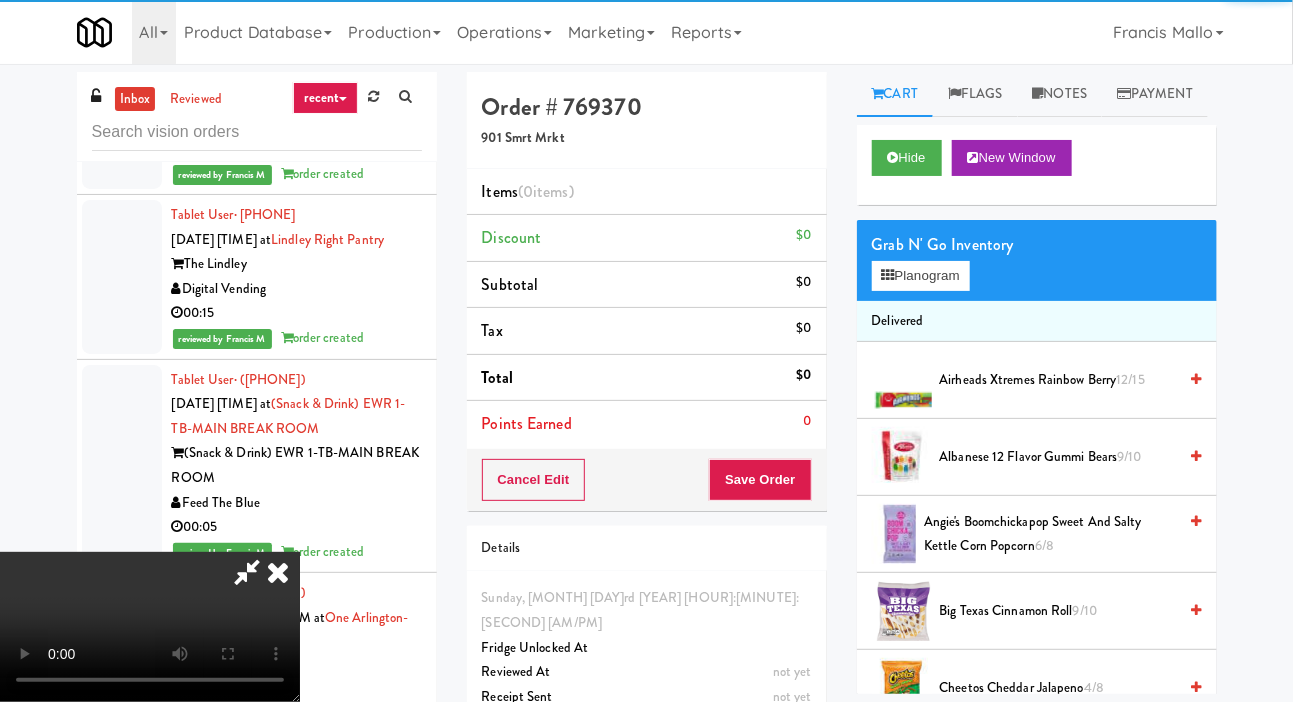 scroll, scrollTop: 14497, scrollLeft: 0, axis: vertical 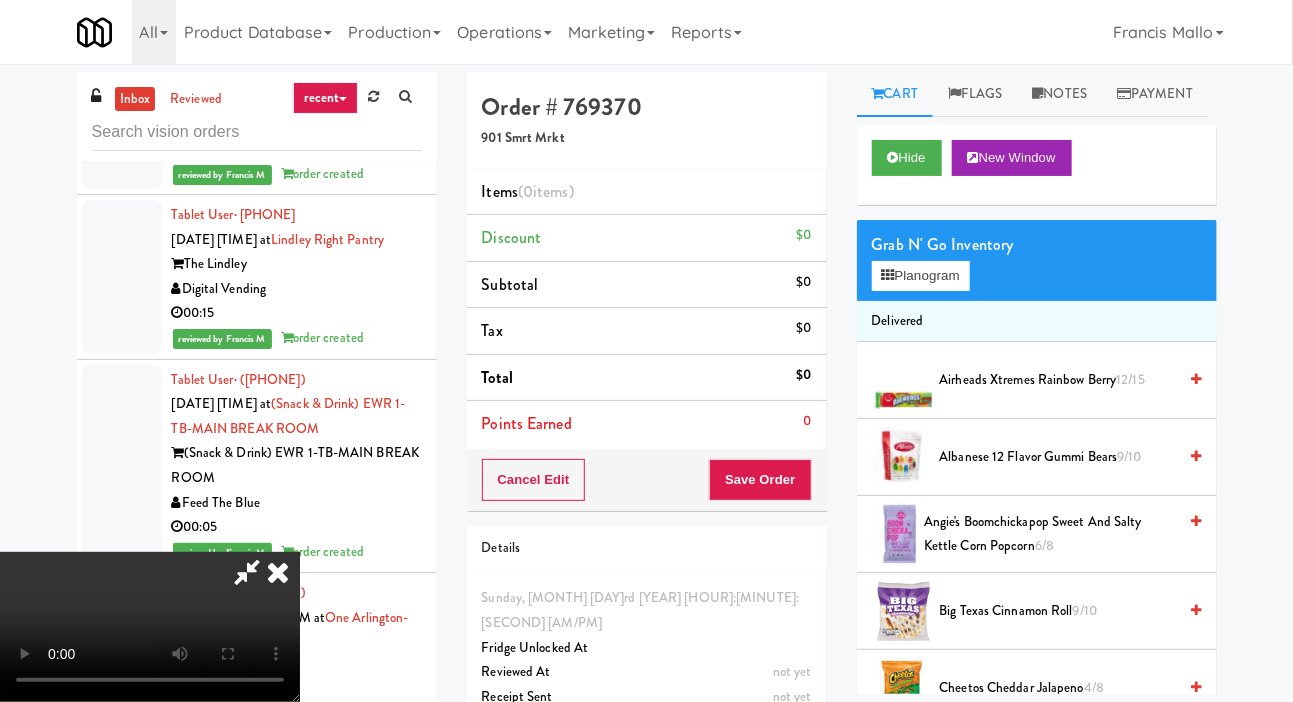 type 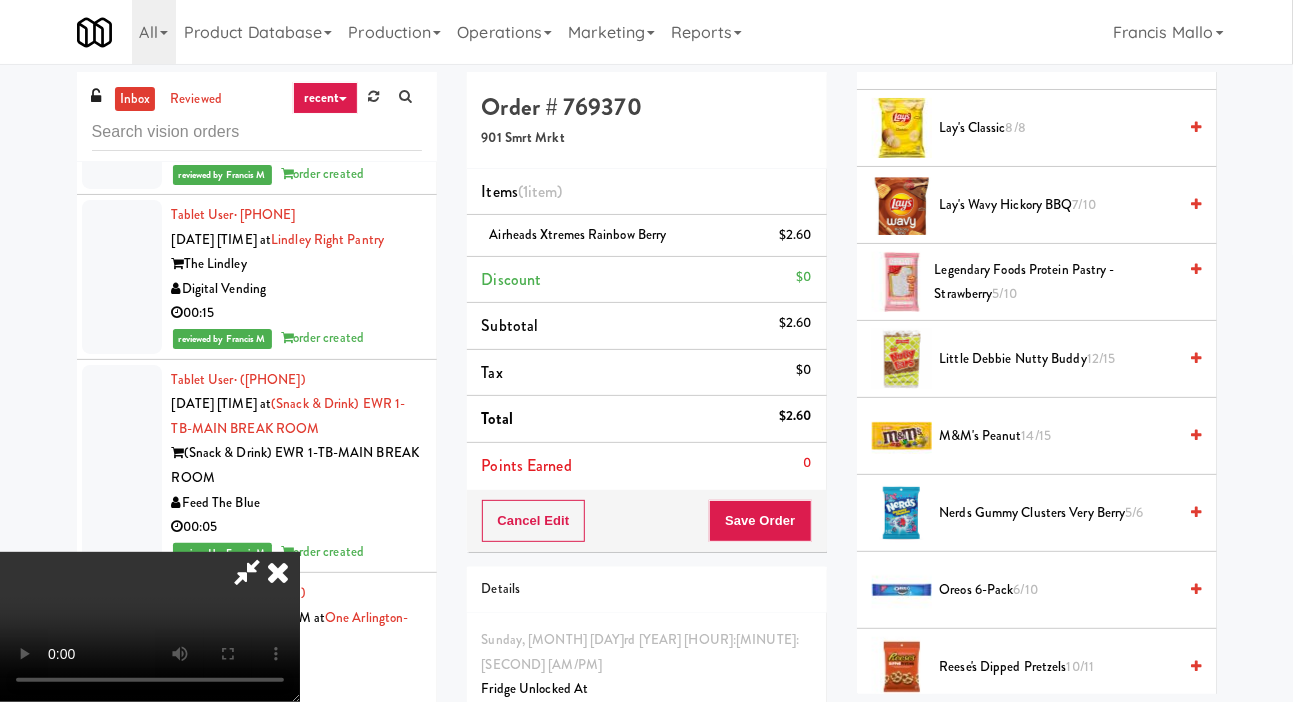 scroll, scrollTop: 1359, scrollLeft: 0, axis: vertical 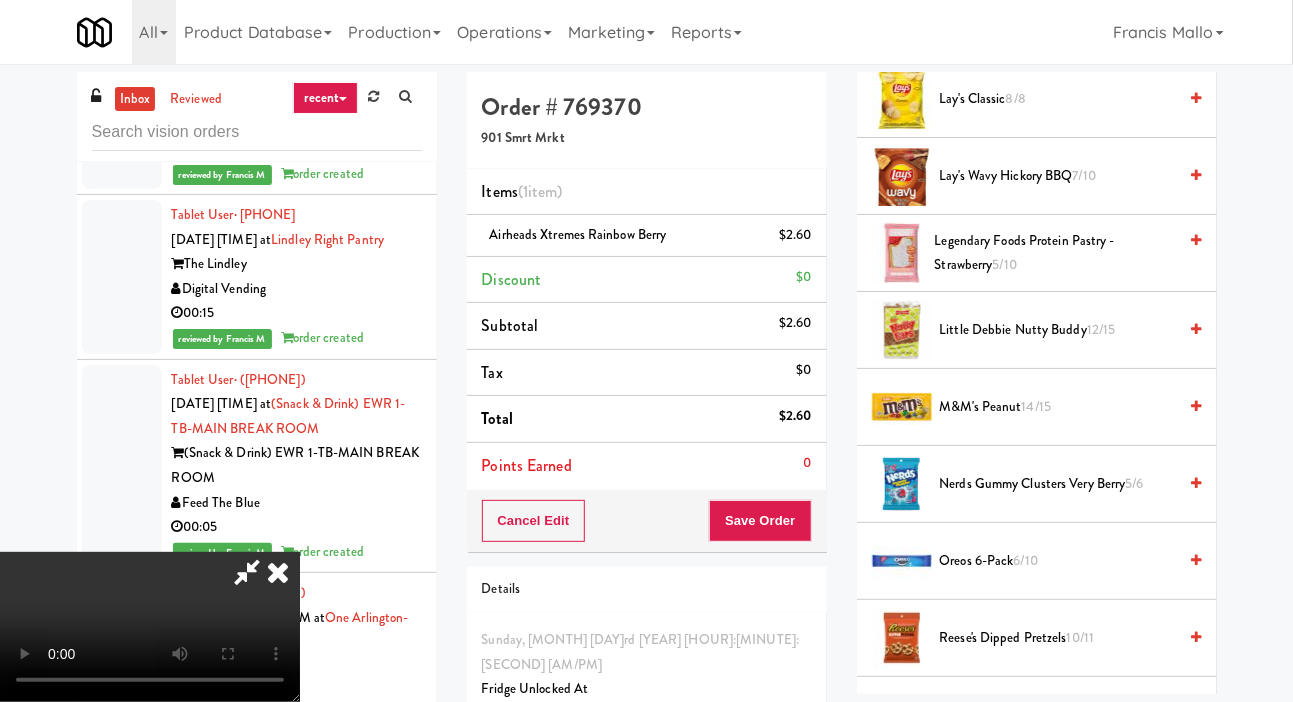 click on "14/15" at bounding box center (1037, 406) 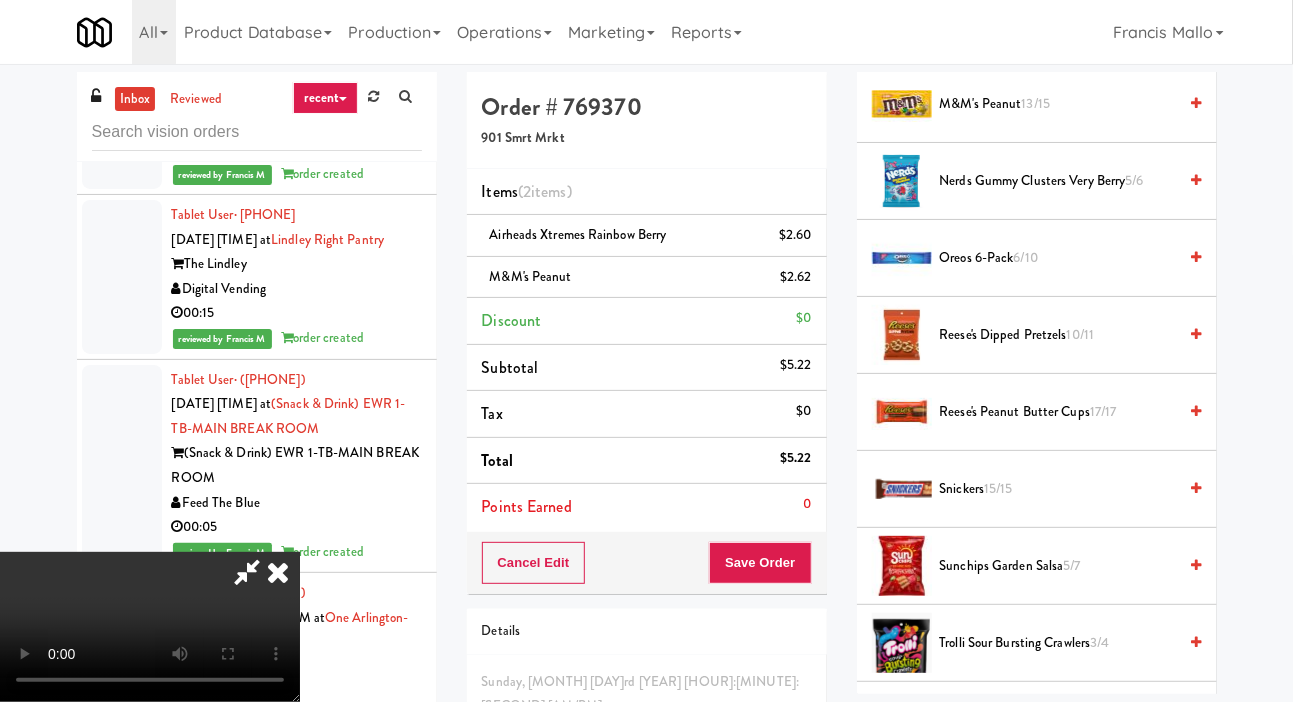 scroll, scrollTop: 1669, scrollLeft: 0, axis: vertical 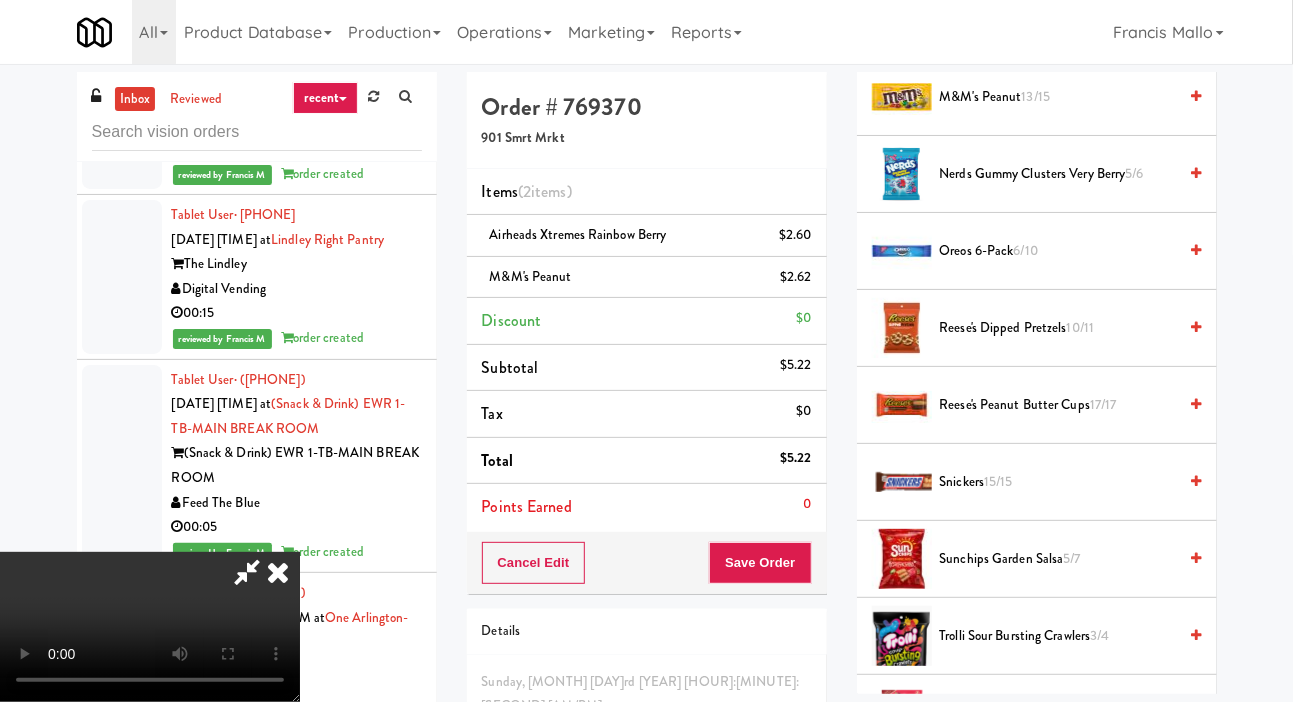 click on "Reese's Peanut Butter Cups  17/17" at bounding box center [1058, 405] 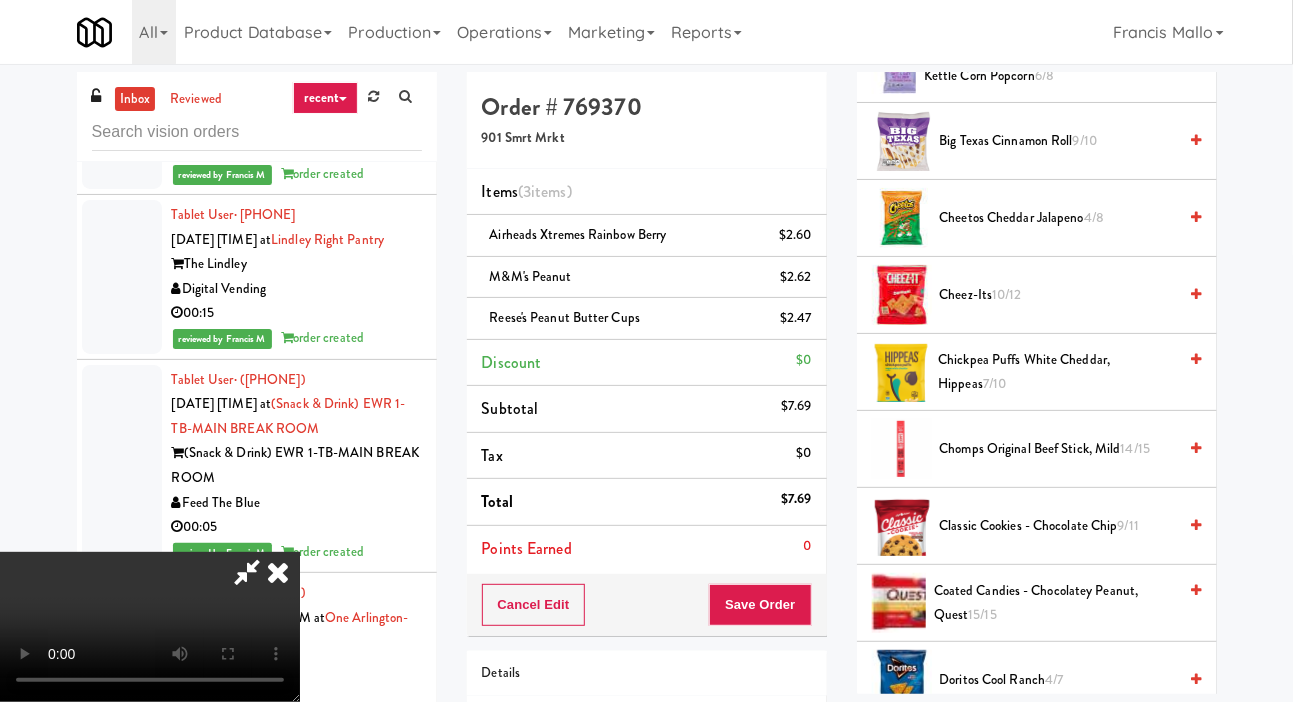 scroll, scrollTop: 0, scrollLeft: 0, axis: both 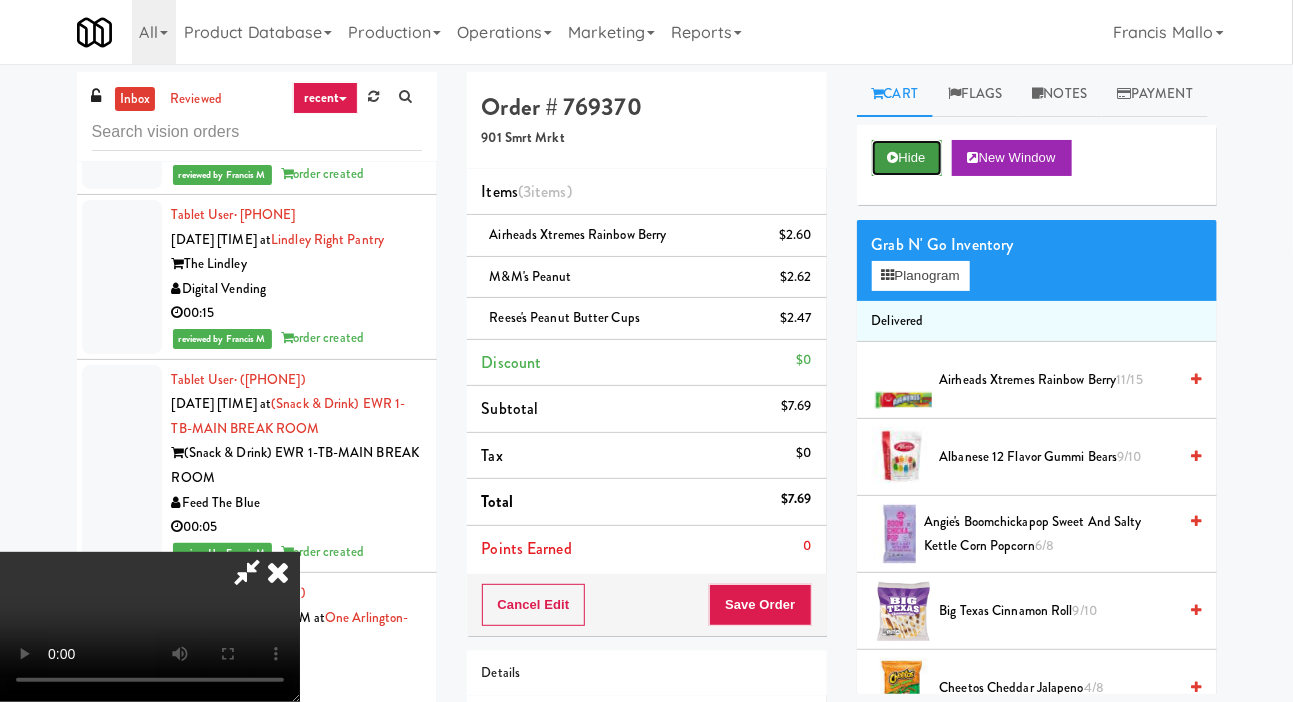 click on "Hide" at bounding box center [907, 158] 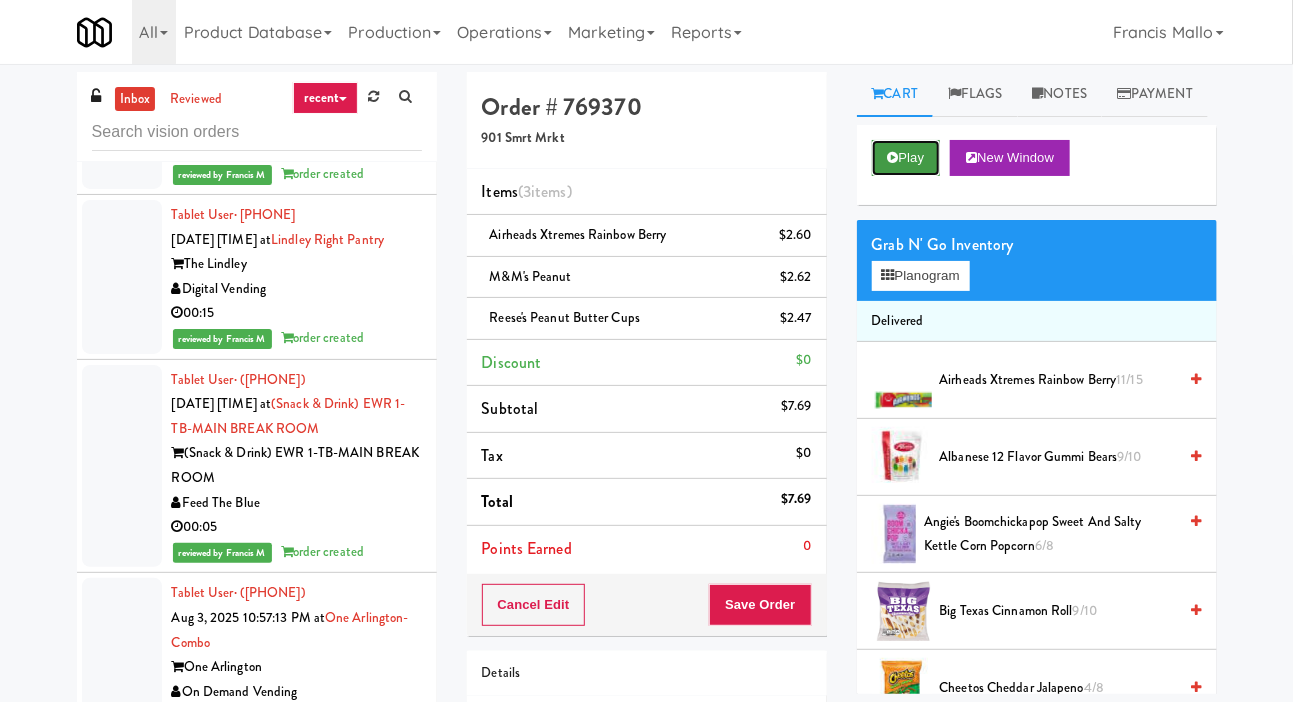 click on "Play" at bounding box center (906, 158) 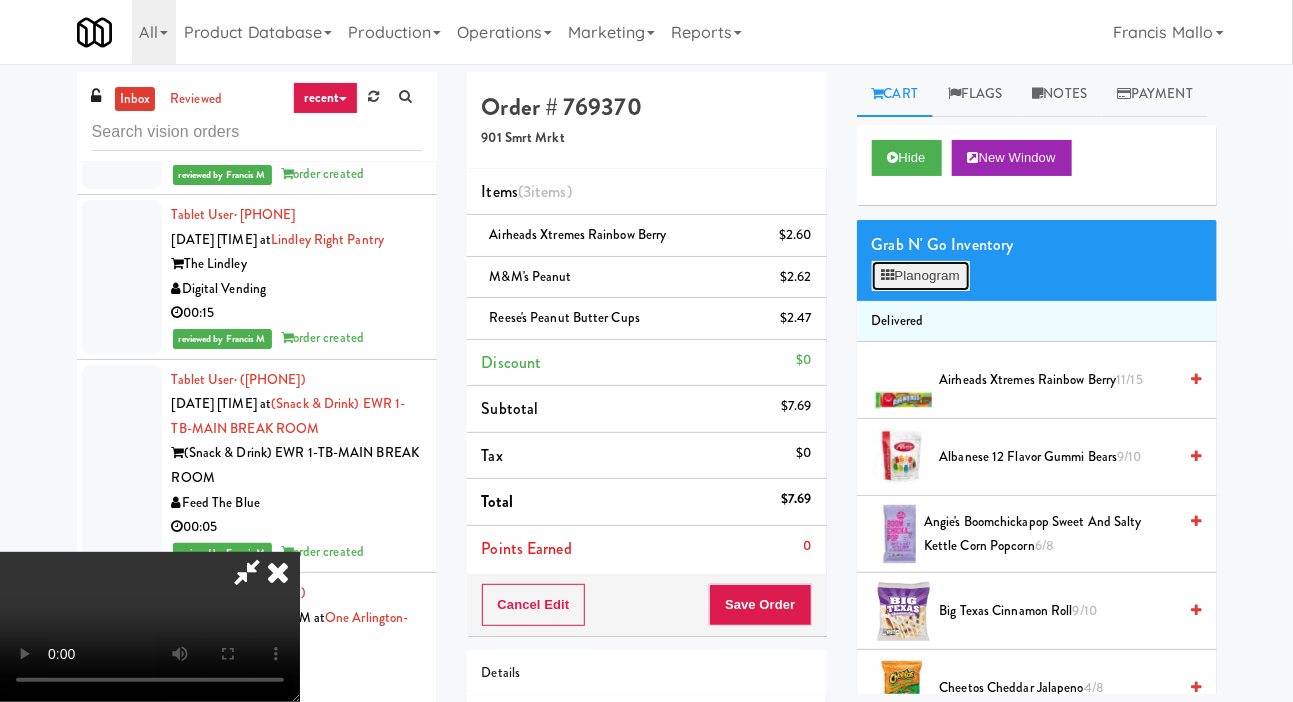 click on "Planogram" at bounding box center (921, 276) 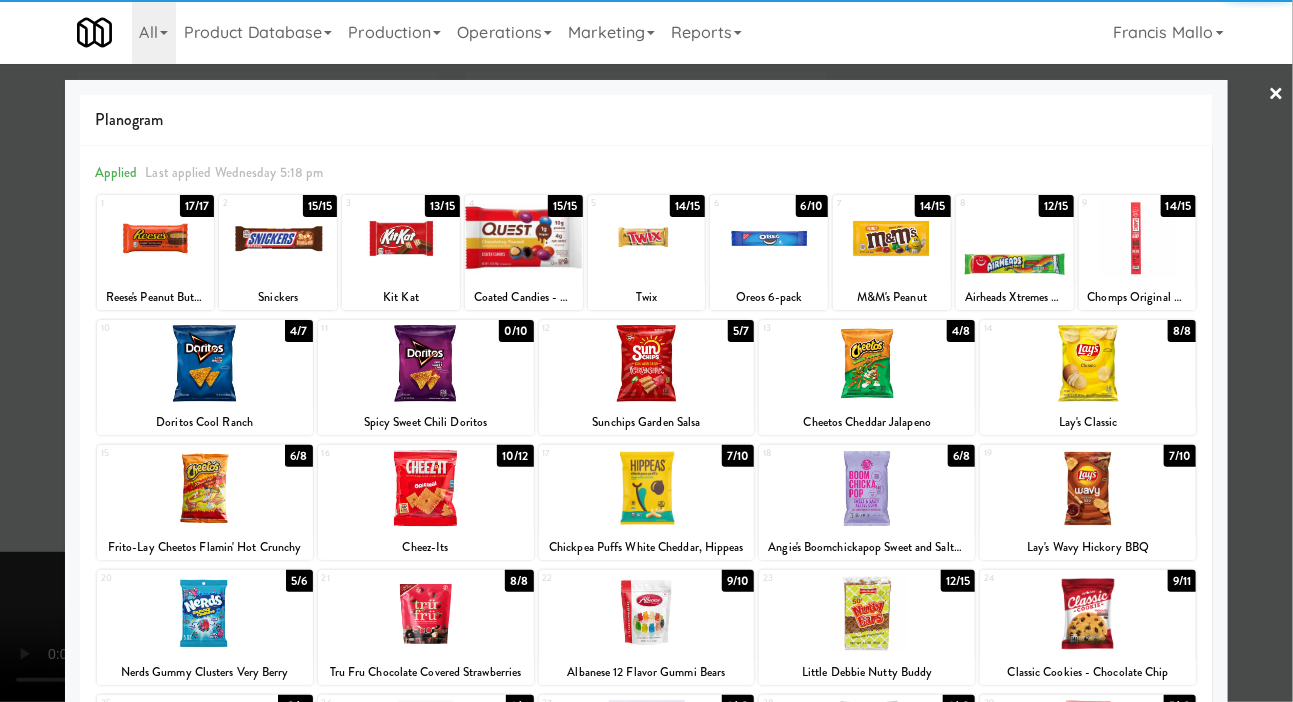 click at bounding box center (646, 351) 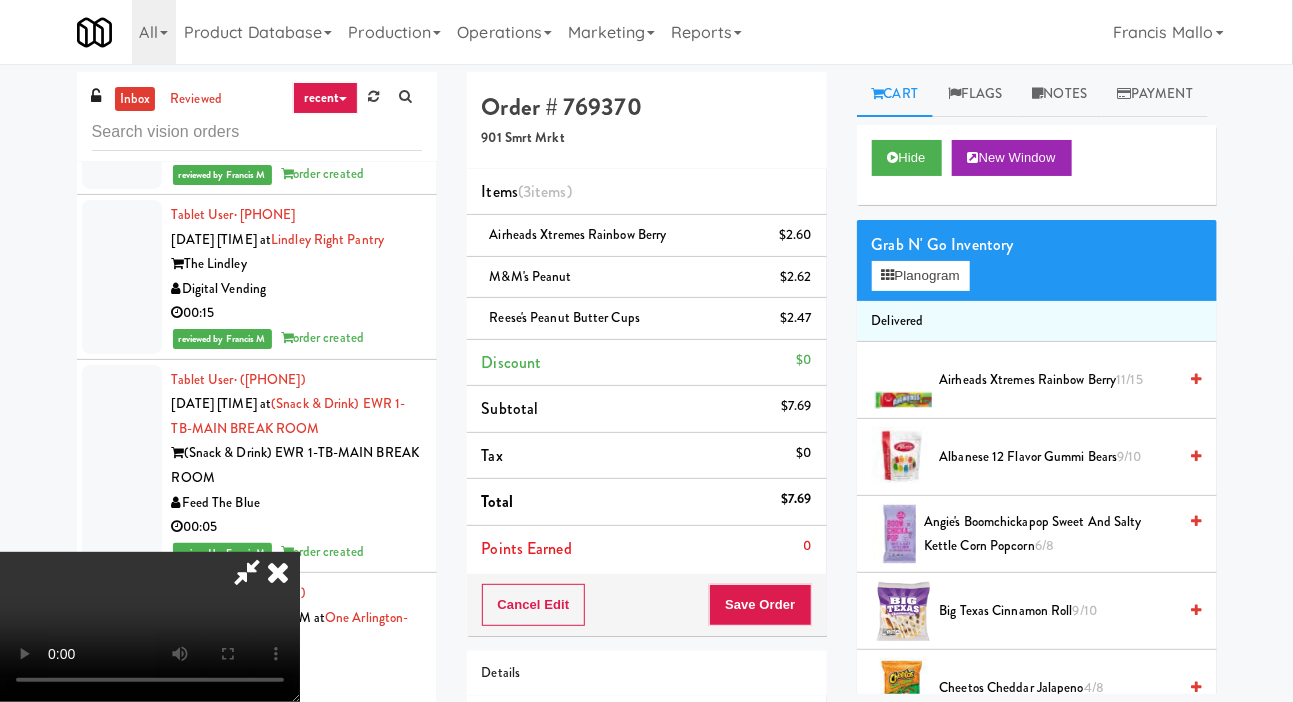 type 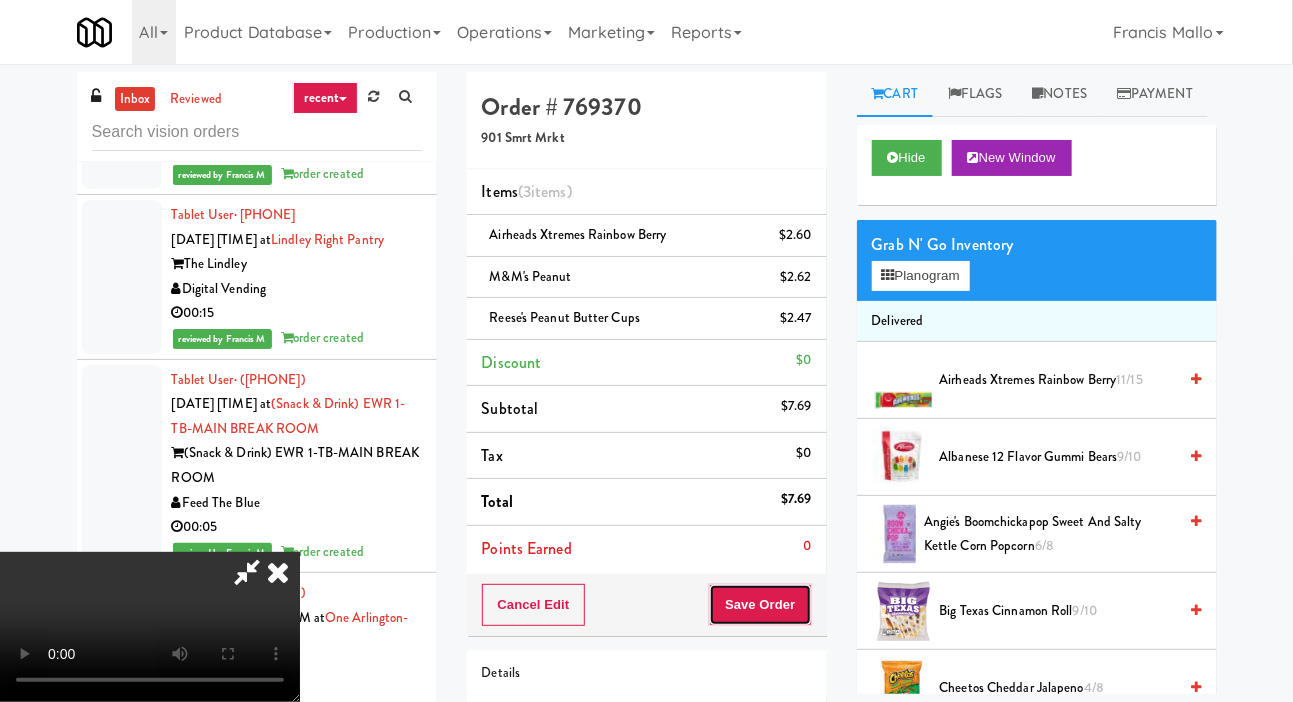 click on "Save Order" at bounding box center [760, 605] 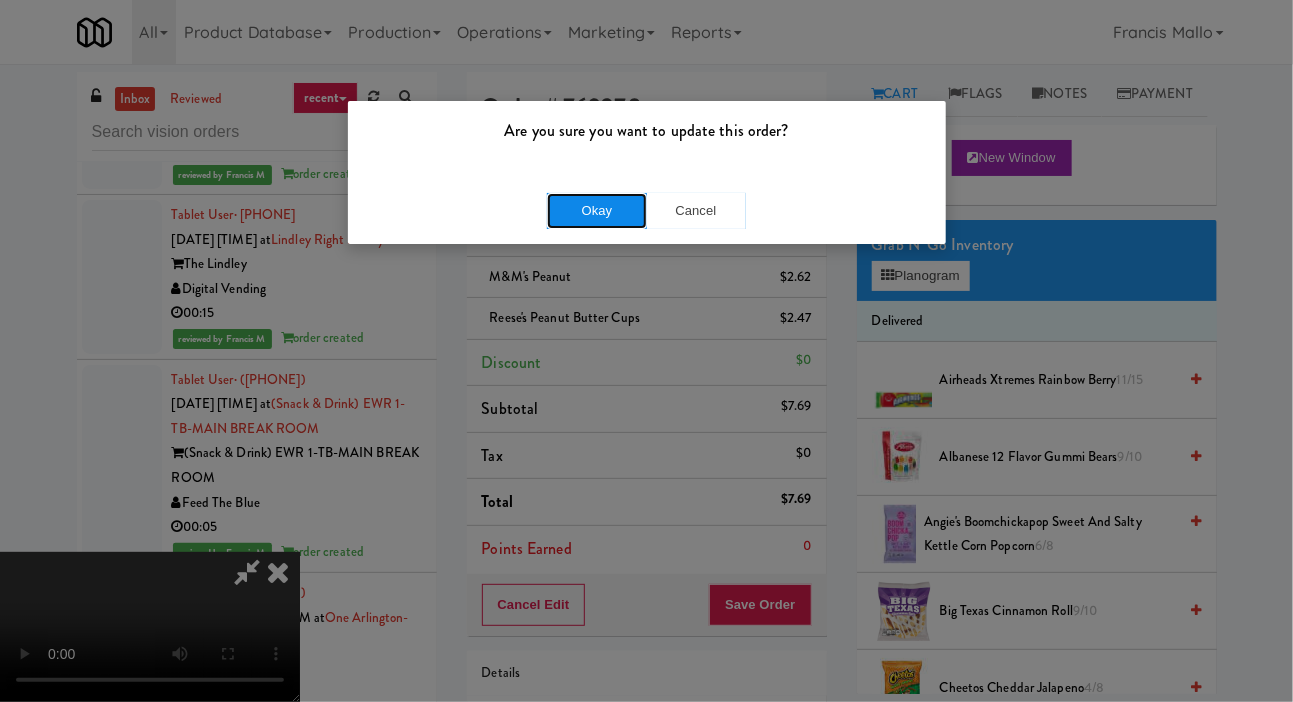 click on "Okay" at bounding box center (597, 211) 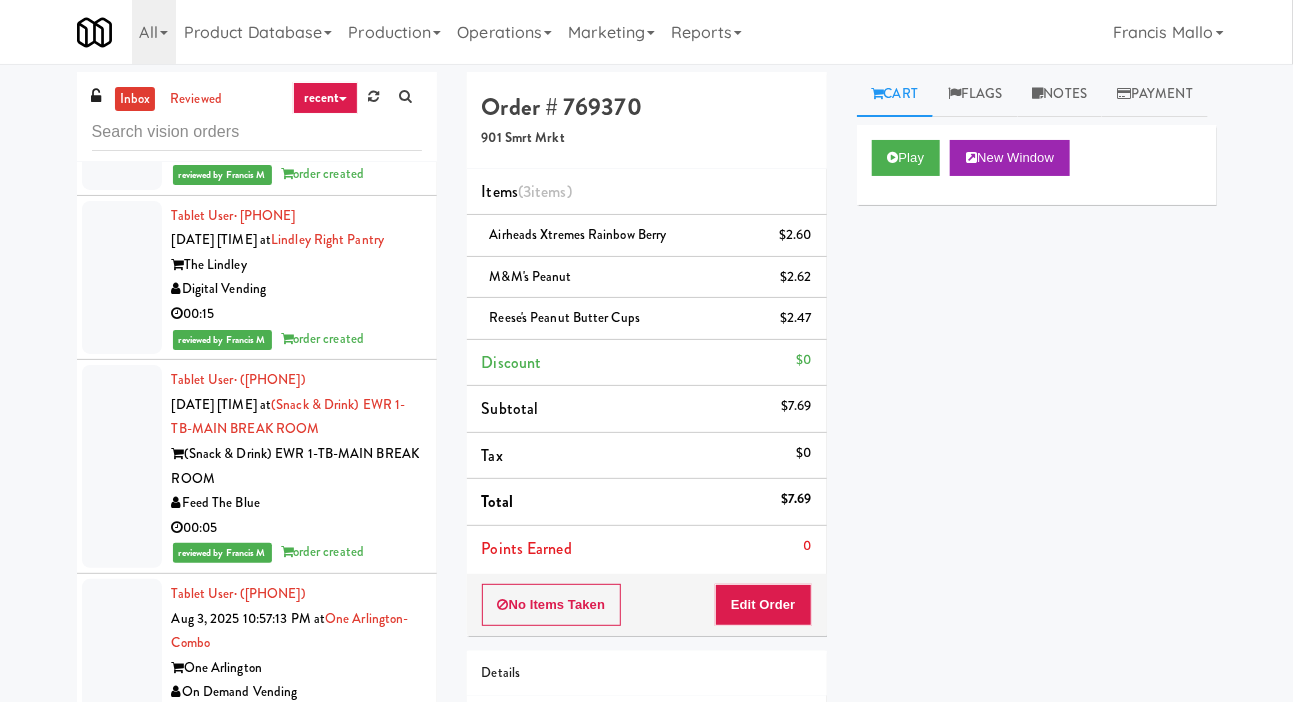 click on "Vend Colorado" at bounding box center [297, -204] 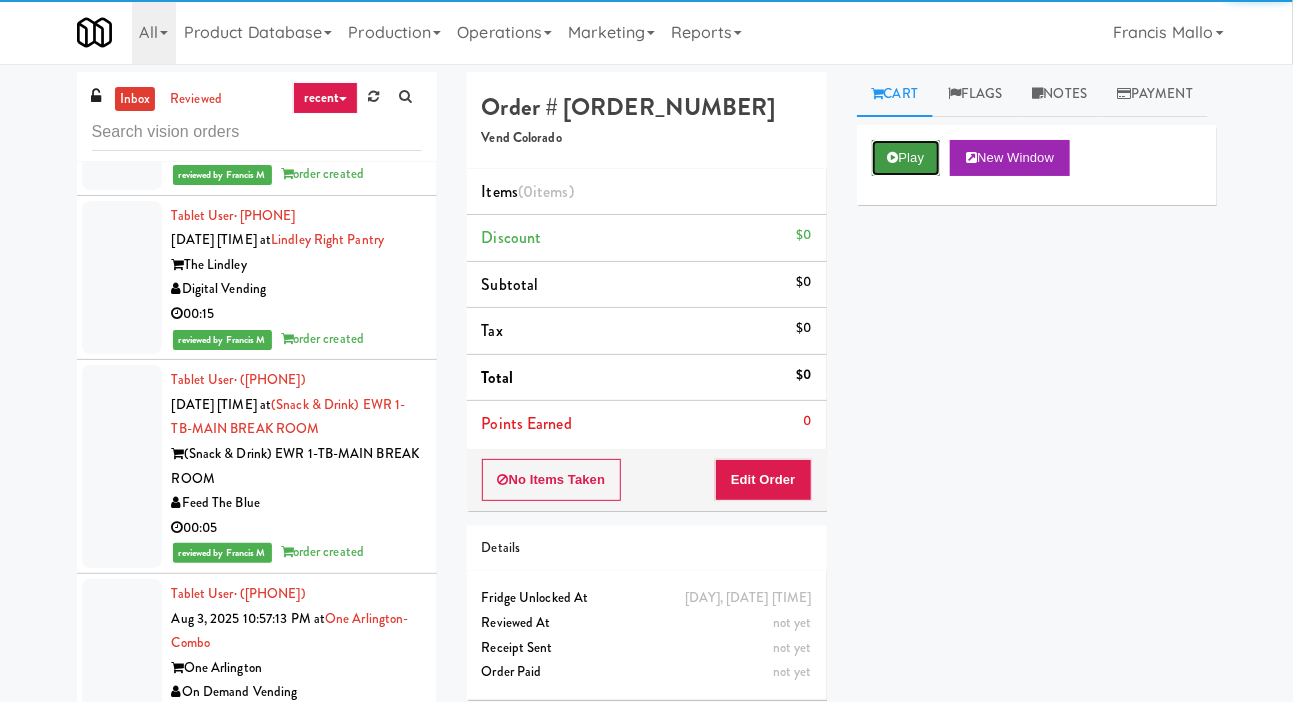 click on "Play" at bounding box center [906, 158] 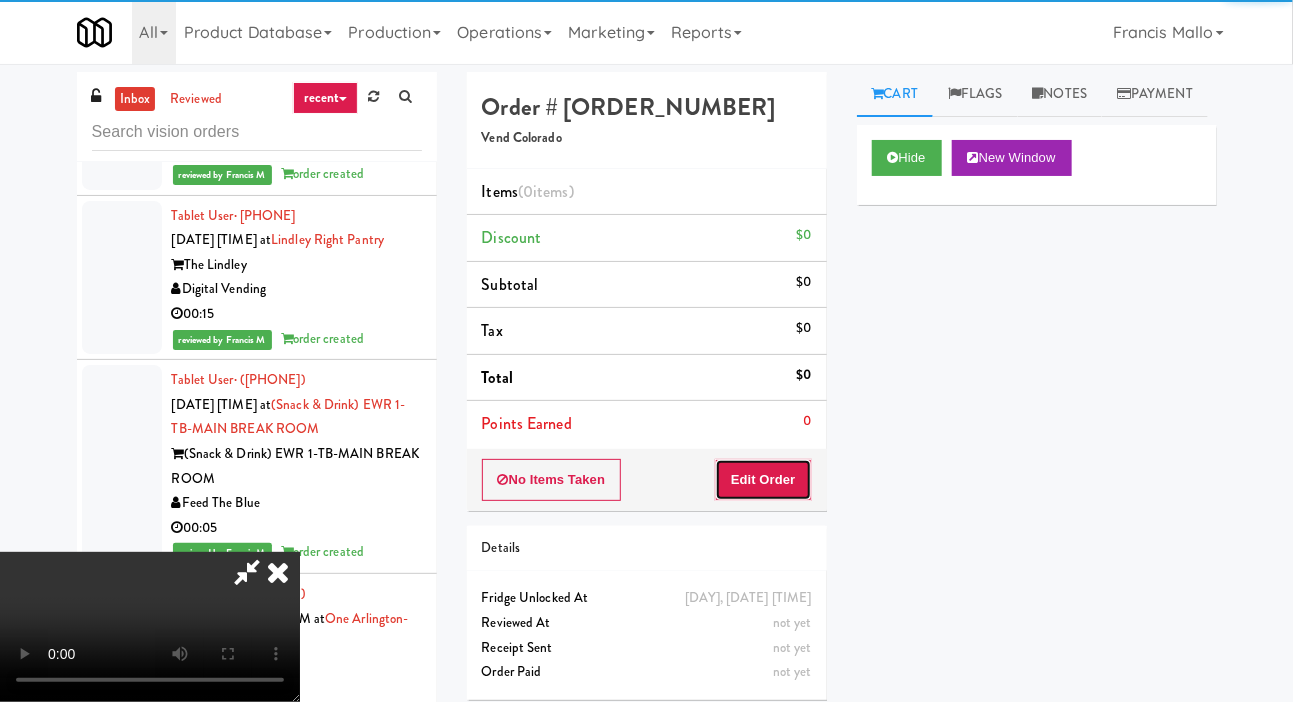 click on "Edit Order" at bounding box center (763, 480) 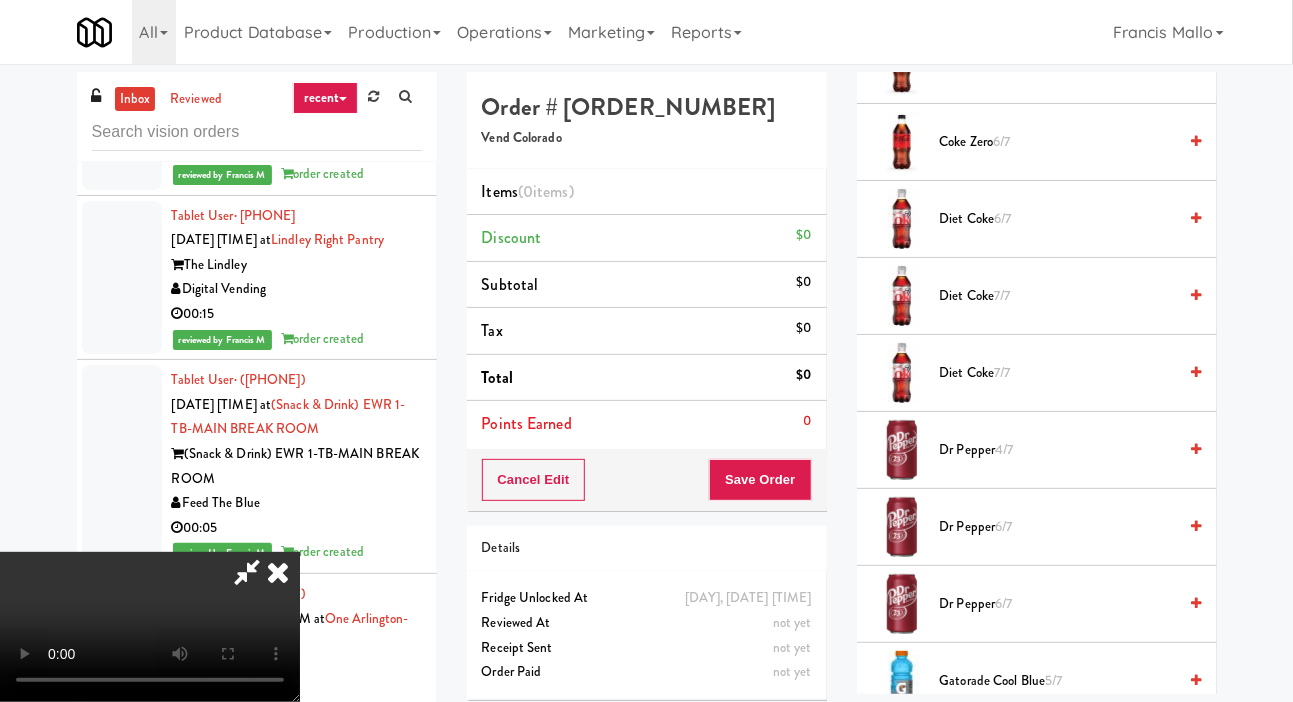 scroll, scrollTop: 1317, scrollLeft: 0, axis: vertical 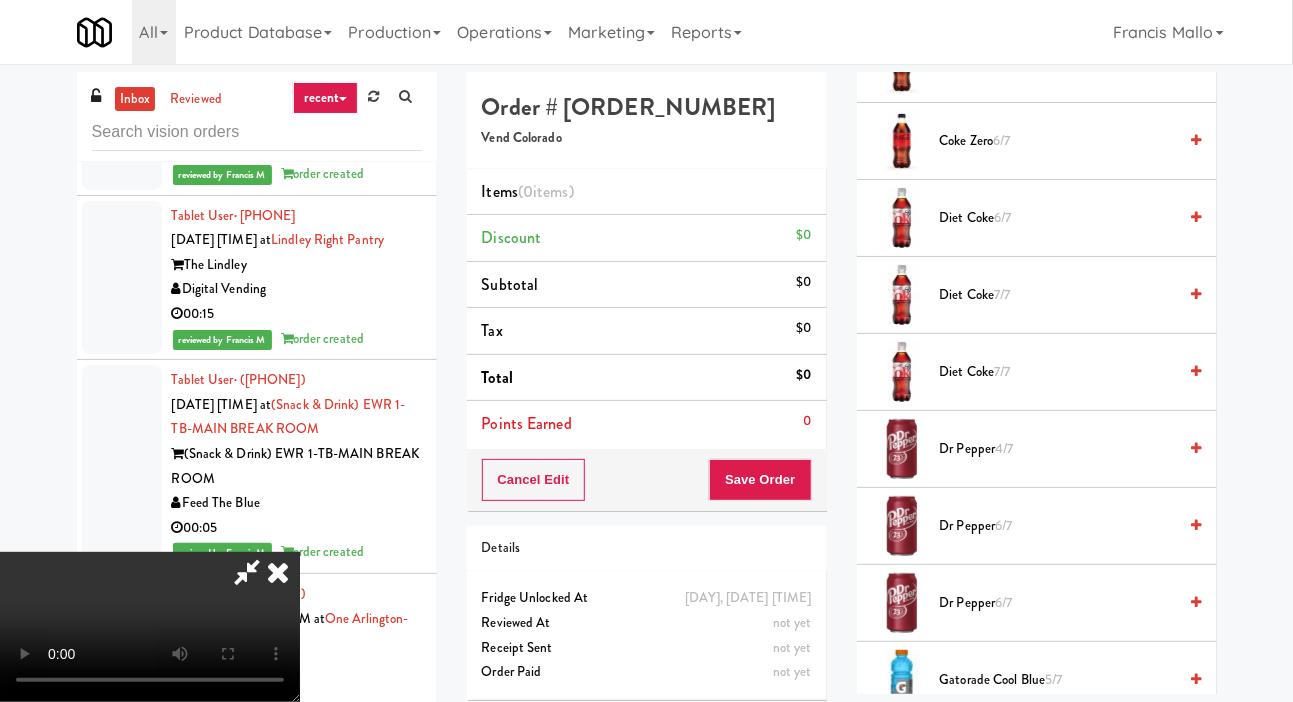 click on "Dr Pepper  4/7" at bounding box center [1058, 449] 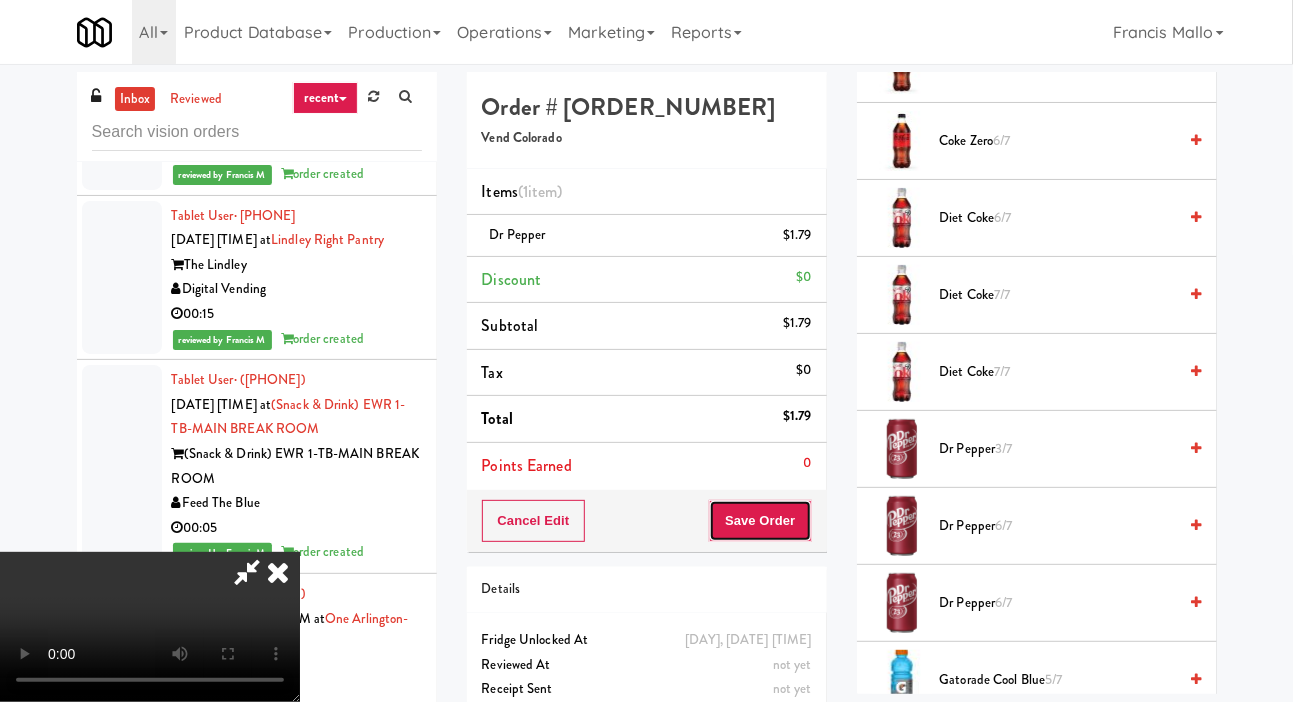 click on "Save Order" at bounding box center [760, 521] 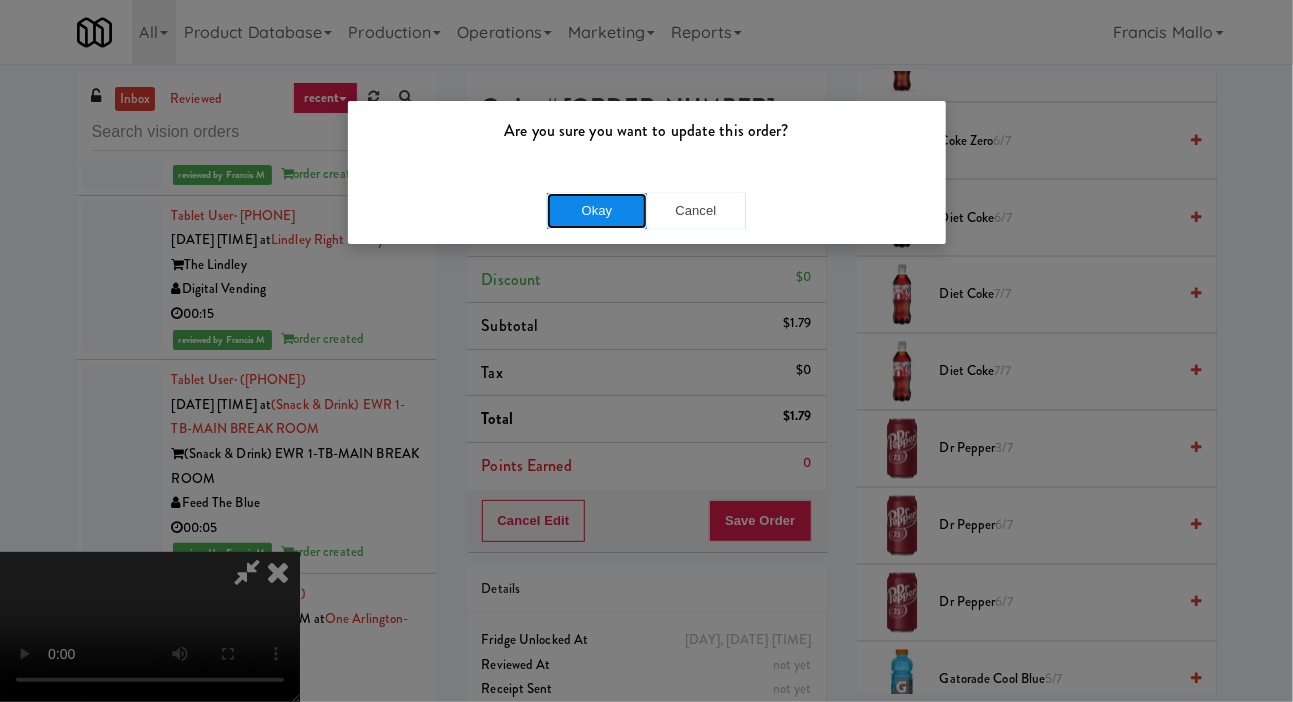 click on "Okay" at bounding box center (597, 211) 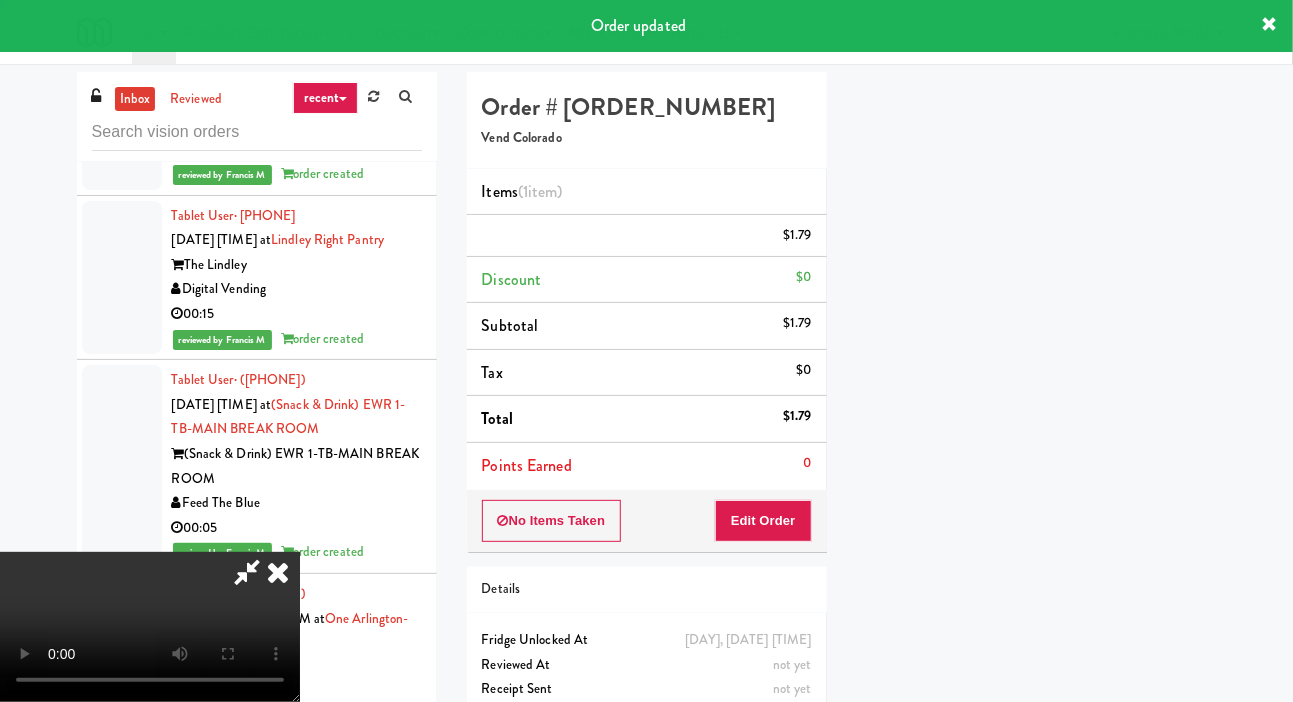 scroll, scrollTop: 116, scrollLeft: 0, axis: vertical 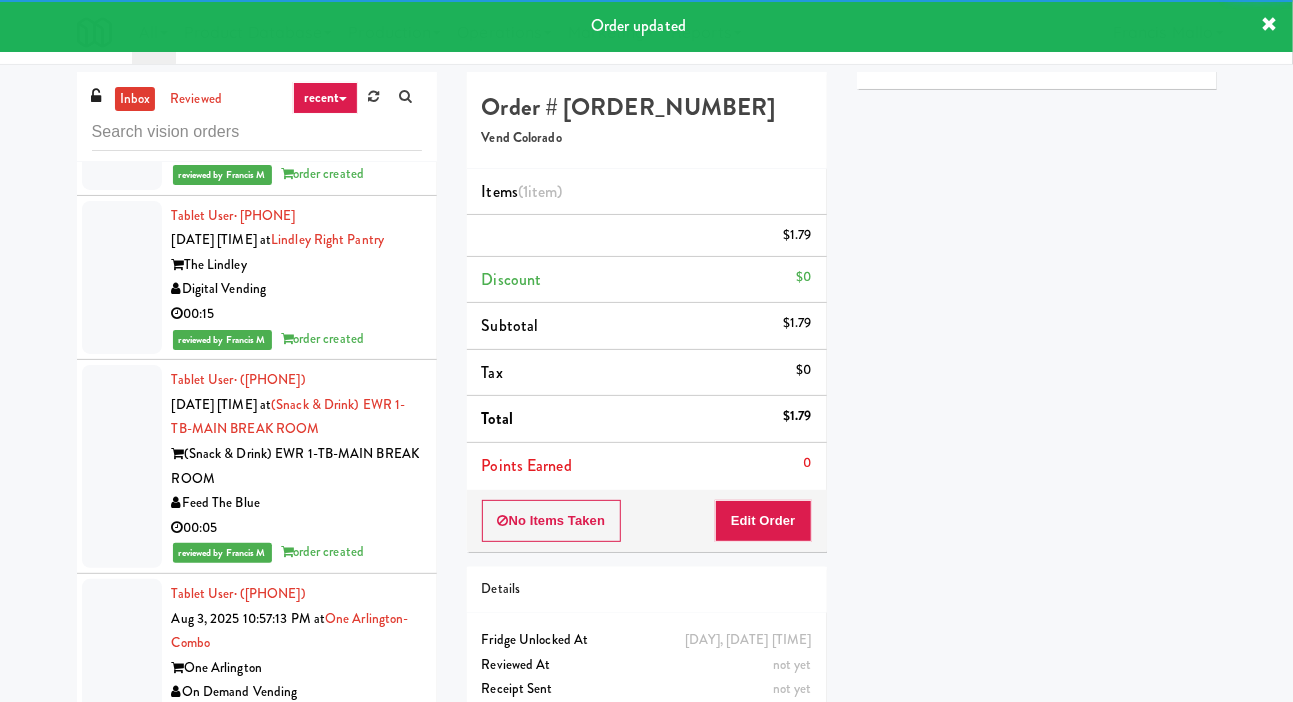 click at bounding box center [122, -418] 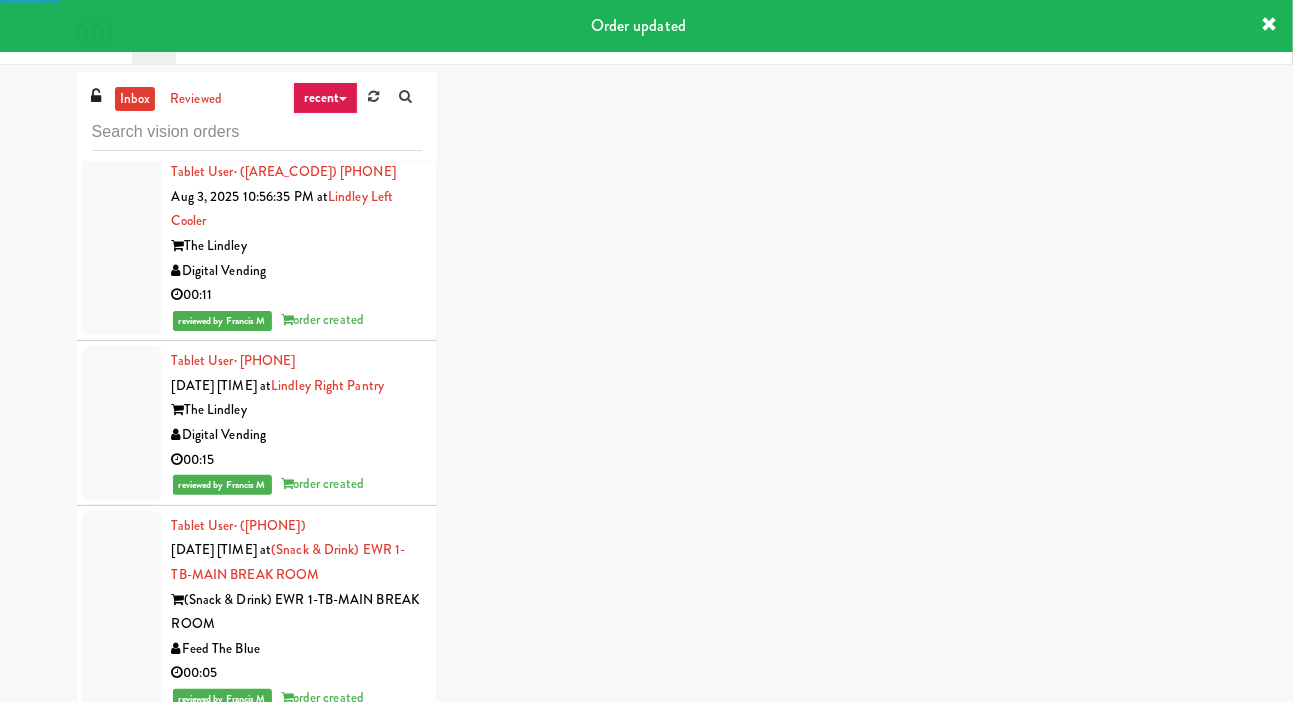 scroll, scrollTop: 14340, scrollLeft: 0, axis: vertical 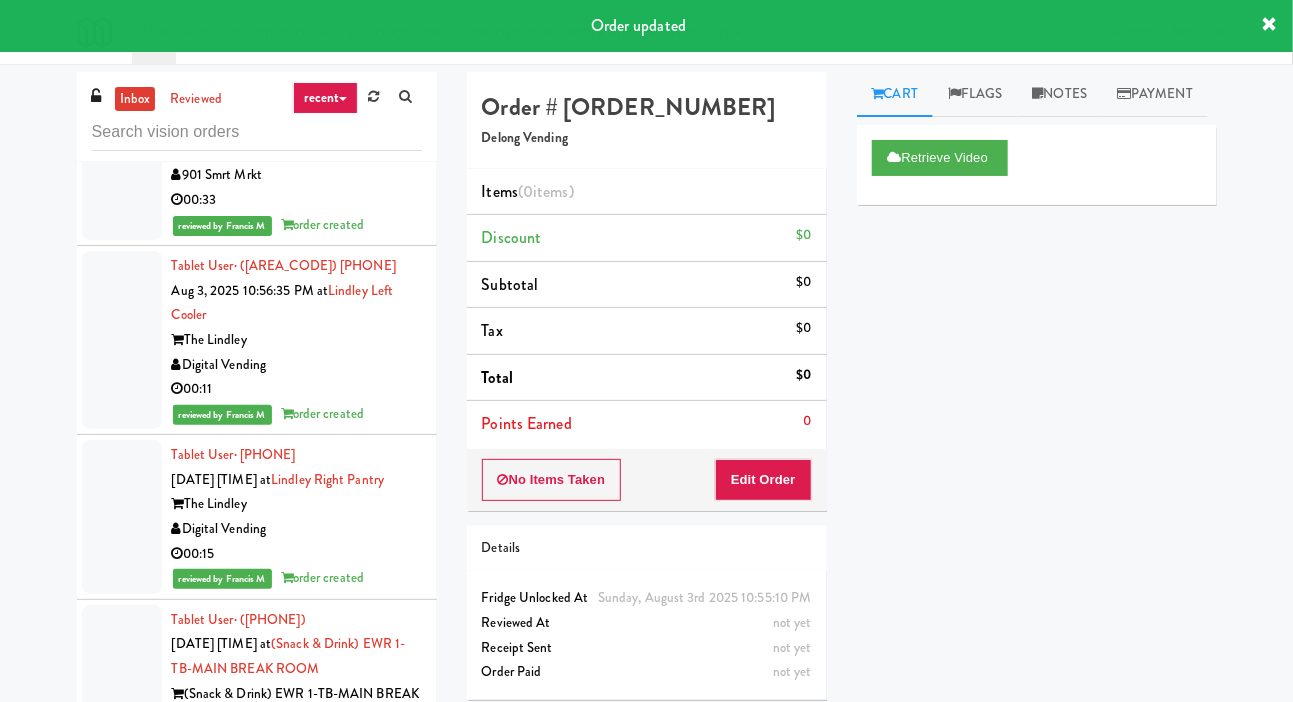 click at bounding box center (122, -367) 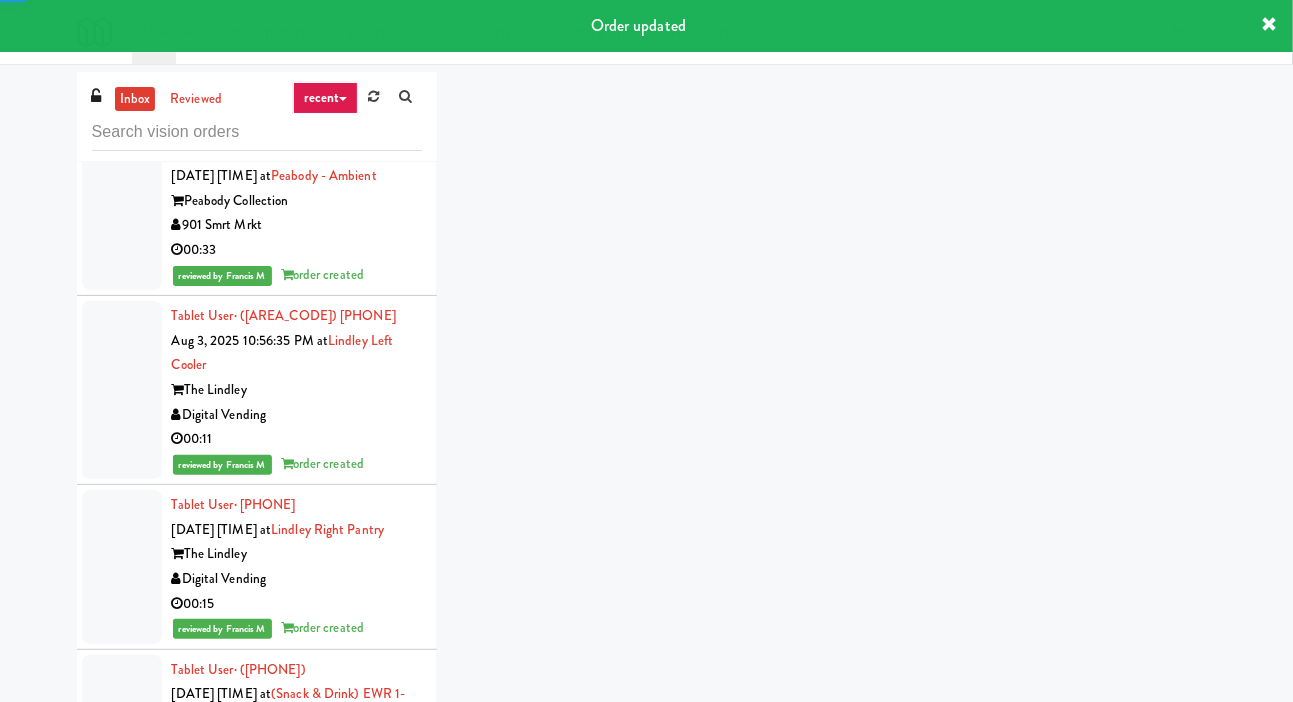 scroll, scrollTop: 14130, scrollLeft: 0, axis: vertical 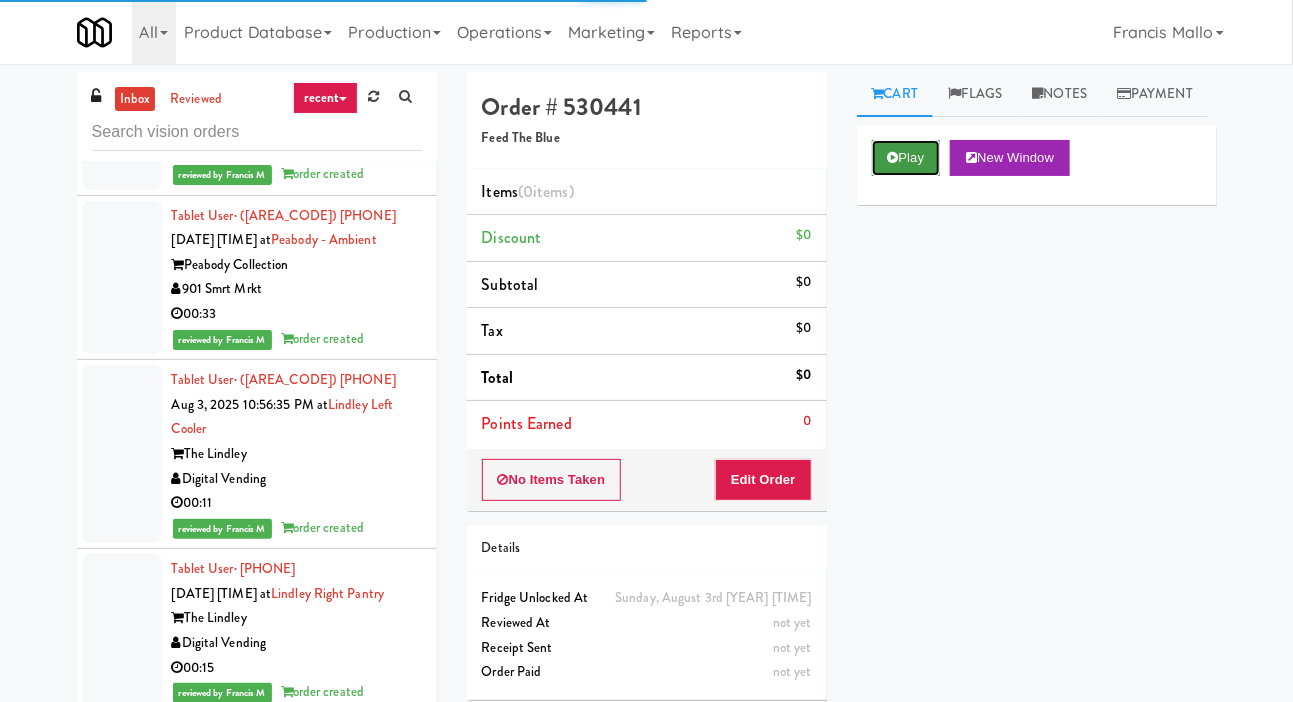 click on "Play" at bounding box center [906, 158] 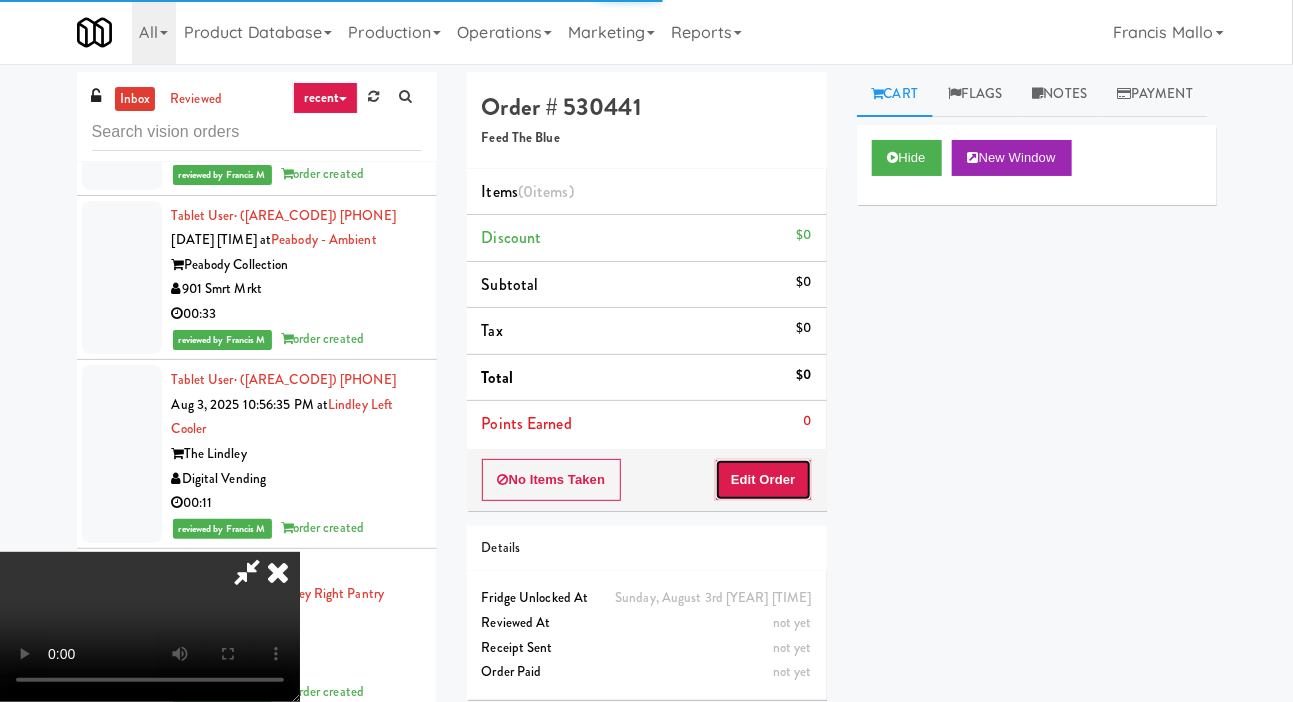 click on "Edit Order" at bounding box center (763, 480) 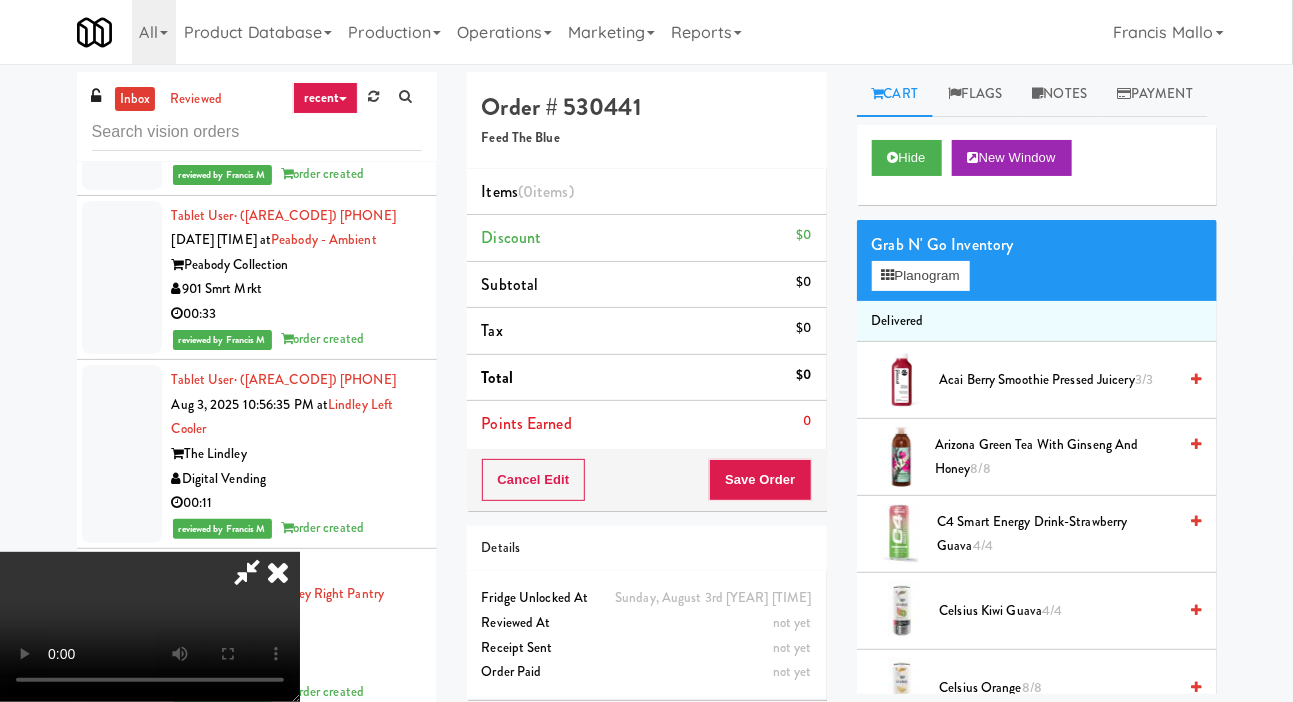 scroll, scrollTop: 73, scrollLeft: 0, axis: vertical 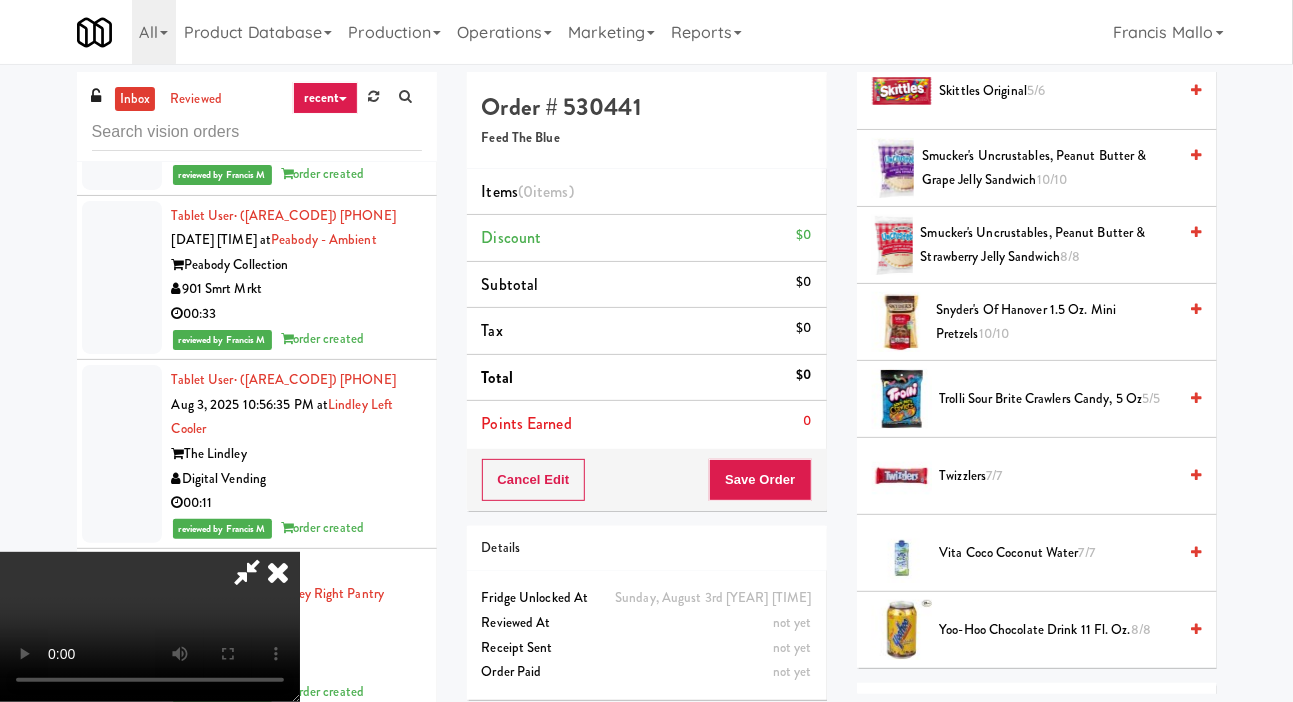 click on "Smucker's Uncrustables, Peanut Butter & Strawberry Jelly Sandwich  8/8" at bounding box center [1049, 245] 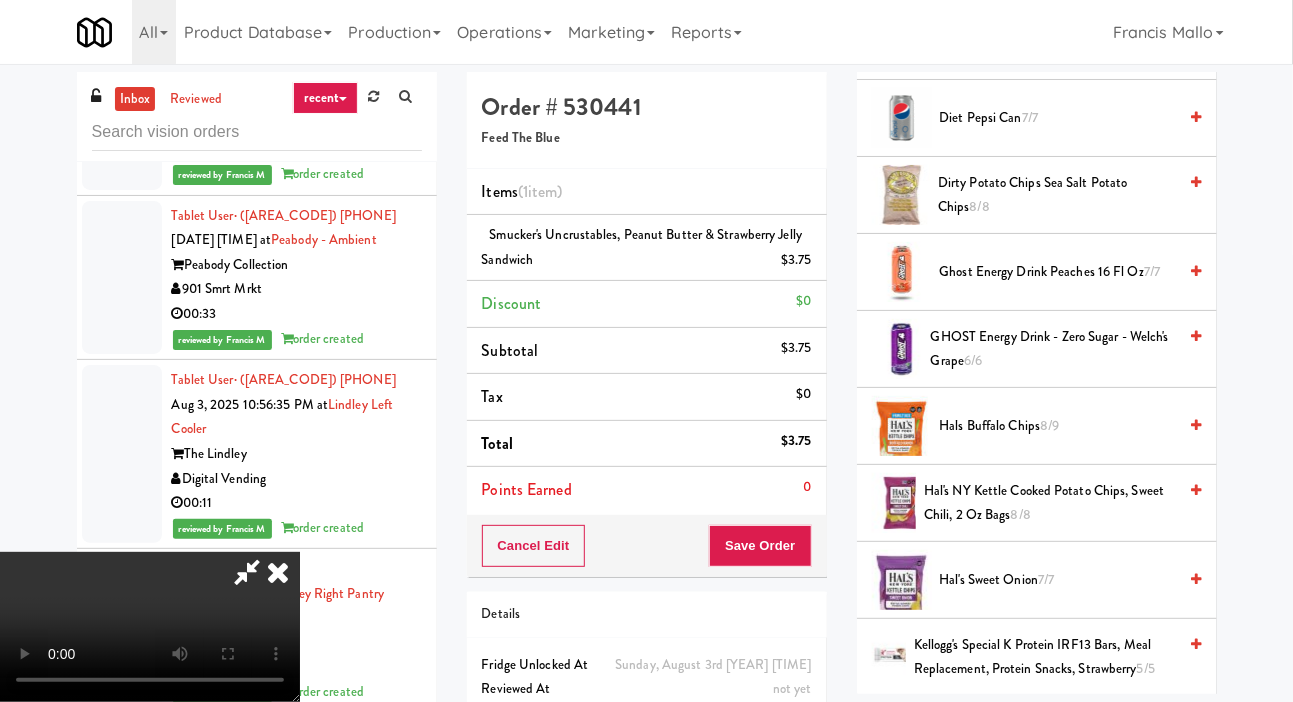 scroll, scrollTop: 877, scrollLeft: 0, axis: vertical 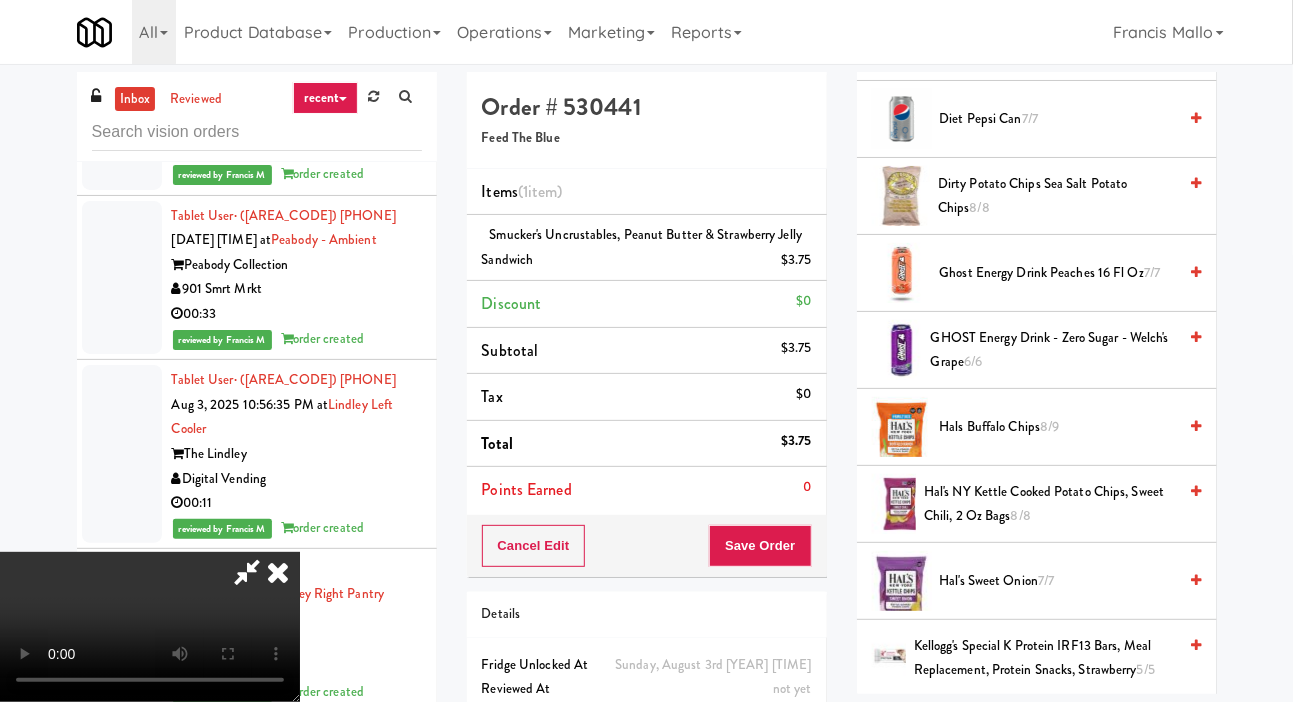 click on "GHOST Energy Drink - Zero Sugar - Welch's Grape  6/6" at bounding box center [1054, 350] 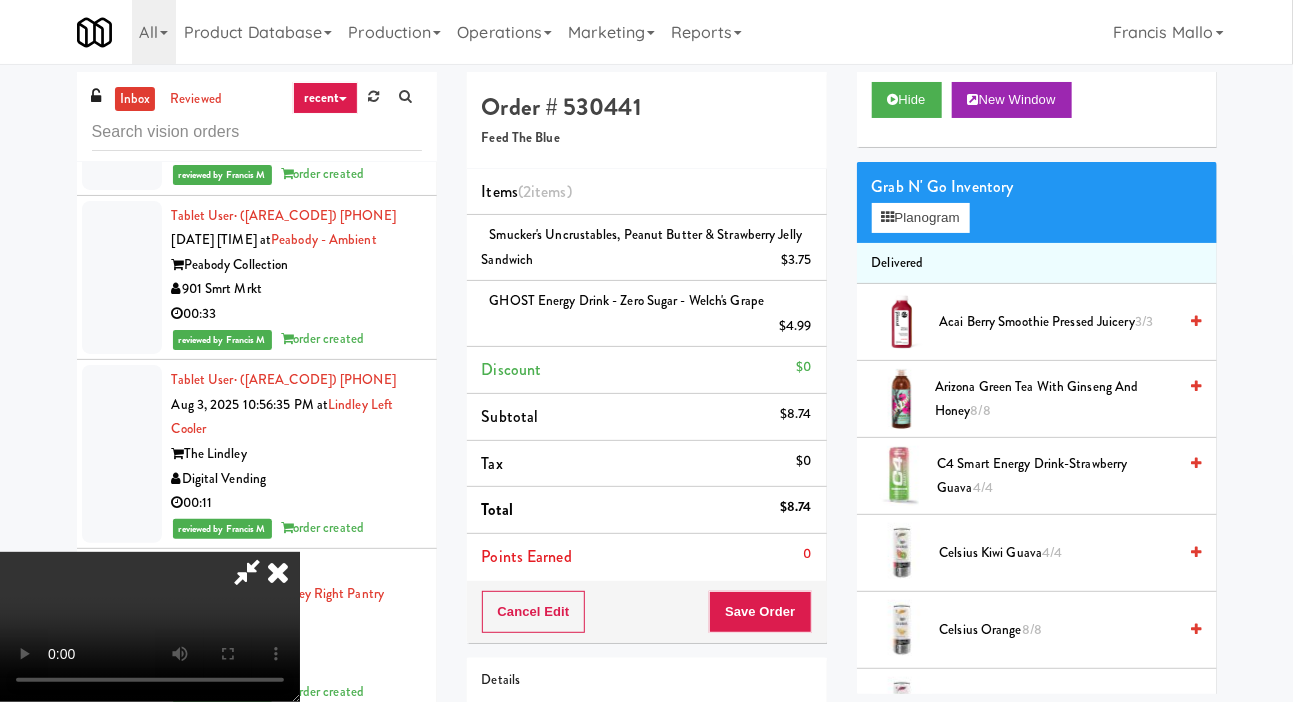 scroll, scrollTop: 0, scrollLeft: 0, axis: both 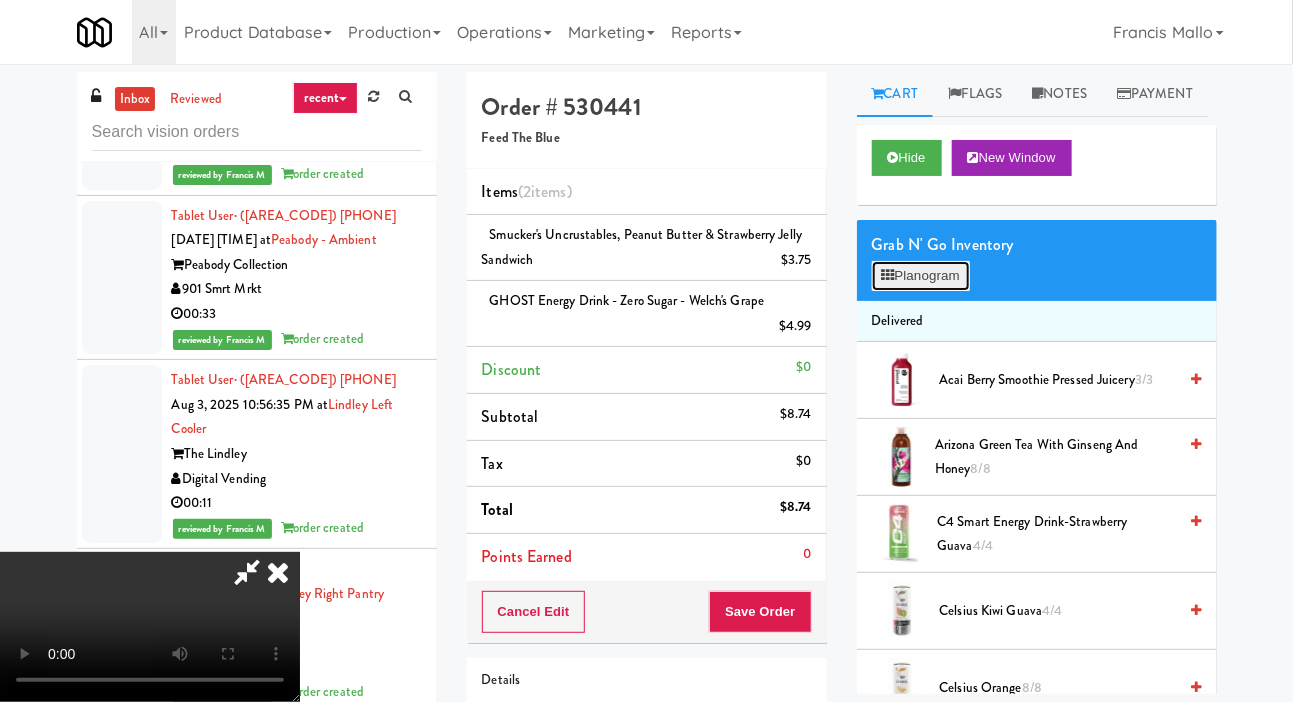 click on "Planogram" at bounding box center [921, 276] 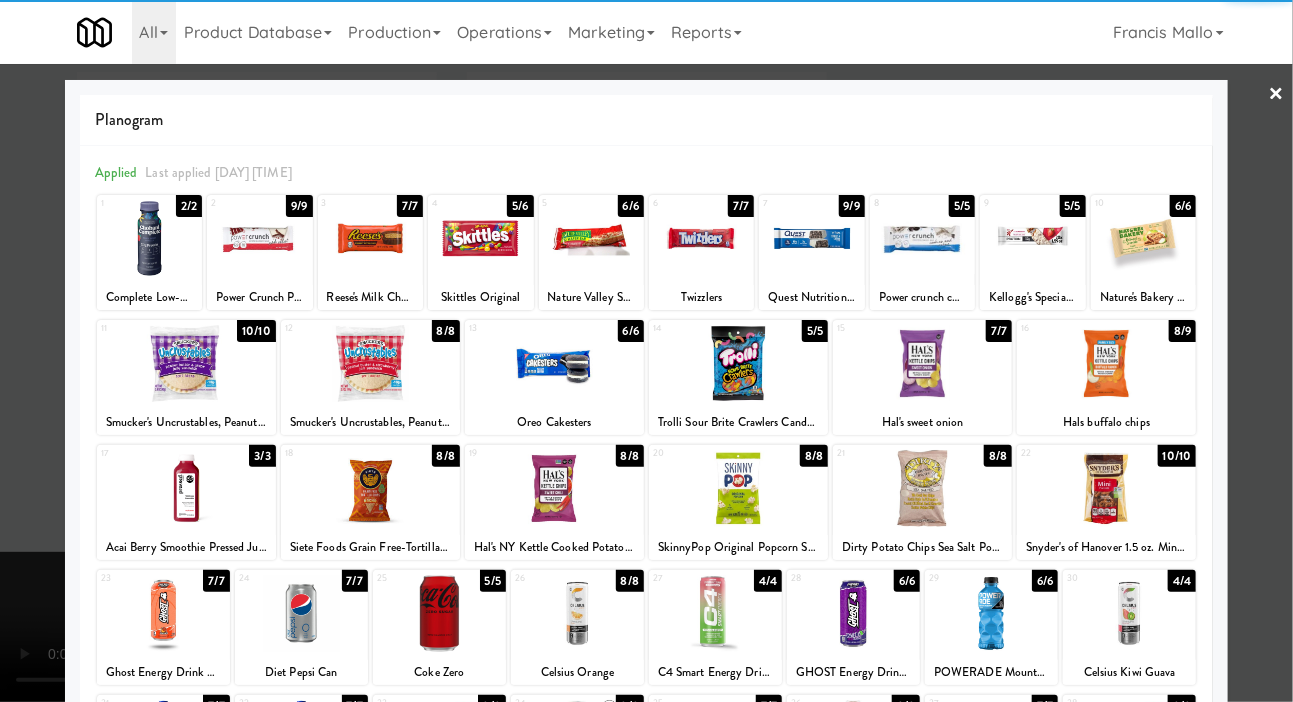 scroll, scrollTop: 172, scrollLeft: 0, axis: vertical 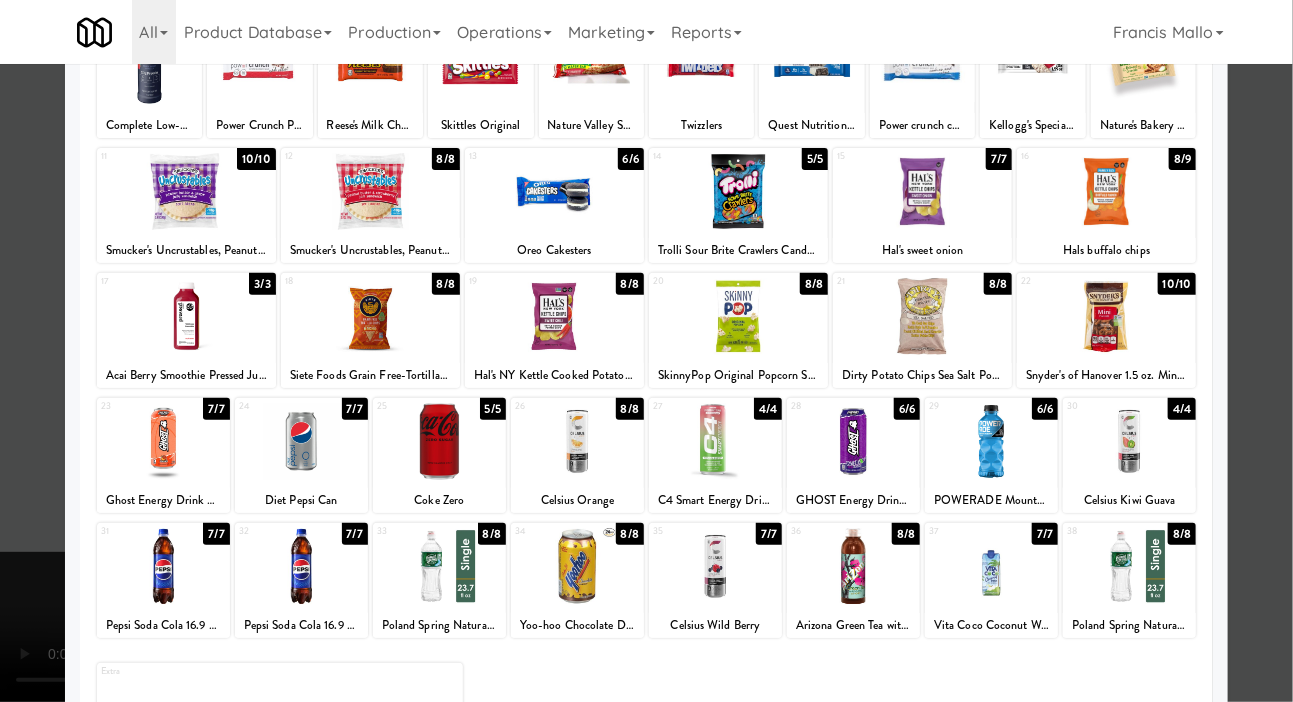 click at bounding box center [646, 351] 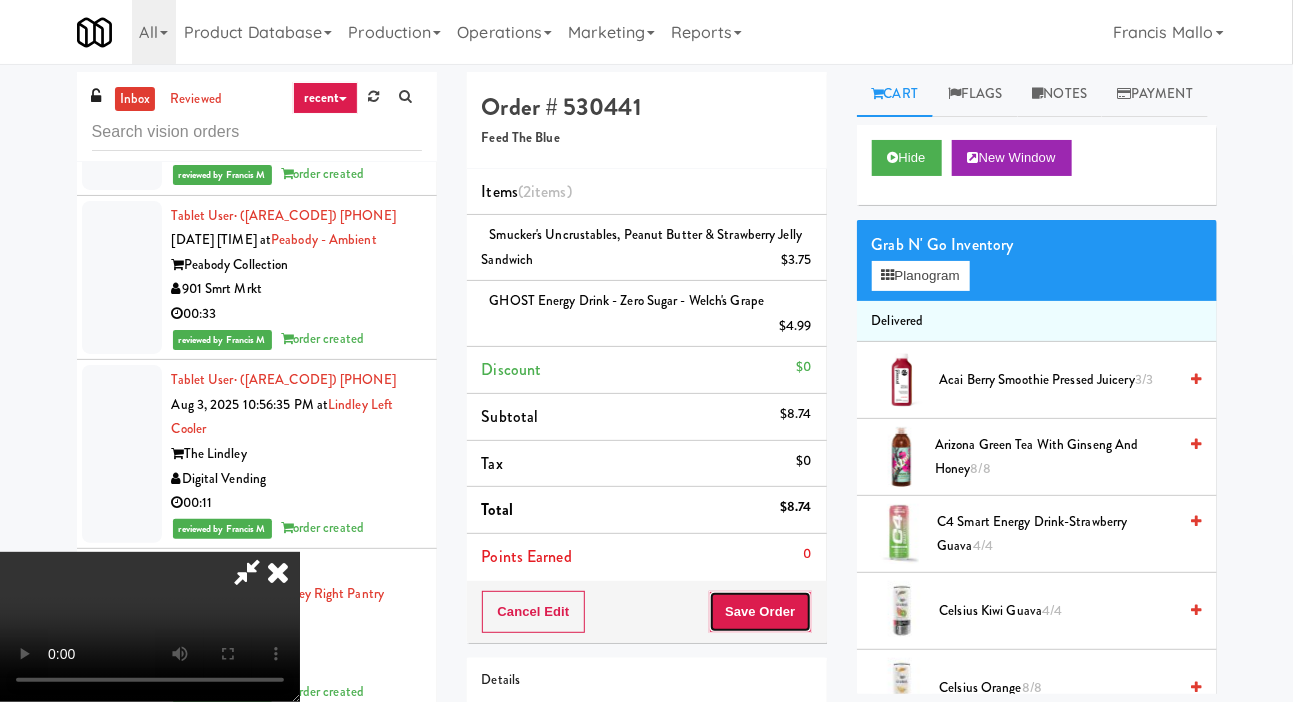click on "Save Order" at bounding box center (760, 612) 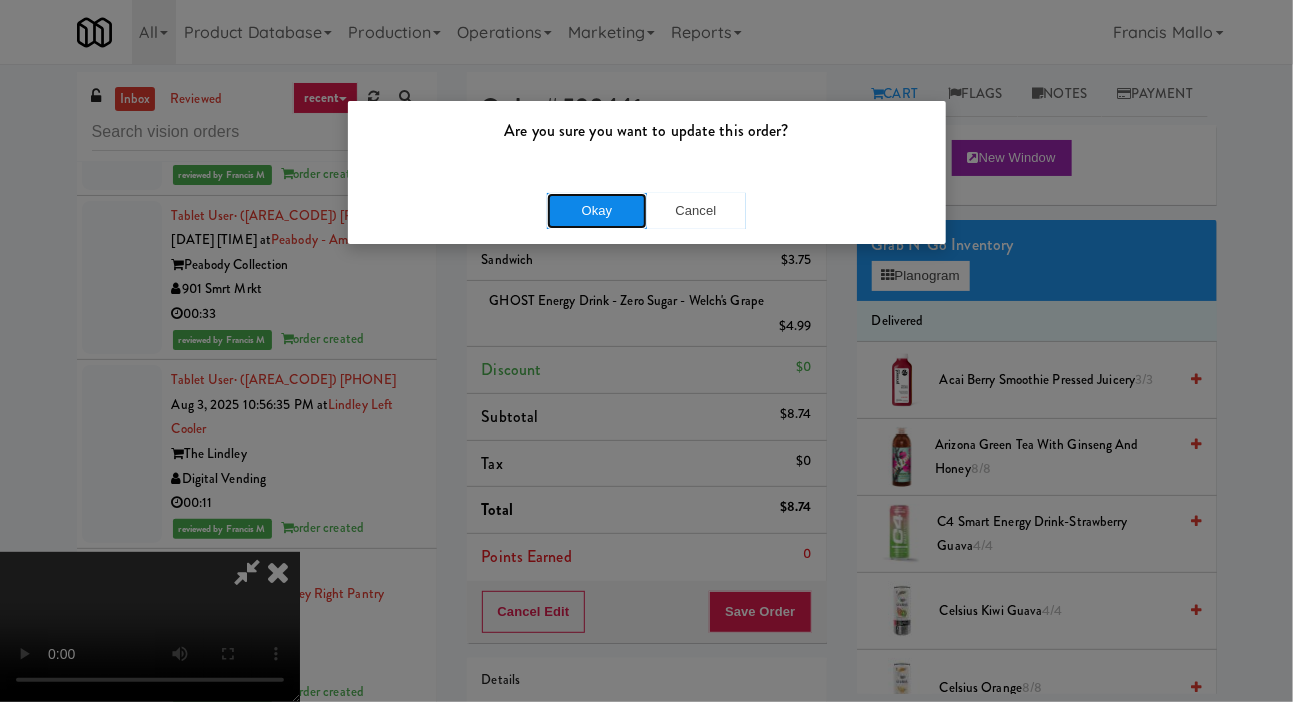 click on "Okay" at bounding box center [597, 211] 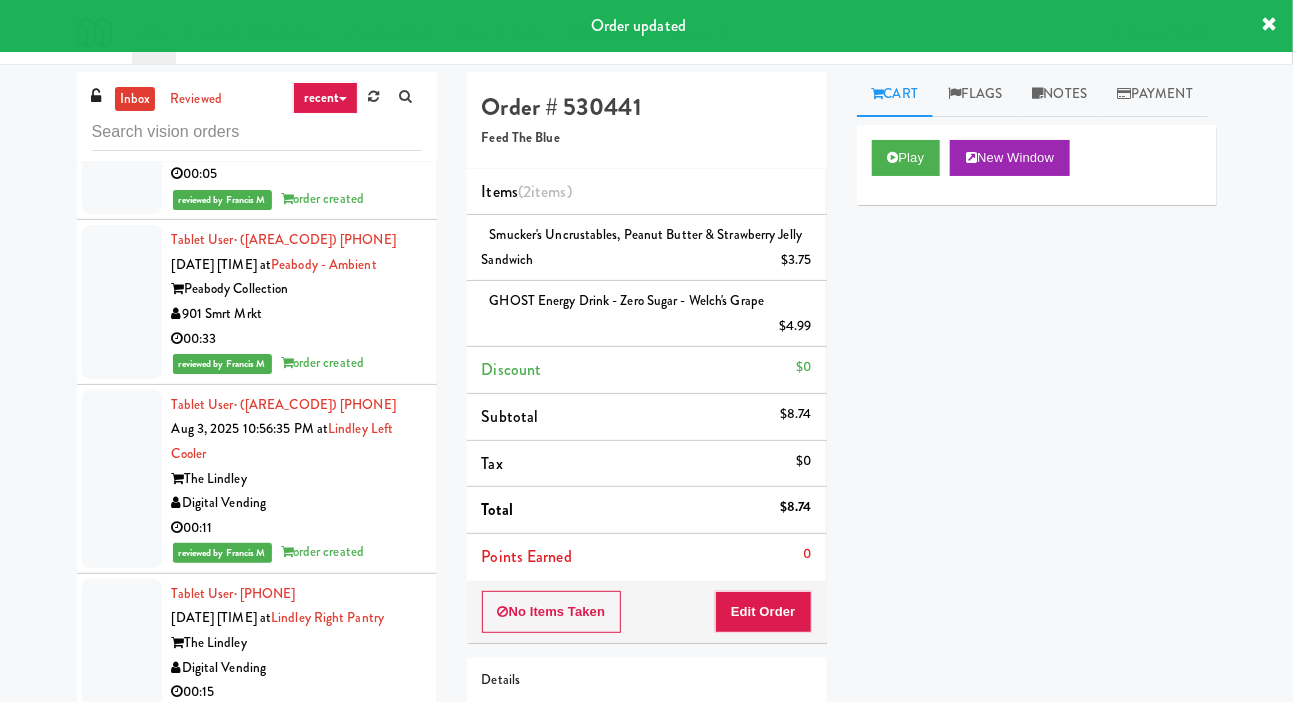 click at bounding box center [122, -442] 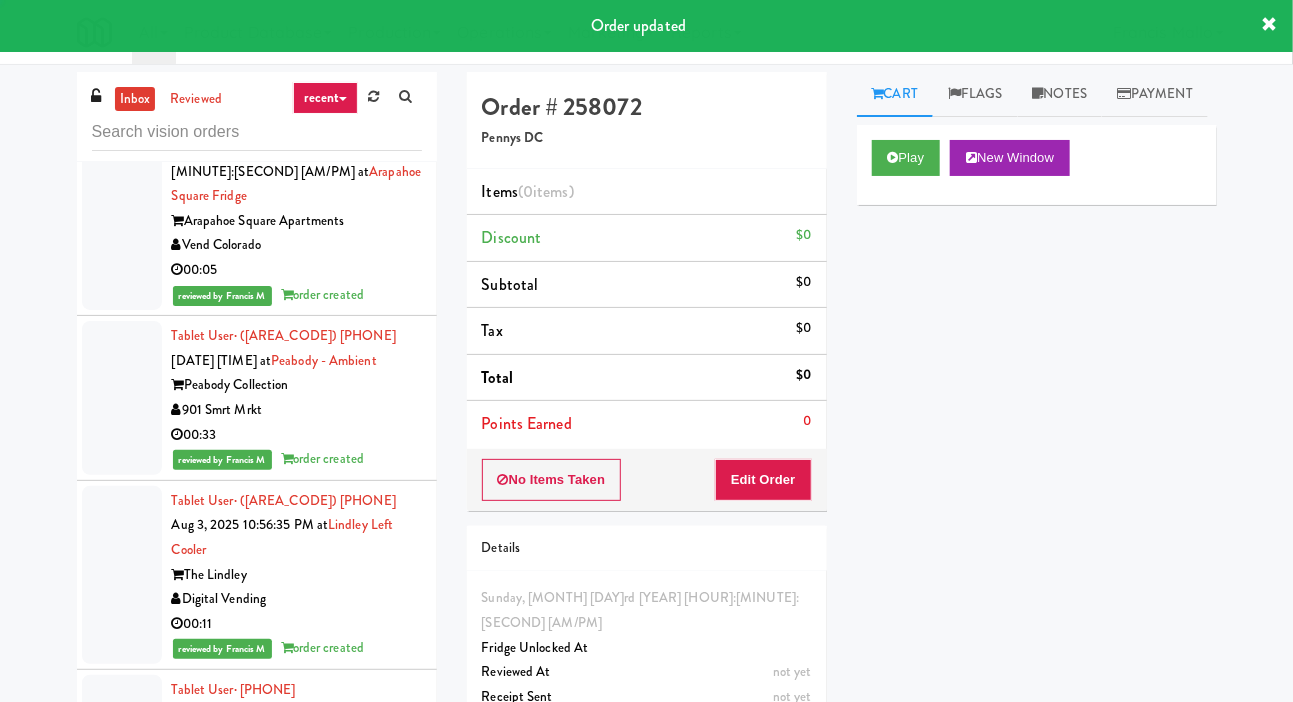 scroll, scrollTop: 14033, scrollLeft: 0, axis: vertical 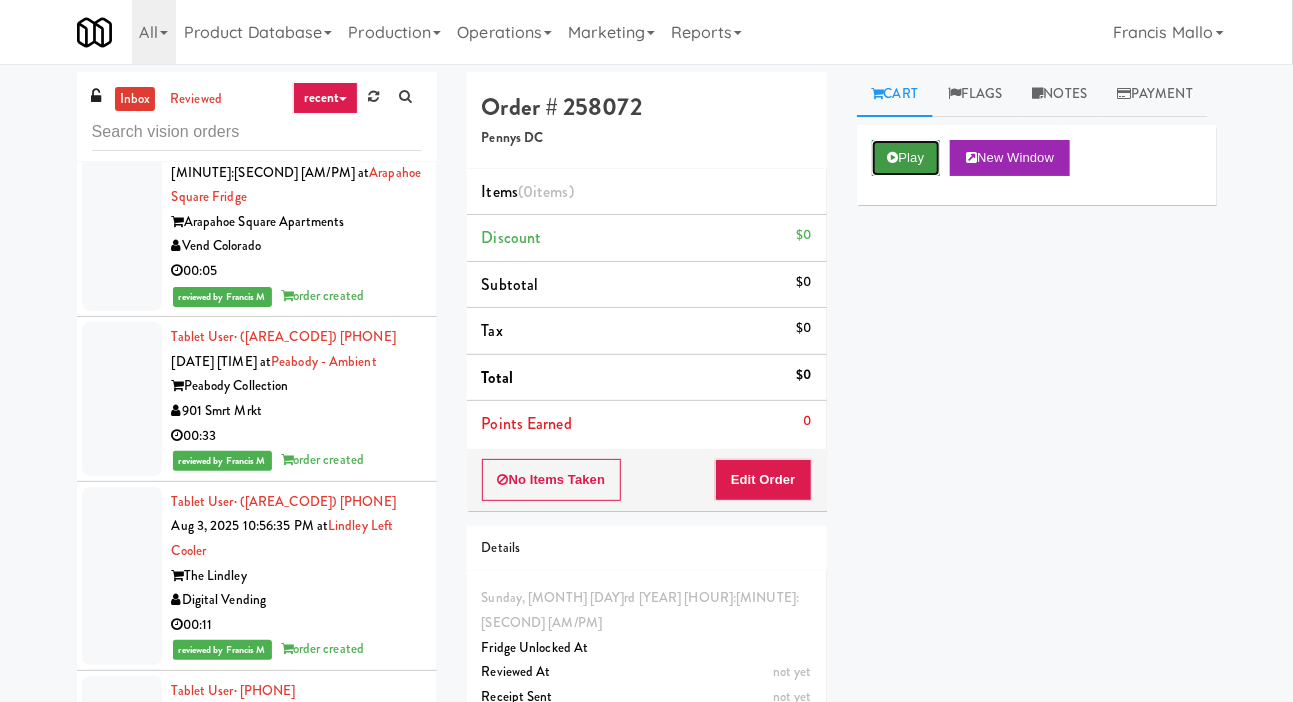 click on "Play" at bounding box center (906, 158) 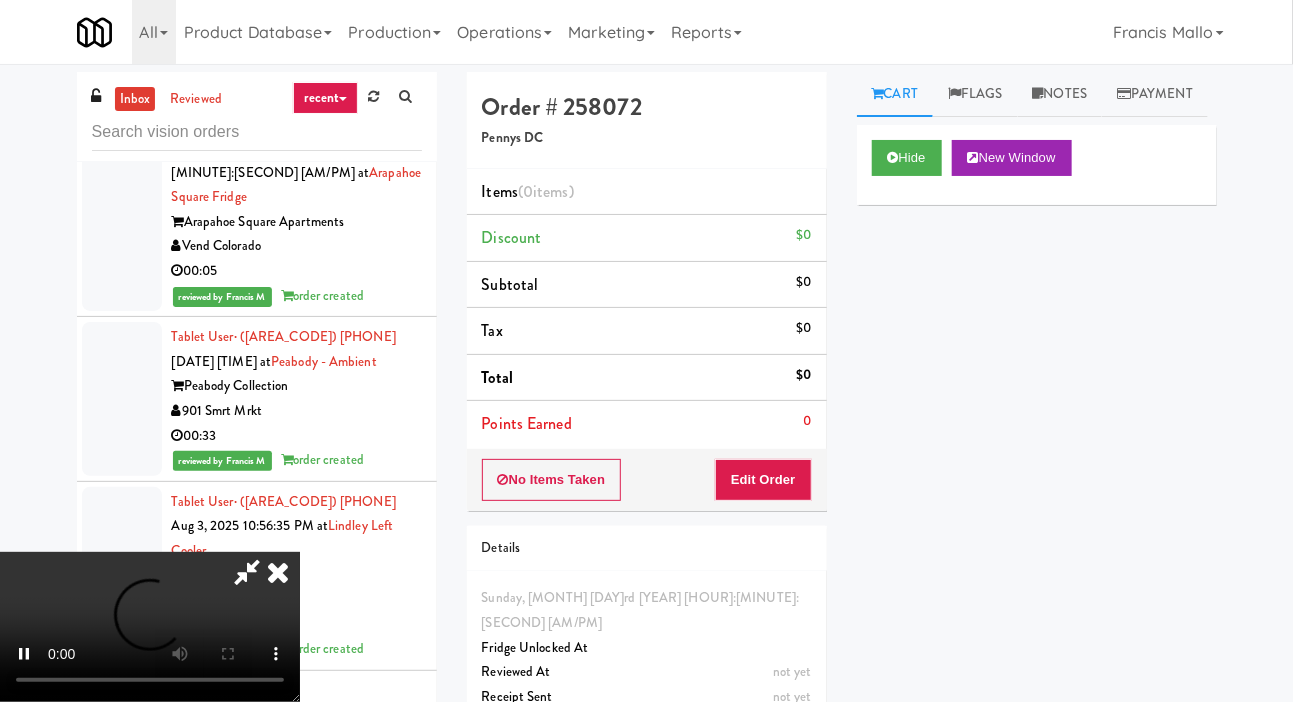 click on "Items  (0  items ) Discount  $0 Subtotal $0 Tax $0 Total $0 Points Earned  0" at bounding box center [647, 309] 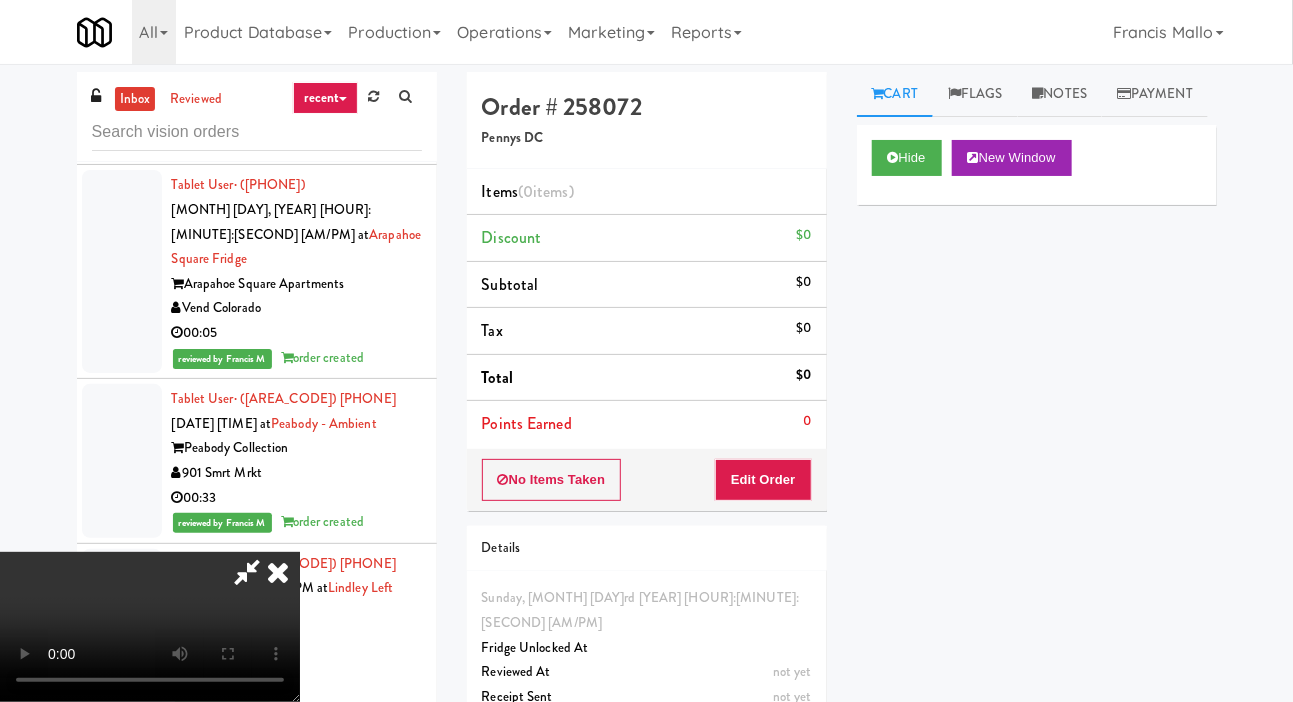 scroll, scrollTop: 13958, scrollLeft: 0, axis: vertical 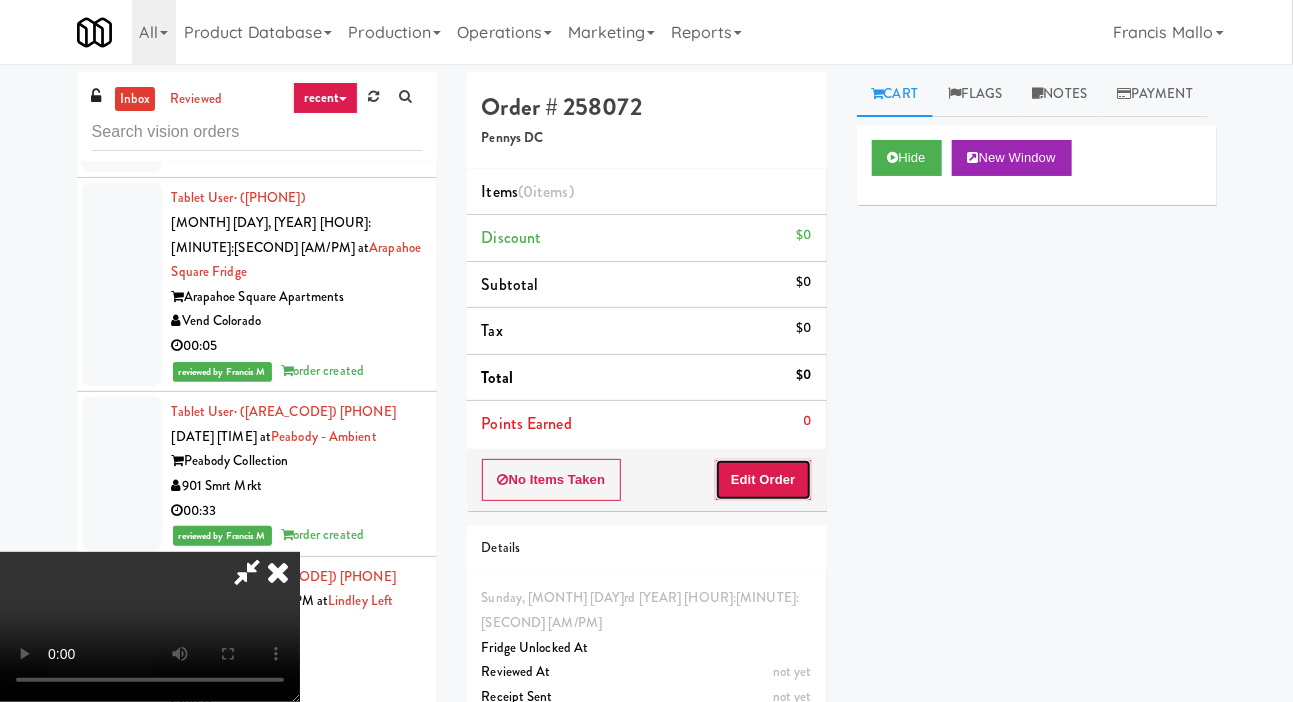 click on "Edit Order" at bounding box center (763, 480) 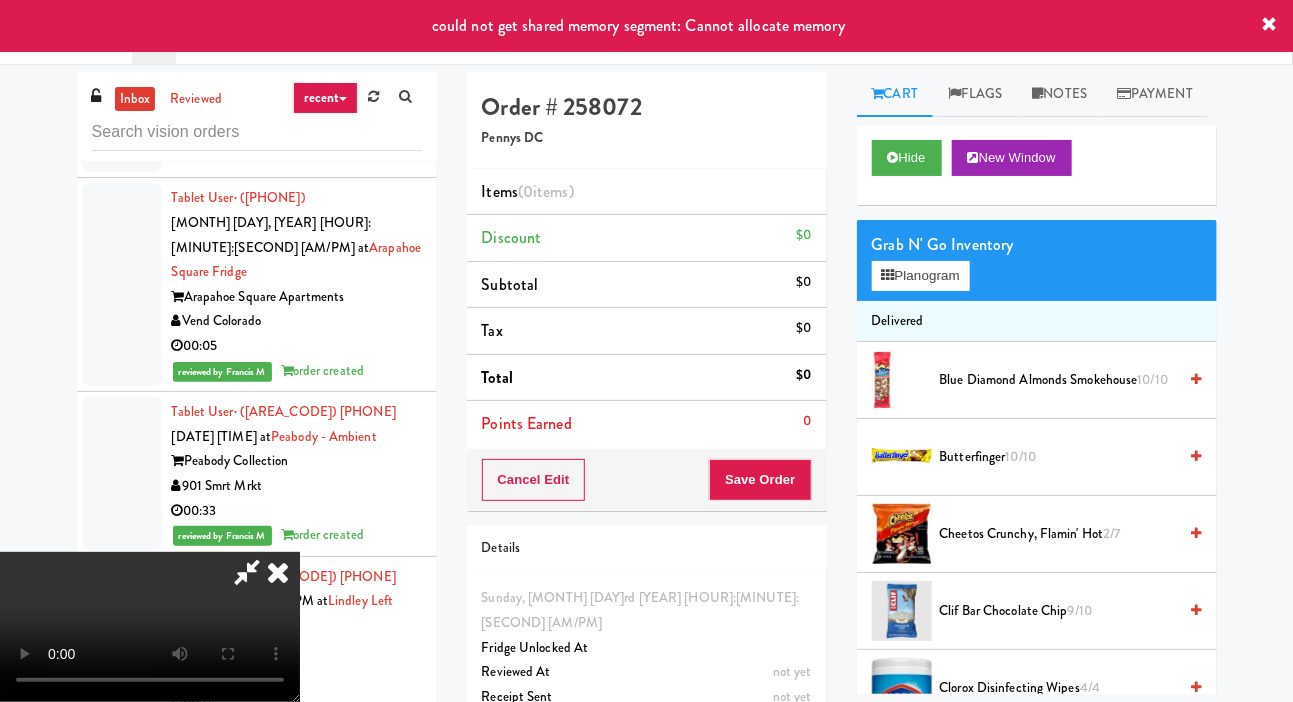 scroll, scrollTop: 73, scrollLeft: 0, axis: vertical 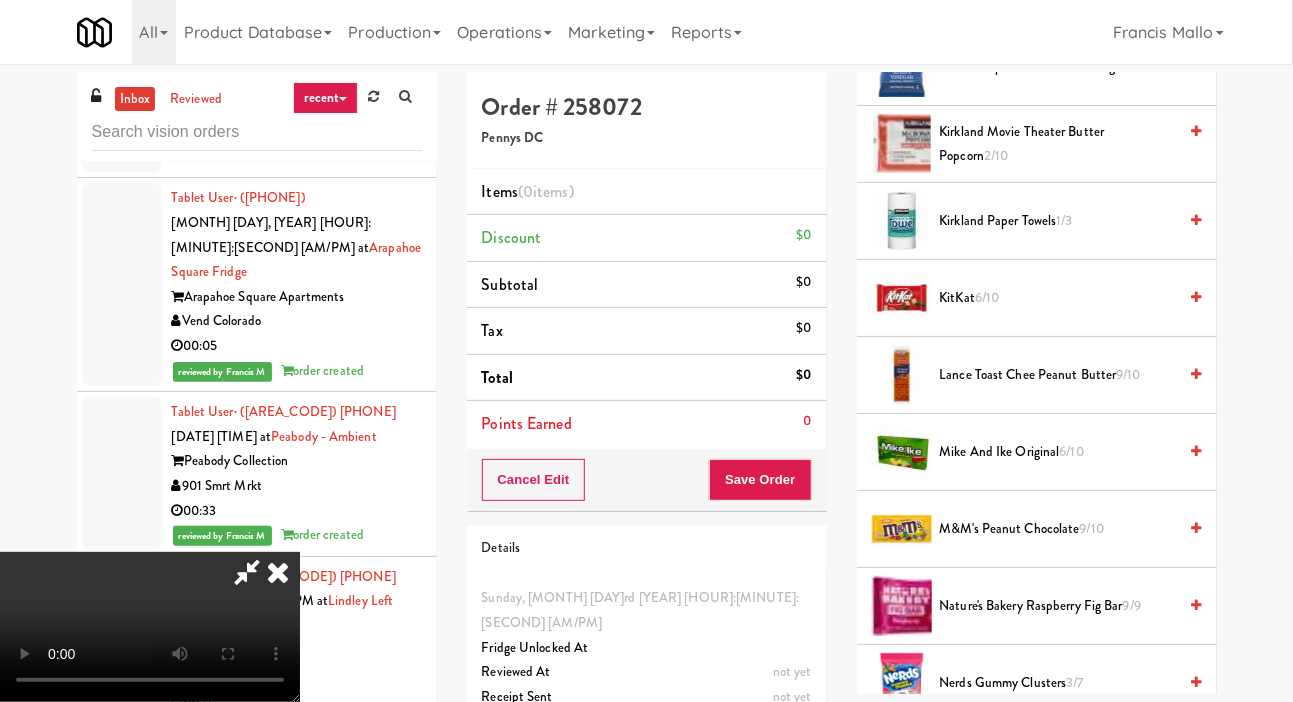 click on "M&M's Peanut Chocolate  9/10" at bounding box center (1058, 529) 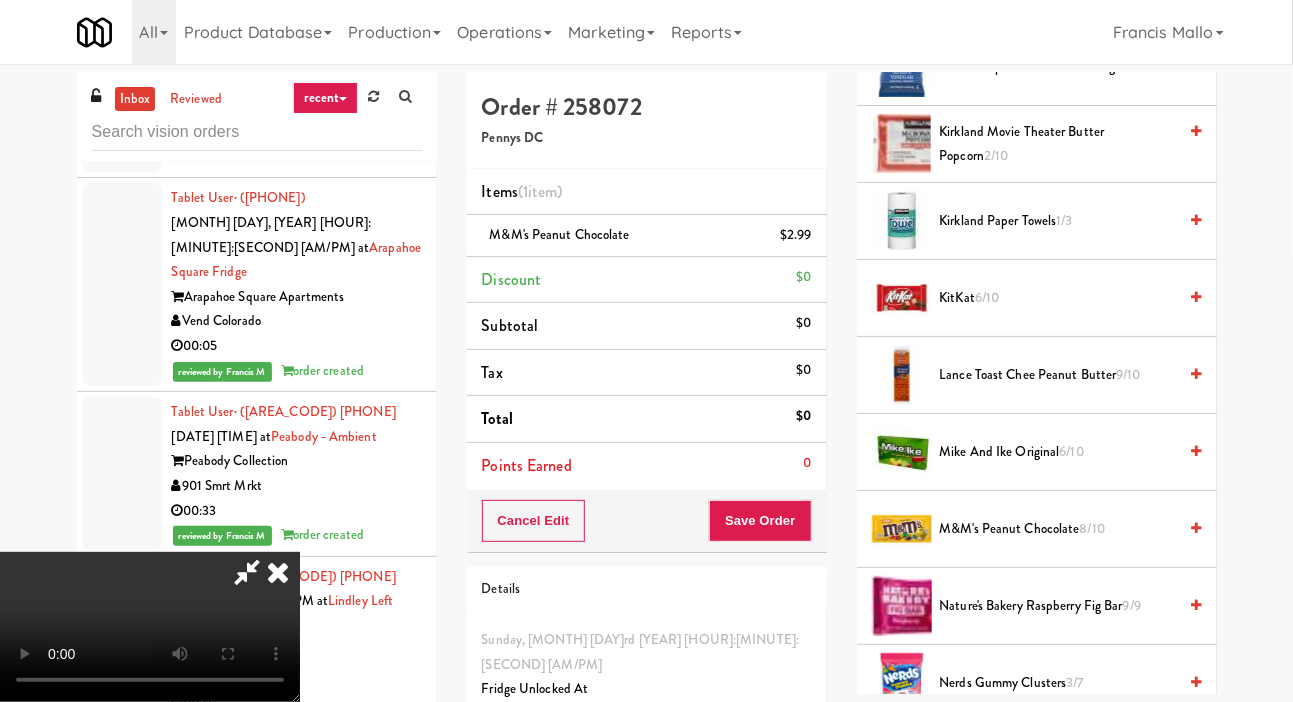 scroll, scrollTop: 0, scrollLeft: 0, axis: both 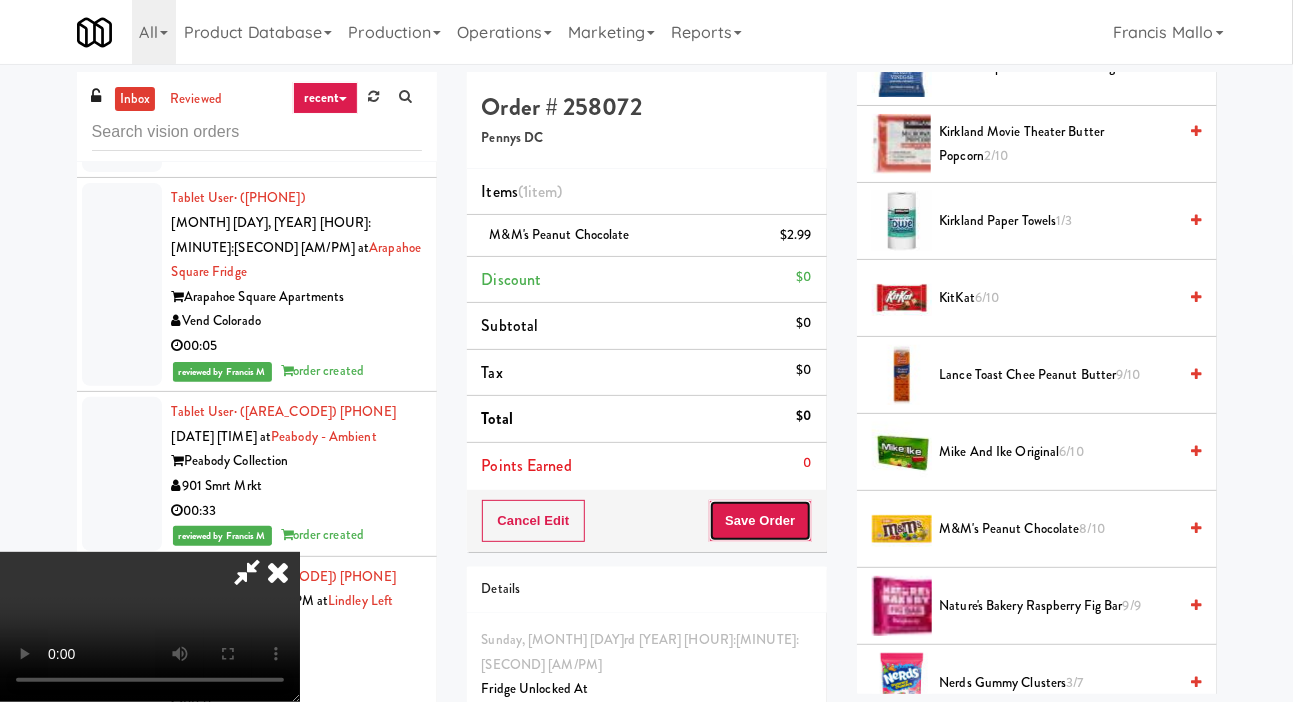 click on "Save Order" at bounding box center [760, 521] 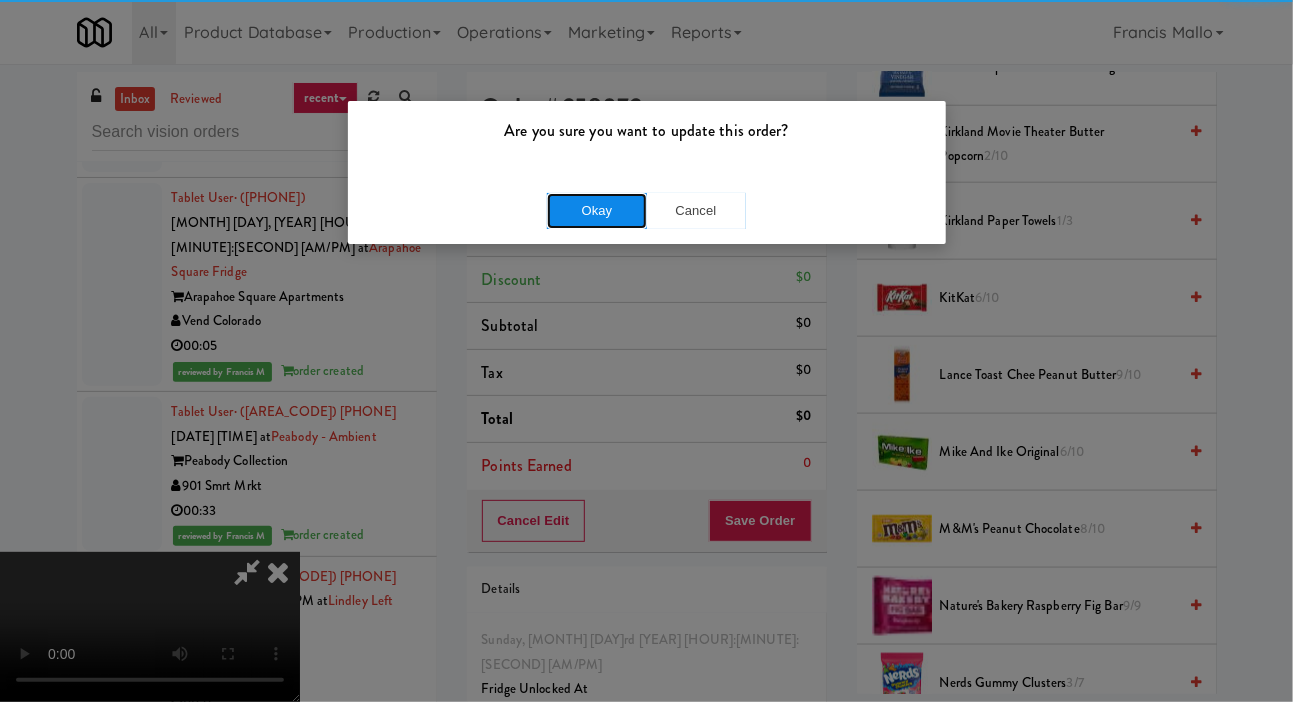 click on "Okay" at bounding box center (597, 211) 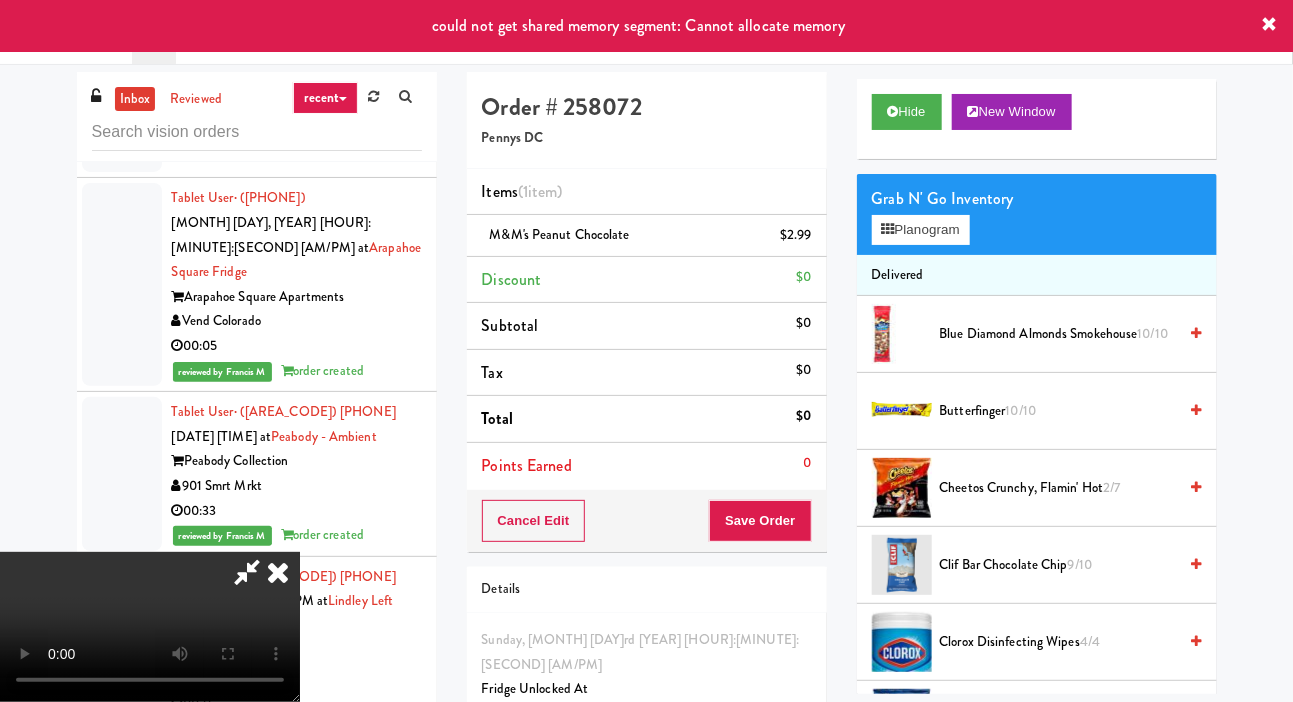 scroll, scrollTop: 0, scrollLeft: 0, axis: both 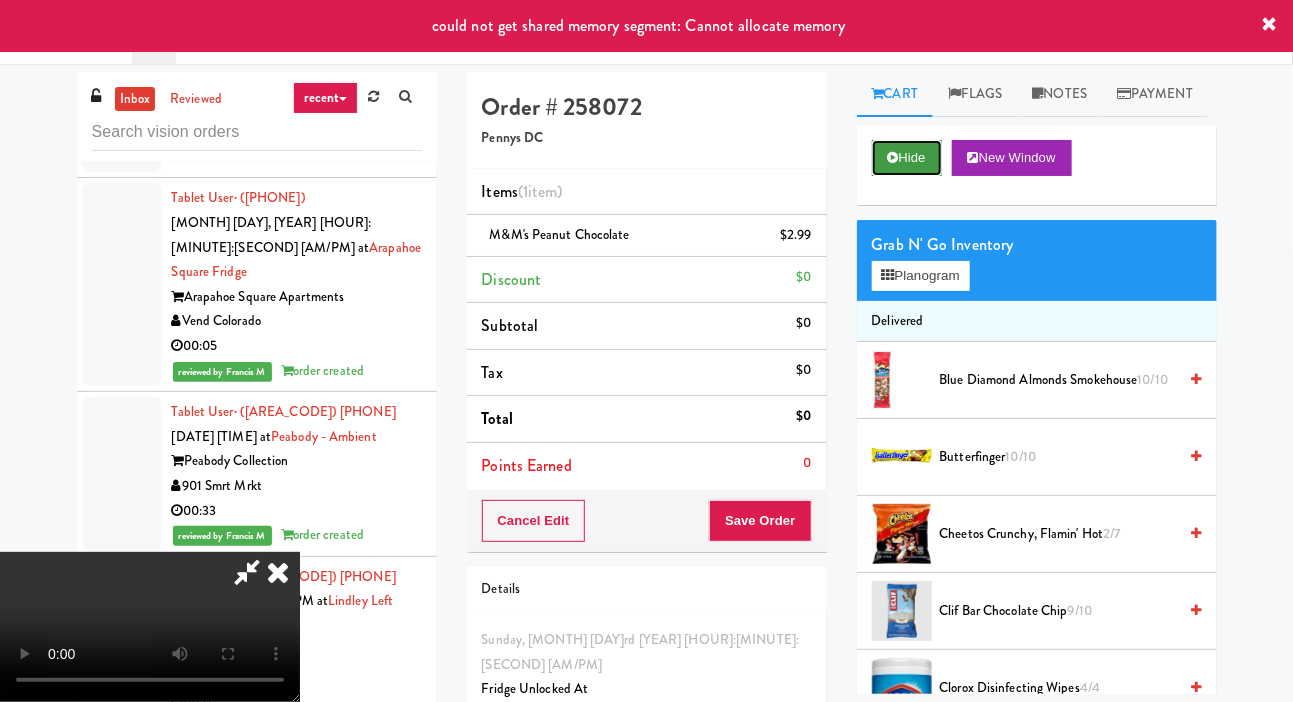 click on "Hide" at bounding box center [907, 158] 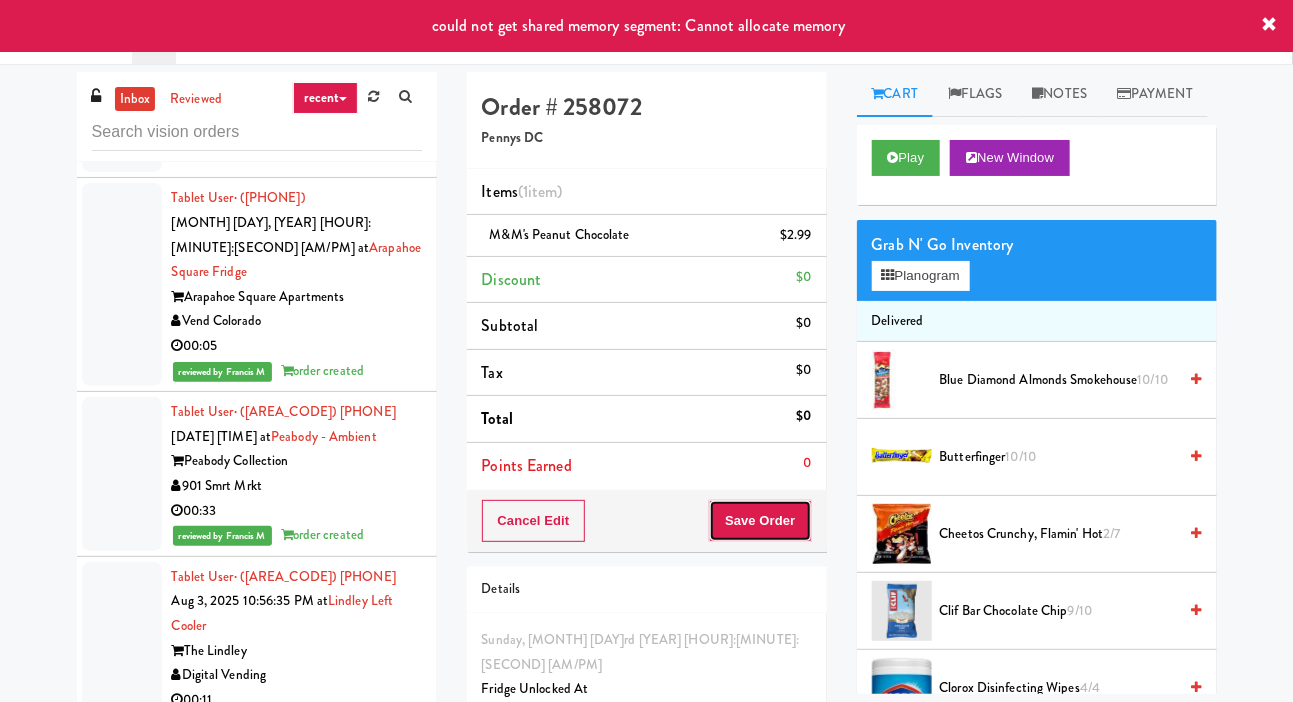 click on "Save Order" at bounding box center (760, 521) 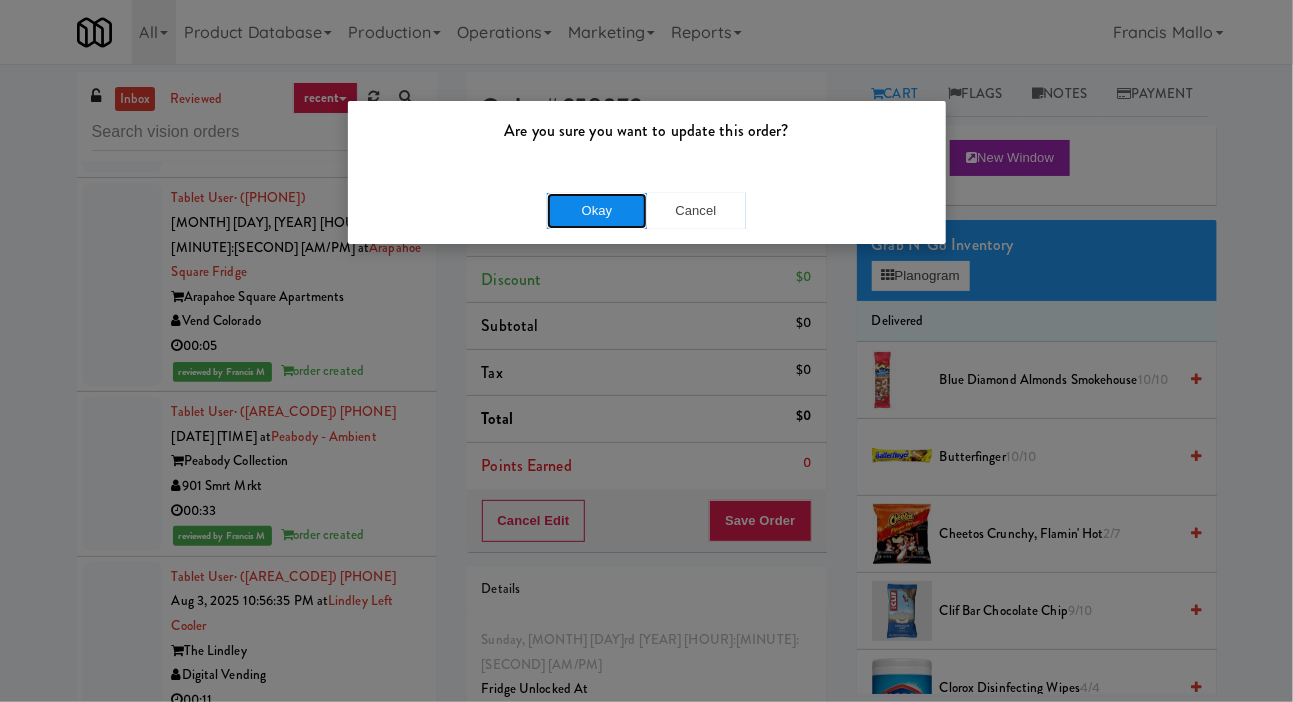 click on "Okay" at bounding box center [597, 211] 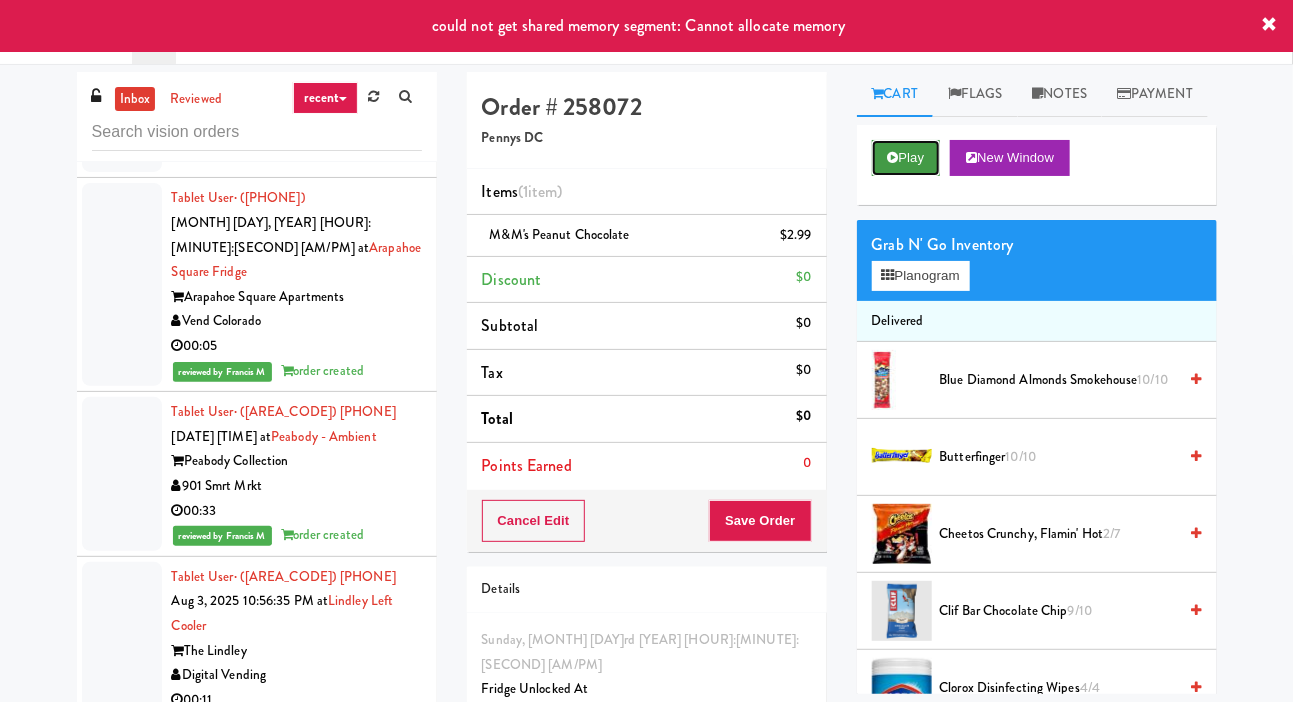 click at bounding box center [893, 157] 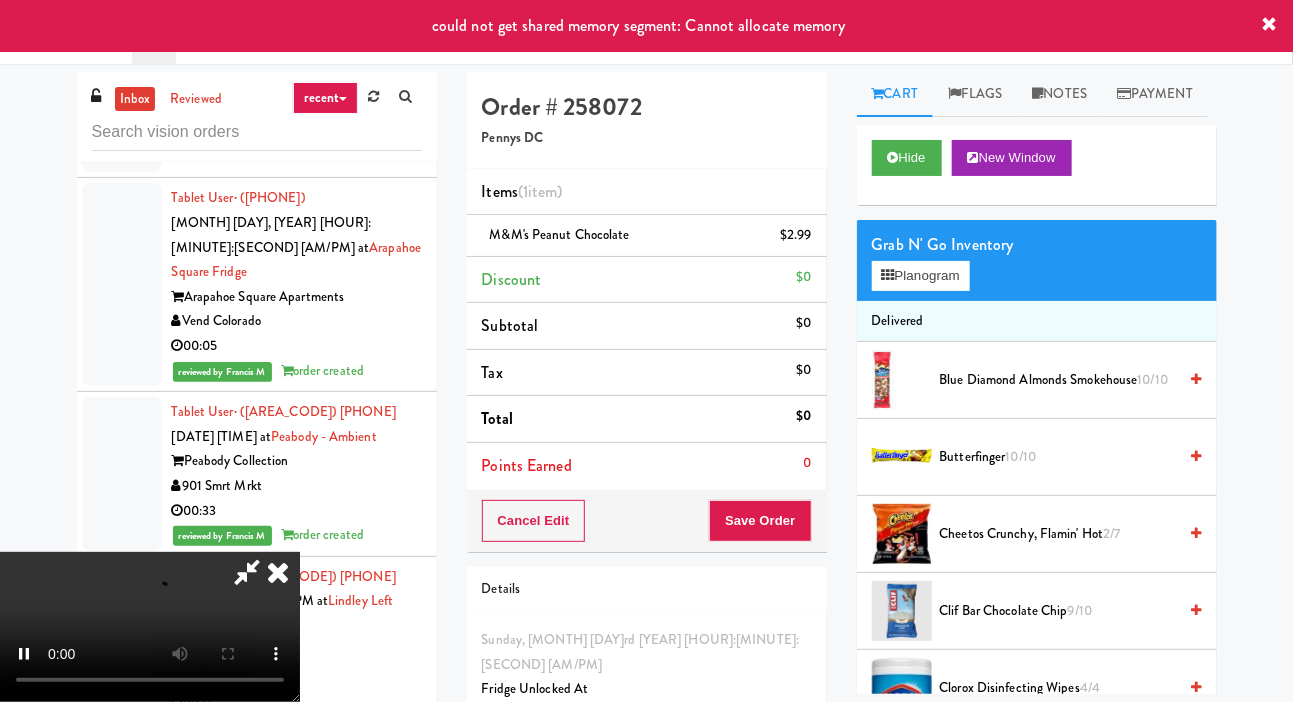 click on "Tax $0" at bounding box center (647, 373) 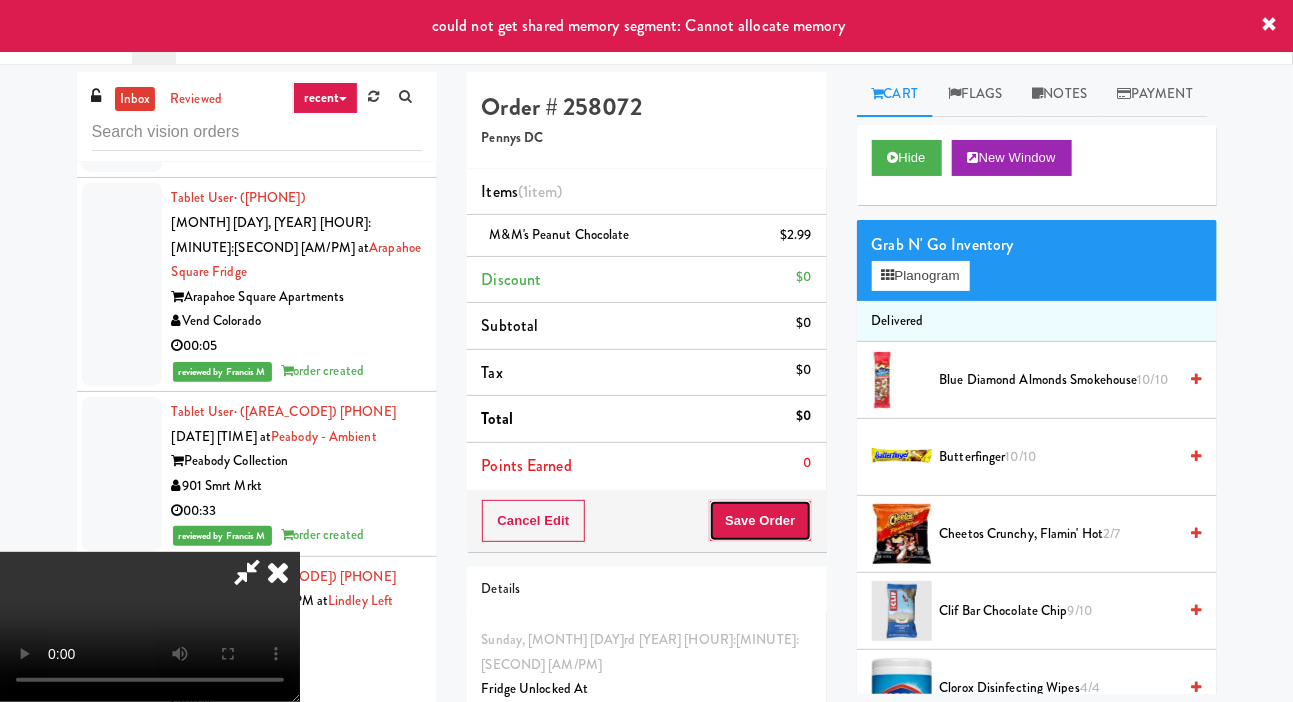 click on "Save Order" at bounding box center (760, 521) 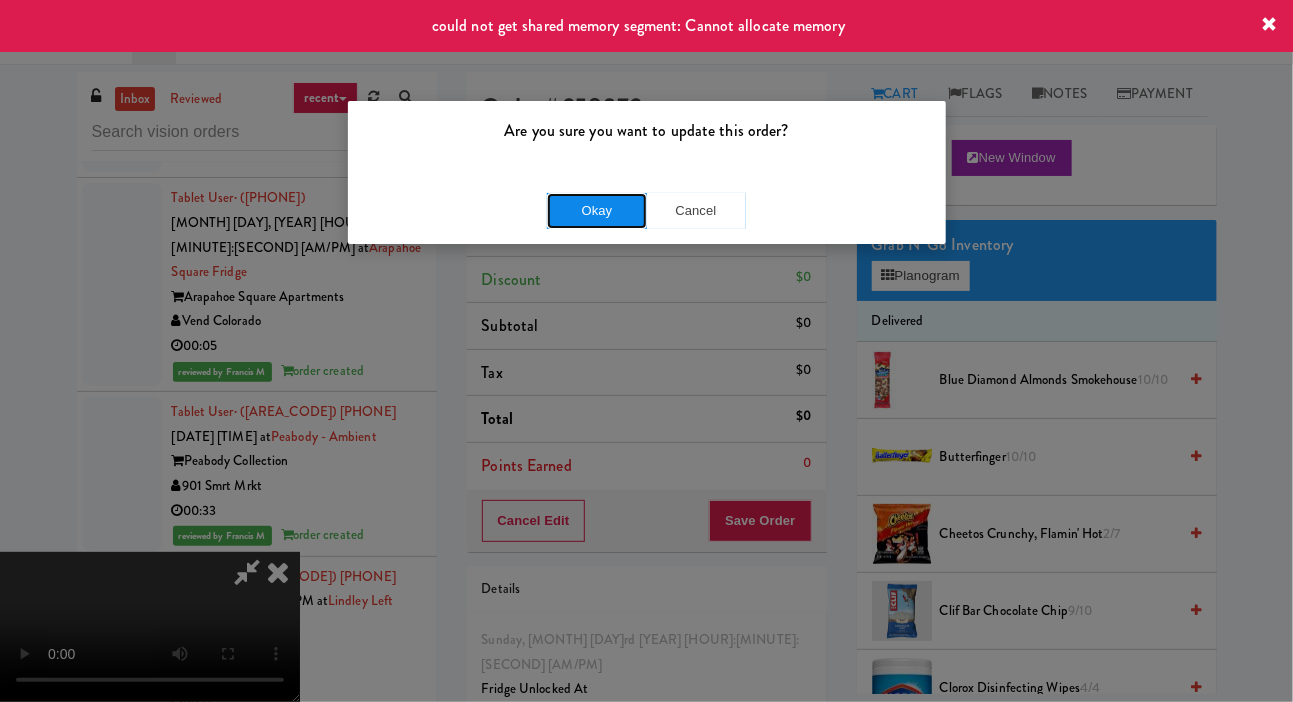 click on "Okay" at bounding box center (597, 211) 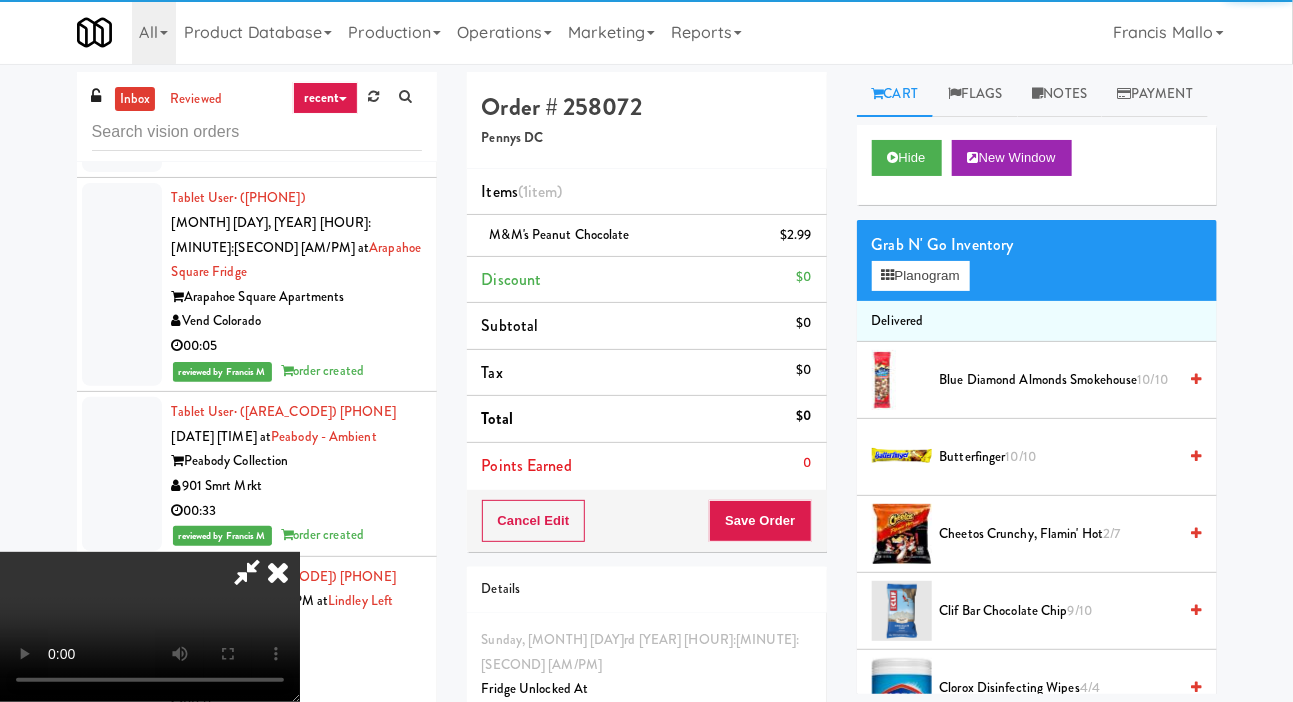 click on "Discount  $0" at bounding box center [647, 280] 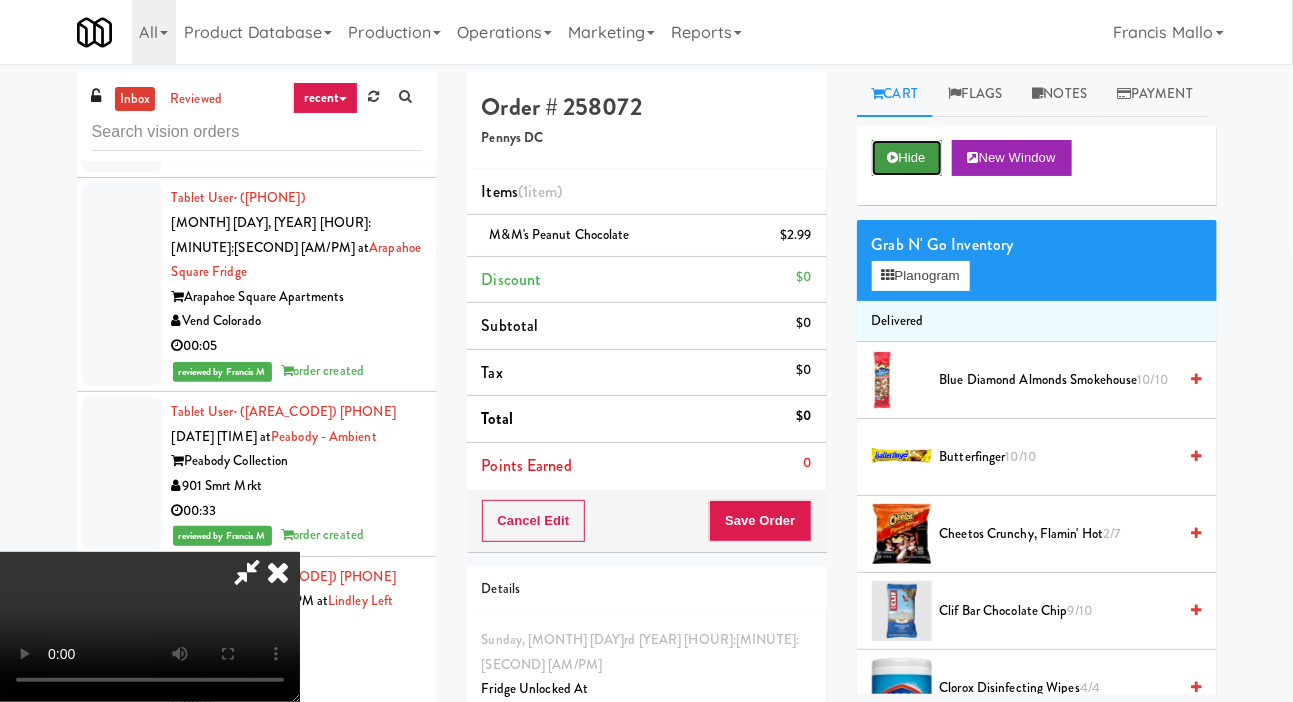 click on "Hide" at bounding box center (907, 158) 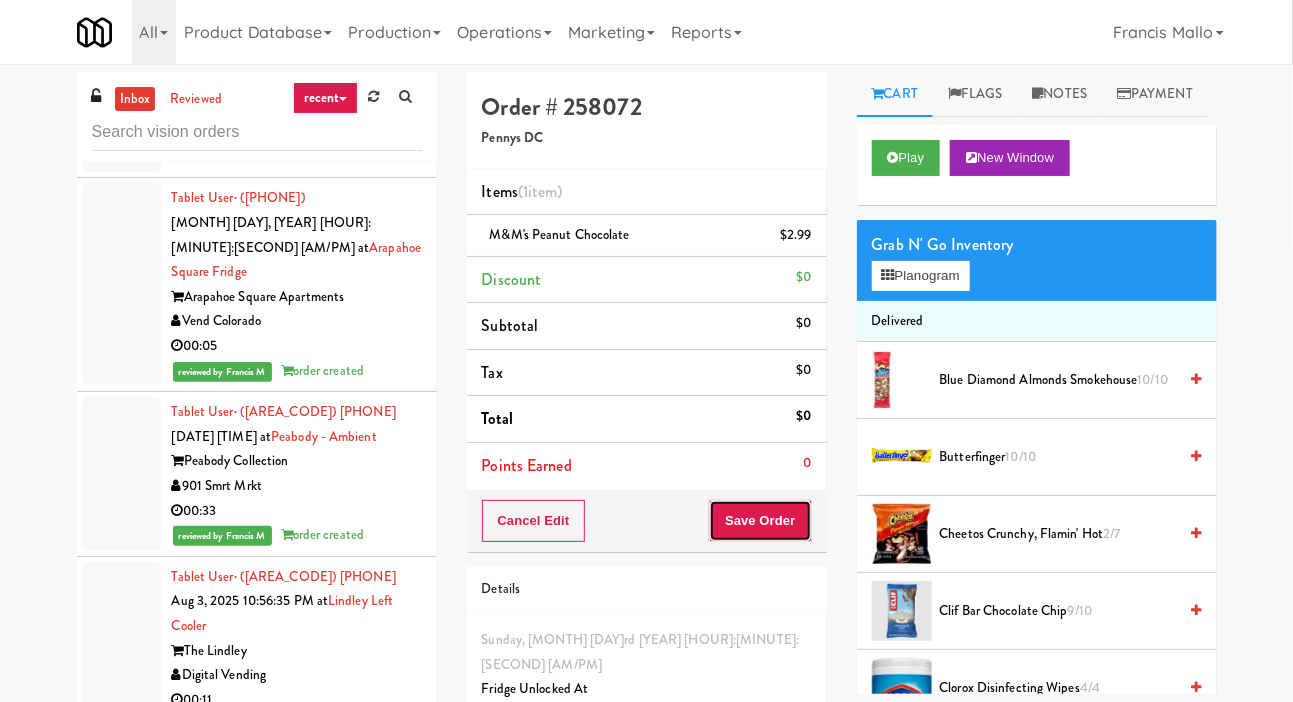 click on "Save Order" at bounding box center [760, 521] 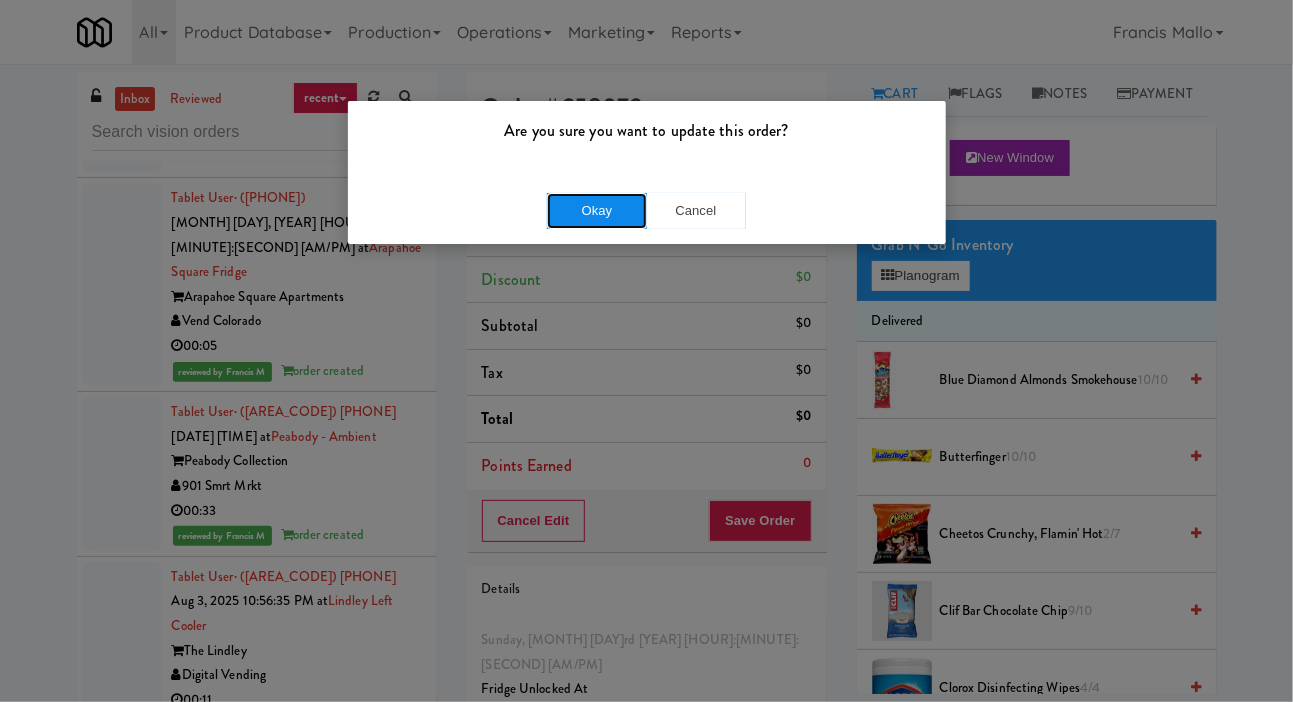 click on "Okay" at bounding box center (597, 211) 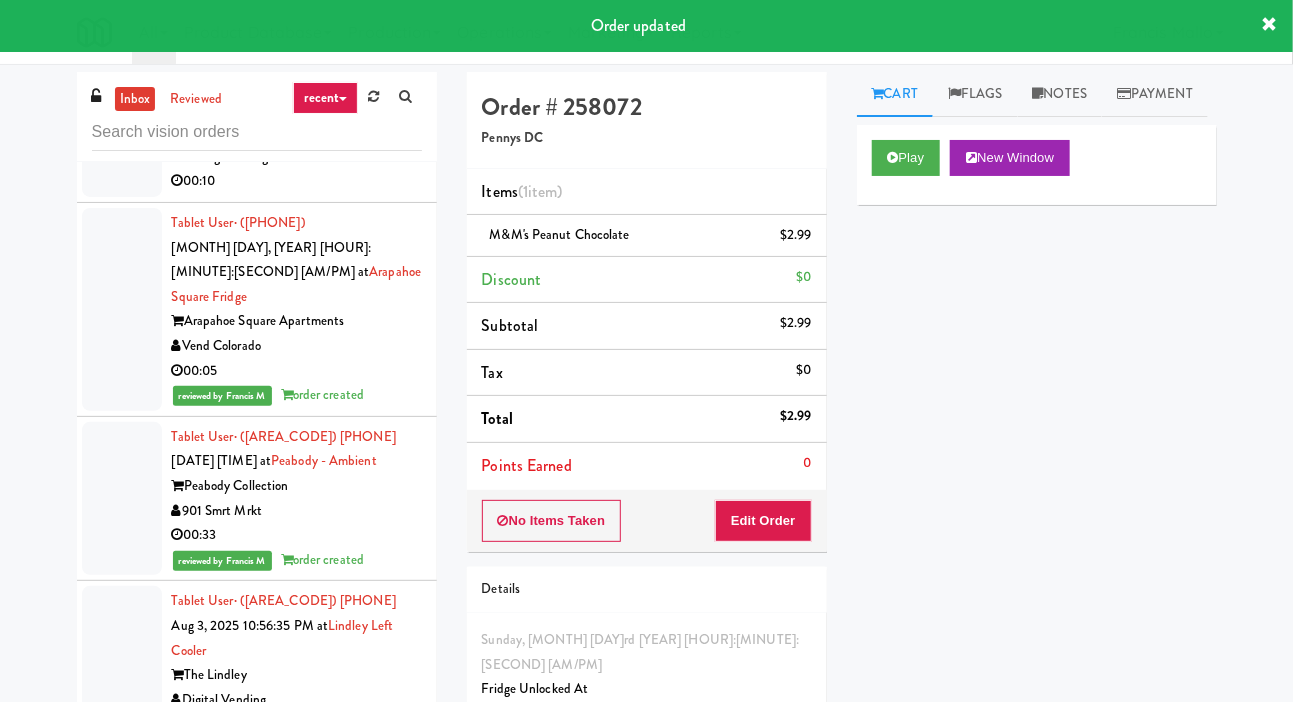 click on "Chariot Vending" at bounding box center (297, -411) 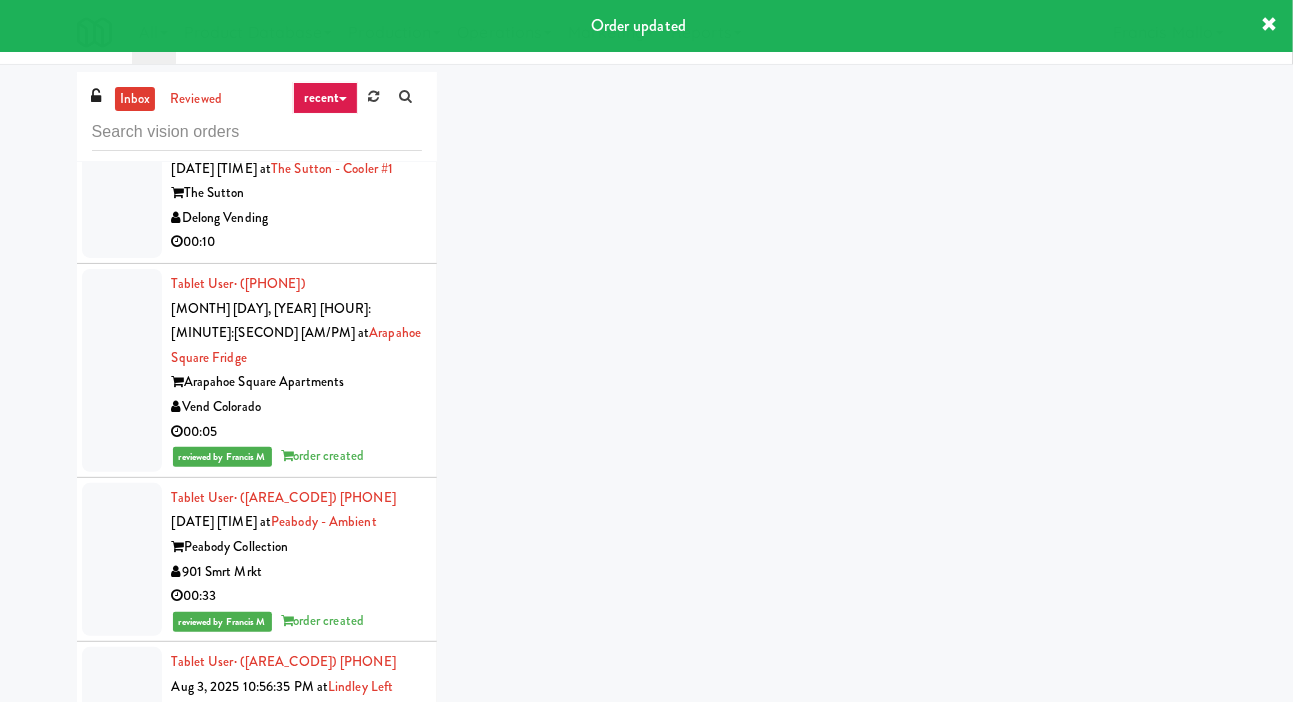 scroll, scrollTop: 13850, scrollLeft: 0, axis: vertical 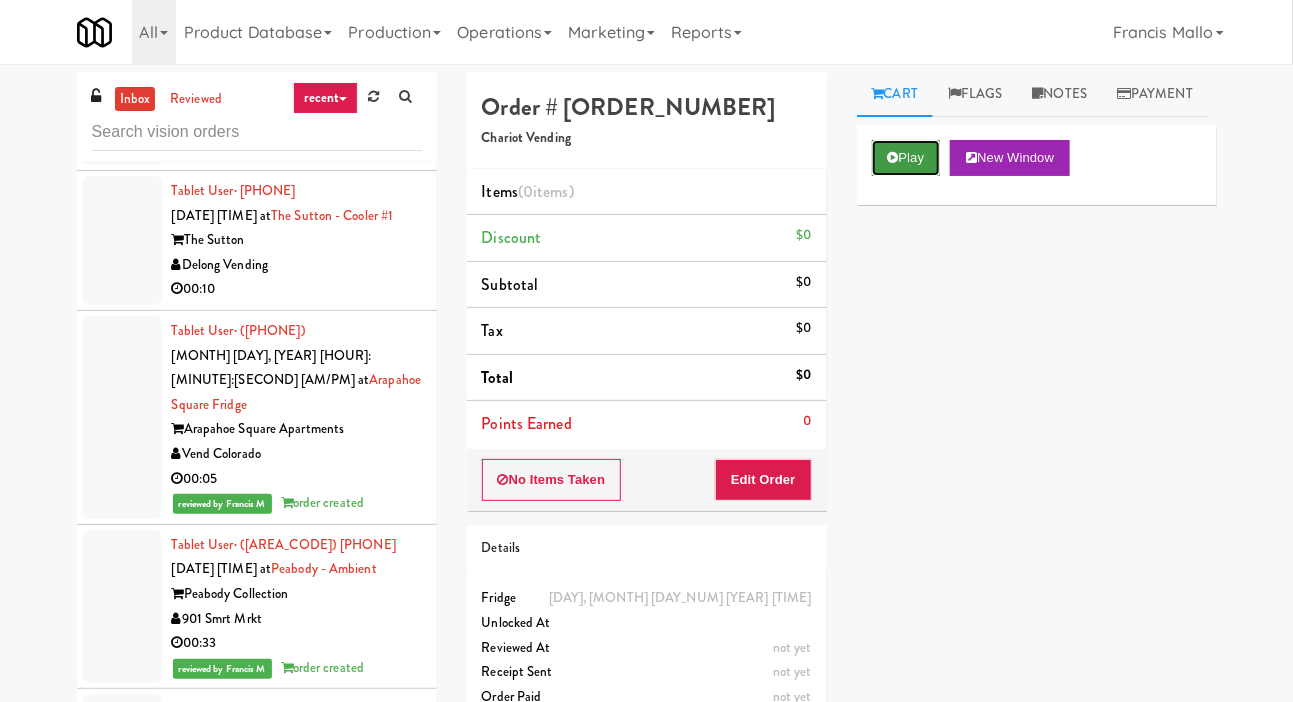 click on "Play" at bounding box center [906, 158] 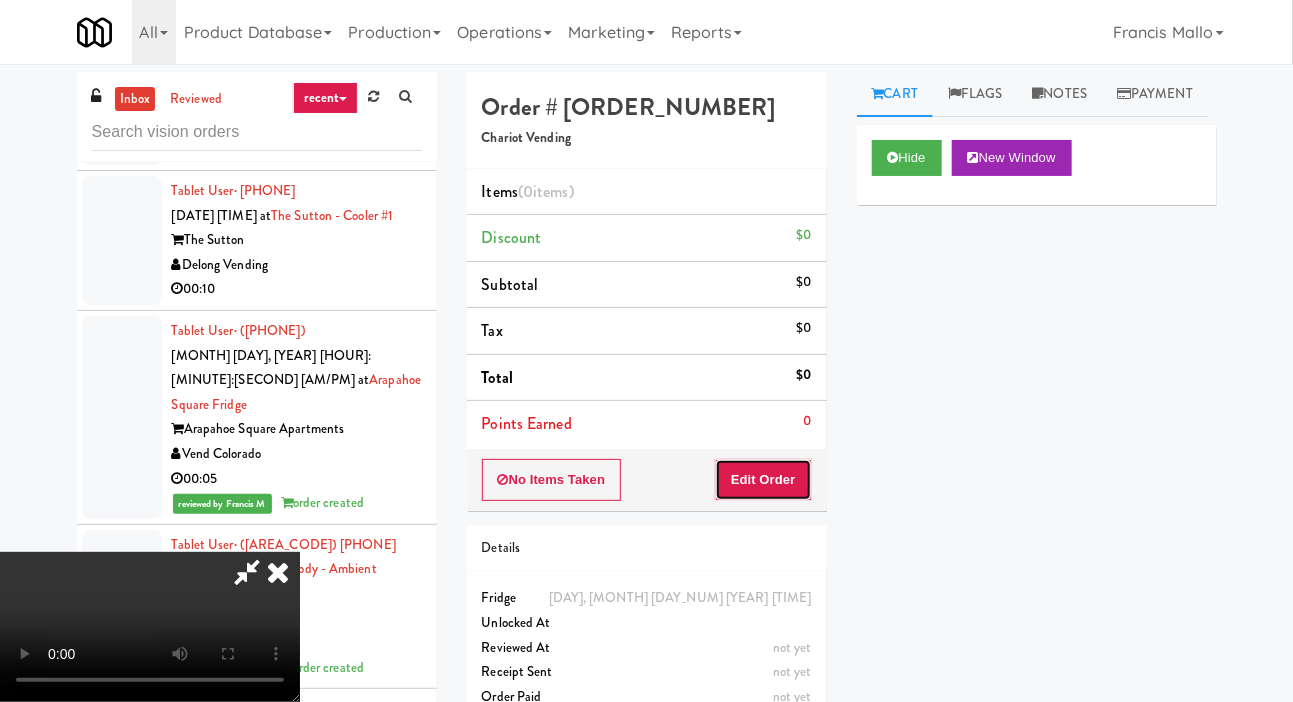 click on "Edit Order" at bounding box center (763, 480) 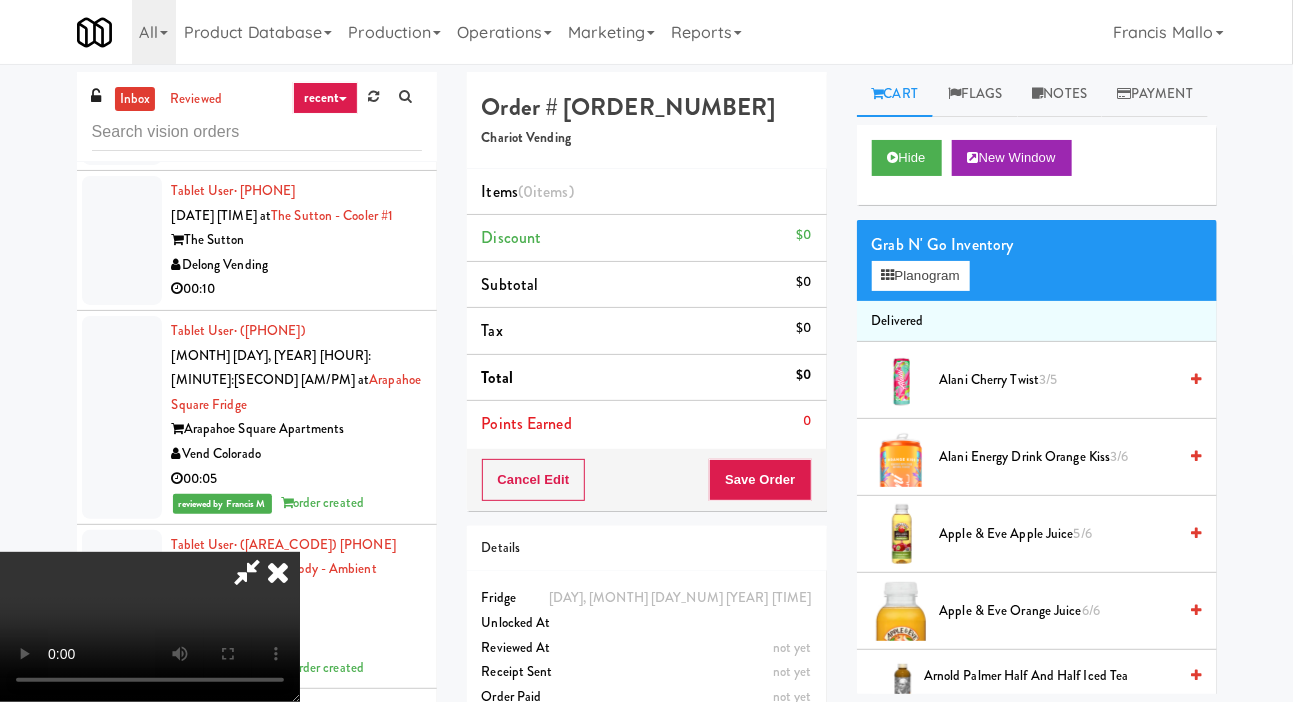 type 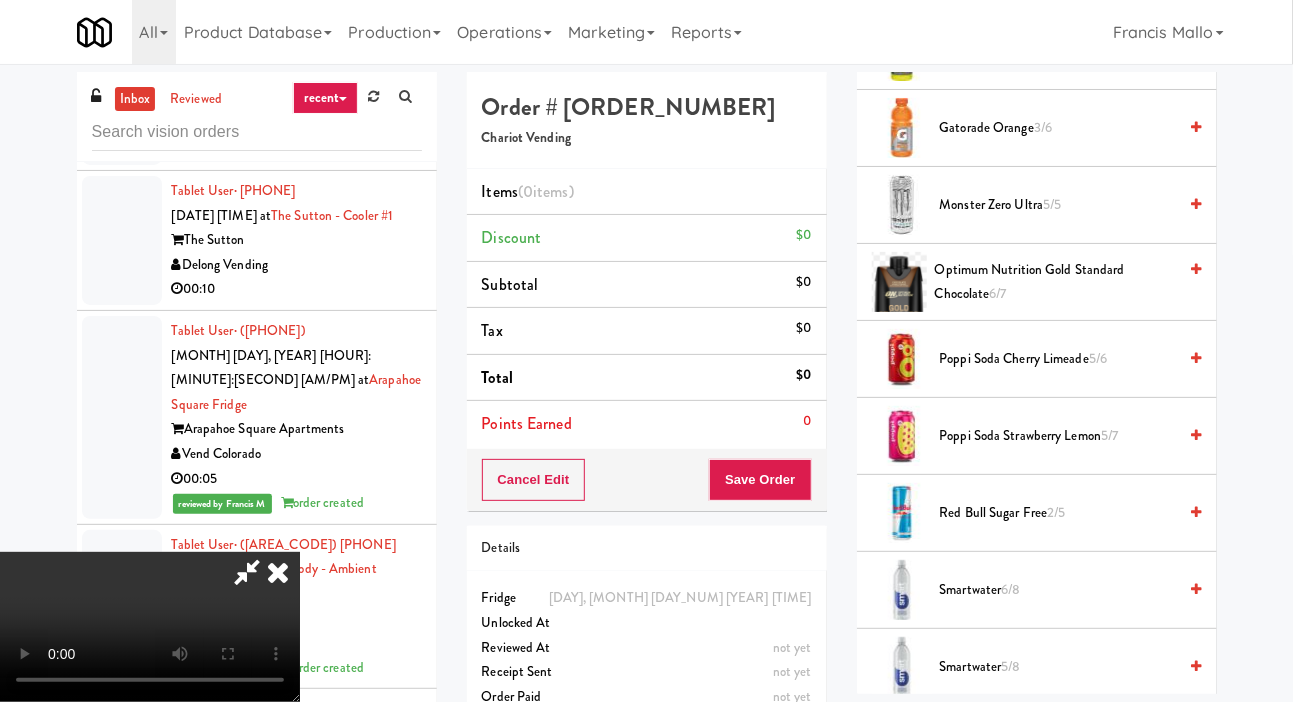 scroll, scrollTop: 1826, scrollLeft: 0, axis: vertical 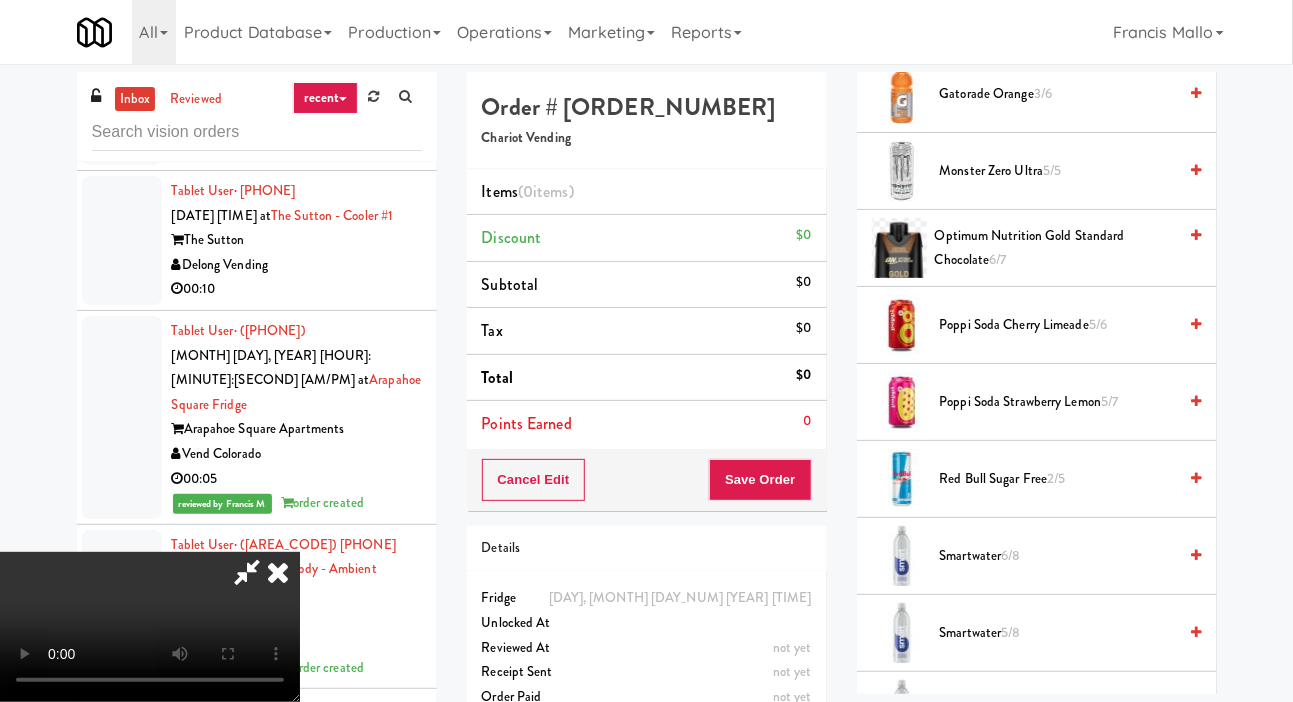 click on "Poppi Soda Cherry Limeade  5/6" at bounding box center [1058, 325] 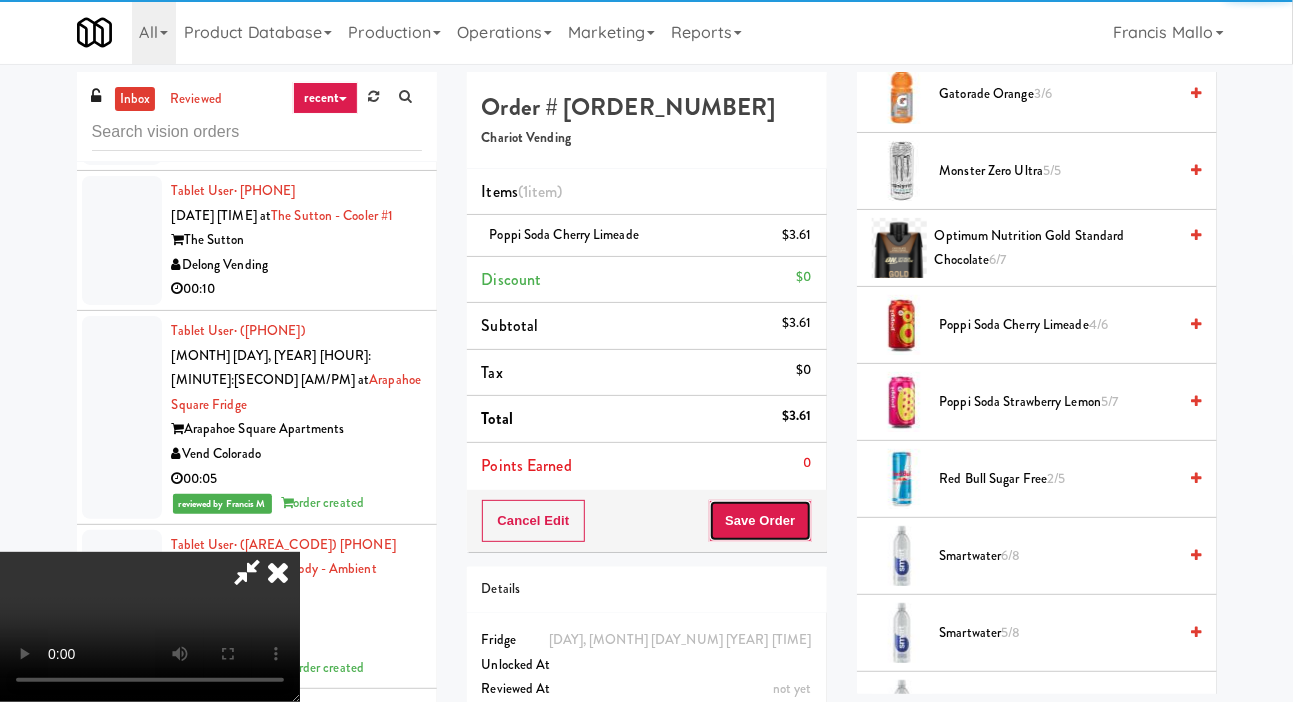 click on "Save Order" at bounding box center (760, 521) 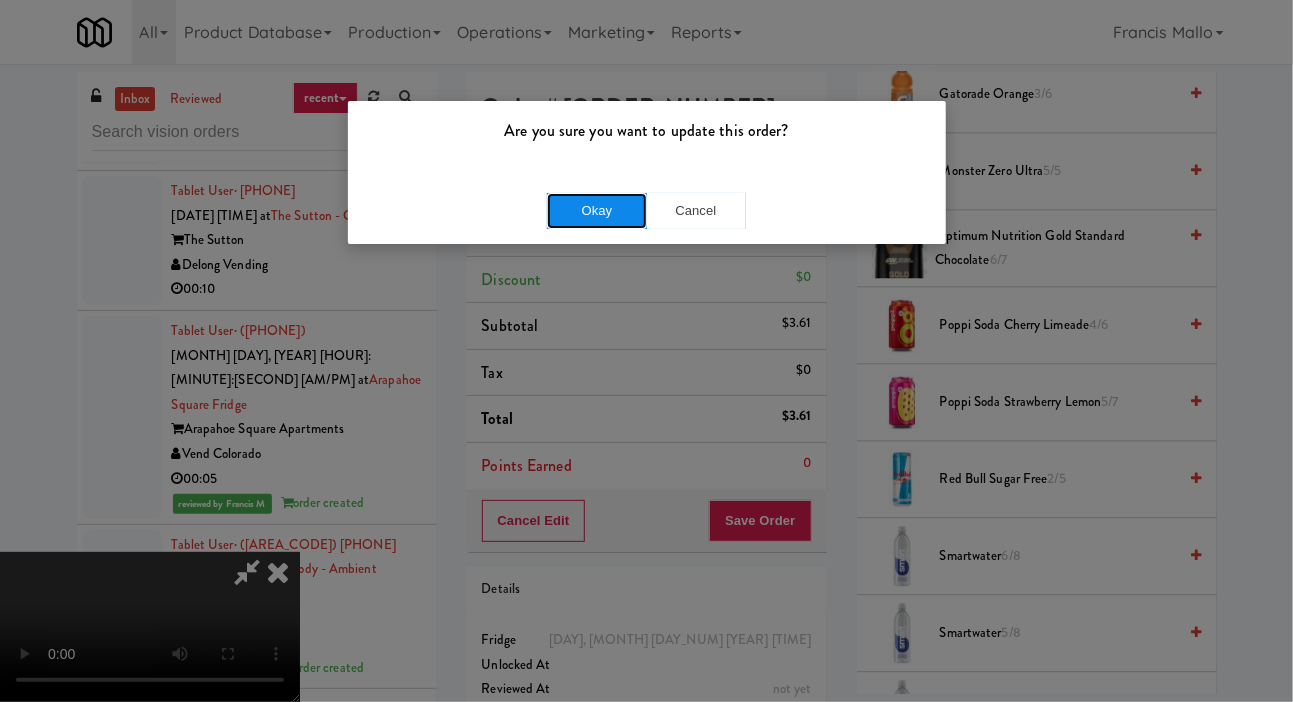 click on "Okay" at bounding box center (597, 211) 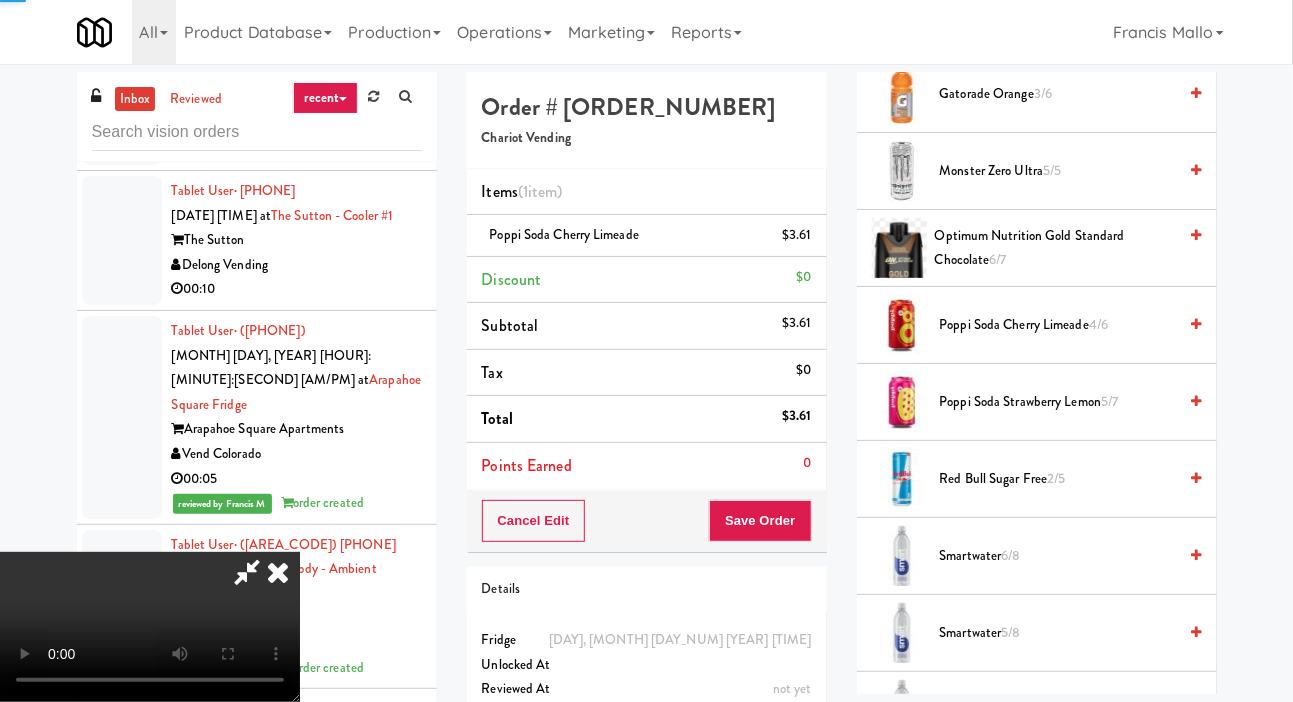click at bounding box center [122, -467] 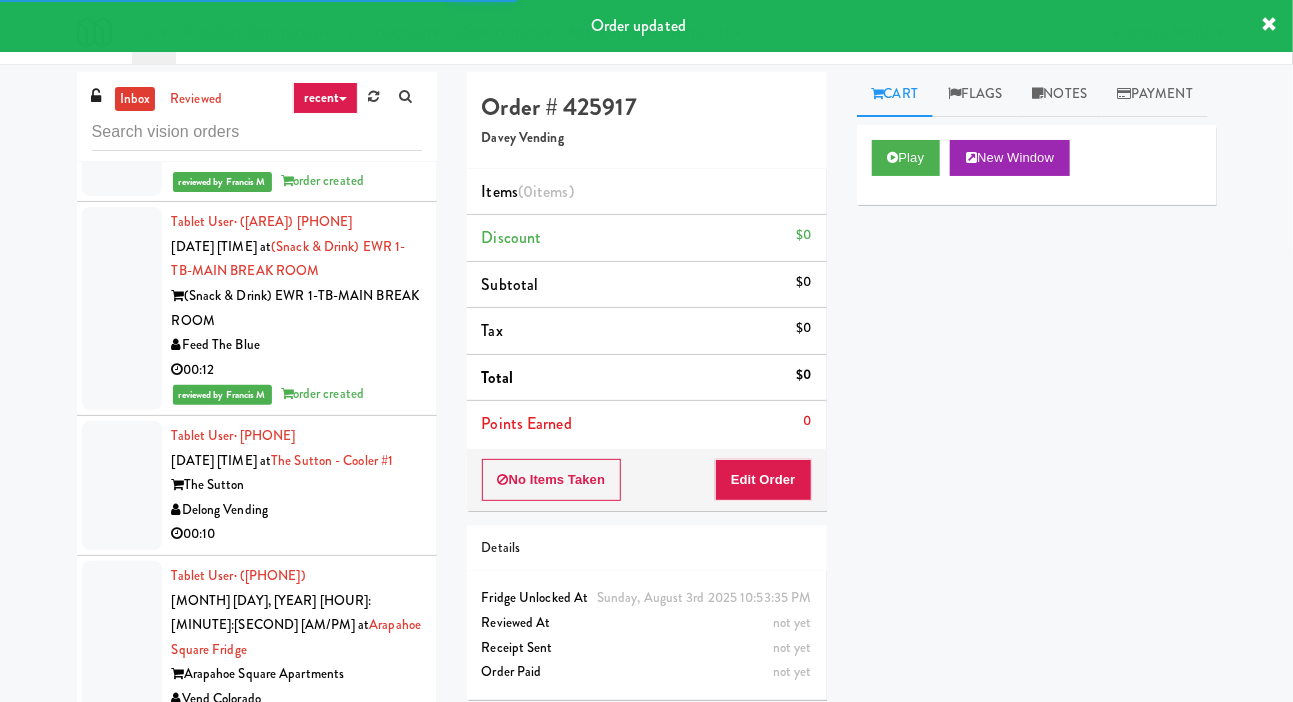 scroll, scrollTop: 13602, scrollLeft: 0, axis: vertical 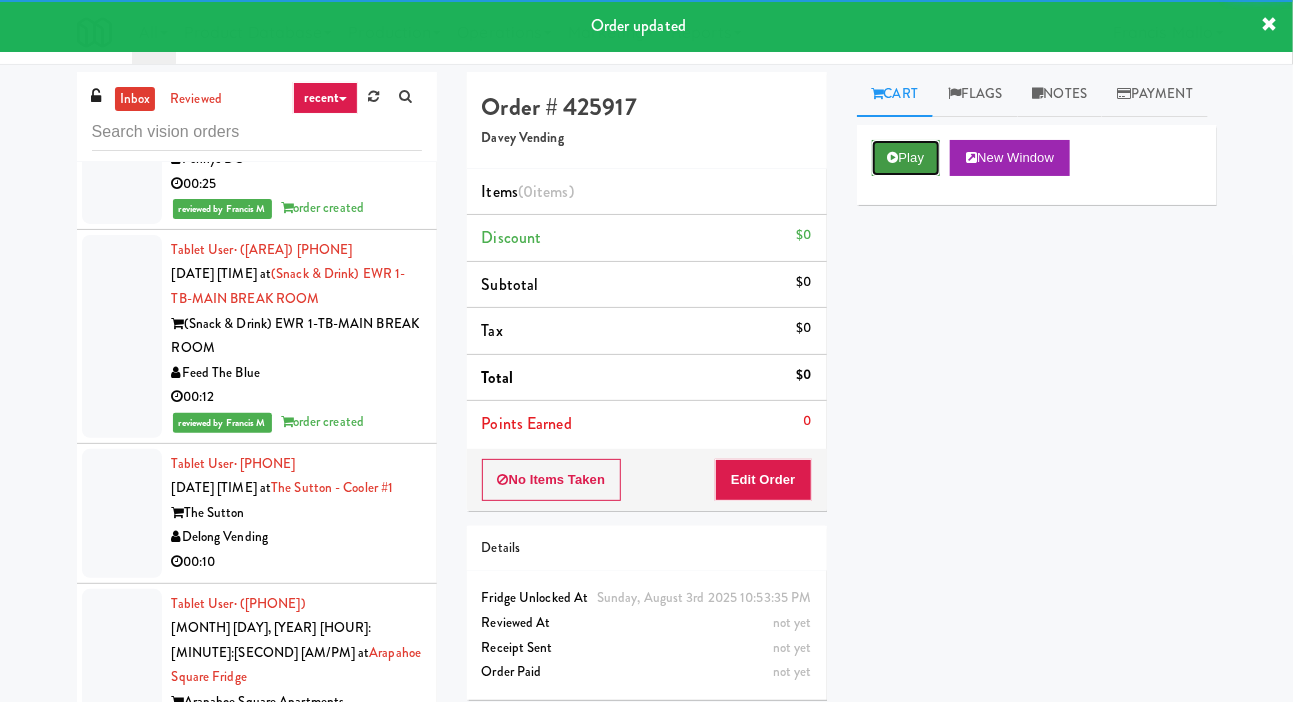 click on "Play" at bounding box center [906, 158] 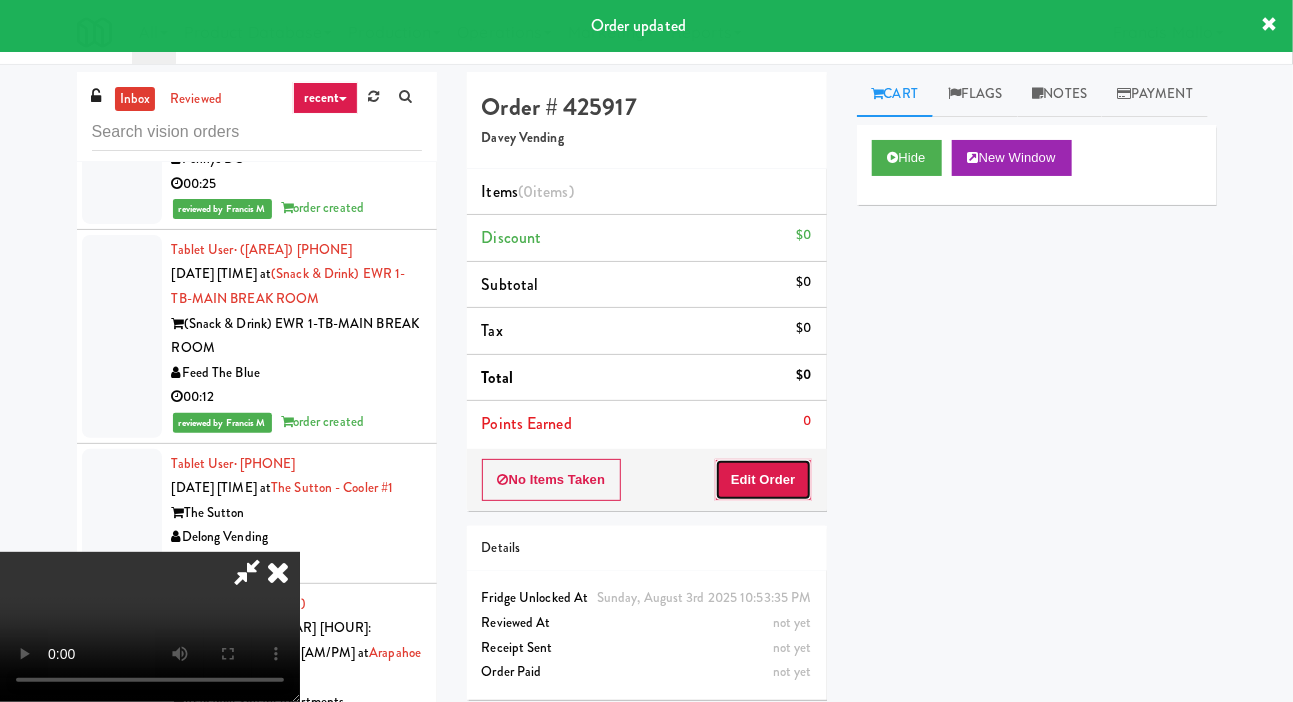 click on "Edit Order" at bounding box center [763, 480] 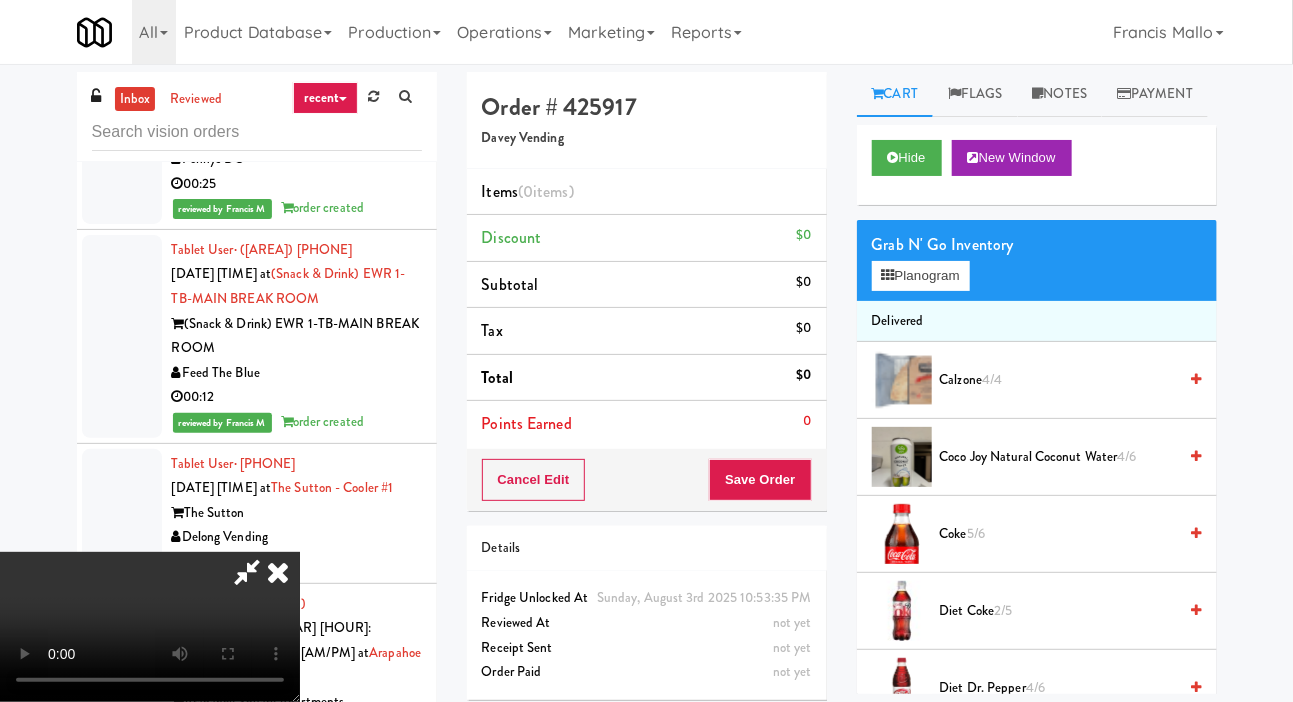 type 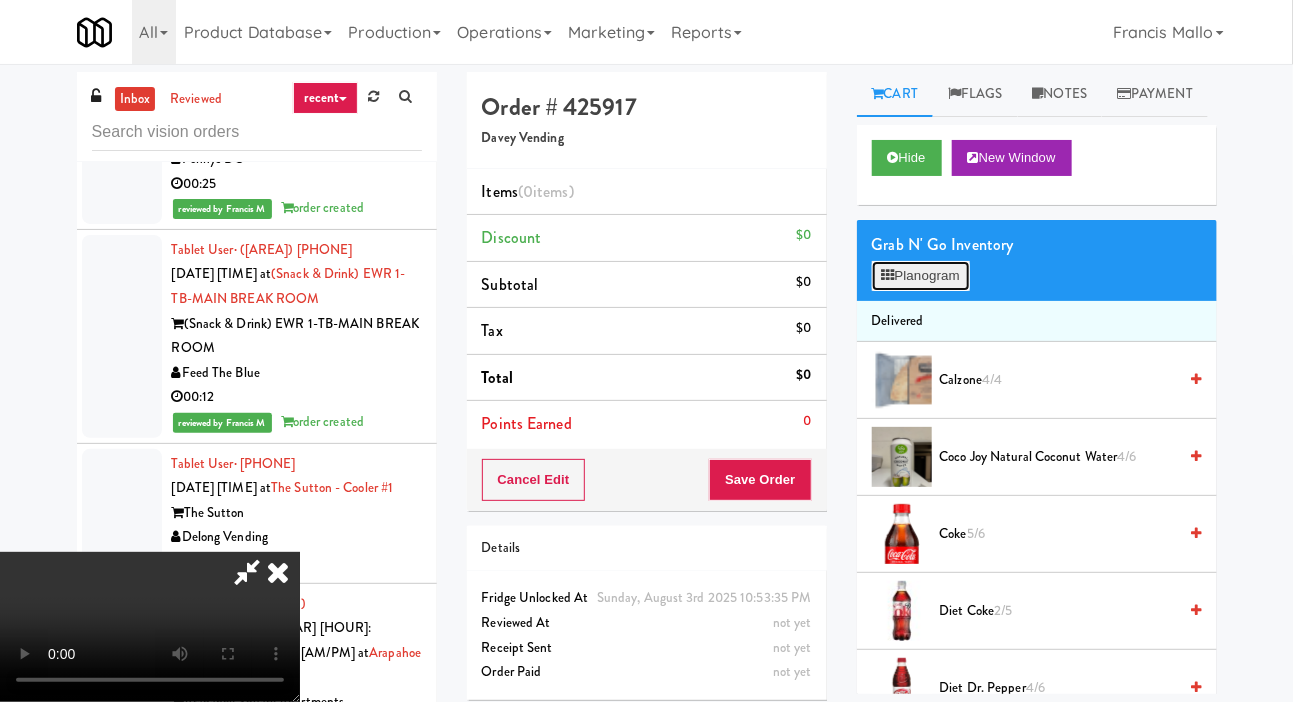 click on "Planogram" at bounding box center (921, 276) 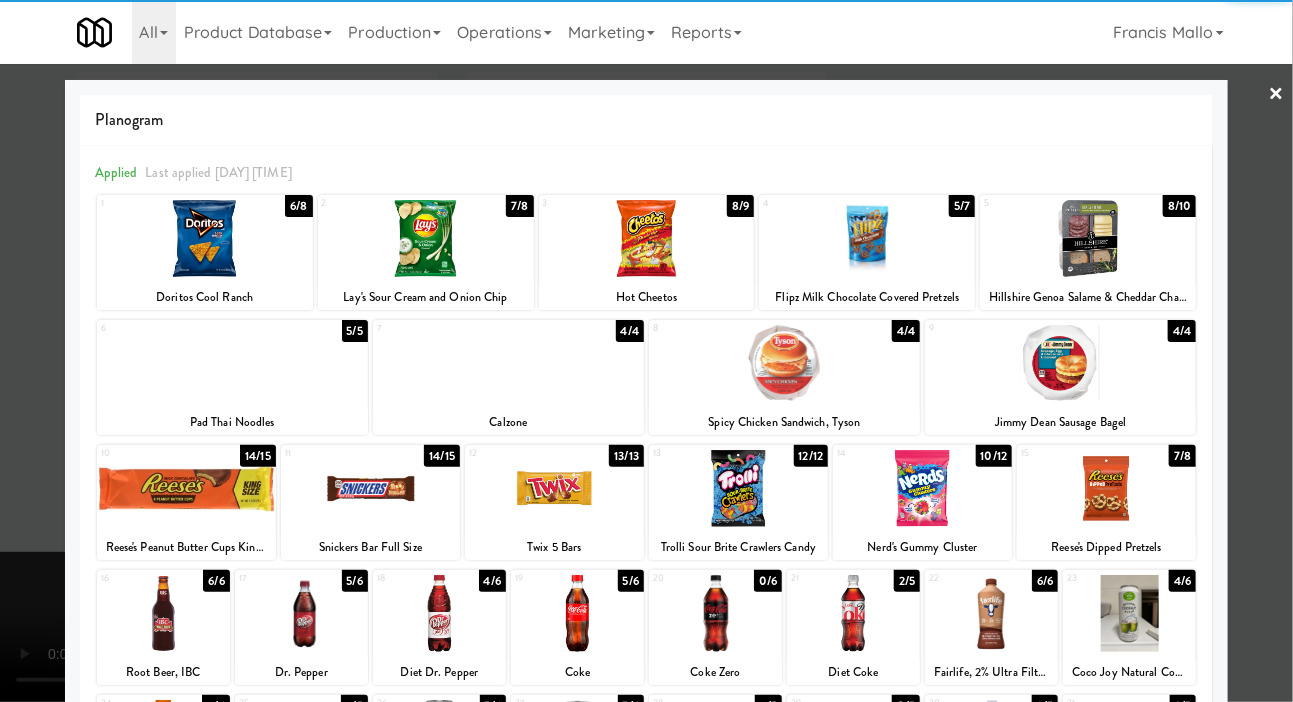 click at bounding box center [647, 238] 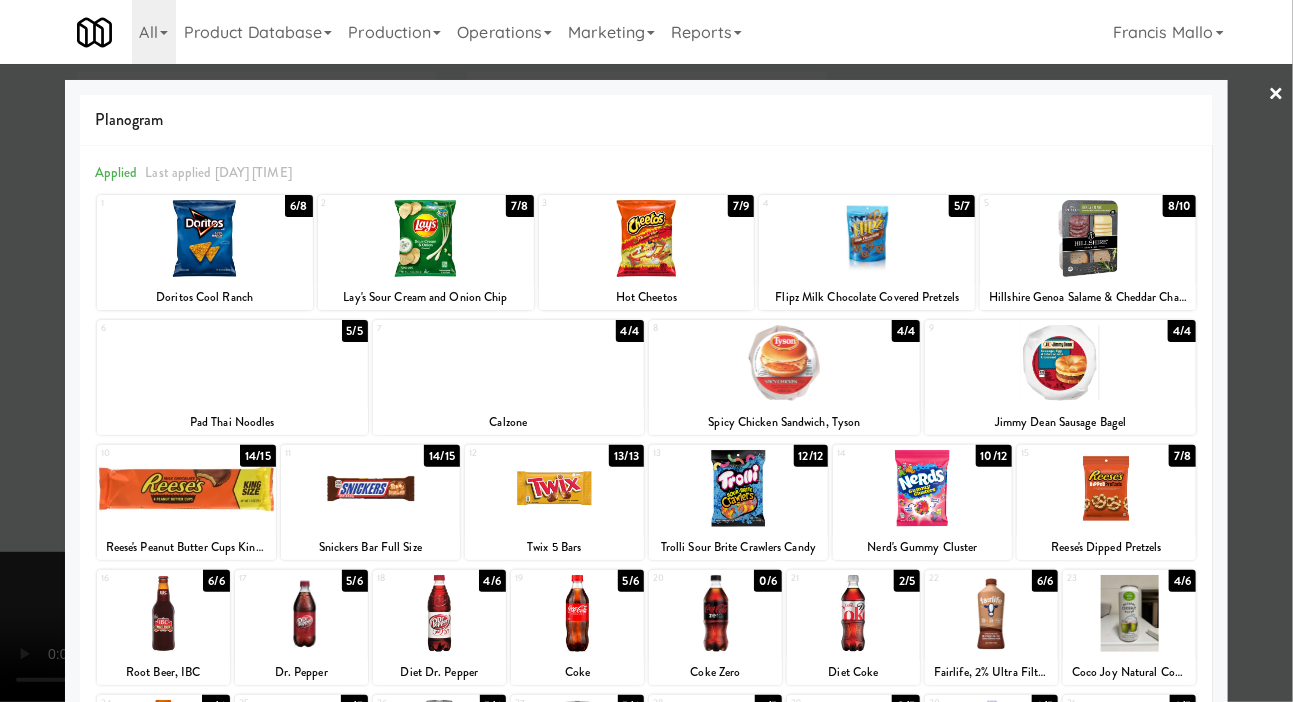 scroll, scrollTop: 172, scrollLeft: 0, axis: vertical 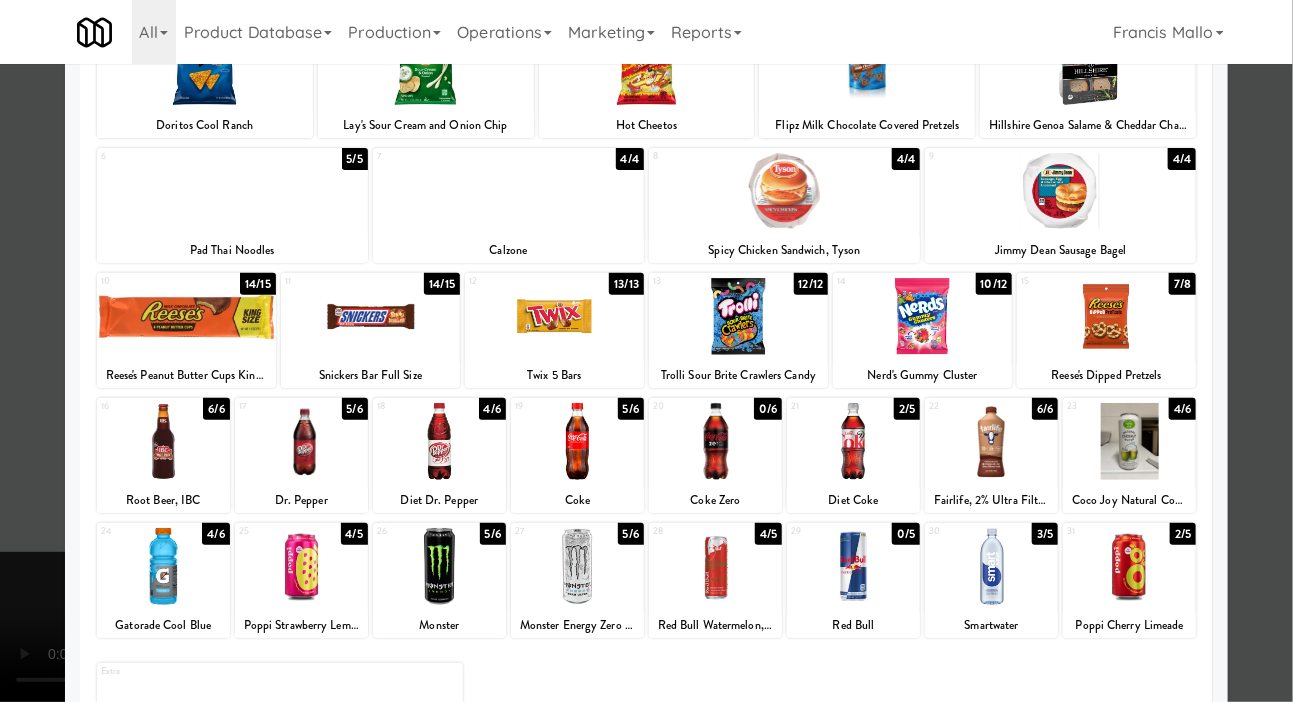 click at bounding box center (1129, 566) 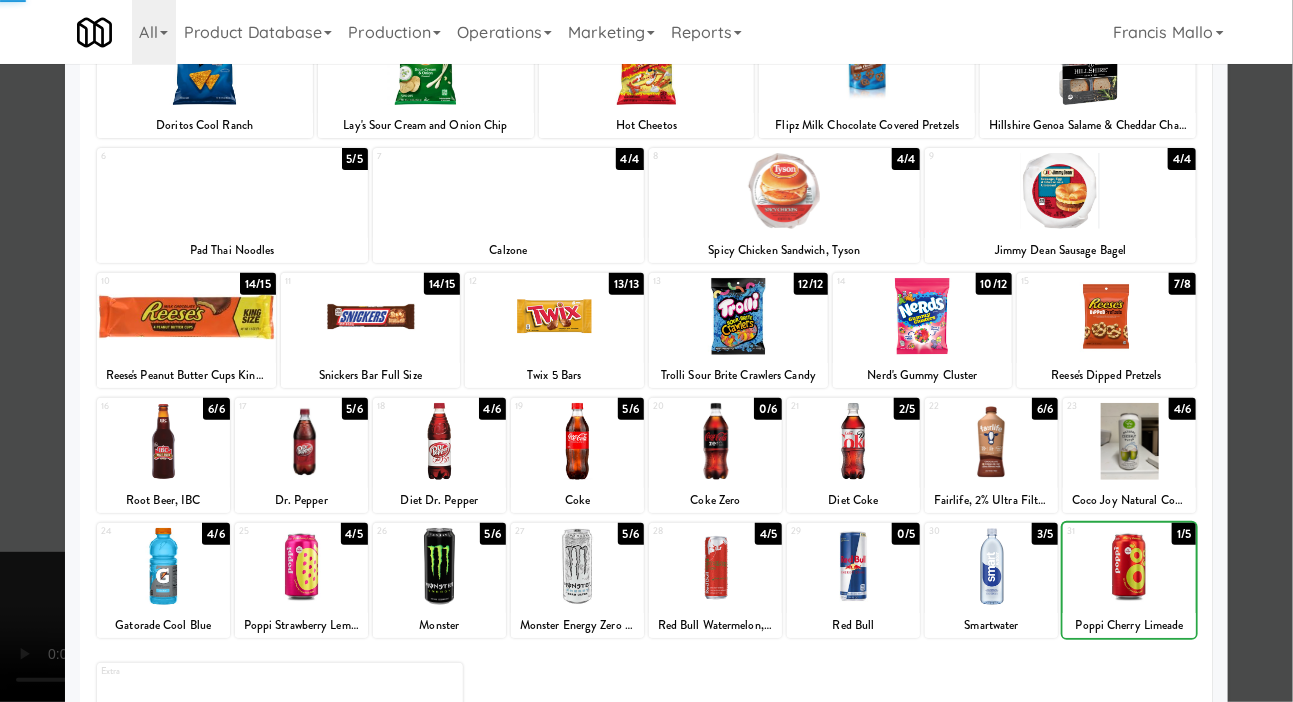 click at bounding box center [646, 351] 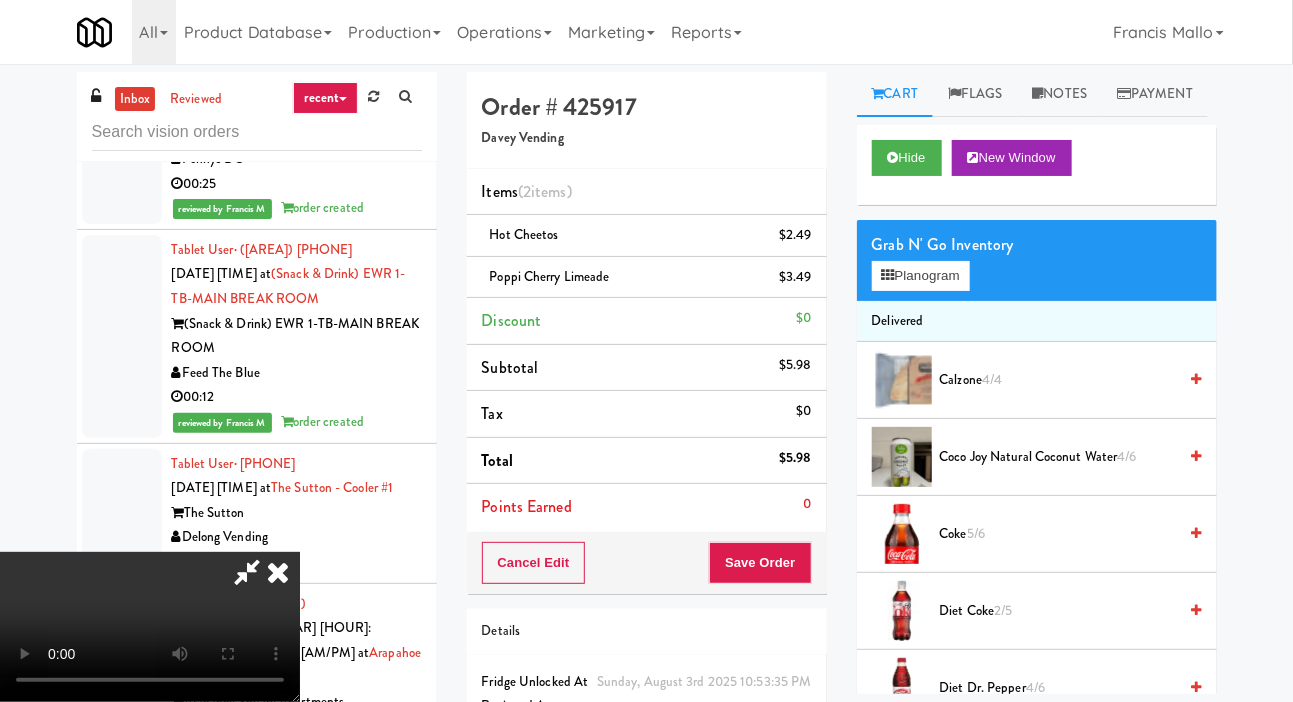 click on "Cancel Edit Save Order" at bounding box center [647, 563] 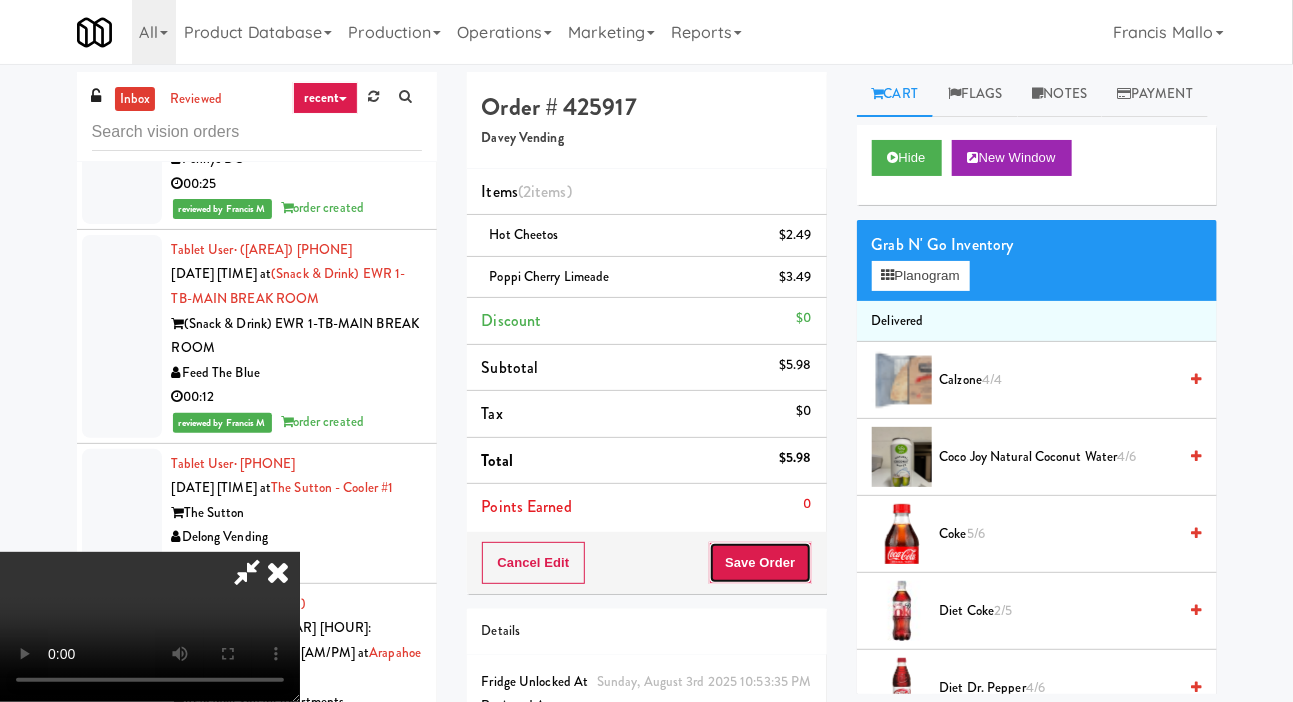 click on "Save Order" at bounding box center (760, 563) 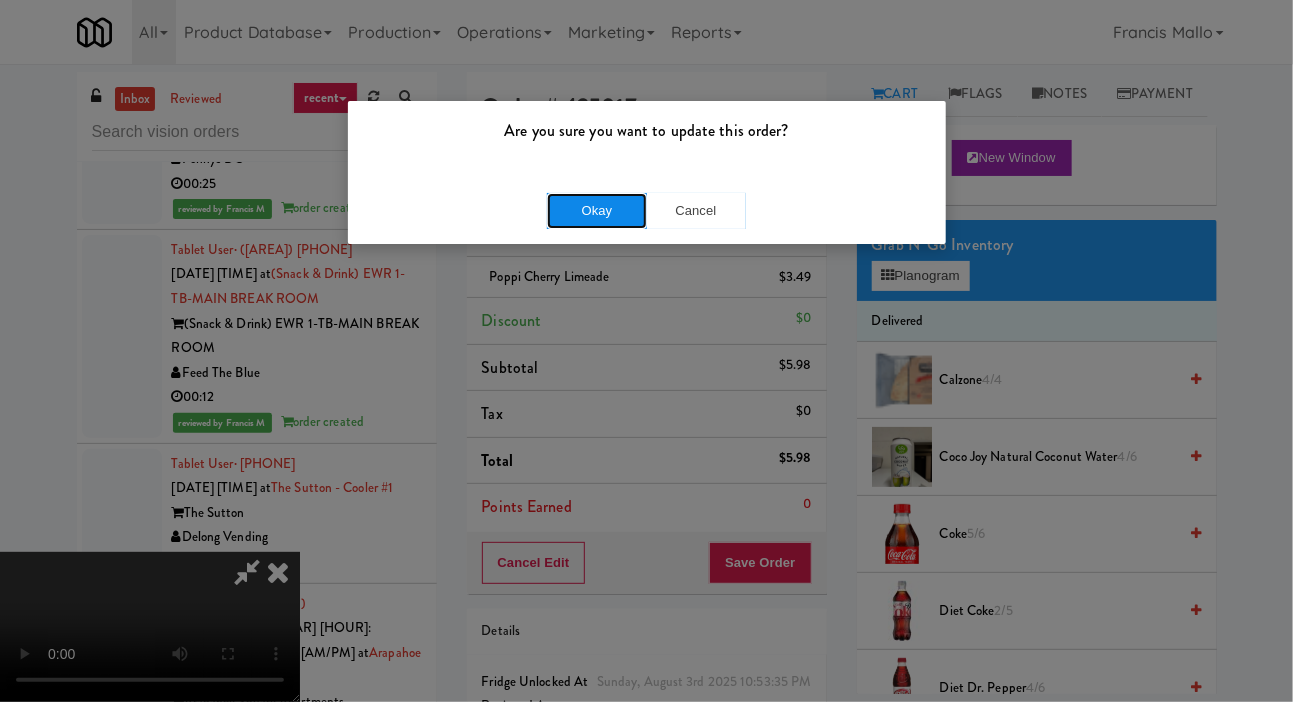 click on "Okay" at bounding box center [597, 211] 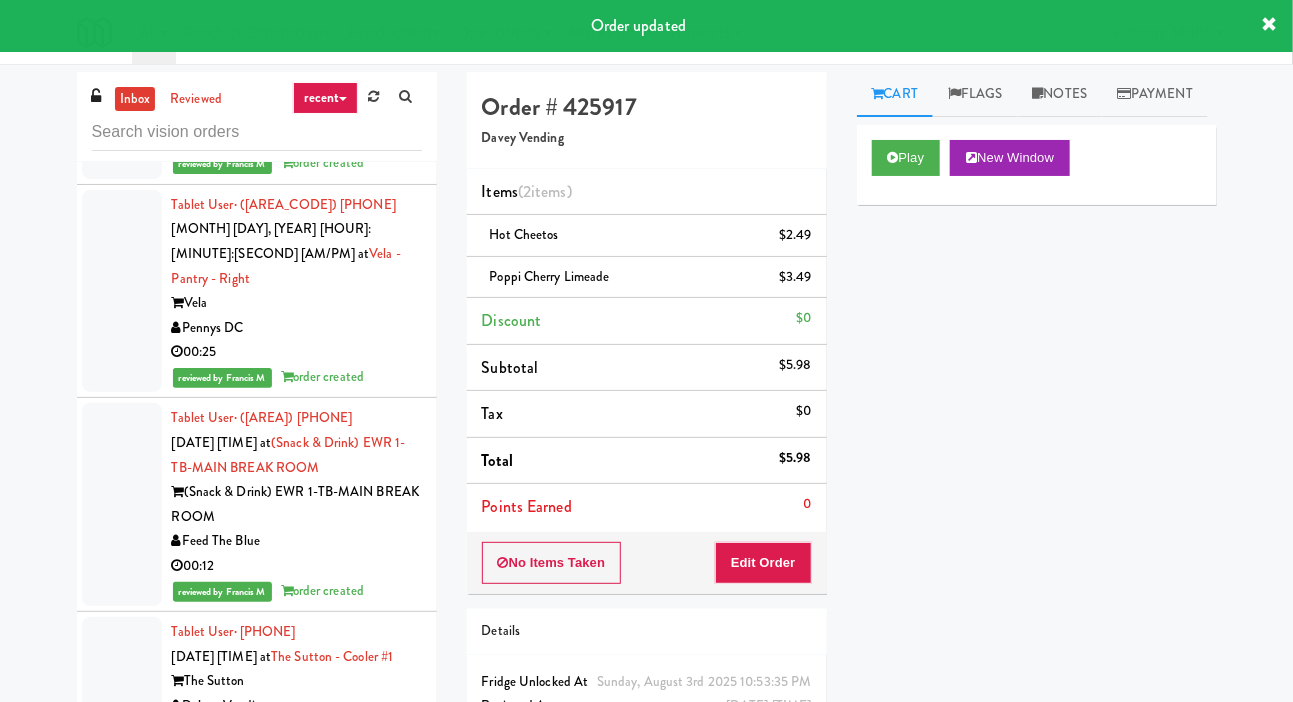 scroll, scrollTop: 13457, scrollLeft: 0, axis: vertical 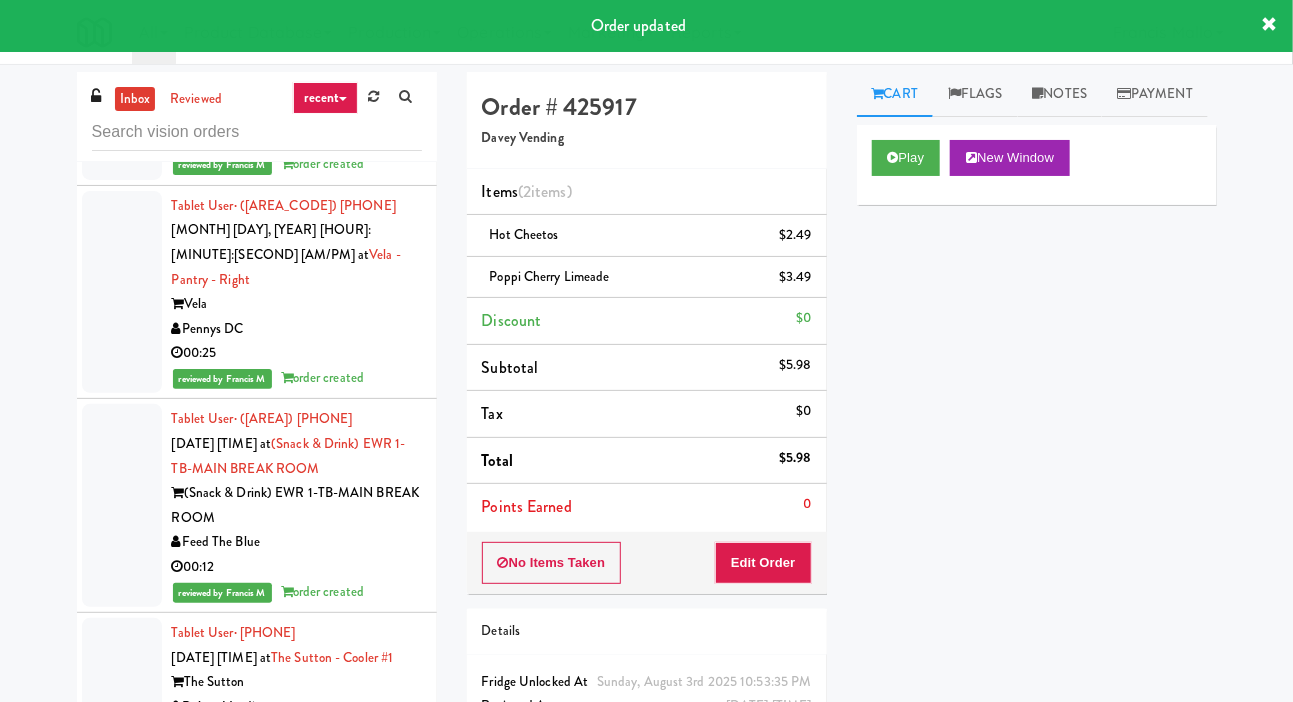 click at bounding box center [122, -214] 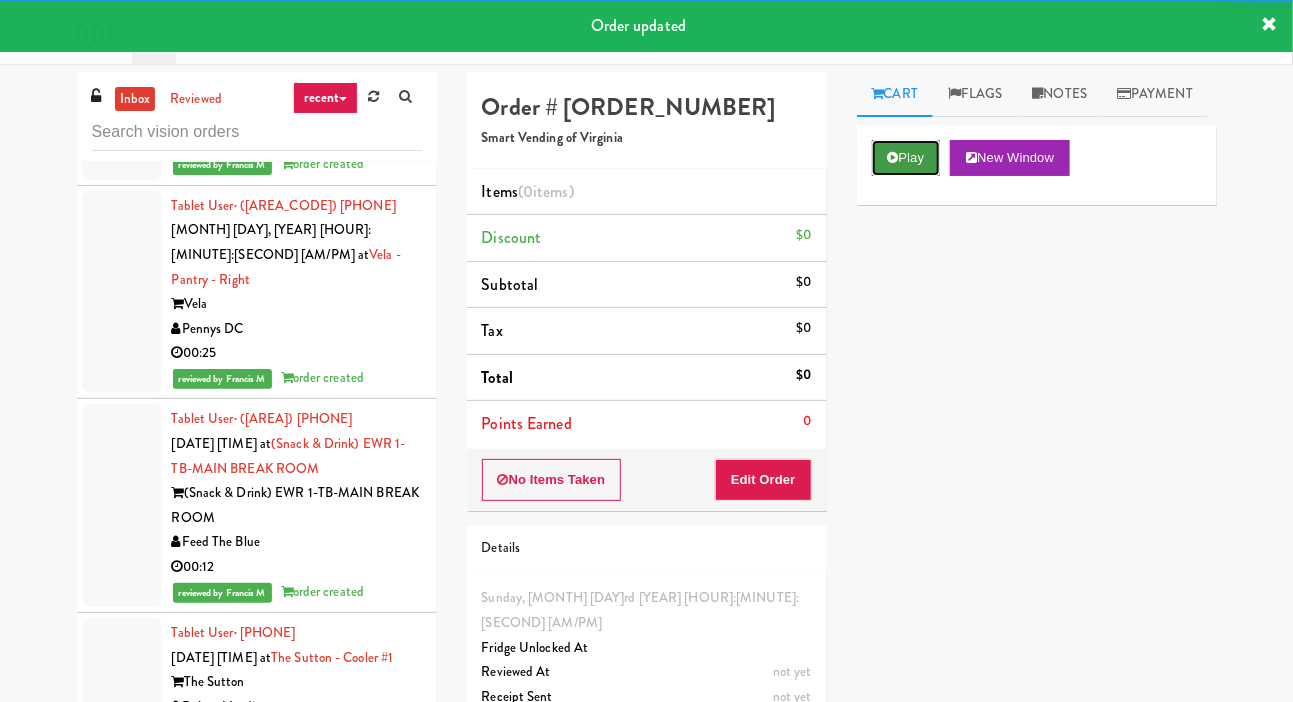 click on "Play" at bounding box center [906, 158] 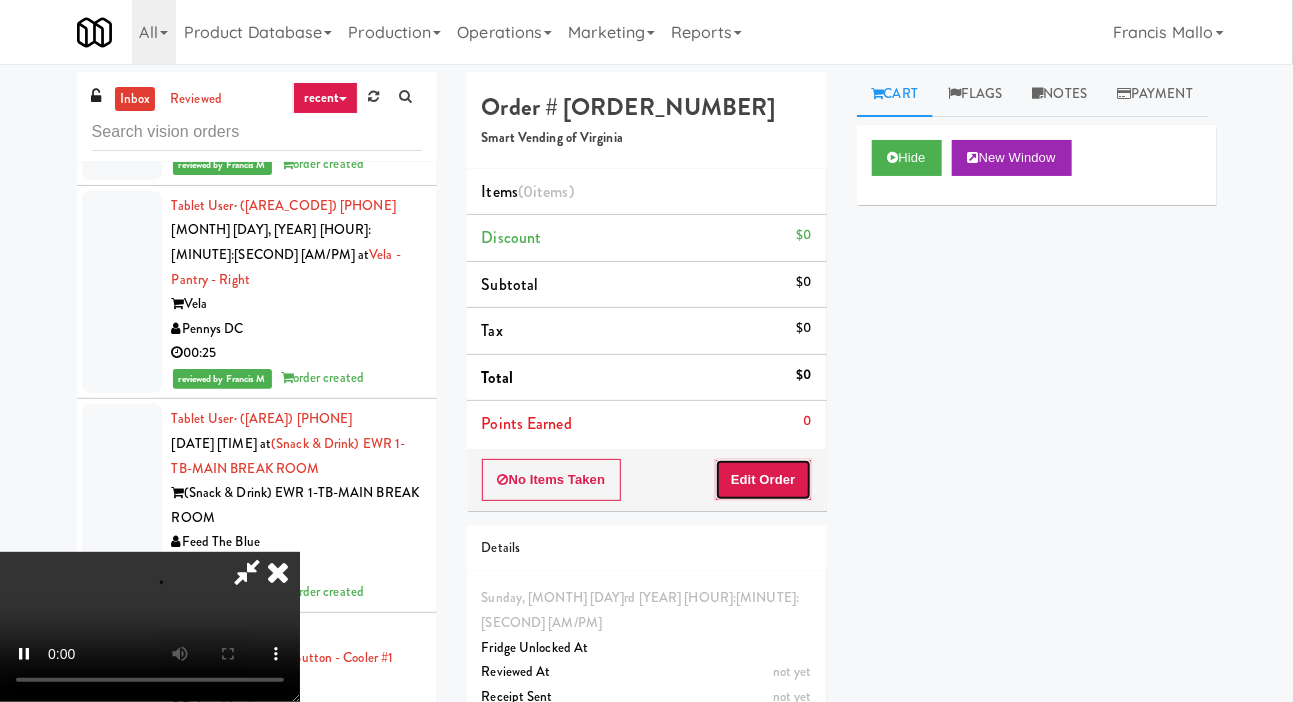 click on "Edit Order" at bounding box center [763, 480] 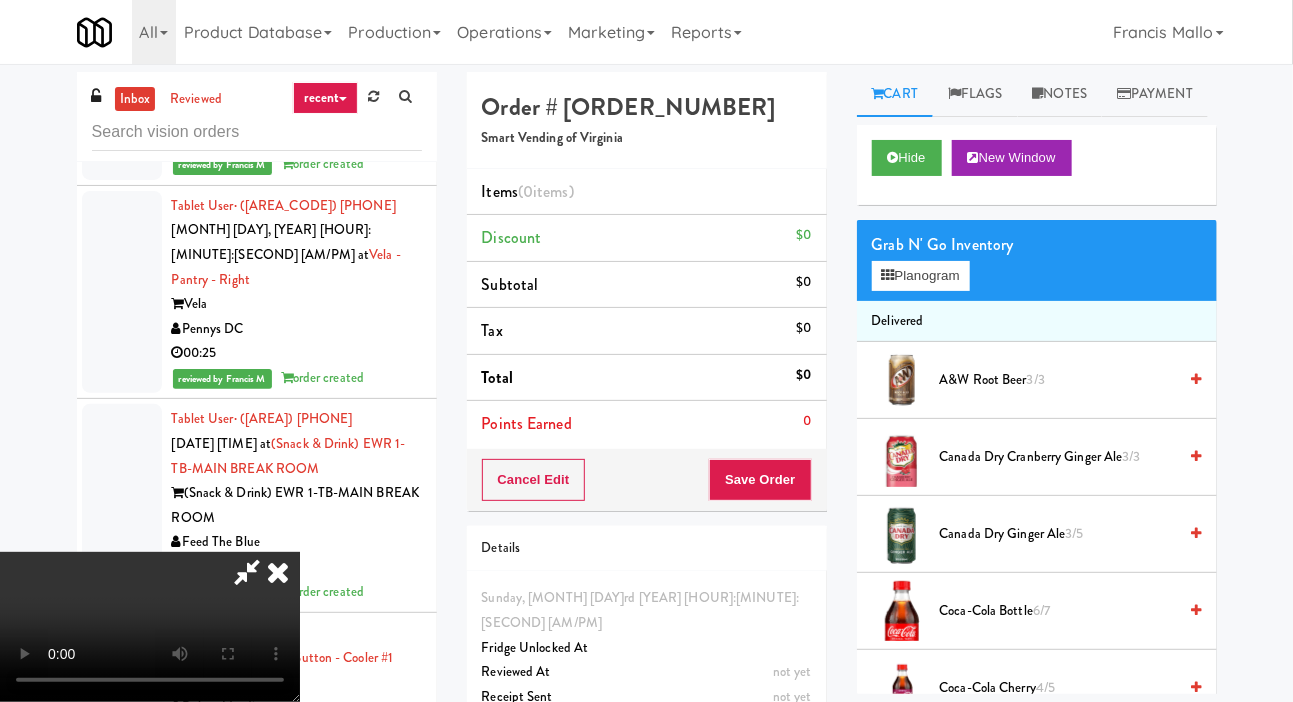 type 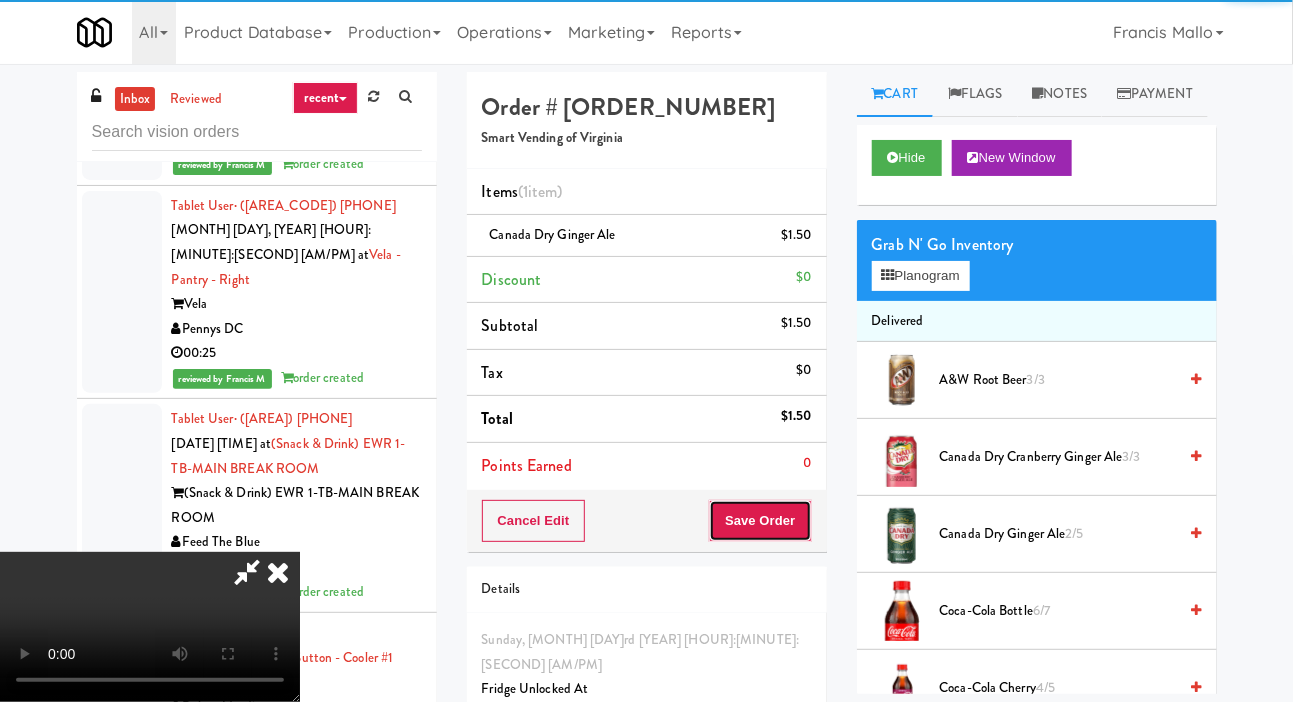 click on "Save Order" at bounding box center (760, 521) 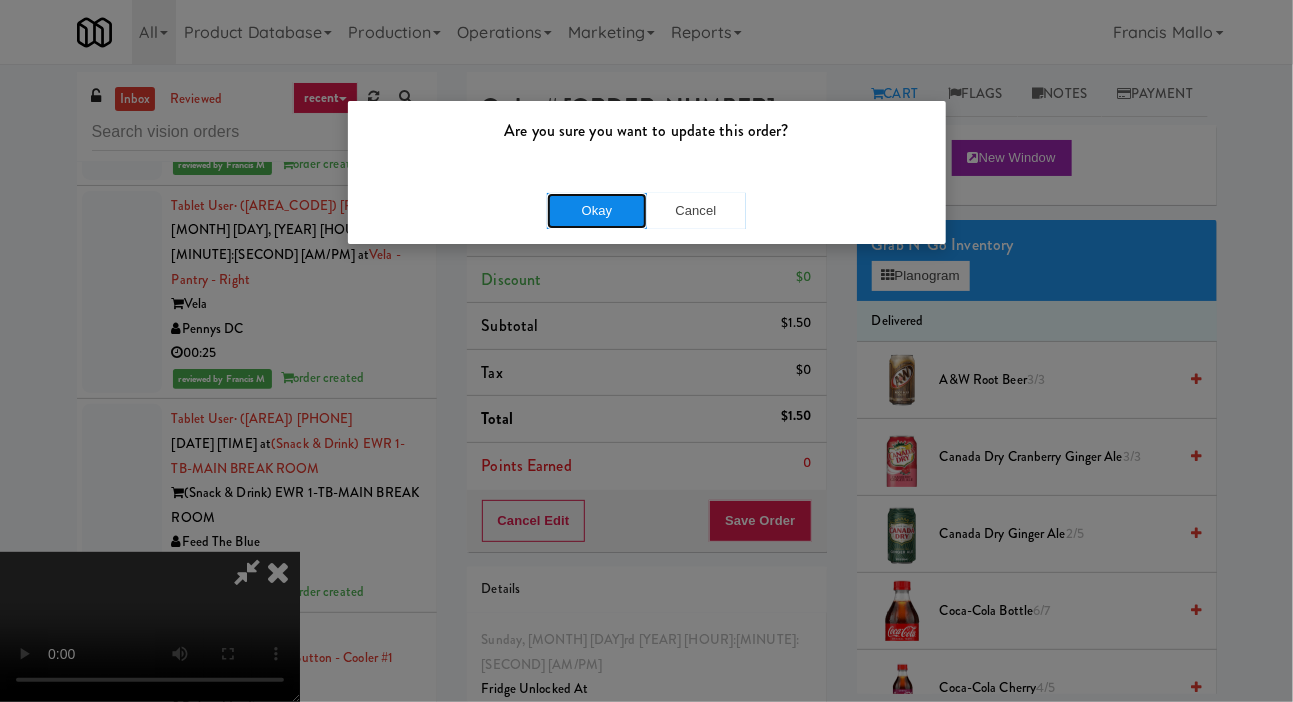 click on "Okay" at bounding box center (597, 211) 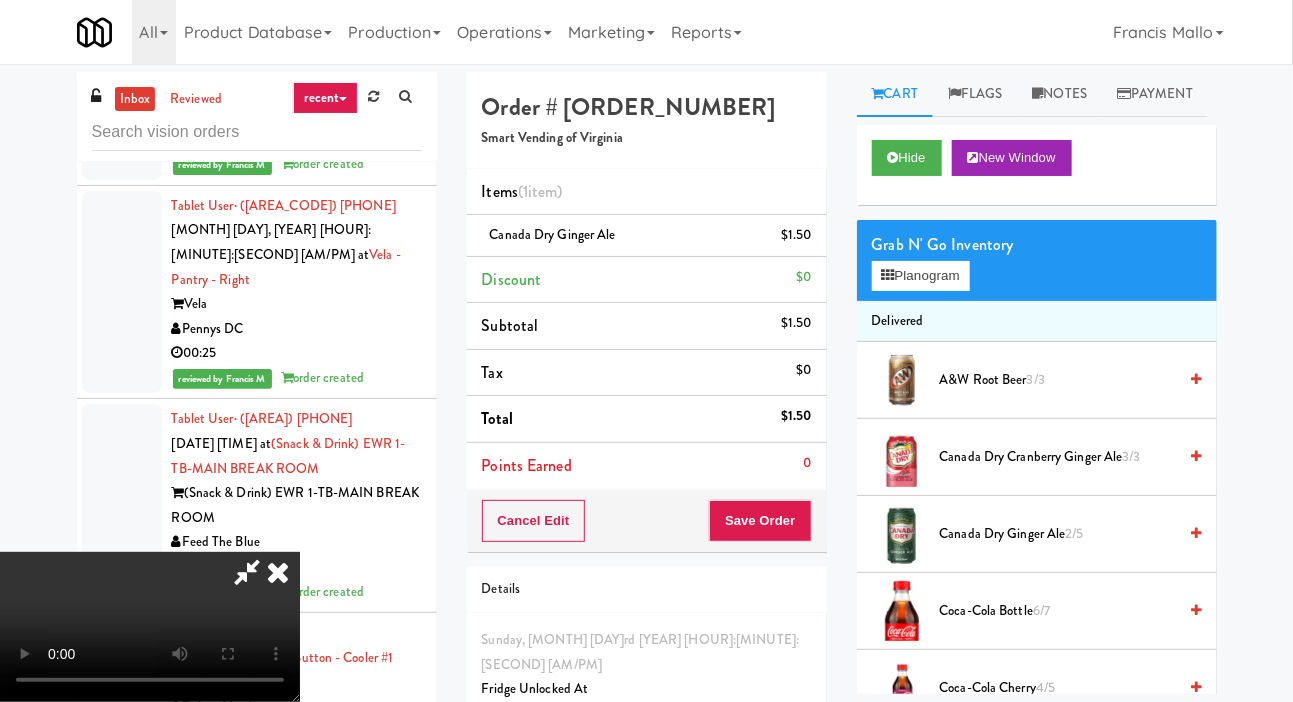 click at bounding box center [122, -354] 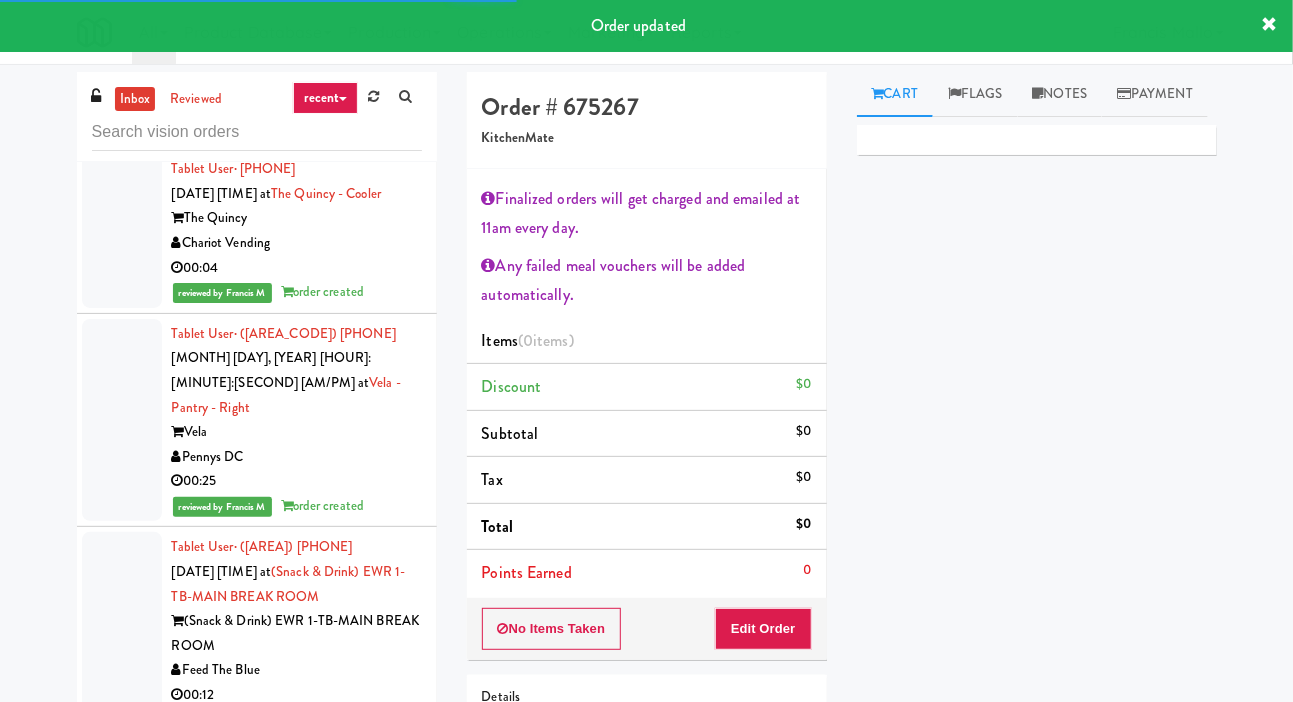 scroll, scrollTop: 13329, scrollLeft: 0, axis: vertical 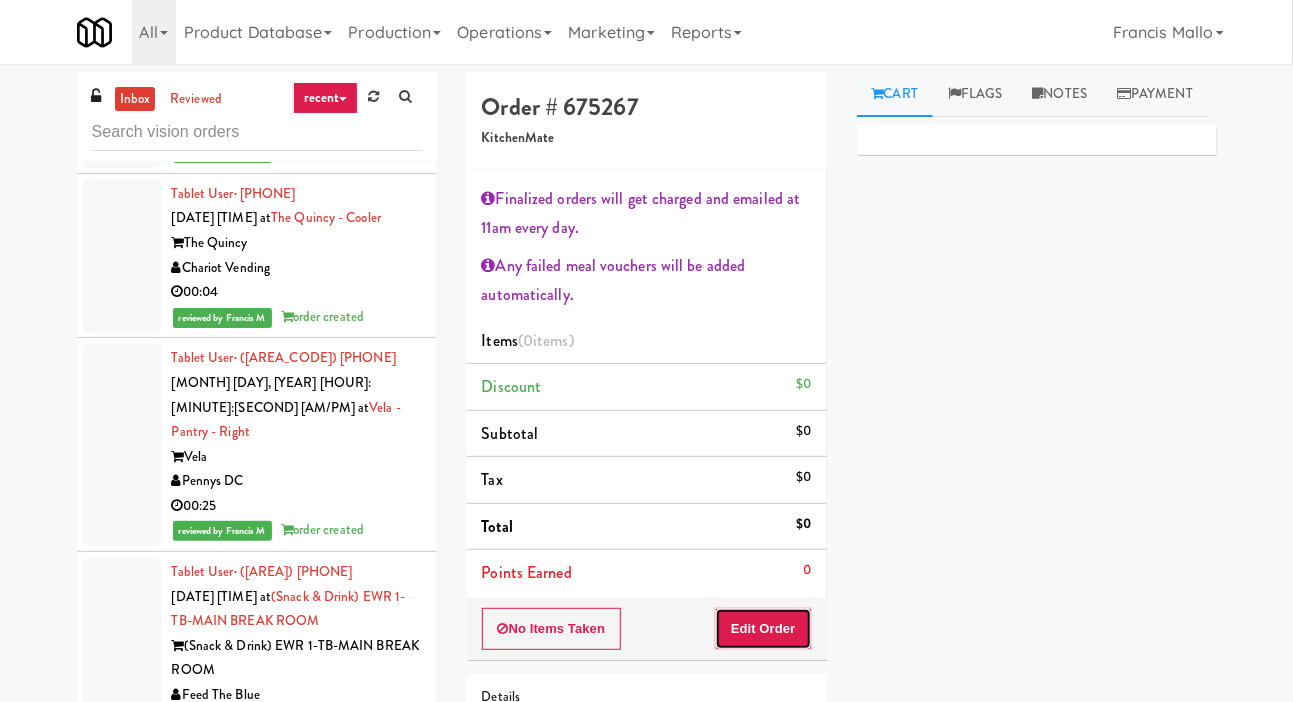 click on "Edit Order" at bounding box center [763, 629] 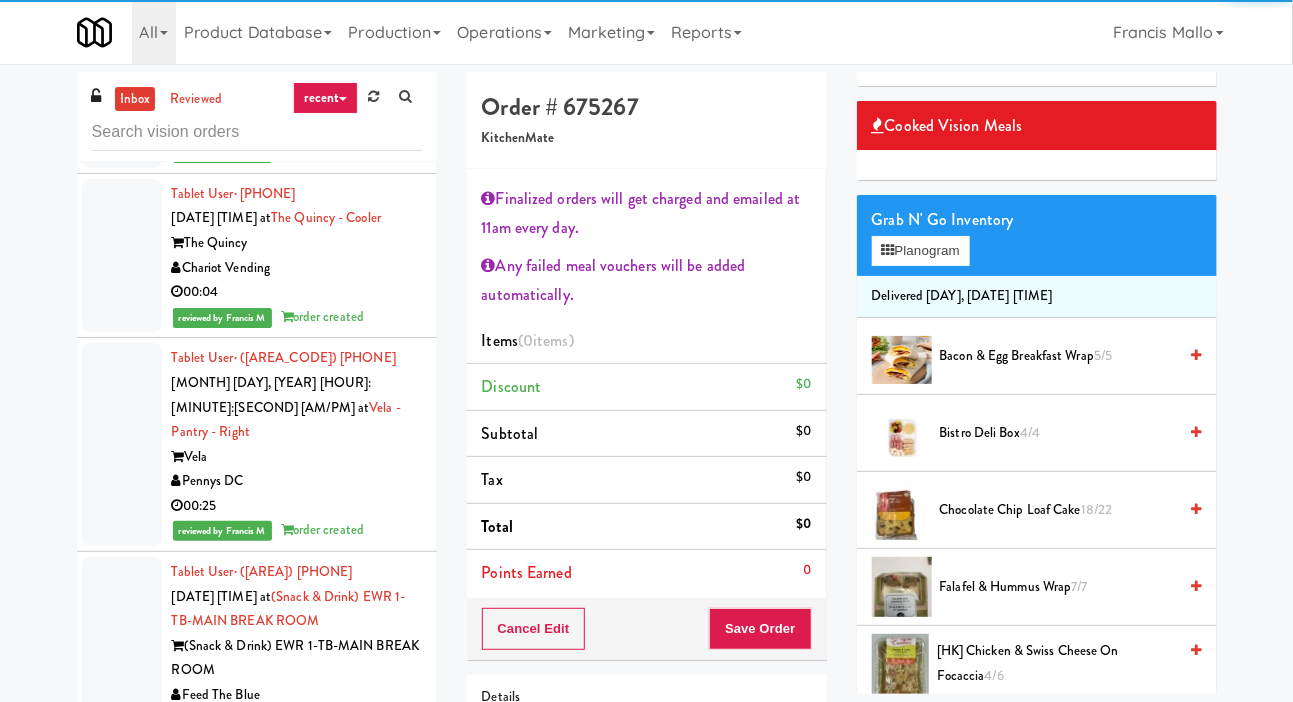 scroll, scrollTop: 75, scrollLeft: 0, axis: vertical 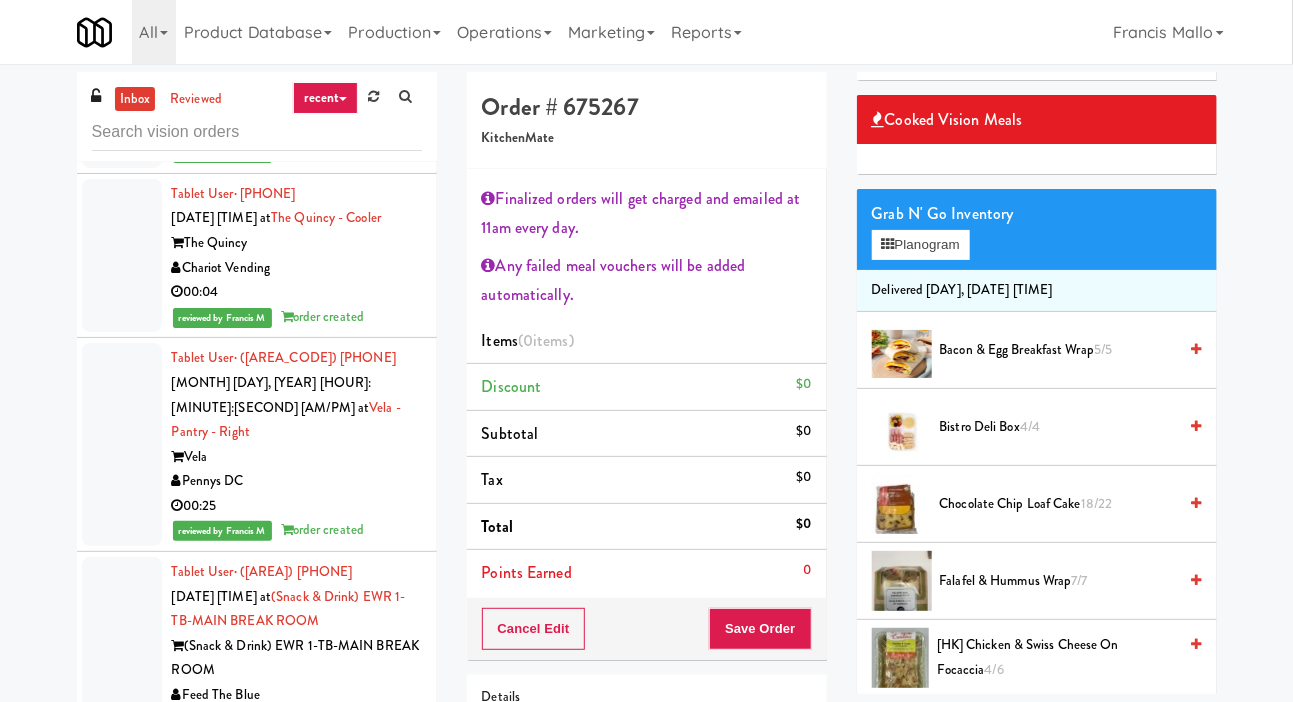 click on "[PRODUCT_NAME]  5/5" at bounding box center [1058, 350] 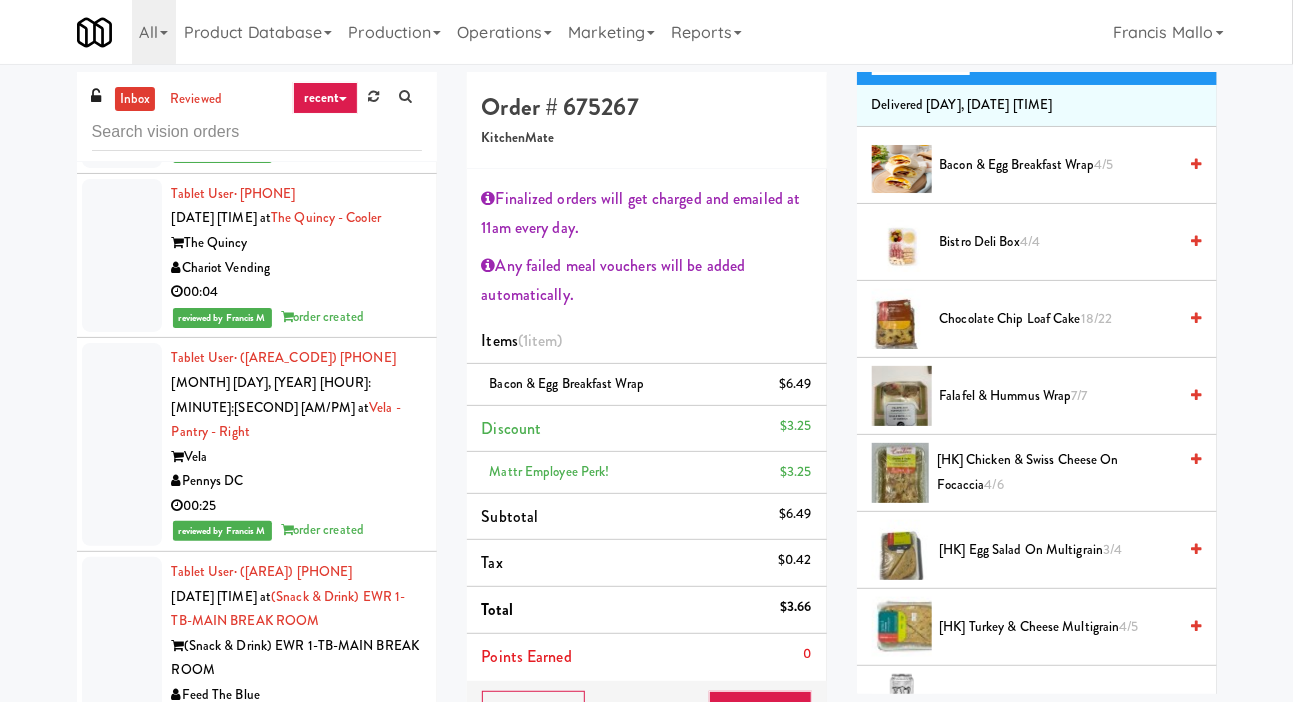 scroll, scrollTop: 262, scrollLeft: 0, axis: vertical 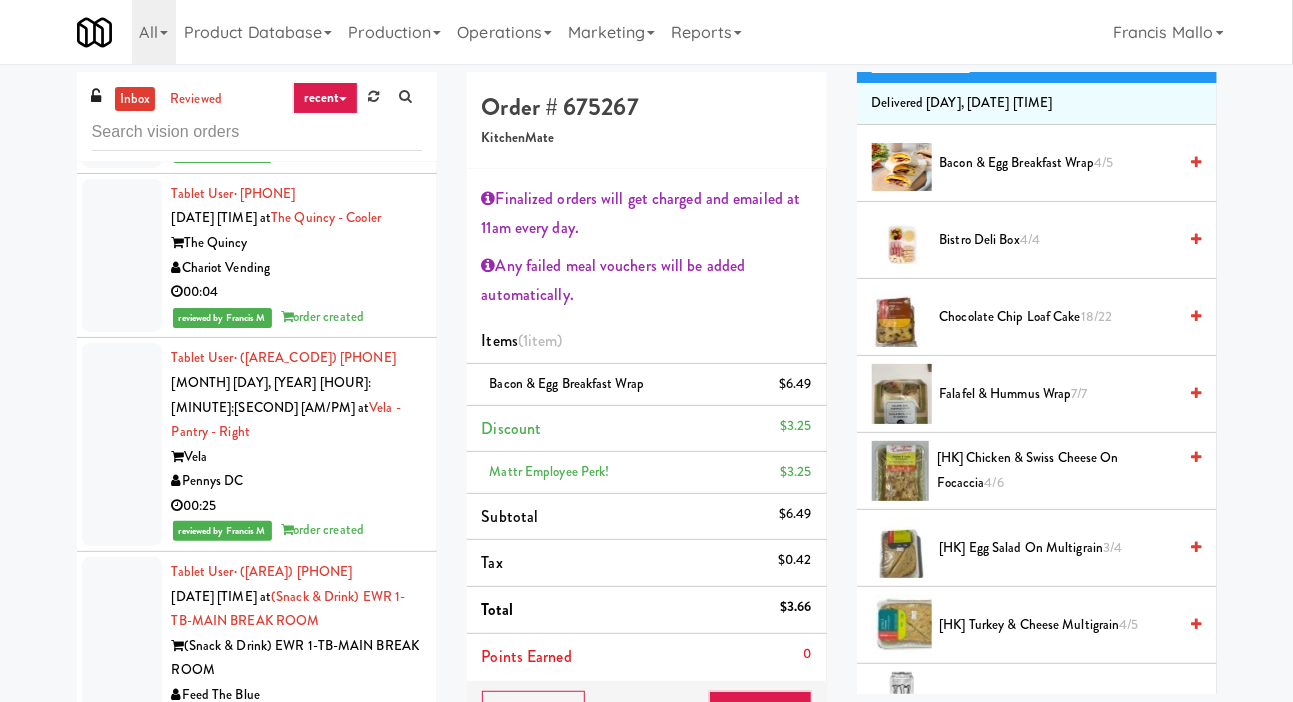 click on "Falafel & Hummus Wrap  7/7" at bounding box center [1058, 394] 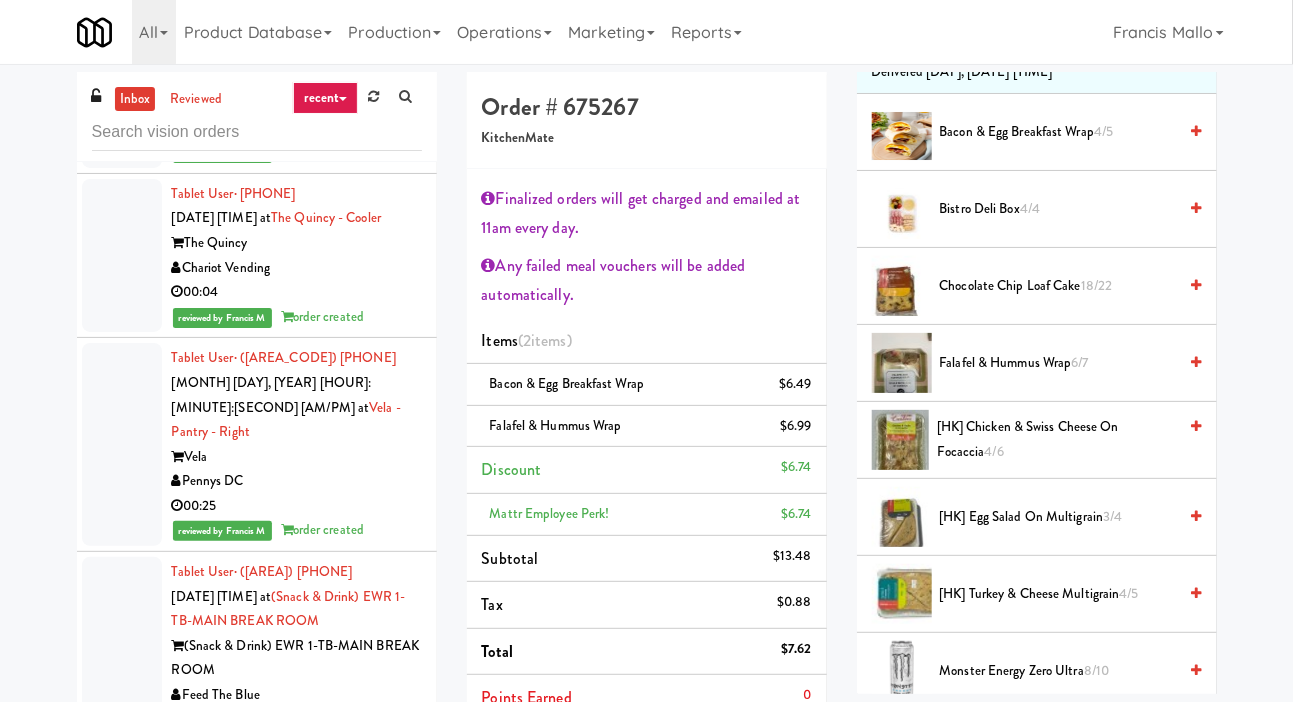 scroll, scrollTop: 271, scrollLeft: 0, axis: vertical 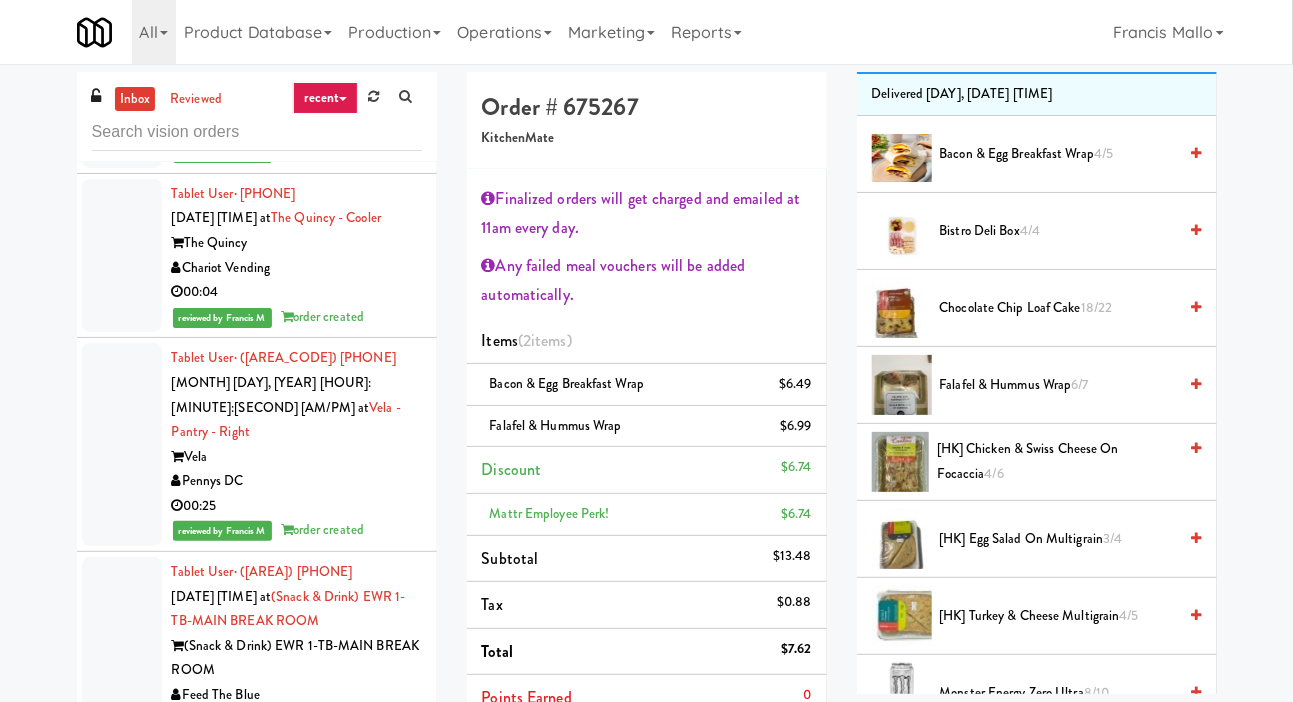 click on "Chocolate Chip Loaf Cake  18/22" at bounding box center [1058, 308] 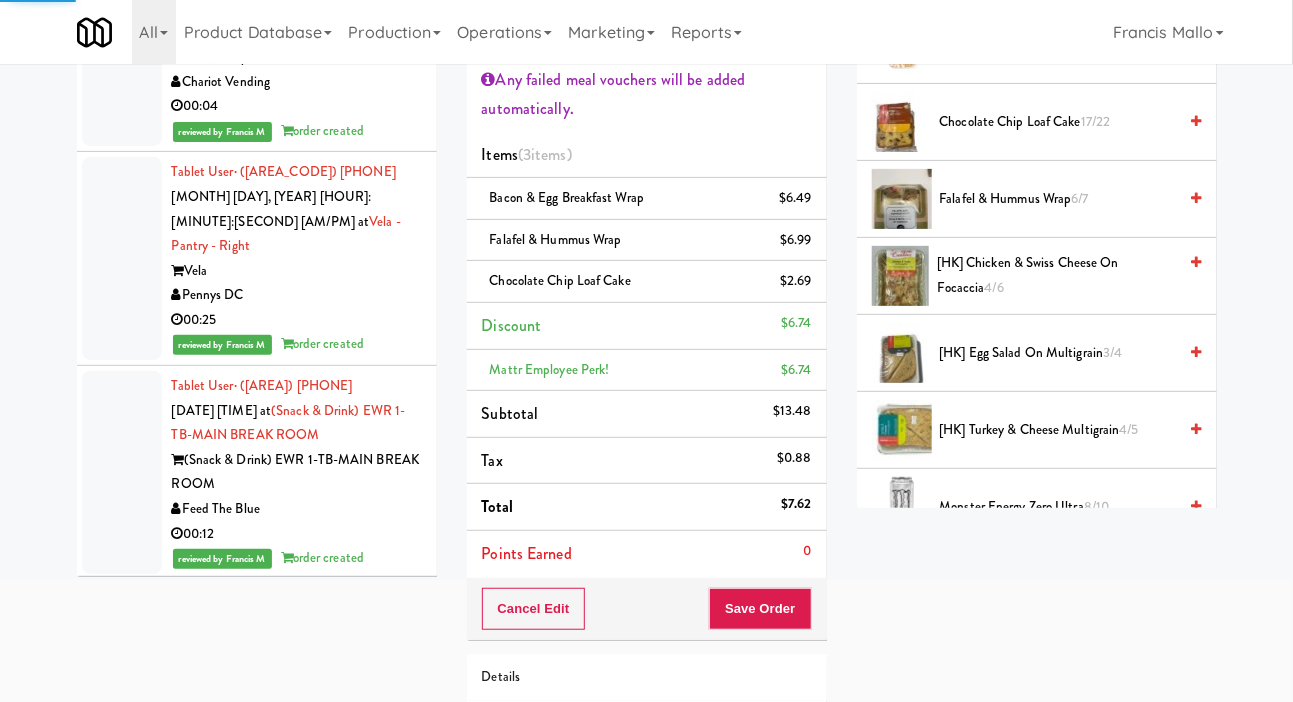 scroll, scrollTop: 218, scrollLeft: 0, axis: vertical 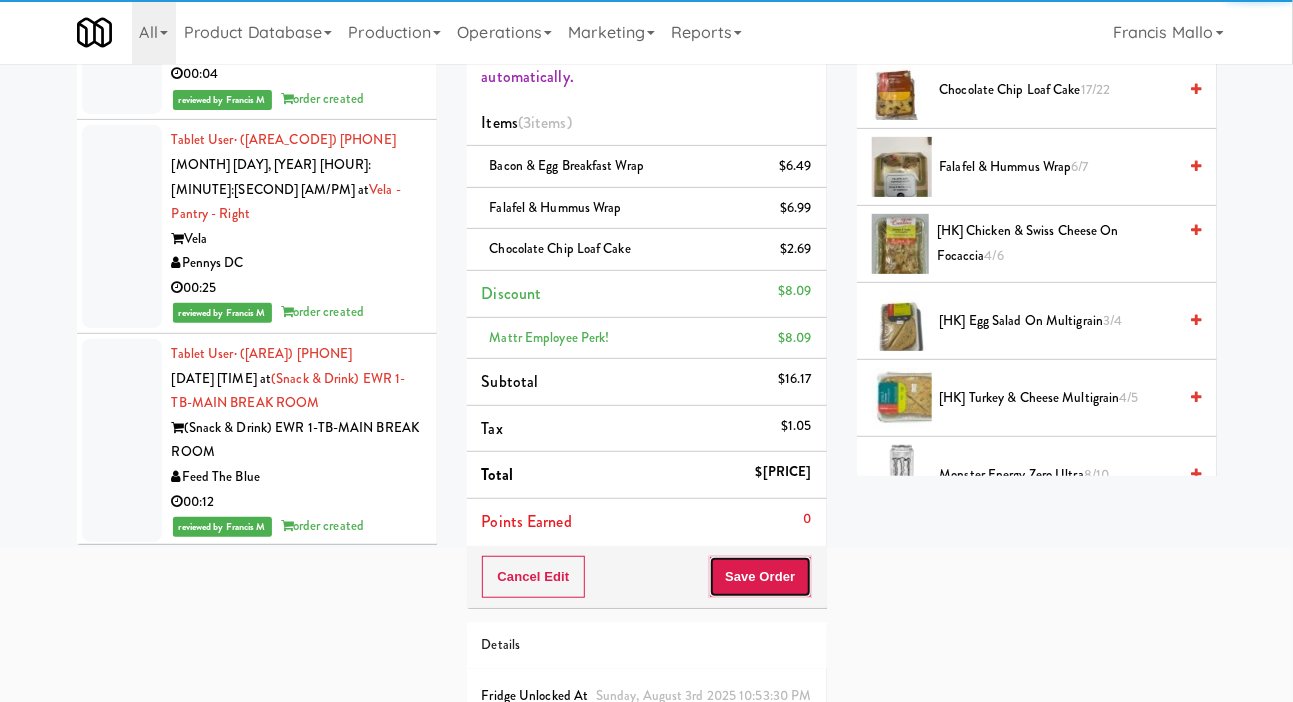 click on "Save Order" at bounding box center [760, 577] 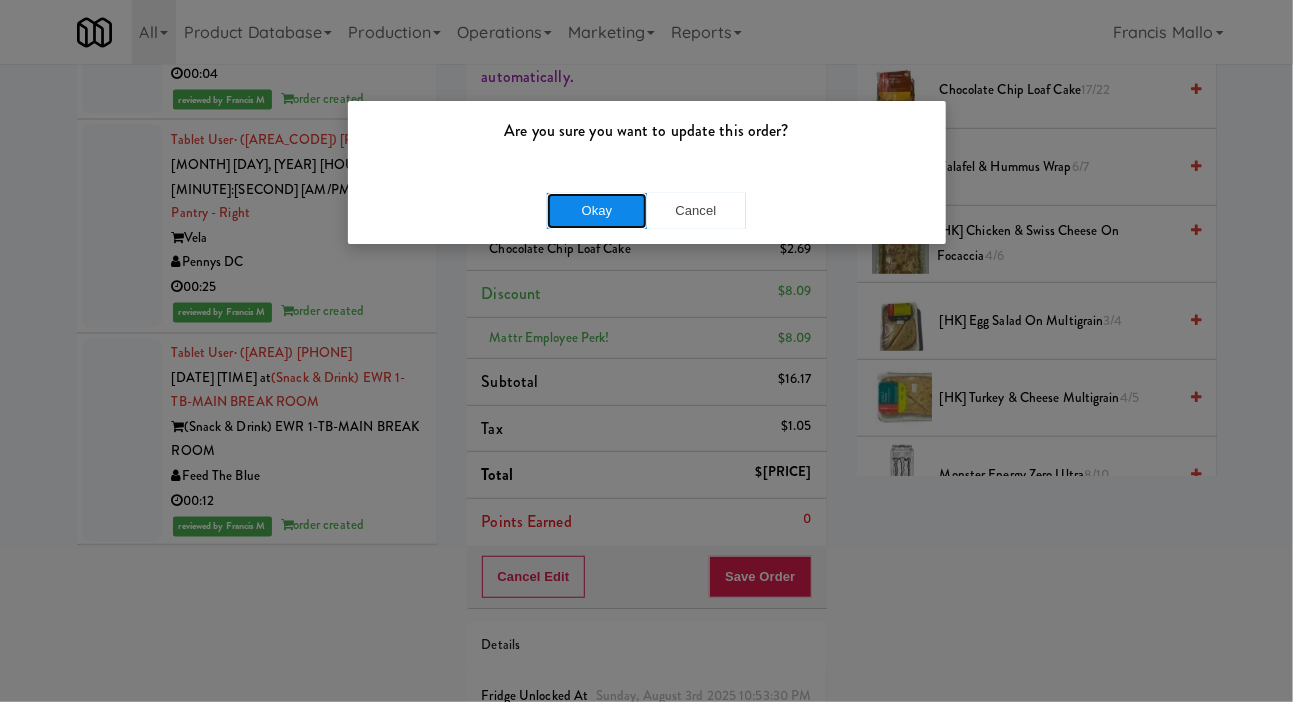 click on "Okay" at bounding box center [597, 211] 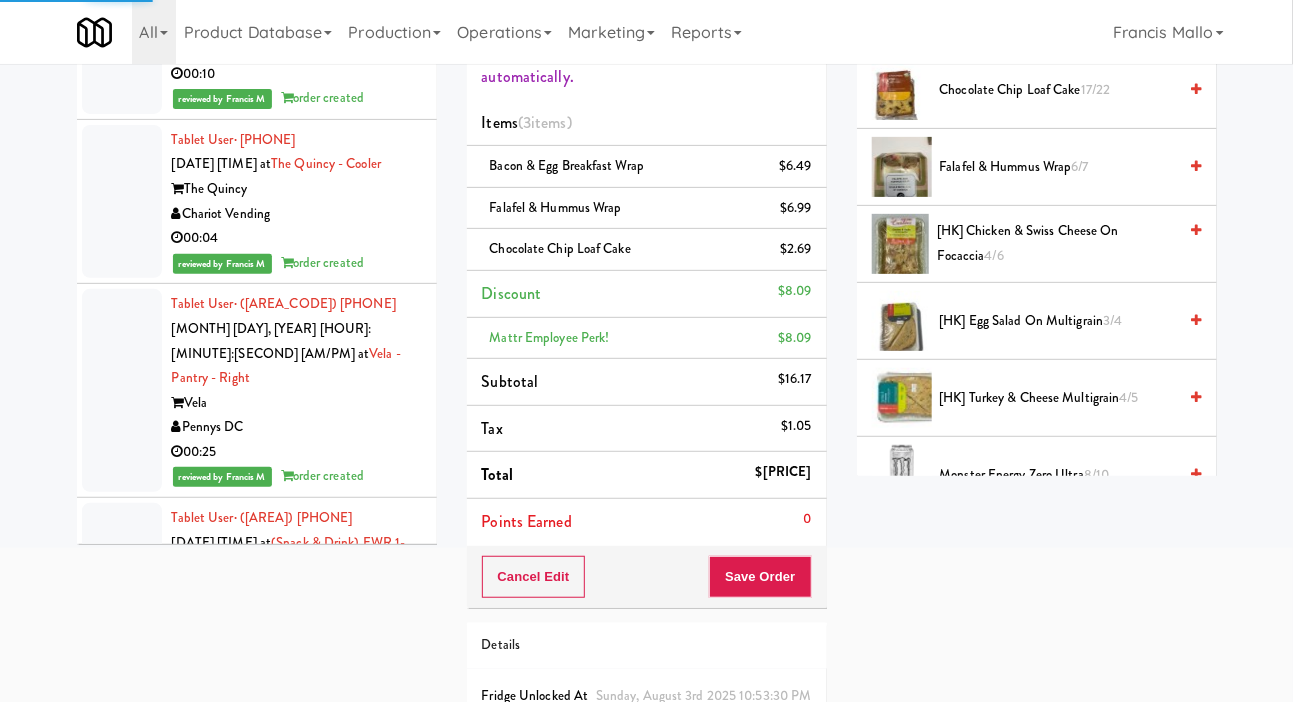 scroll, scrollTop: 13162, scrollLeft: 0, axis: vertical 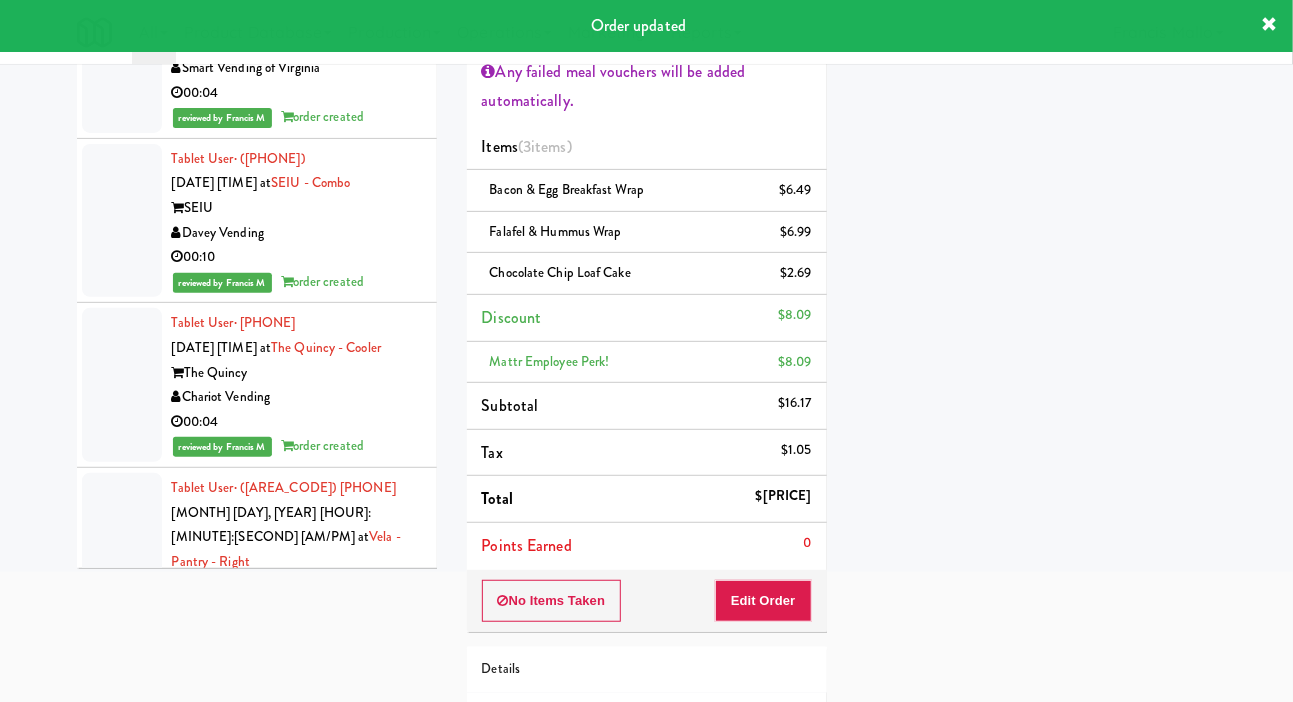 click at bounding box center [122, -273] 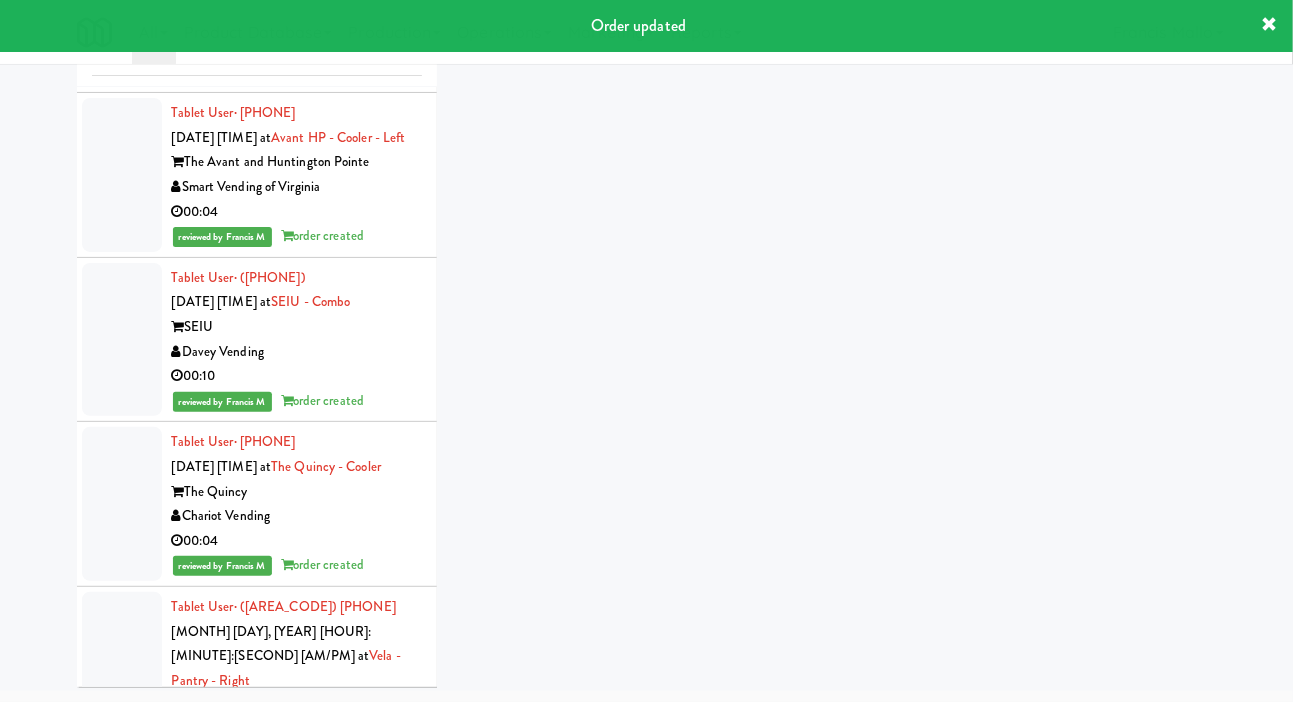 scroll, scrollTop: 73, scrollLeft: 0, axis: vertical 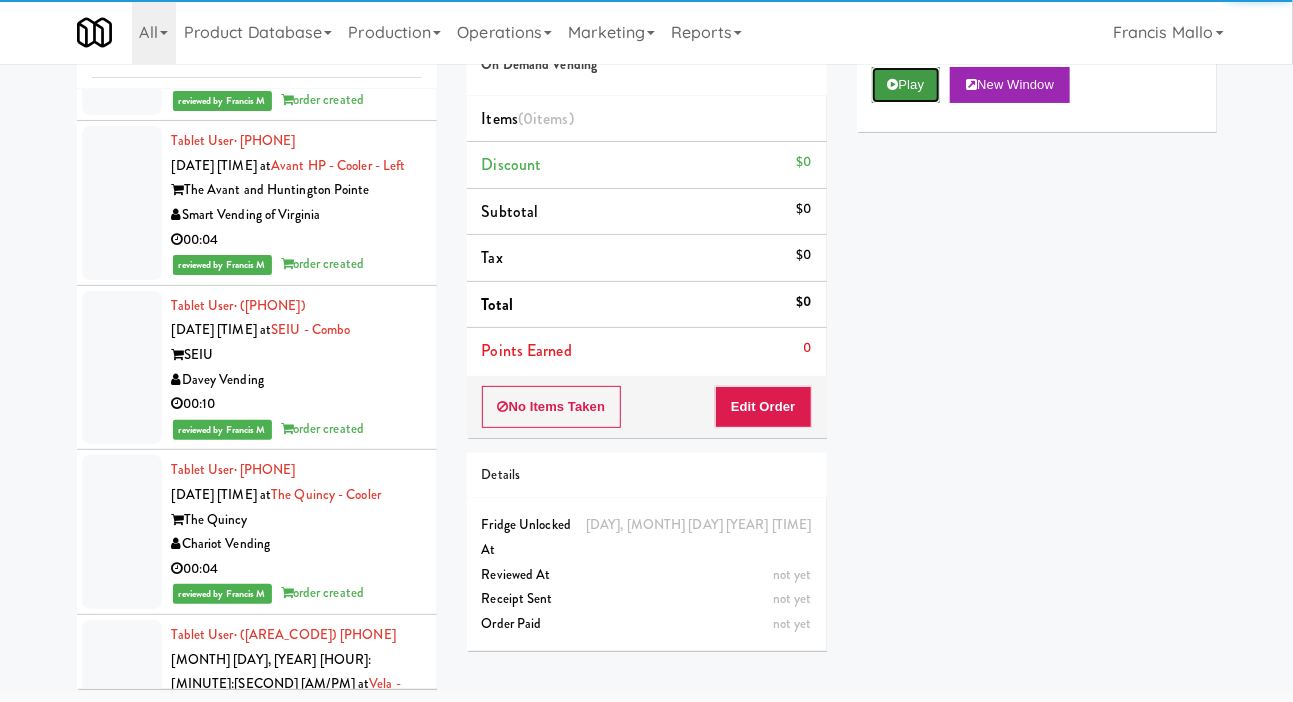 click at bounding box center [893, 84] 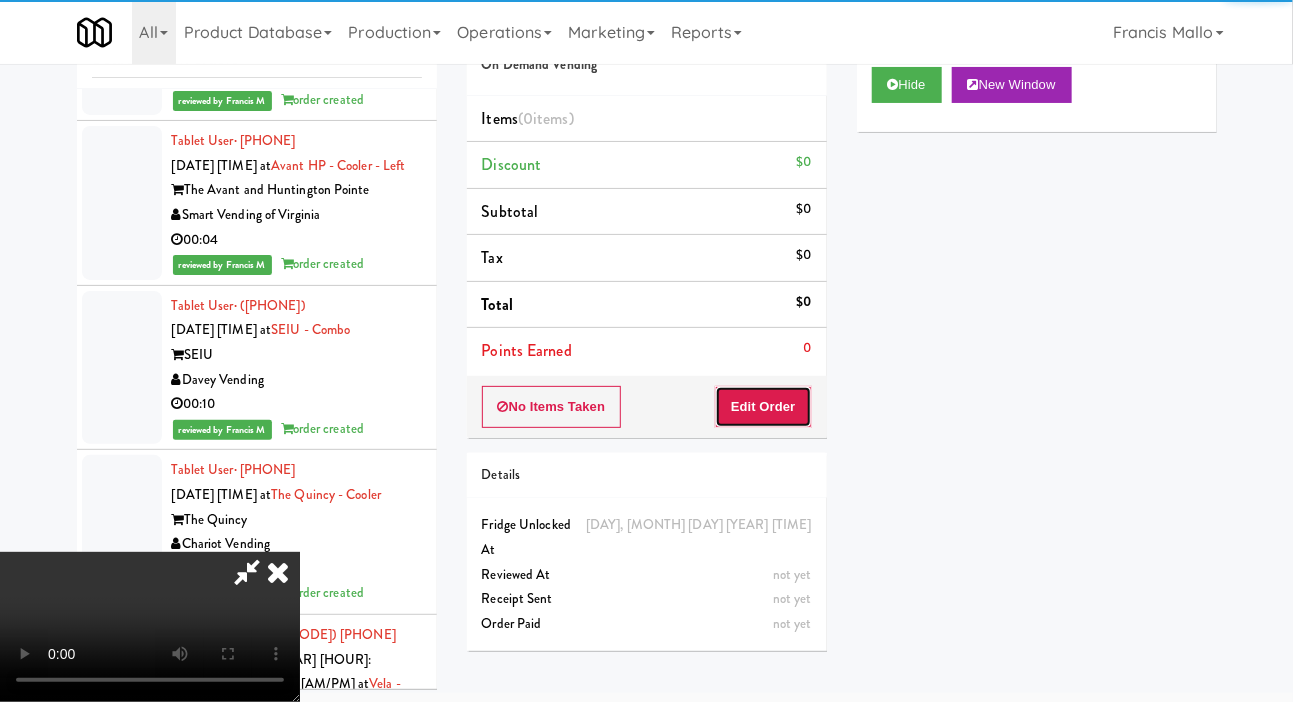 click on "Edit Order" at bounding box center [763, 407] 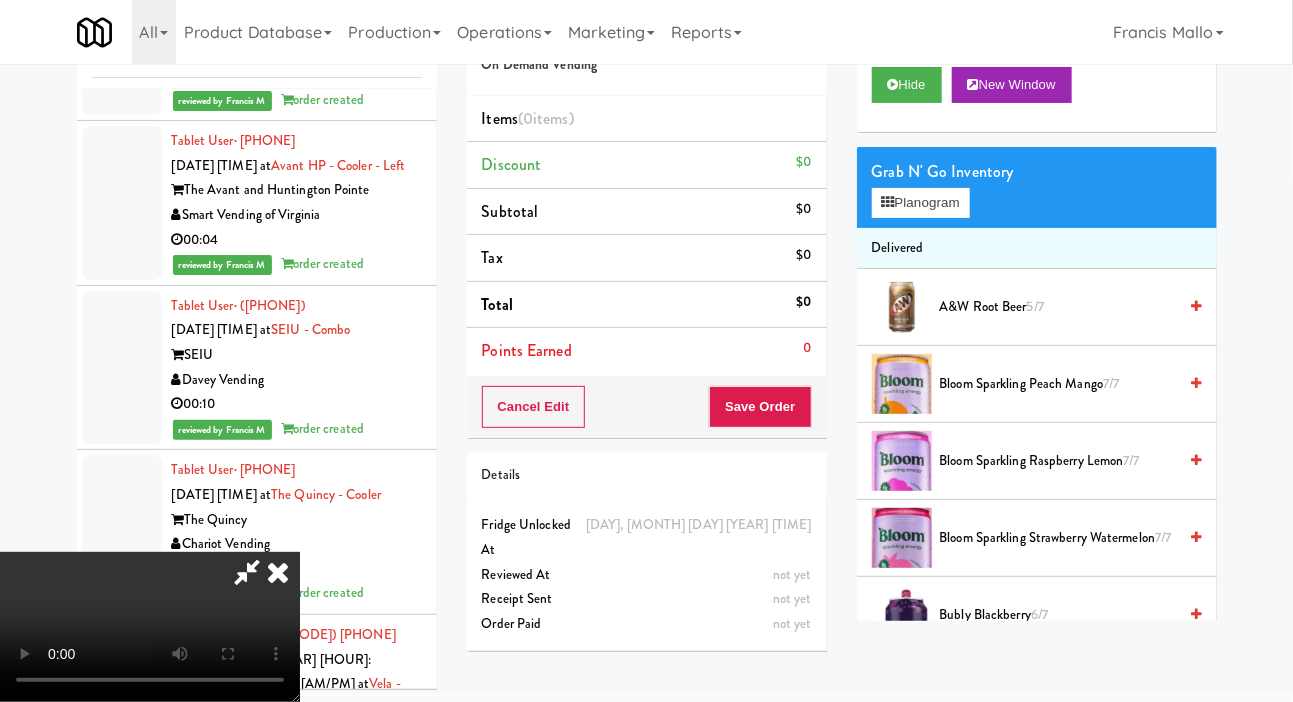 scroll, scrollTop: 73, scrollLeft: 0, axis: vertical 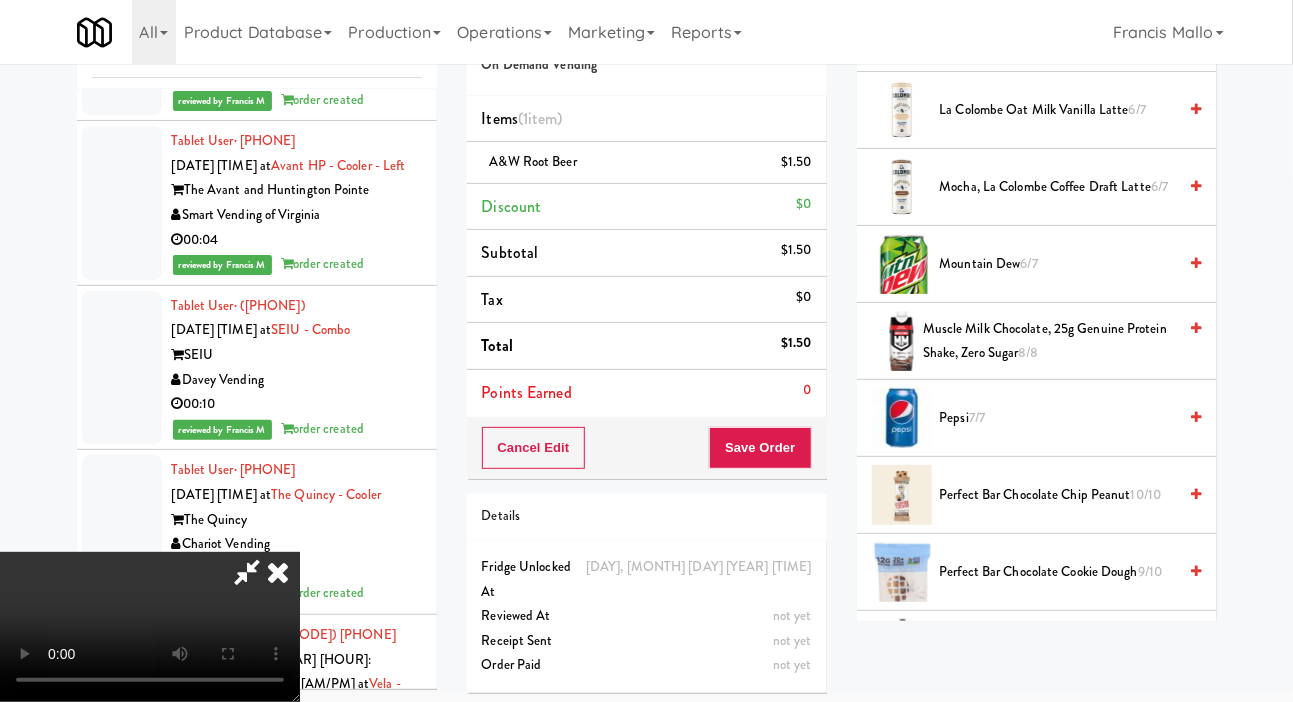click on "Pepsi  7/7" at bounding box center [1058, 418] 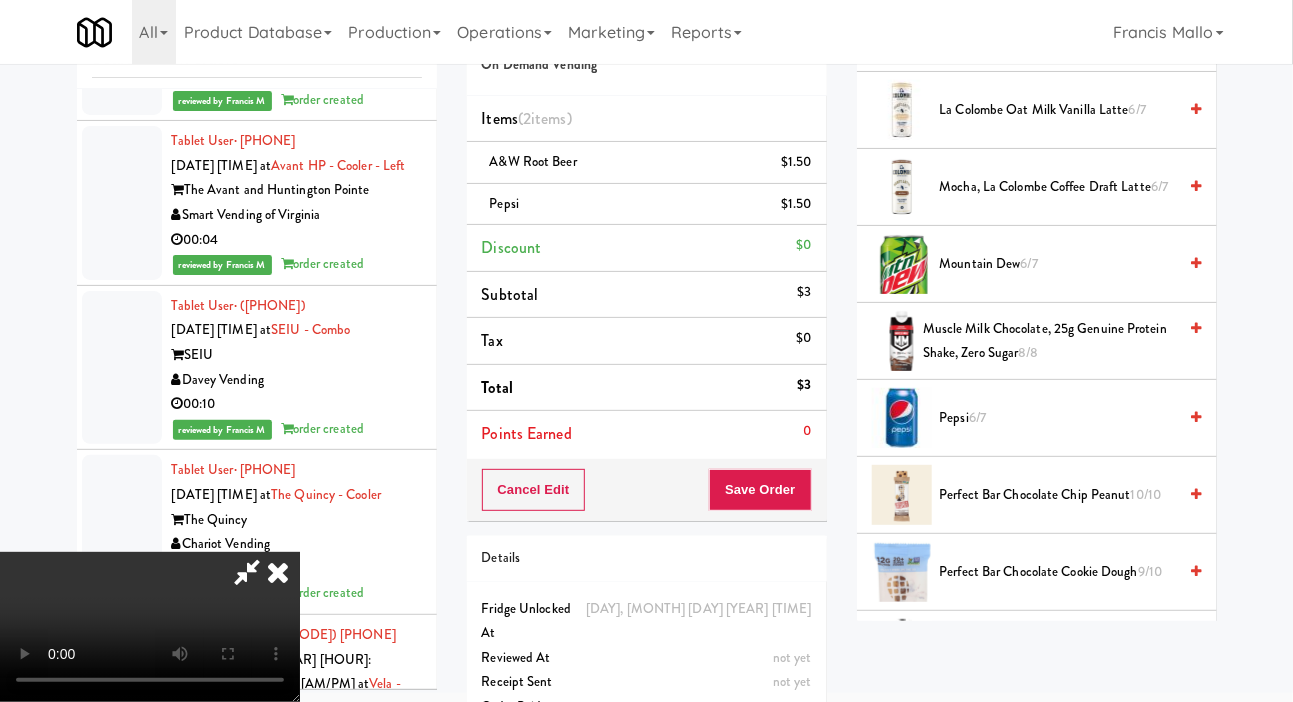 scroll, scrollTop: 0, scrollLeft: 0, axis: both 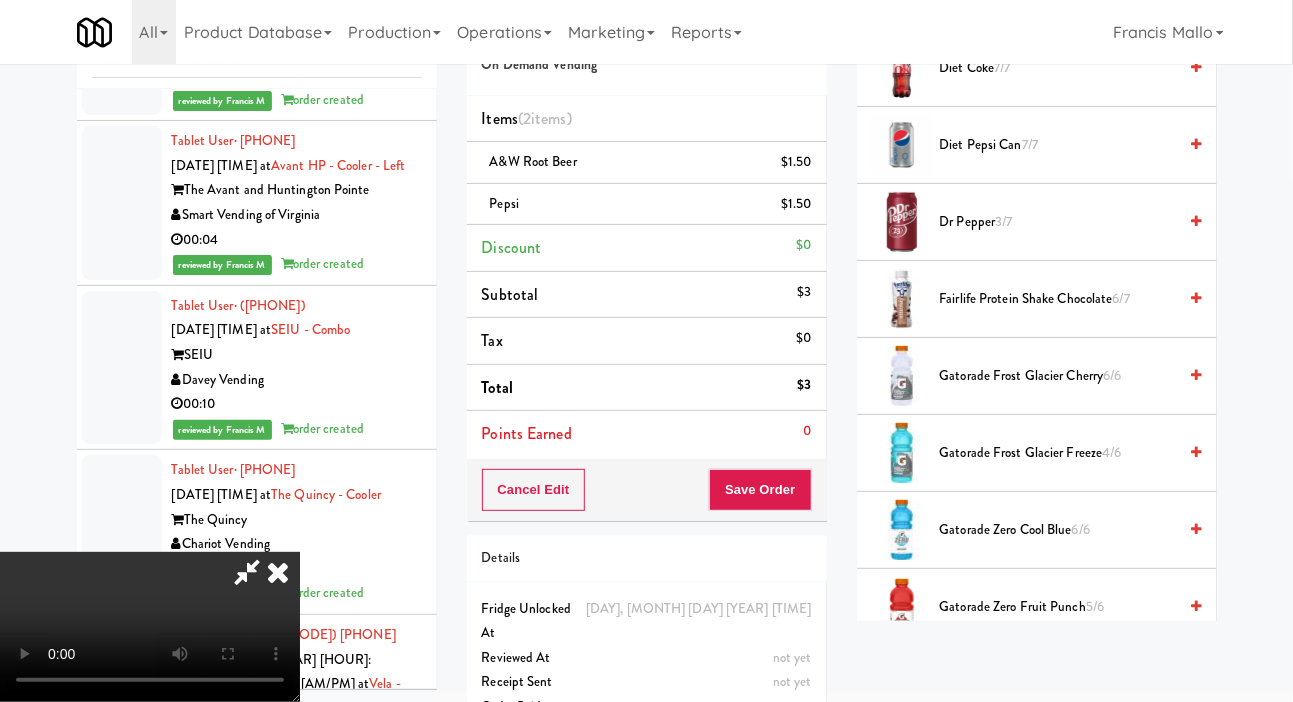 click on "Dr Pepper  3/7" at bounding box center (1058, 222) 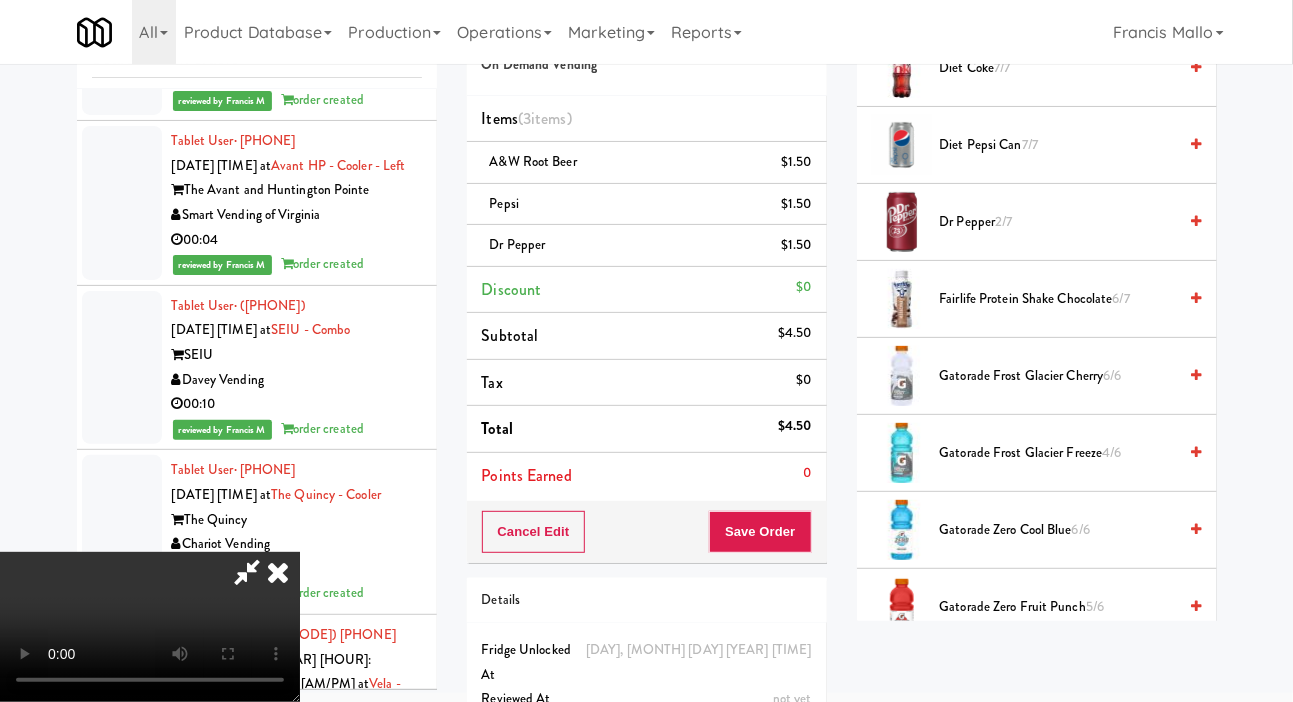 scroll, scrollTop: 73, scrollLeft: 0, axis: vertical 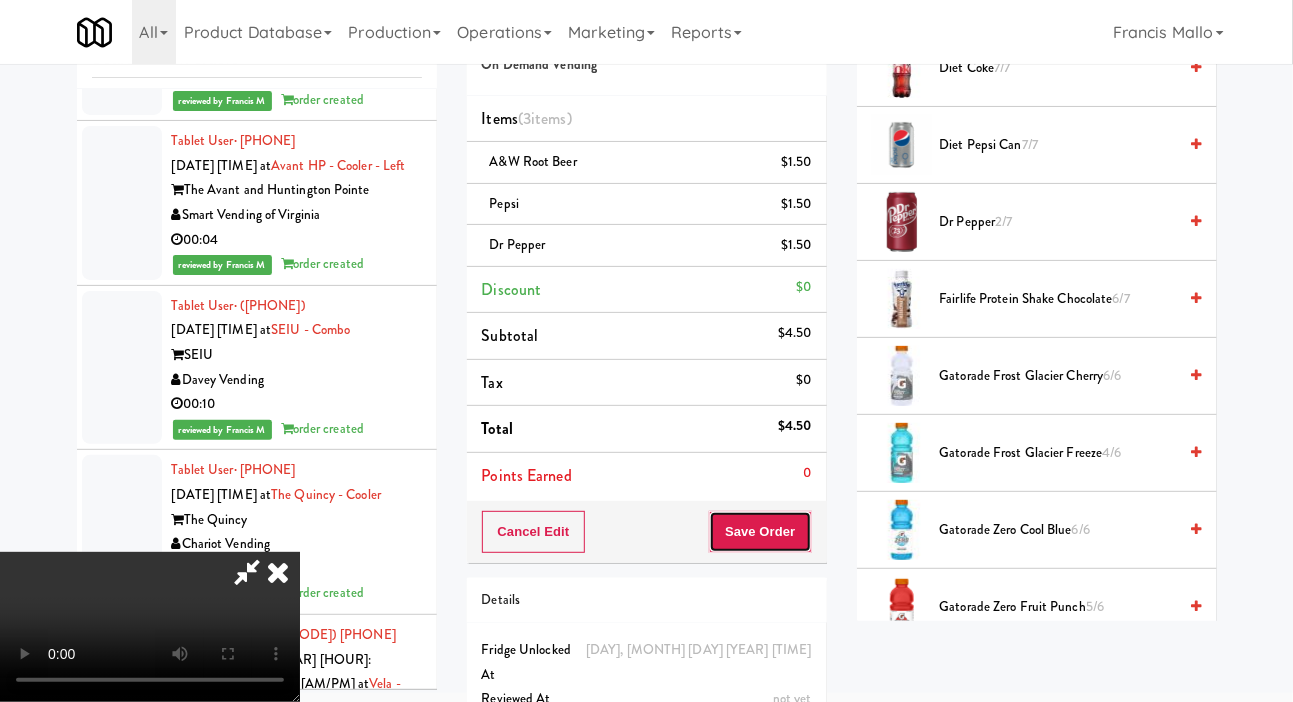 click on "Save Order" at bounding box center (760, 532) 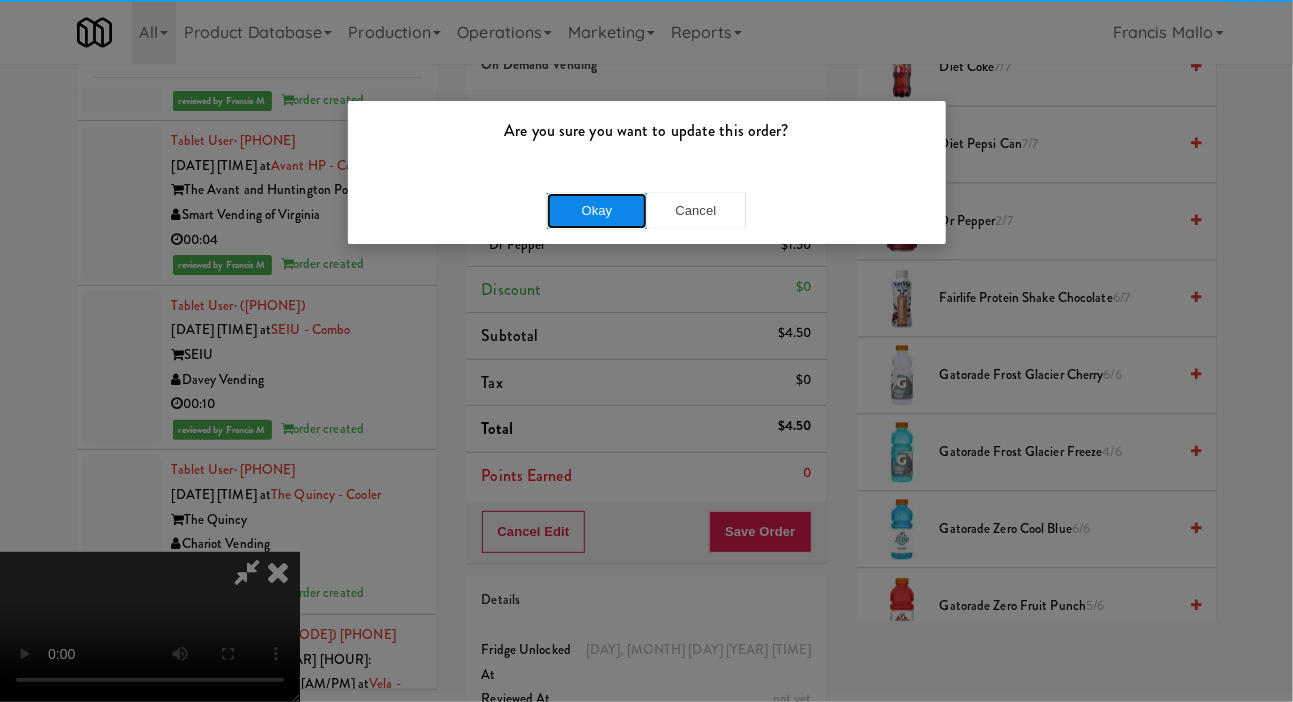 click on "Okay" at bounding box center [597, 211] 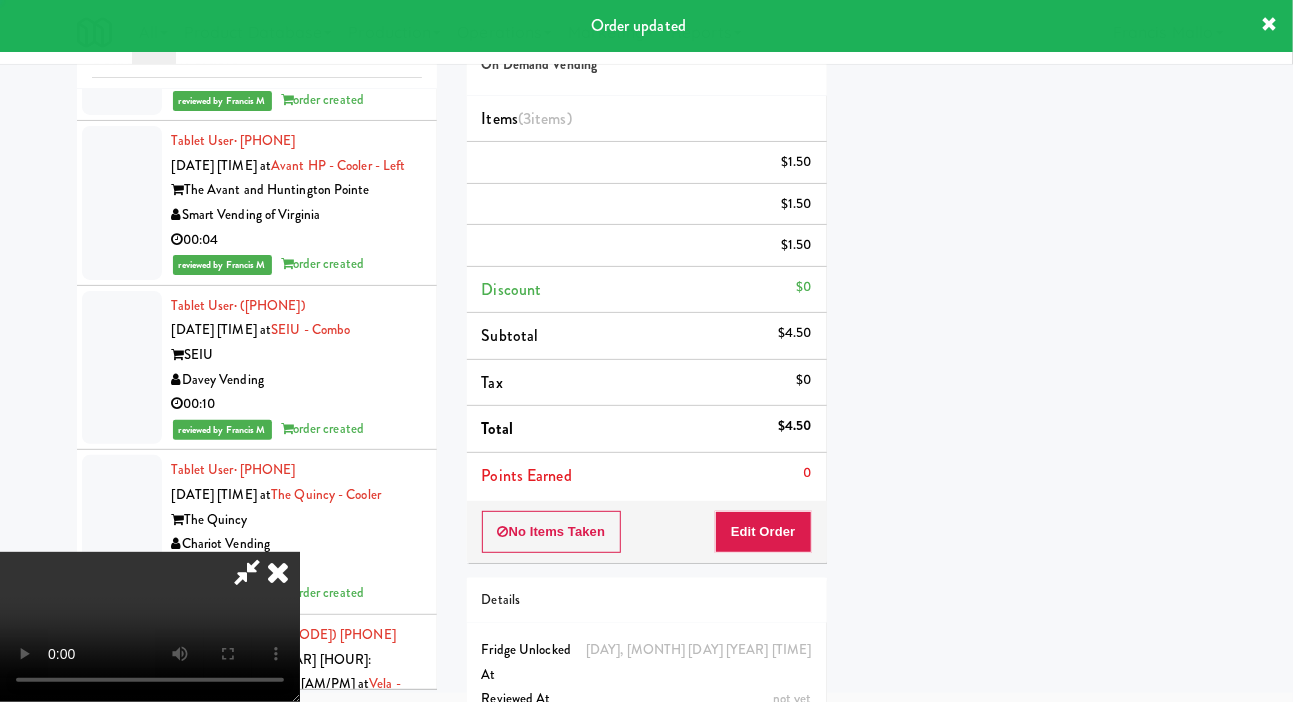 scroll, scrollTop: 116, scrollLeft: 0, axis: vertical 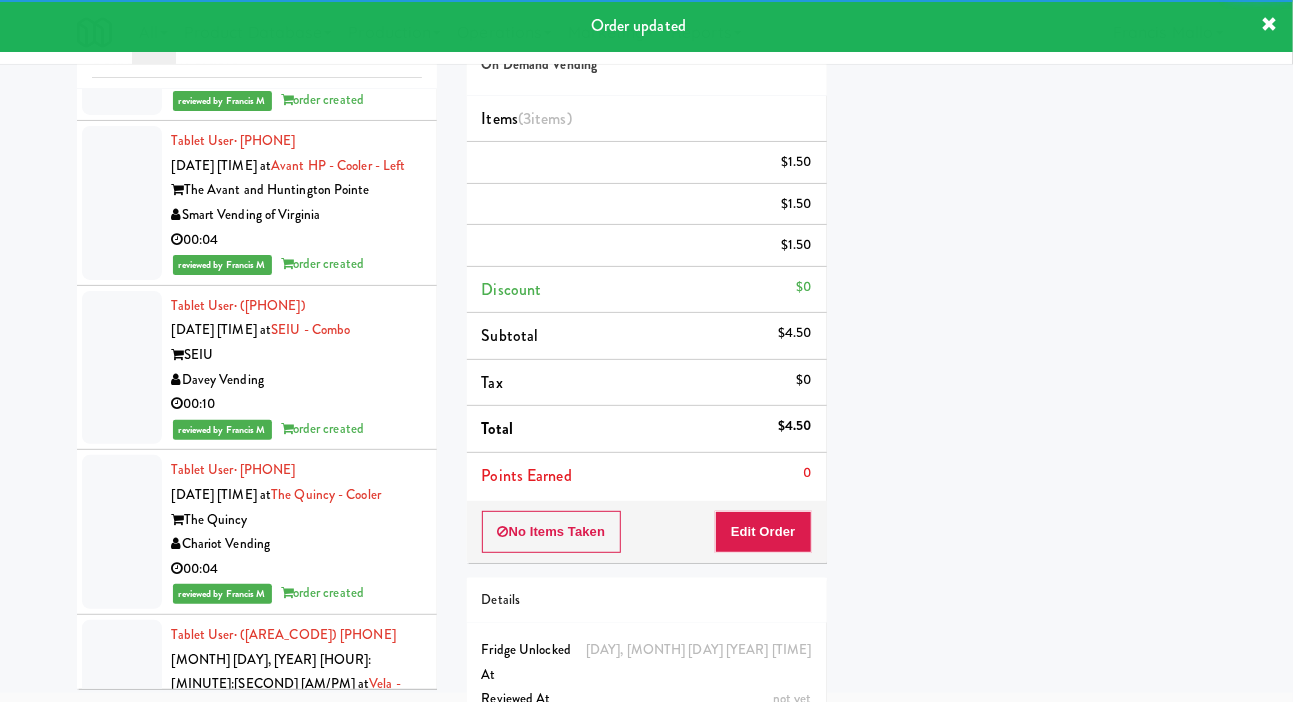 click at bounding box center [122, -290] 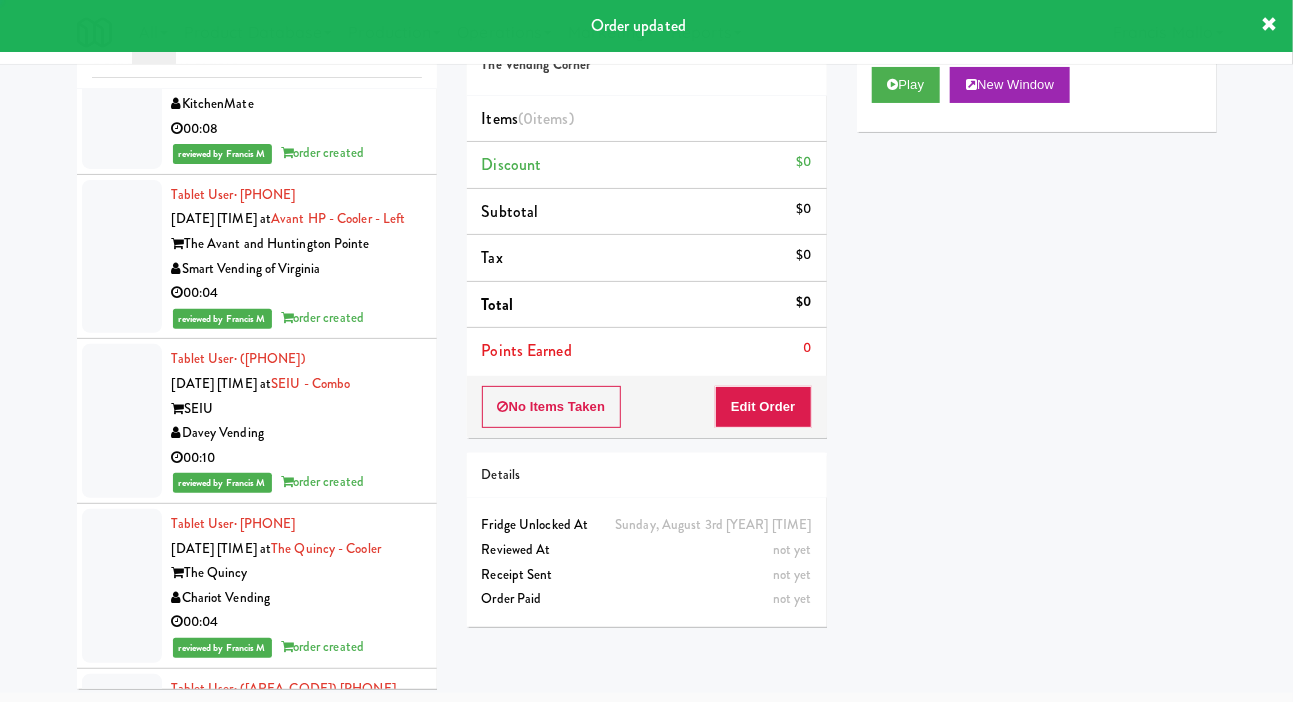 scroll, scrollTop: 12920, scrollLeft: 0, axis: vertical 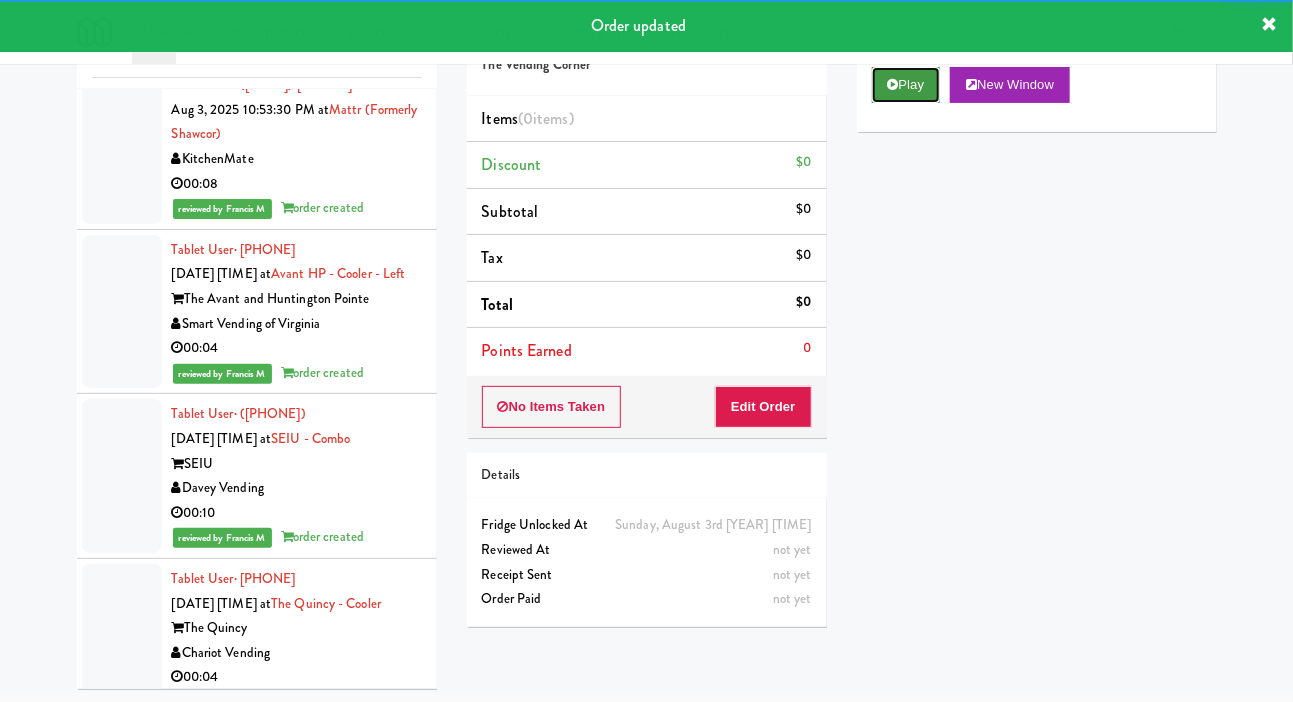 click at bounding box center [893, 84] 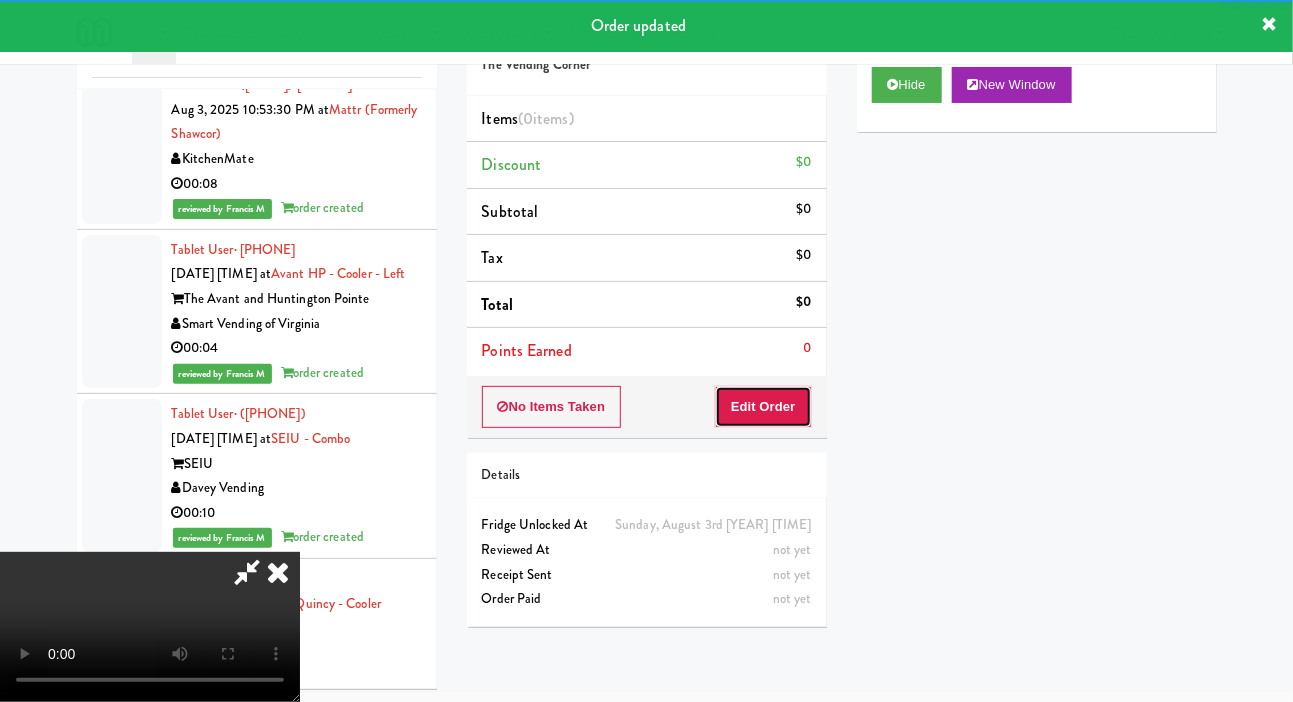click on "Edit Order" at bounding box center (763, 407) 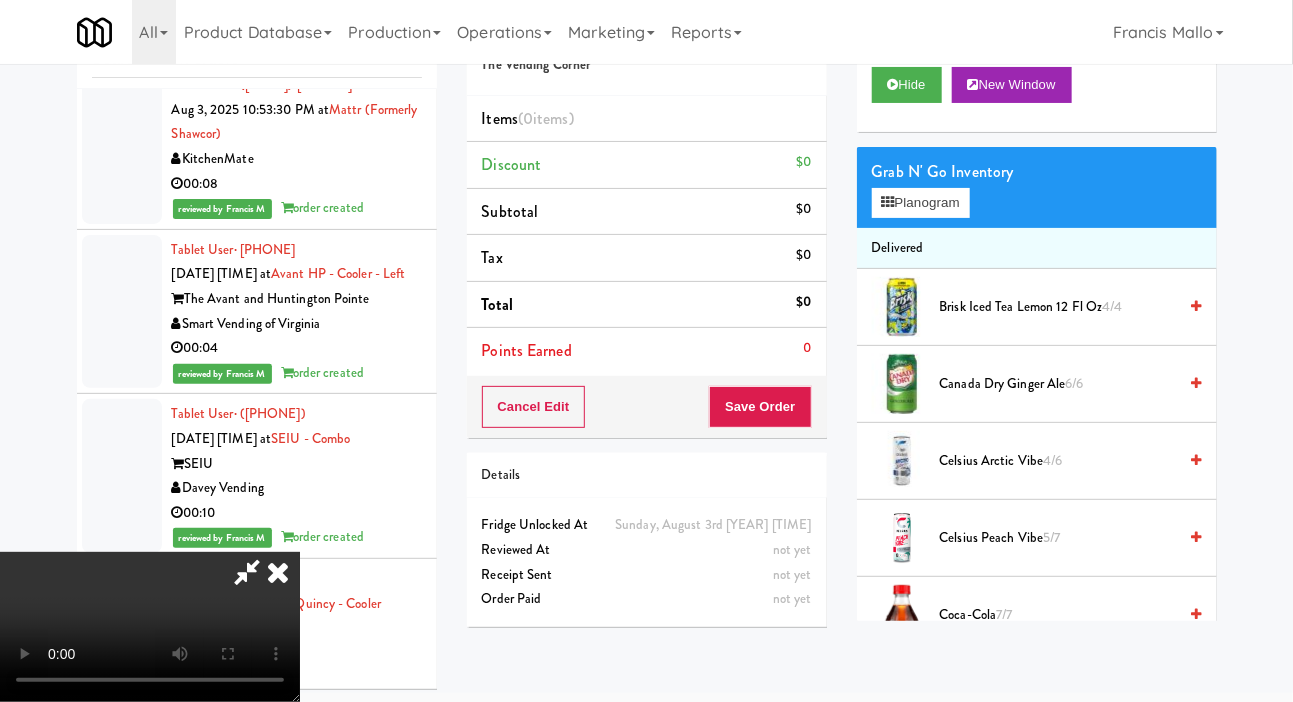 type 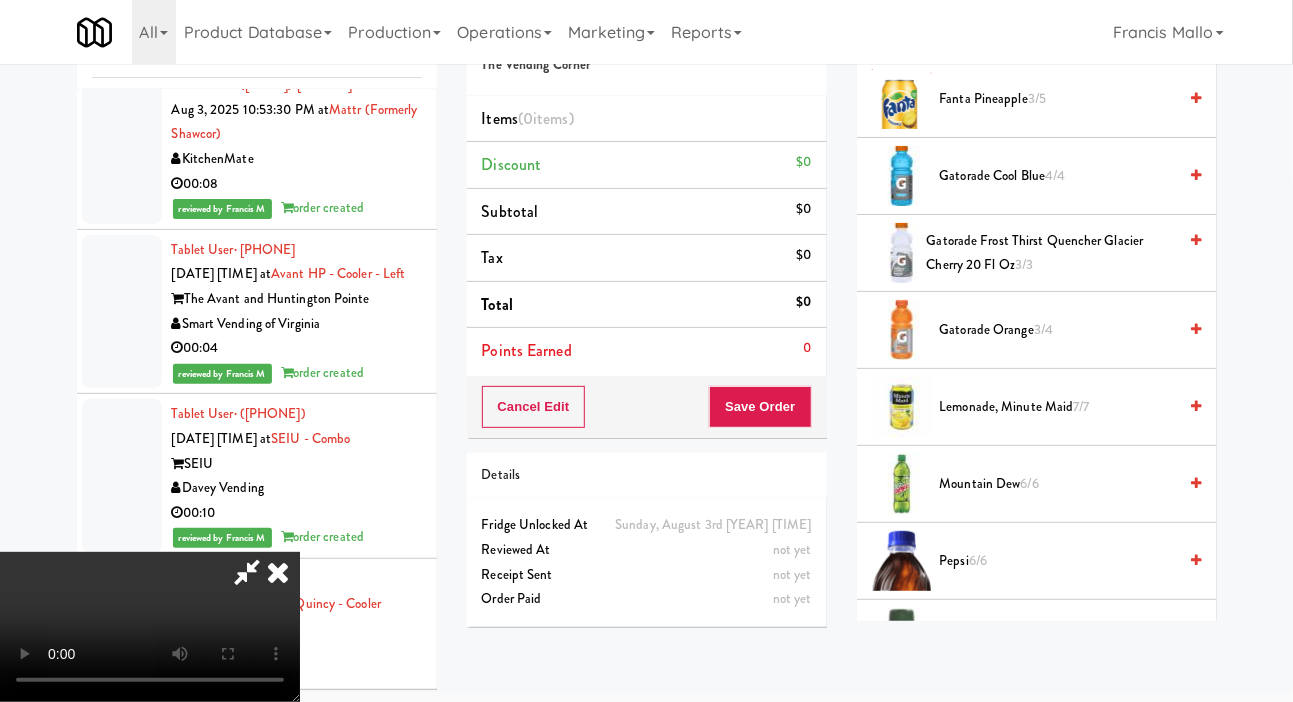 scroll, scrollTop: 1456, scrollLeft: 0, axis: vertical 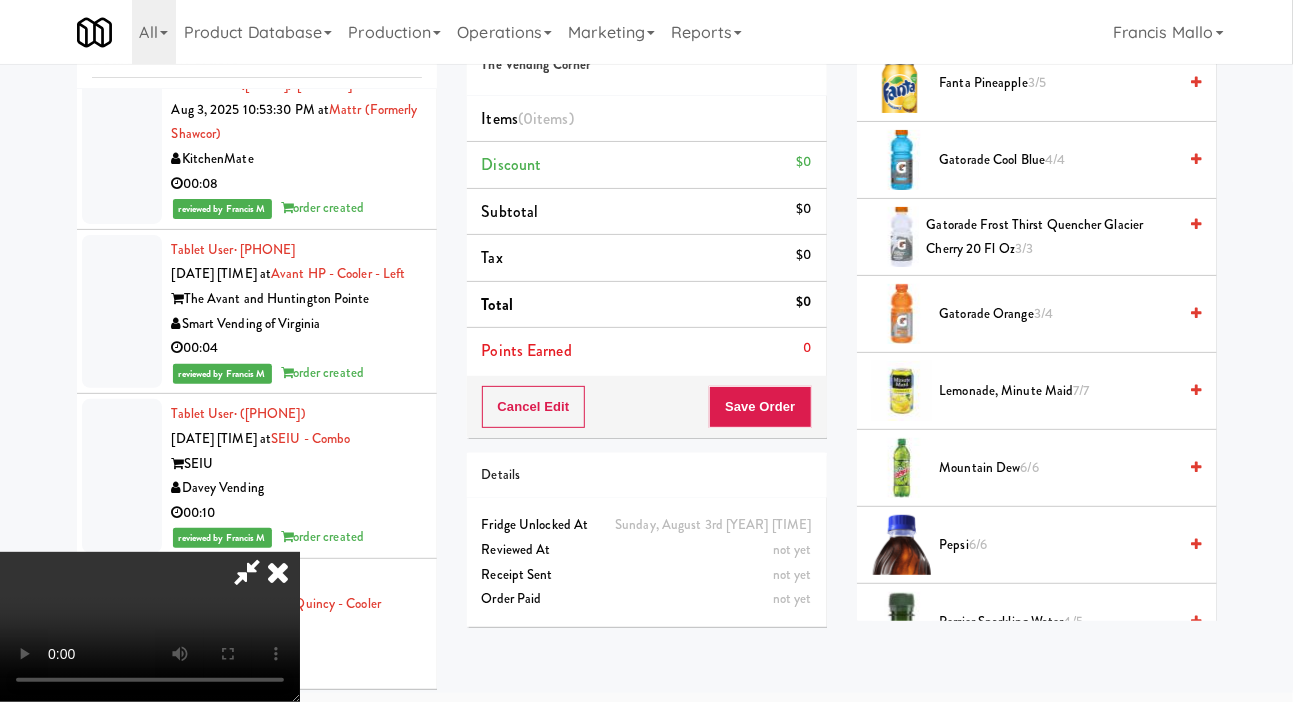 click on "6/6" at bounding box center [978, 544] 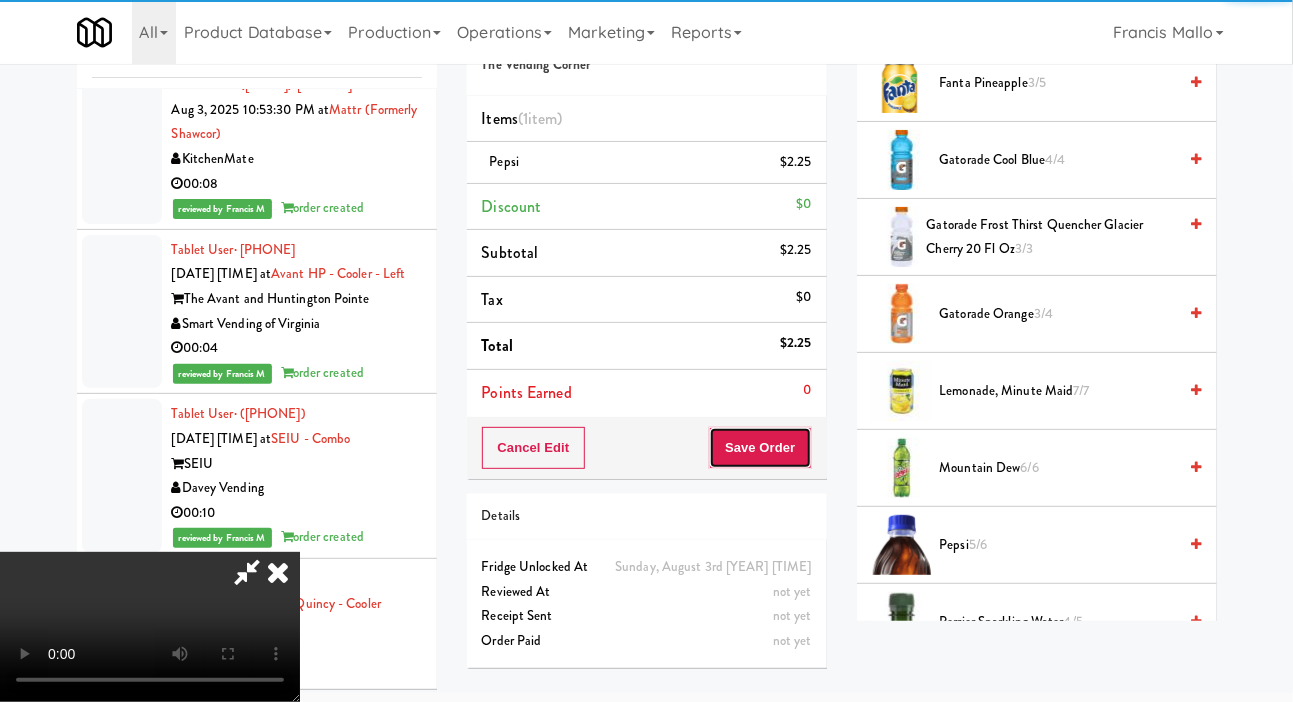 click on "Save Order" at bounding box center [760, 448] 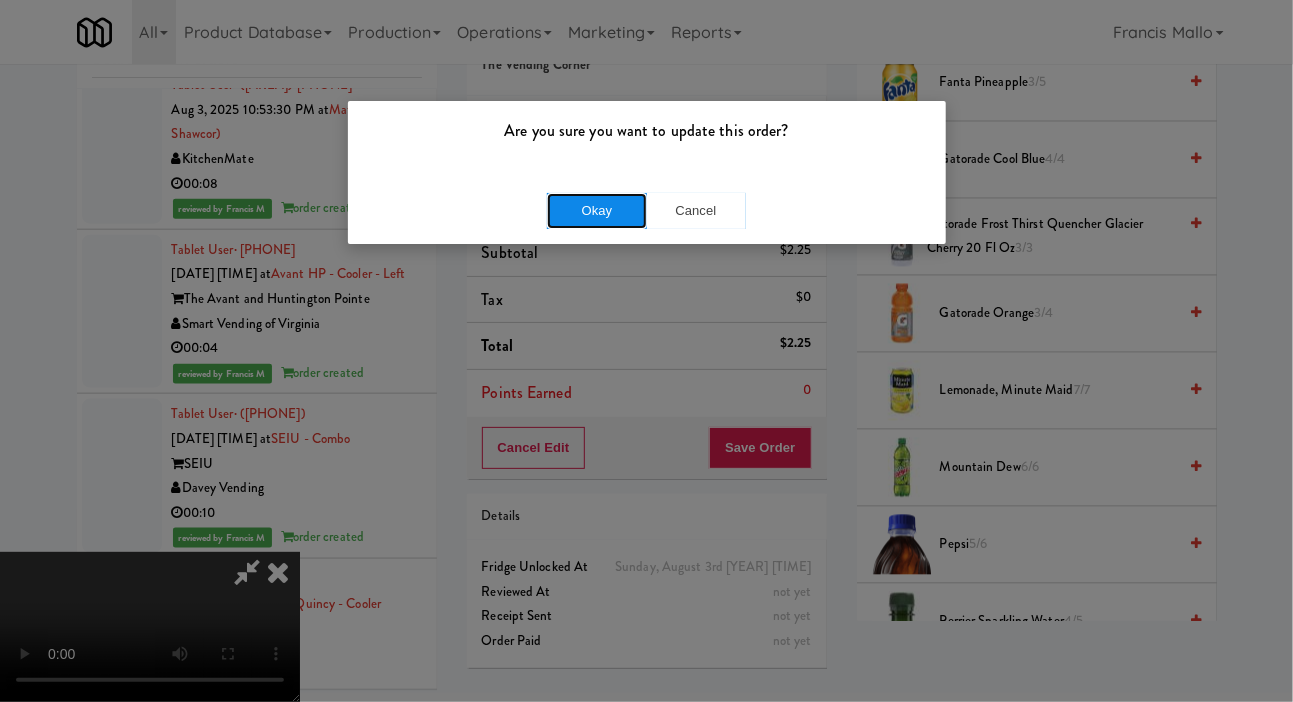click on "Okay" at bounding box center [597, 211] 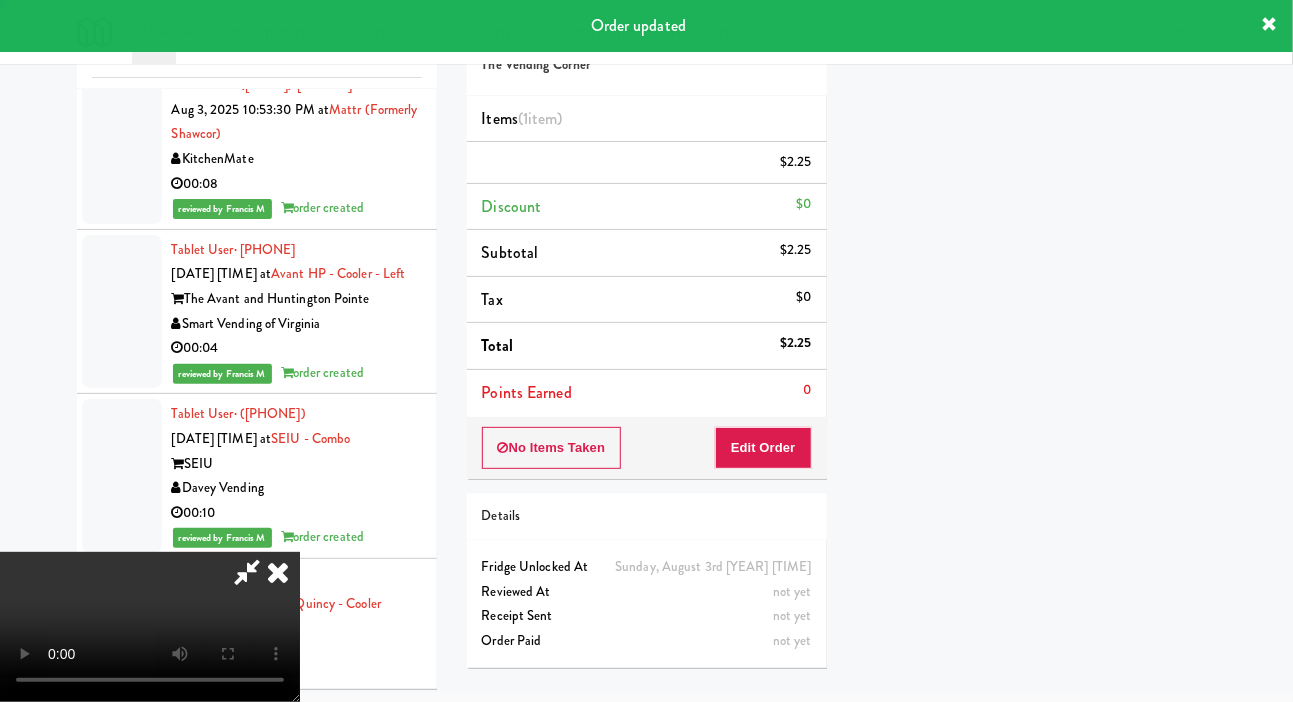 scroll, scrollTop: 116, scrollLeft: 0, axis: vertical 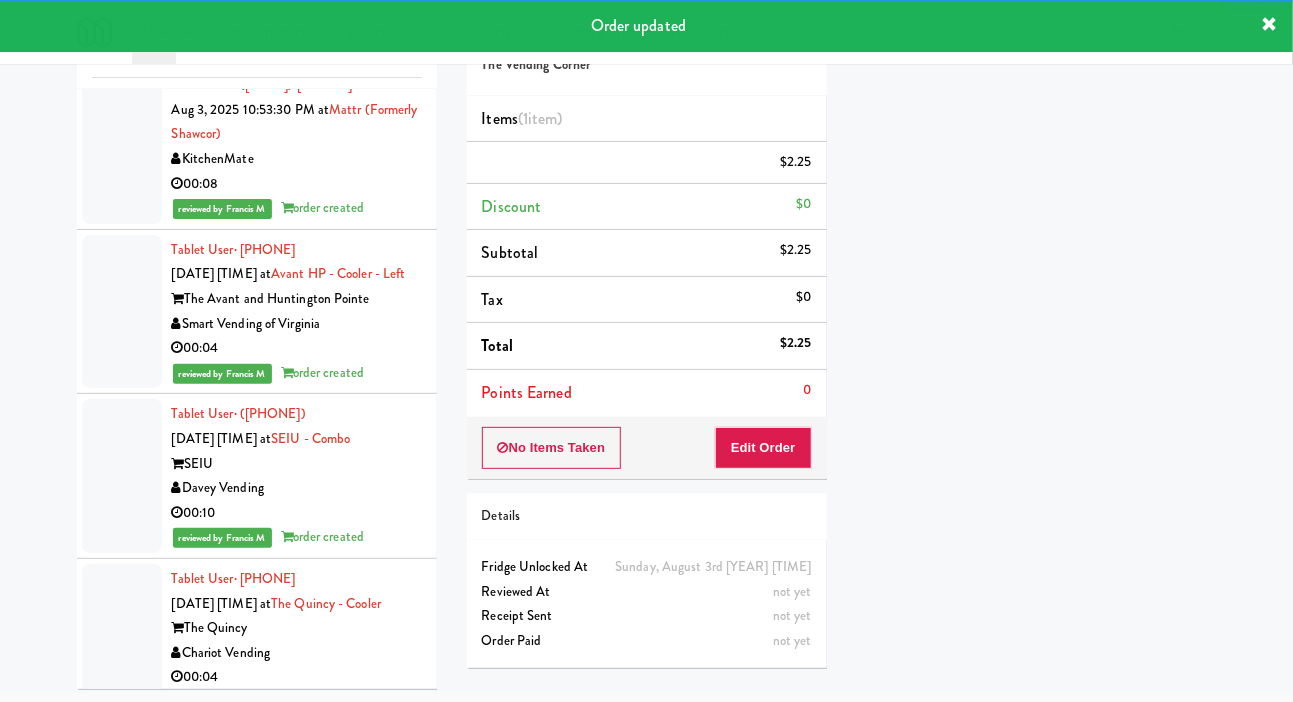 click at bounding box center (122, -371) 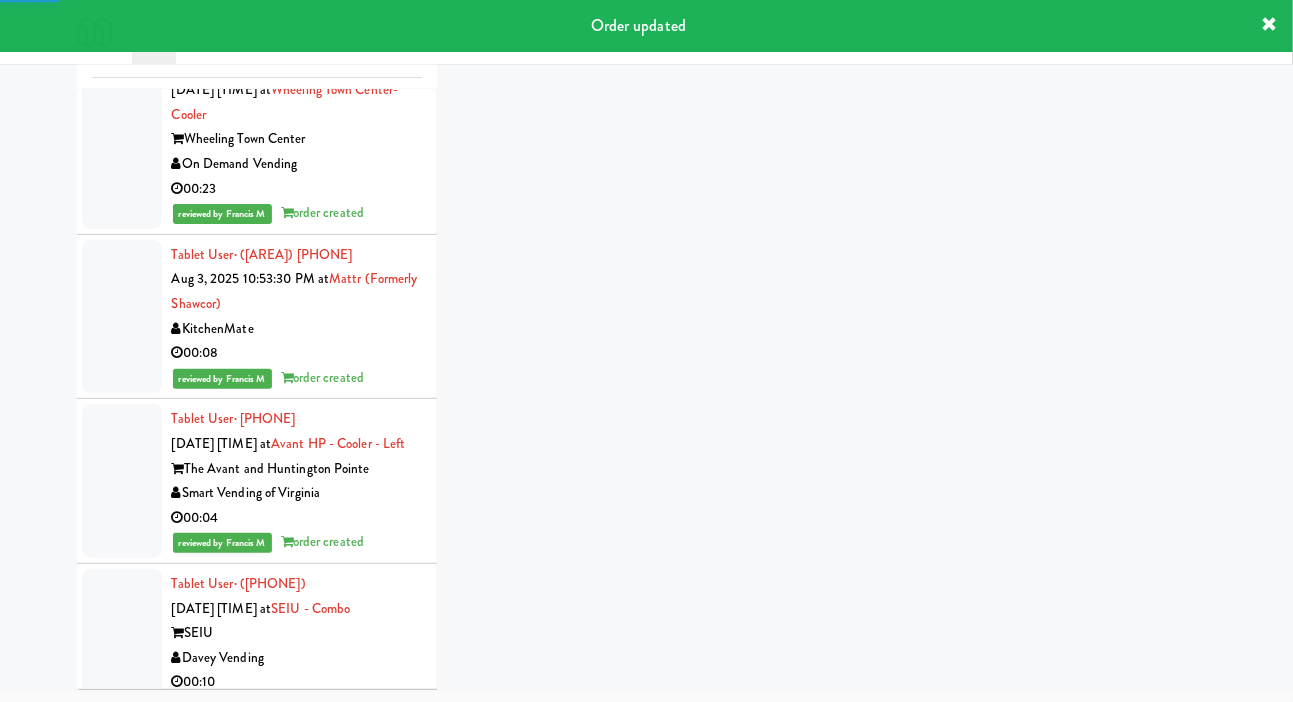 scroll, scrollTop: 12772, scrollLeft: 0, axis: vertical 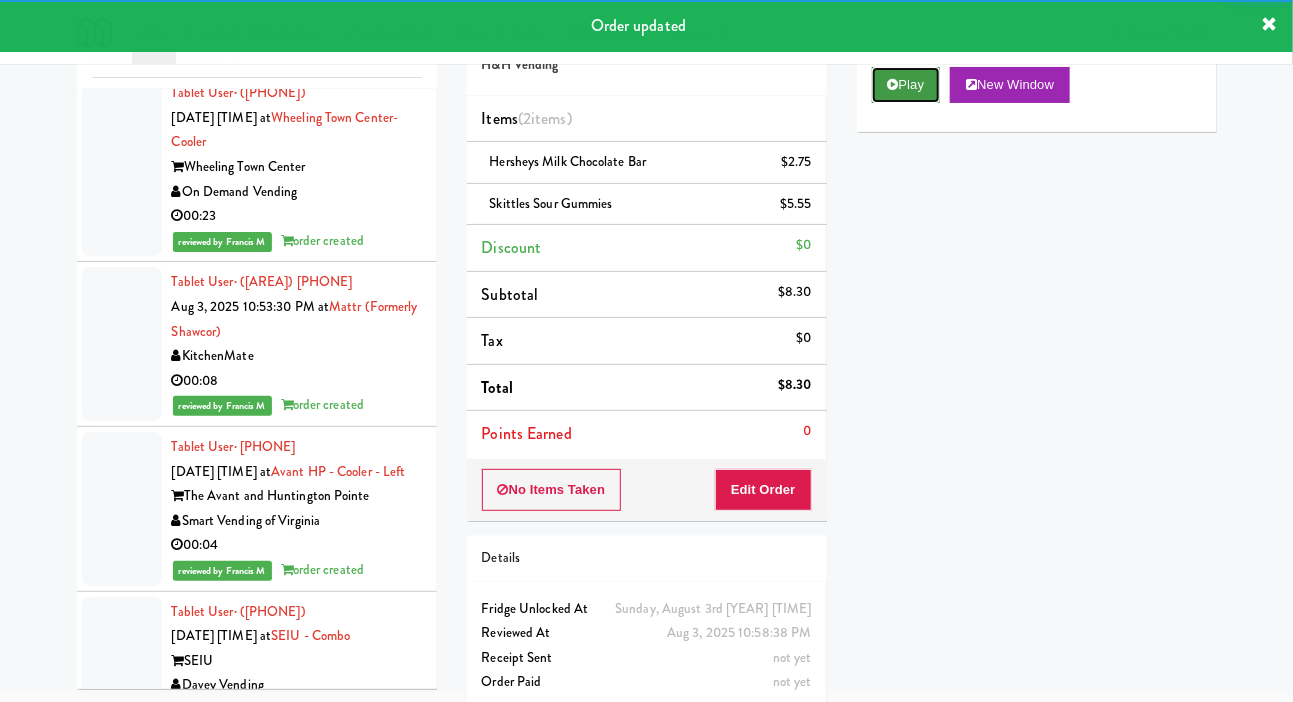 click on "Play" at bounding box center (906, 85) 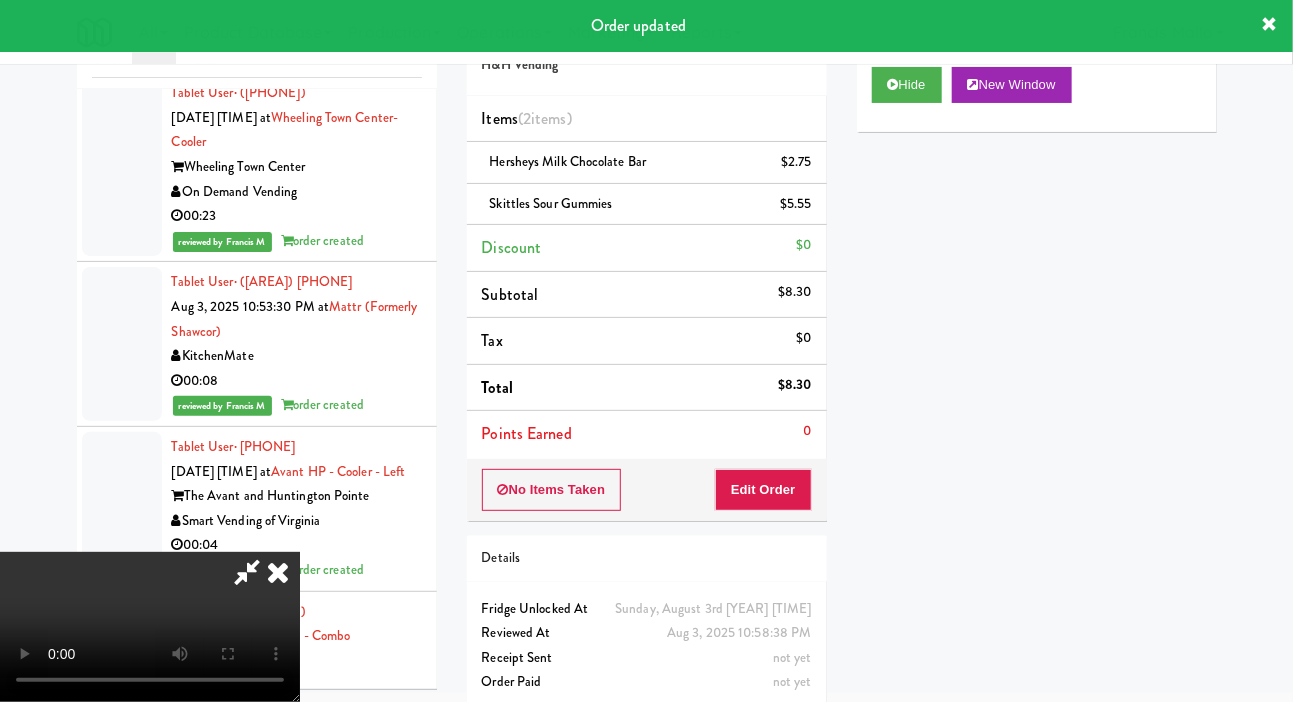 click at bounding box center [122, -376] 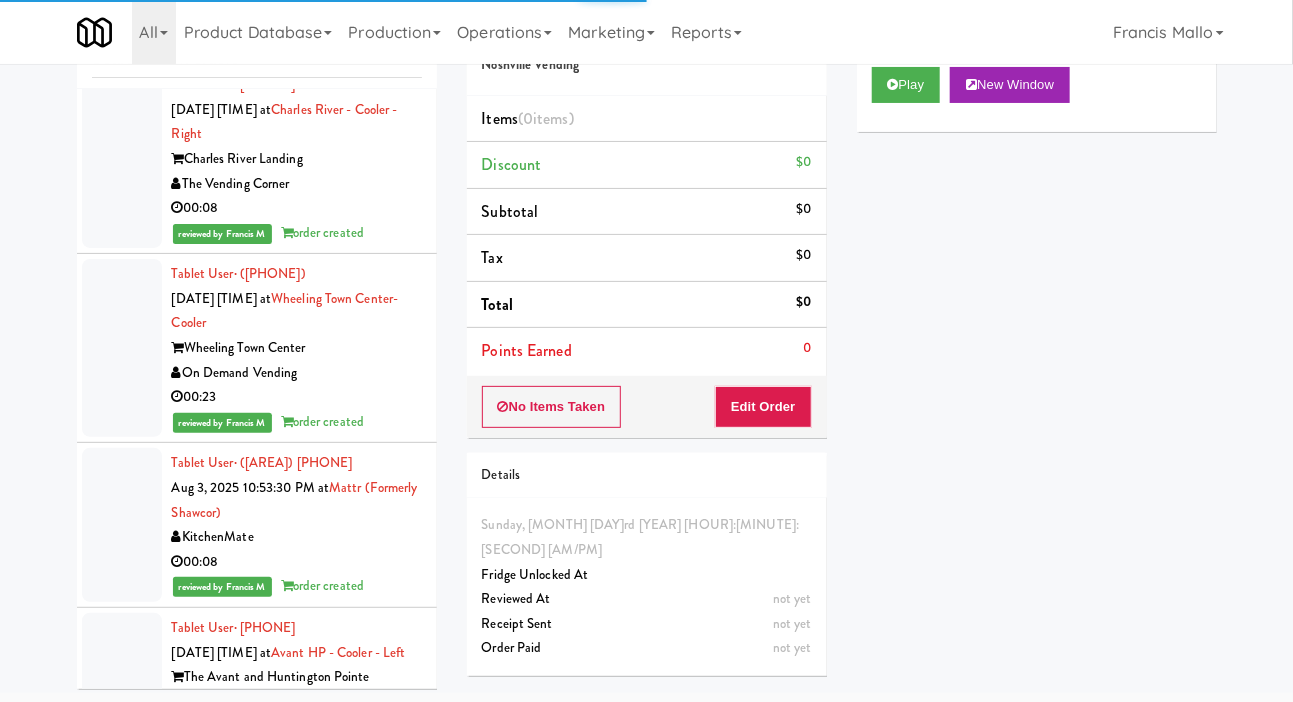 scroll, scrollTop: 12547, scrollLeft: 0, axis: vertical 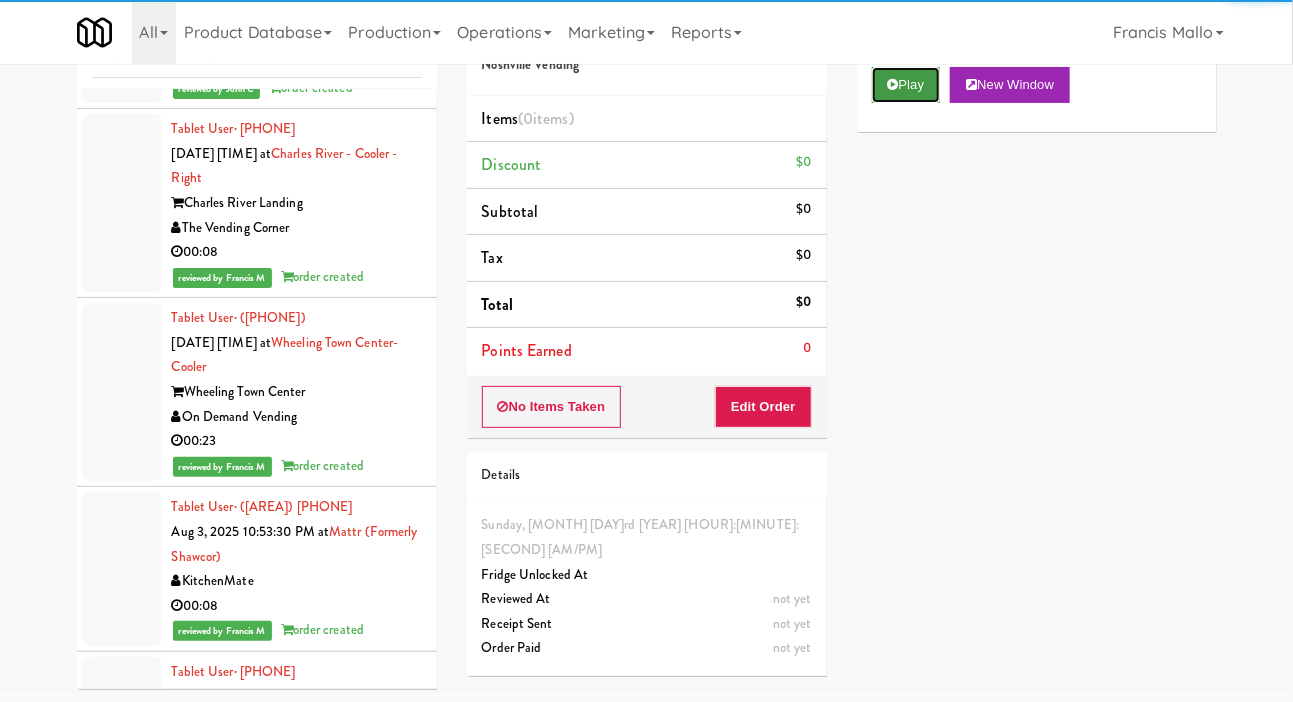 click on "Play" at bounding box center (906, 85) 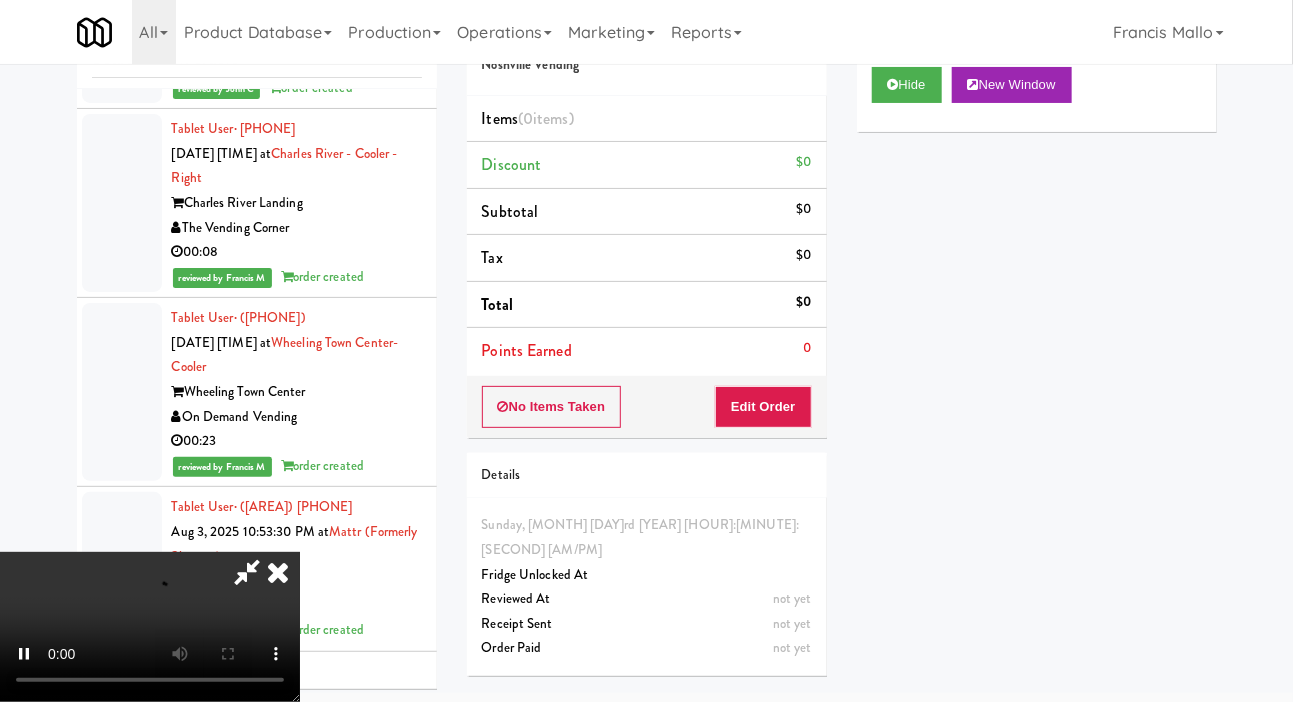 click on "Items  (0  items ) Discount  $0 Subtotal $0 Tax $0 Total $0 Points Earned  0" at bounding box center [647, 236] 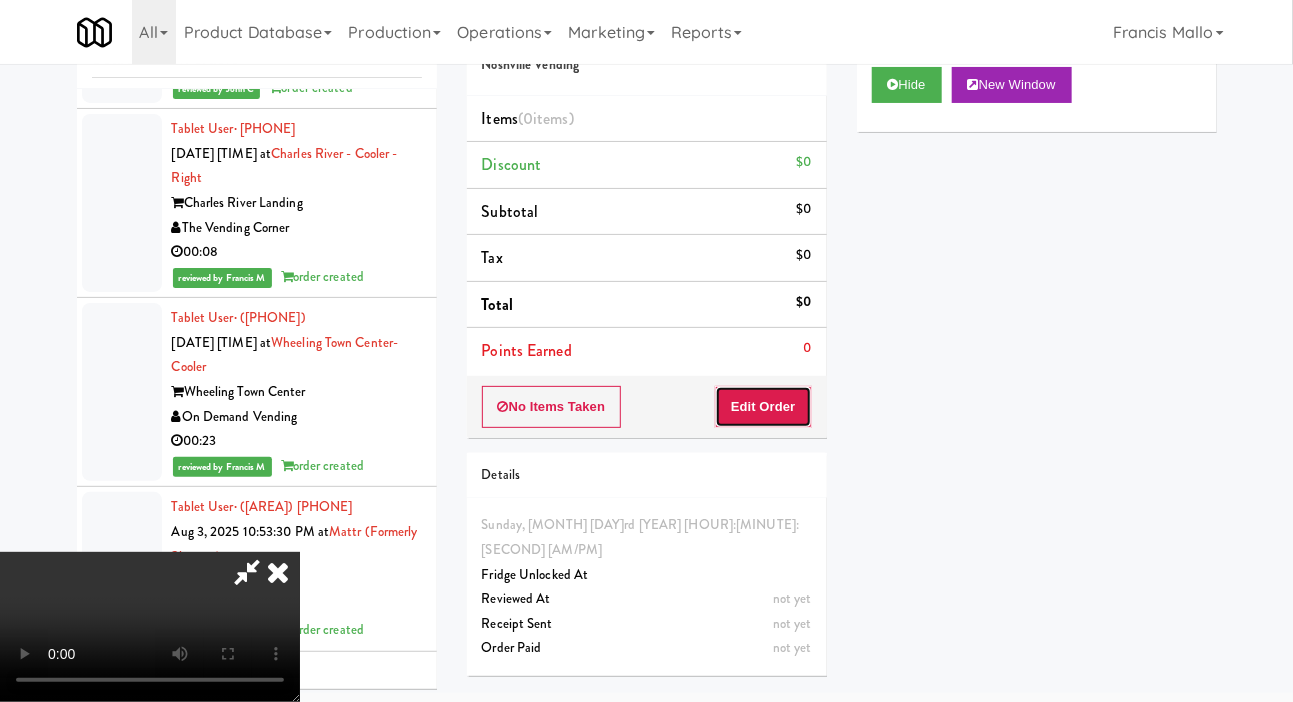 click on "Edit Order" at bounding box center (763, 407) 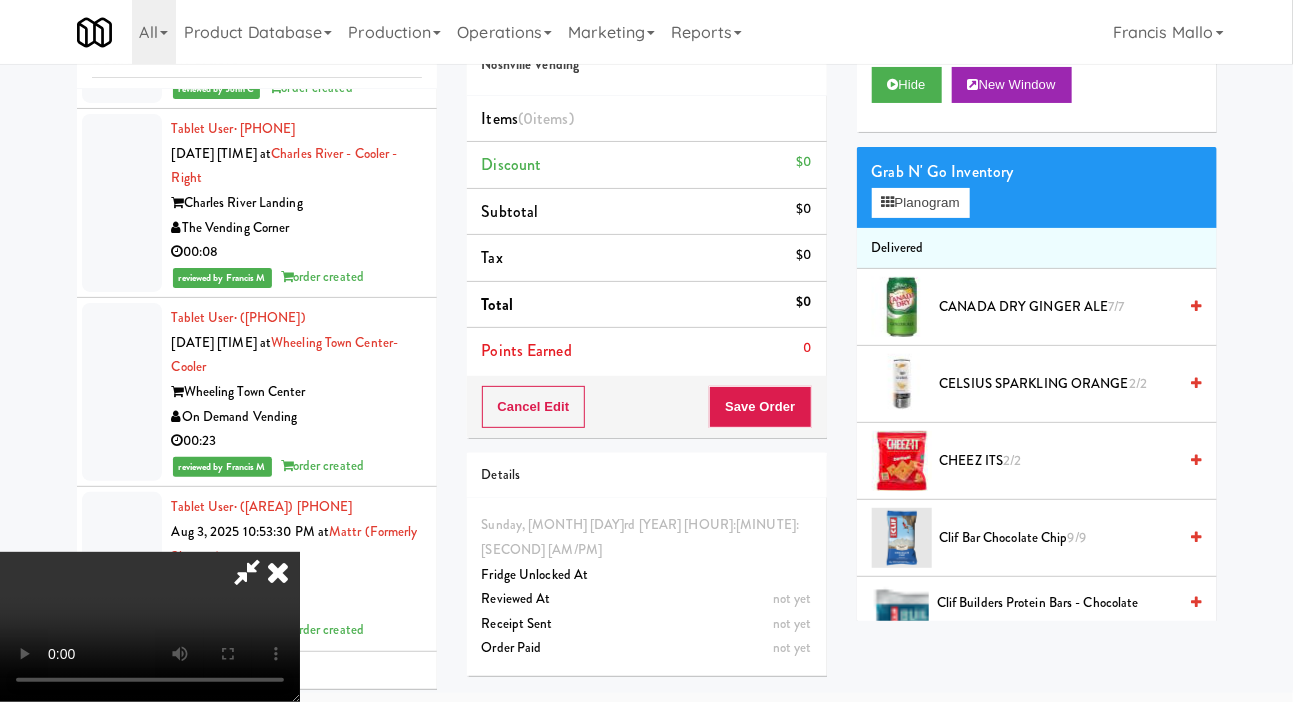 type 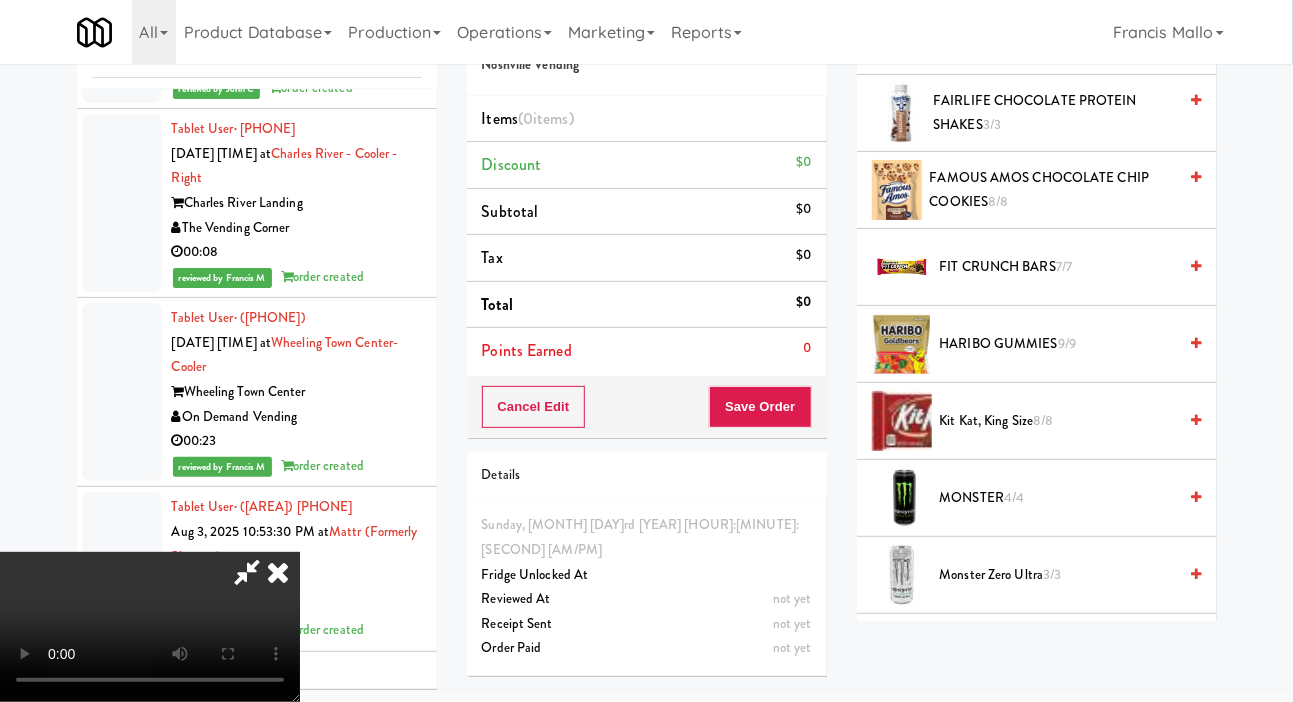 scroll, scrollTop: 965, scrollLeft: 0, axis: vertical 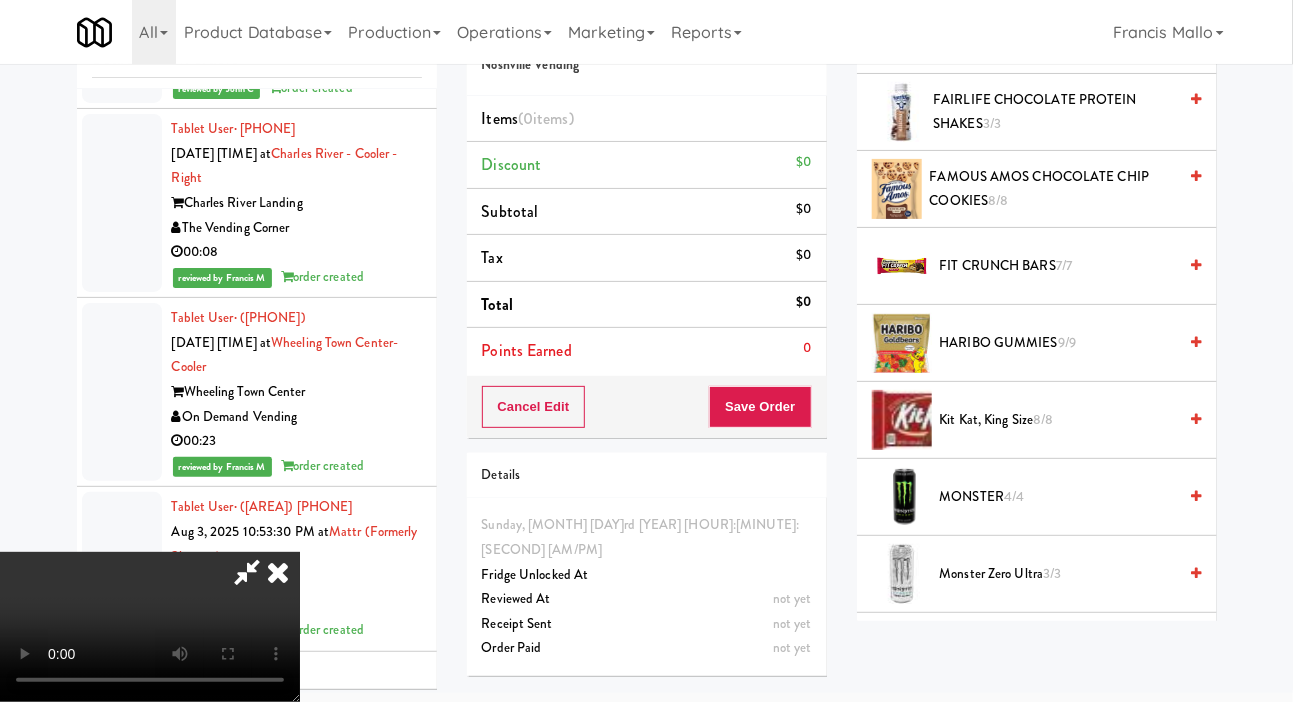 click on "Kit Kat, King Size  8/8" at bounding box center [1058, 420] 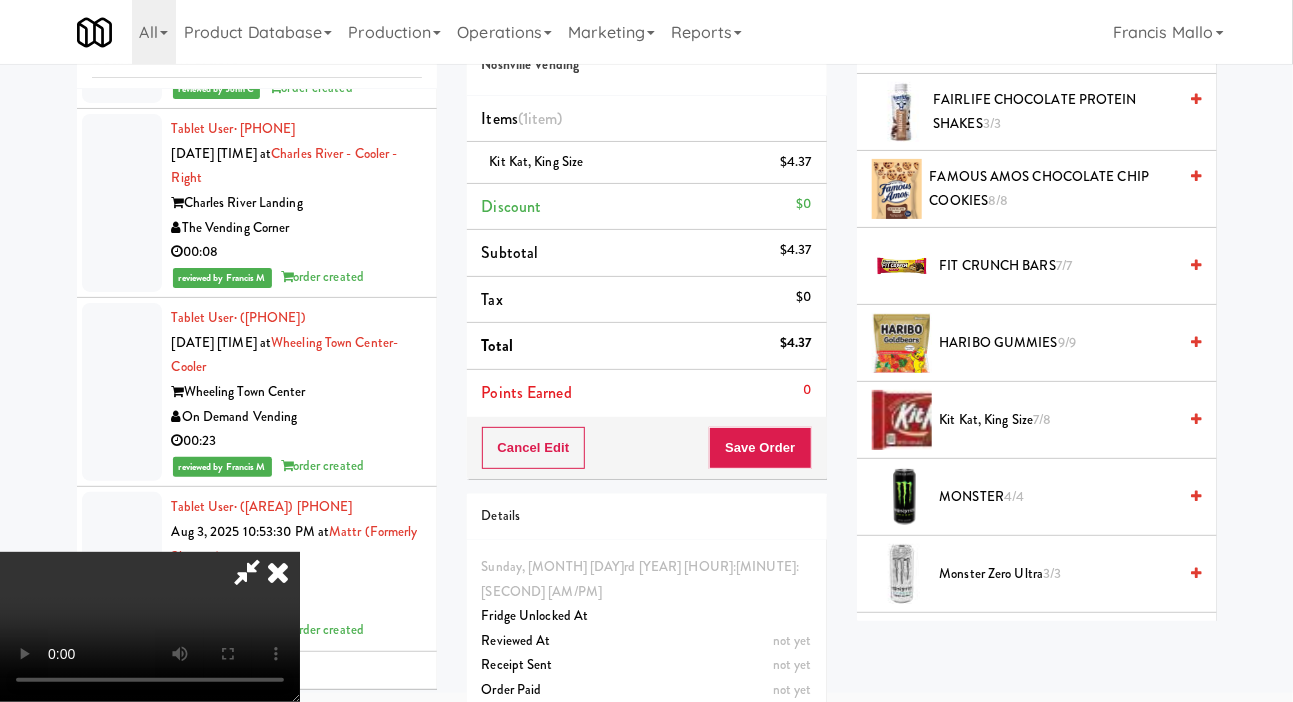 scroll, scrollTop: 0, scrollLeft: 0, axis: both 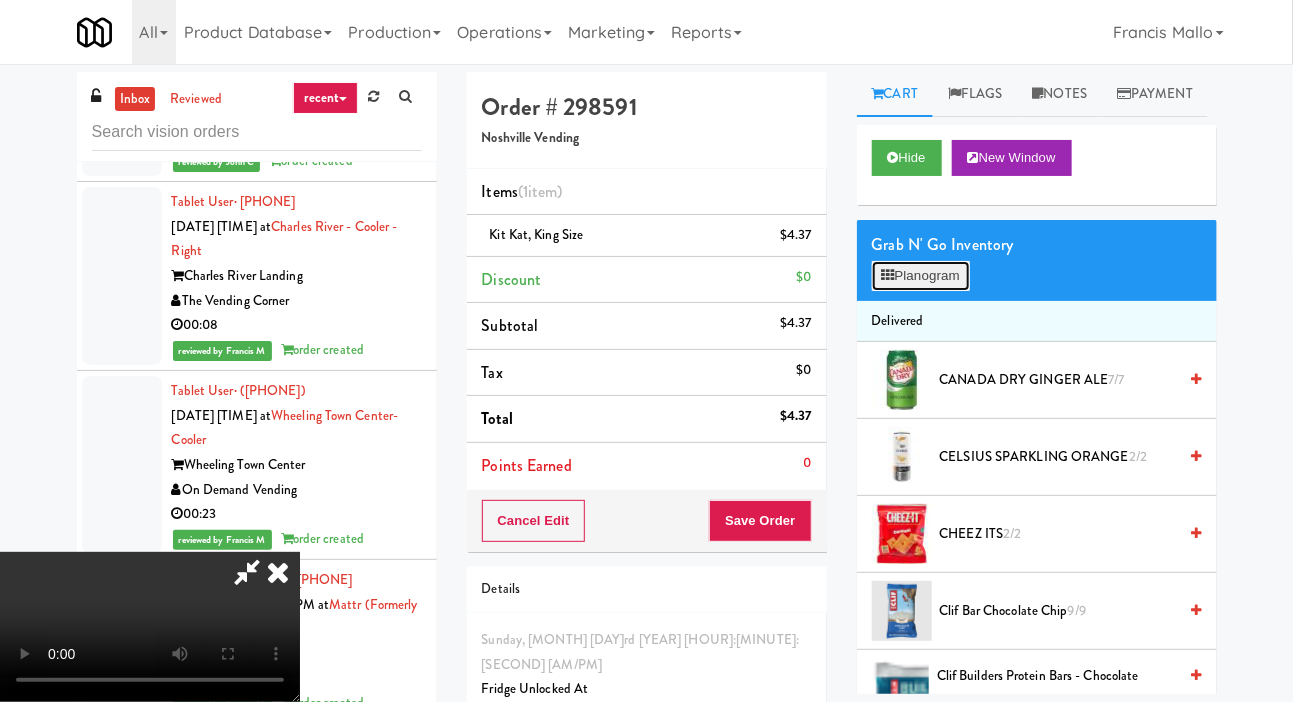 click on "Planogram" at bounding box center [921, 276] 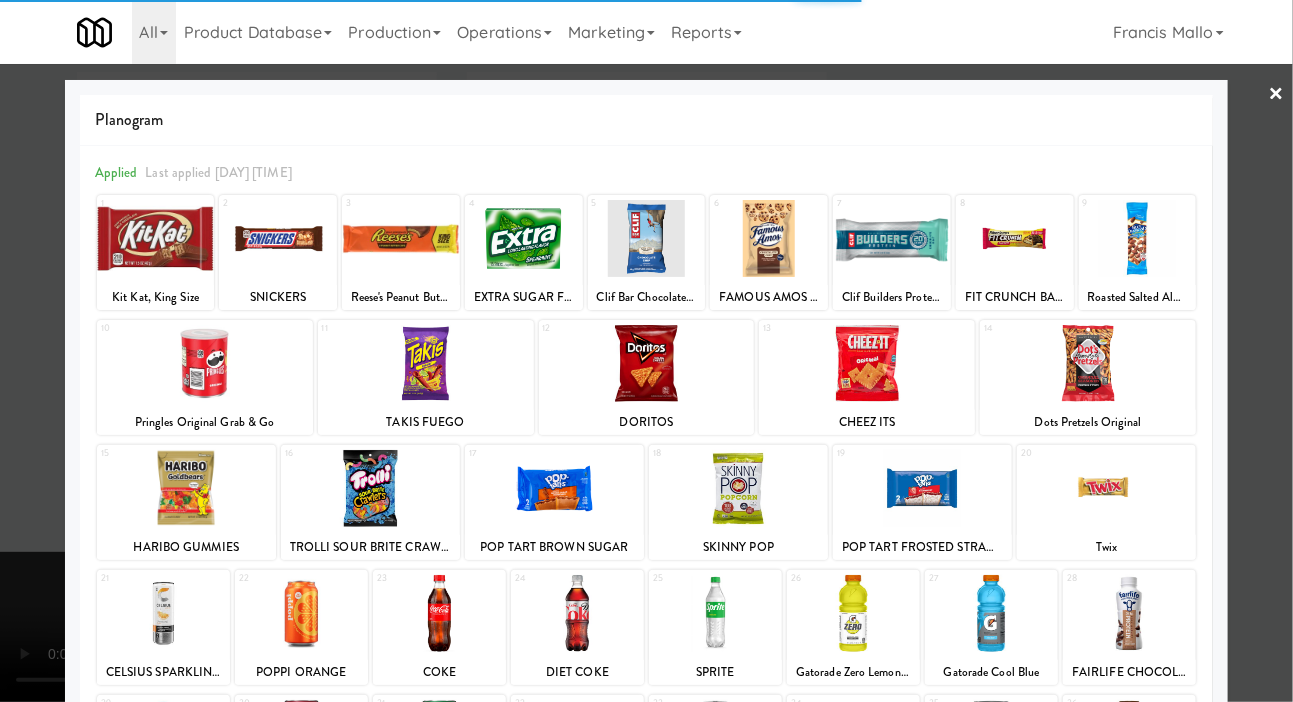 click at bounding box center (1088, 363) 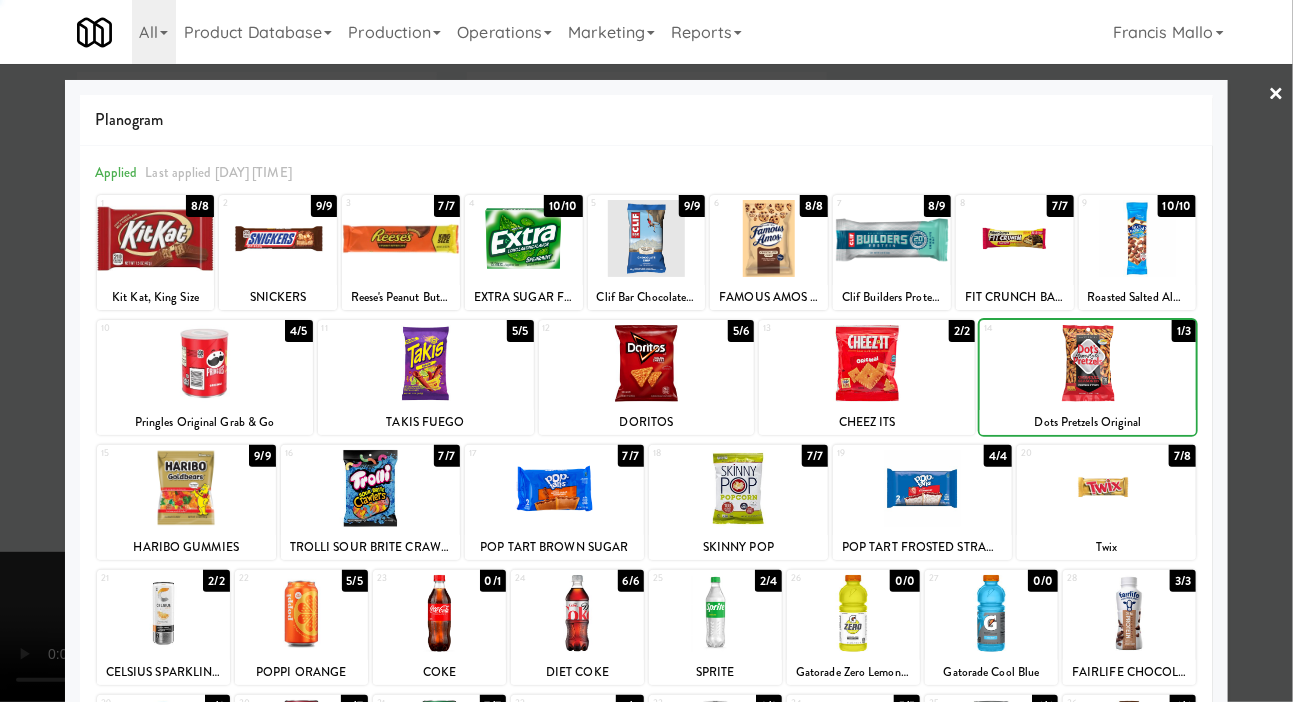 click at bounding box center [646, 351] 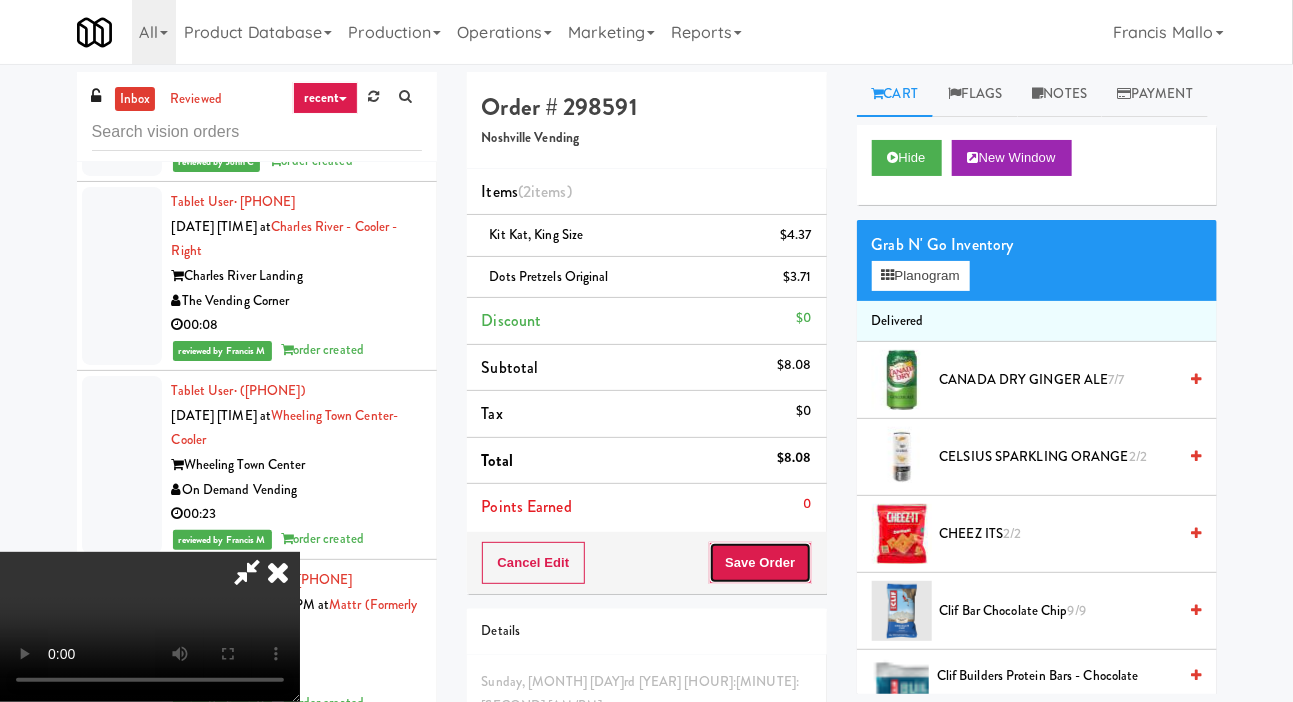 click on "Save Order" at bounding box center [760, 563] 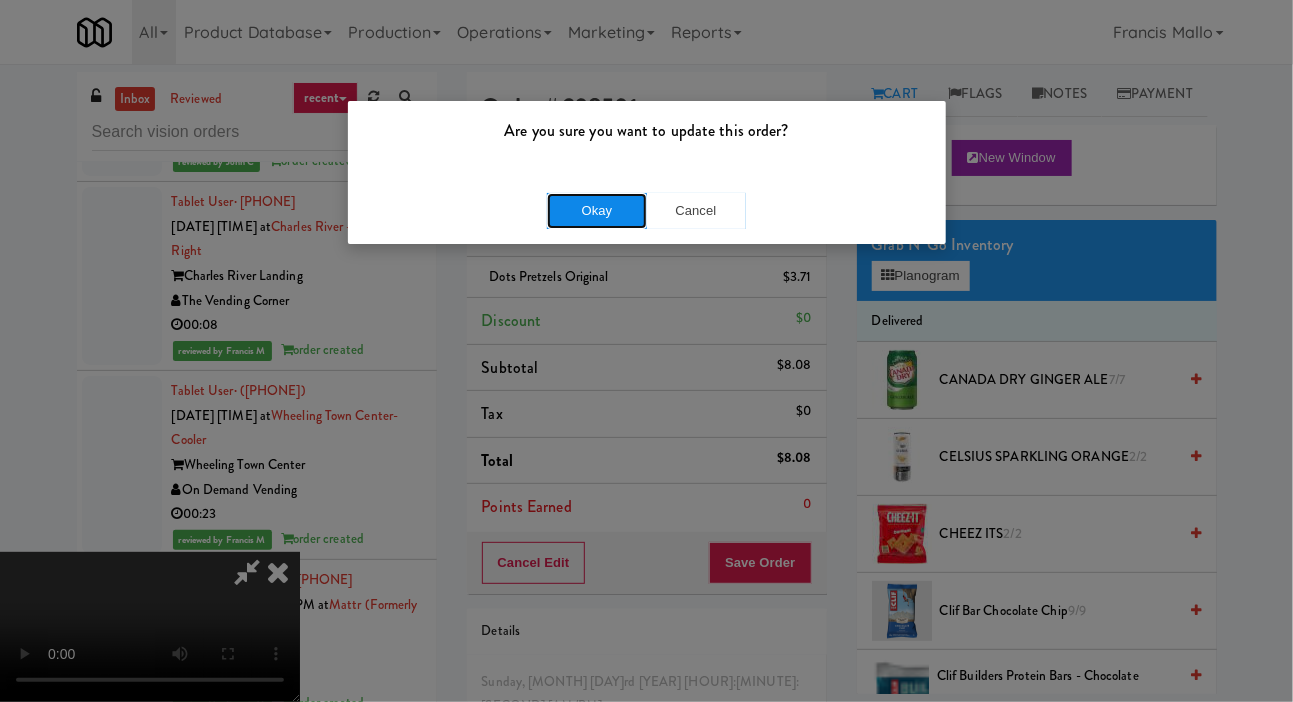 click on "Okay" at bounding box center (597, 211) 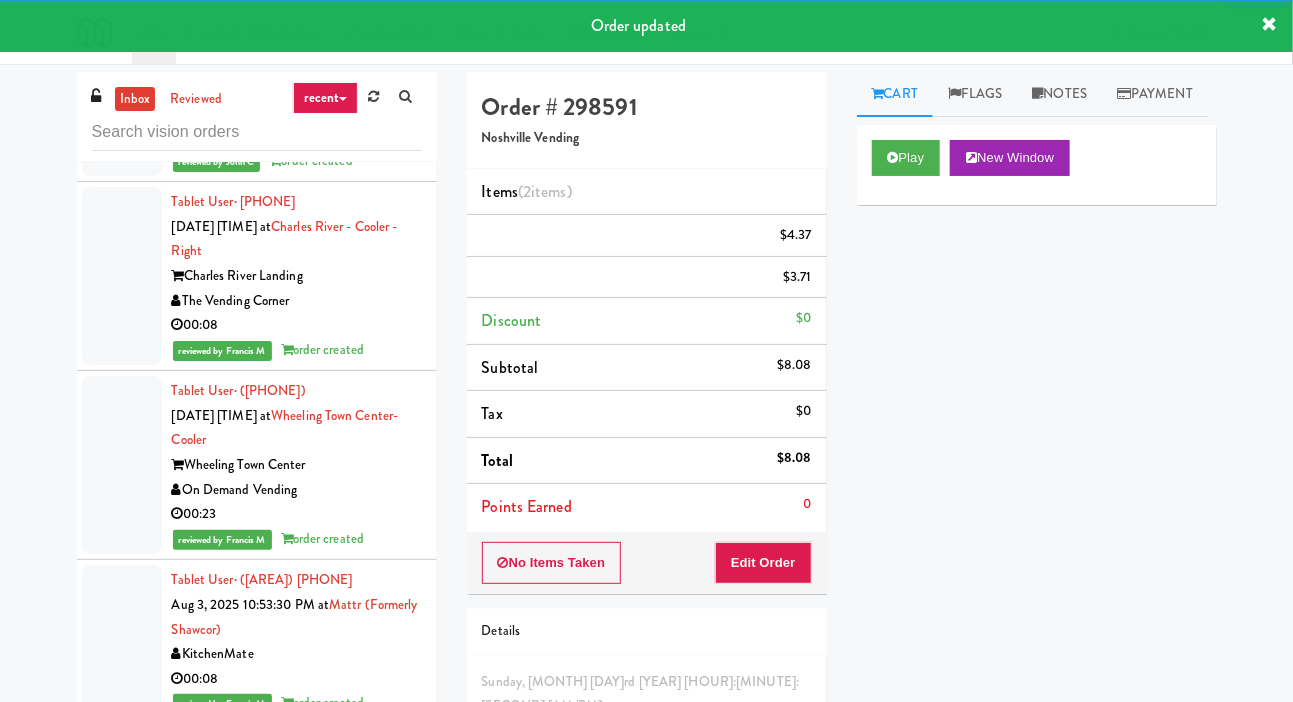 click at bounding box center [122, -218] 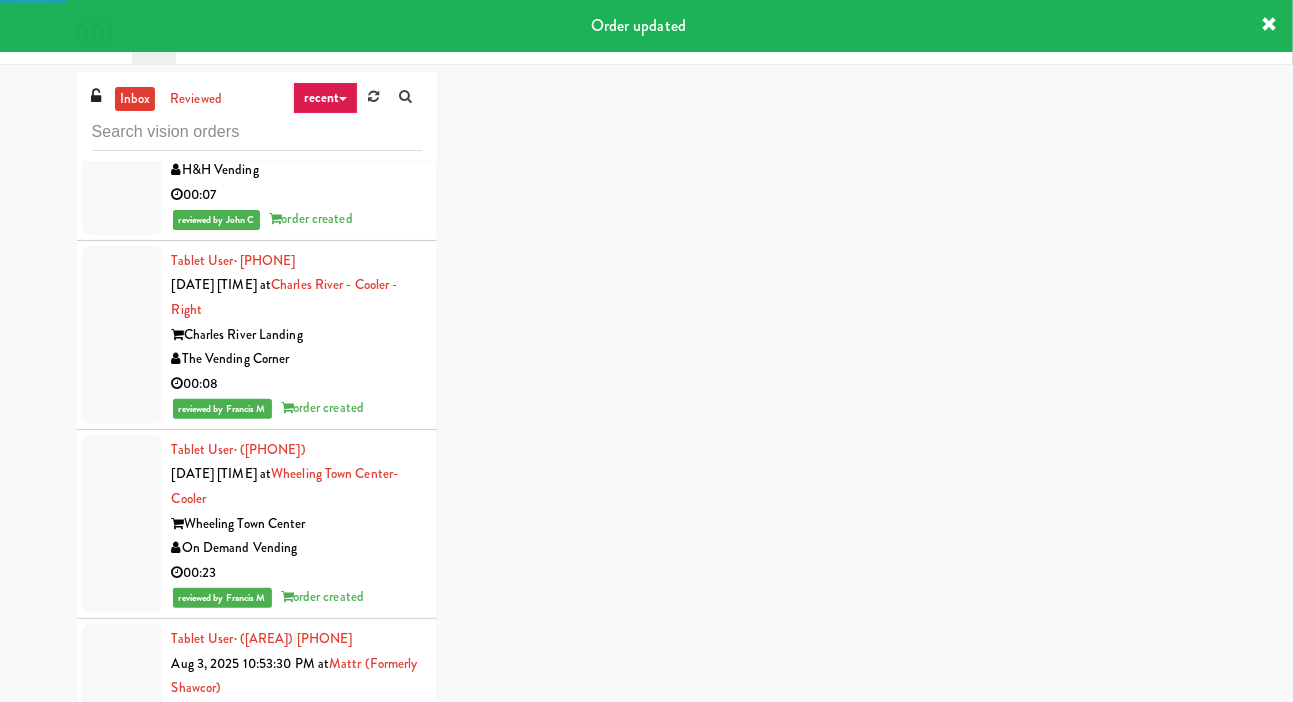 scroll, scrollTop: 12482, scrollLeft: 0, axis: vertical 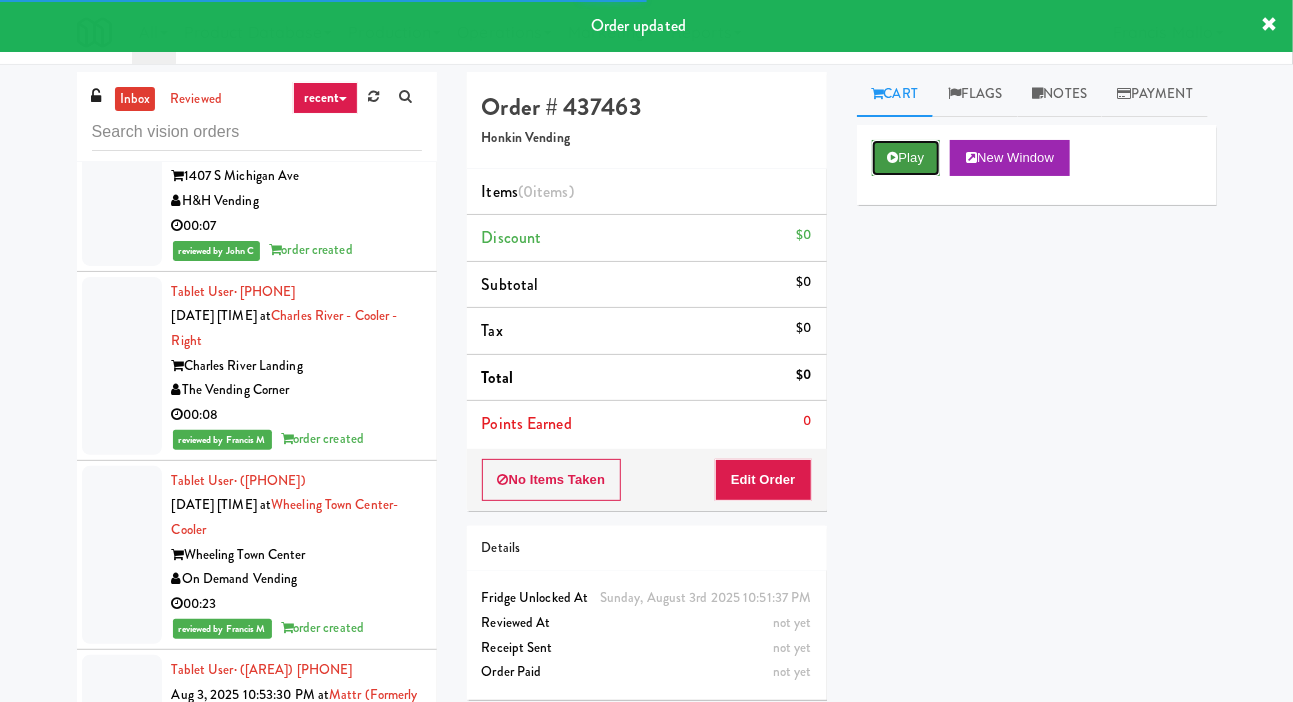 click on "Play" at bounding box center (906, 158) 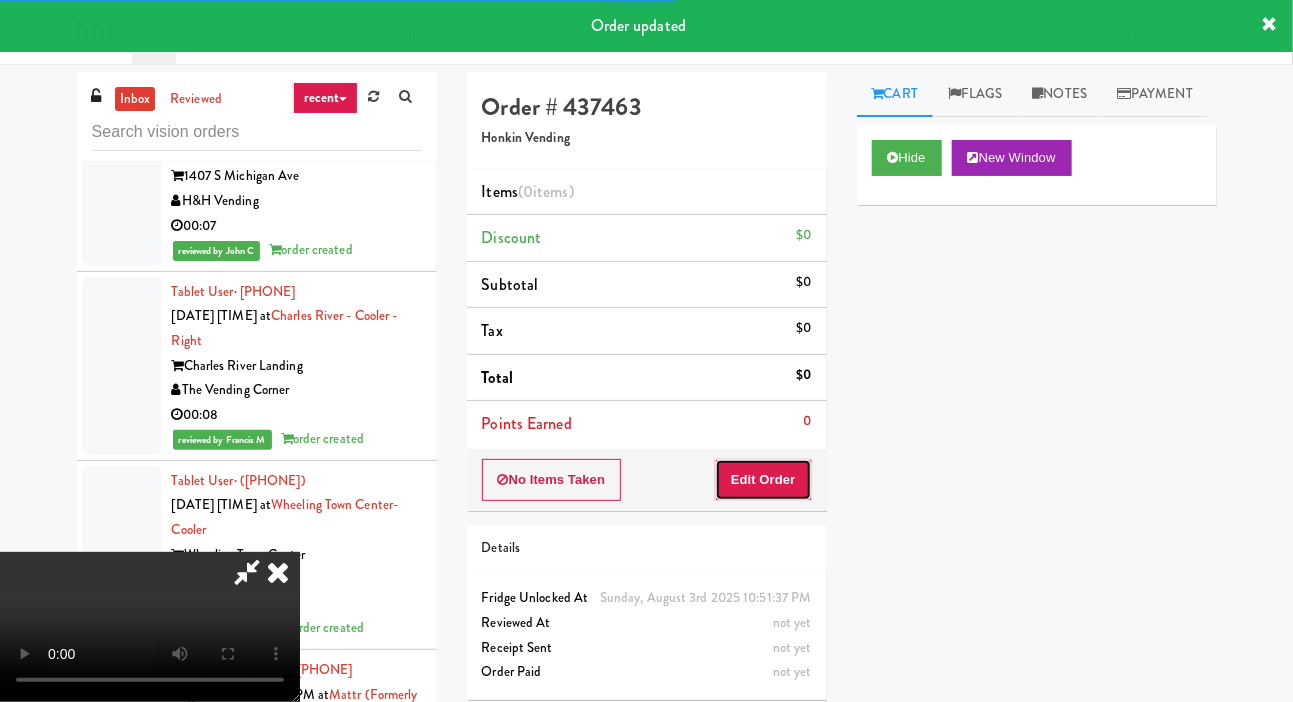 click on "Edit Order" at bounding box center (763, 480) 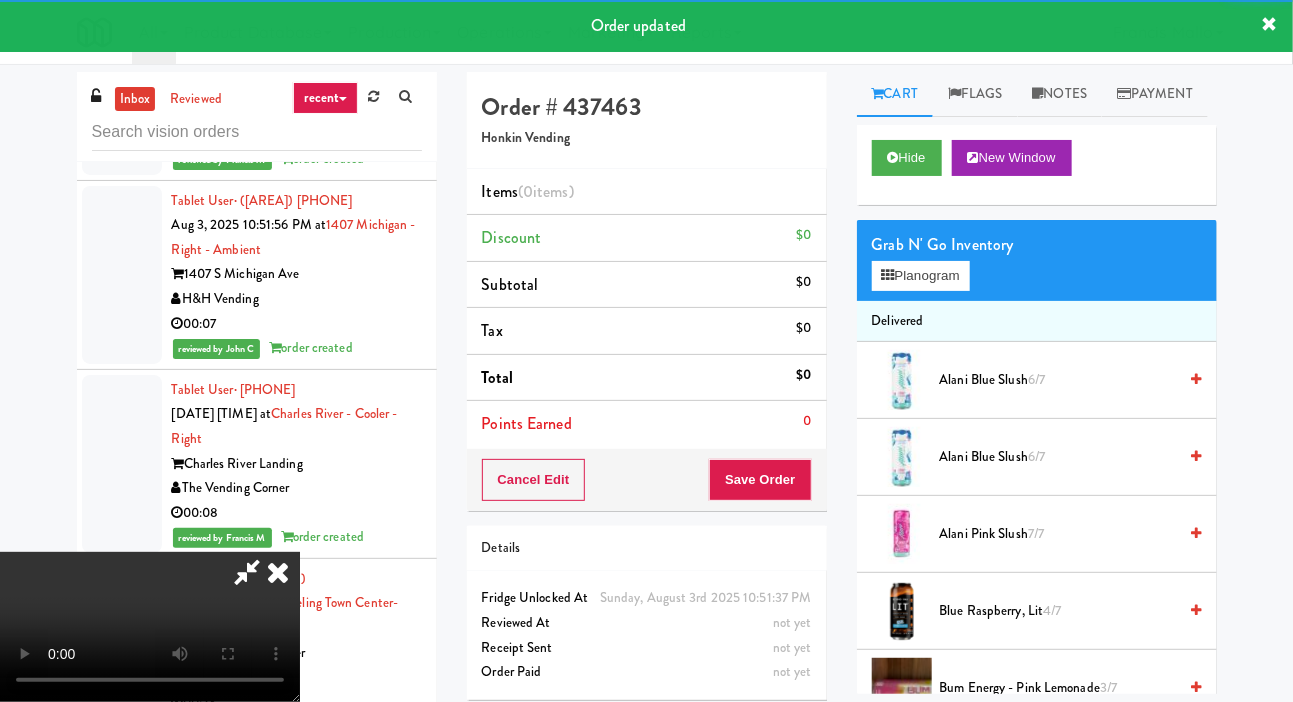 scroll, scrollTop: 12377, scrollLeft: 0, axis: vertical 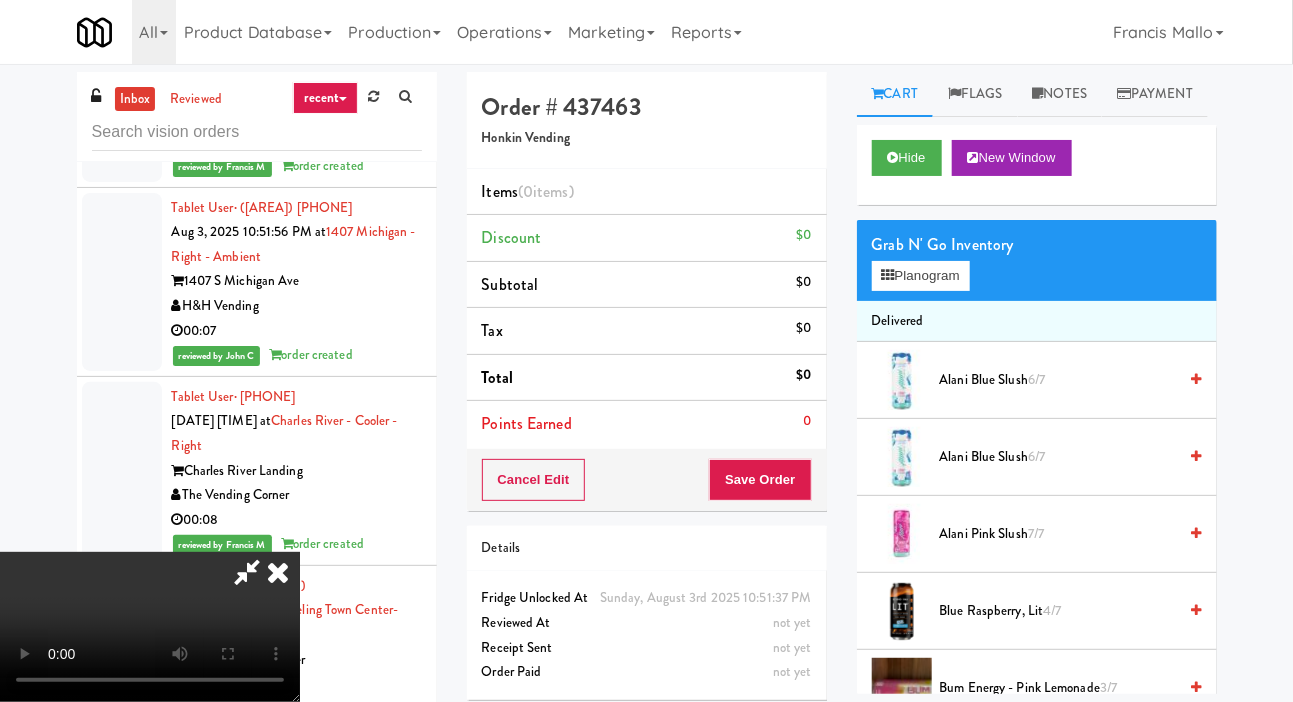type 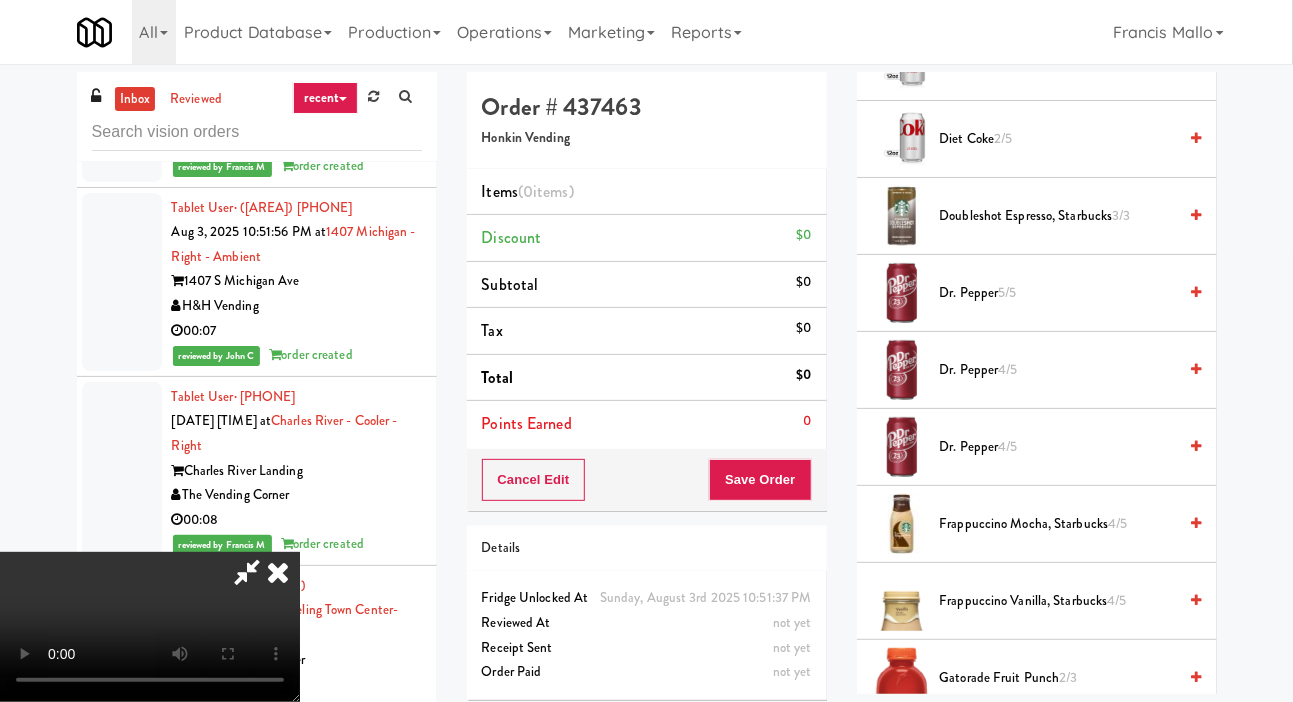 scroll, scrollTop: 1168, scrollLeft: 0, axis: vertical 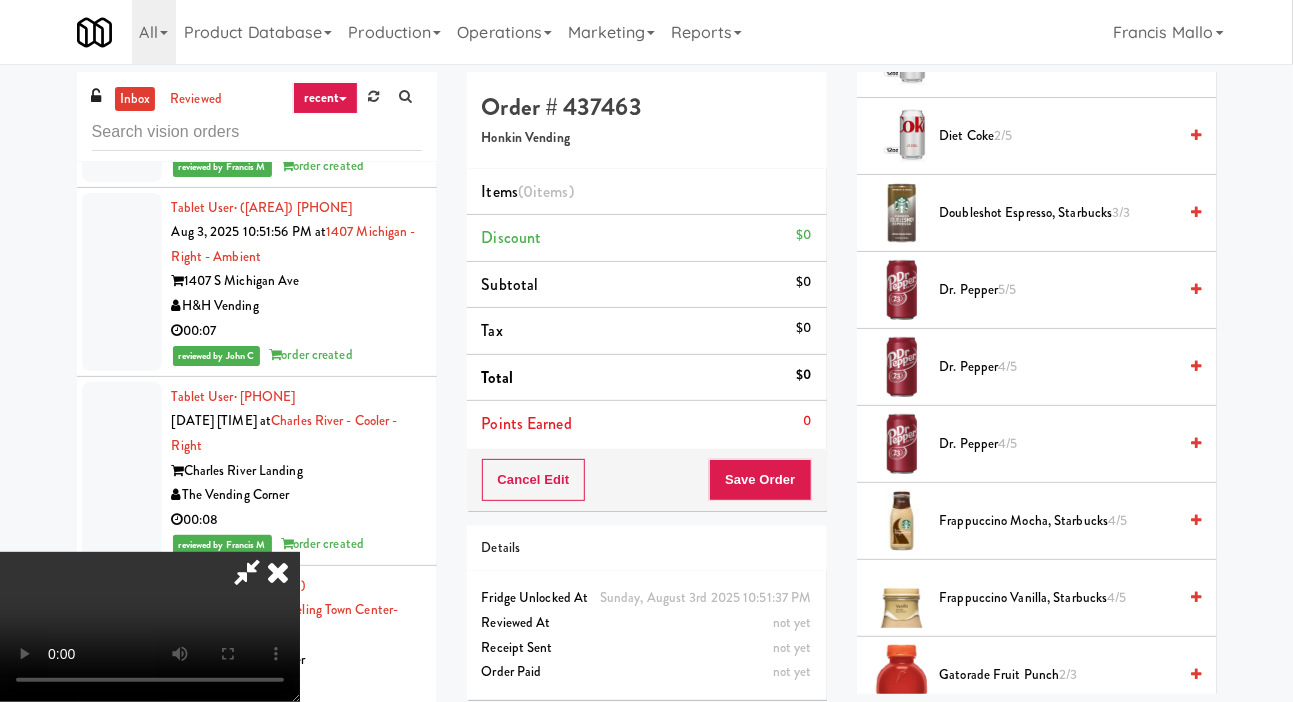 click on "Dr. Pepper  4/5" at bounding box center [1058, 444] 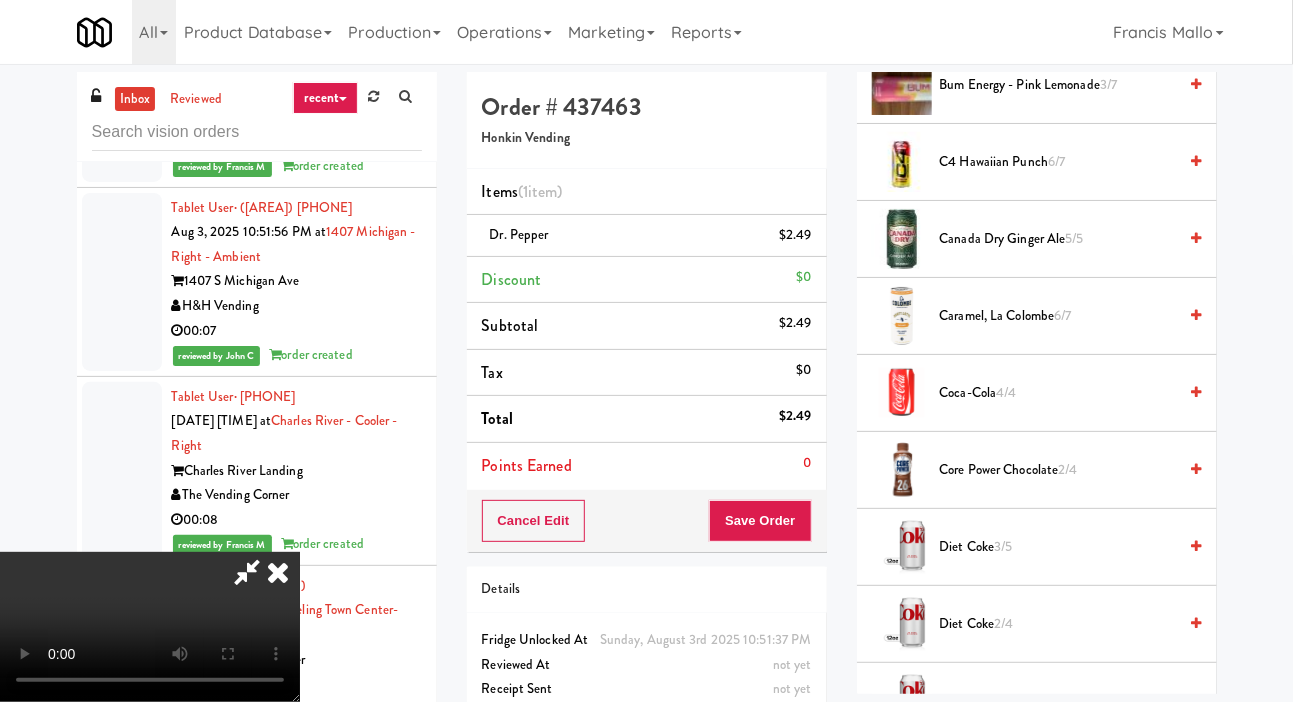 scroll, scrollTop: 0, scrollLeft: 0, axis: both 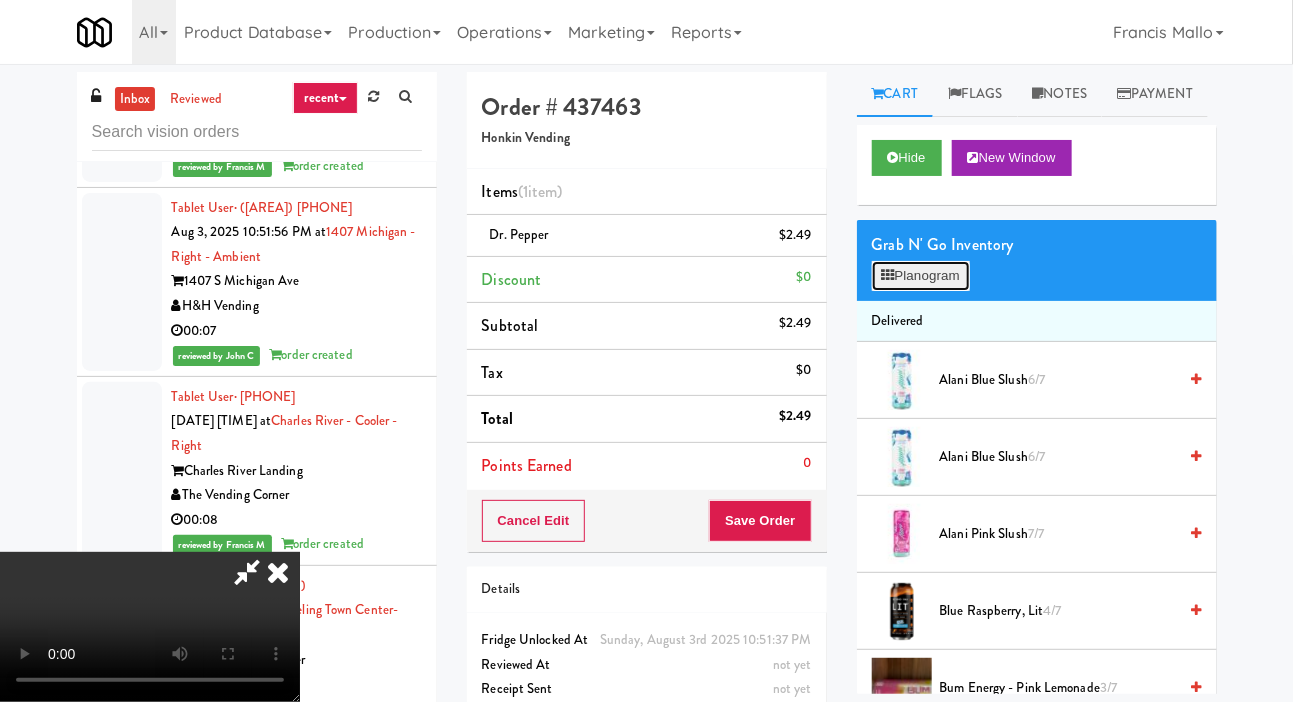 click on "Planogram" at bounding box center (921, 276) 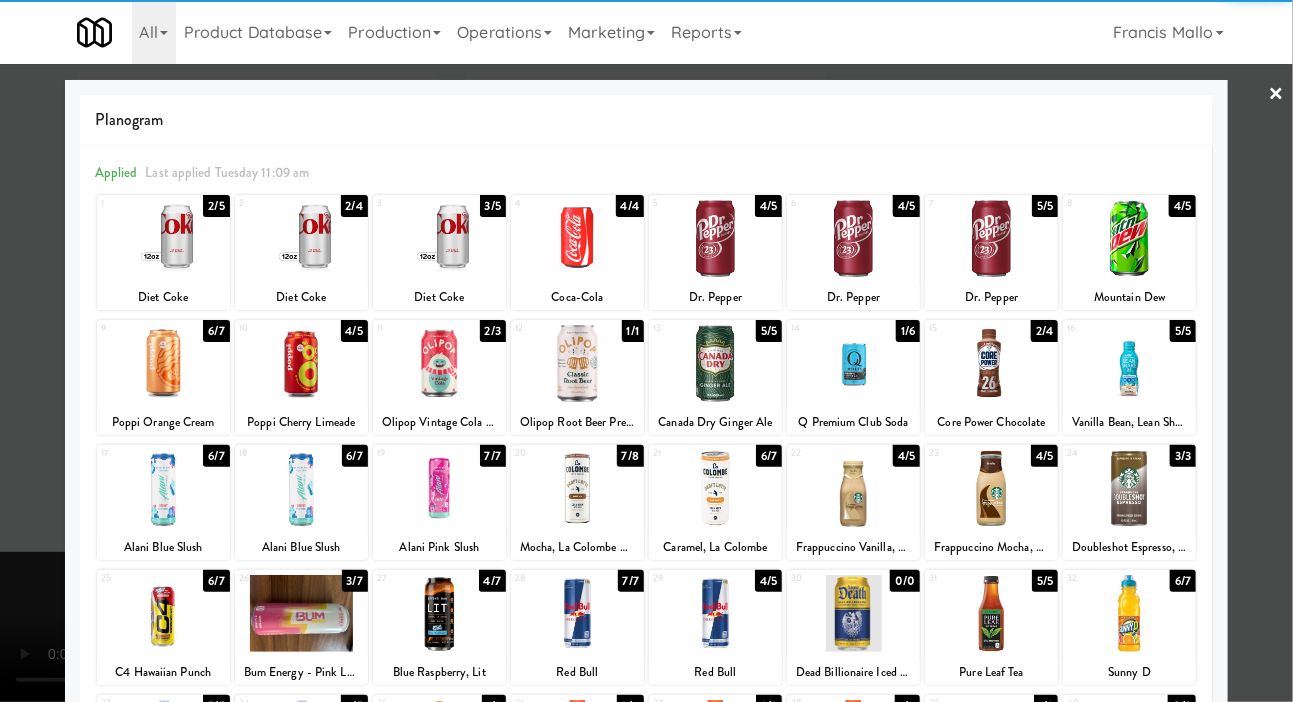 click at bounding box center (301, 363) 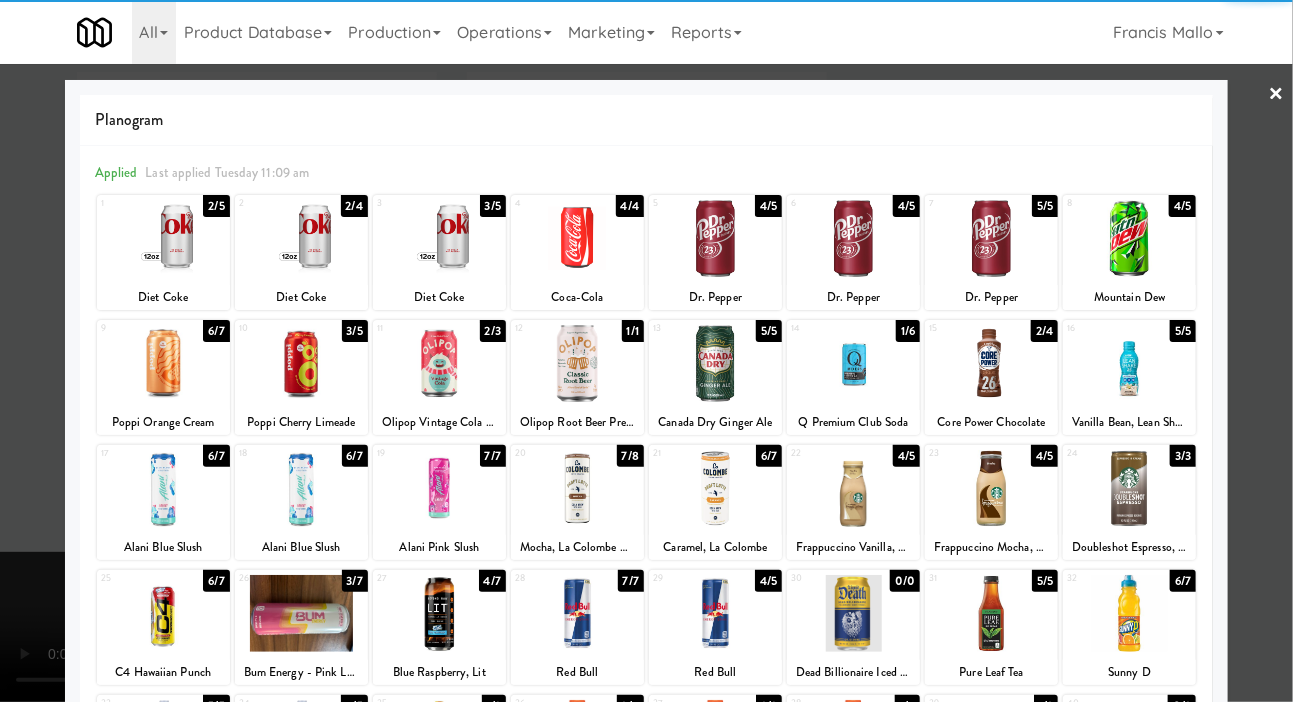 click at bounding box center (646, 351) 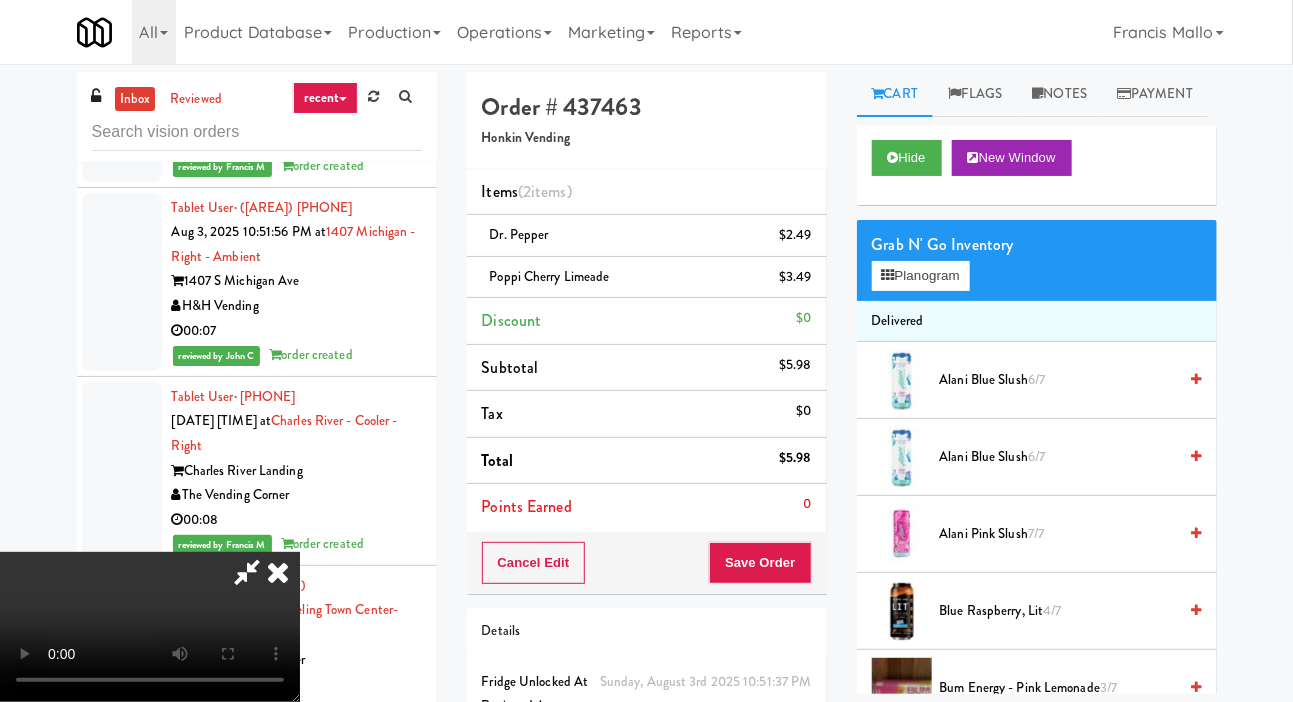 scroll, scrollTop: 0, scrollLeft: 0, axis: both 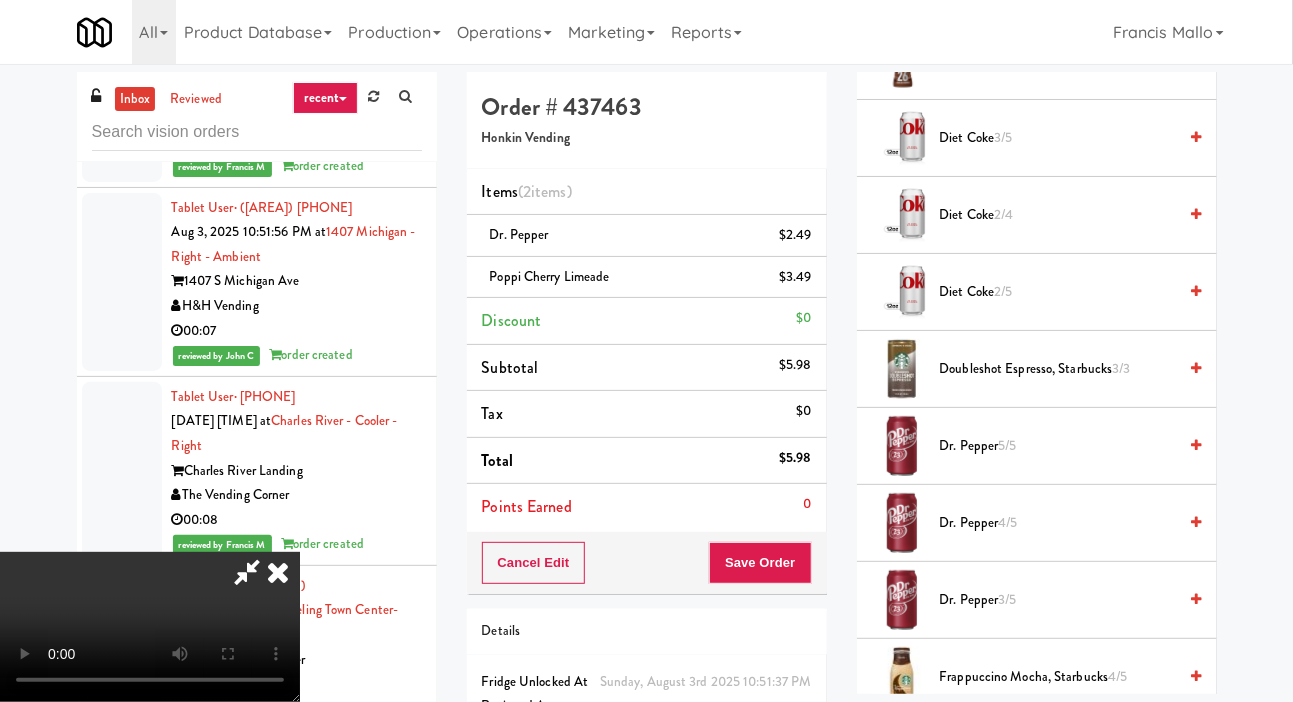click on "Dr. Pepper  3/5" at bounding box center (1058, 600) 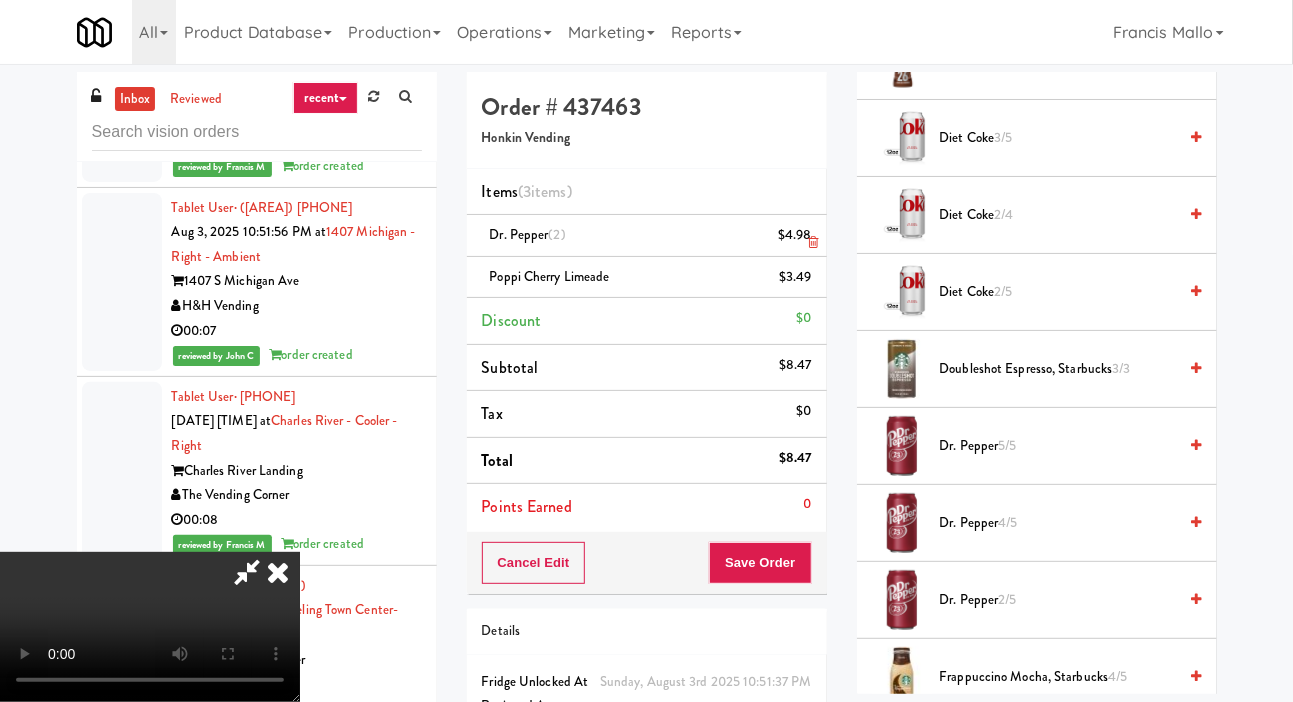 click on "Dr. Pepper  (2) $4.98" at bounding box center (647, 236) 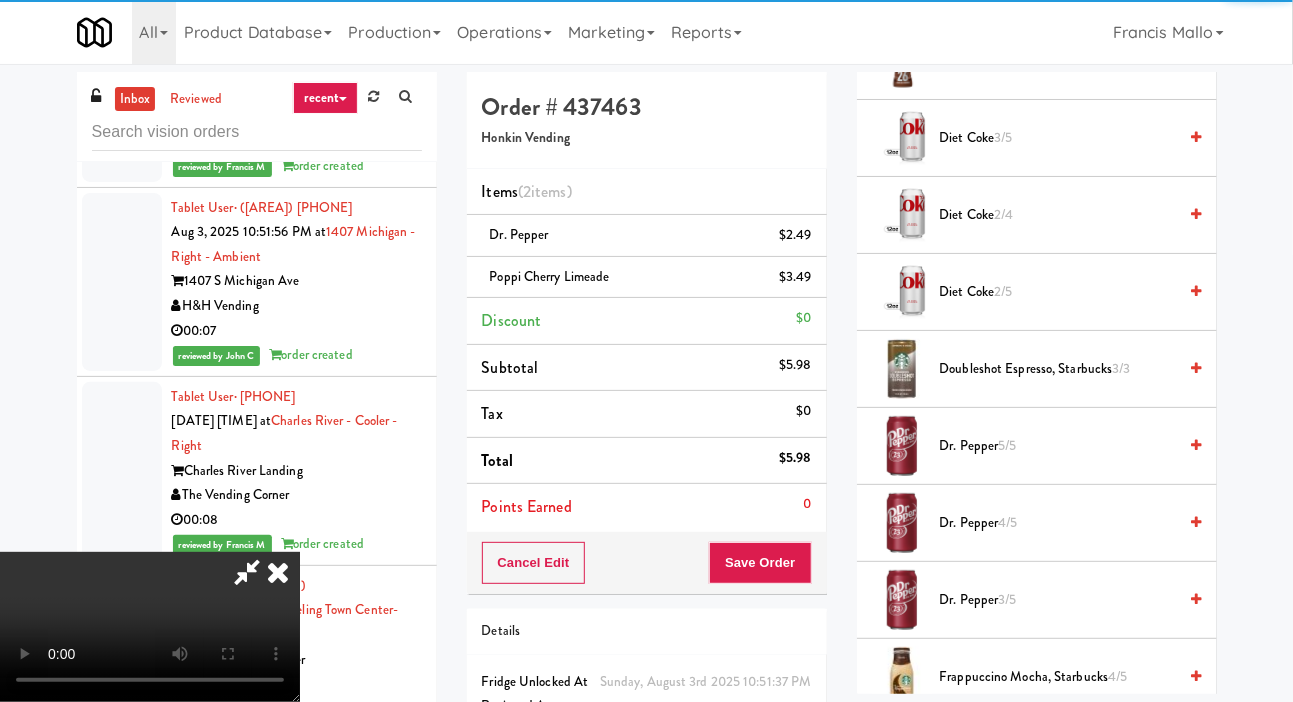 click on "Dr. Pepper  5/5" at bounding box center [1058, 446] 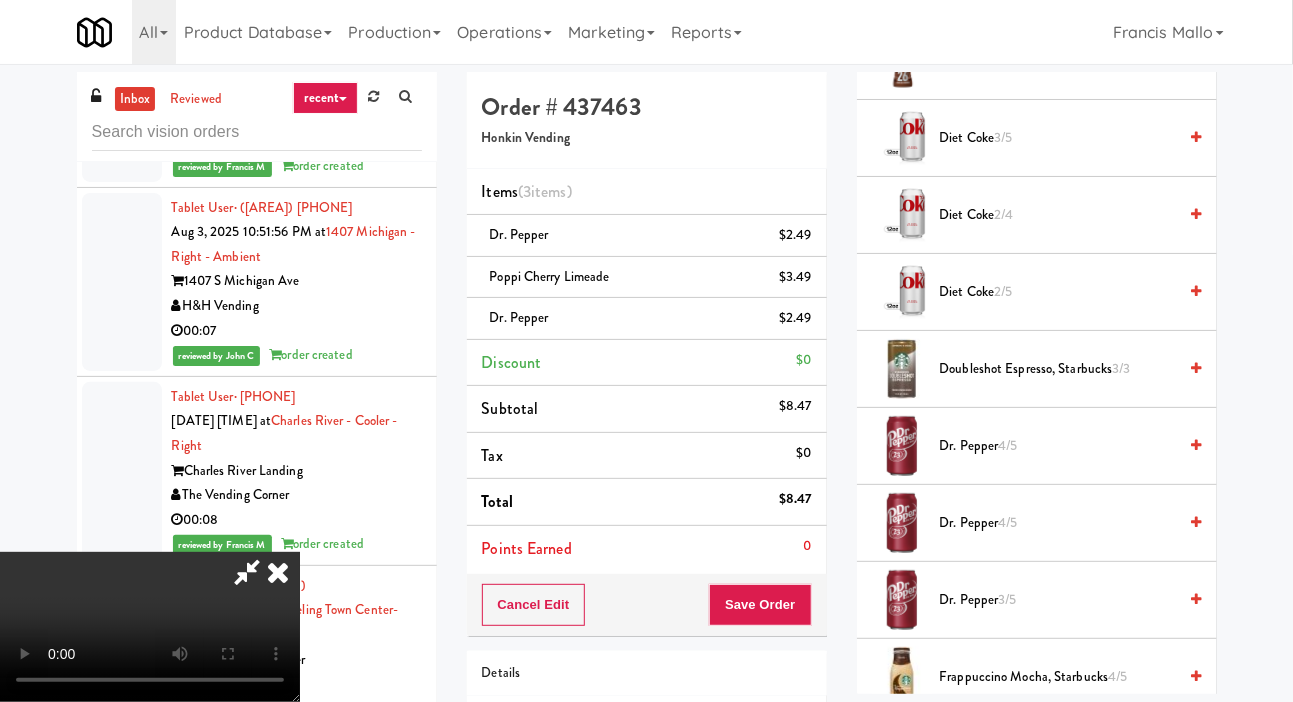 scroll, scrollTop: 73, scrollLeft: 0, axis: vertical 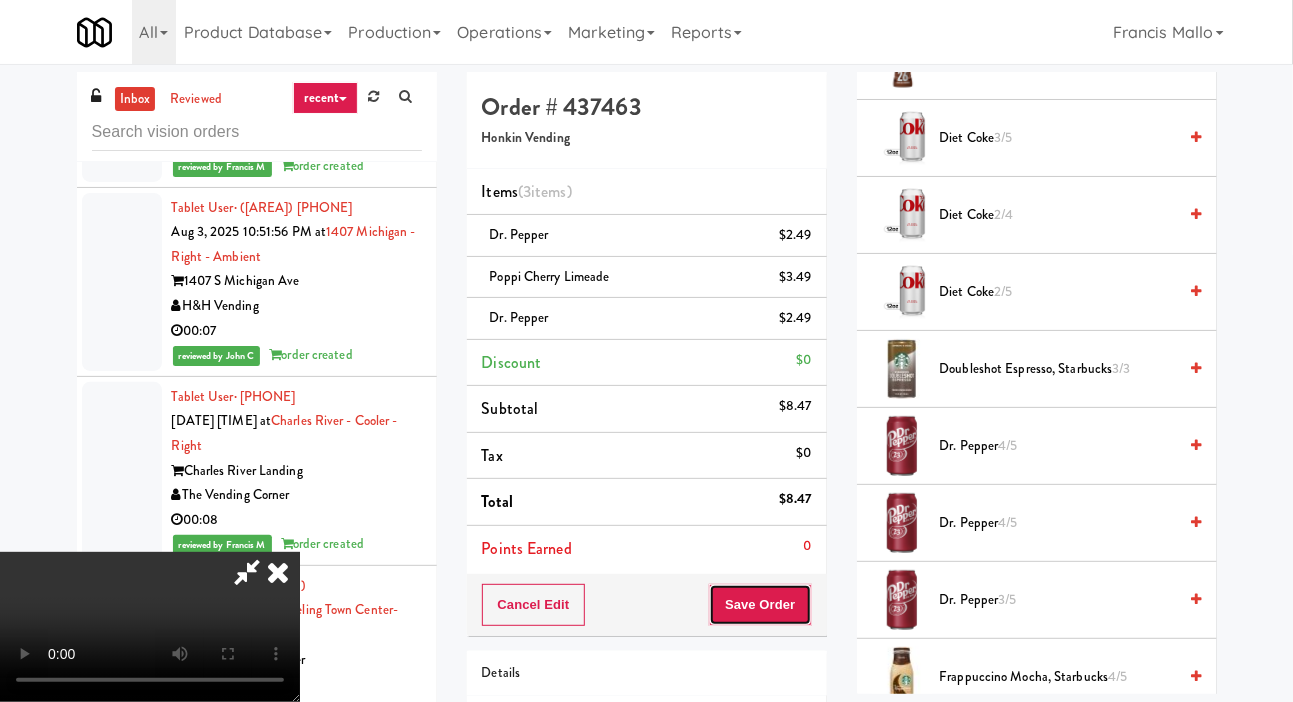 click on "Save Order" at bounding box center (760, 605) 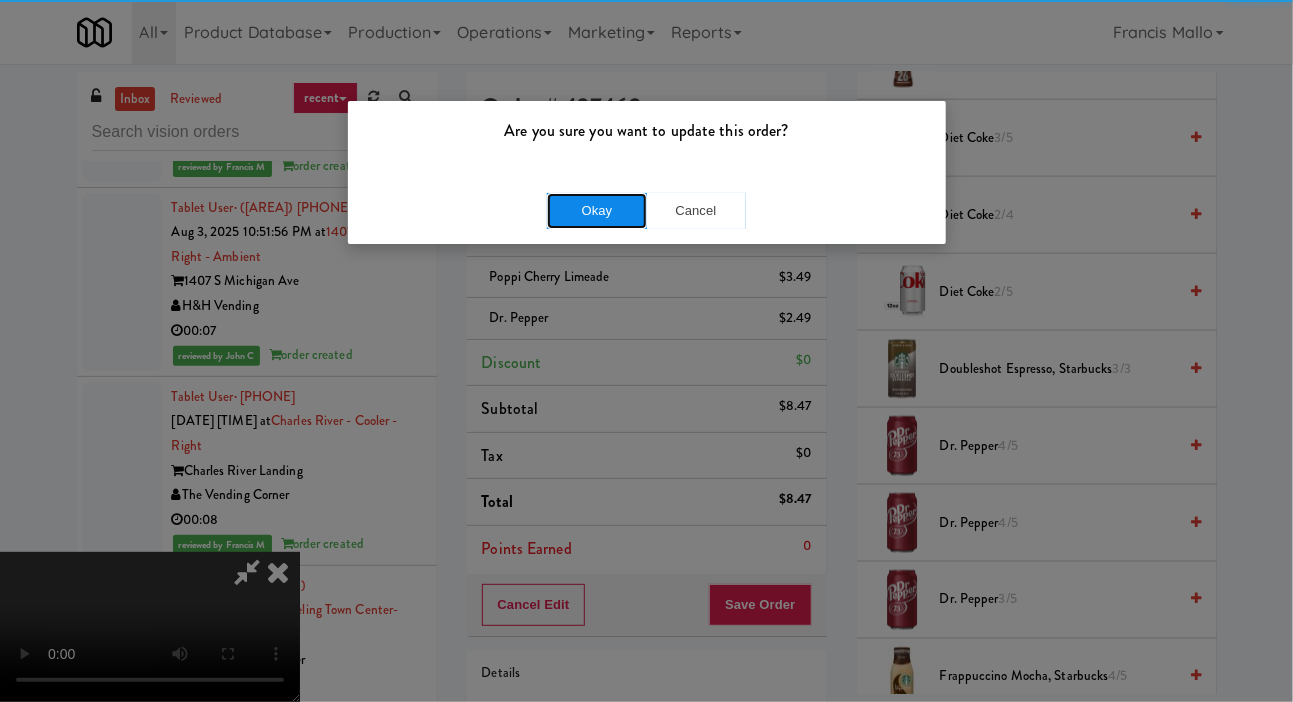 click on "Okay" at bounding box center (597, 211) 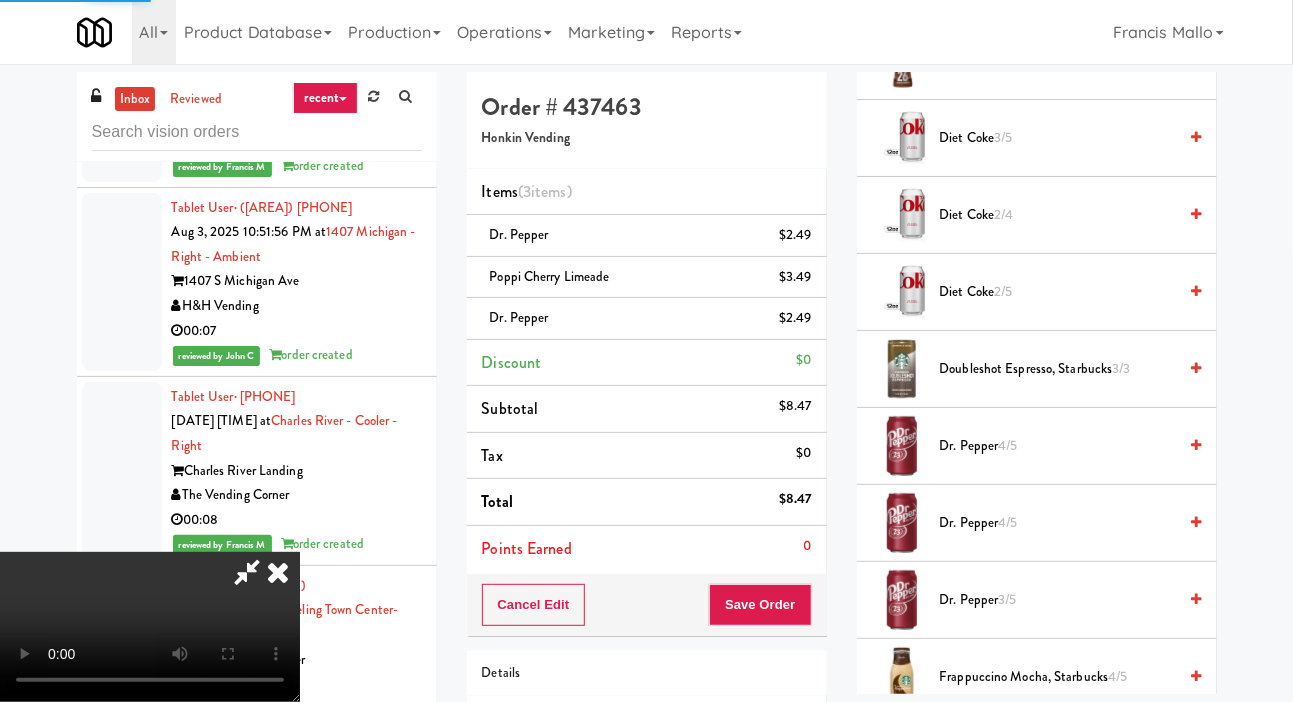 scroll, scrollTop: 116, scrollLeft: 0, axis: vertical 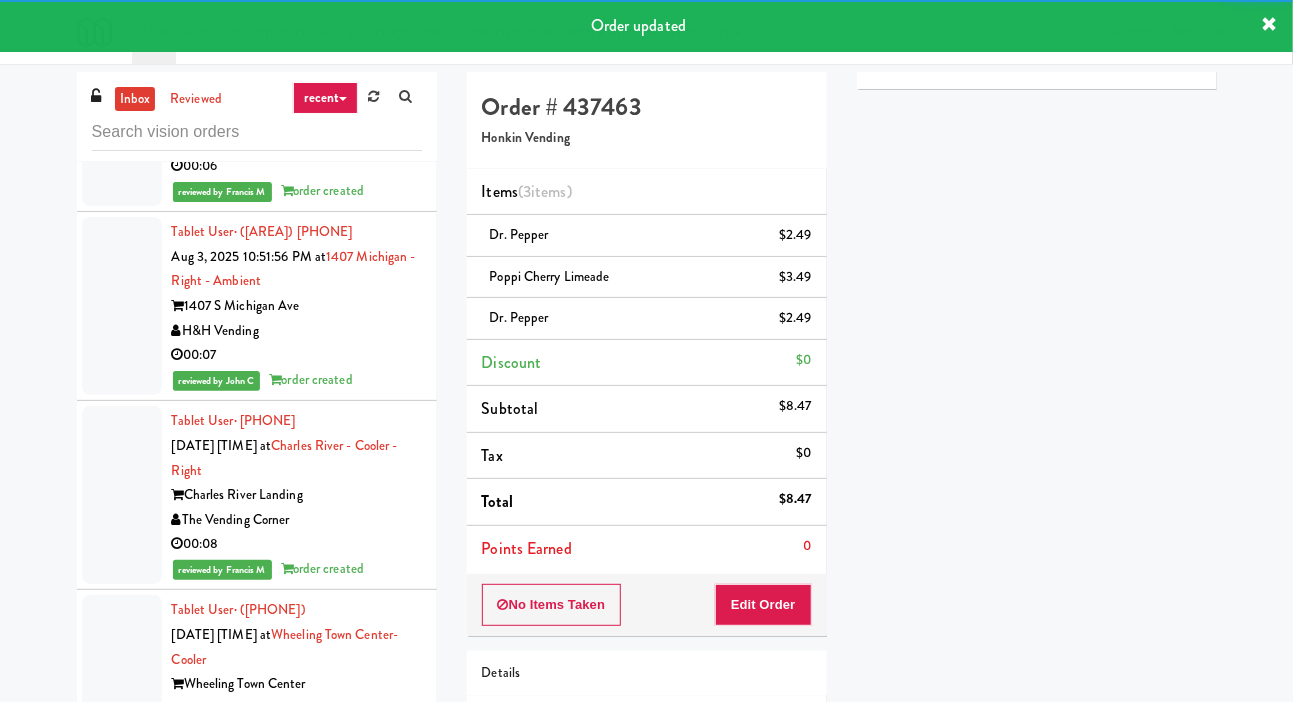 click at bounding box center (122, -188) 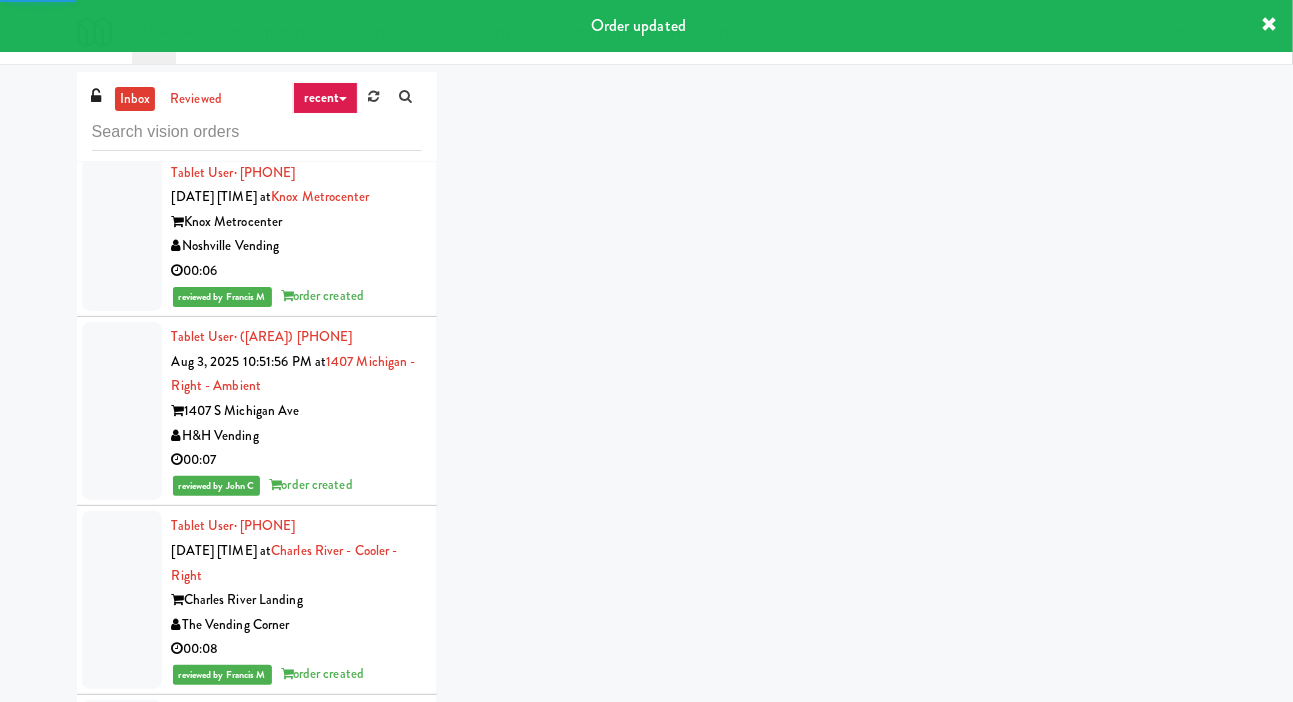 scroll, scrollTop: 12271, scrollLeft: 0, axis: vertical 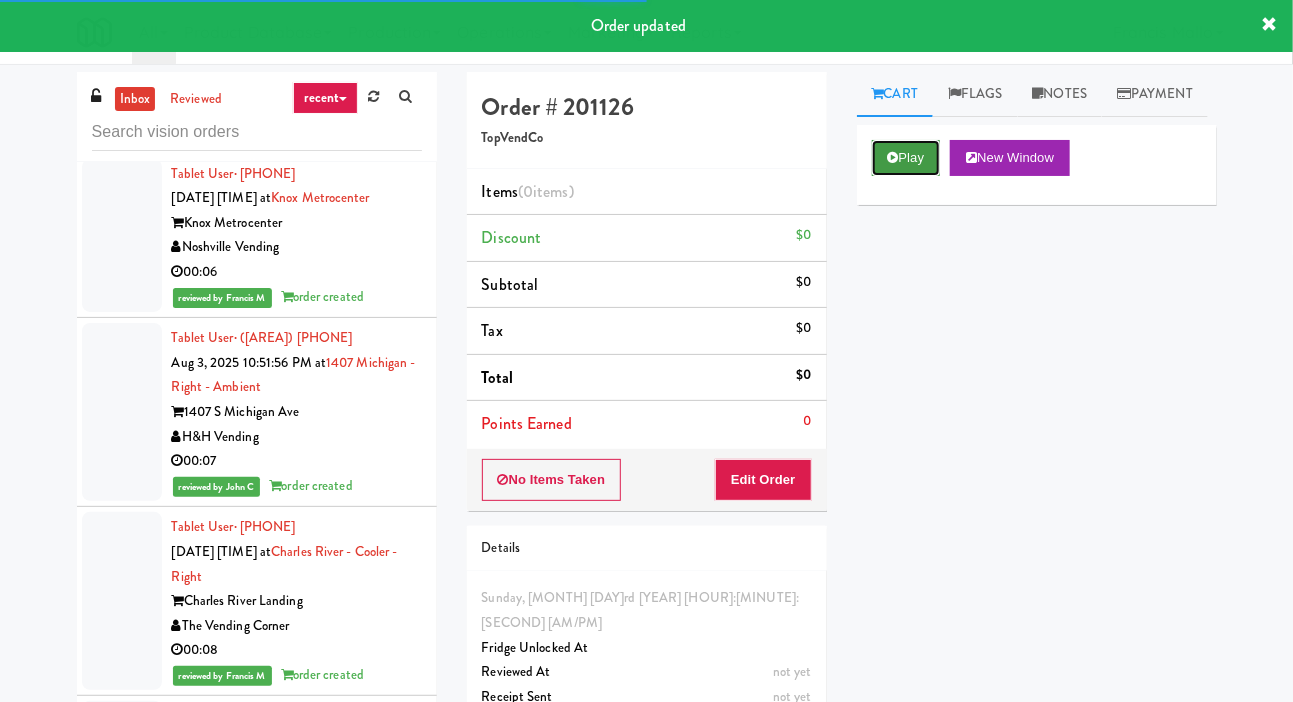 click on "Play" at bounding box center (906, 158) 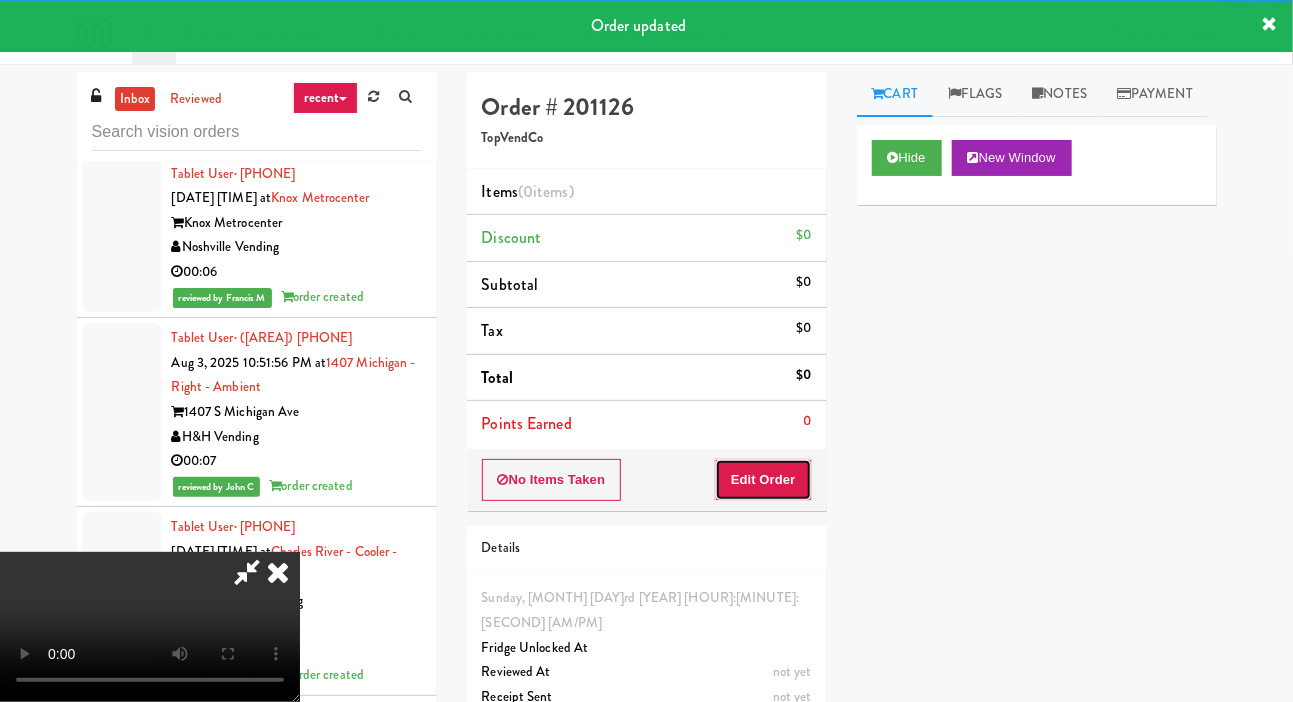 click on "Edit Order" at bounding box center [763, 480] 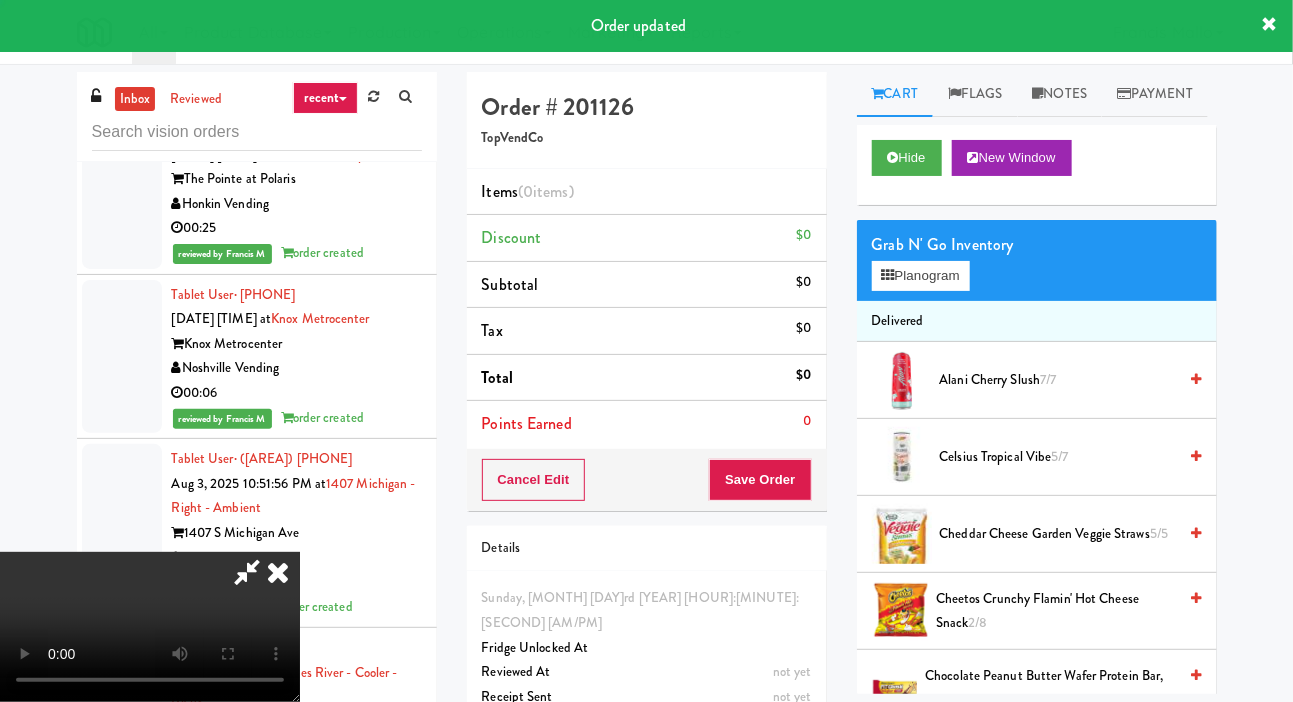scroll, scrollTop: 12148, scrollLeft: 0, axis: vertical 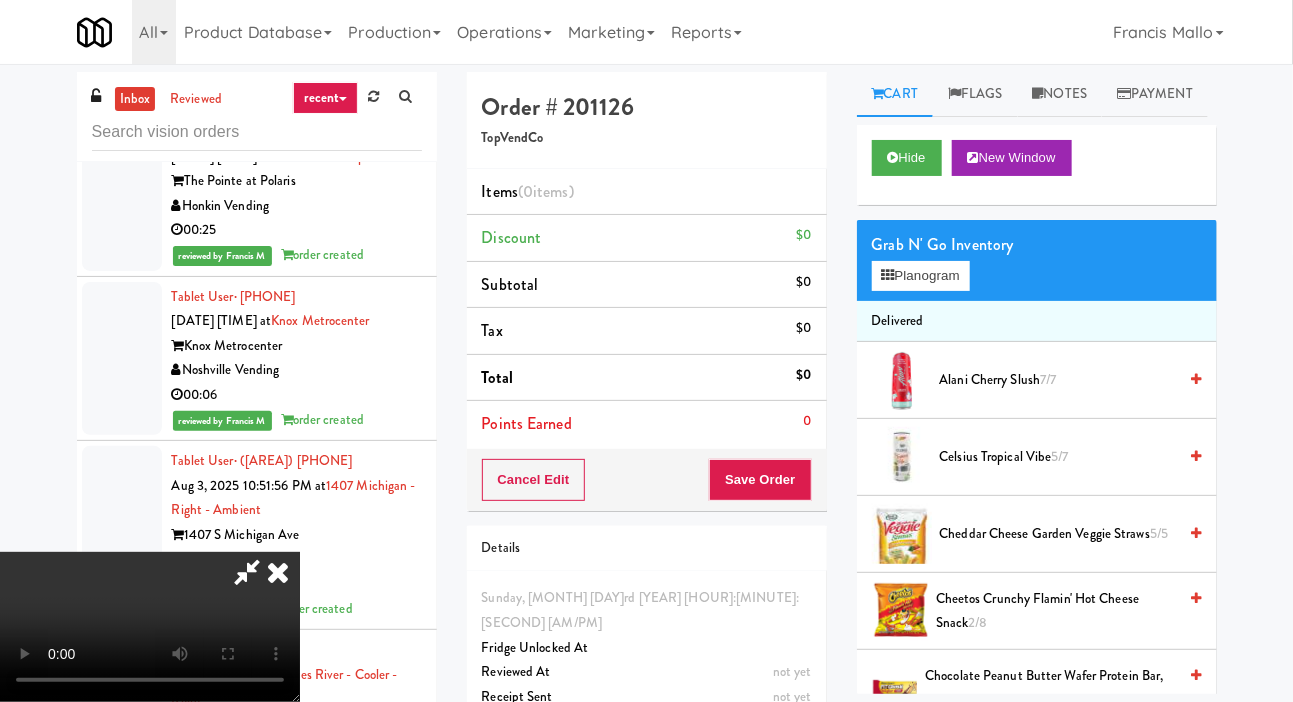 type 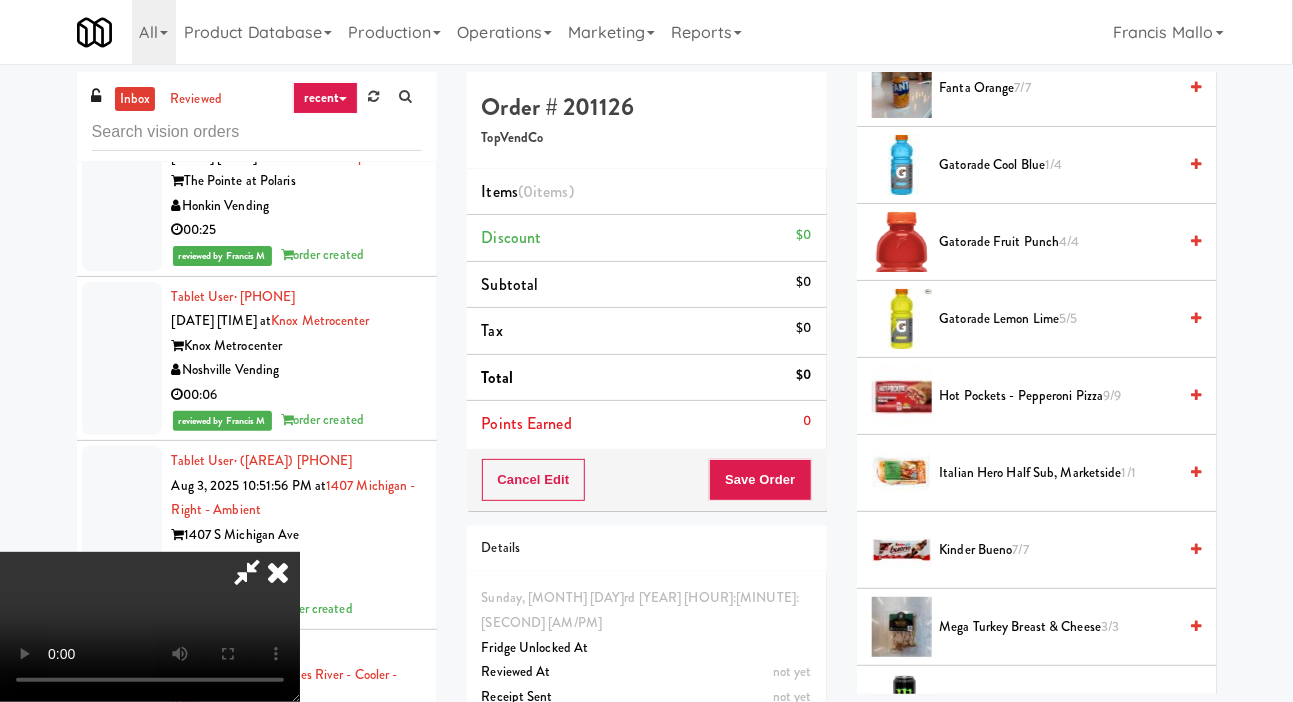 scroll, scrollTop: 1227, scrollLeft: 0, axis: vertical 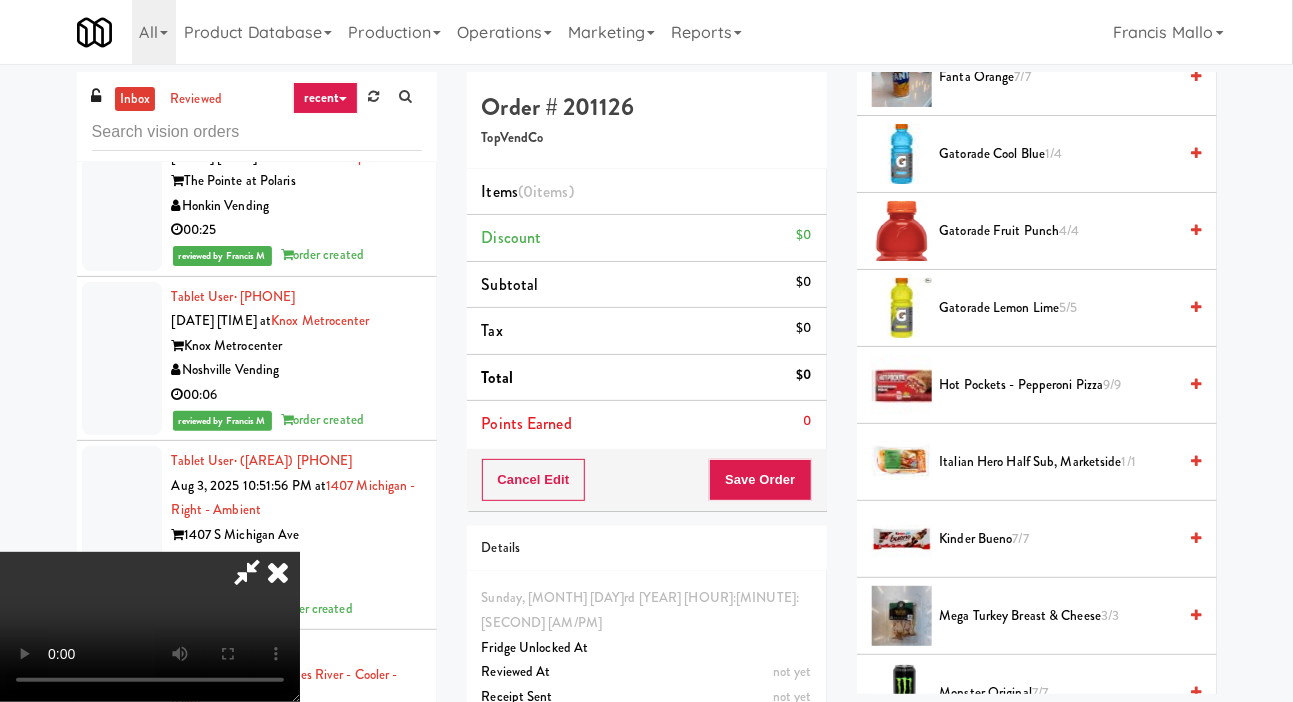 click on "Kinder Bueno  7/7" at bounding box center [1058, 539] 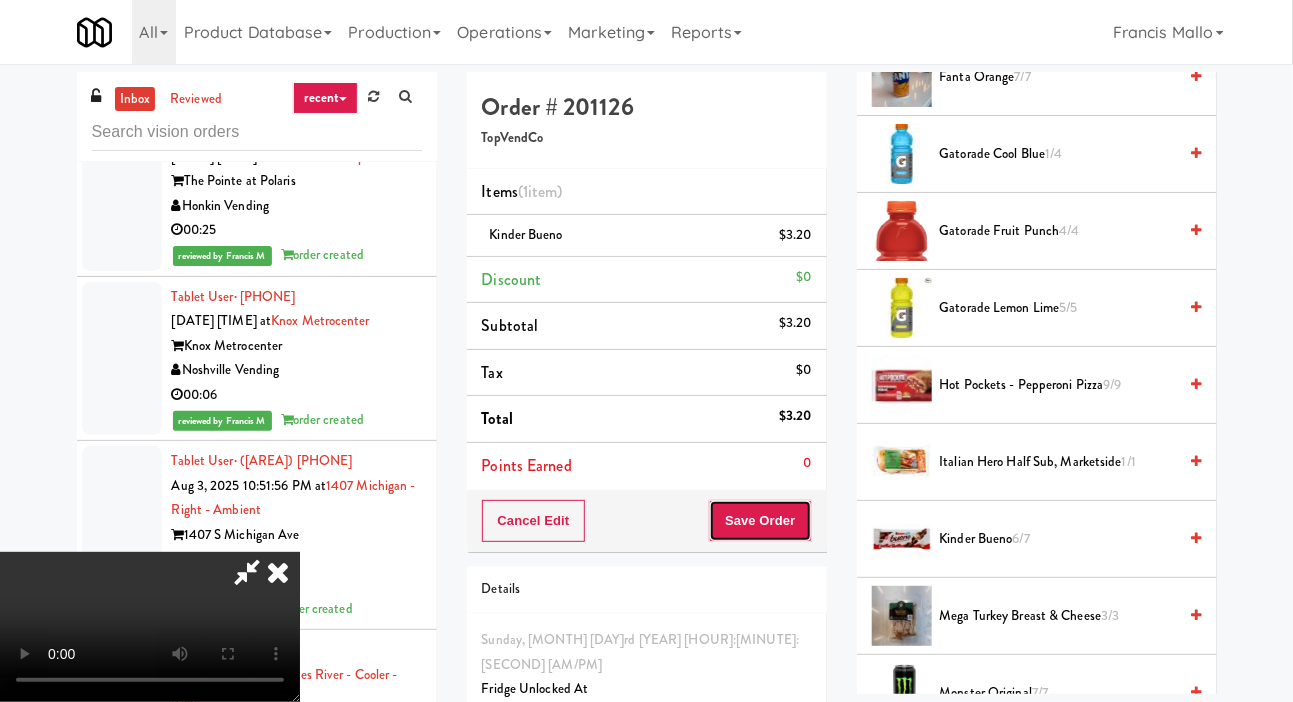 click on "Save Order" at bounding box center (760, 521) 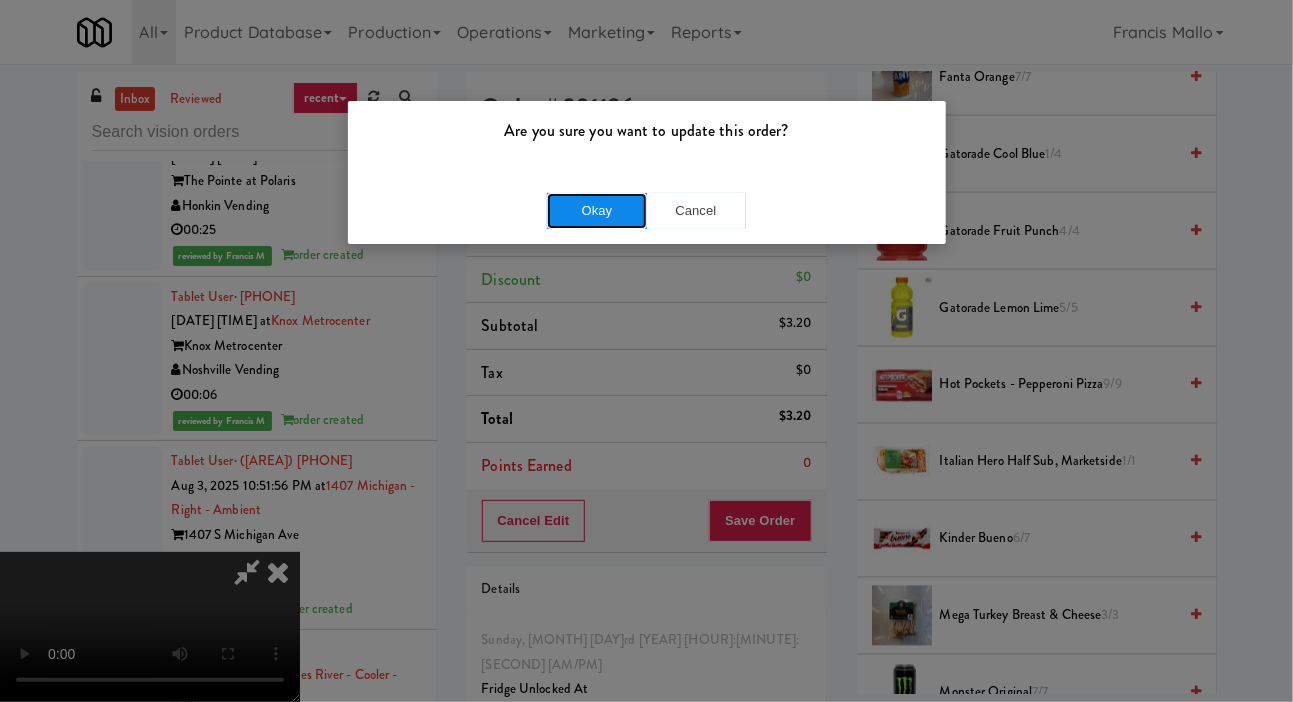 click on "Okay" at bounding box center (597, 211) 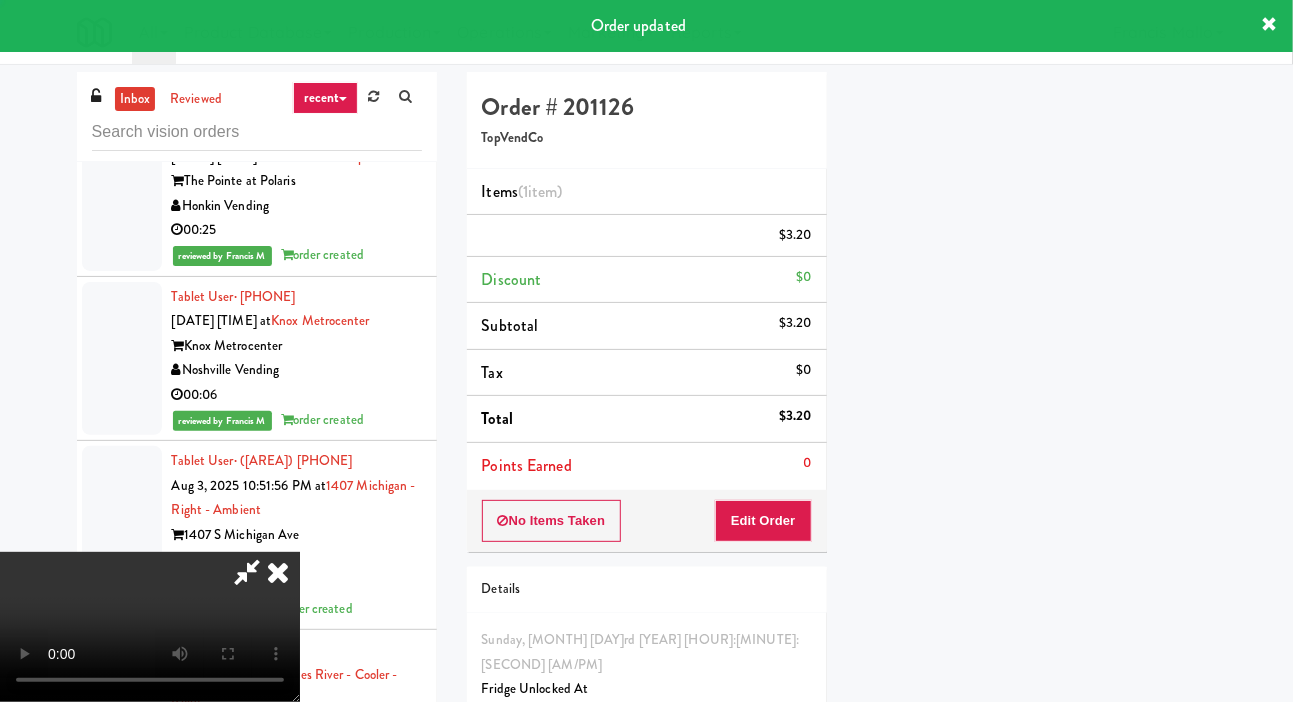 scroll, scrollTop: 116, scrollLeft: 0, axis: vertical 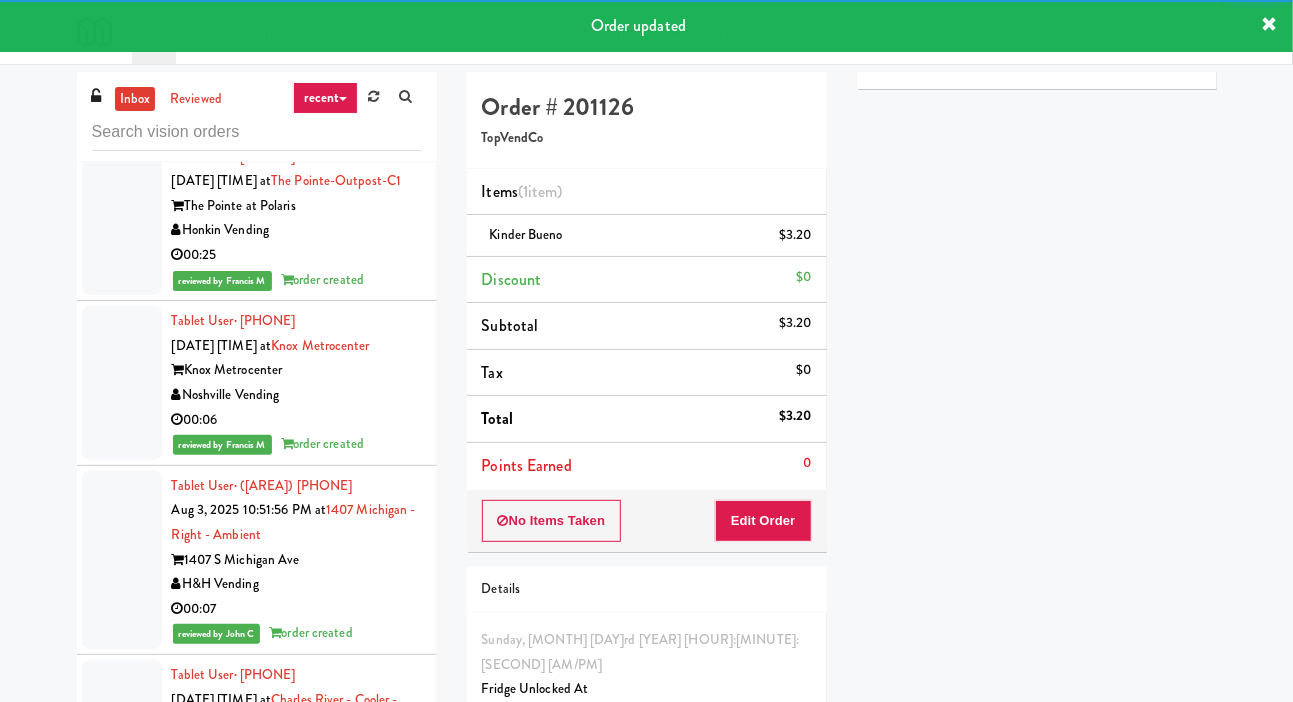 click at bounding box center [122, -123] 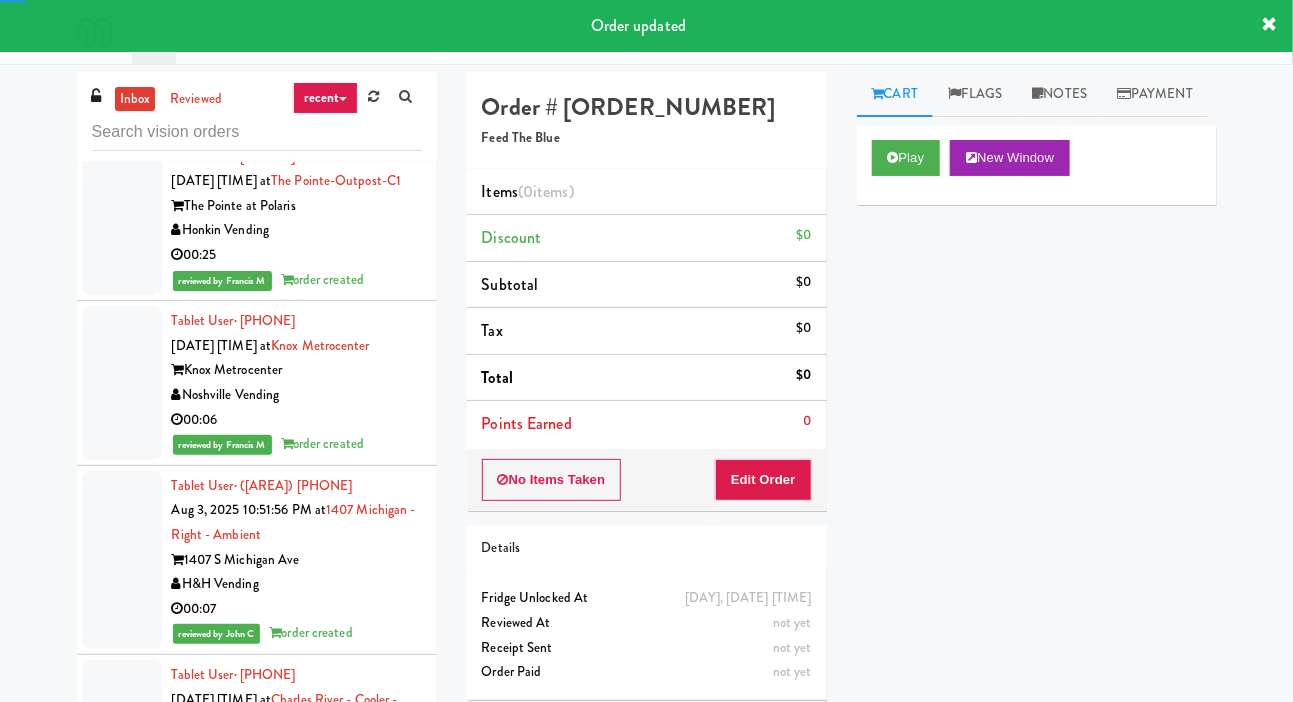 scroll, scrollTop: 11, scrollLeft: 0, axis: vertical 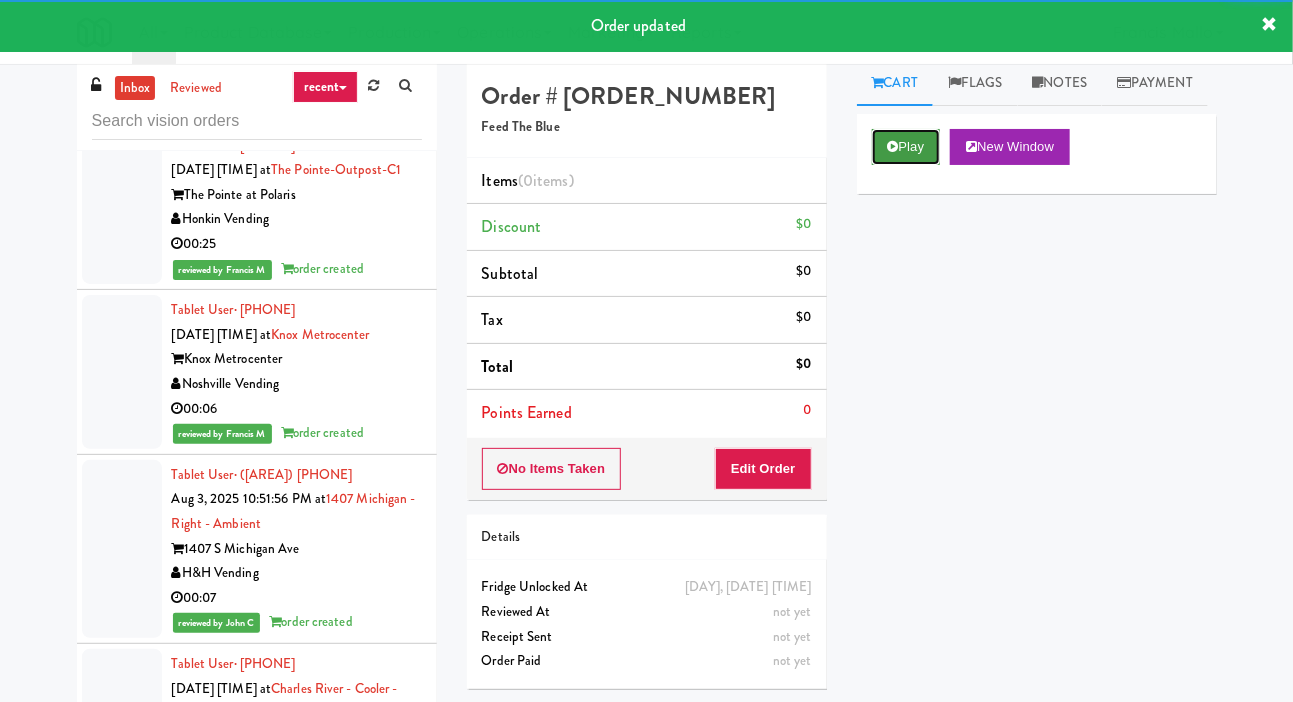 click at bounding box center (893, 146) 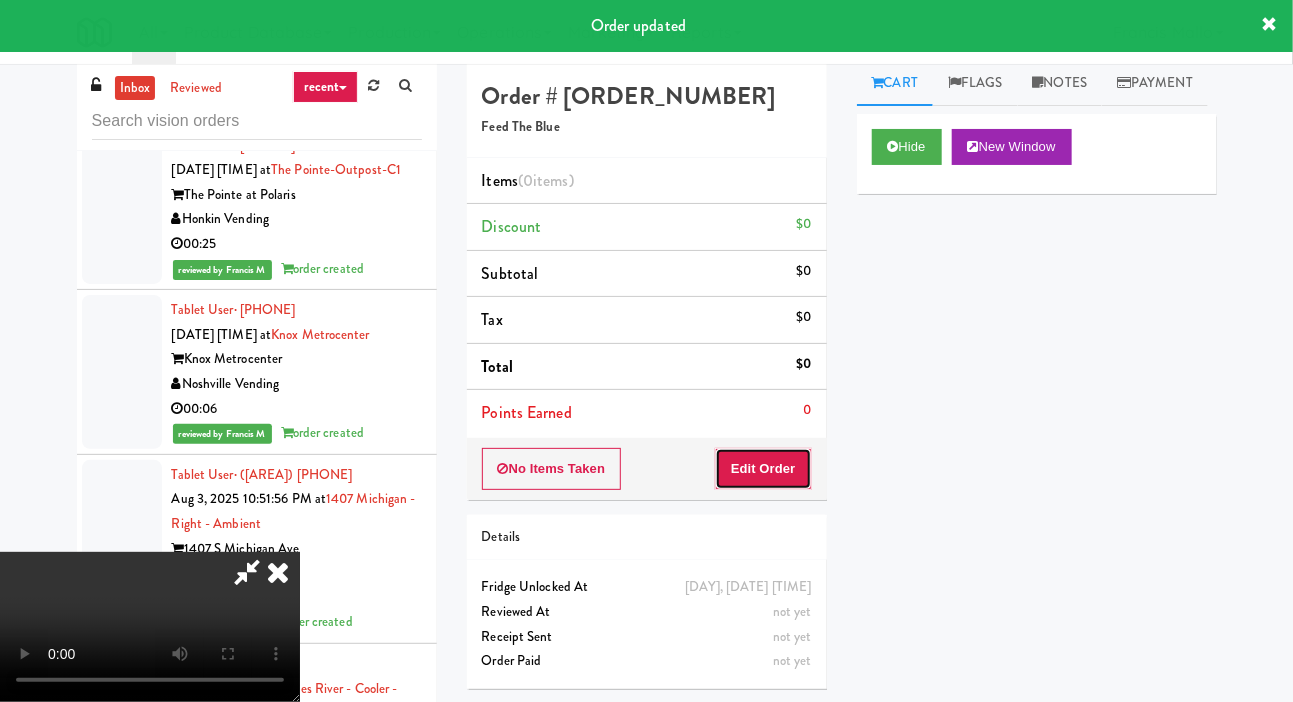 click on "Edit Order" at bounding box center [763, 469] 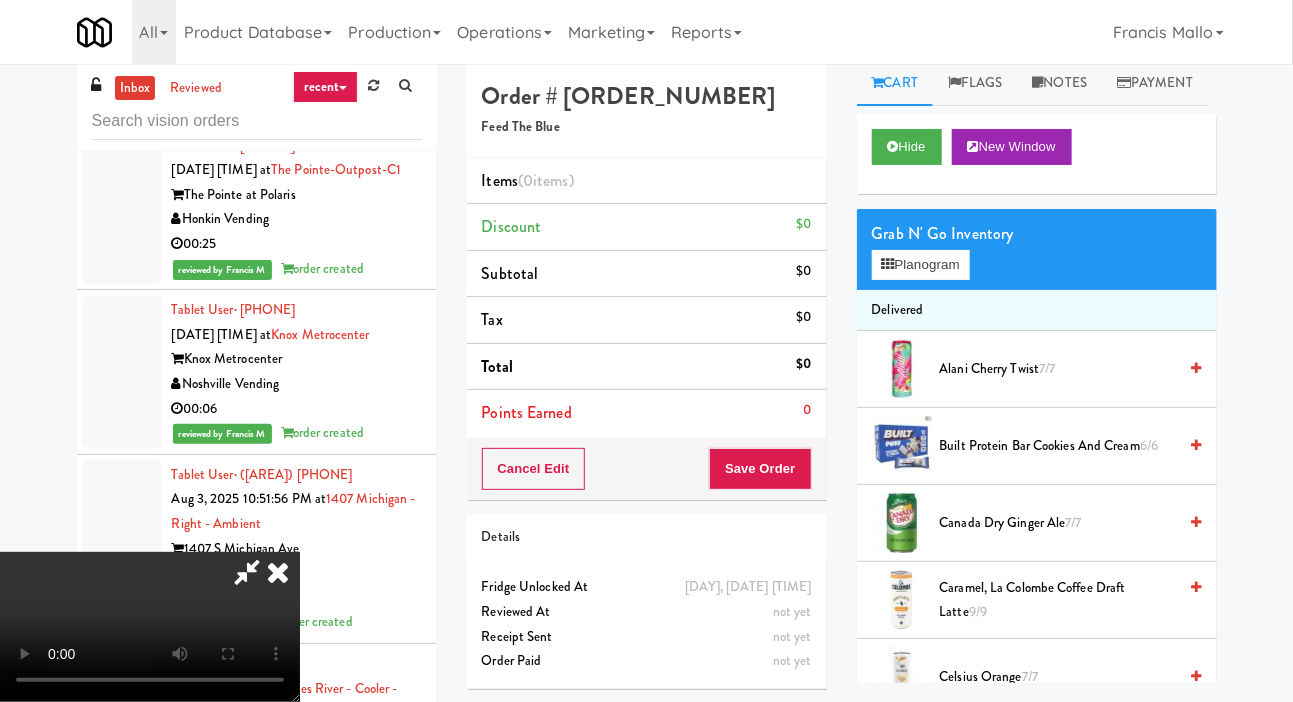 type 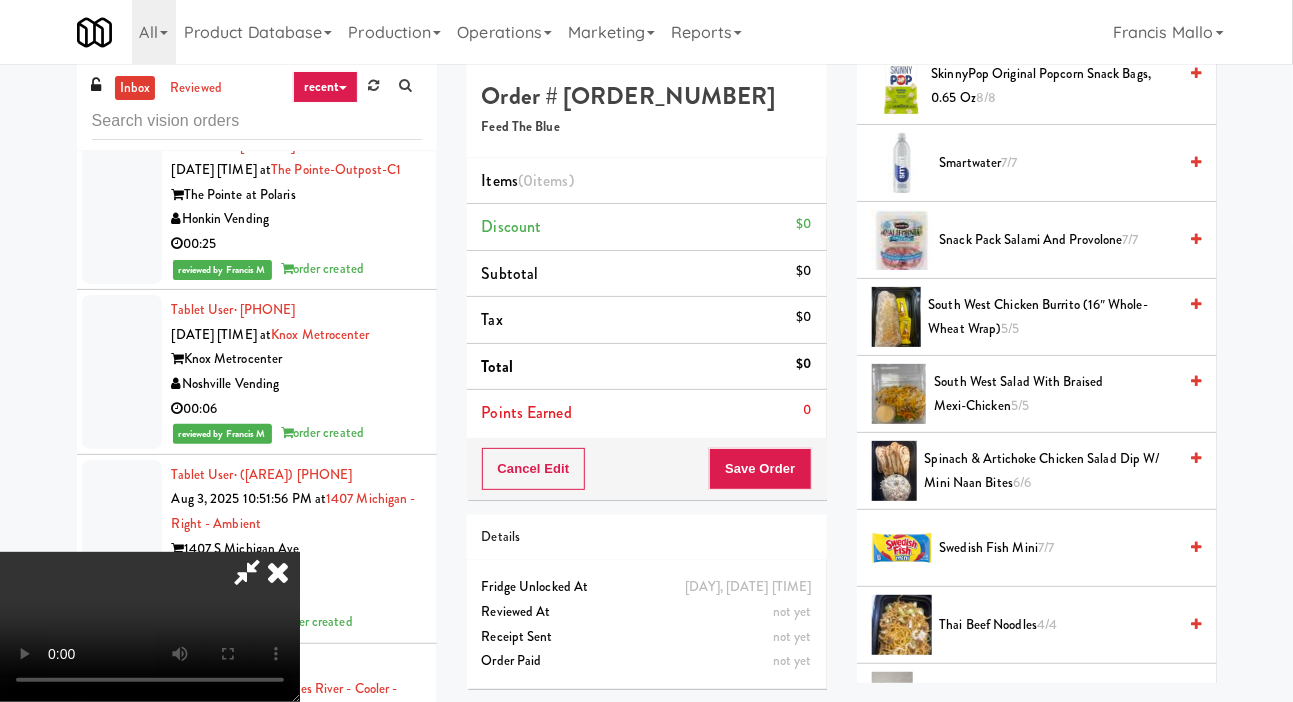 scroll, scrollTop: 2196, scrollLeft: 0, axis: vertical 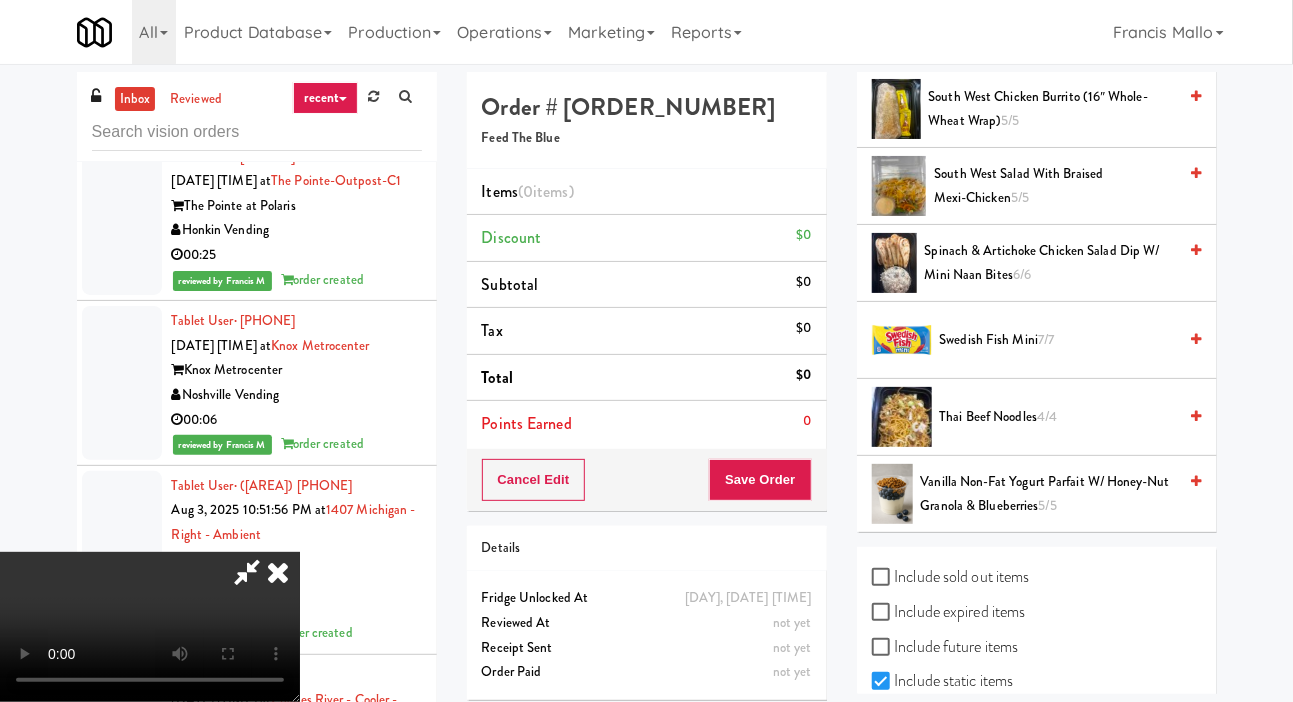 click on "Swedish Fish Mini  7/7" at bounding box center [1058, 340] 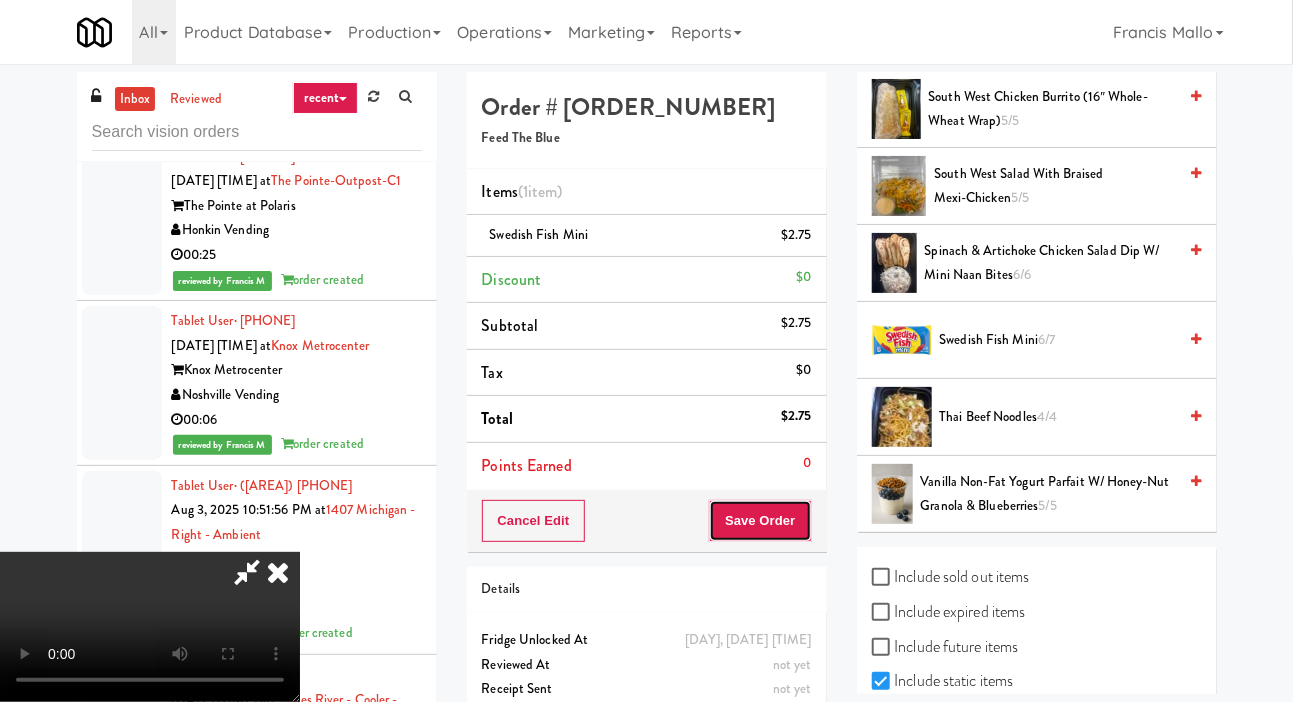click on "Save Order" at bounding box center [760, 521] 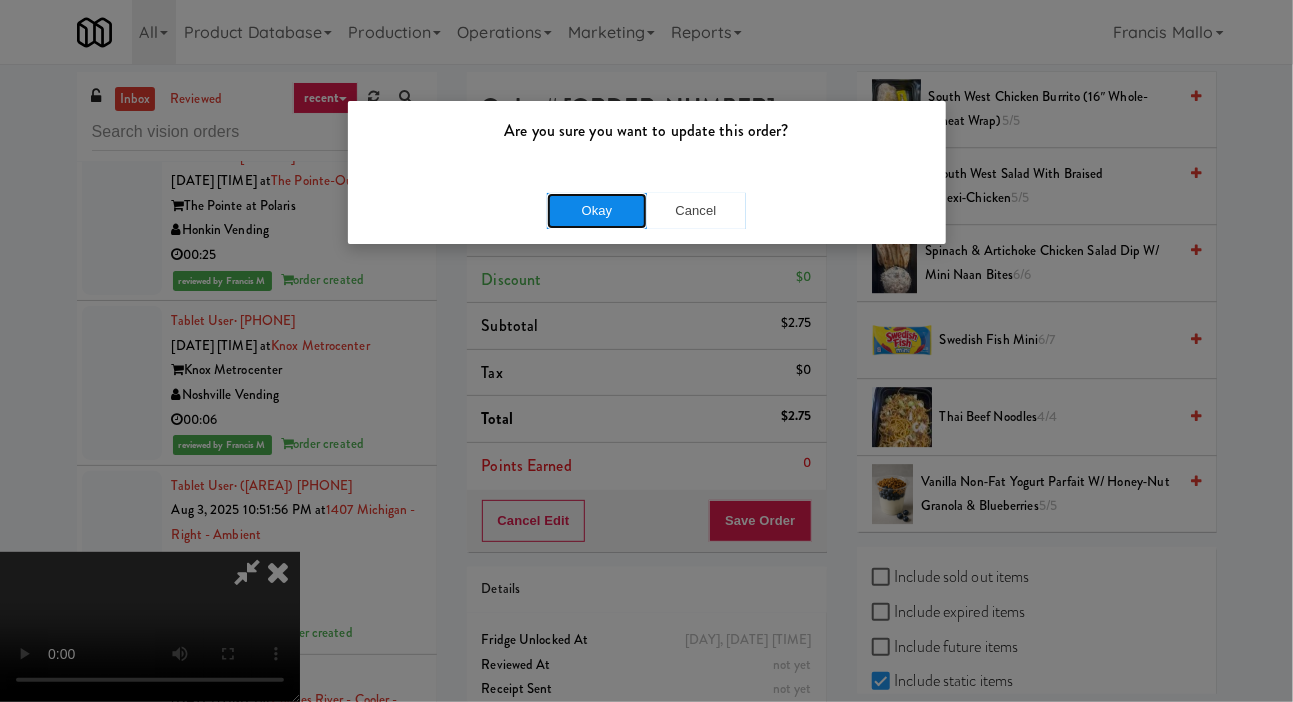 click on "Okay" at bounding box center [597, 211] 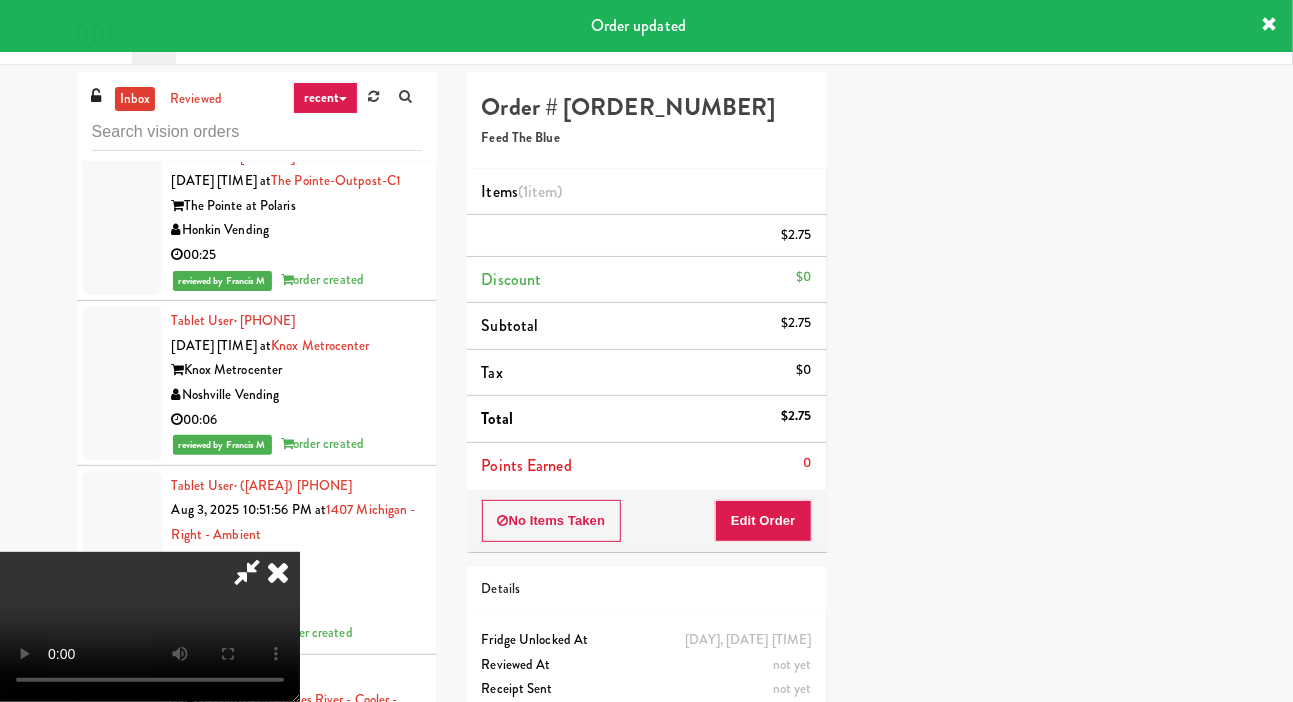 scroll, scrollTop: 116, scrollLeft: 0, axis: vertical 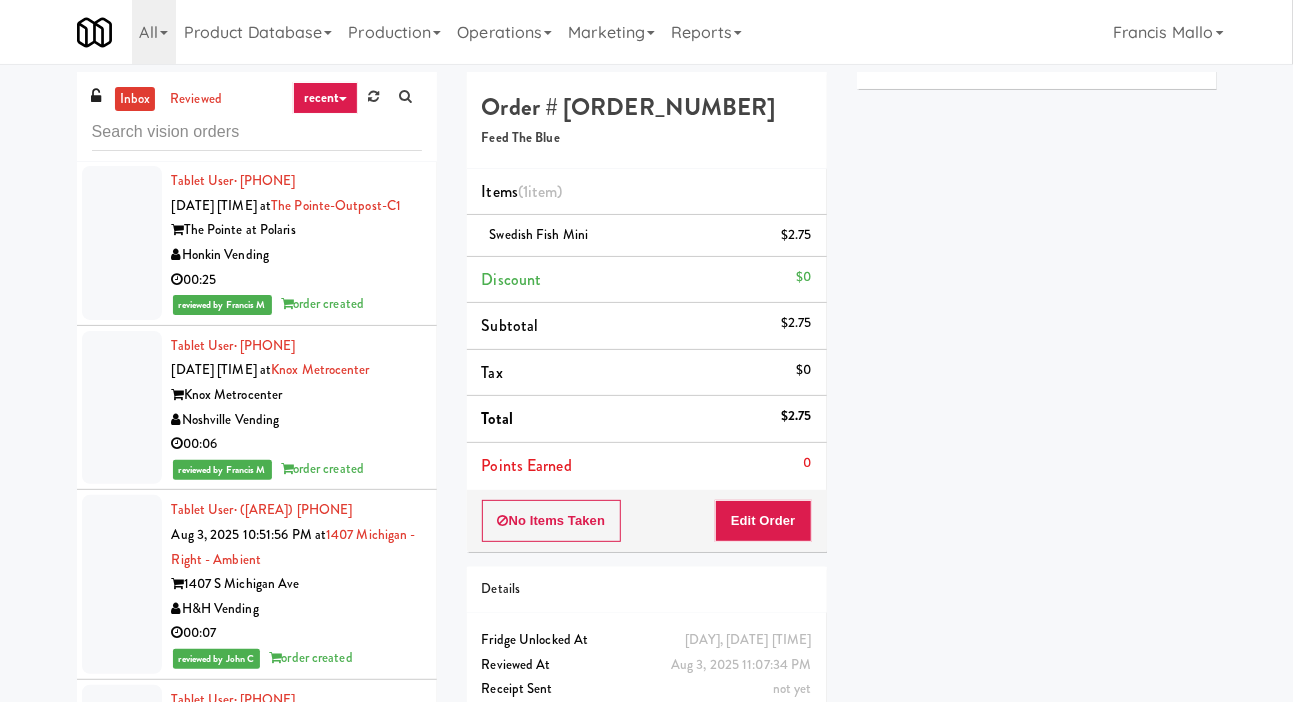 click on "MAC Vending USA" at bounding box center (297, -263) 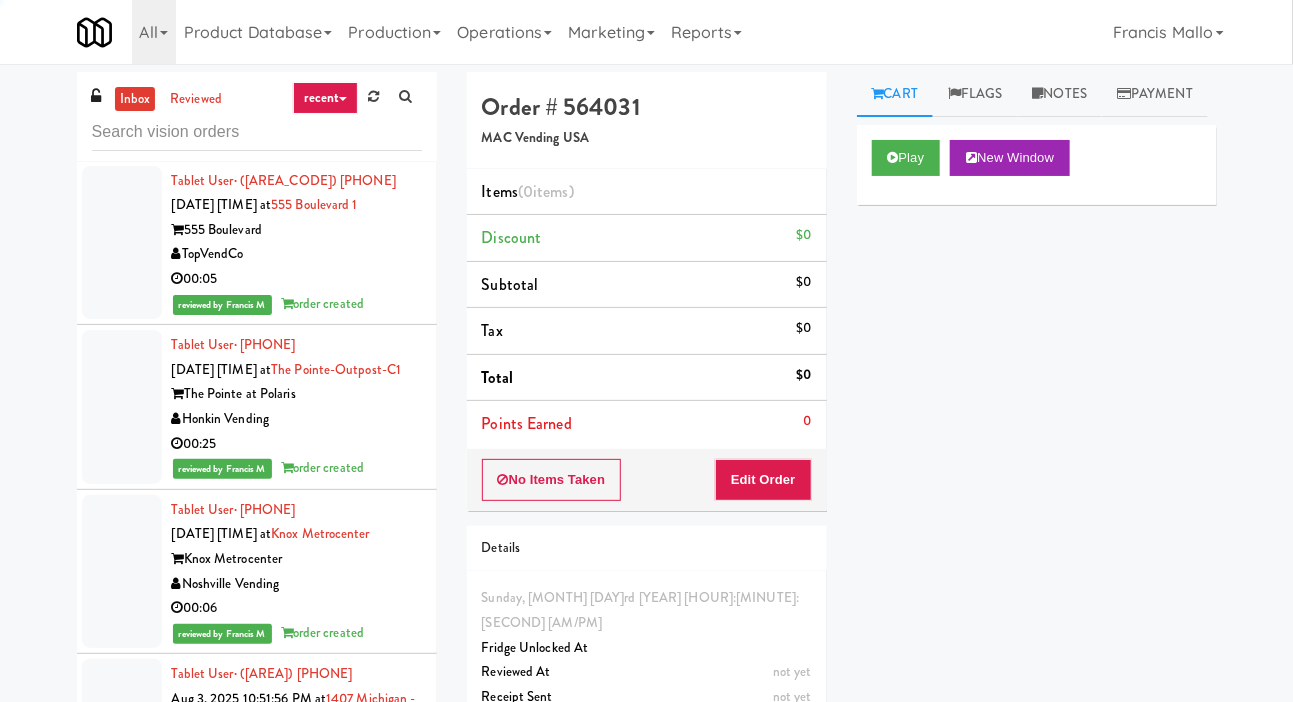 scroll, scrollTop: 11998, scrollLeft: 0, axis: vertical 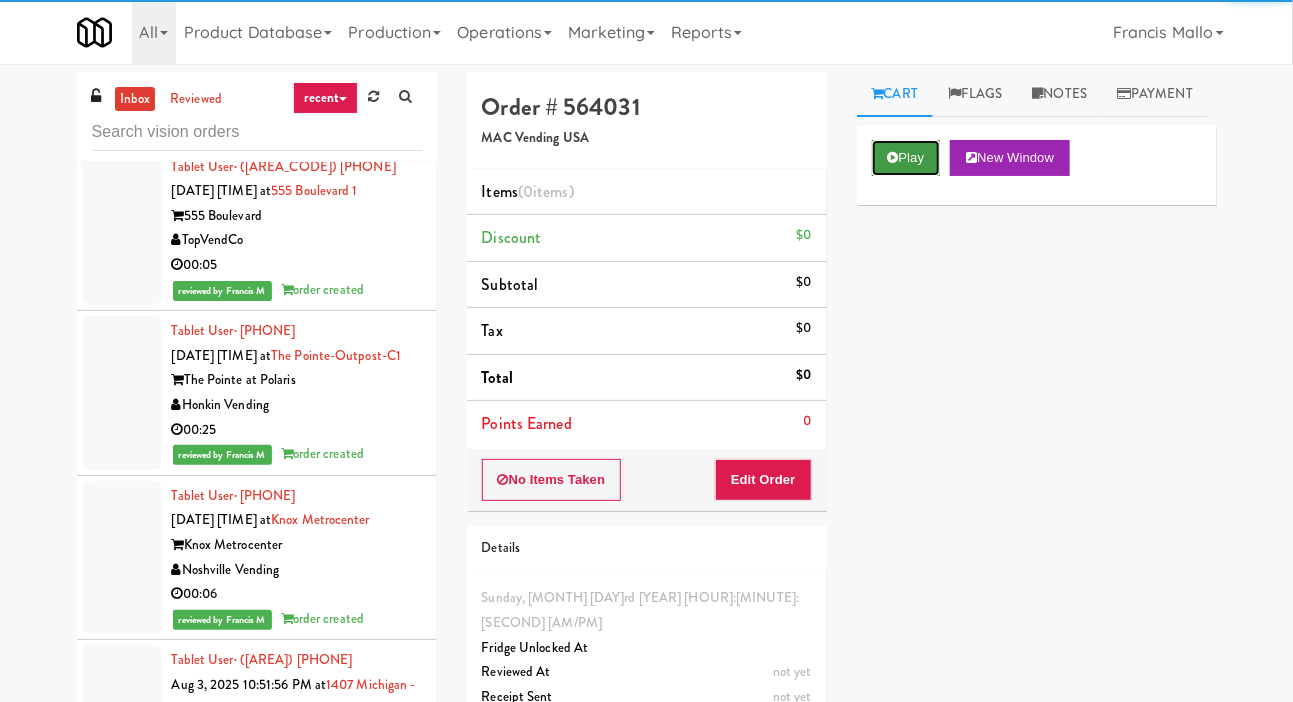 click at bounding box center [893, 157] 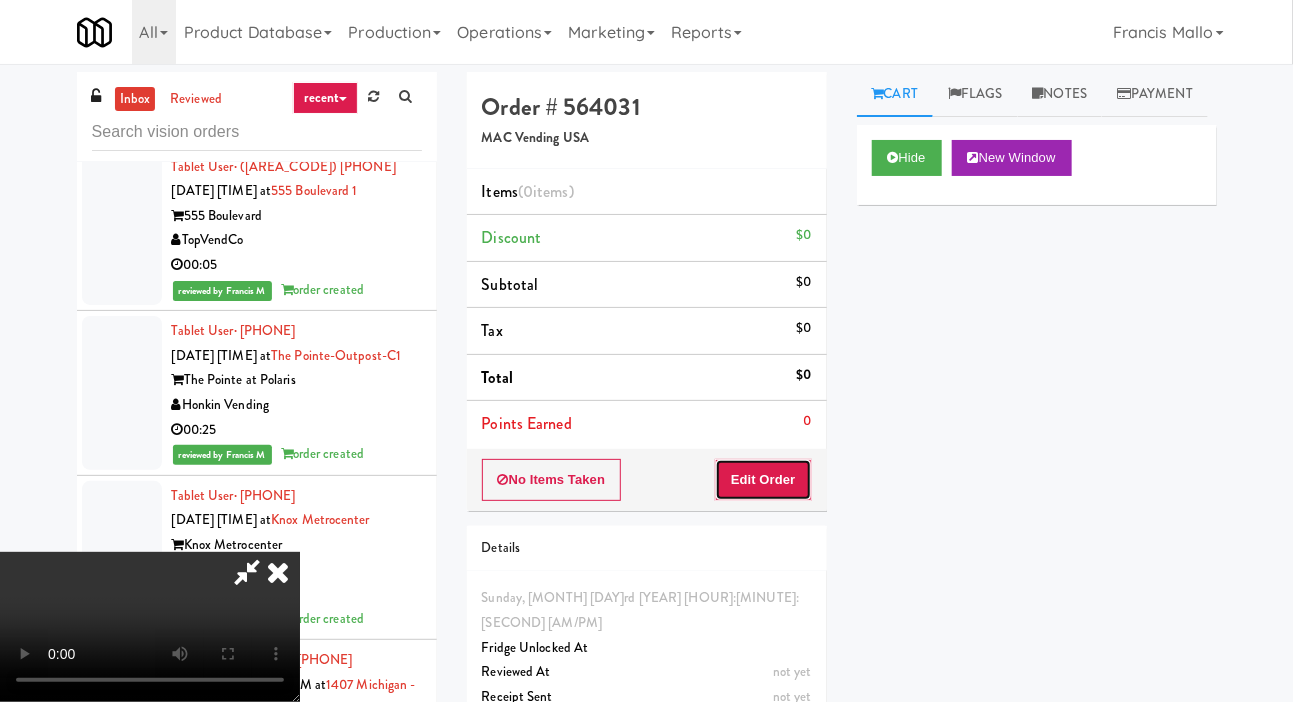 click on "Edit Order" at bounding box center (763, 480) 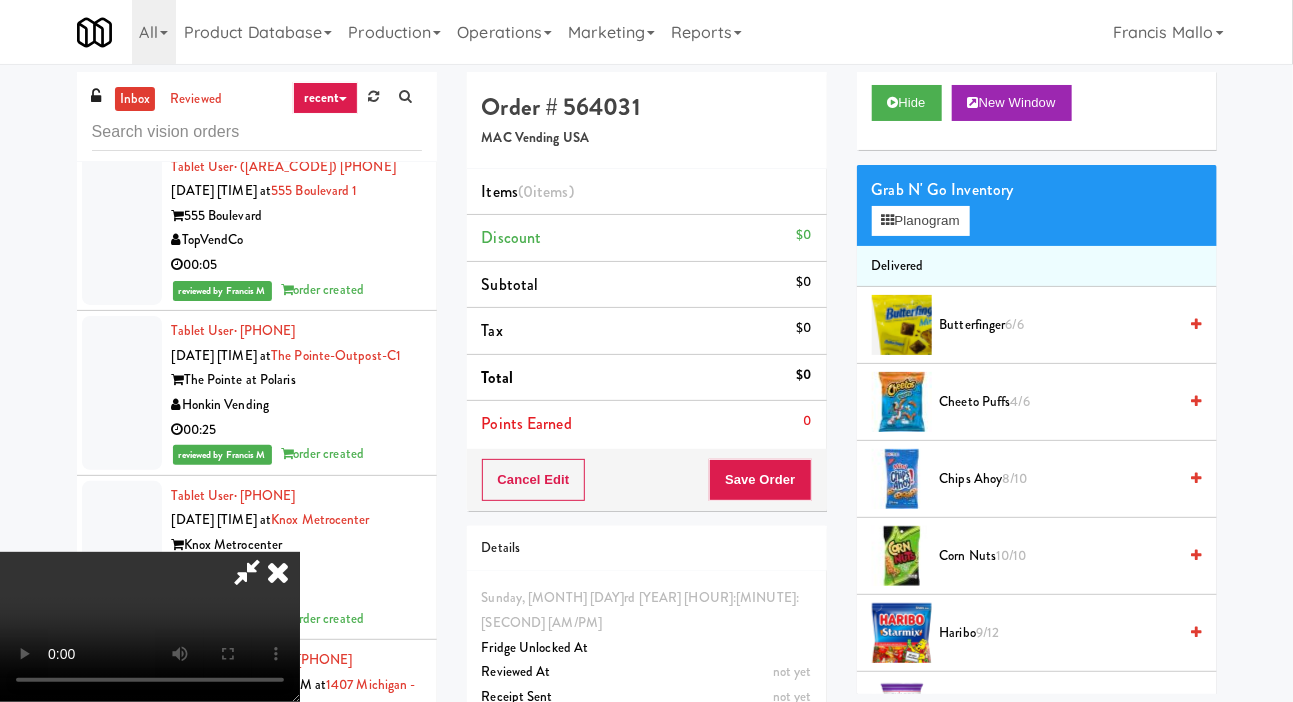 scroll, scrollTop: 52, scrollLeft: 0, axis: vertical 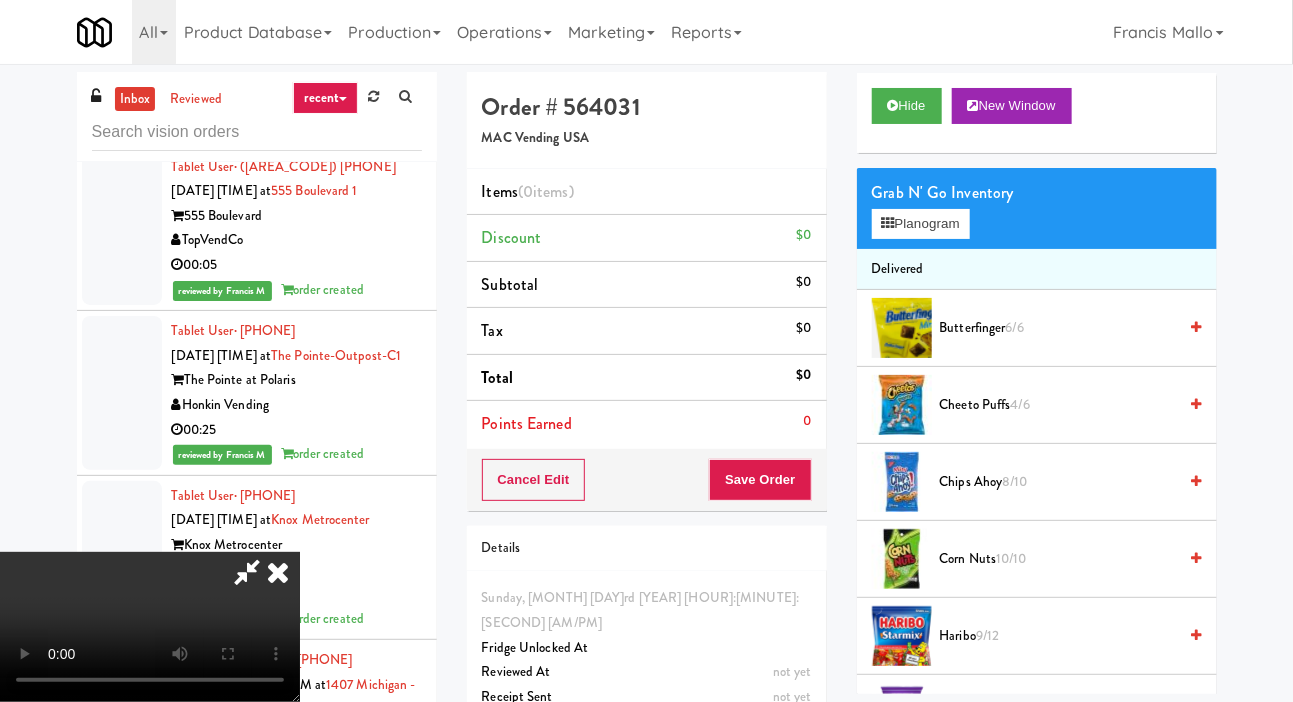 click on "Cheeto Puffs  4/6" at bounding box center [1058, 405] 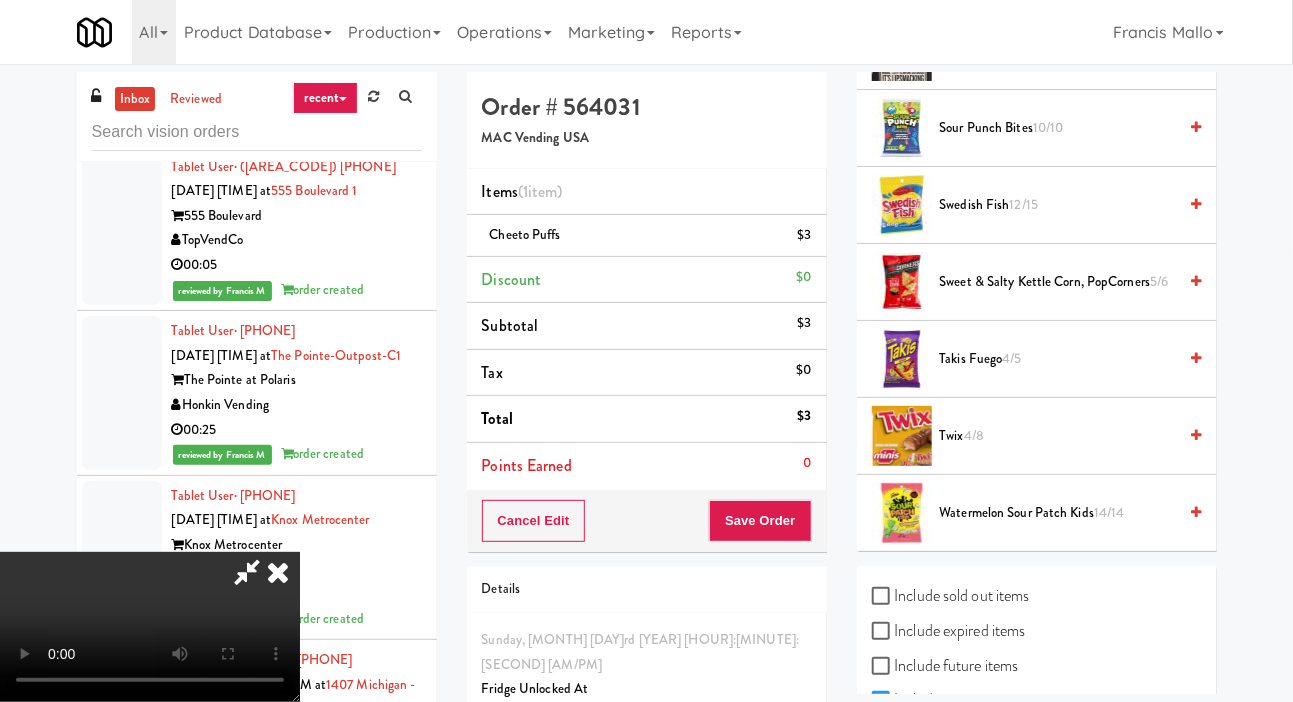 scroll, scrollTop: 1812, scrollLeft: 0, axis: vertical 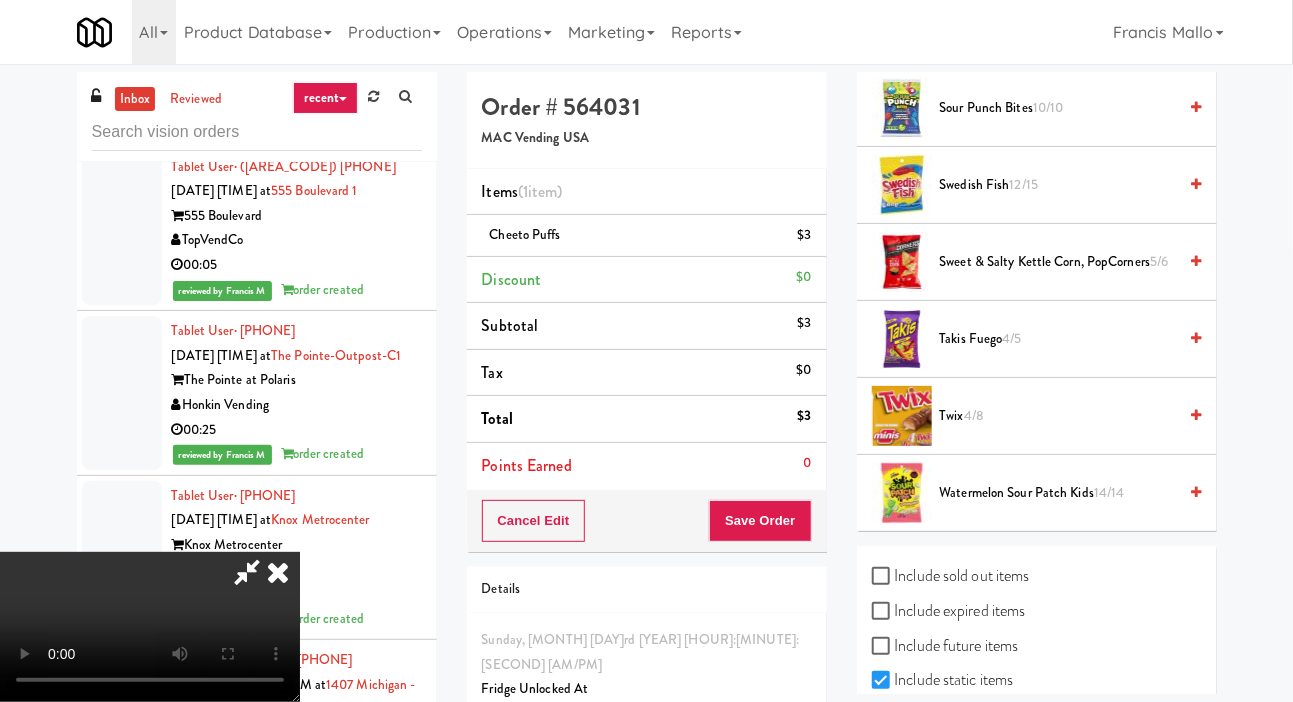 click on "Sour Punch Bites  10/10" at bounding box center [1058, 108] 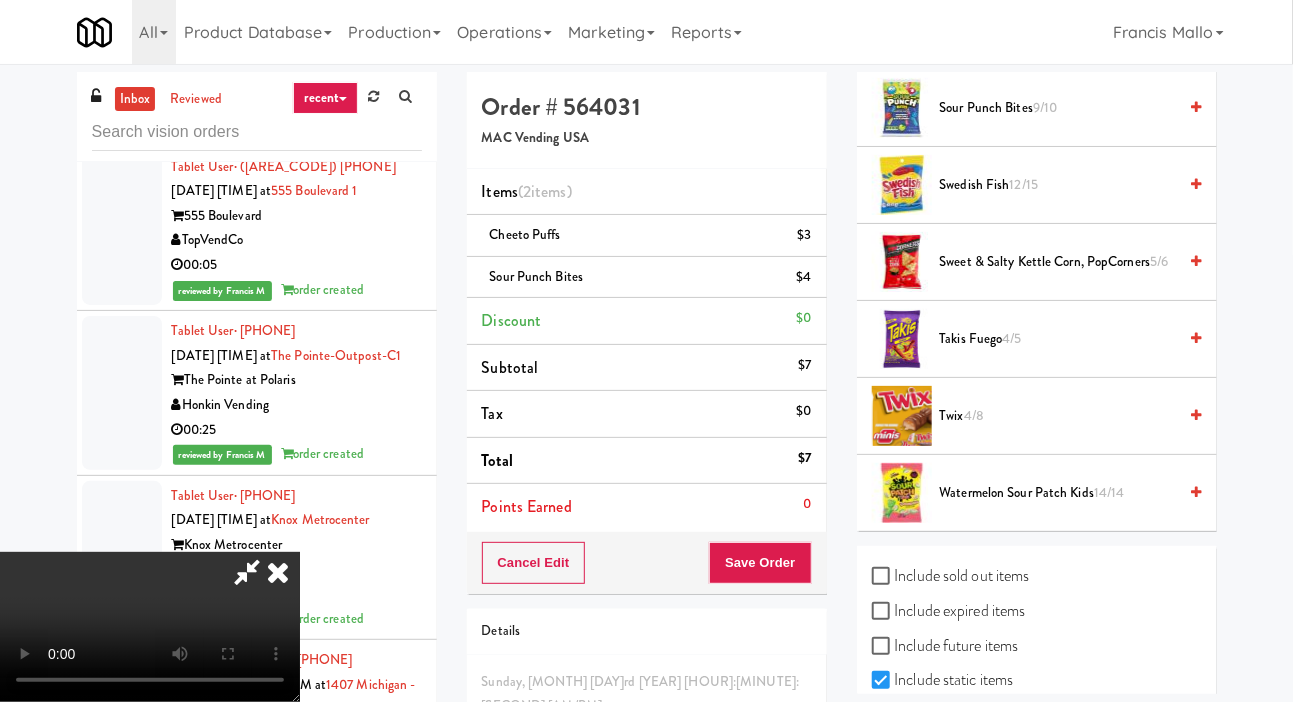scroll, scrollTop: 73, scrollLeft: 0, axis: vertical 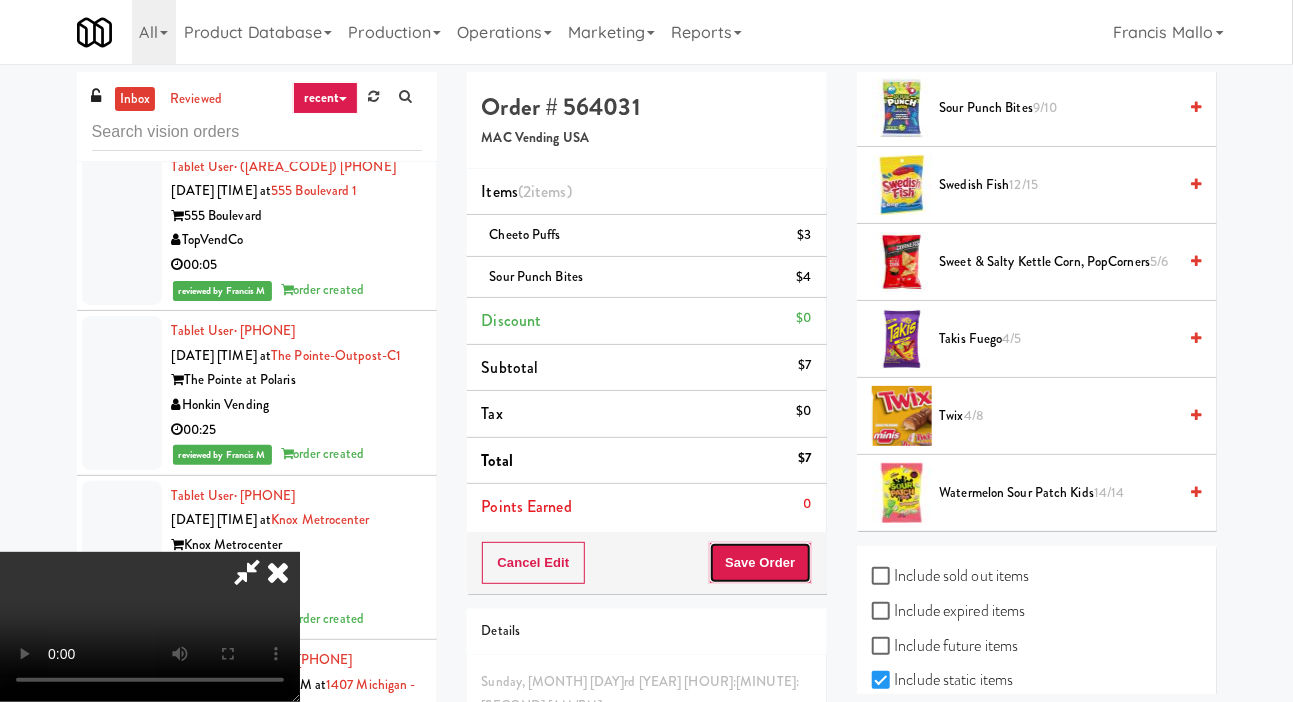 click on "Save Order" at bounding box center (760, 563) 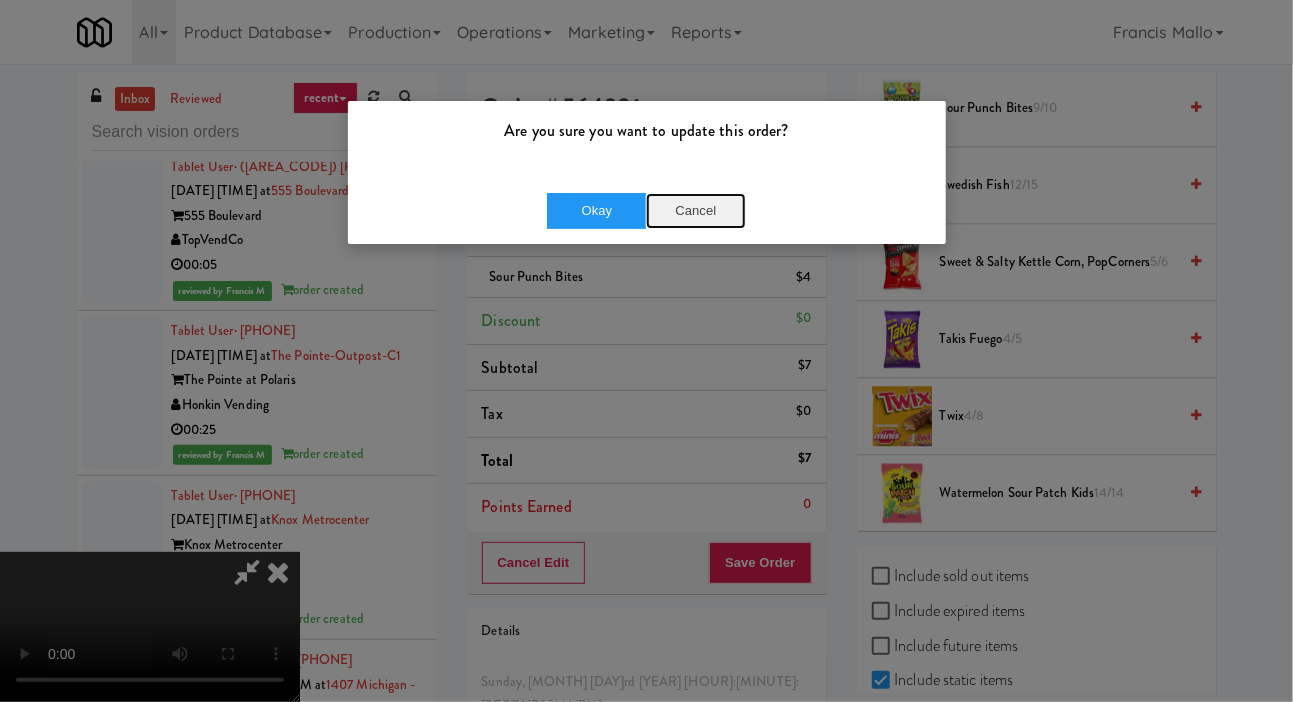 click on "Cancel" at bounding box center (696, 211) 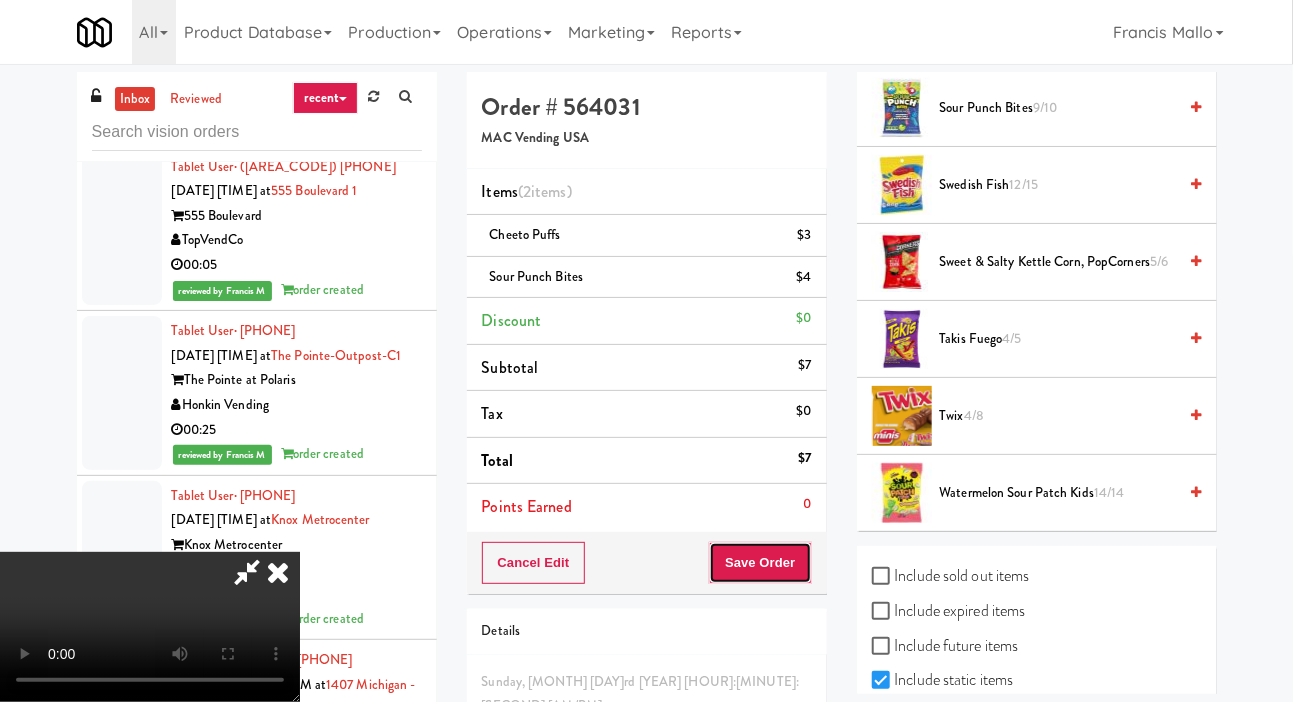 click on "Save Order" at bounding box center (760, 563) 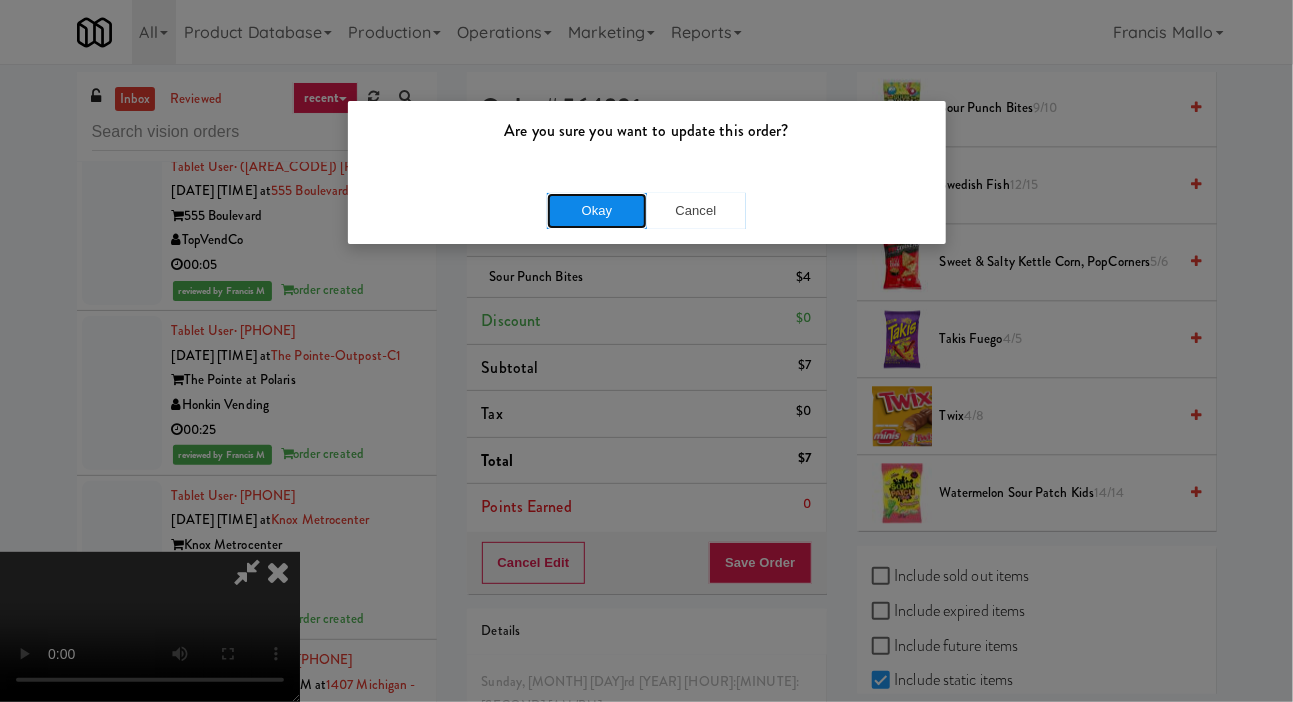 click on "Okay" at bounding box center [597, 211] 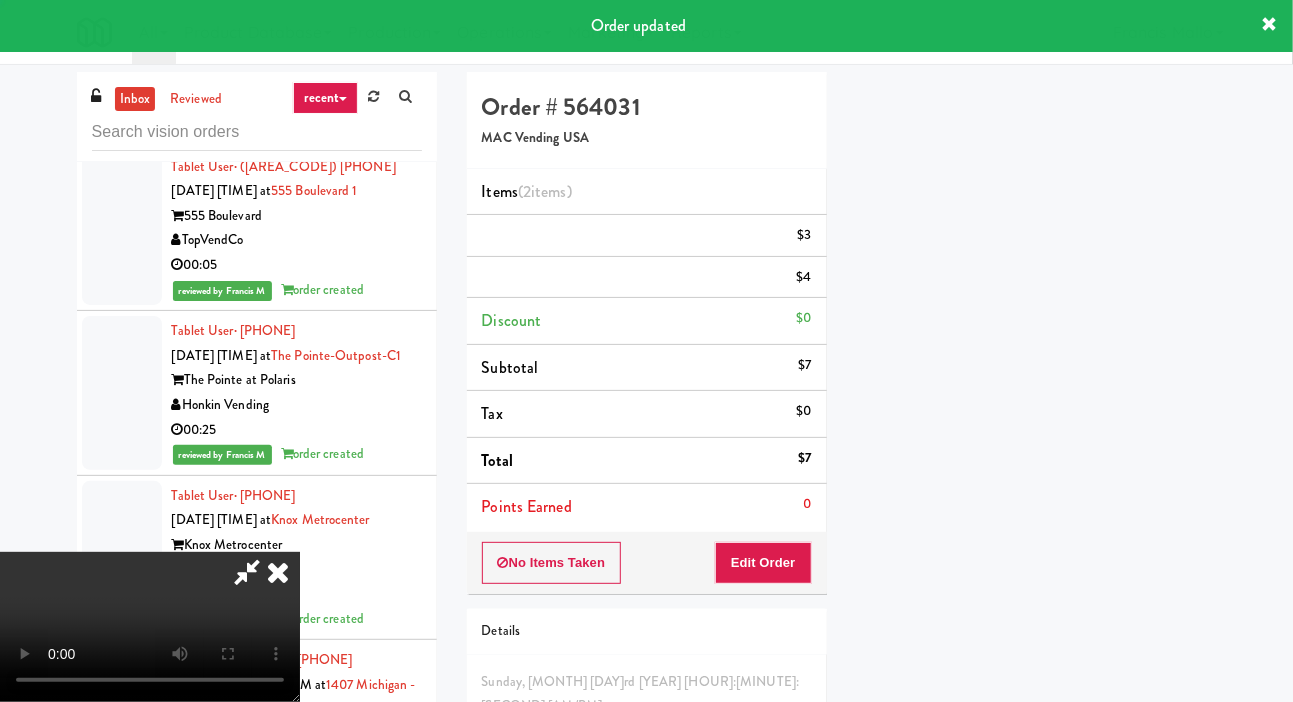 scroll, scrollTop: 116, scrollLeft: 0, axis: vertical 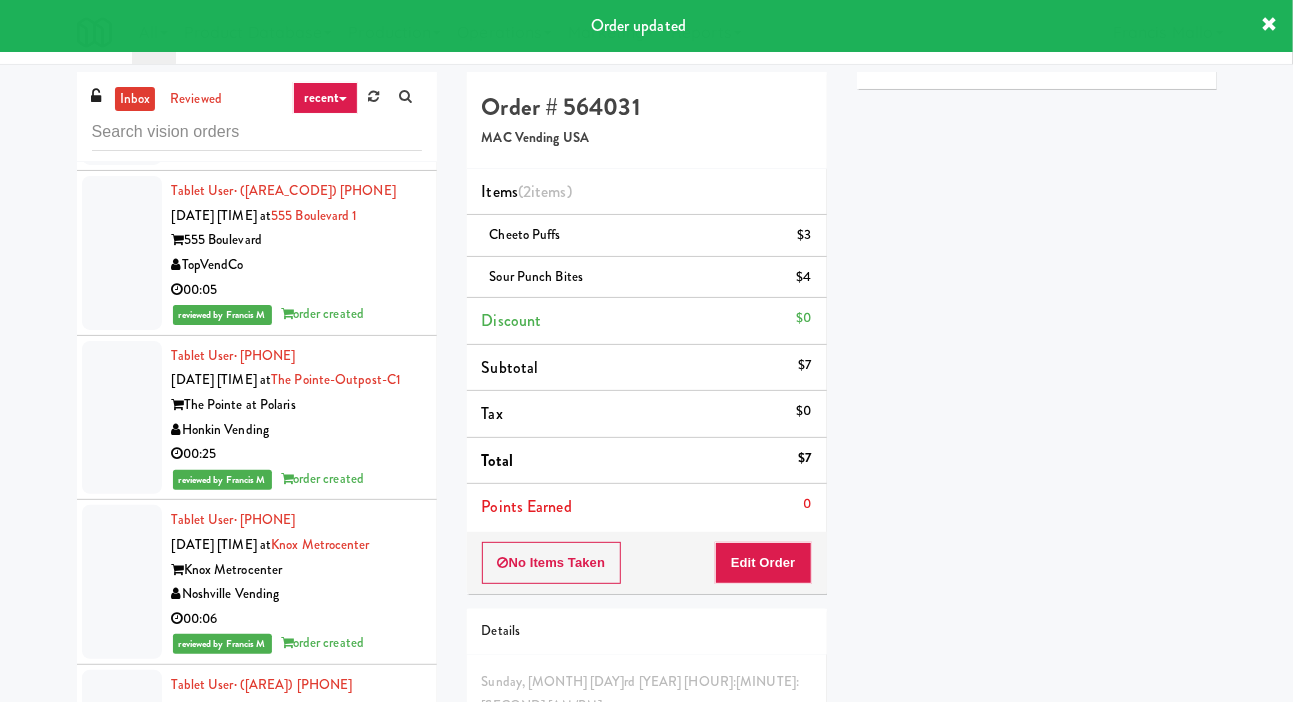 click at bounding box center (122, -351) 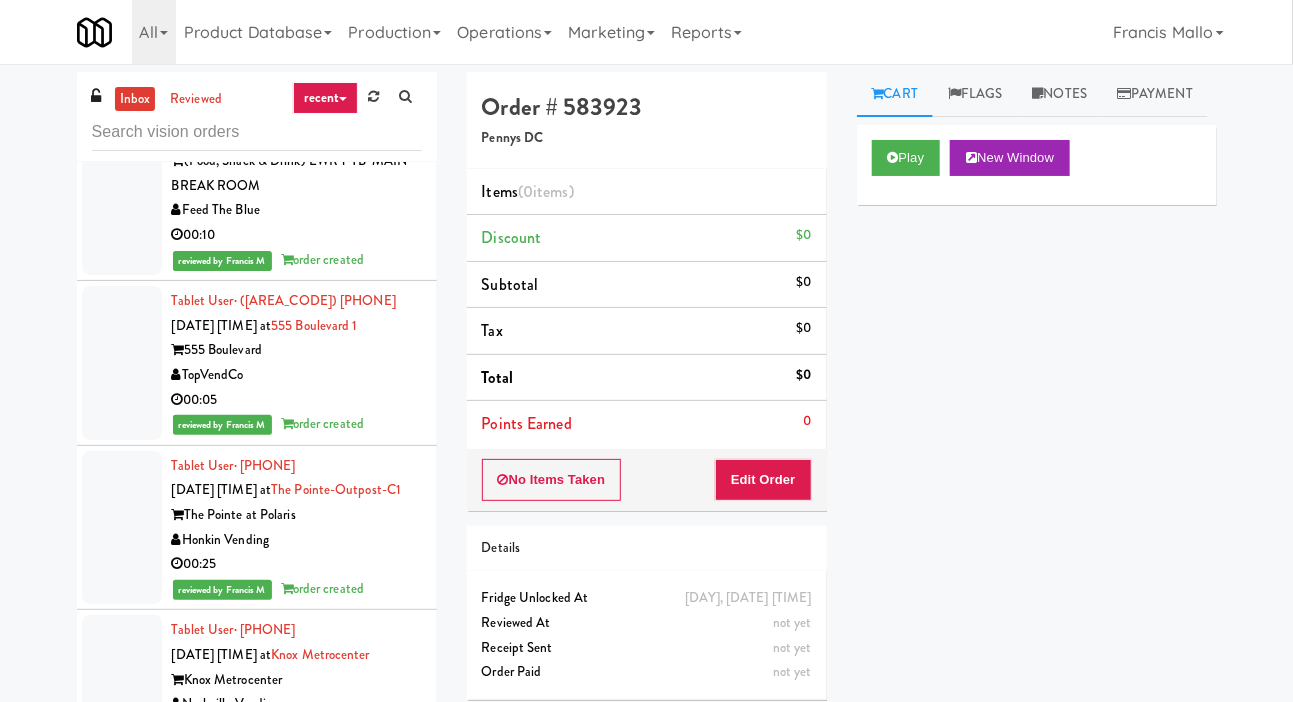 scroll, scrollTop: 11882, scrollLeft: 0, axis: vertical 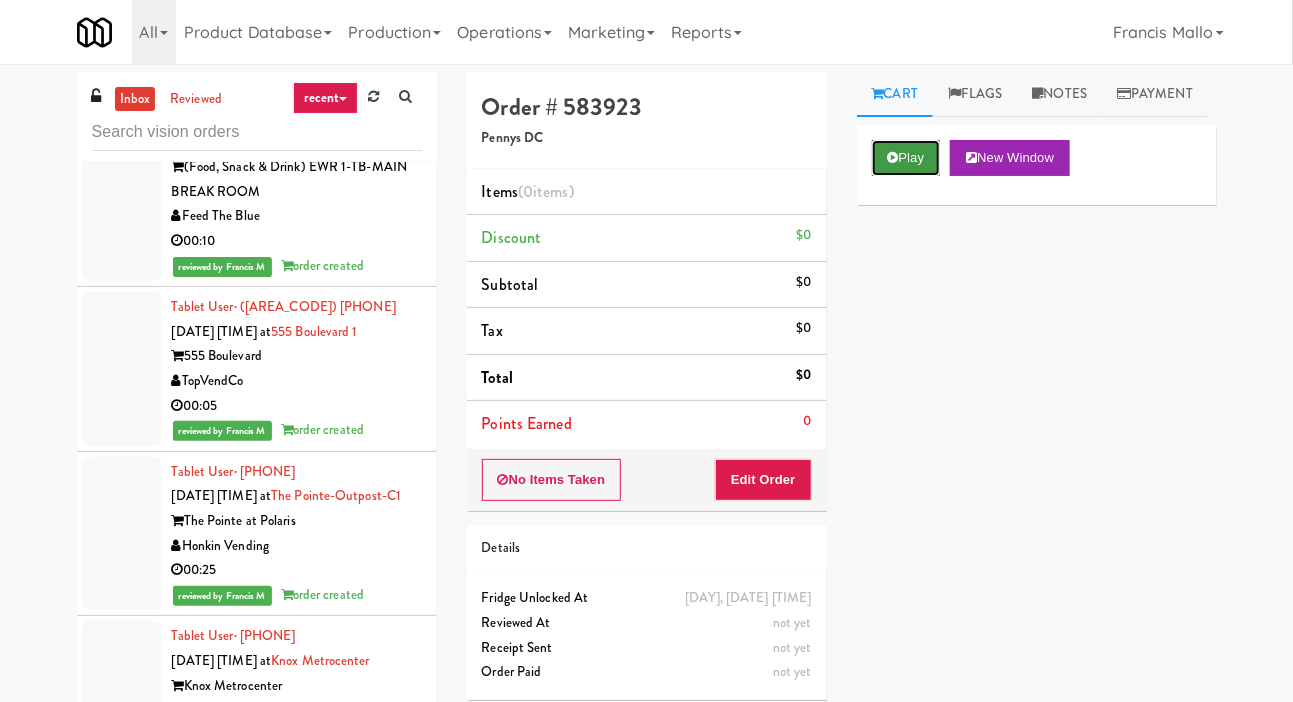 click on "Play" at bounding box center (906, 158) 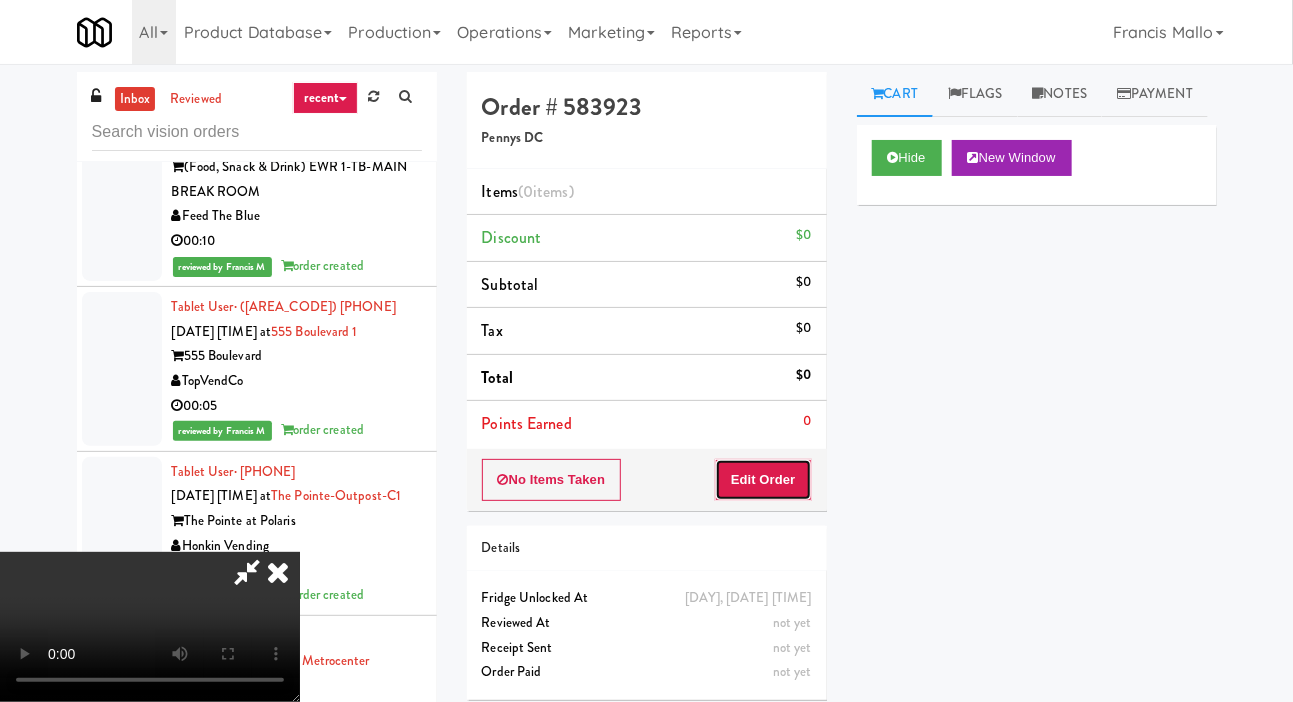click on "Edit Order" at bounding box center (763, 480) 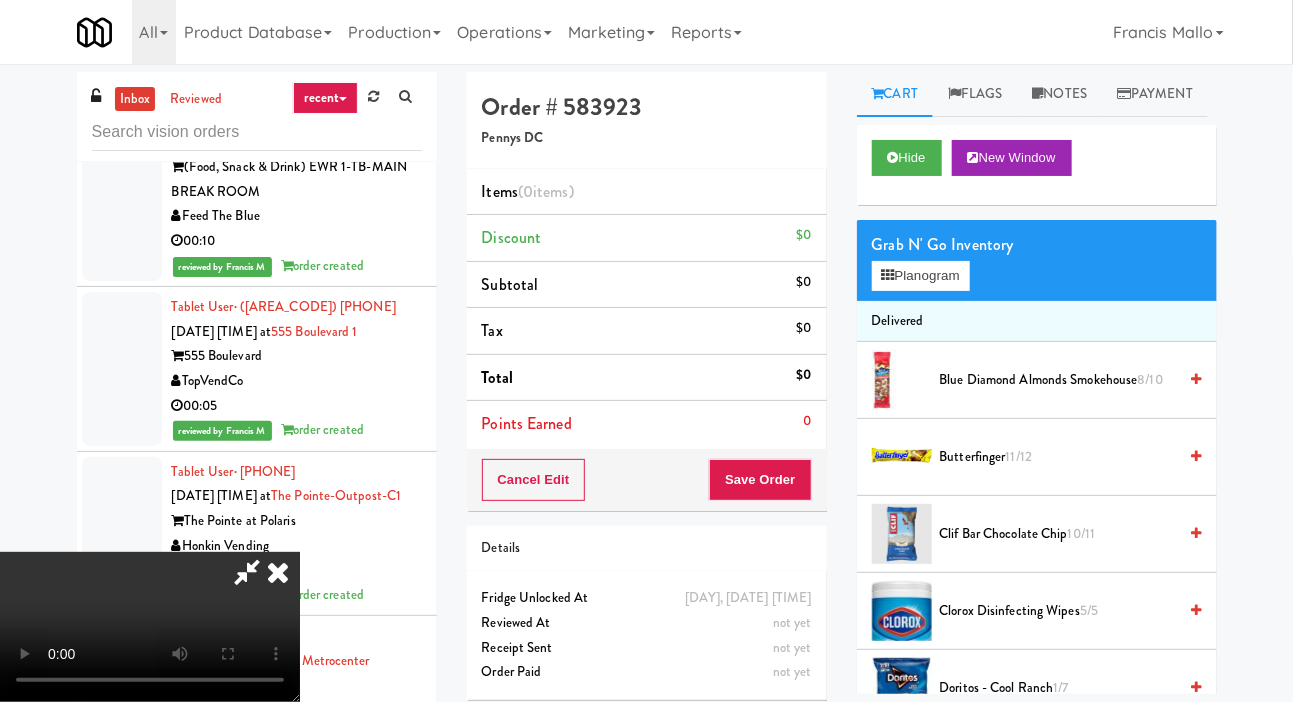 type 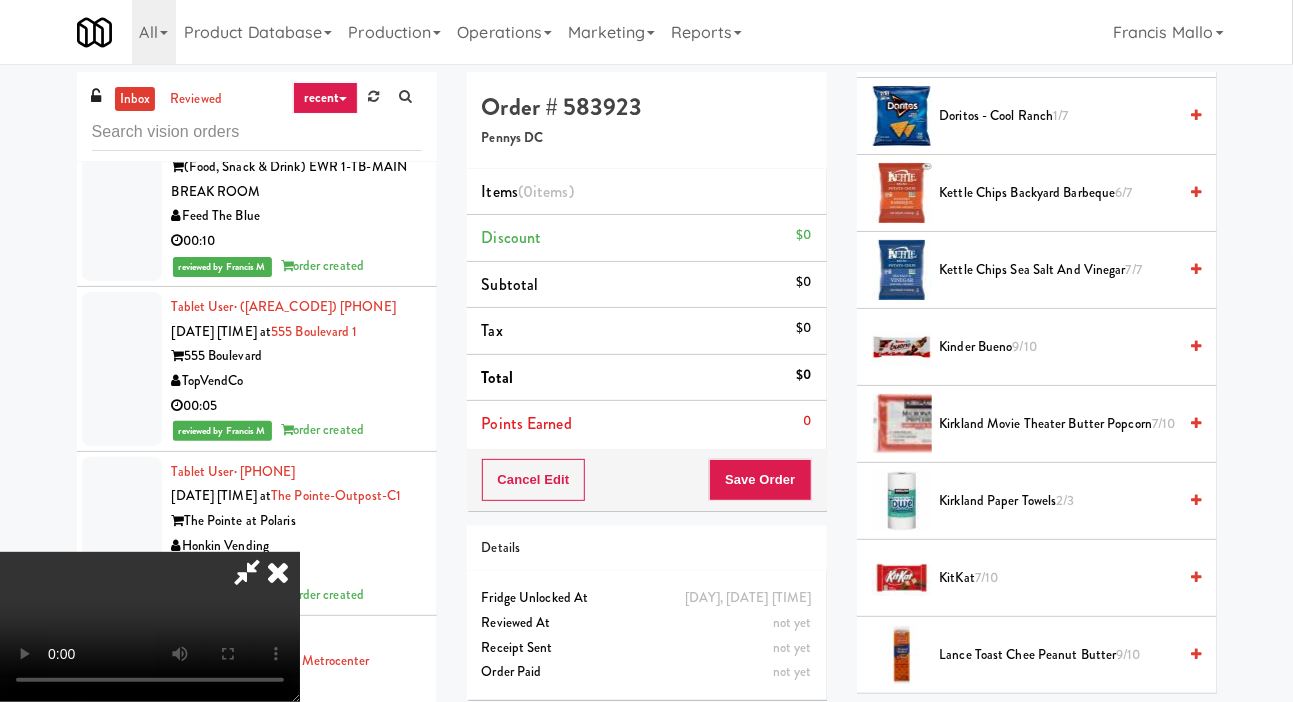 scroll, scrollTop: 593, scrollLeft: 0, axis: vertical 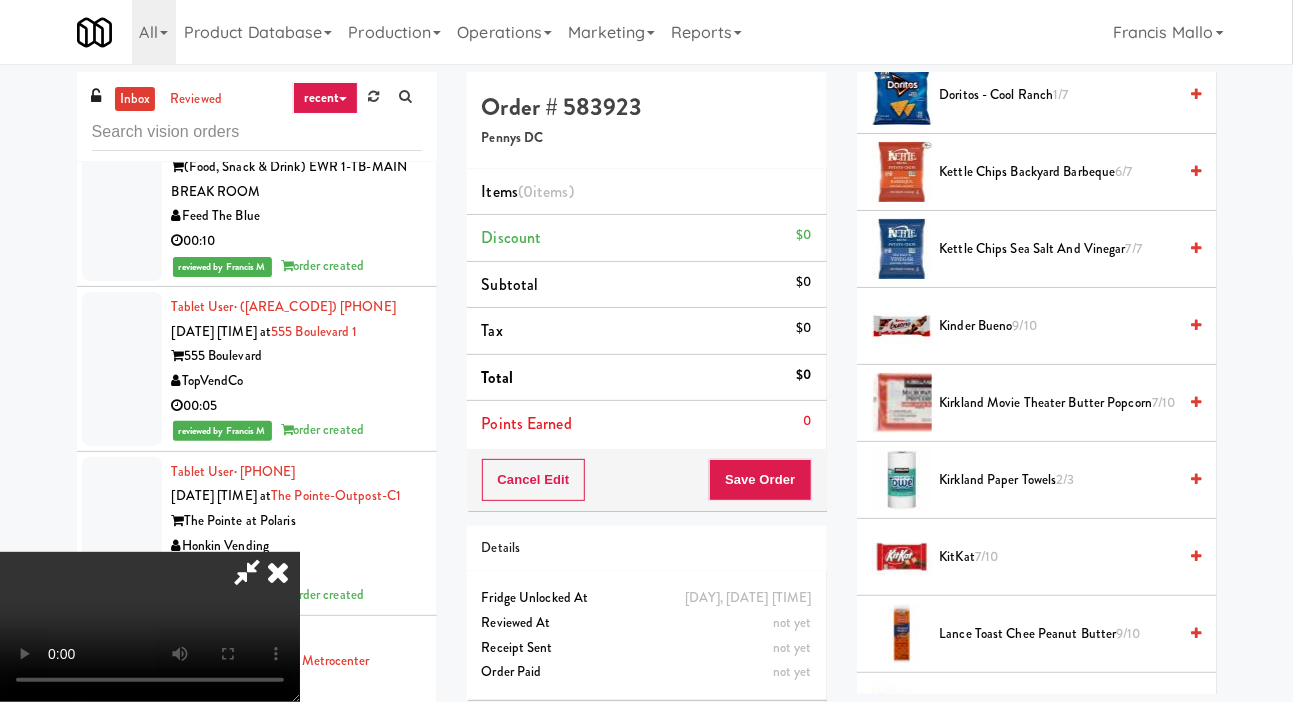 click on "Doritos - Cool Ranch  1/7" at bounding box center [1058, 95] 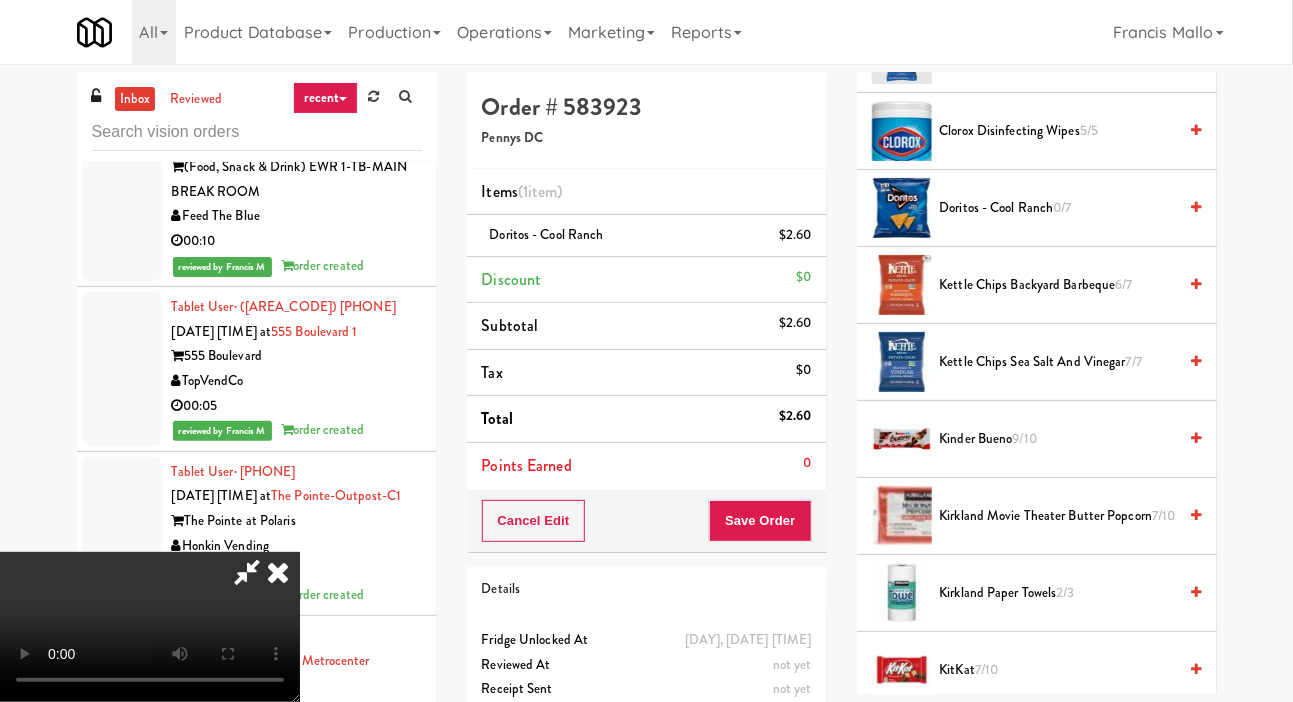 scroll, scrollTop: 0, scrollLeft: 0, axis: both 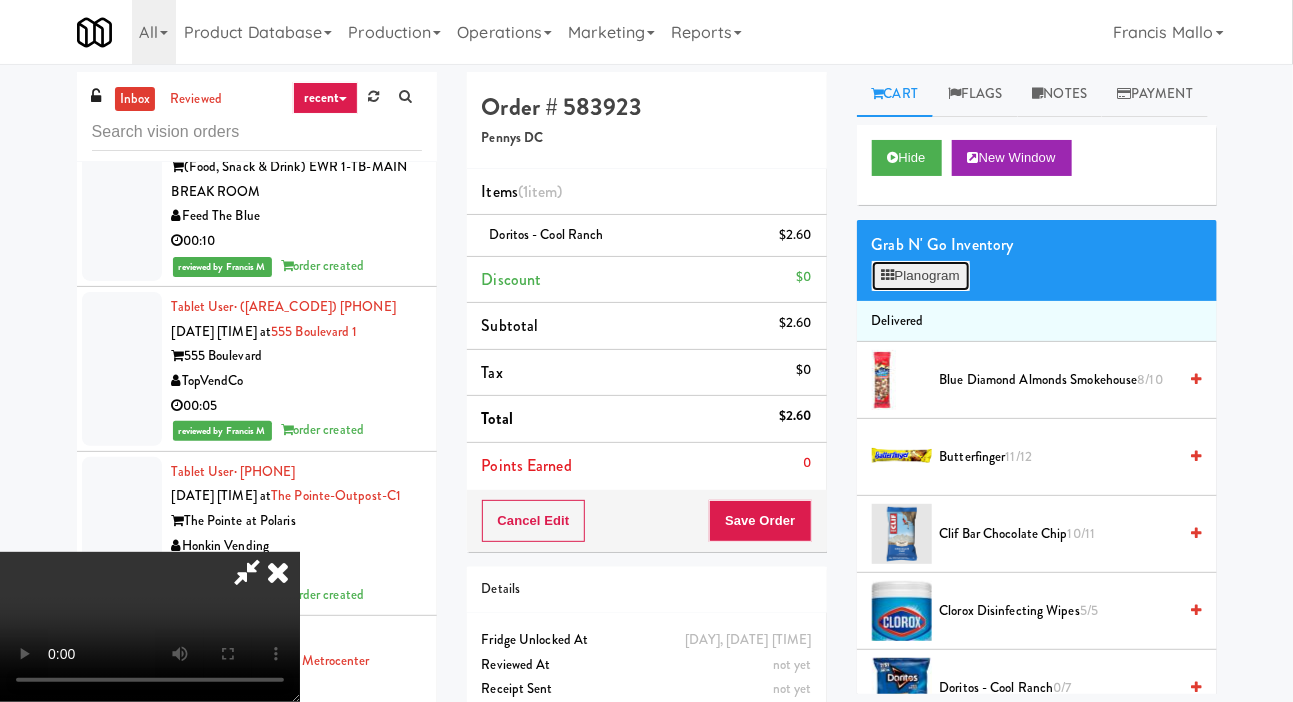 click on "Planogram" at bounding box center [921, 276] 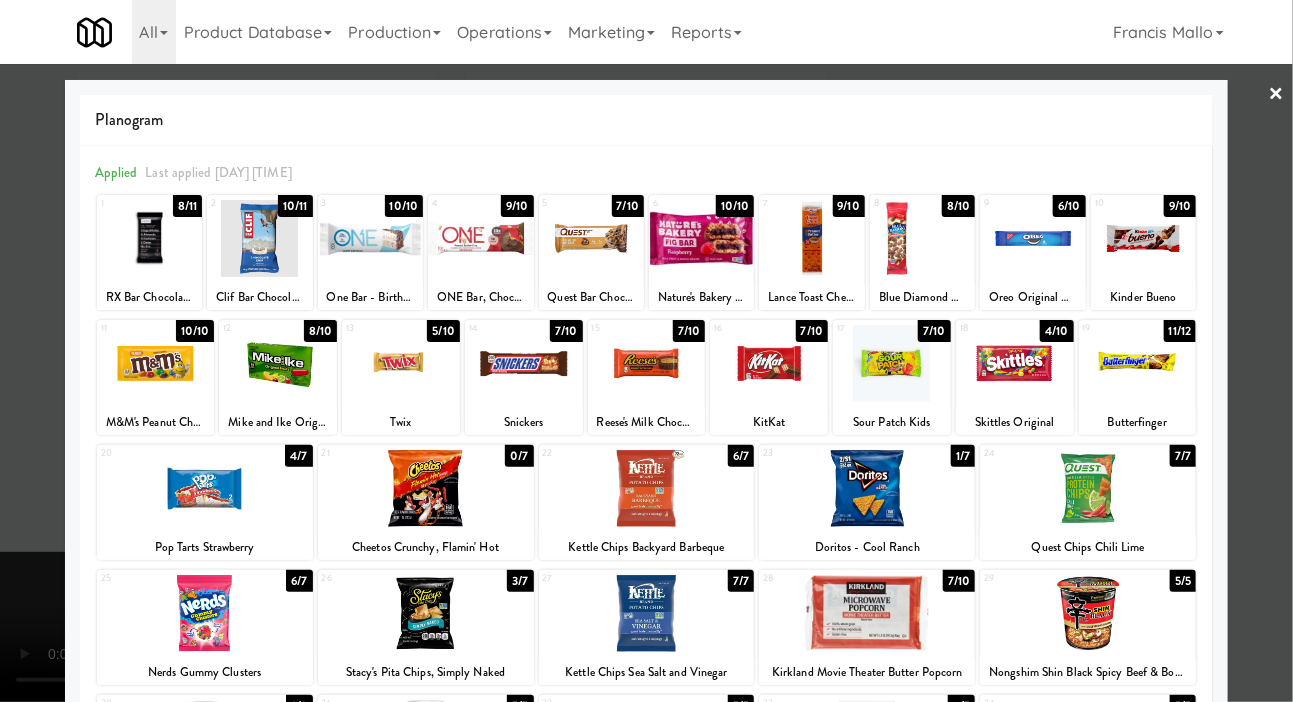 click at bounding box center [646, 351] 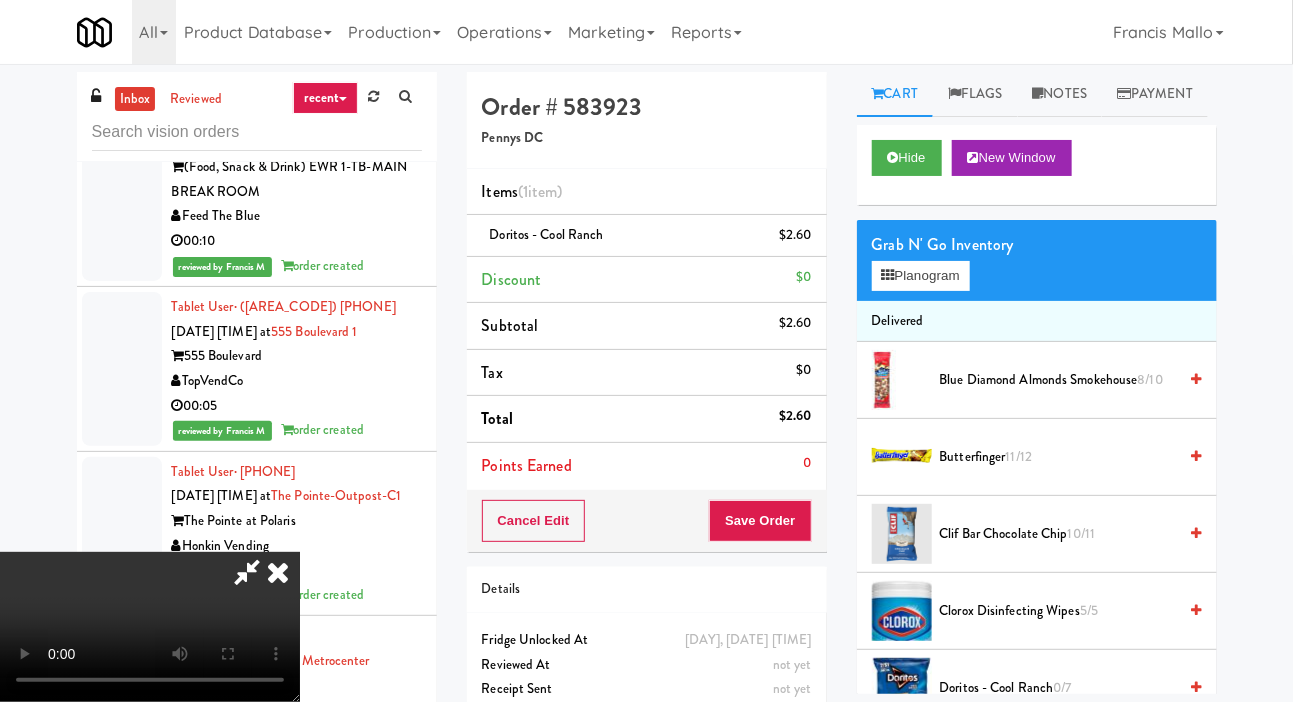 click on "Grab N' Go Inventory" at bounding box center (1037, 245) 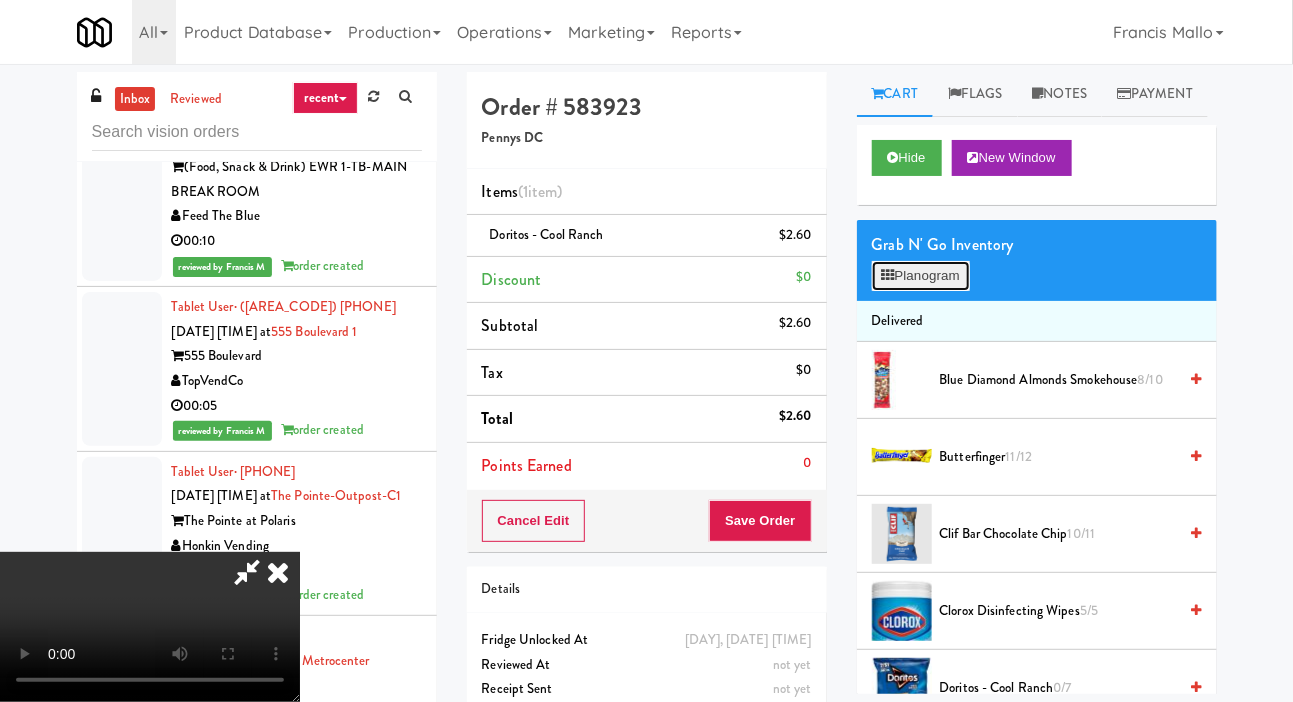 click on "Planogram" at bounding box center [921, 276] 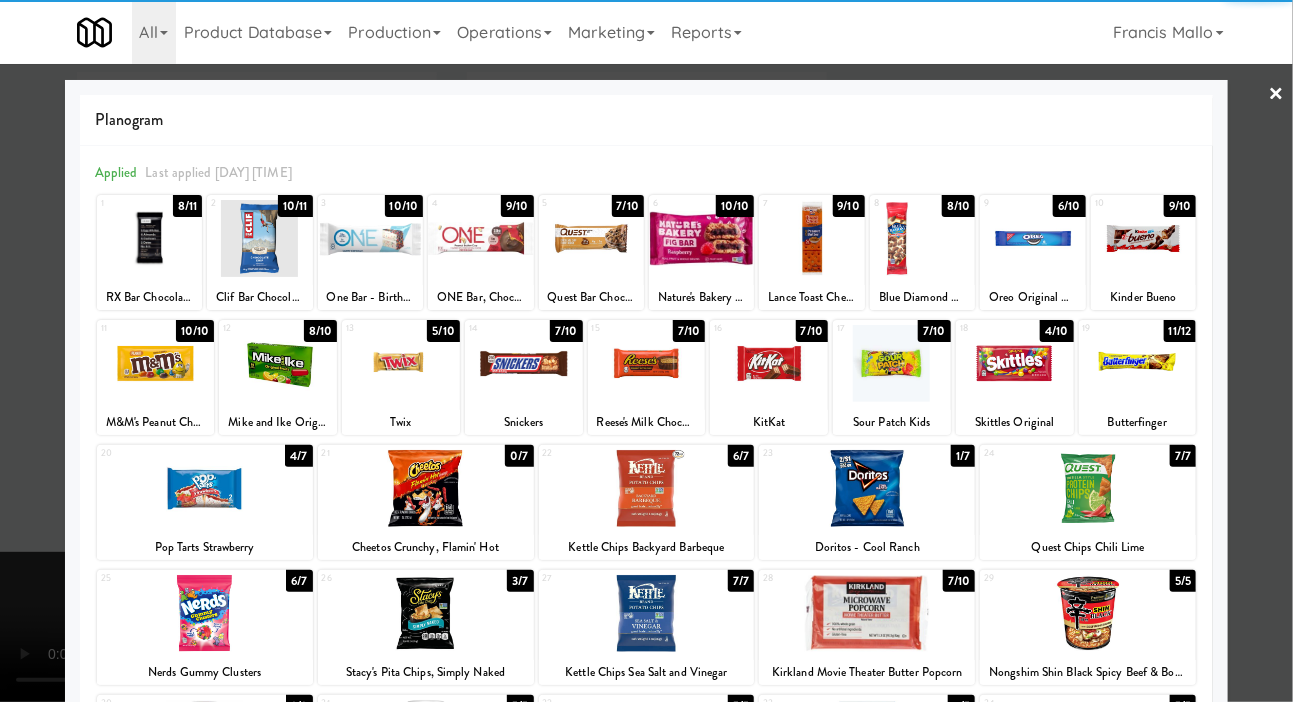 click at bounding box center [811, 238] 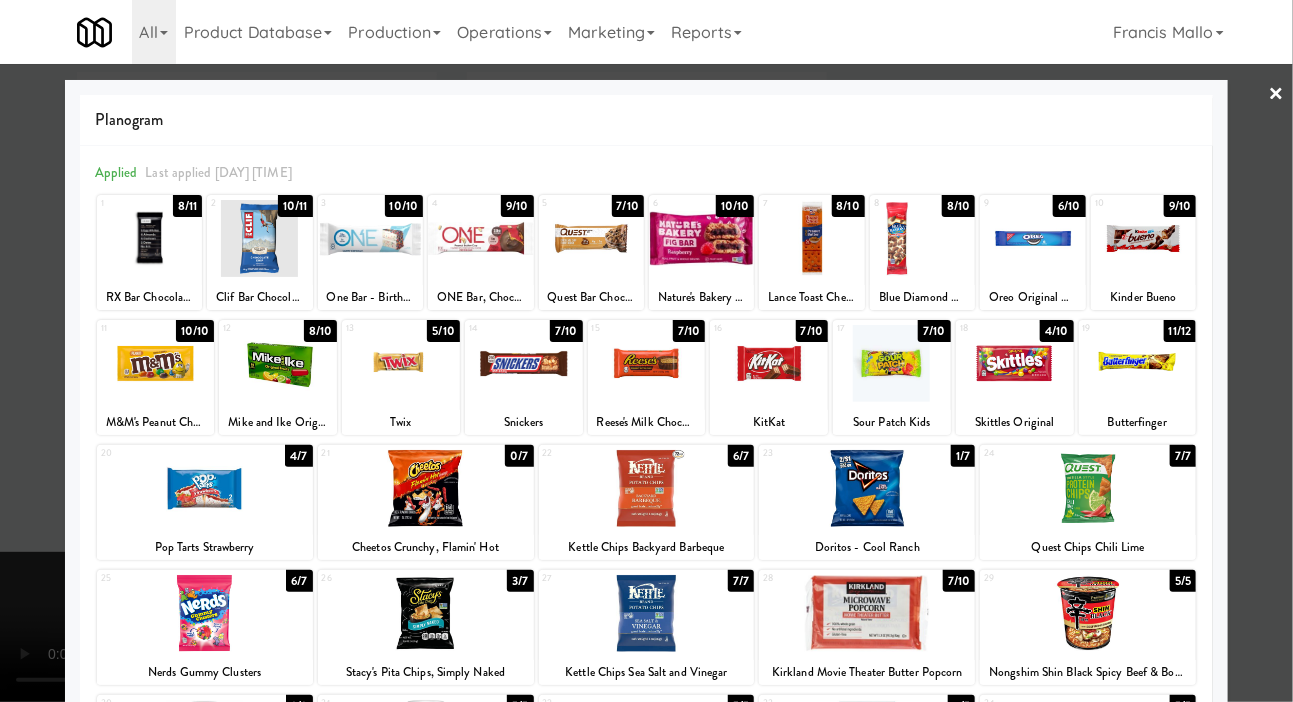 click at bounding box center (646, 351) 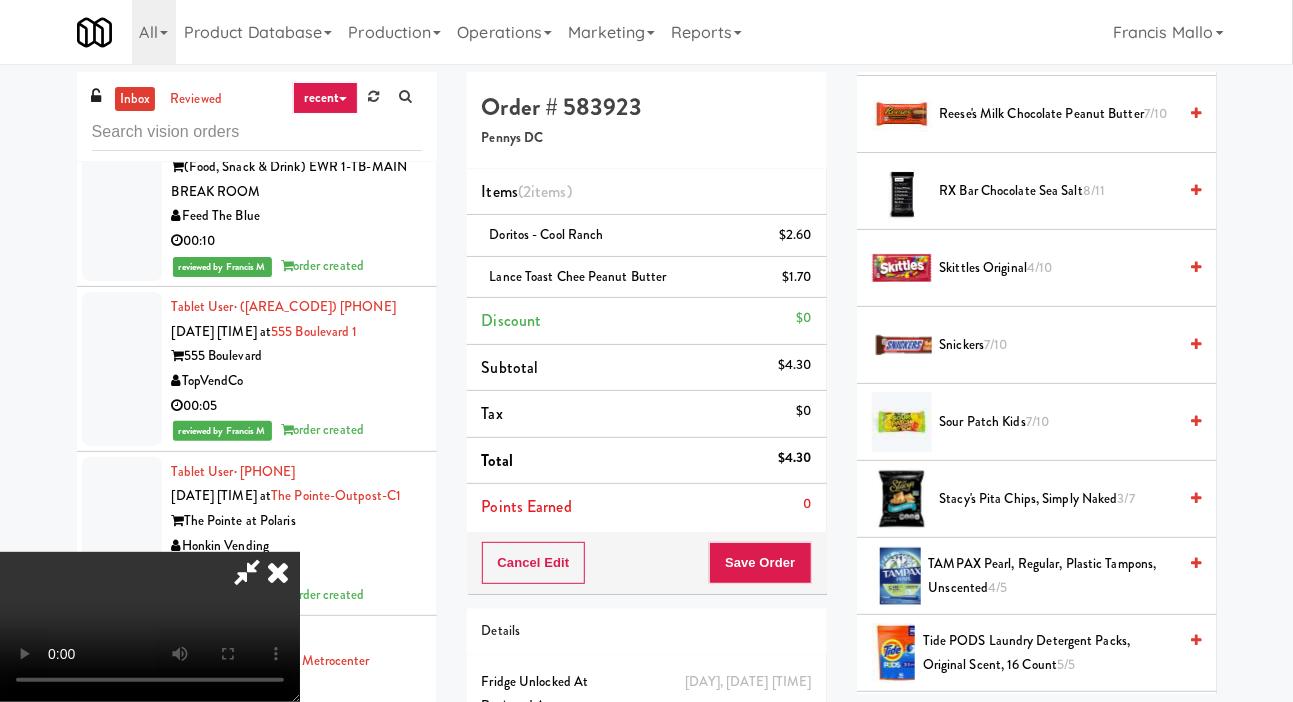 scroll, scrollTop: 2350, scrollLeft: 0, axis: vertical 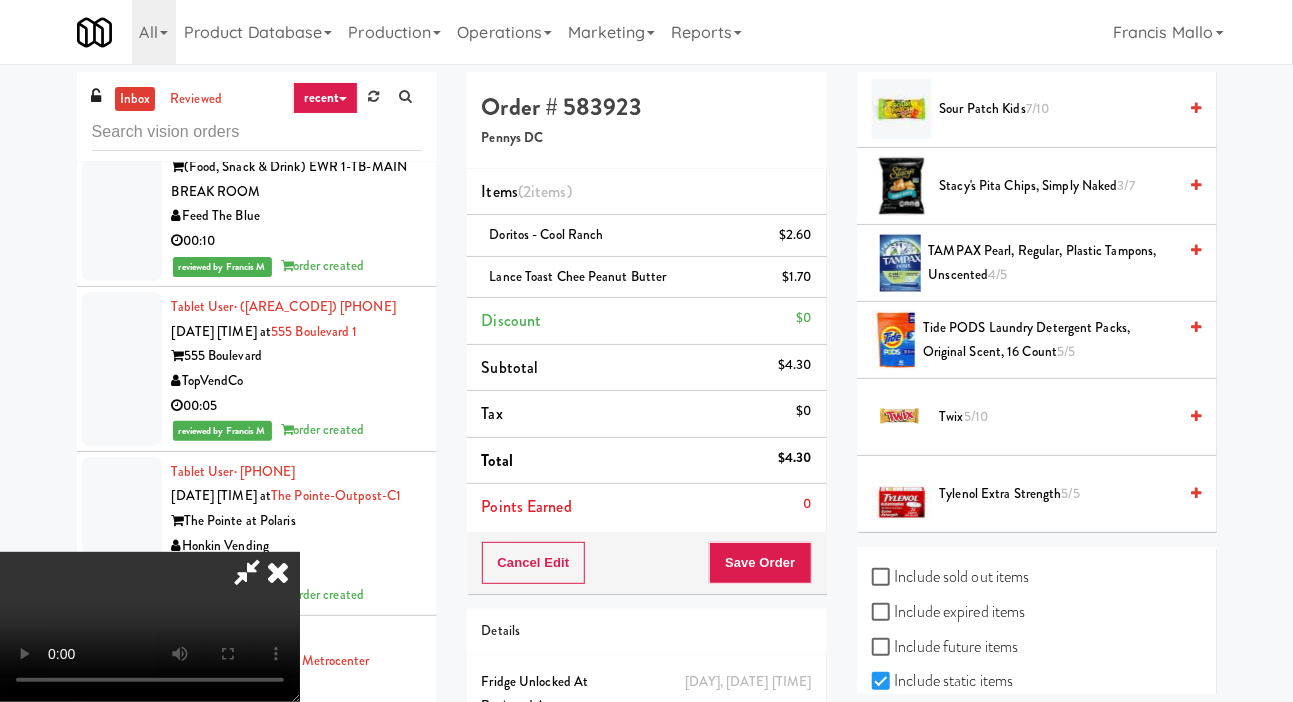 click on "Stacy's Pita Chips, Simply Naked  3/7" at bounding box center (1058, 186) 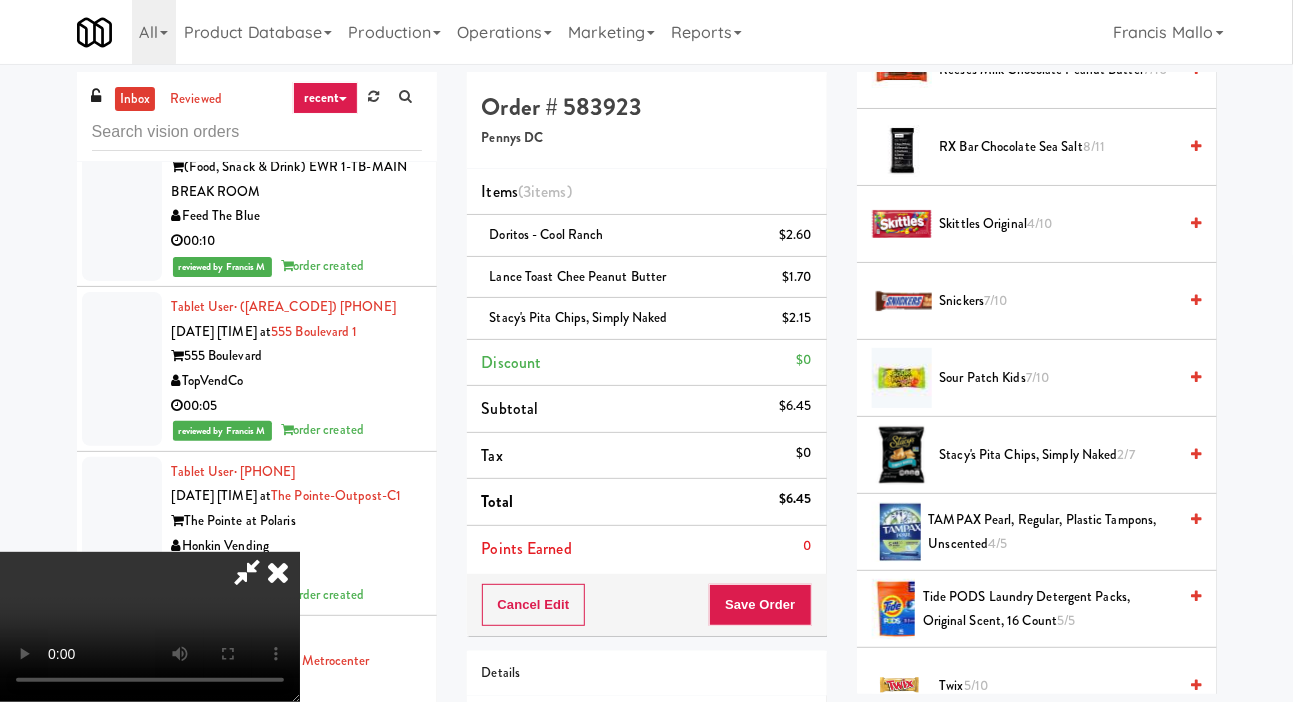 scroll, scrollTop: 2031, scrollLeft: 0, axis: vertical 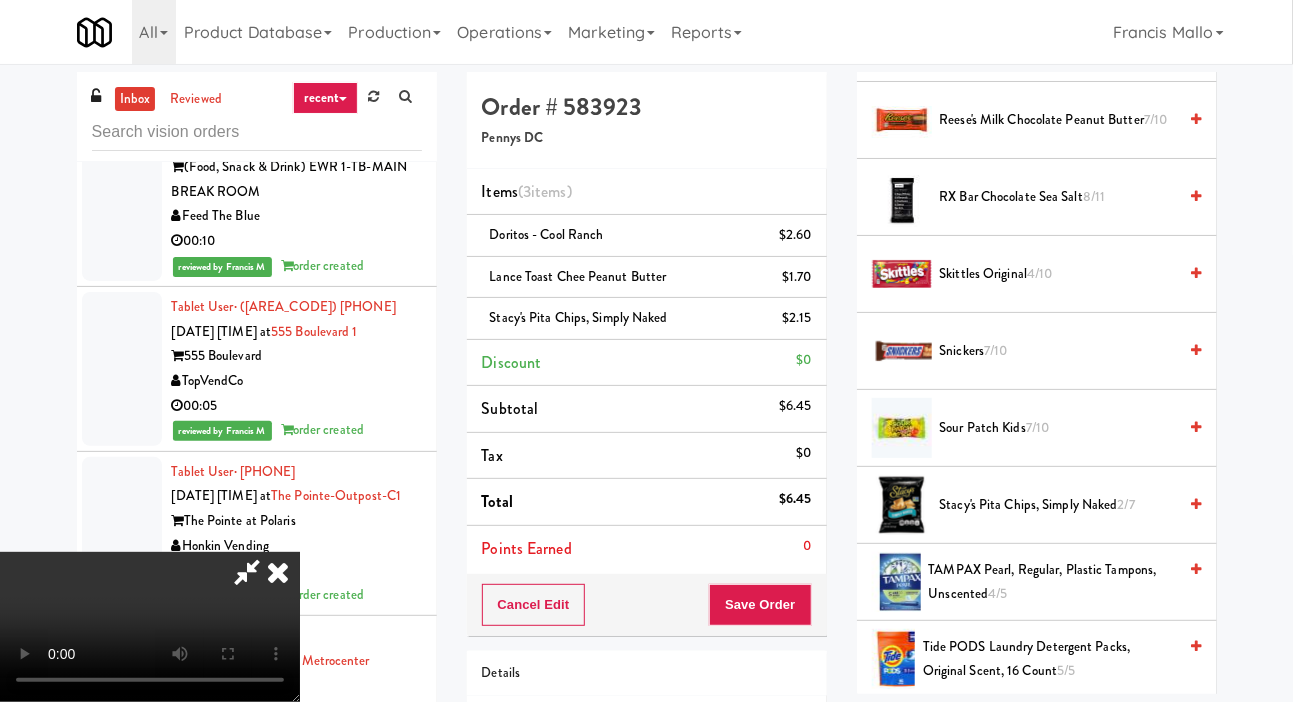 click on "Skittles Original  4/10" at bounding box center (1058, 274) 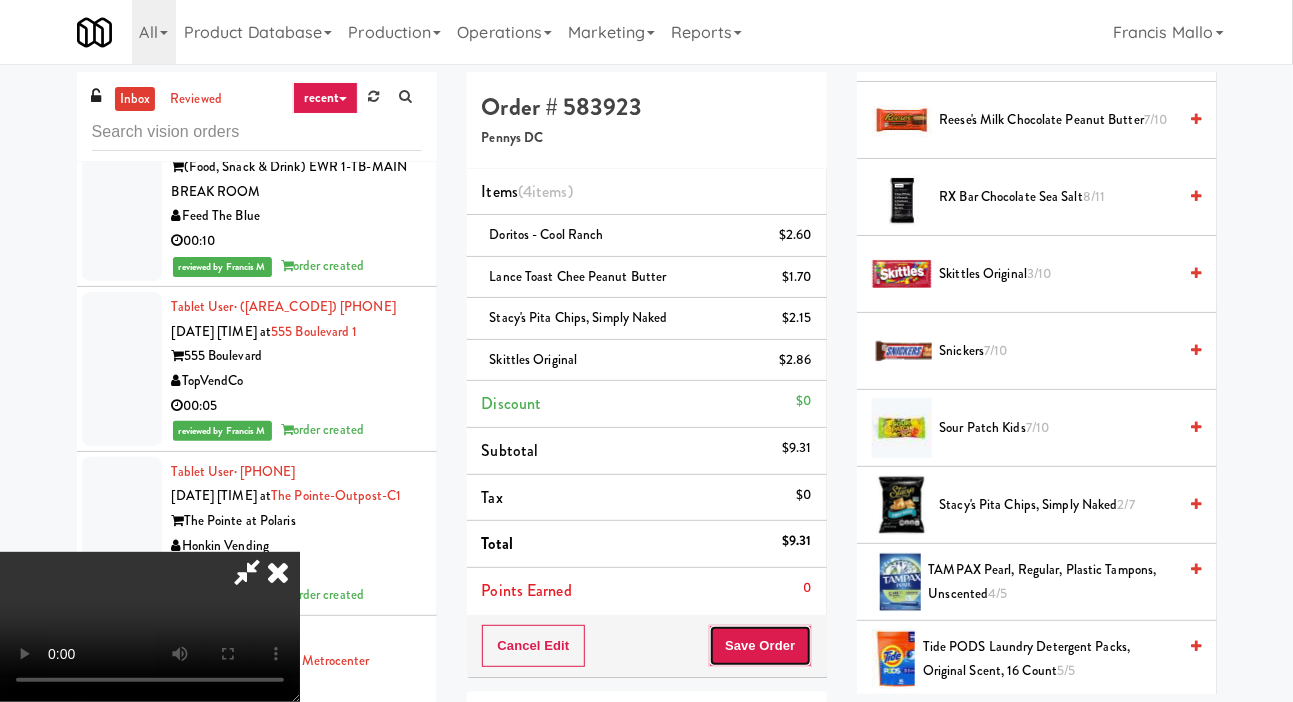 click on "Save Order" at bounding box center (760, 646) 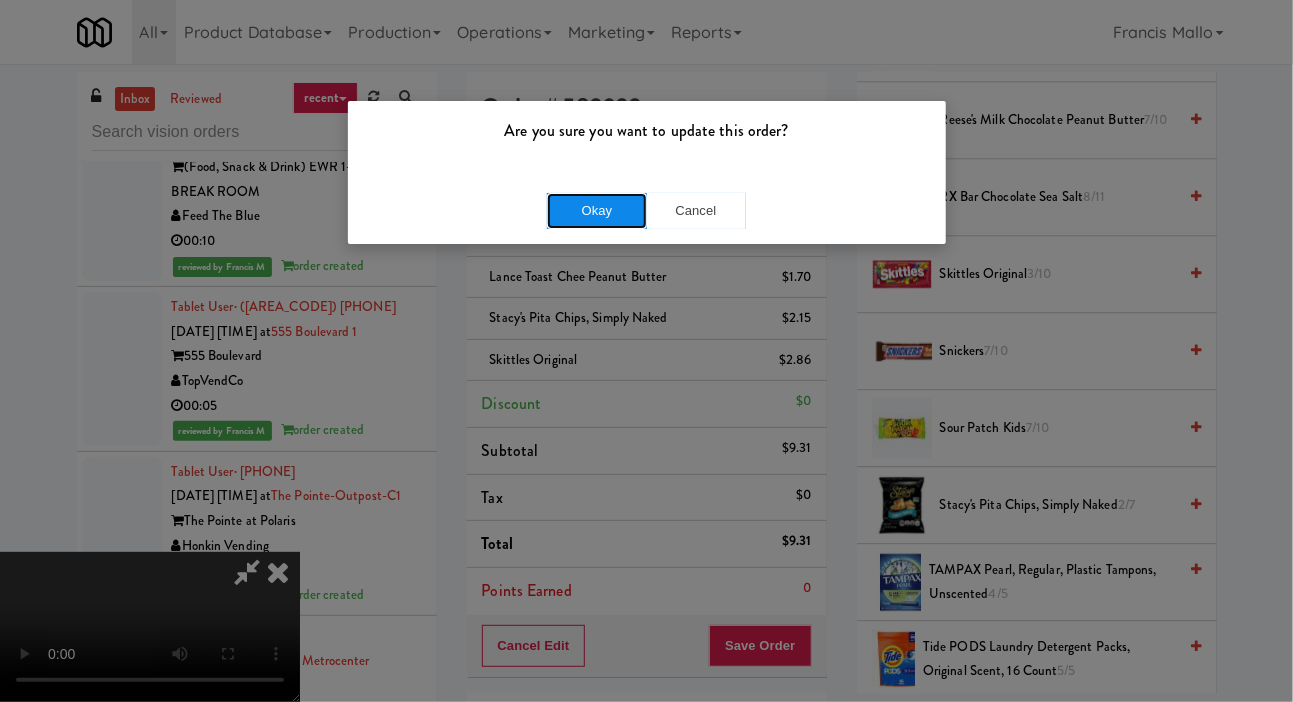 click on "Okay" at bounding box center [597, 211] 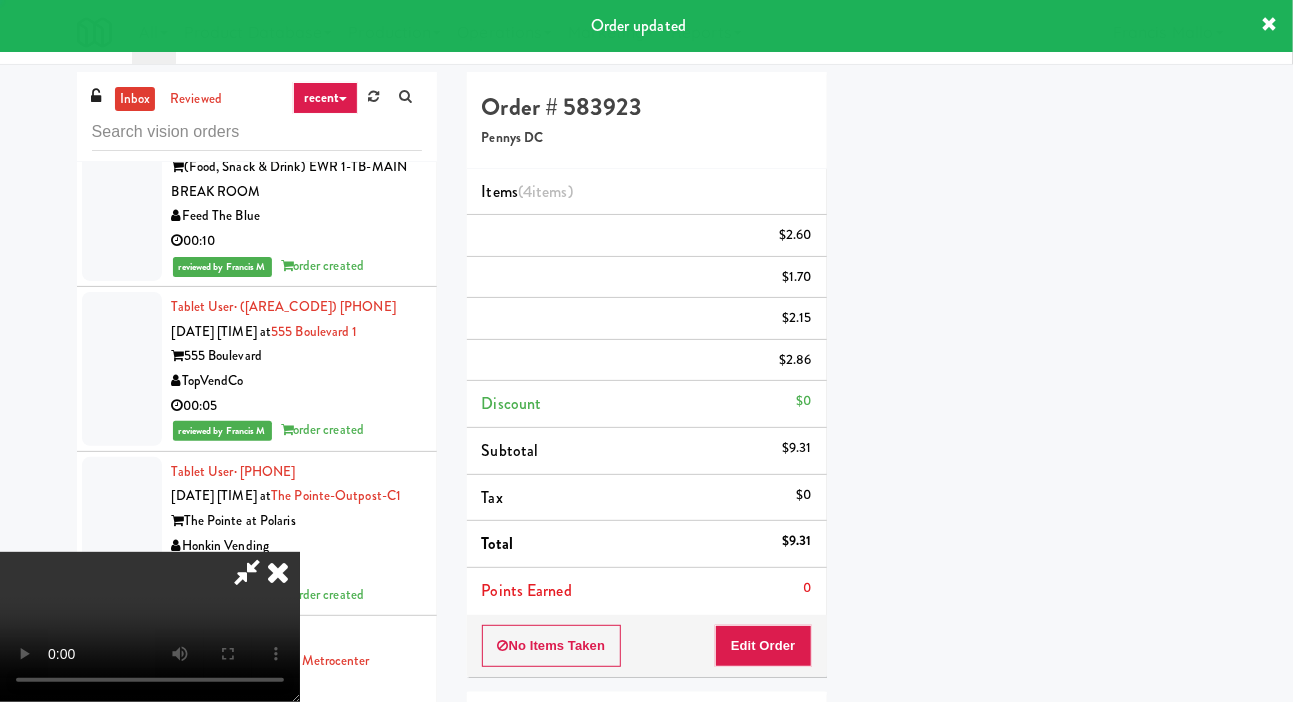 scroll, scrollTop: 116, scrollLeft: 0, axis: vertical 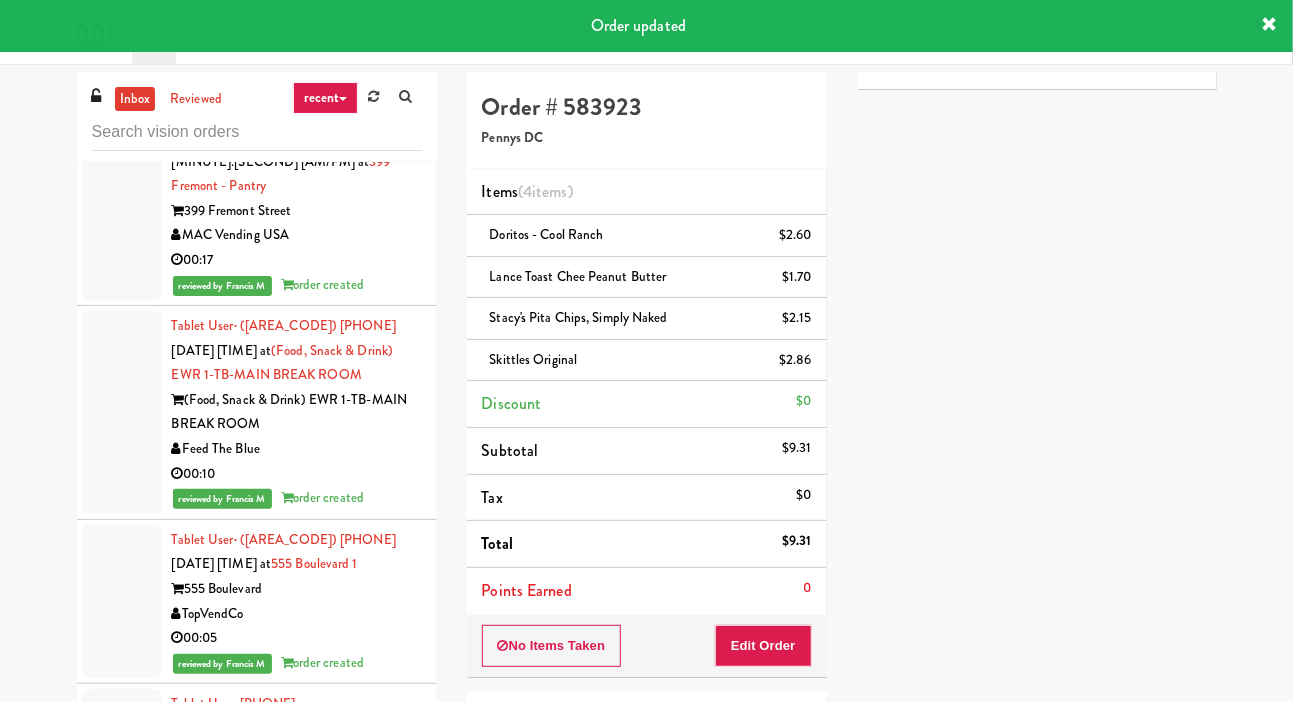 click at bounding box center [122, -192] 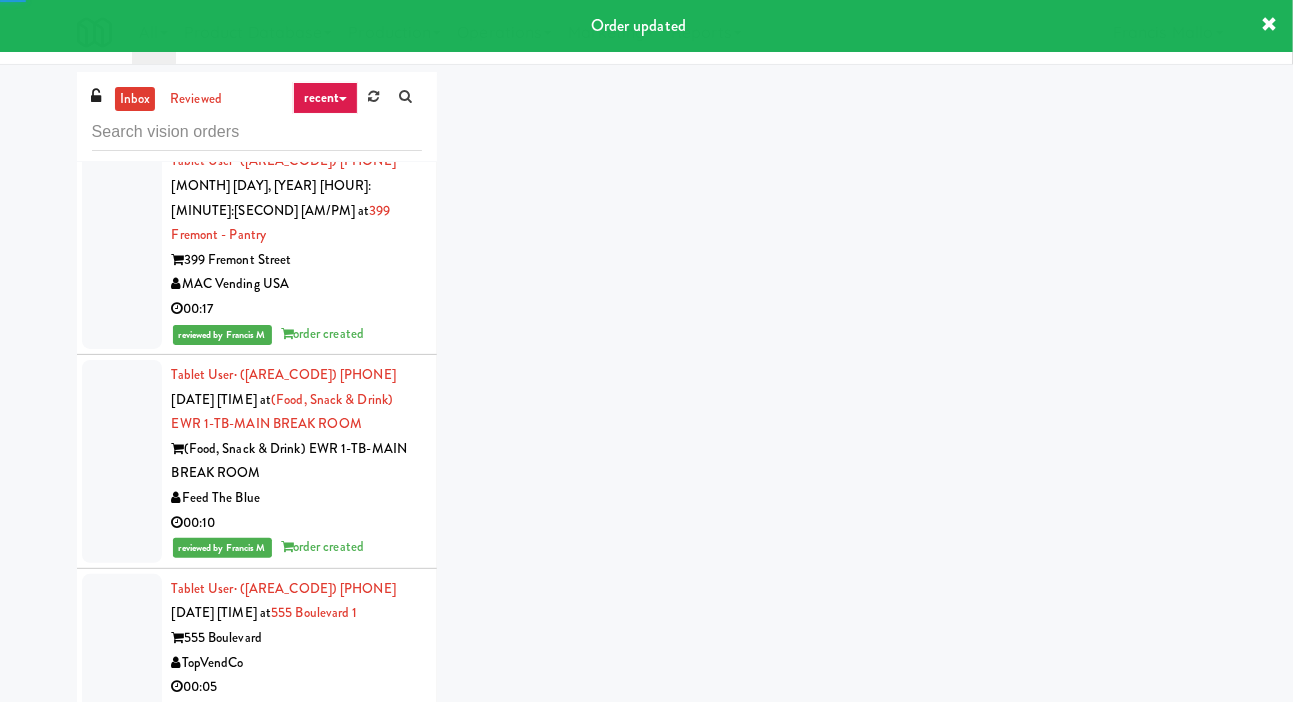 scroll, scrollTop: 11625, scrollLeft: 0, axis: vertical 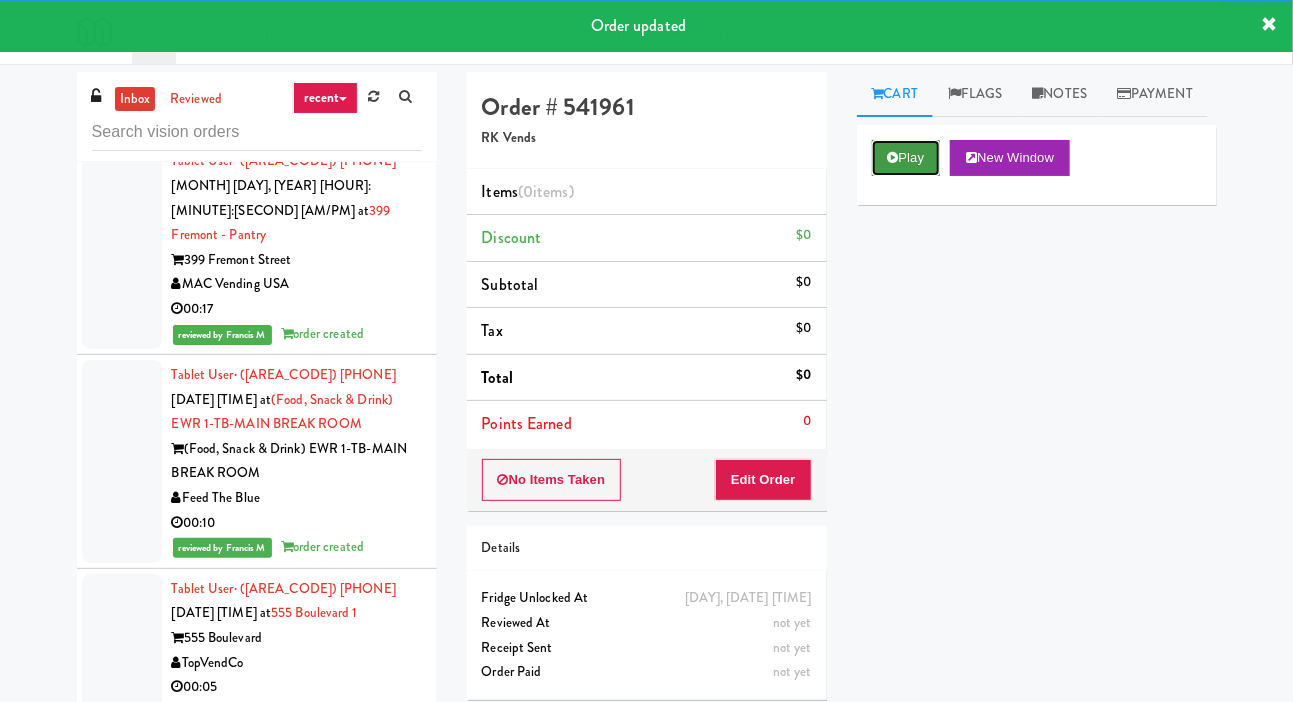 click on "Play" at bounding box center (906, 158) 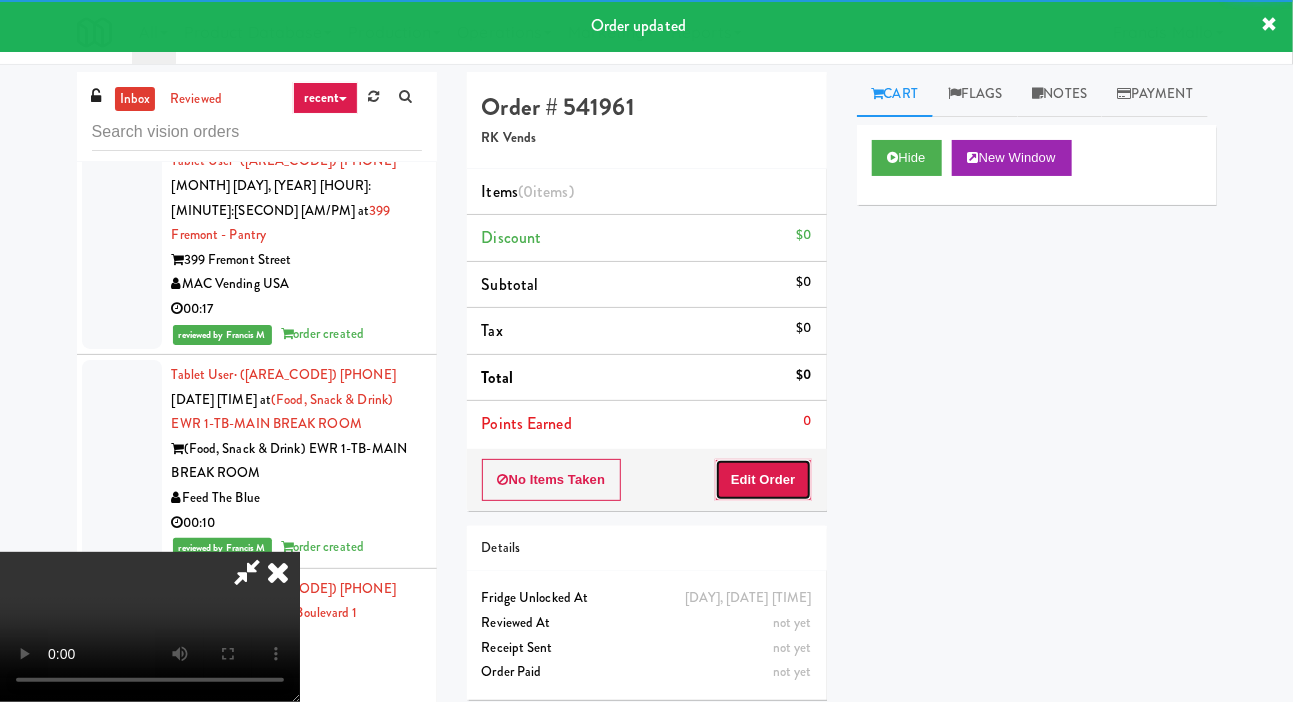 click on "Edit Order" at bounding box center [763, 480] 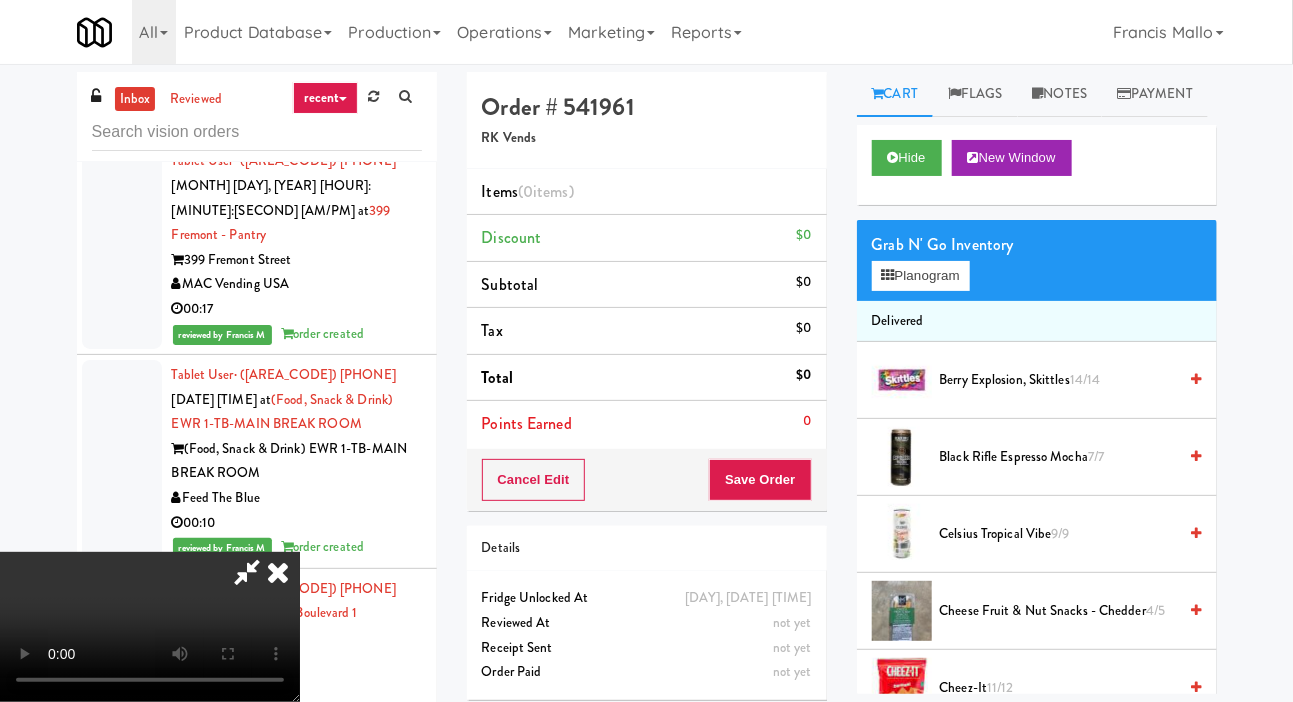 scroll, scrollTop: 73, scrollLeft: 0, axis: vertical 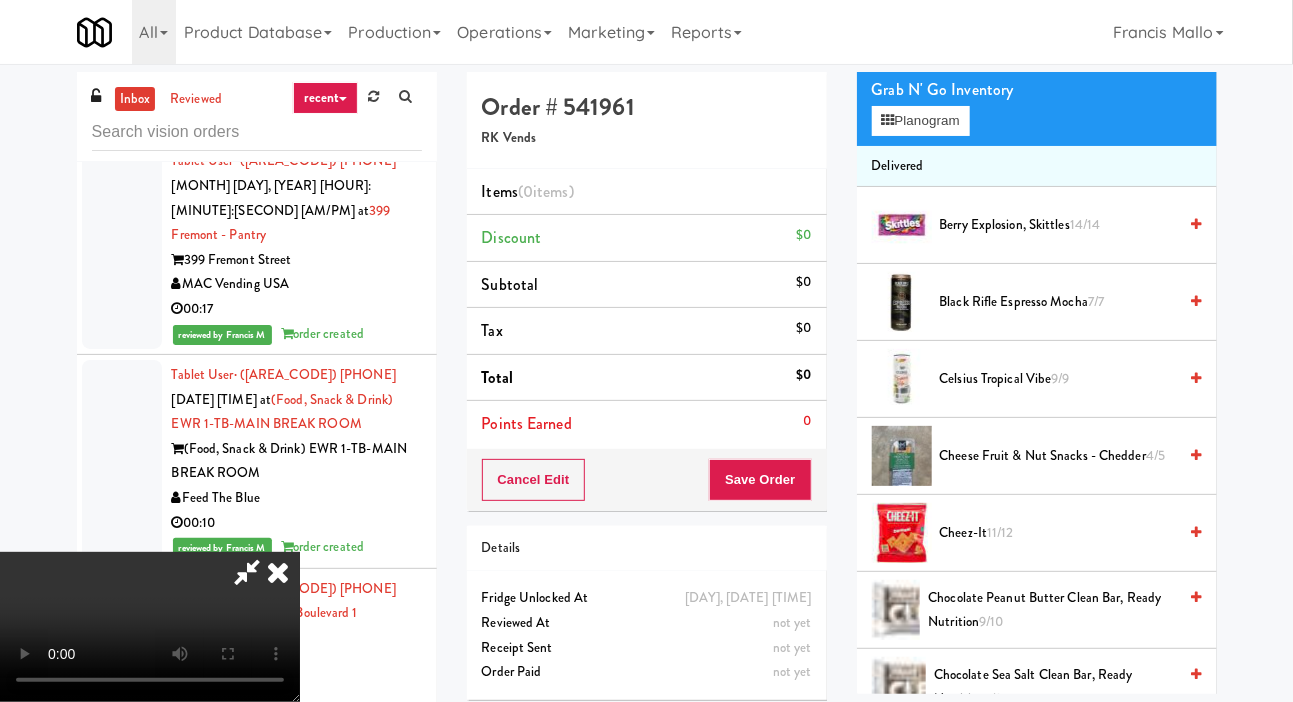 click on "Cheez-It  11/12" at bounding box center [1058, 533] 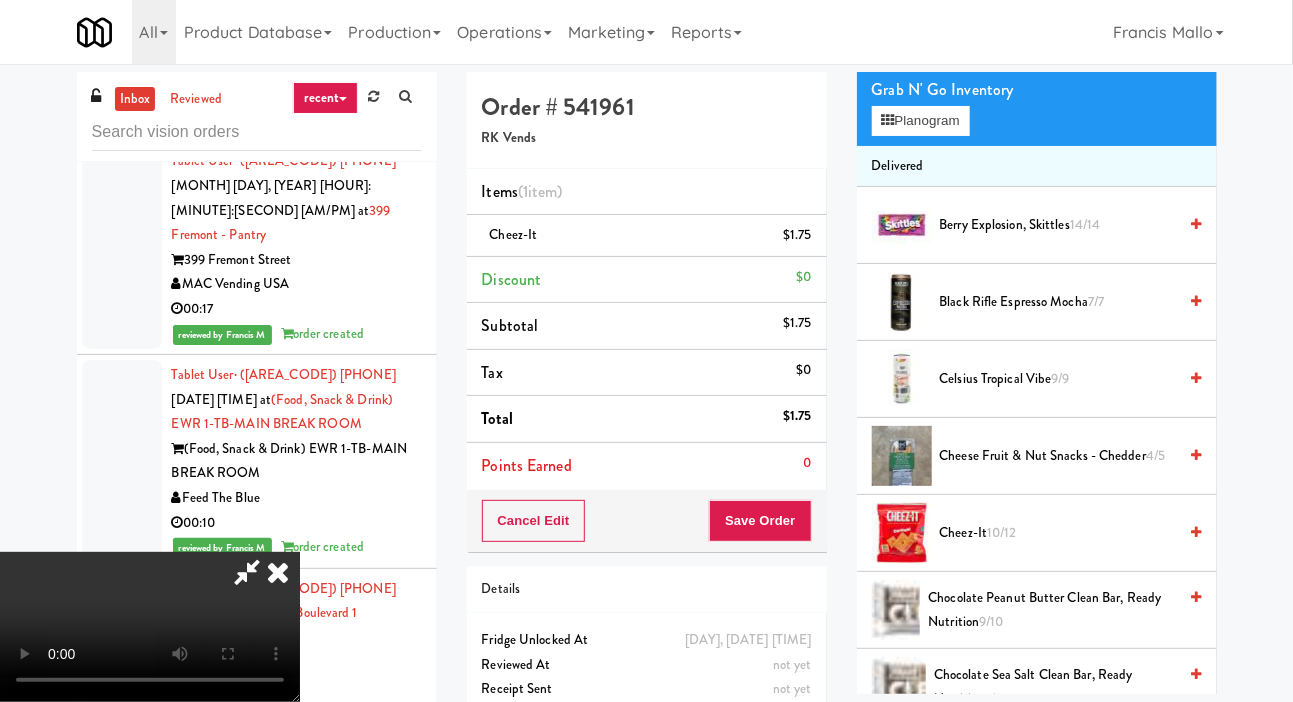 click on "Cheez-It  10/12" at bounding box center [1058, 533] 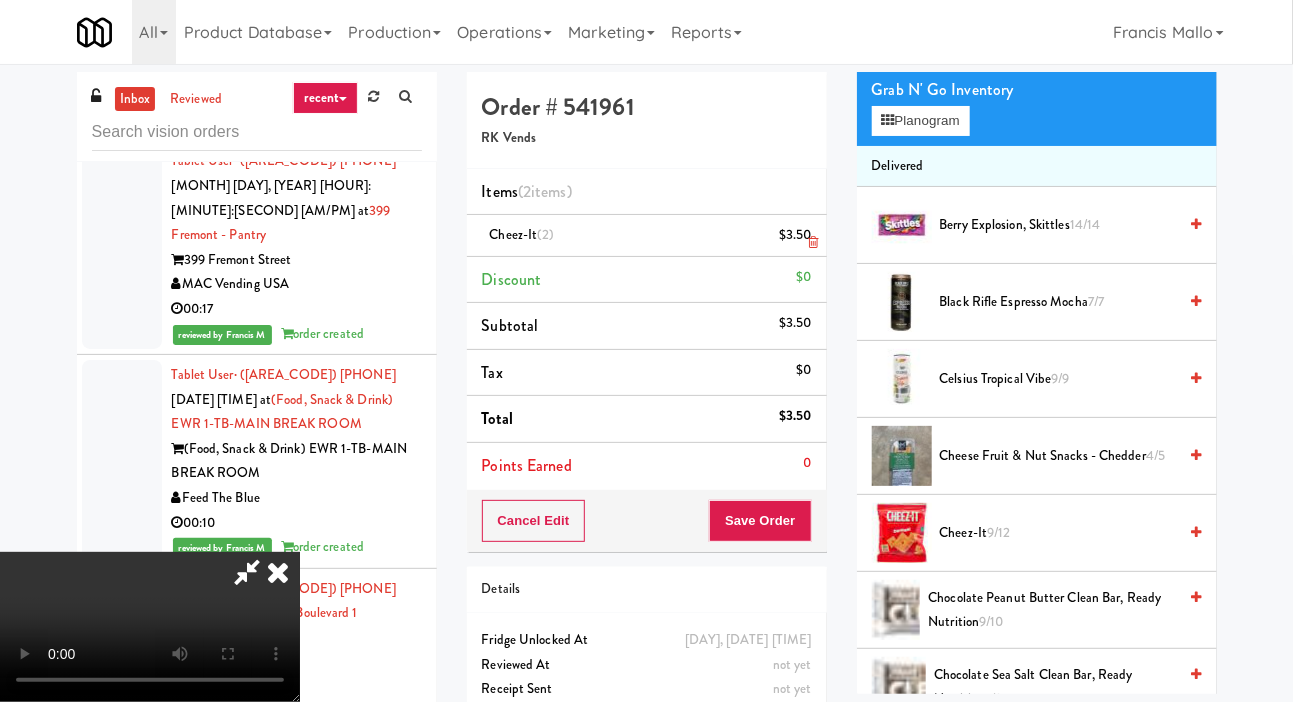click on "$3.50" at bounding box center (795, 235) 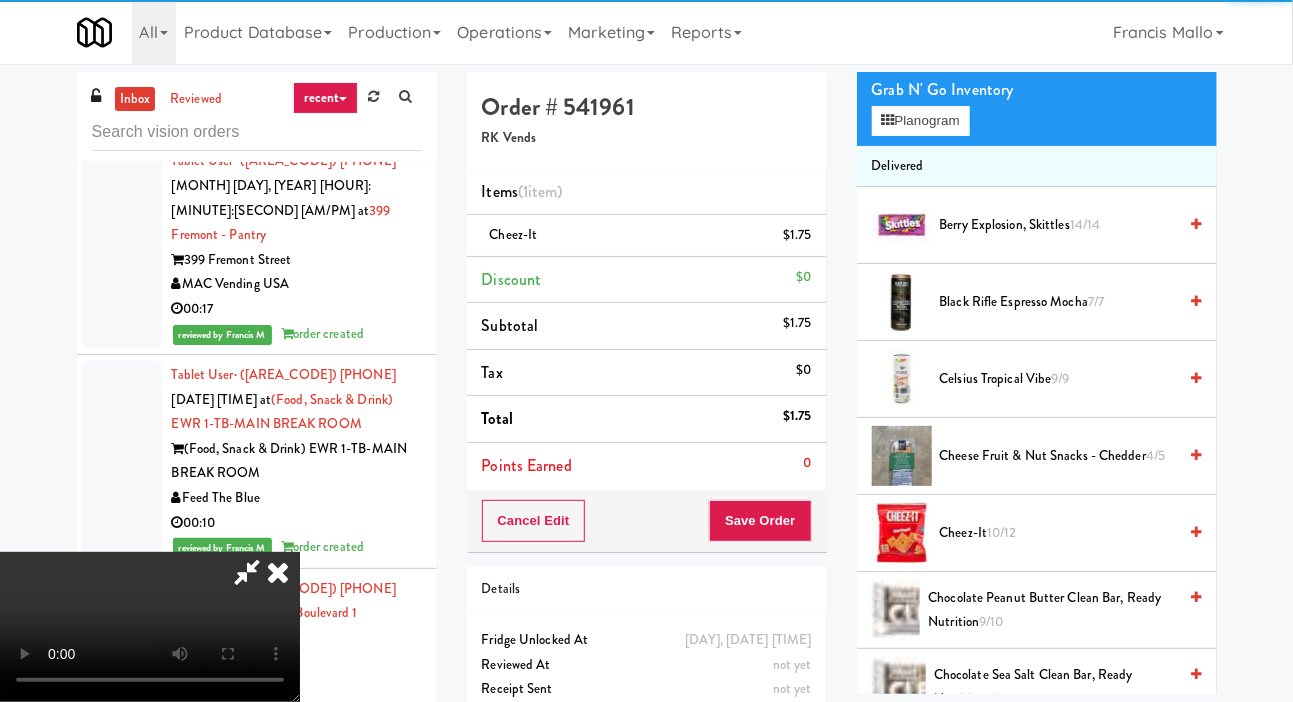 click on "10/12" at bounding box center [1002, 532] 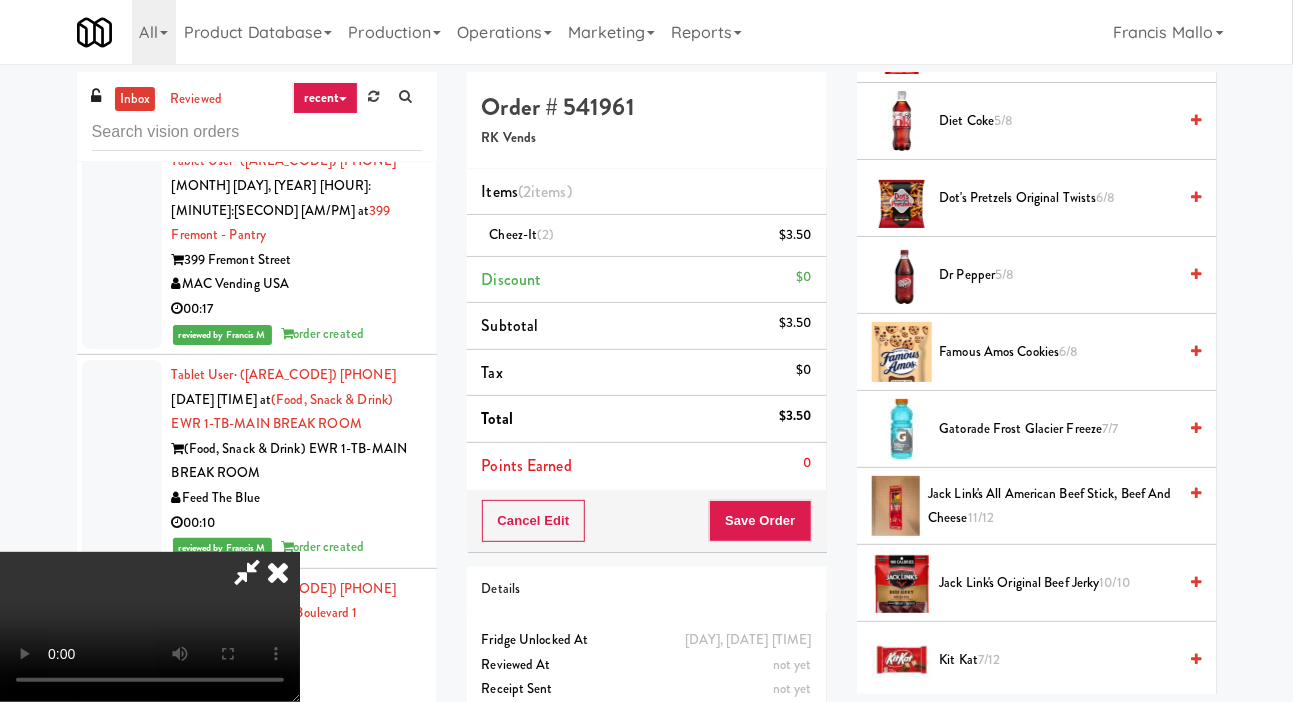 scroll, scrollTop: 868, scrollLeft: 0, axis: vertical 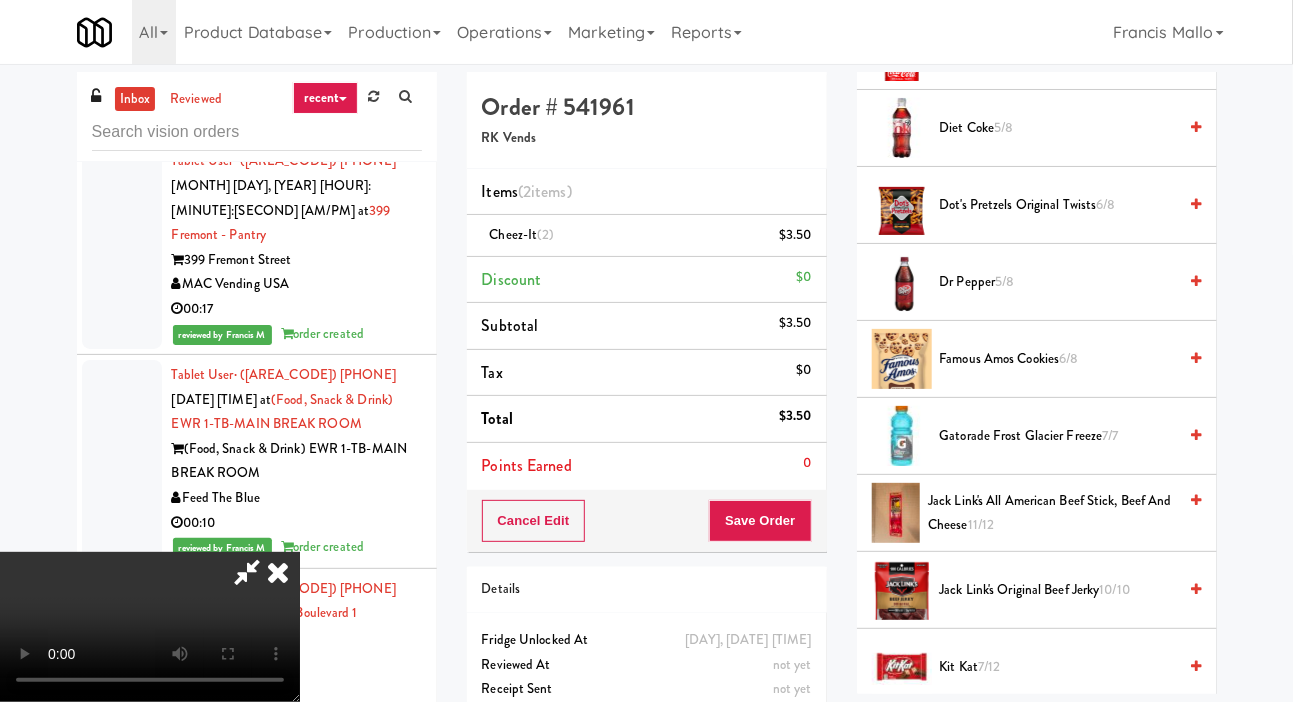 click on "Gatorade Frost Glacier Freeze  7/7" at bounding box center [1058, 436] 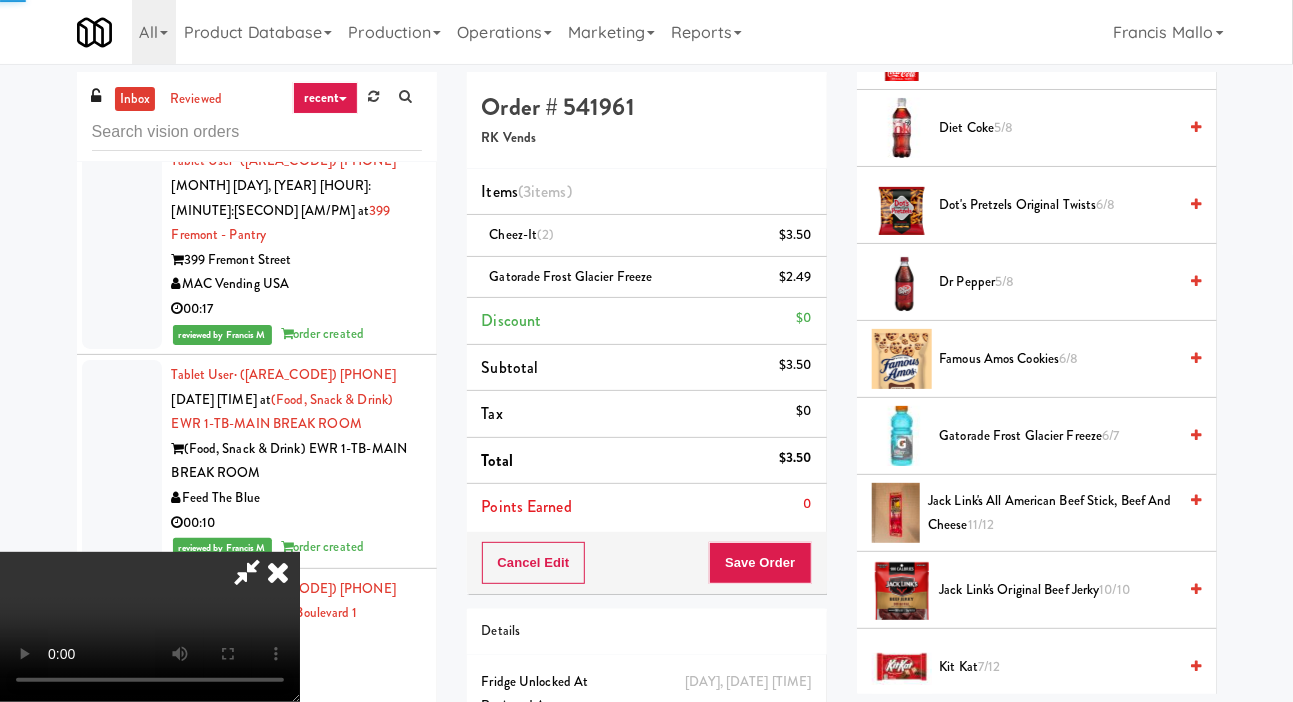 click on "Gatorade Frost Glacier Freeze  6/7" at bounding box center (1058, 436) 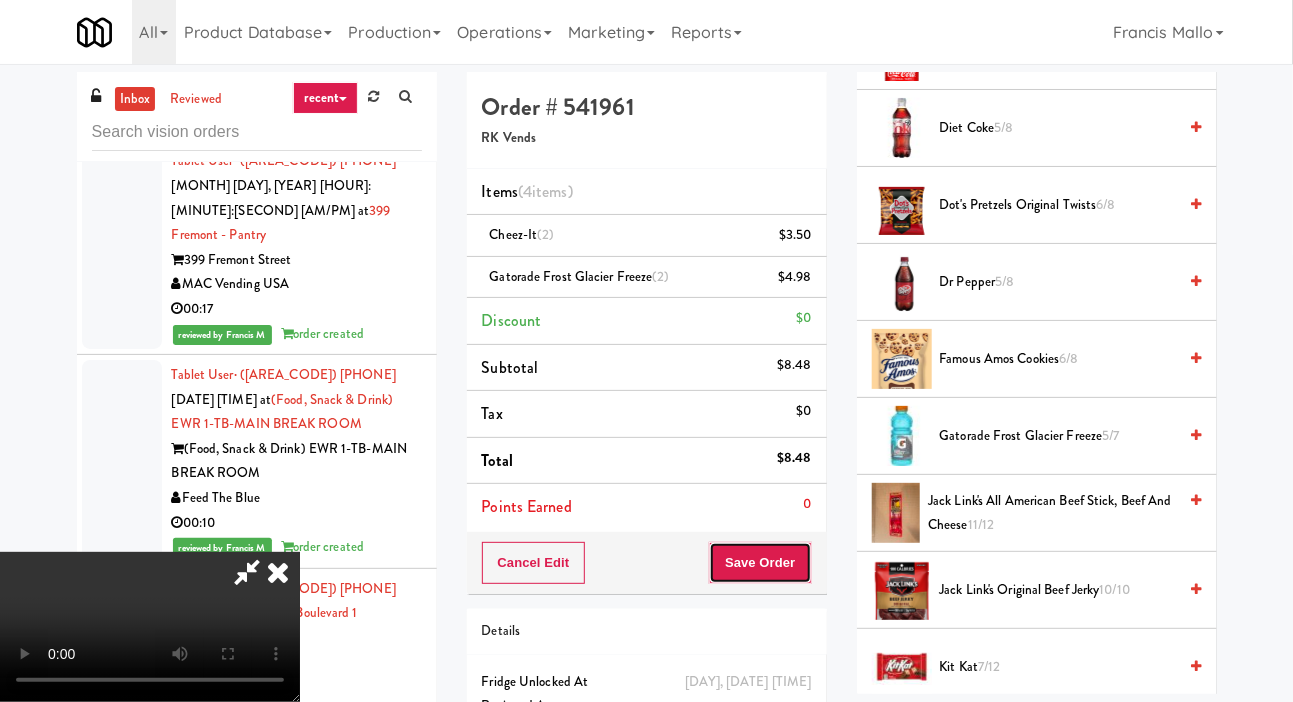 click on "Save Order" at bounding box center (760, 563) 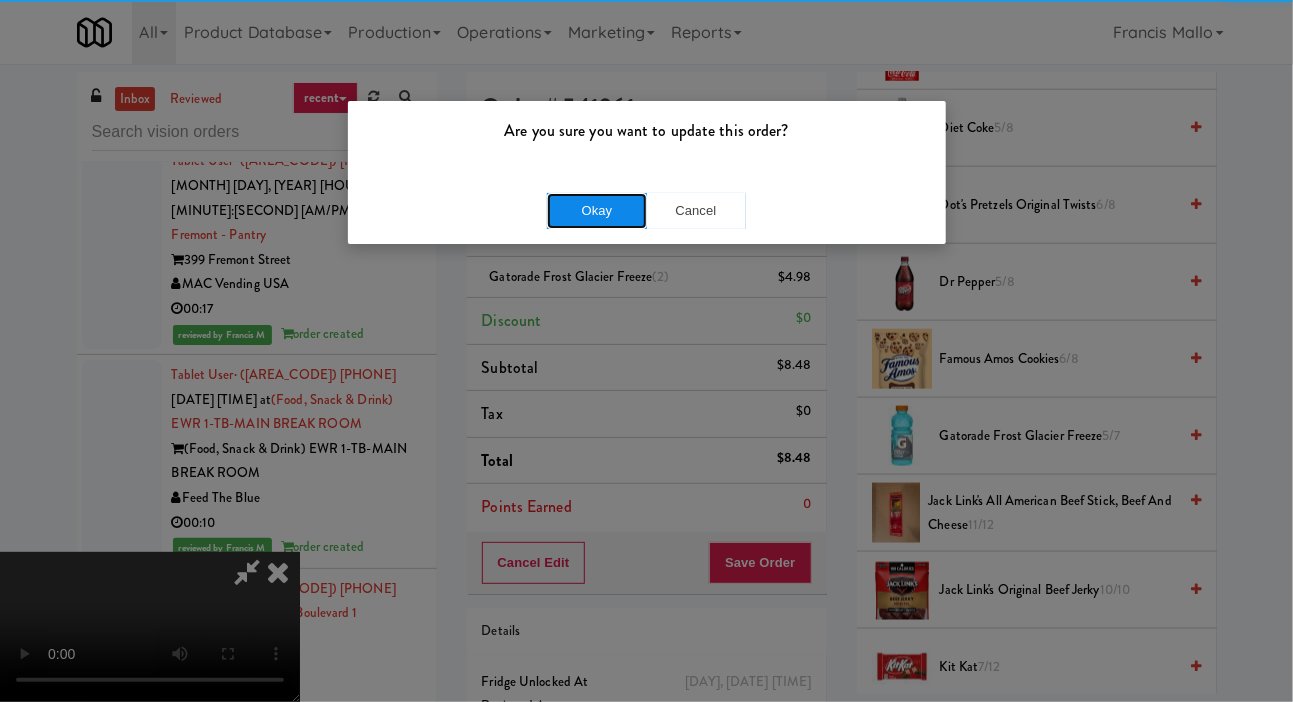 click on "Okay" at bounding box center [597, 211] 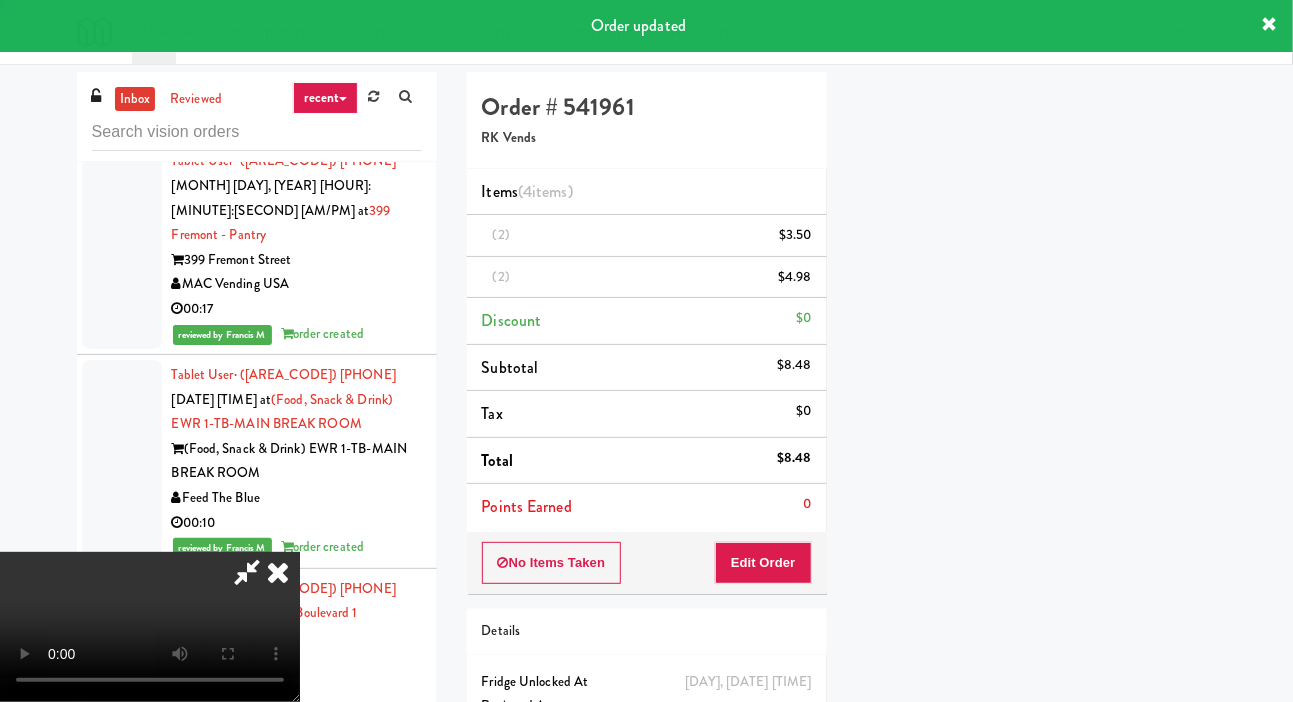 scroll, scrollTop: 116, scrollLeft: 0, axis: vertical 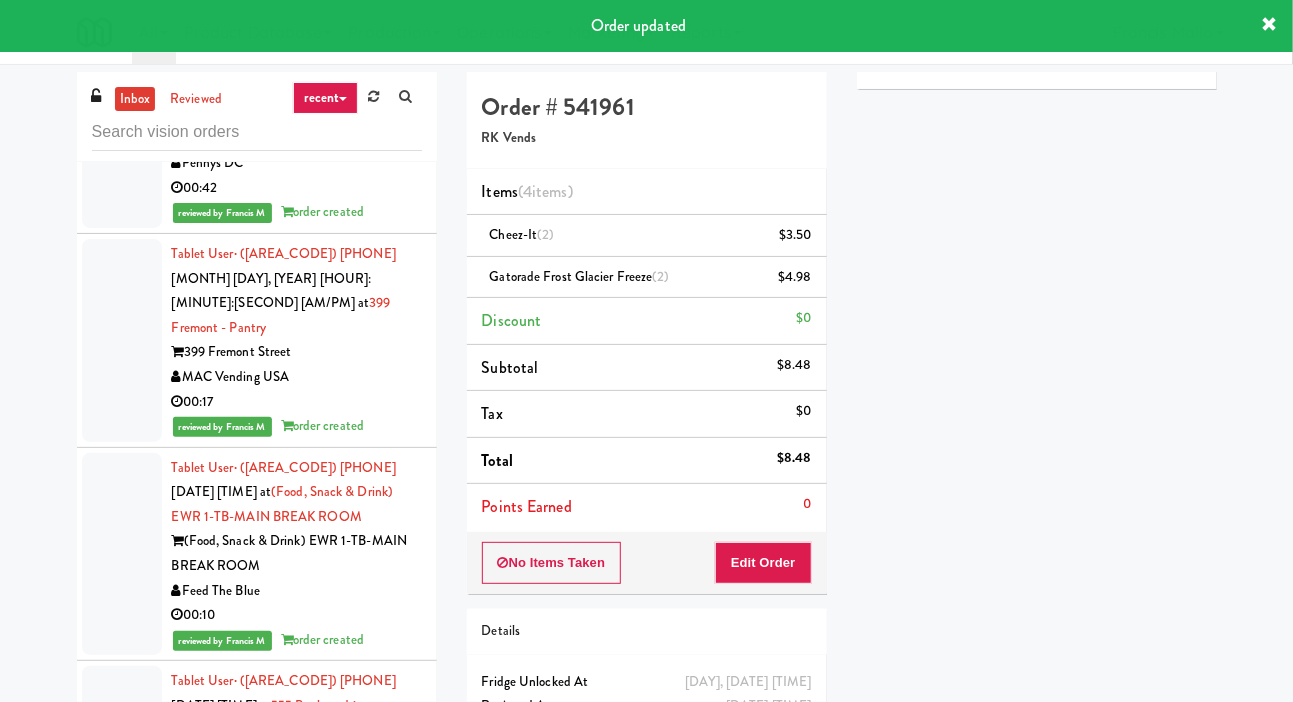 click at bounding box center [122, -227] 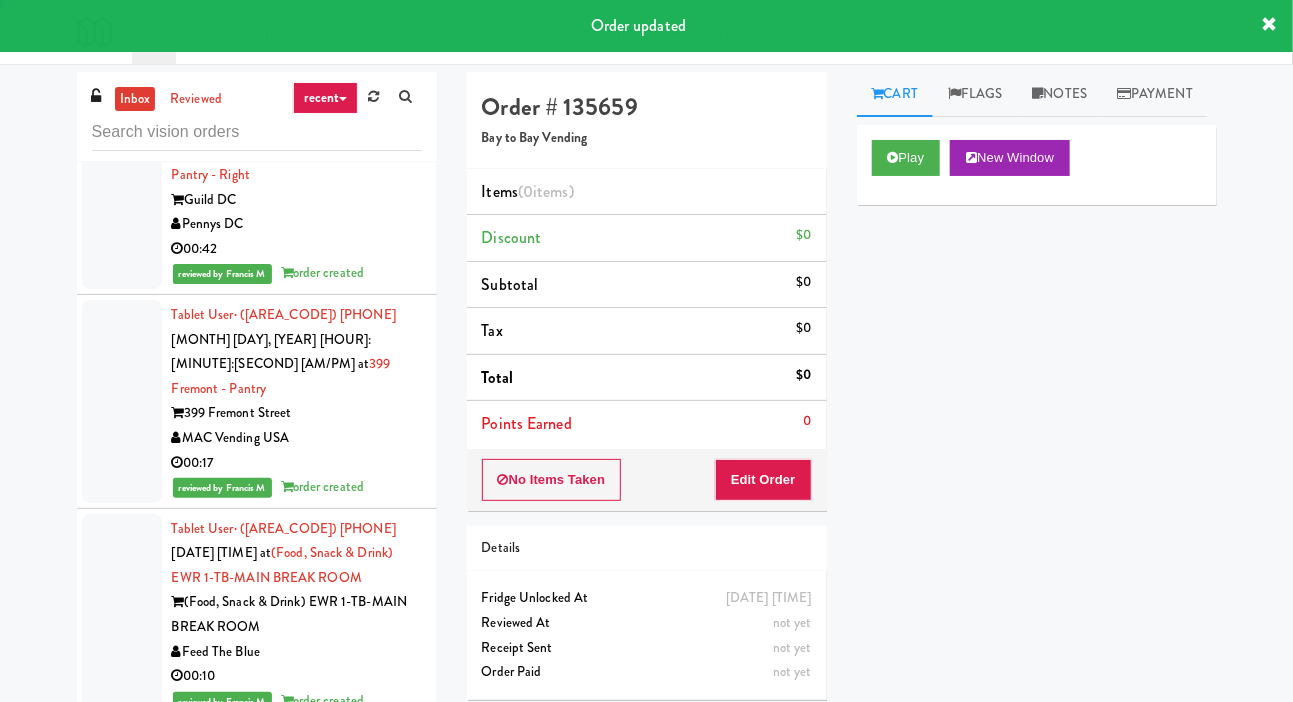 scroll, scrollTop: 11496, scrollLeft: 0, axis: vertical 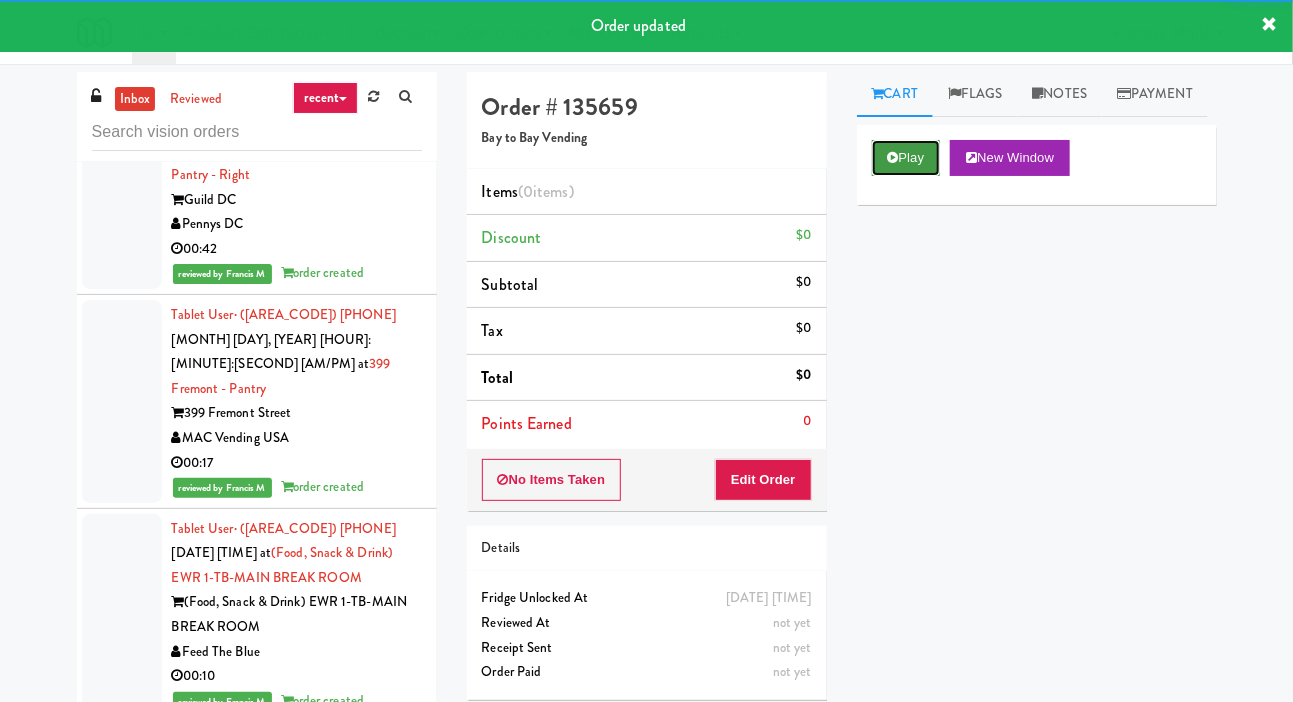 click on "Play" at bounding box center (906, 158) 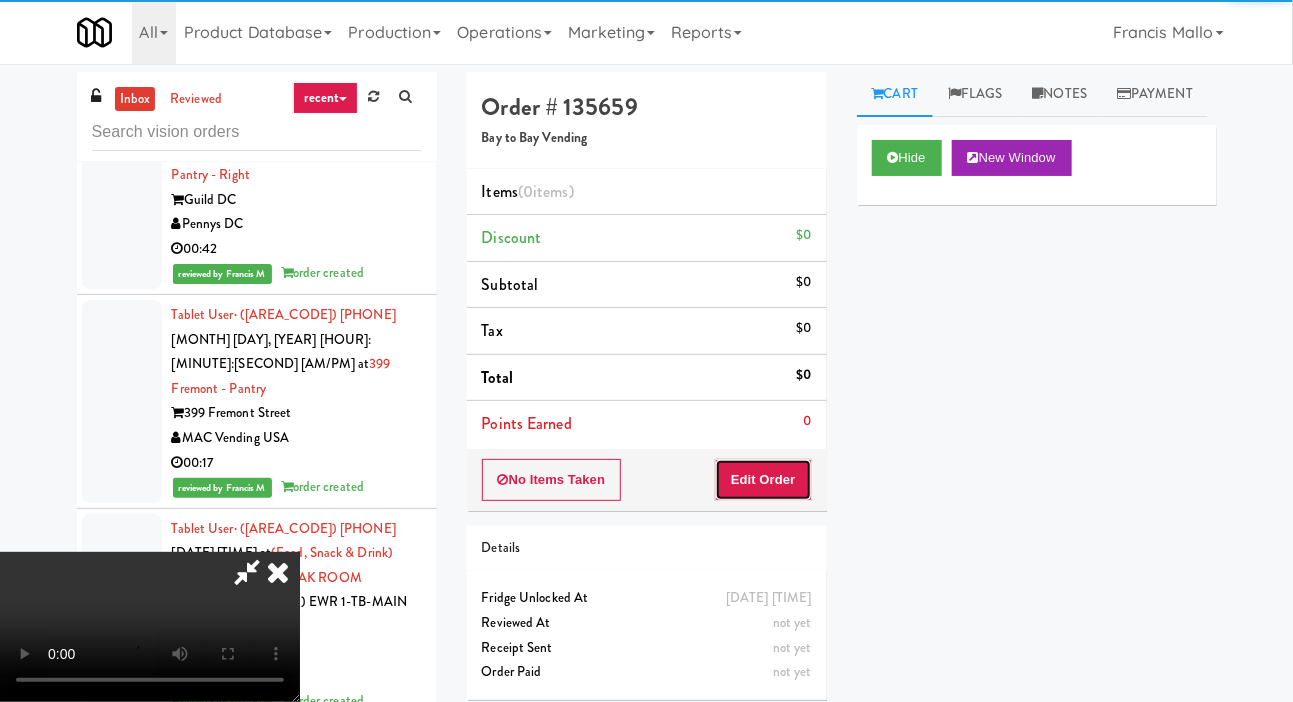 click on "Edit Order" at bounding box center (763, 480) 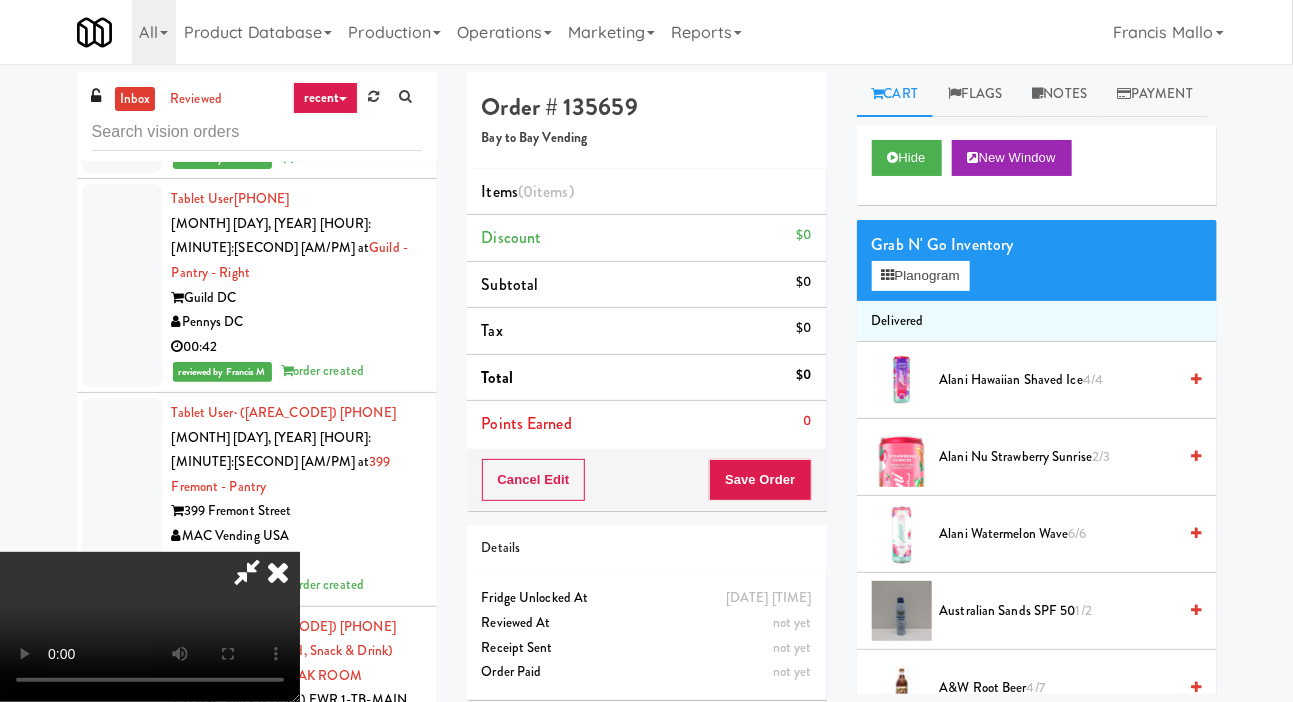 scroll, scrollTop: 11381, scrollLeft: 0, axis: vertical 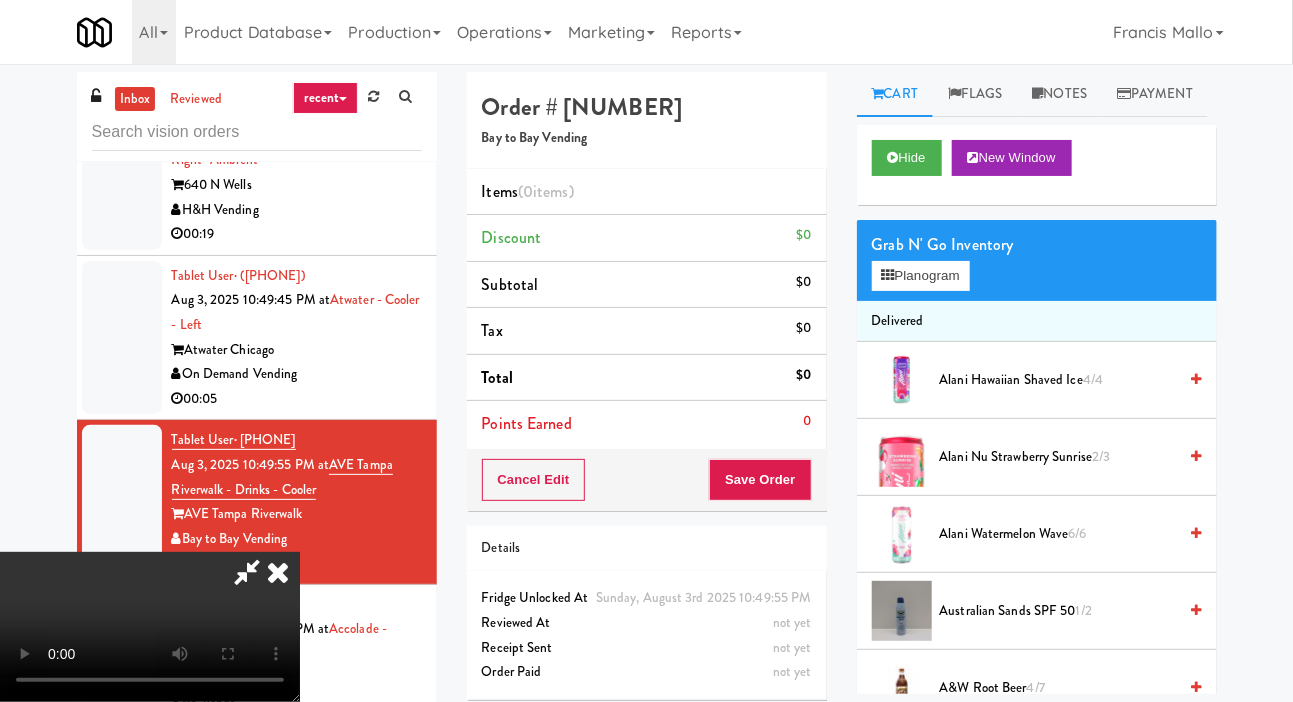 type 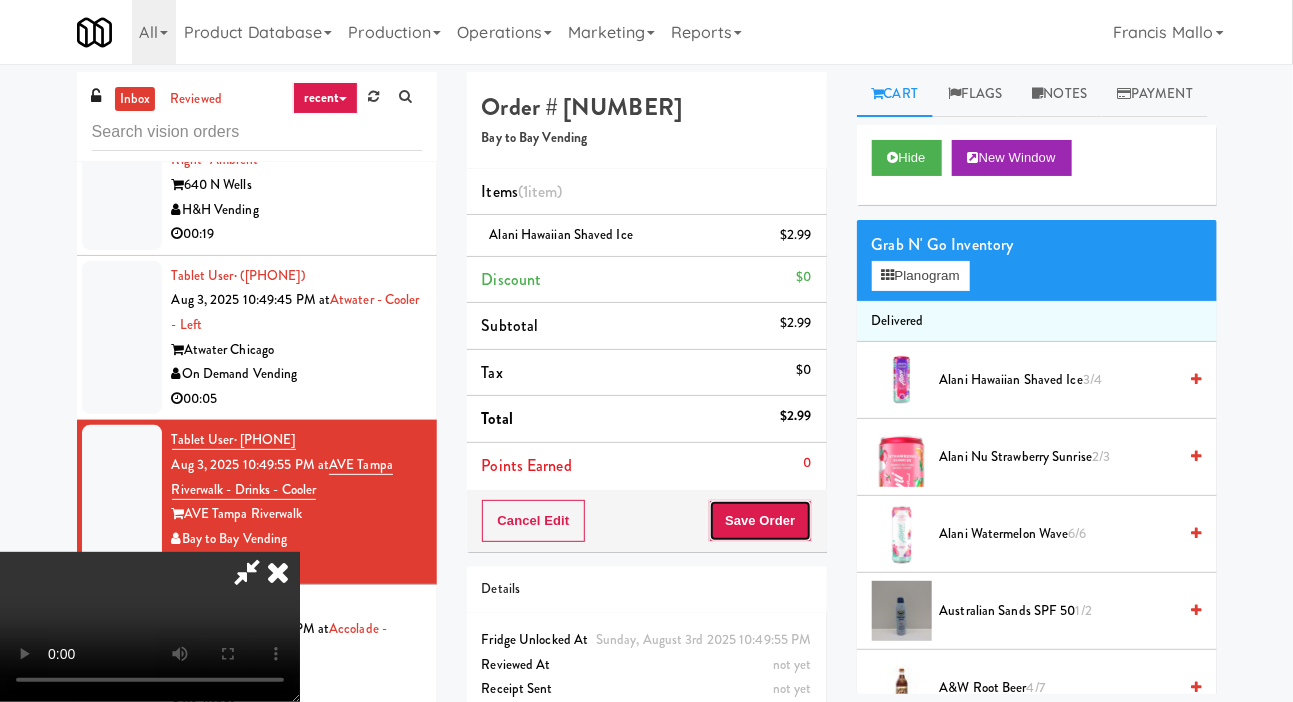 click on "Save Order" at bounding box center [760, 521] 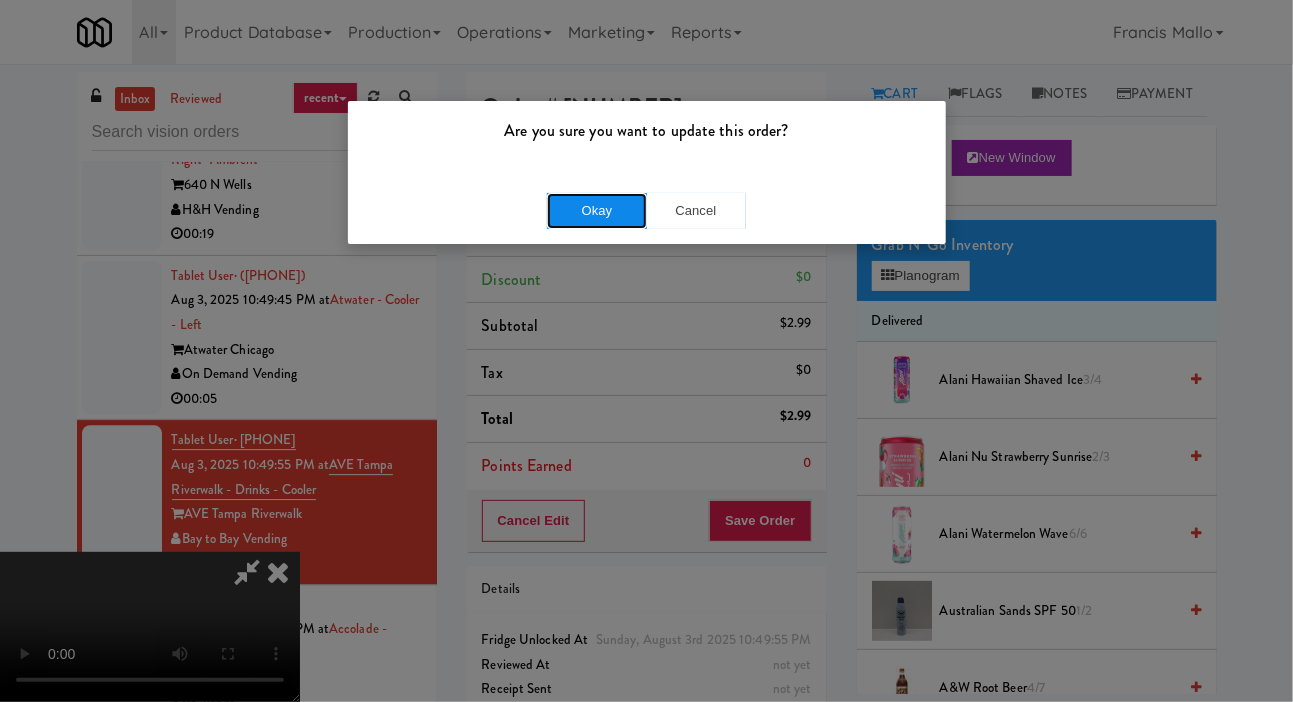 click on "Okay" at bounding box center (597, 211) 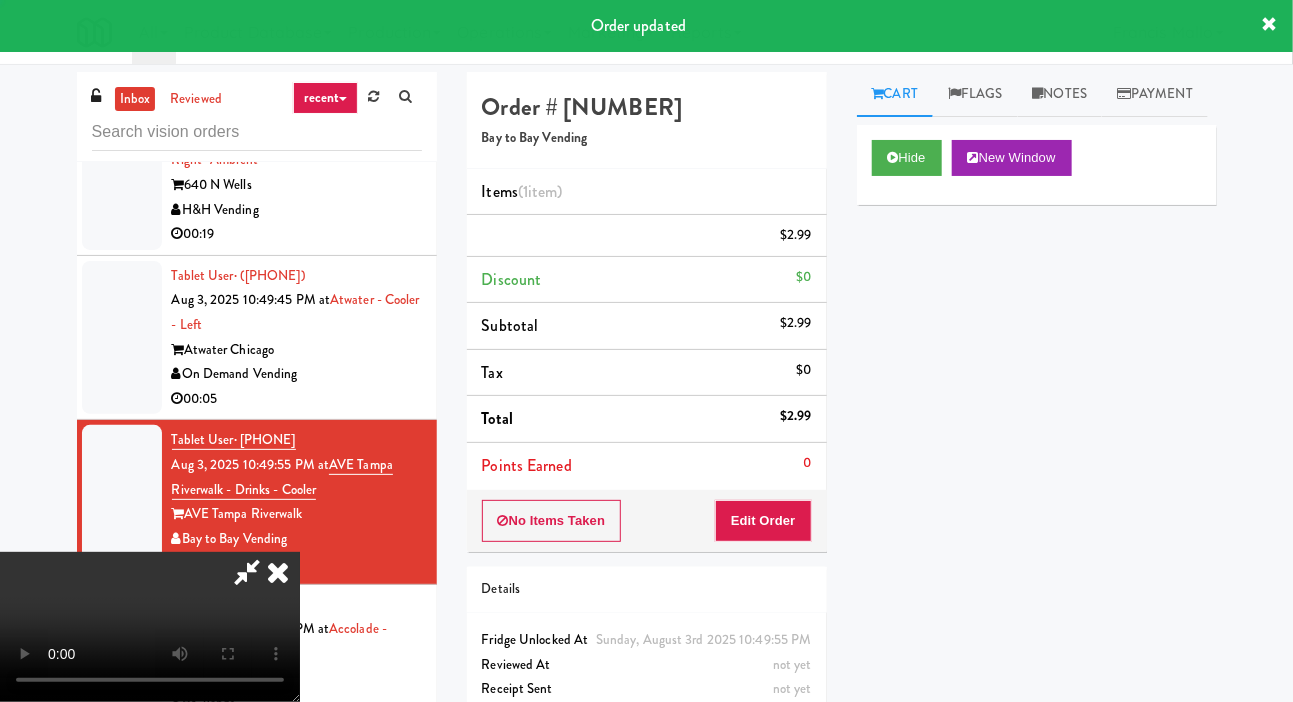 scroll, scrollTop: 0, scrollLeft: 0, axis: both 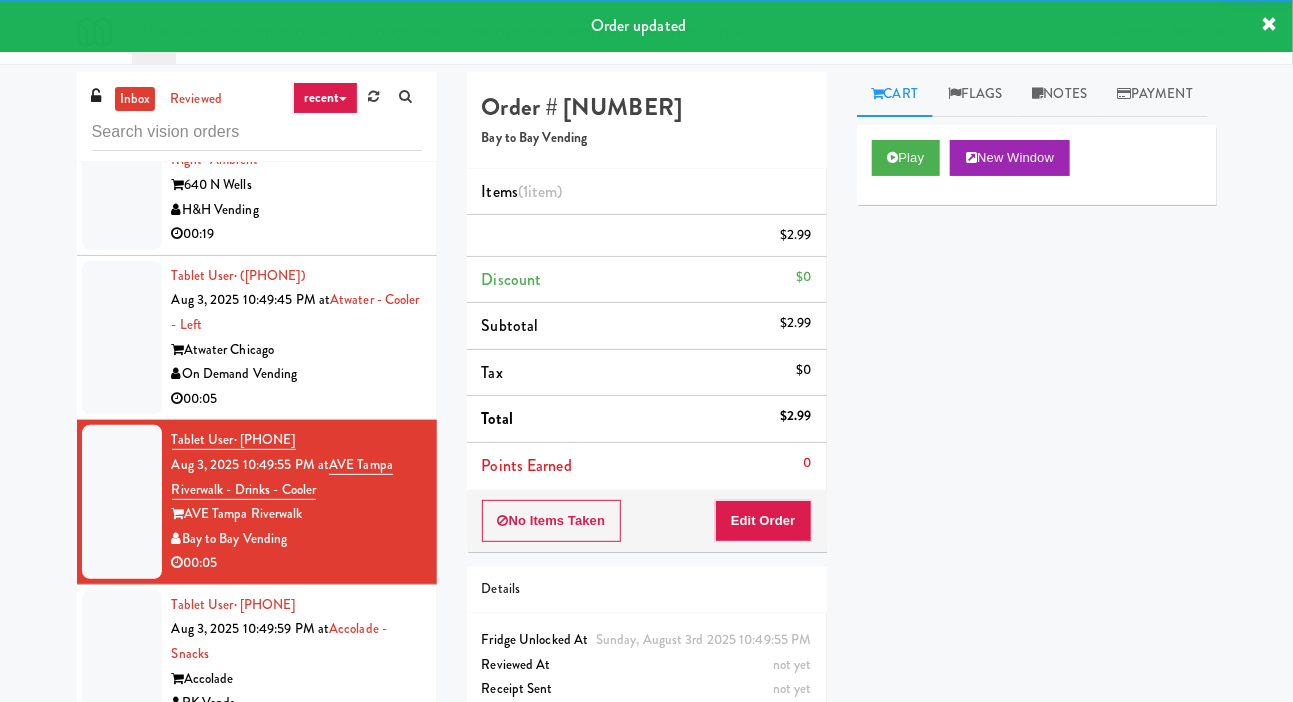 click on "00:05" at bounding box center [297, 399] 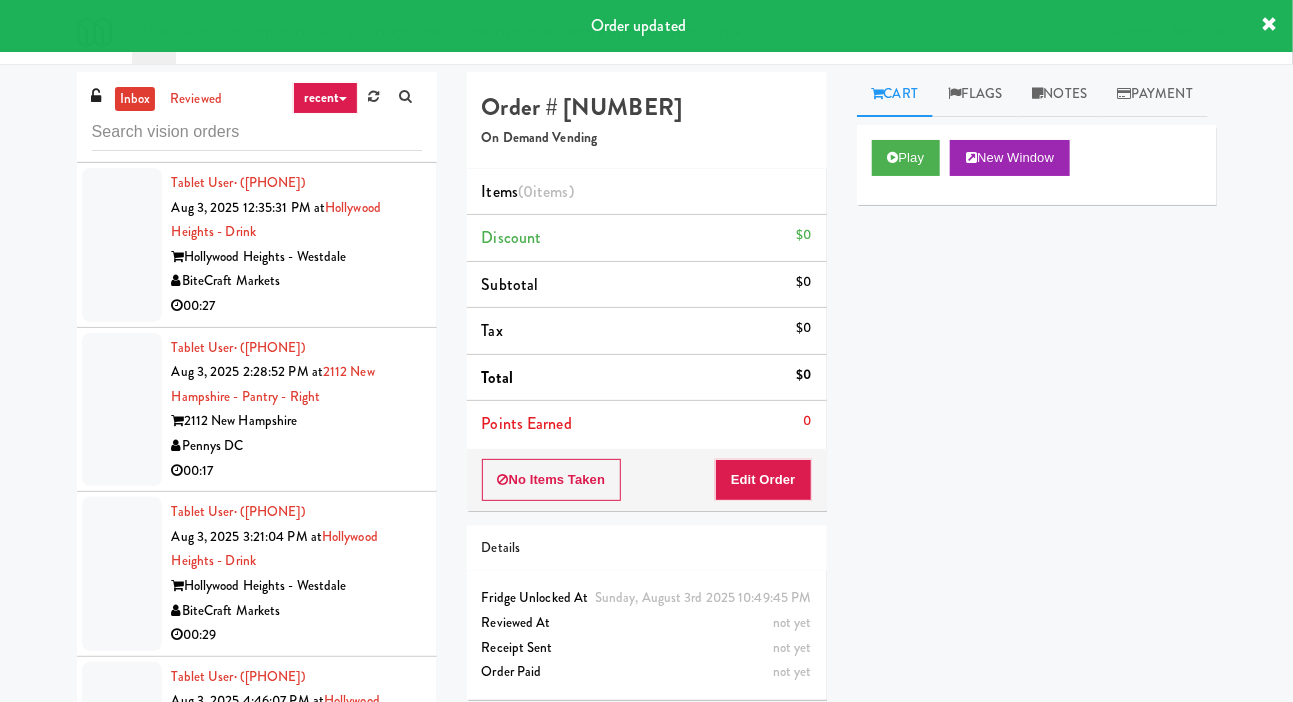 scroll, scrollTop: 0, scrollLeft: 0, axis: both 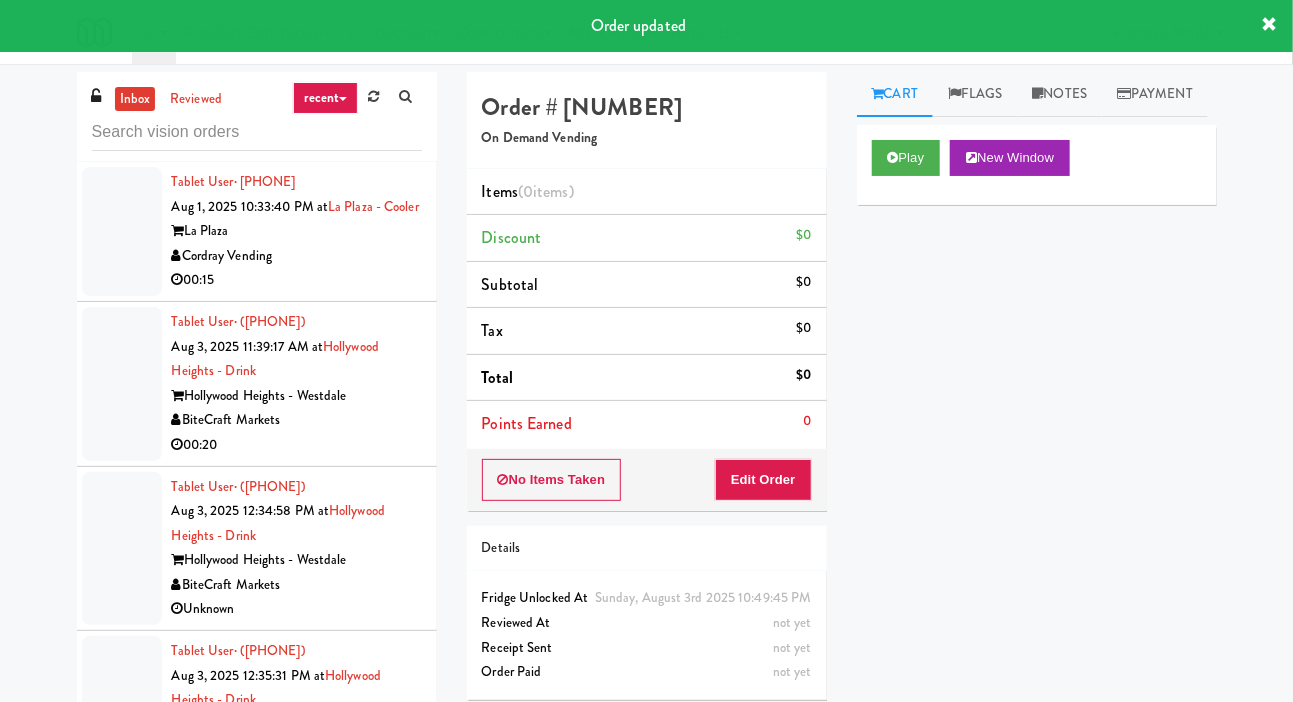click on "00:15" at bounding box center [297, 280] 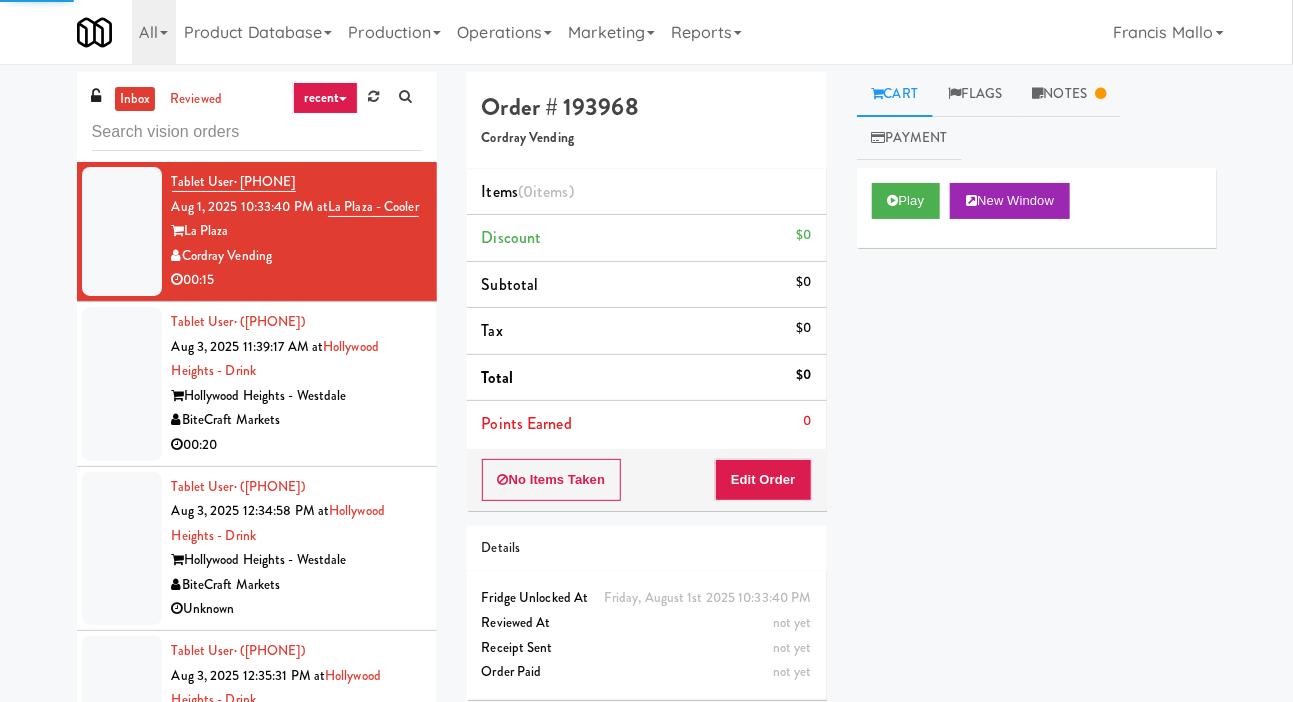 click on "00:20" at bounding box center [297, 445] 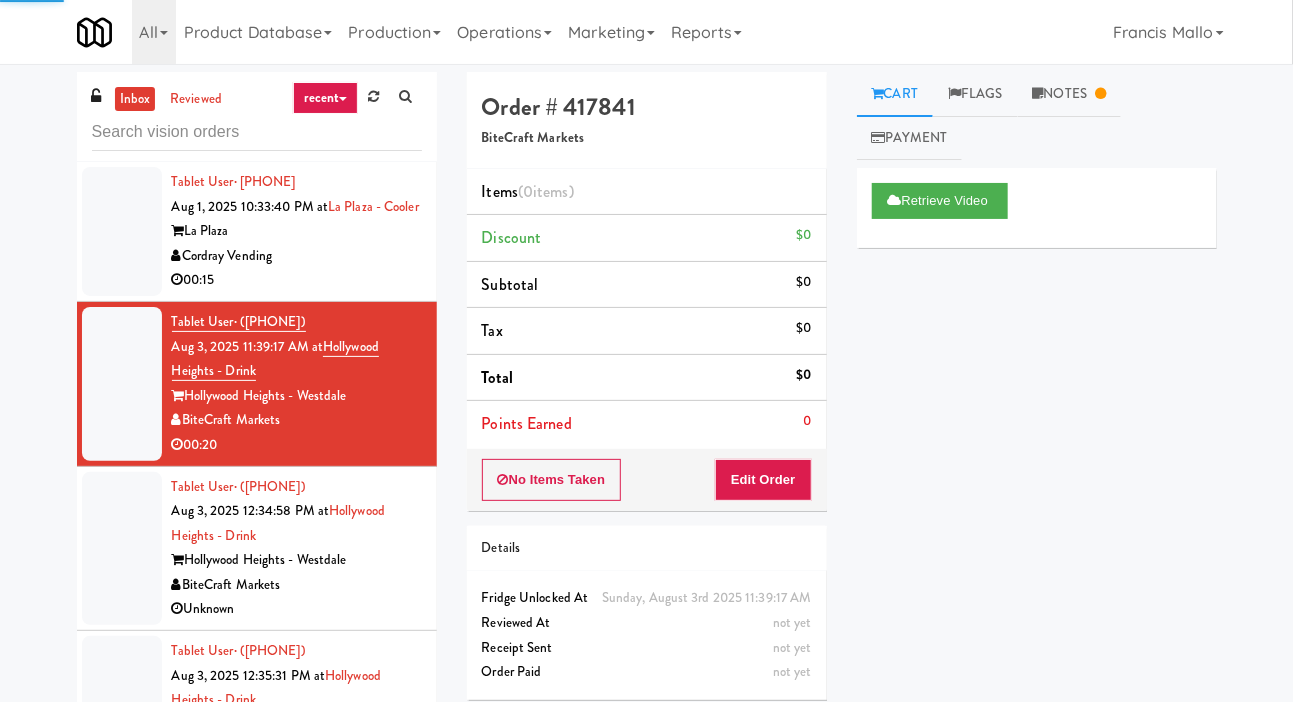 click on "BiteCraft Markets" at bounding box center [297, 585] 